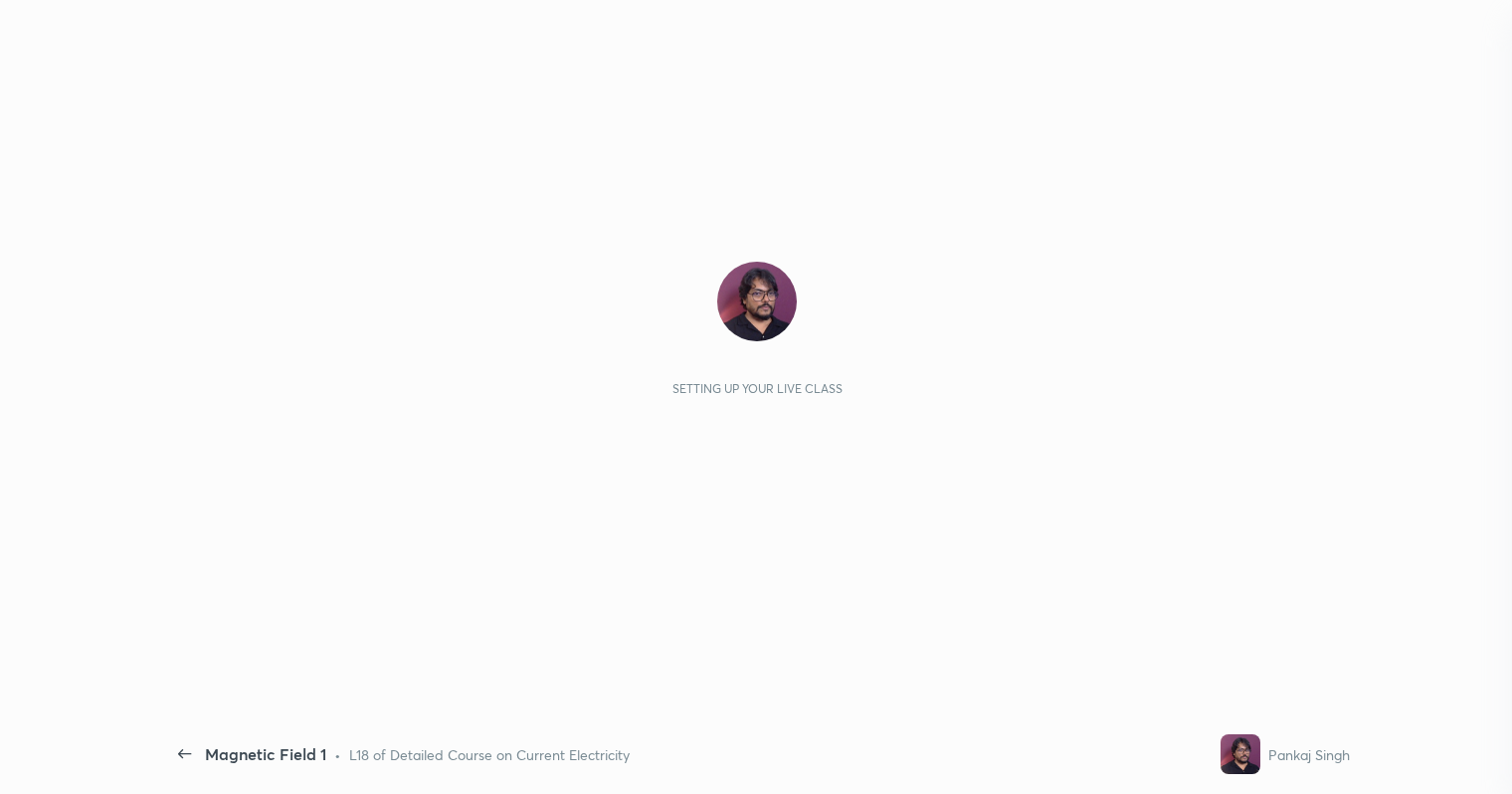 scroll, scrollTop: 0, scrollLeft: 0, axis: both 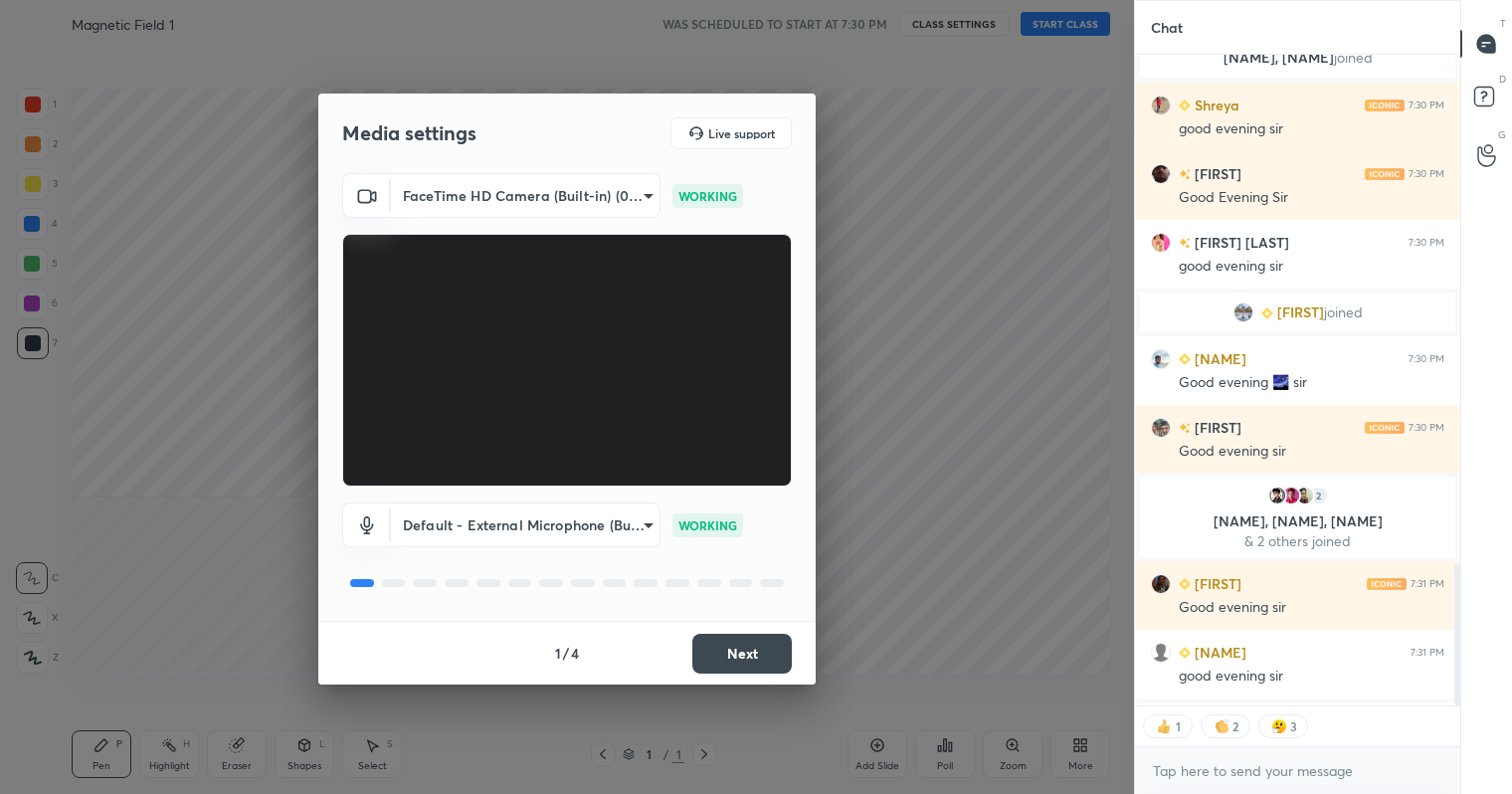 click on "1 2 3 4 5 6 7 C X Z C X Z E E Erase all   H H Magnetic Field 1 WAS SCHEDULED TO START AT  7:30 PM CLASS SETTINGS START CLASS Setting up your live class Back Magnetic Field 1 • L18 of Detailed Course on Current Electricity Pankaj Singh Pen P Highlight H Eraser Shapes L Select S 1 / 1 Add Slide Poll Zoom More Chat Priyanshu 7:30 PM pranam sir sayali, Vineet  joined Shreya 7:30 PM good evening sir sarvtra 7:30 PM Good Evening Sir Prince Raj 7:30 PM good evening sir Aviral  joined ashwin 7:30 PM Good evening 🌌 sir Vineet 7:30 PM Good evening sir 2 Yash, DEEPAK, Abhishek &  2 others  joined Rashi 7:31 PM Good evening sir Aarya 7:31 PM good evening sir Shambhavi  joined JUMP TO LATEST 1 2 3 Enable hand raising Enable raise hand to speak to learners. Once enabled, chat will be turned off temporarily. Enable x   introducing Raise a hand with a doubt Now learners can raise their hand along with a doubt  How it works? Doubts asked by learners will show up here Raise hand disabled Enable Can't raise hand Got it T D" at bounding box center [756, 397] 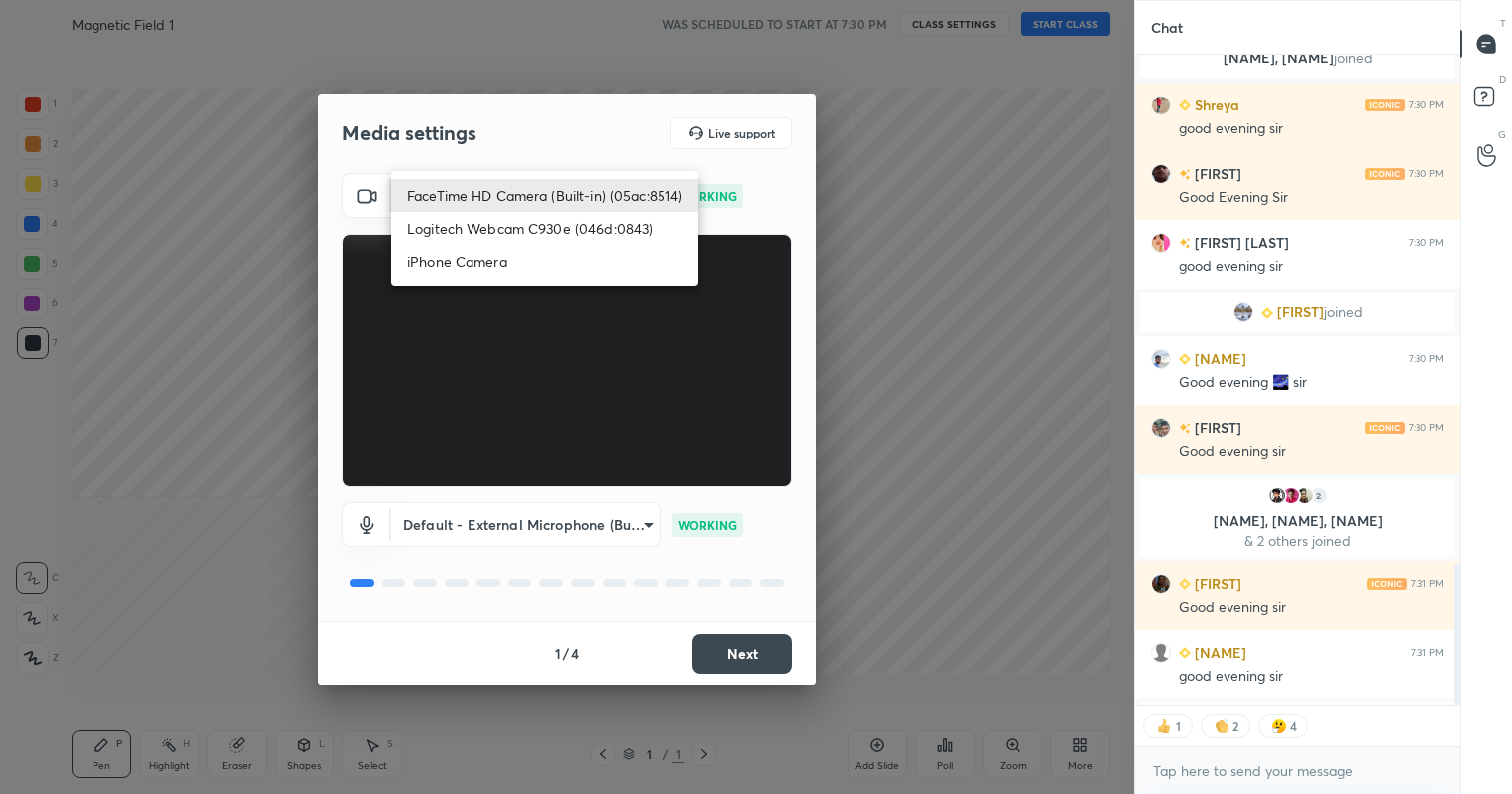 type on "x" 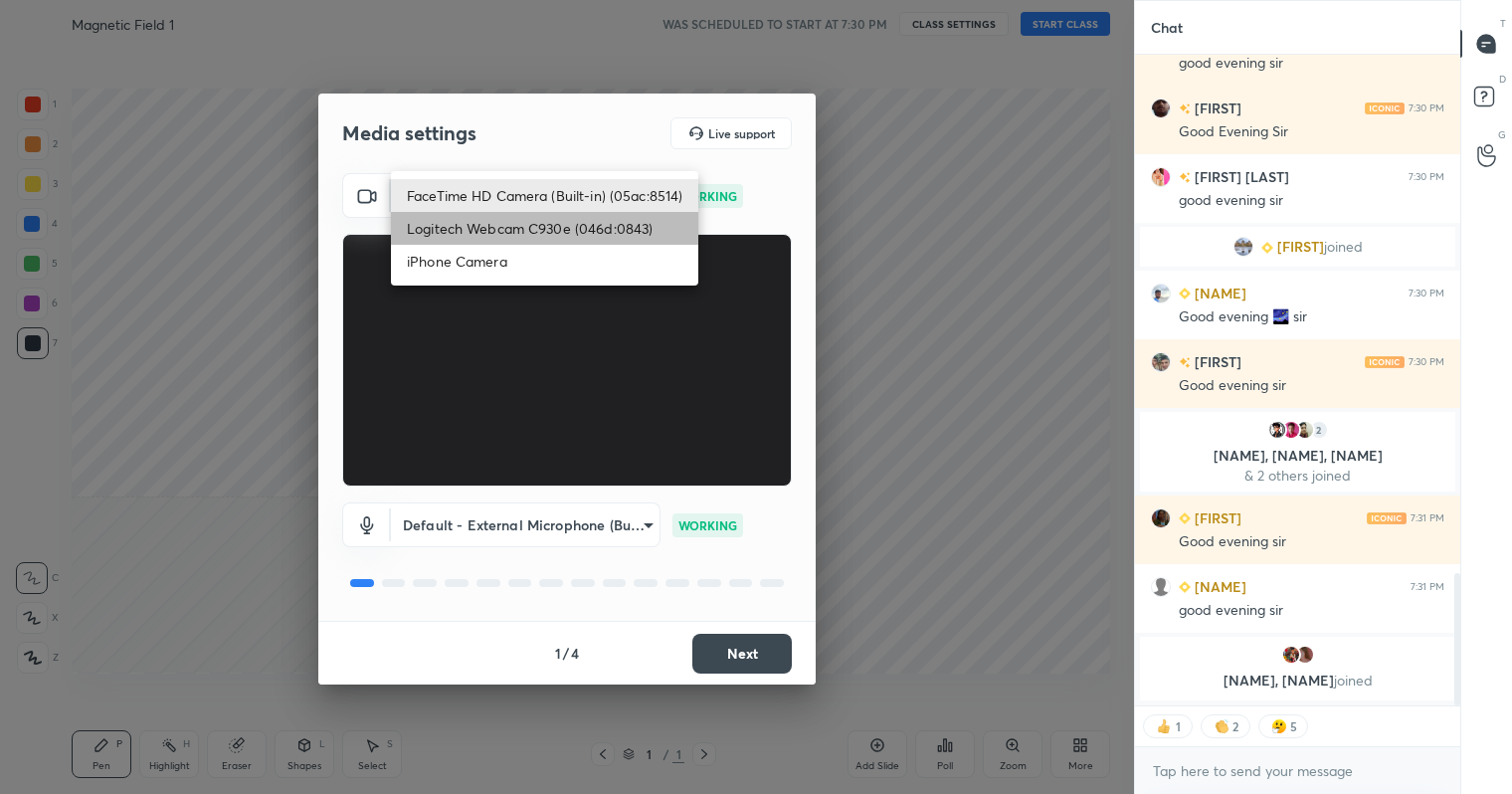 click on "Logitech Webcam C930e (046d:0843)" at bounding box center (544, 228) 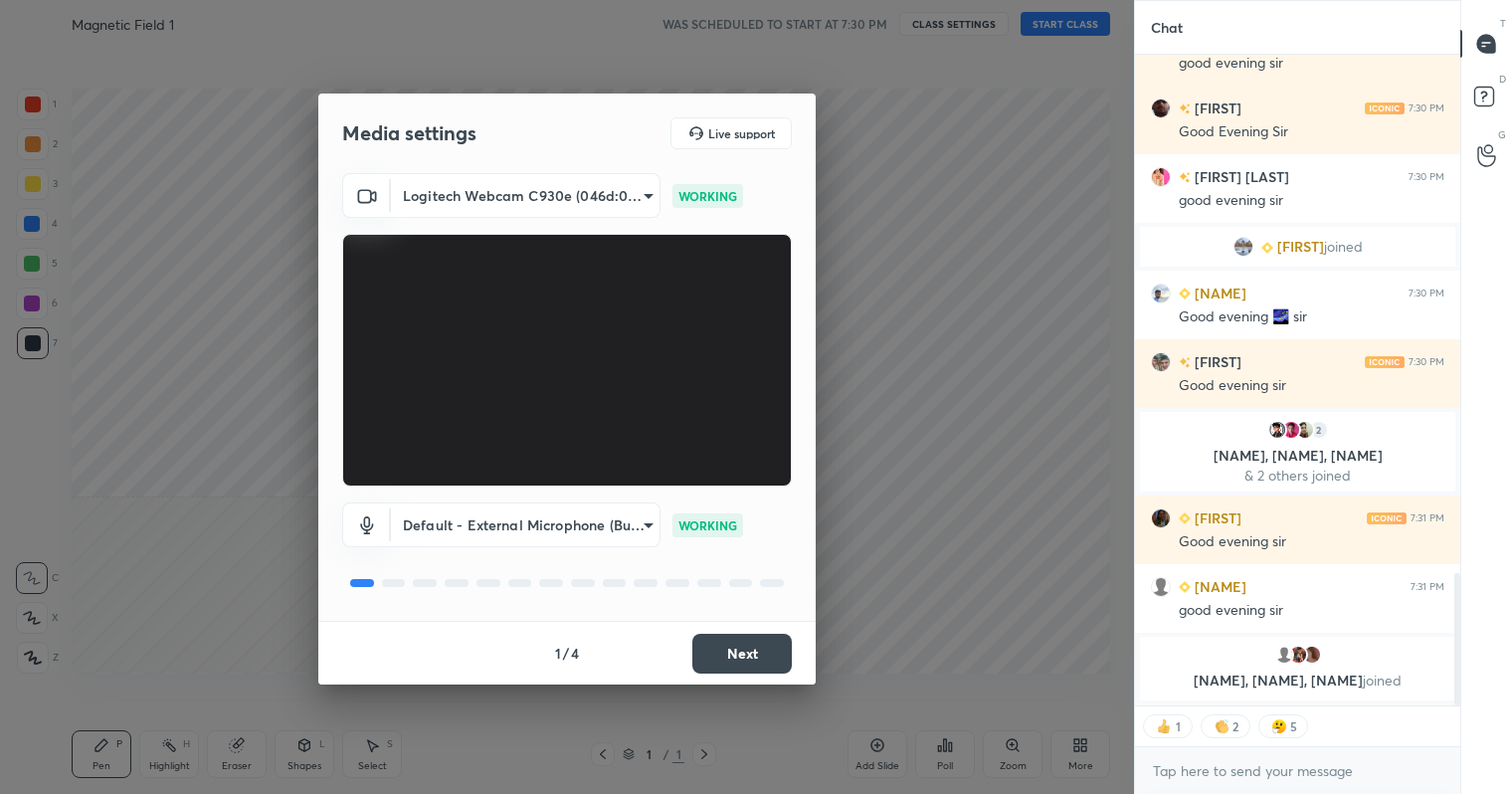 scroll, scrollTop: 2568, scrollLeft: 0, axis: vertical 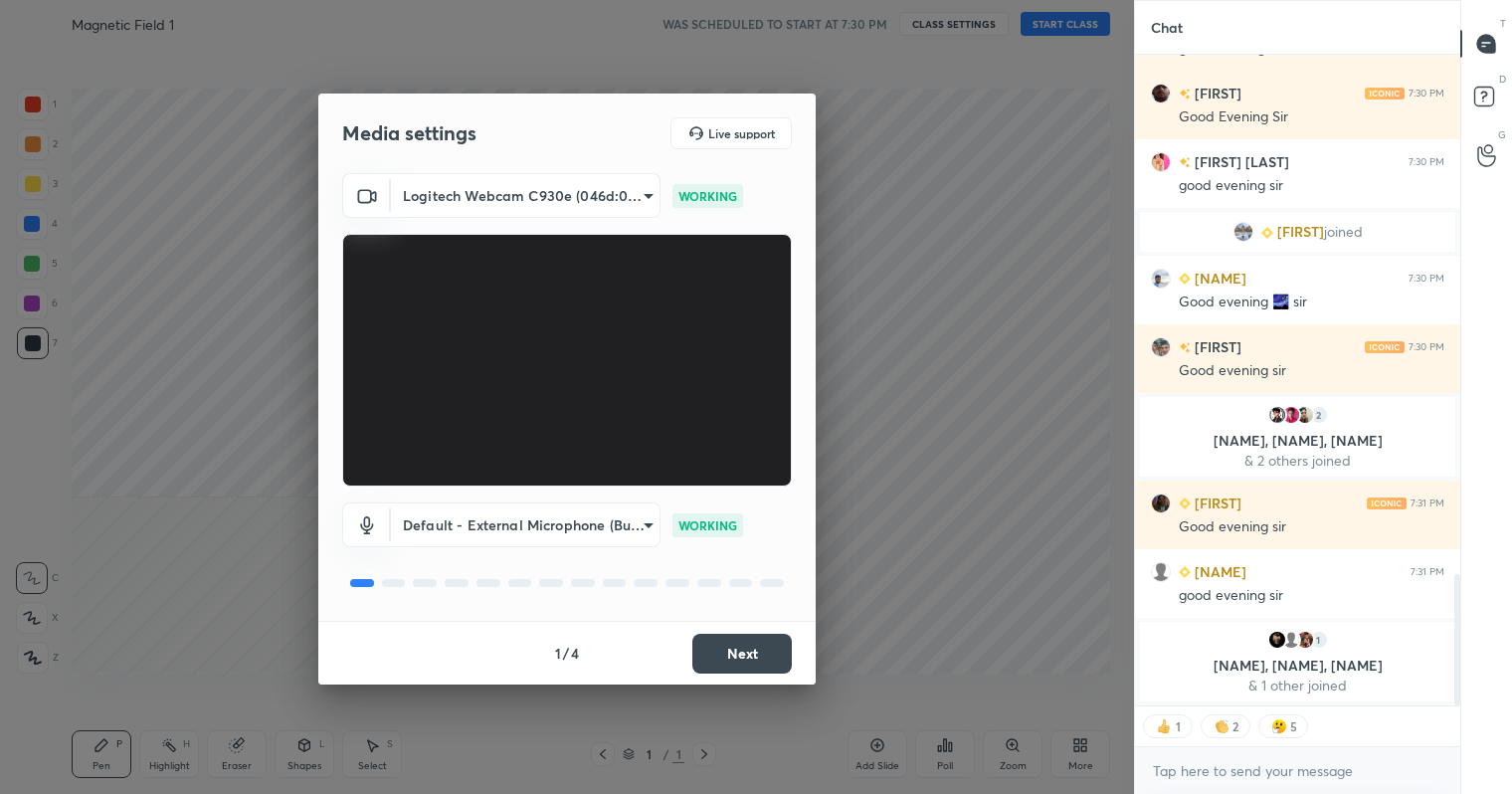 click on "Next" at bounding box center (742, 654) 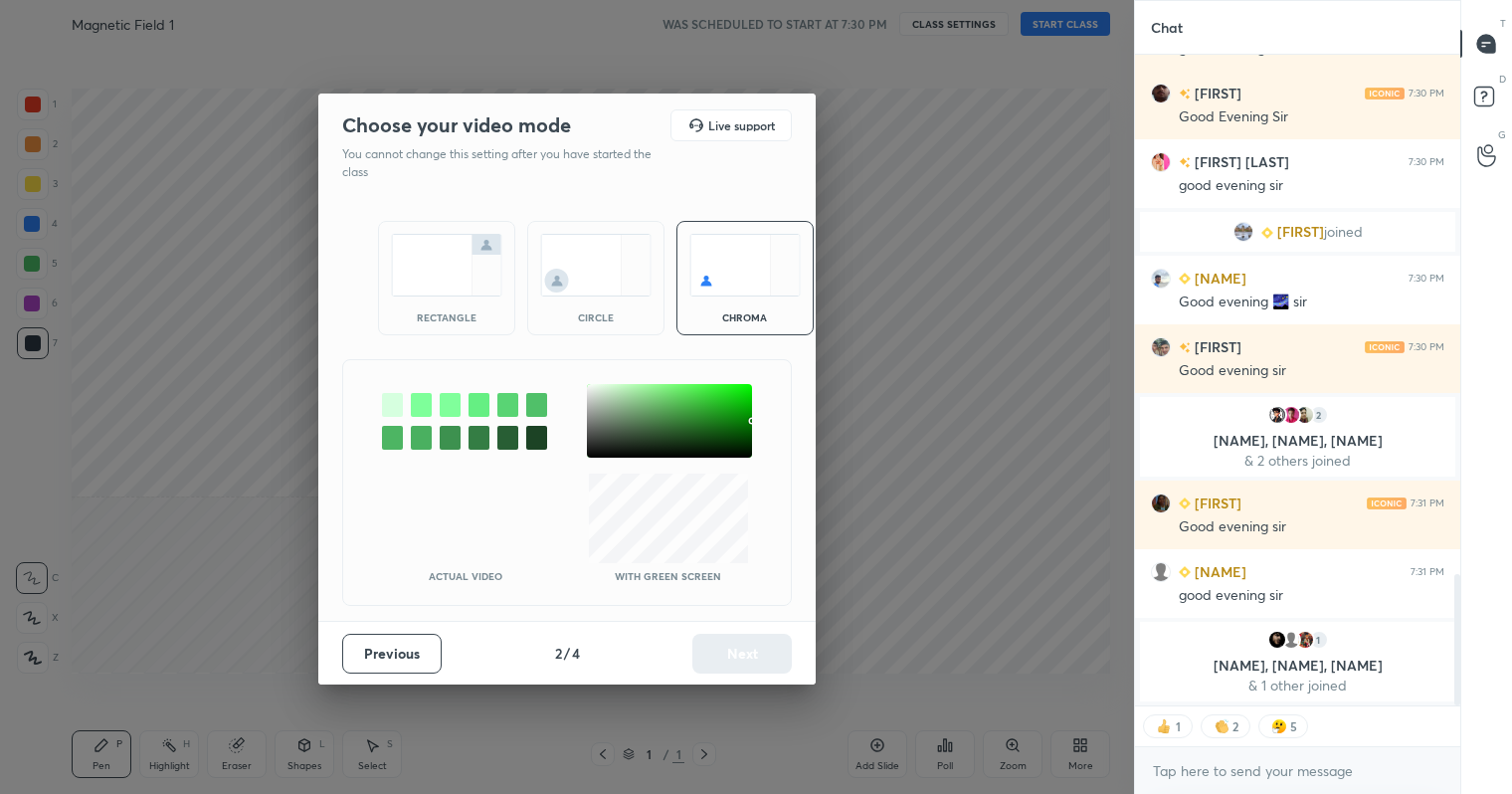 click at bounding box center [596, 265] 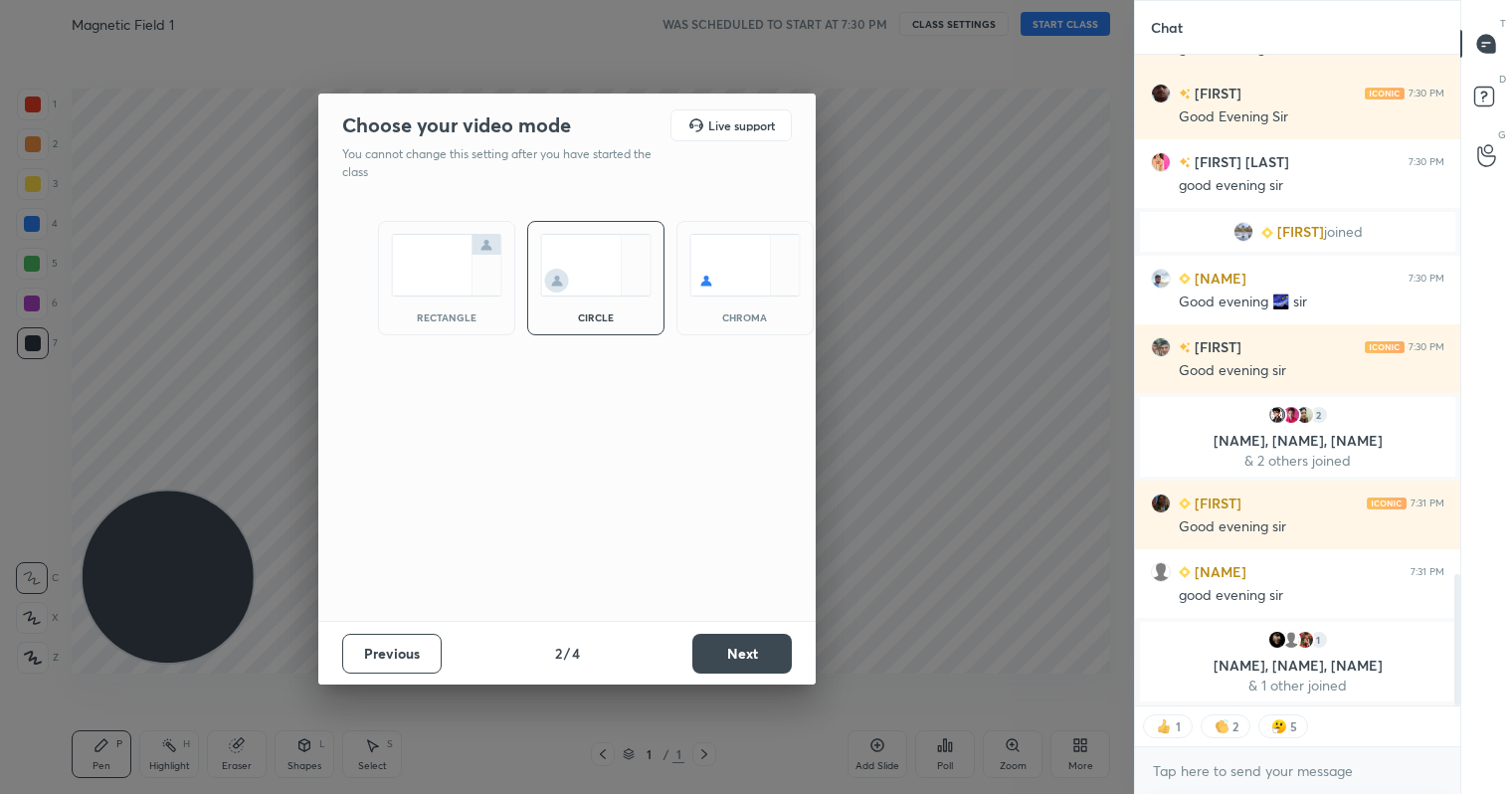 click on "Next" at bounding box center (742, 654) 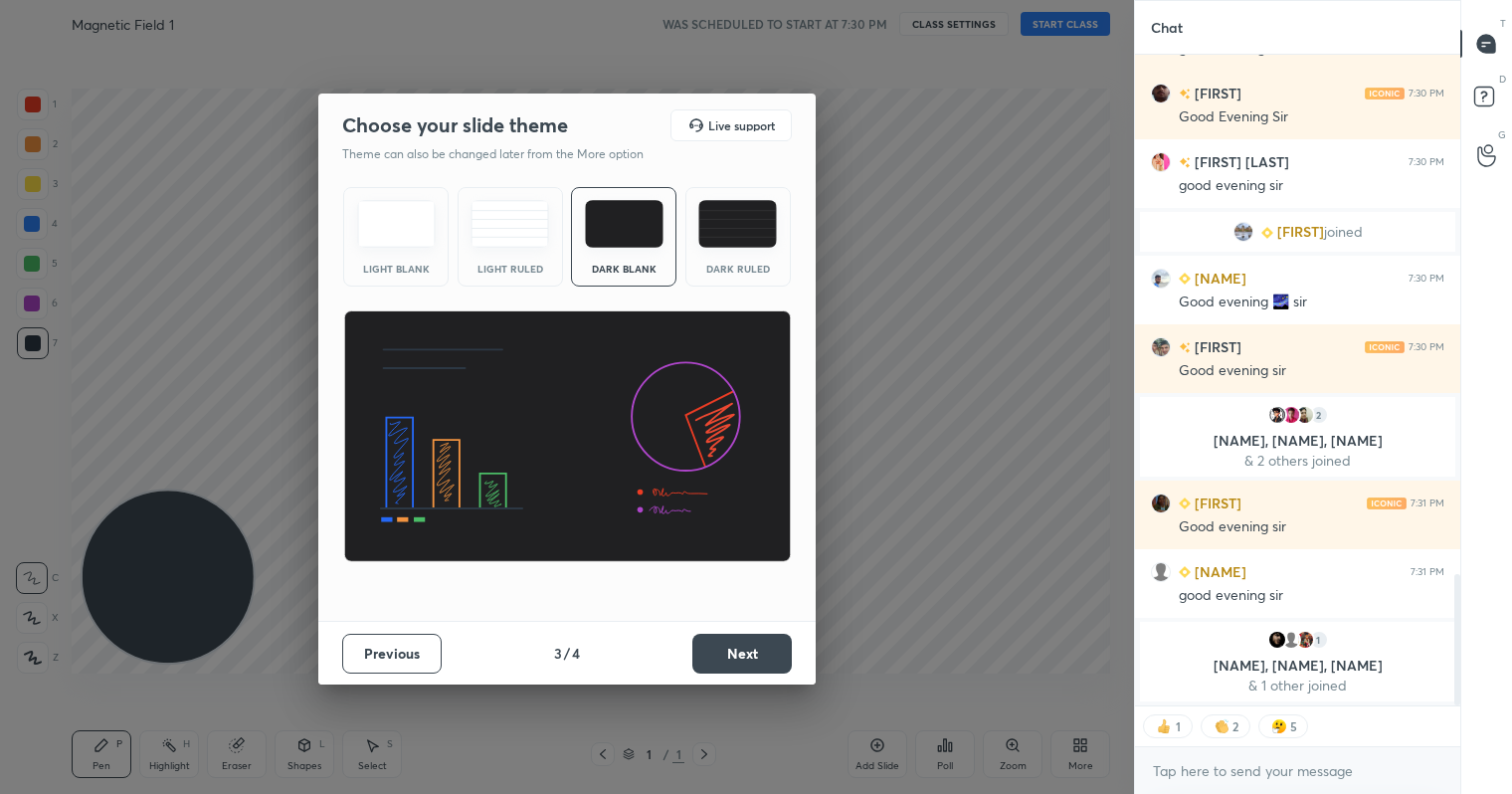 click on "Next" at bounding box center [742, 654] 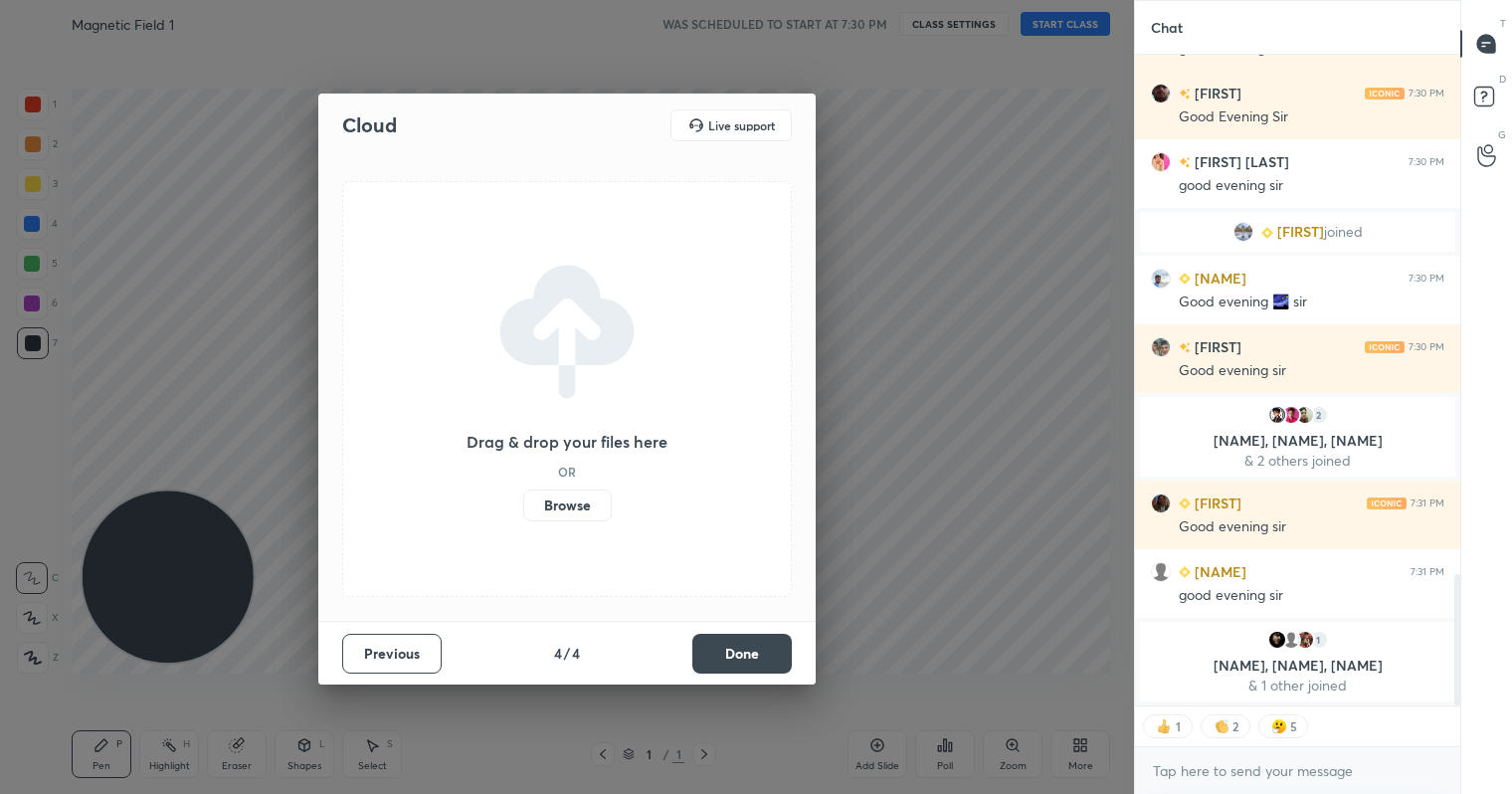 click on "Done" at bounding box center (742, 654) 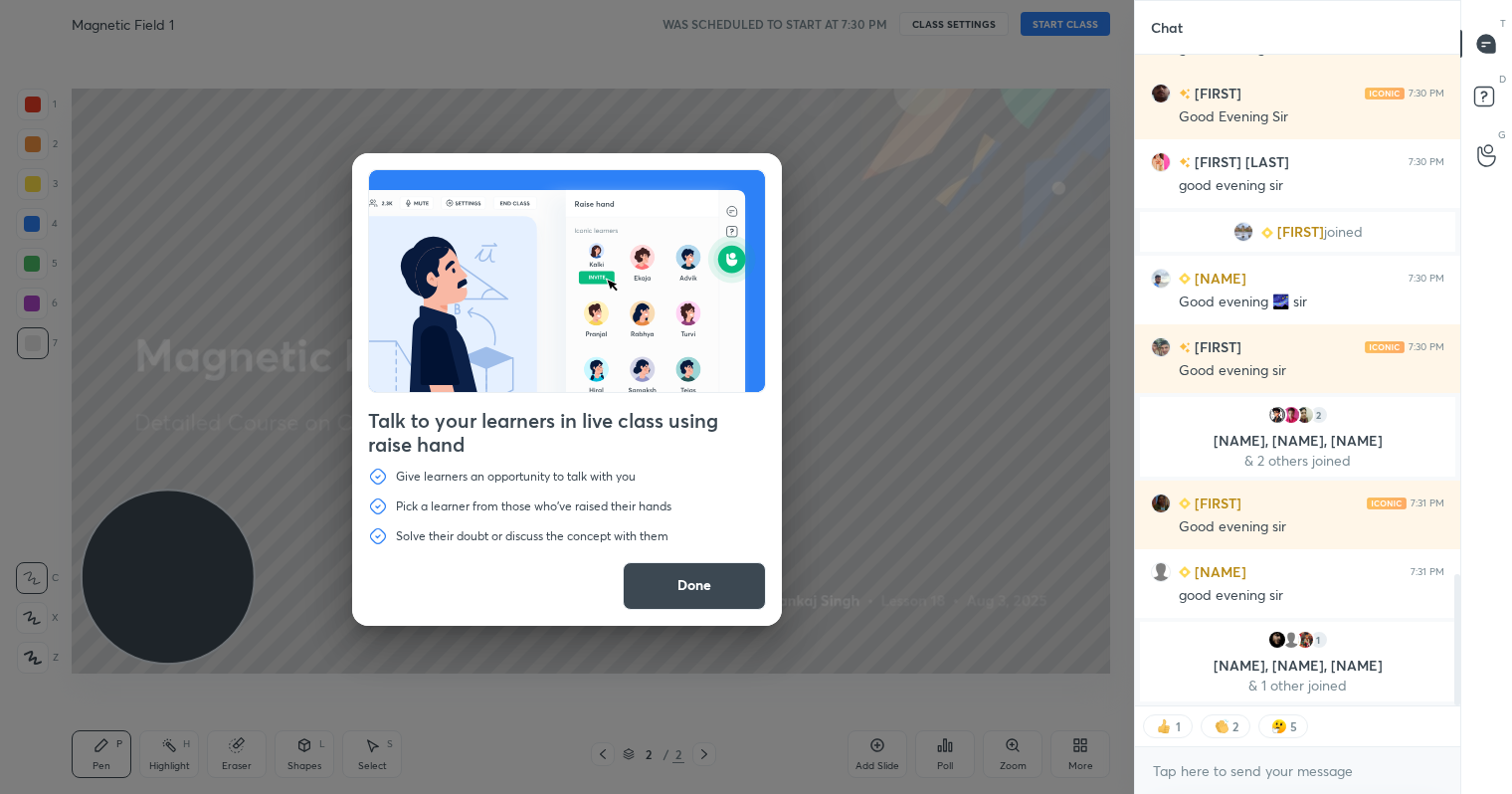 click on "Done" at bounding box center [694, 586] 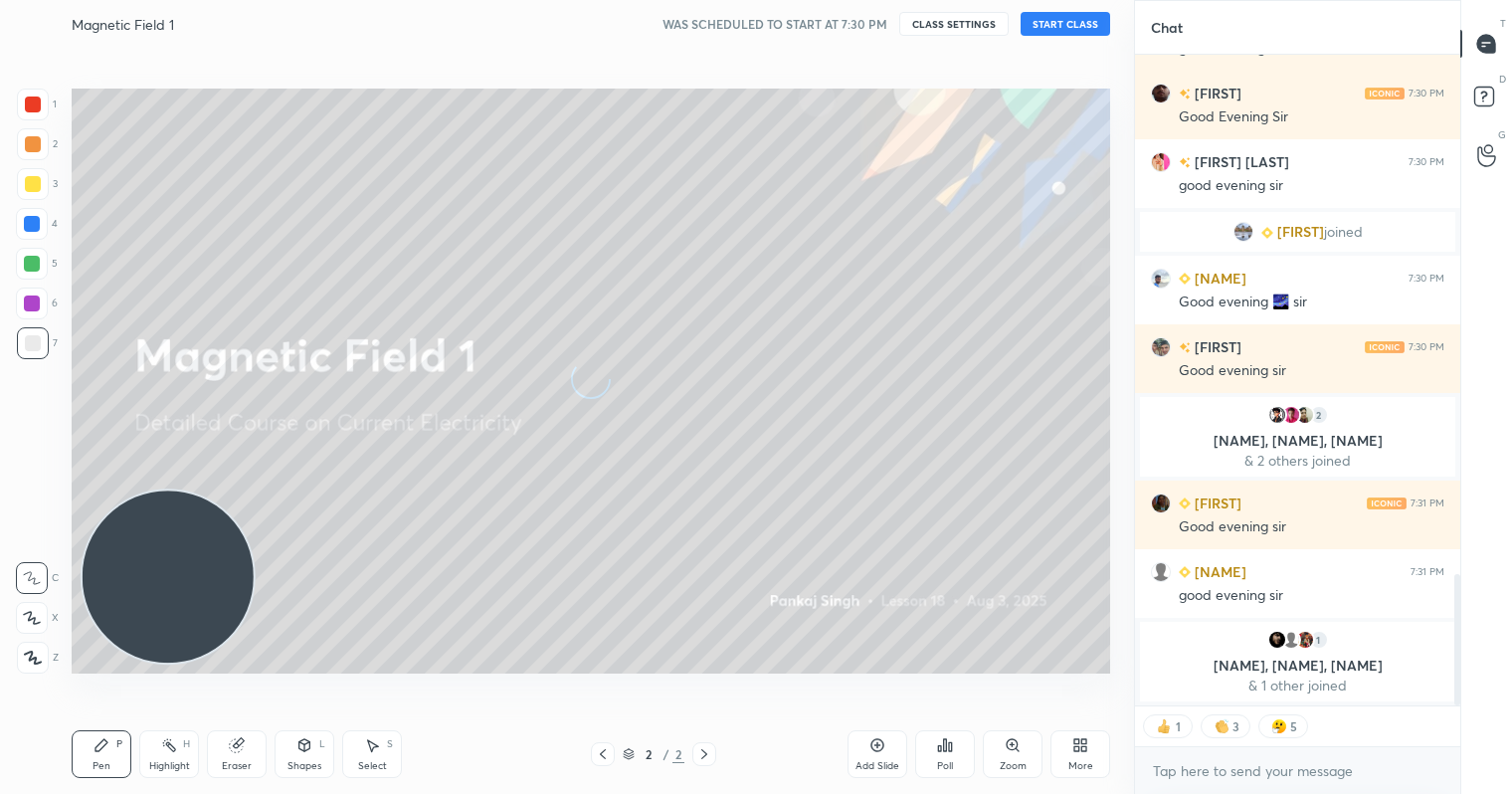 click on "START CLASS" at bounding box center (1065, 24) 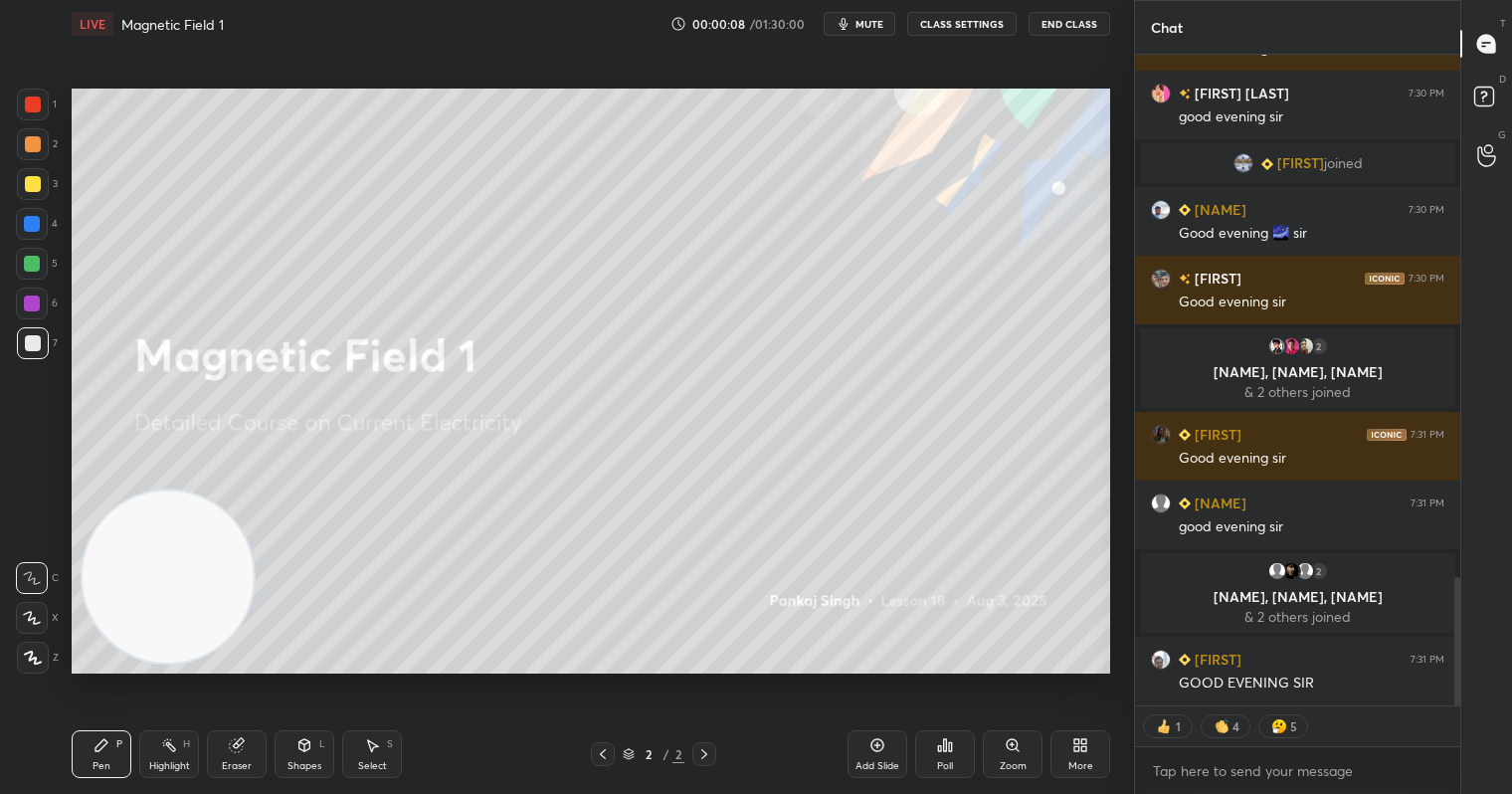 scroll, scrollTop: 2721, scrollLeft: 0, axis: vertical 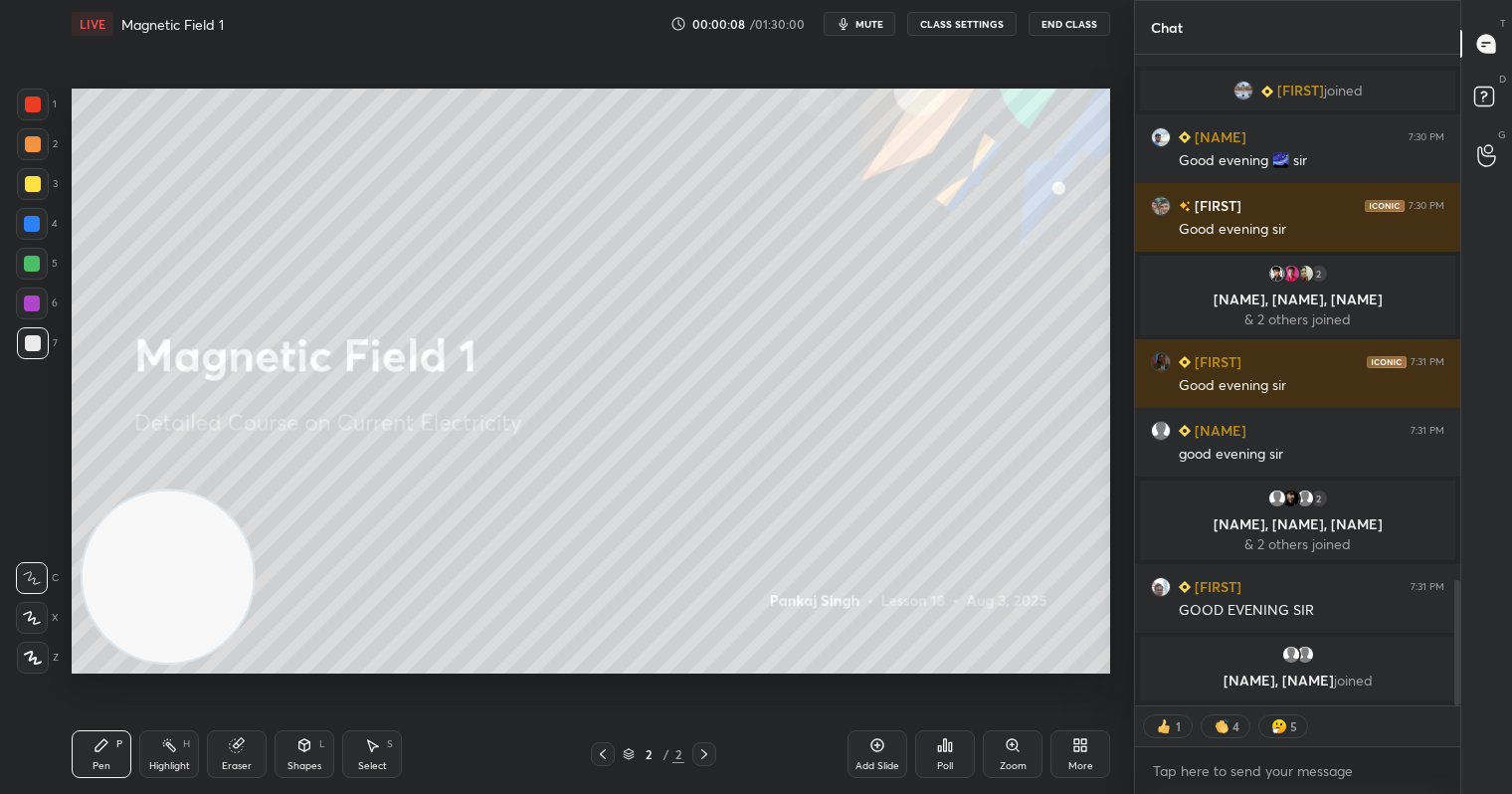 type on "x" 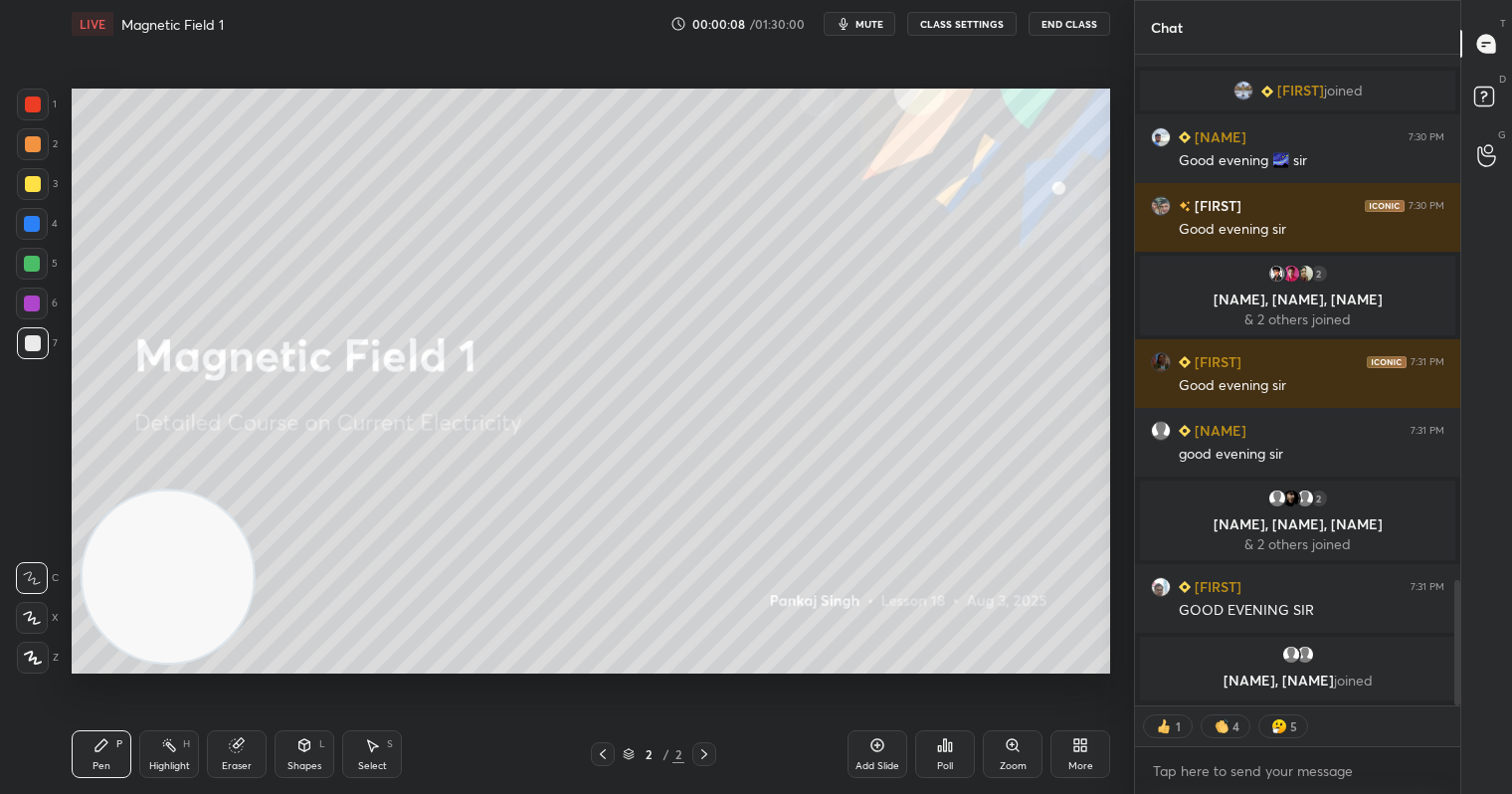 scroll, scrollTop: 7, scrollLeft: 7, axis: both 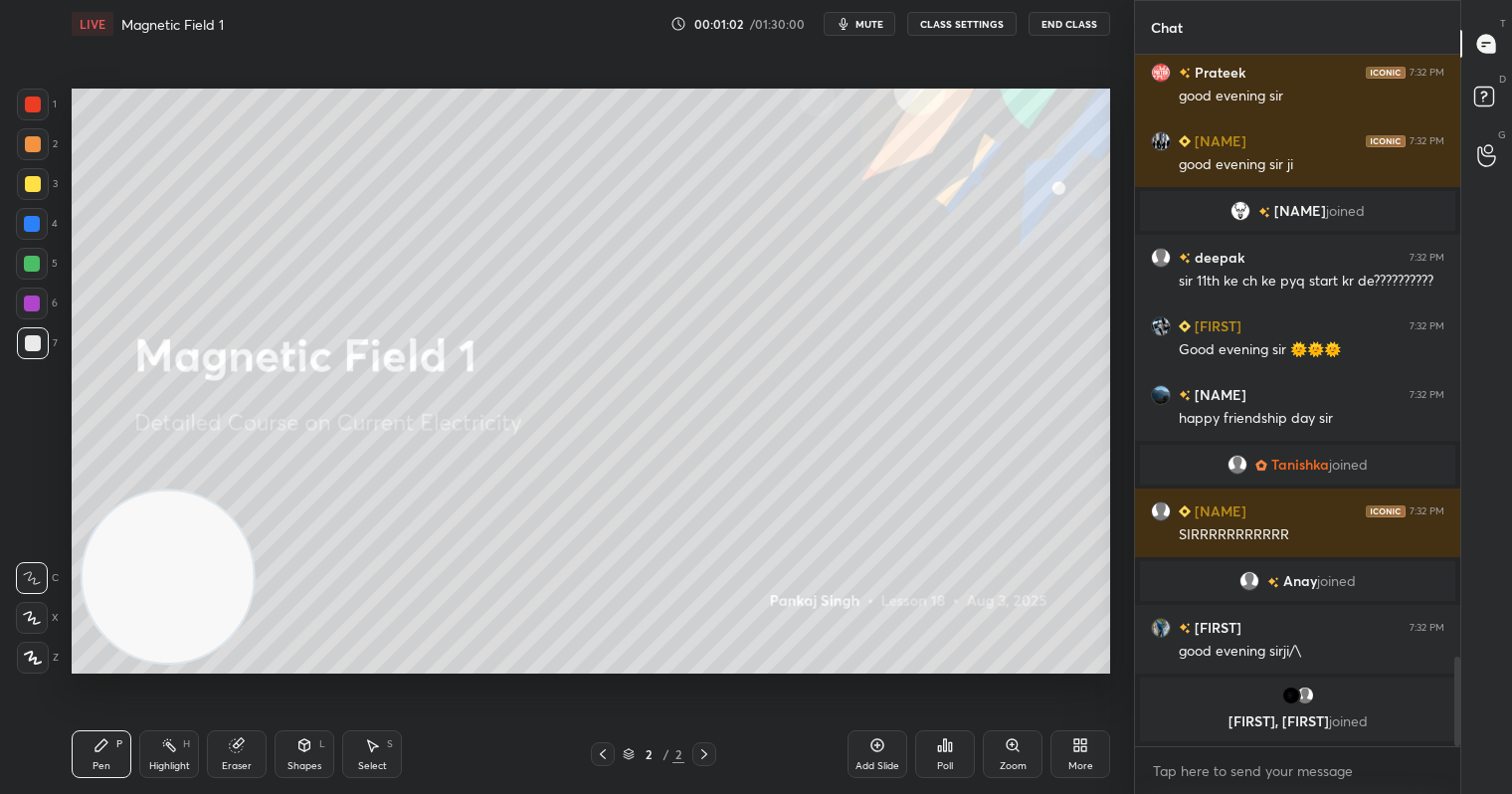 click on "Add Slide" at bounding box center (877, 754) 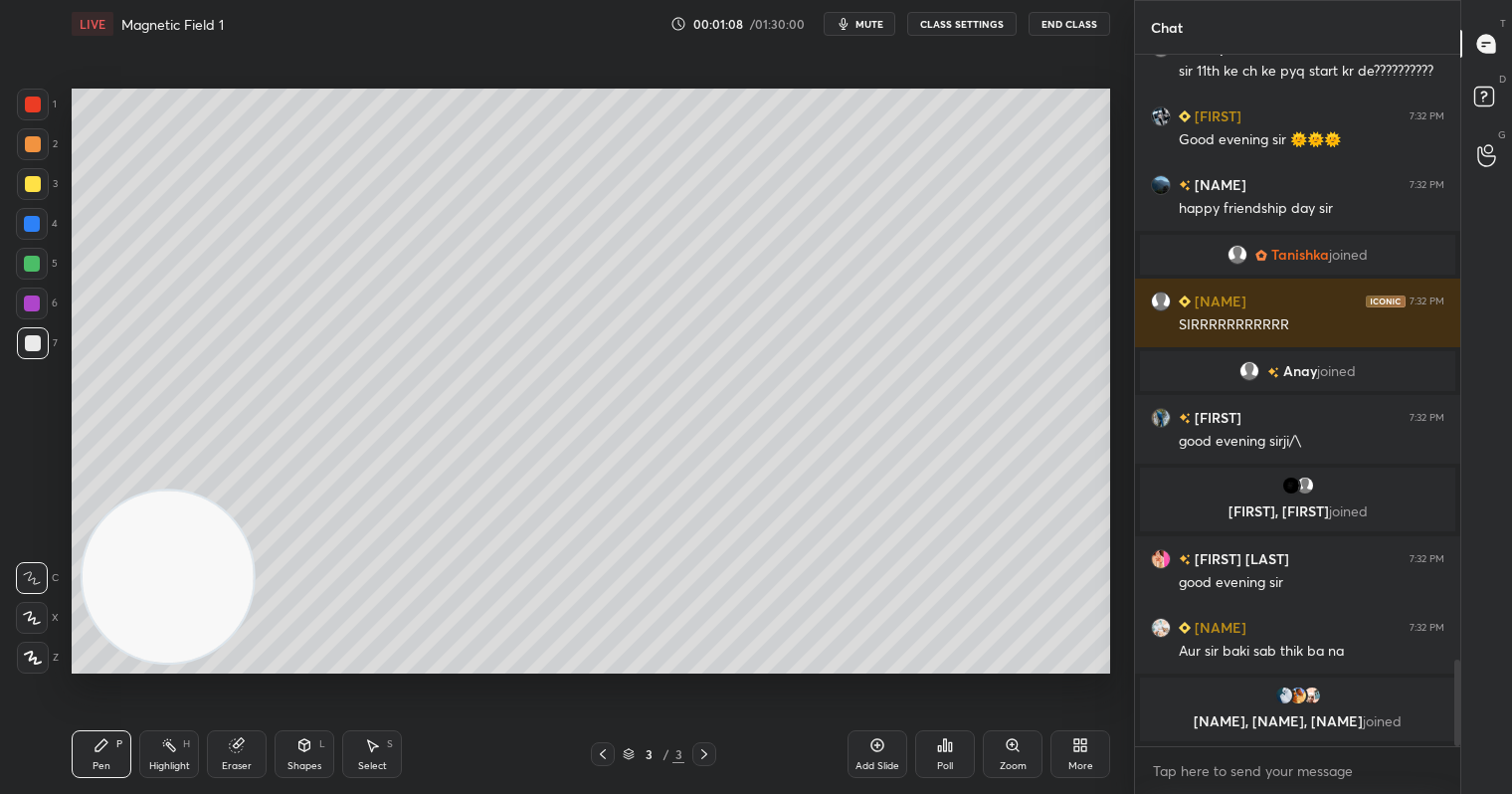 click at bounding box center (33, 144) 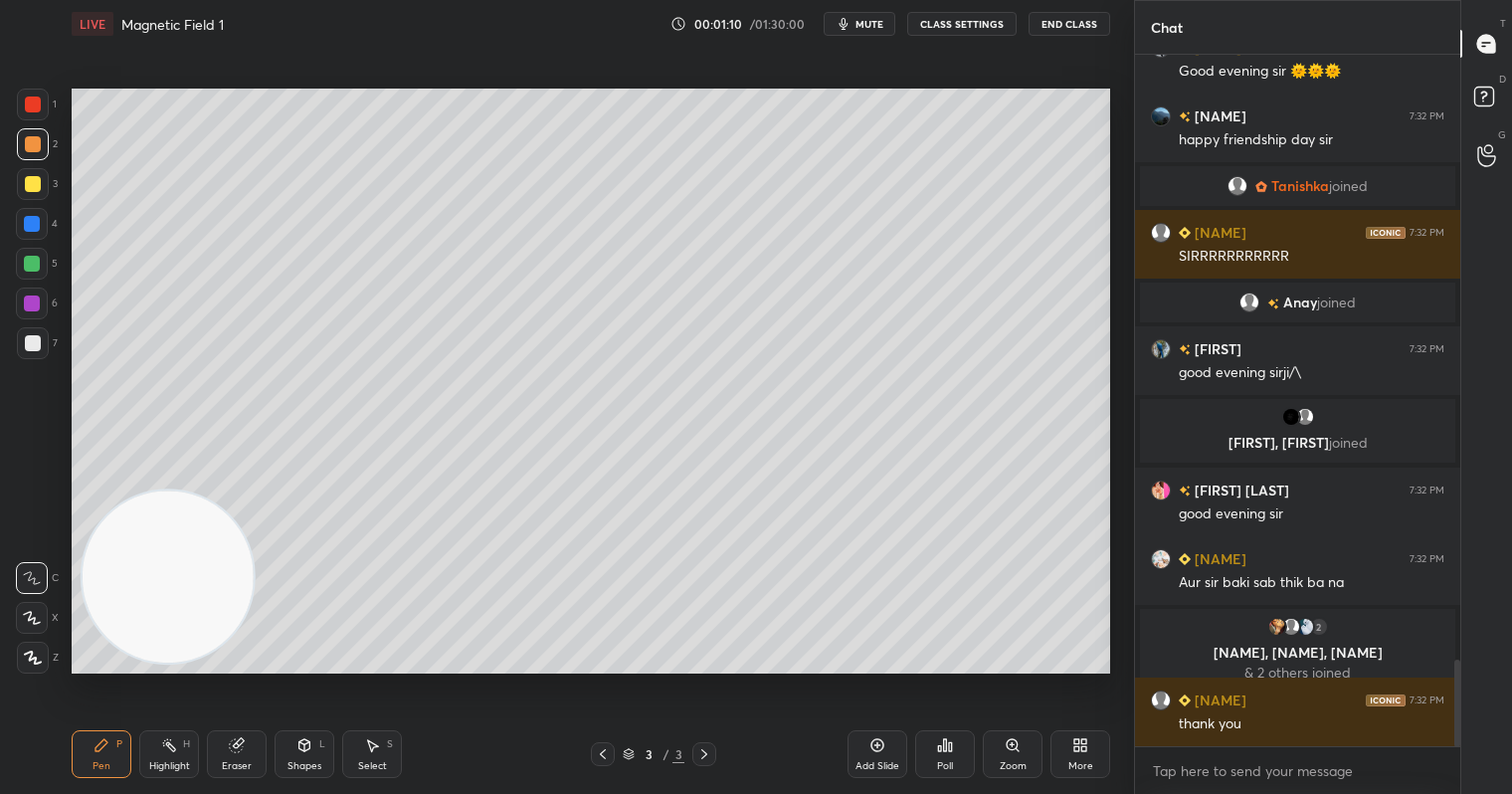 click 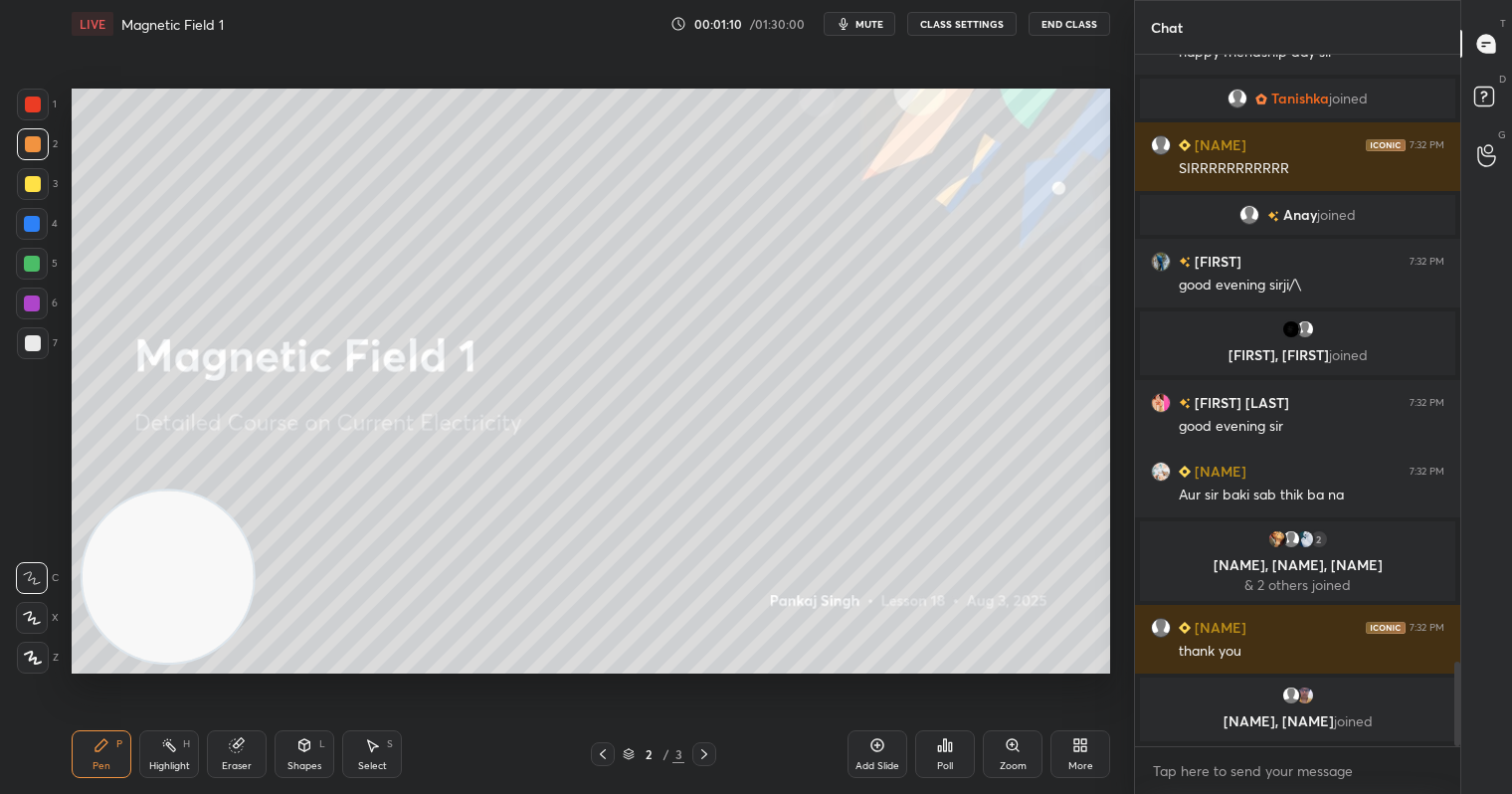 click 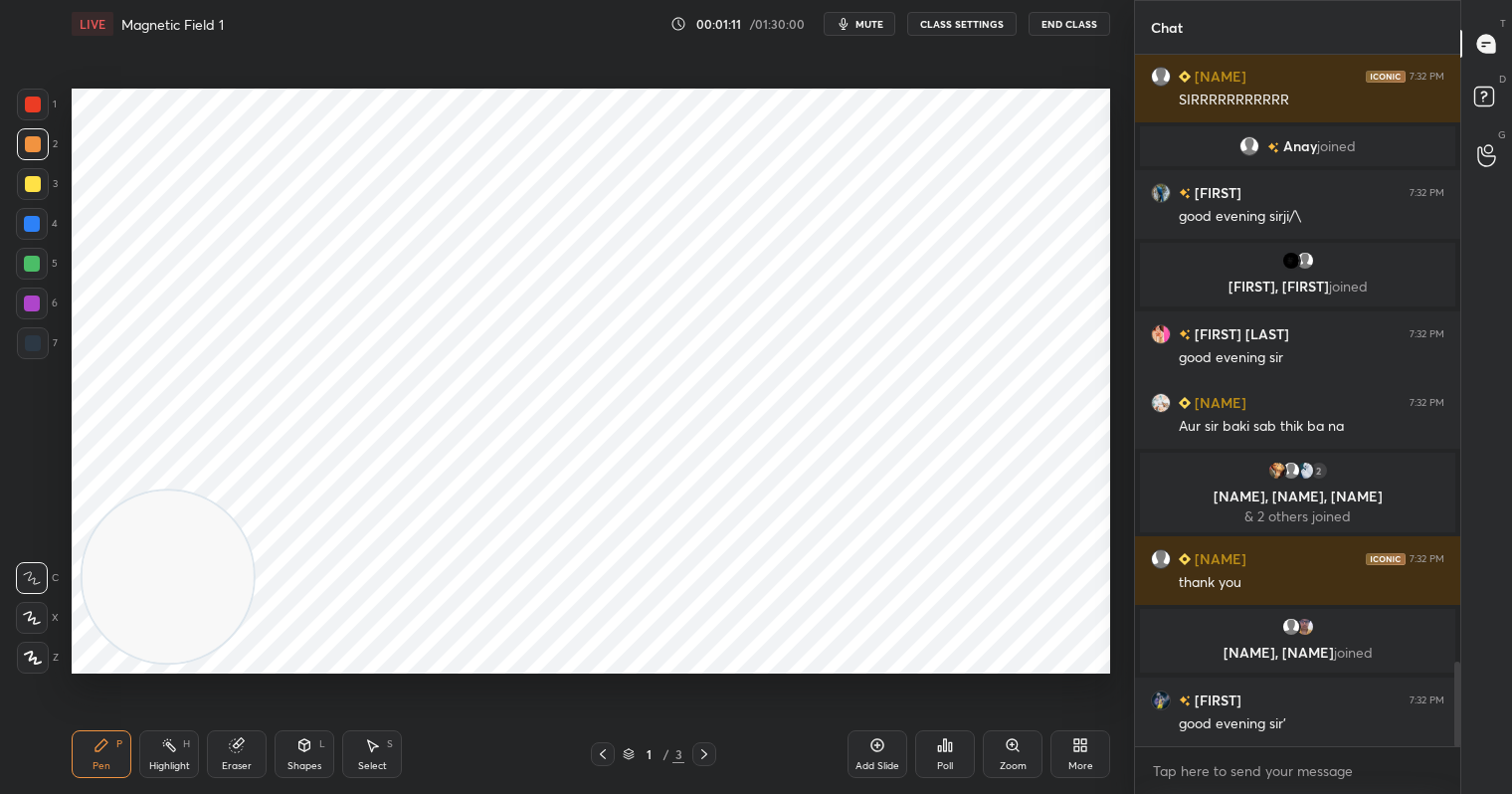 click 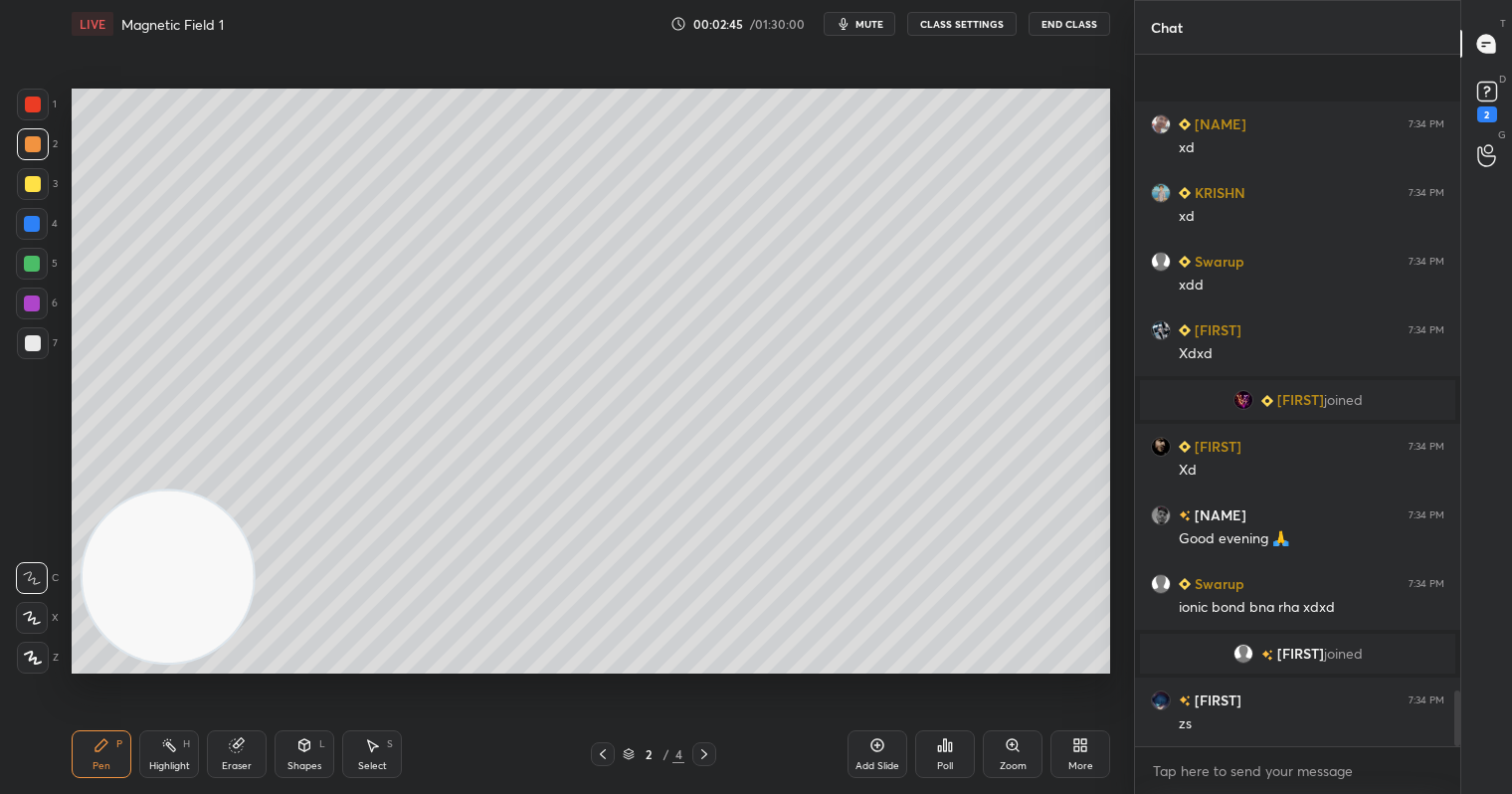 scroll, scrollTop: 7878, scrollLeft: 0, axis: vertical 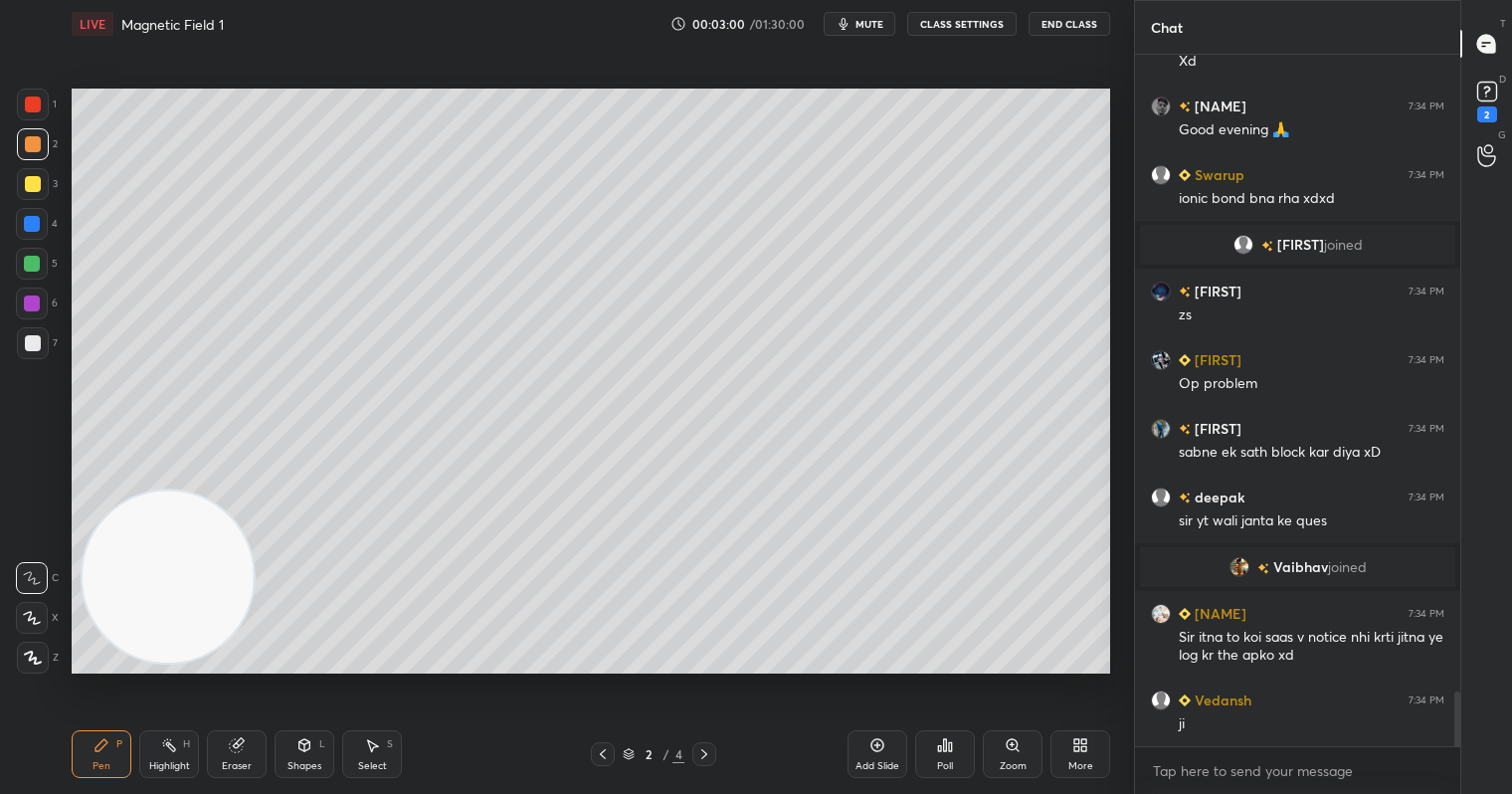 click at bounding box center (33, 184) 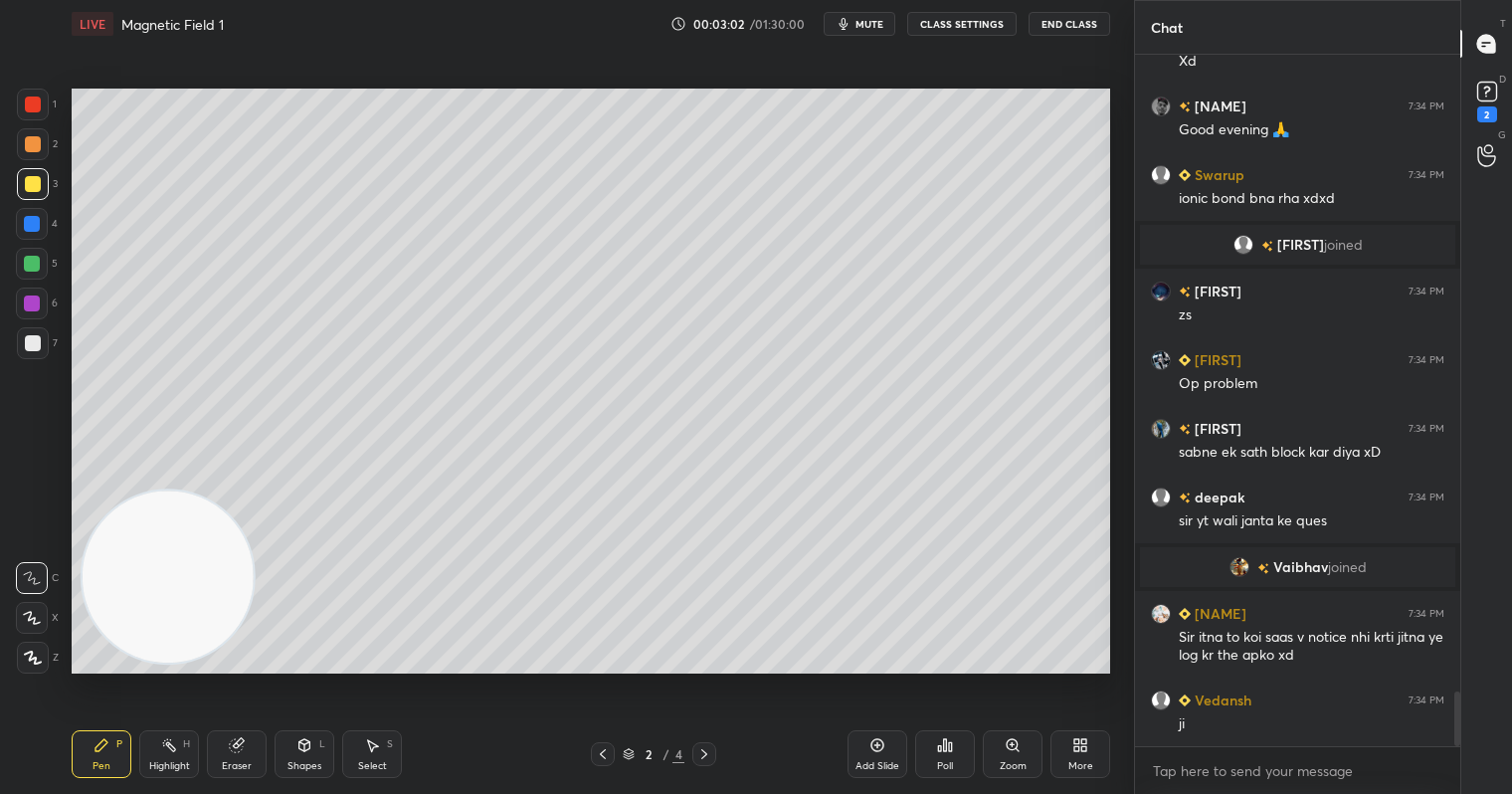scroll, scrollTop: 8091, scrollLeft: 0, axis: vertical 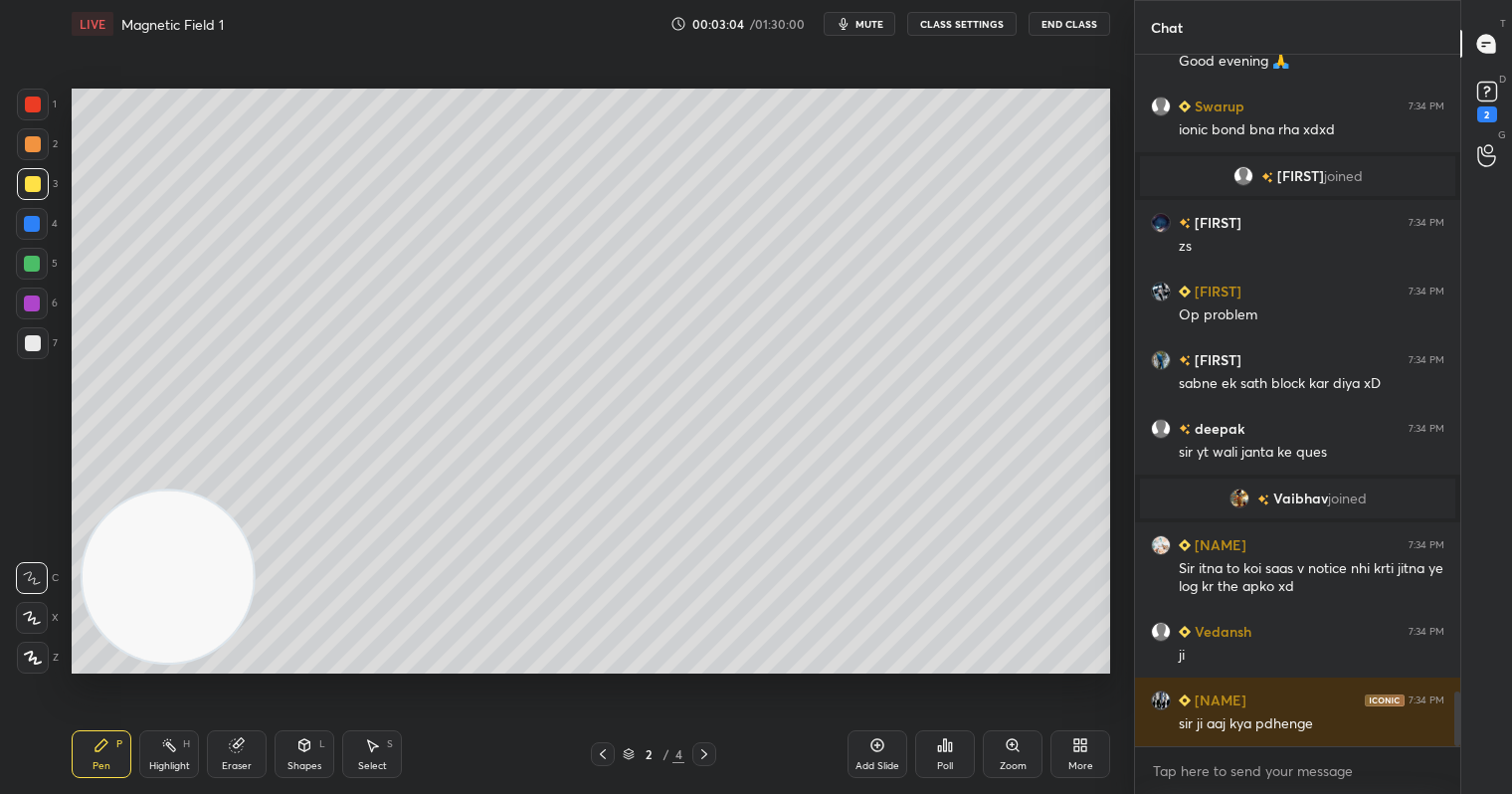 click on "Eraser" at bounding box center (237, 766) 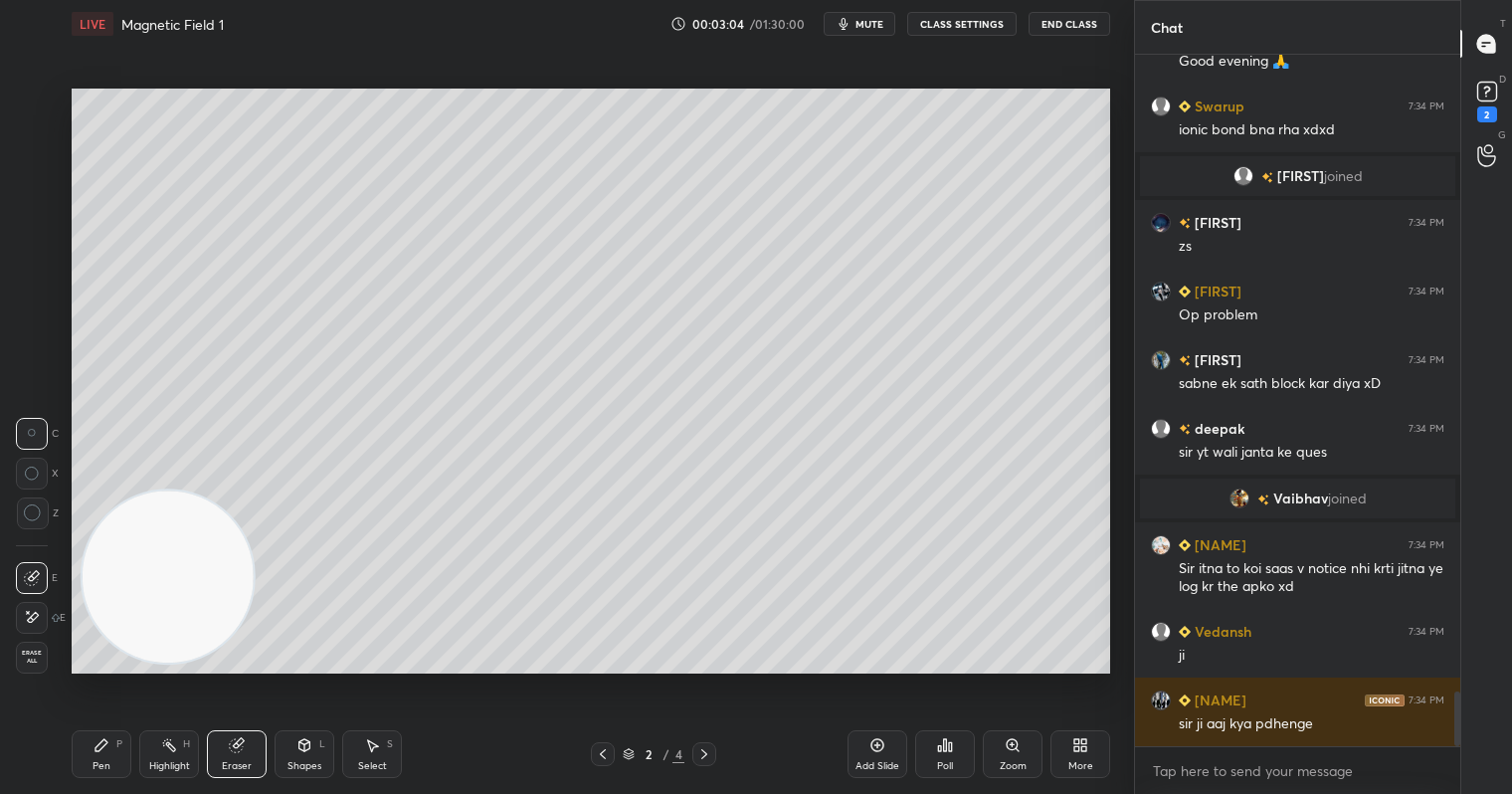scroll, scrollTop: 8160, scrollLeft: 0, axis: vertical 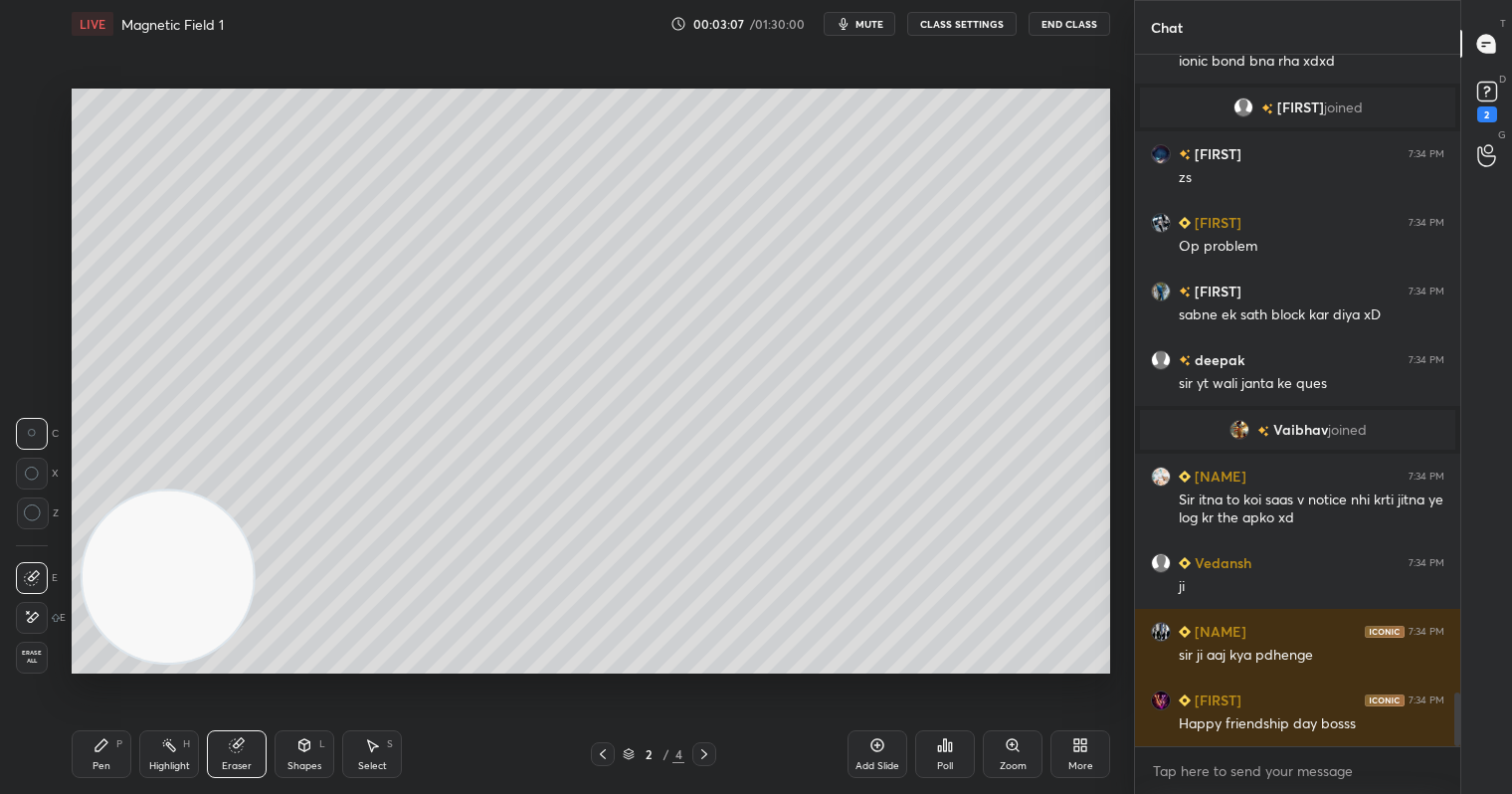 drag, startPoint x: 100, startPoint y: 754, endPoint x: 237, endPoint y: 510, distance: 279.8303 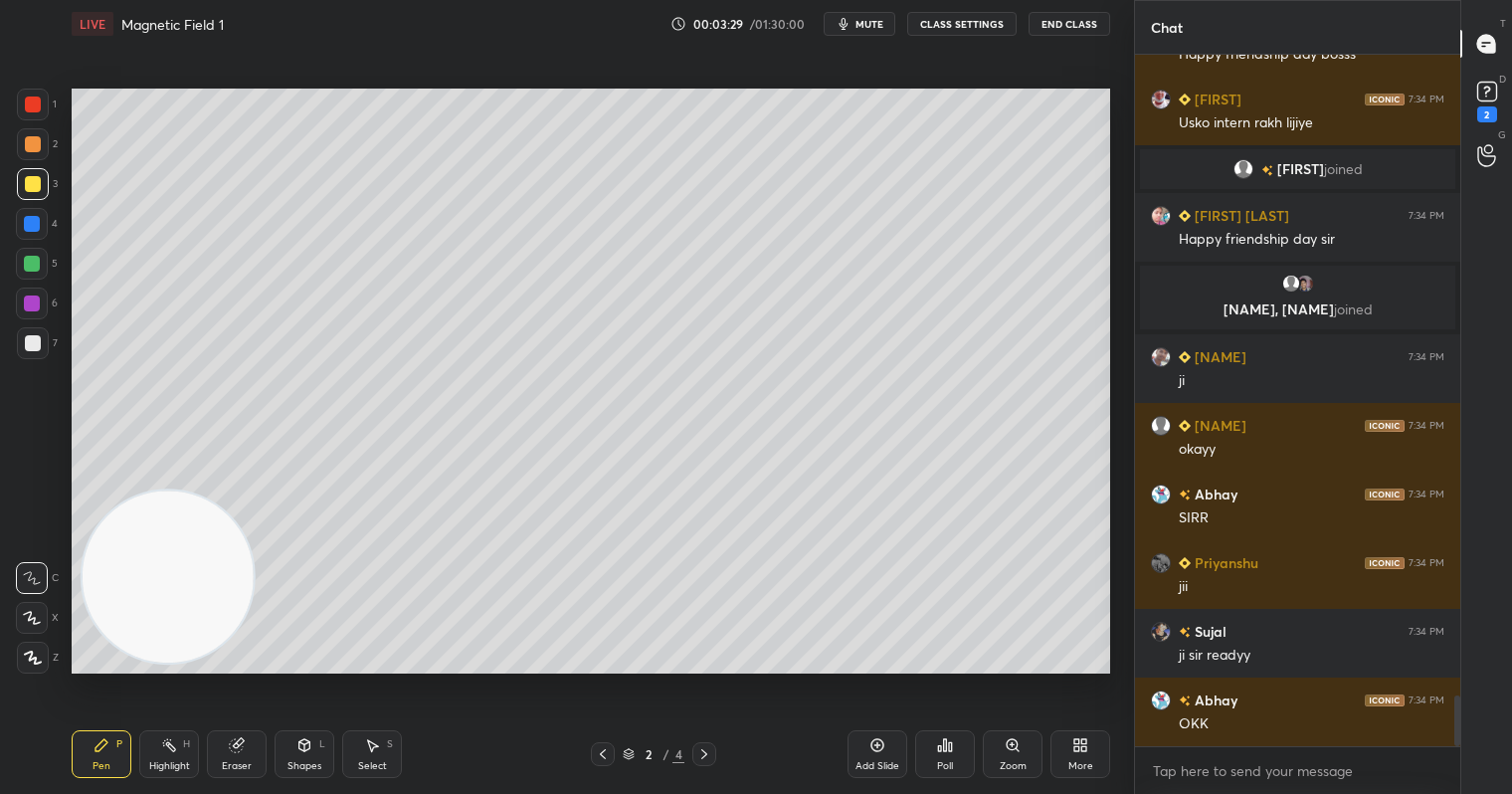 scroll, scrollTop: 8700, scrollLeft: 0, axis: vertical 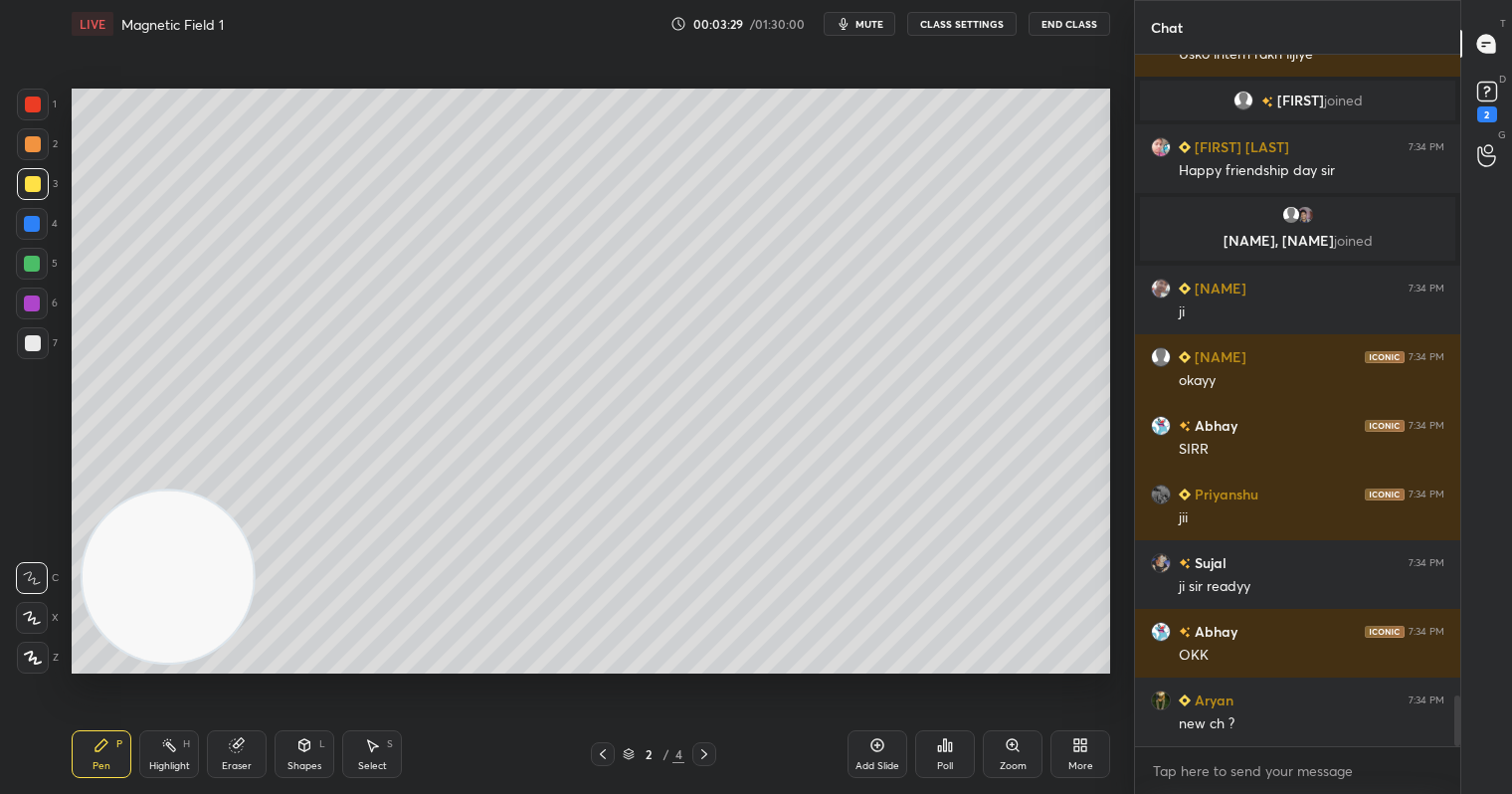 click at bounding box center [32, 264] 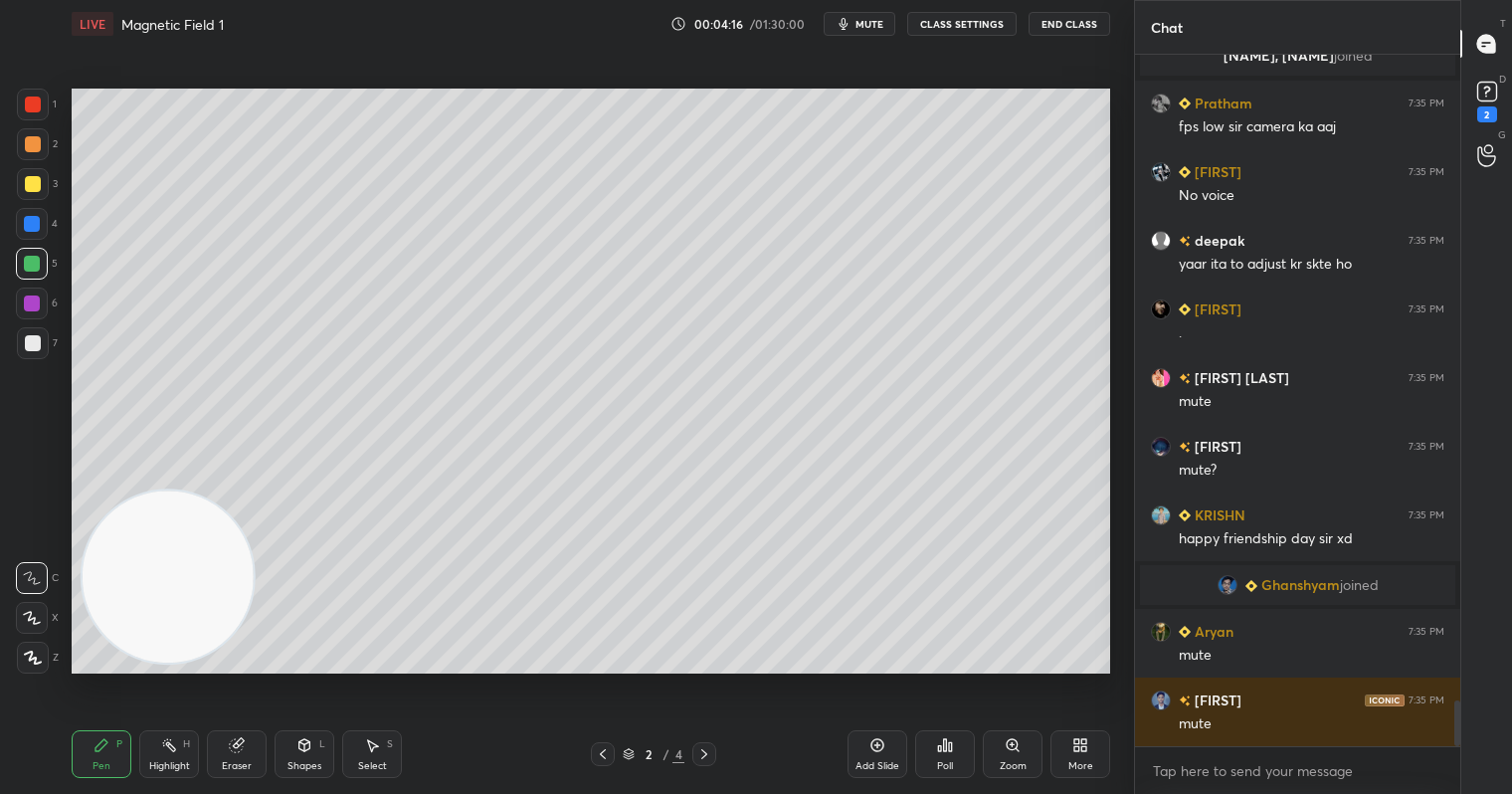 scroll, scrollTop: 9697, scrollLeft: 0, axis: vertical 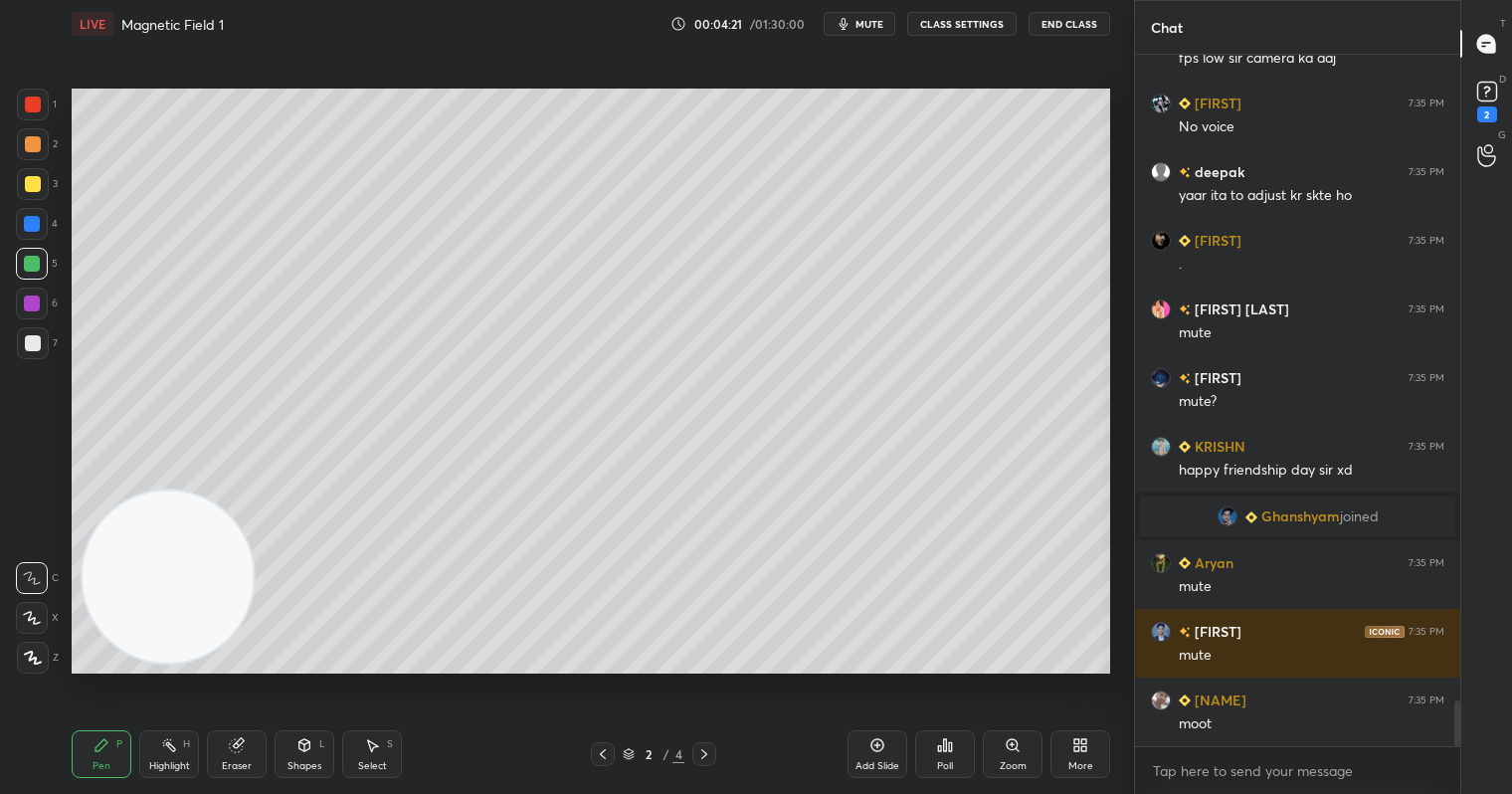 click on "mute" at bounding box center (869, 24) 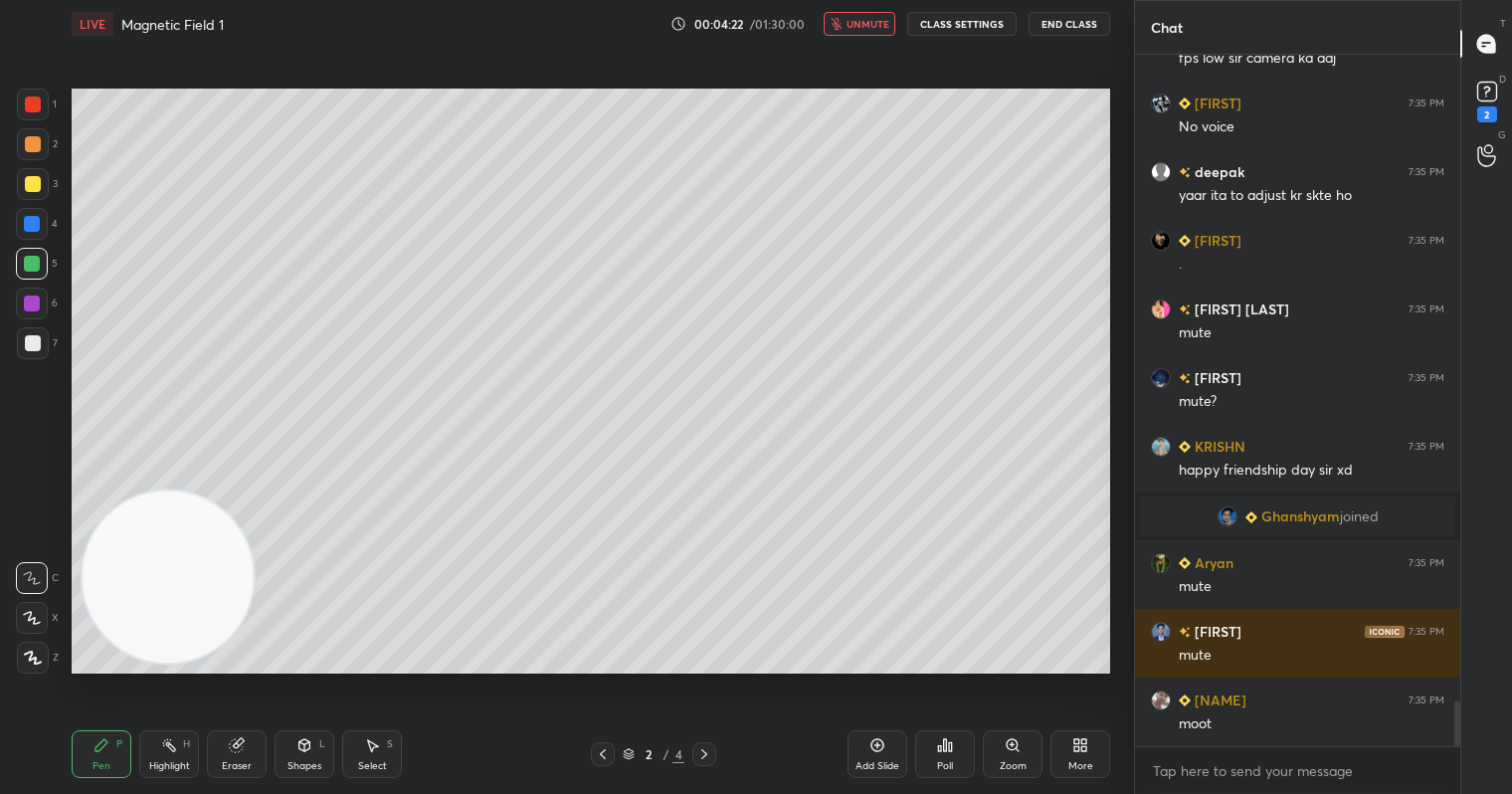 click on "unmute" at bounding box center (867, 24) 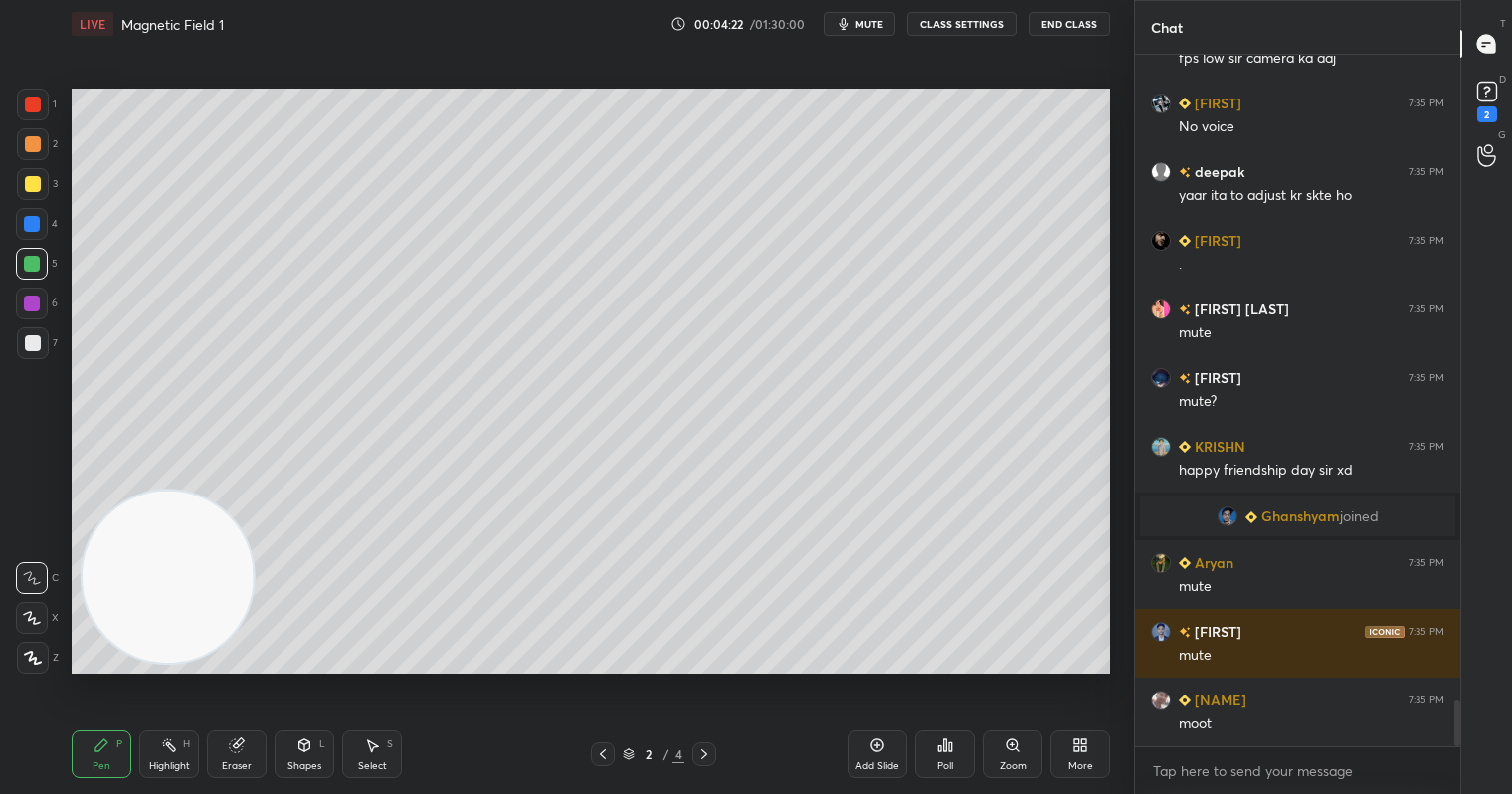 scroll, scrollTop: 9766, scrollLeft: 0, axis: vertical 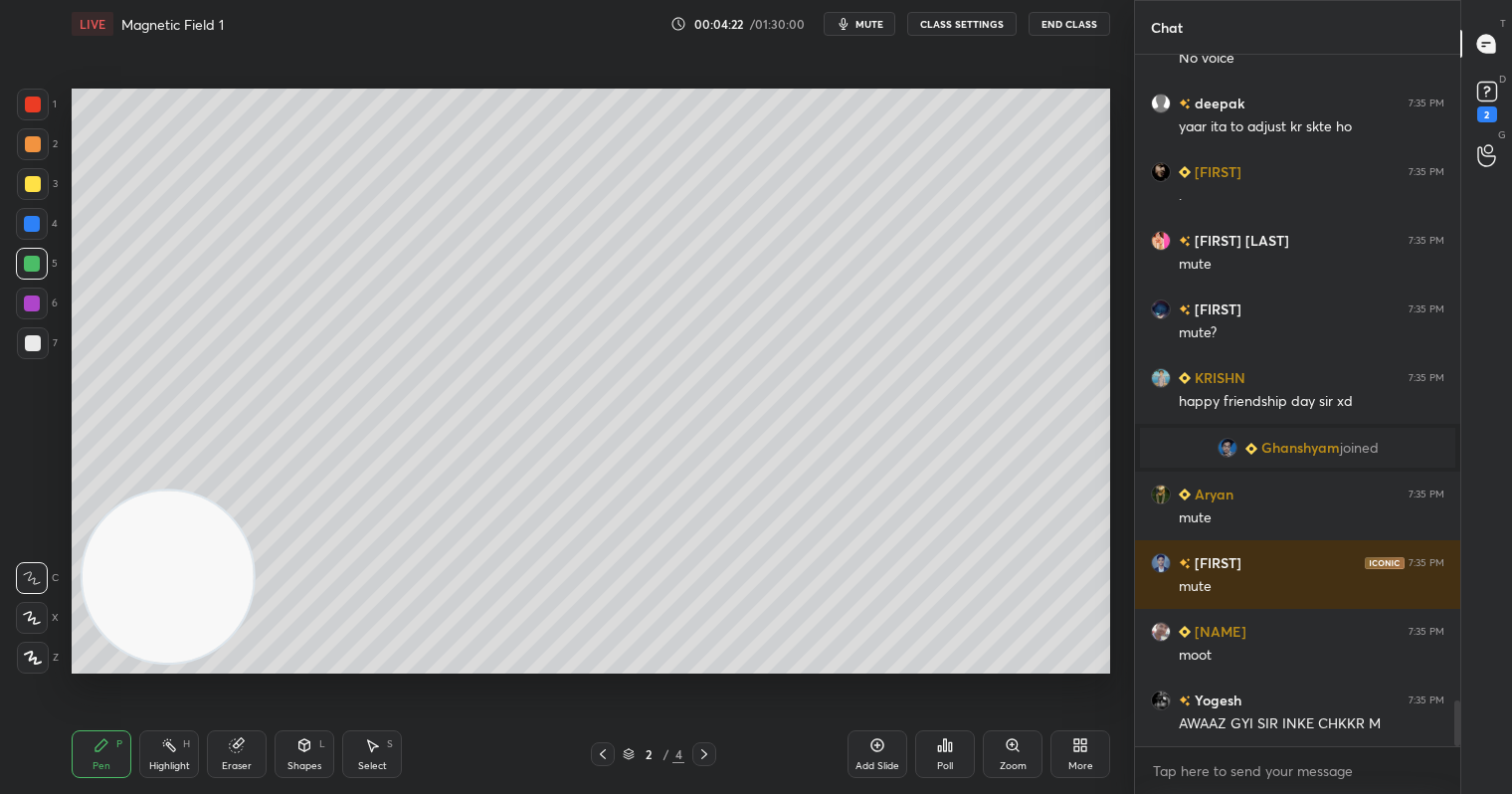 click on "CLASS SETTINGS" at bounding box center (962, 24) 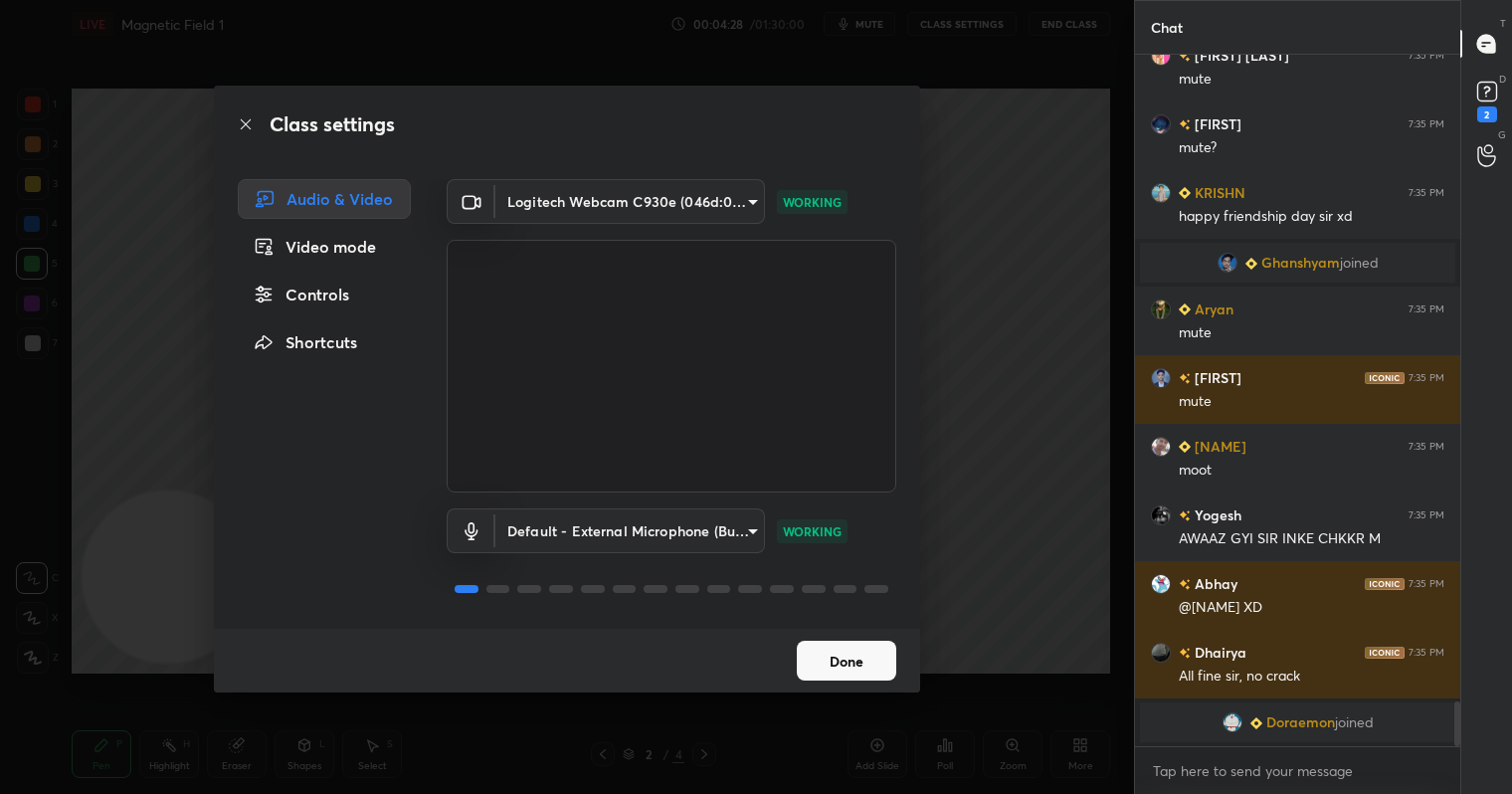 scroll, scrollTop: 9883, scrollLeft: 0, axis: vertical 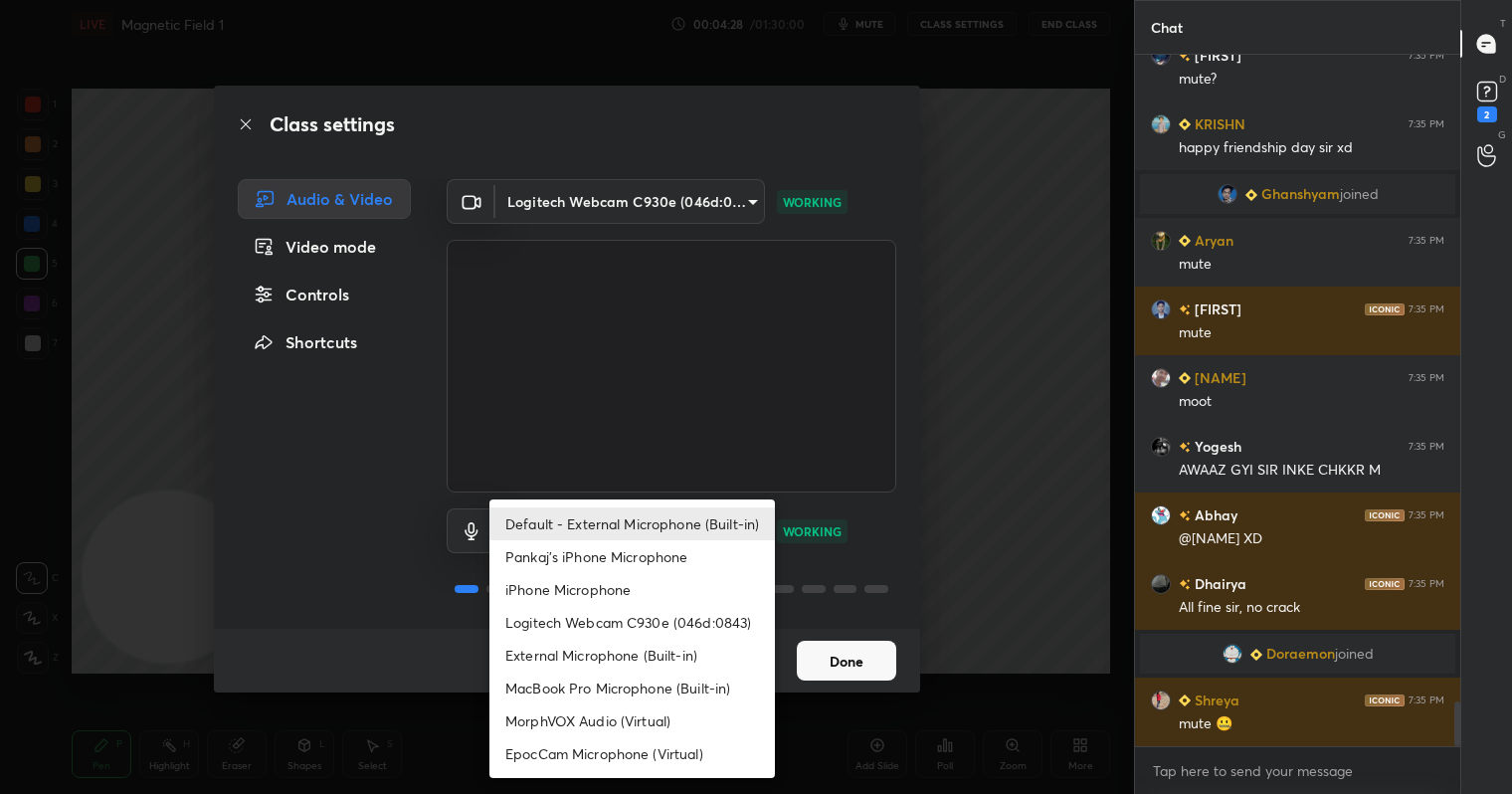 click on "1 2 3 4 5 6 7 C X Z C X Z E E Erase all   H H LIVE Magnetic Field 1 00:04:28 /  01:30:00 mute CLASS SETTINGS End Class Setting up your live class Poll for   secs No correct answer Start poll Back Magnetic Field 1 • L18 of Detailed Course on Current Electricity Pankaj Singh Pen P Highlight H Eraser Shapes L Select S 2 / 4 Add Slide Poll Zoom More Chat Prince Raj 7:35 PM mute Naivedya 7:35 PM mute? KRISHN 7:35 PM happy friendship day sir xd Ghanshyam  joined Aryan 7:35 PM mute Vikram 7:35 PM mute Samarpan 7:35 PM moot Yogesh 7:35 PM AWAAZ GYI SIR INKE CHKKR M Abhay 7:35 PM @SAMARPAN XD Dhairya 7:35 PM All fine sir, no crack Doraemon  joined Shreya 7:35 PM mute 🤐 JUMP TO LATEST Enable hand raising Enable raise hand to speak to learners. Once enabled, chat will be turned off temporarily. Enable x   introducing Raise a hand with a doubt Now learners can raise their hand along with a doubt  How it works? Selmon Asked a doubt 5 am I blocked? I can't chat since yesterday 😞 Pick this doubt Kumaradity... 4 T D" at bounding box center (756, 397) 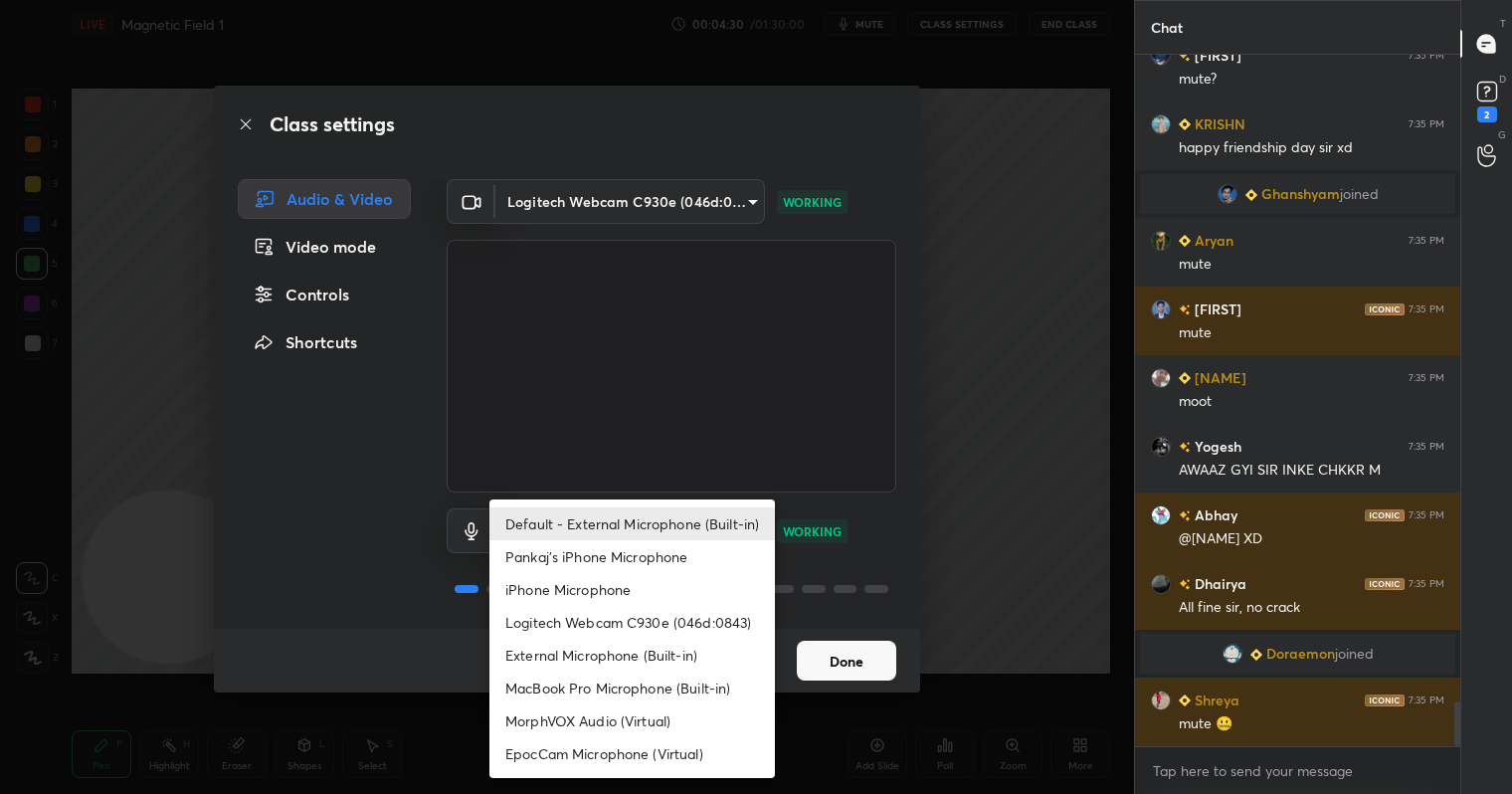 click on "Pankaj’s iPhone Microphone" at bounding box center (632, 556) 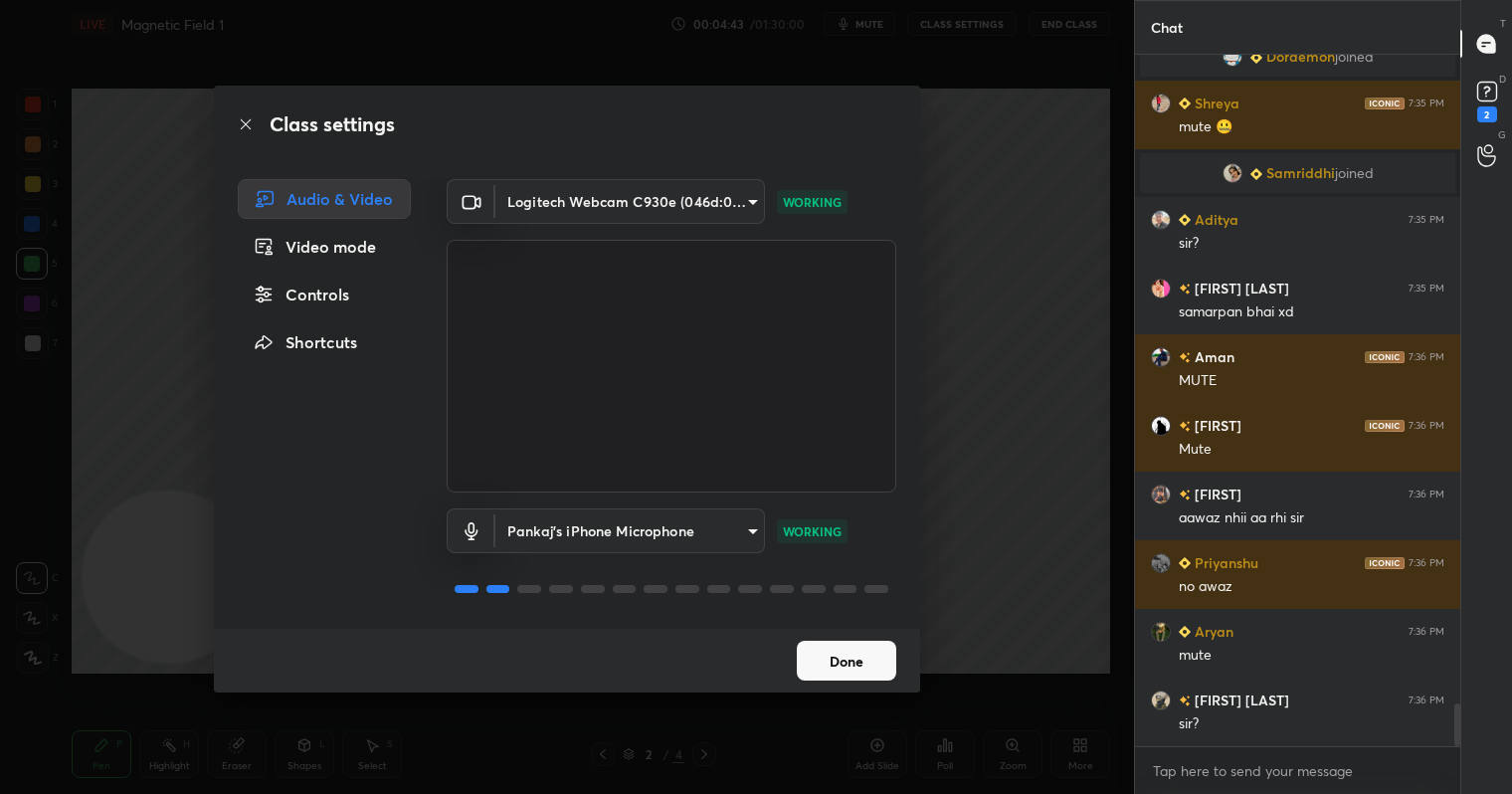 scroll, scrollTop: 10530, scrollLeft: 0, axis: vertical 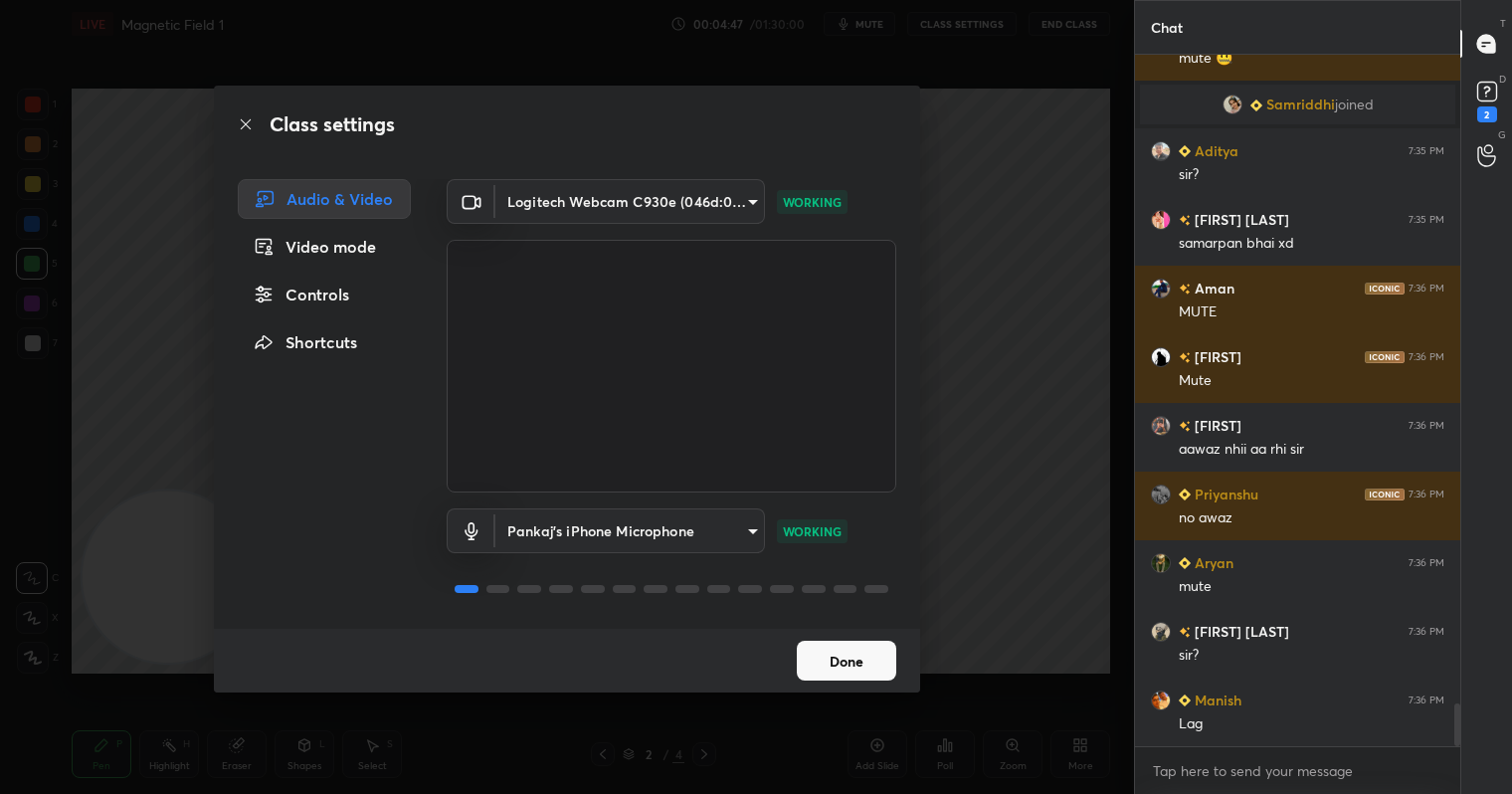 click on "1 2 3 4 5 6 7 C X Z C X Z E E Erase all   H H LIVE Magnetic Field 1 00:04:47 /  01:30:00 mute CLASS SETTINGS End Class Setting up your live class Poll for   secs No correct answer Start poll Back Magnetic Field 1 • L18 of Detailed Course on Current Electricity Pankaj Singh Pen P Highlight H Eraser Shapes L Select S 2 / 4 Add Slide Poll Zoom More Chat Doraemon  joined Shreya 7:35 PM mute 🤐 Samriddhi  joined Aditya 7:35 PM sir? Prince Raj 7:35 PM samarpan bhai xd Aman 7:36 PM MUTE Navraj 7:36 PM Mute Sunita 7:36 PM aawaz nhii aa rhi sir Priyanshu 7:36 PM no awaz Aryan 7:36 PM mute Yash Raj 7:36 PM sir? Manish 7:36 PM Lag JUMP TO LATEST Enable hand raising Enable raise hand to speak to learners. Once enabled, chat will be turned off temporarily. Enable x   introducing Raise a hand with a doubt Now learners can raise their hand along with a doubt  How it works? Selmon Asked a doubt 5 am I blocked? I can't chat since yesterday 😞 Pick this doubt Kumaradity... Asked a doubt 4 Pick this doubt NEW DOUBTS ASKED" at bounding box center [756, 397] 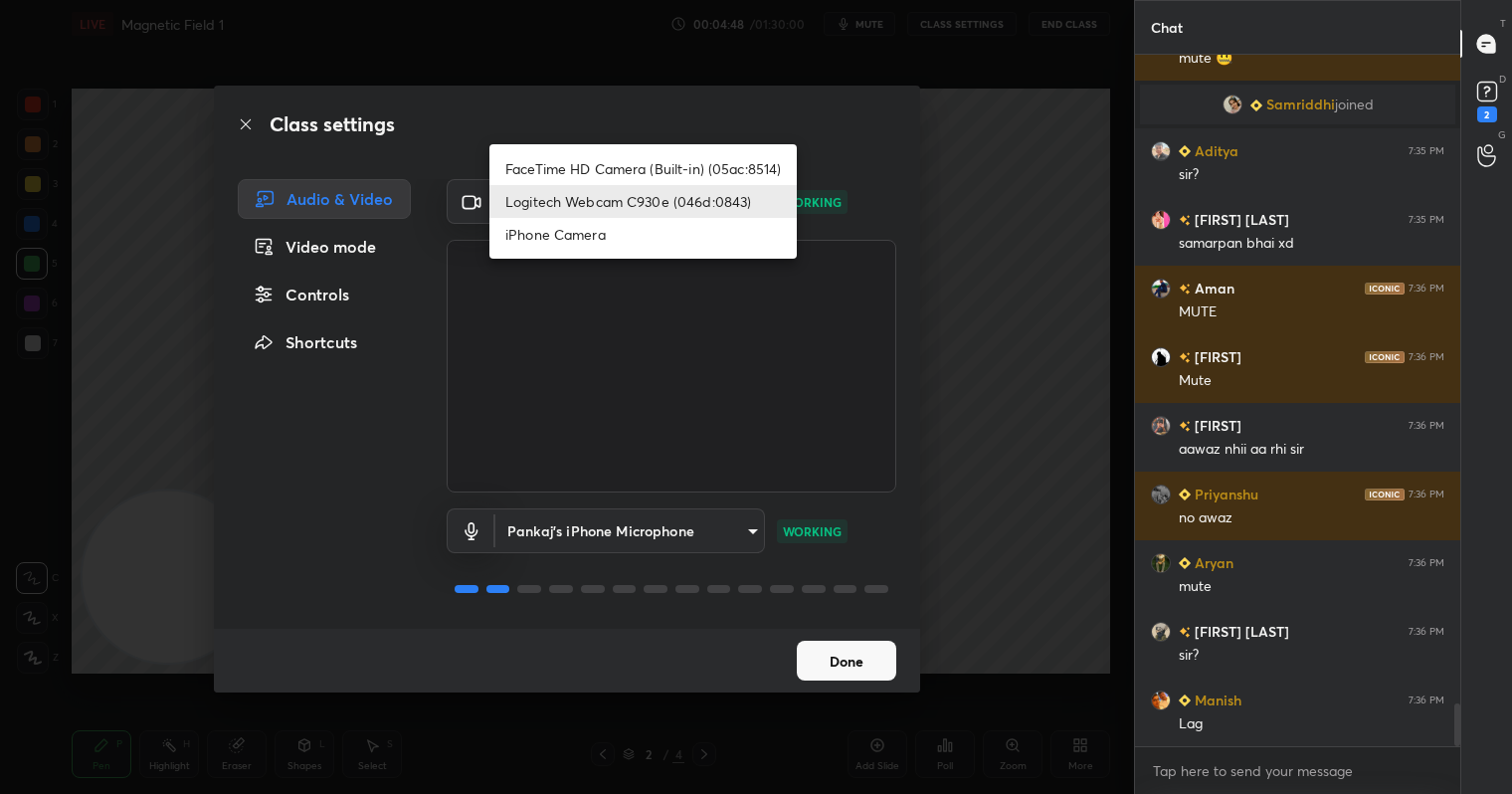 drag, startPoint x: 875, startPoint y: 230, endPoint x: 832, endPoint y: 269, distance: 58.051701 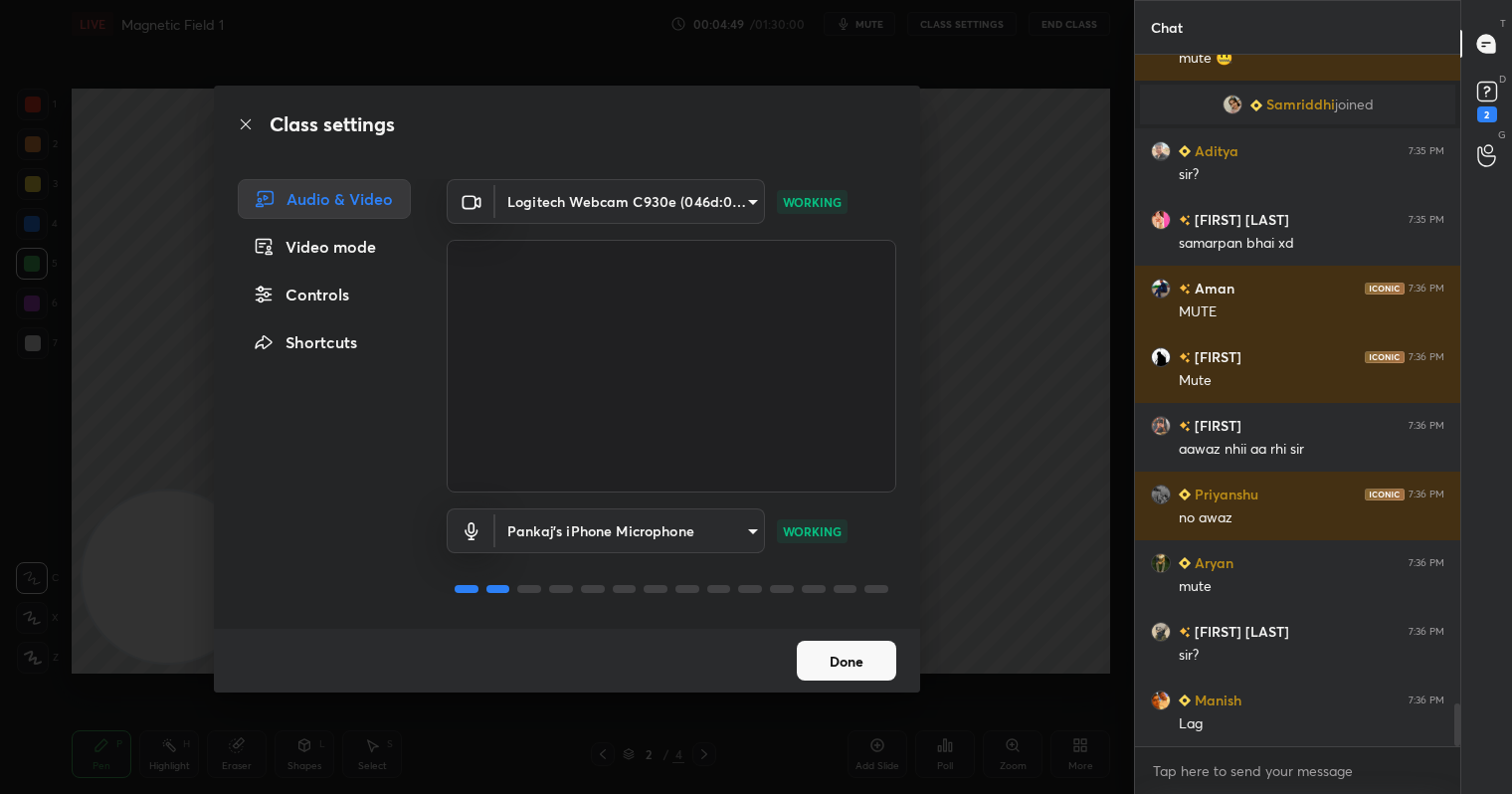 scroll, scrollTop: 10599, scrollLeft: 0, axis: vertical 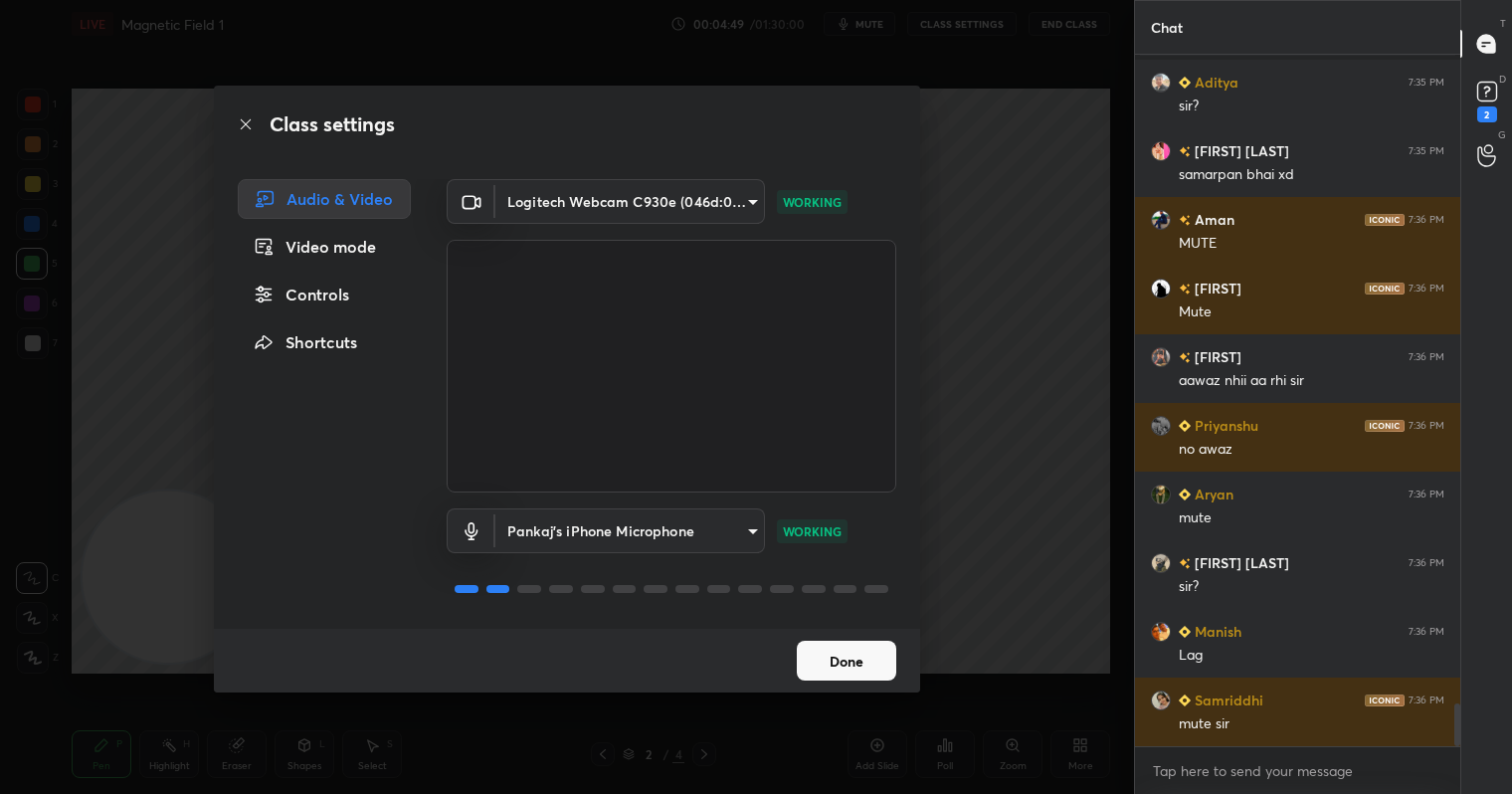 click on "1 2 3 4 5 6 7 C X Z C X Z E E Erase all   H H LIVE Magnetic Field 1 00:04:49 /  01:30:00 mute CLASS SETTINGS End Class Setting up your live class Poll for   secs No correct answer Start poll Back Magnetic Field 1 • L18 of Detailed Course on Current Electricity Pankaj Singh Pen P Highlight H Eraser Shapes L Select S 2 / 4 Add Slide Poll Zoom More Chat Shreya 7:35 PM mute 🤐 Samriddhi  joined Aditya 7:35 PM sir? Prince Raj 7:35 PM samarpan bhai xd Aman 7:36 PM MUTE Navraj 7:36 PM Mute Sunita 7:36 PM aawaz nhii aa rhi sir Priyanshu 7:36 PM no awaz Aryan 7:36 PM mute Yash Raj 7:36 PM sir? Manish 7:36 PM Lag Samriddhi 7:36 PM mute h sir JUMP TO LATEST Enable hand raising Enable raise hand to speak to learners. Once enabled, chat will be turned off temporarily. Enable x   introducing Raise a hand with a doubt Now learners can raise their hand along with a doubt  How it works? Selmon Asked a doubt 5 am I blocked? I can't chat since yesterday 😞 Pick this doubt Kumaradity... Asked a doubt 4 Pick this doubt T D" at bounding box center [756, 397] 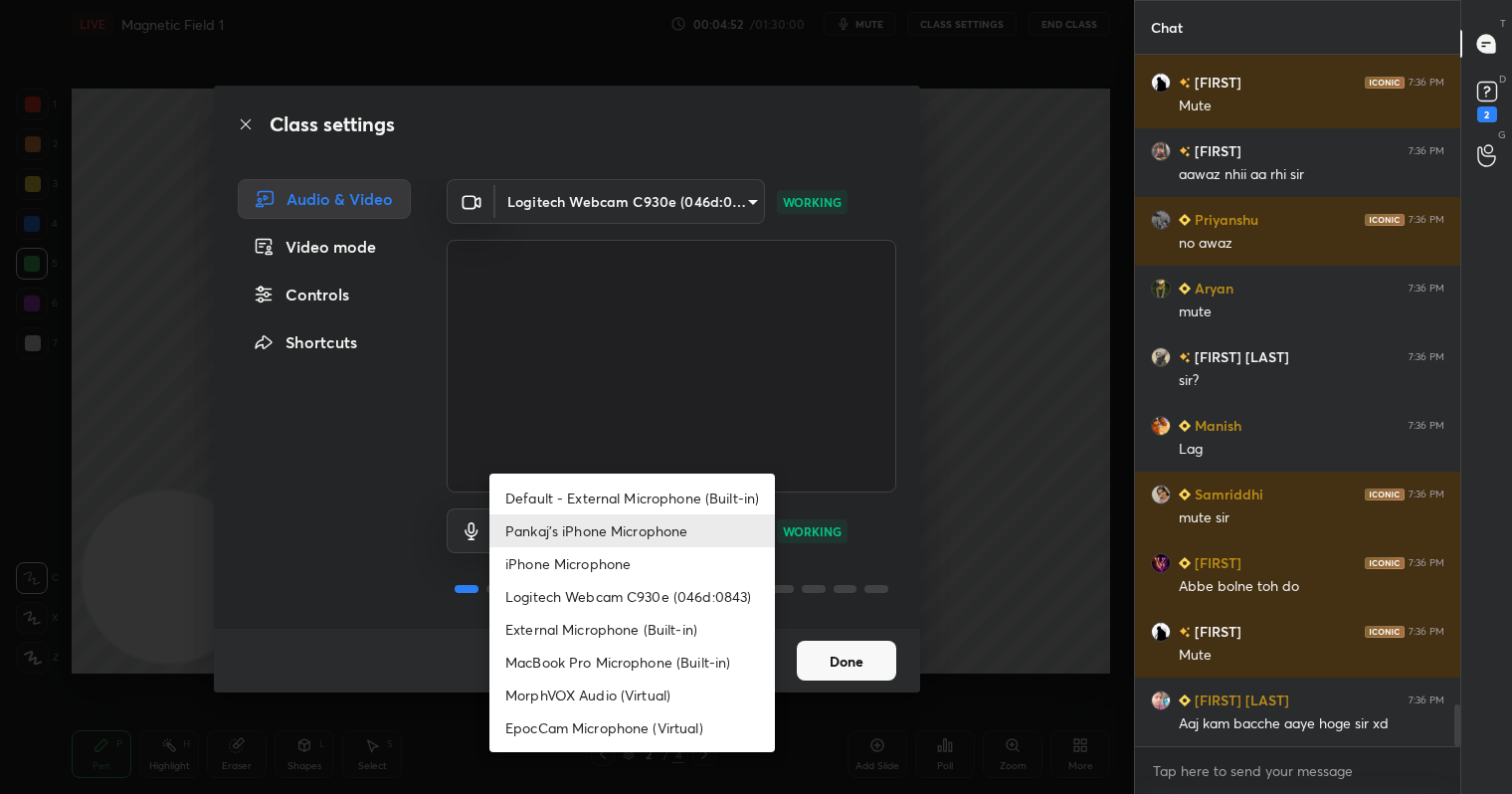 scroll, scrollTop: 10942, scrollLeft: 0, axis: vertical 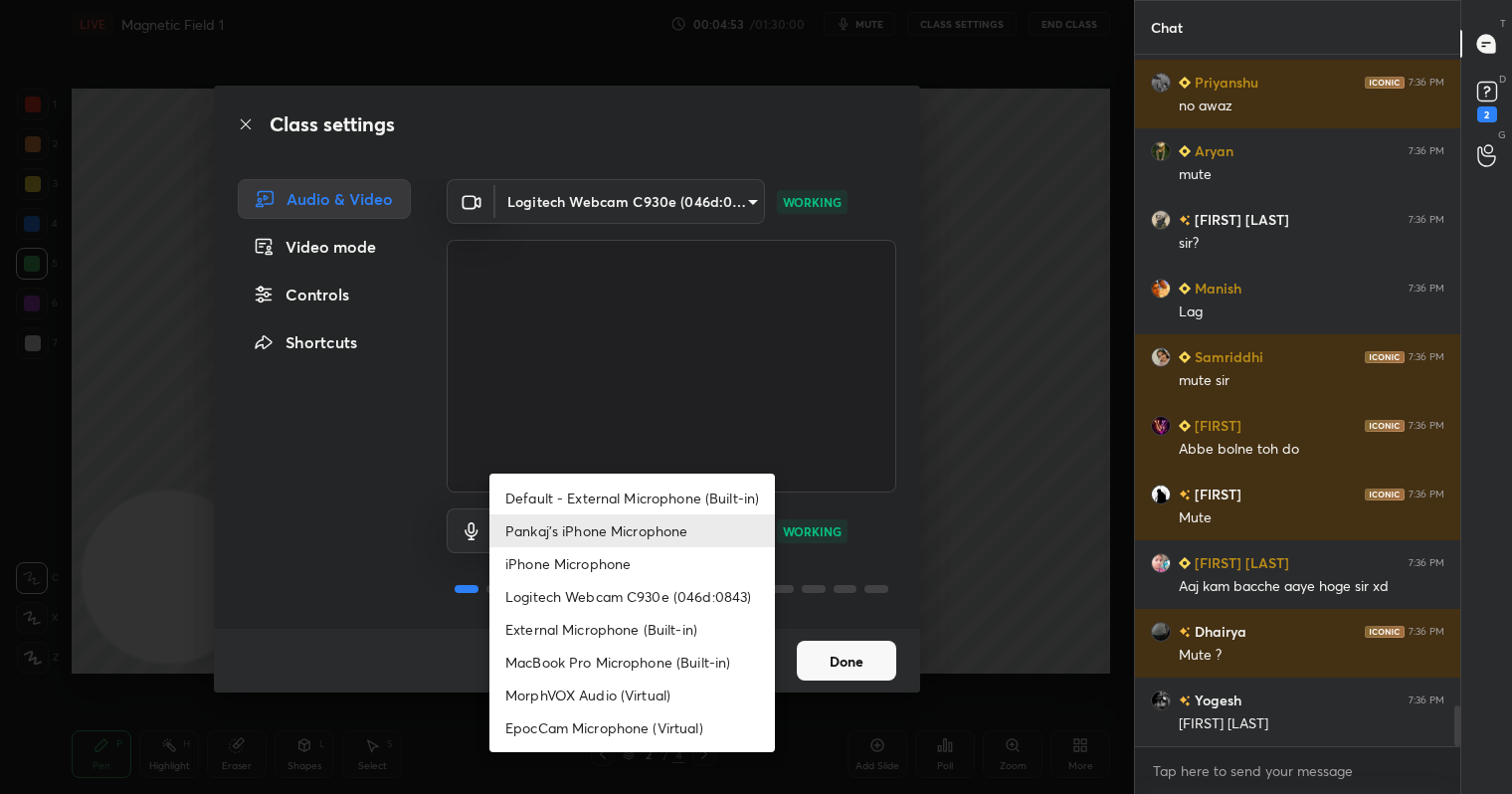 click on "Default - External Microphone (Built-in)" at bounding box center [632, 497] 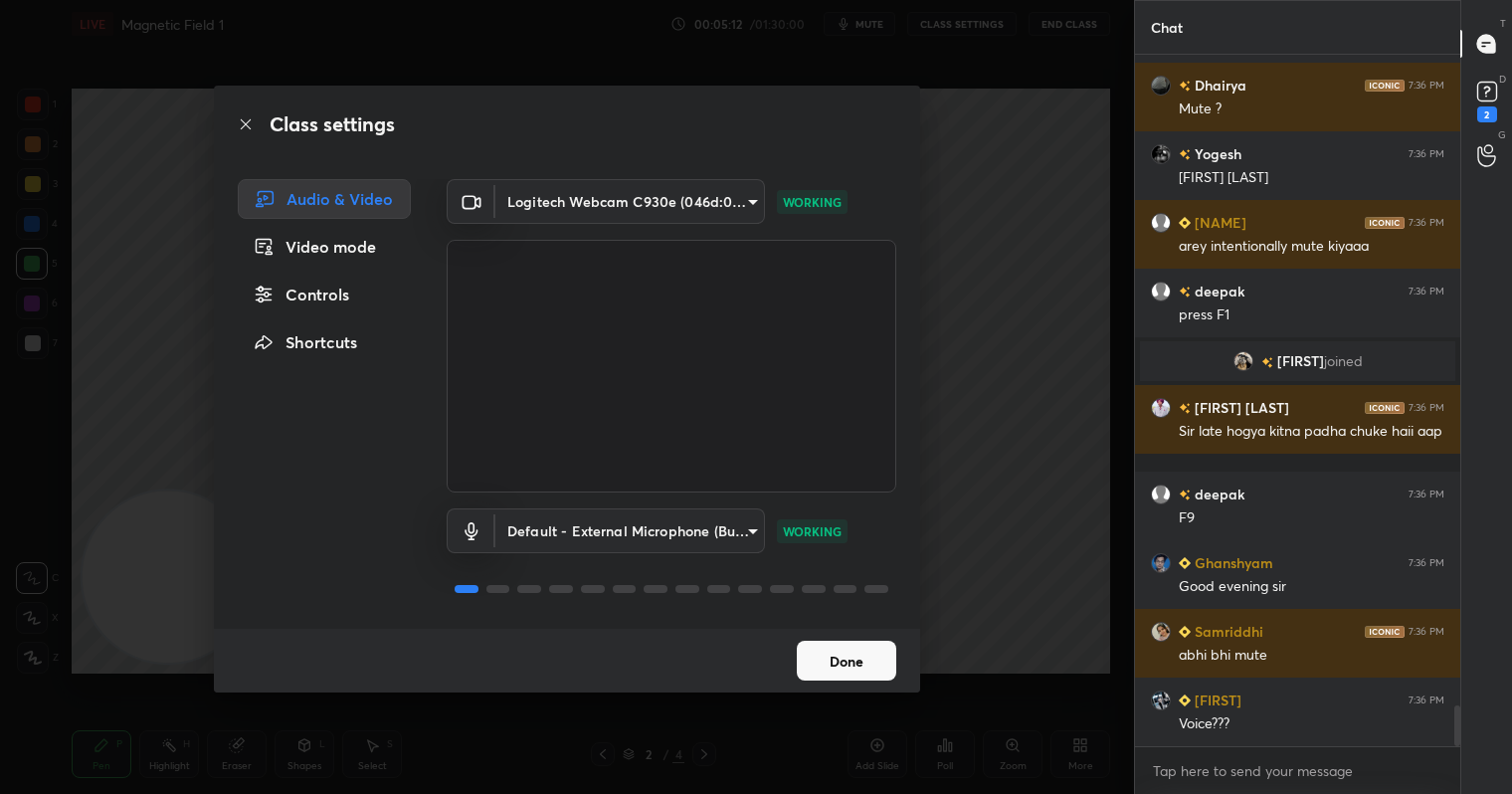 scroll, scrollTop: 11216, scrollLeft: 0, axis: vertical 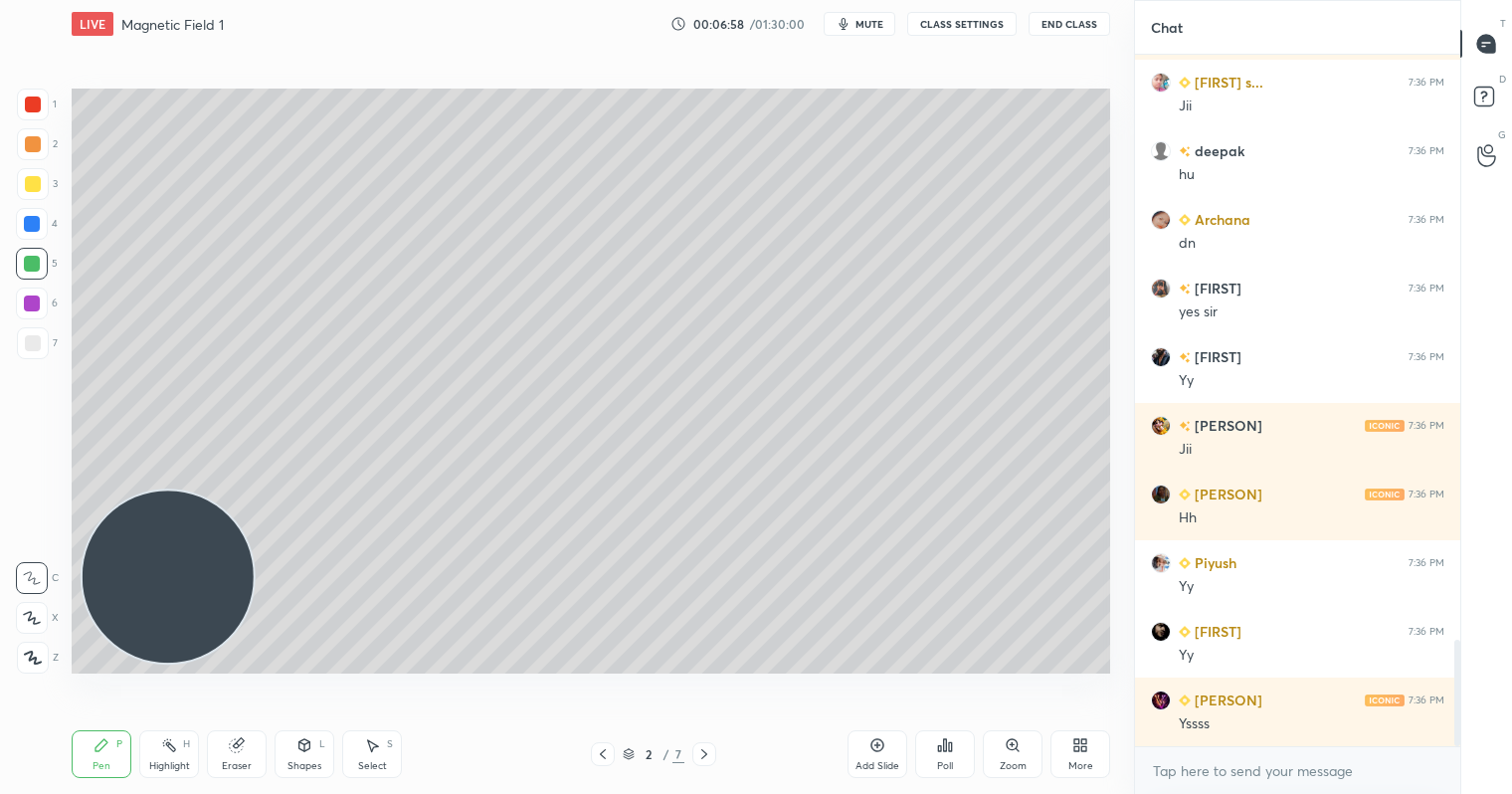 click at bounding box center (33, 184) 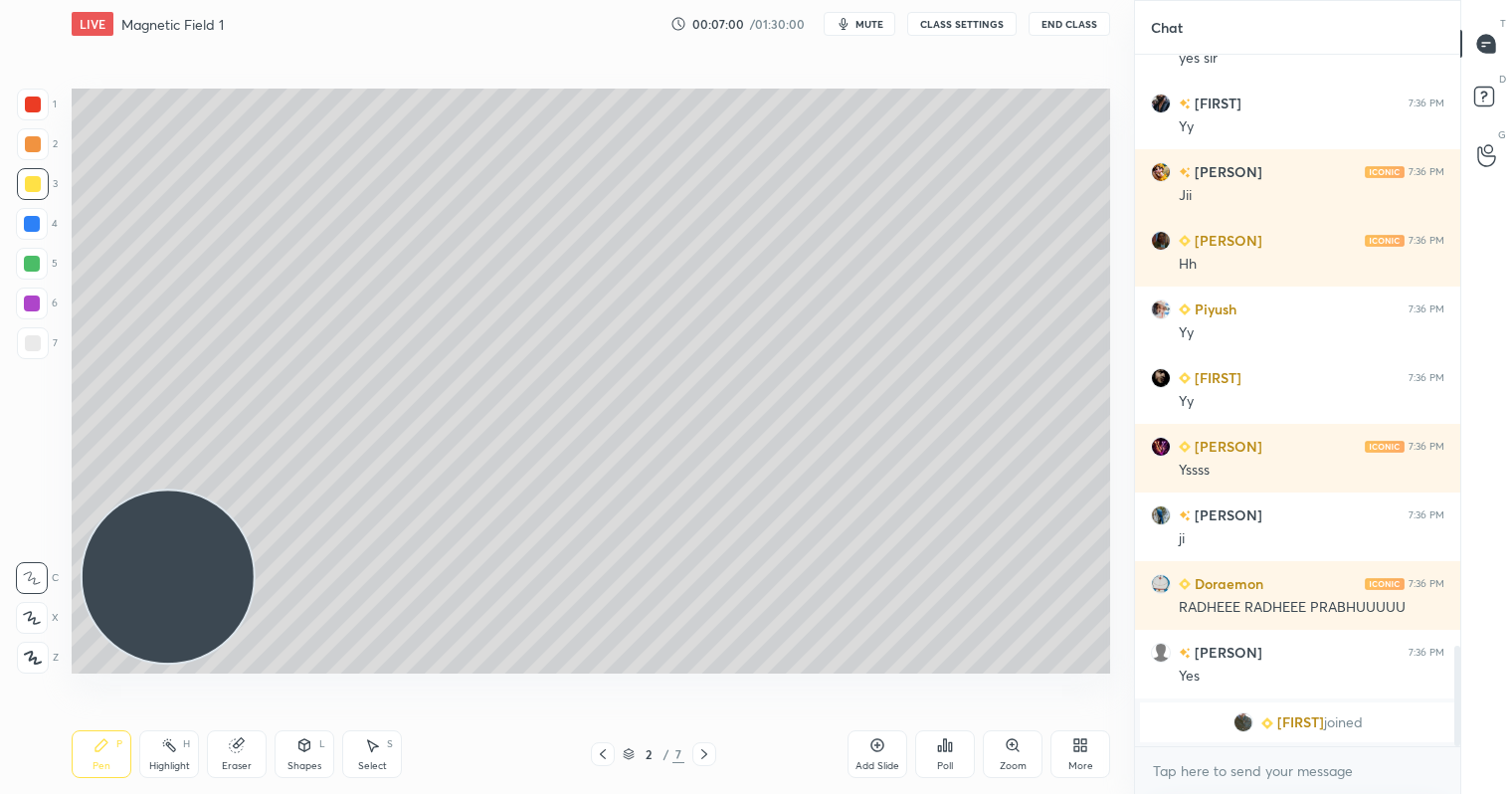 drag, startPoint x: 30, startPoint y: 298, endPoint x: 48, endPoint y: 298, distance: 18 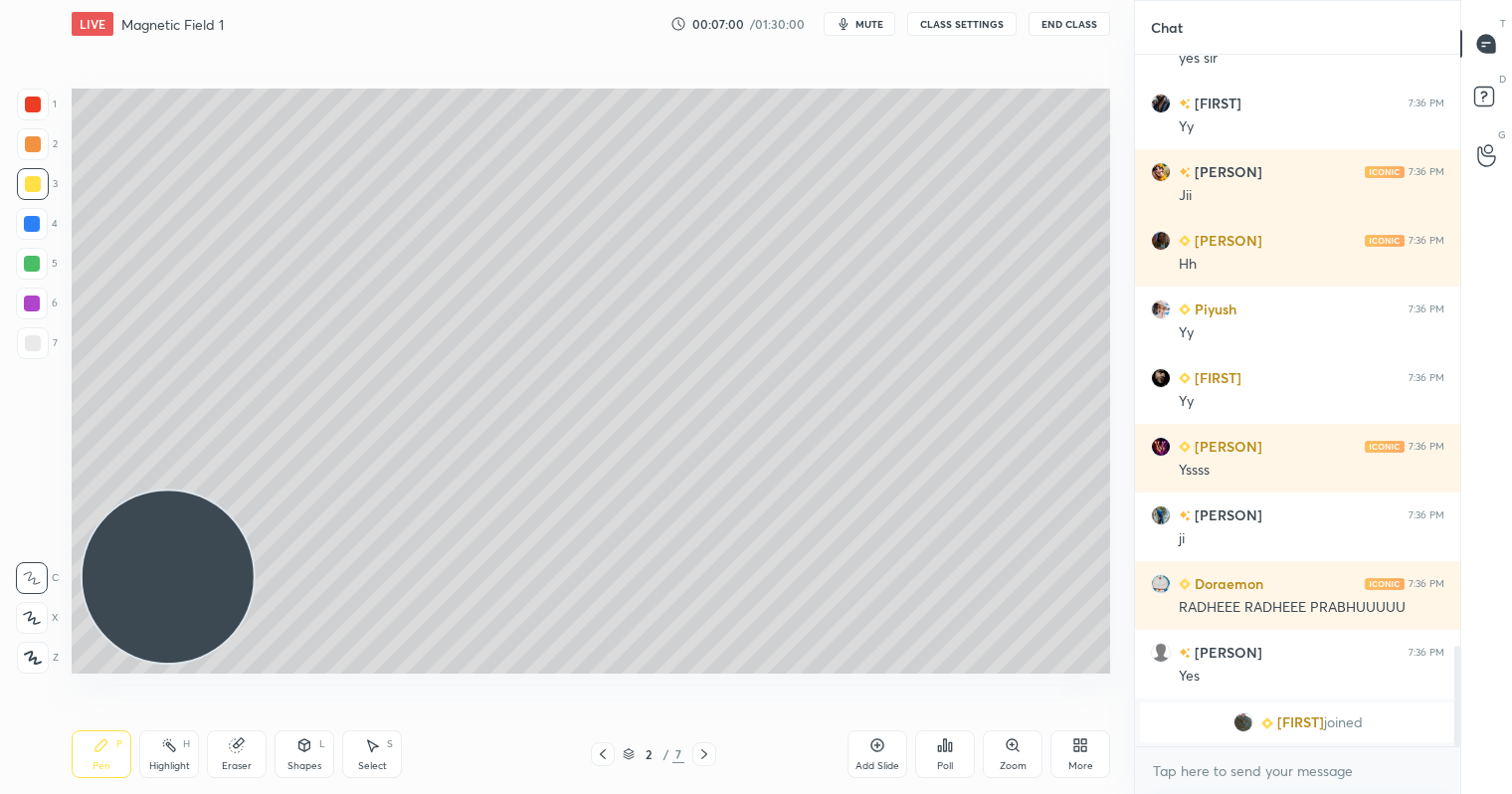 click at bounding box center (32, 303) 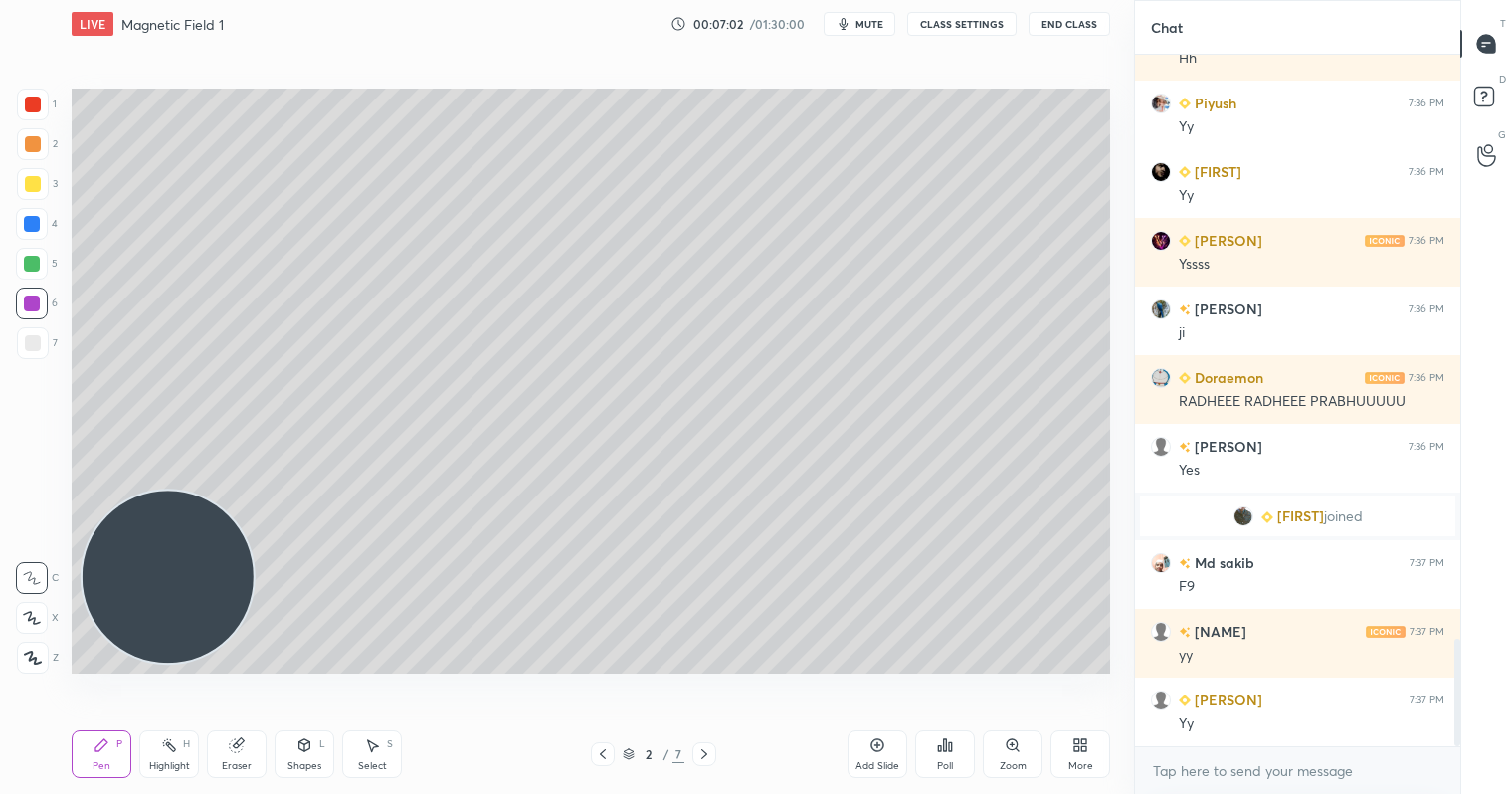 scroll, scrollTop: 3877, scrollLeft: 0, axis: vertical 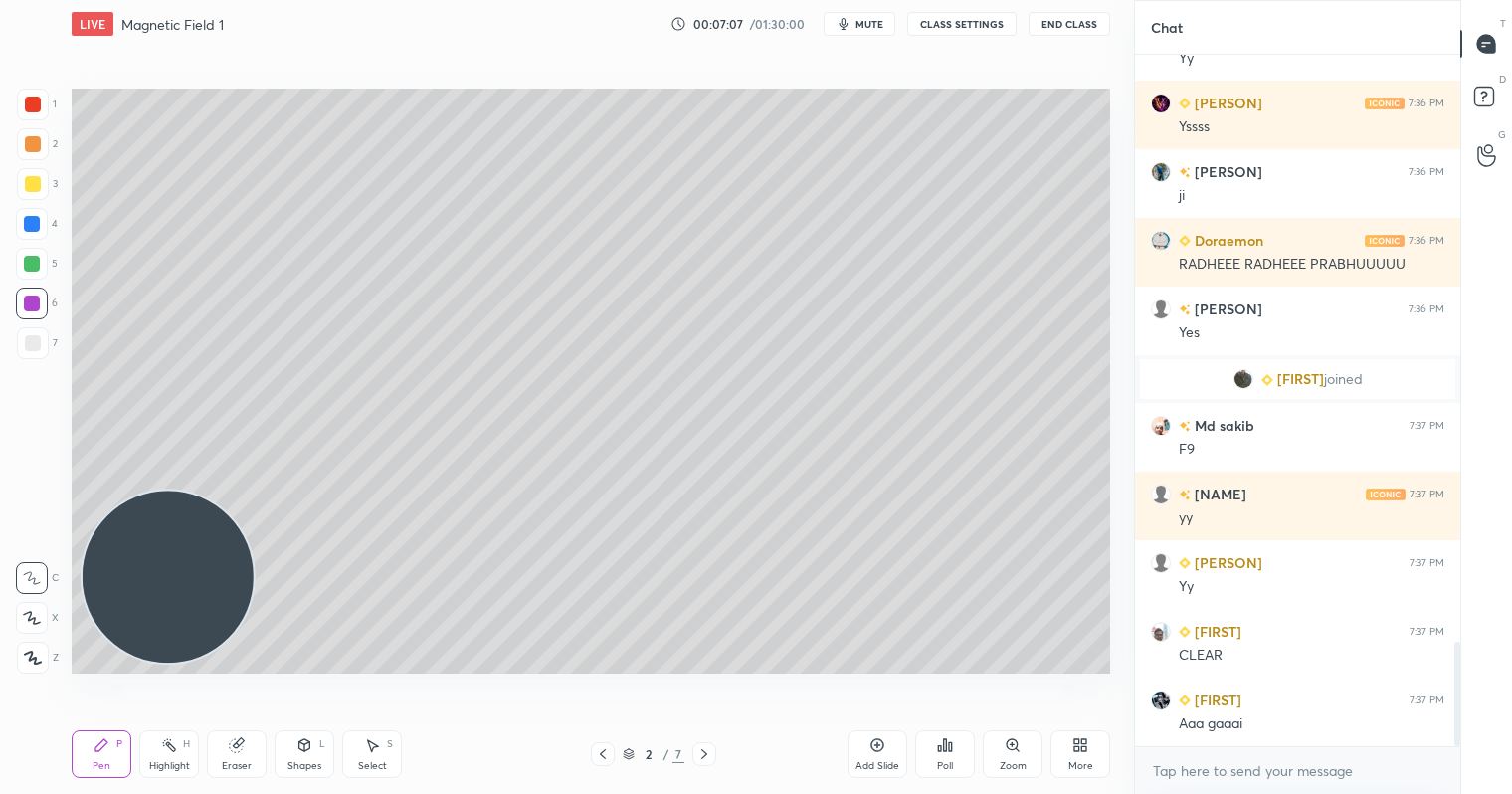 click on "Eraser" at bounding box center (237, 754) 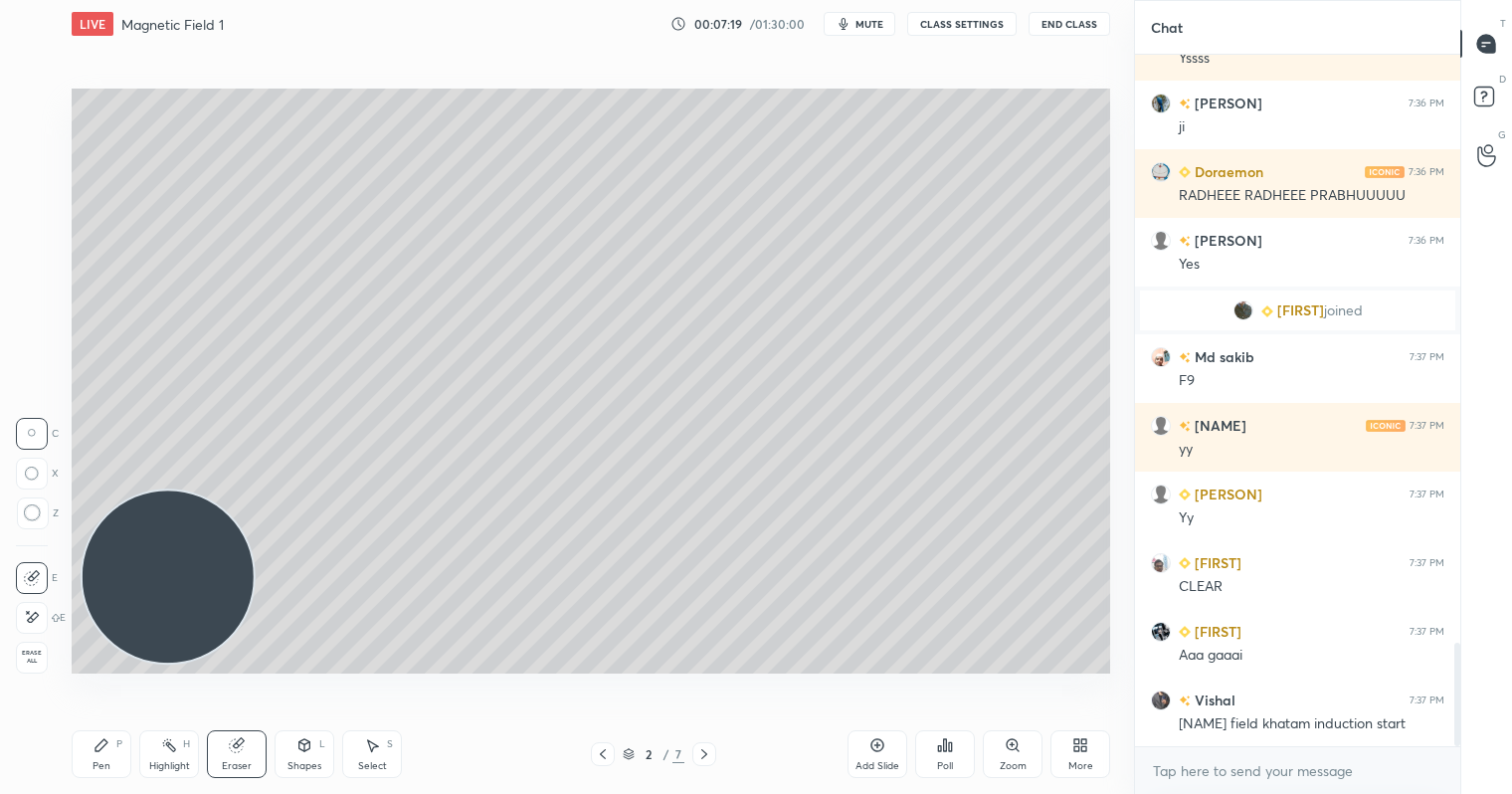click on "Pen P" at bounding box center [101, 754] 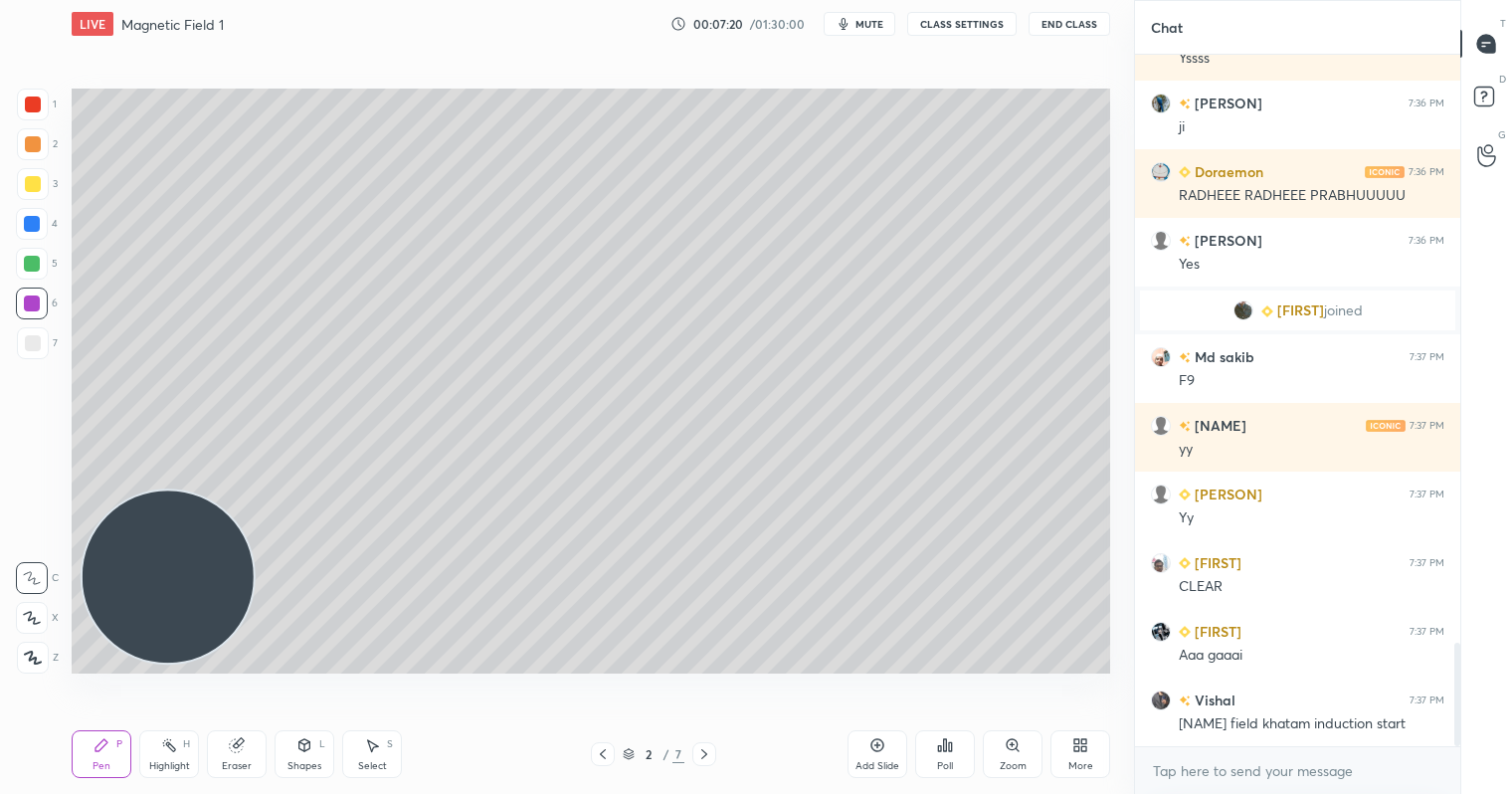 click at bounding box center [33, 184] 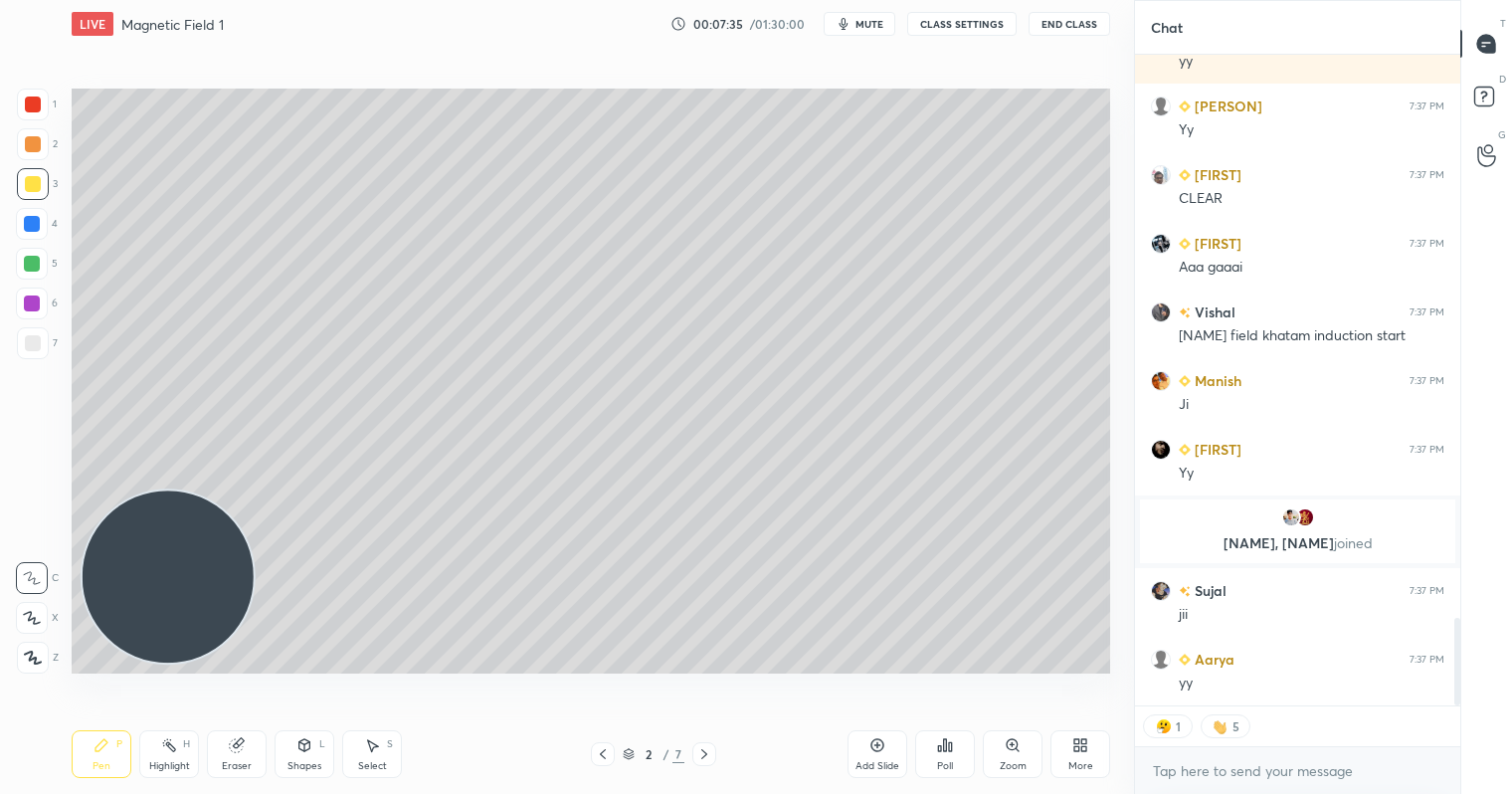 click at bounding box center (32, 264) 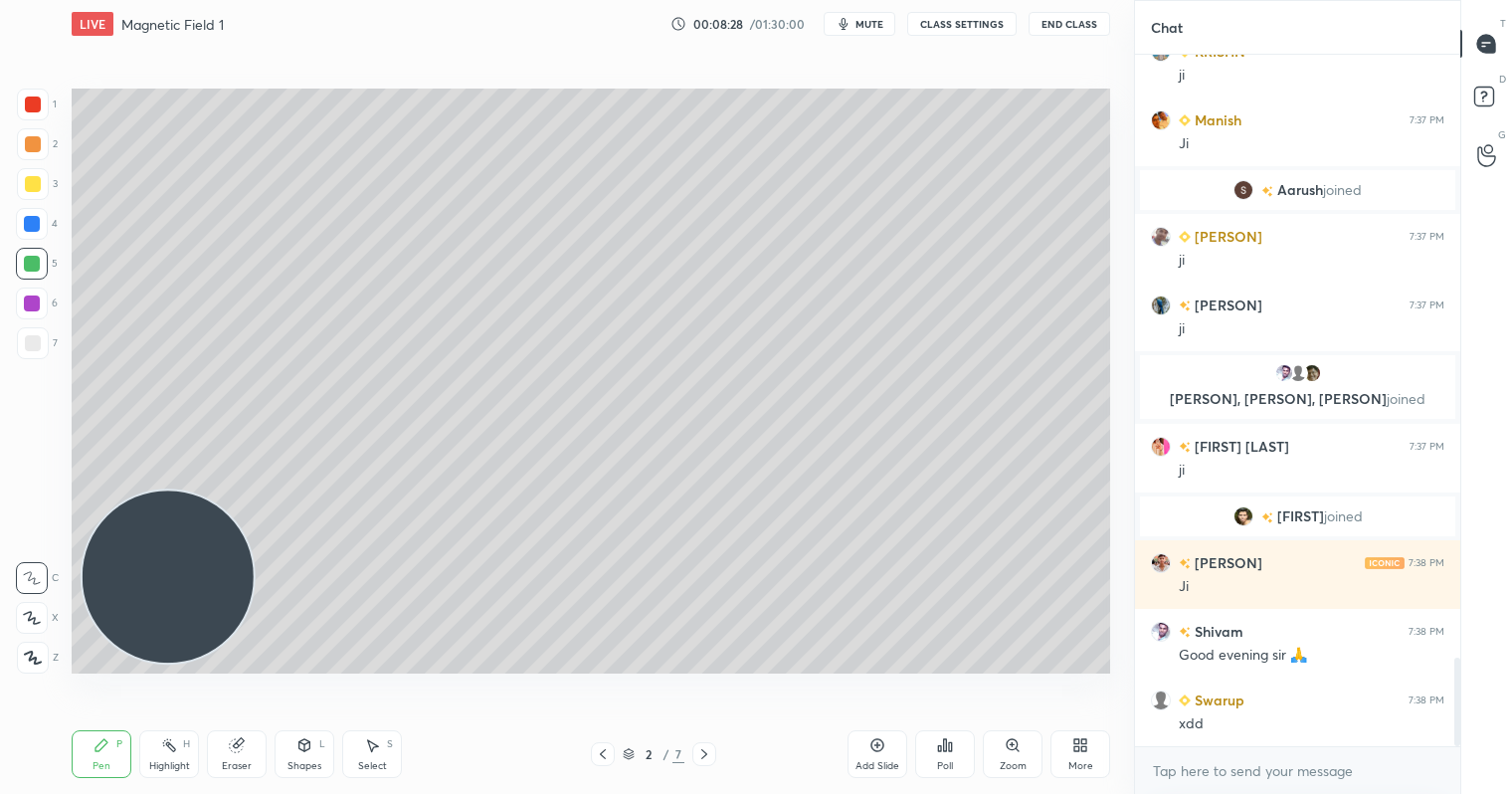scroll, scrollTop: 4701, scrollLeft: 0, axis: vertical 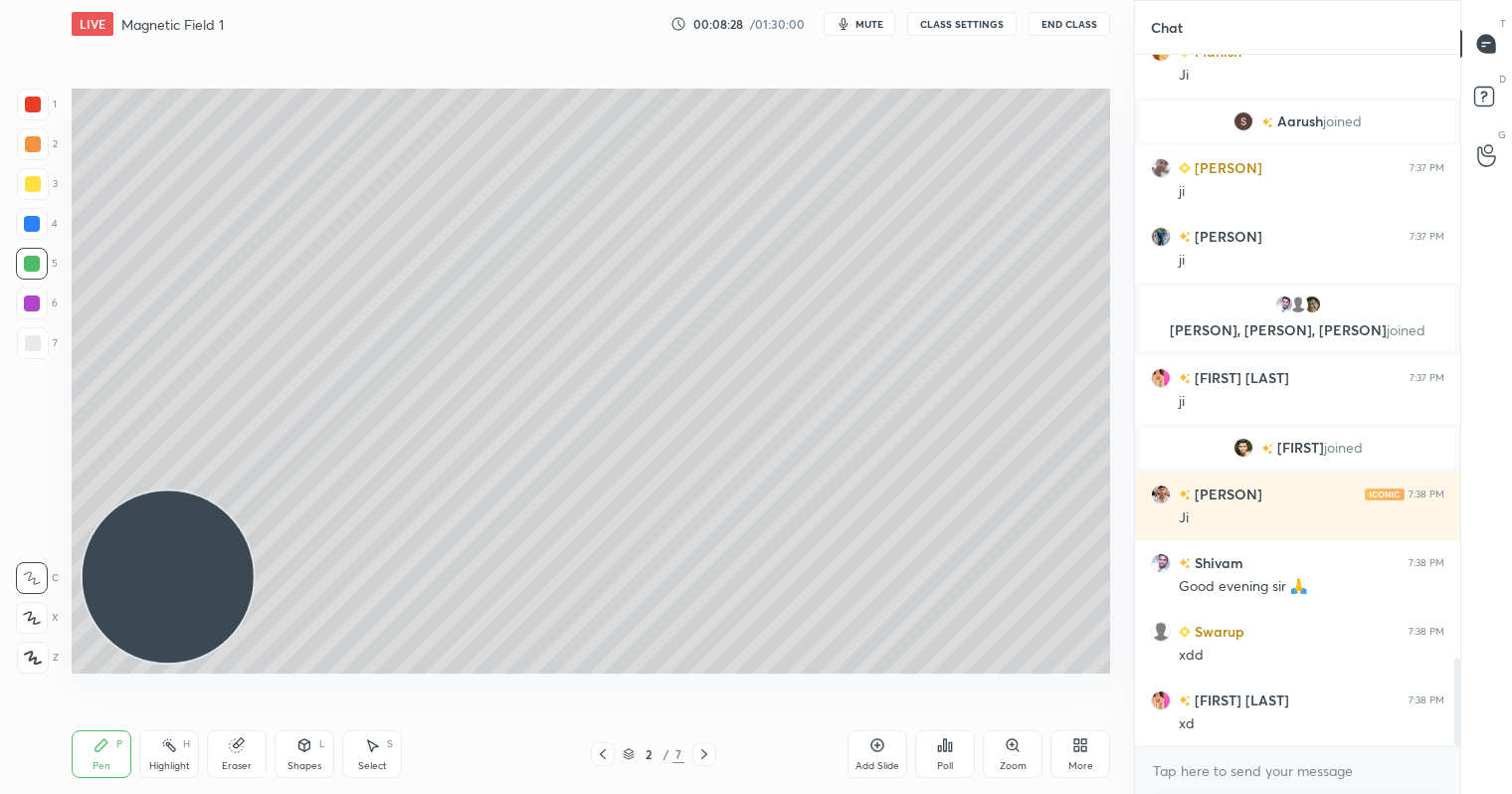 drag, startPoint x: 40, startPoint y: 185, endPoint x: 28, endPoint y: 181, distance: 12.649111 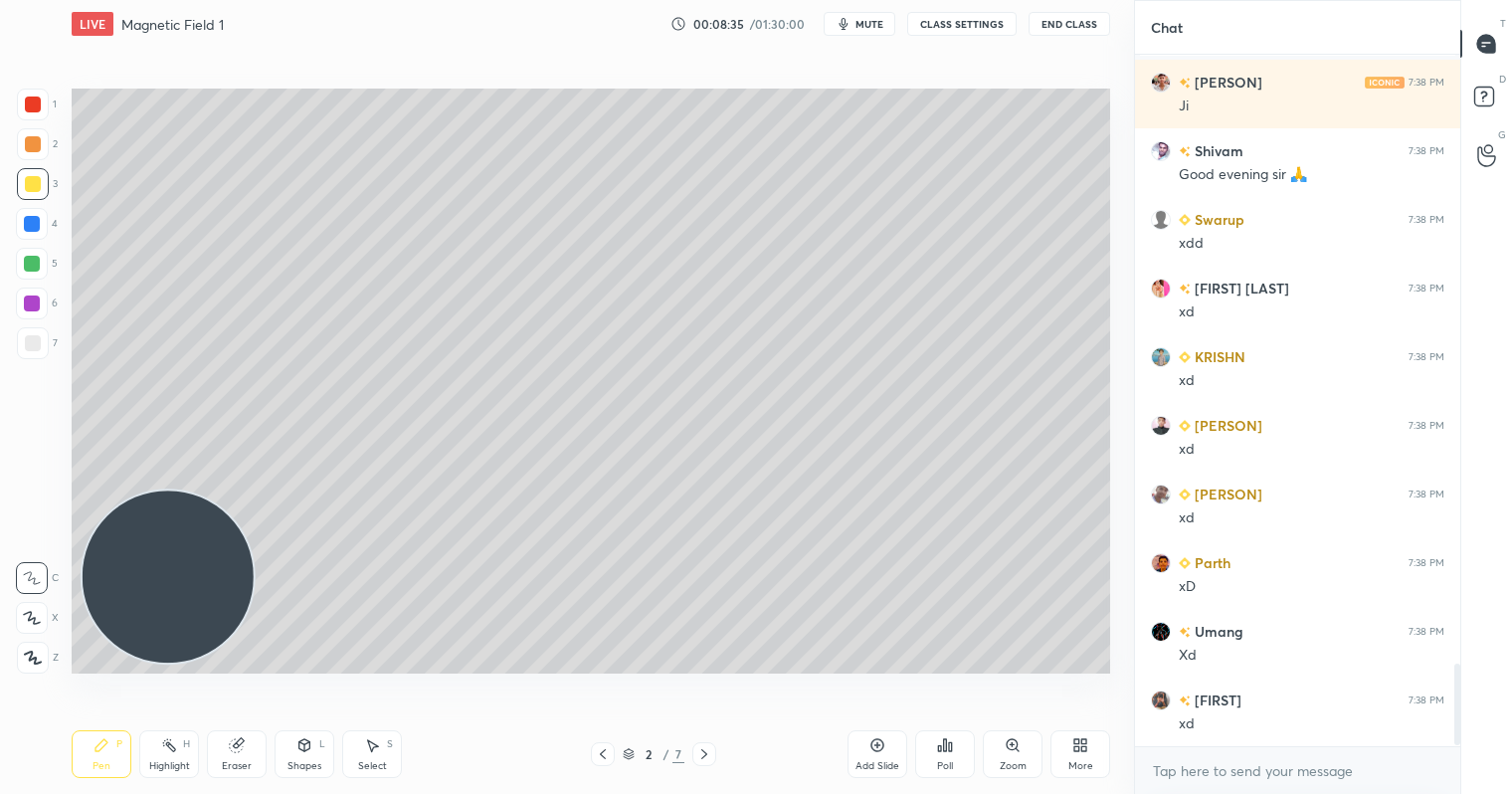 scroll, scrollTop: 5182, scrollLeft: 0, axis: vertical 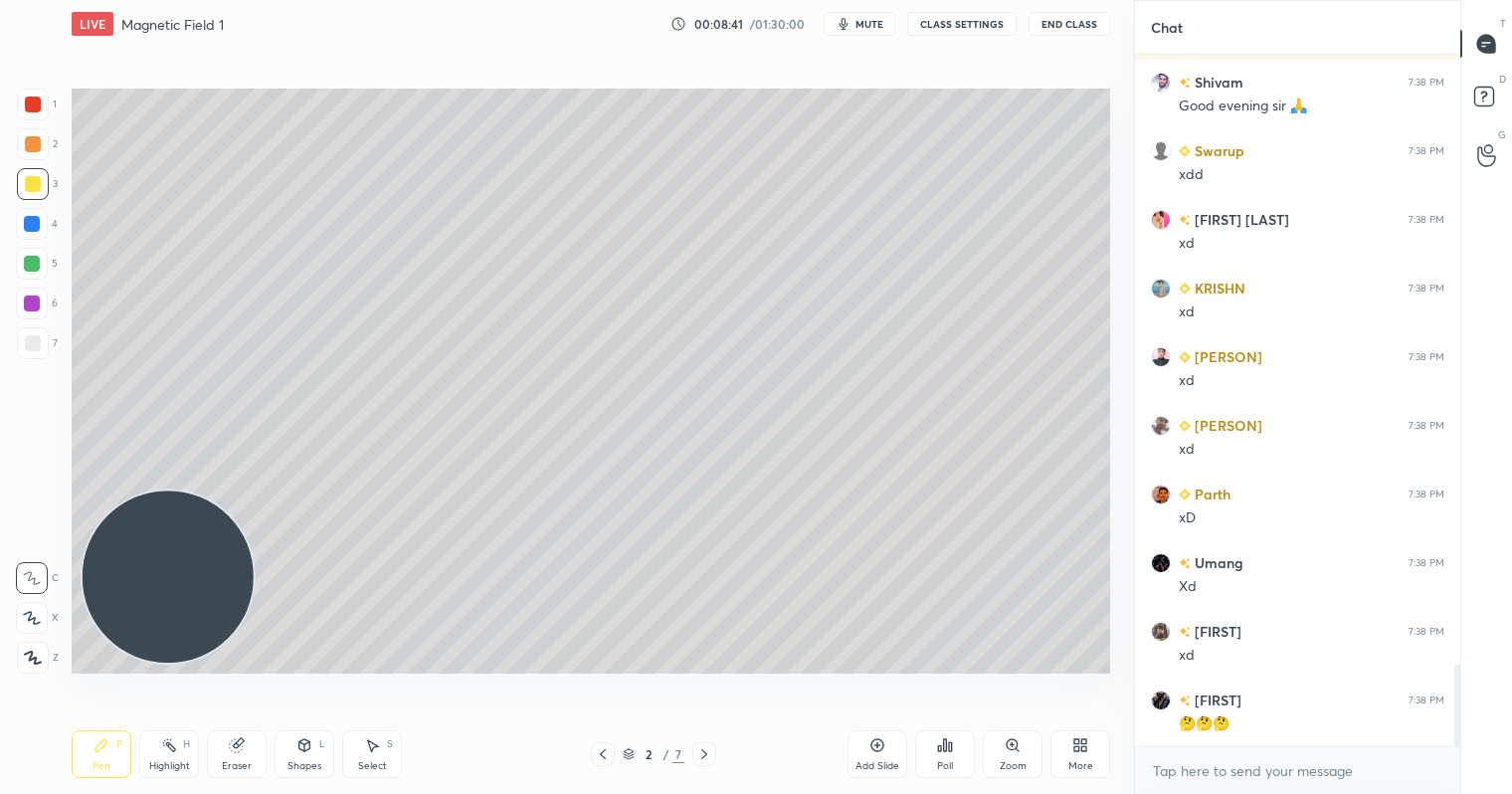 click at bounding box center [32, 264] 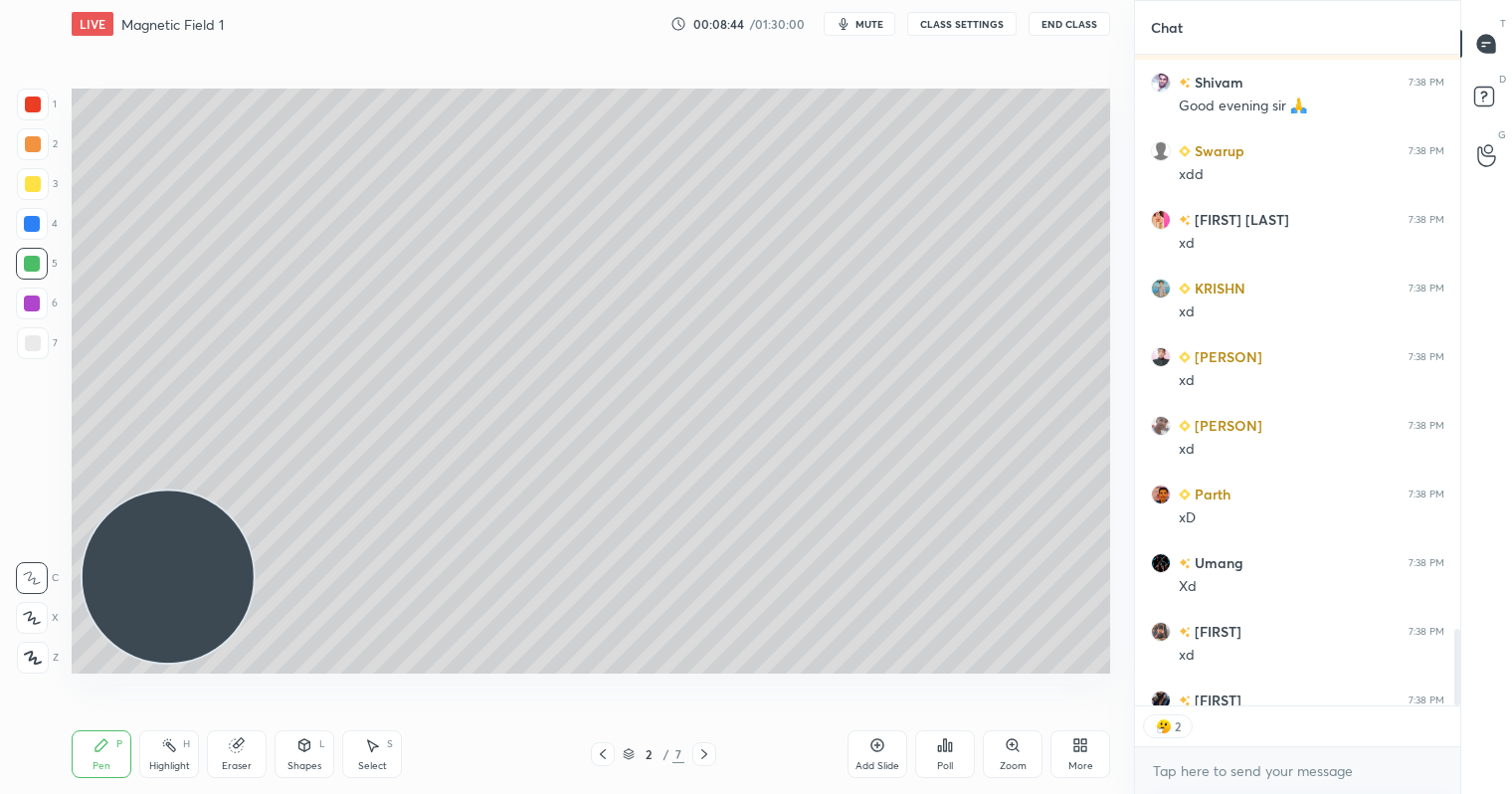 scroll, scrollTop: 645, scrollLeft: 319, axis: both 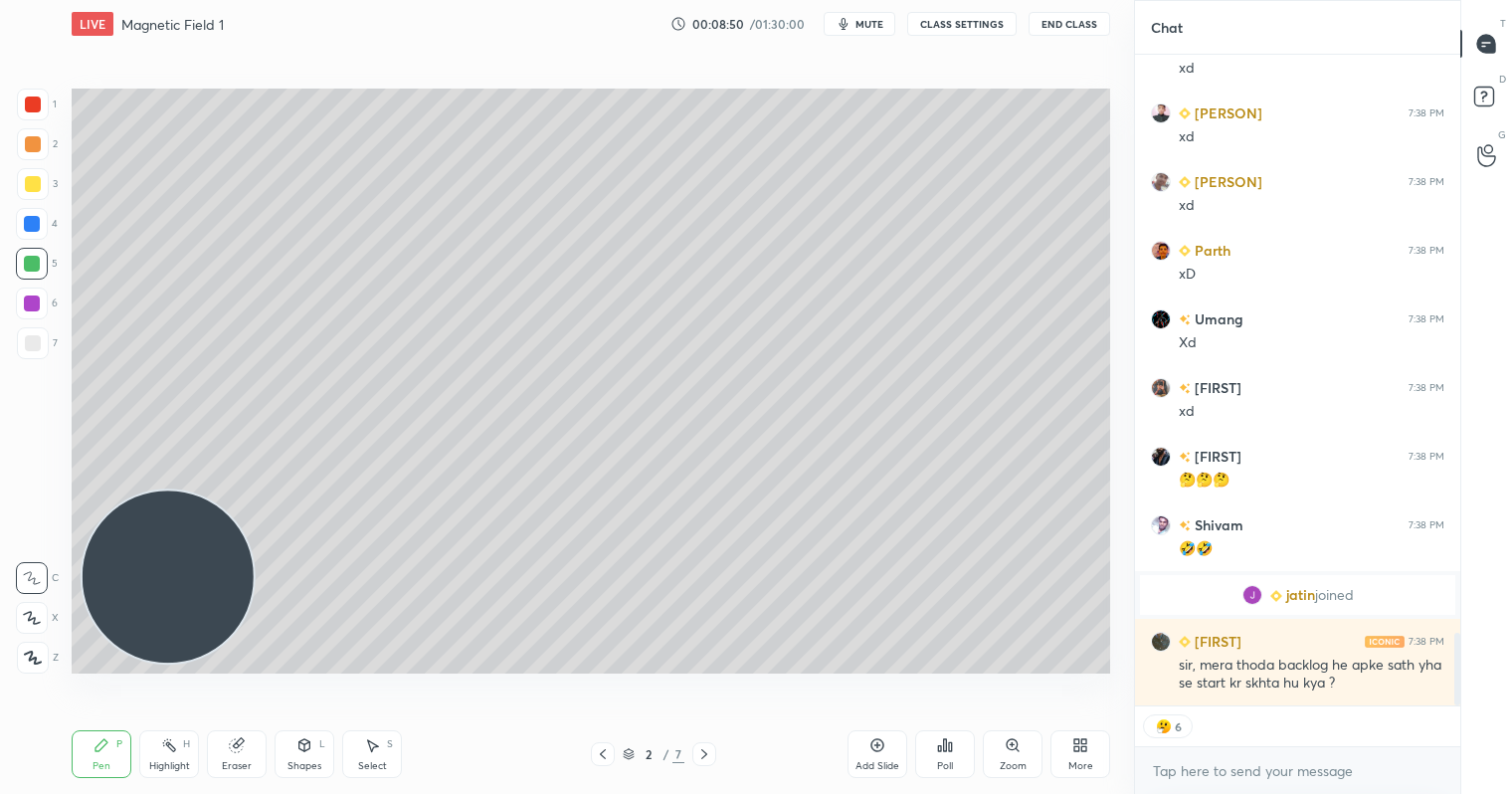 click at bounding box center (33, 184) 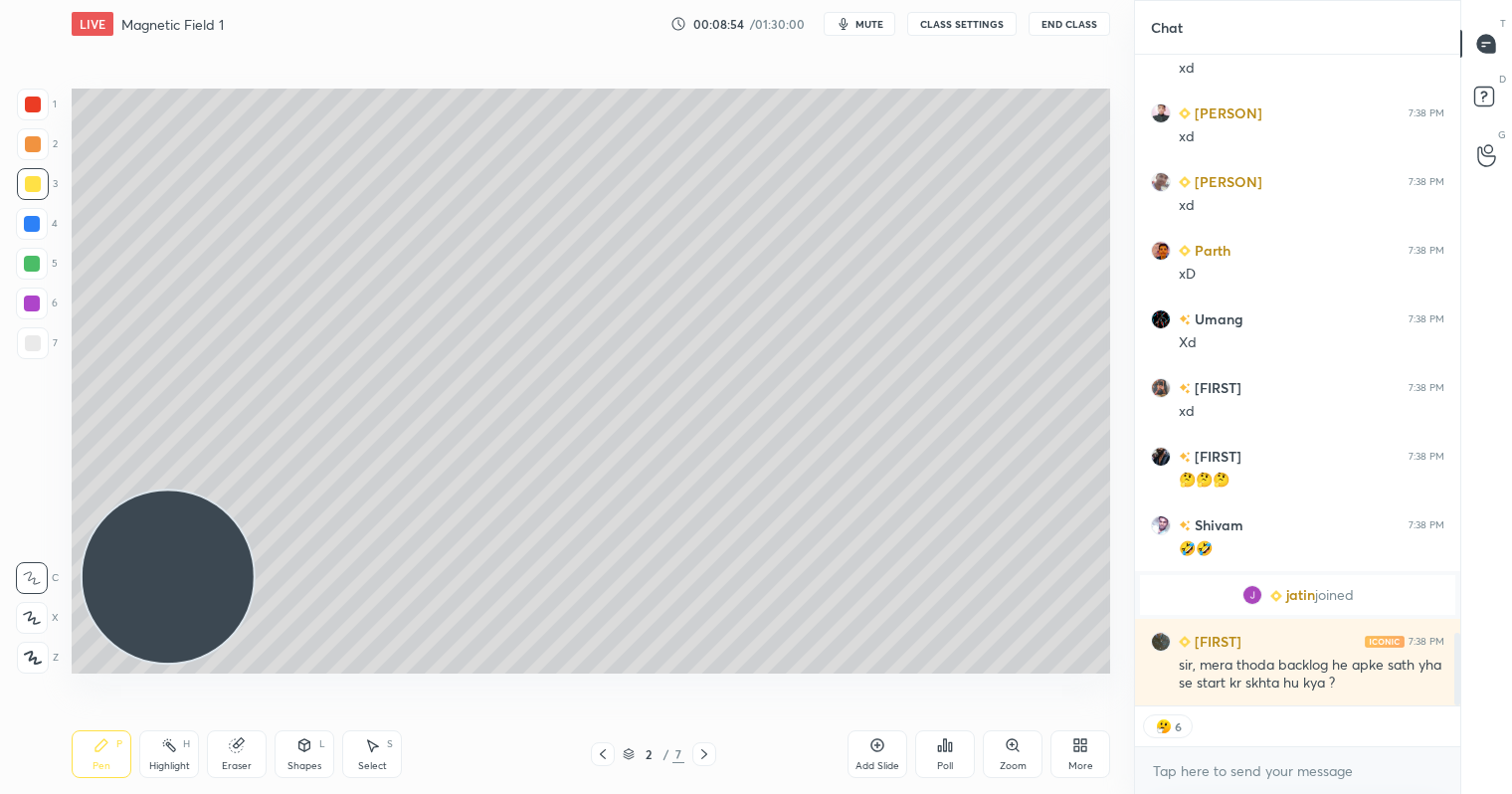 scroll, scrollTop: 7, scrollLeft: 7, axis: both 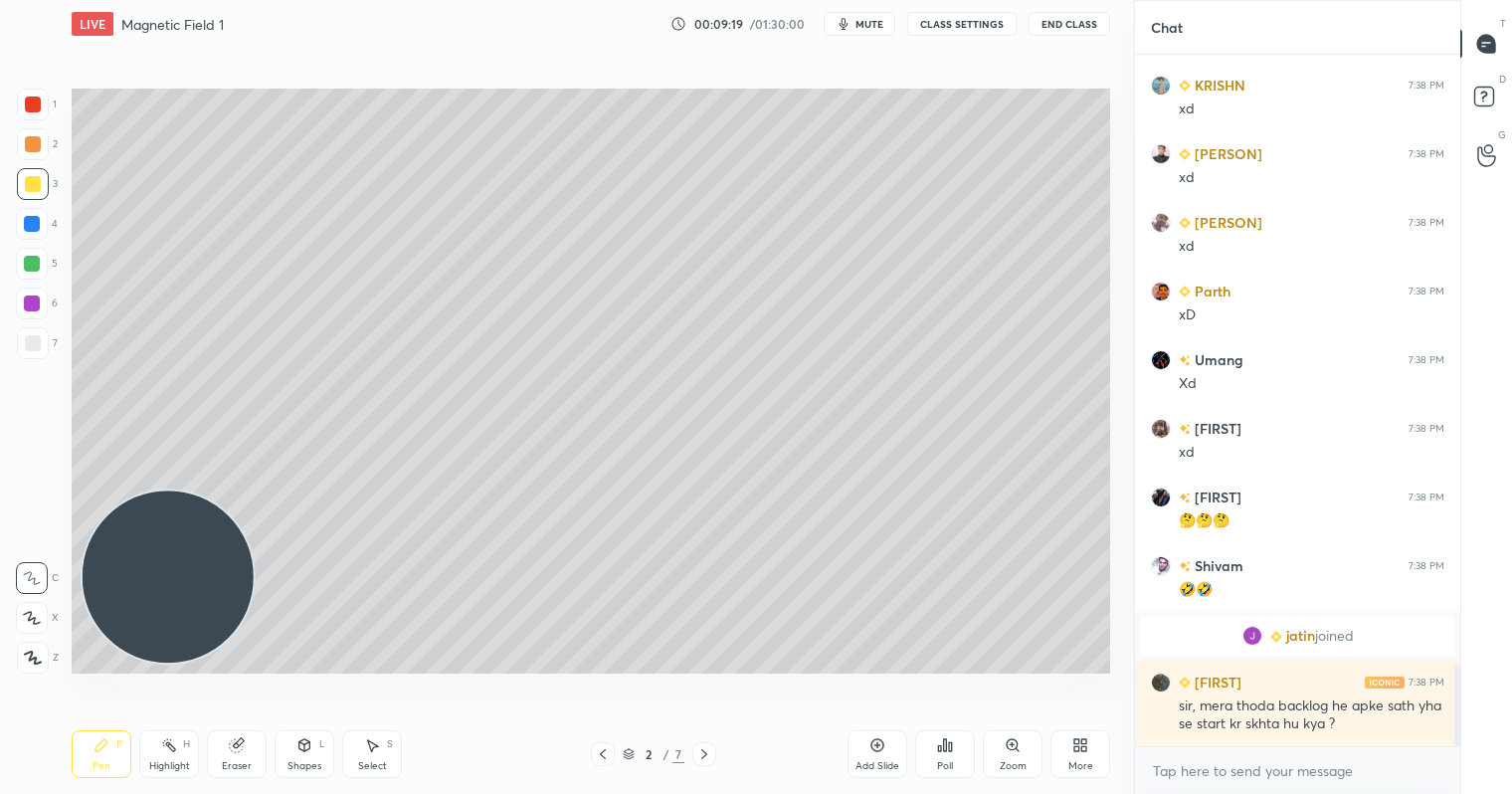 click at bounding box center [32, 264] 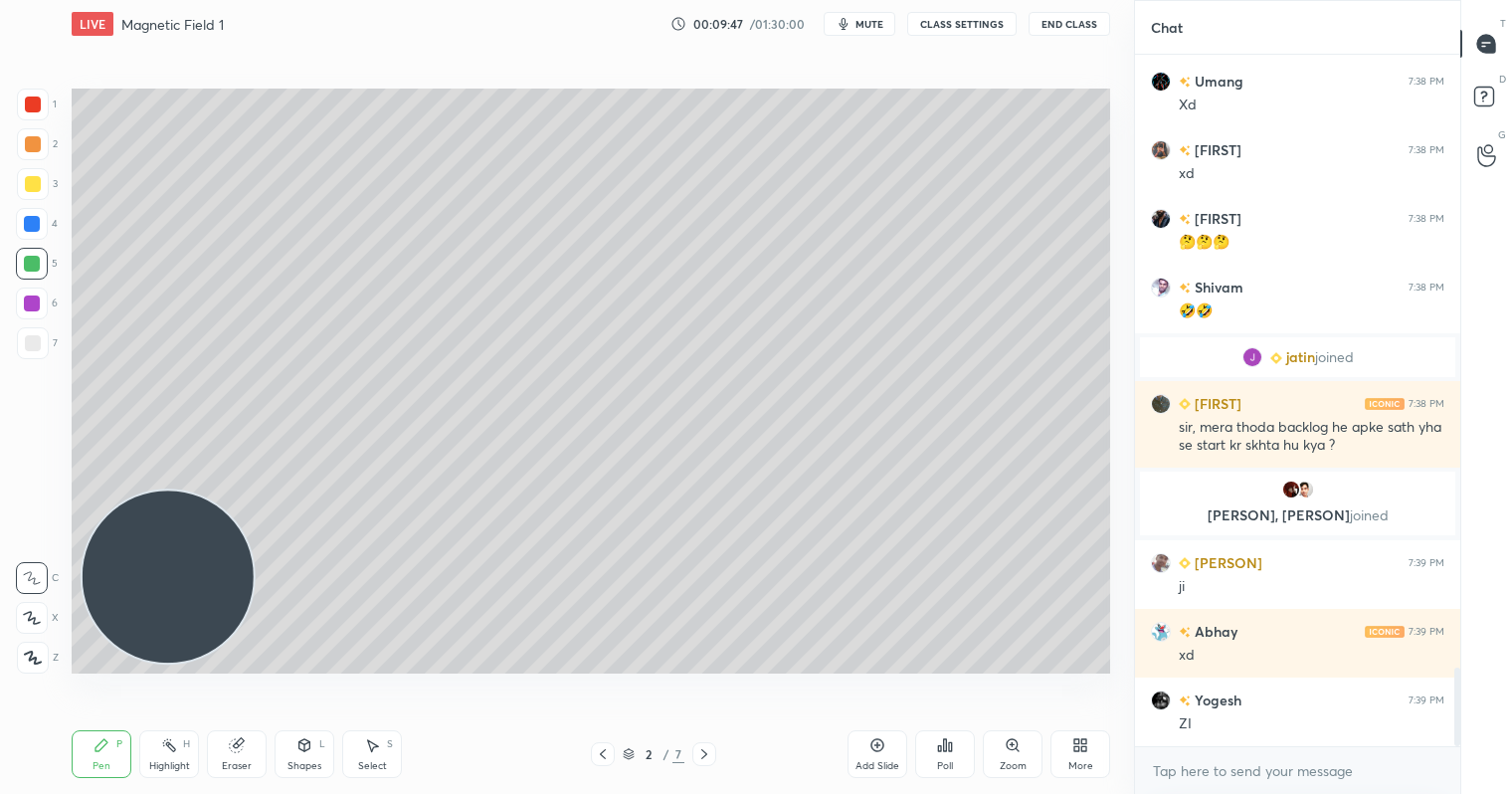scroll, scrollTop: 5484, scrollLeft: 0, axis: vertical 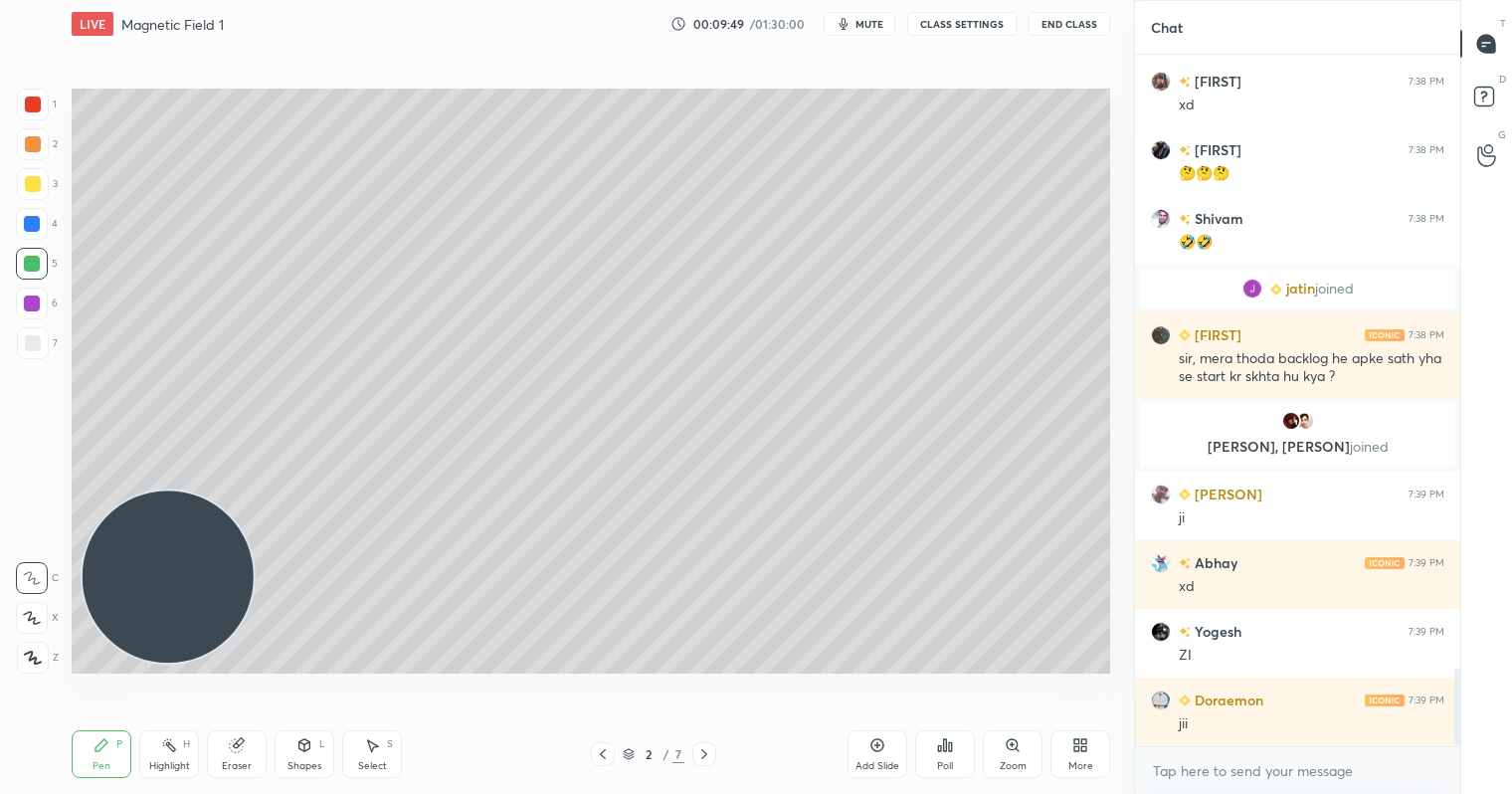 click at bounding box center [33, 184] 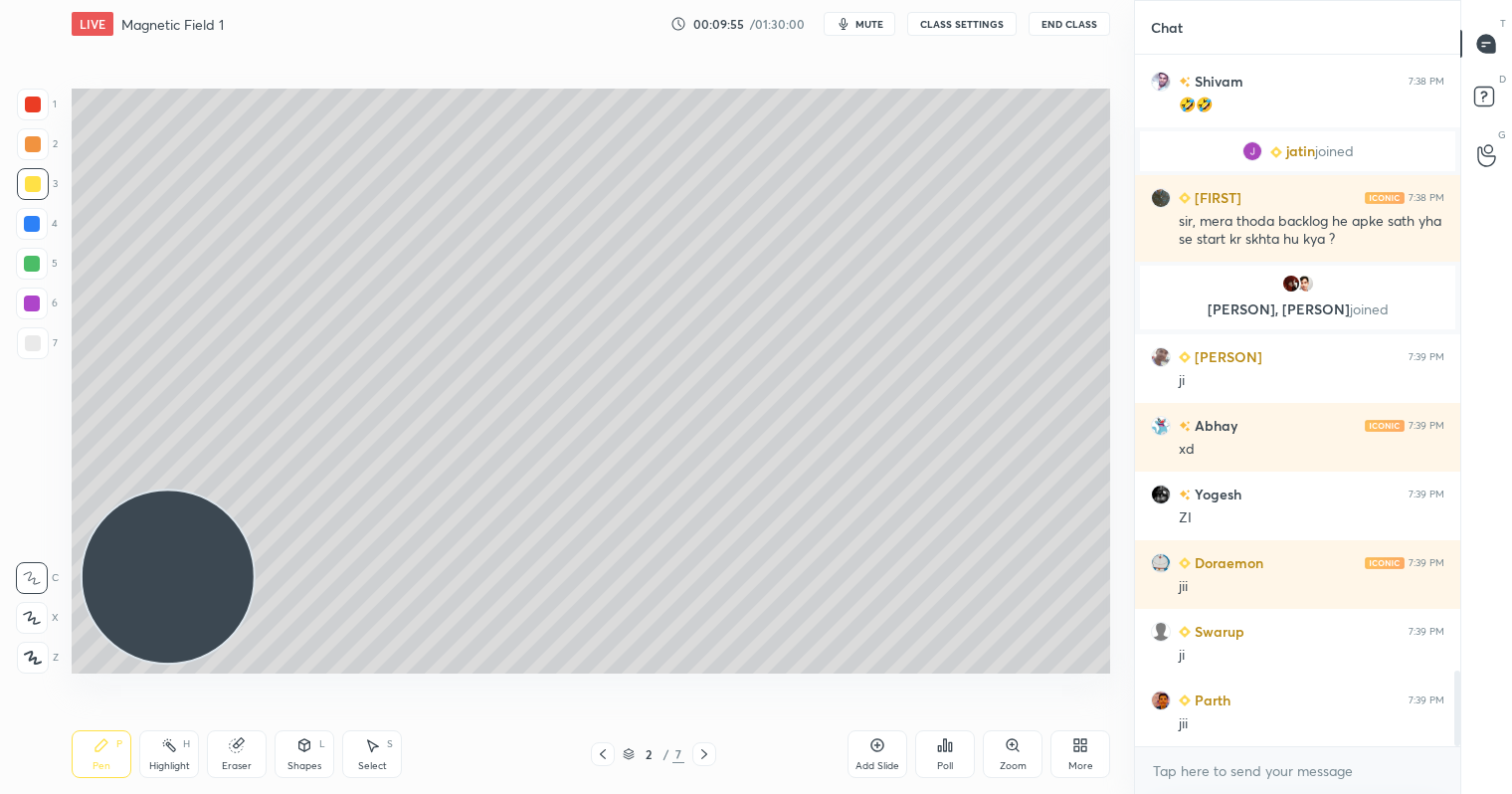 scroll, scrollTop: 5690, scrollLeft: 0, axis: vertical 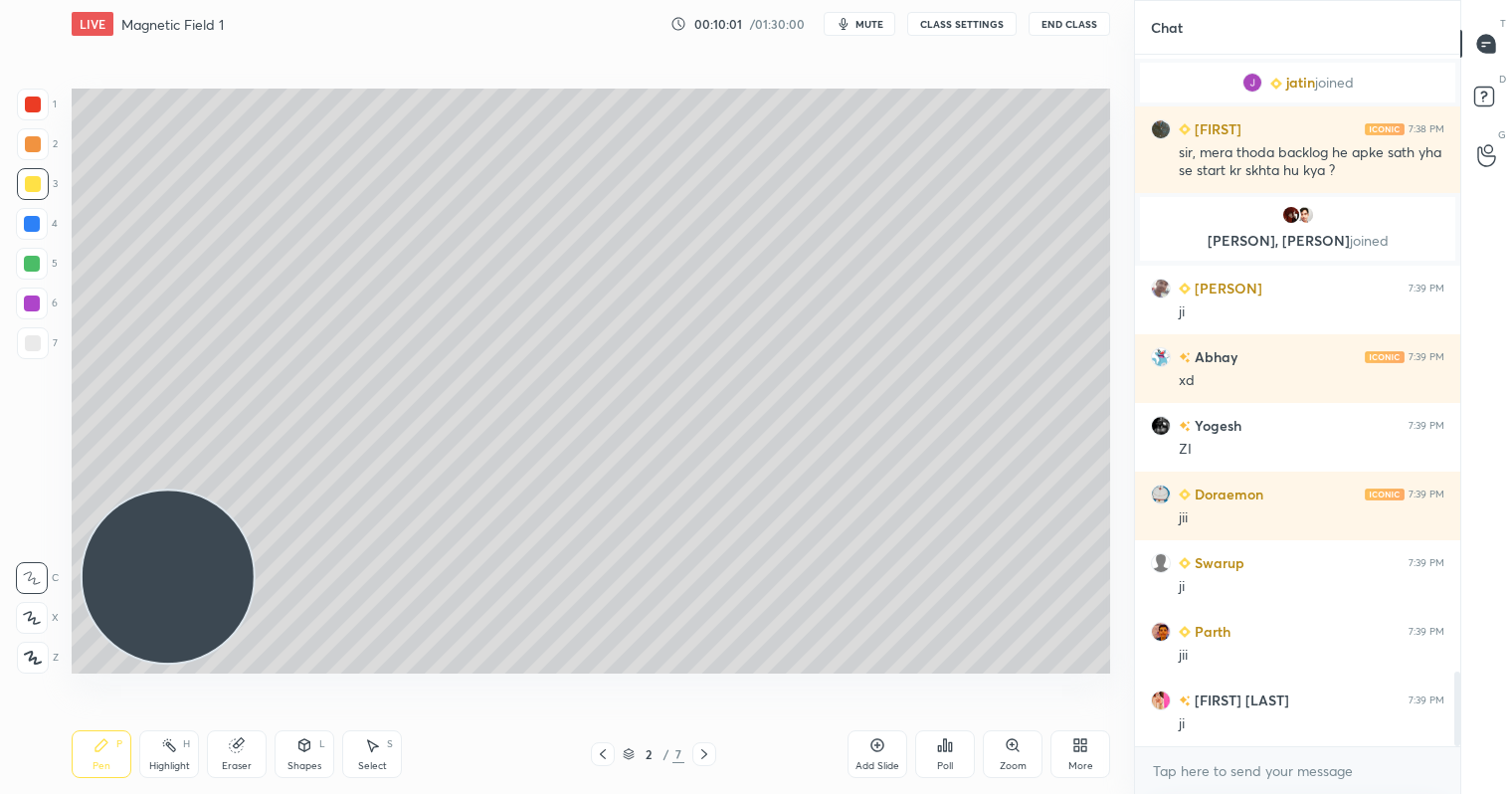 click at bounding box center (32, 264) 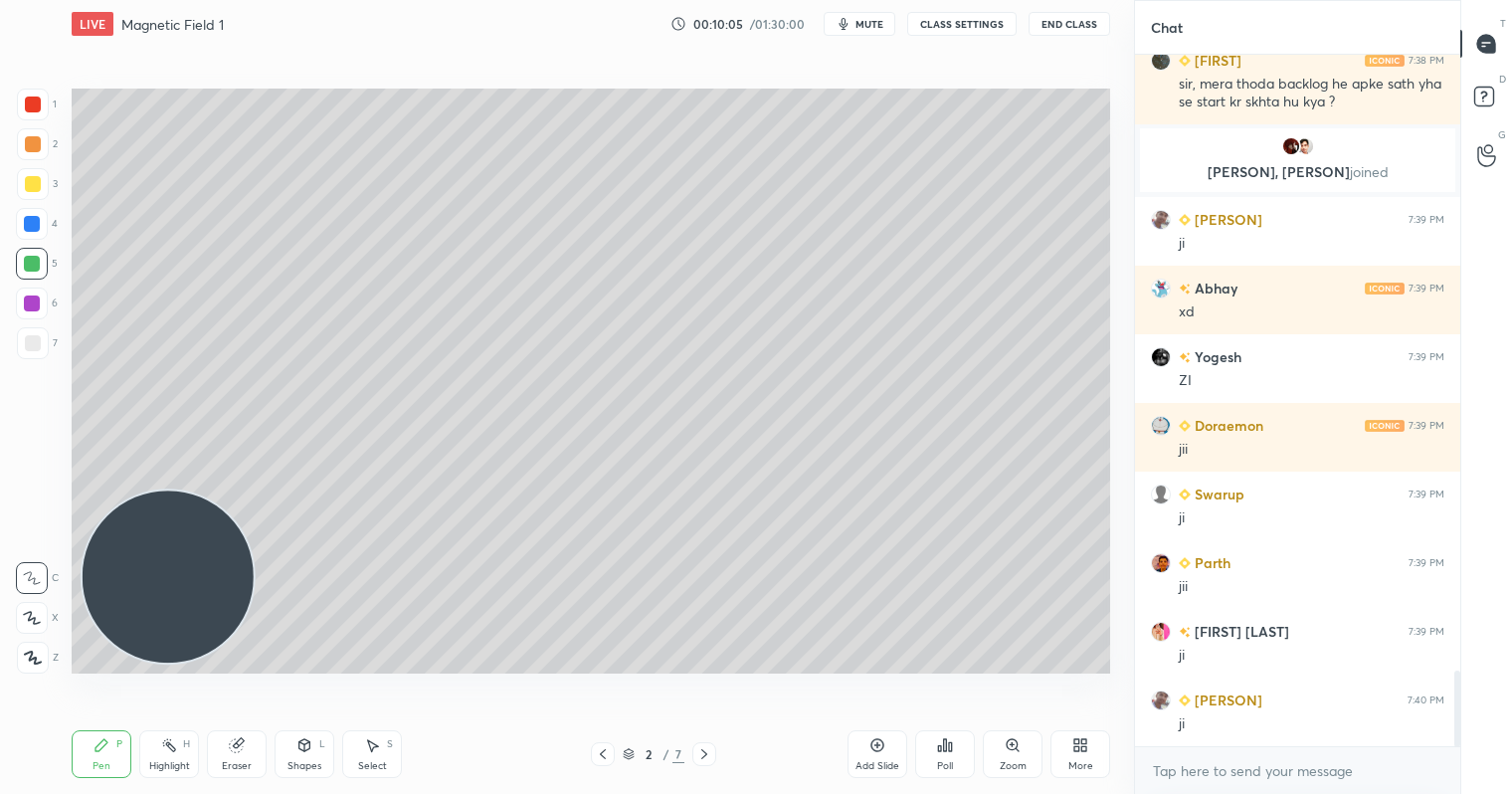 scroll, scrollTop: 5664, scrollLeft: 0, axis: vertical 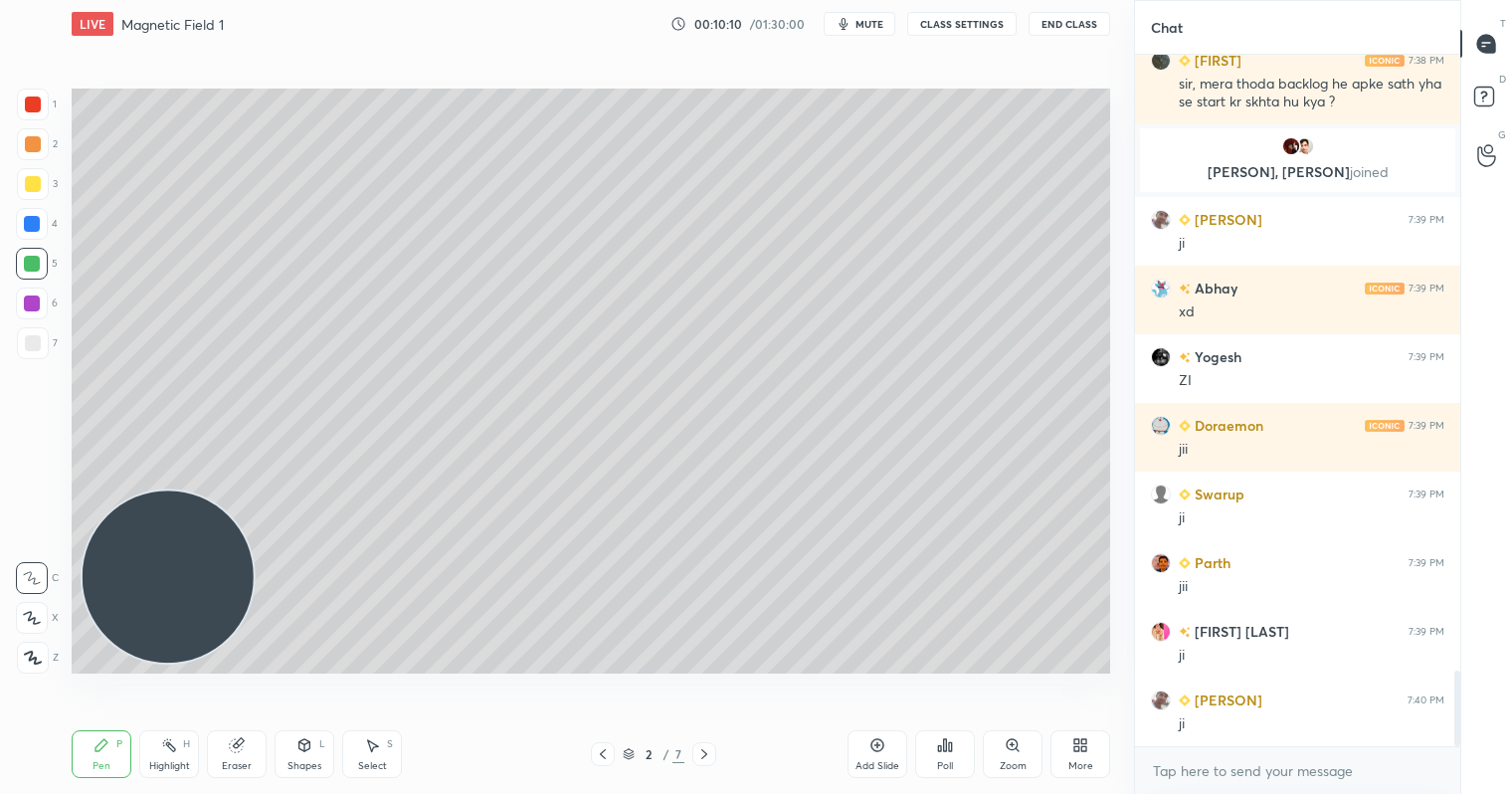 click at bounding box center [33, 184] 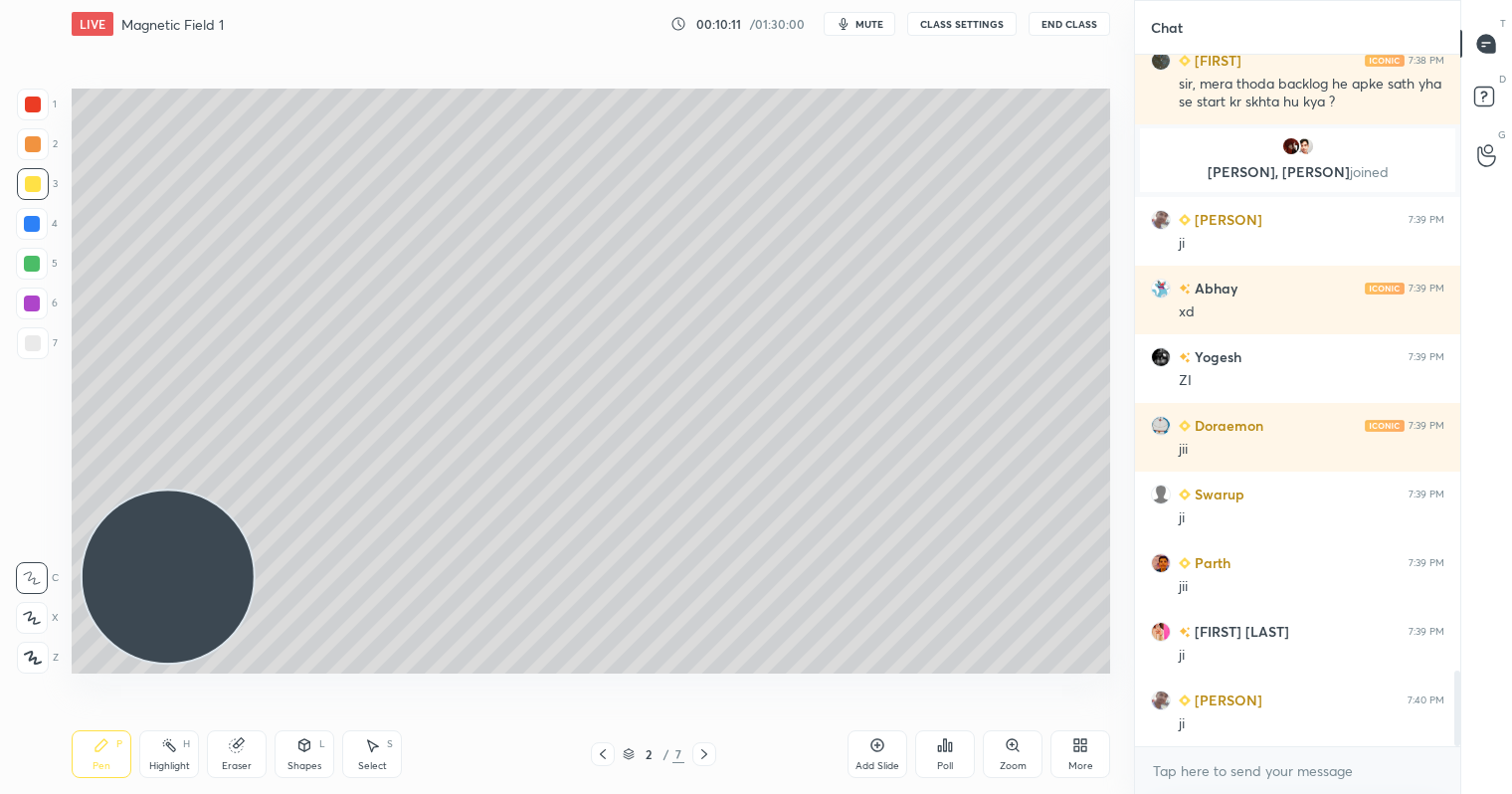 click at bounding box center (32, 303) 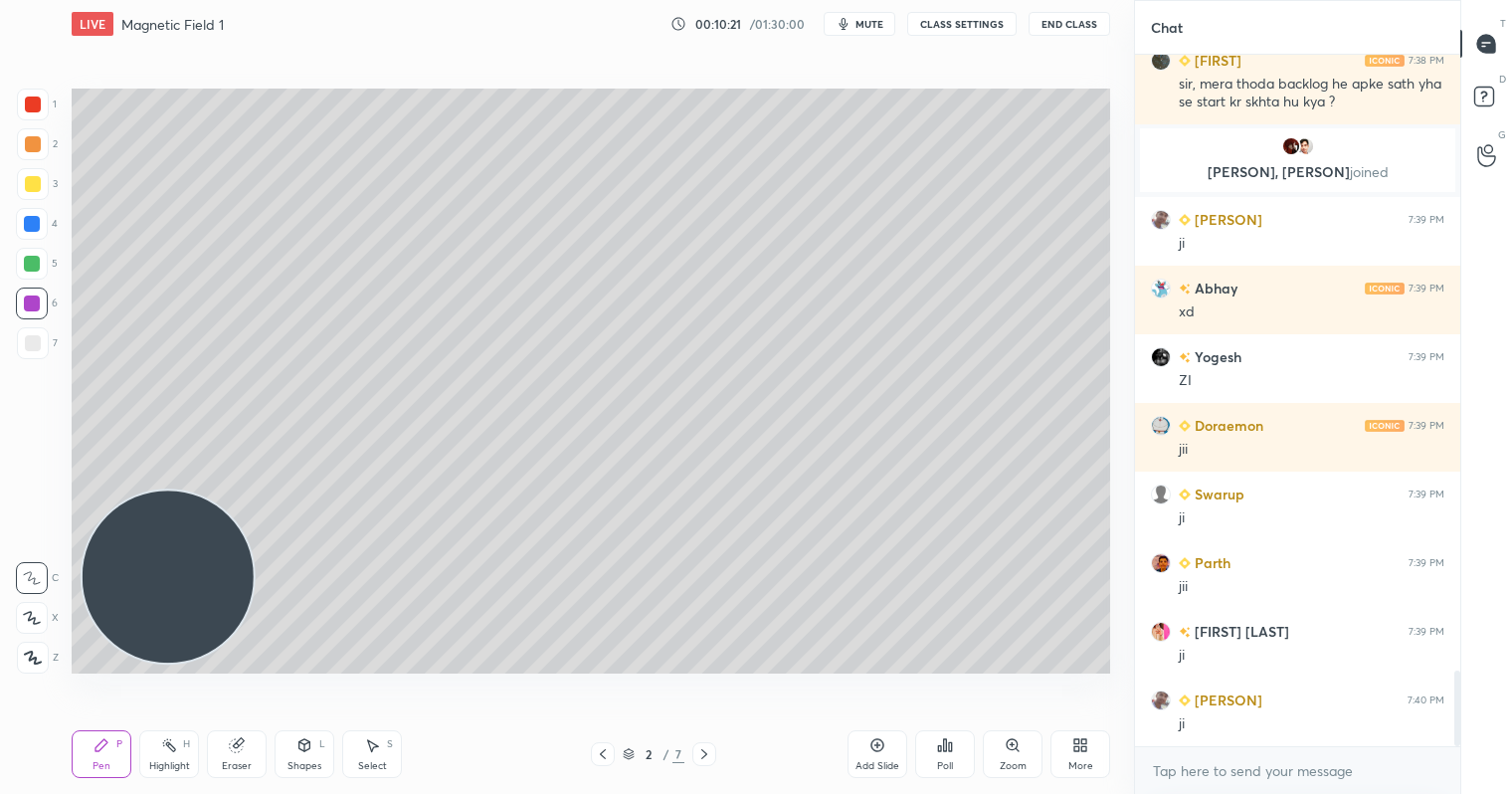 click at bounding box center (32, 264) 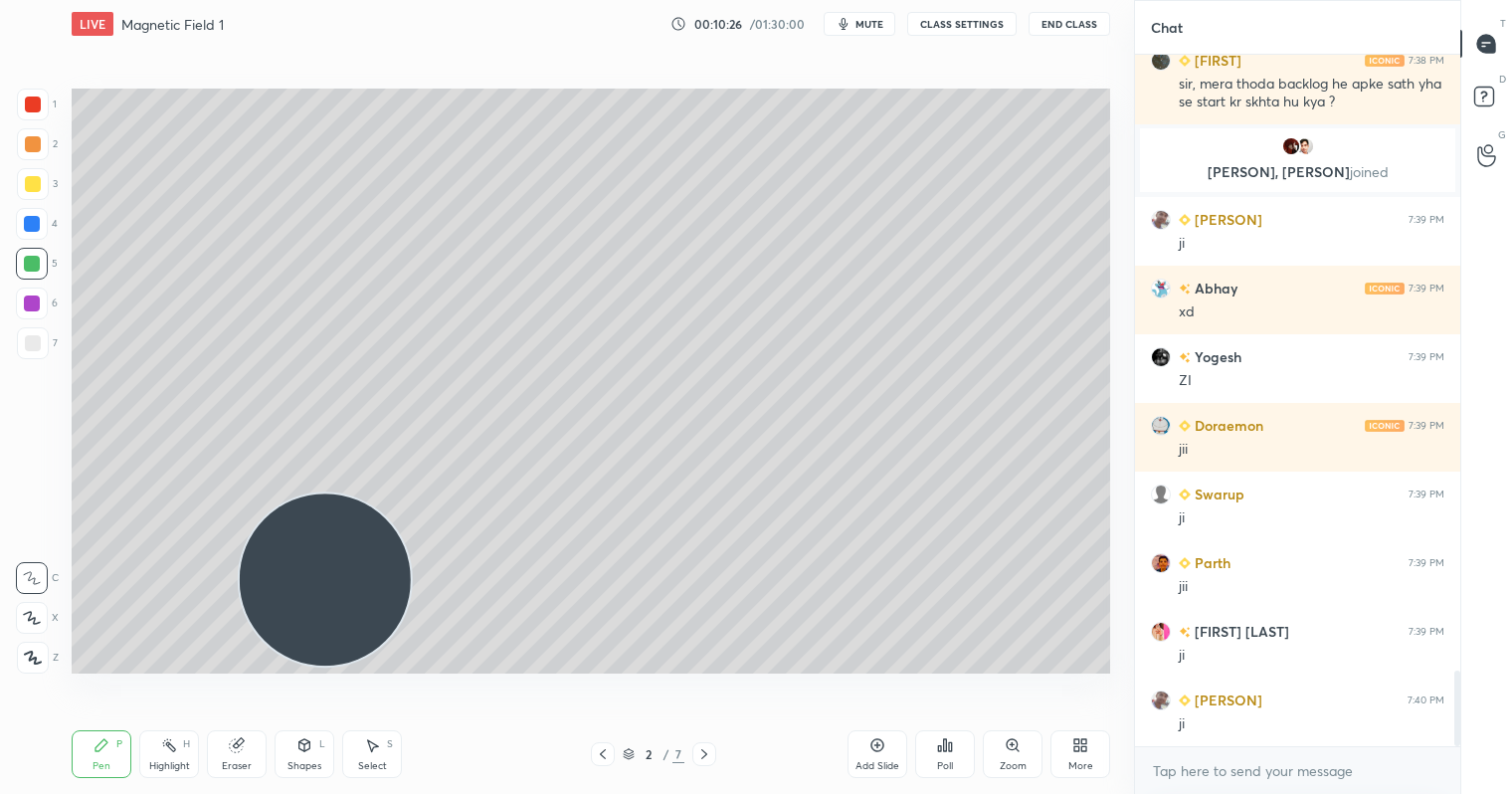 drag, startPoint x: 168, startPoint y: 552, endPoint x: 881, endPoint y: 612, distance: 715.5201 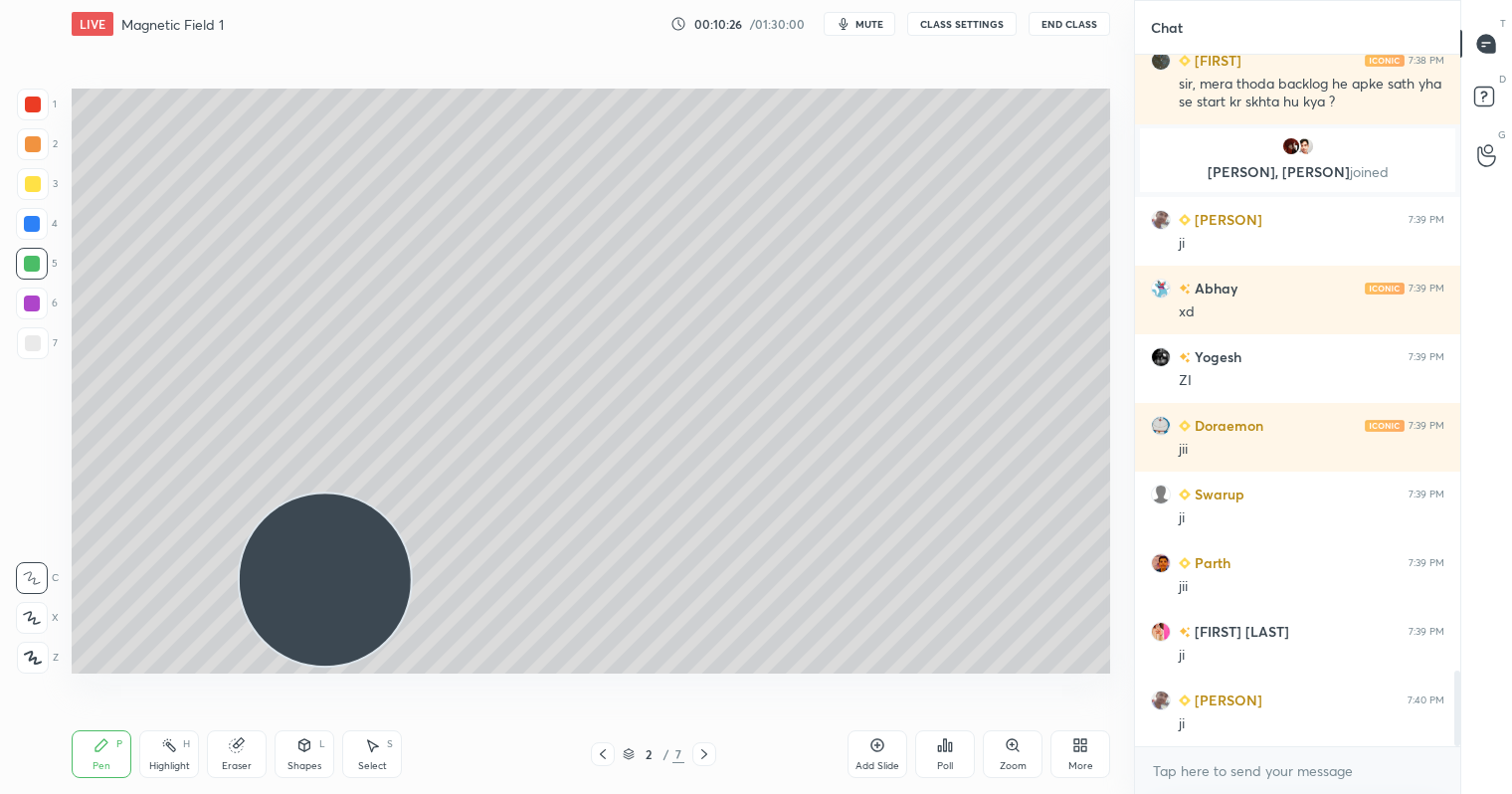 click at bounding box center [325, 580] 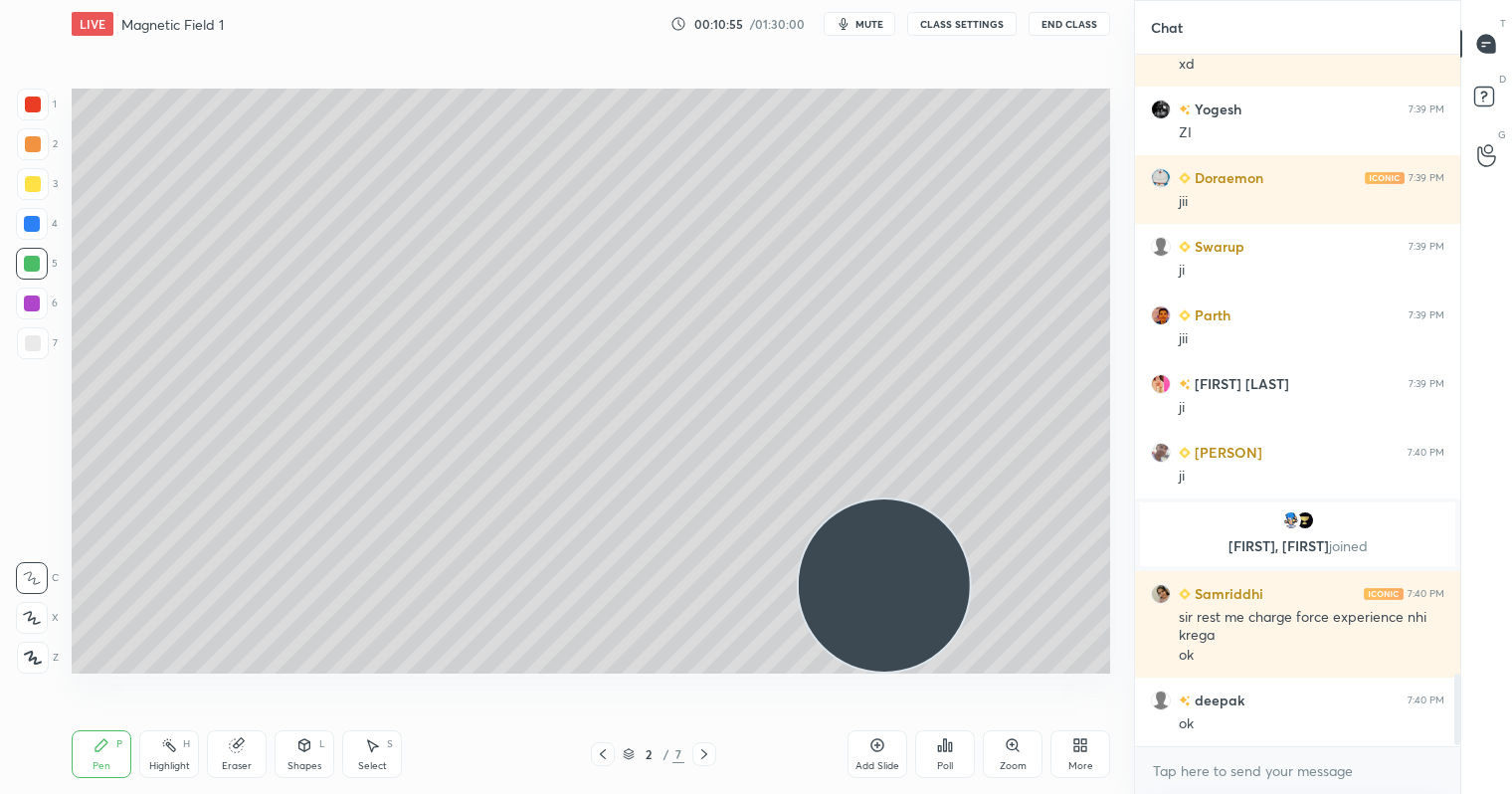 scroll, scrollTop: 5924, scrollLeft: 0, axis: vertical 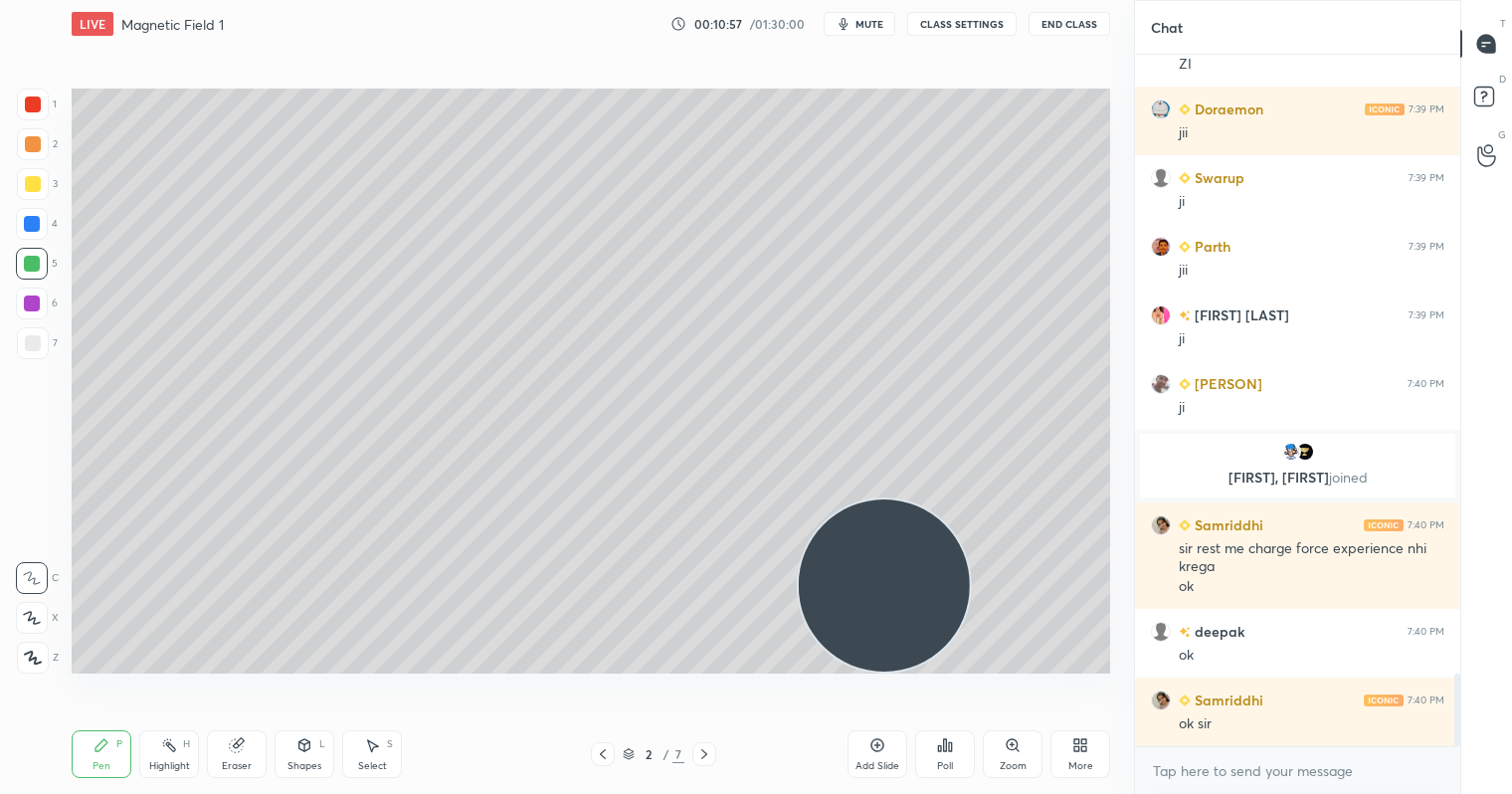 drag, startPoint x: 41, startPoint y: 185, endPoint x: 52, endPoint y: 199, distance: 17.804494 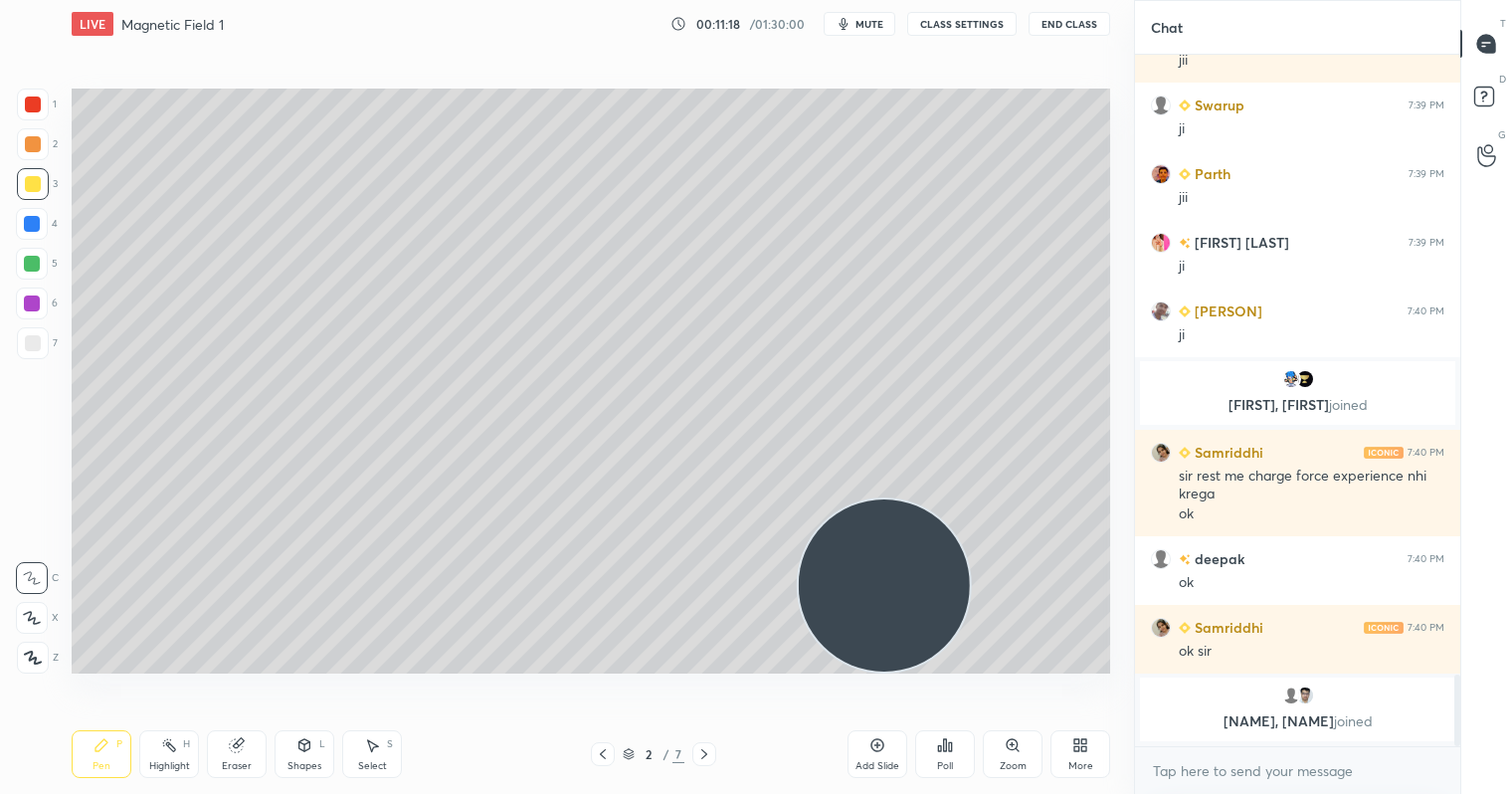 scroll, scrollTop: 6009, scrollLeft: 0, axis: vertical 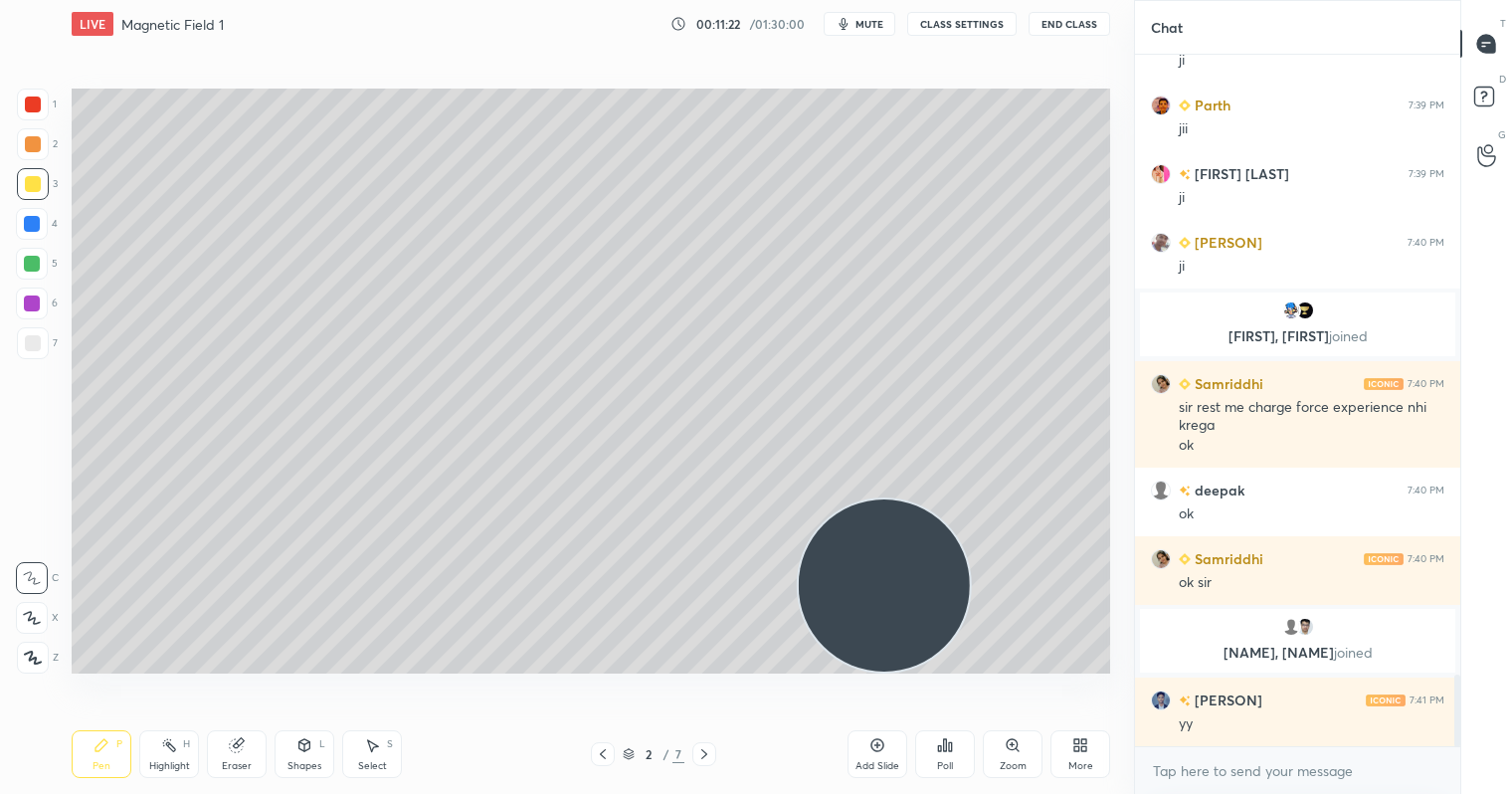 click on "mute" at bounding box center (859, 24) 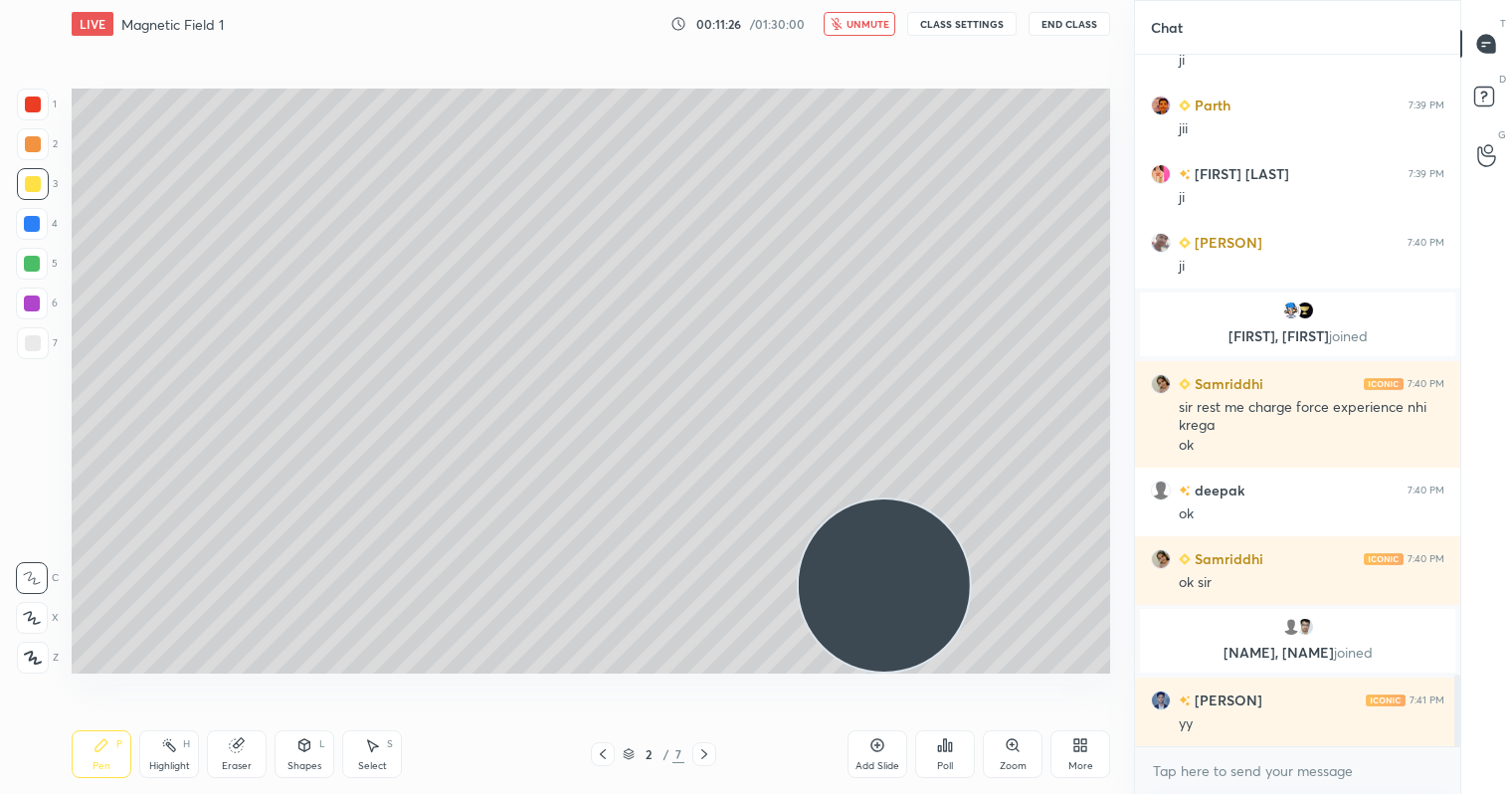 scroll, scrollTop: 6077, scrollLeft: 0, axis: vertical 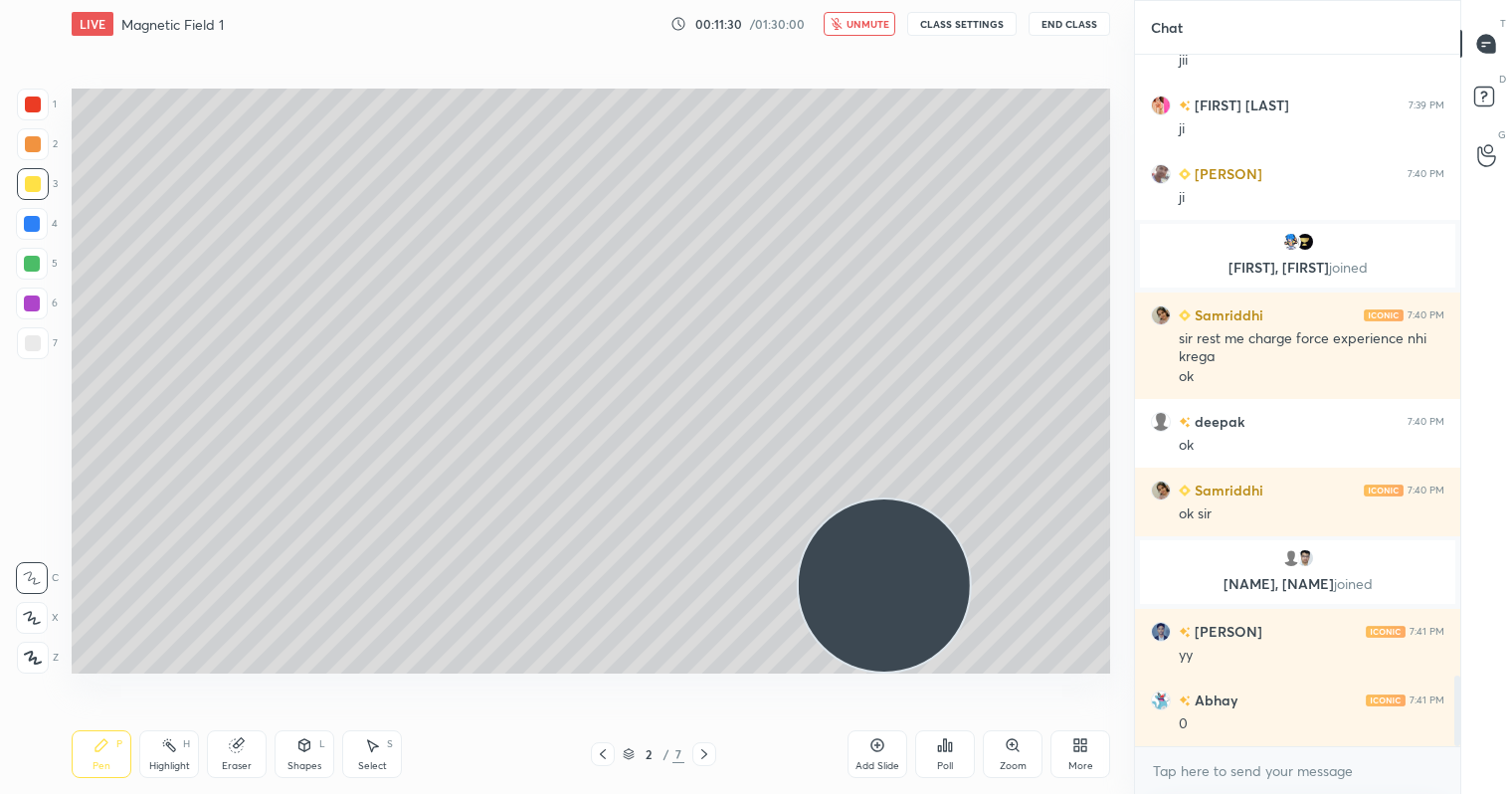 click on "unmute" at bounding box center (867, 24) 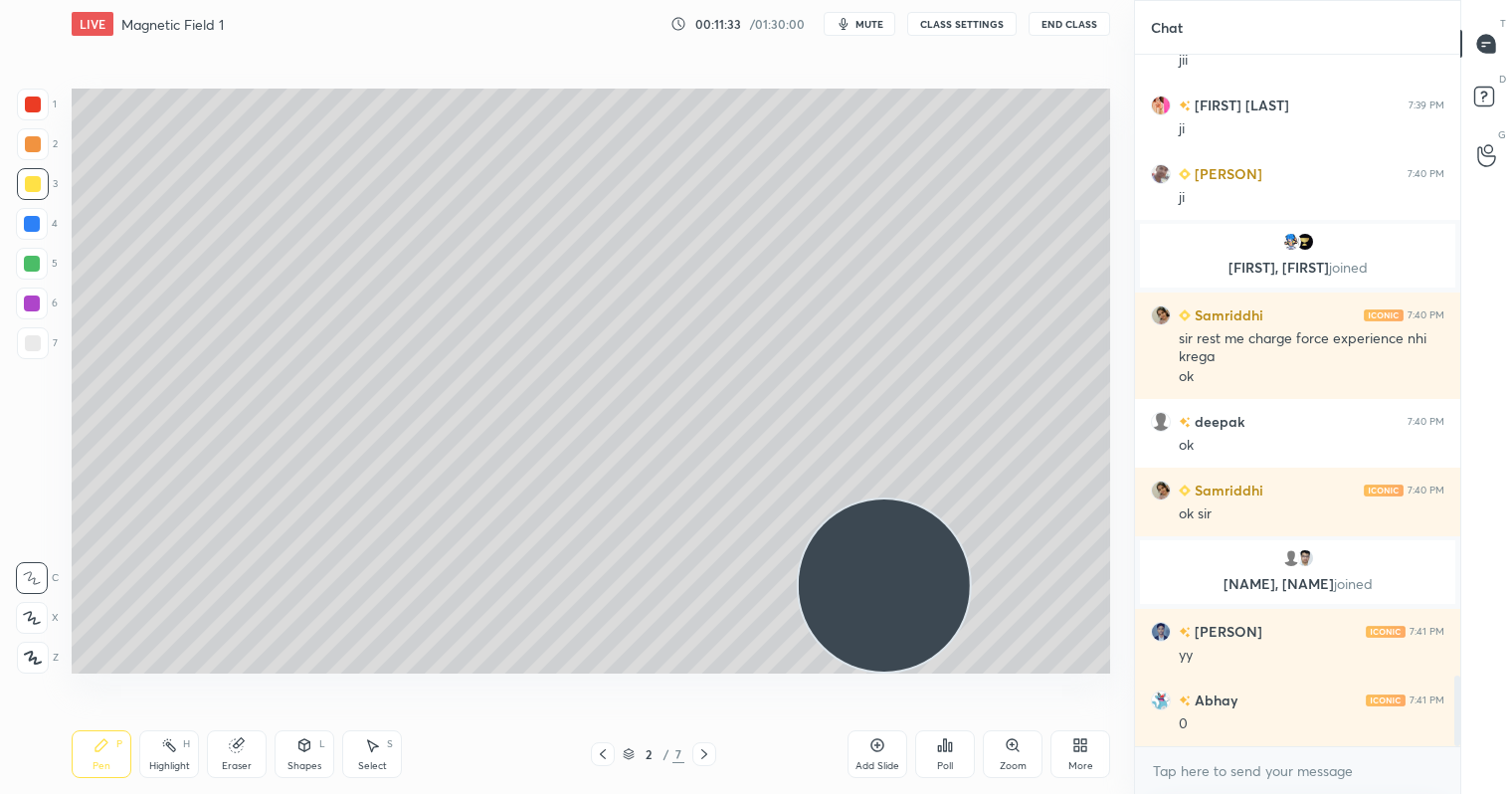scroll, scrollTop: 6125, scrollLeft: 0, axis: vertical 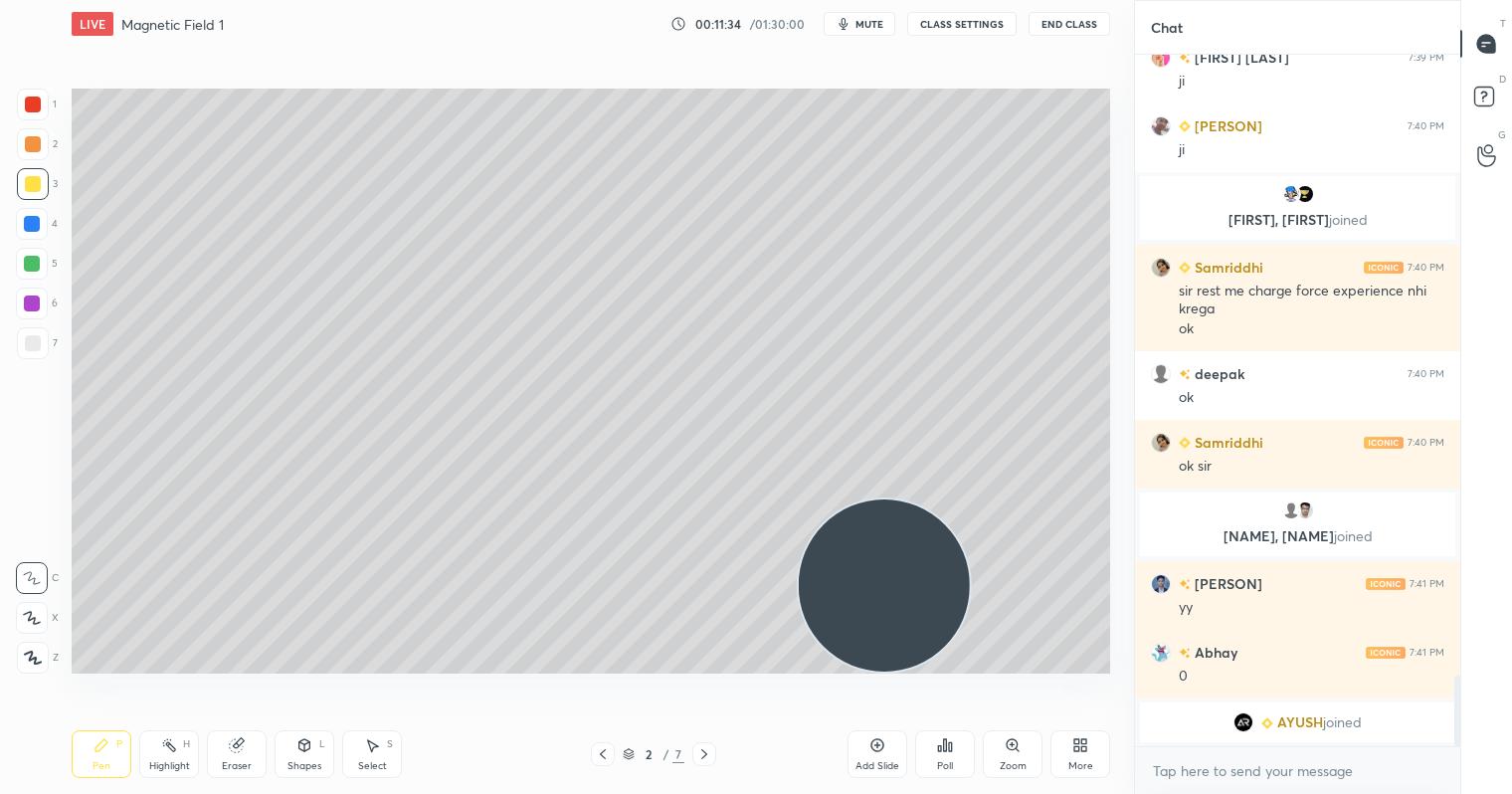 click on "Eraser" at bounding box center (237, 754) 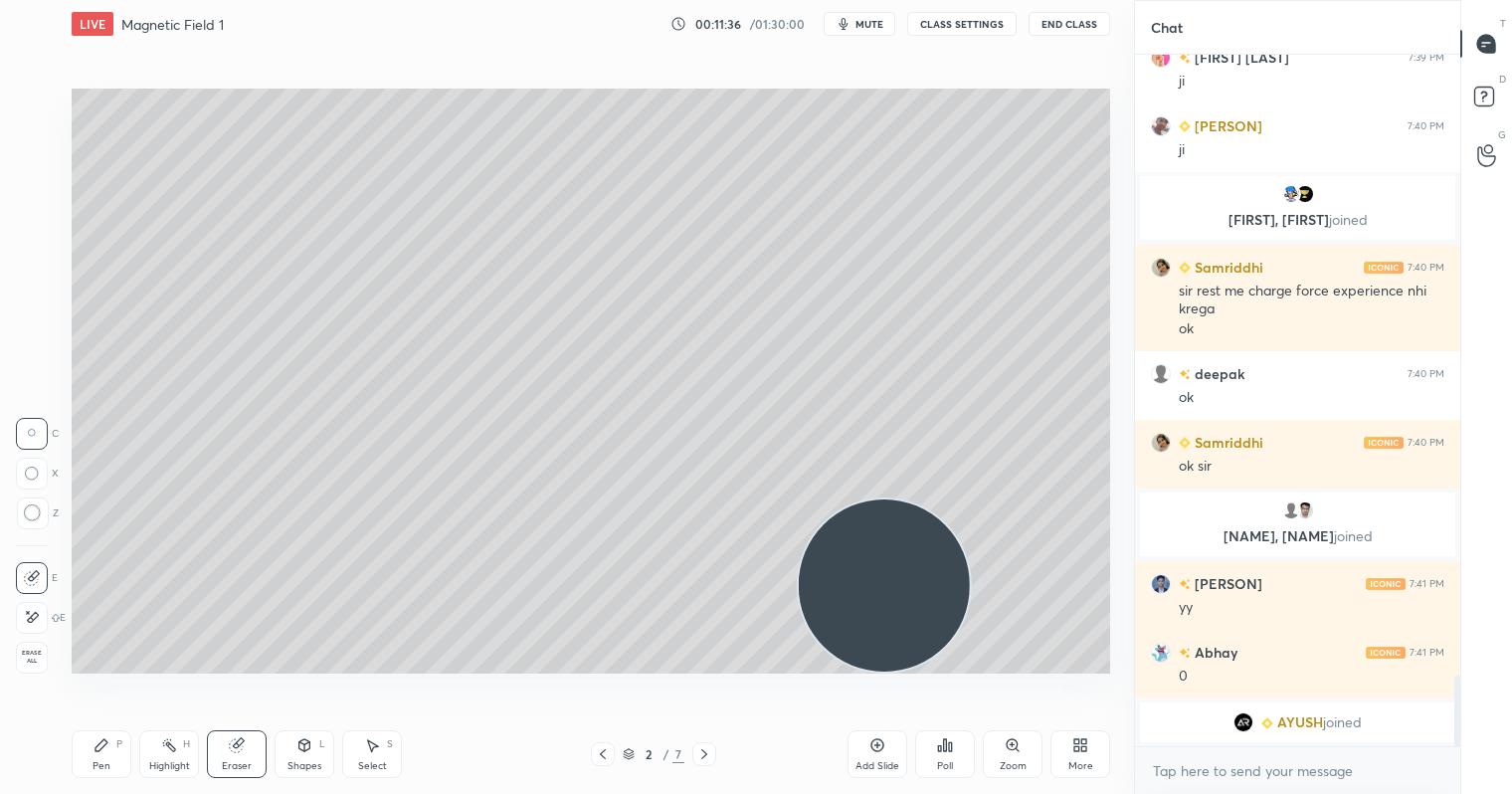click on "Pen P" at bounding box center [101, 754] 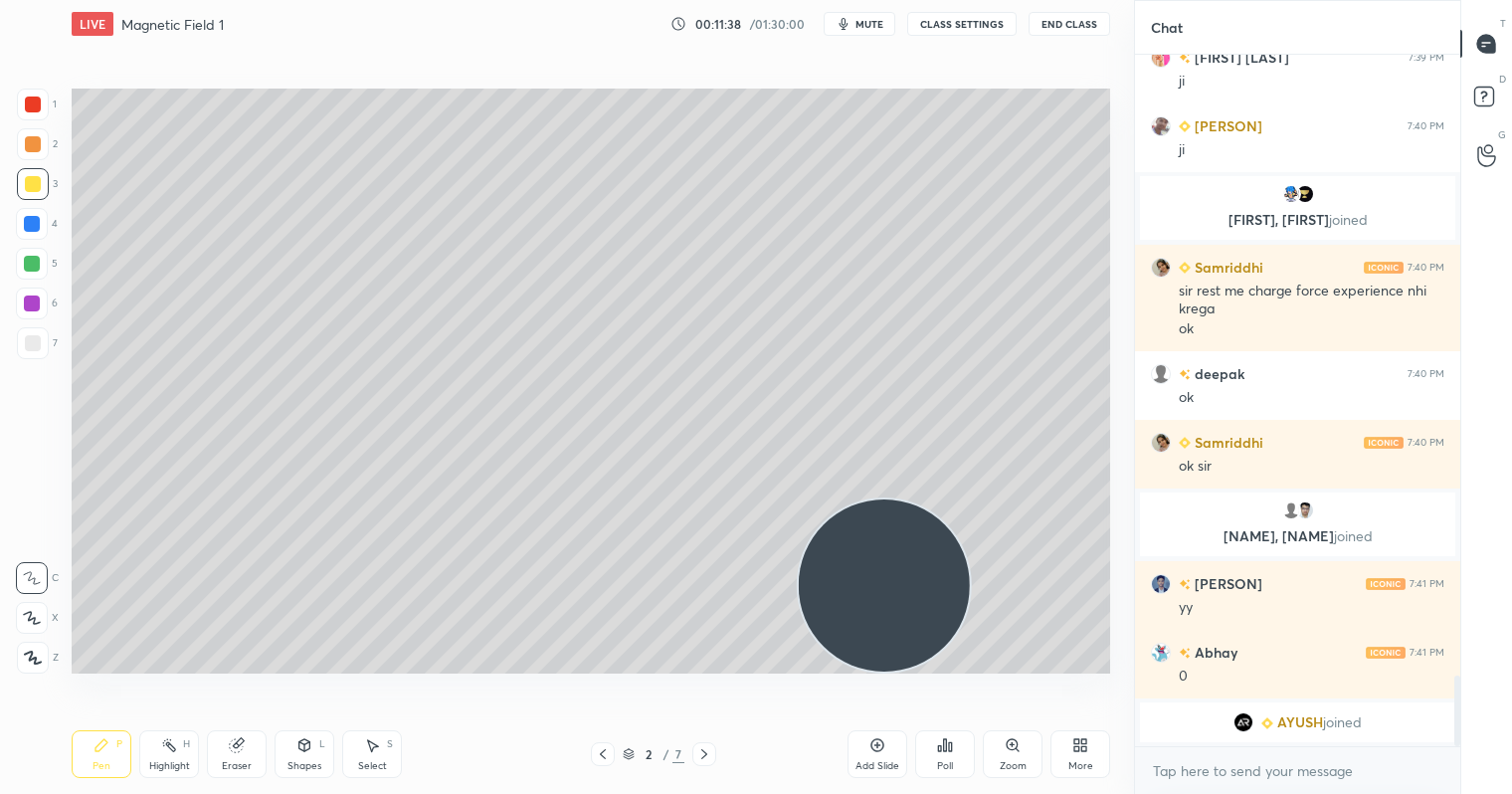 scroll, scrollTop: 6137, scrollLeft: 0, axis: vertical 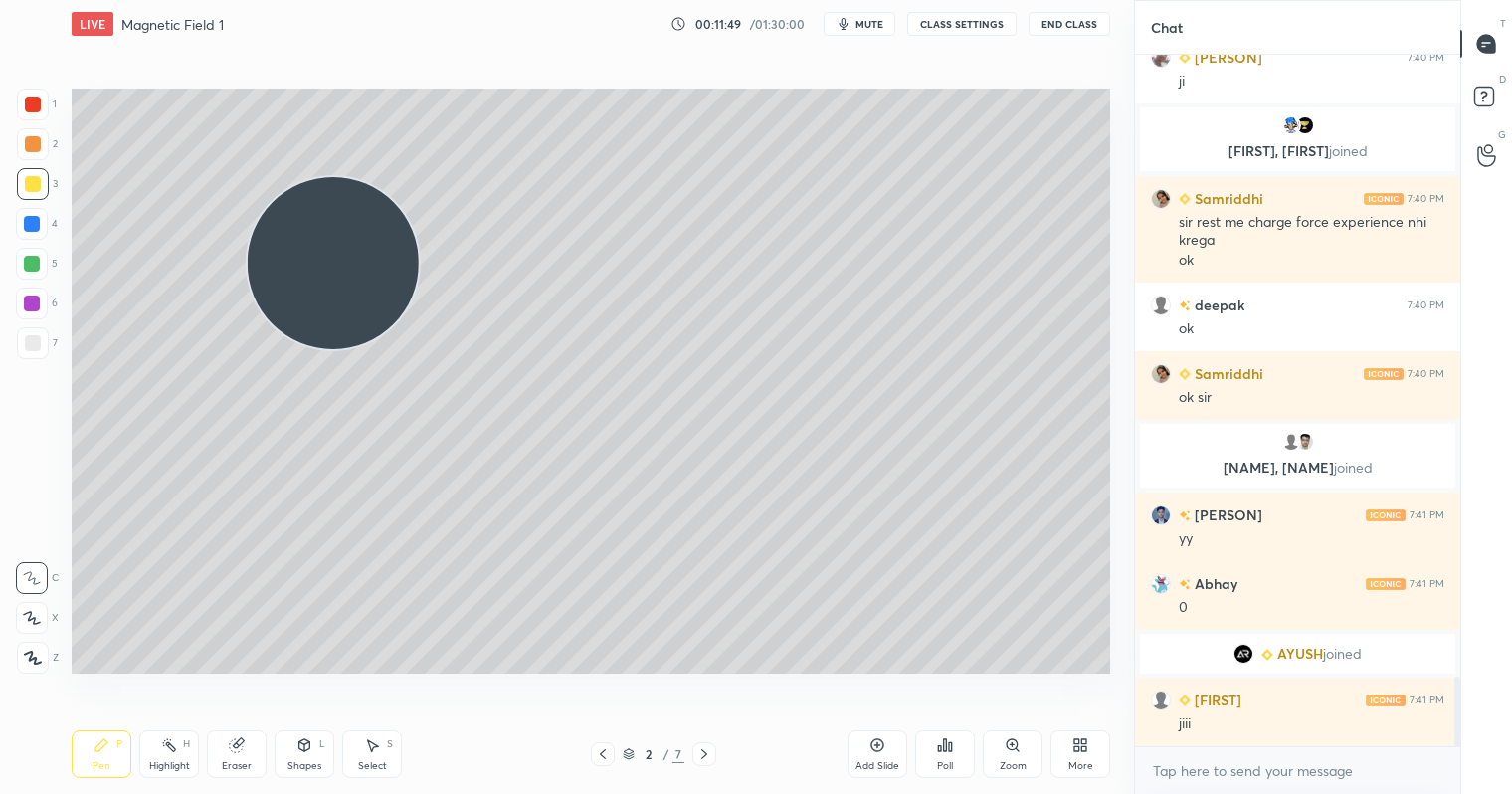 drag, startPoint x: 885, startPoint y: 619, endPoint x: 236, endPoint y: 238, distance: 752.57026 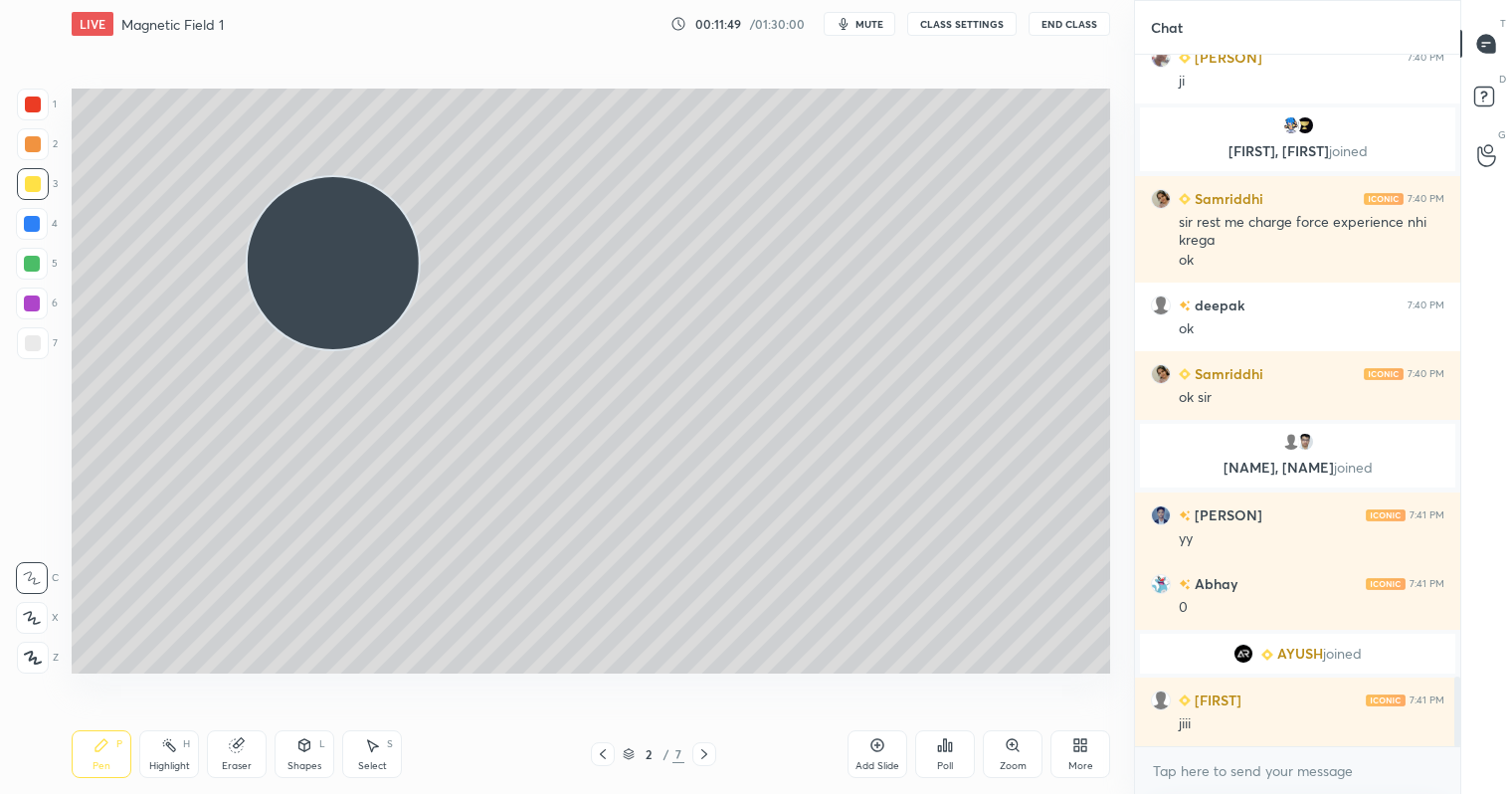click at bounding box center (333, 263) 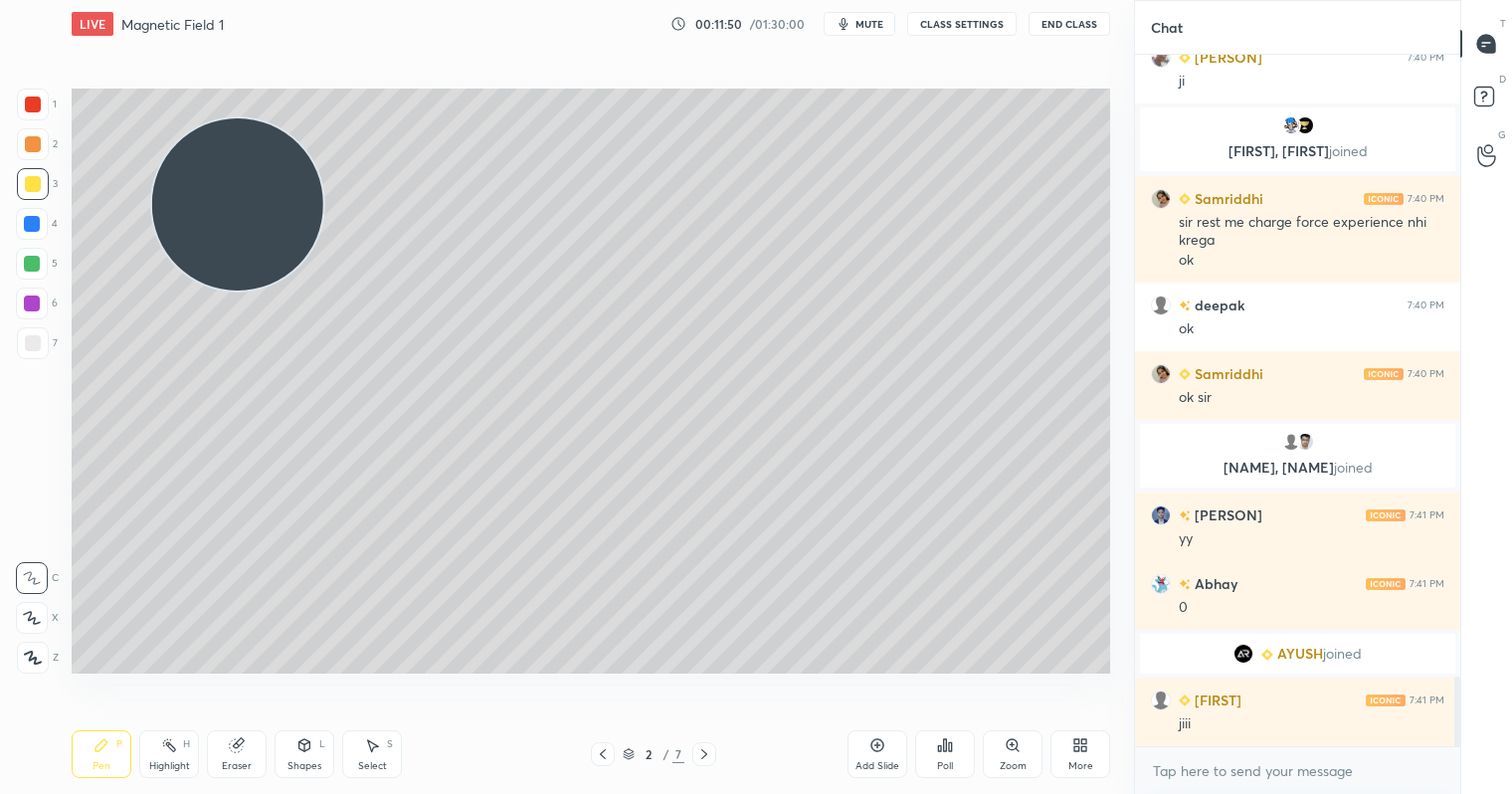 click at bounding box center [32, 264] 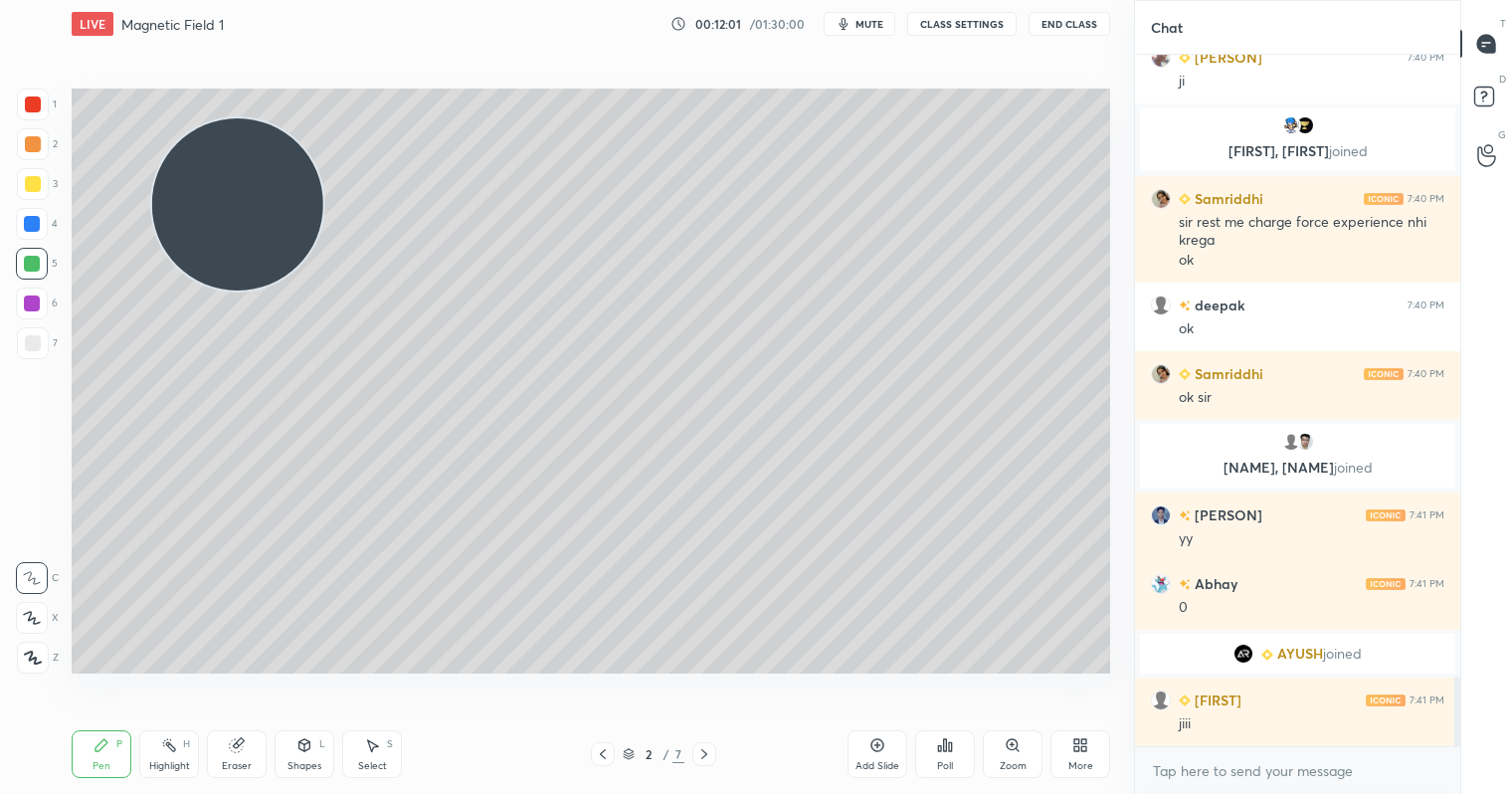 drag, startPoint x: 37, startPoint y: 130, endPoint x: 59, endPoint y: 131, distance: 22.022716 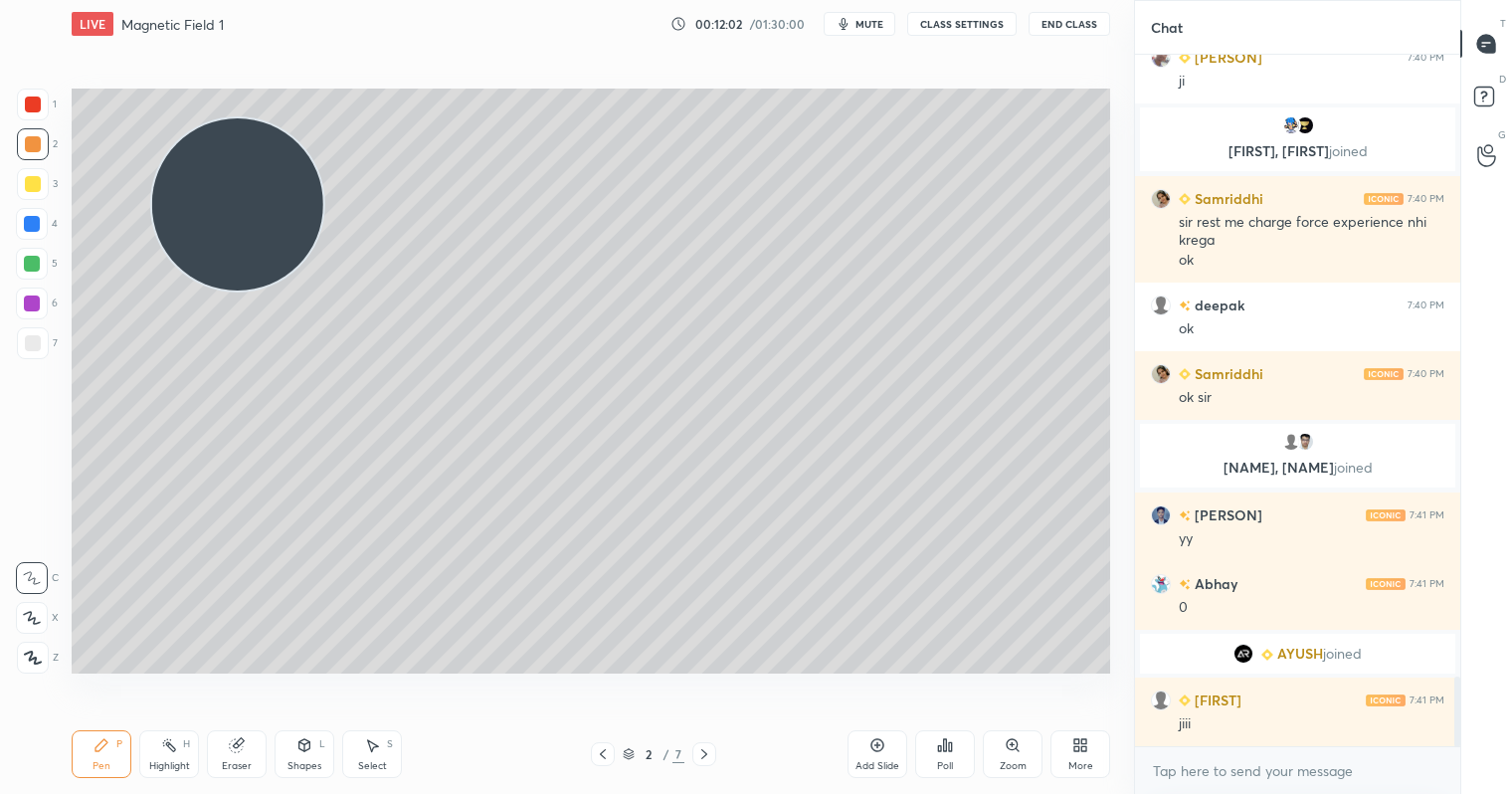 drag, startPoint x: 36, startPoint y: 285, endPoint x: 199, endPoint y: 236, distance: 170.20576 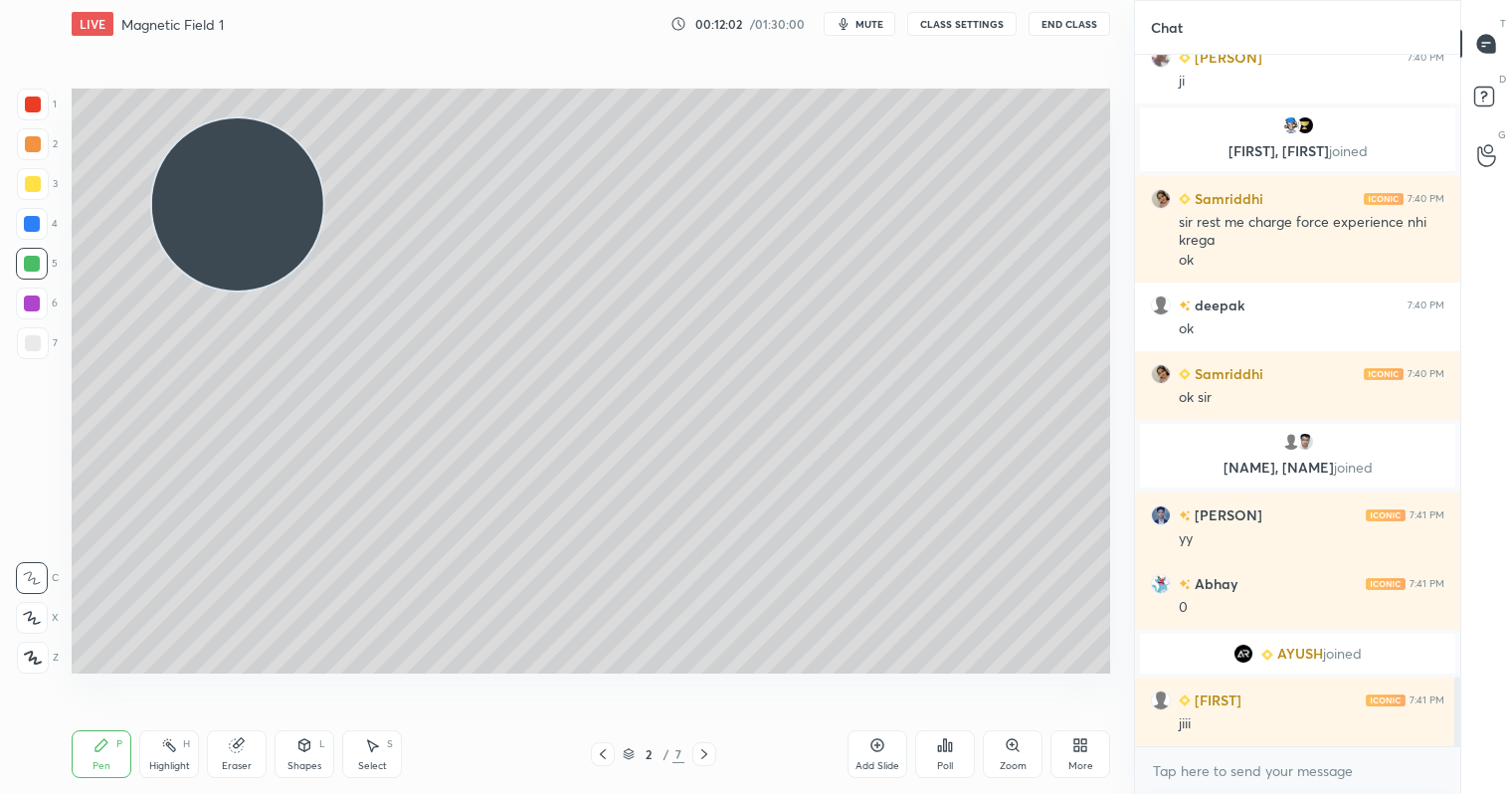 click at bounding box center [32, 303] 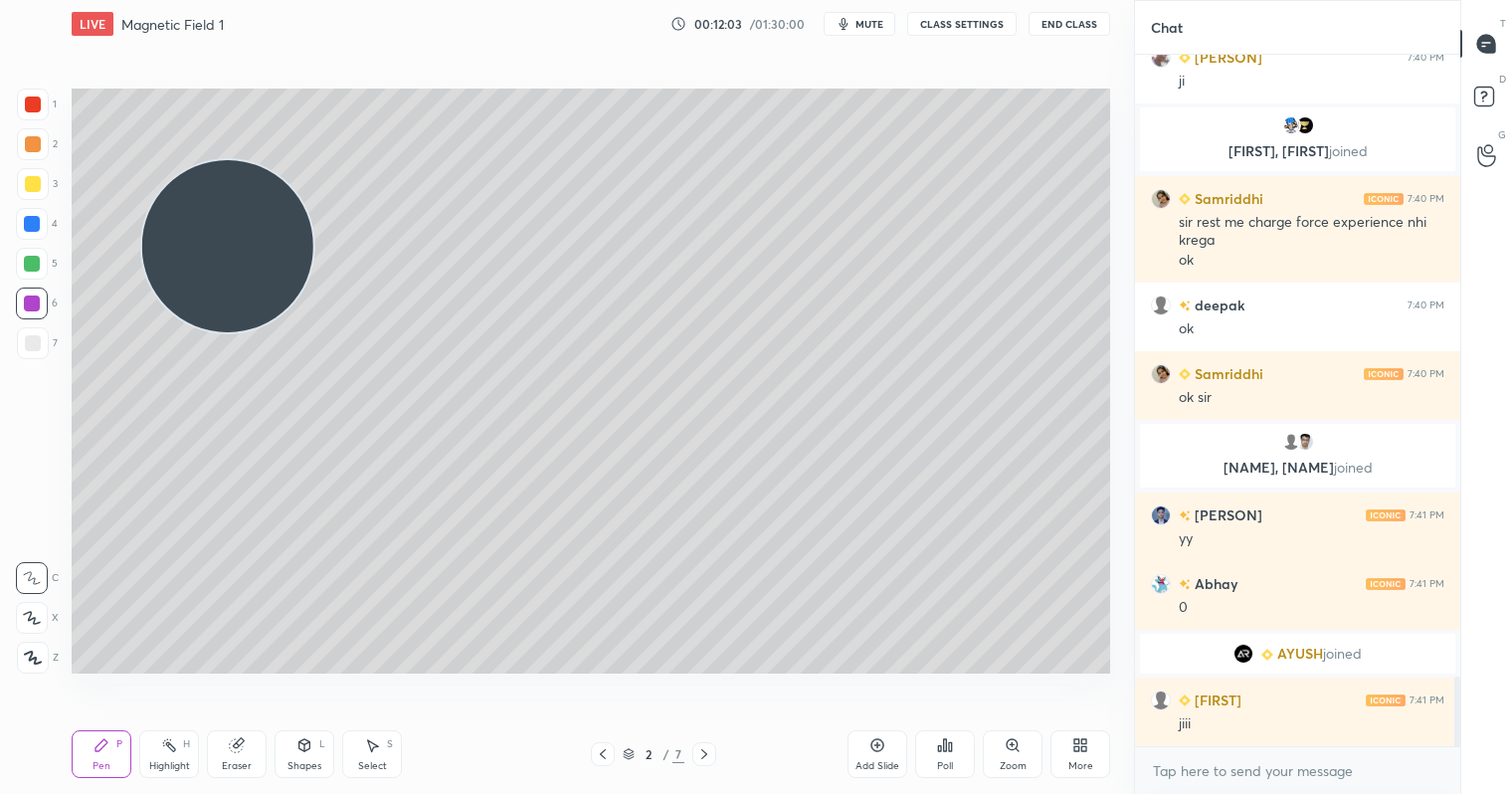 drag, startPoint x: 258, startPoint y: 222, endPoint x: 165, endPoint y: 560, distance: 350.56098 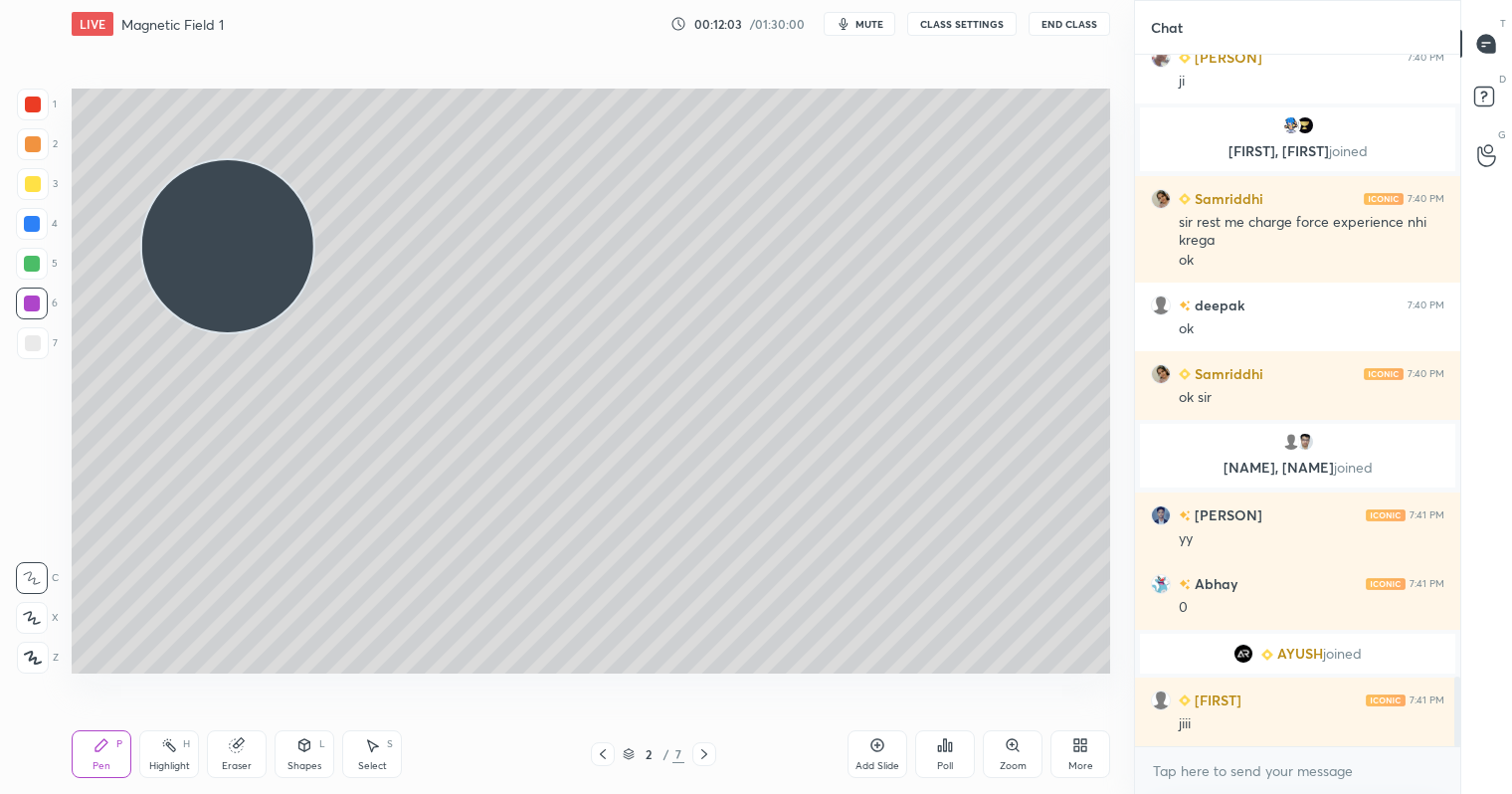 click at bounding box center [228, 246] 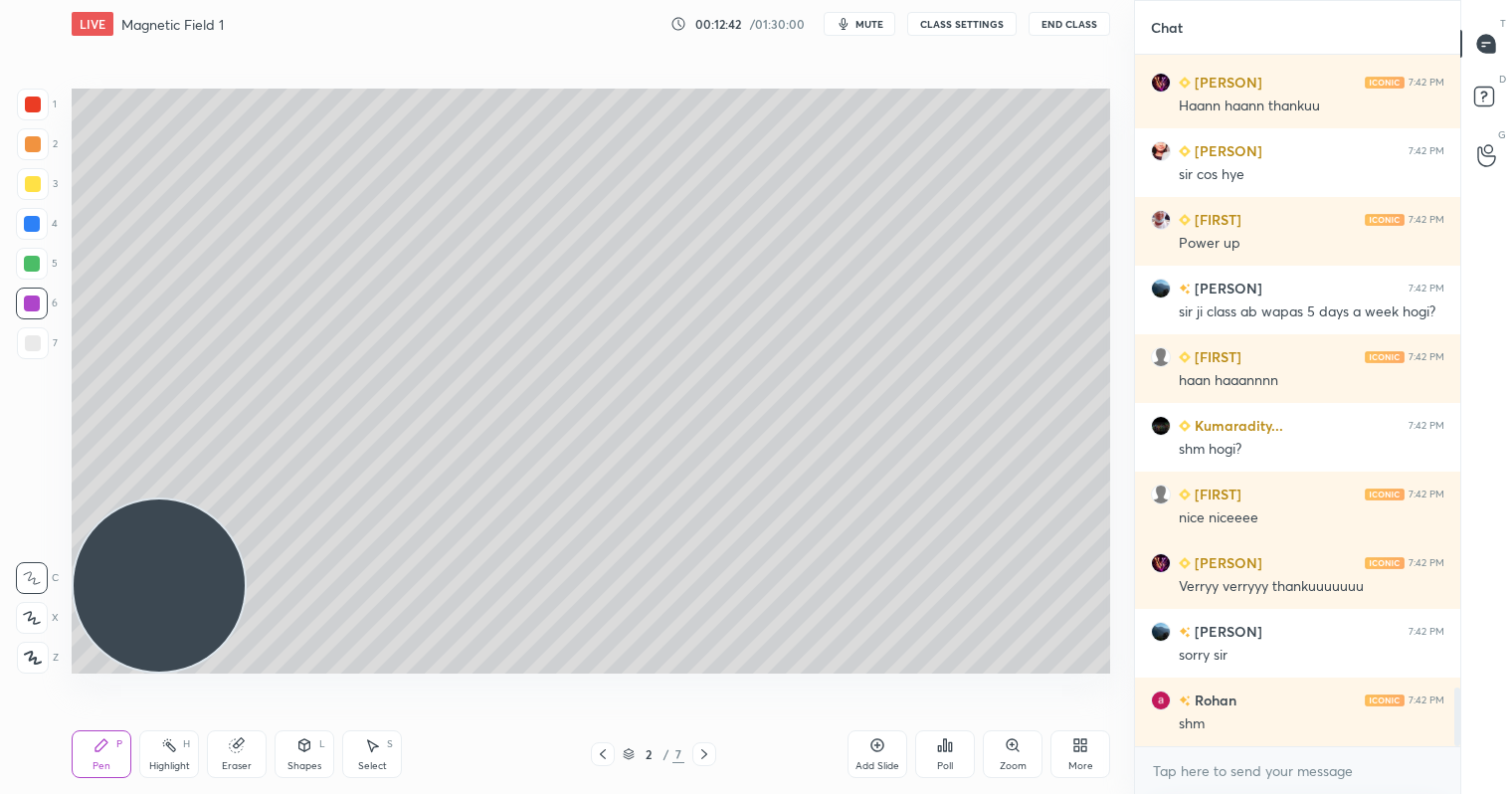scroll, scrollTop: 7647, scrollLeft: 0, axis: vertical 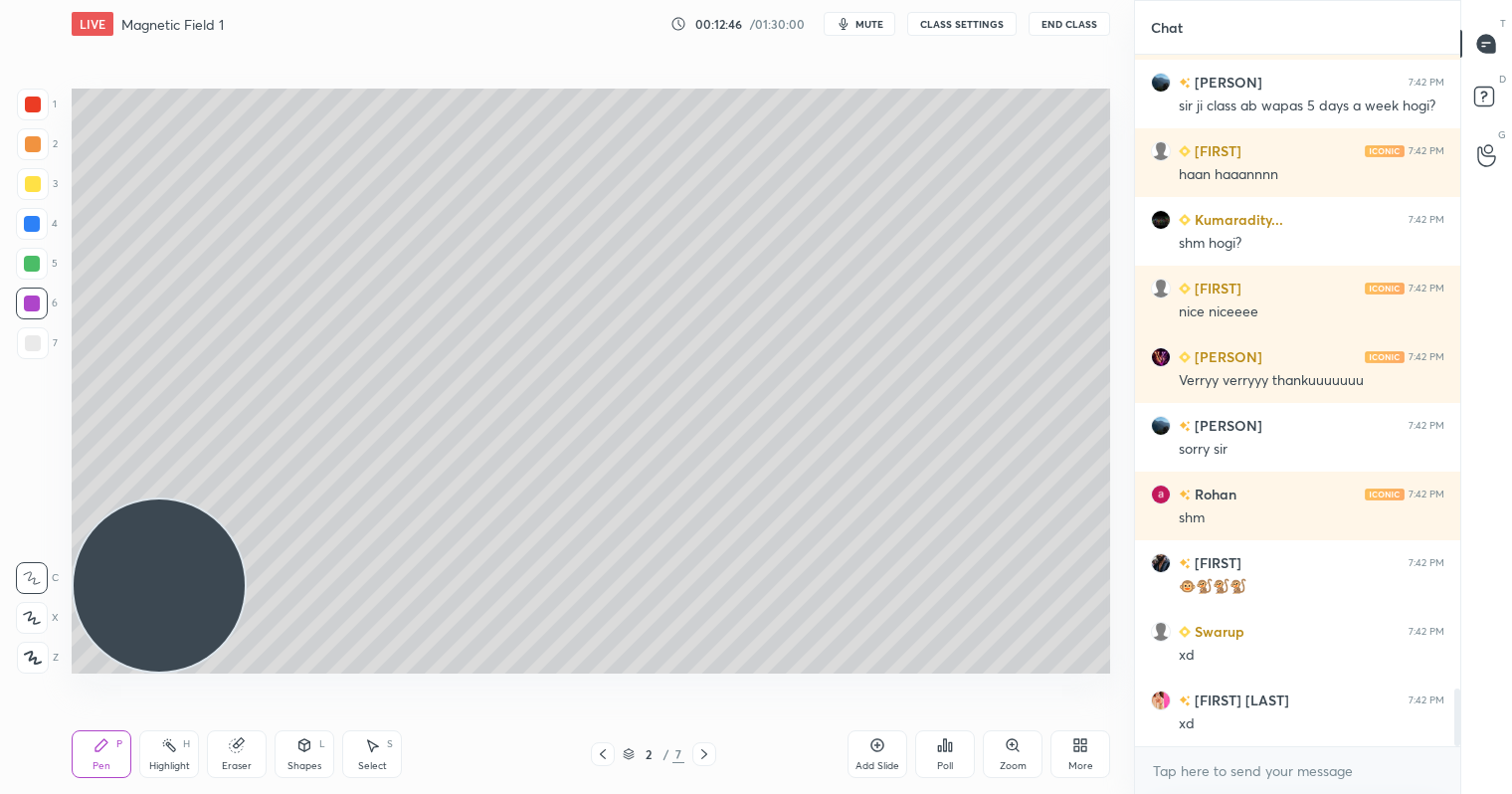 click 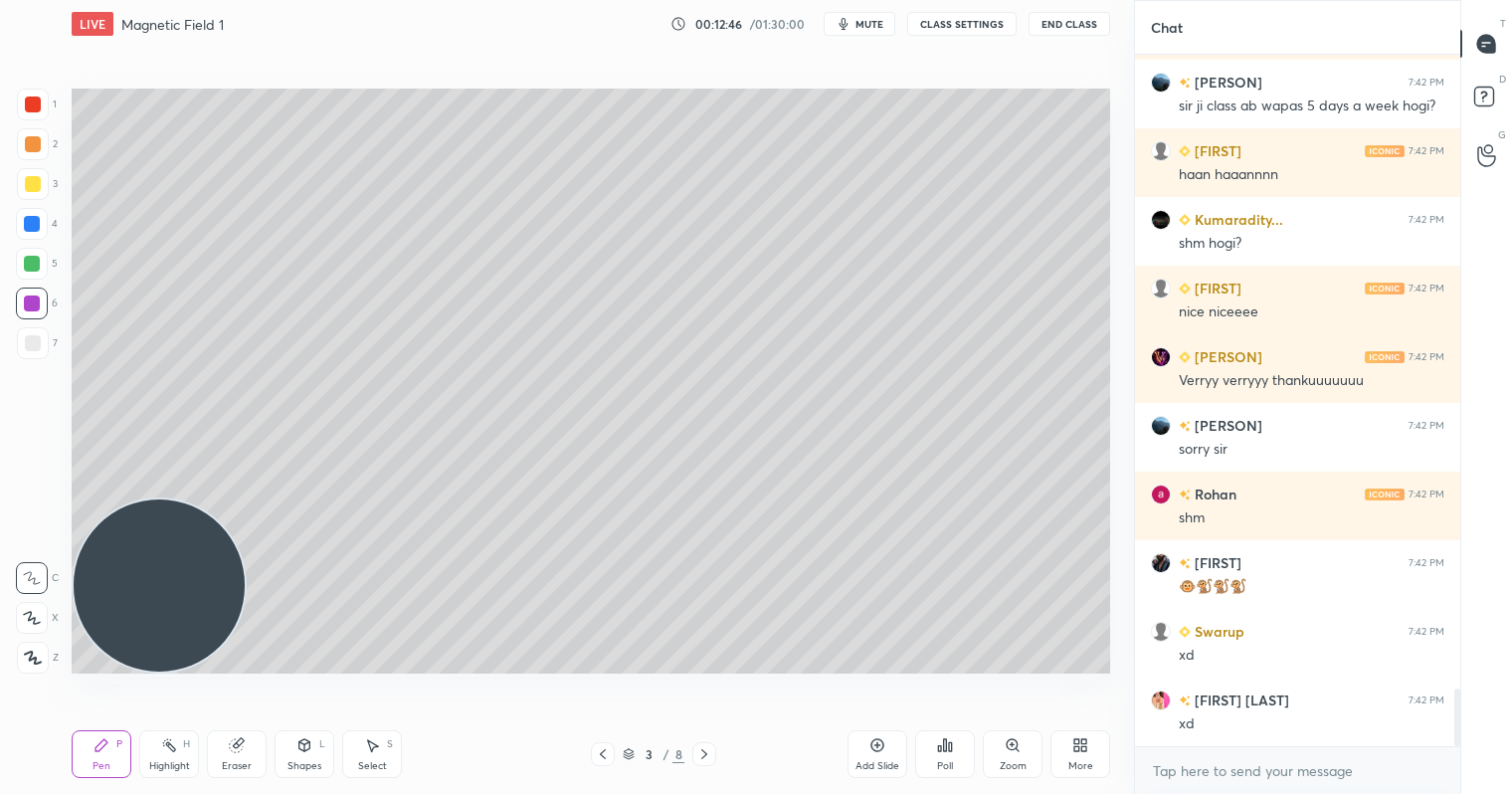 scroll, scrollTop: 7667, scrollLeft: 0, axis: vertical 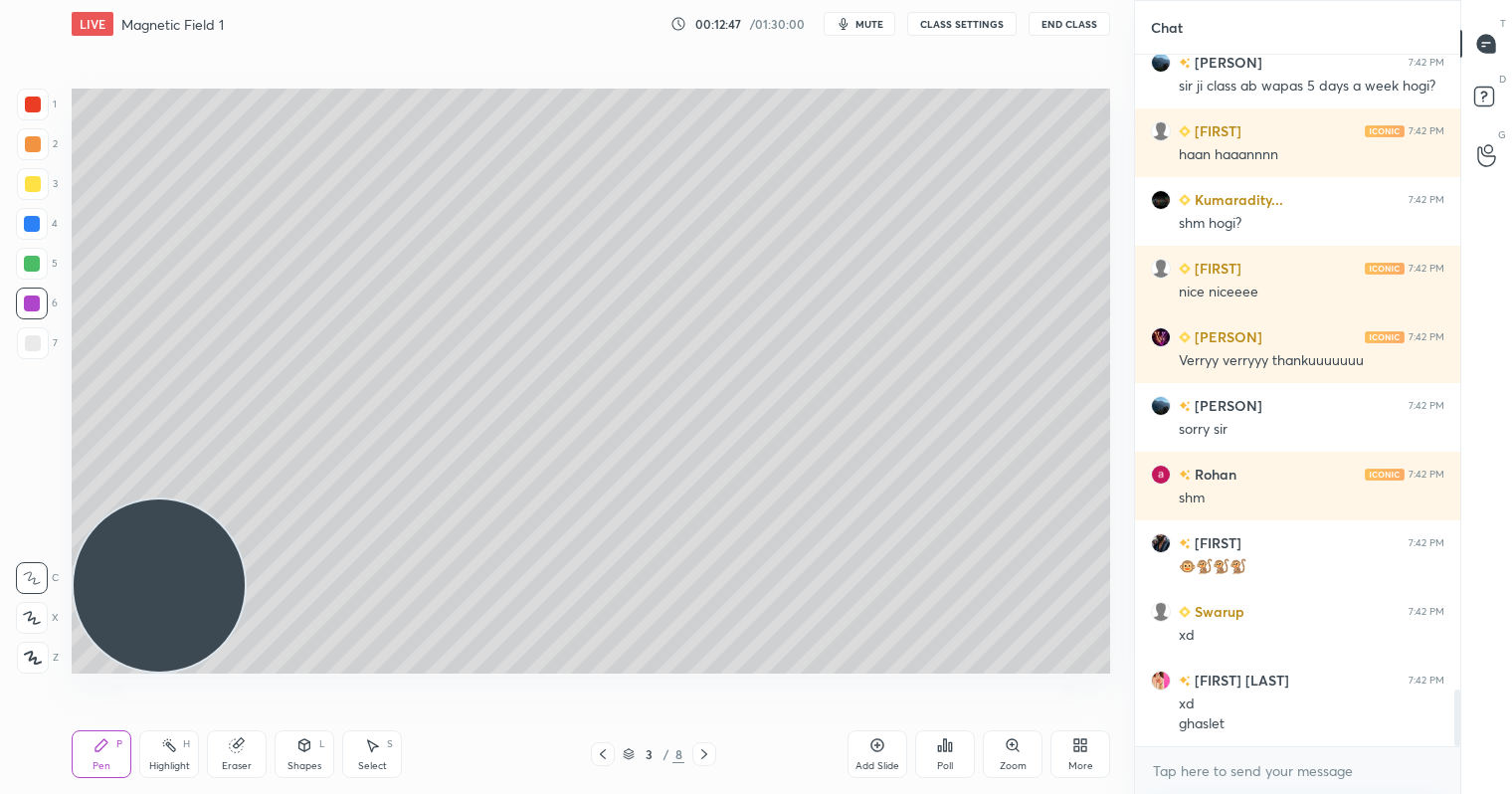 click 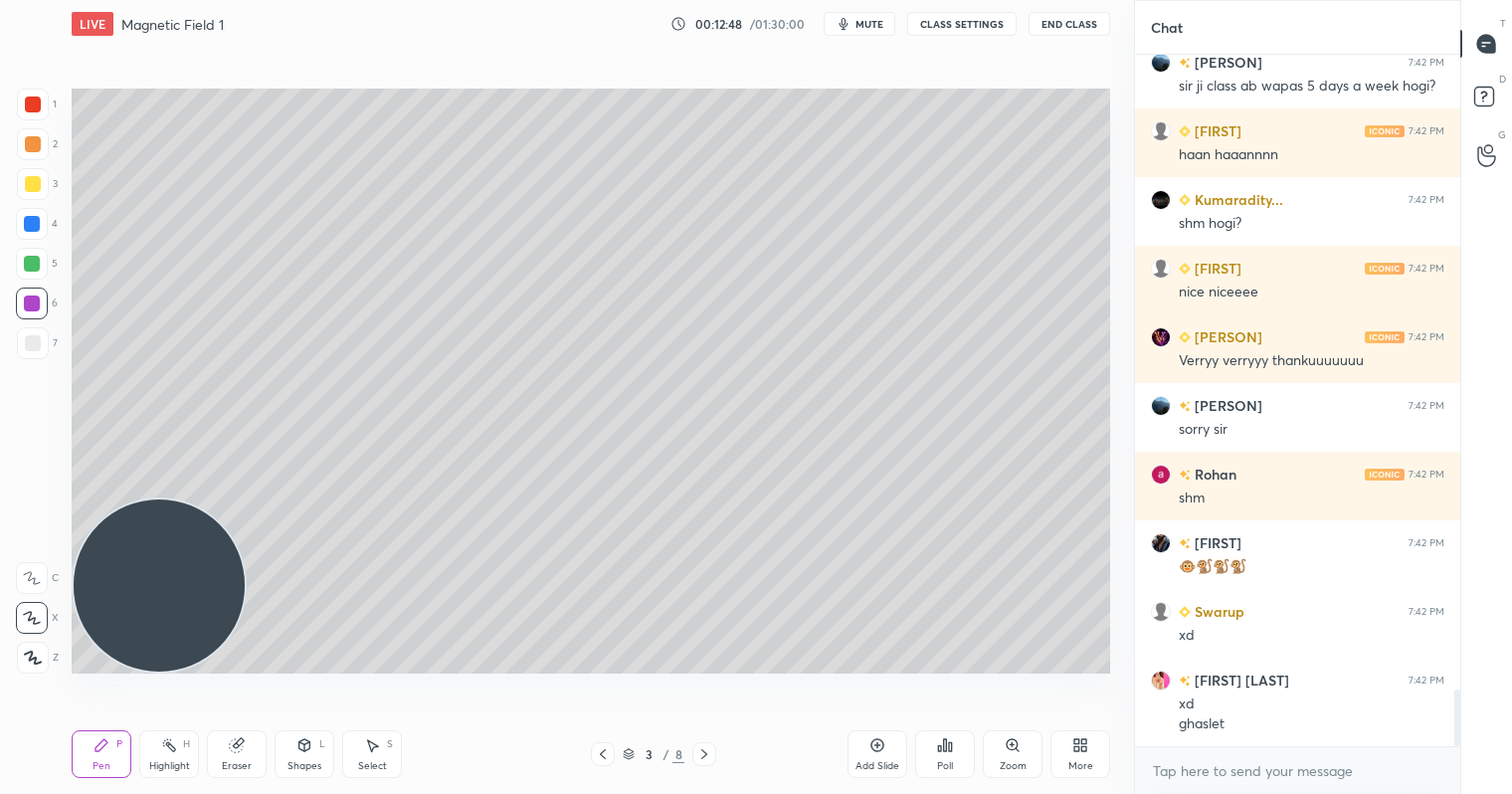 click at bounding box center [33, 144] 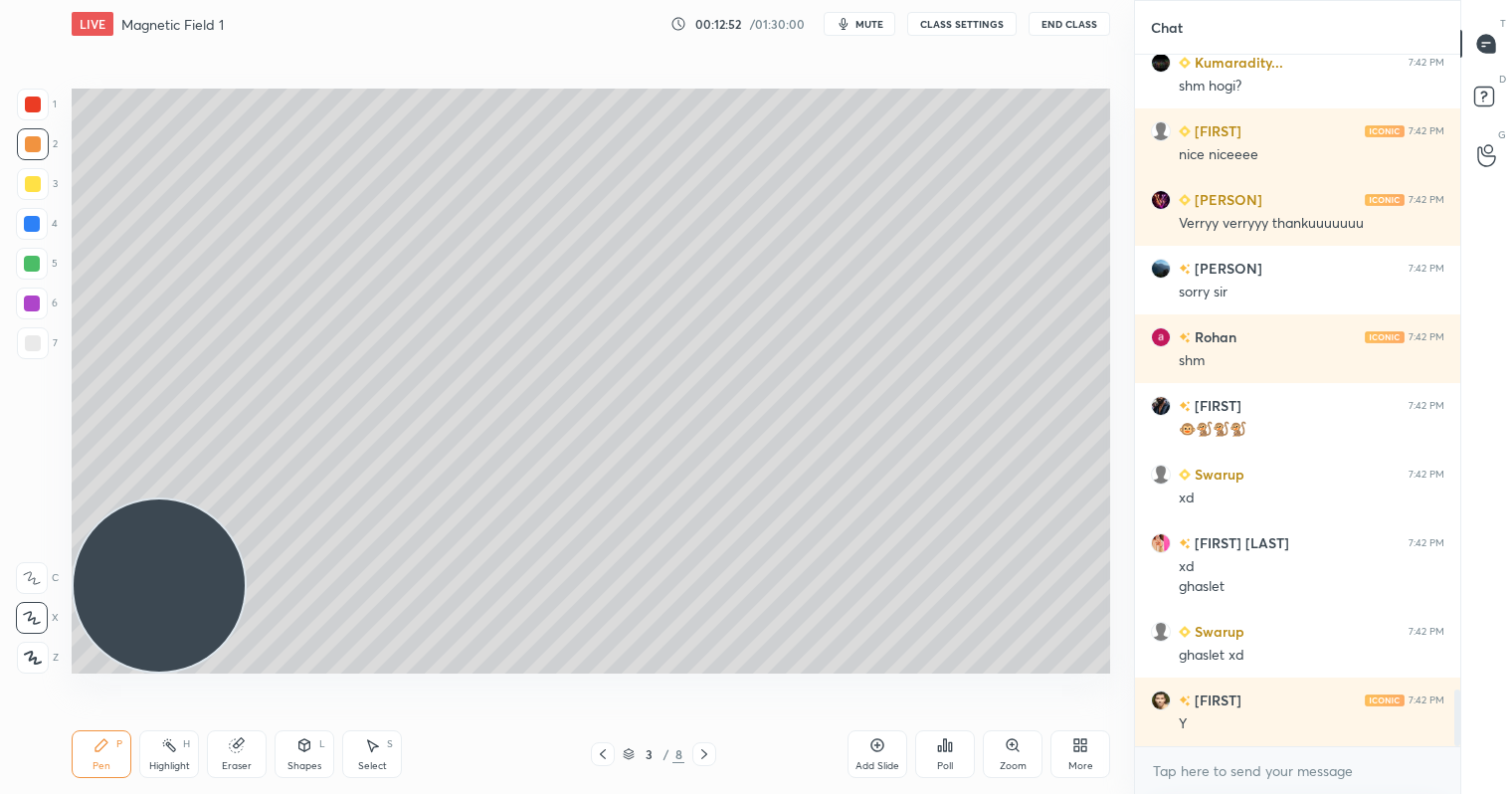 scroll, scrollTop: 7873, scrollLeft: 0, axis: vertical 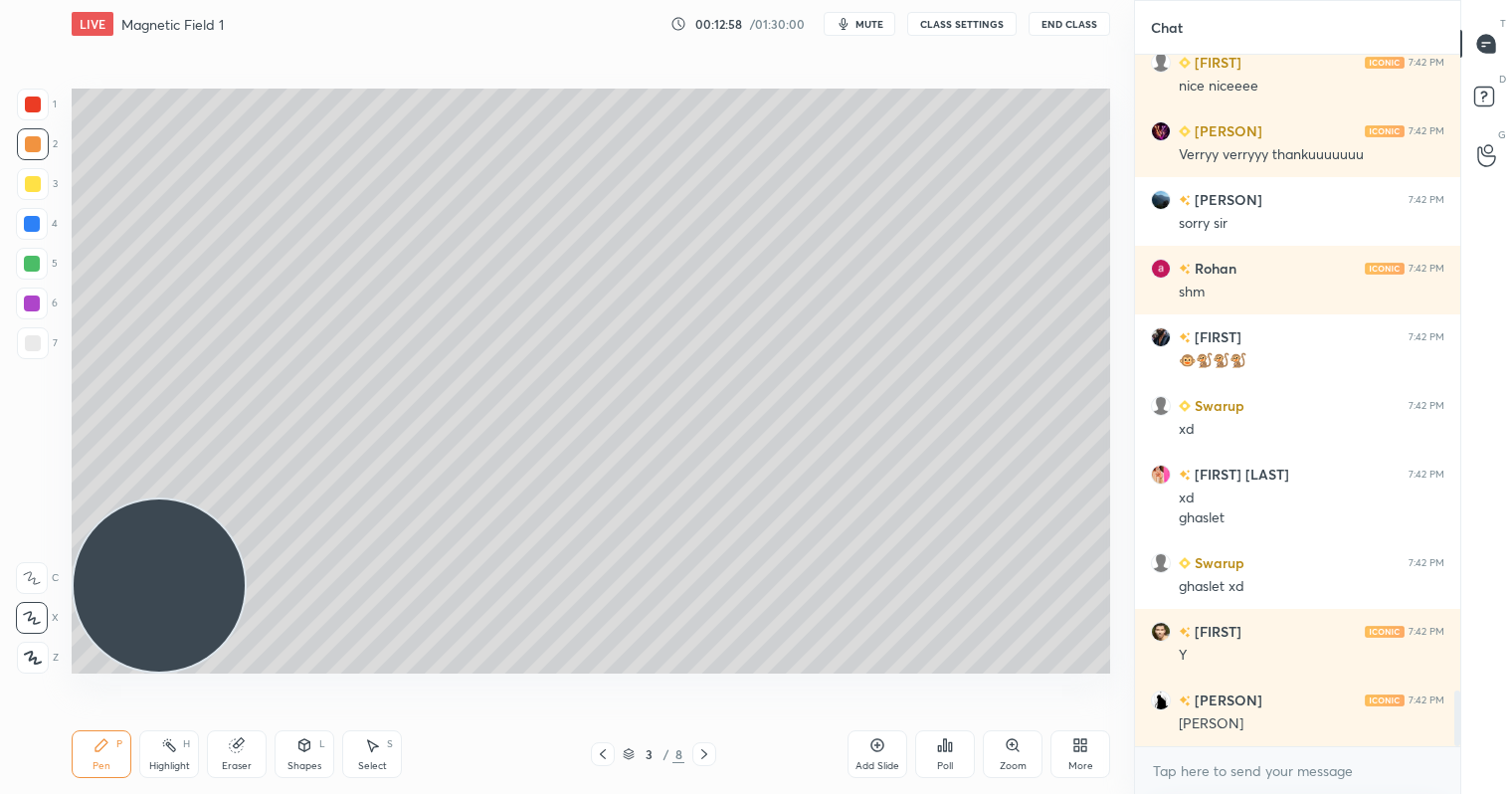 click at bounding box center [32, 303] 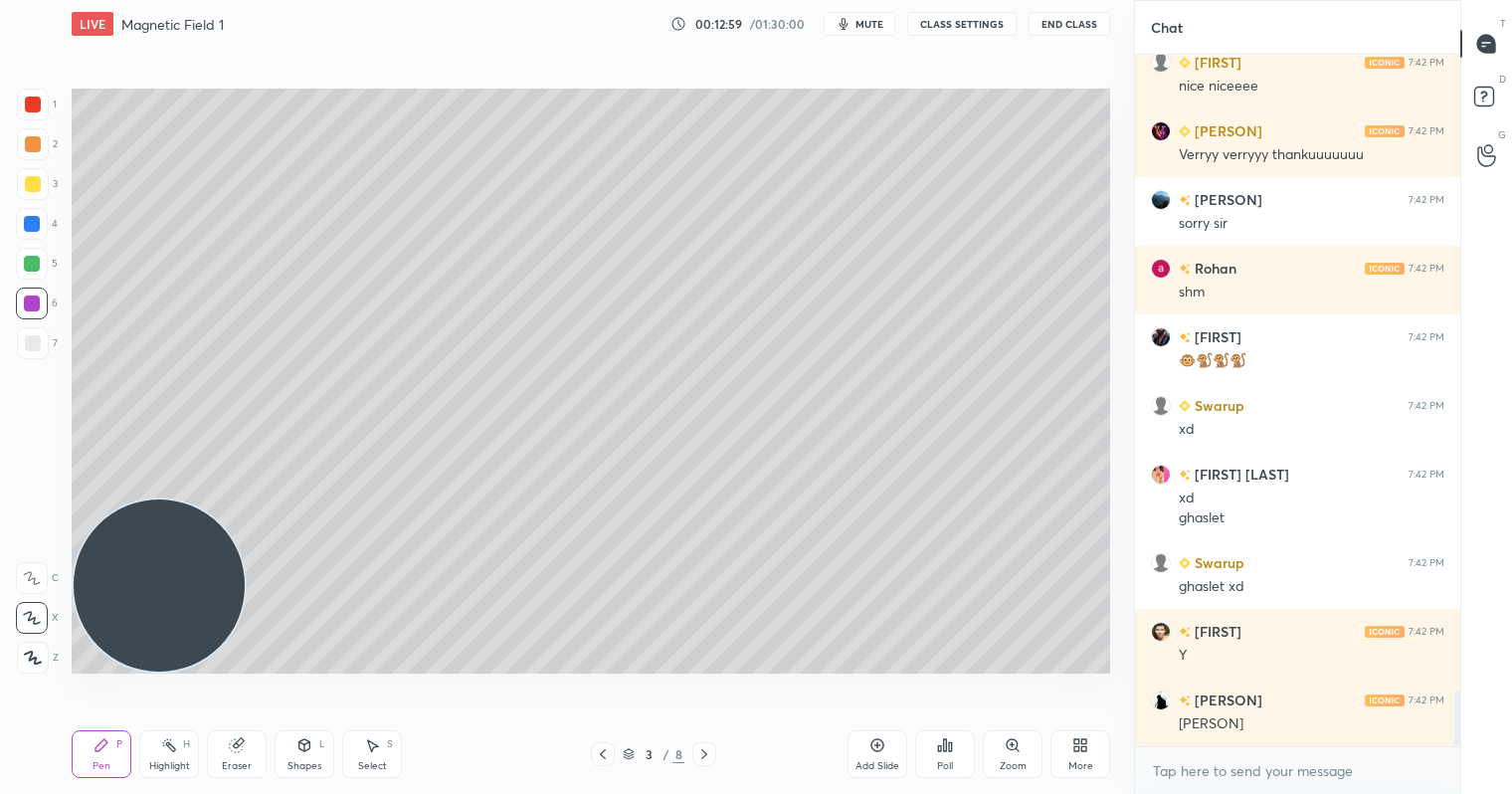 click 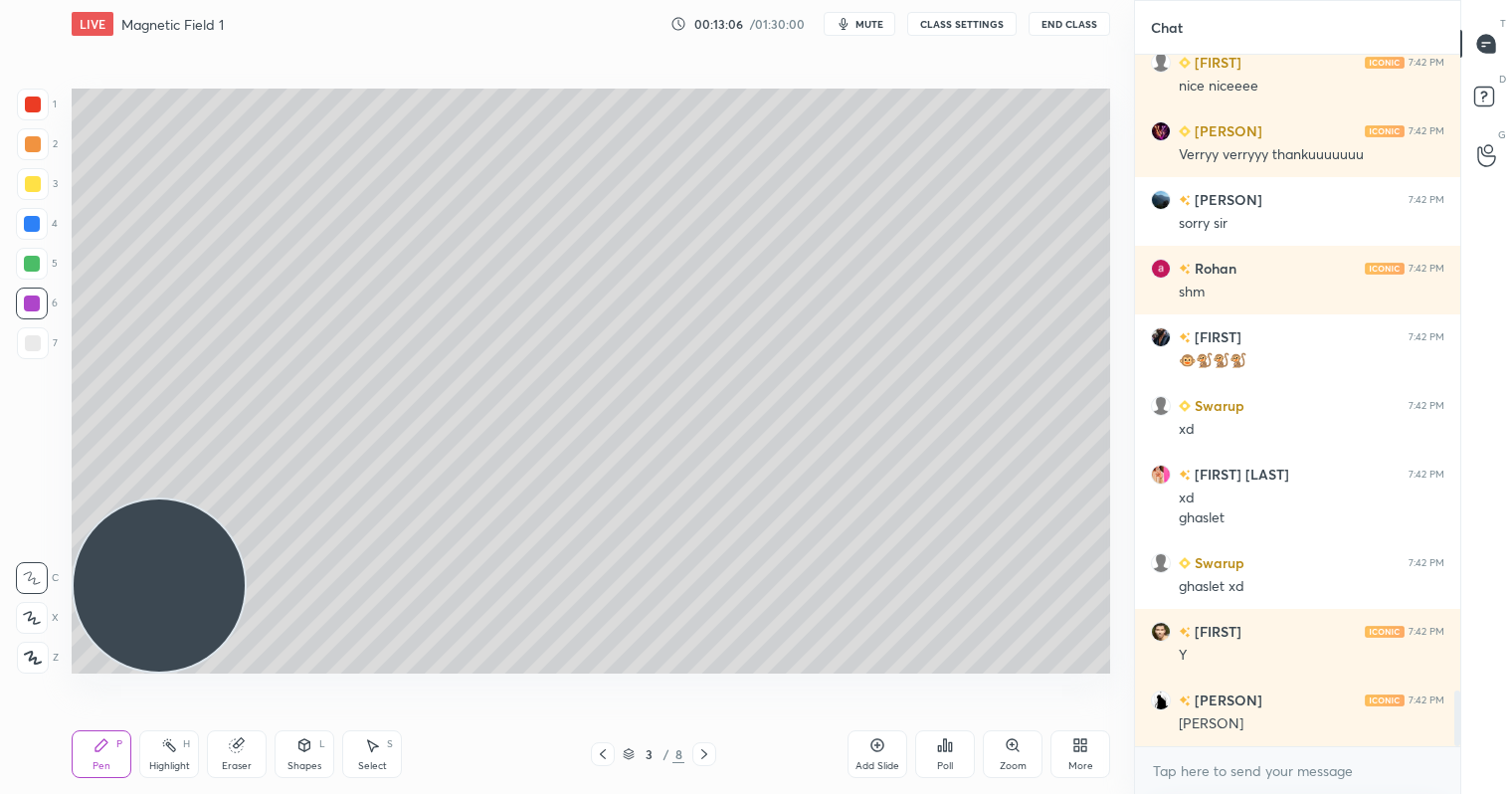 click 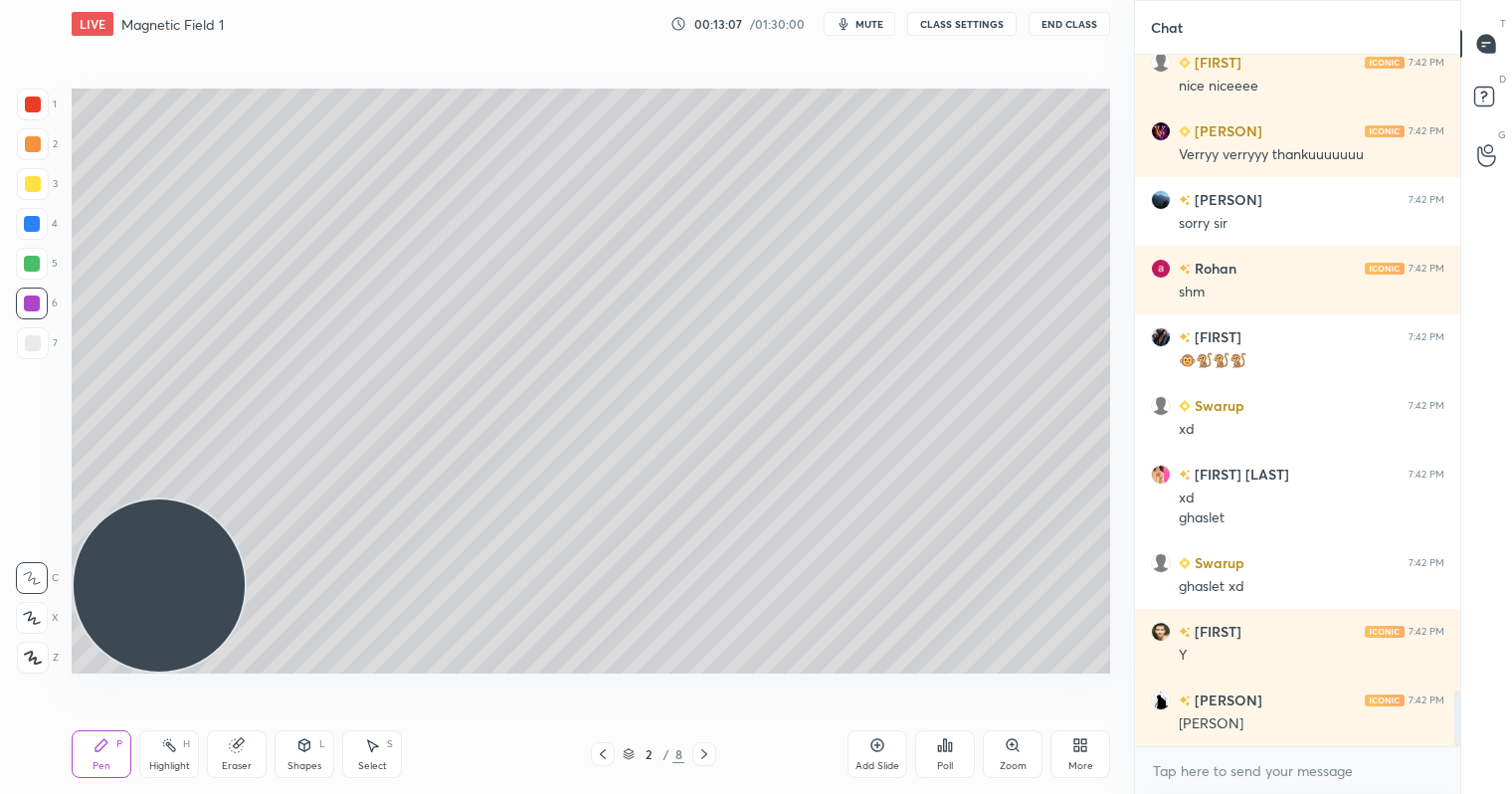 click 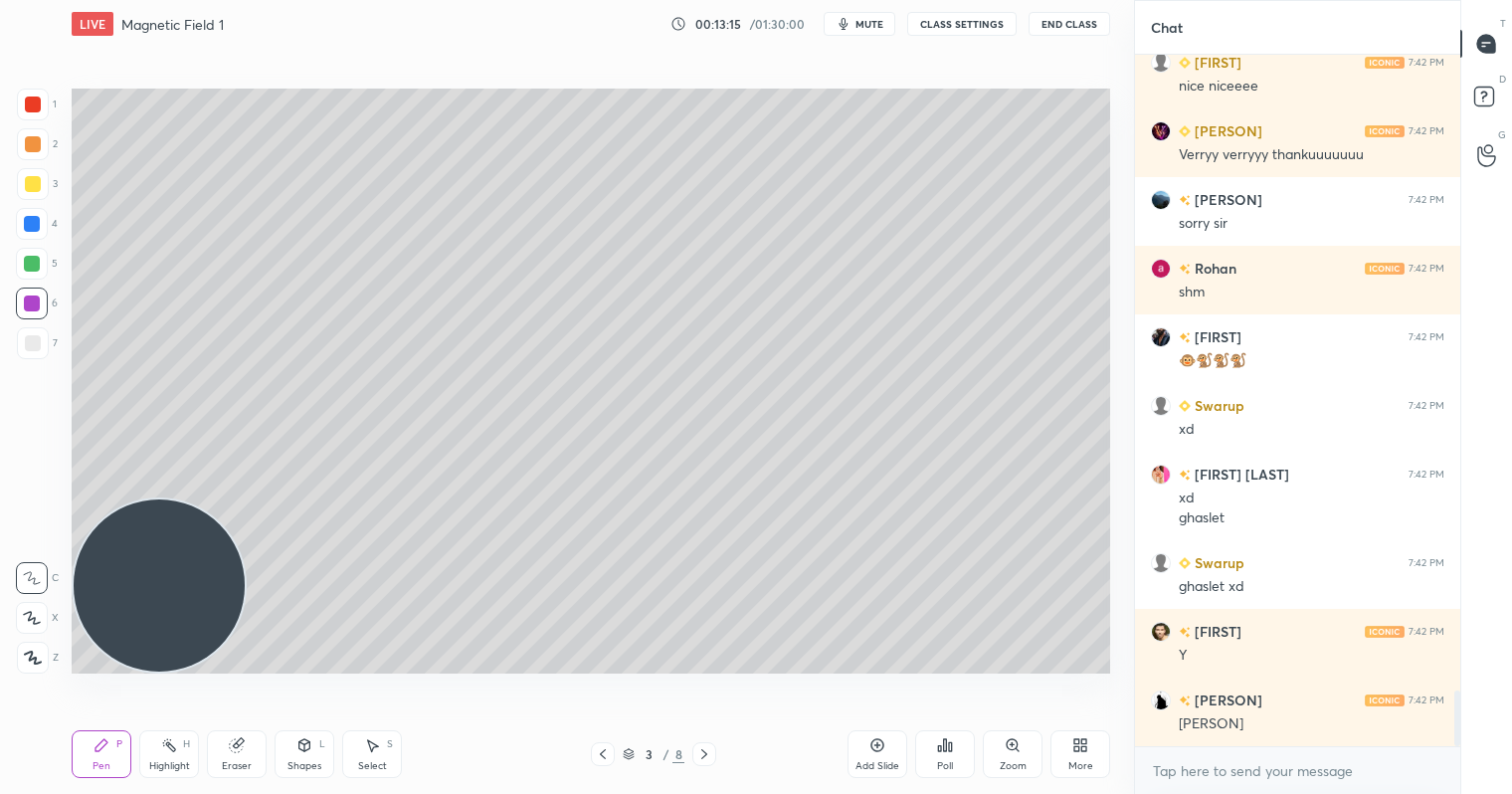 click at bounding box center (33, 184) 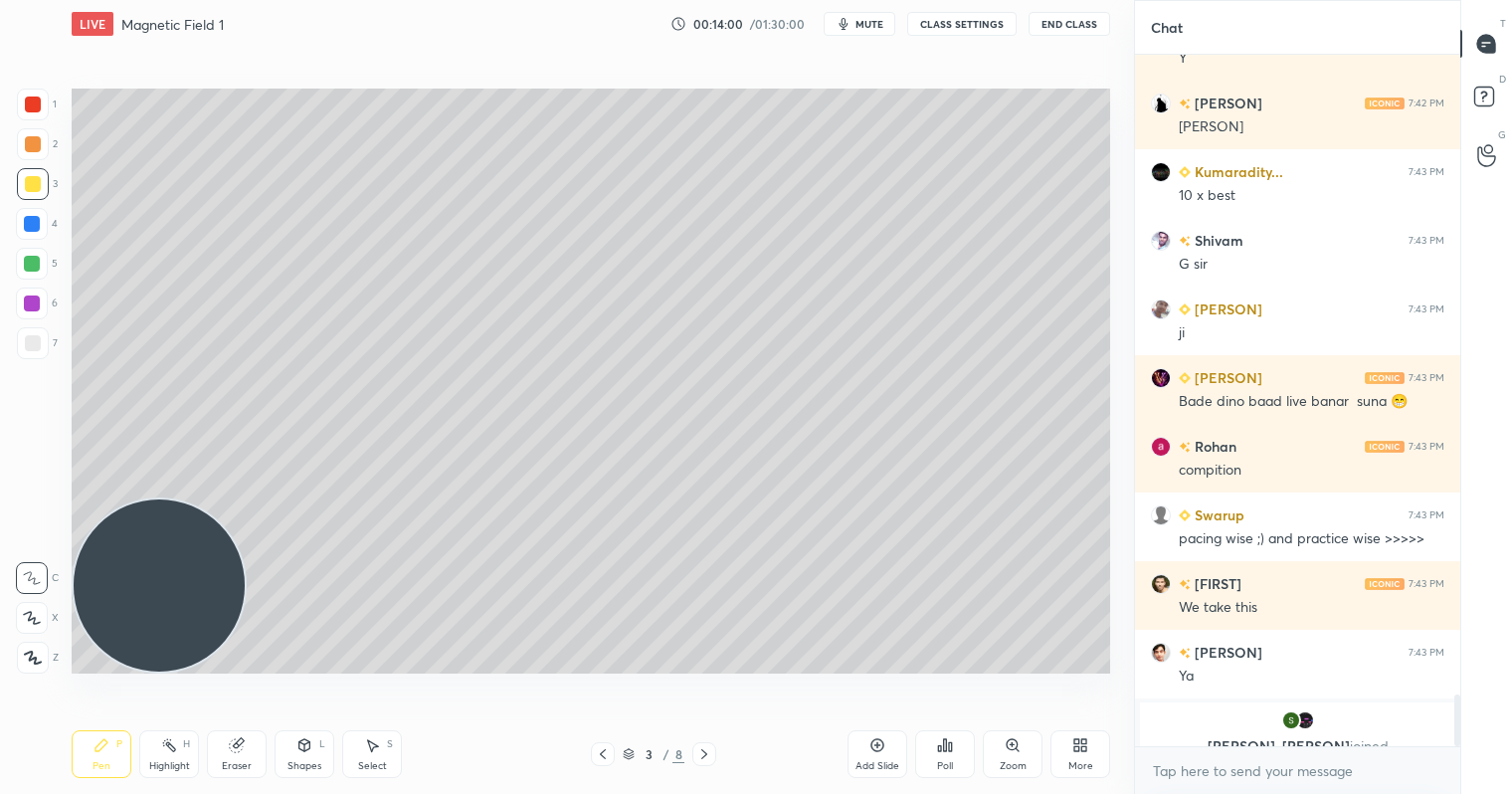 scroll, scrollTop: 8495, scrollLeft: 0, axis: vertical 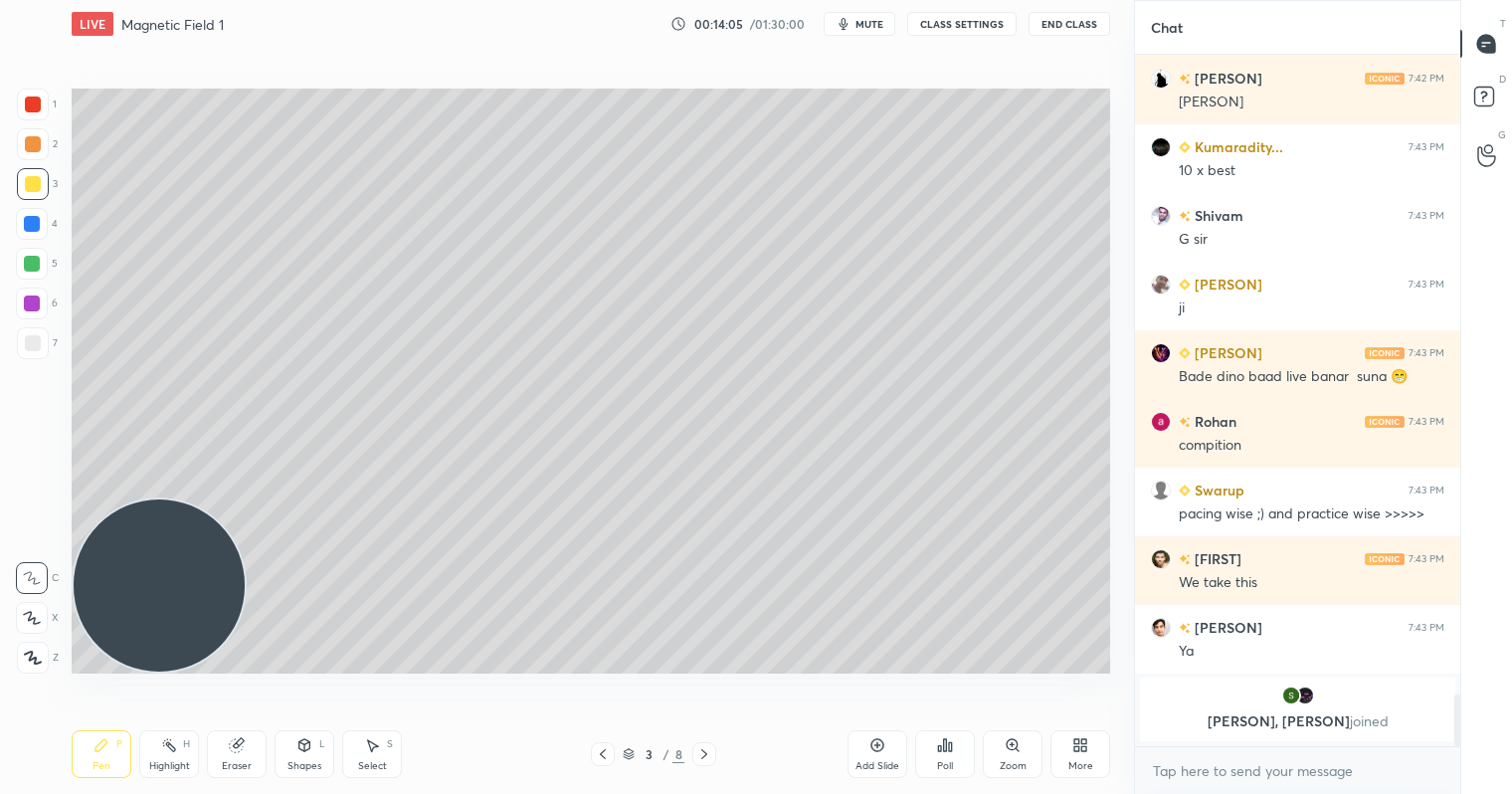 click at bounding box center [32, 264] 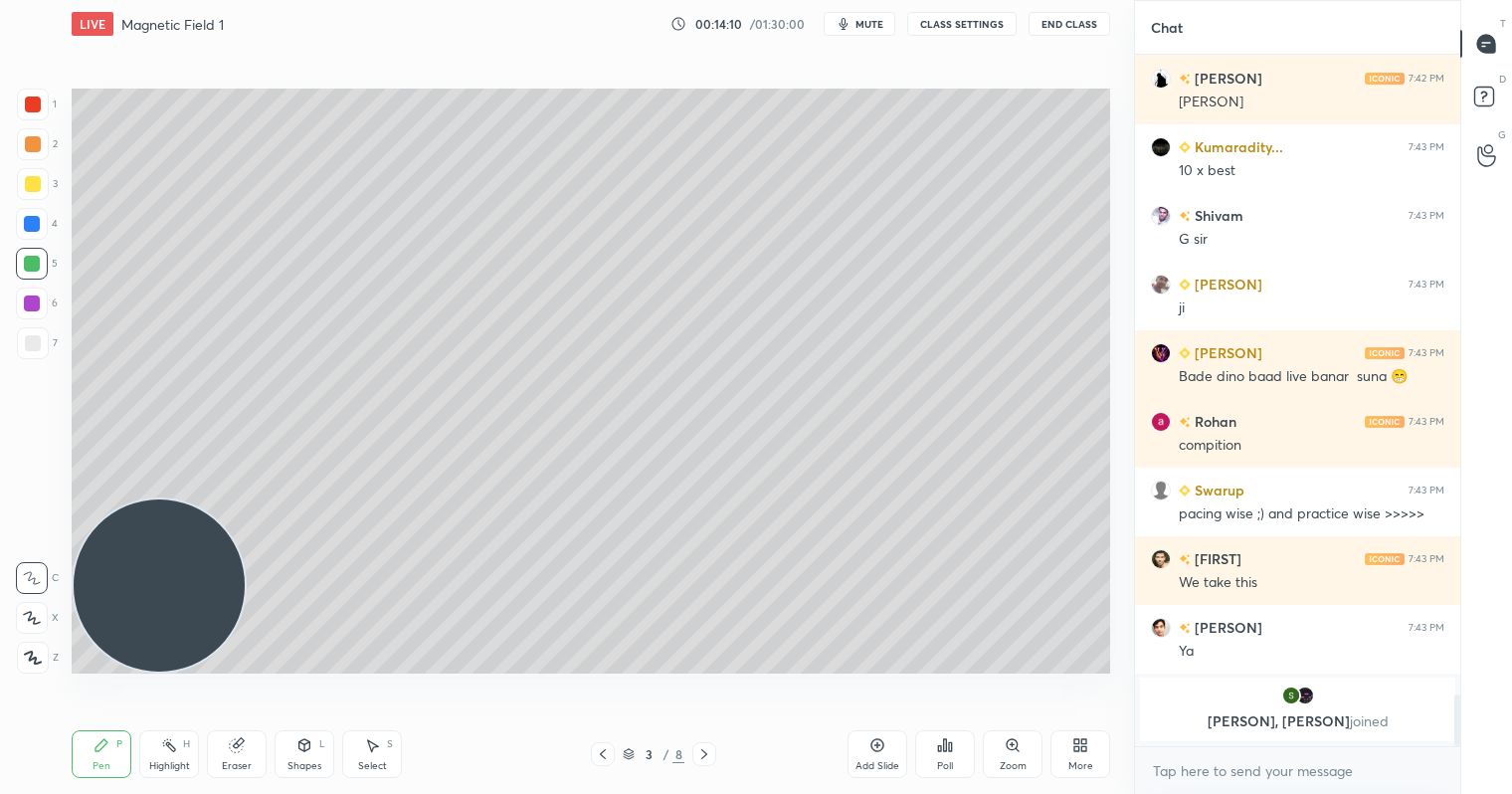 click 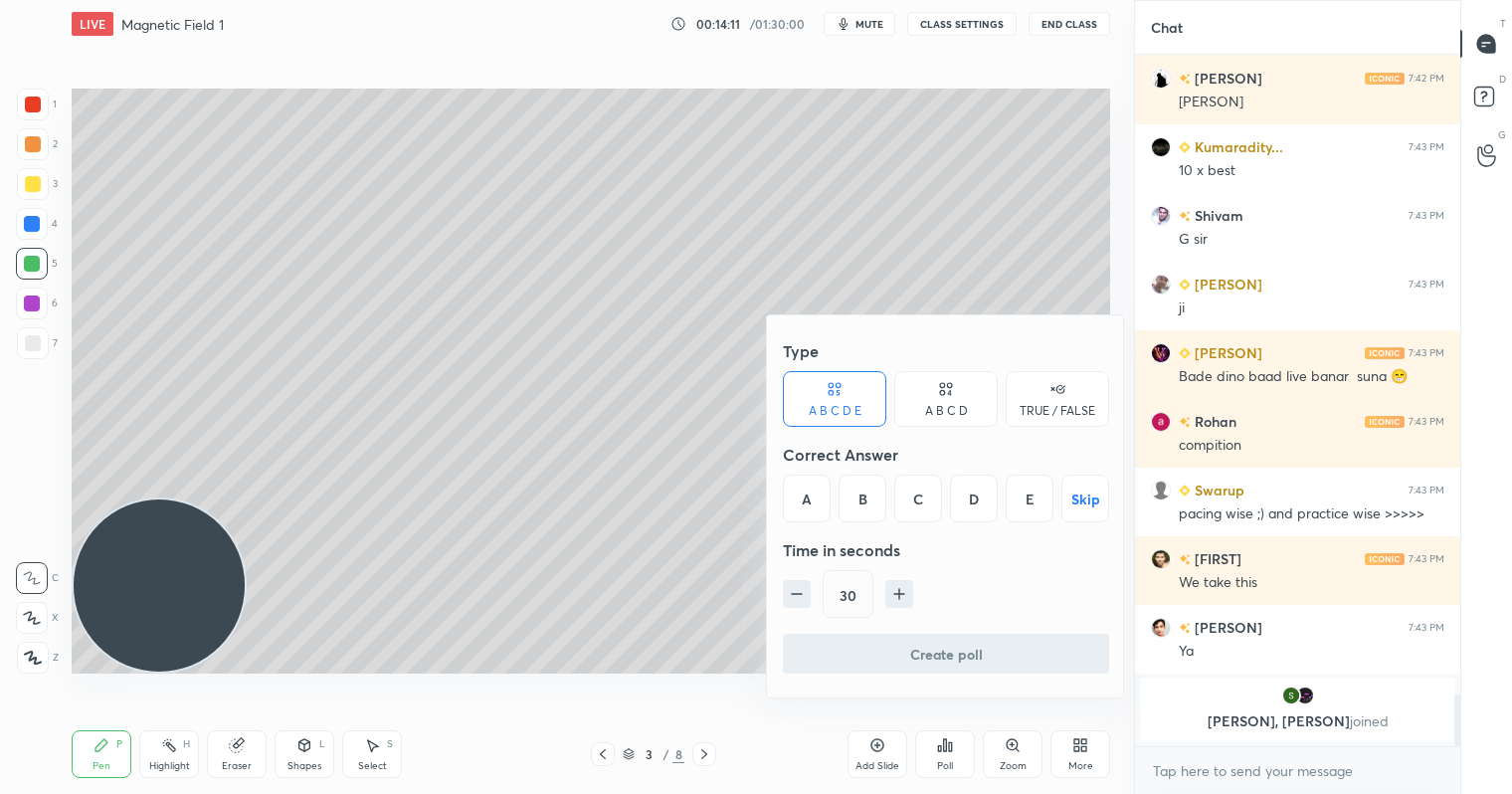 click on "TRUE / FALSE" at bounding box center (1057, 411) 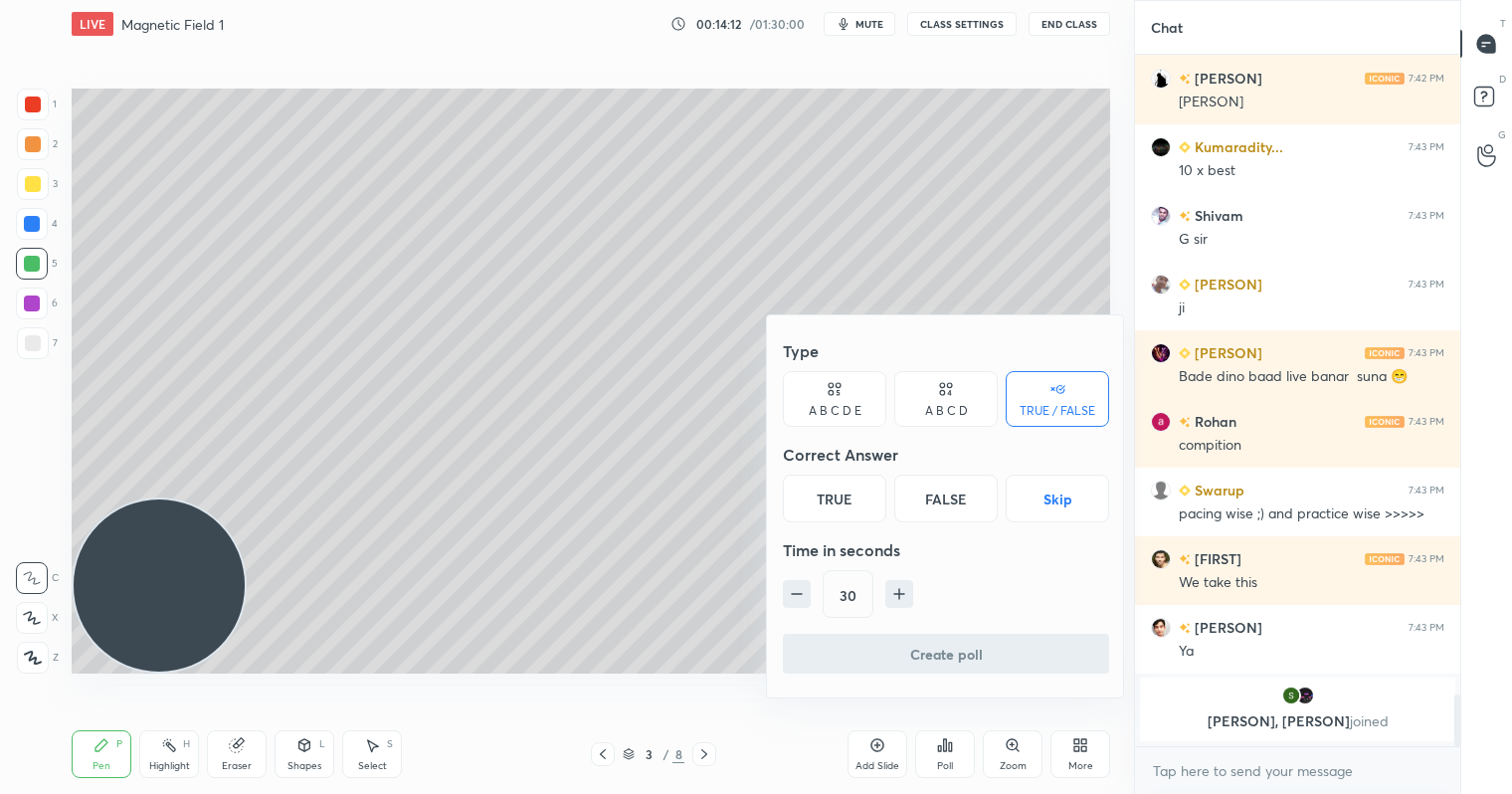 click on "True" at bounding box center [835, 498] 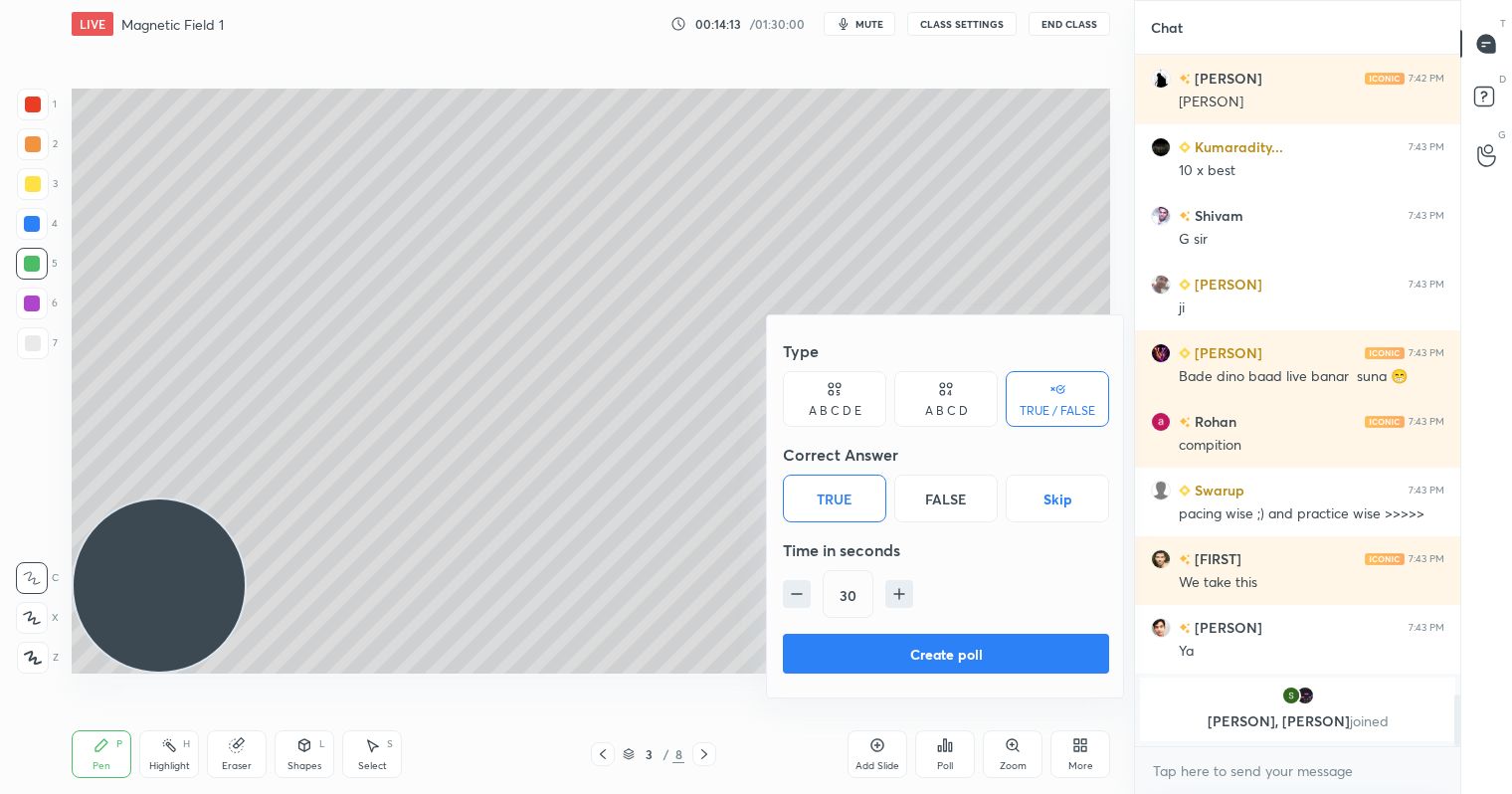 click on "Create poll" at bounding box center [946, 654] 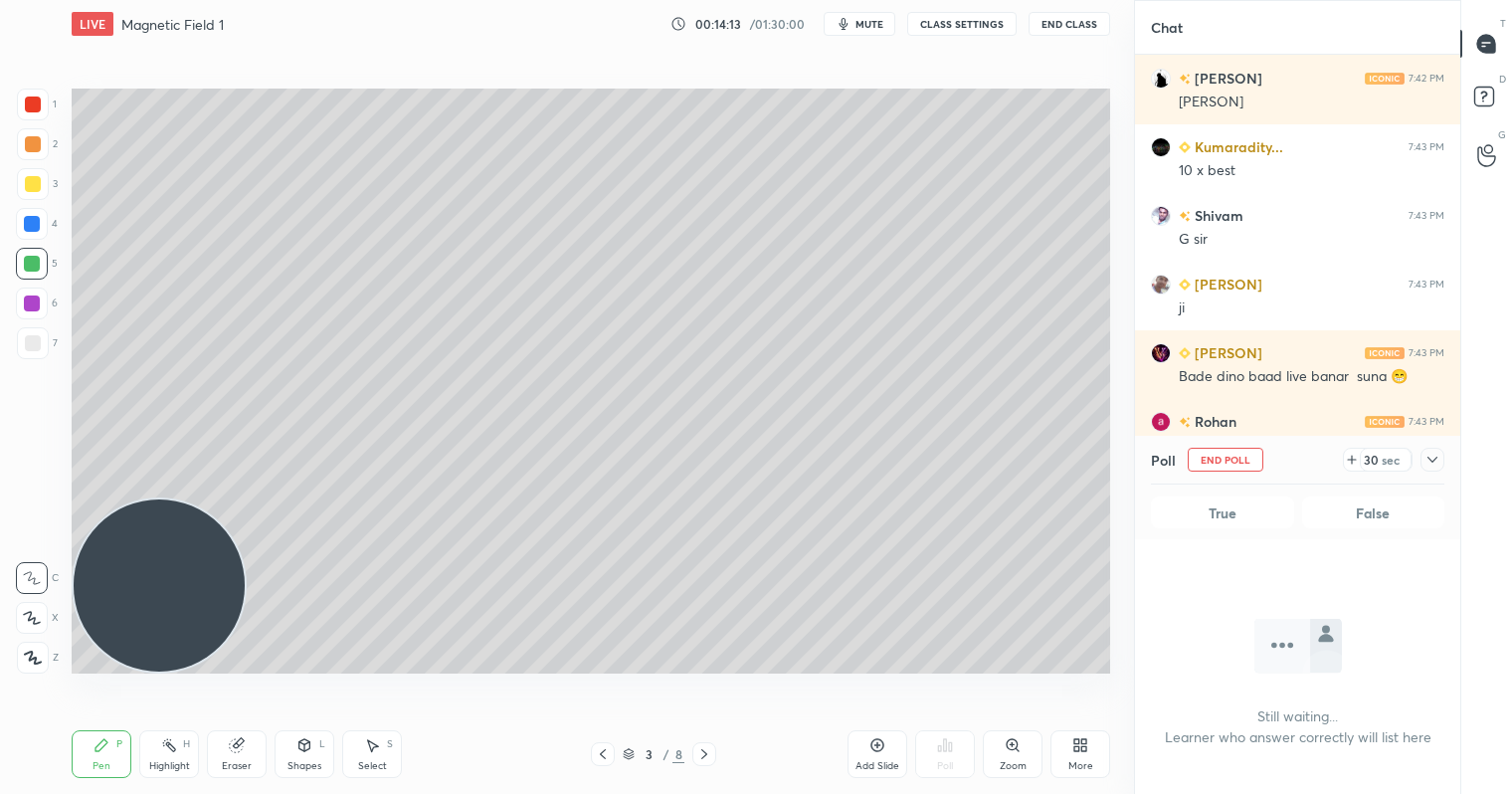 scroll, scrollTop: 588, scrollLeft: 319, axis: both 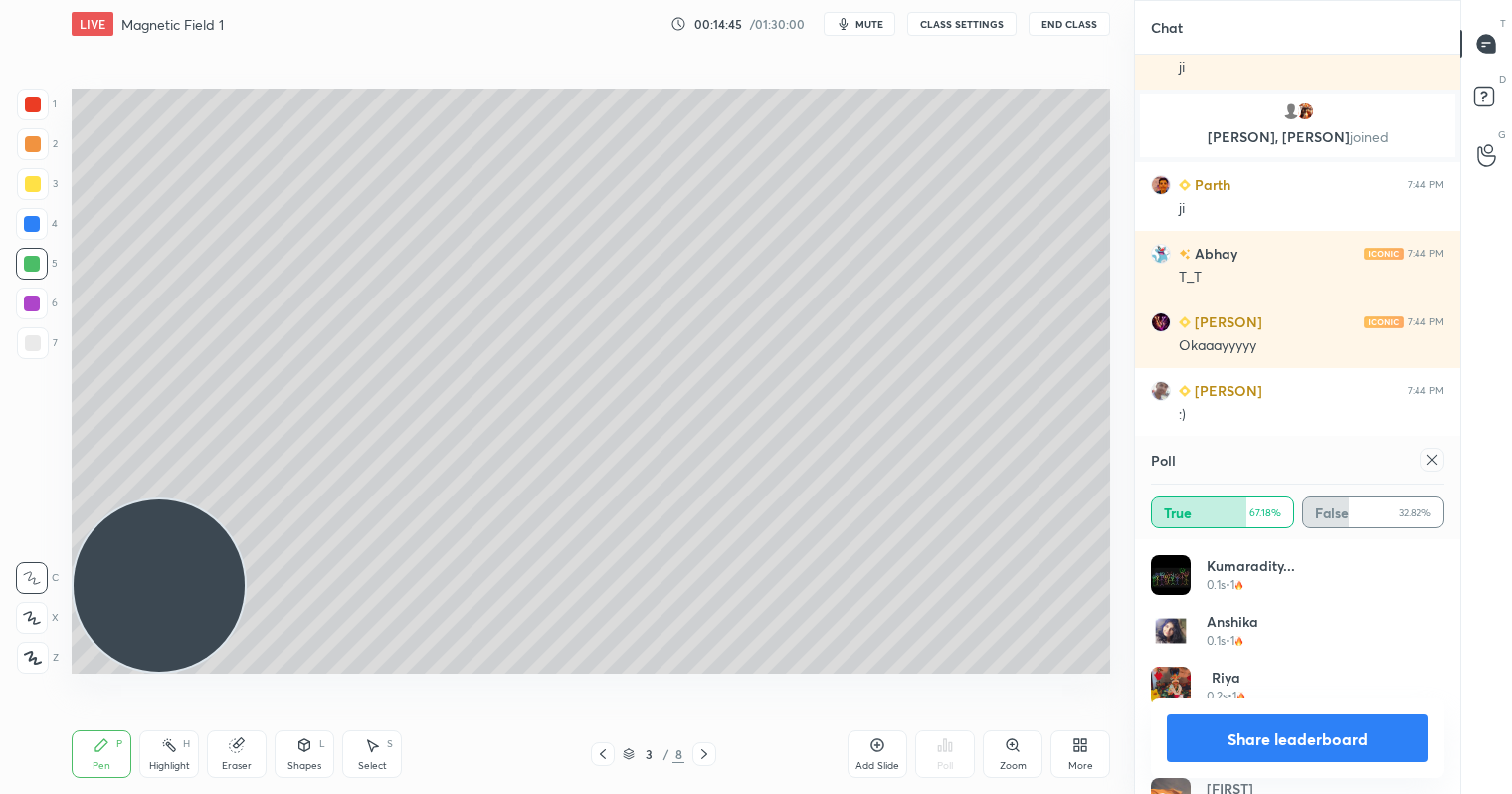 click on "Share leaderboard" at bounding box center [1297, 738] 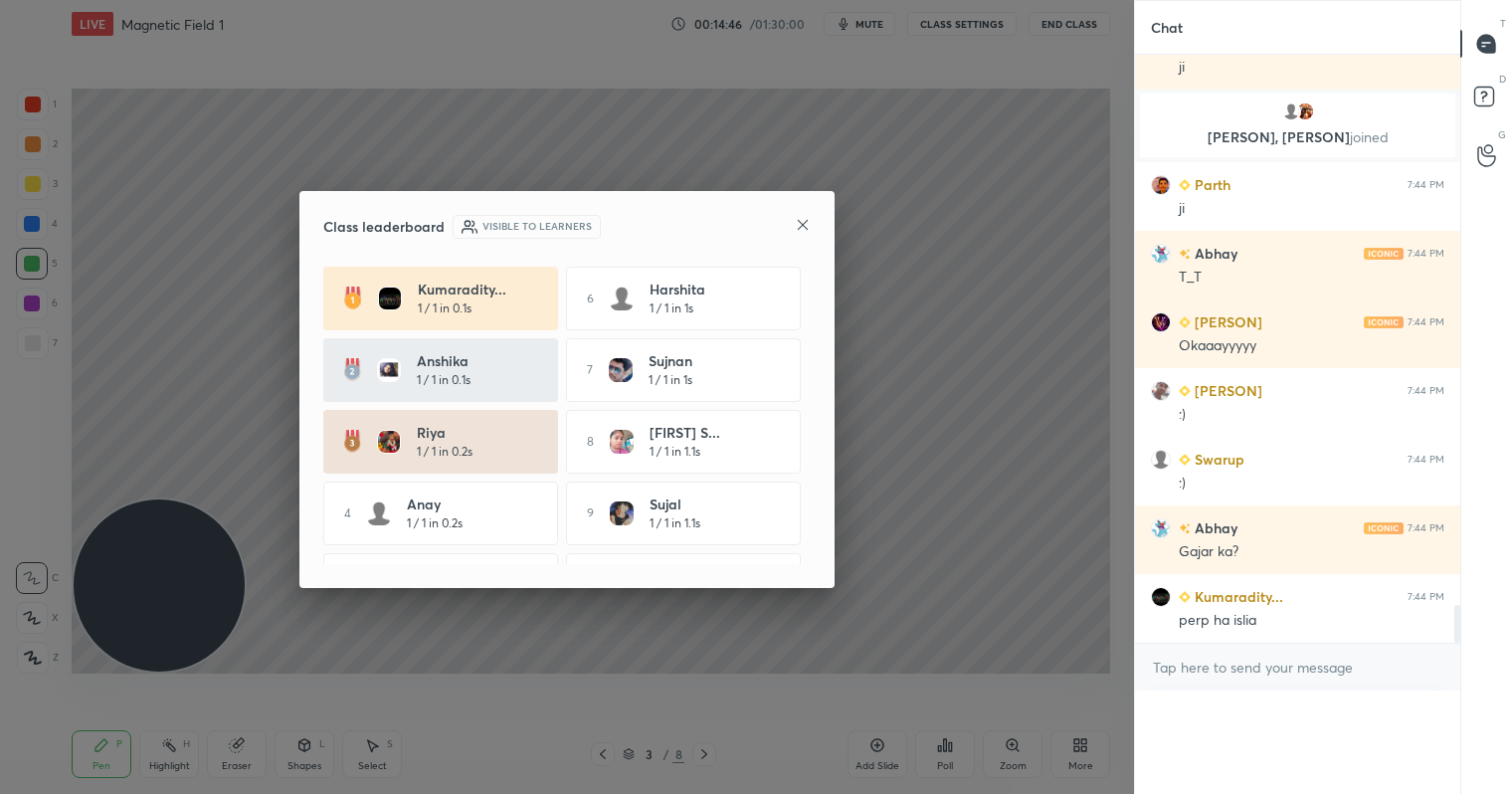 scroll, scrollTop: 0, scrollLeft: 0, axis: both 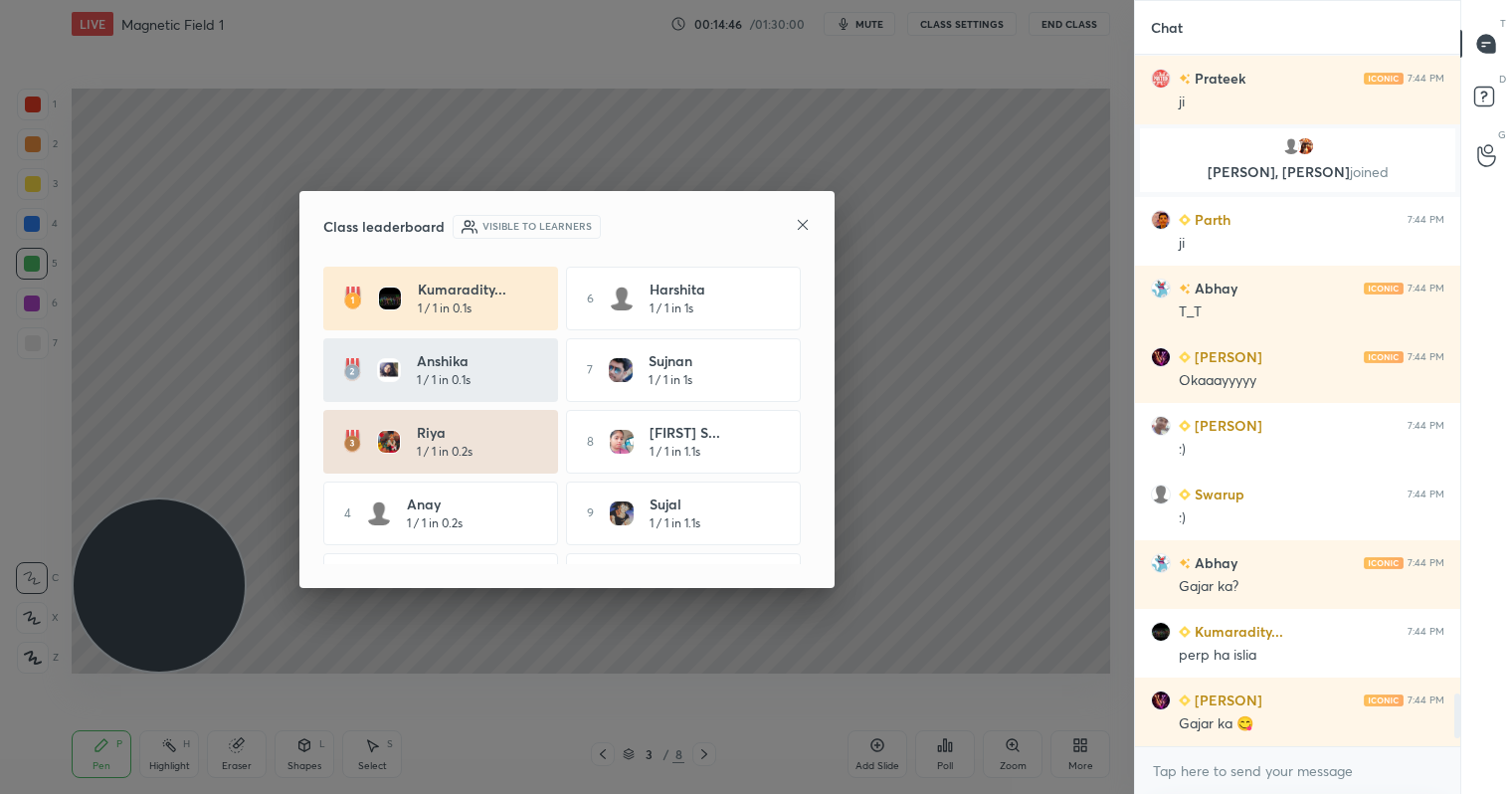 click 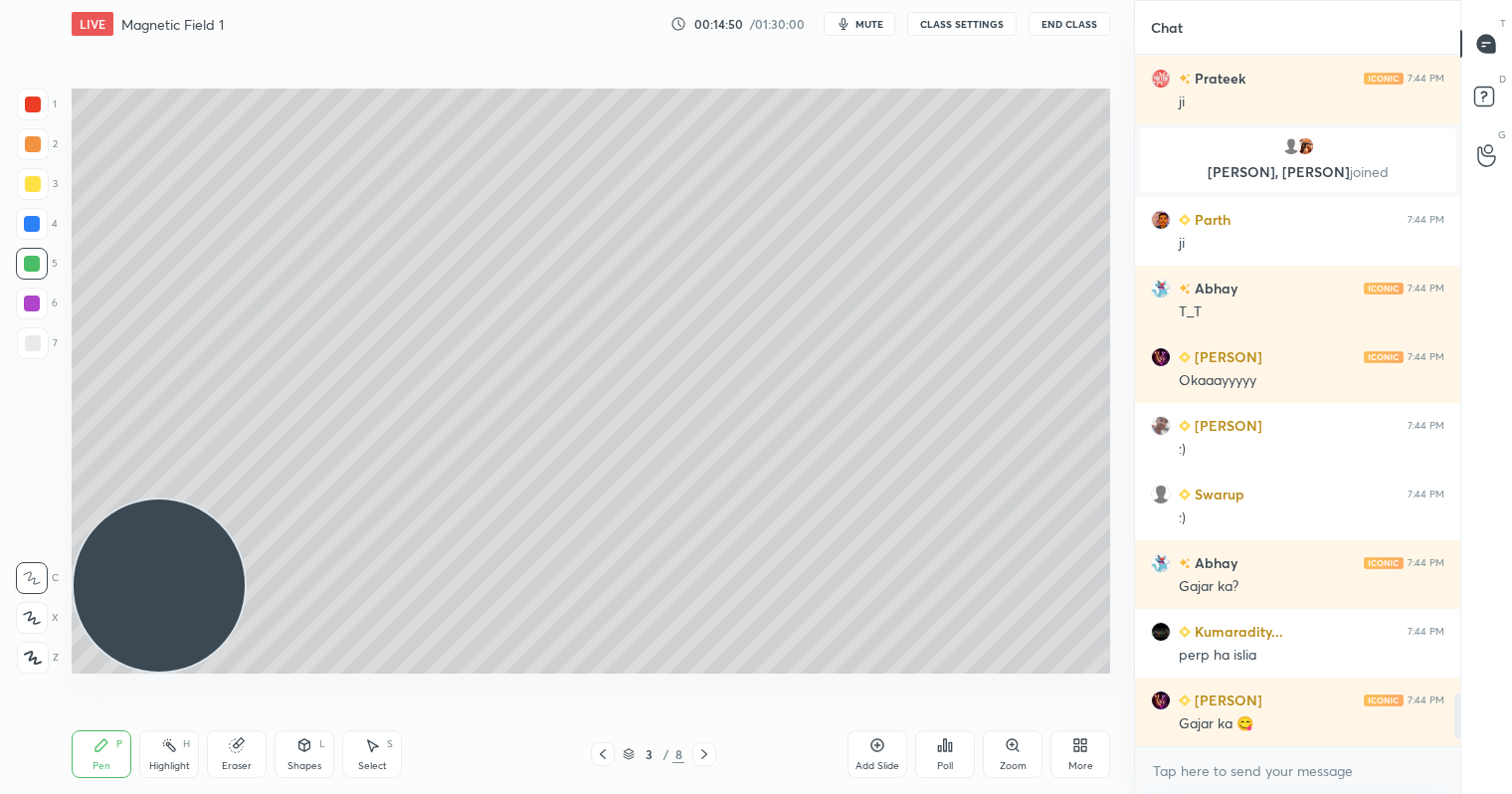 click at bounding box center [32, 264] 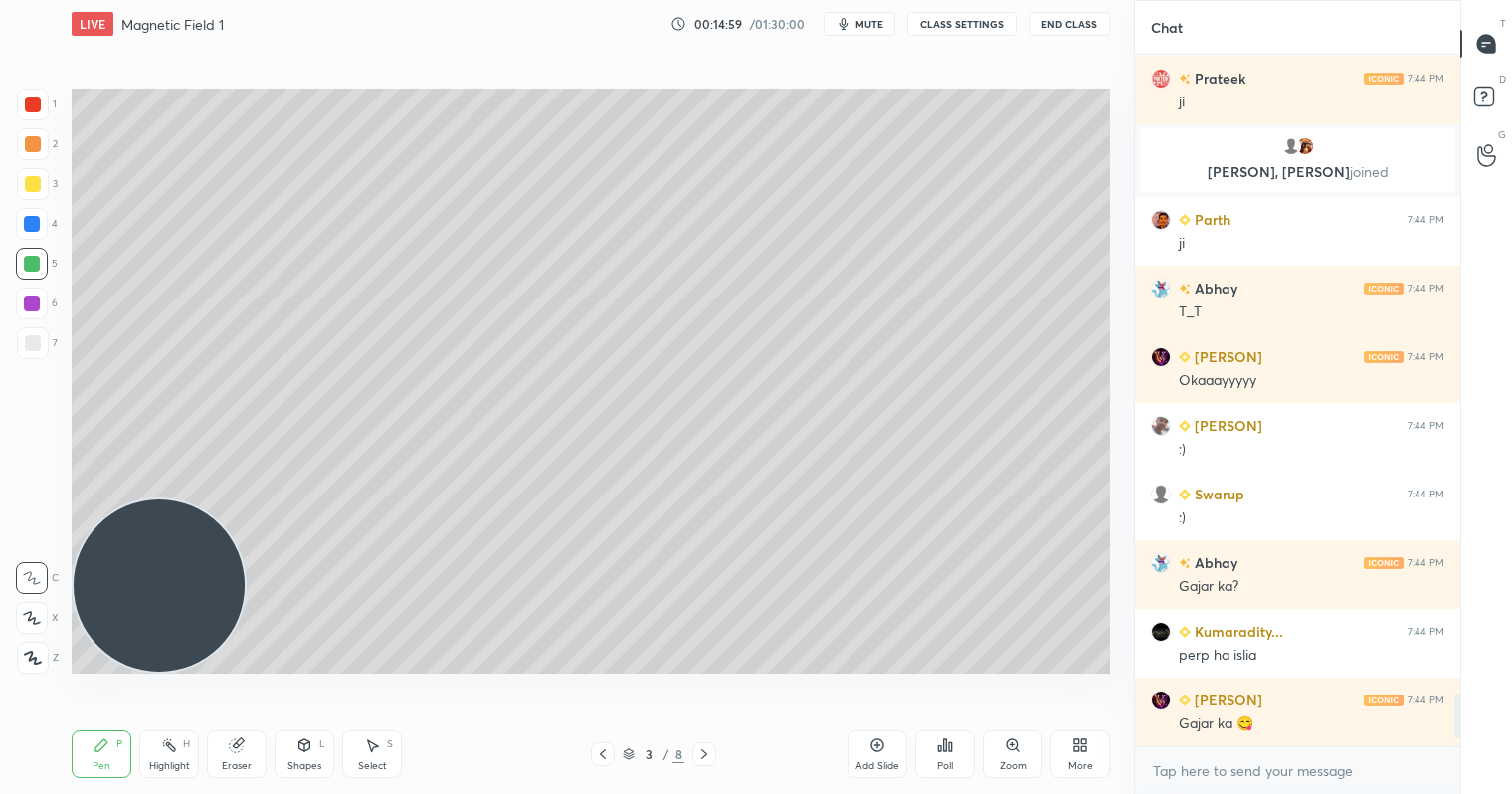 drag, startPoint x: 28, startPoint y: 303, endPoint x: 58, endPoint y: 307, distance: 30.265492 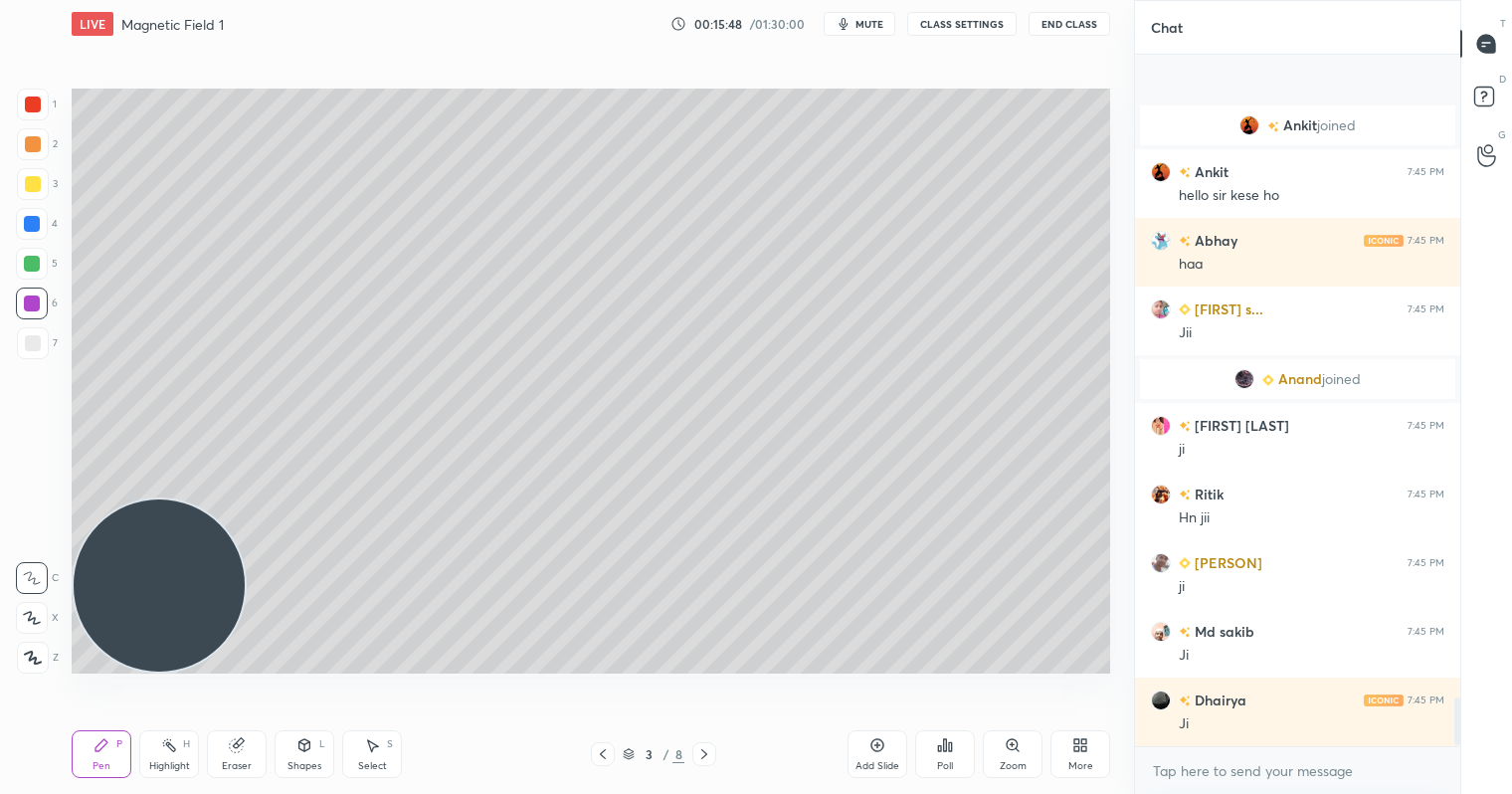 scroll, scrollTop: 9195, scrollLeft: 0, axis: vertical 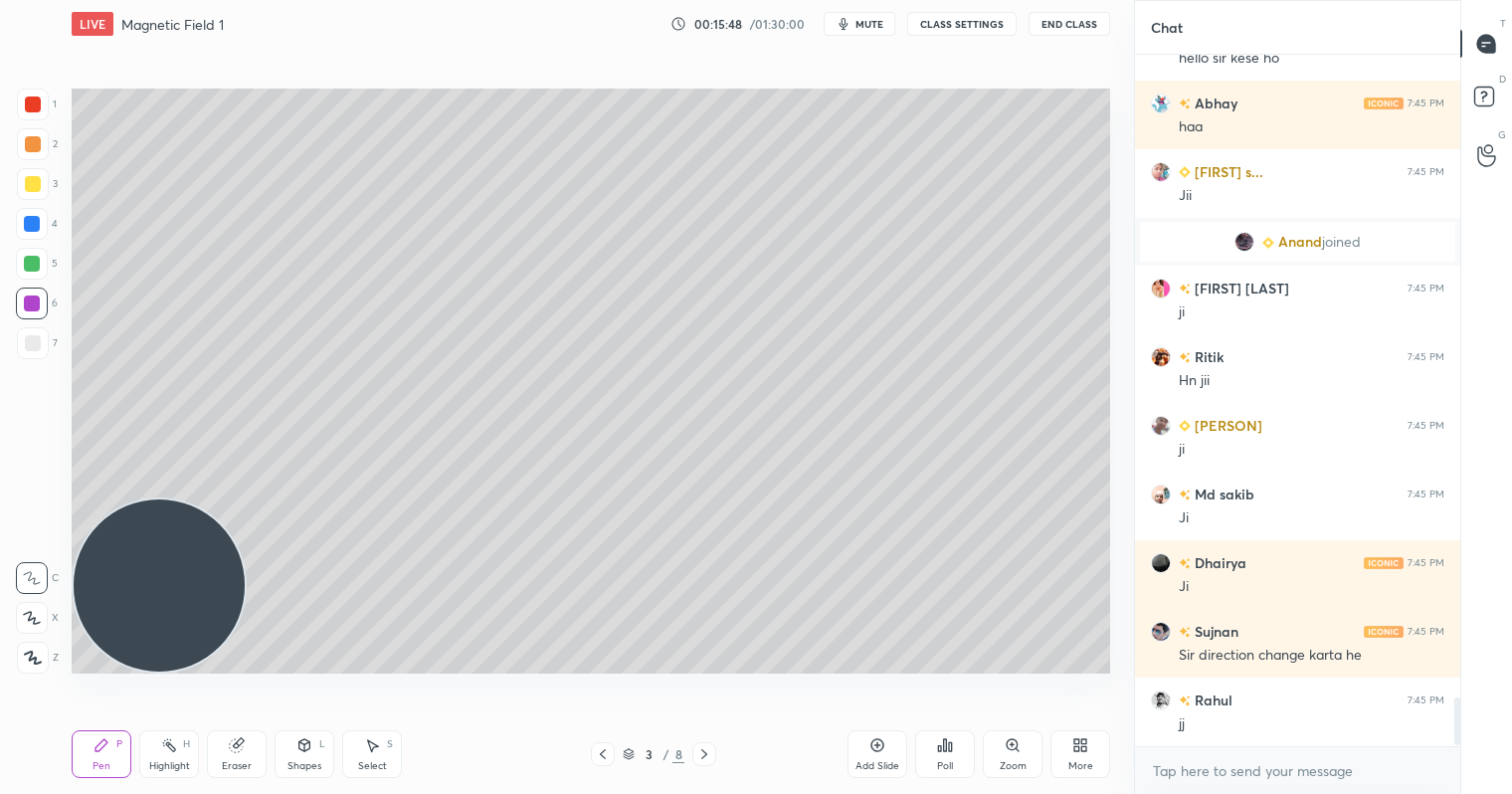 click at bounding box center (33, 184) 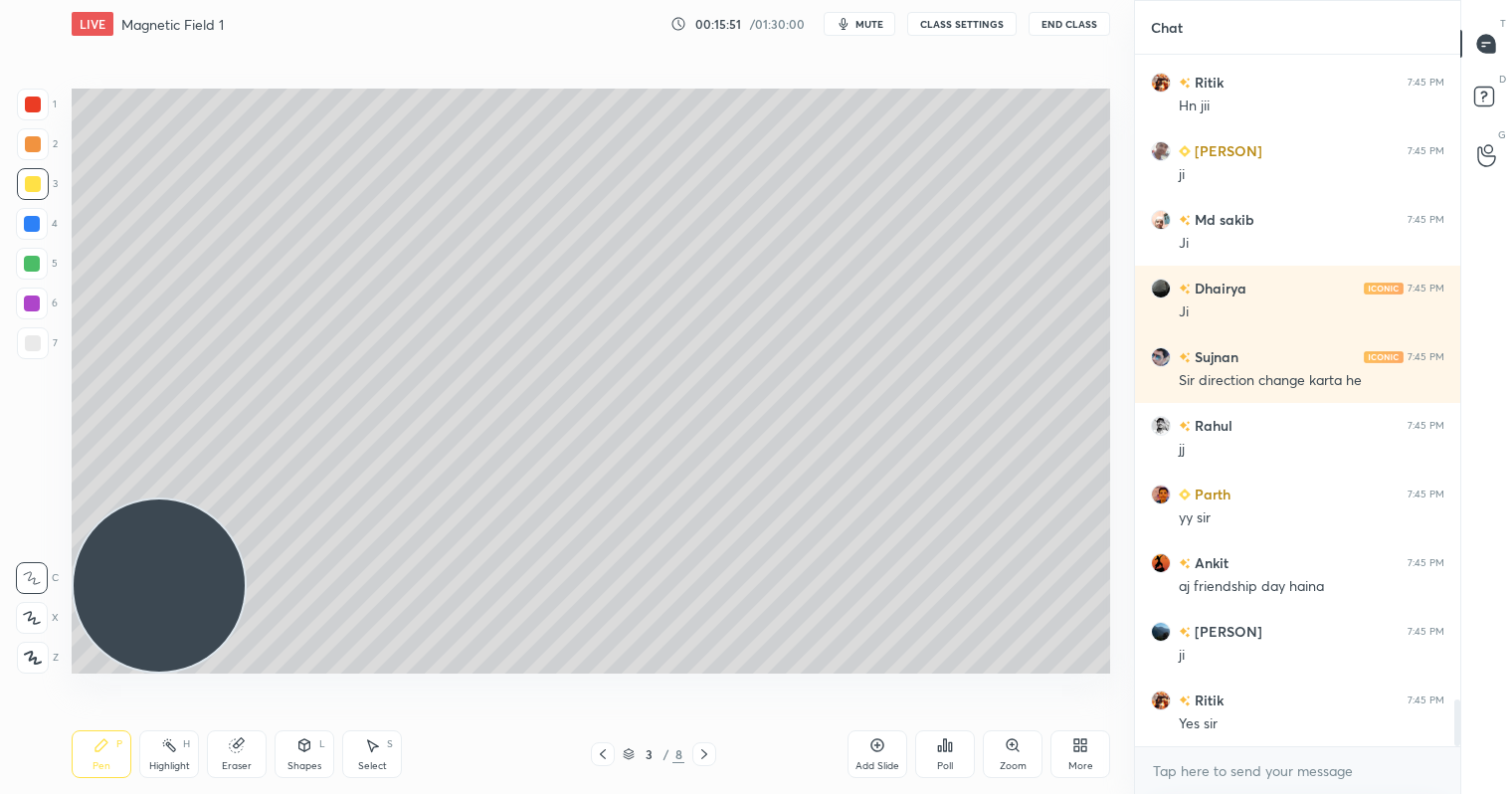 scroll, scrollTop: 9538, scrollLeft: 0, axis: vertical 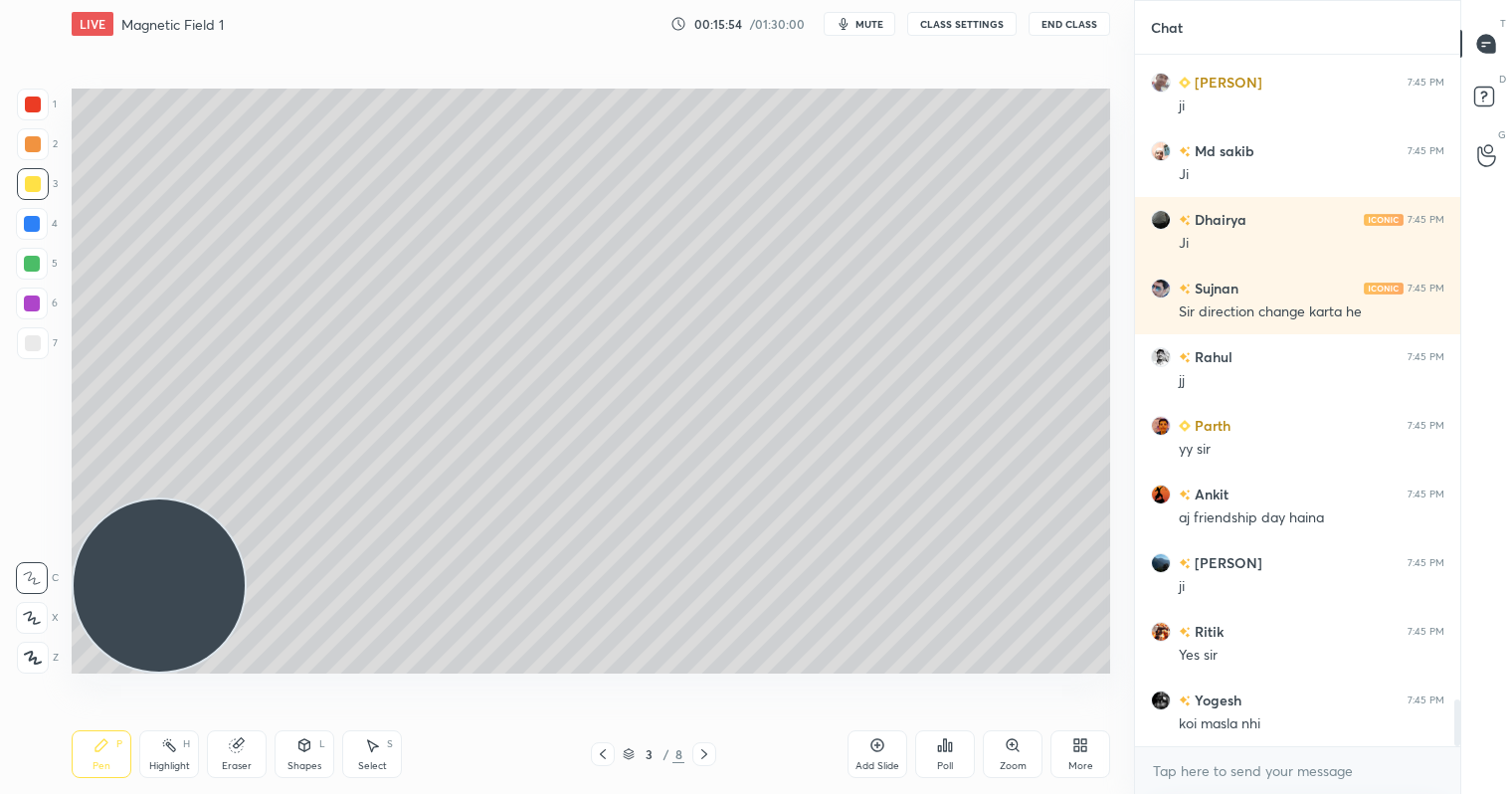 click at bounding box center (33, 144) 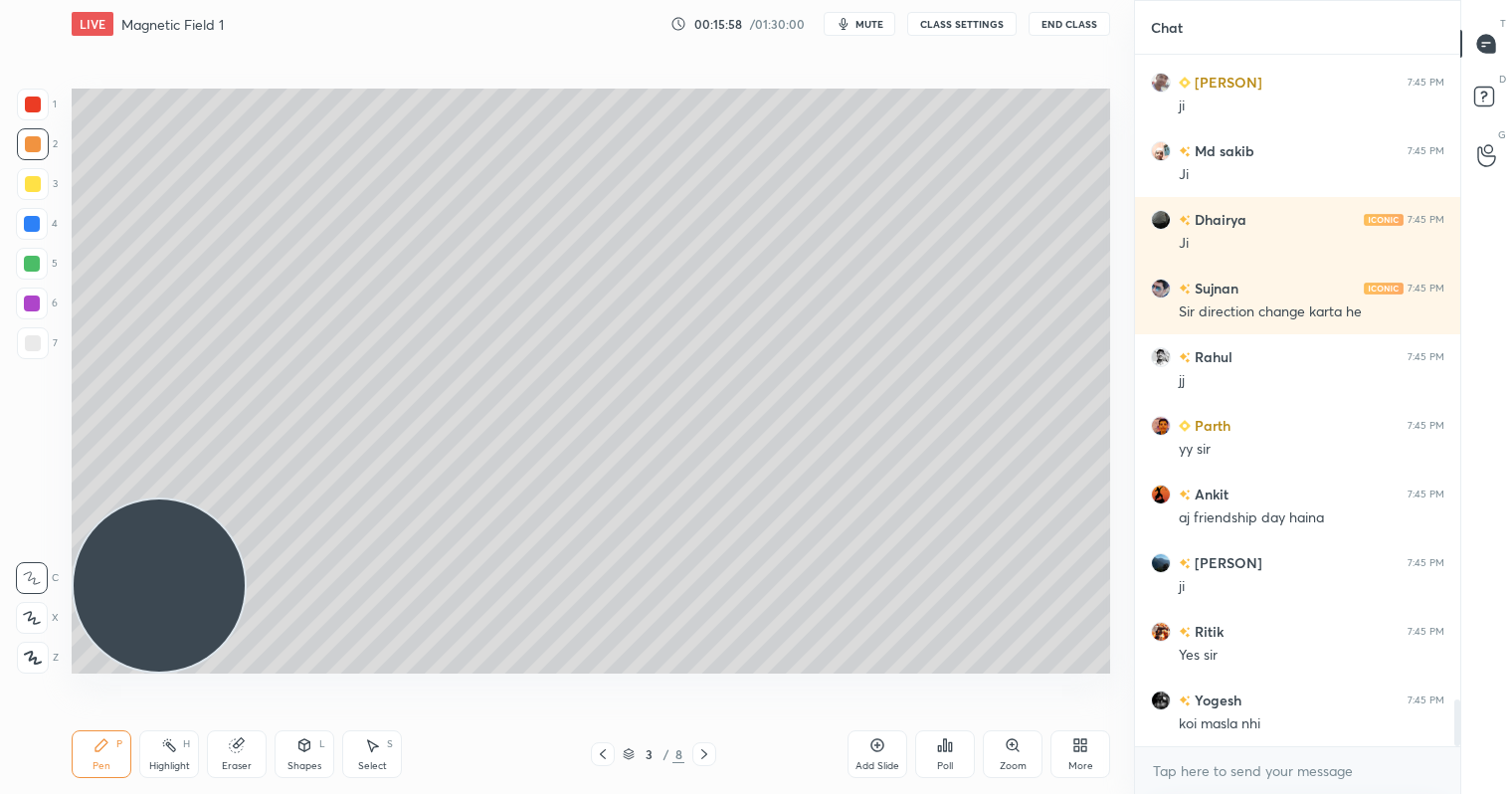 scroll, scrollTop: 9586, scrollLeft: 0, axis: vertical 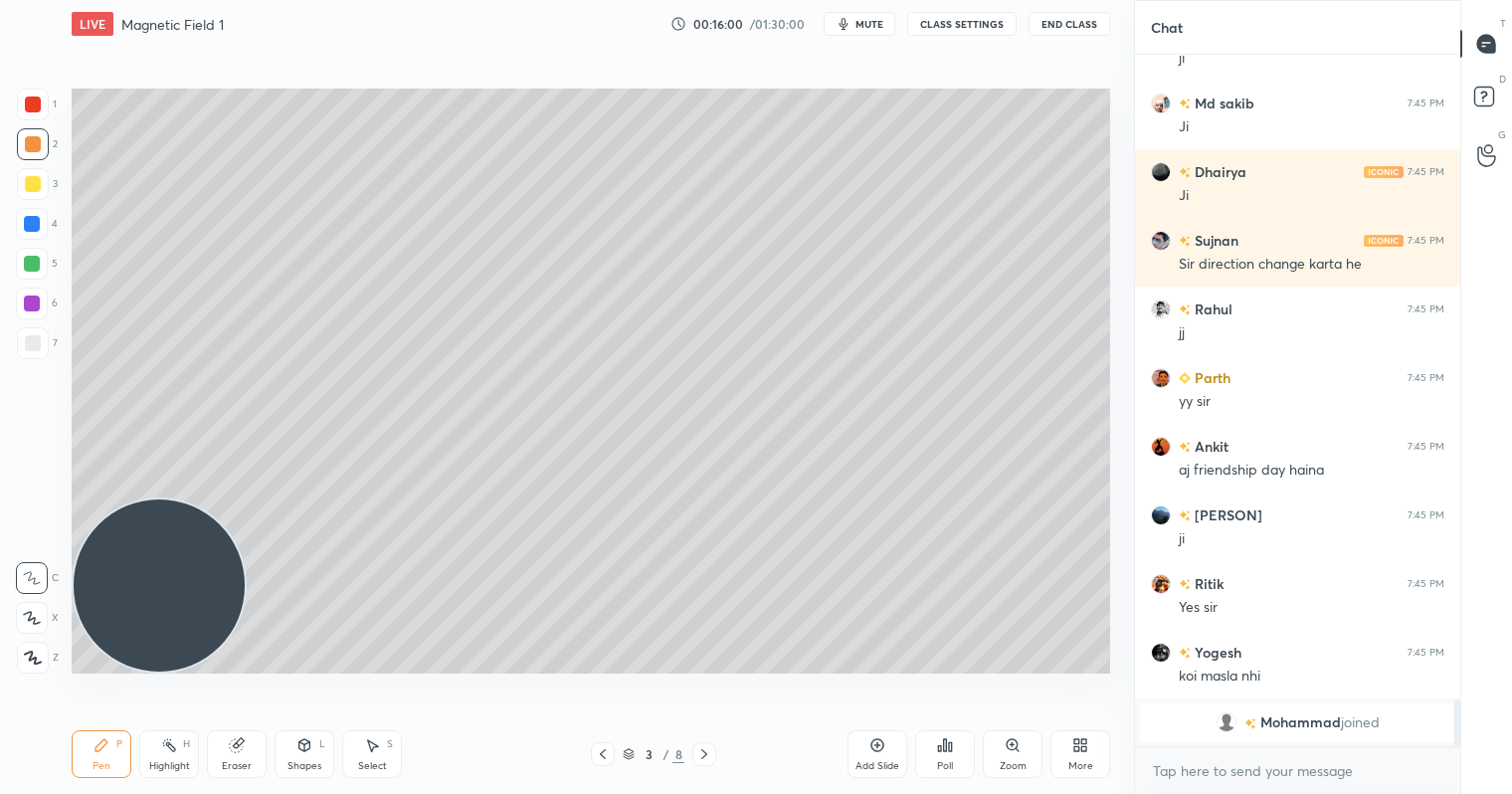 click on "Add Slide" at bounding box center (877, 754) 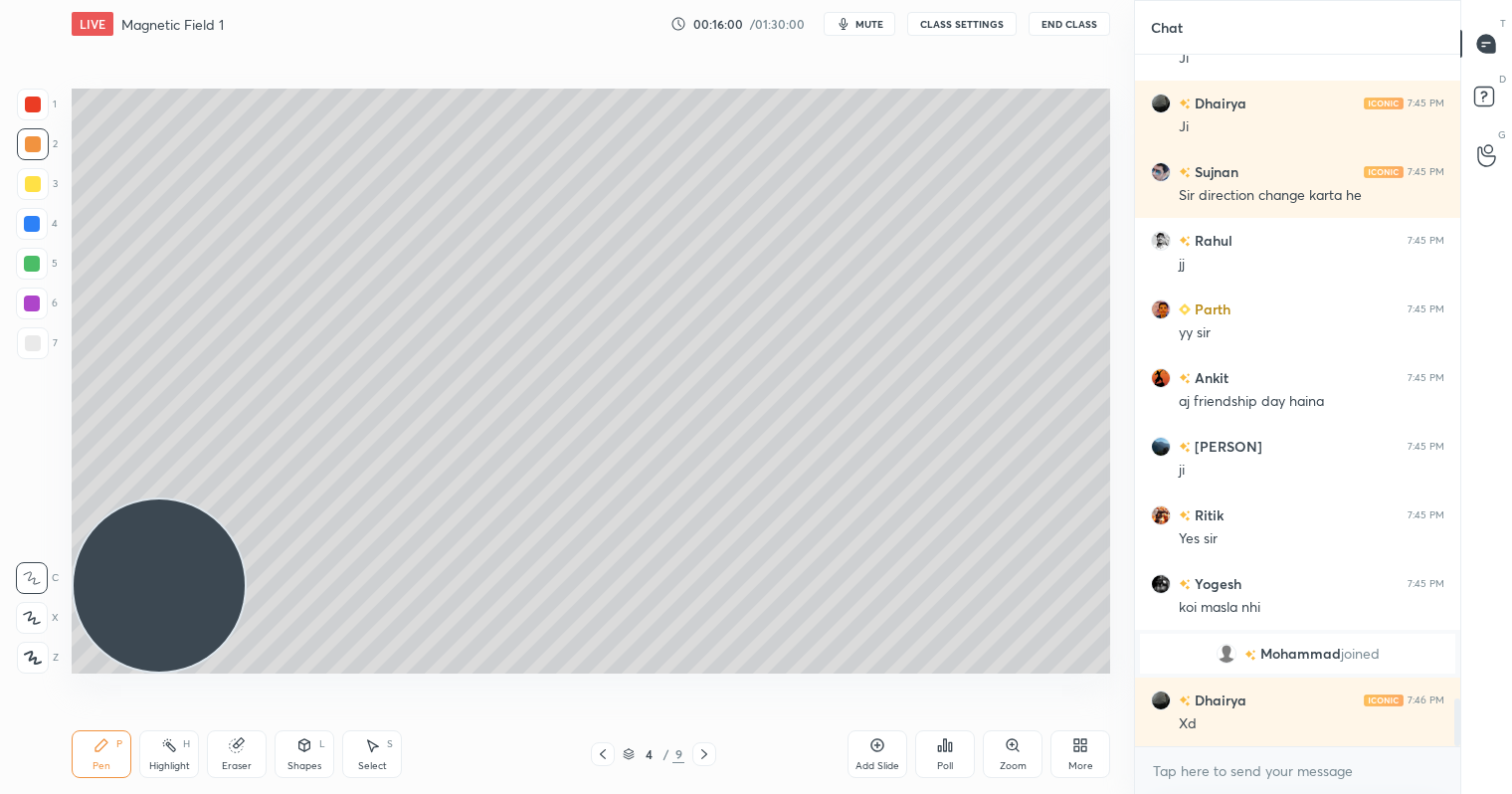 scroll, scrollTop: 9363, scrollLeft: 0, axis: vertical 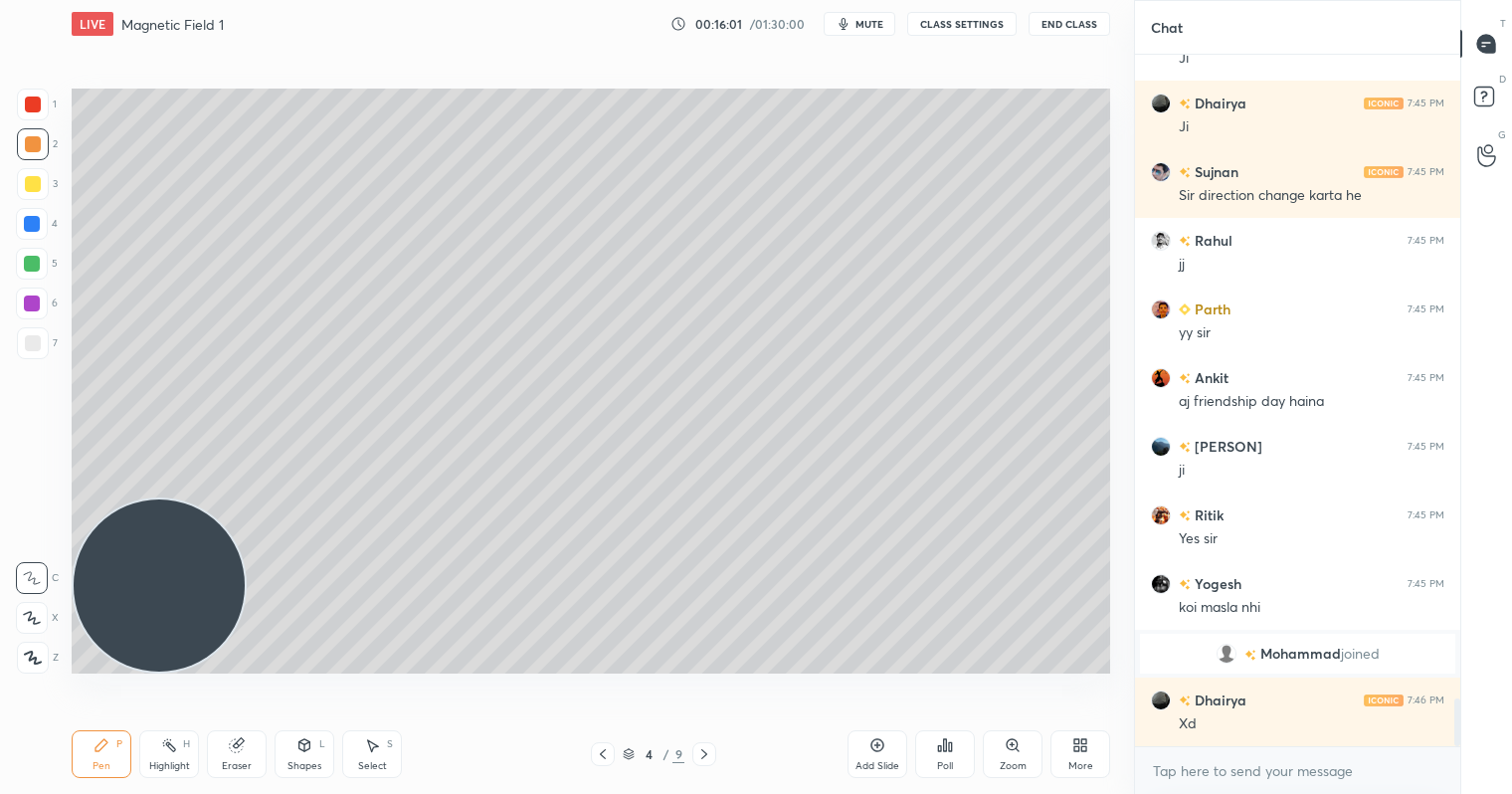 click at bounding box center [33, 184] 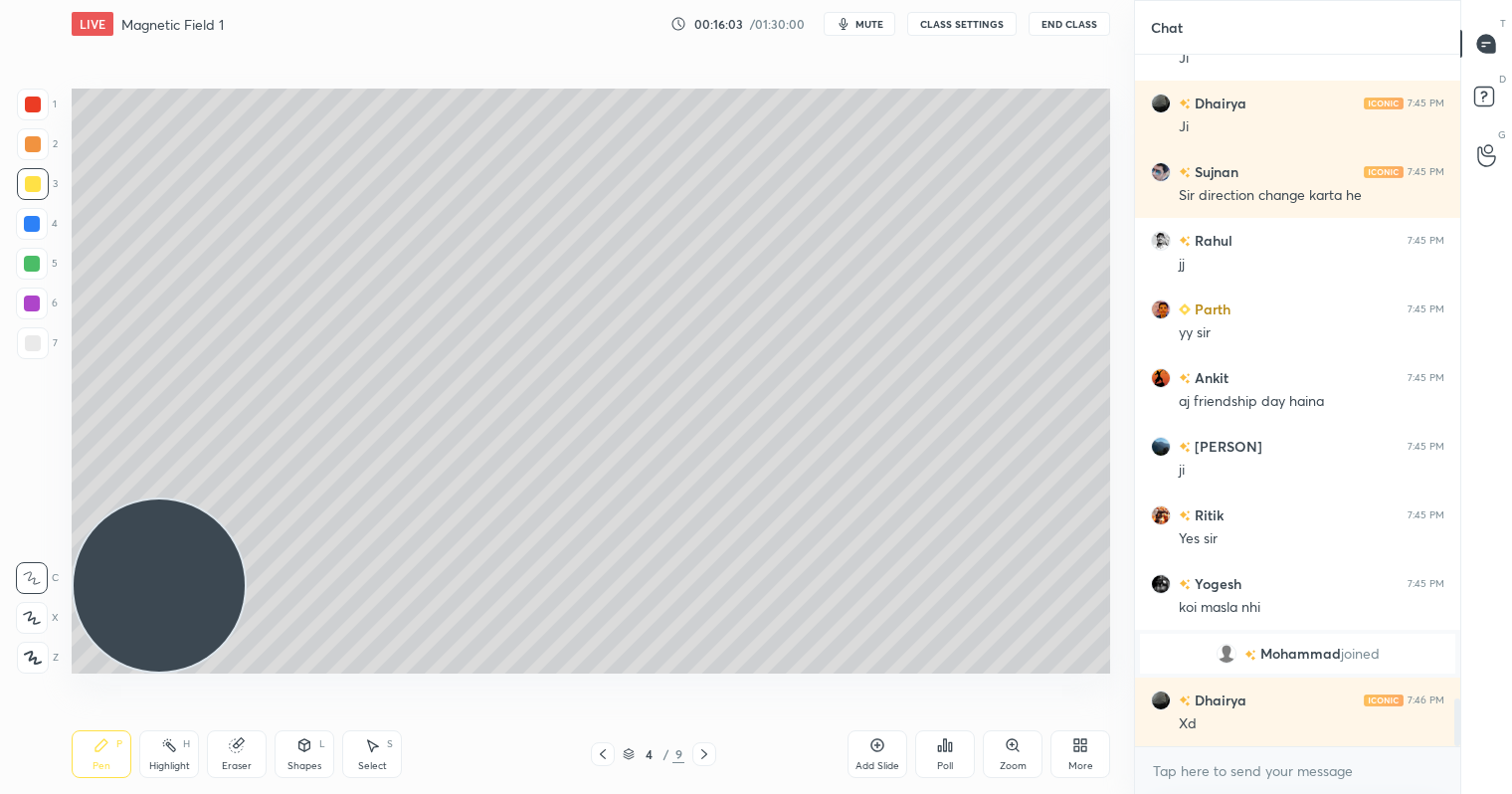 click at bounding box center (603, 754) 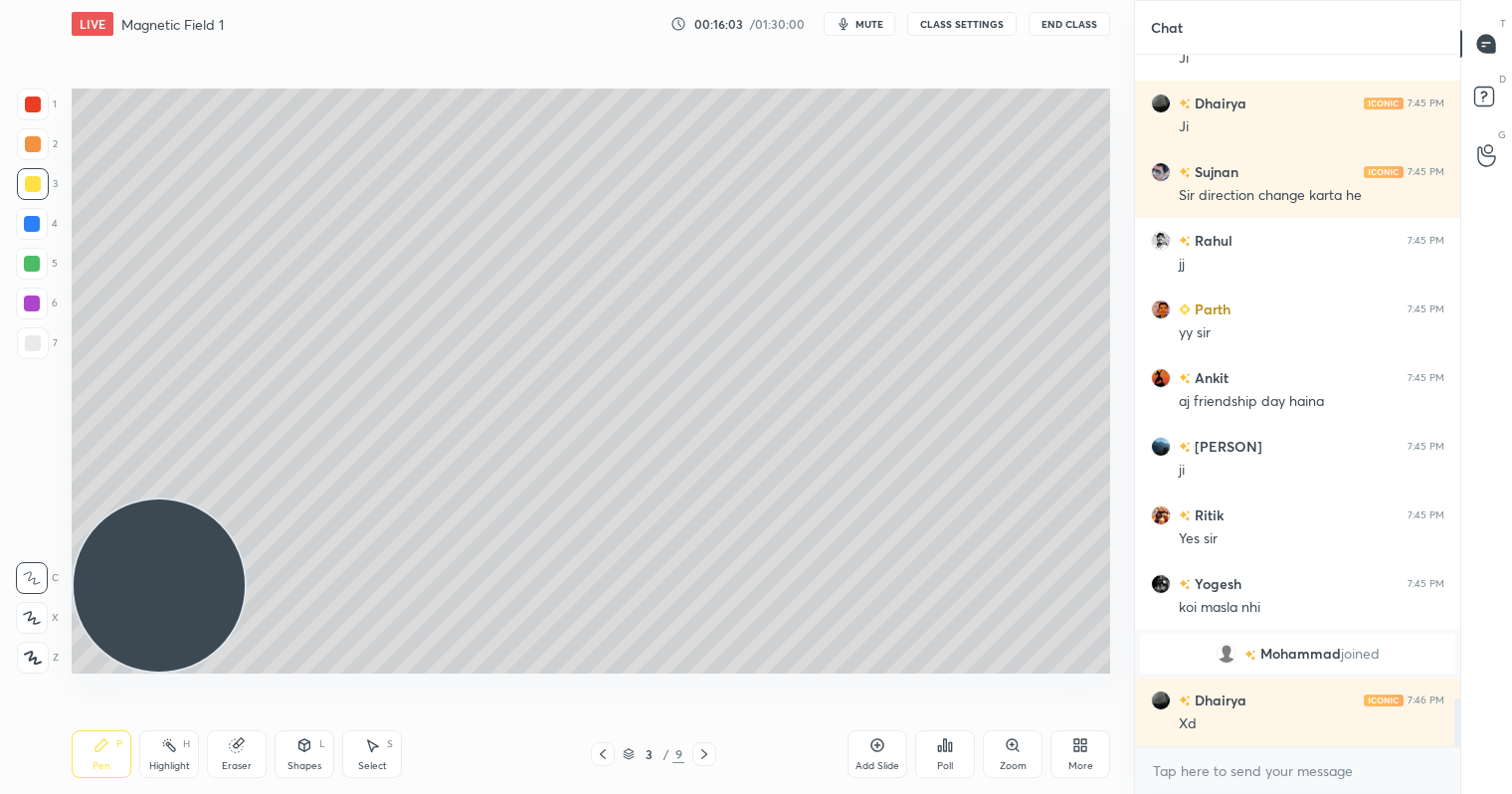 scroll, scrollTop: 9431, scrollLeft: 0, axis: vertical 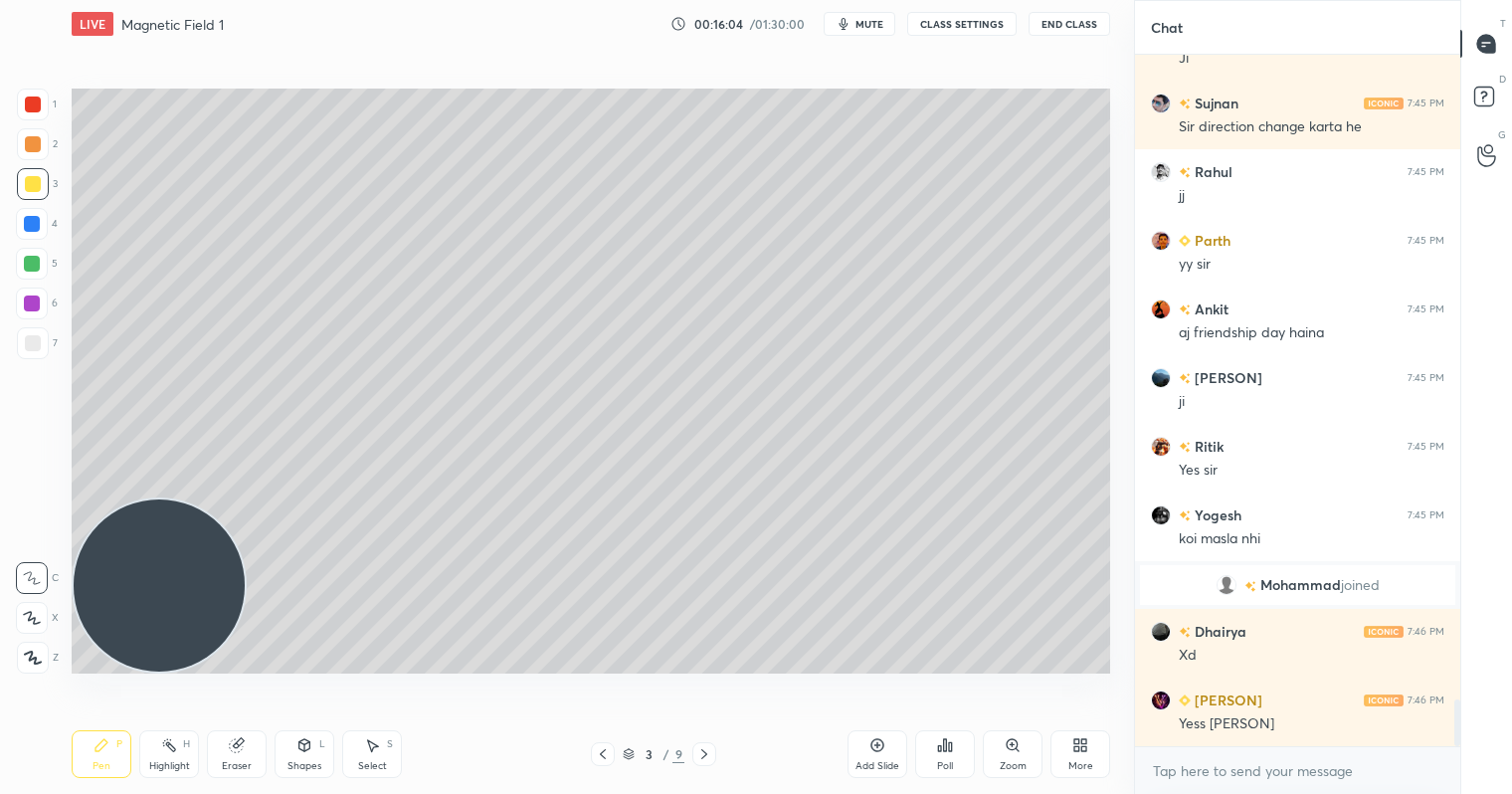click 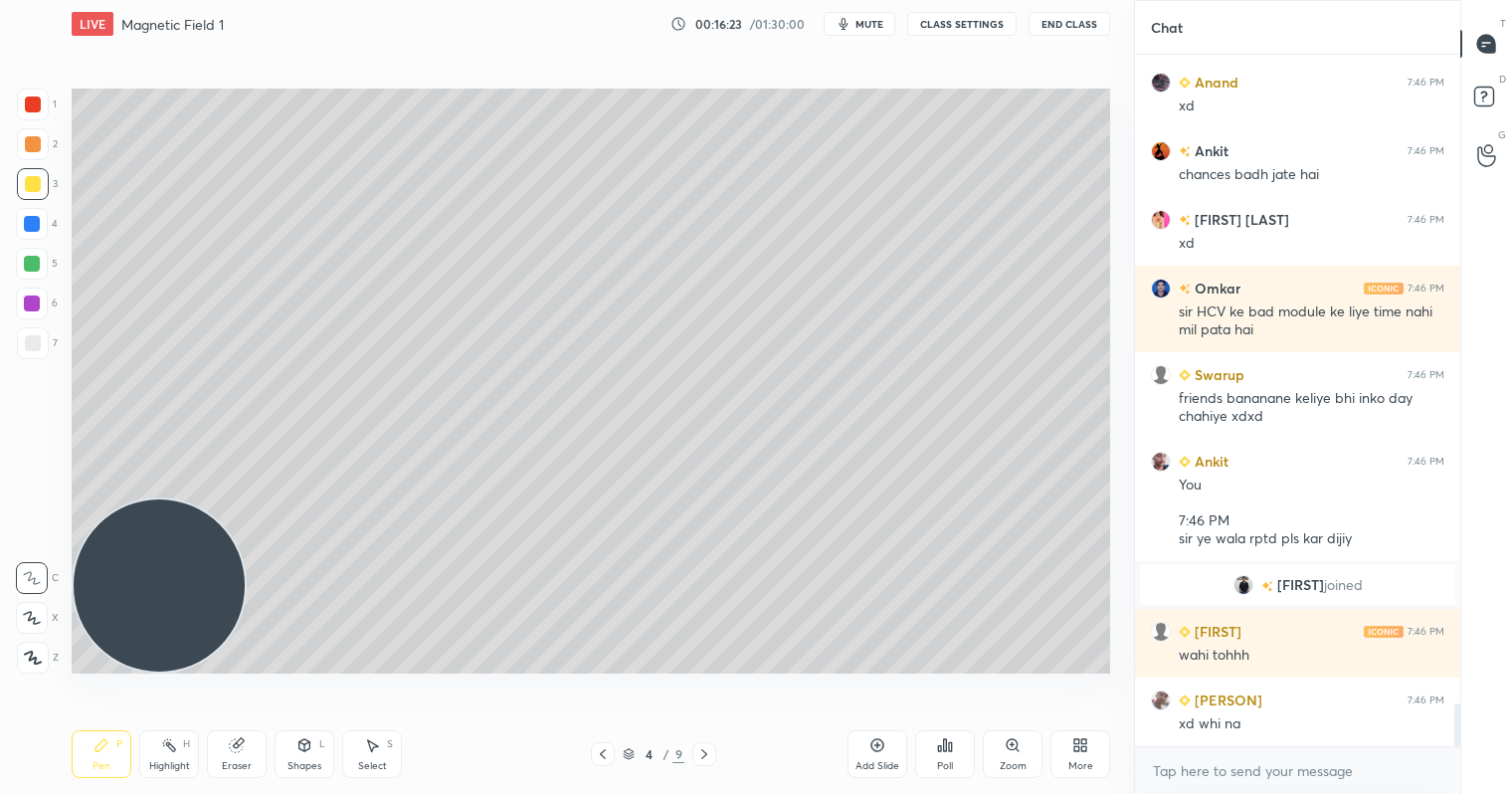 scroll, scrollTop: 10599, scrollLeft: 0, axis: vertical 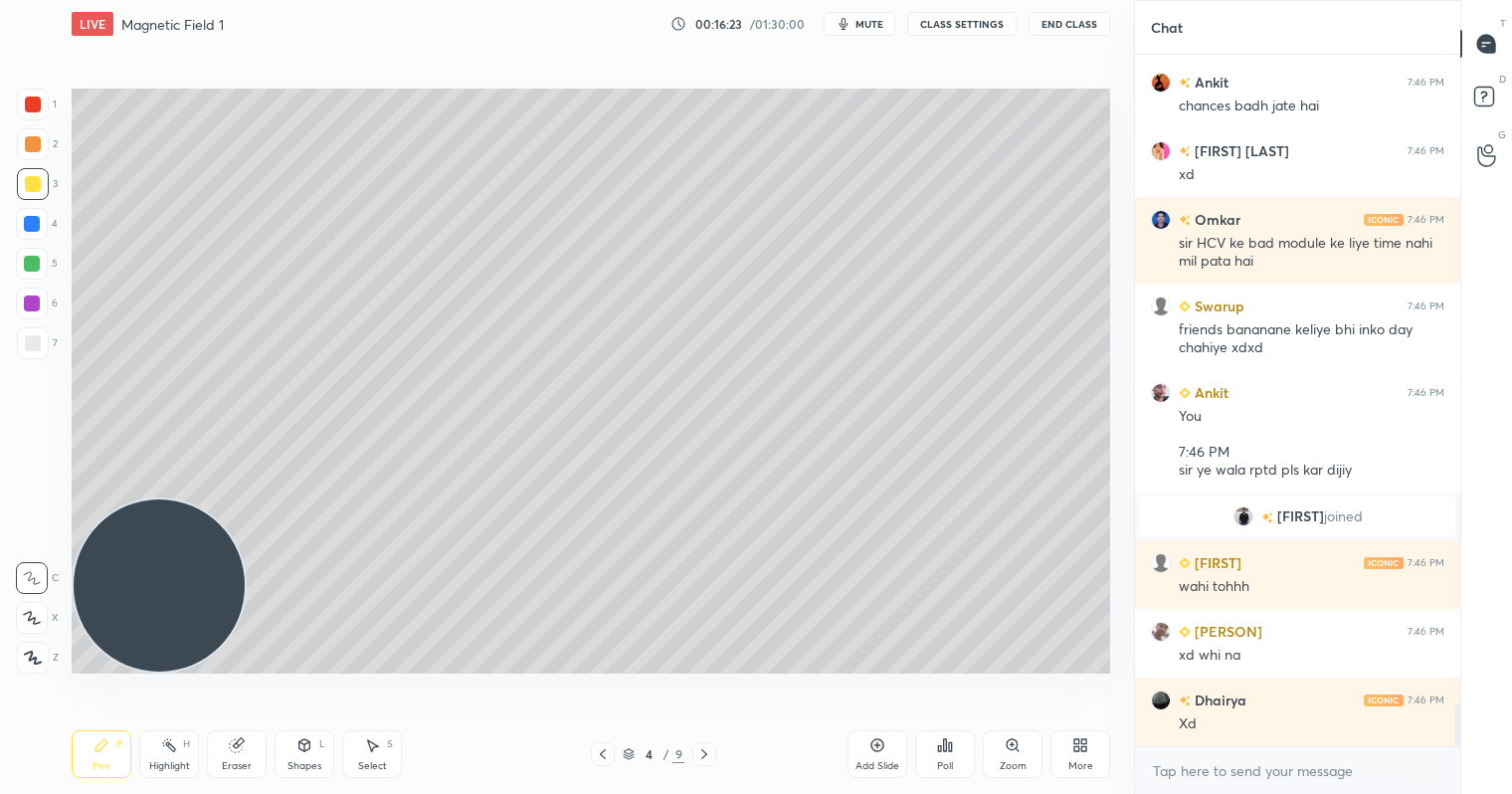 click at bounding box center (33, 144) 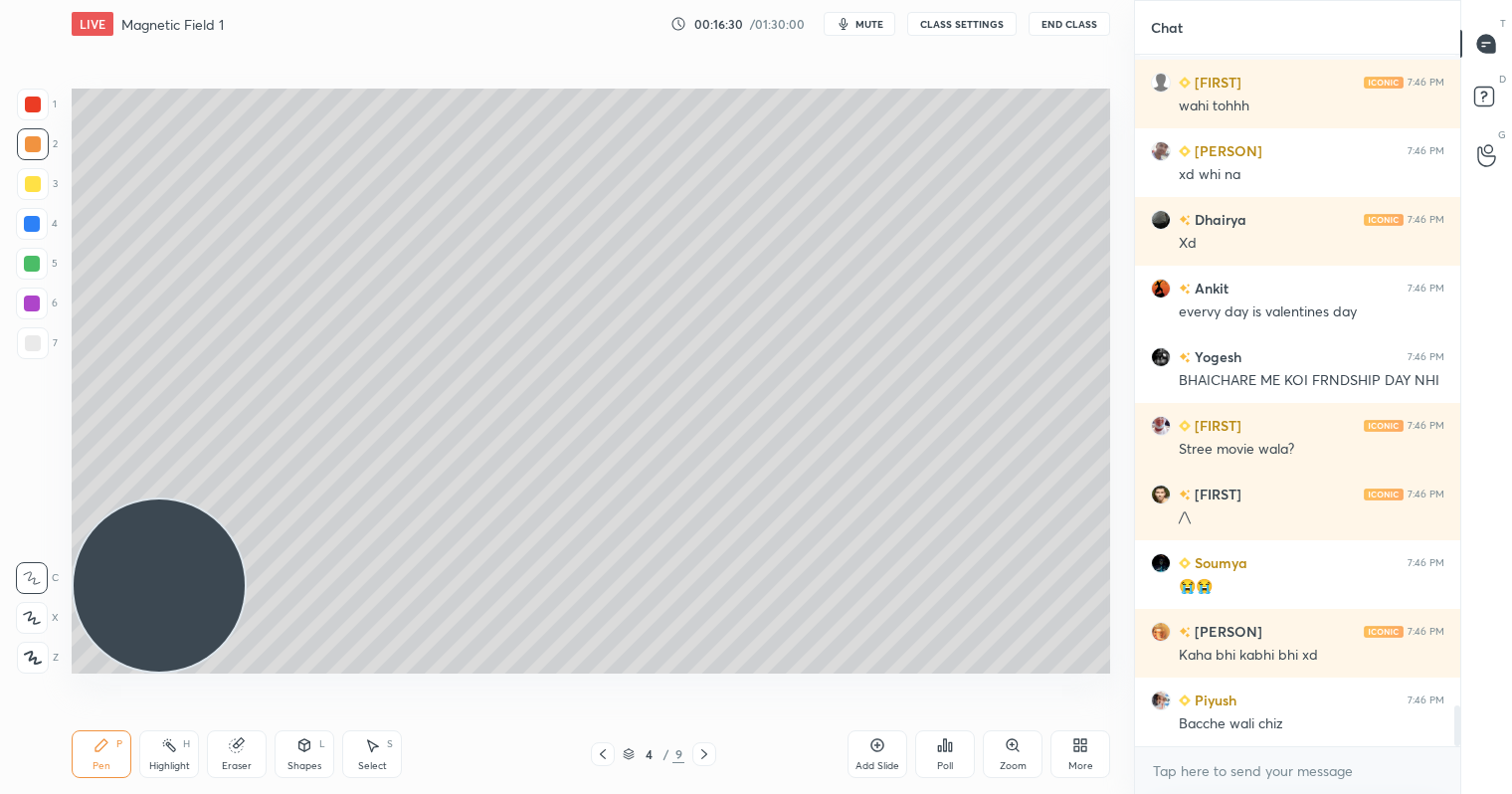 scroll, scrollTop: 11148, scrollLeft: 0, axis: vertical 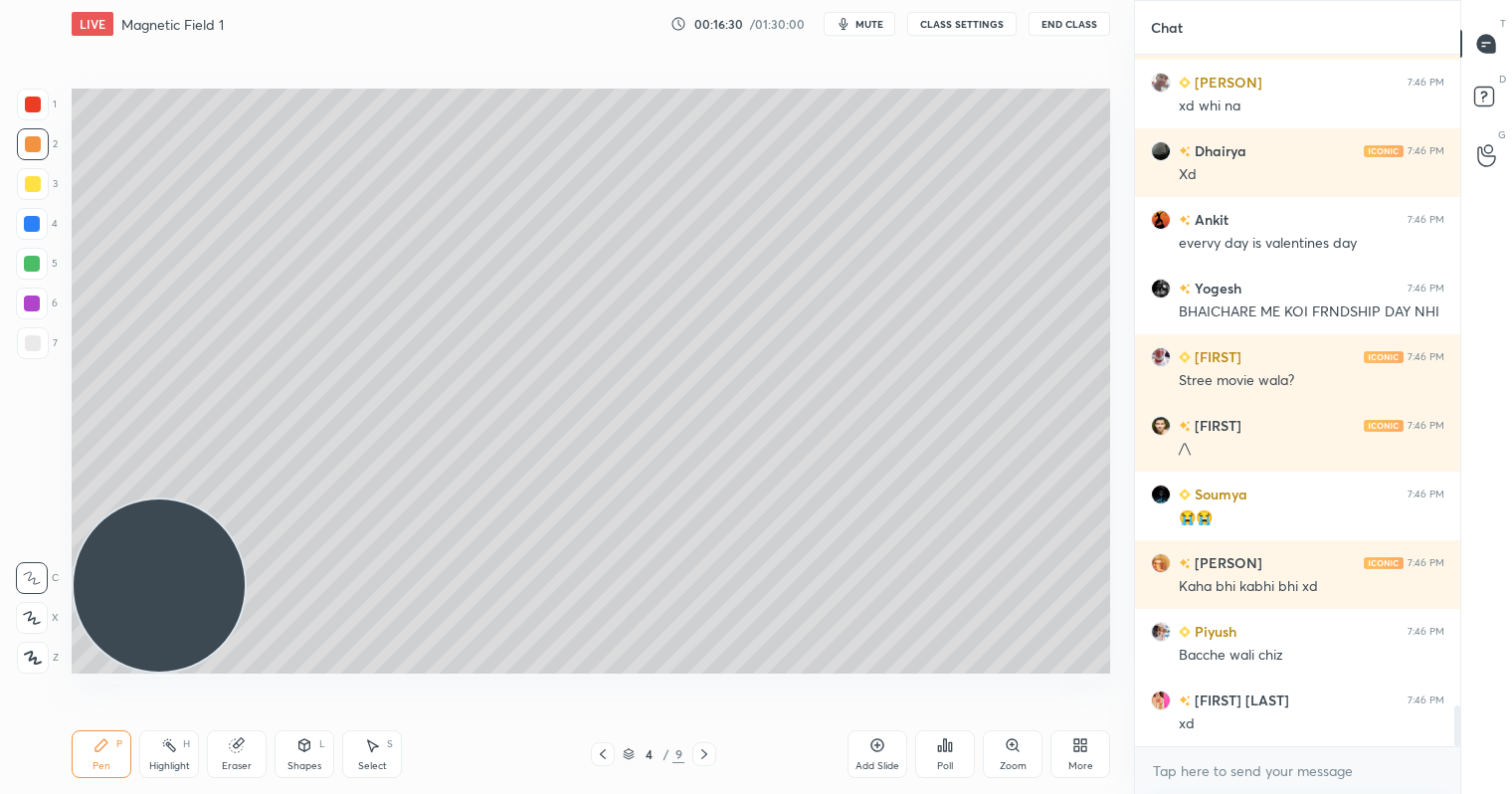 drag, startPoint x: 29, startPoint y: 187, endPoint x: 37, endPoint y: 214, distance: 28.160256 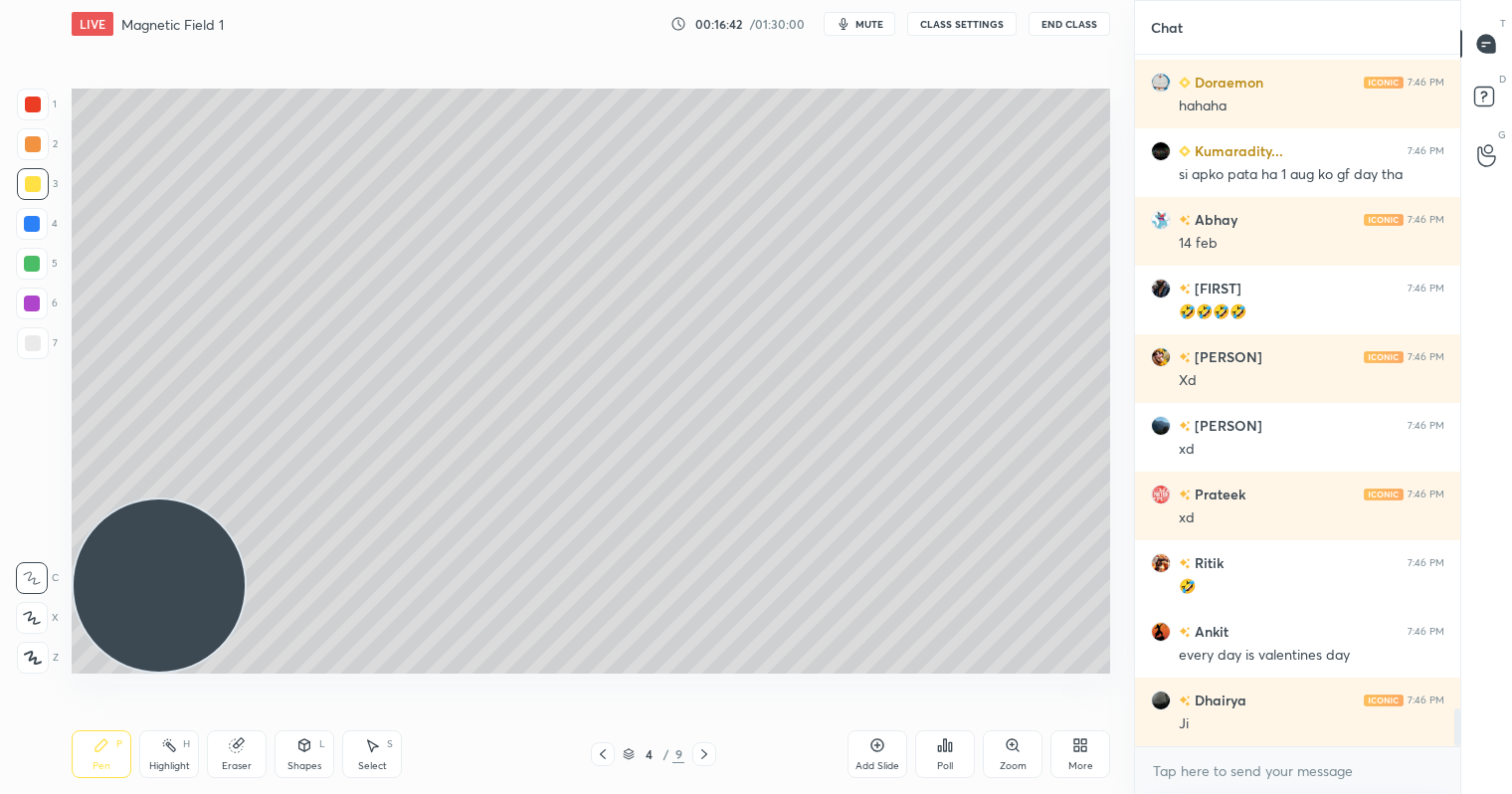 scroll, scrollTop: 12040, scrollLeft: 0, axis: vertical 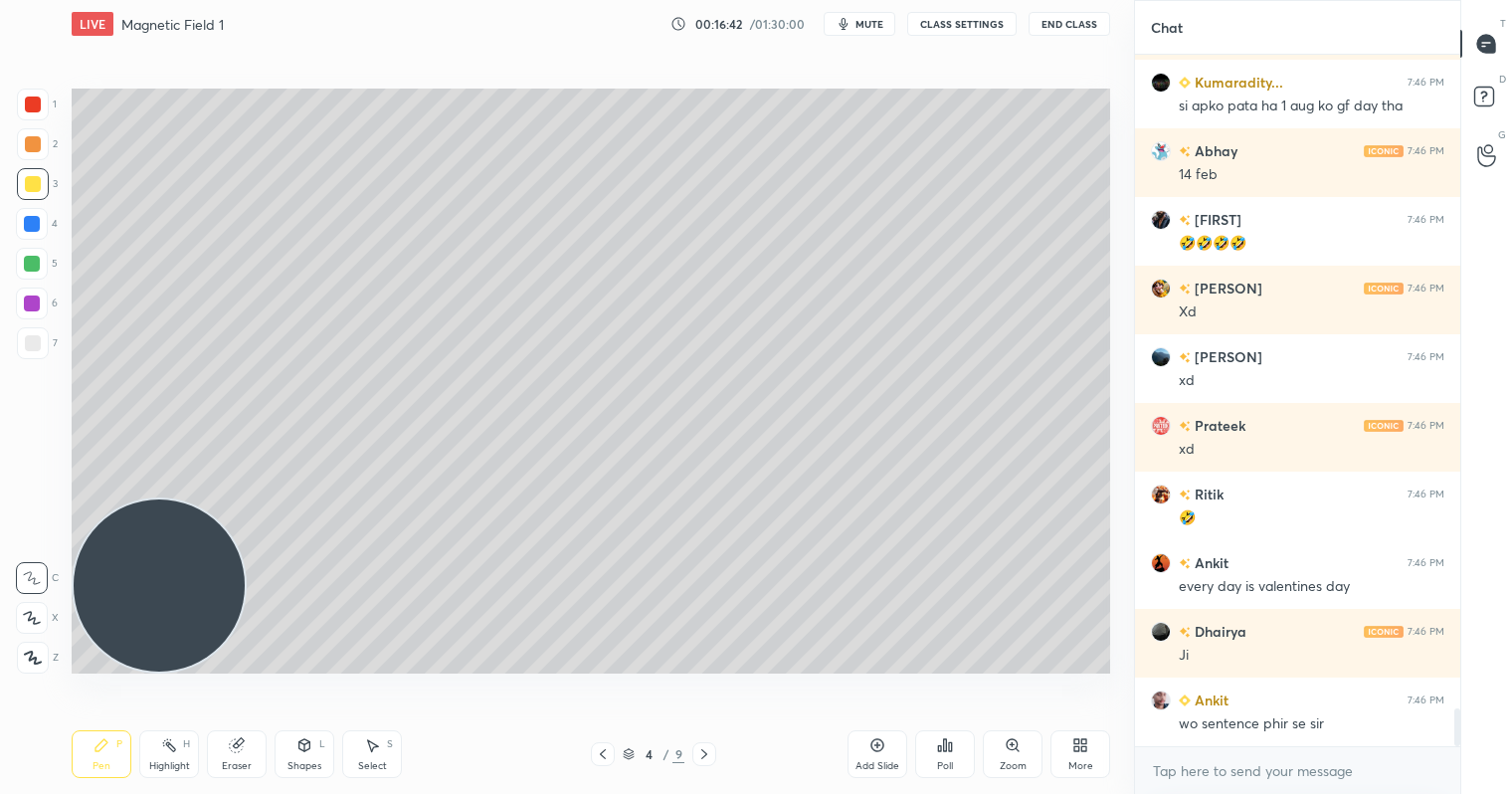 click at bounding box center (33, 184) 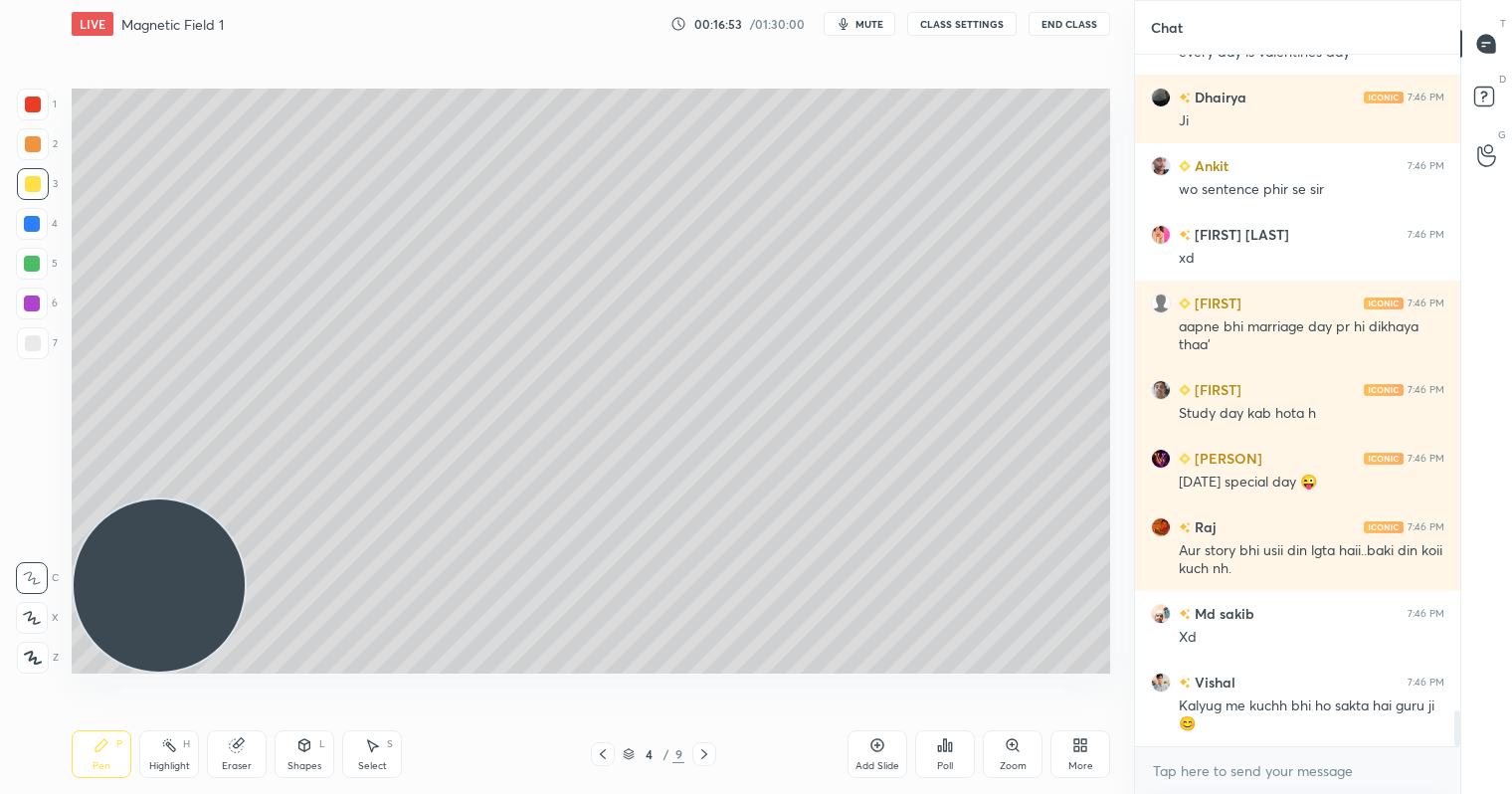 scroll, scrollTop: 12643, scrollLeft: 0, axis: vertical 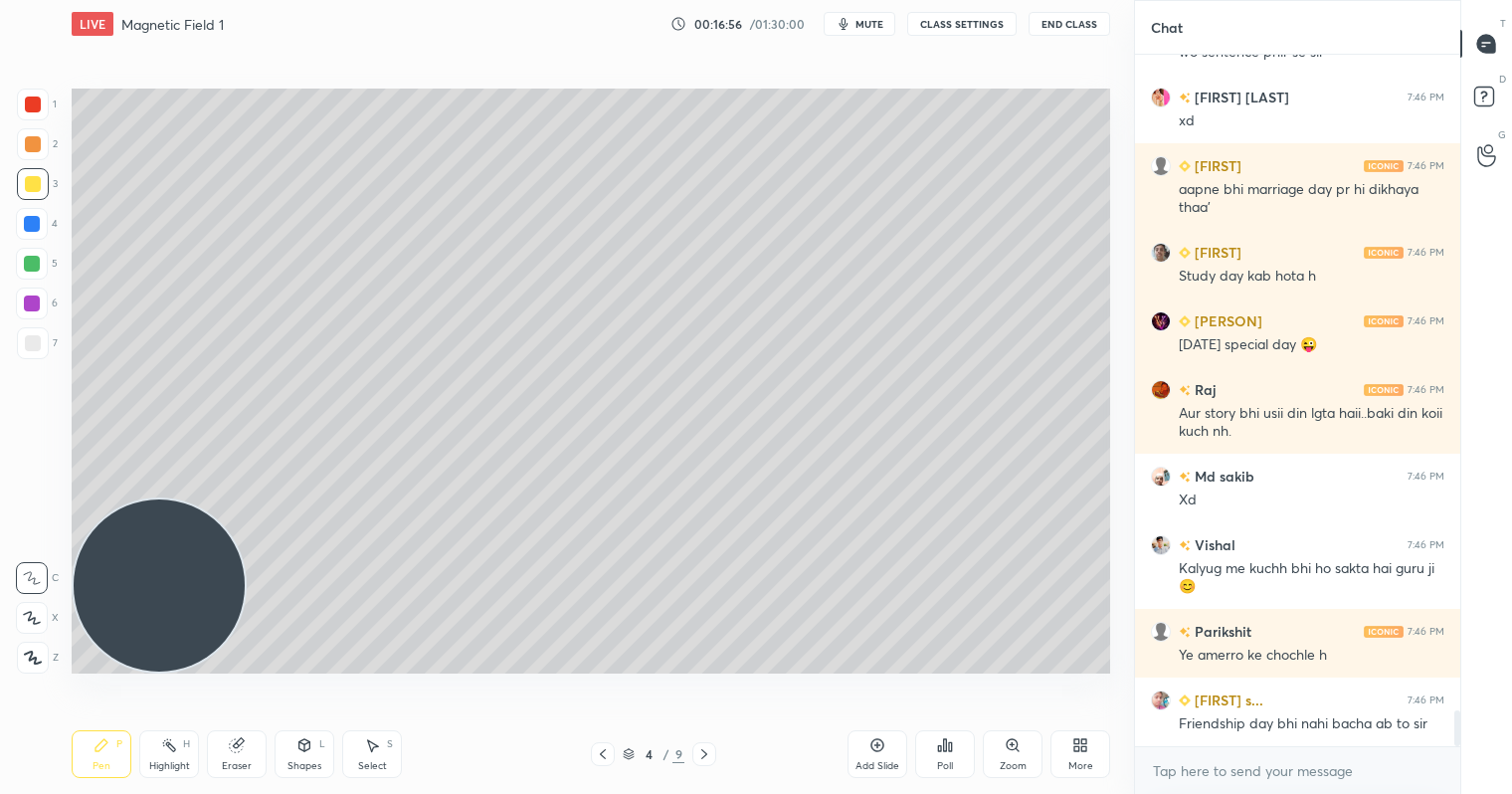 drag, startPoint x: 32, startPoint y: 137, endPoint x: 37, endPoint y: 128, distance: 10.29563 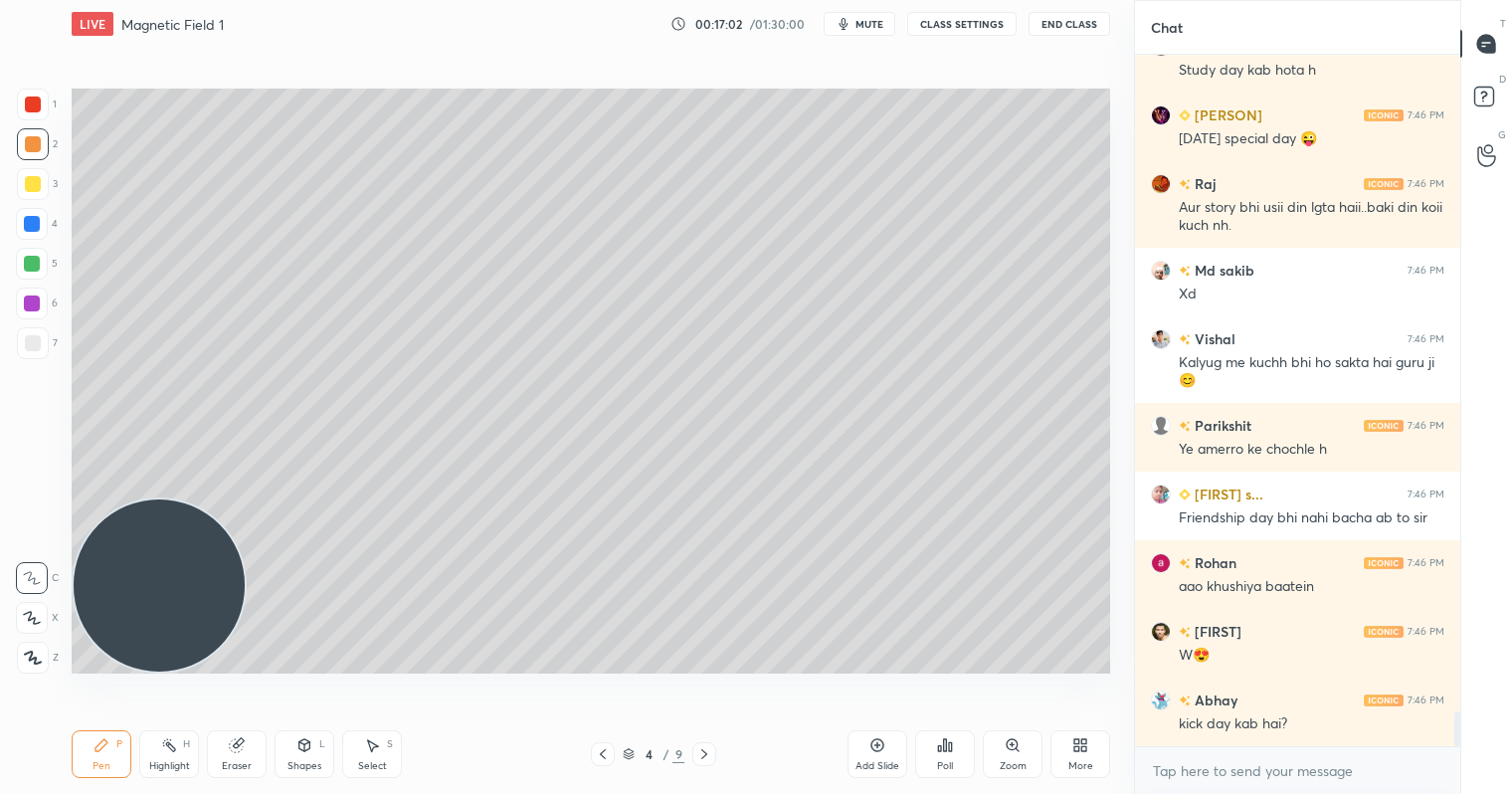 click 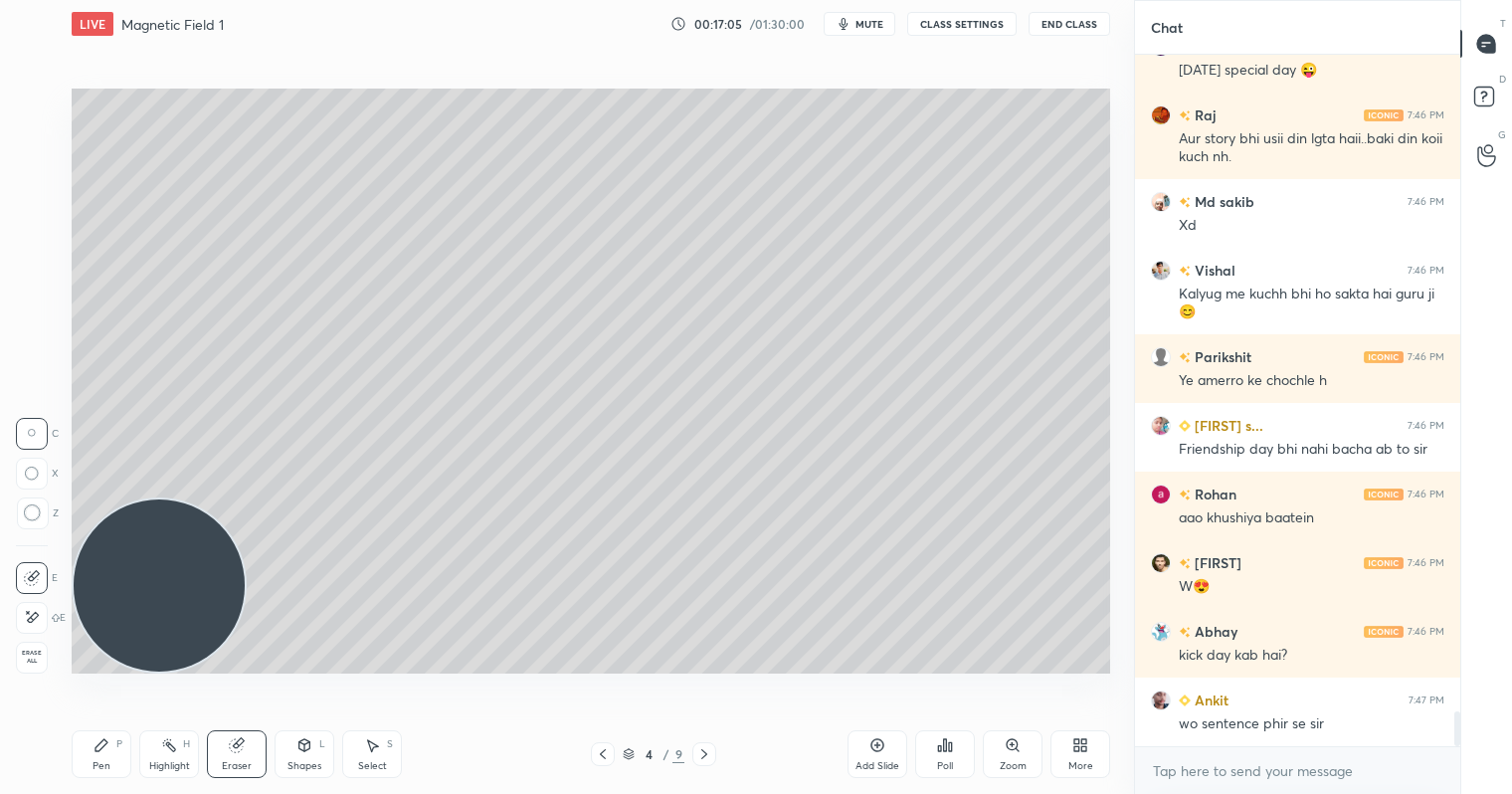 click 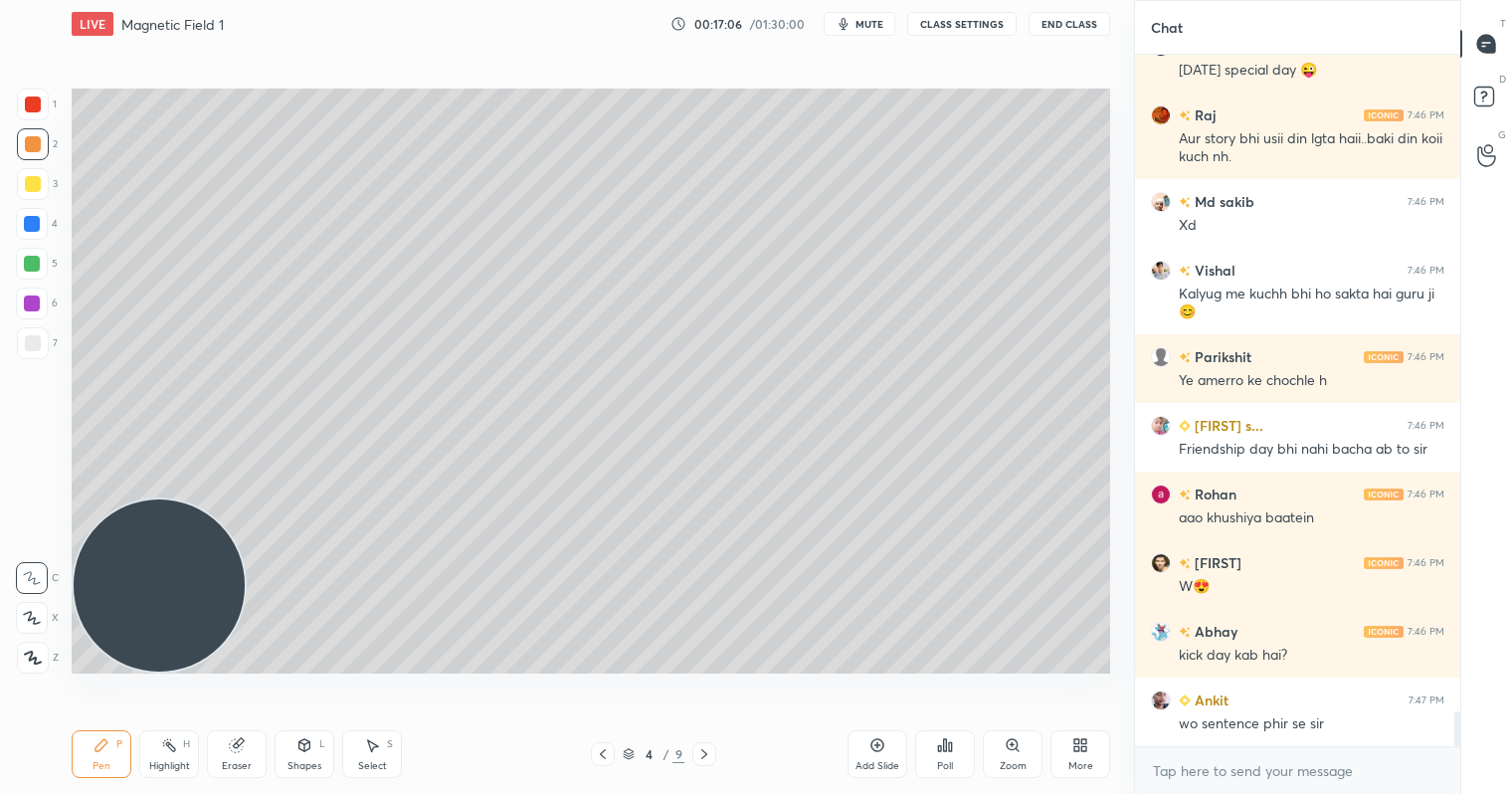 drag, startPoint x: 34, startPoint y: 187, endPoint x: 60, endPoint y: 182, distance: 26.476405 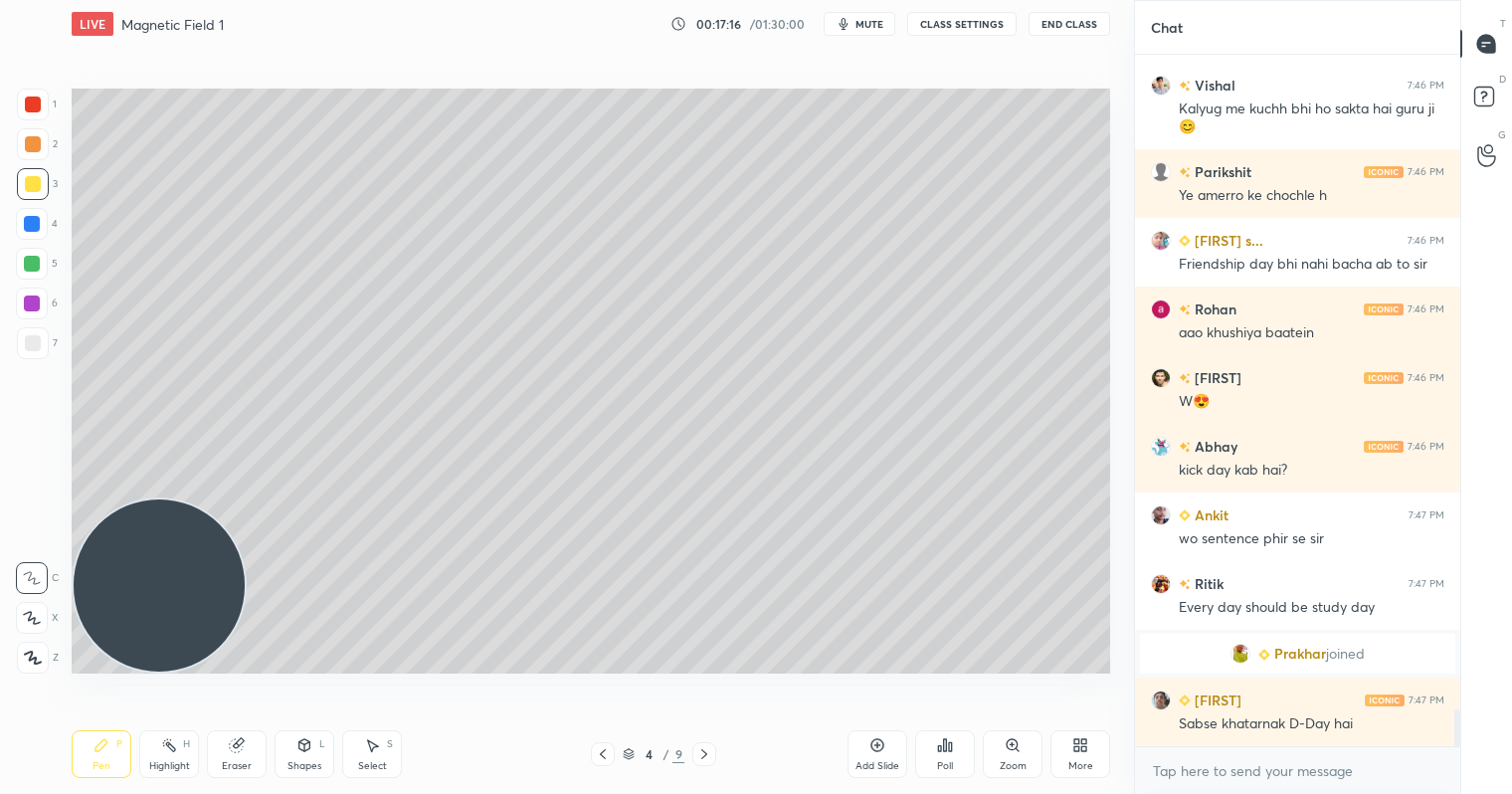 scroll, scrollTop: 12211, scrollLeft: 0, axis: vertical 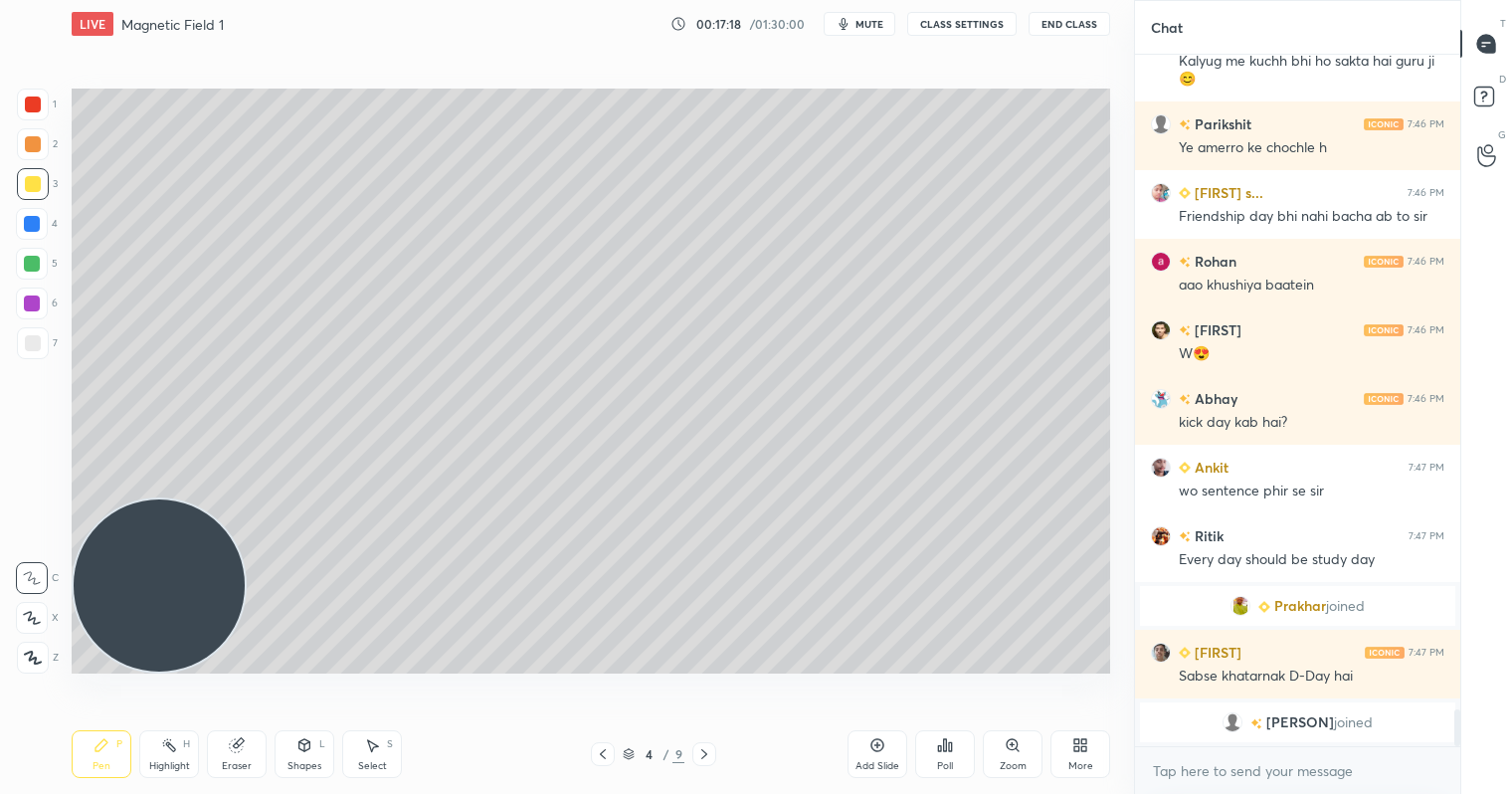 click at bounding box center [32, 264] 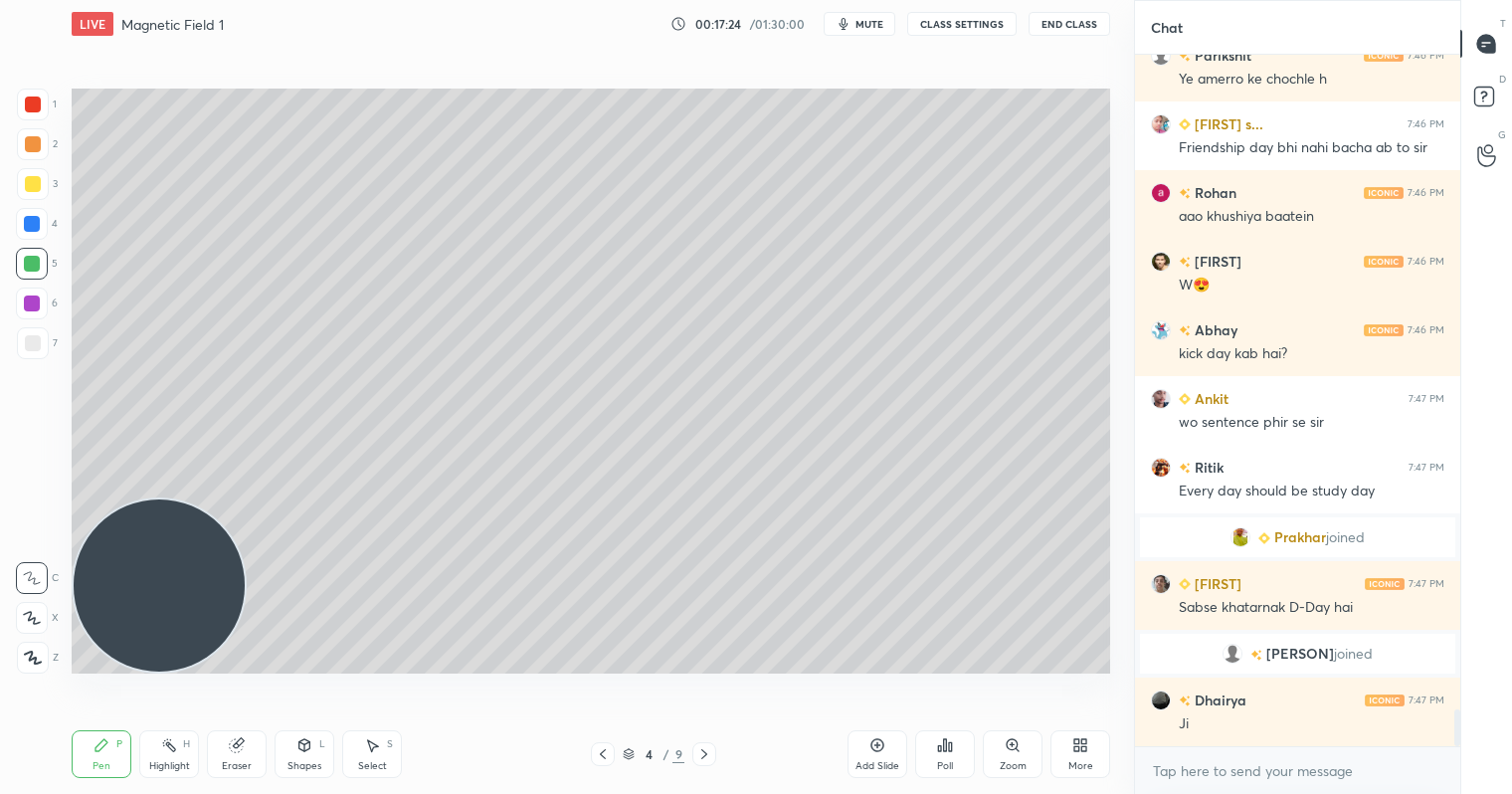 scroll, scrollTop: 12330, scrollLeft: 0, axis: vertical 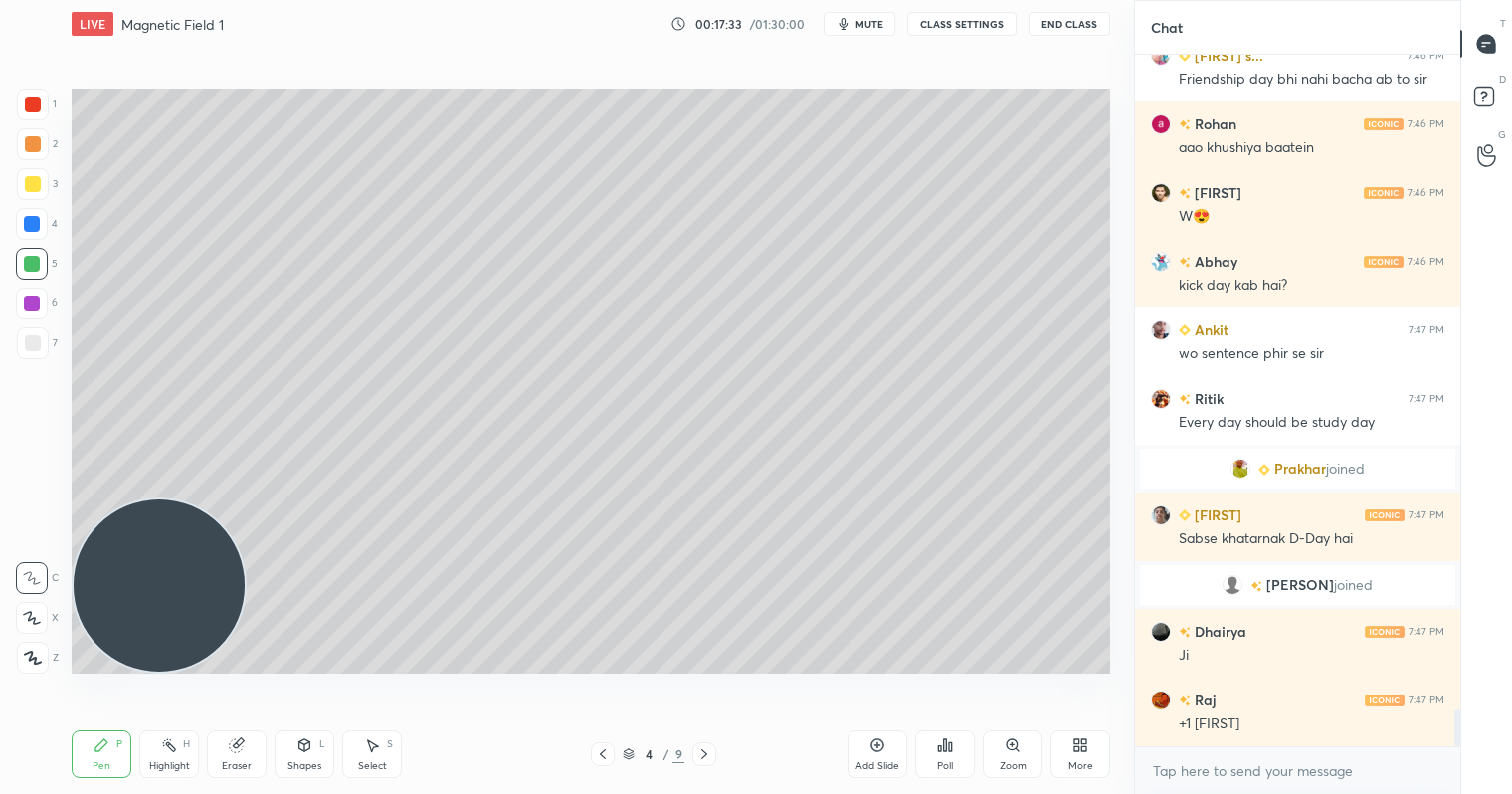 click at bounding box center [33, 184] 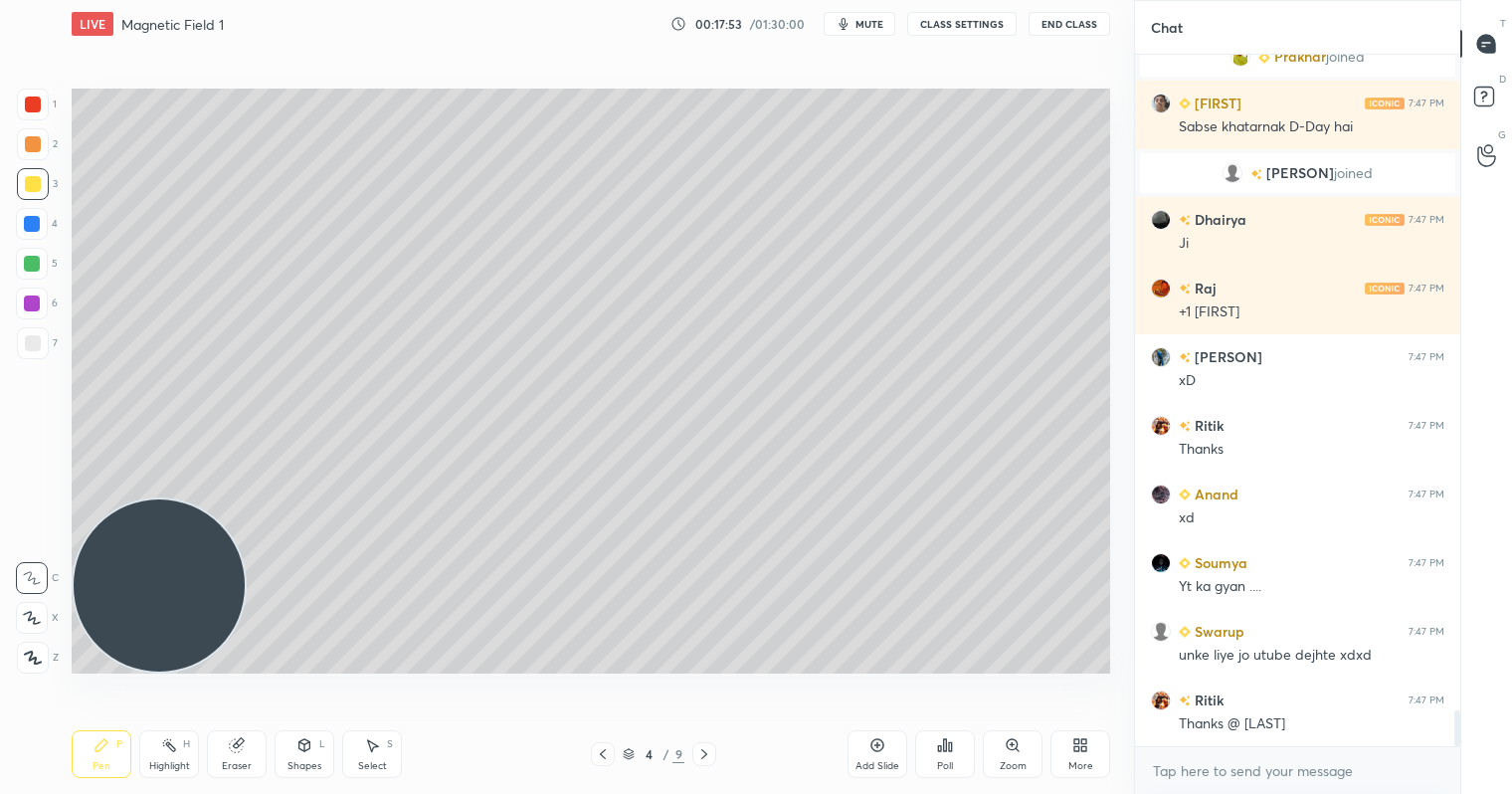 scroll, scrollTop: 12810, scrollLeft: 0, axis: vertical 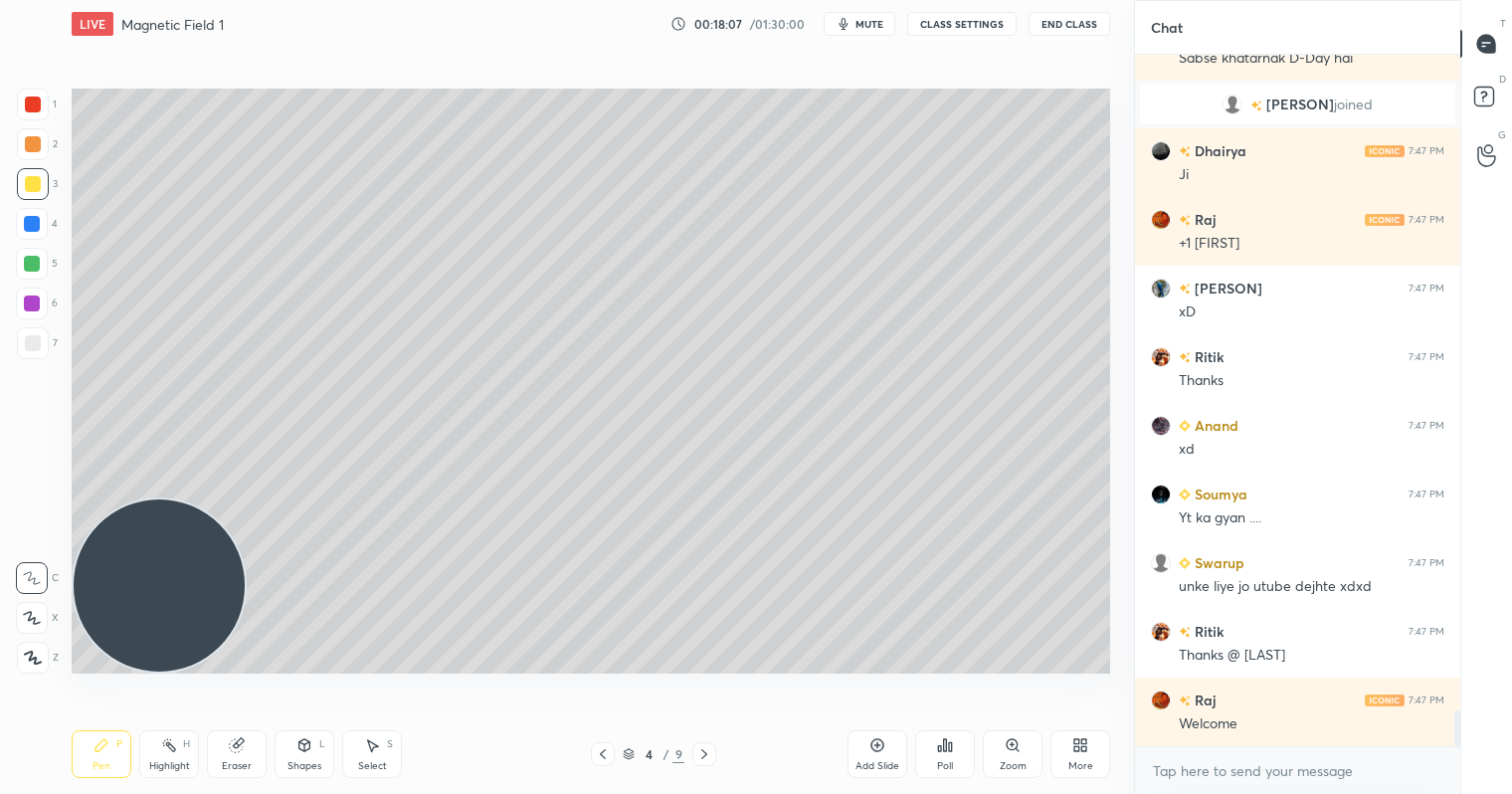 click at bounding box center [32, 264] 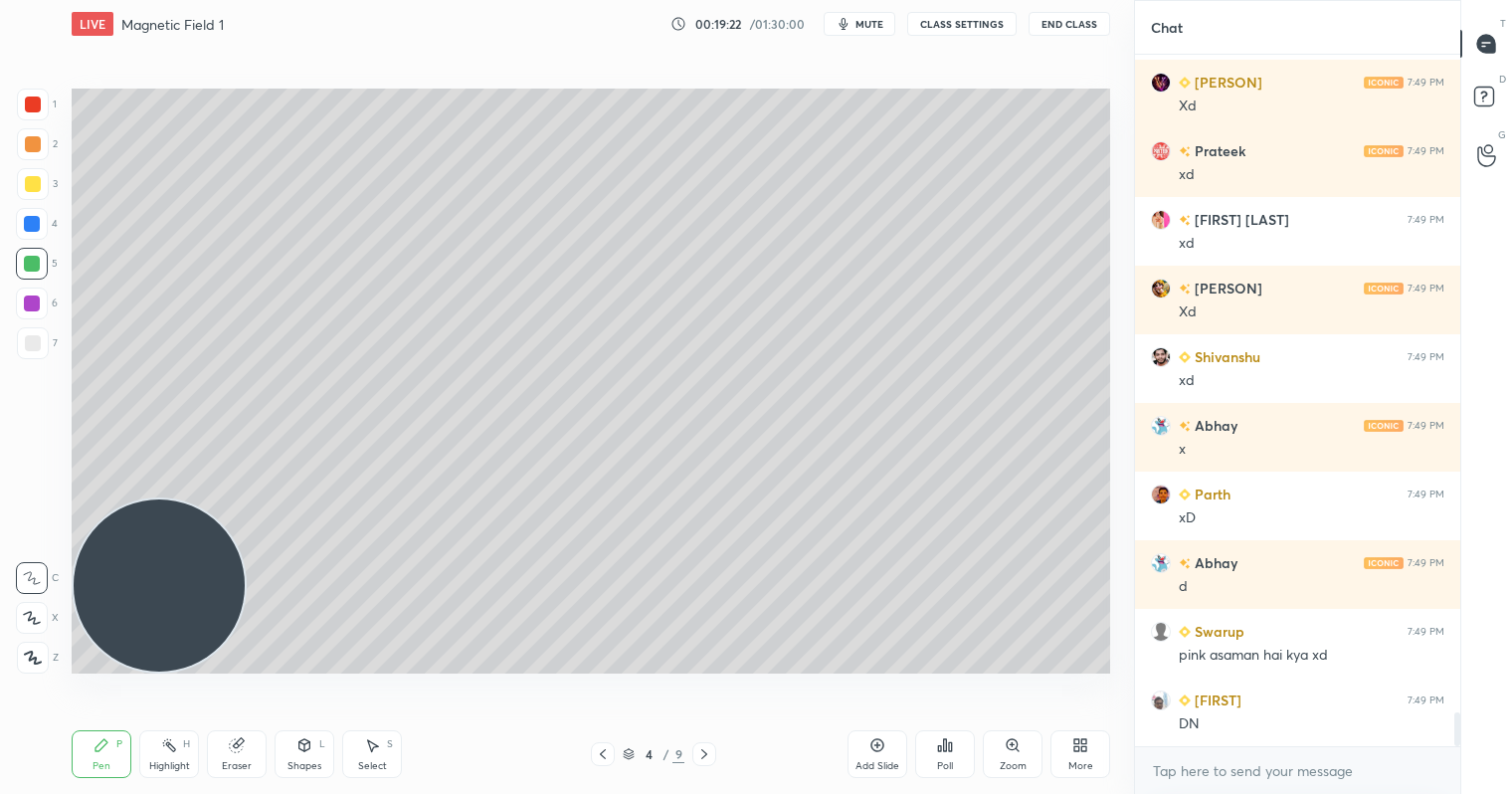 scroll, scrollTop: 13527, scrollLeft: 0, axis: vertical 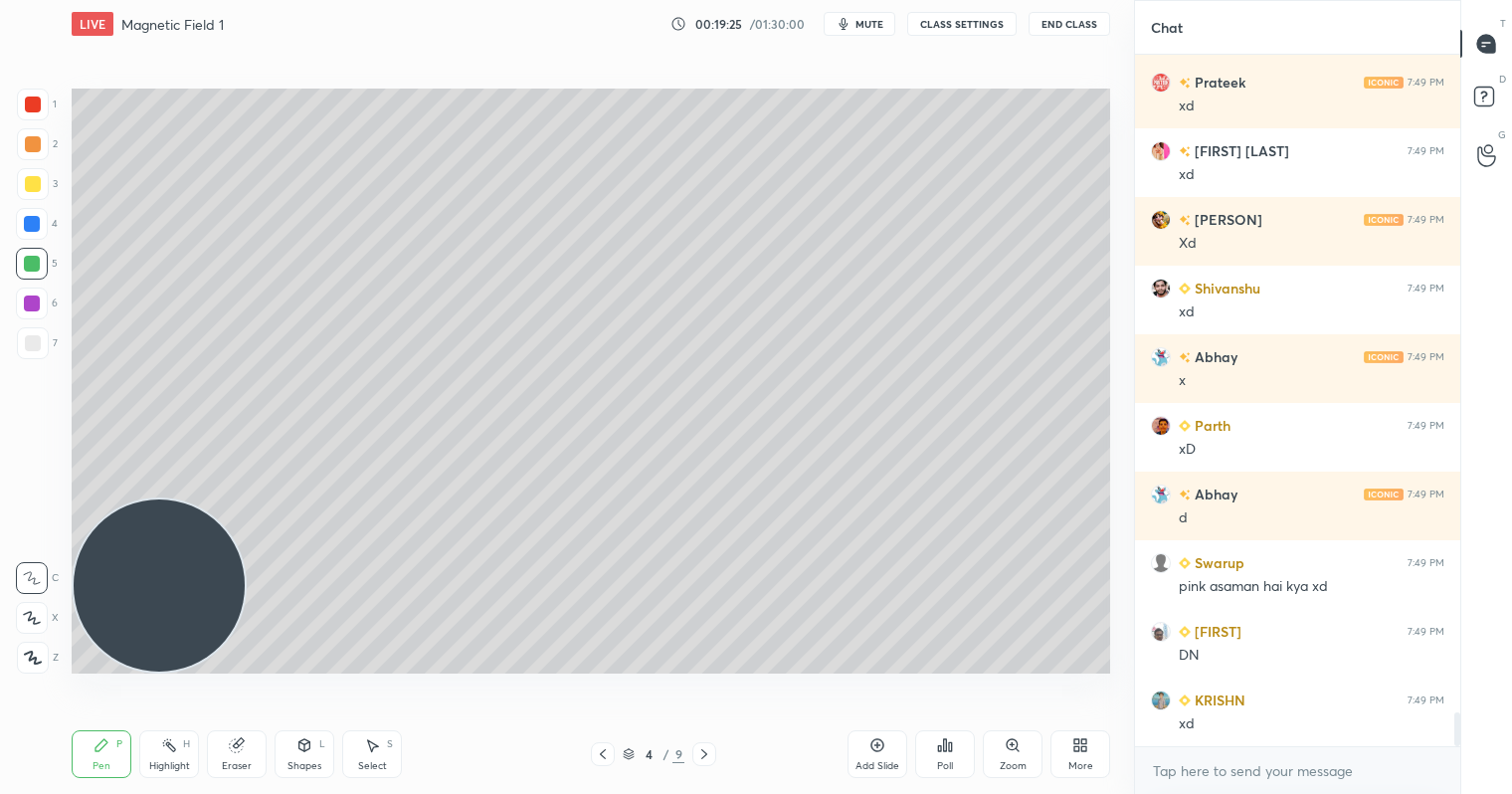 click at bounding box center (33, 144) 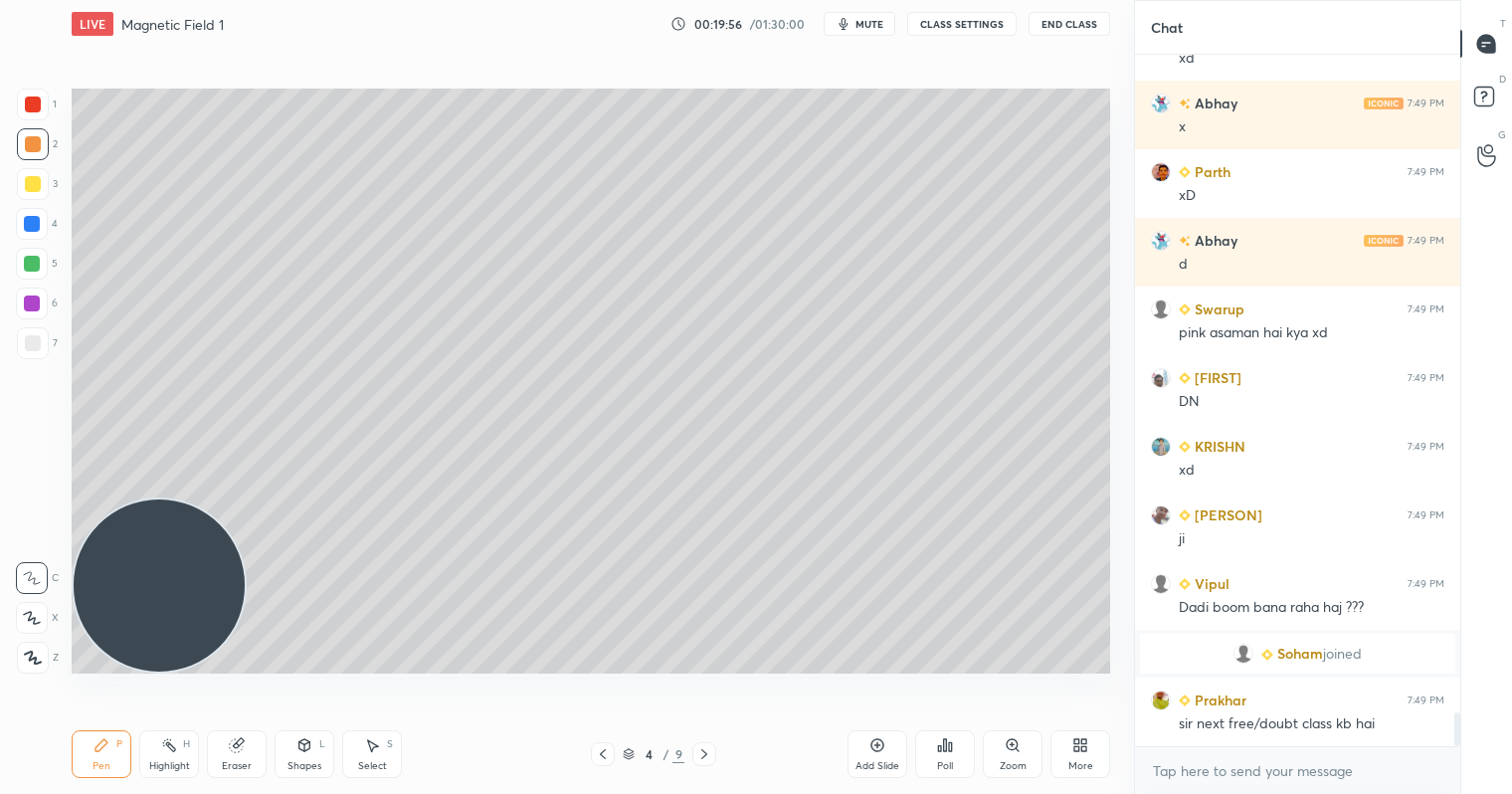 scroll, scrollTop: 13550, scrollLeft: 0, axis: vertical 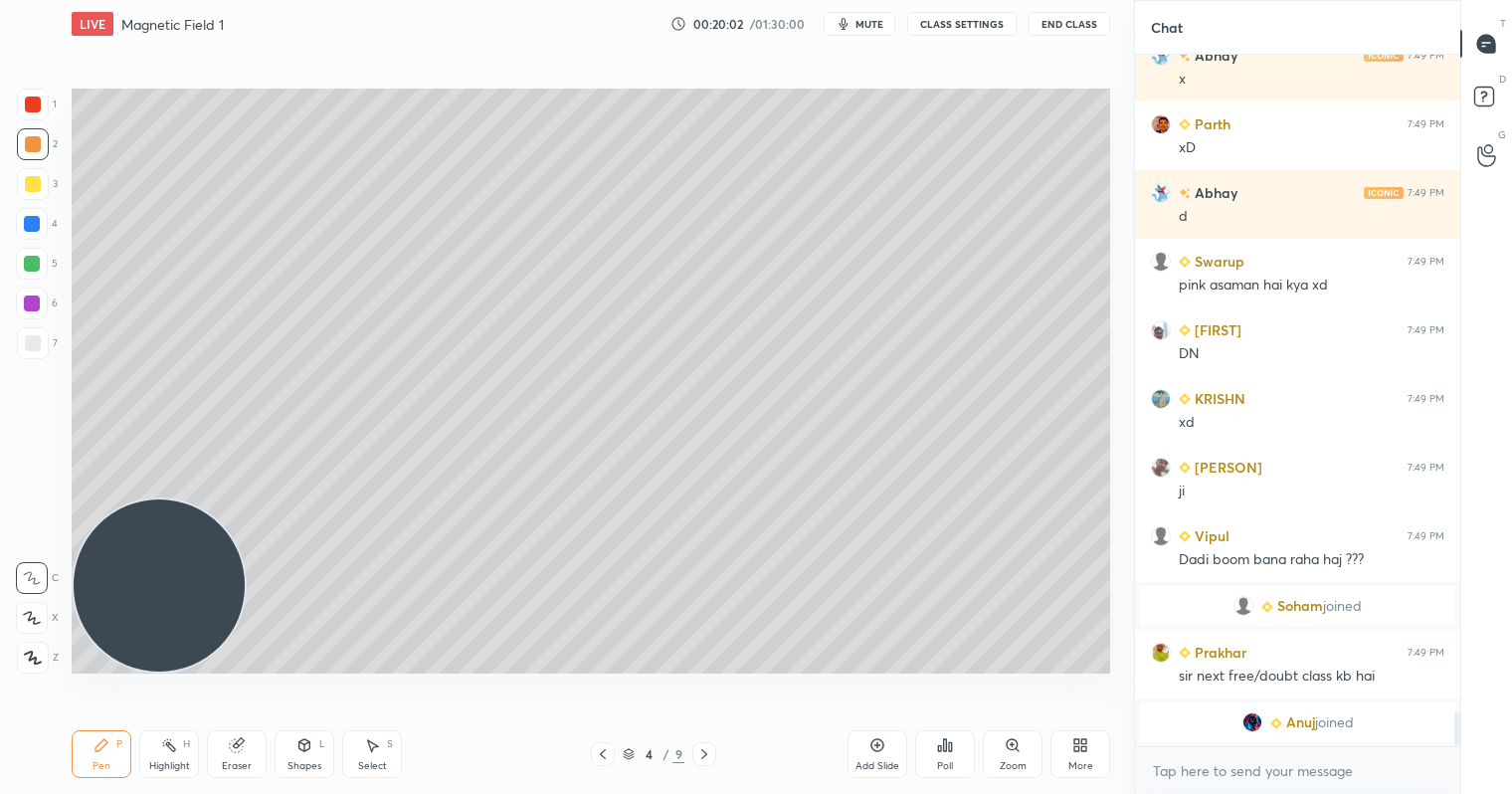 click at bounding box center (33, 184) 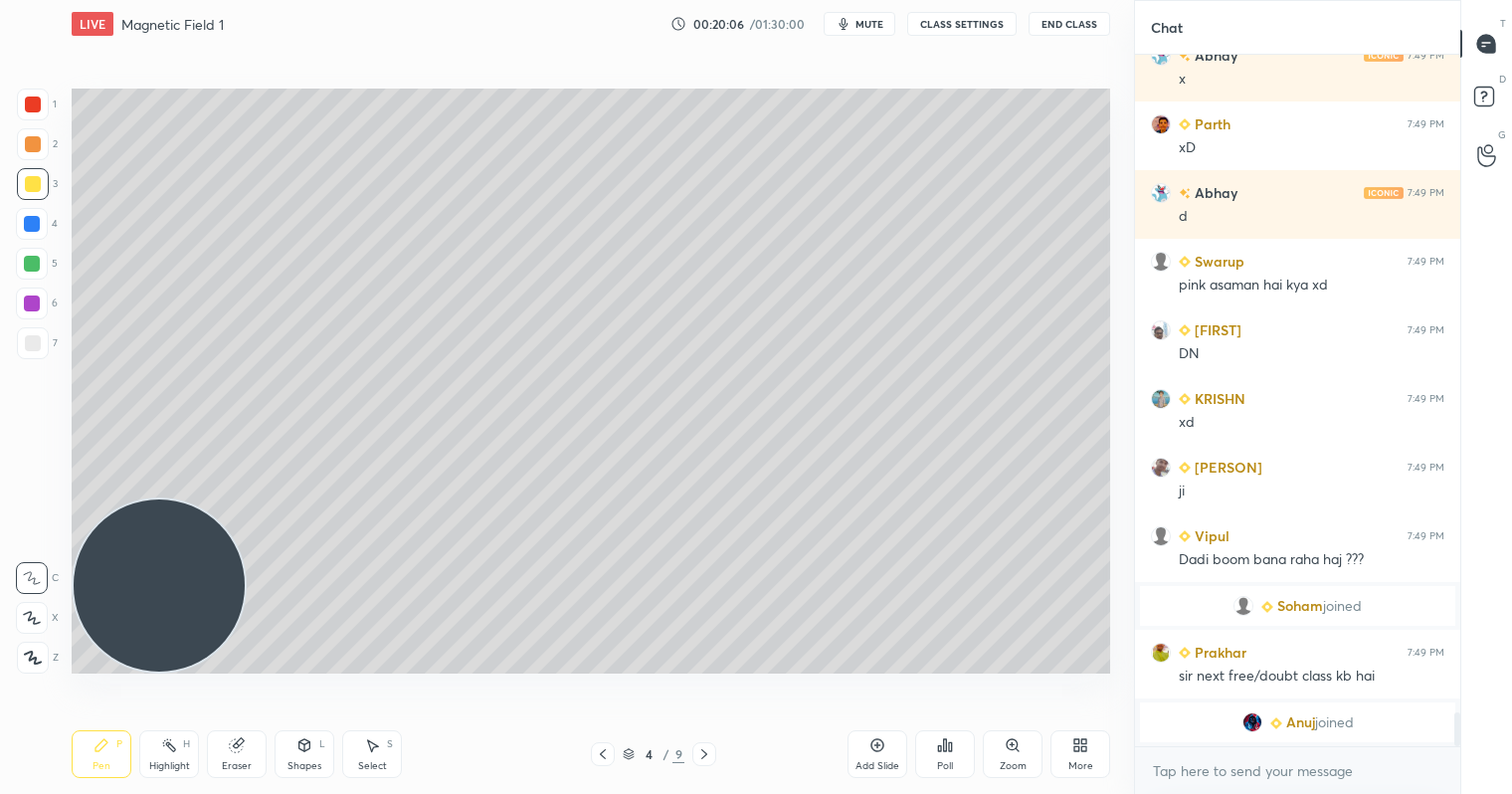 click at bounding box center [32, 264] 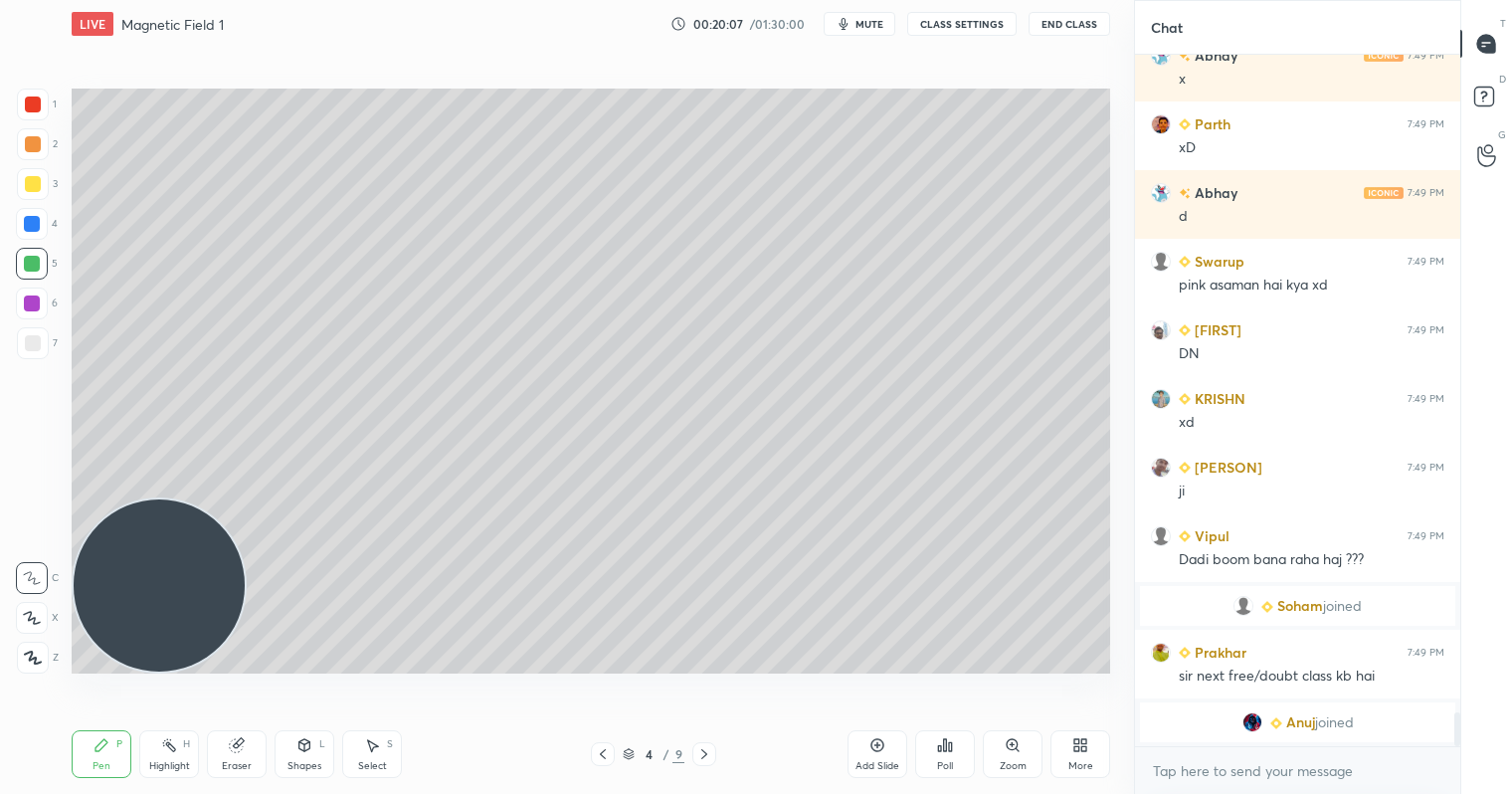 scroll, scrollTop: 13599, scrollLeft: 0, axis: vertical 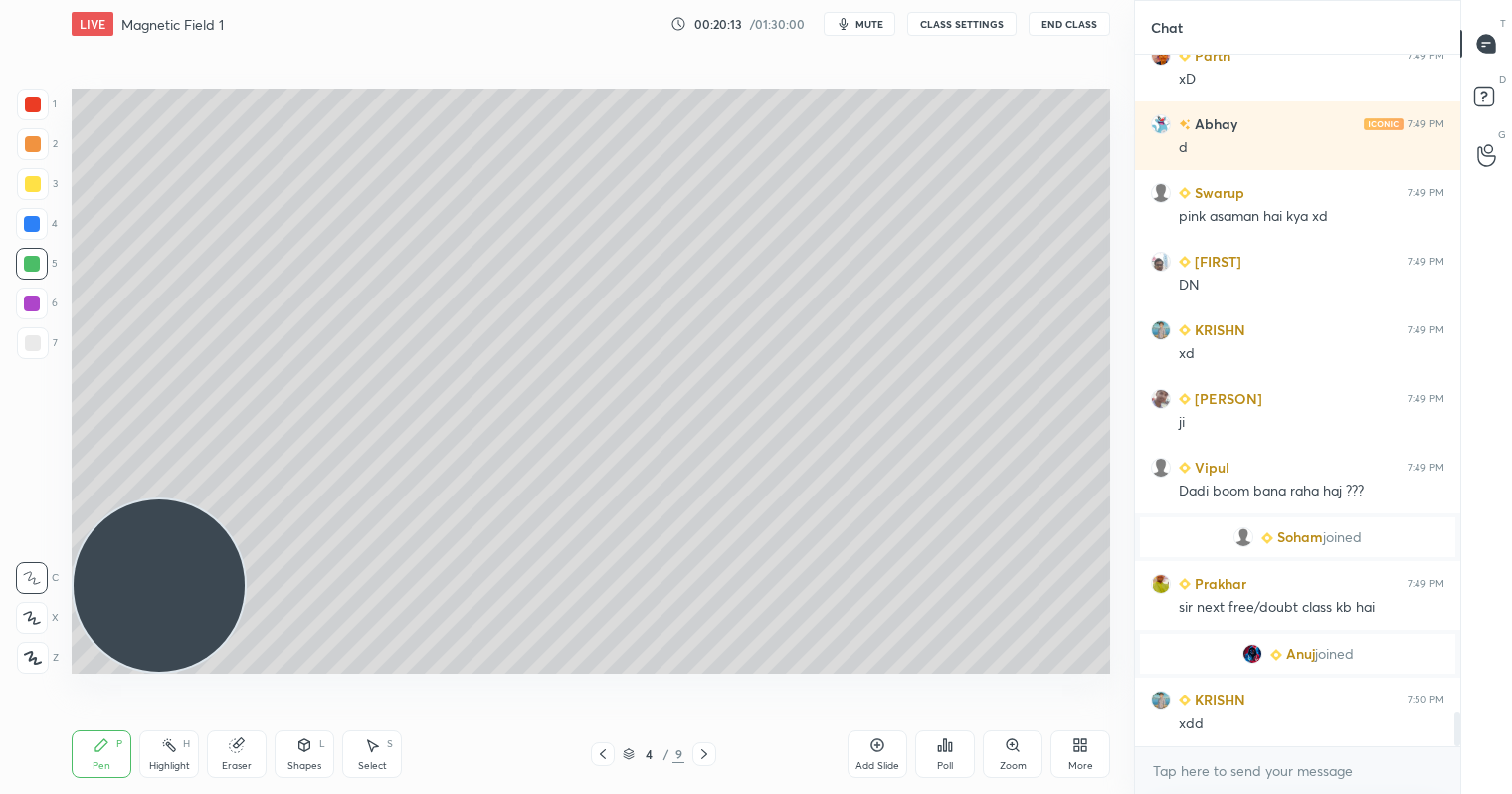 click at bounding box center (33, 184) 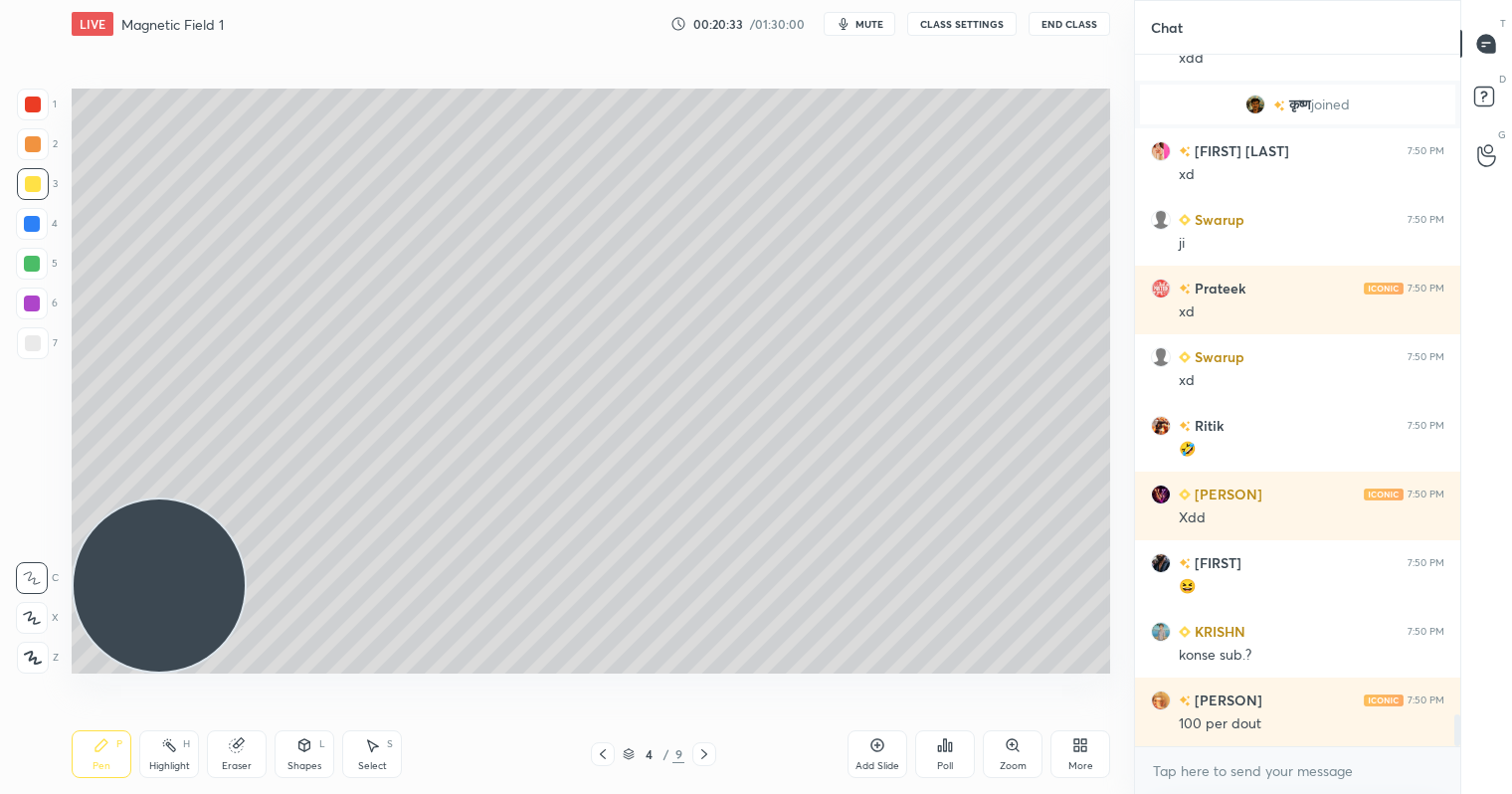 scroll, scrollTop: 14296, scrollLeft: 0, axis: vertical 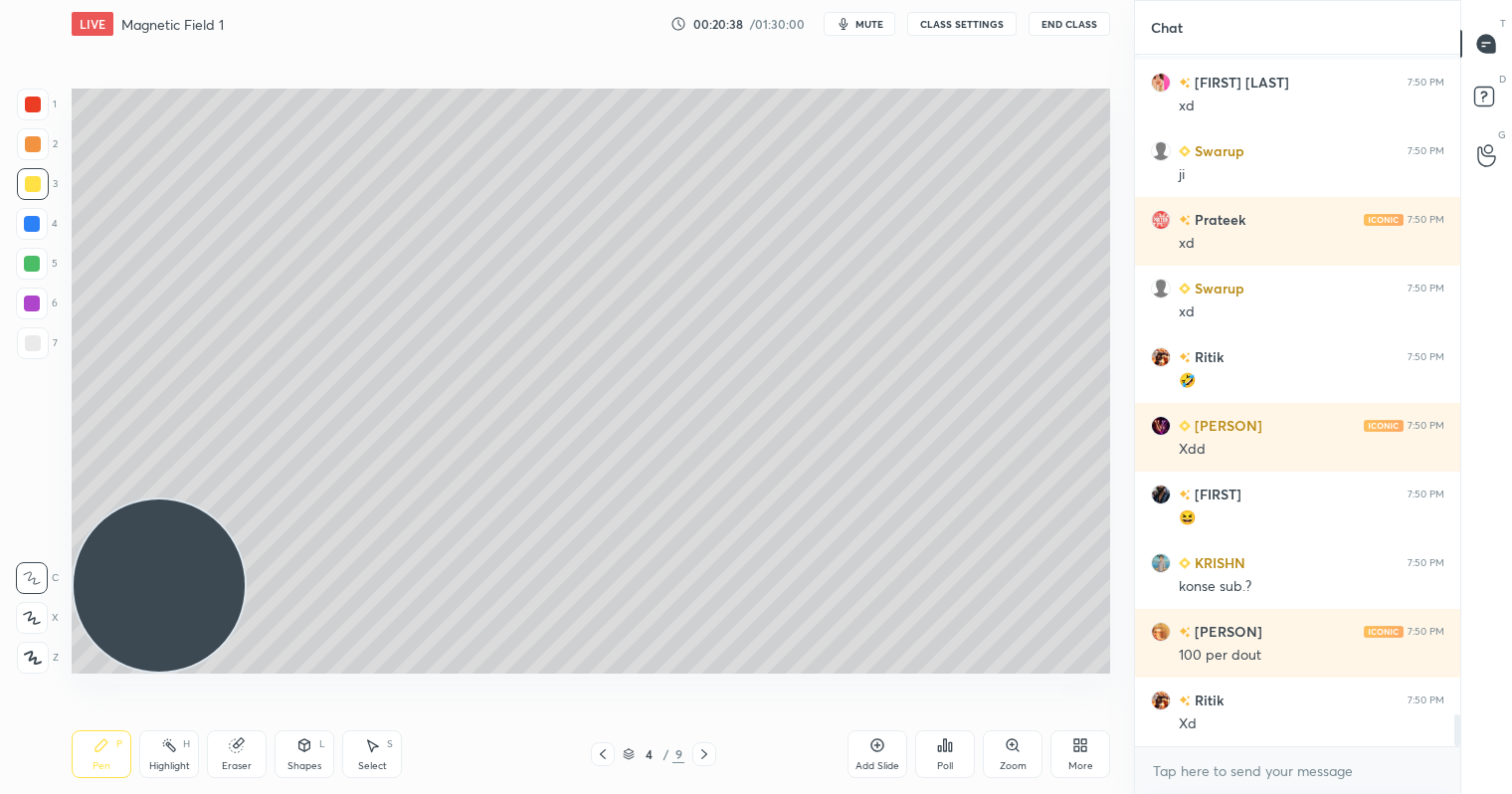 click on "Poll" at bounding box center (945, 754) 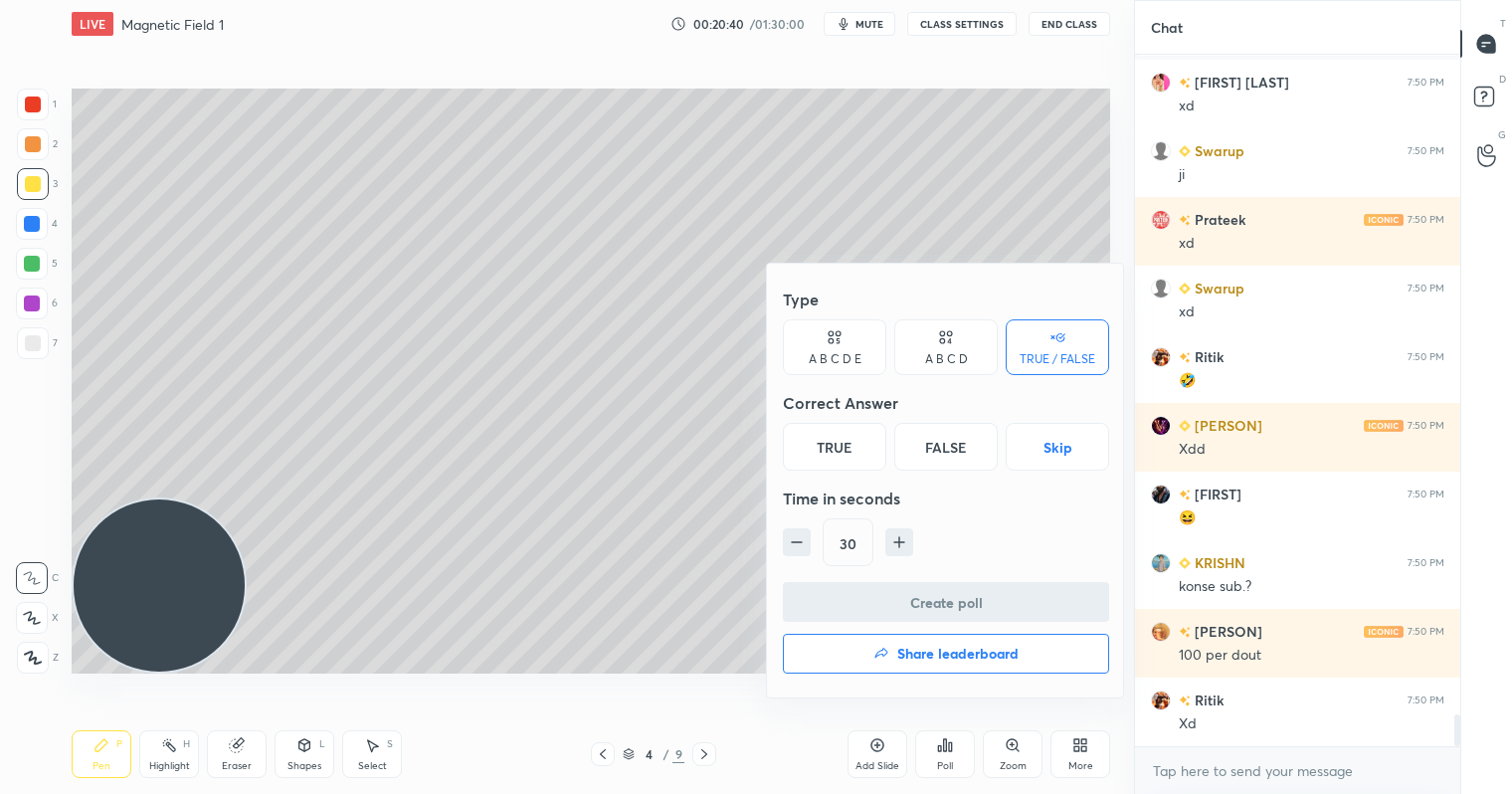 click 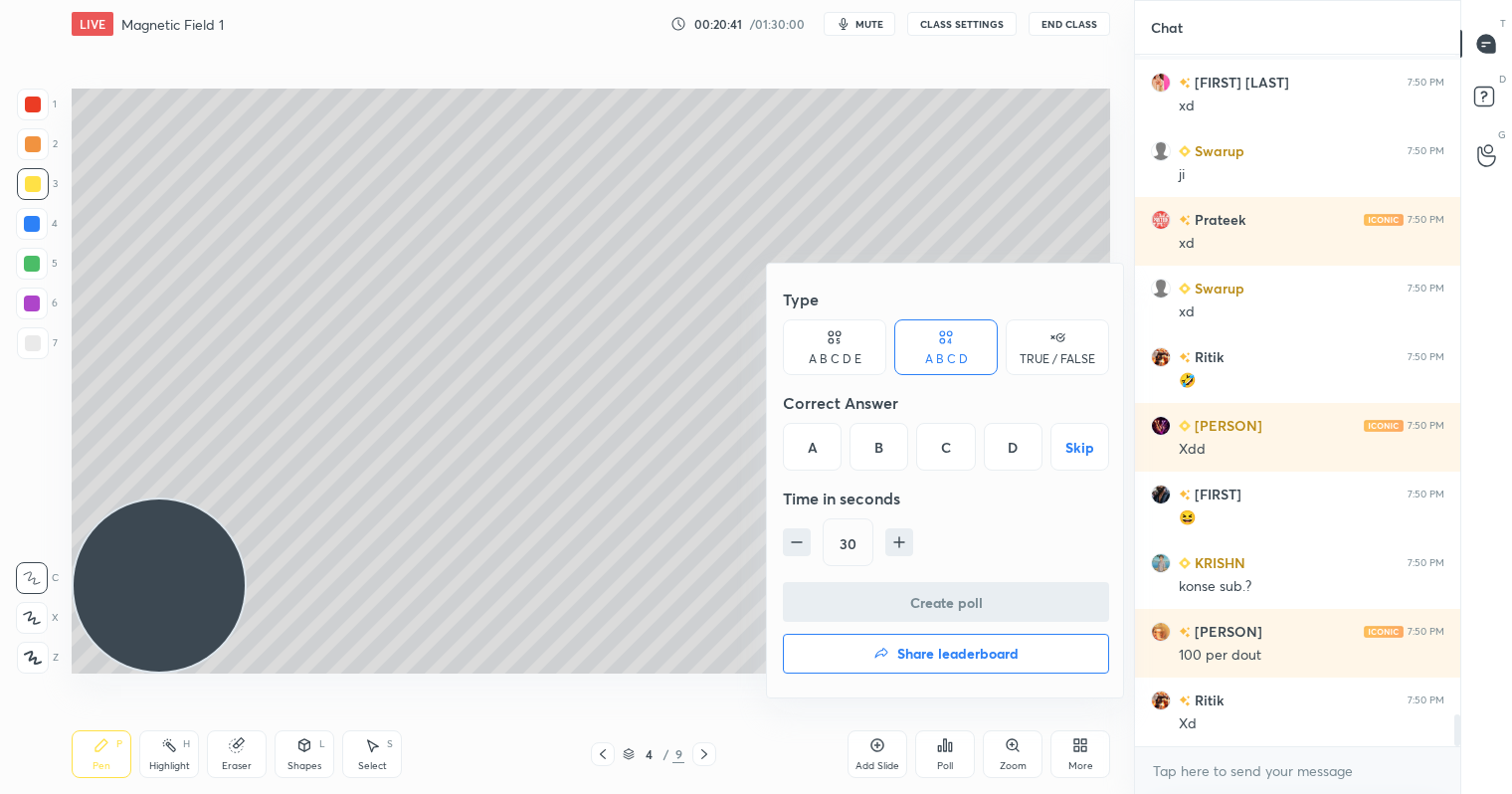 click on "B" at bounding box center (878, 447) 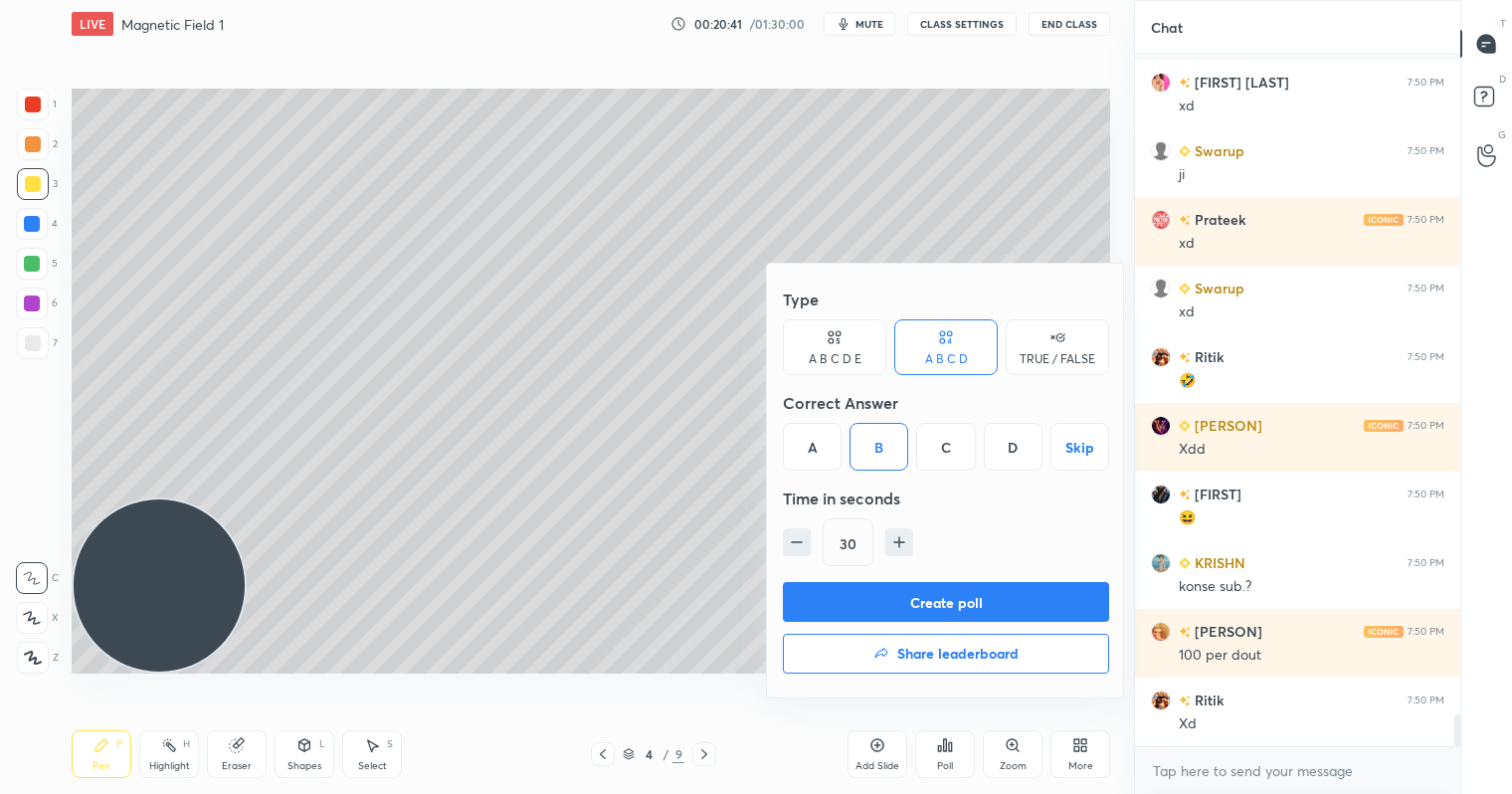scroll, scrollTop: 14383, scrollLeft: 0, axis: vertical 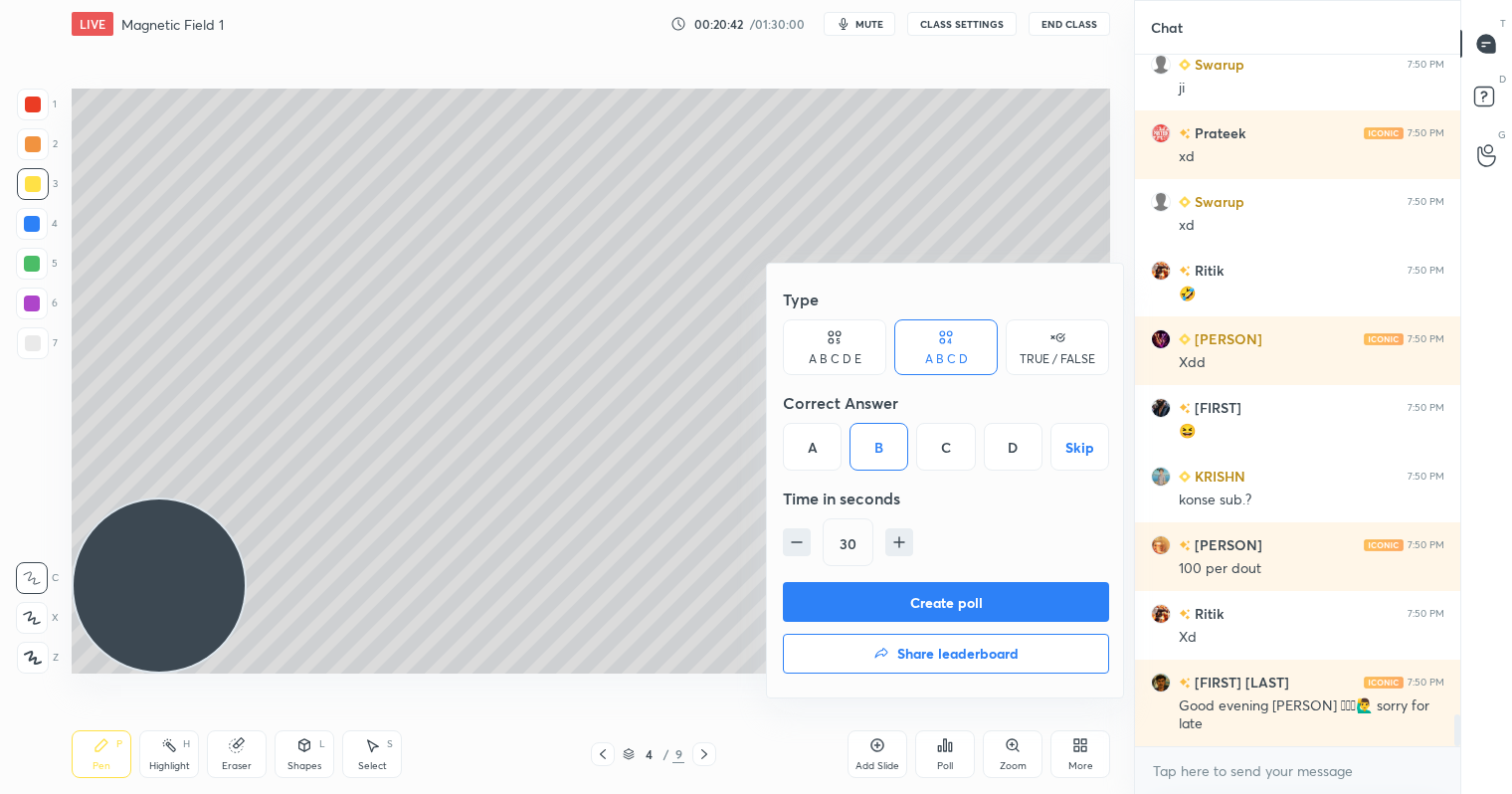 click on "Create poll" at bounding box center (946, 602) 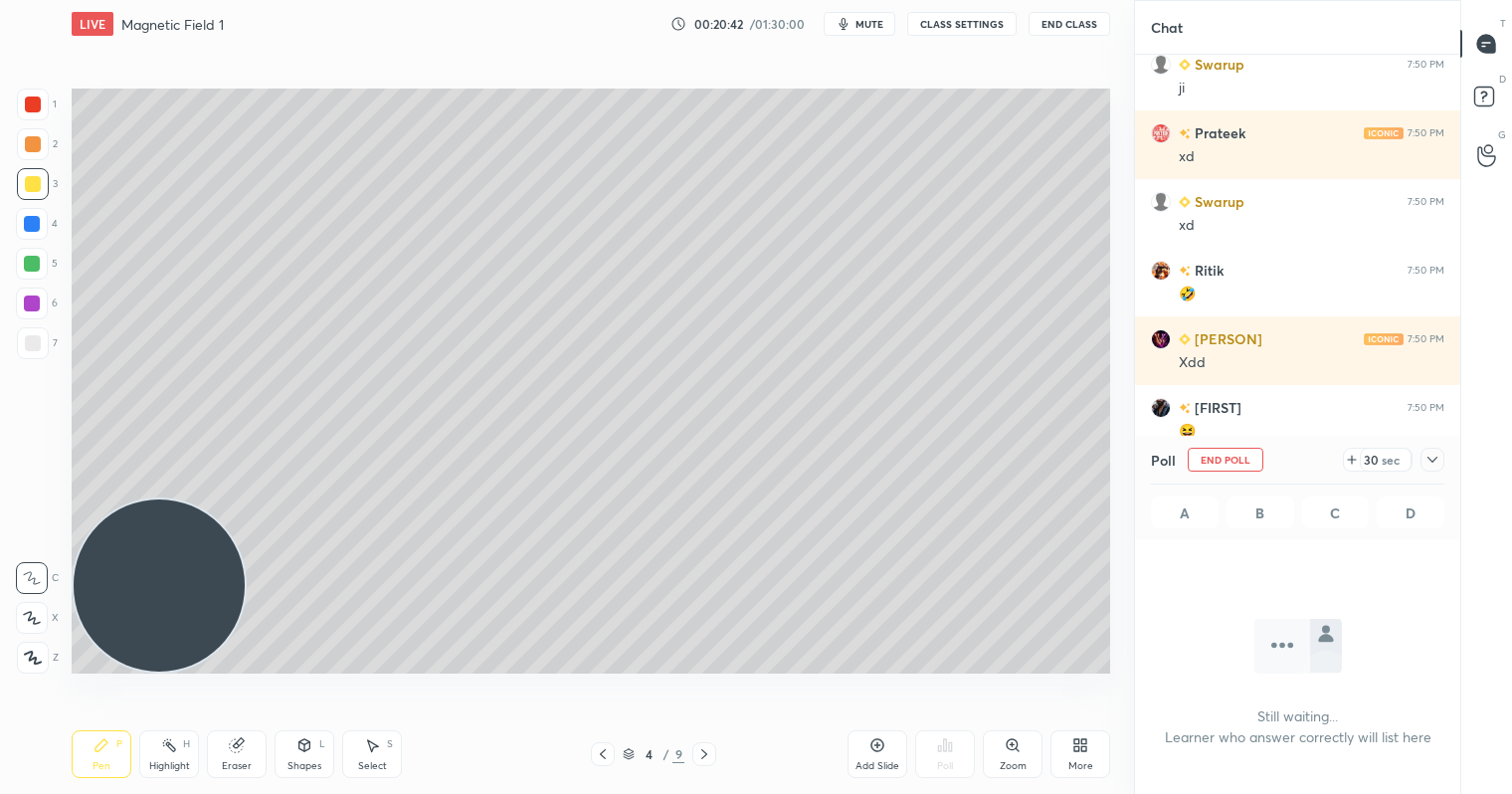 scroll, scrollTop: 644, scrollLeft: 319, axis: both 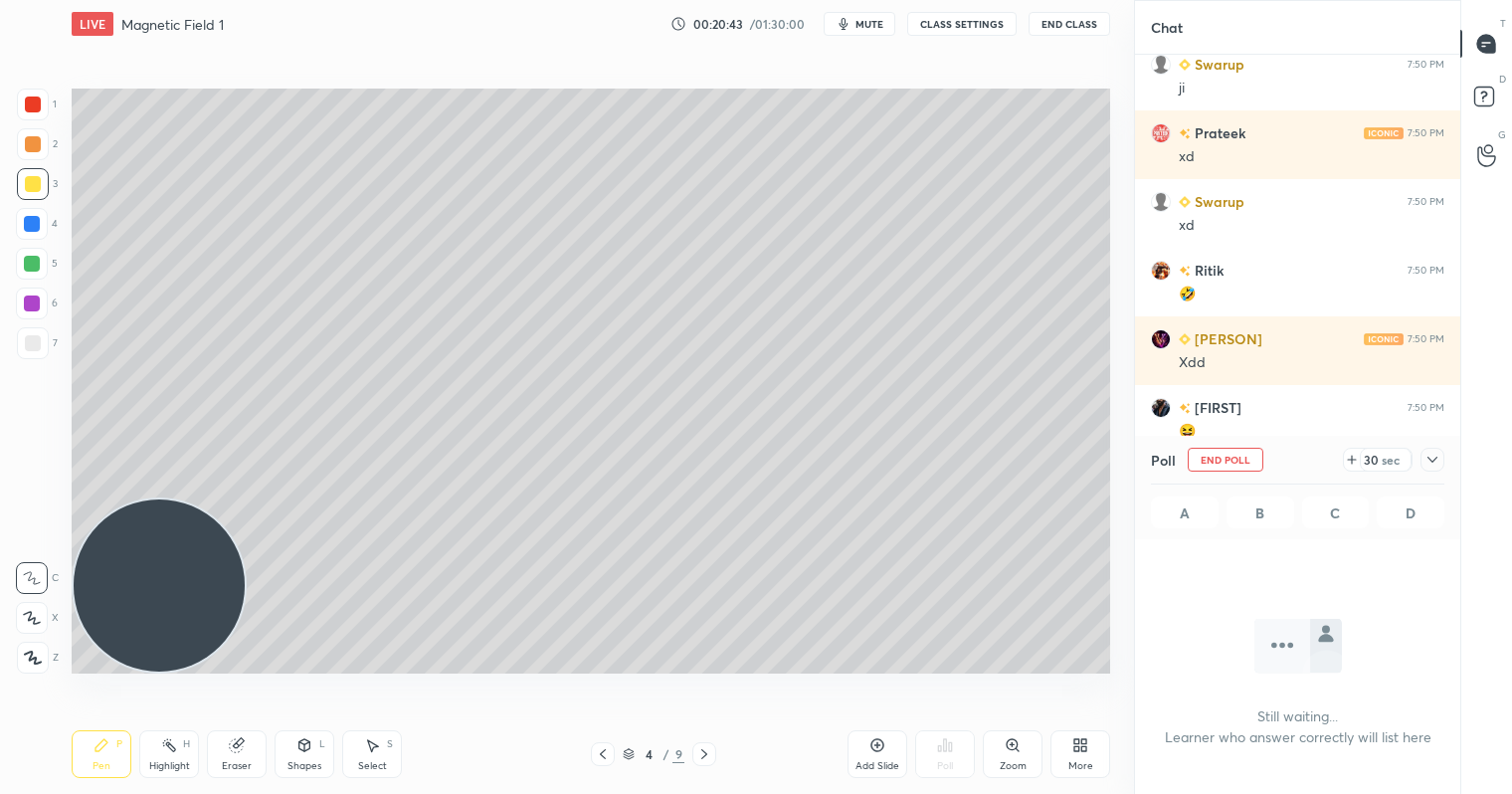 click on "30" at bounding box center [1371, 460] 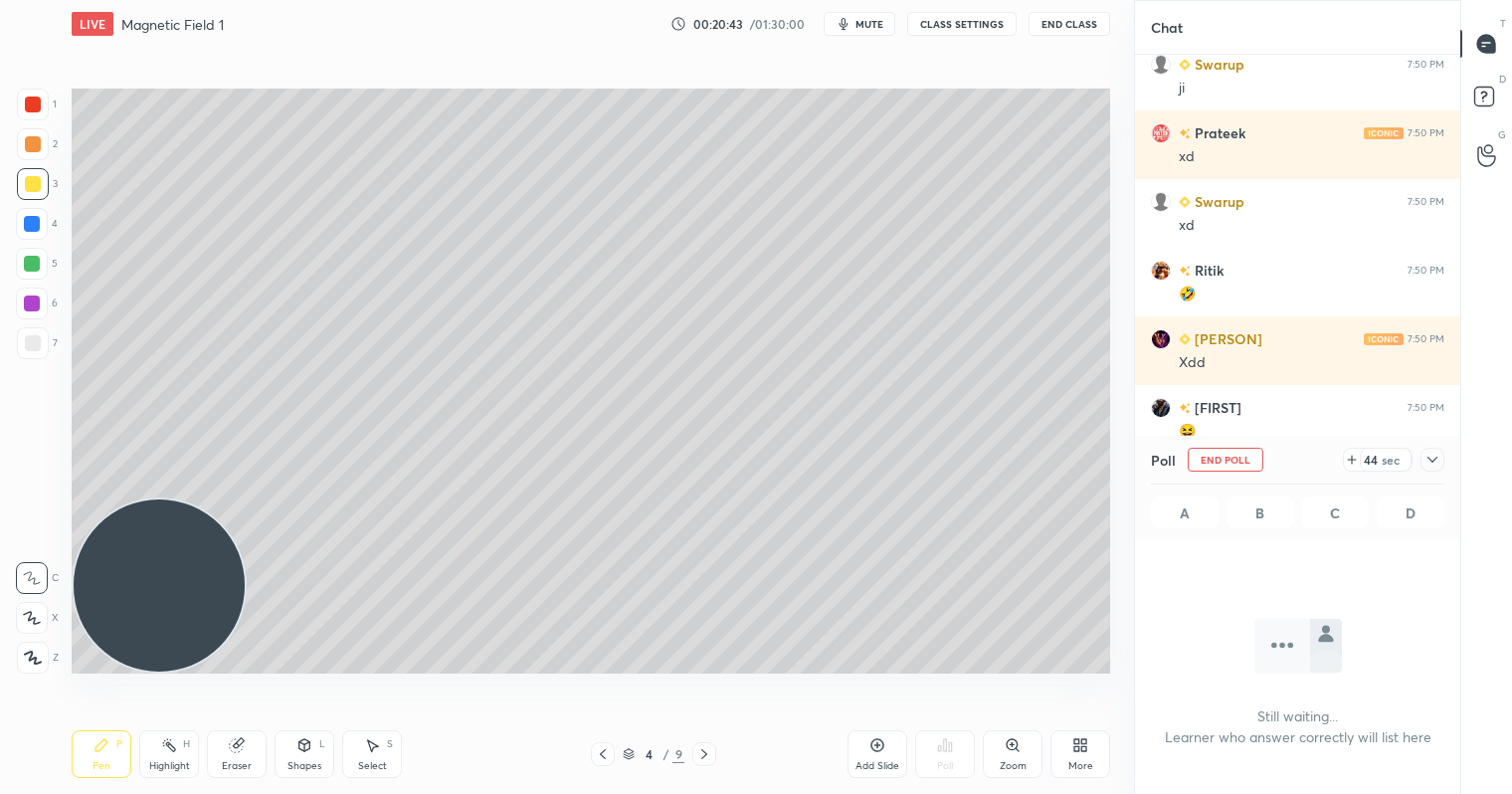 drag, startPoint x: 1374, startPoint y: 458, endPoint x: 1422, endPoint y: 459, distance: 48.010416 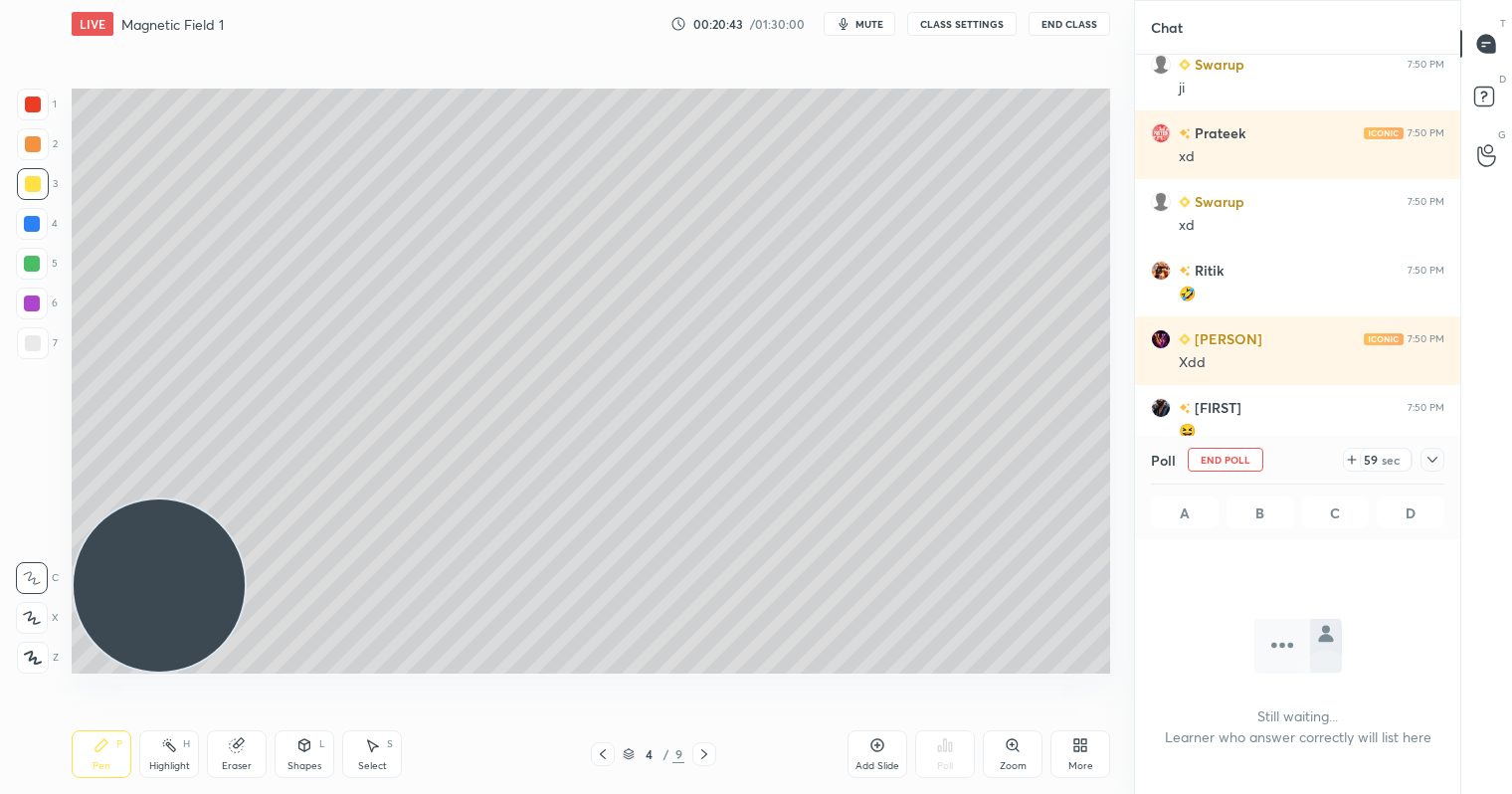 click 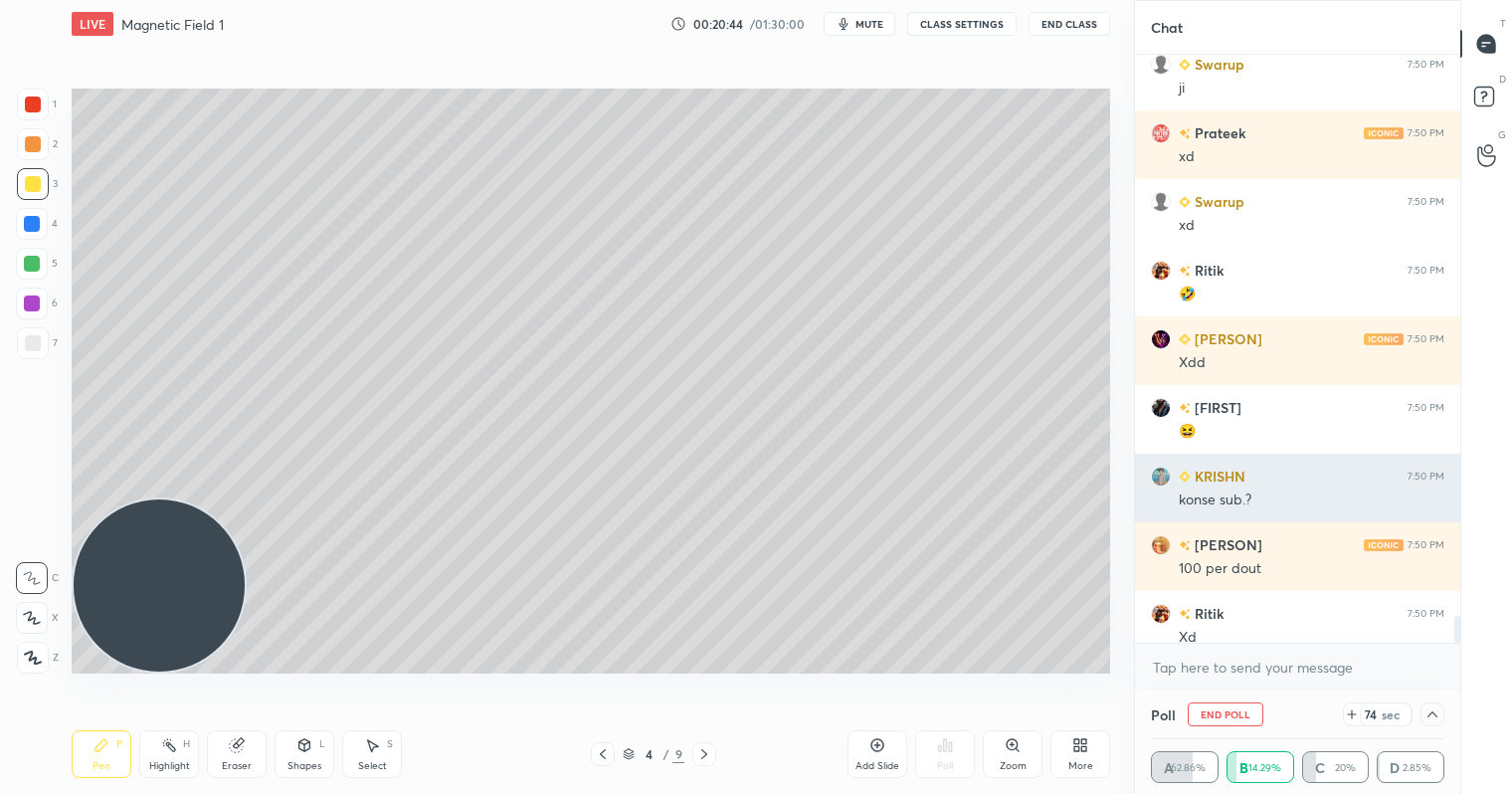 scroll, scrollTop: 1, scrollLeft: 7, axis: both 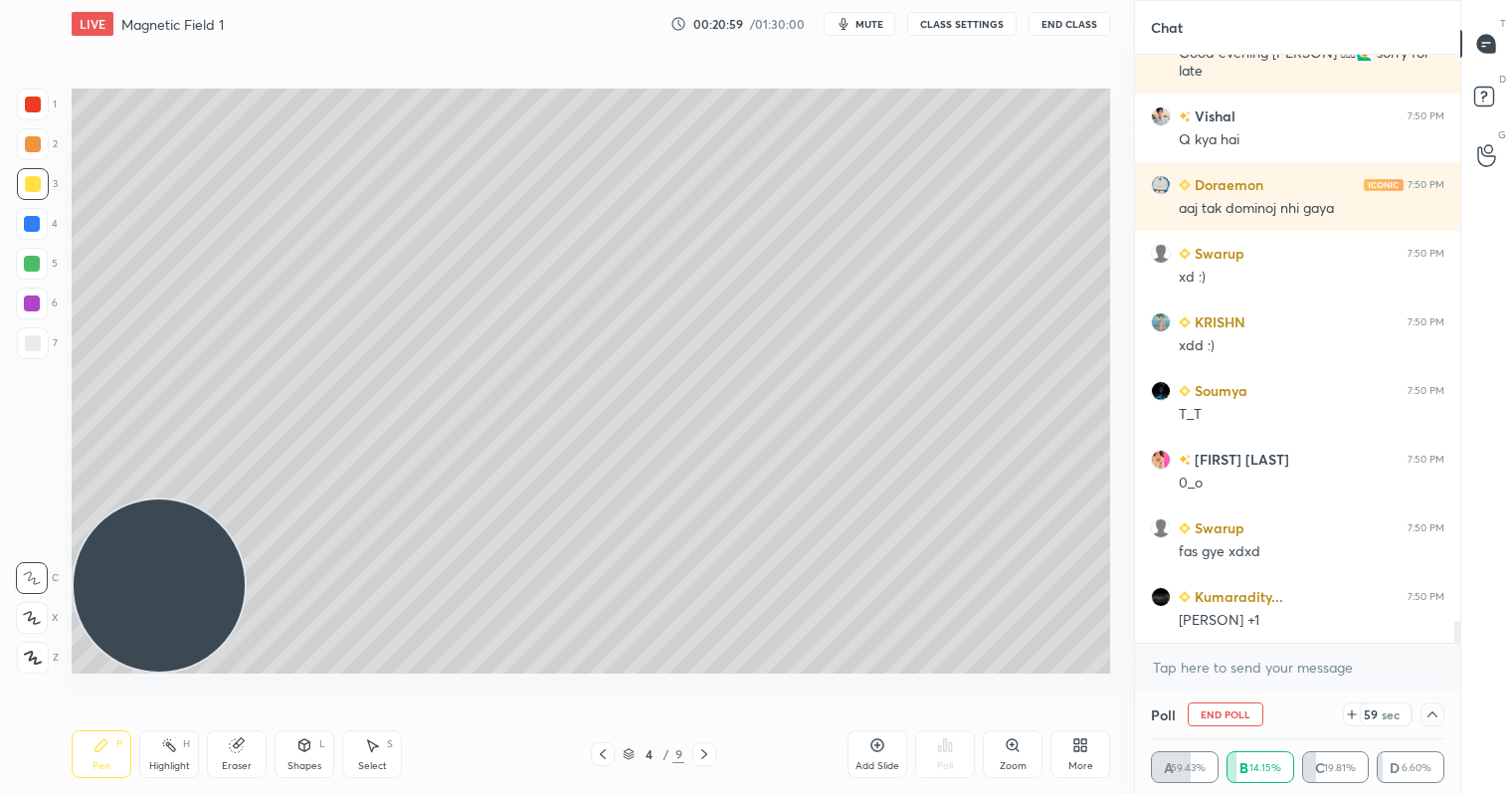 click on "59" at bounding box center (1371, 714) 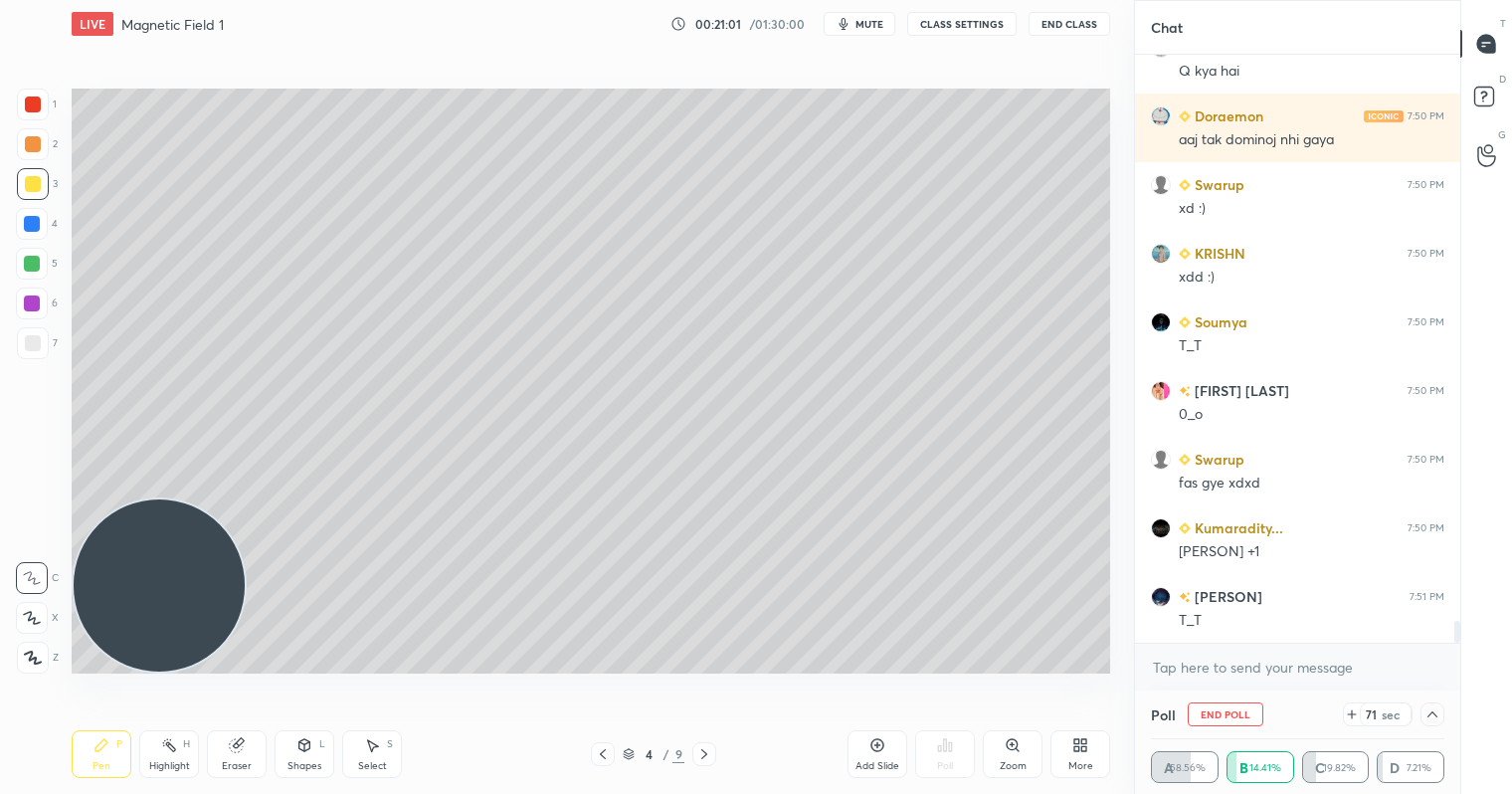 click 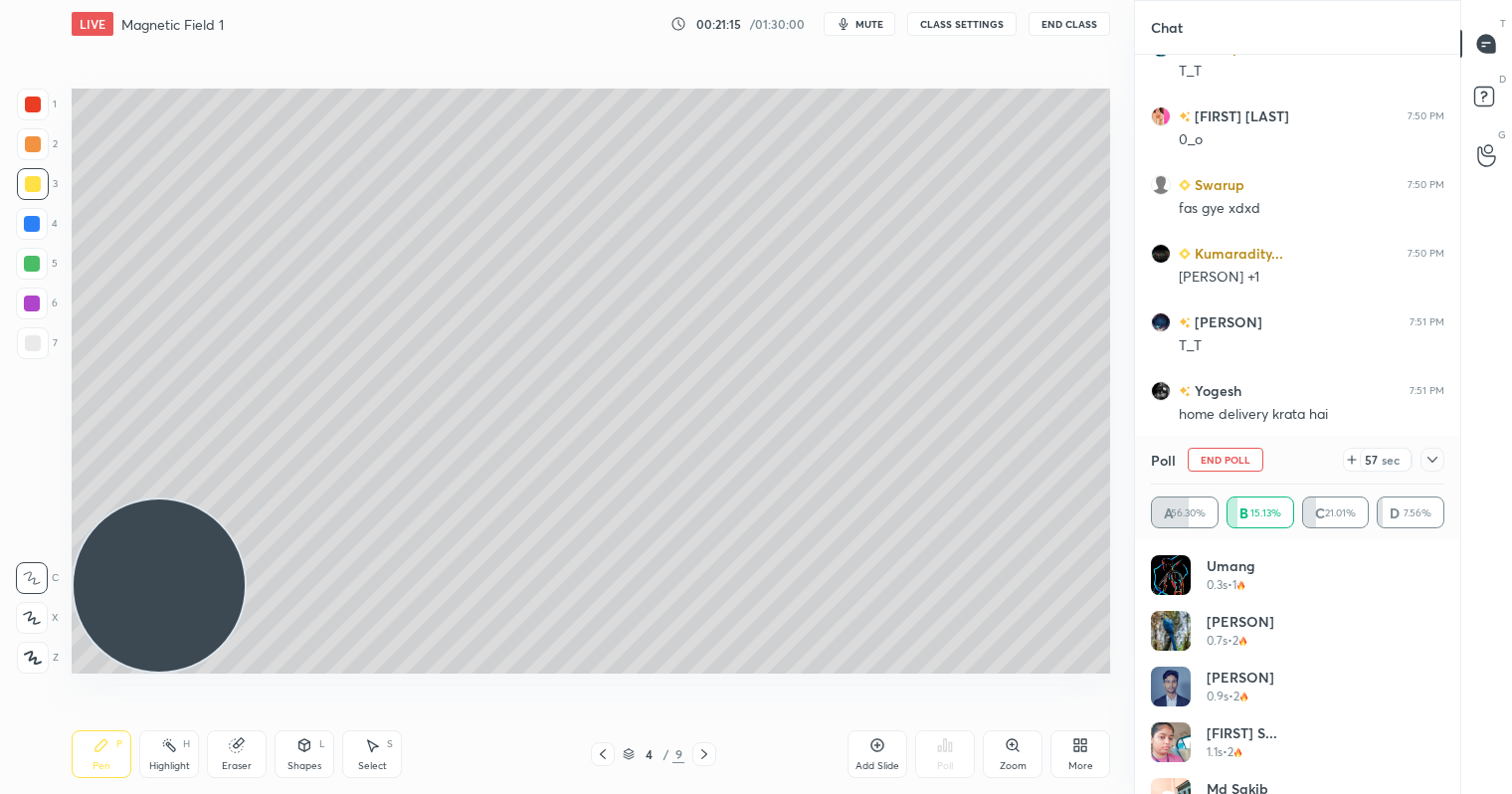 click 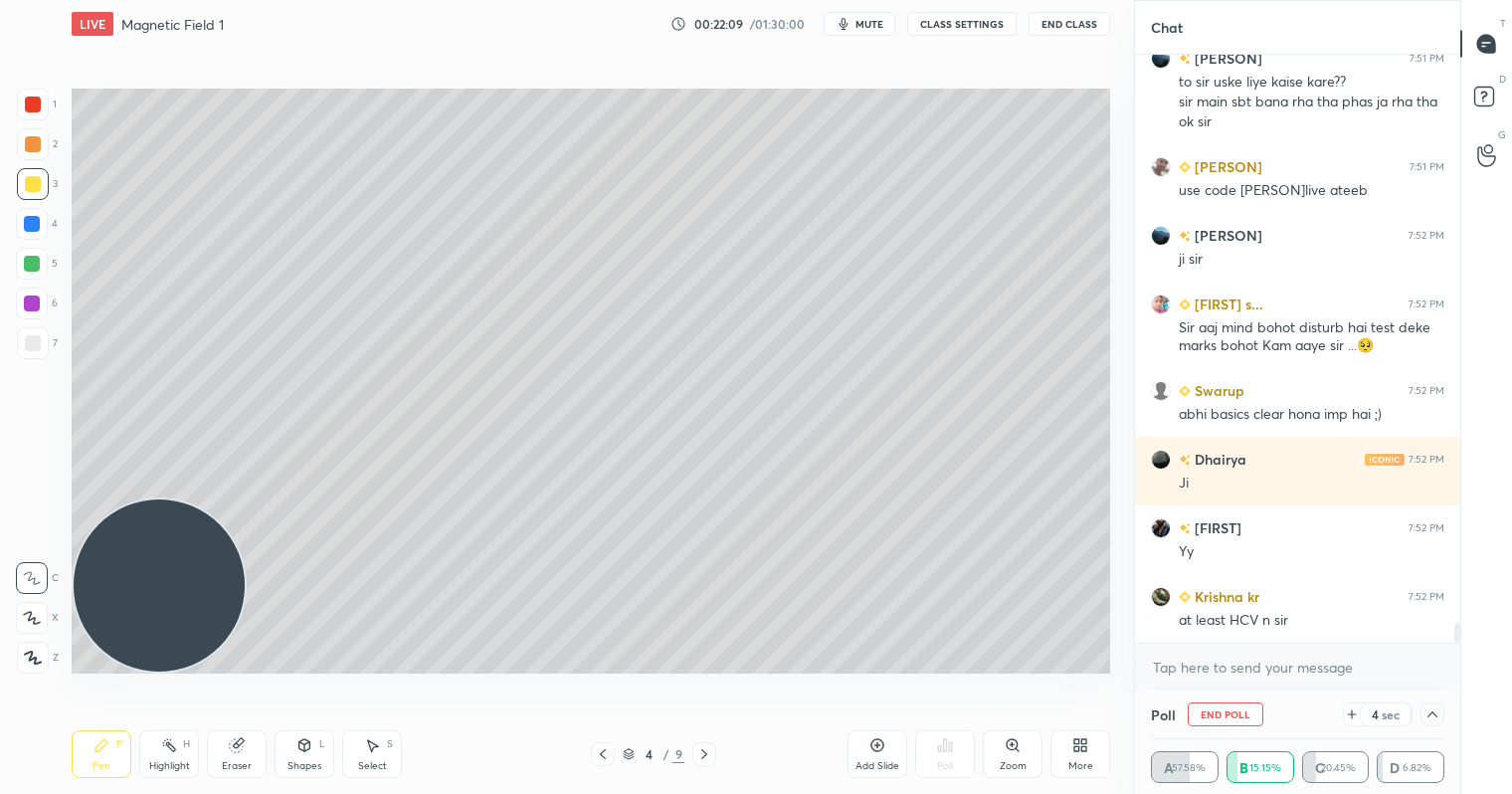 scroll, scrollTop: 16690, scrollLeft: 0, axis: vertical 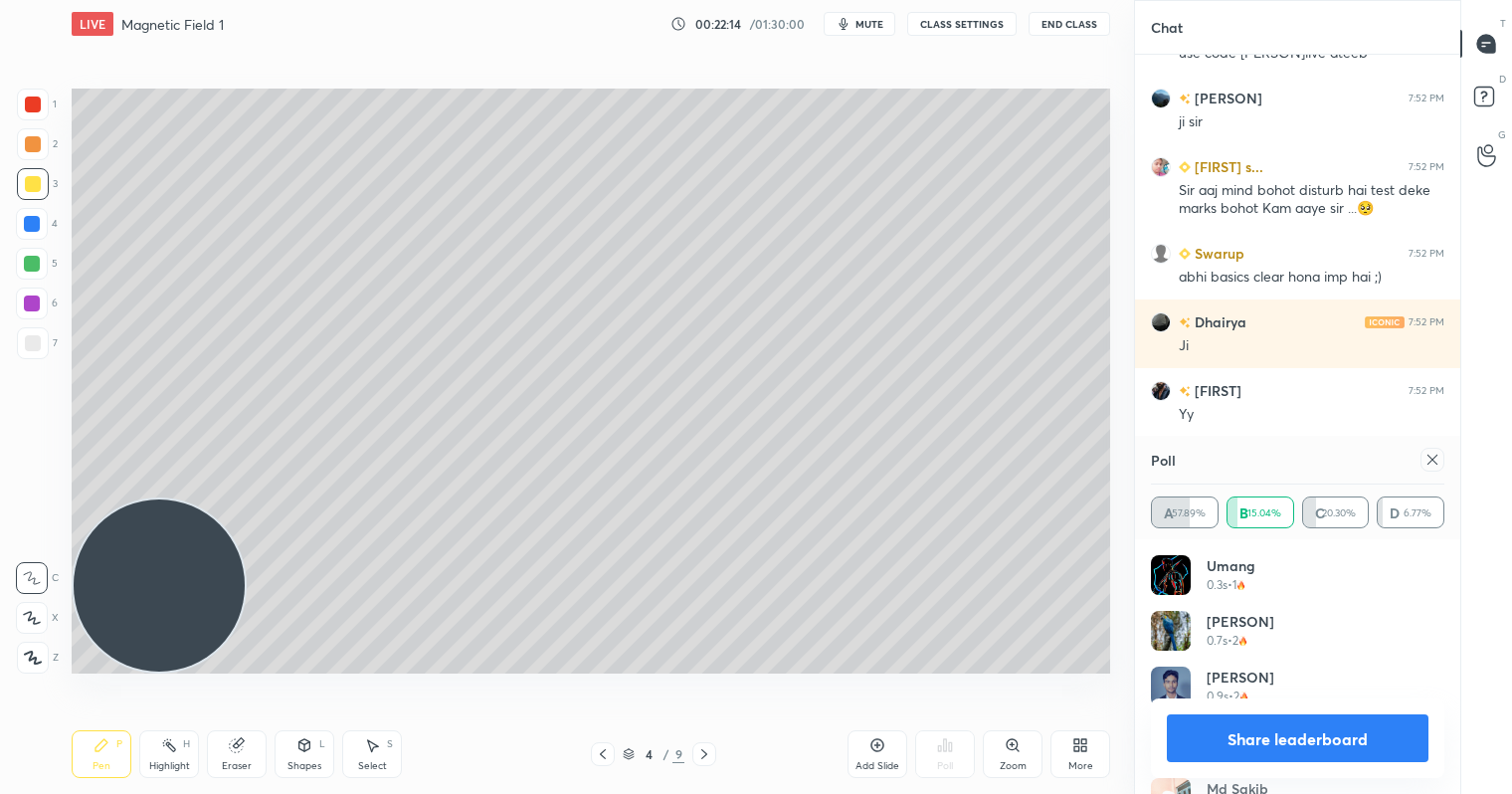 click on "Share leaderboard" at bounding box center [1297, 738] 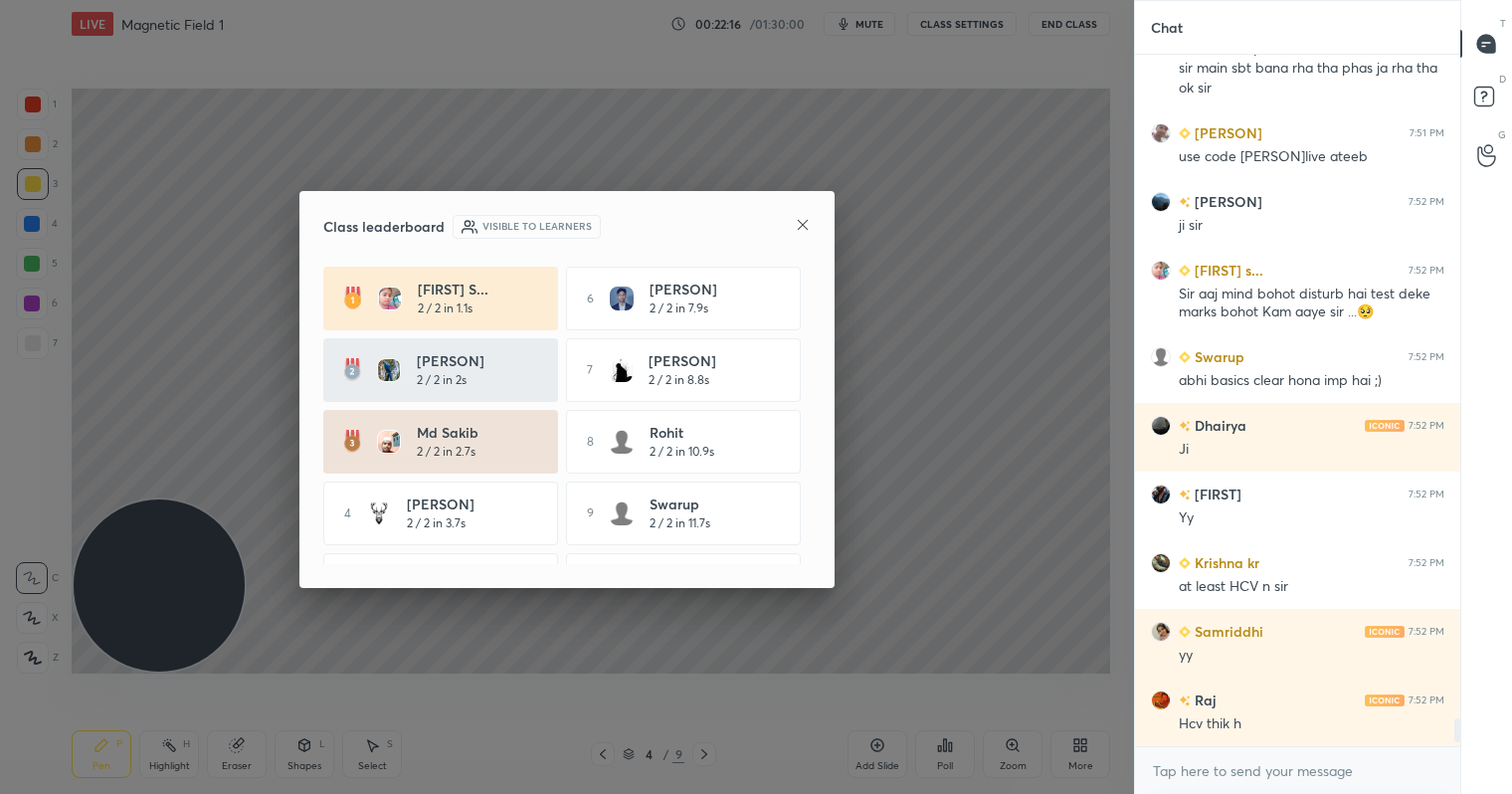 click 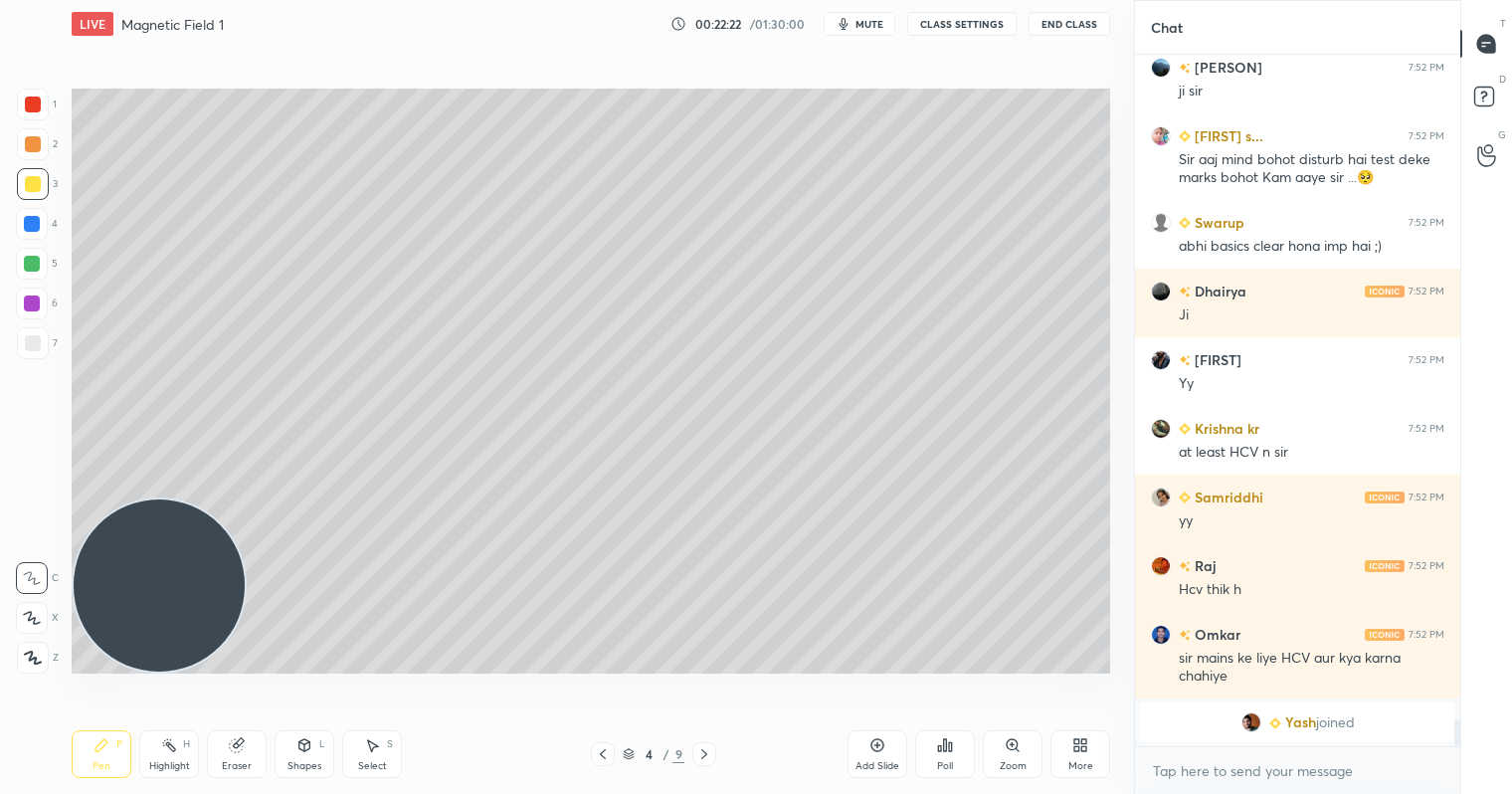 click at bounding box center (33, 144) 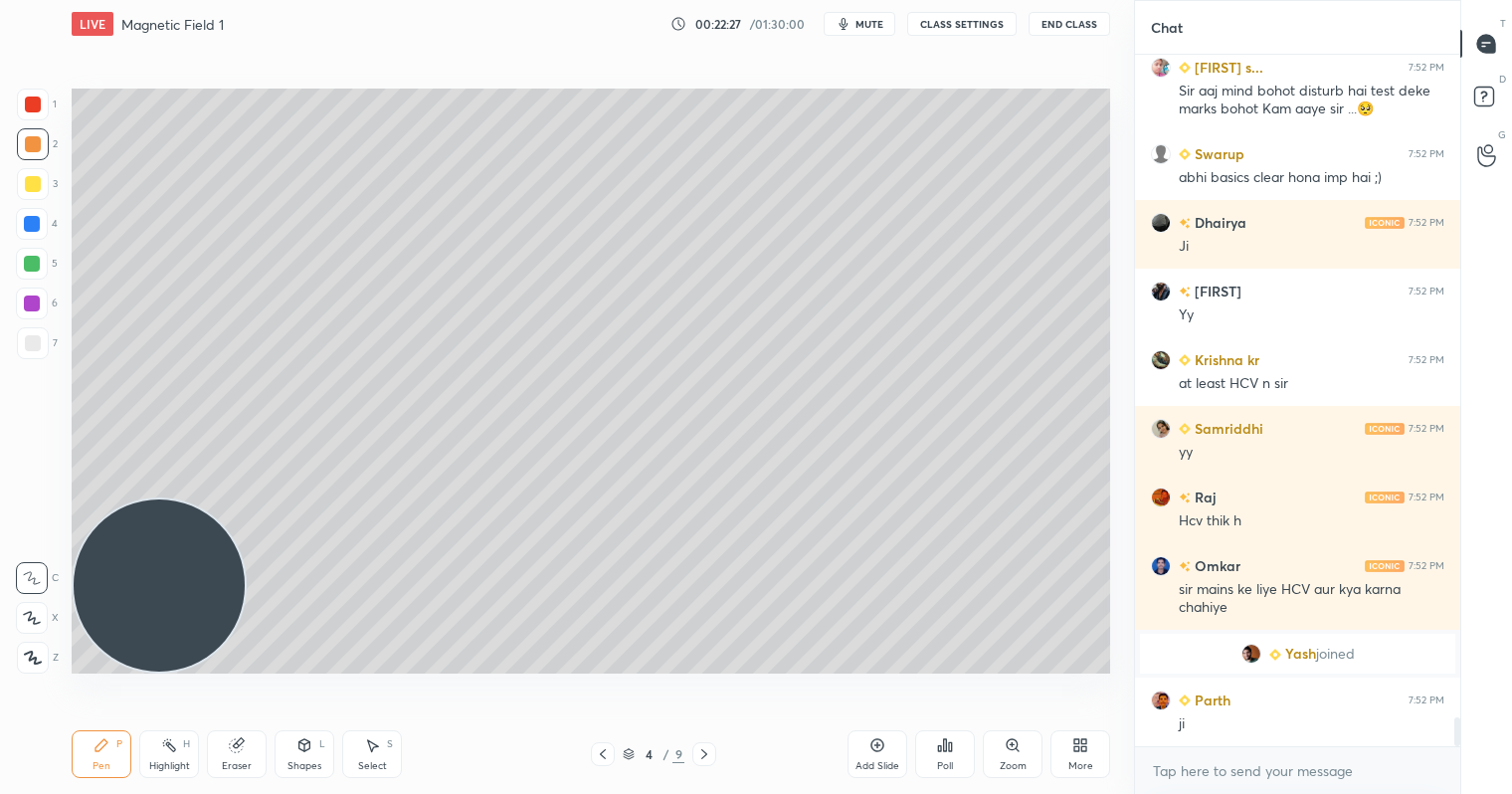 click on "Add Slide" at bounding box center [877, 754] 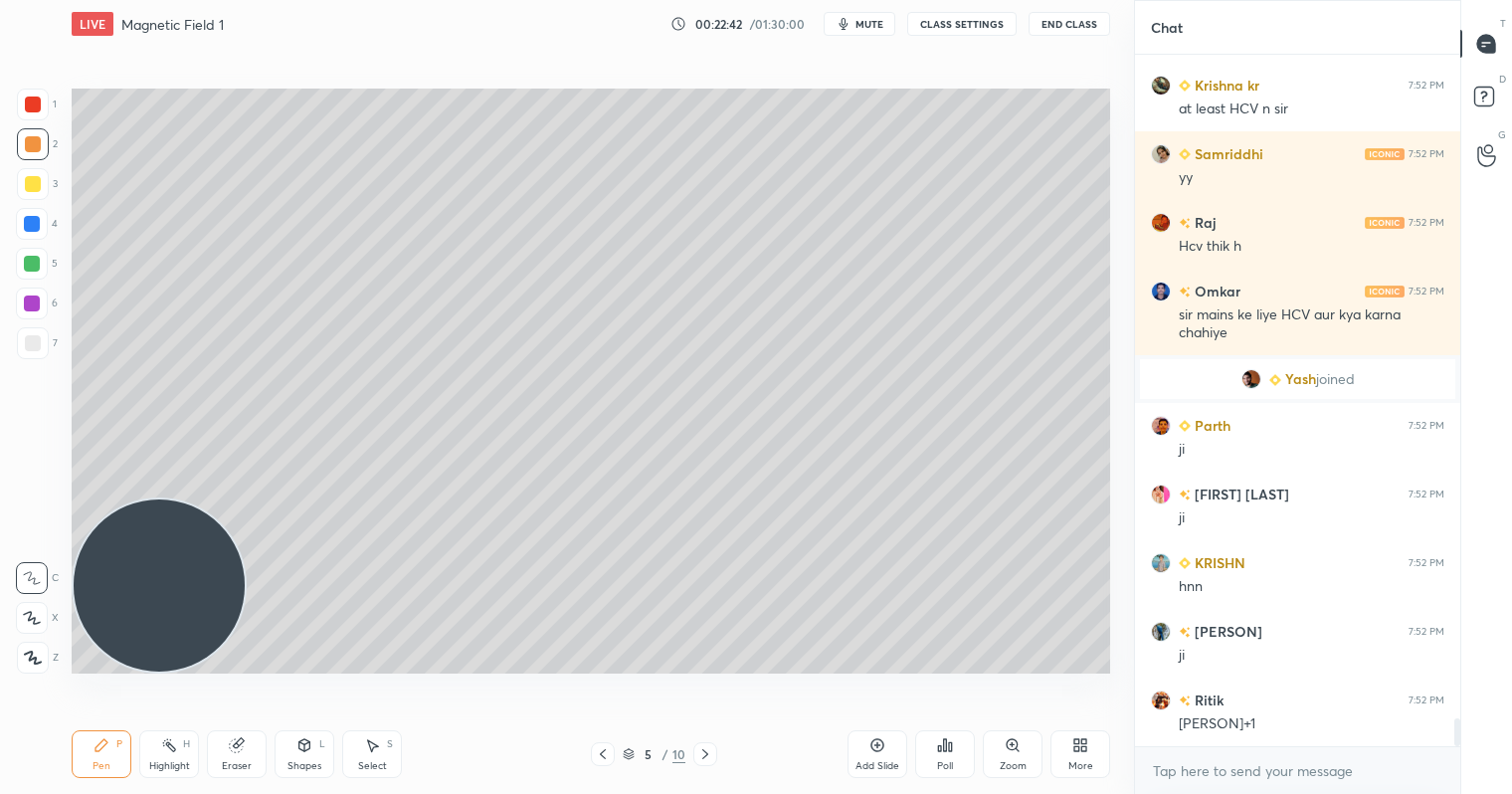 click on "Eraser" at bounding box center (237, 754) 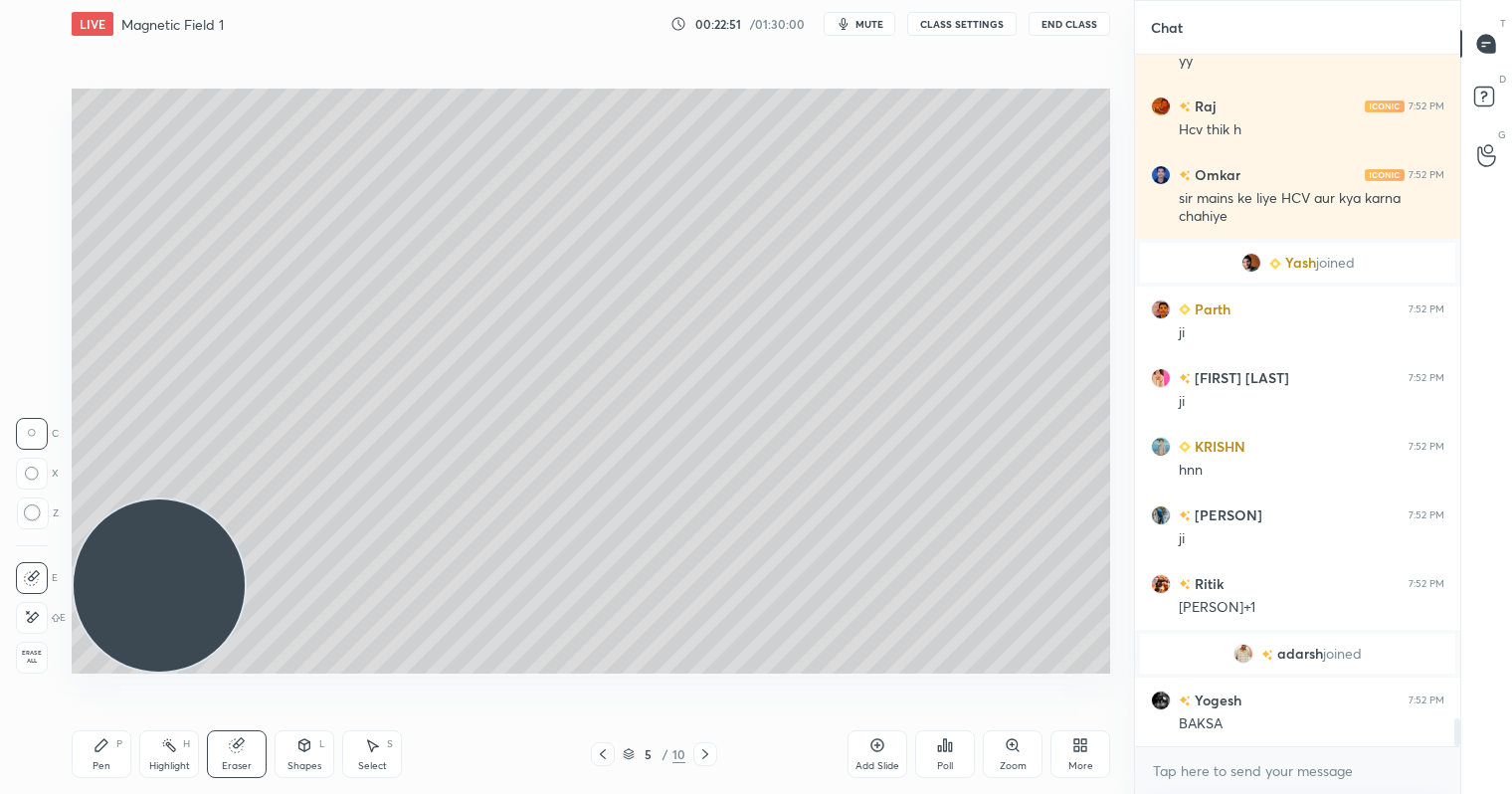 click 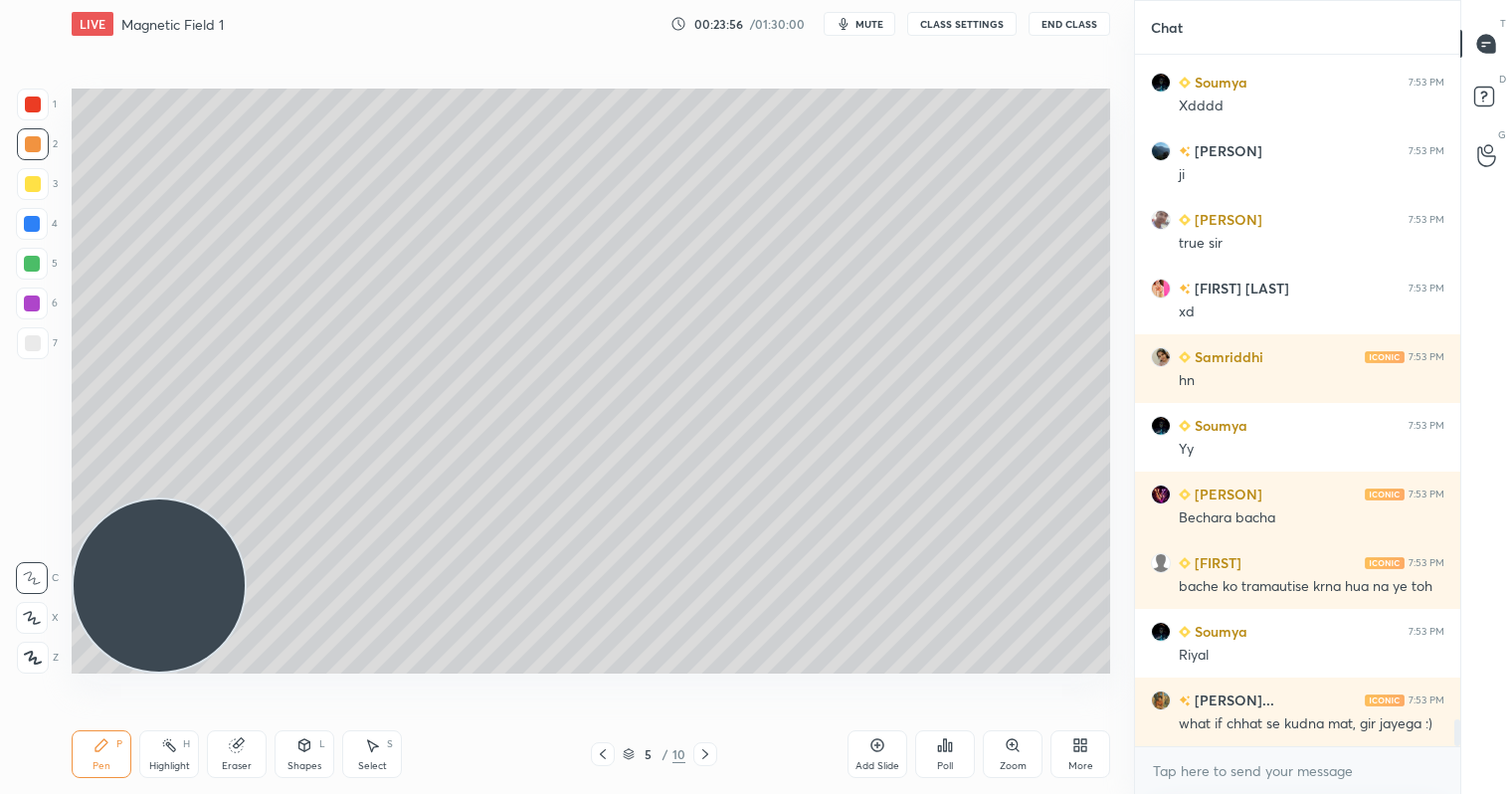 scroll, scrollTop: 17499, scrollLeft: 0, axis: vertical 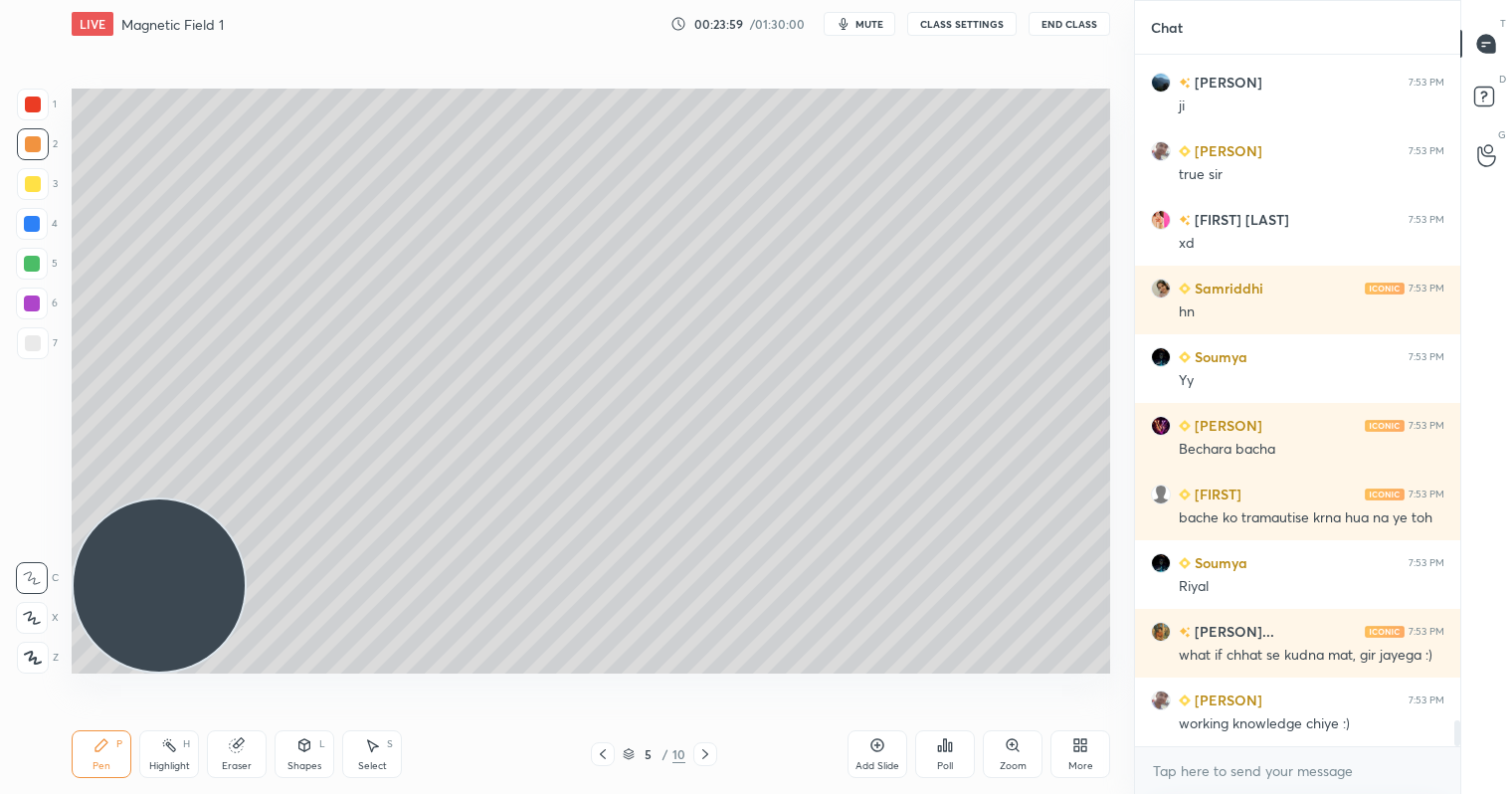 click on "Select S" at bounding box center (372, 754) 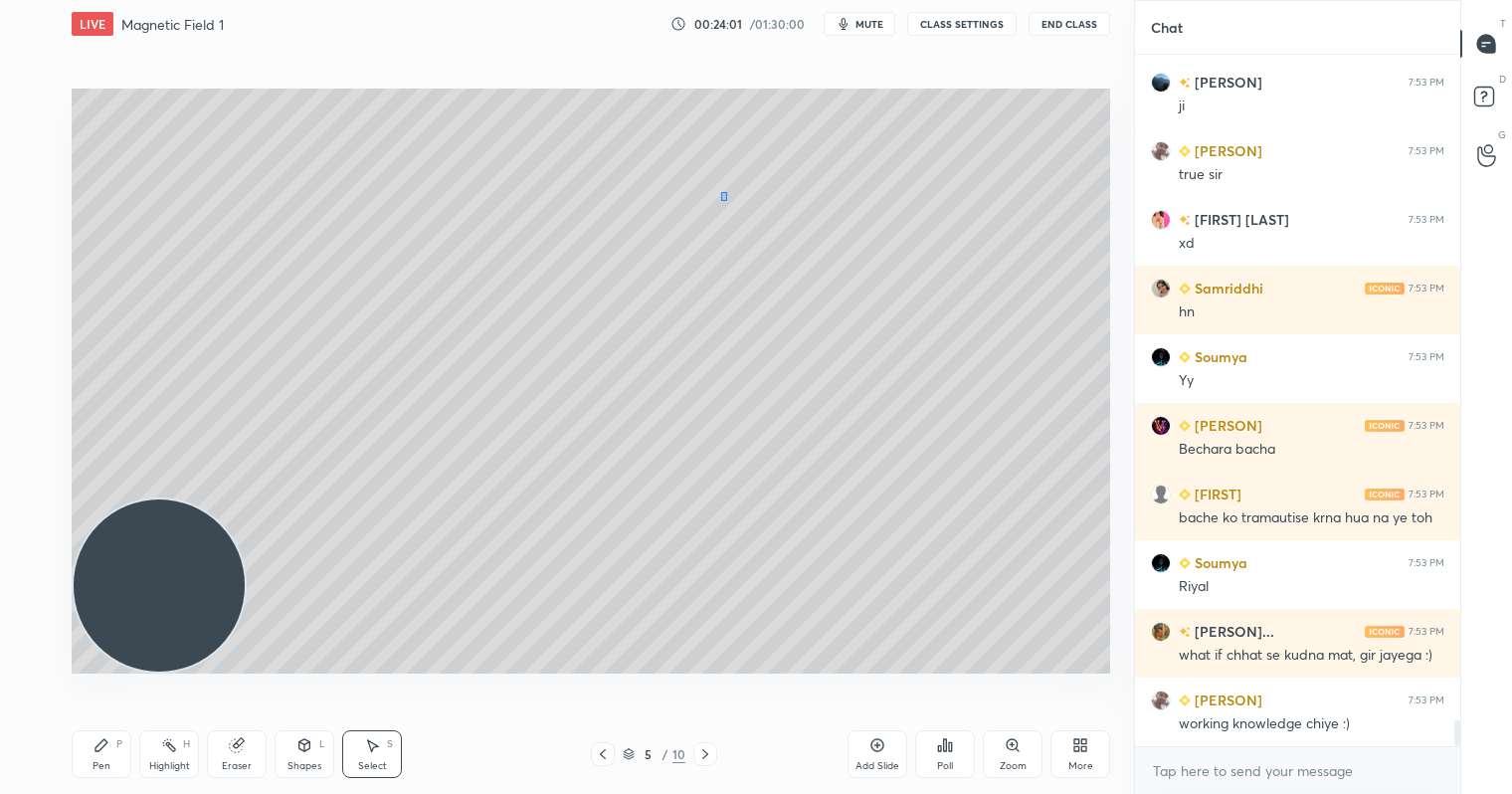 click on "0 ° Undo Copy Duplicate Duplicate to new slide Delete" at bounding box center [591, 380] 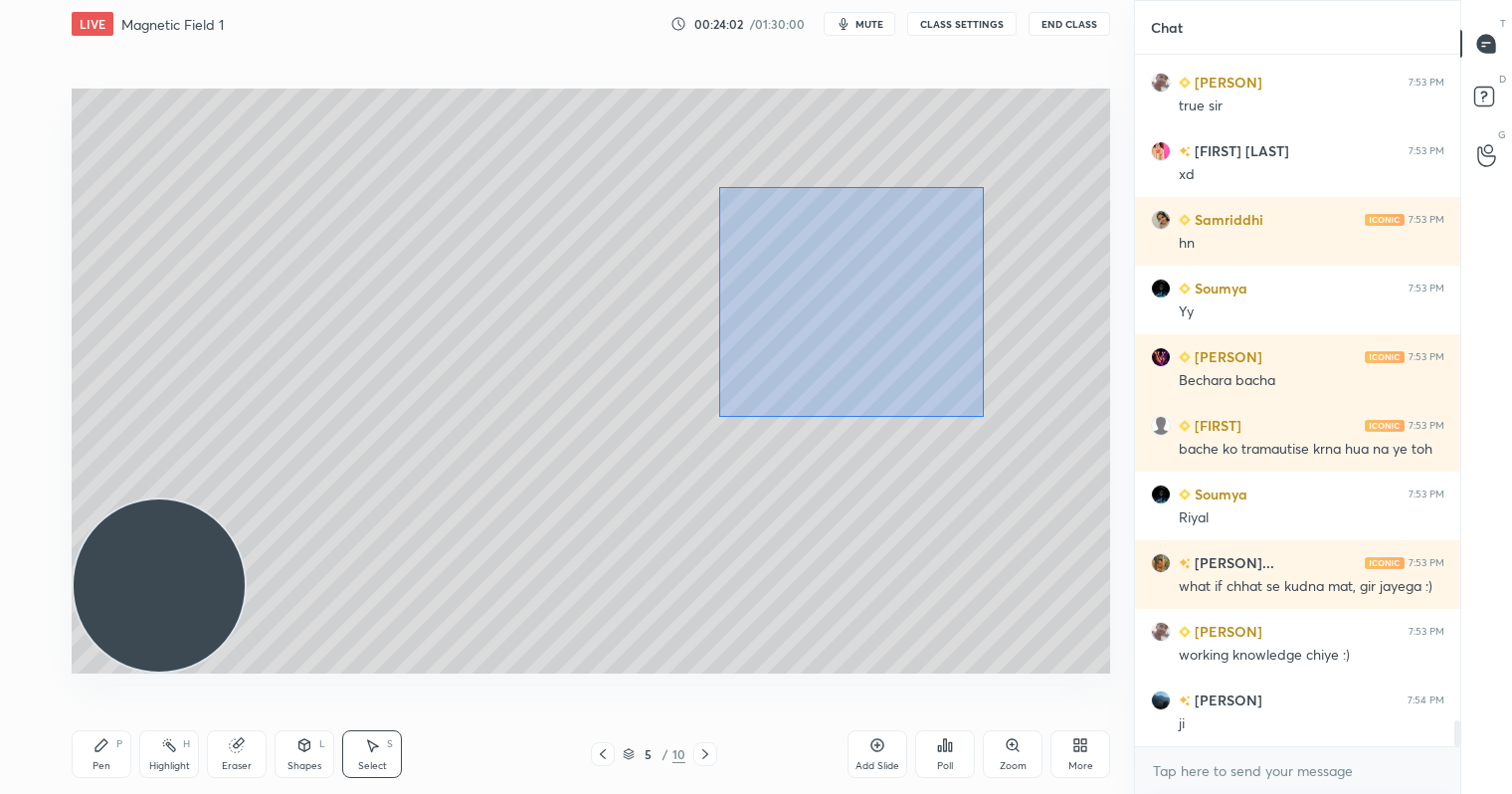 scroll, scrollTop: 17615, scrollLeft: 0, axis: vertical 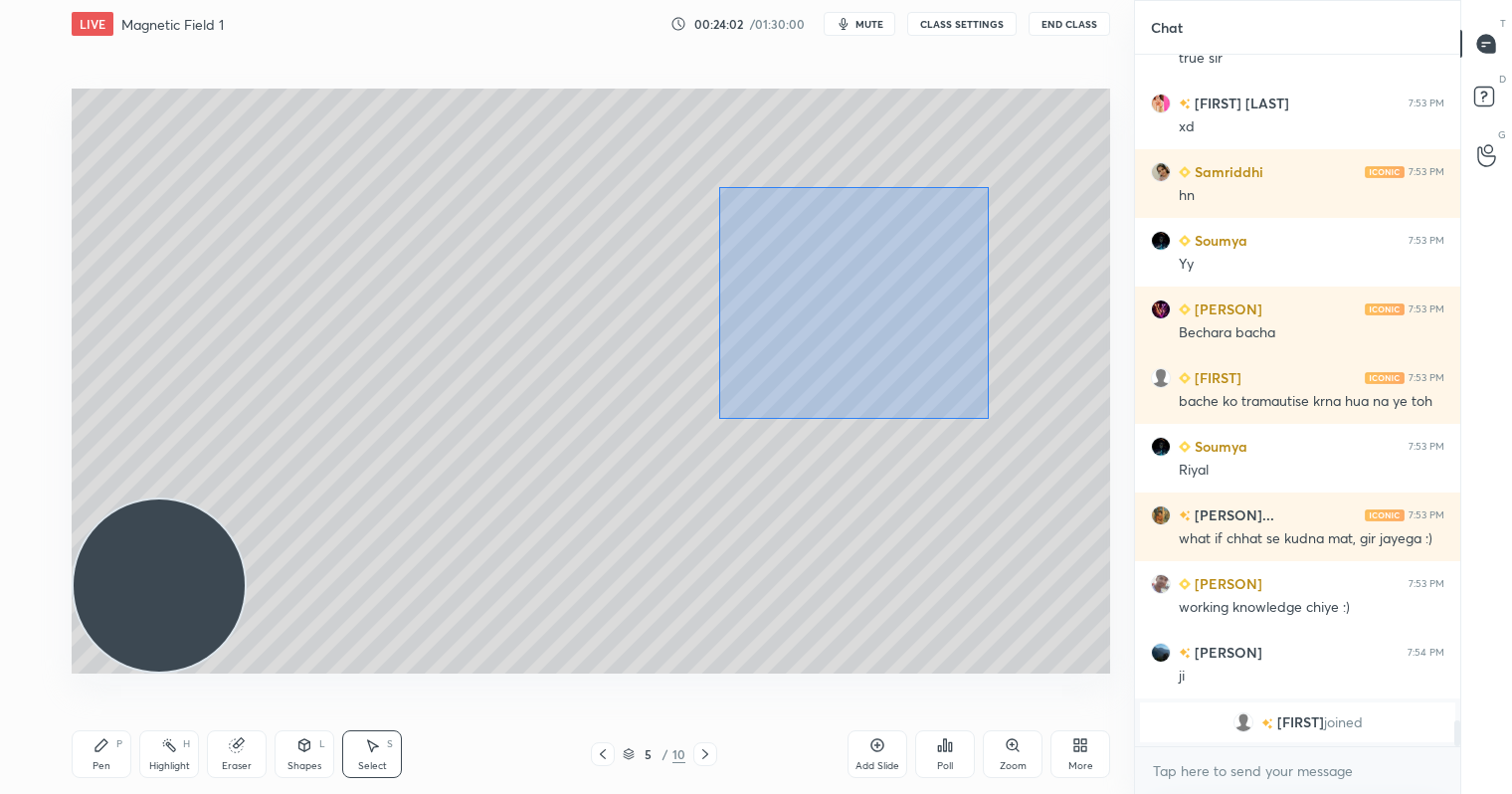 drag, startPoint x: 718, startPoint y: 182, endPoint x: 989, endPoint y: 415, distance: 357.39334 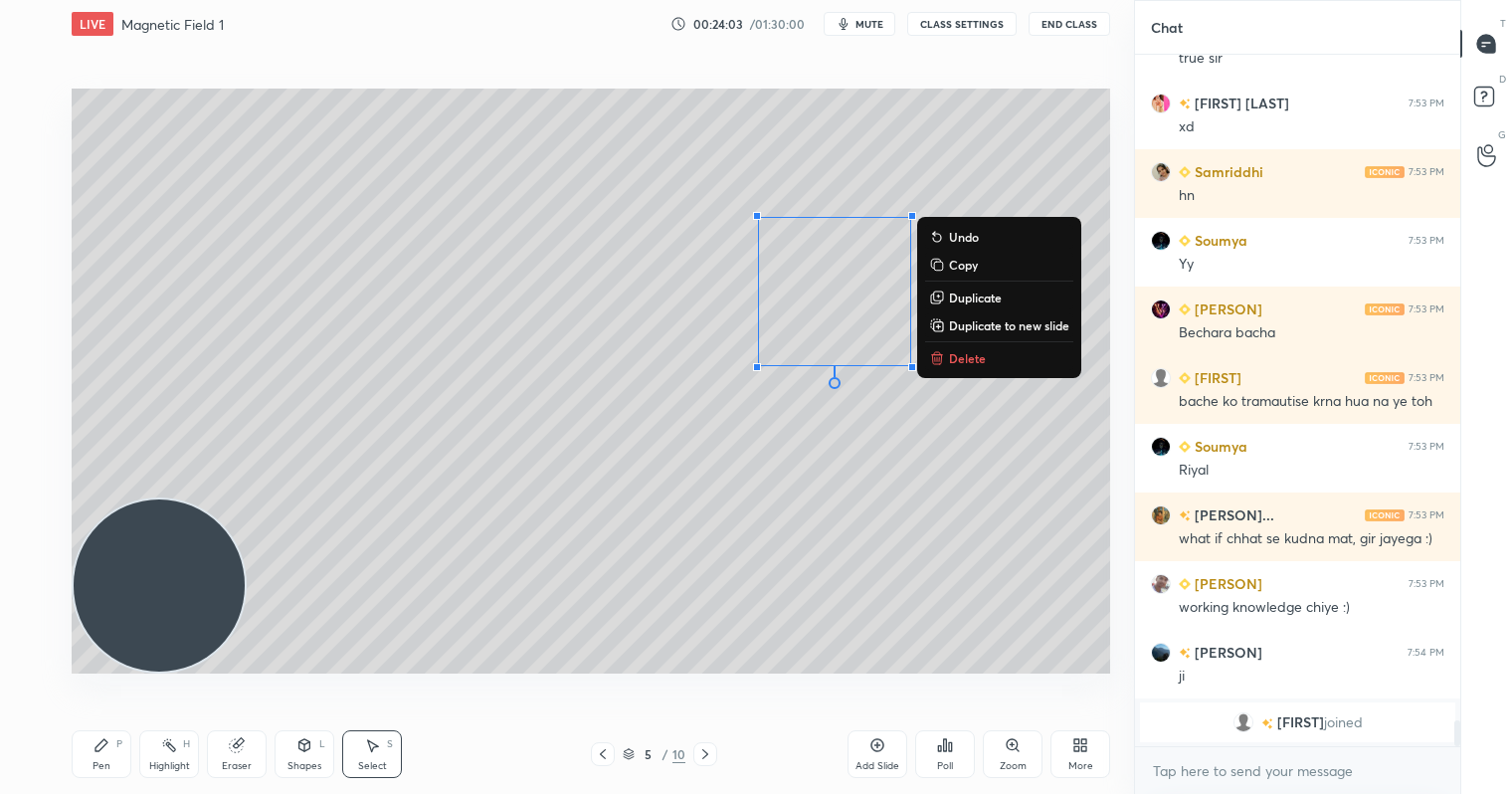 scroll, scrollTop: 17263, scrollLeft: 0, axis: vertical 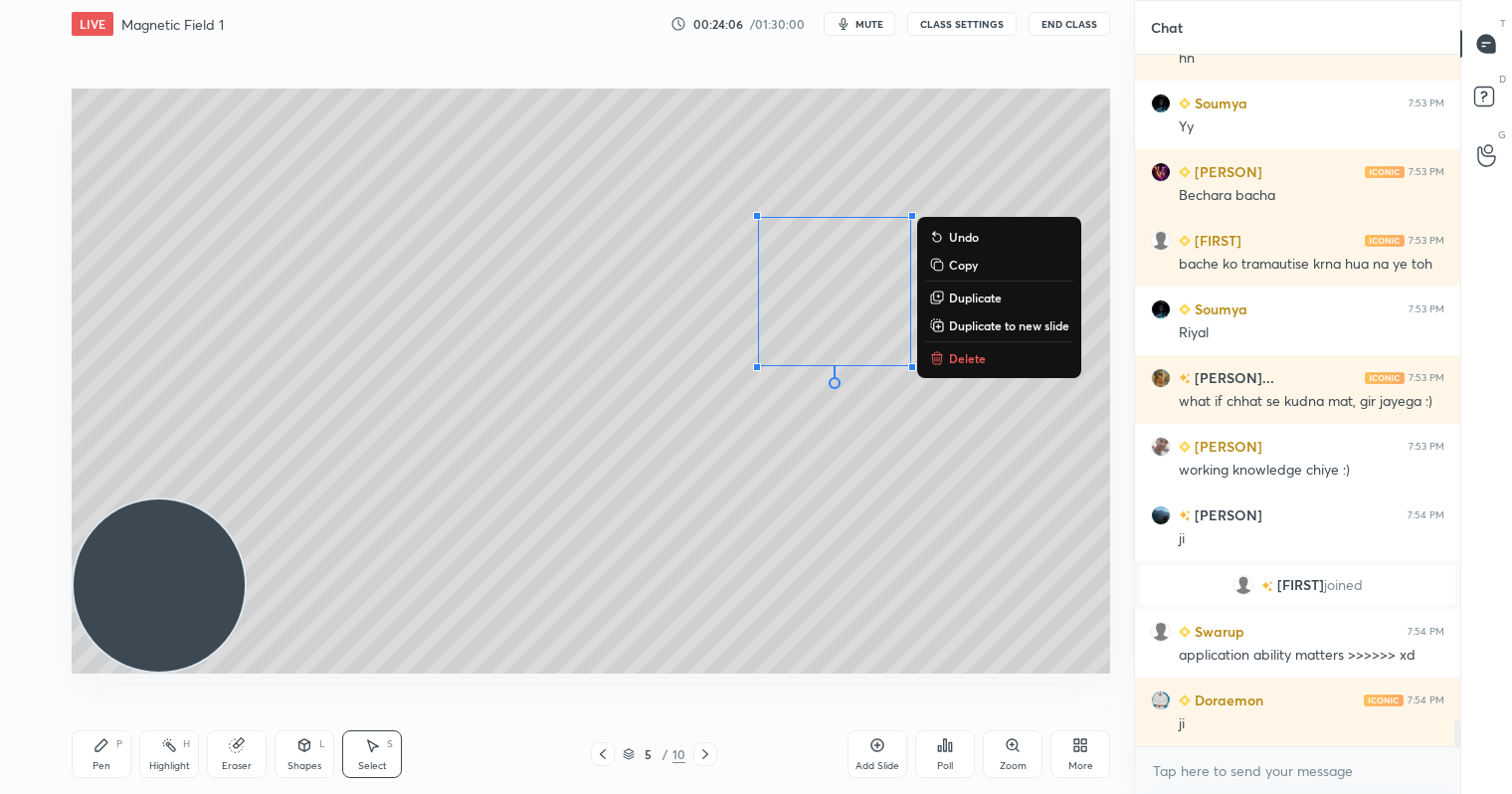 click on "Delete" at bounding box center (967, 358) 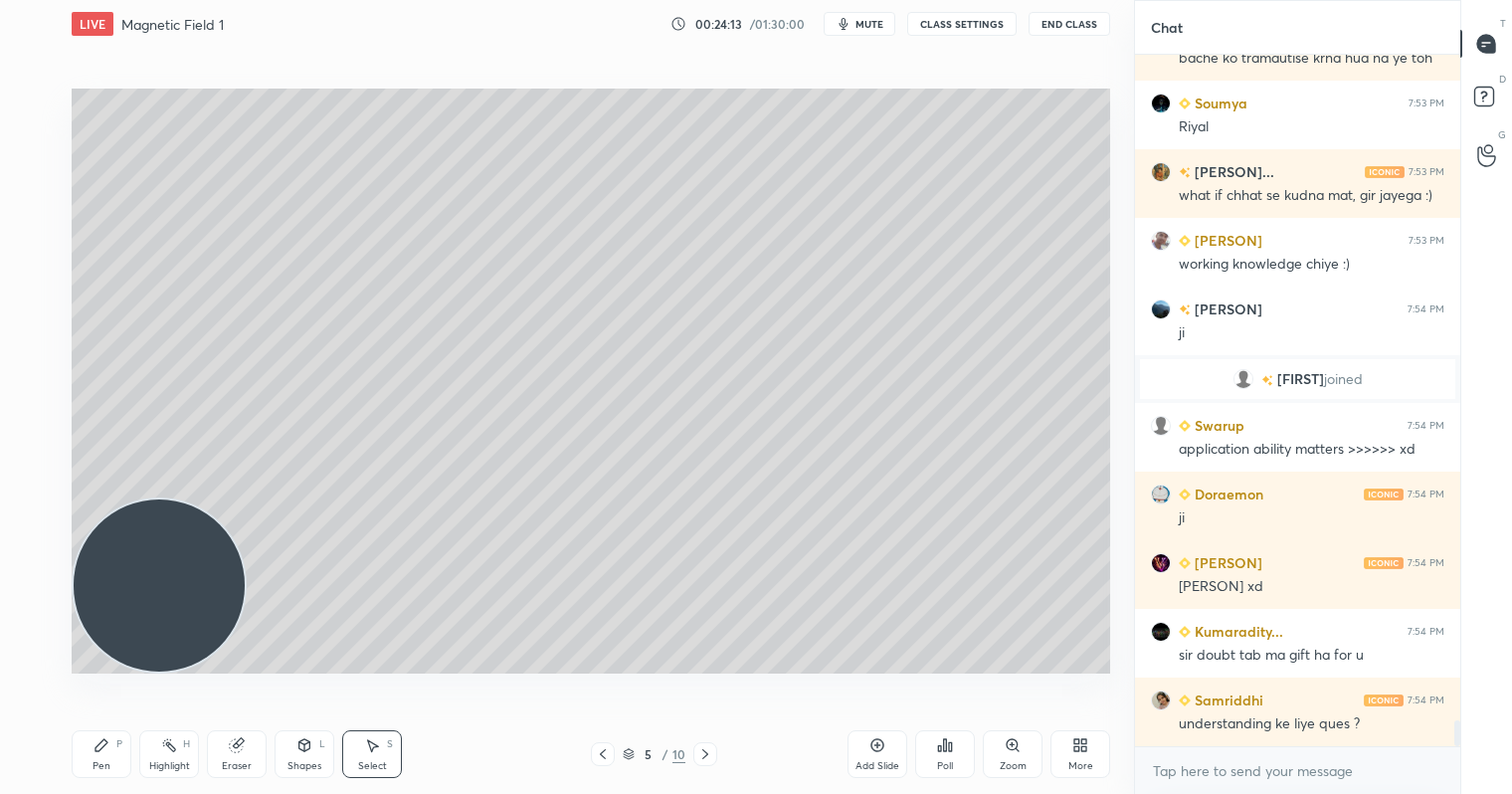 scroll, scrollTop: 17538, scrollLeft: 0, axis: vertical 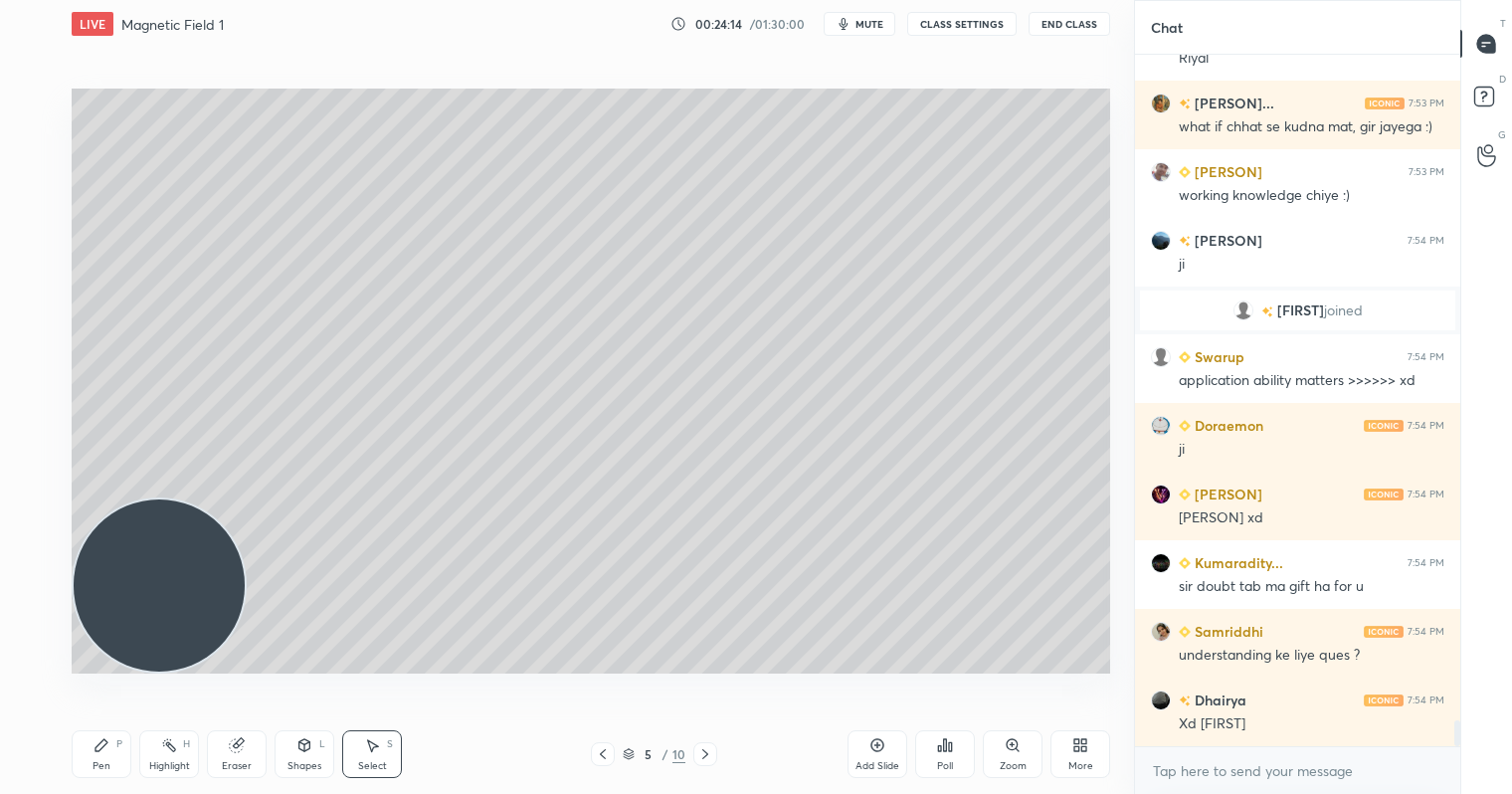 click 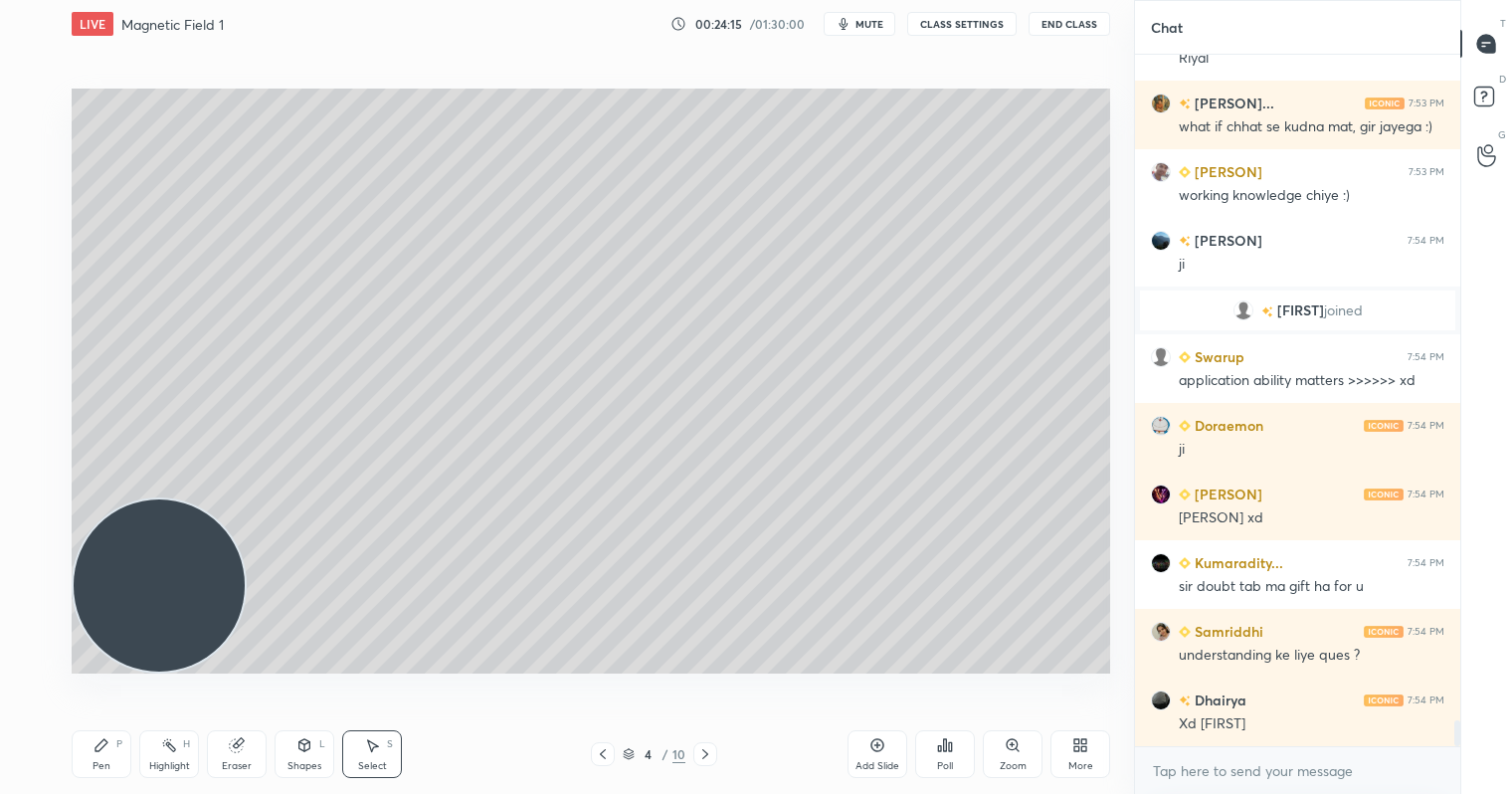 scroll, scrollTop: 17606, scrollLeft: 0, axis: vertical 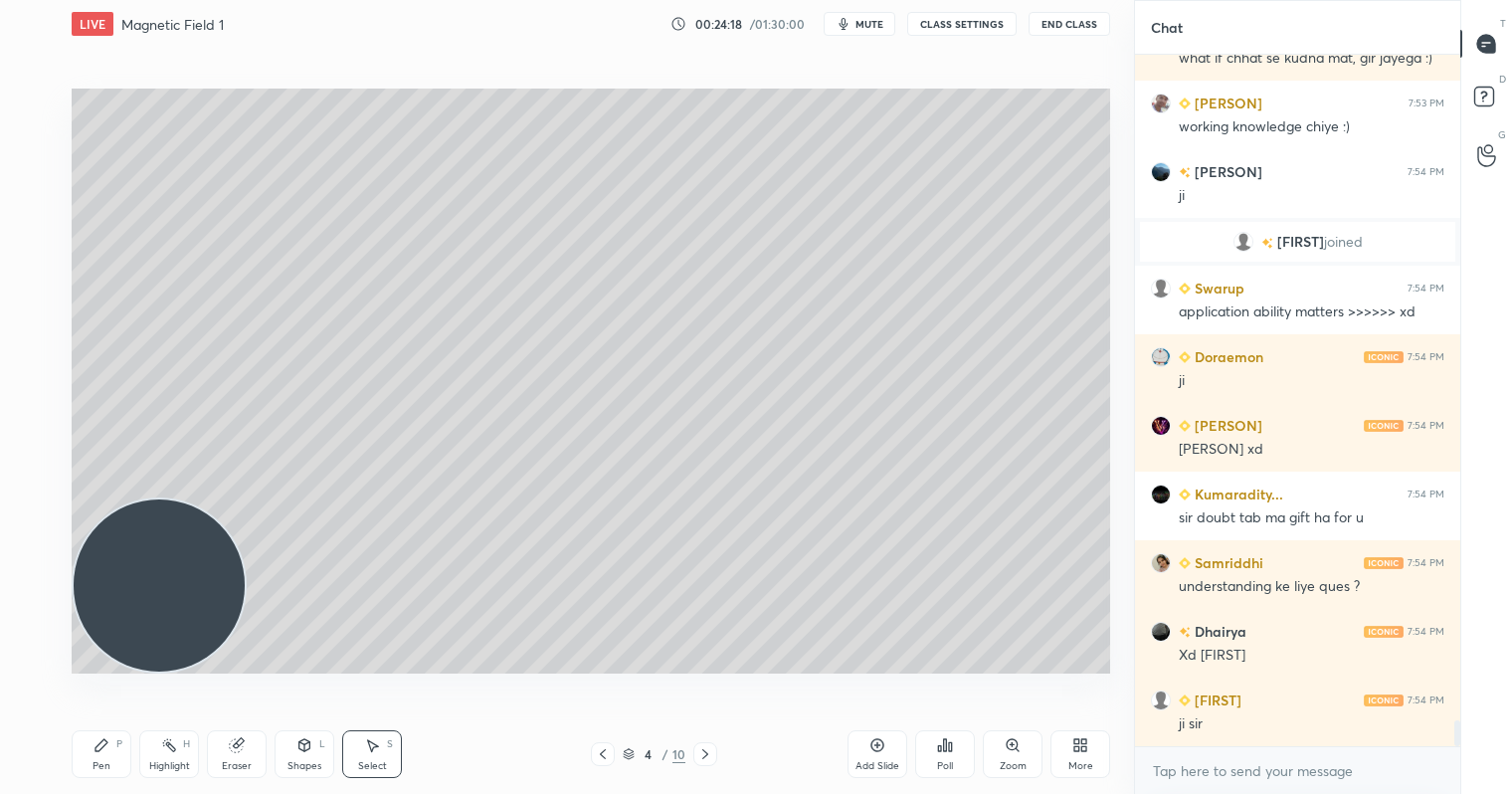 click 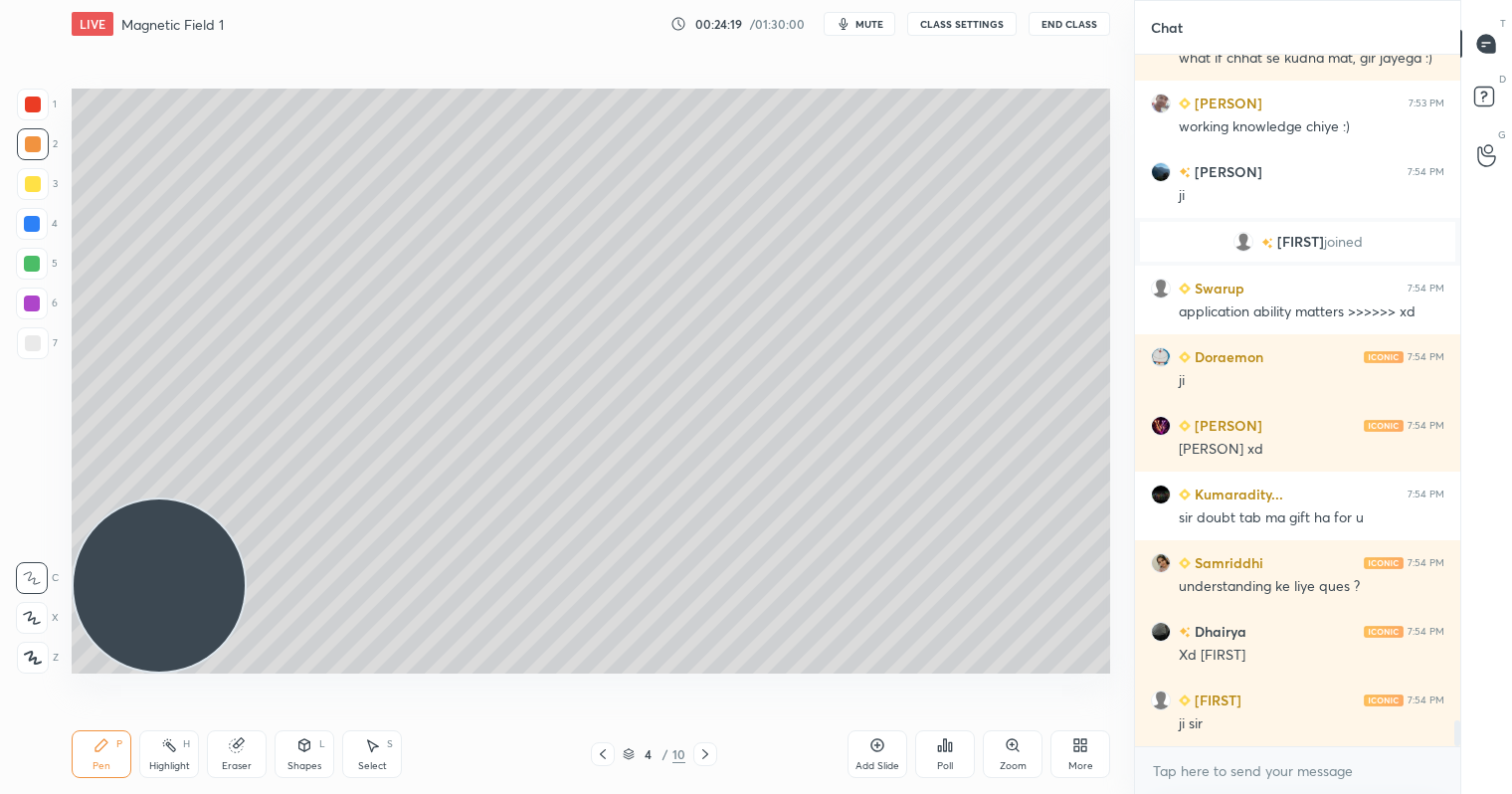 click 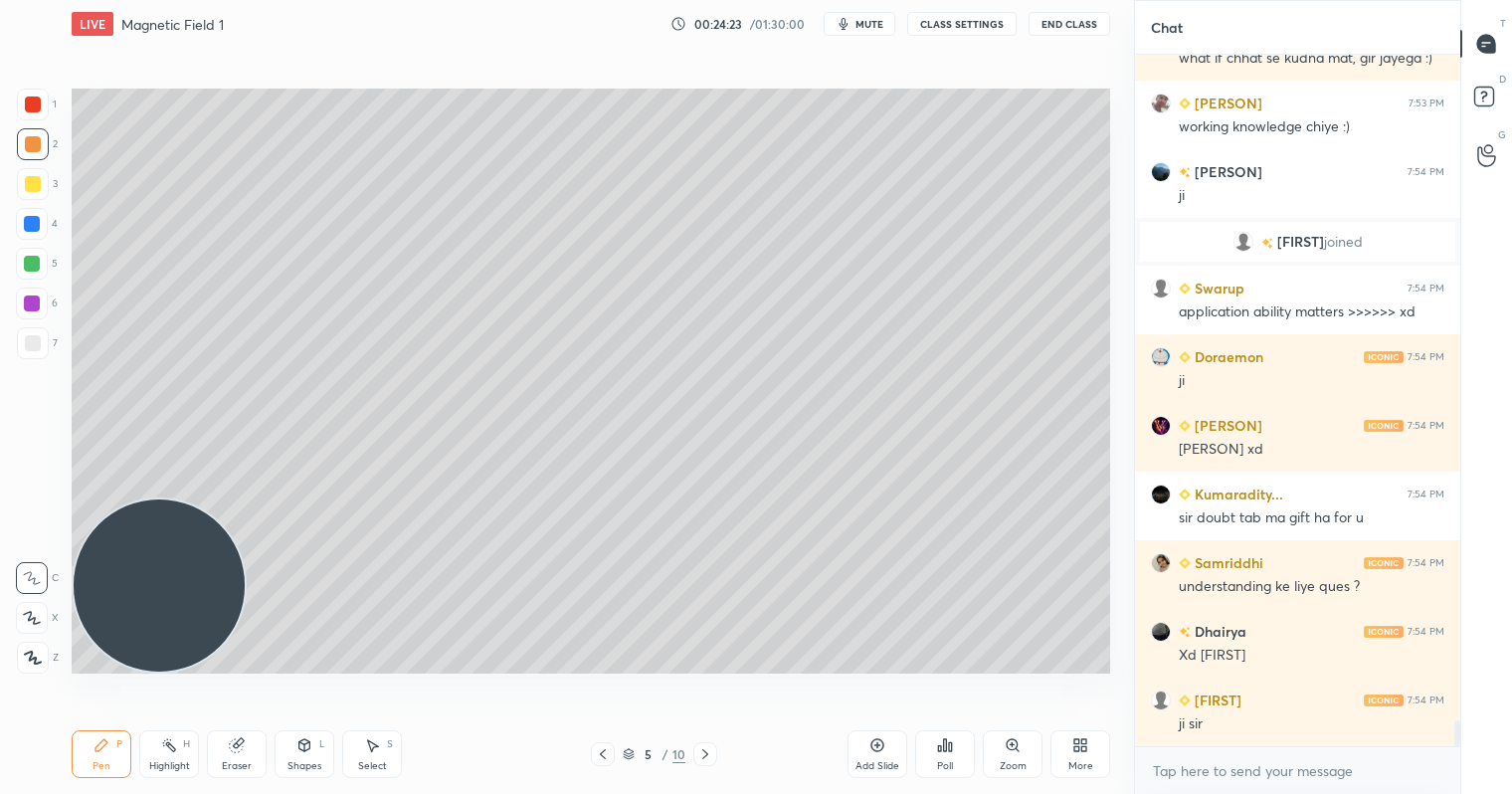 click at bounding box center [33, 184] 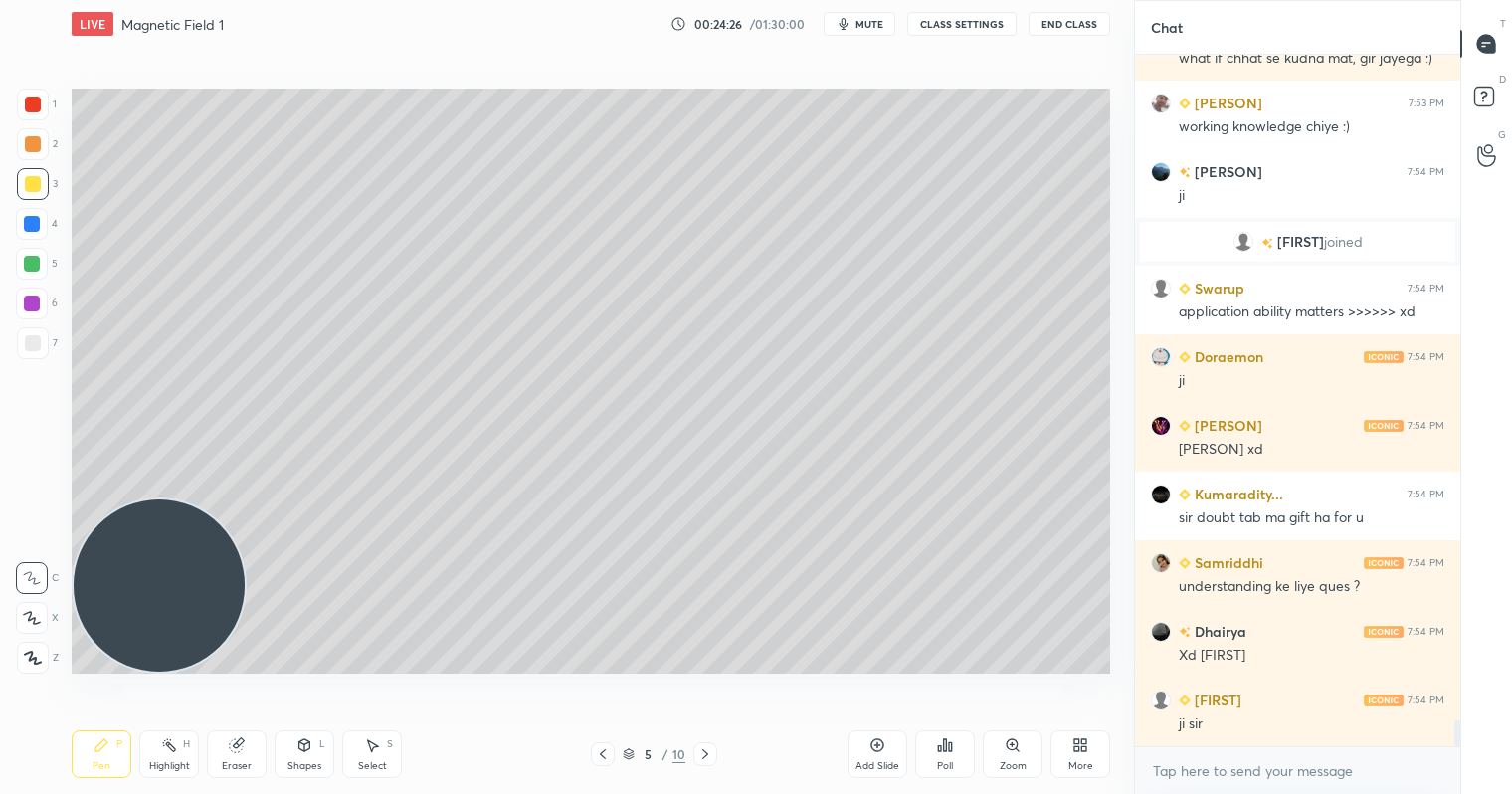 scroll, scrollTop: 17675, scrollLeft: 0, axis: vertical 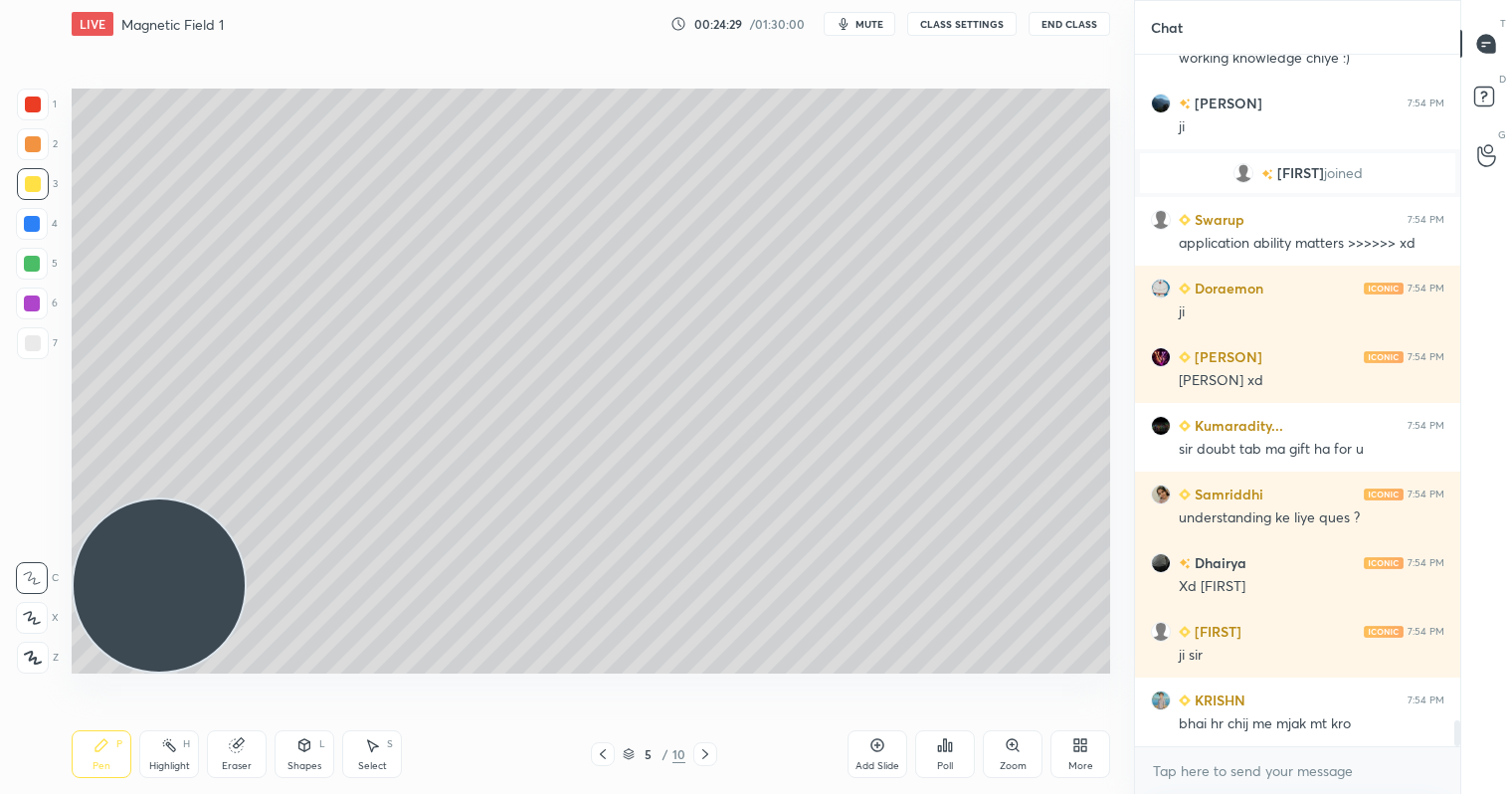 drag, startPoint x: 237, startPoint y: 746, endPoint x: 248, endPoint y: 721, distance: 27.313 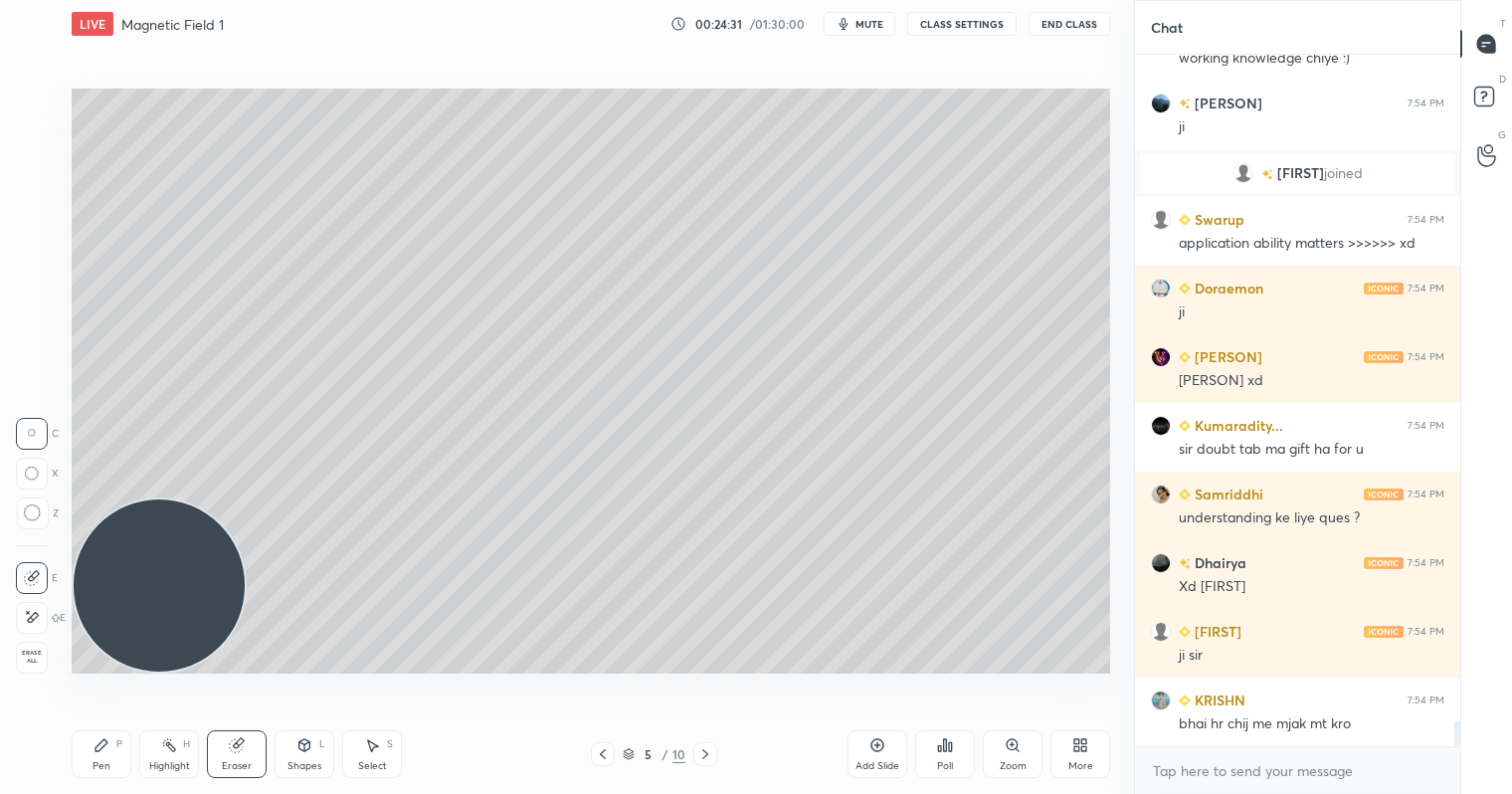 click on "Pen" at bounding box center (101, 766) 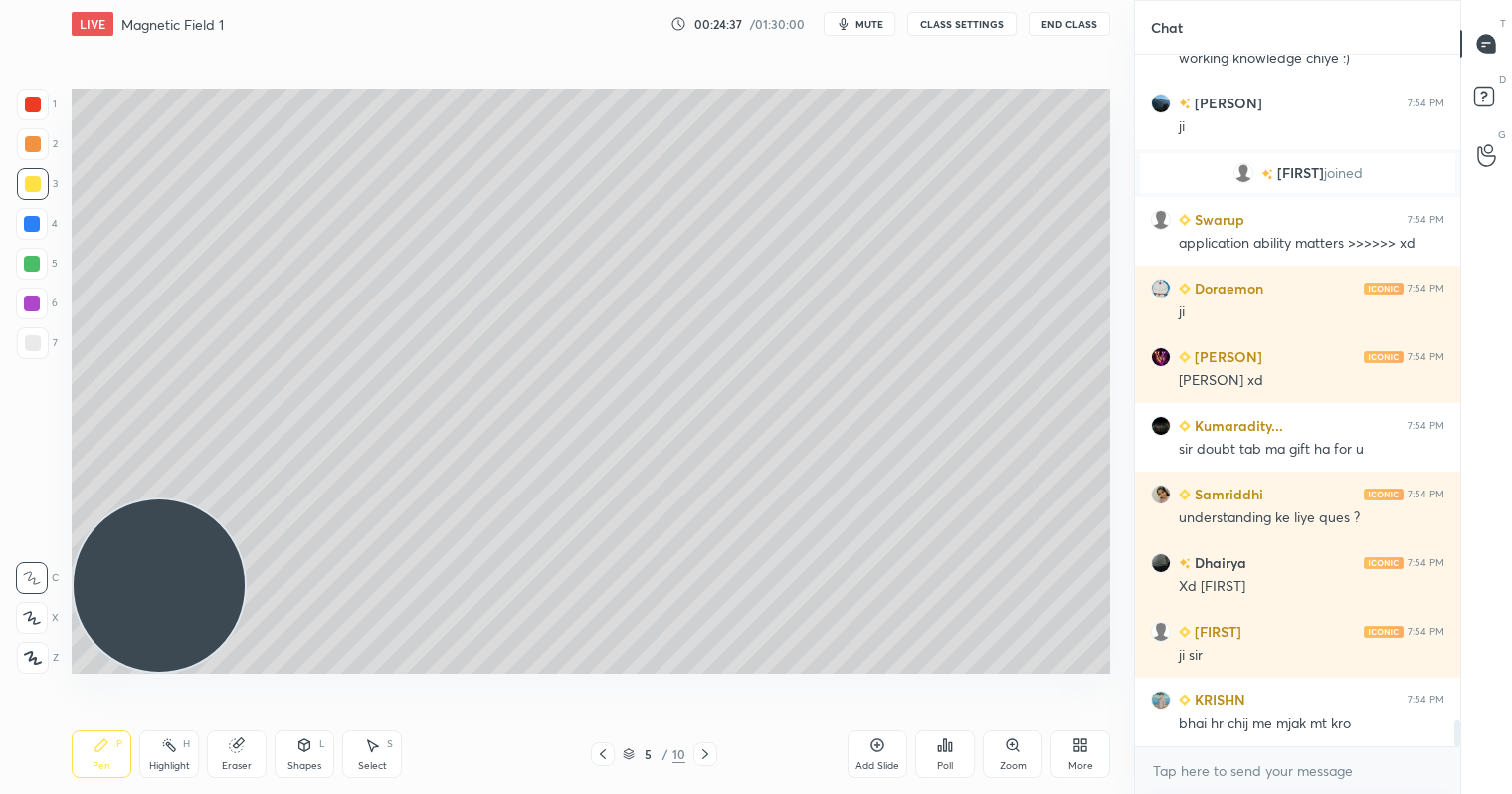 click at bounding box center (32, 264) 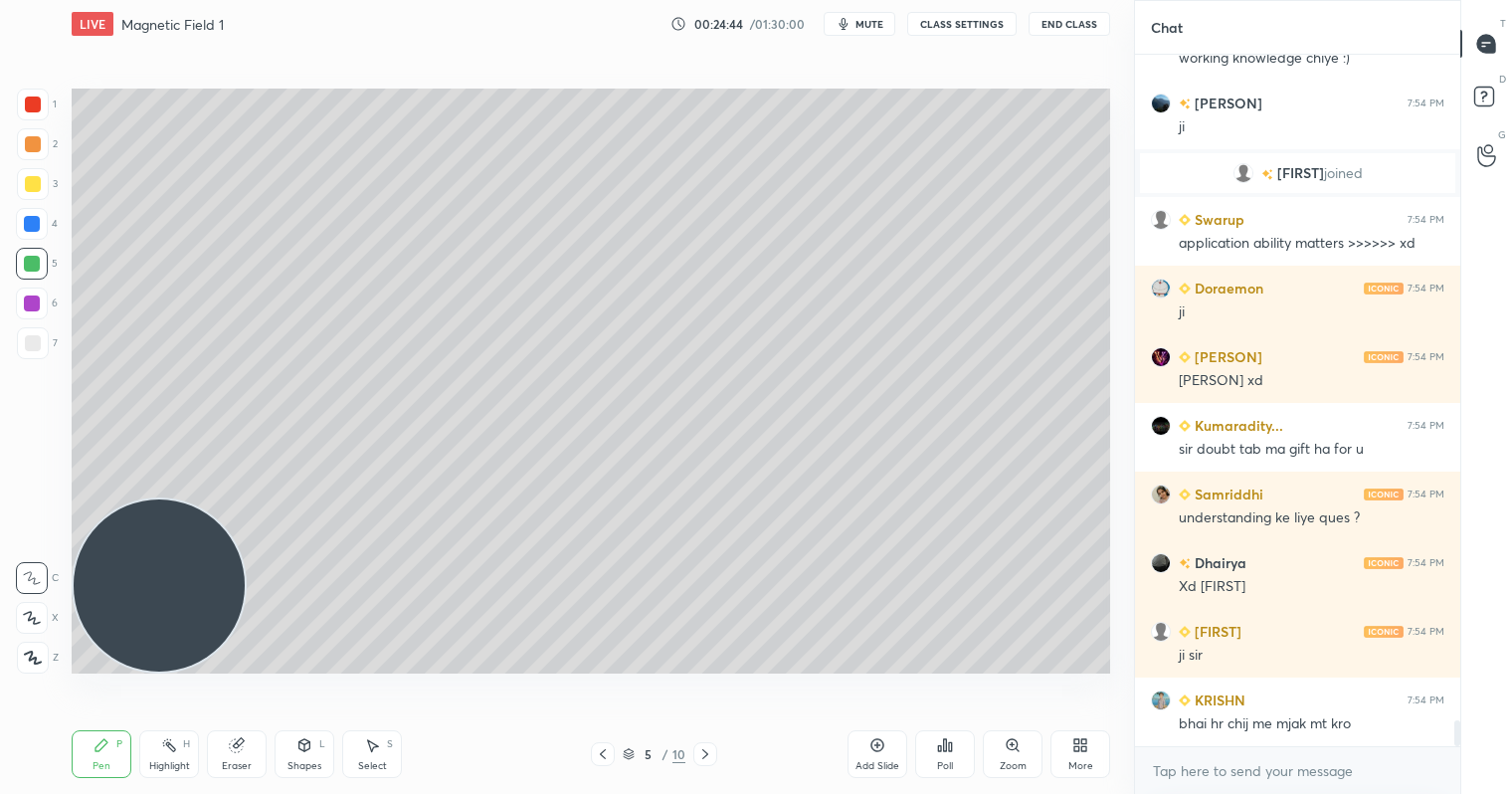 click at bounding box center [33, 343] 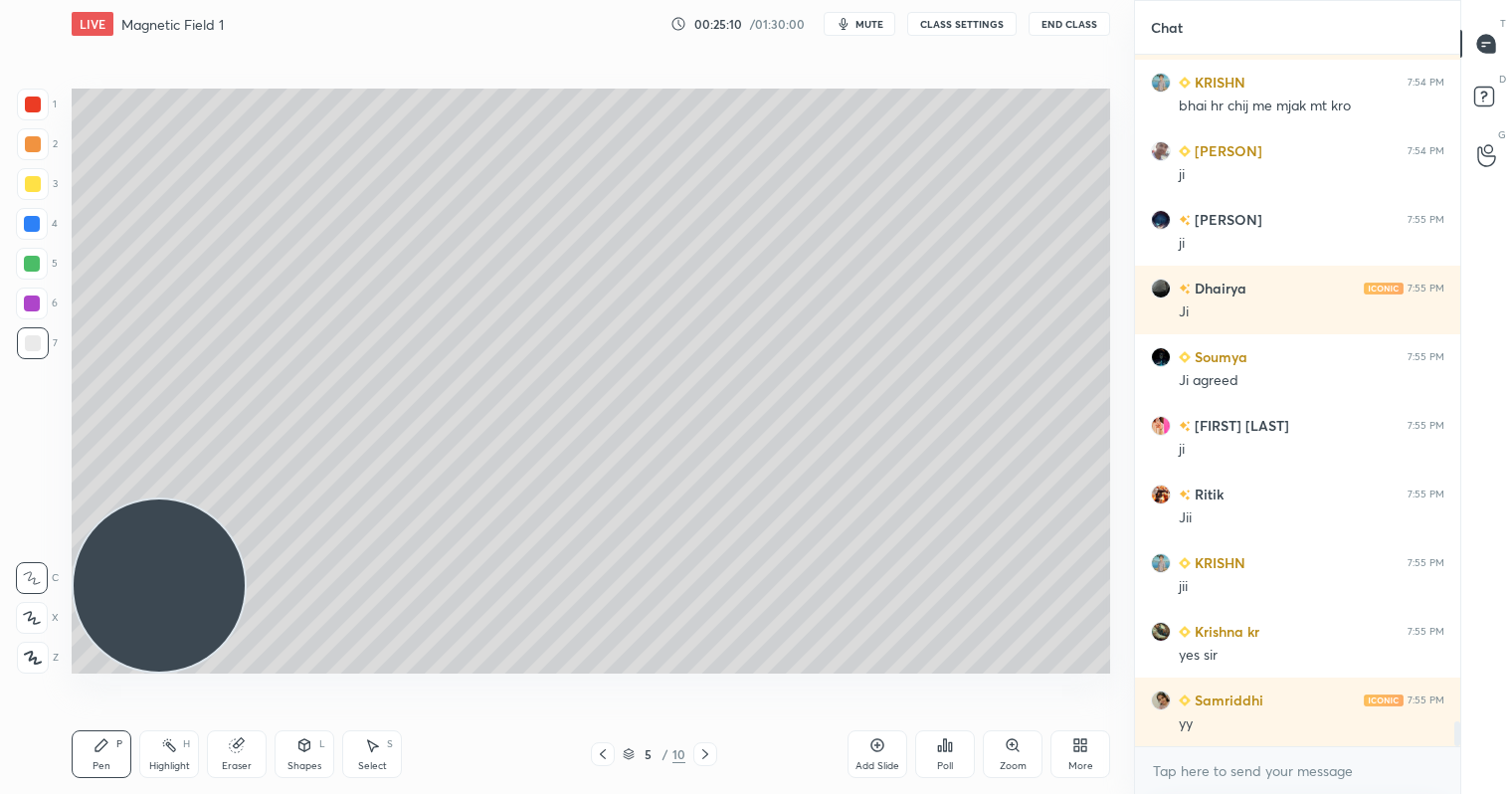 scroll, scrollTop: 18269, scrollLeft: 0, axis: vertical 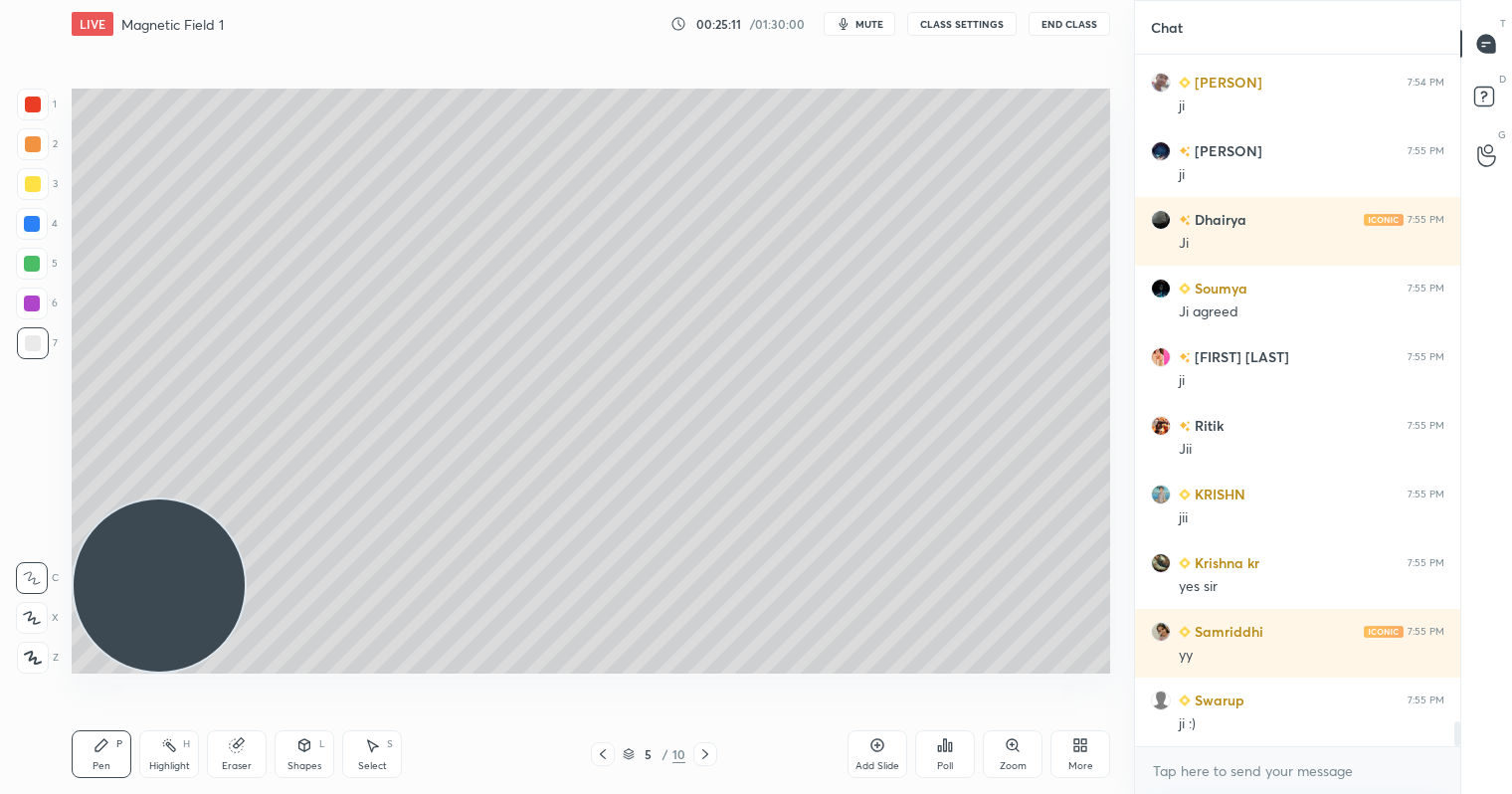 drag, startPoint x: 370, startPoint y: 756, endPoint x: 363, endPoint y: 744, distance: 13.892444 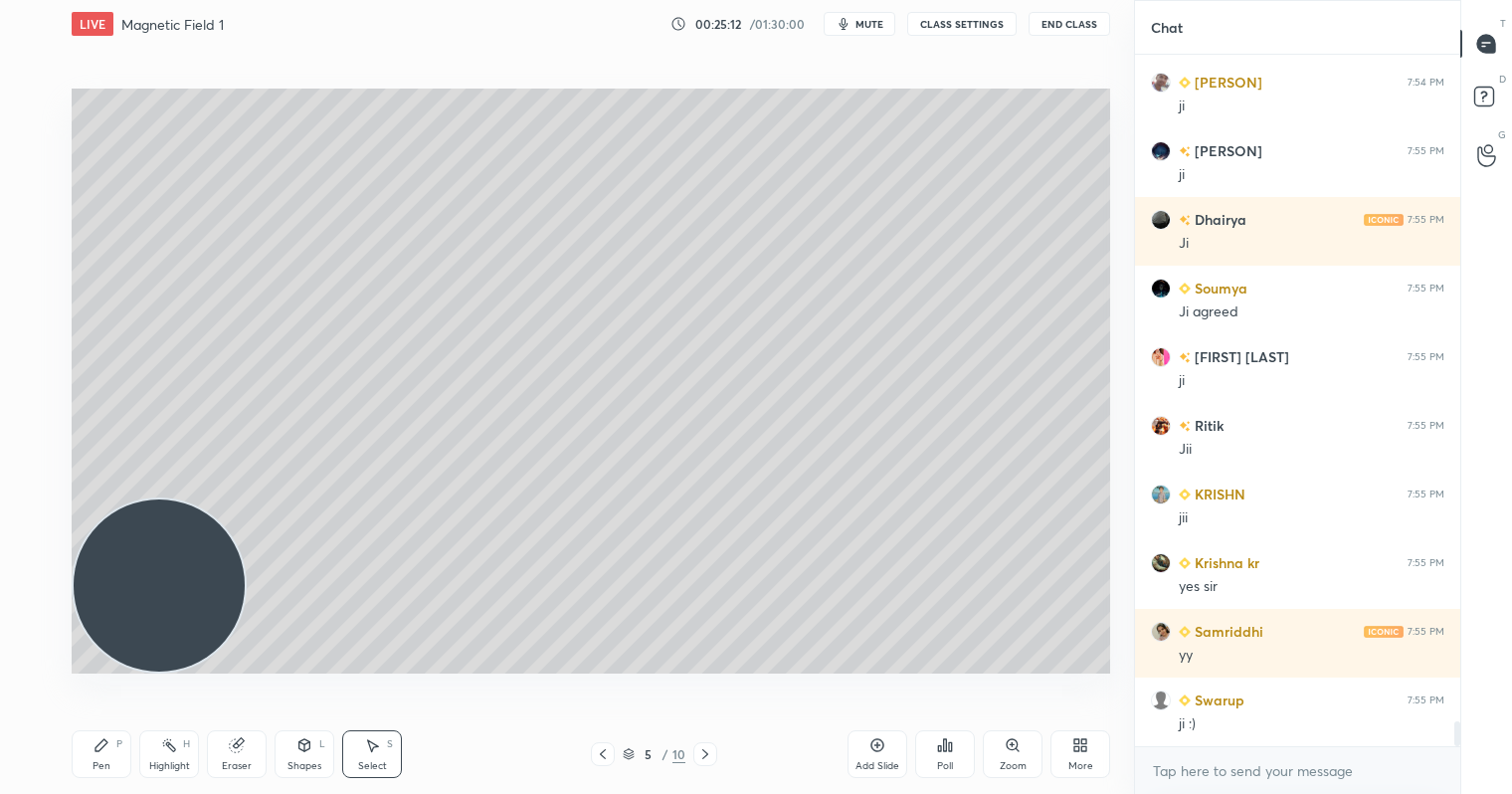 scroll, scrollTop: 18338, scrollLeft: 0, axis: vertical 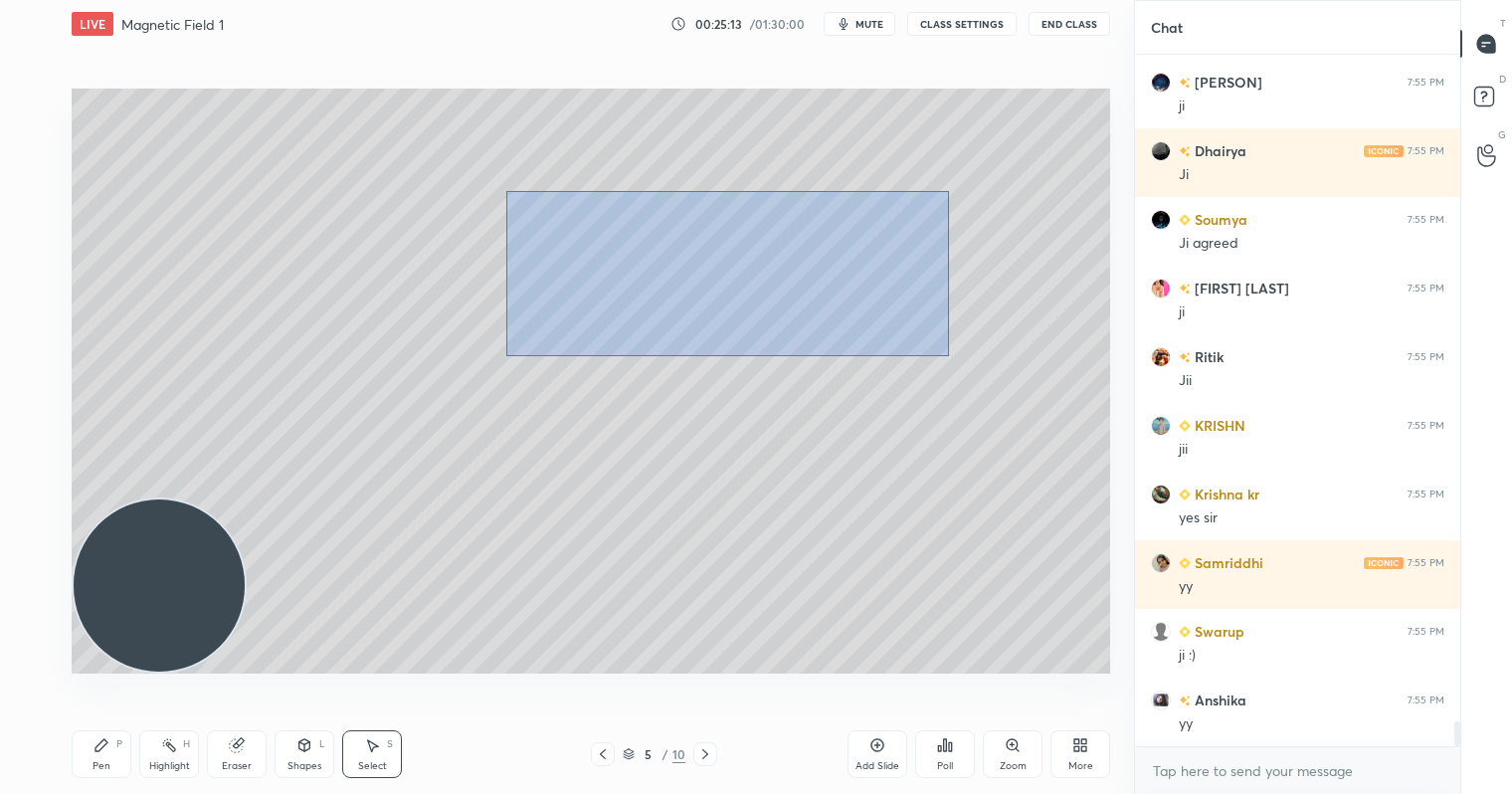 drag, startPoint x: 506, startPoint y: 191, endPoint x: 975, endPoint y: 353, distance: 496.19049 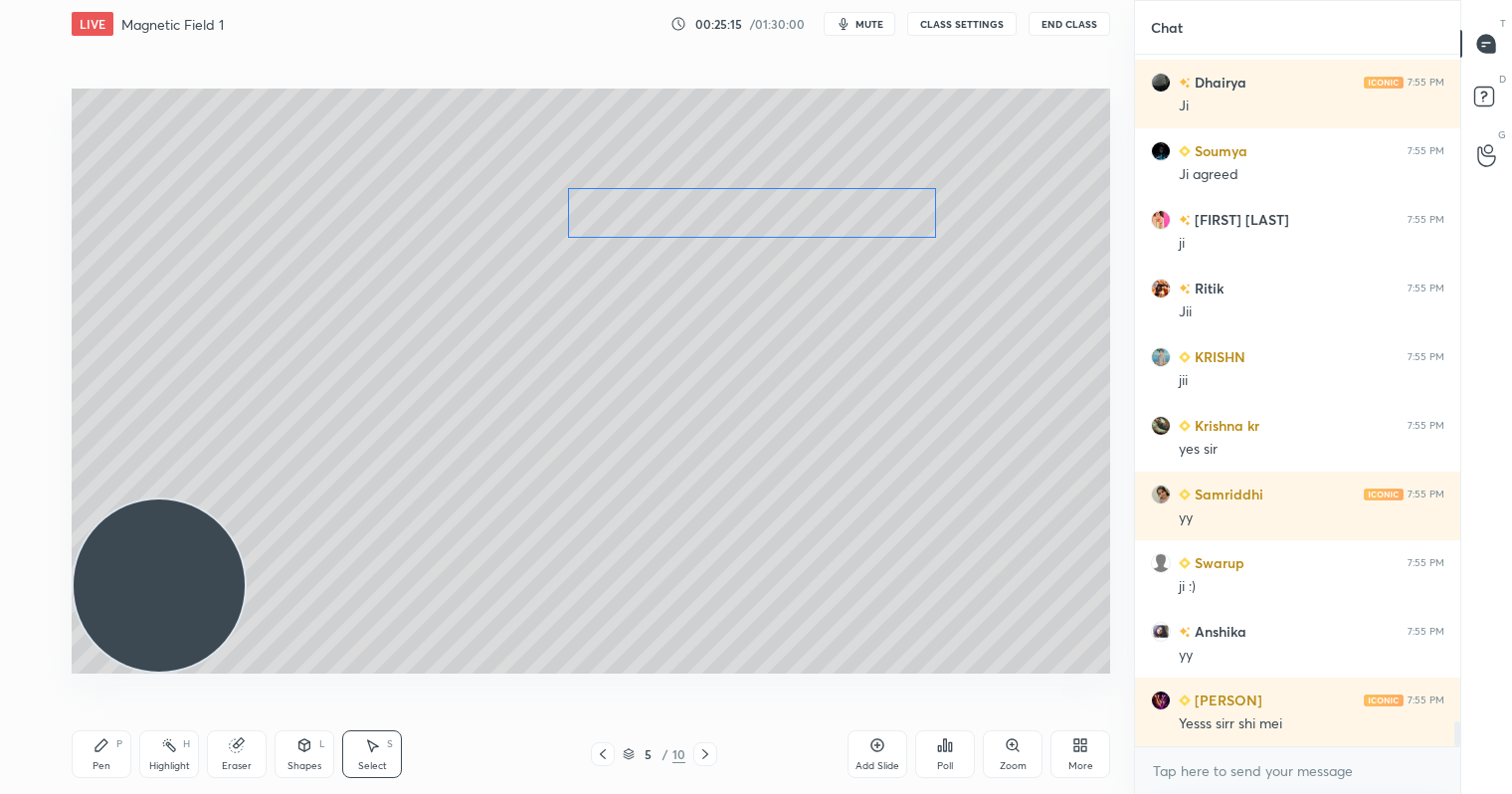 drag, startPoint x: 755, startPoint y: 271, endPoint x: 752, endPoint y: 218, distance: 53.08484 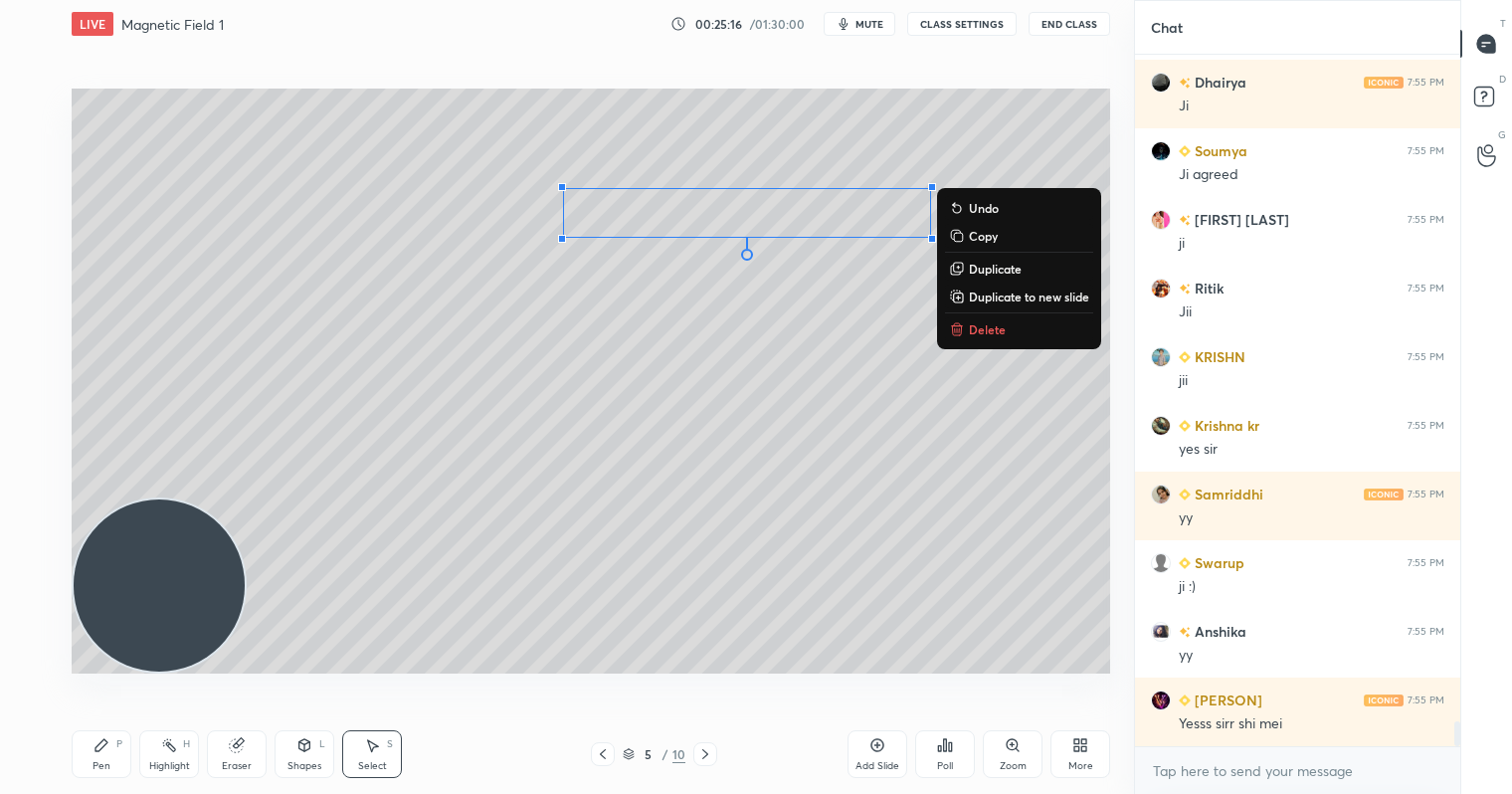 scroll, scrollTop: 18475, scrollLeft: 0, axis: vertical 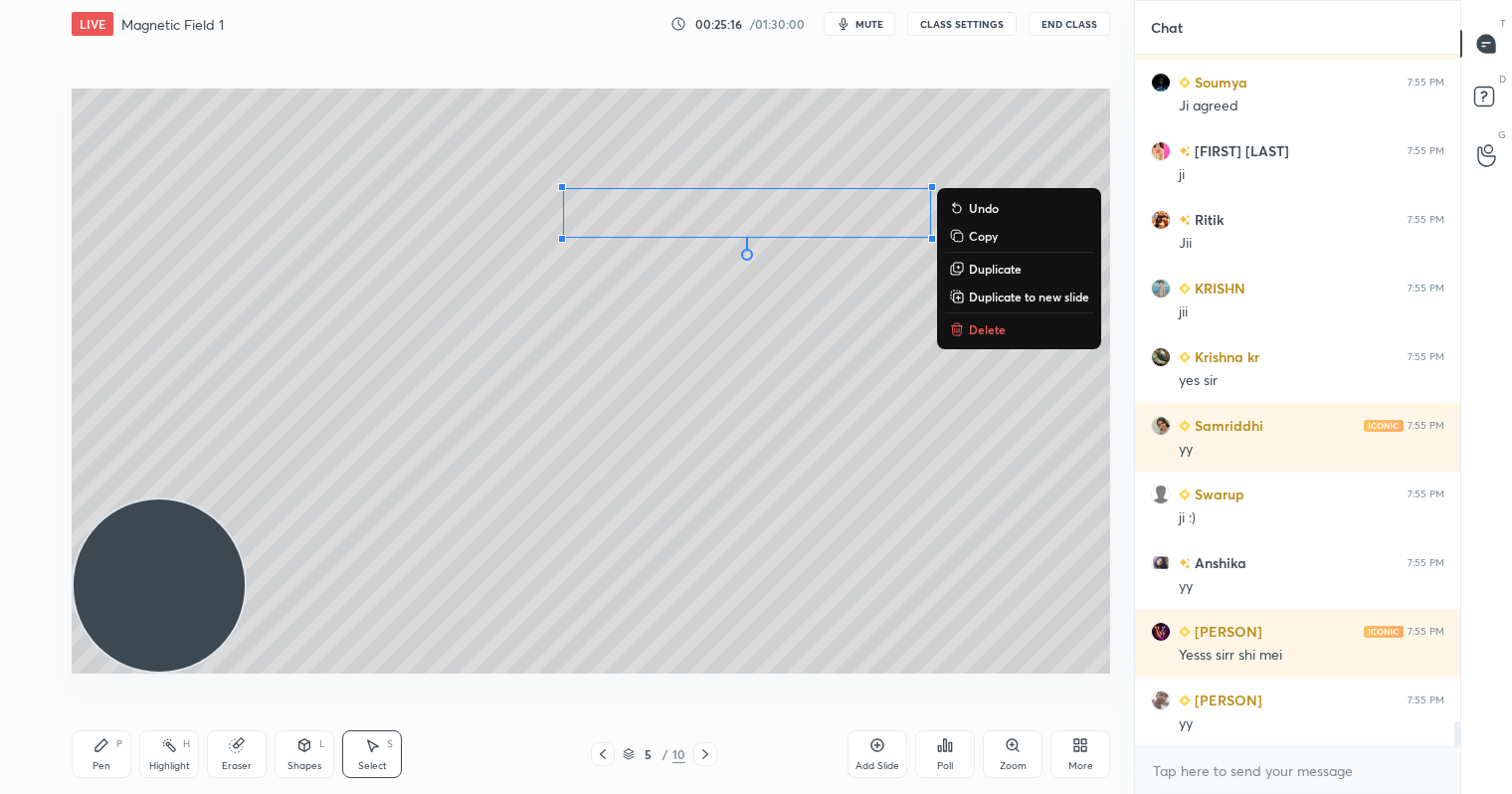 drag, startPoint x: 860, startPoint y: 354, endPoint x: 825, endPoint y: 377, distance: 41.88078 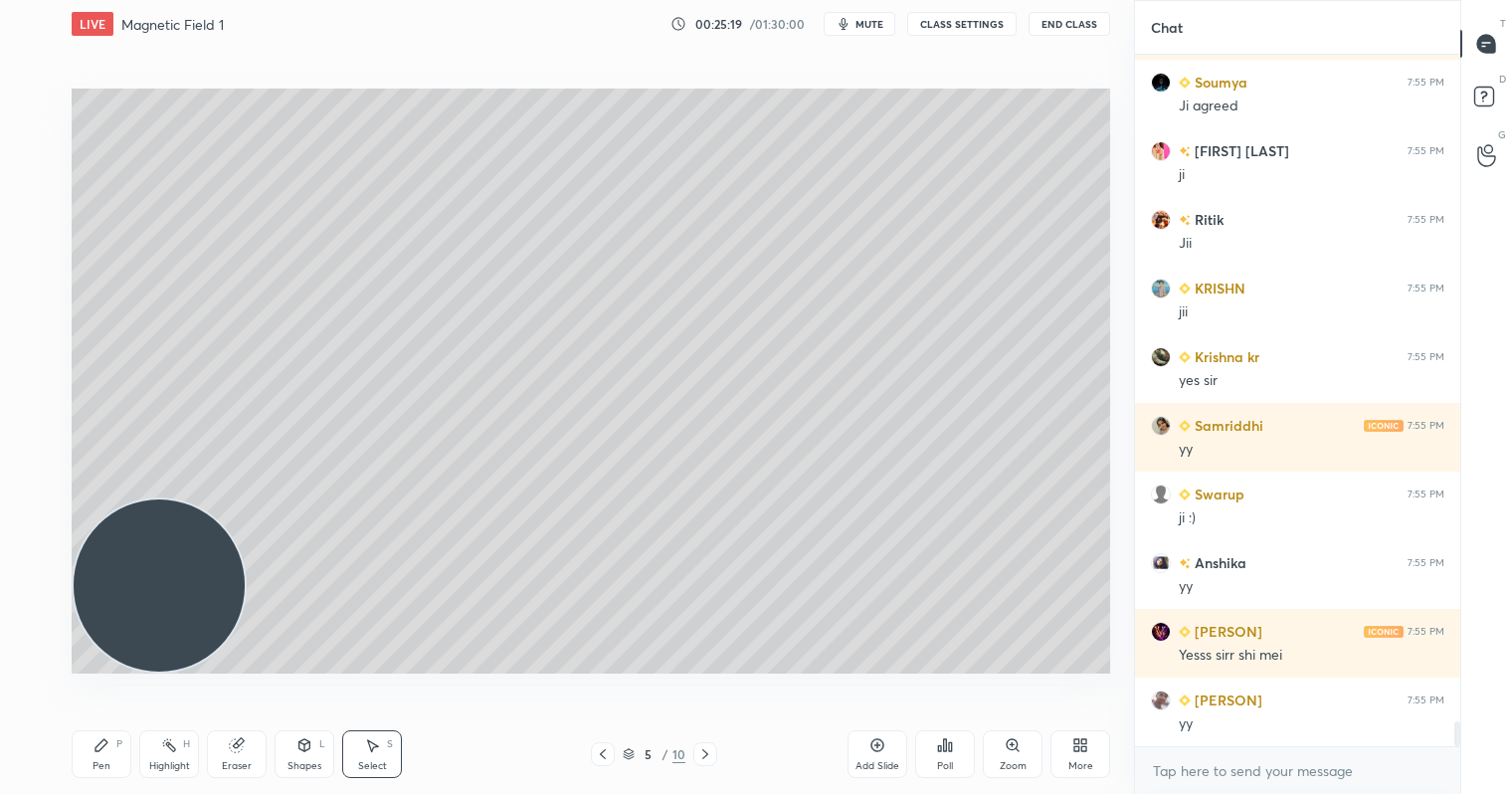 click on "Pen P" at bounding box center (101, 754) 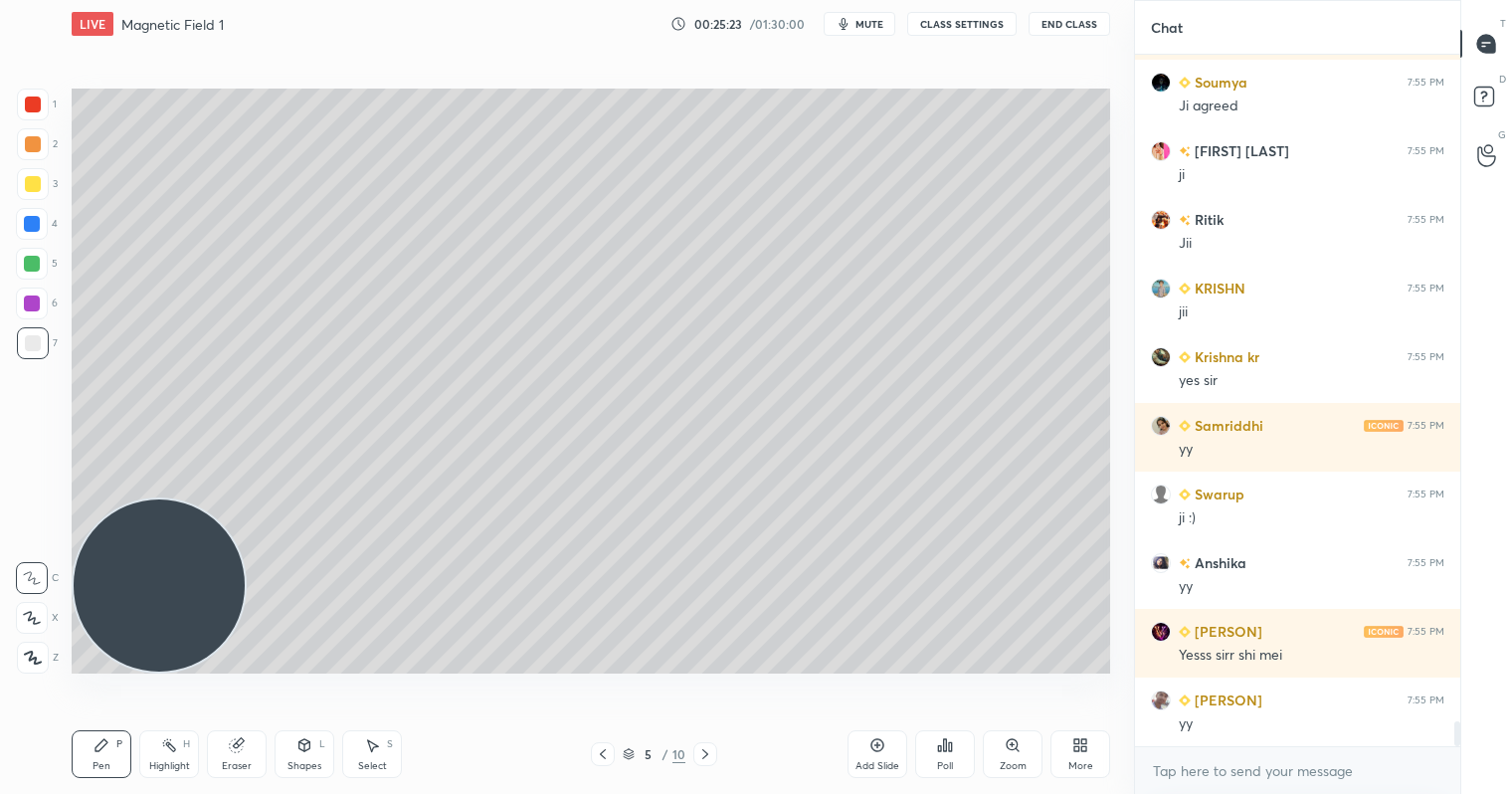 drag, startPoint x: 43, startPoint y: 180, endPoint x: 57, endPoint y: 181, distance: 14.035669 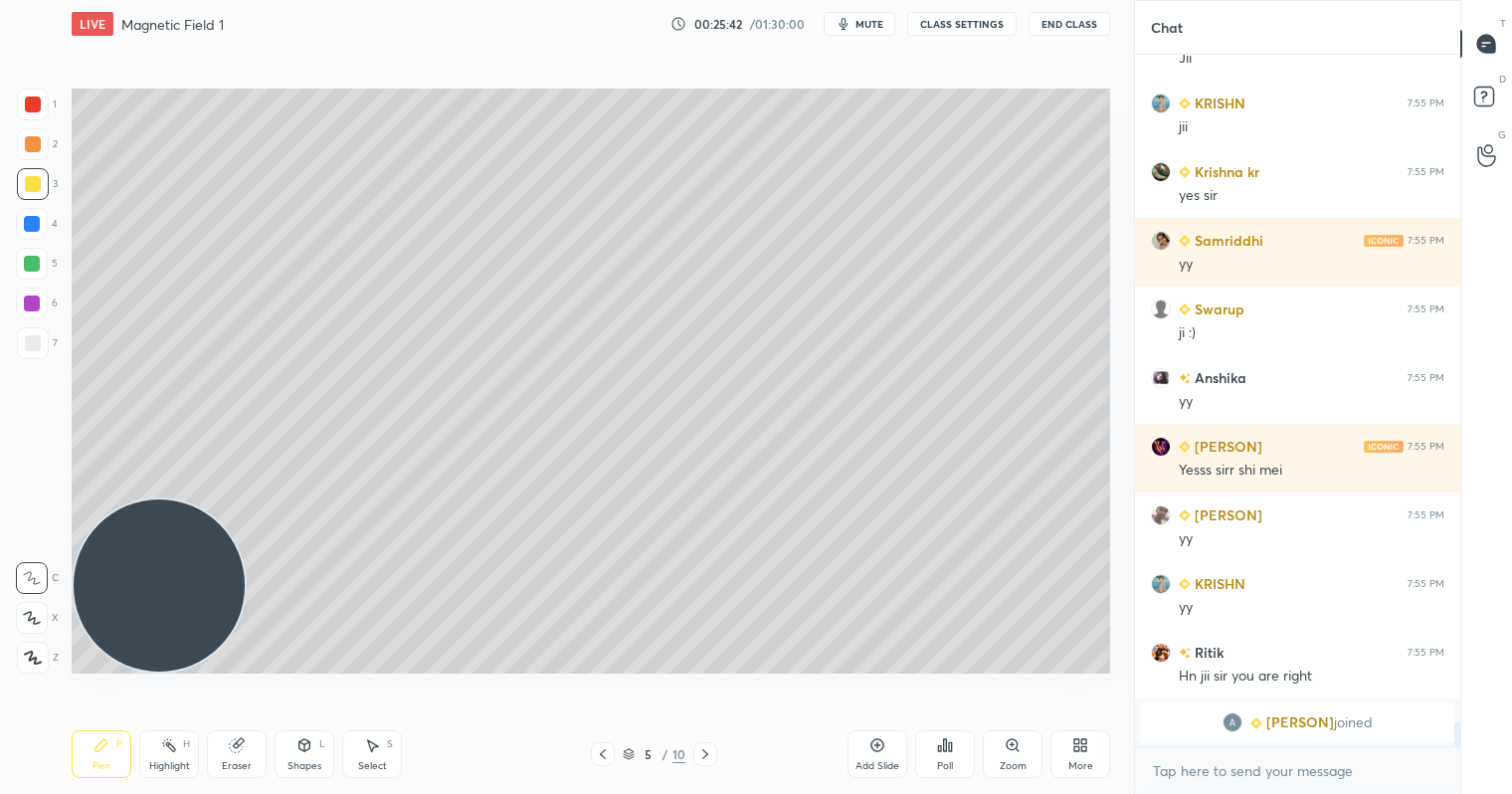 scroll, scrollTop: 18428, scrollLeft: 0, axis: vertical 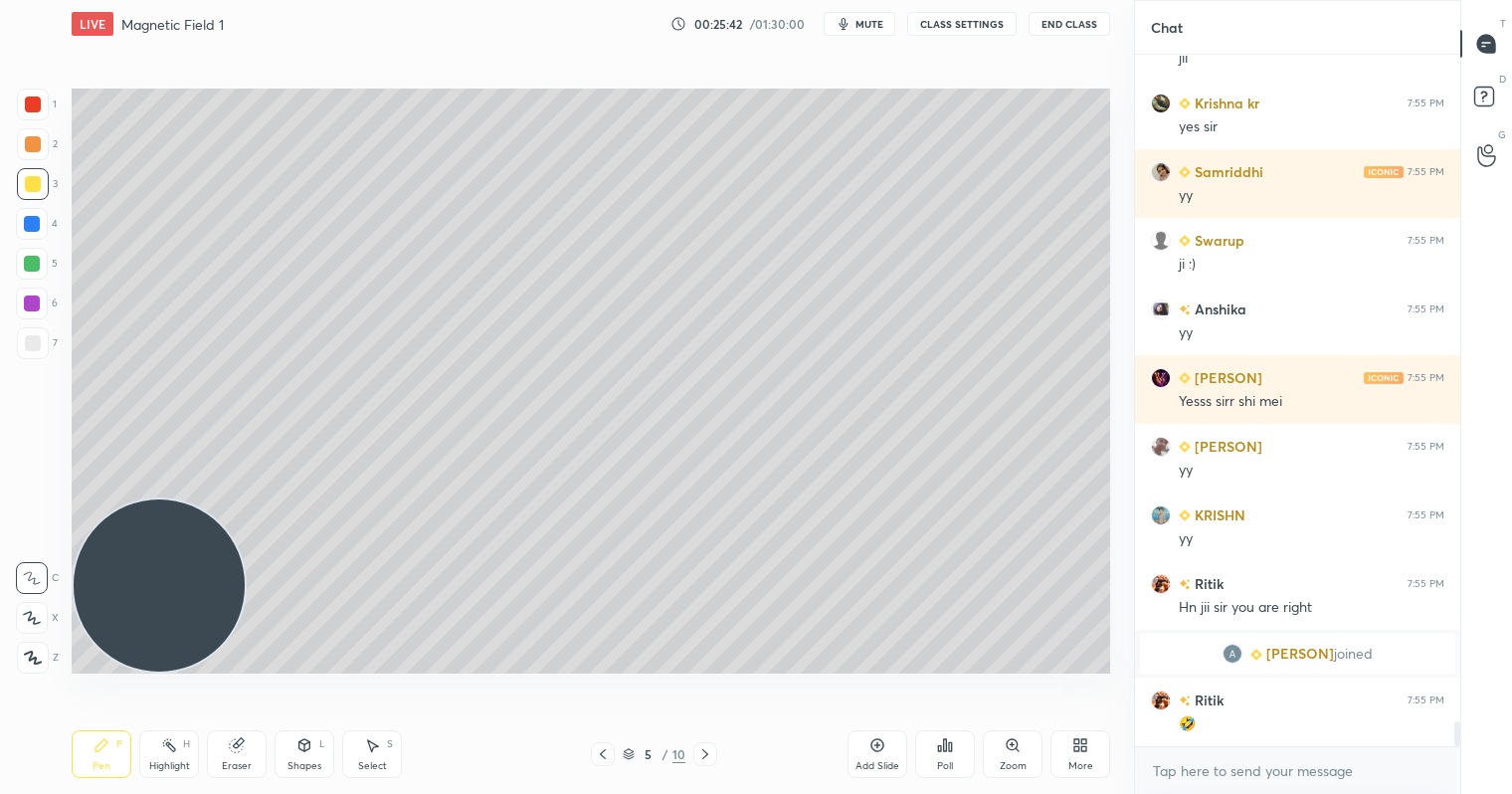 click at bounding box center [603, 754] 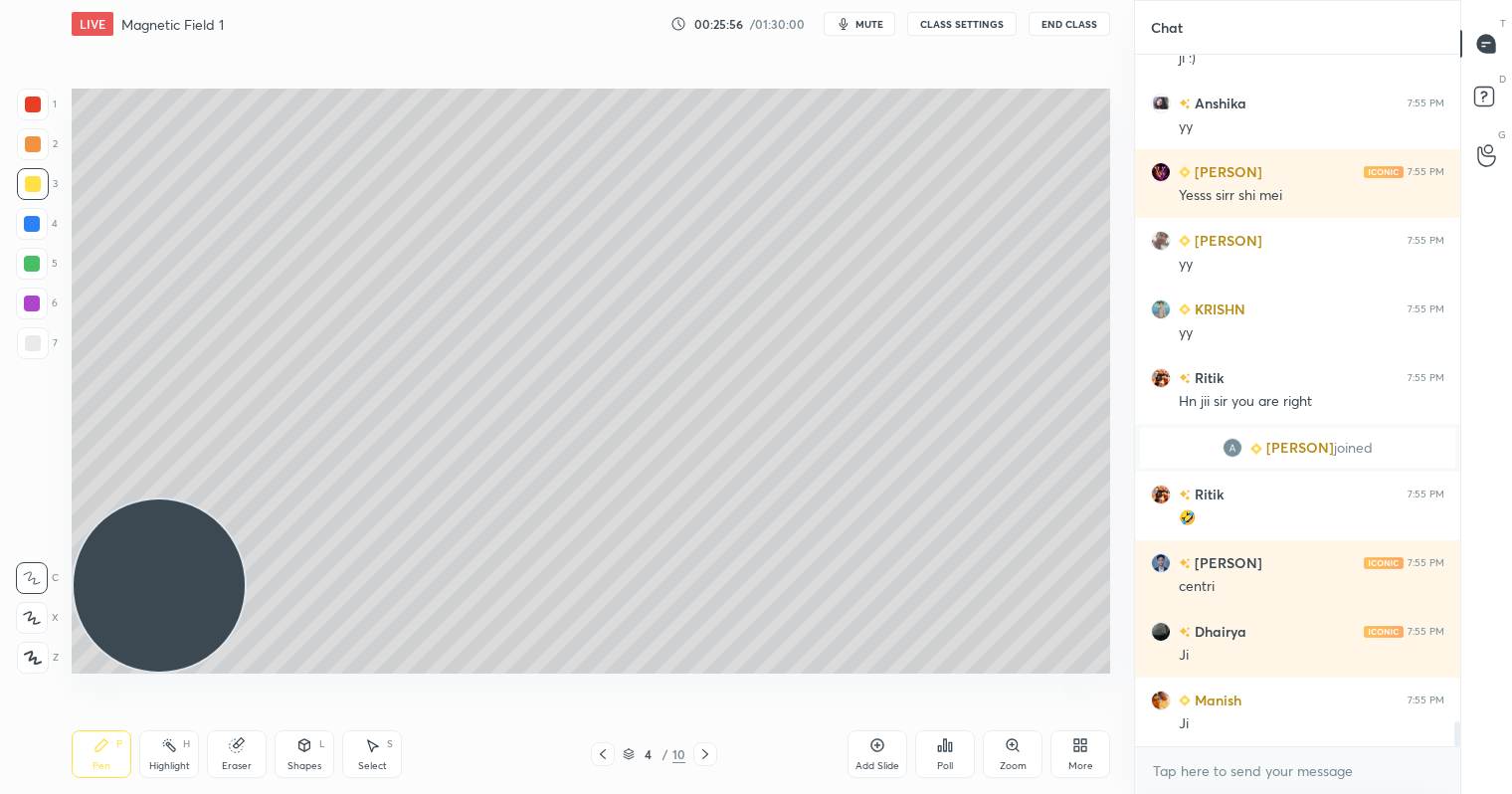 scroll, scrollTop: 18703, scrollLeft: 0, axis: vertical 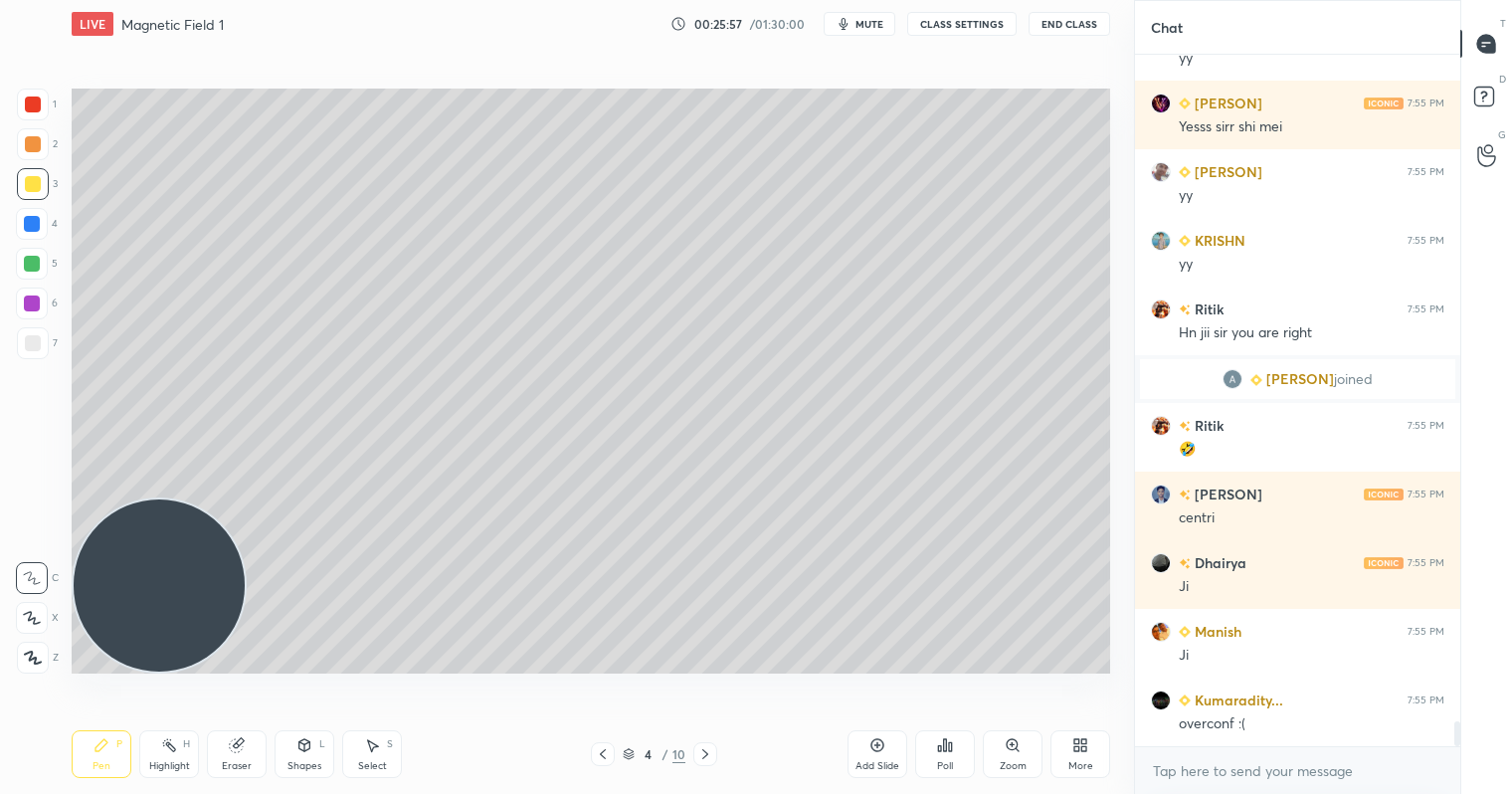 click 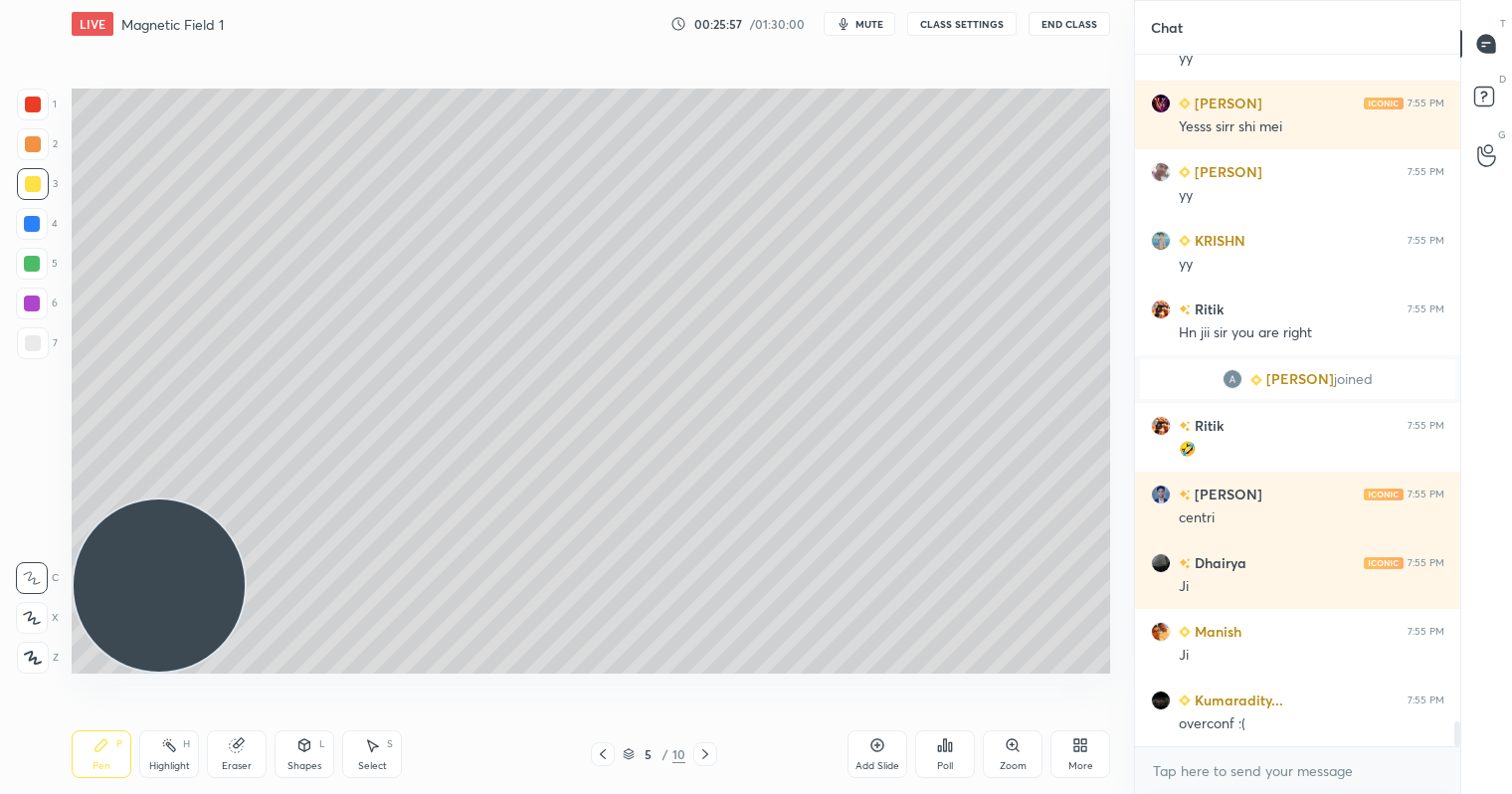 scroll, scrollTop: 18840, scrollLeft: 0, axis: vertical 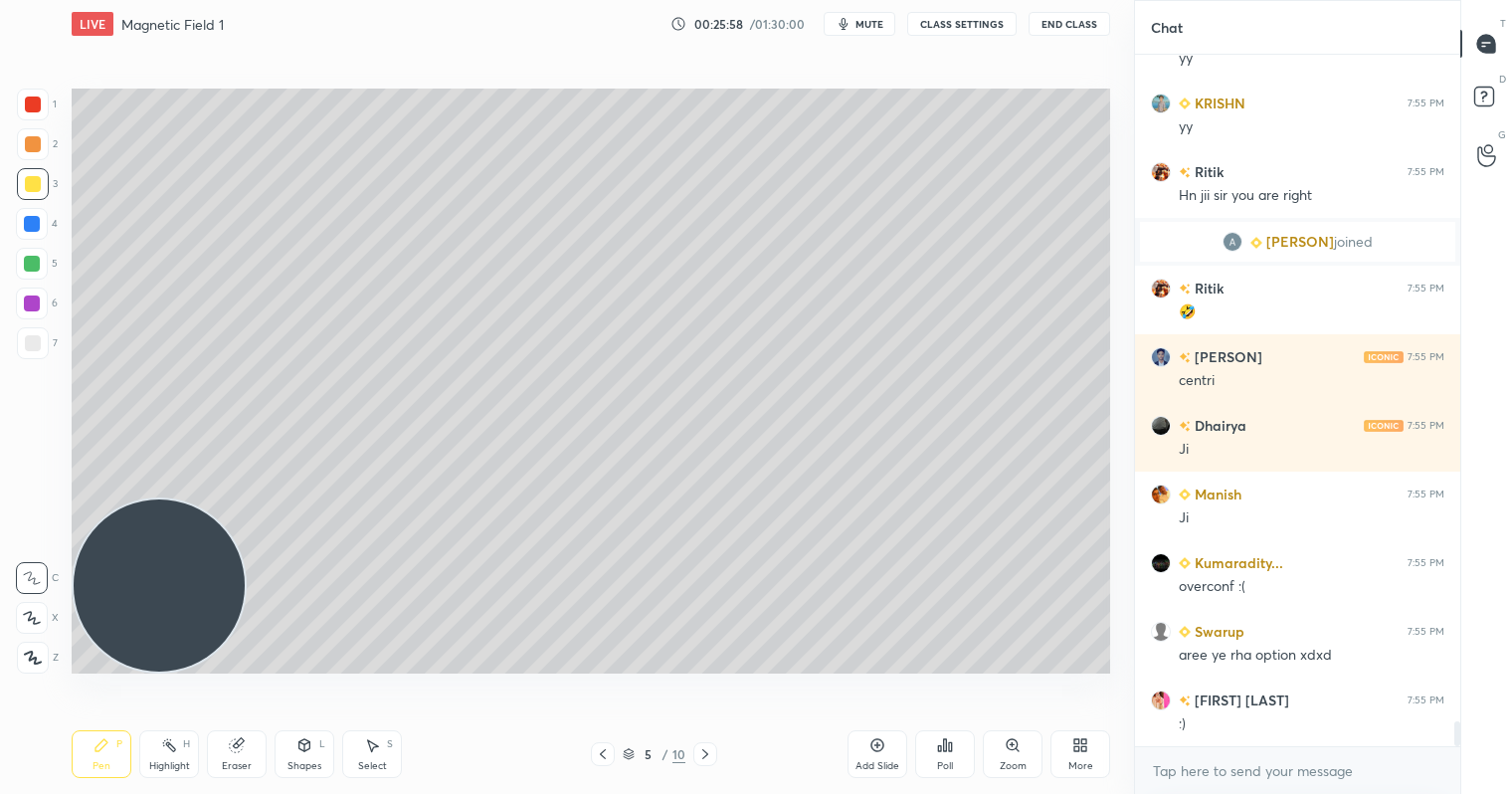 click at bounding box center [32, 264] 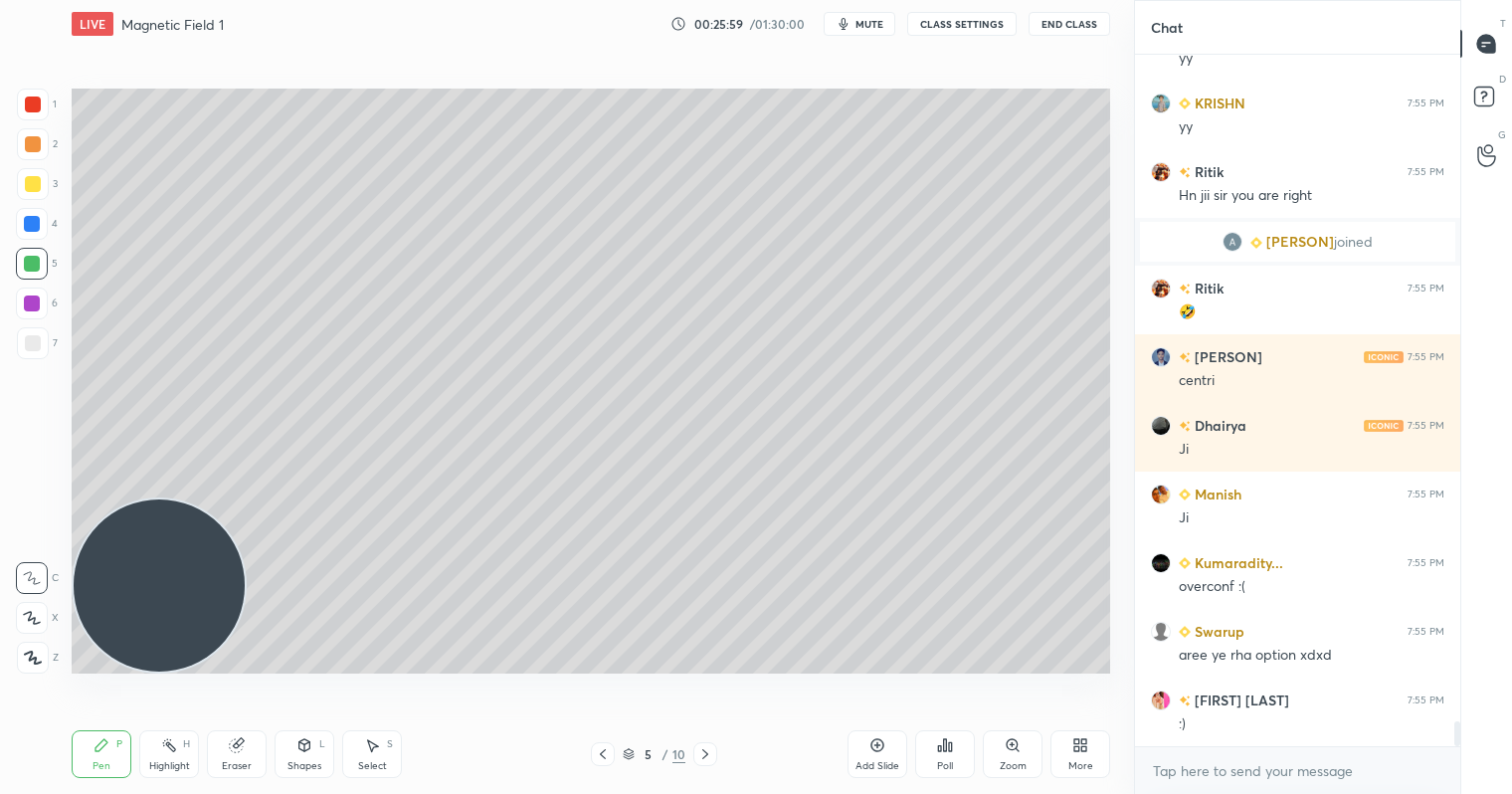 scroll, scrollTop: 18909, scrollLeft: 0, axis: vertical 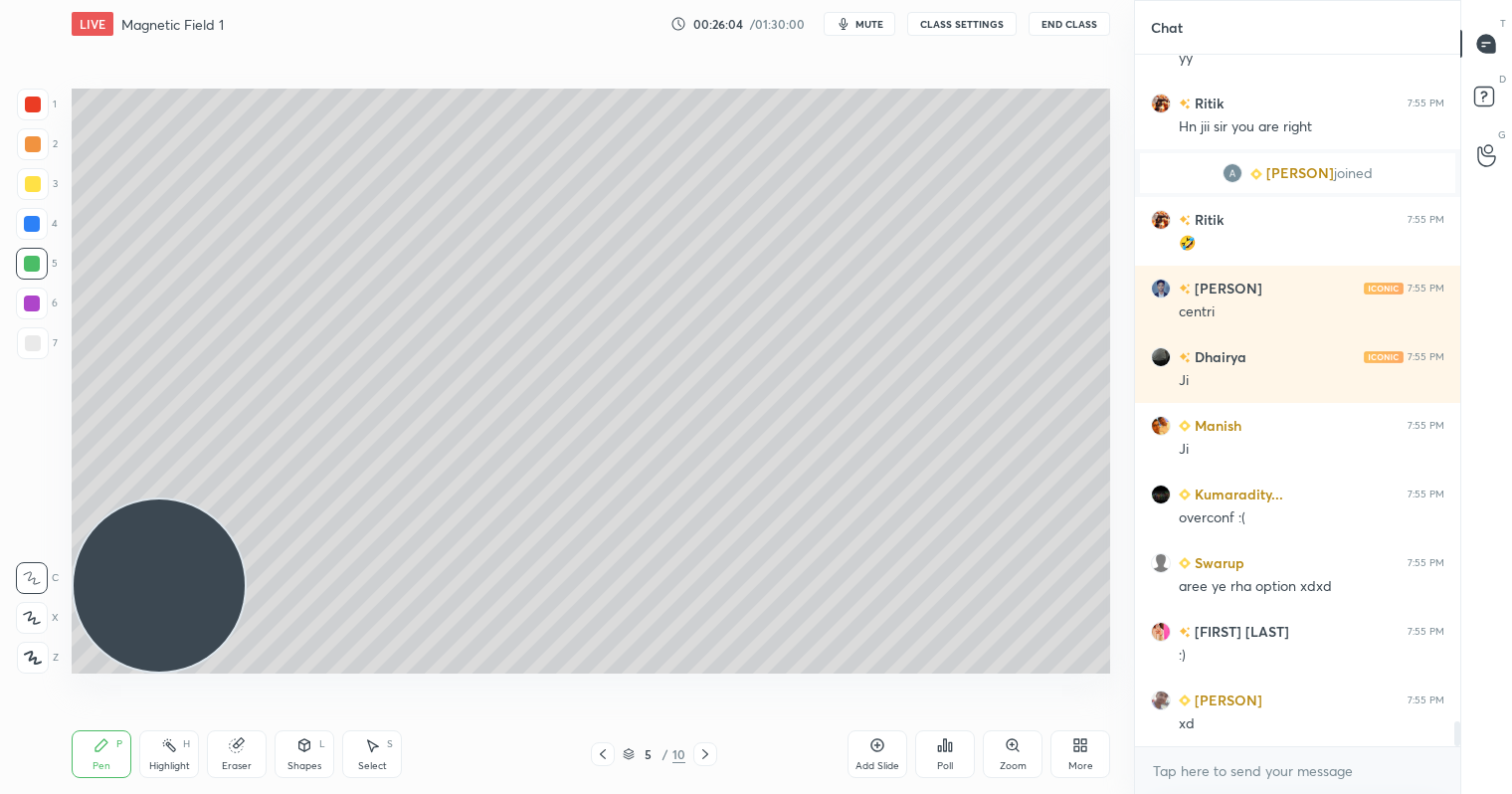 click at bounding box center (33, 184) 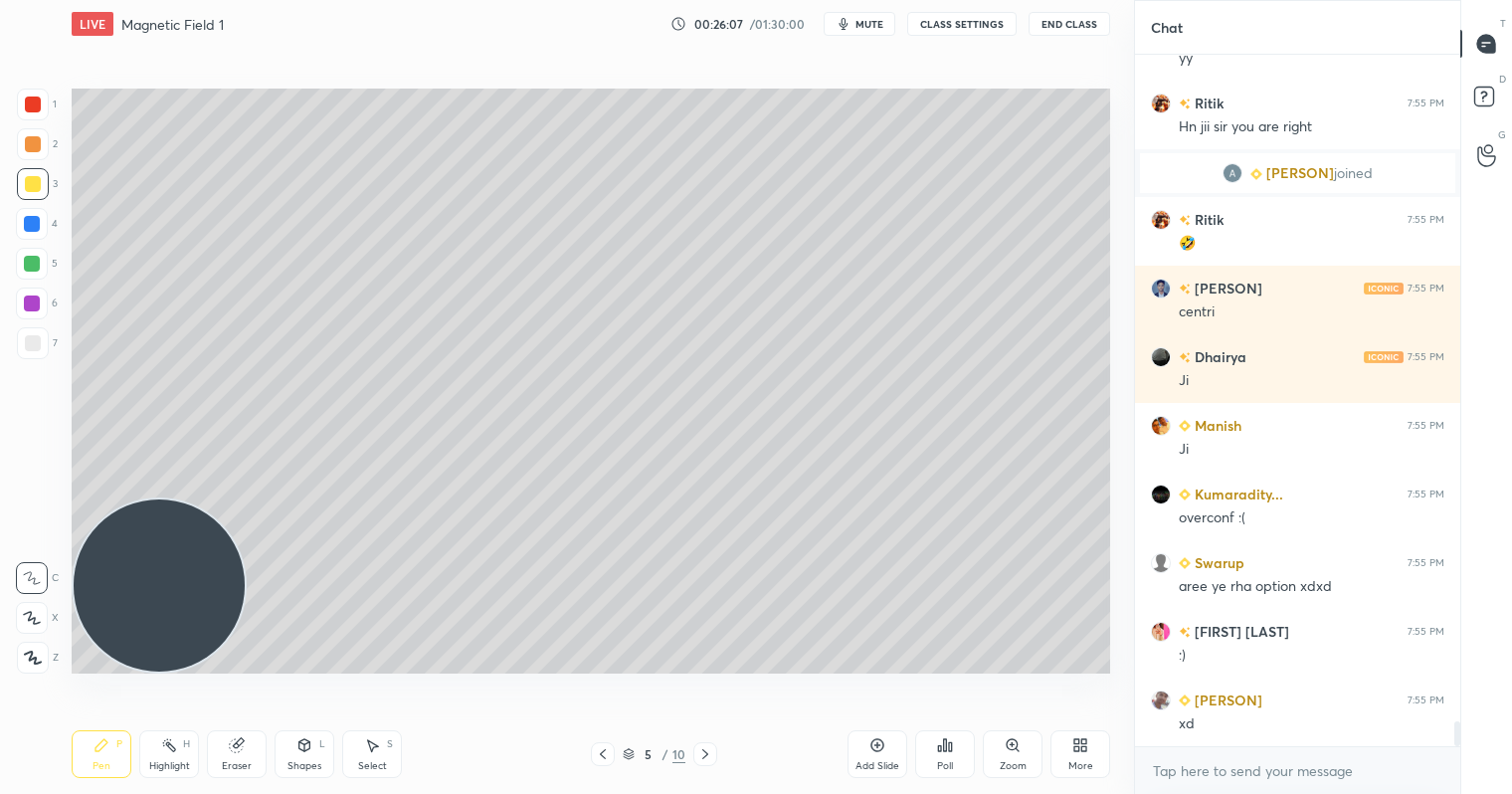 scroll, scrollTop: 18977, scrollLeft: 0, axis: vertical 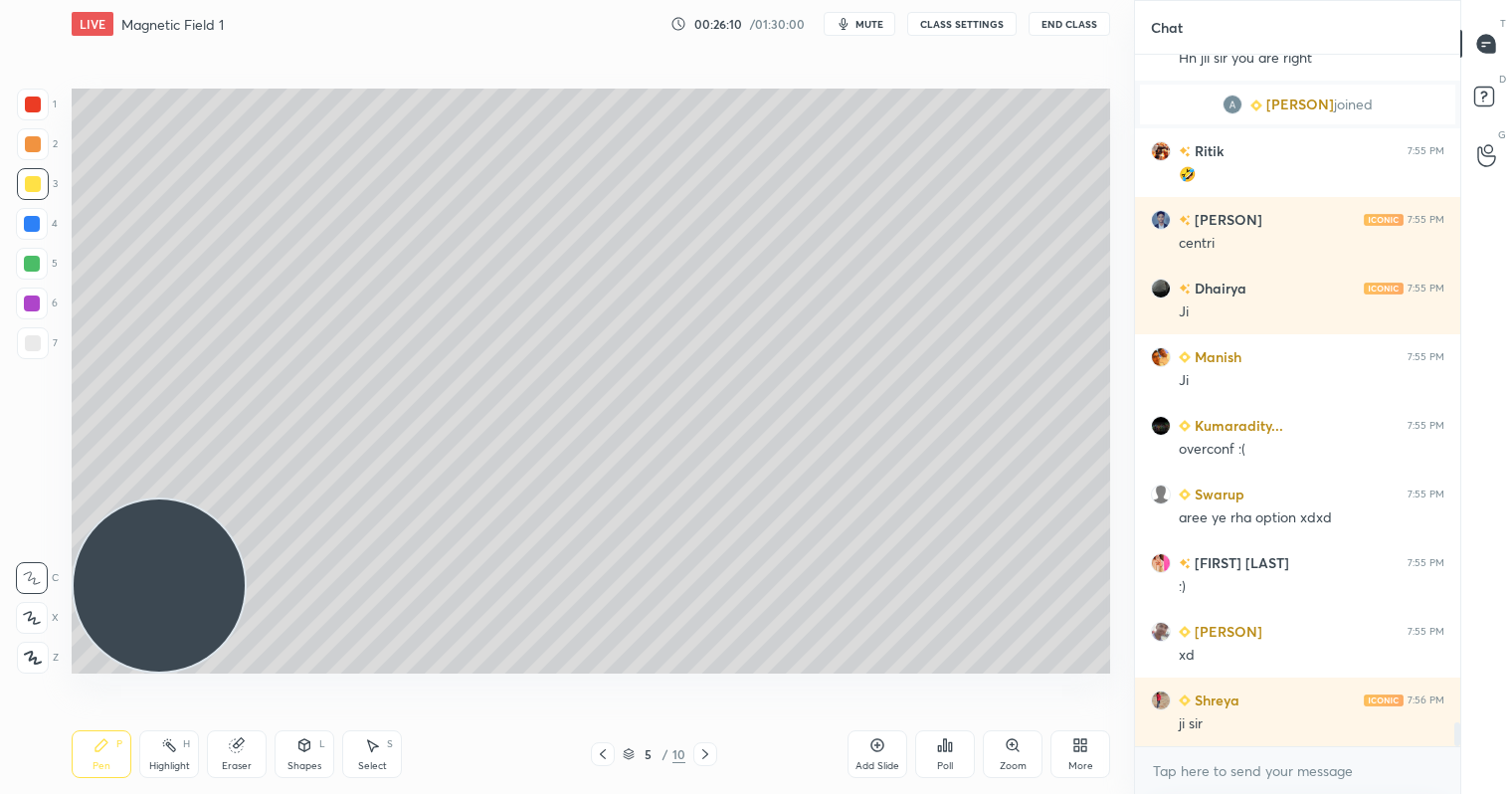 click 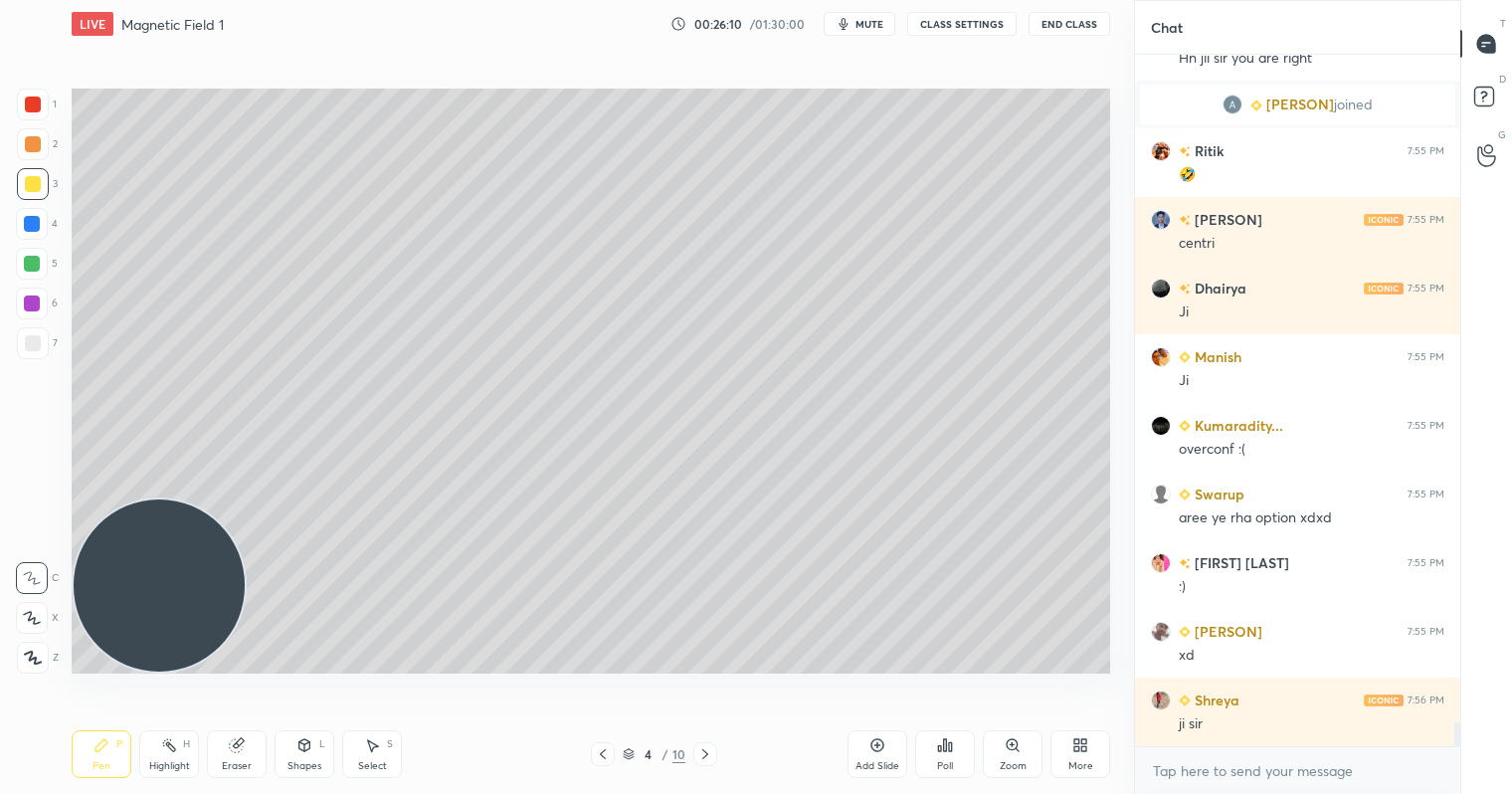 click 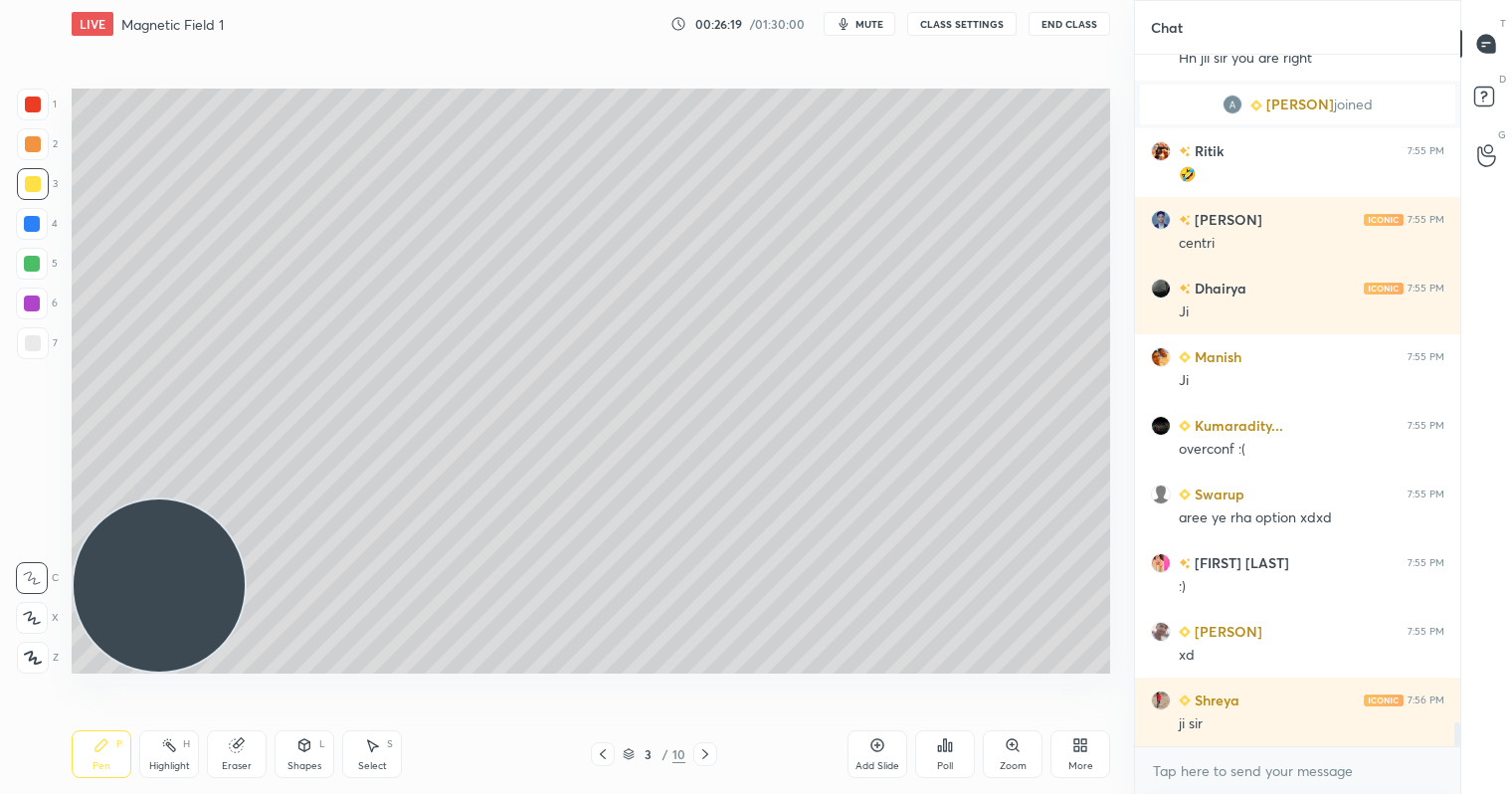 click at bounding box center (705, 754) 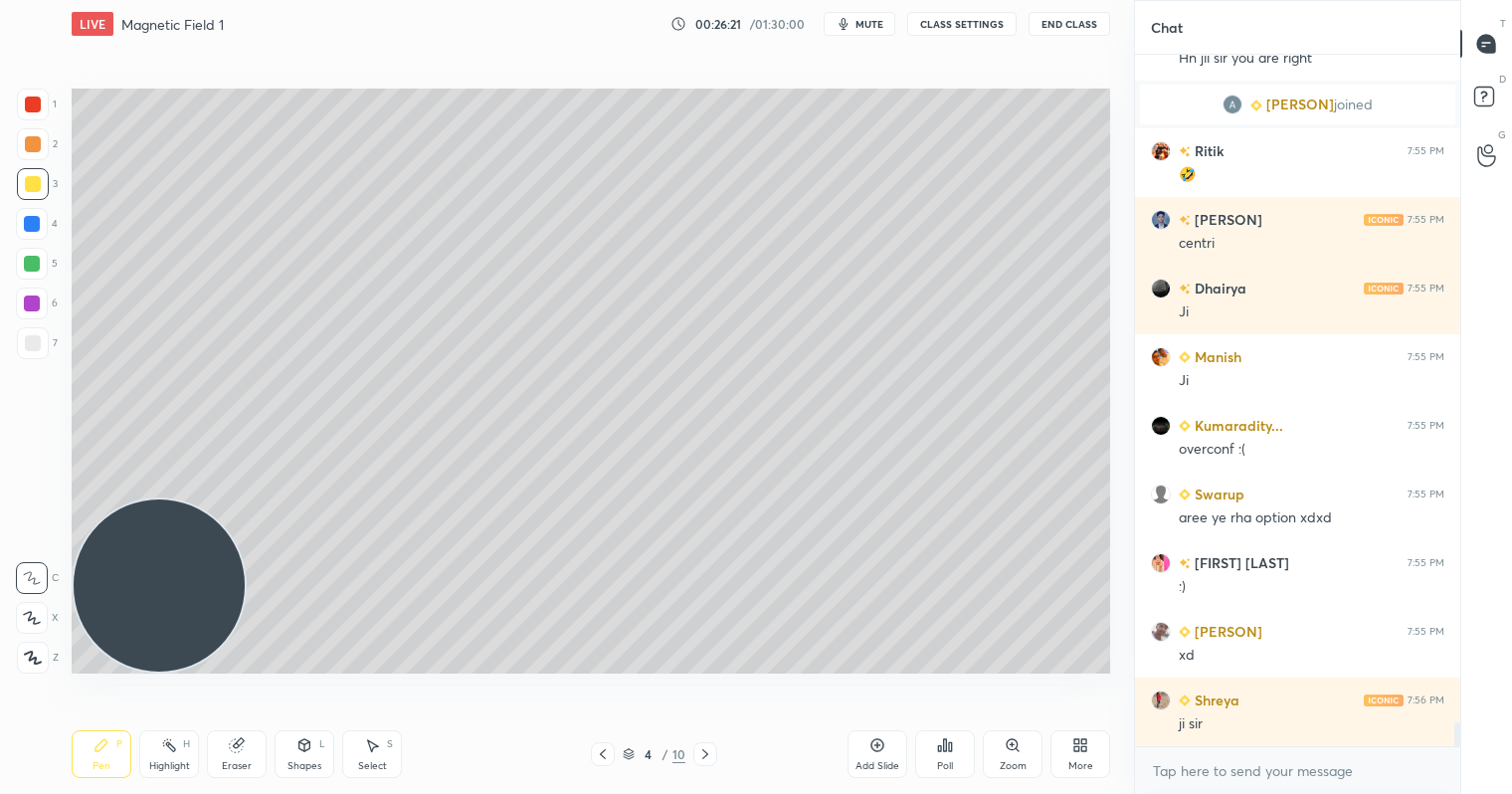 click on "4 / 10" at bounding box center (654, 754) 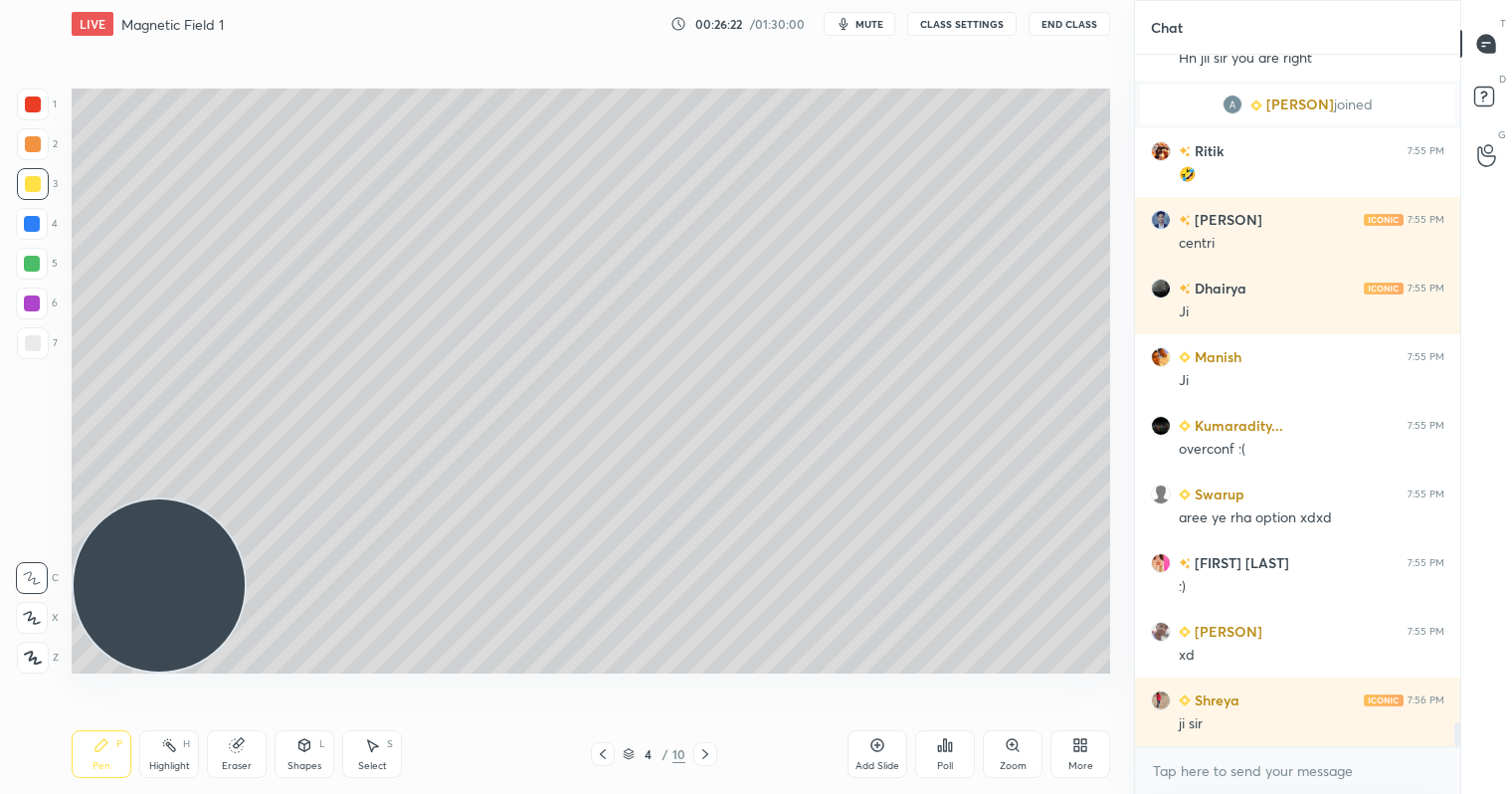 drag, startPoint x: 608, startPoint y: 755, endPoint x: 712, endPoint y: 746, distance: 104.3887 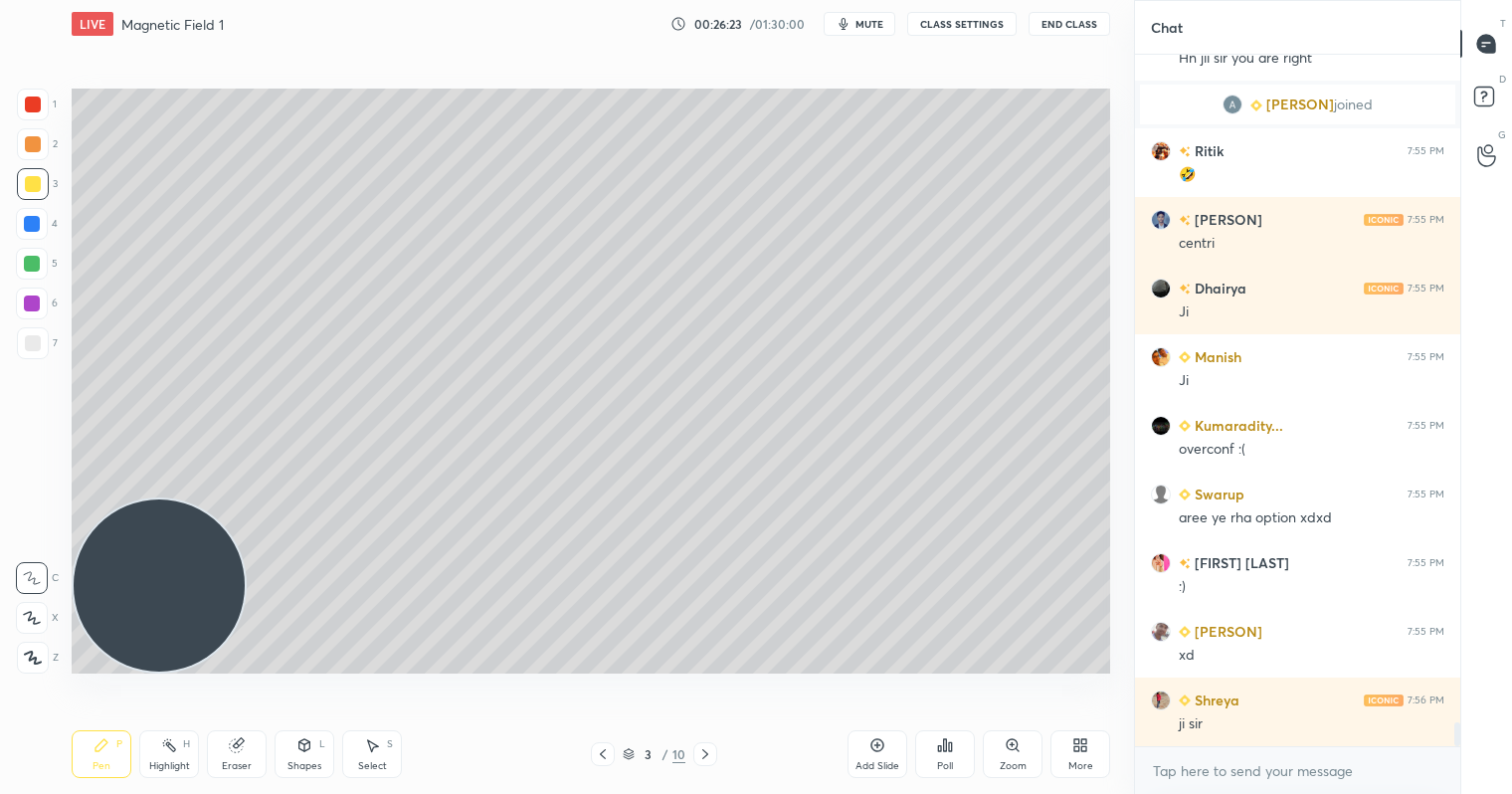 click 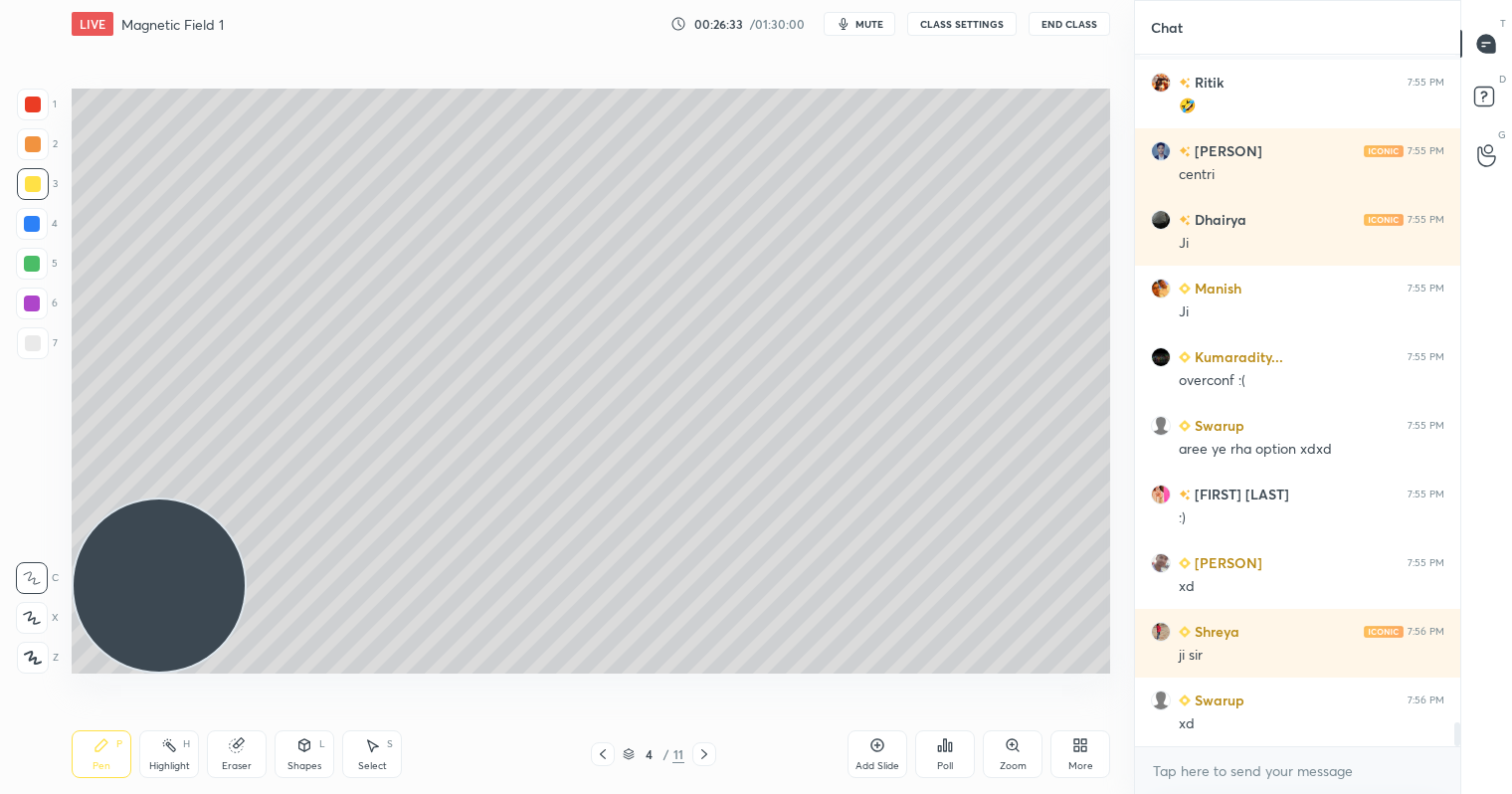 scroll, scrollTop: 19115, scrollLeft: 0, axis: vertical 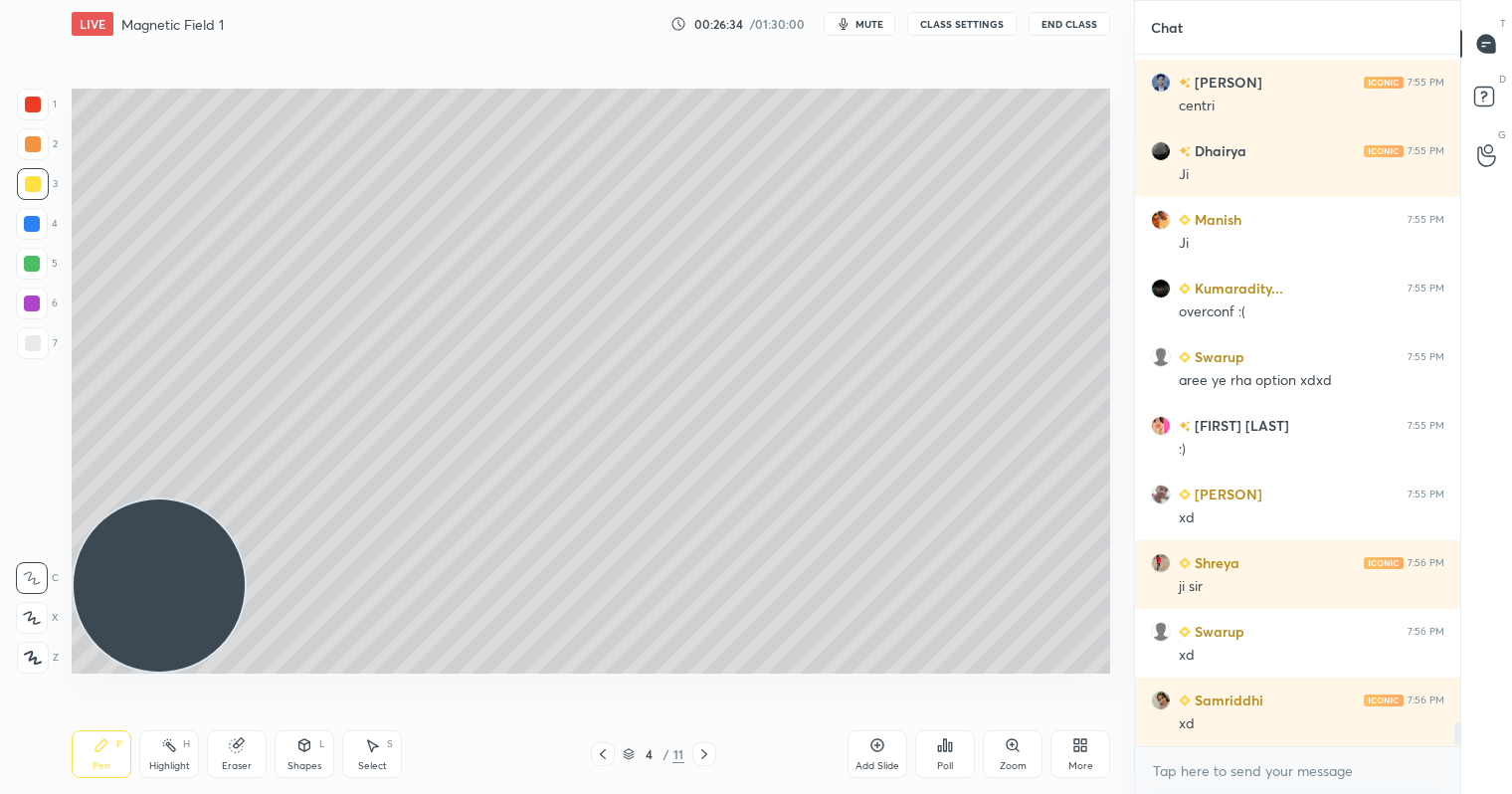 click at bounding box center (33, 144) 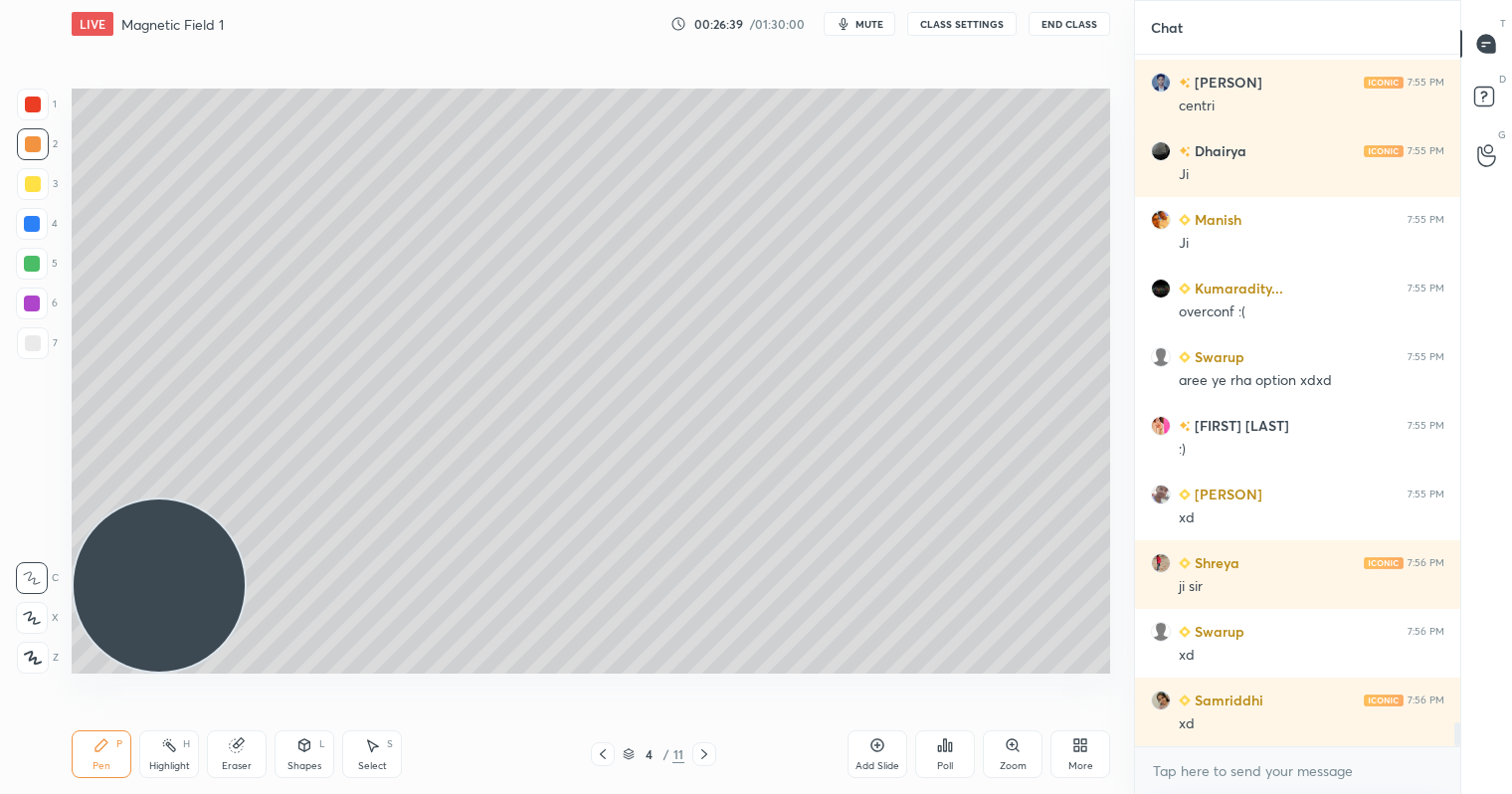 click 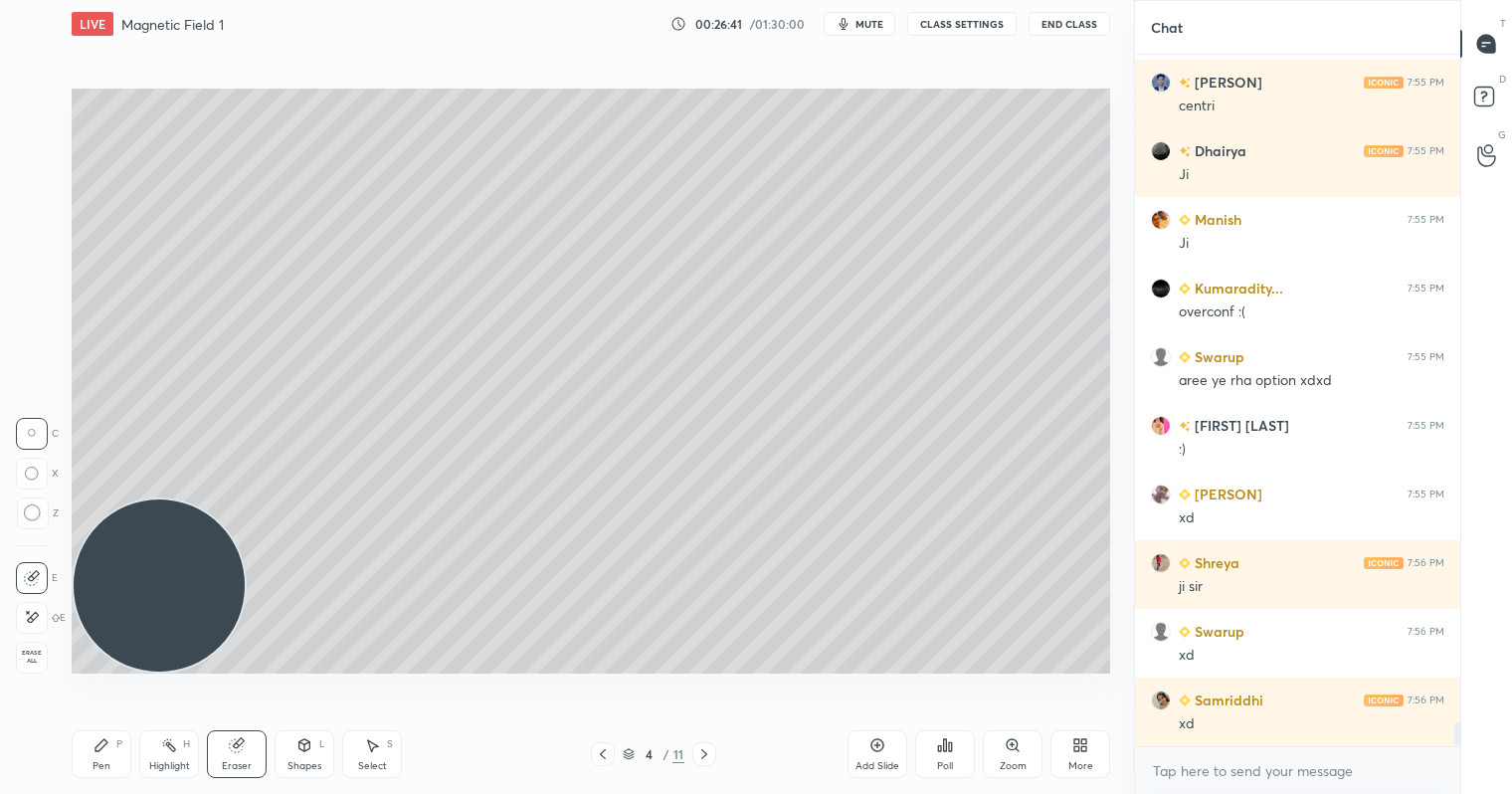 click on "Pen P" at bounding box center (101, 754) 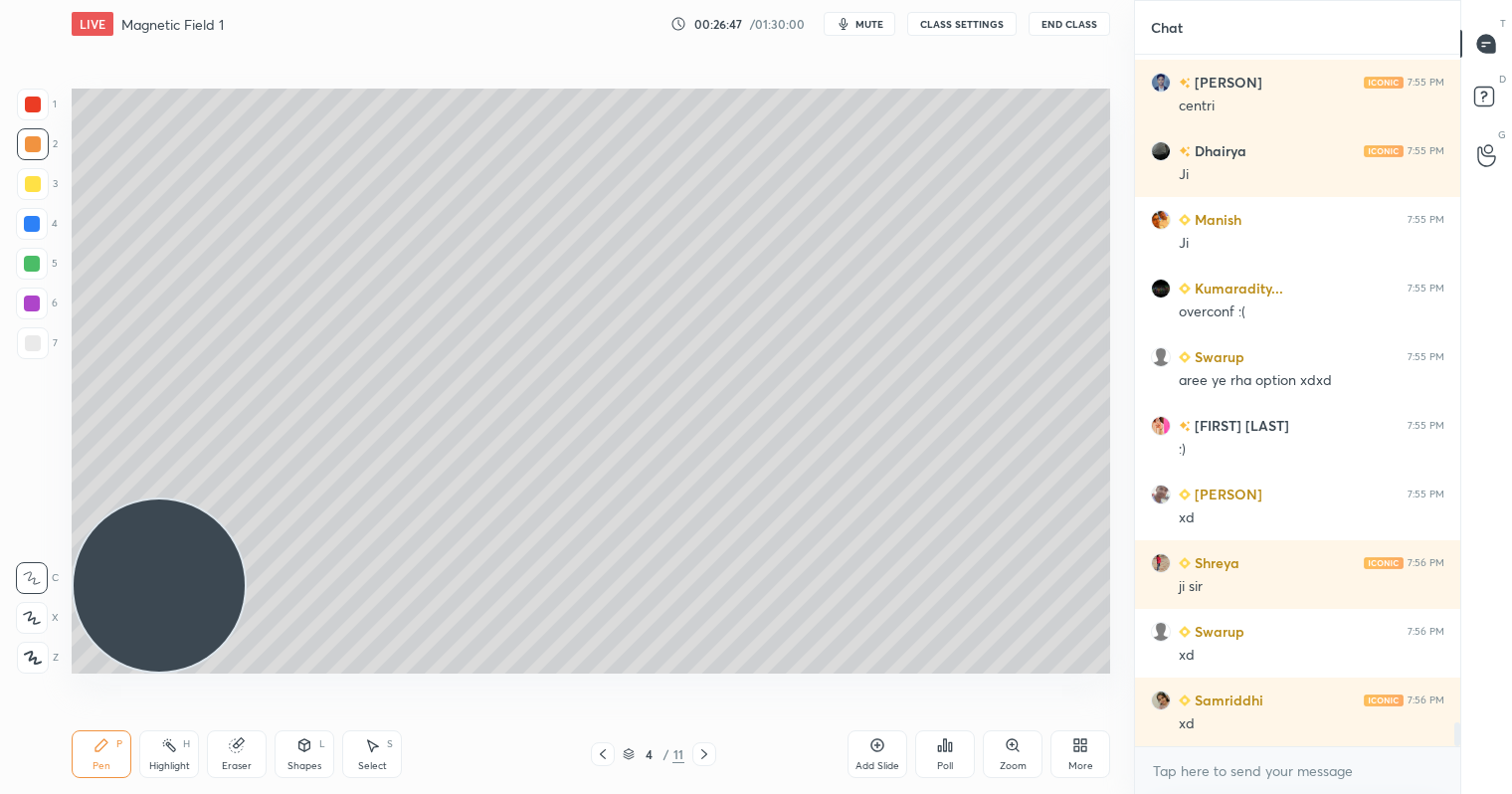 click at bounding box center (32, 264) 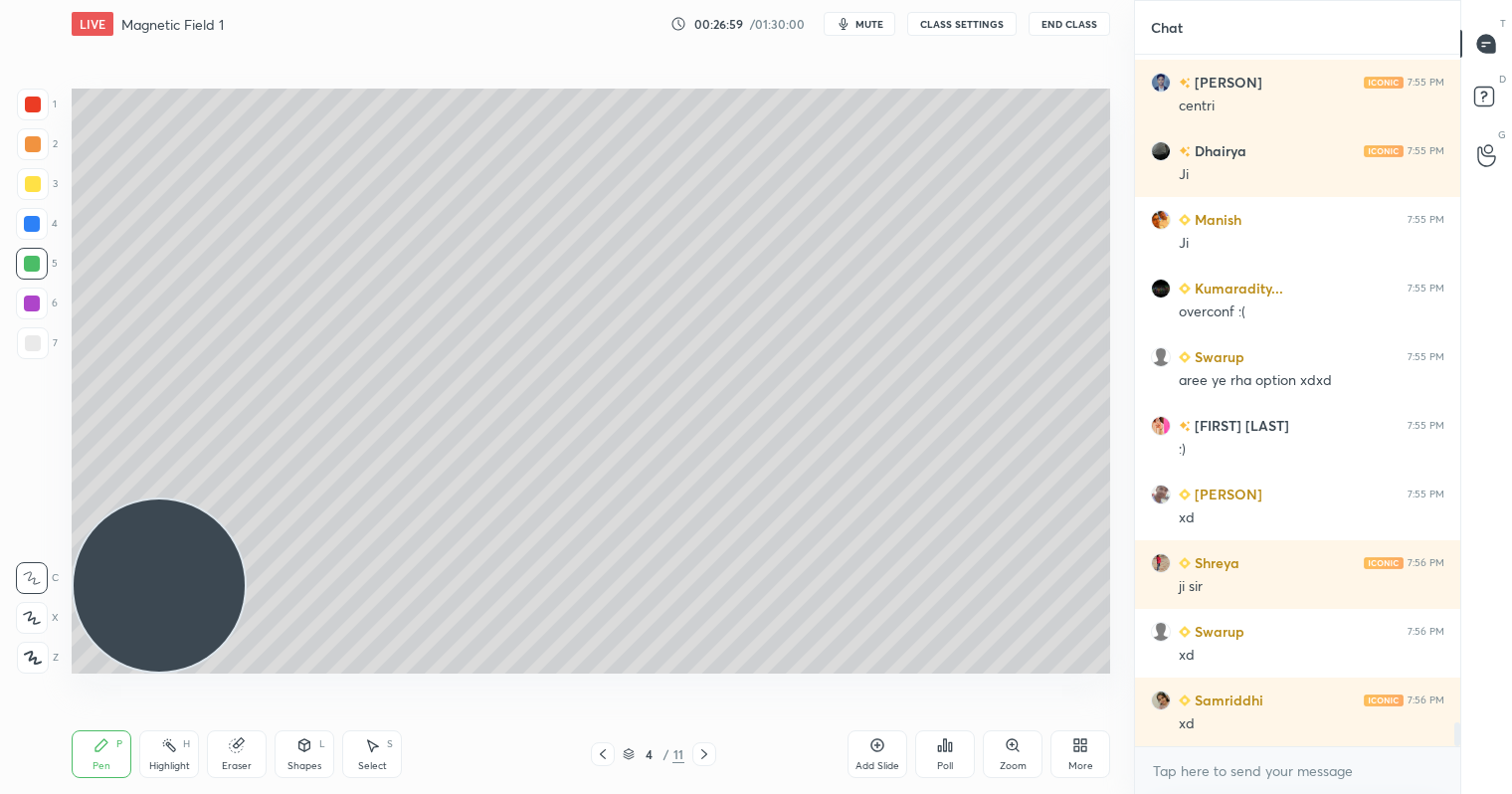 scroll, scrollTop: 19201, scrollLeft: 0, axis: vertical 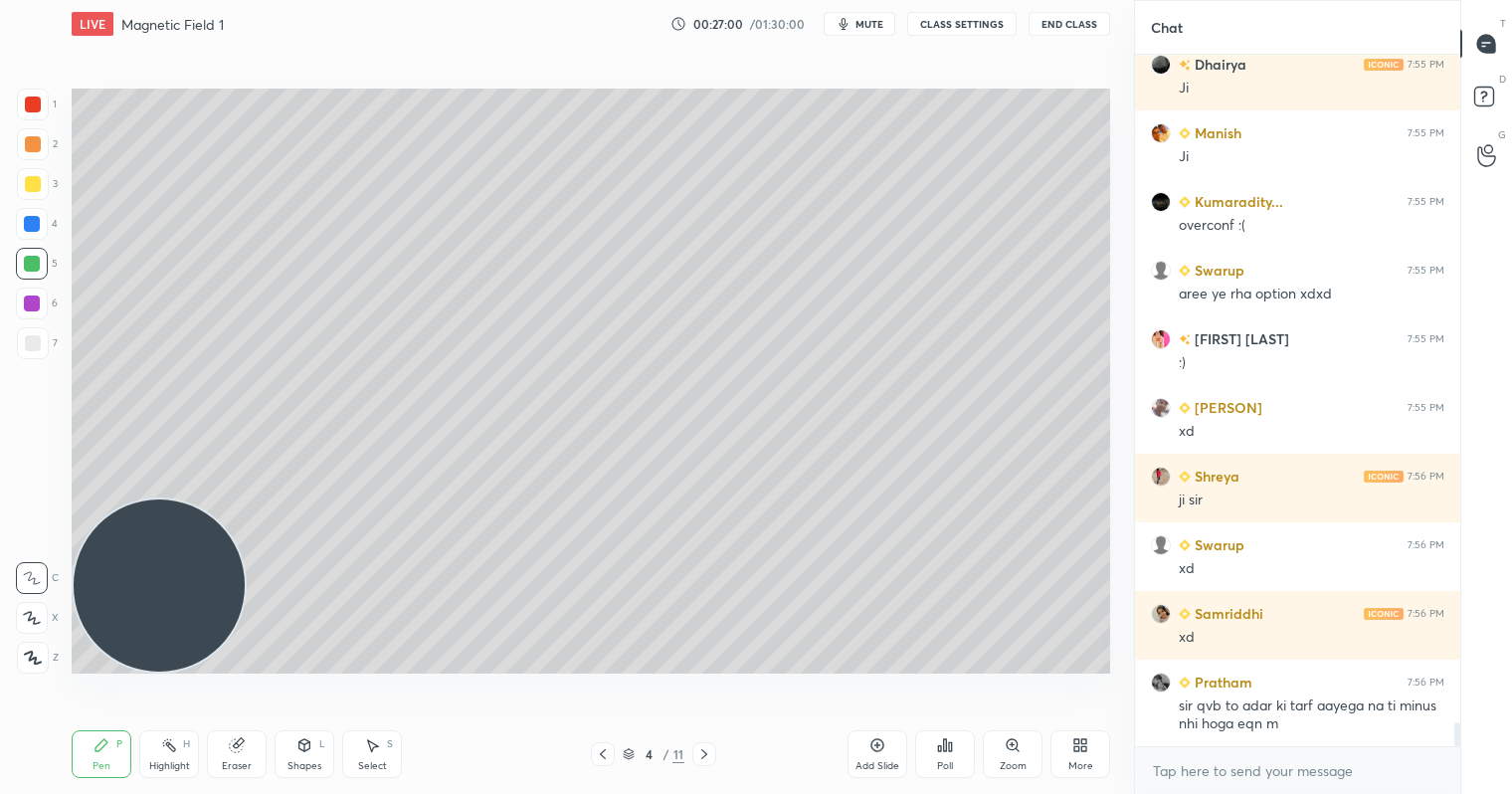click at bounding box center [33, 343] 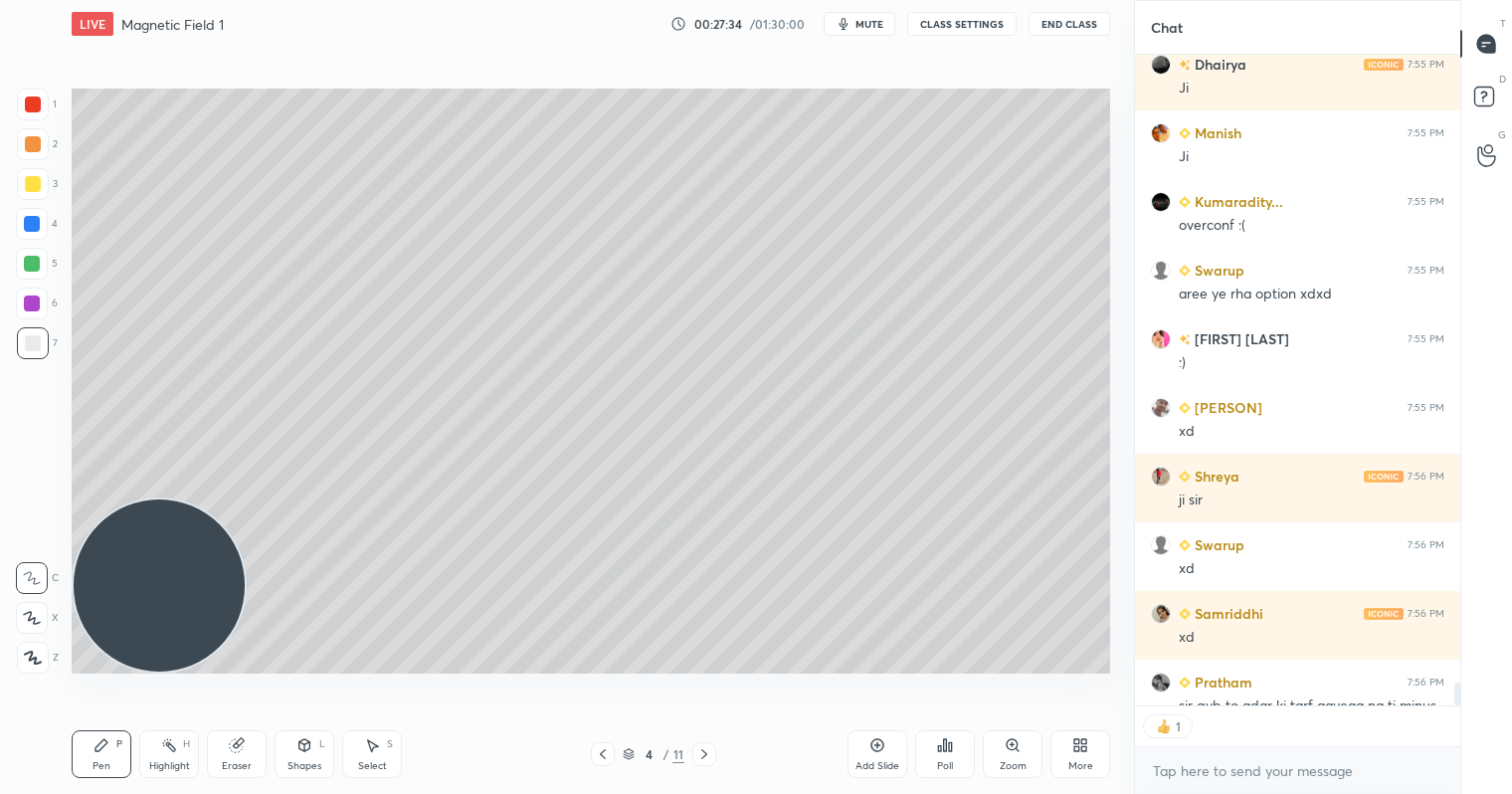 scroll, scrollTop: 645, scrollLeft: 319, axis: both 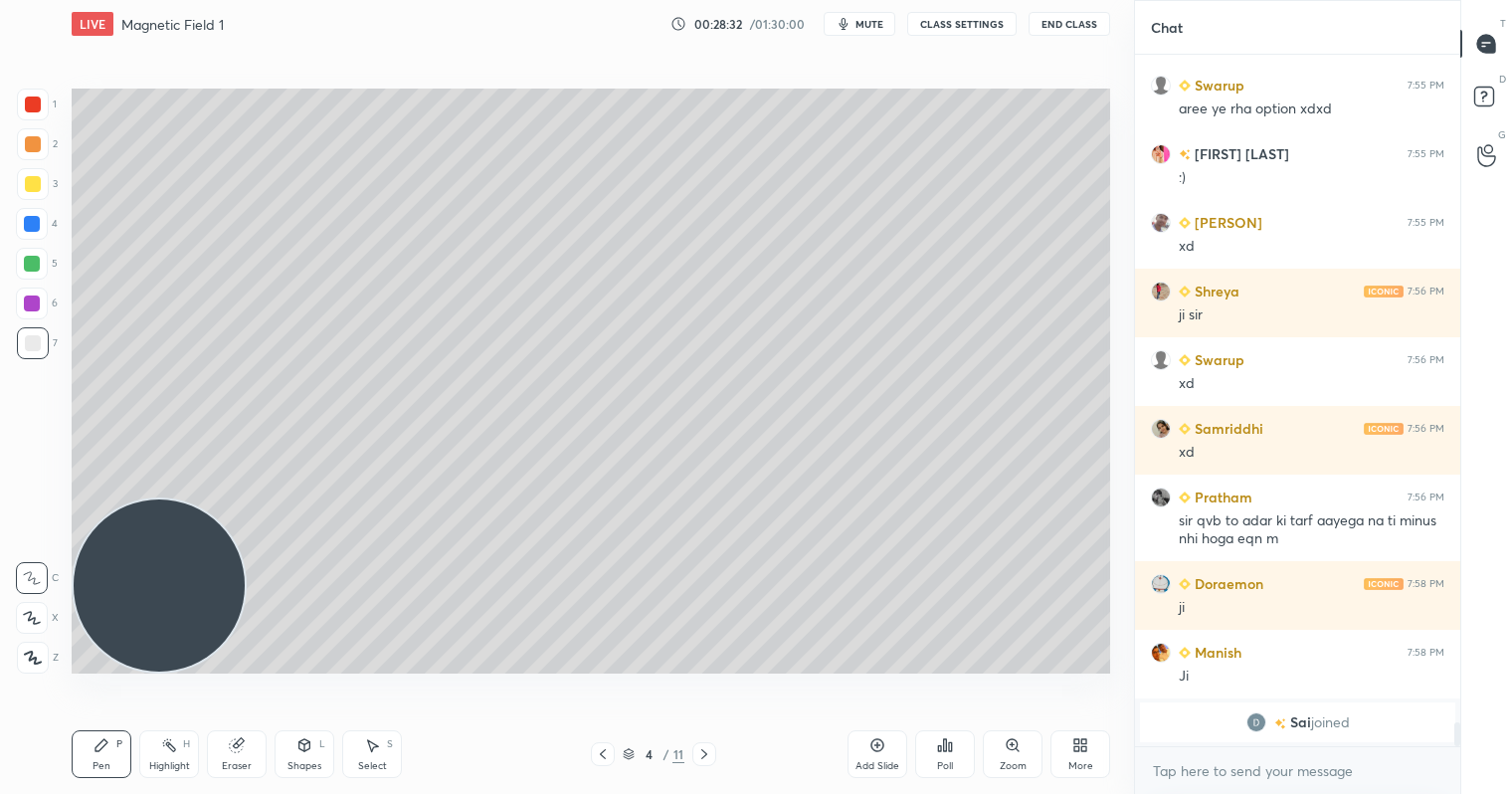 click at bounding box center (33, 184) 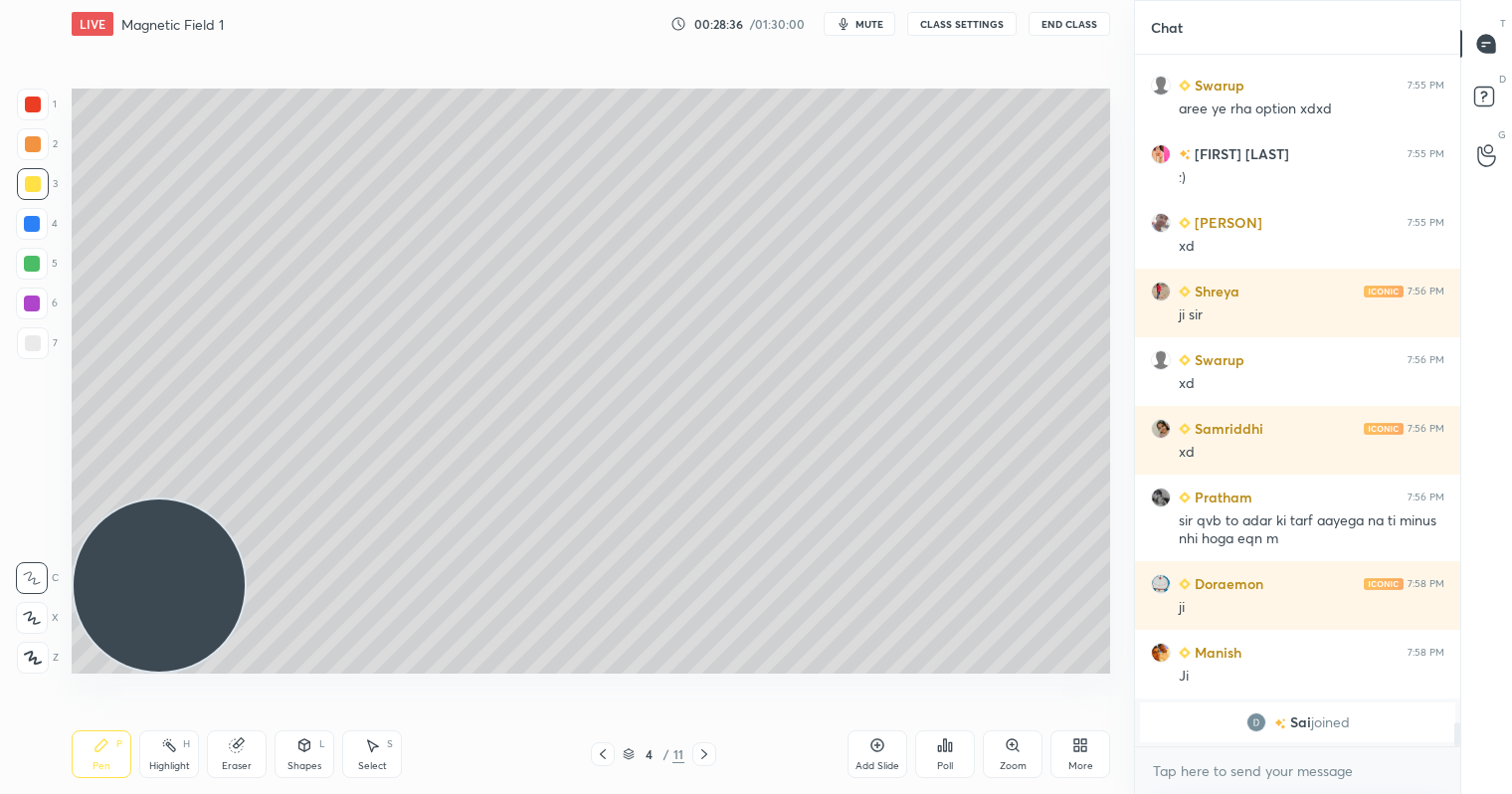 click on "Pen P Highlight H Eraser Shapes L Select S 4 / 11 Add Slide Poll Zoom More" at bounding box center [591, 754] 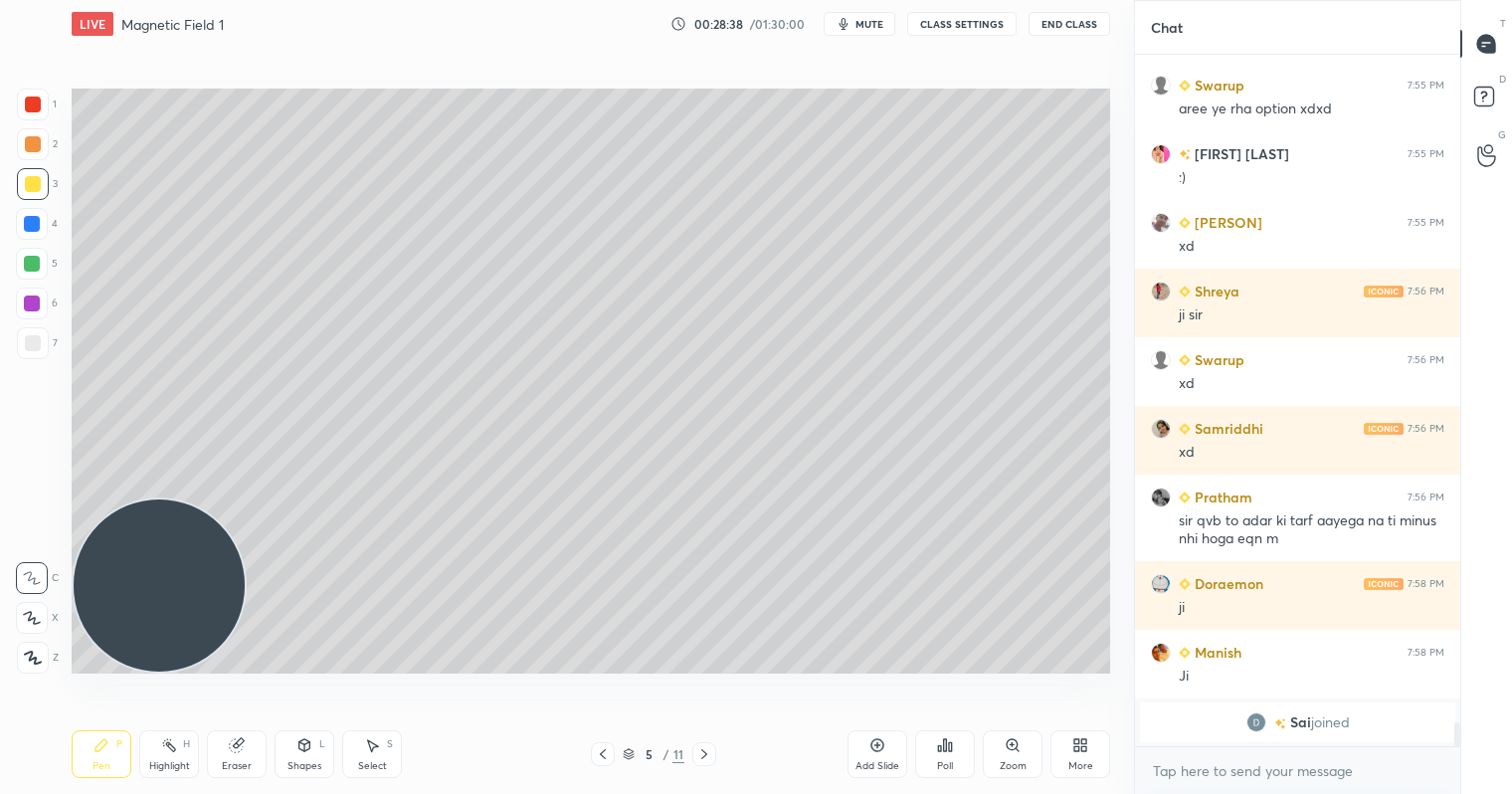 click 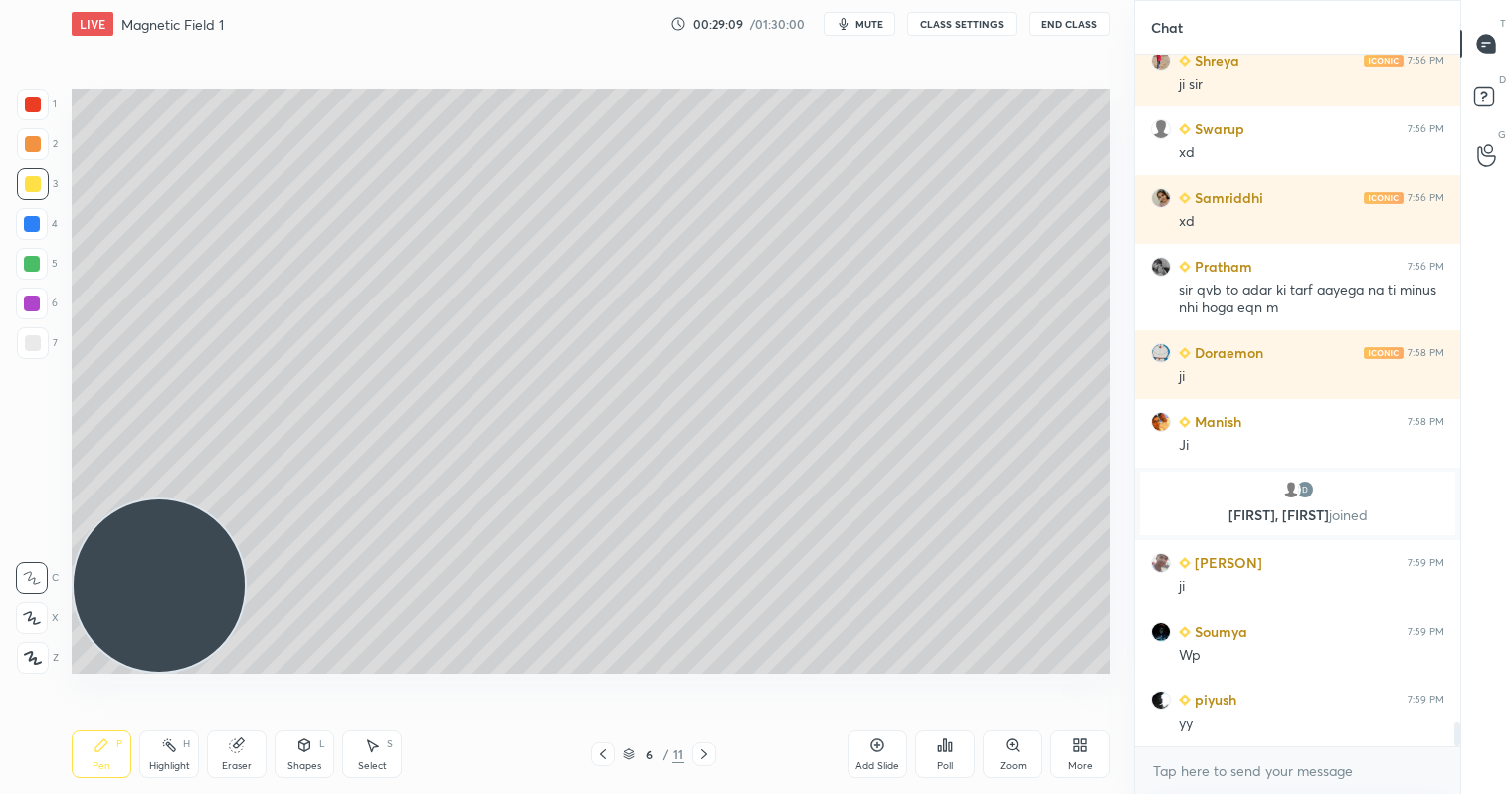 scroll, scrollTop: 19383, scrollLeft: 0, axis: vertical 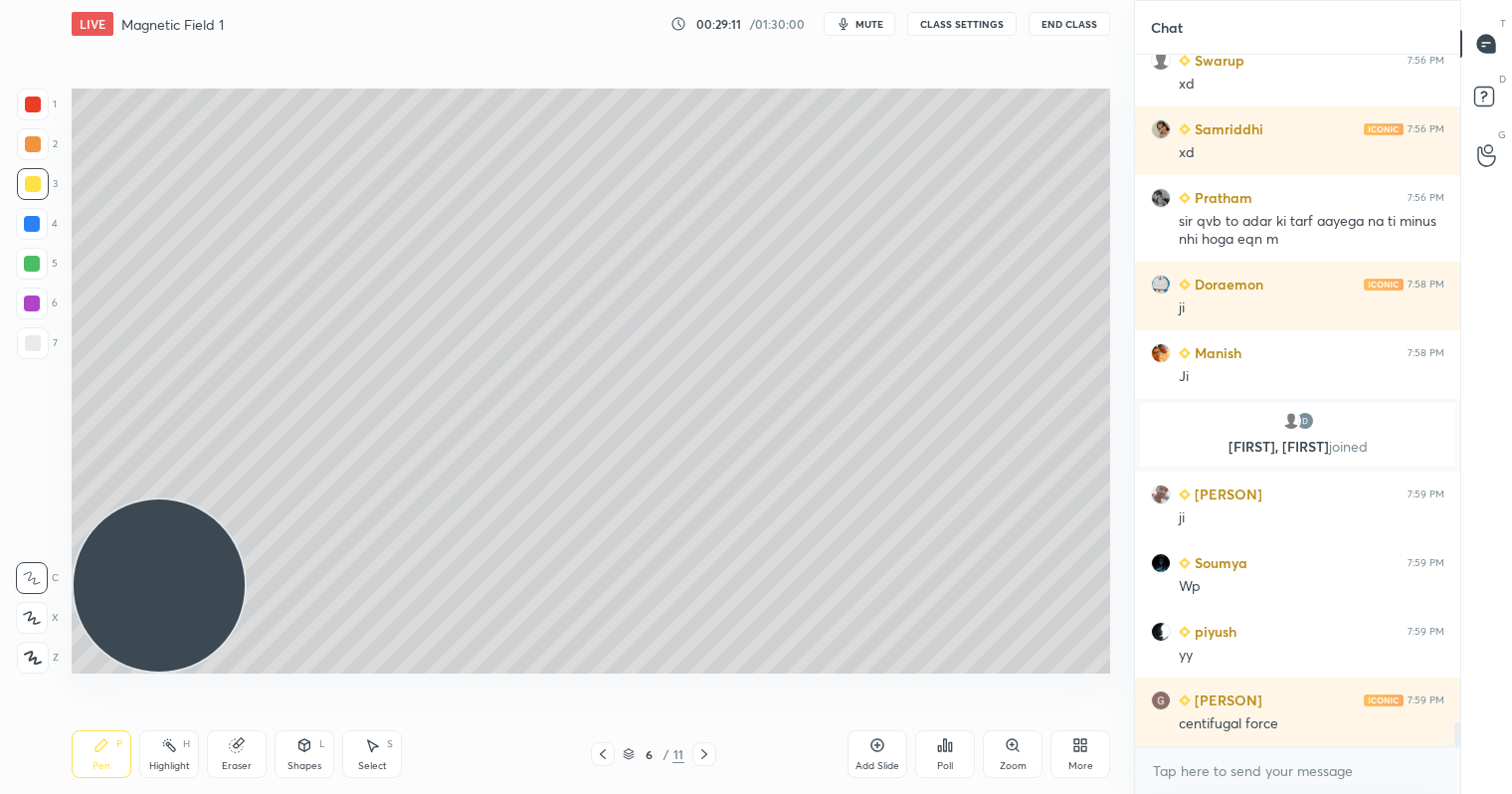 click 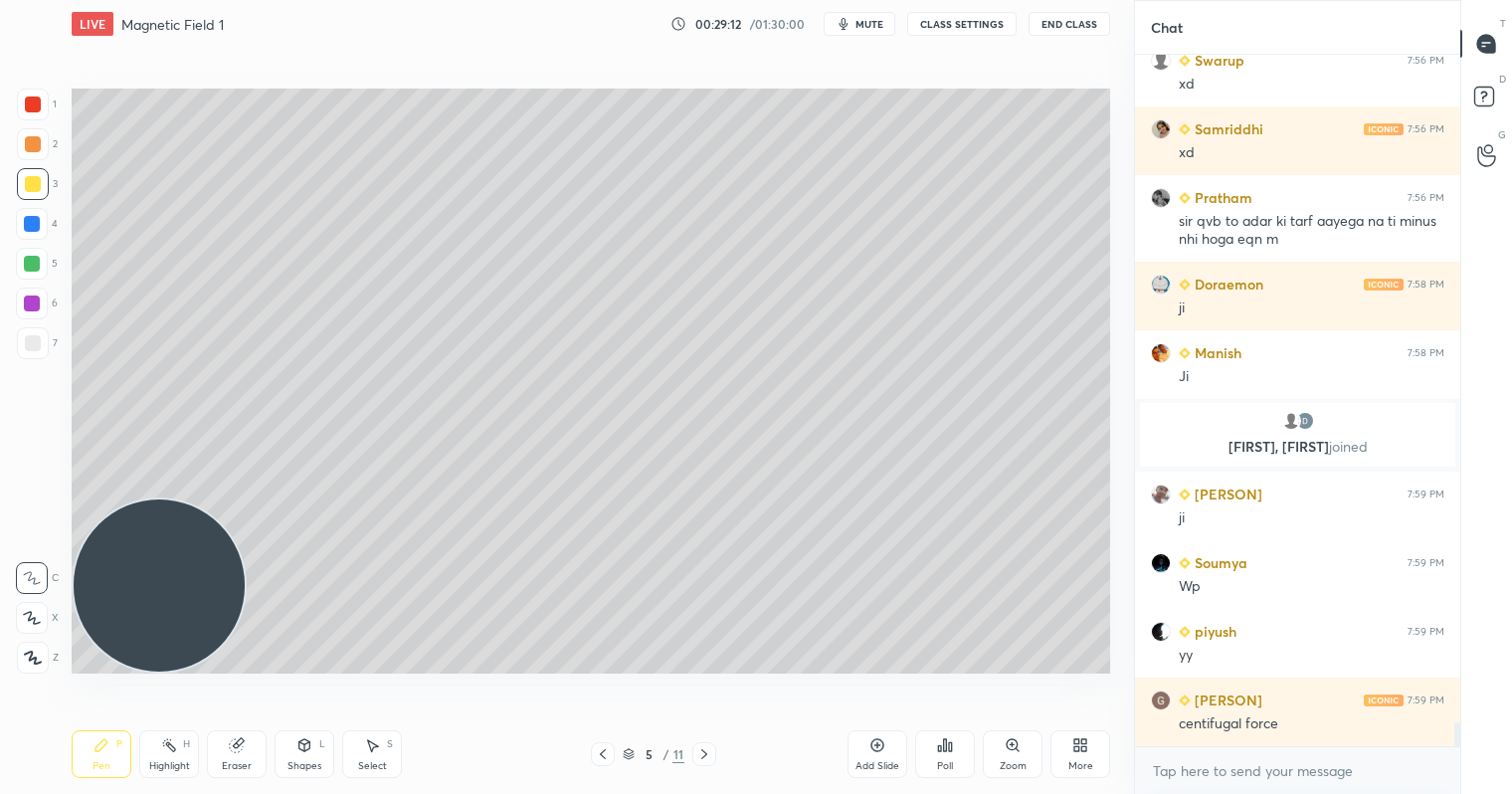 scroll, scrollTop: 19452, scrollLeft: 0, axis: vertical 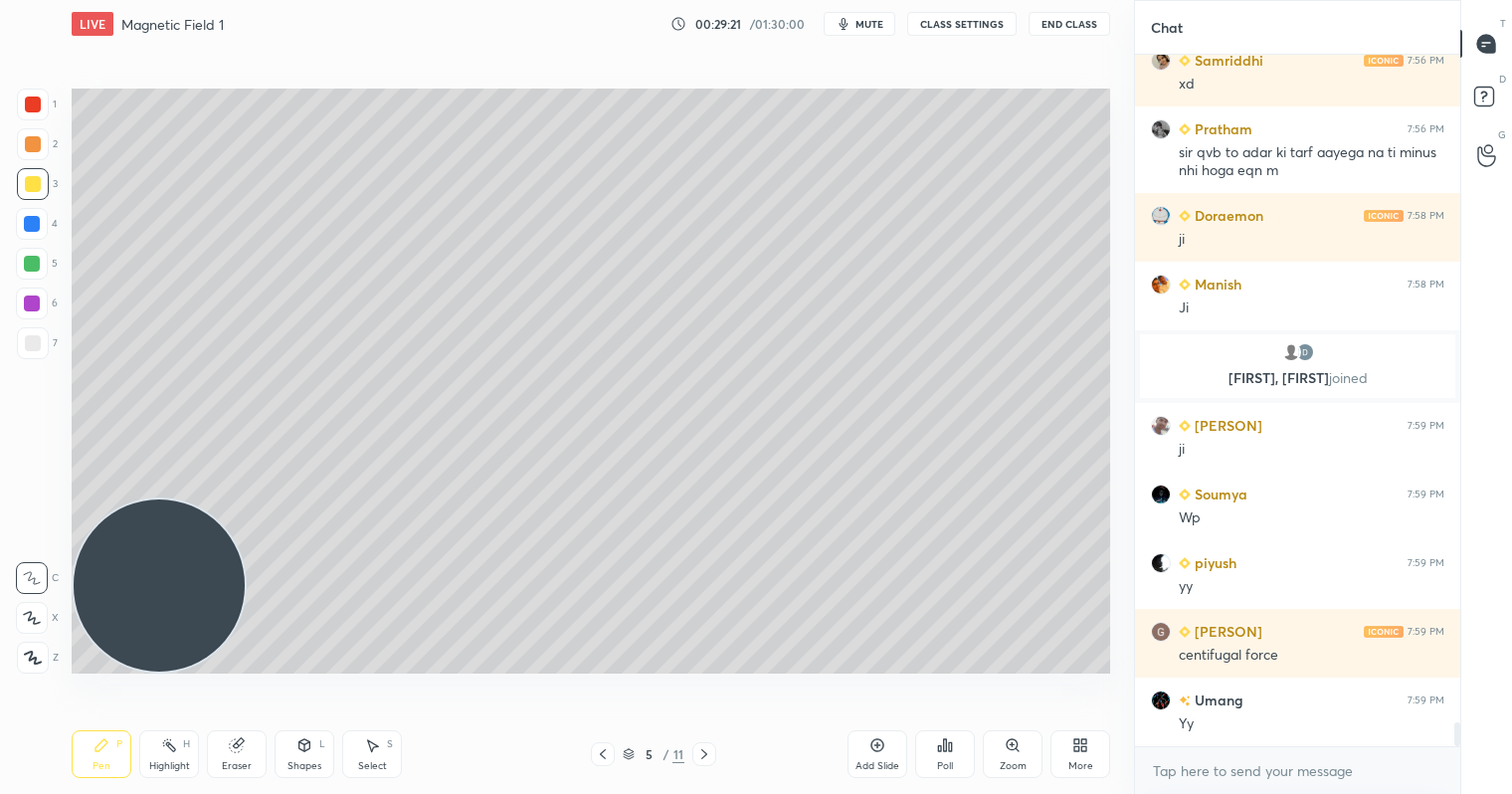 click 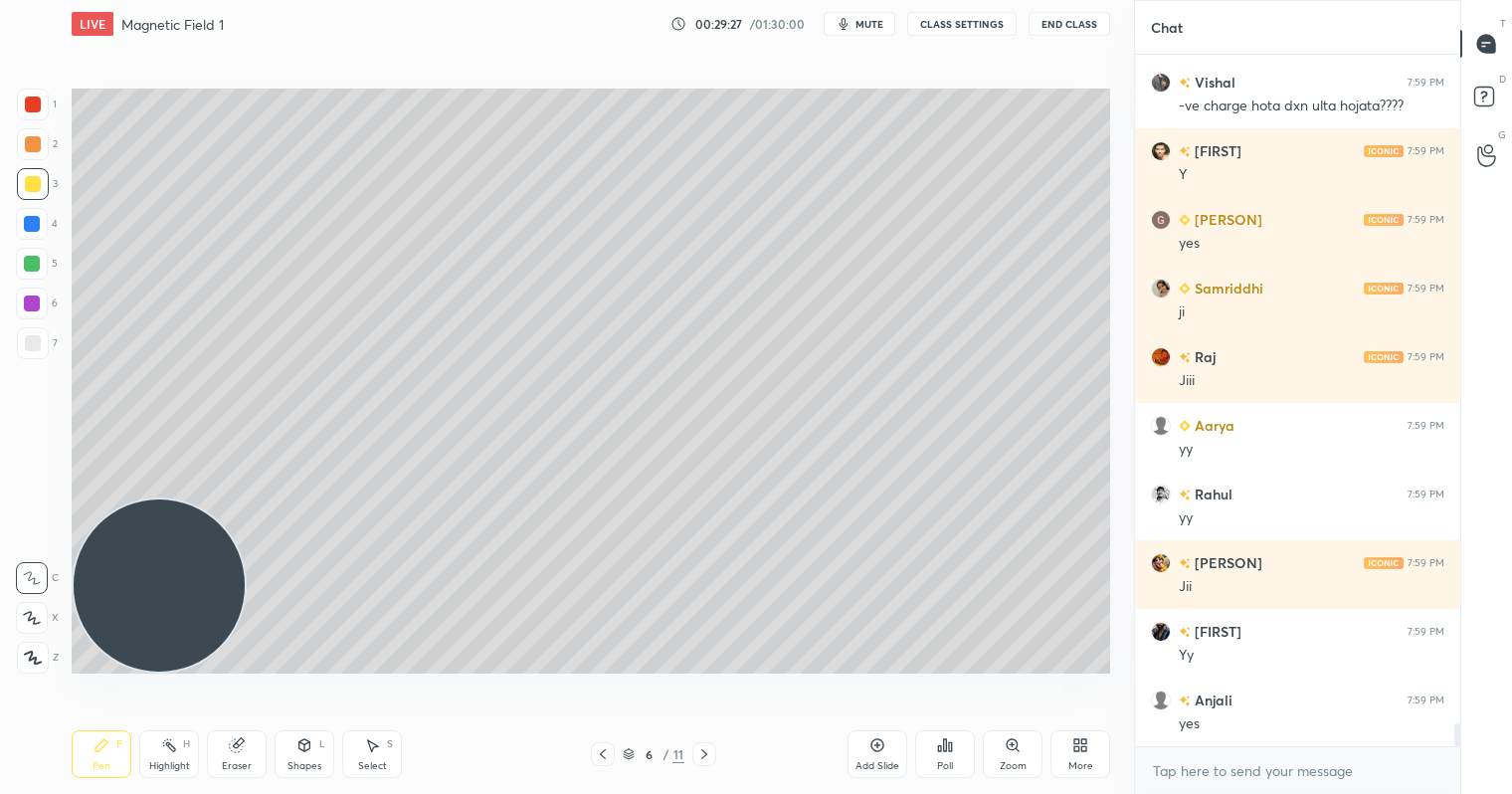 scroll, scrollTop: 20345, scrollLeft: 0, axis: vertical 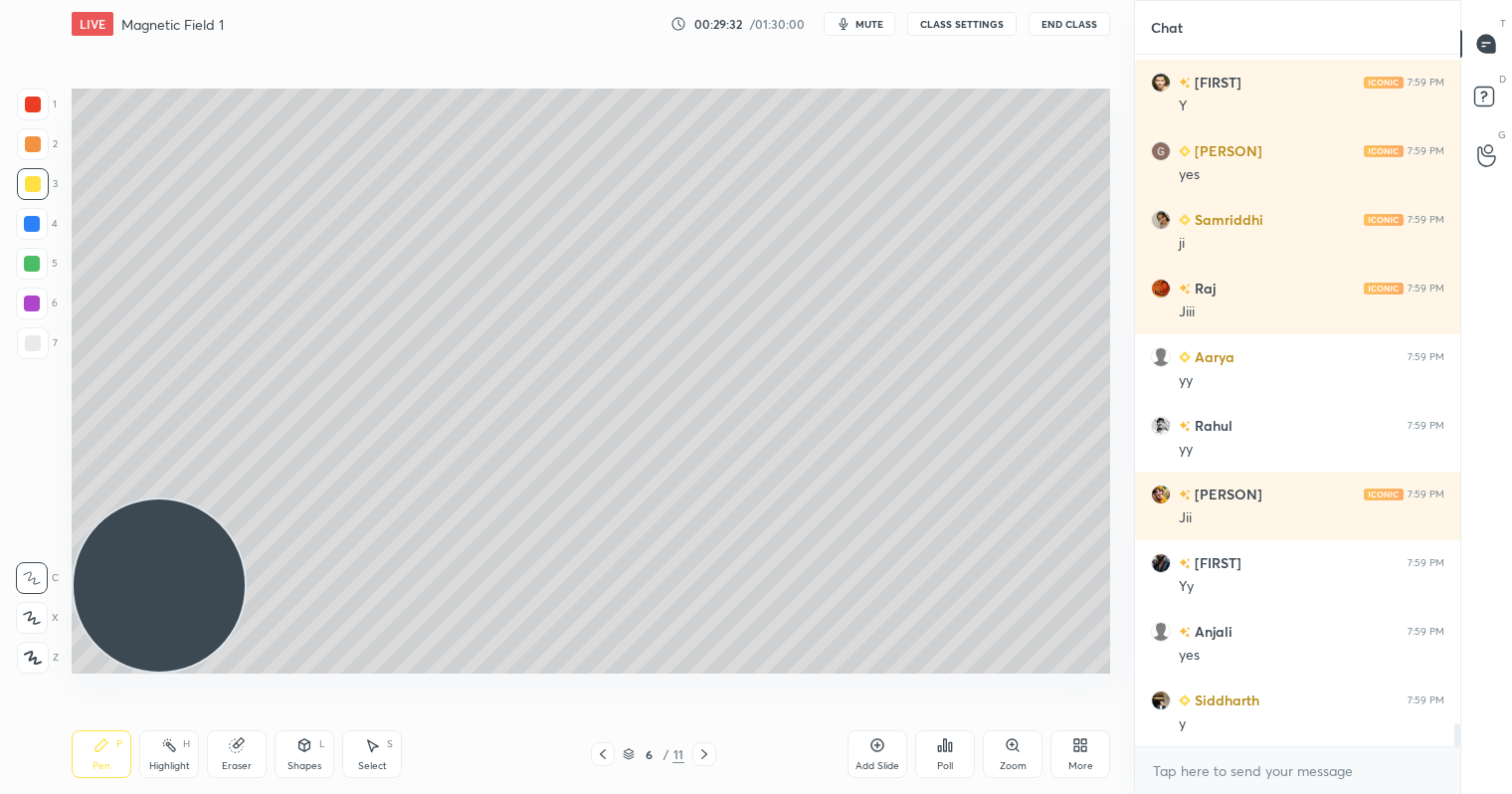 click 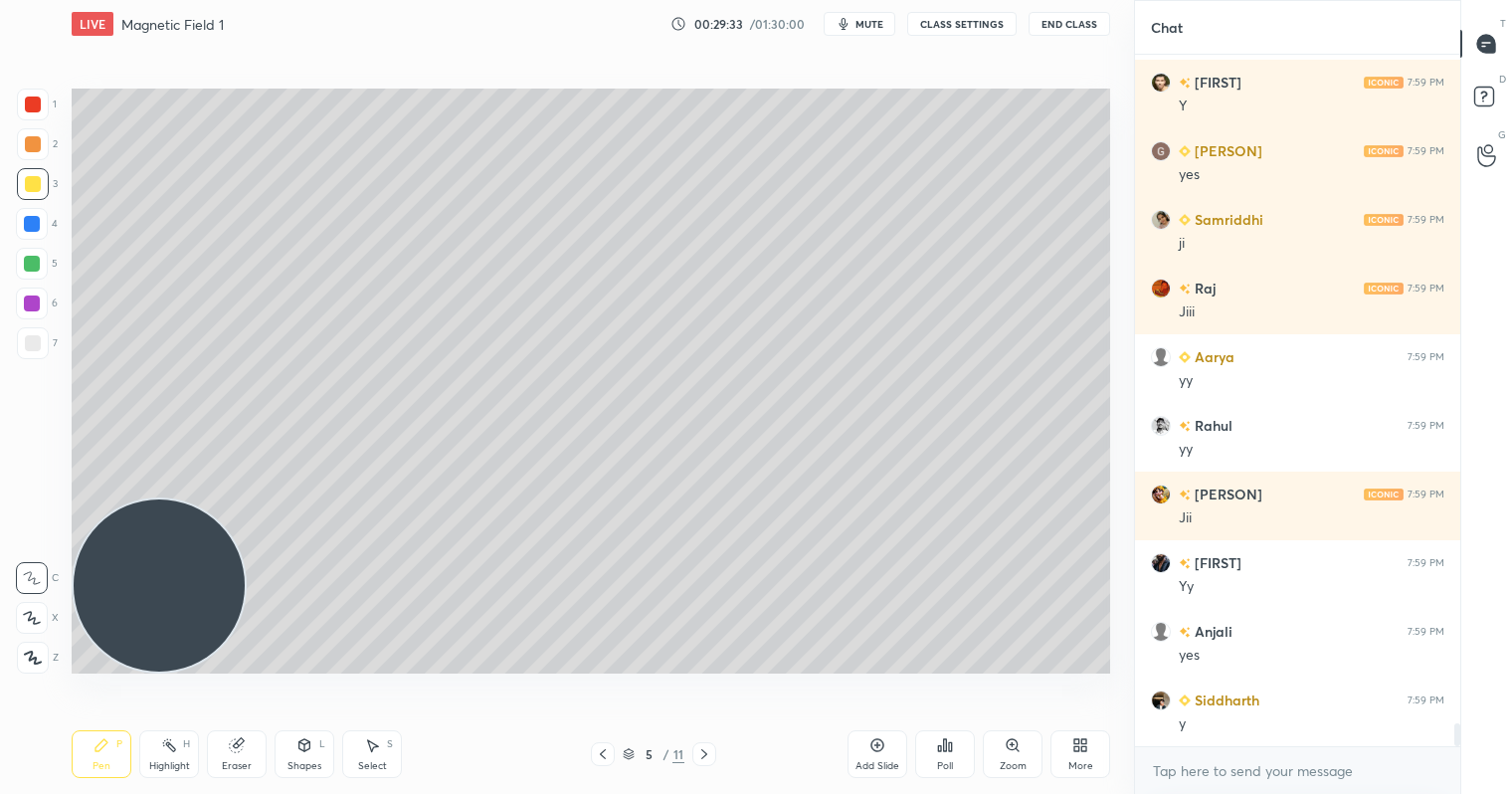 click 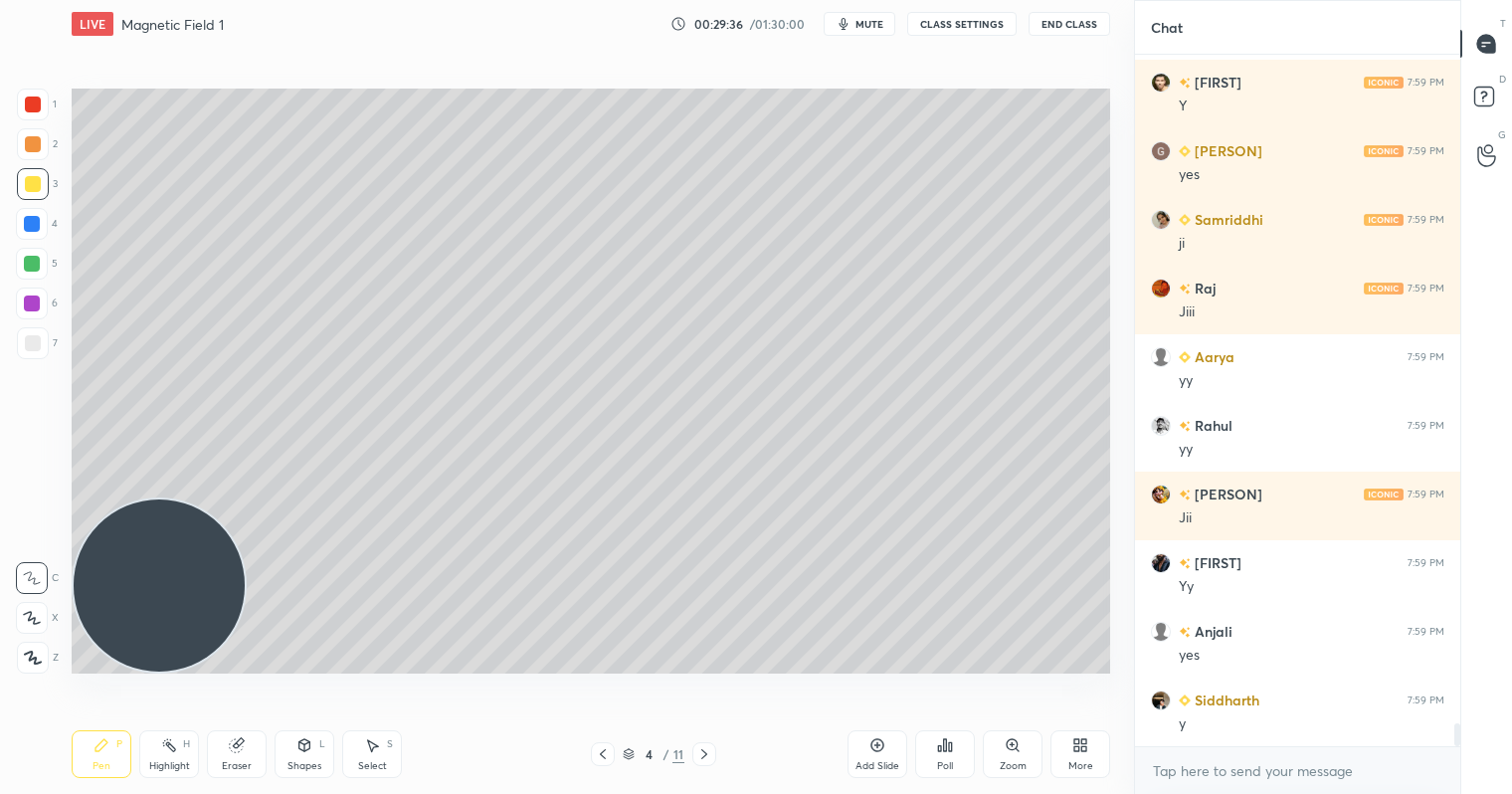 scroll, scrollTop: 20413, scrollLeft: 0, axis: vertical 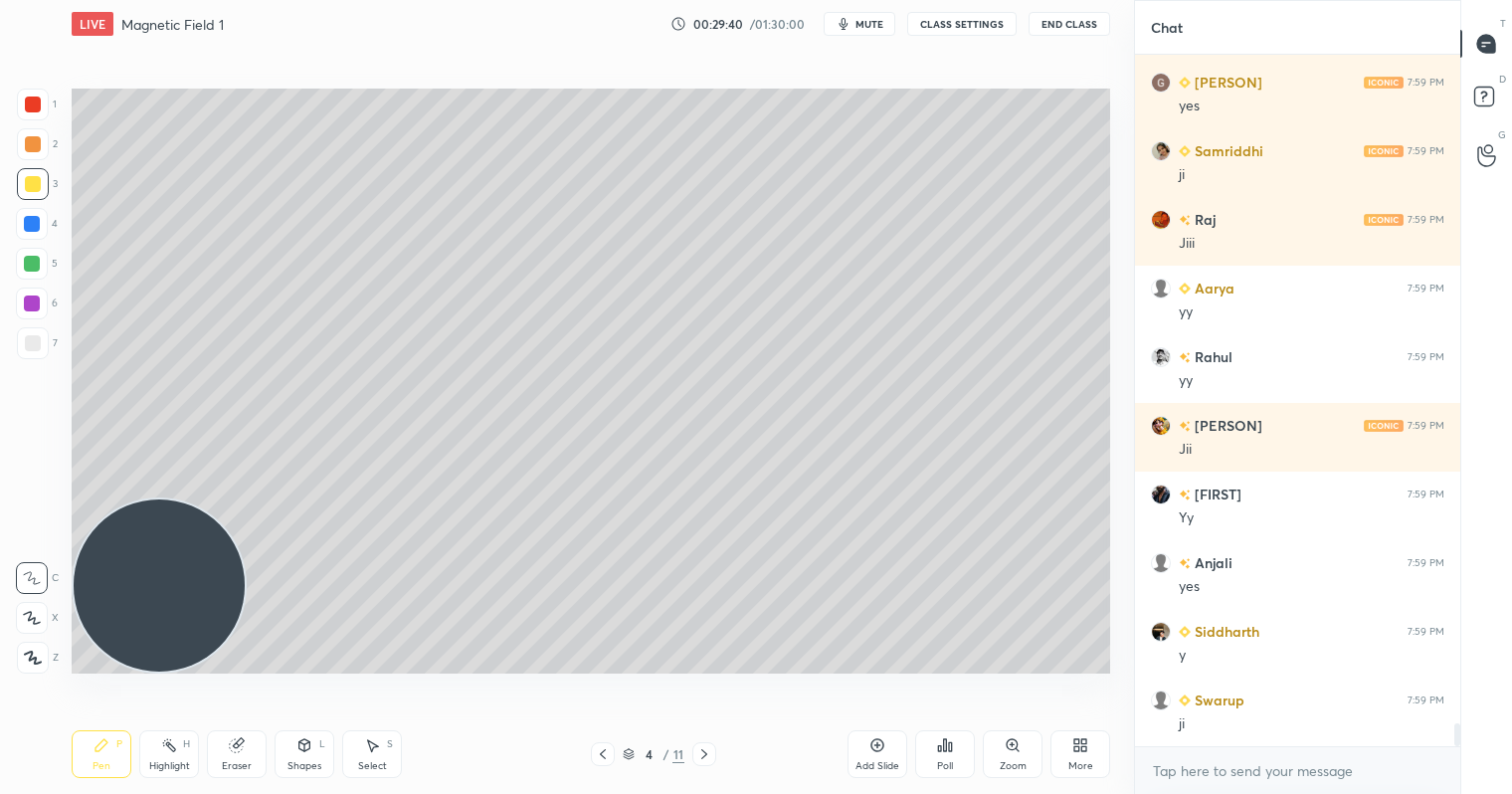 drag, startPoint x: 33, startPoint y: 308, endPoint x: 60, endPoint y: 303, distance: 27.45906 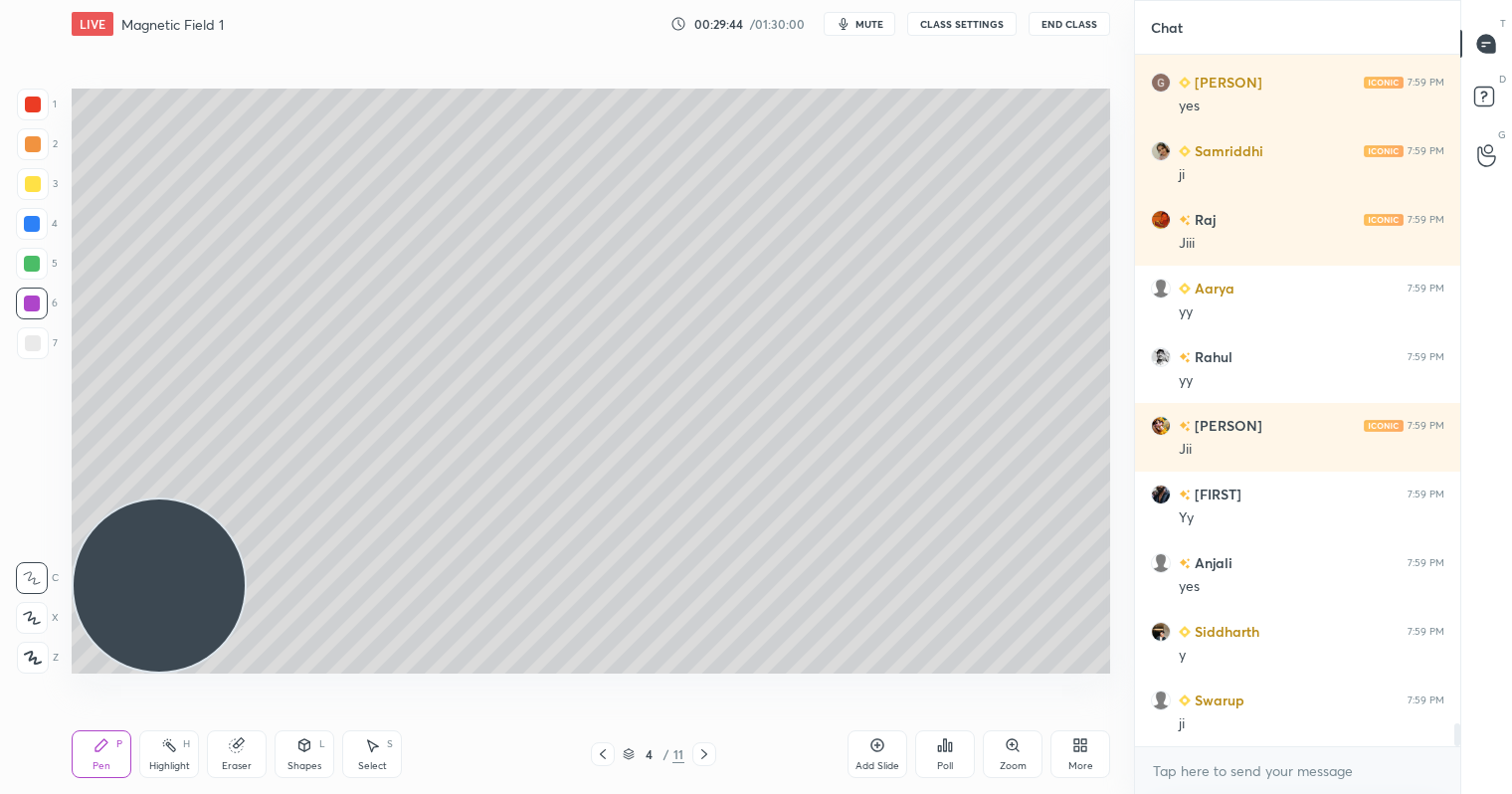 scroll, scrollTop: 20433, scrollLeft: 0, axis: vertical 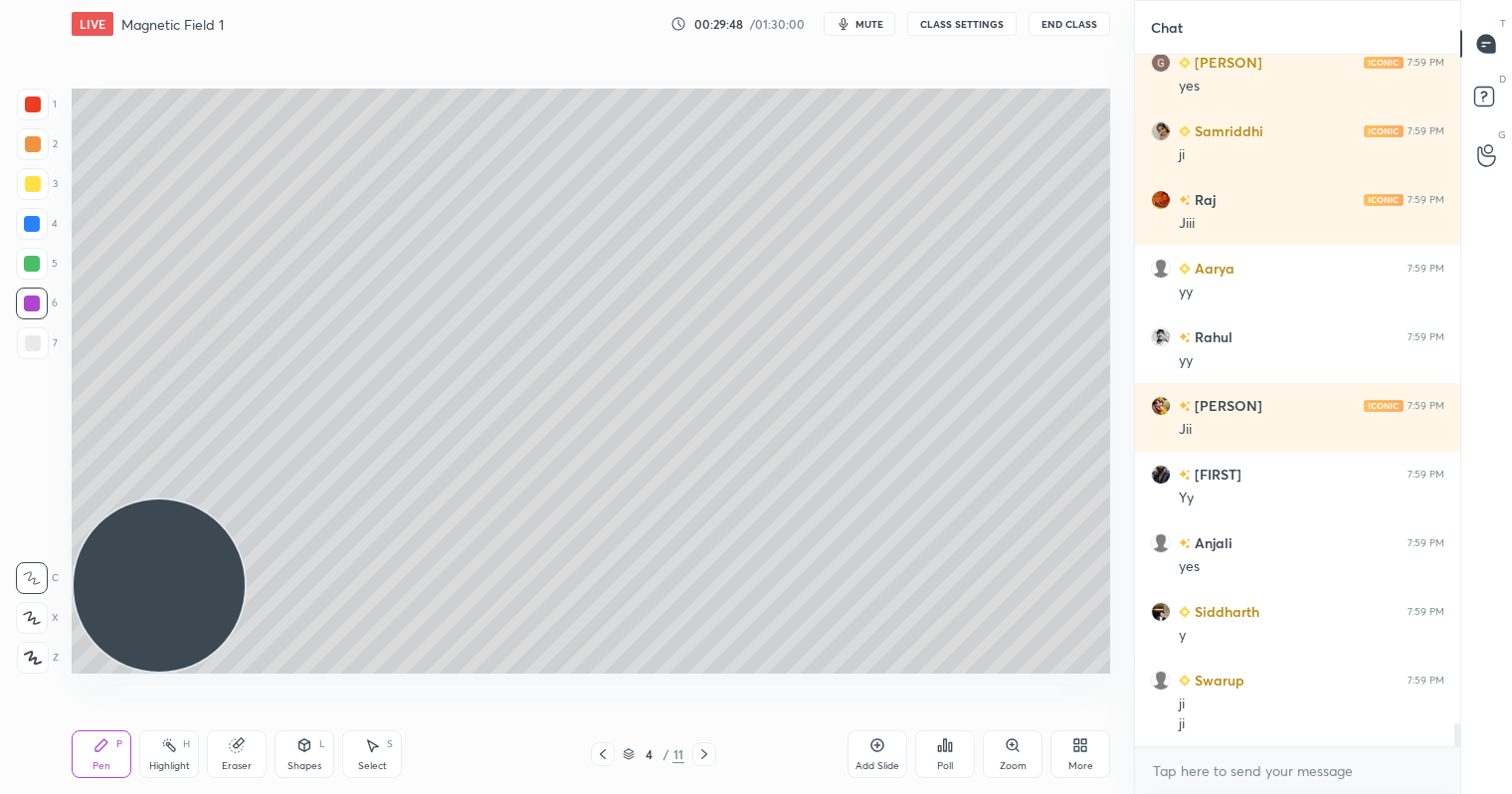 click on "mute" at bounding box center (869, 24) 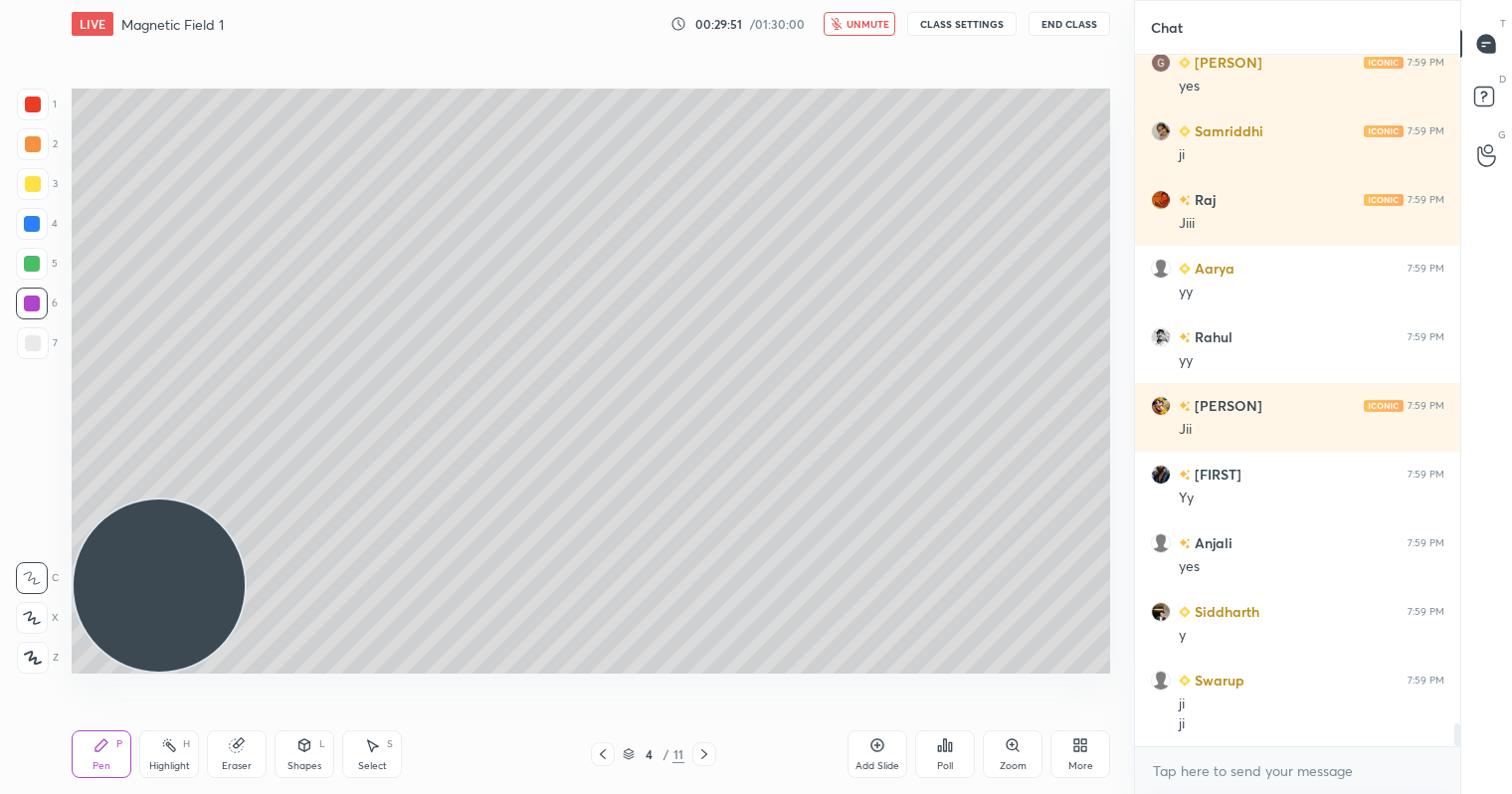 scroll, scrollTop: 20520, scrollLeft: 0, axis: vertical 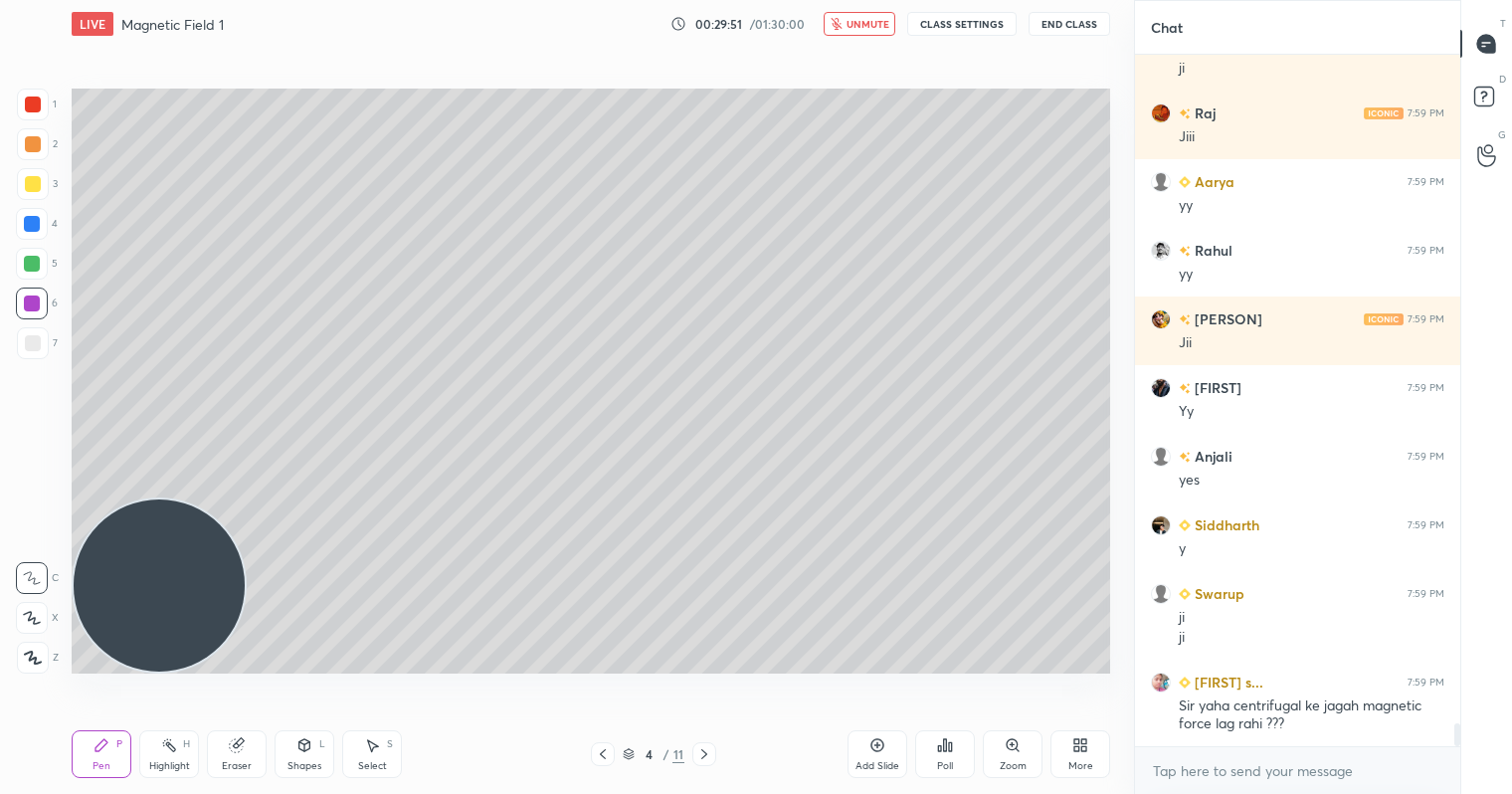 click 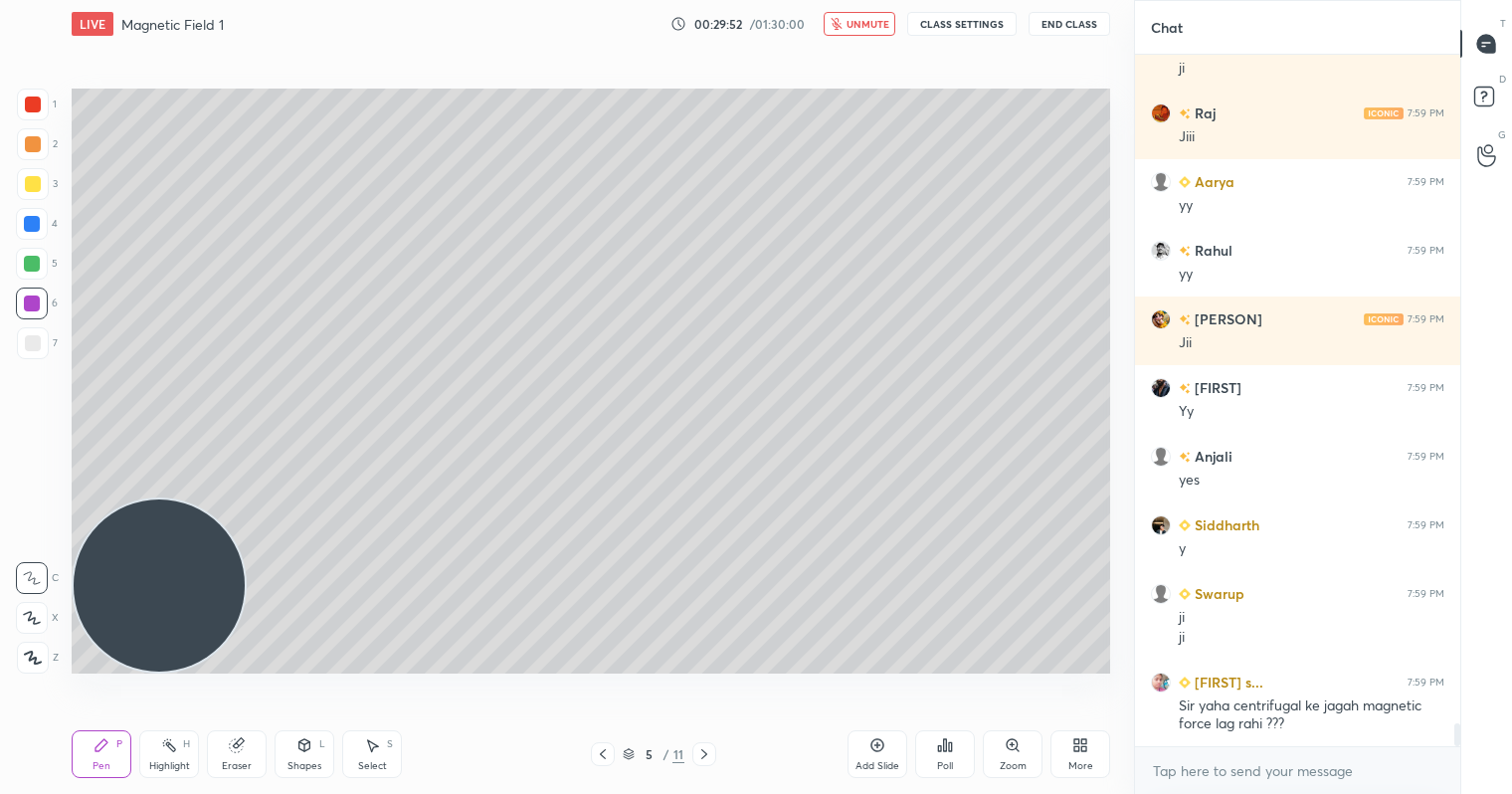 scroll, scrollTop: 20588, scrollLeft: 0, axis: vertical 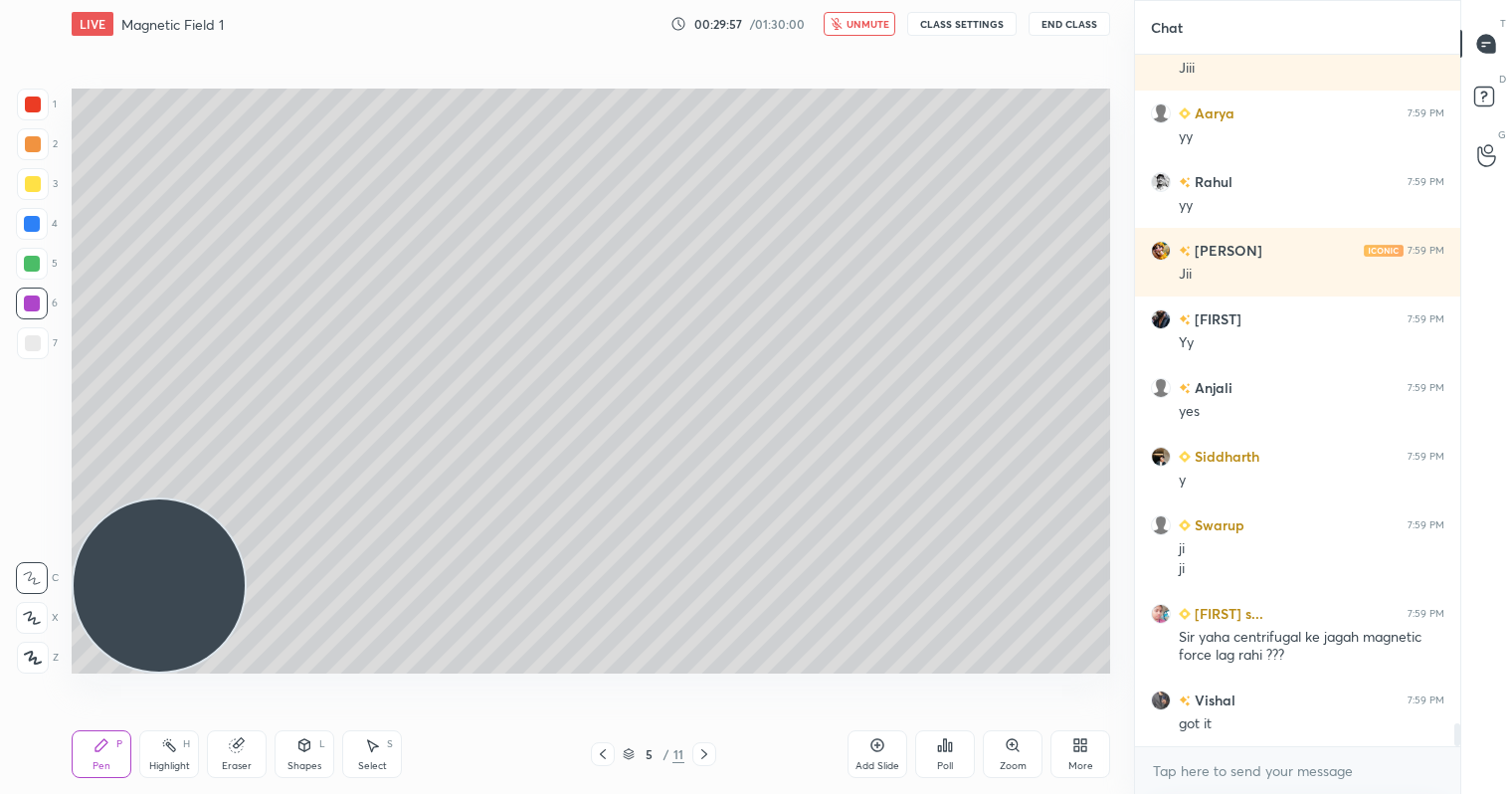 click 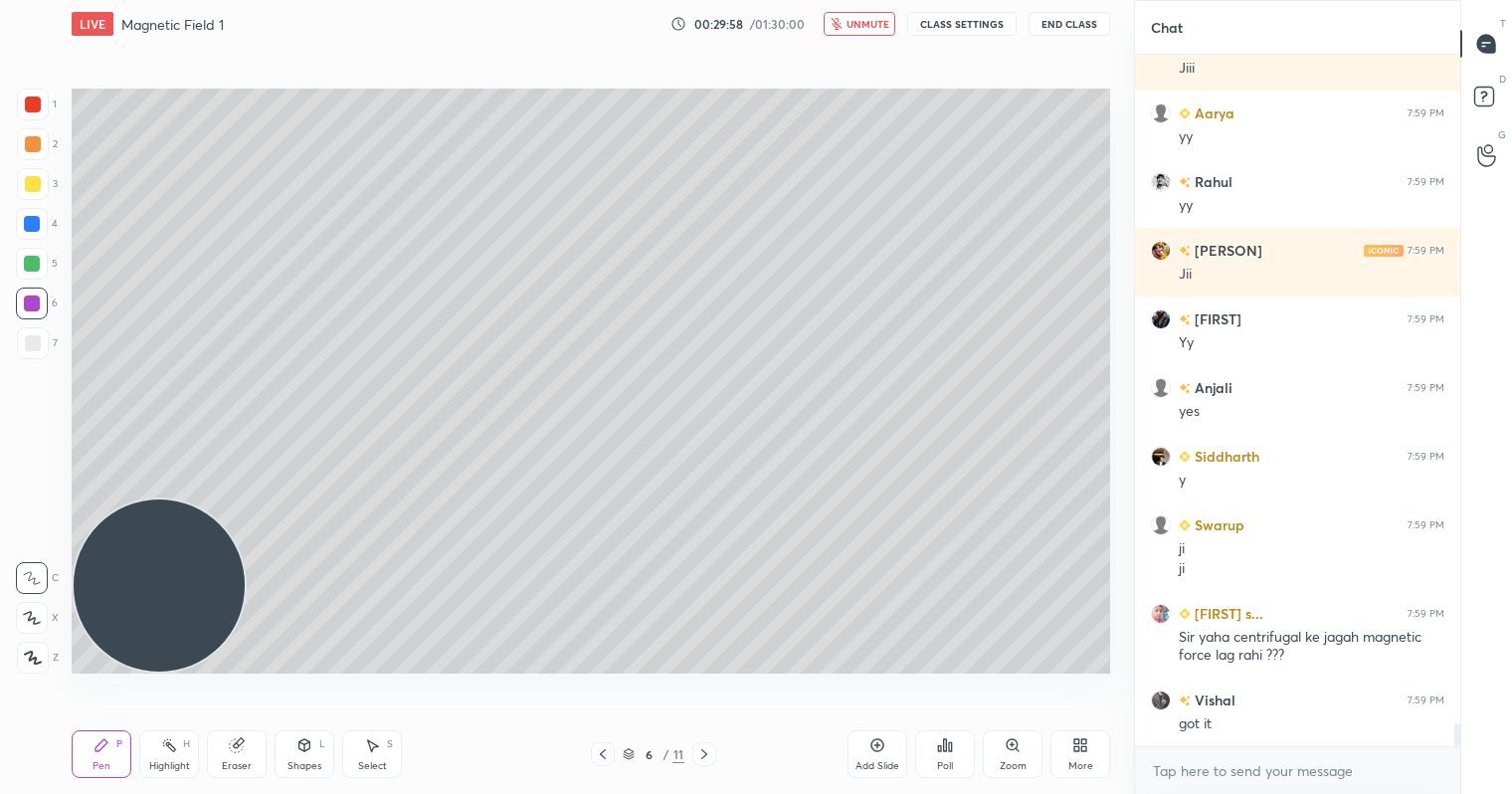 click on "unmute" at bounding box center (867, 24) 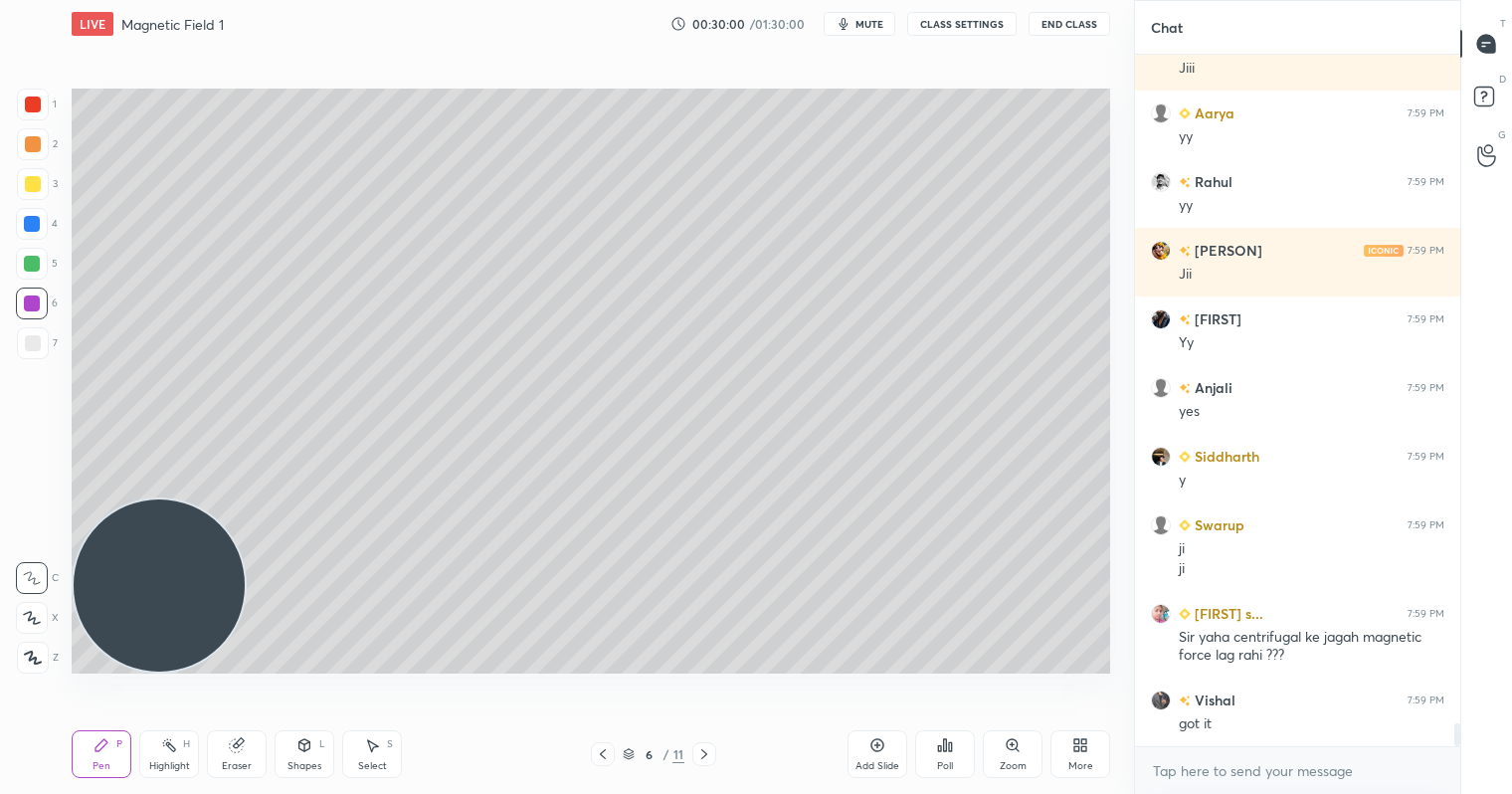 click at bounding box center [32, 264] 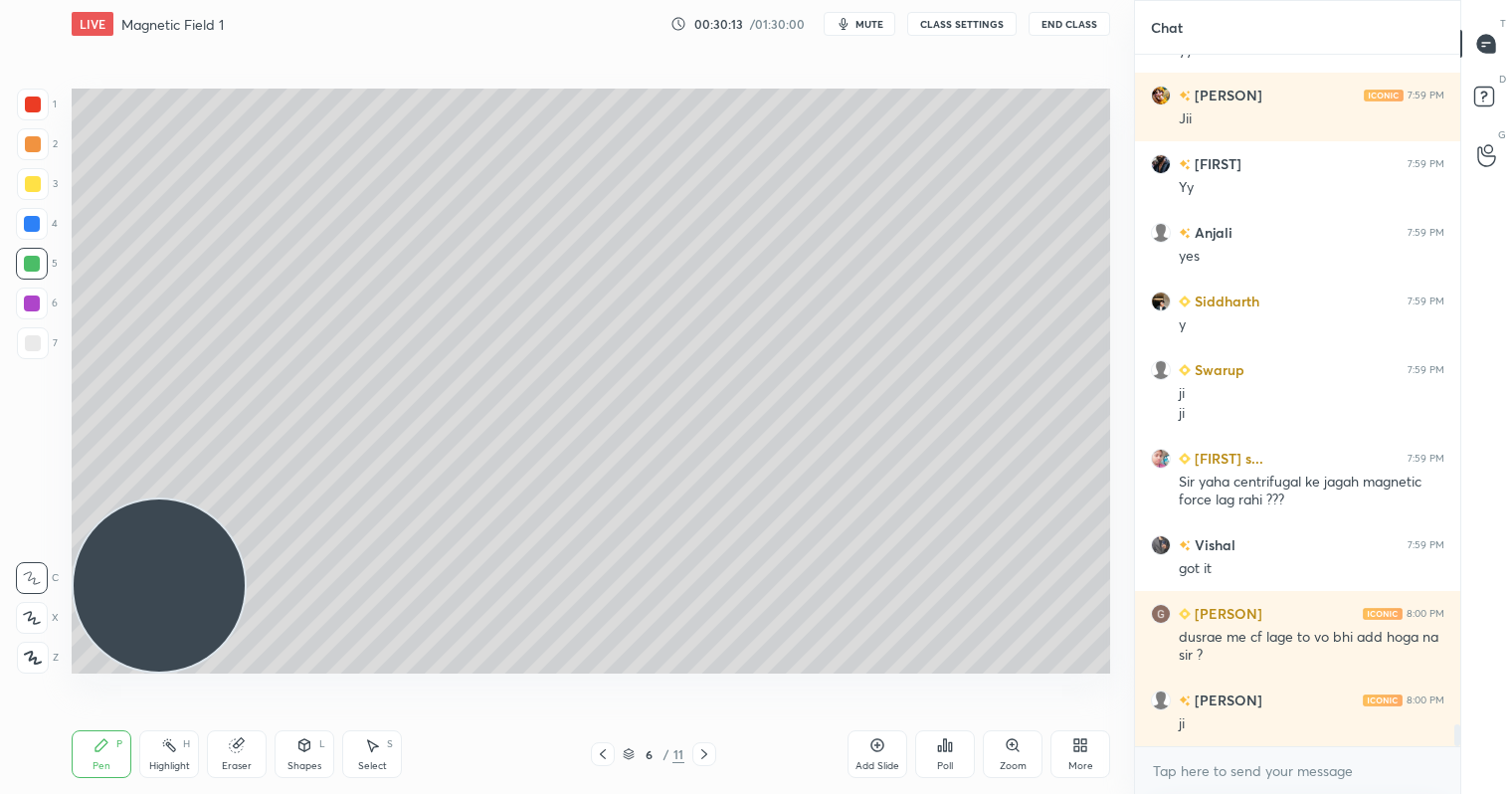 scroll, scrollTop: 20812, scrollLeft: 0, axis: vertical 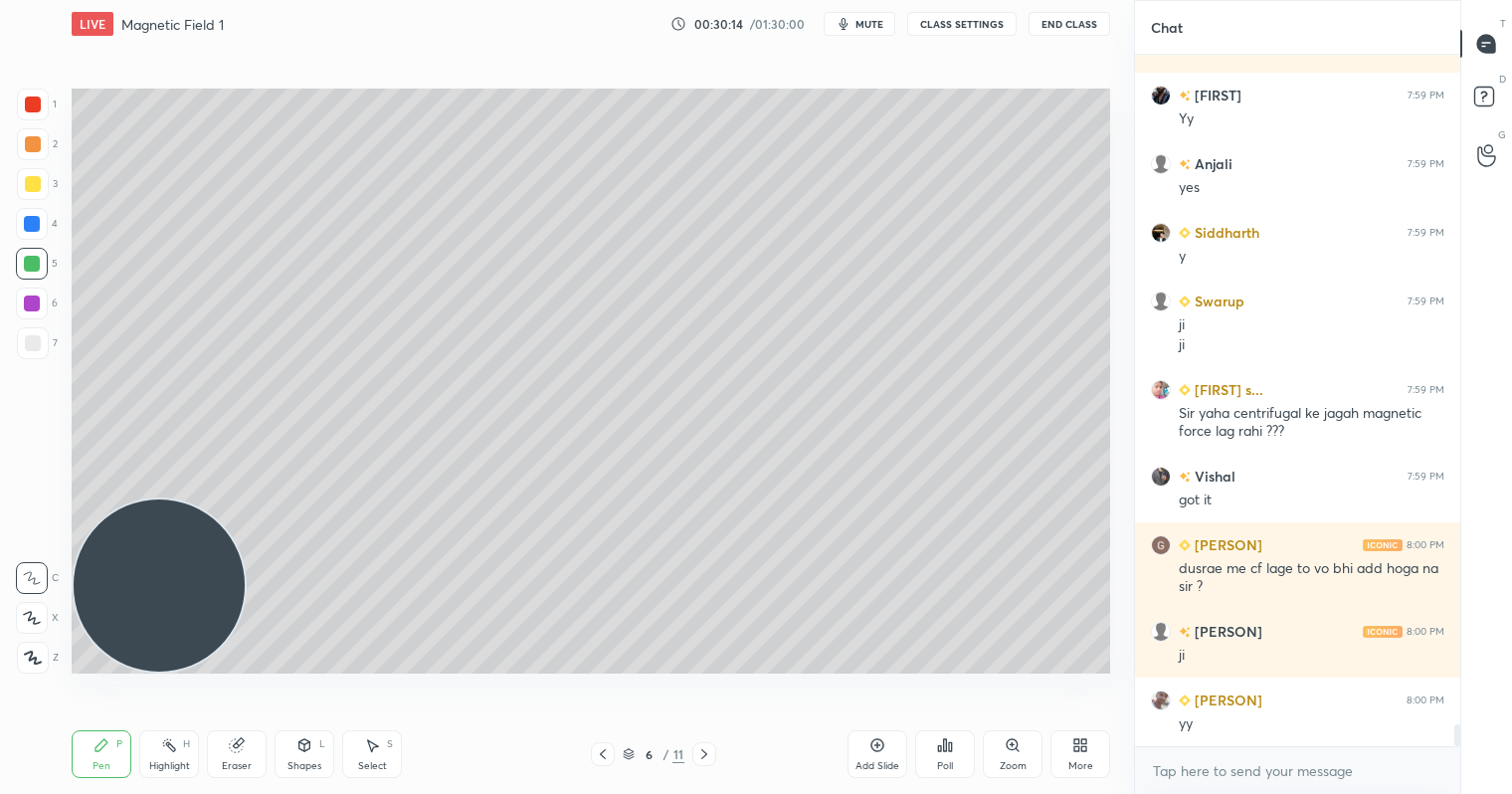 click at bounding box center (32, 303) 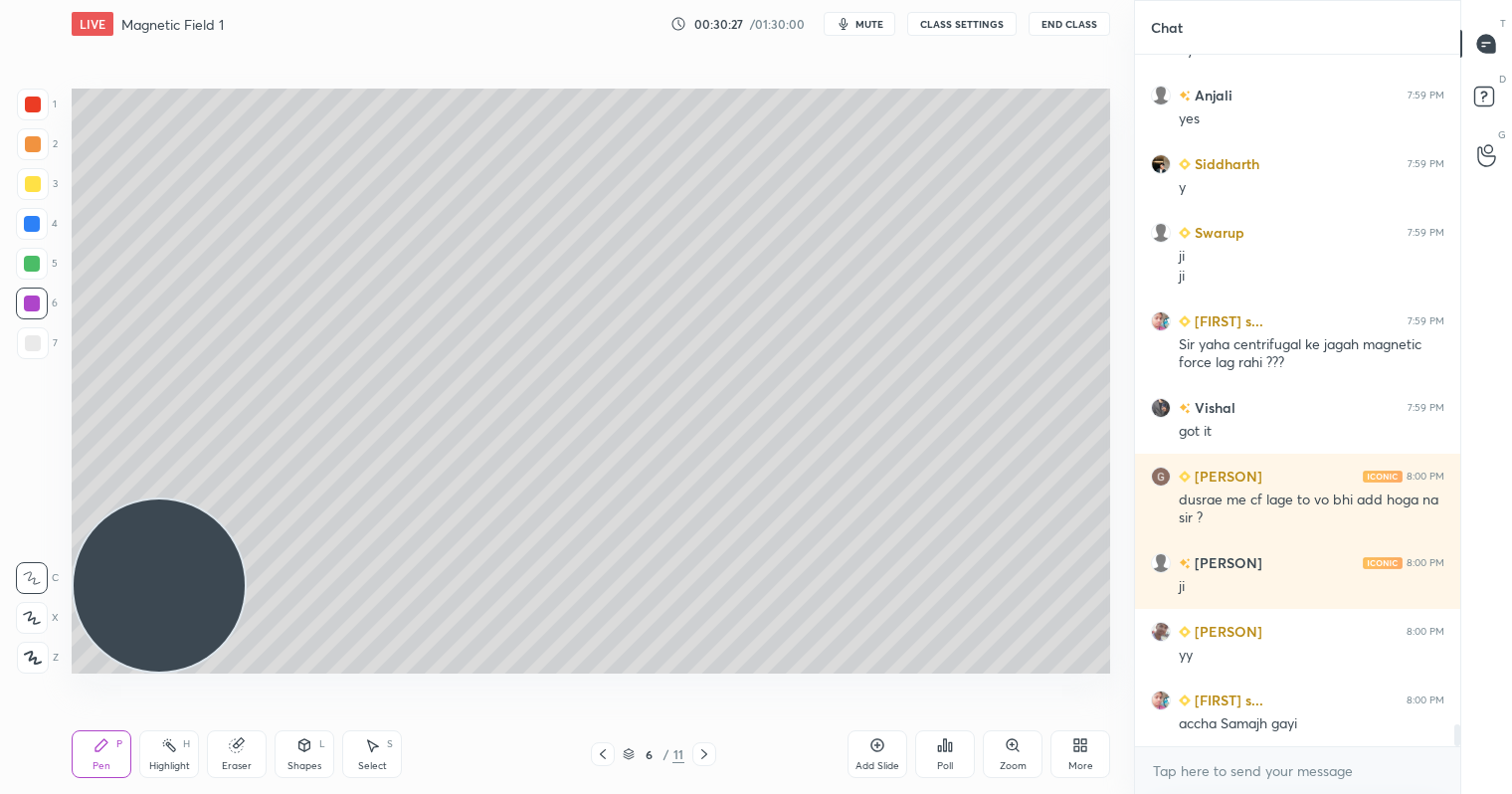 scroll, scrollTop: 20949, scrollLeft: 0, axis: vertical 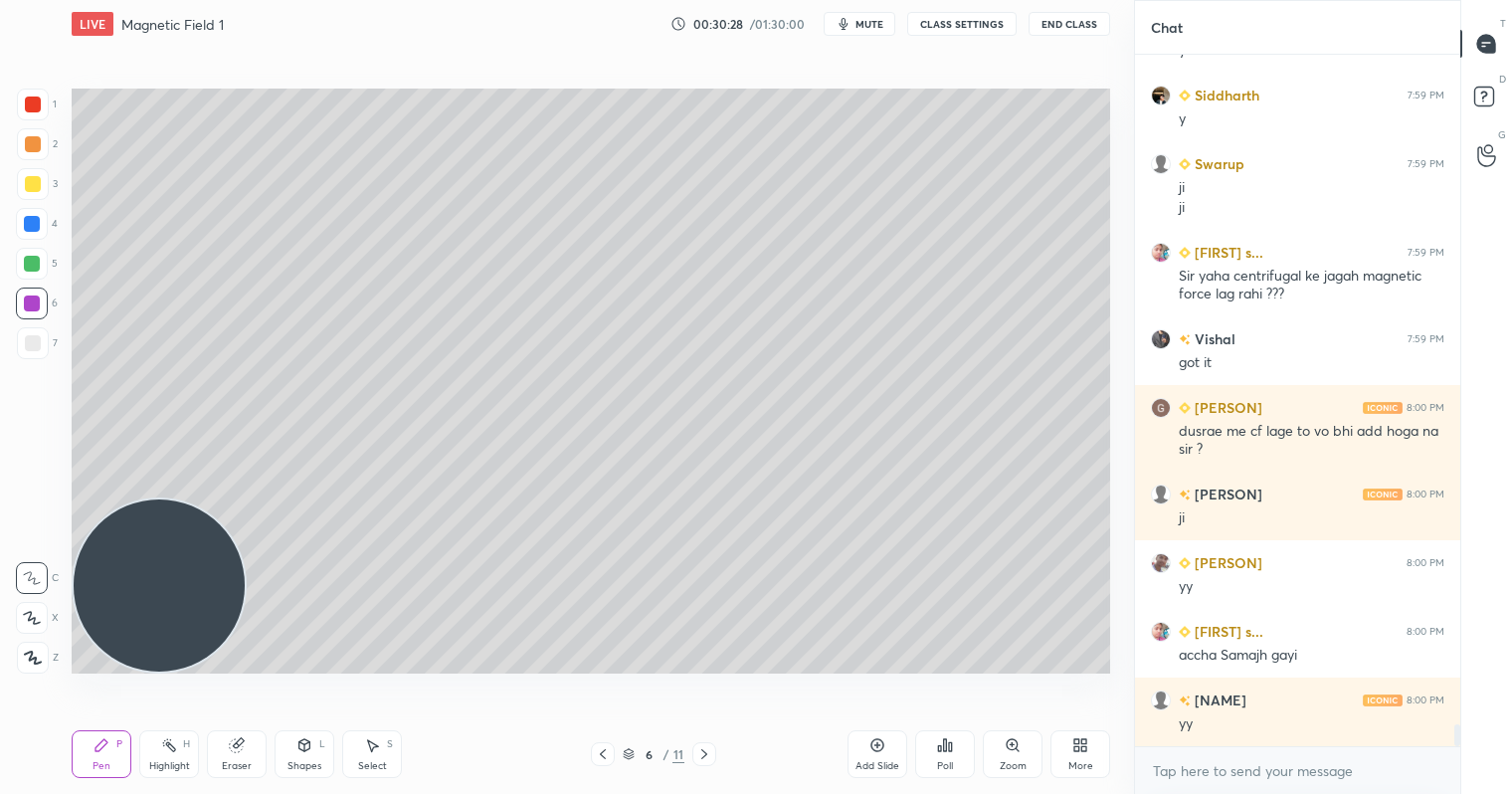 click at bounding box center [33, 343] 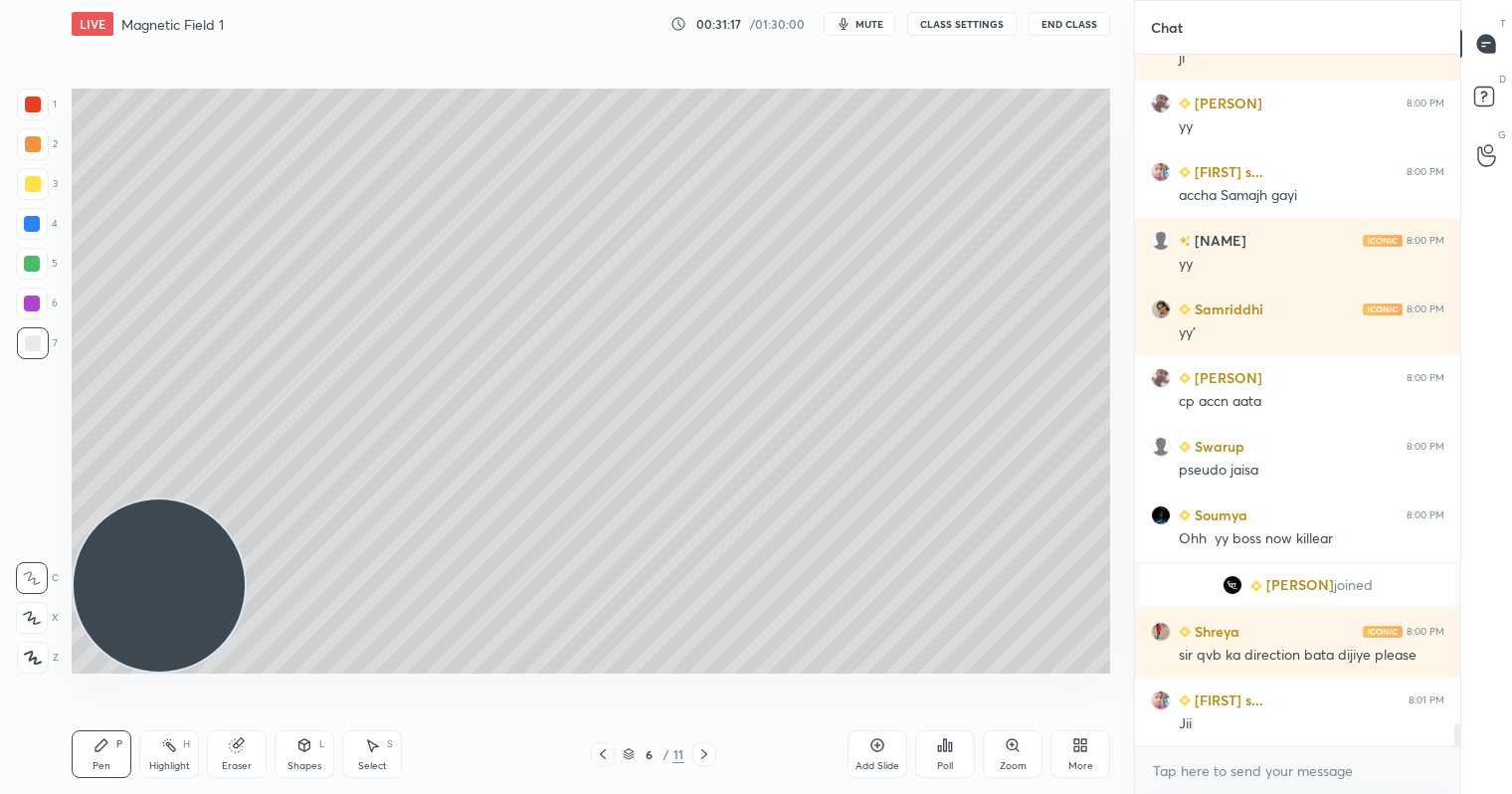 scroll, scrollTop: 20910, scrollLeft: 0, axis: vertical 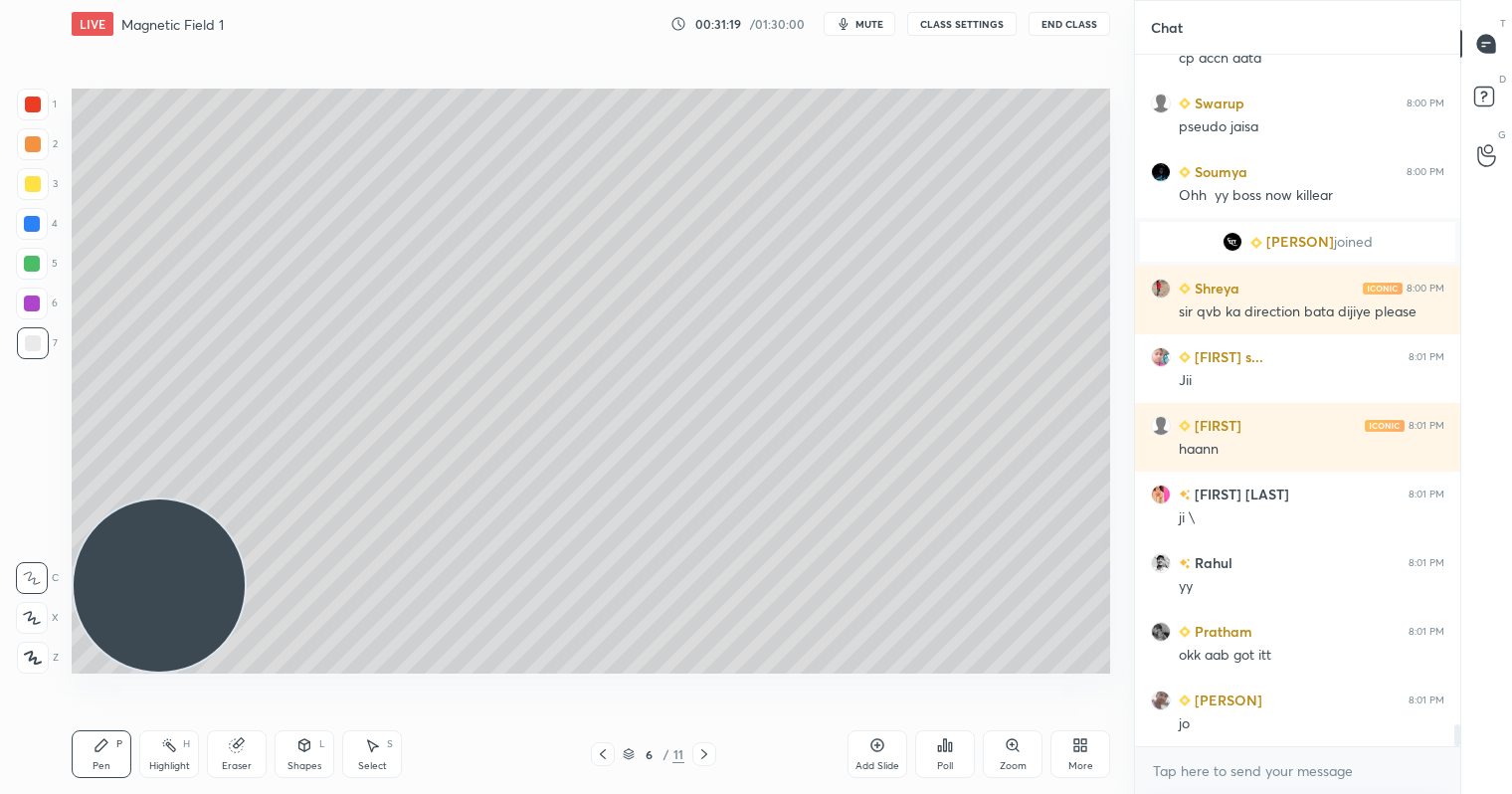 click 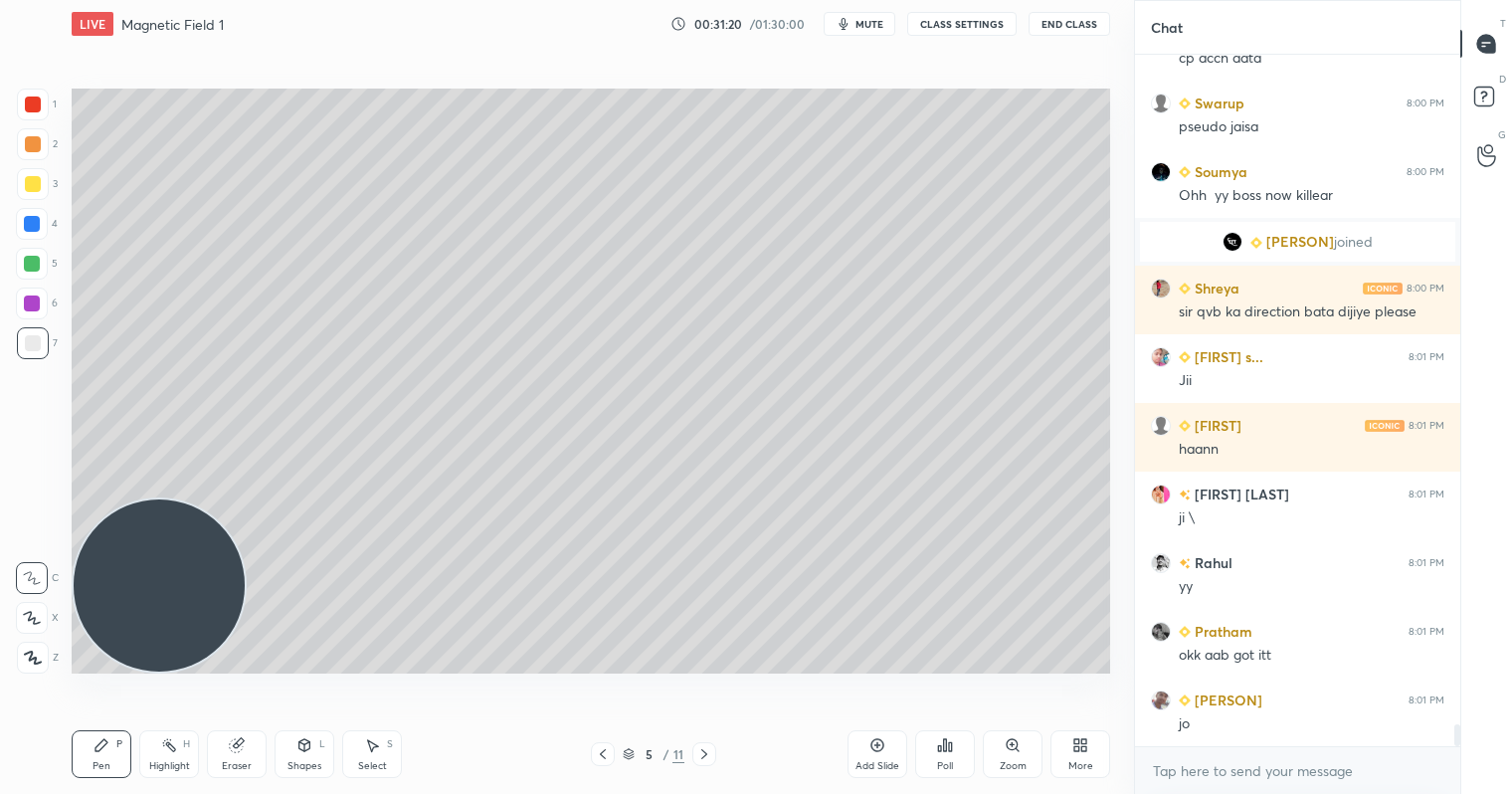 scroll, scrollTop: 21253, scrollLeft: 0, axis: vertical 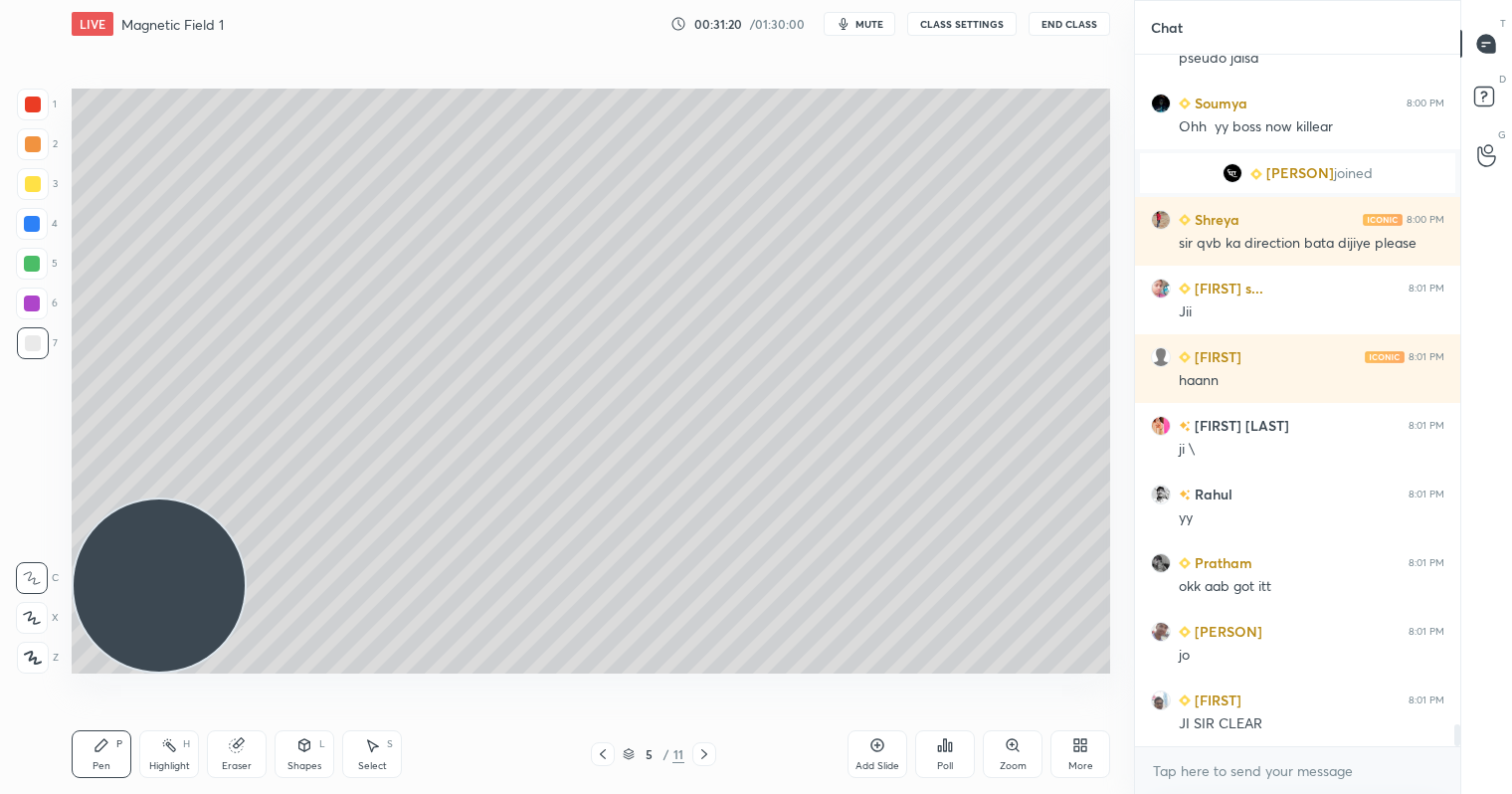 click 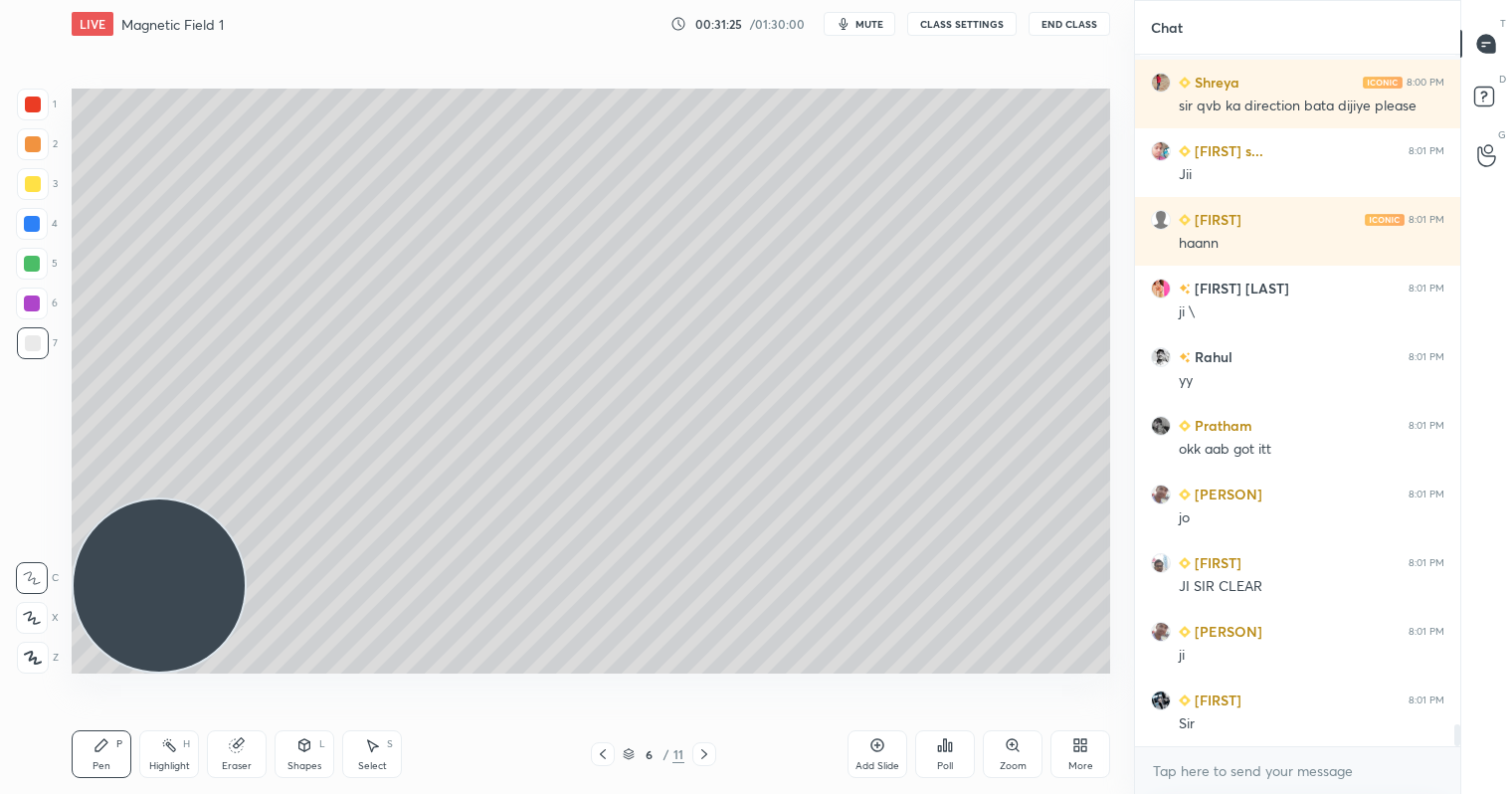 scroll, scrollTop: 21459, scrollLeft: 0, axis: vertical 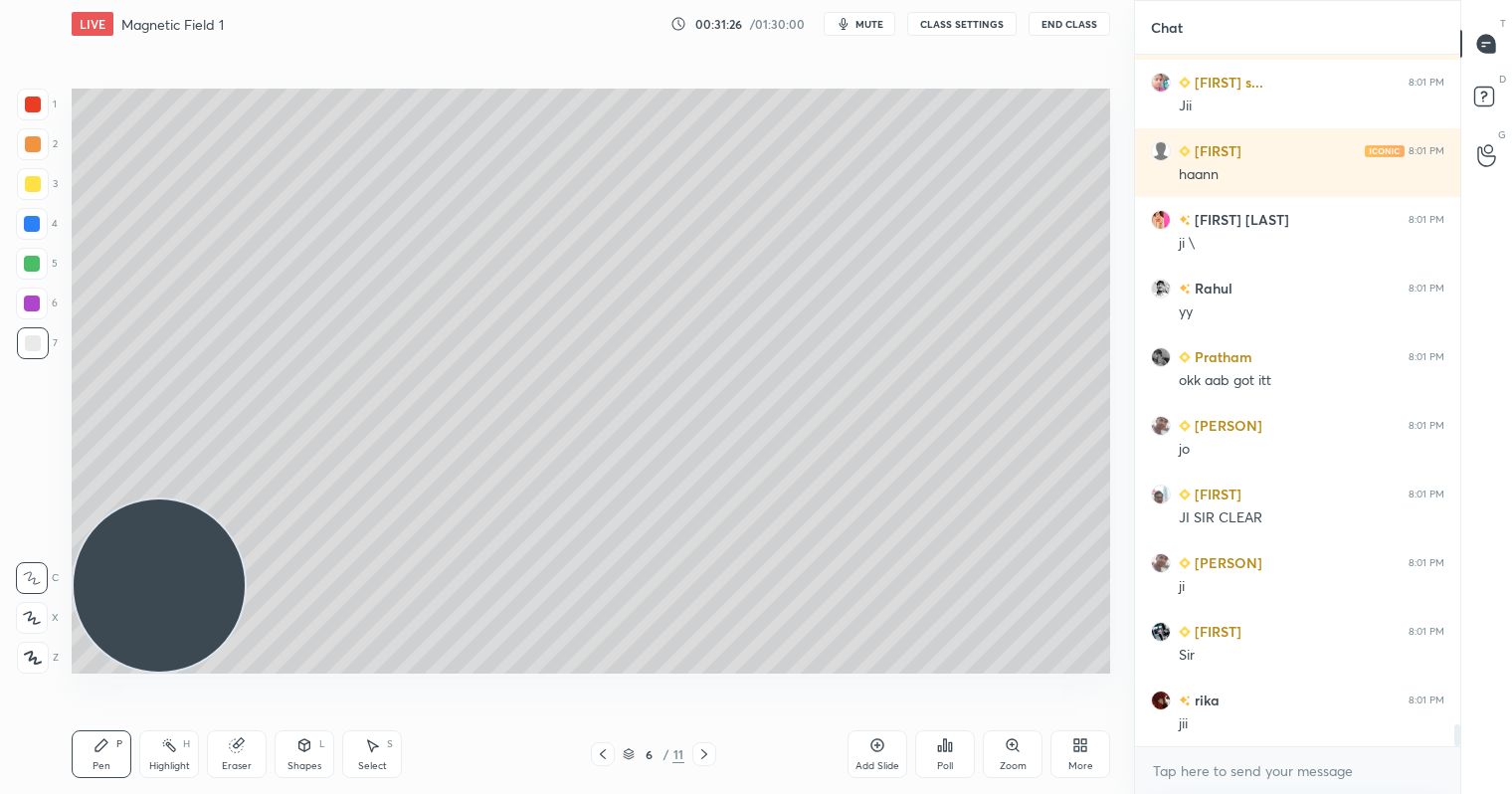 click at bounding box center (33, 184) 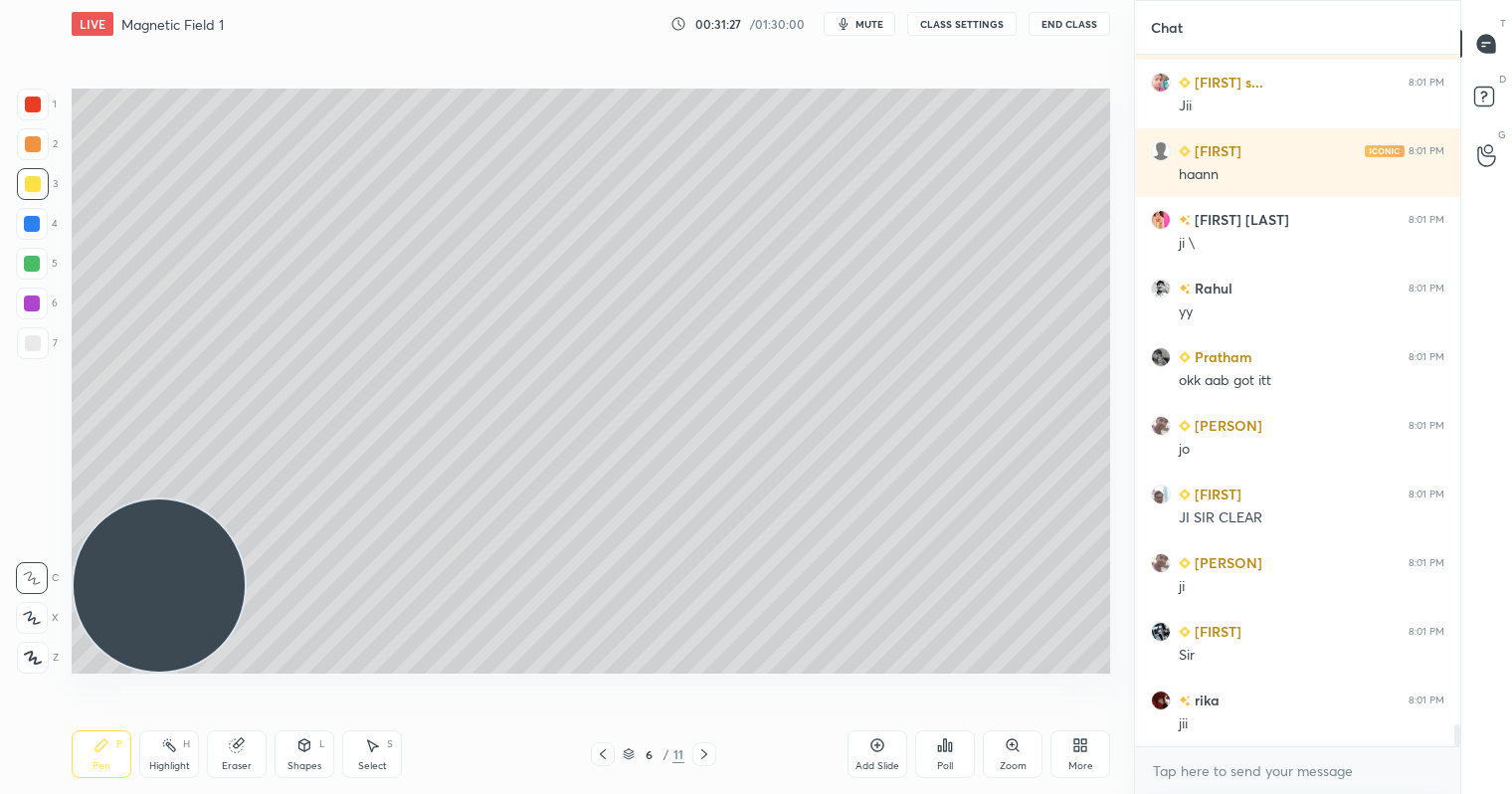 scroll, scrollTop: 21528, scrollLeft: 0, axis: vertical 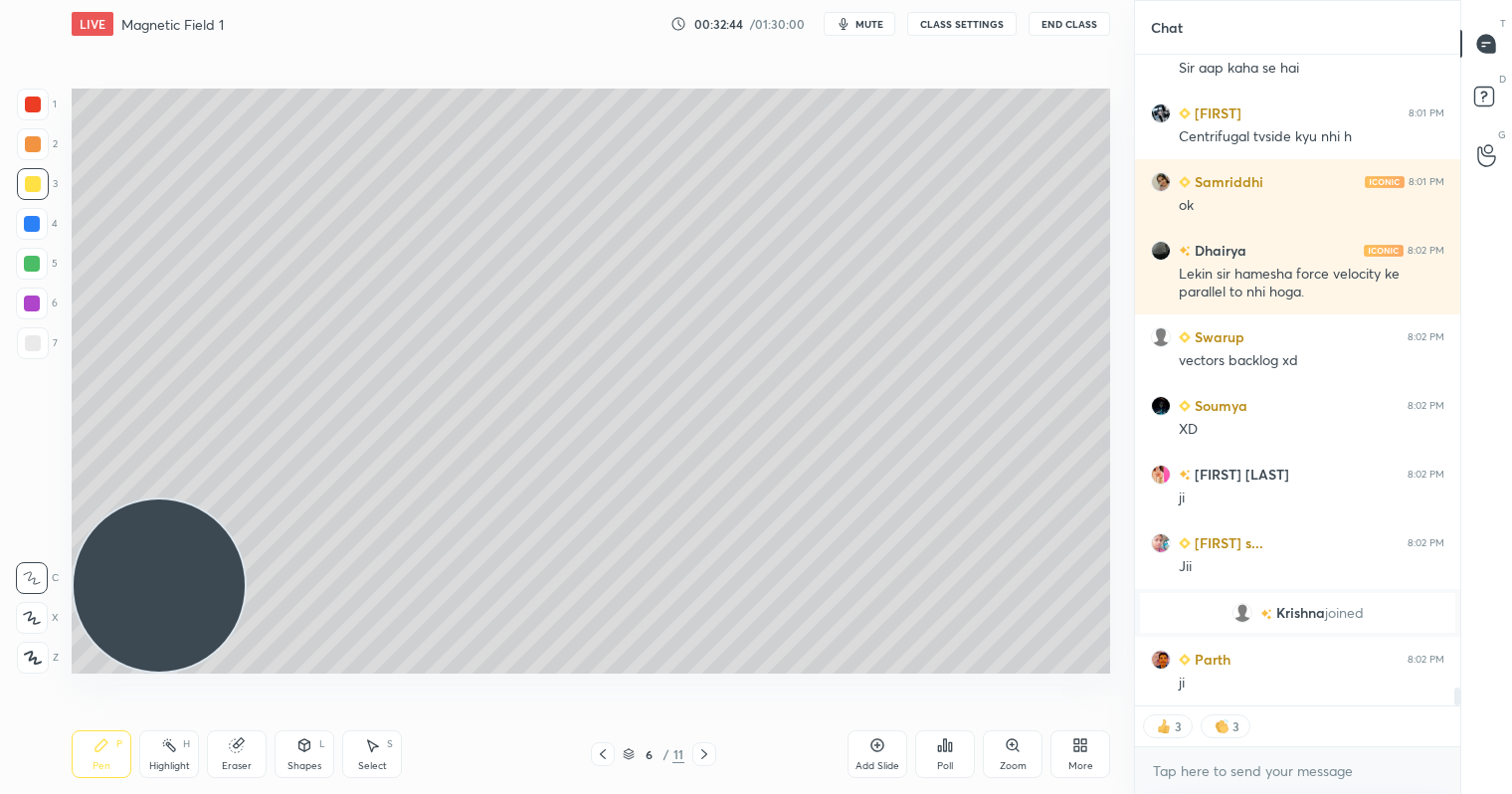 click on "Add Slide" at bounding box center (877, 754) 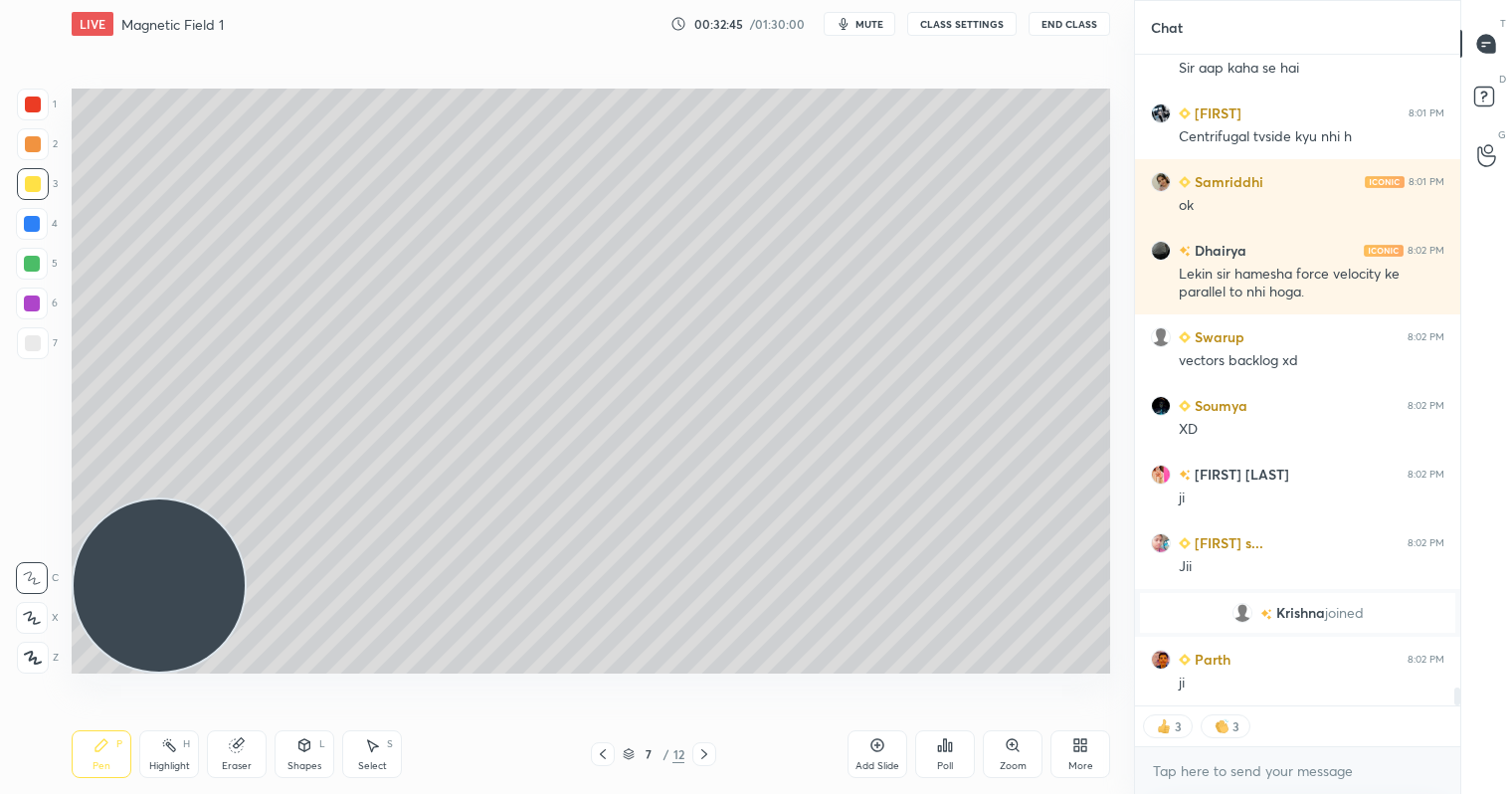 click at bounding box center [33, 144] 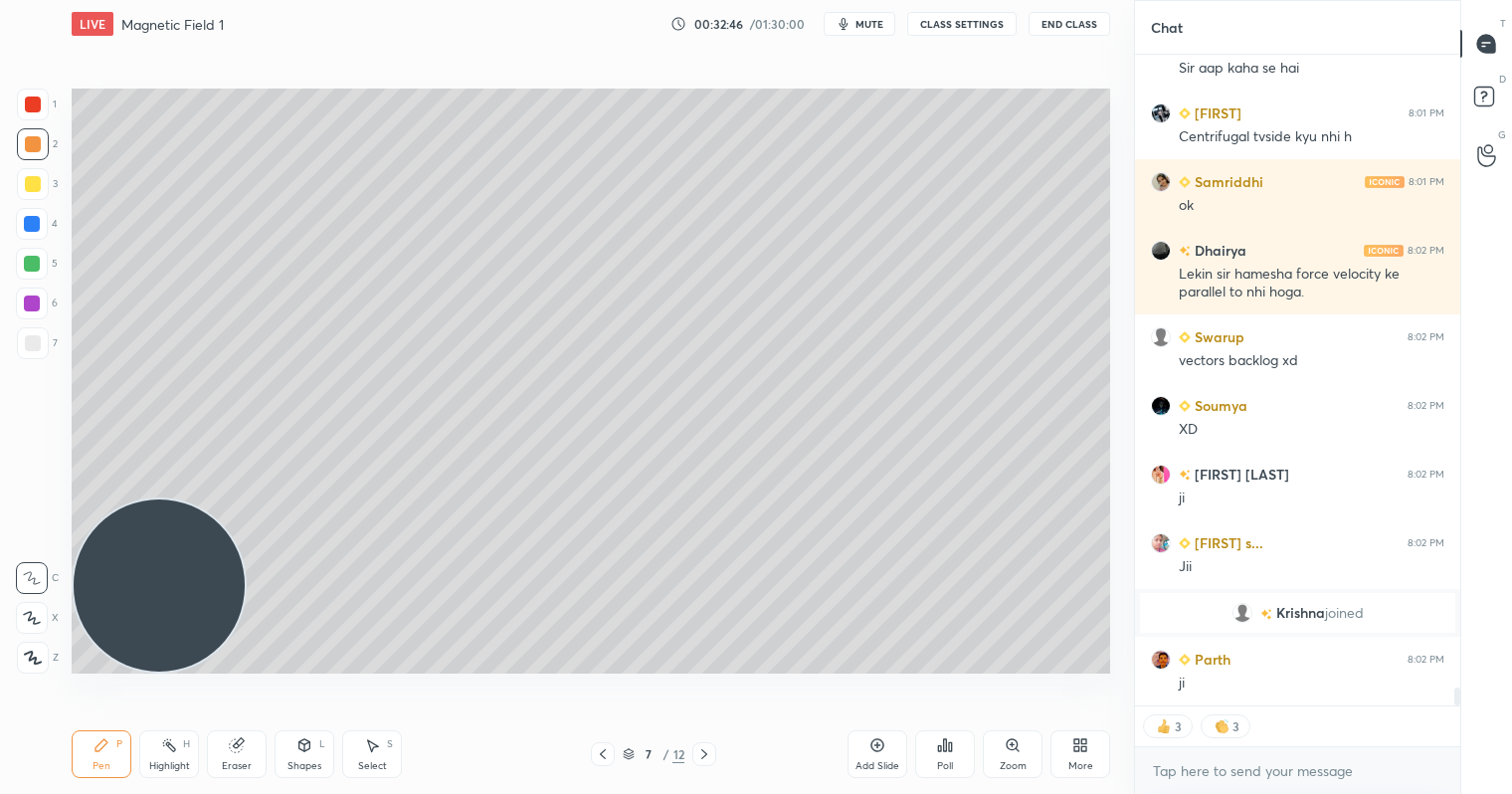 scroll, scrollTop: 22613, scrollLeft: 0, axis: vertical 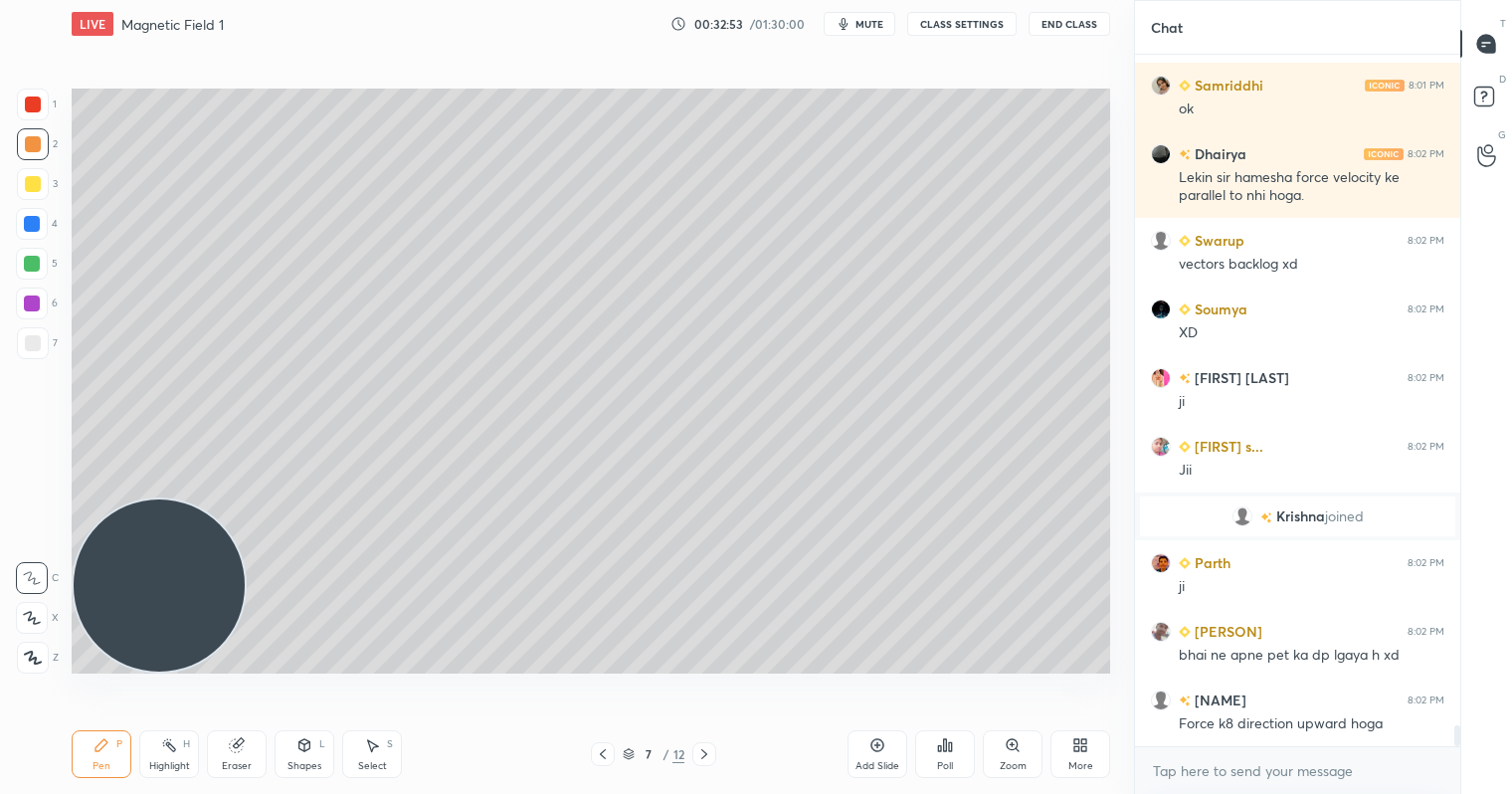 drag, startPoint x: 29, startPoint y: 336, endPoint x: 64, endPoint y: 323, distance: 37.336309 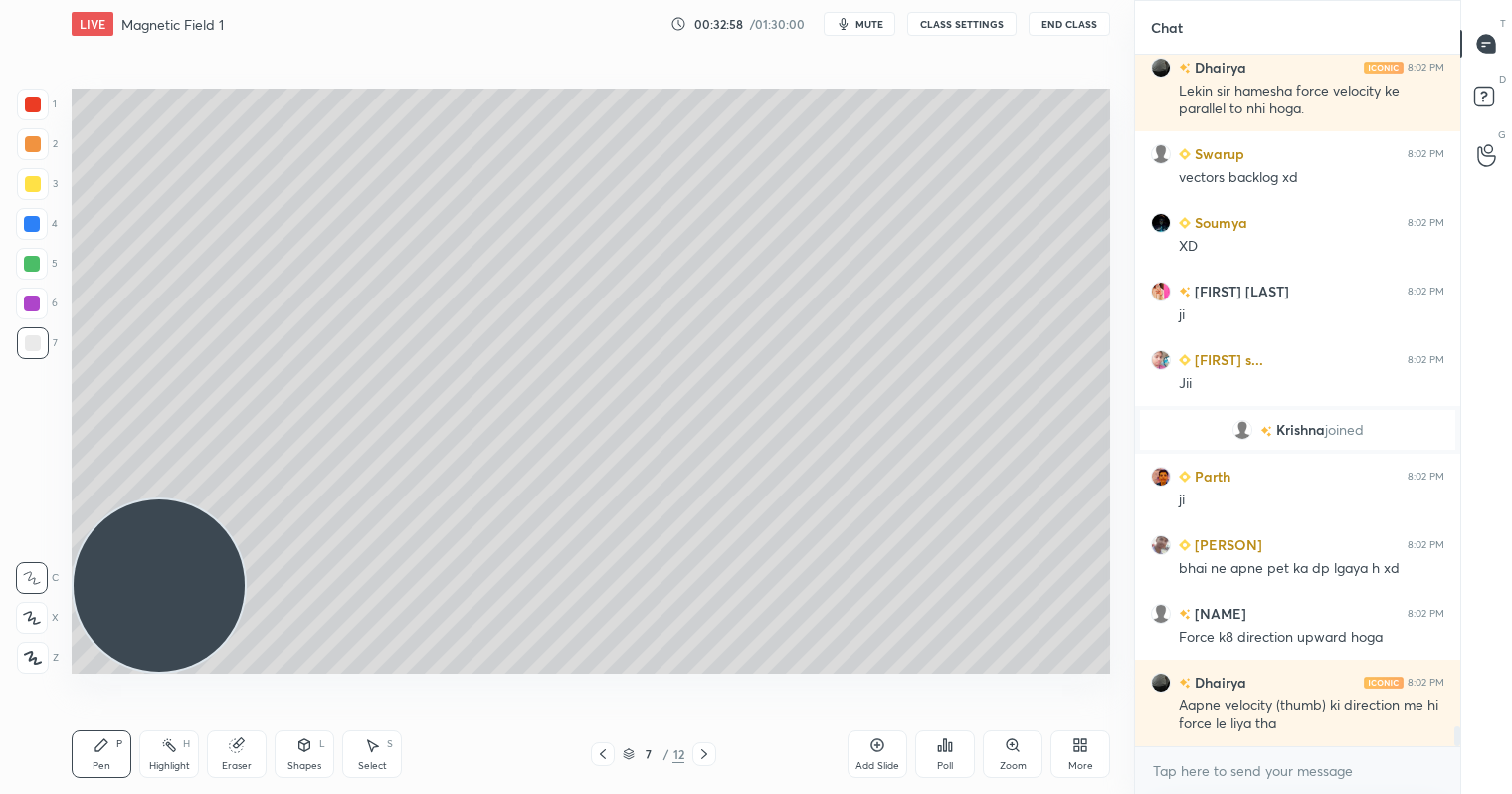scroll, scrollTop: 22796, scrollLeft: 0, axis: vertical 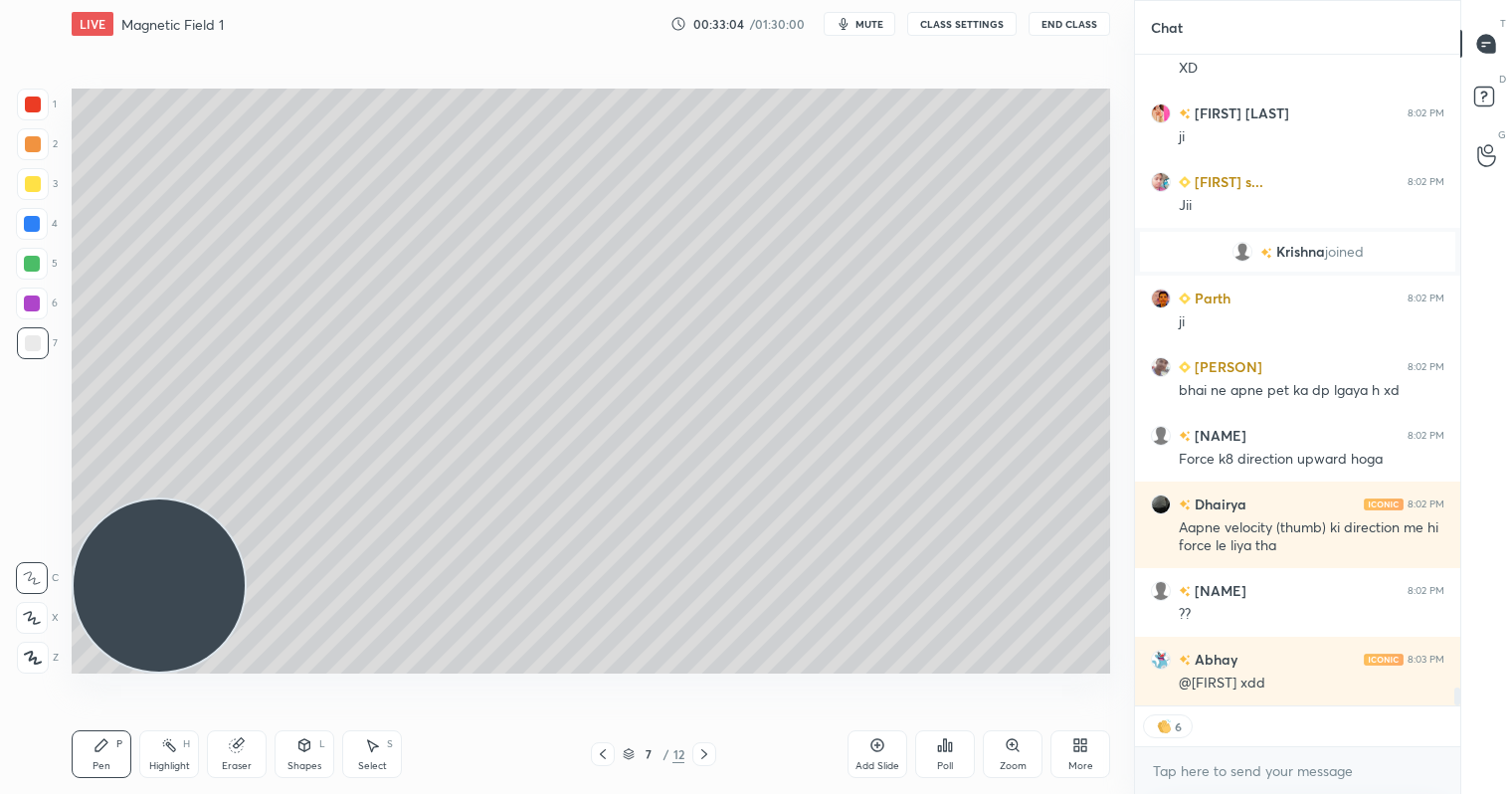 click 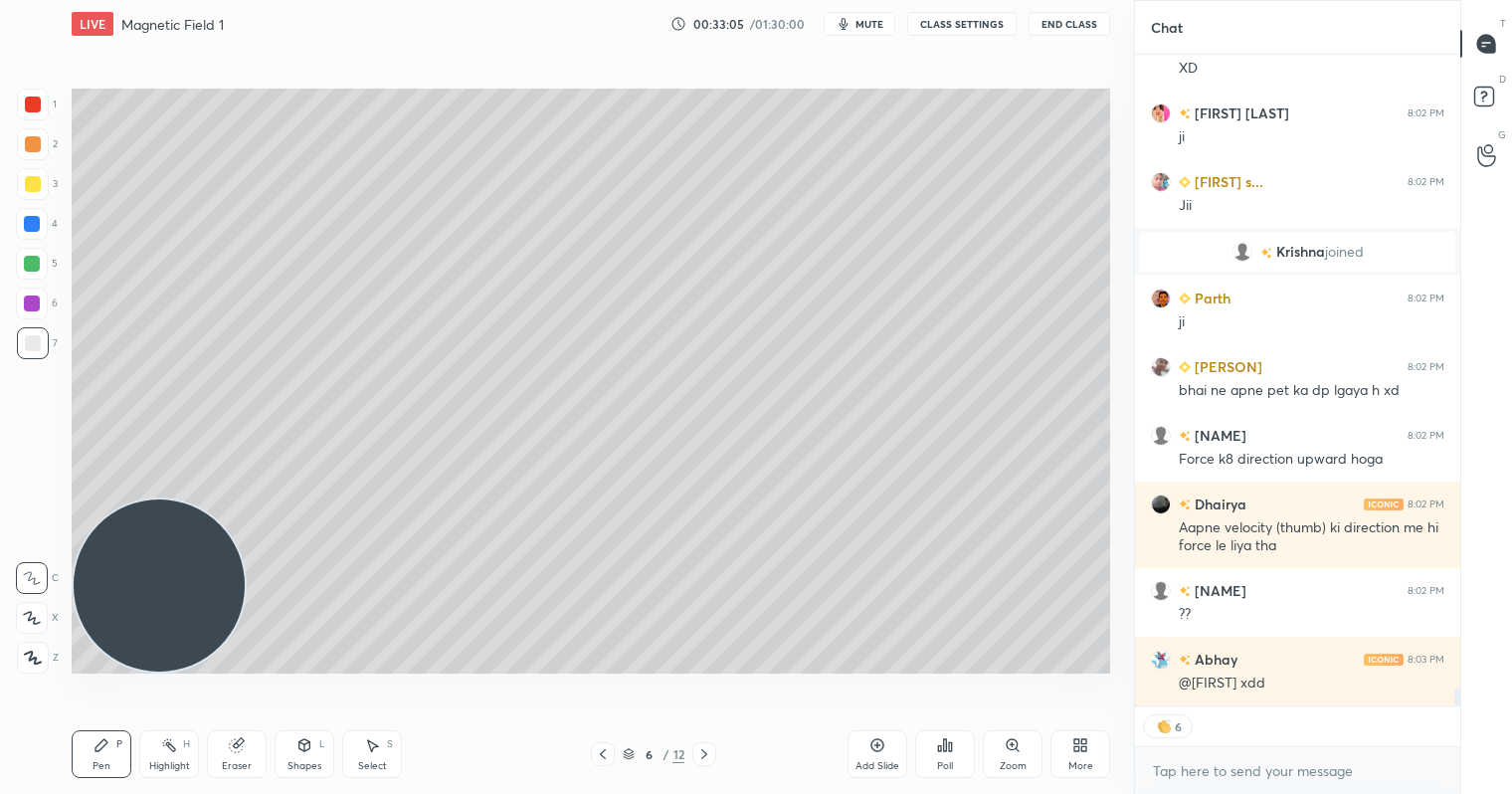 click 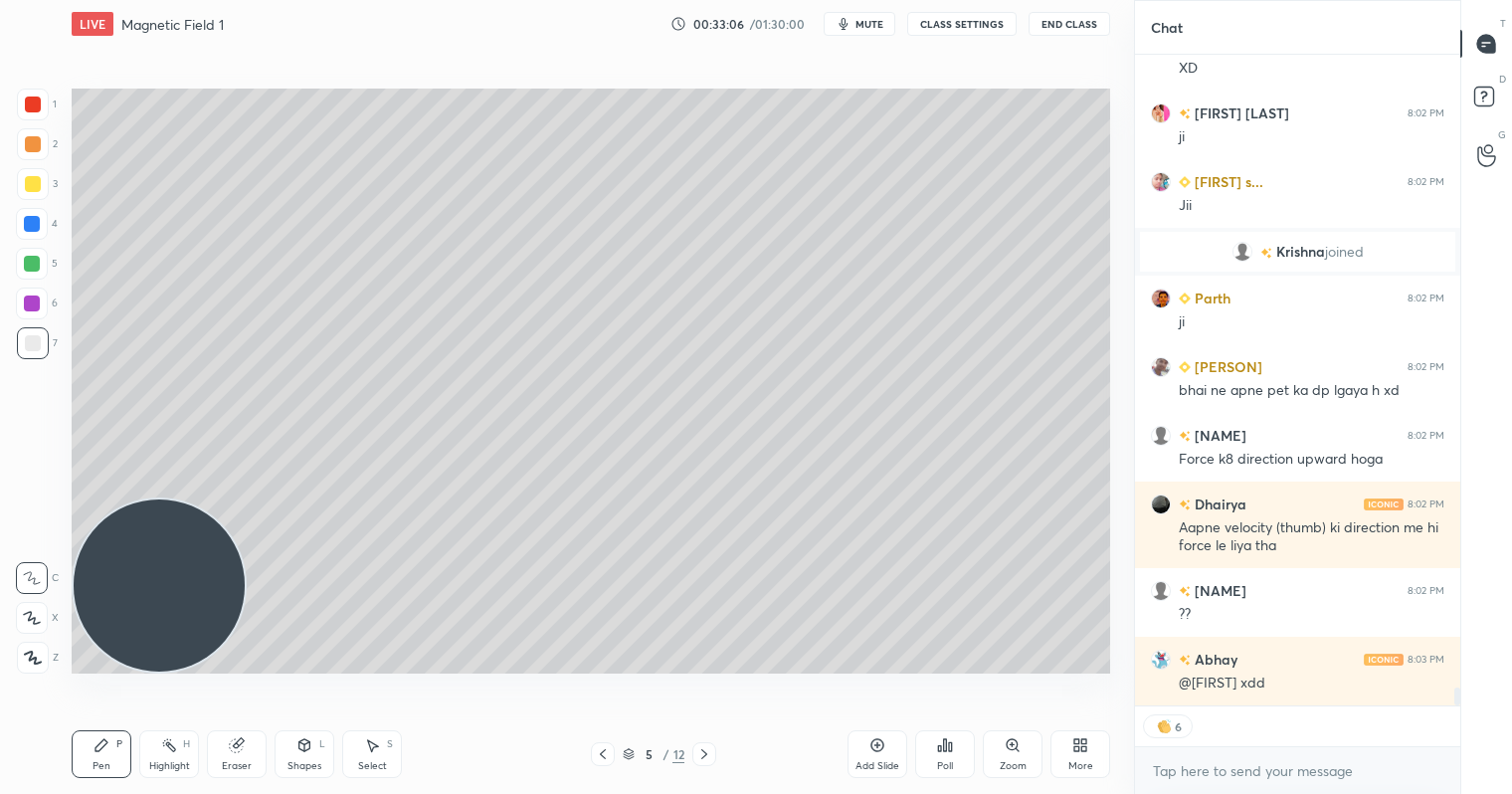 click 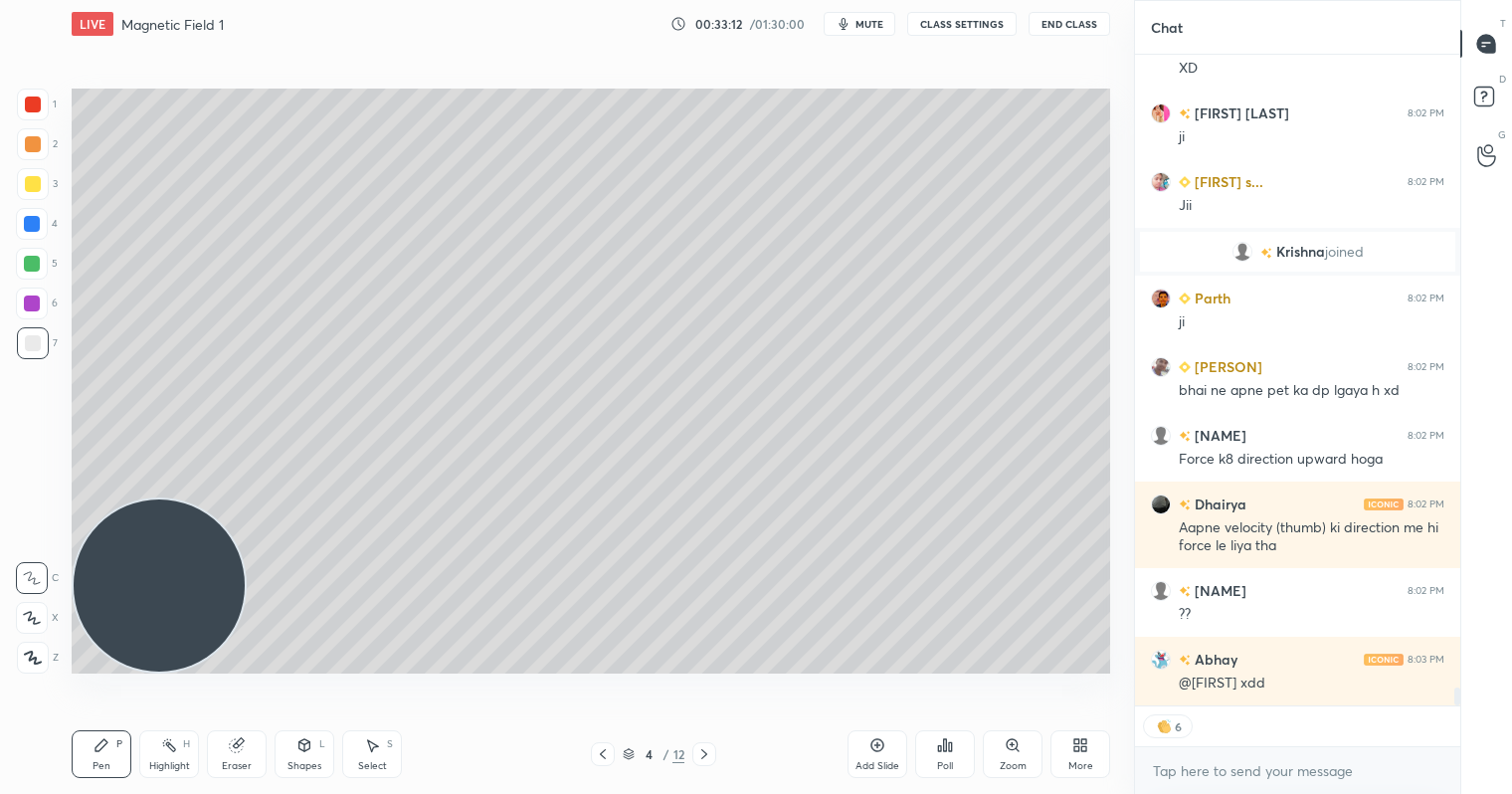 scroll, scrollTop: 7, scrollLeft: 7, axis: both 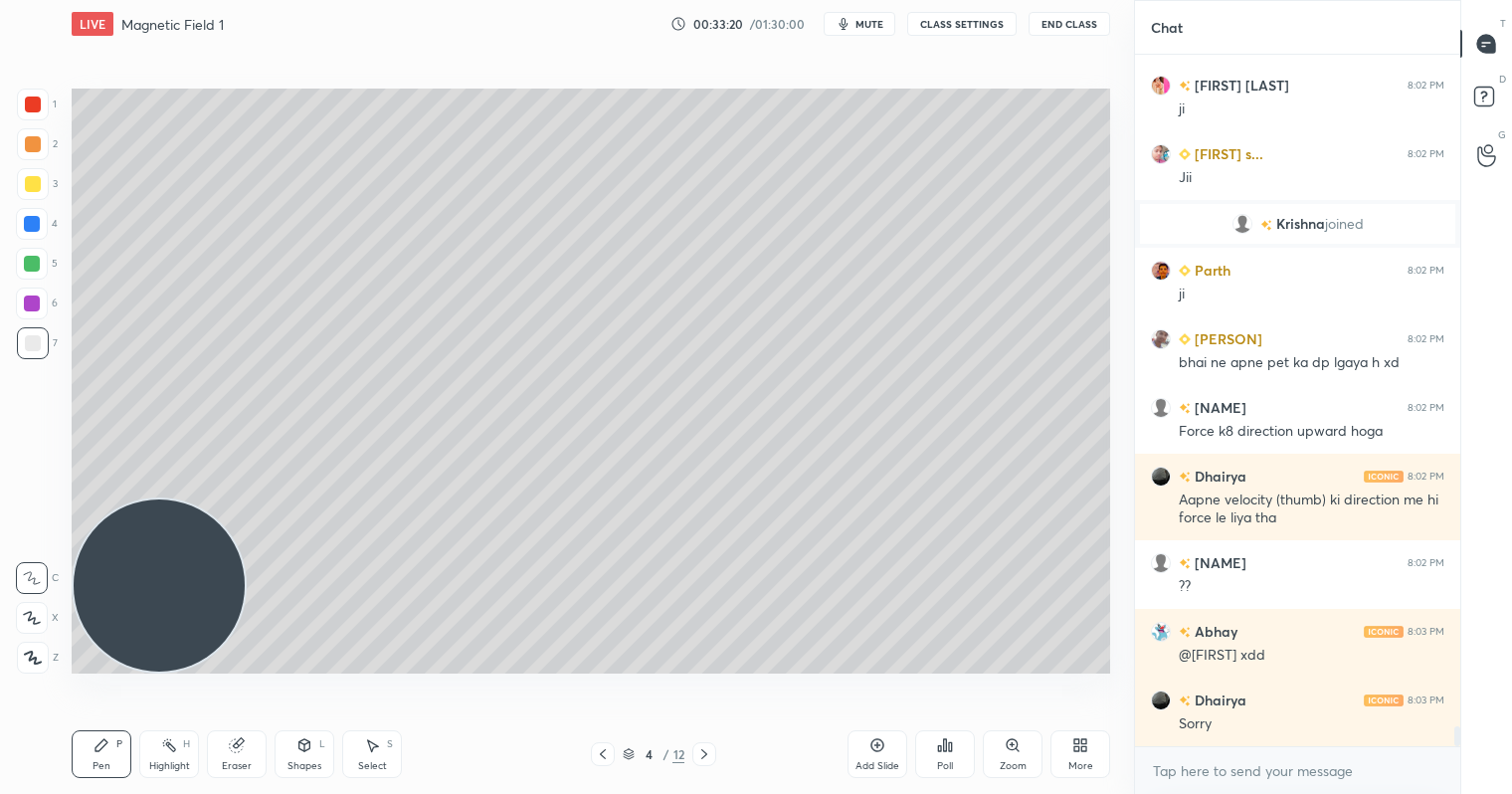 click 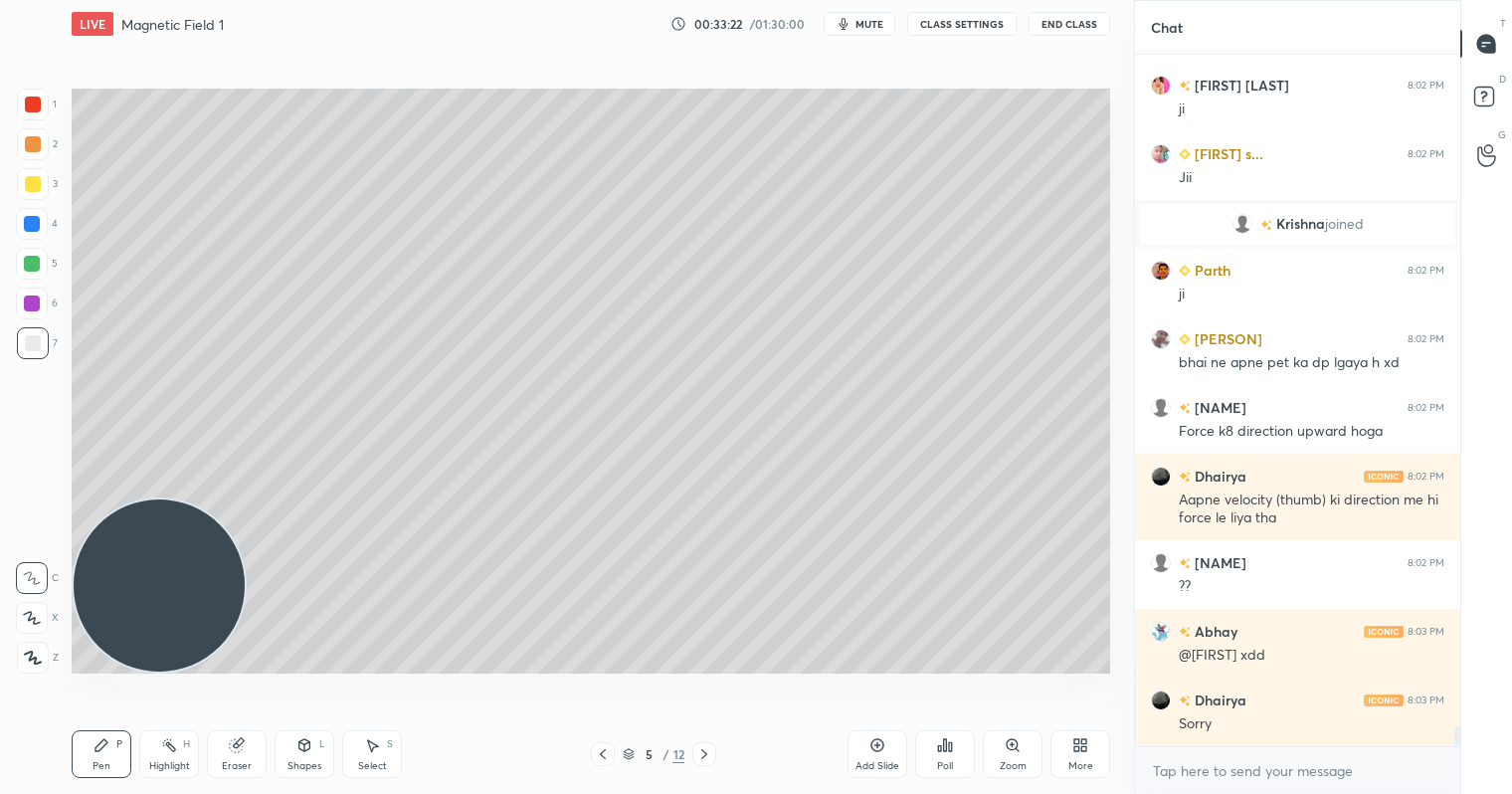 click 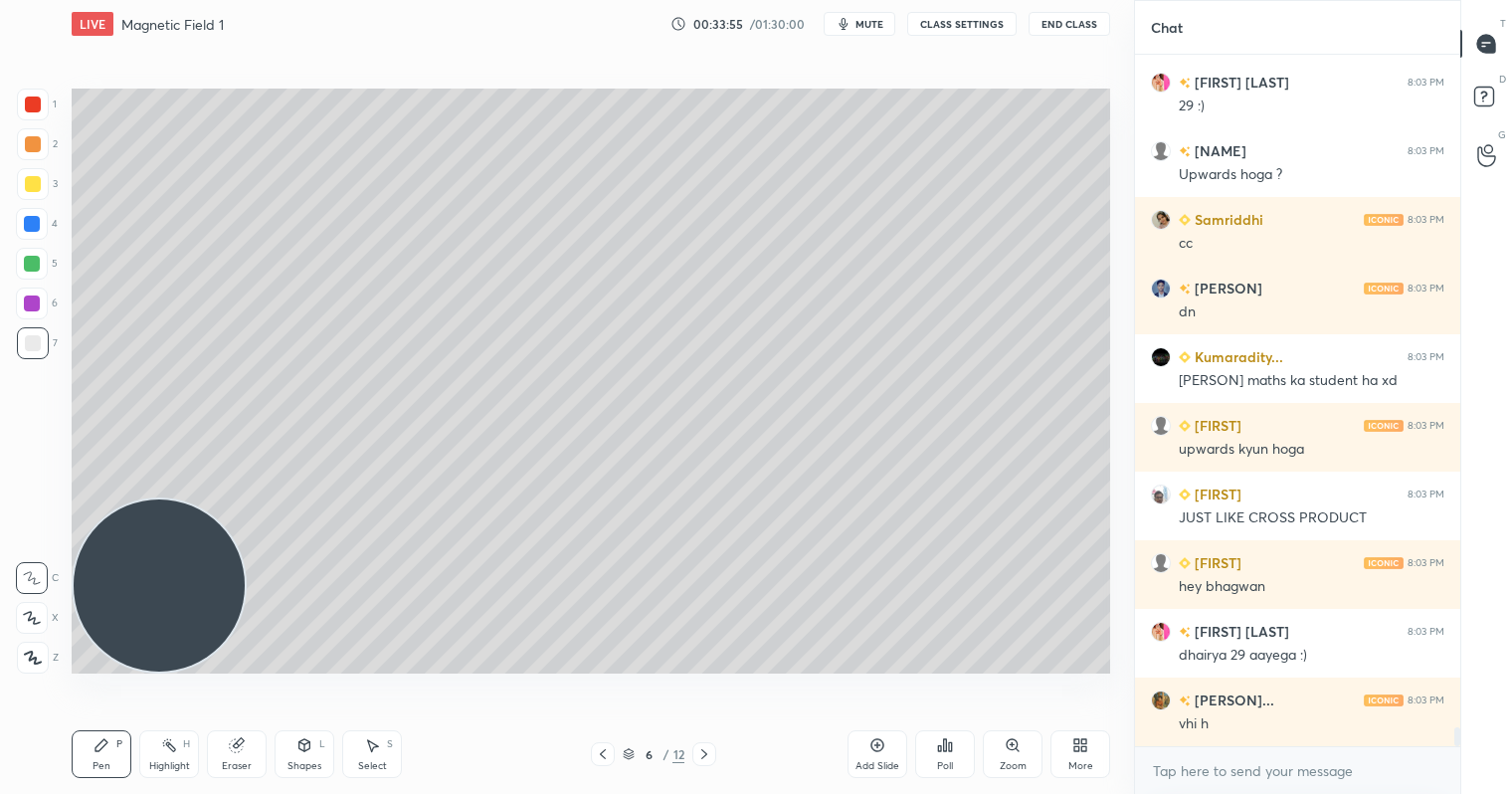 scroll, scrollTop: 23983, scrollLeft: 0, axis: vertical 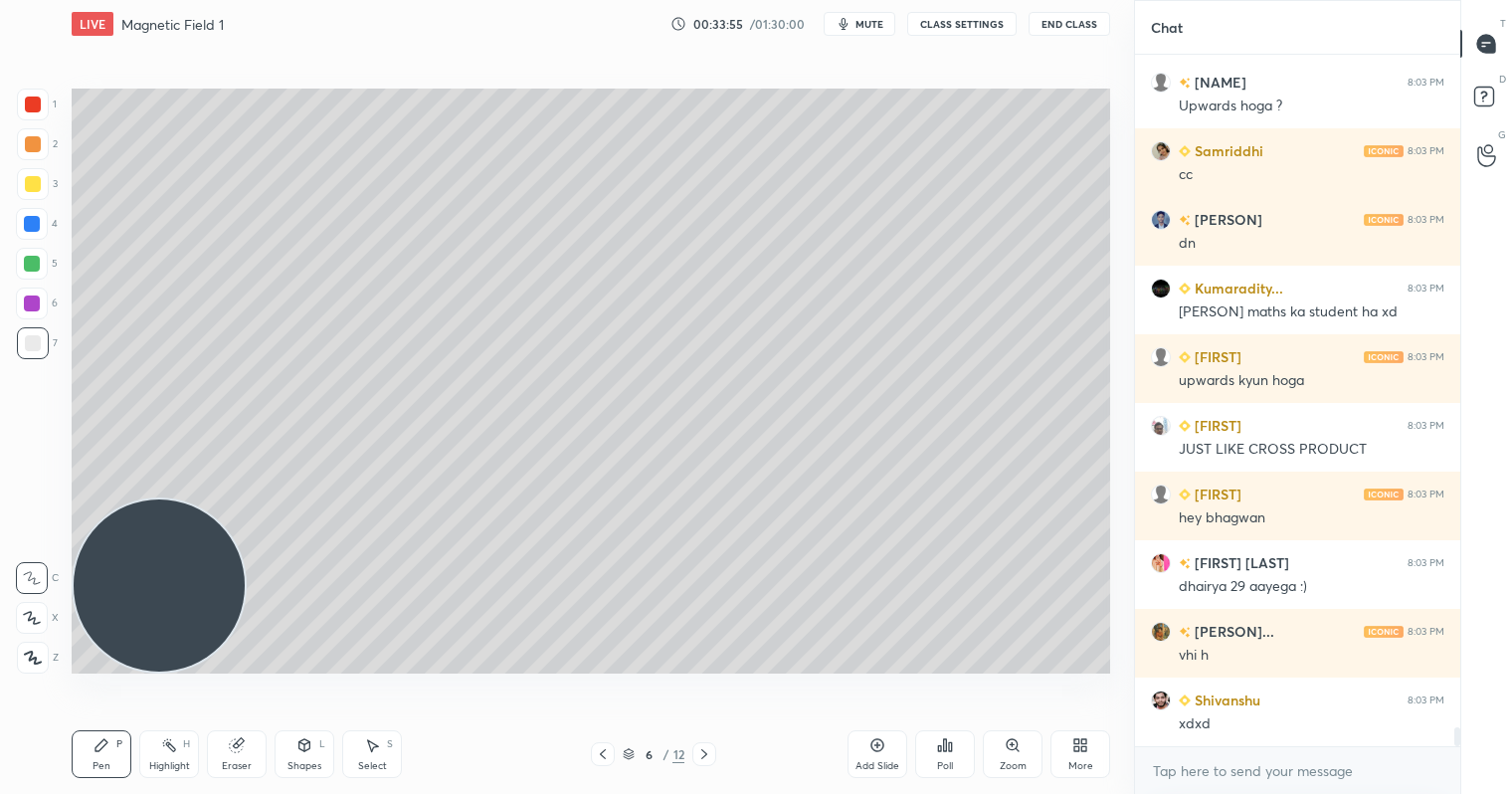 click 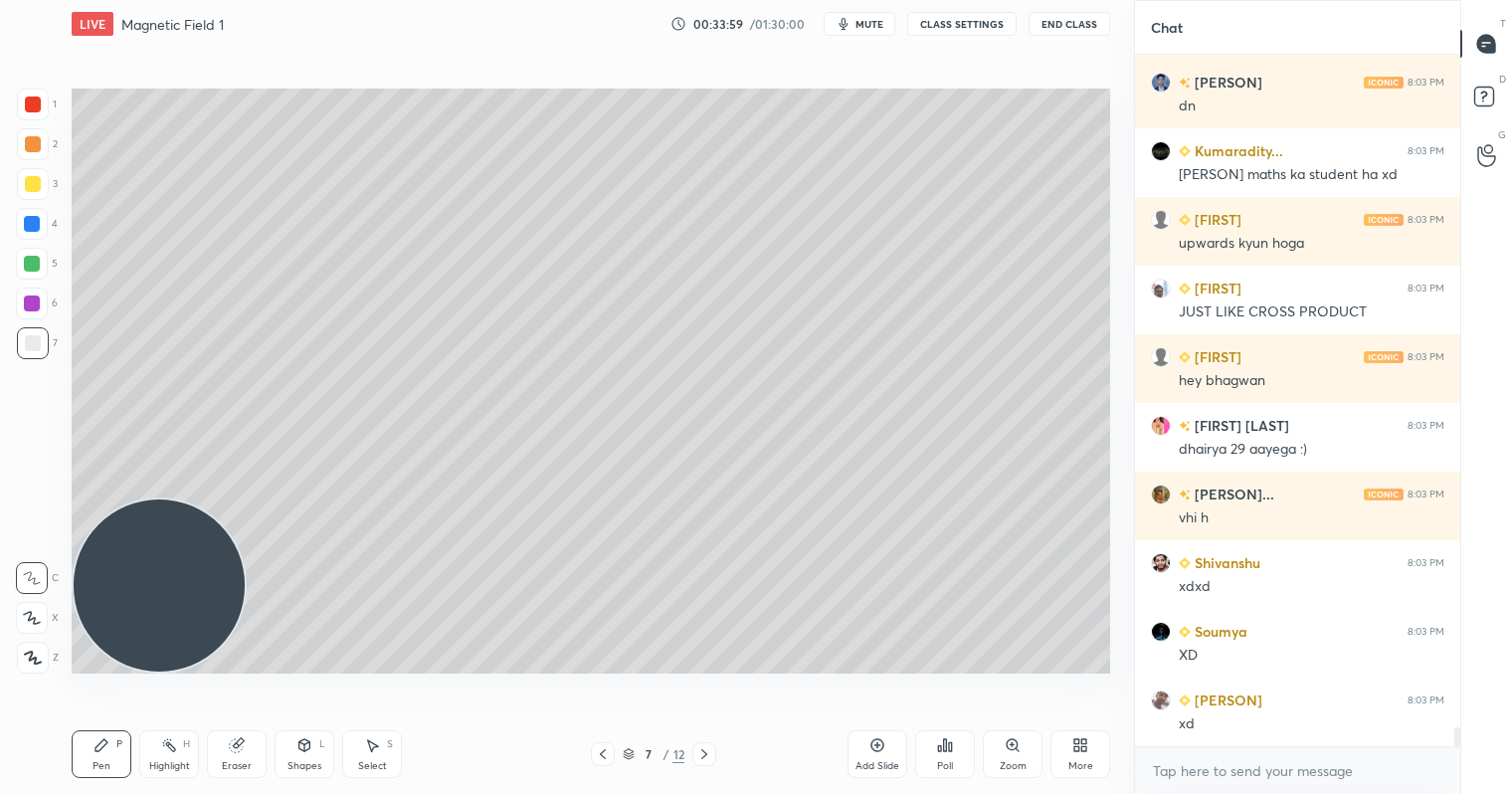 scroll, scrollTop: 24189, scrollLeft: 0, axis: vertical 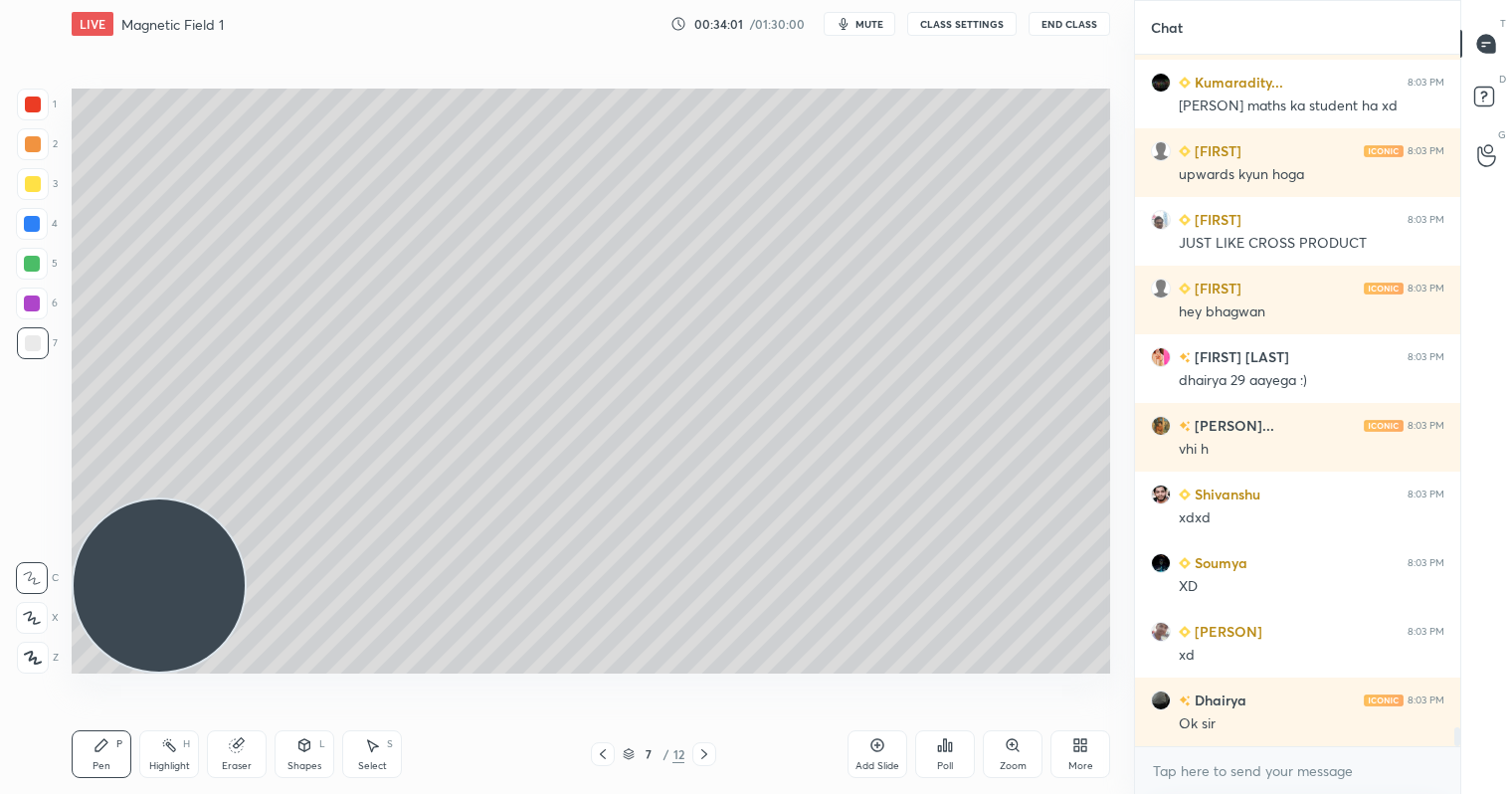 drag, startPoint x: 35, startPoint y: 340, endPoint x: 51, endPoint y: 325, distance: 21.931712 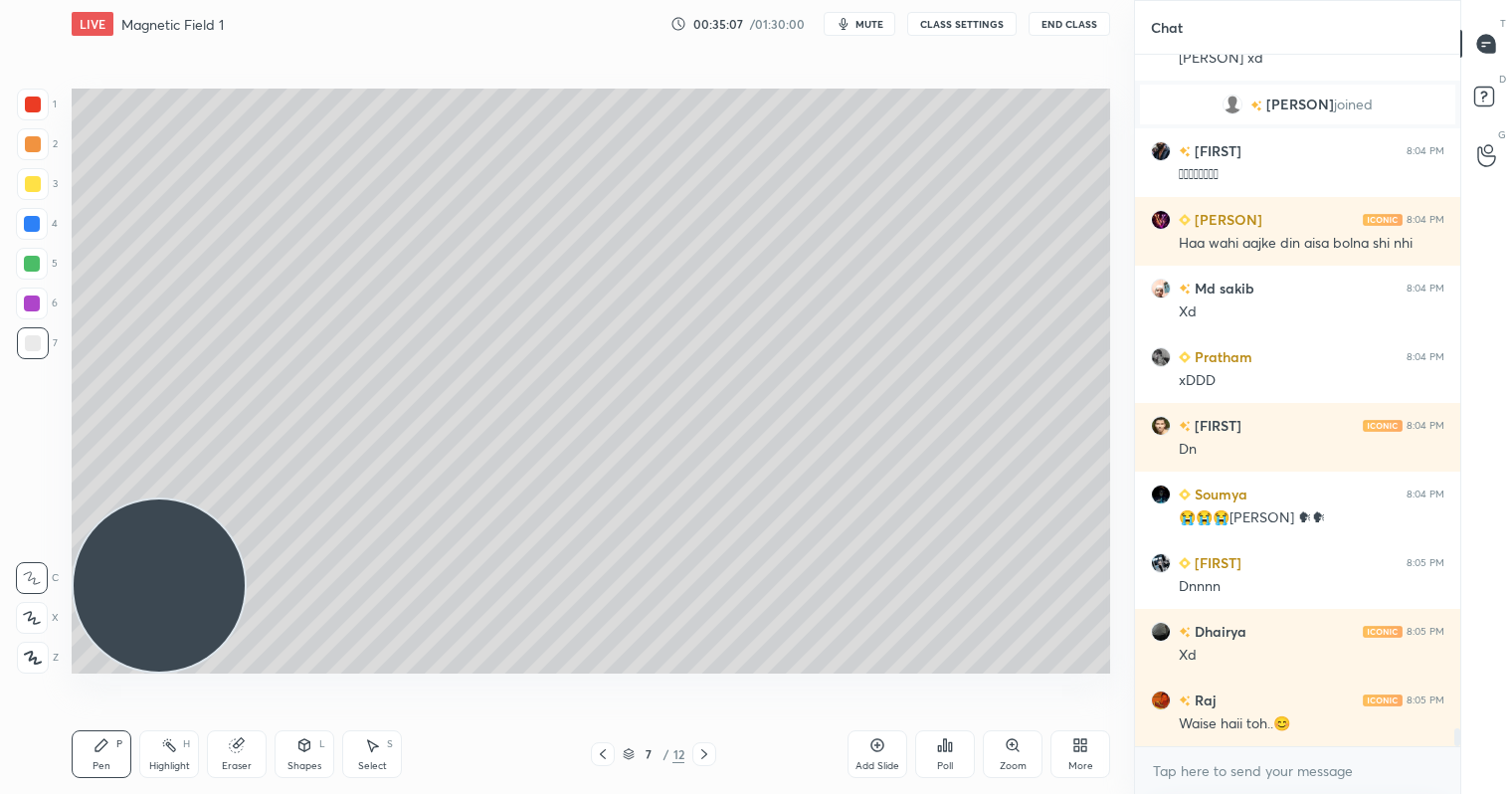 scroll, scrollTop: 25307, scrollLeft: 0, axis: vertical 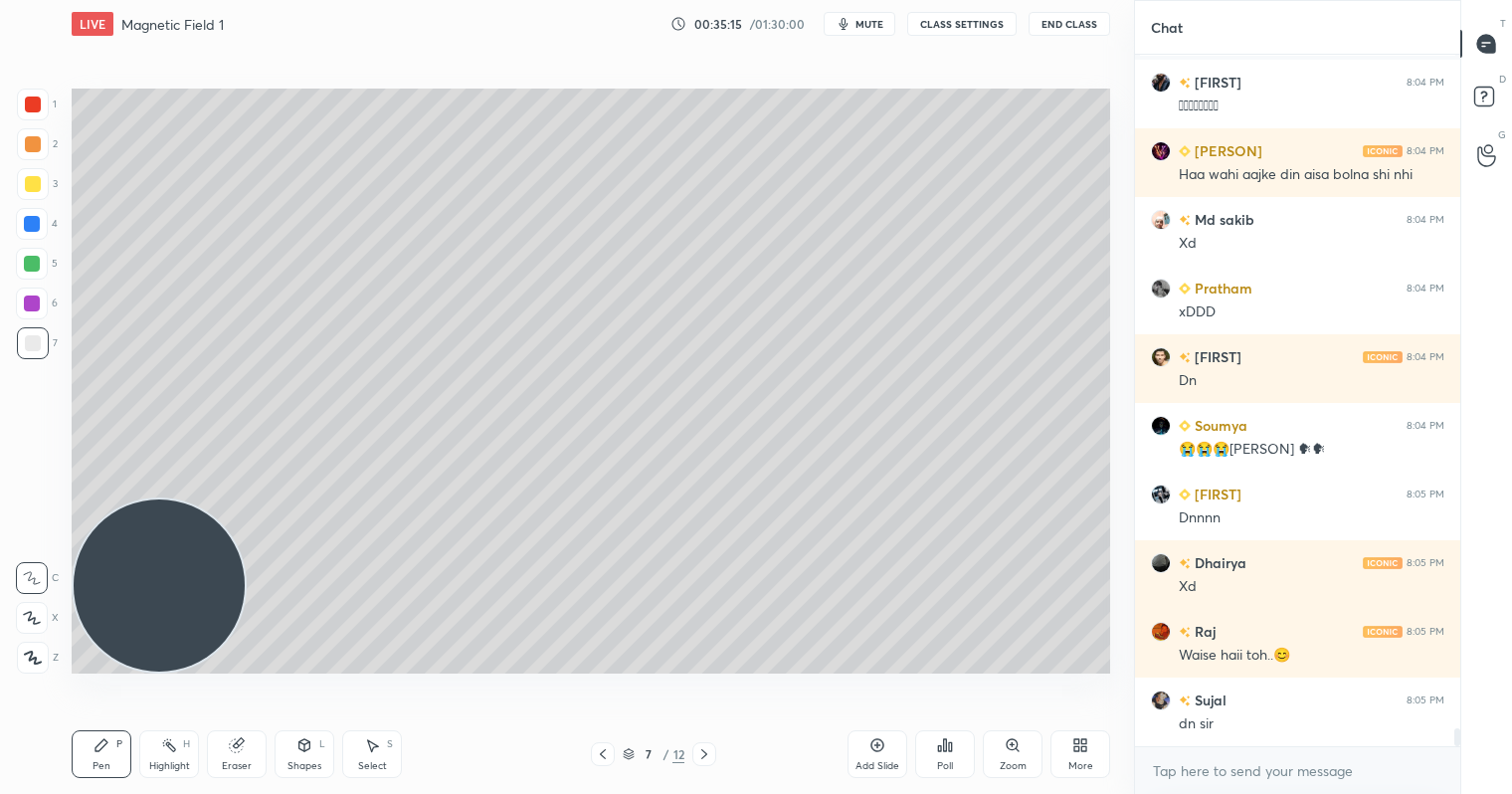 drag, startPoint x: 34, startPoint y: 671, endPoint x: 62, endPoint y: 607, distance: 69.856997 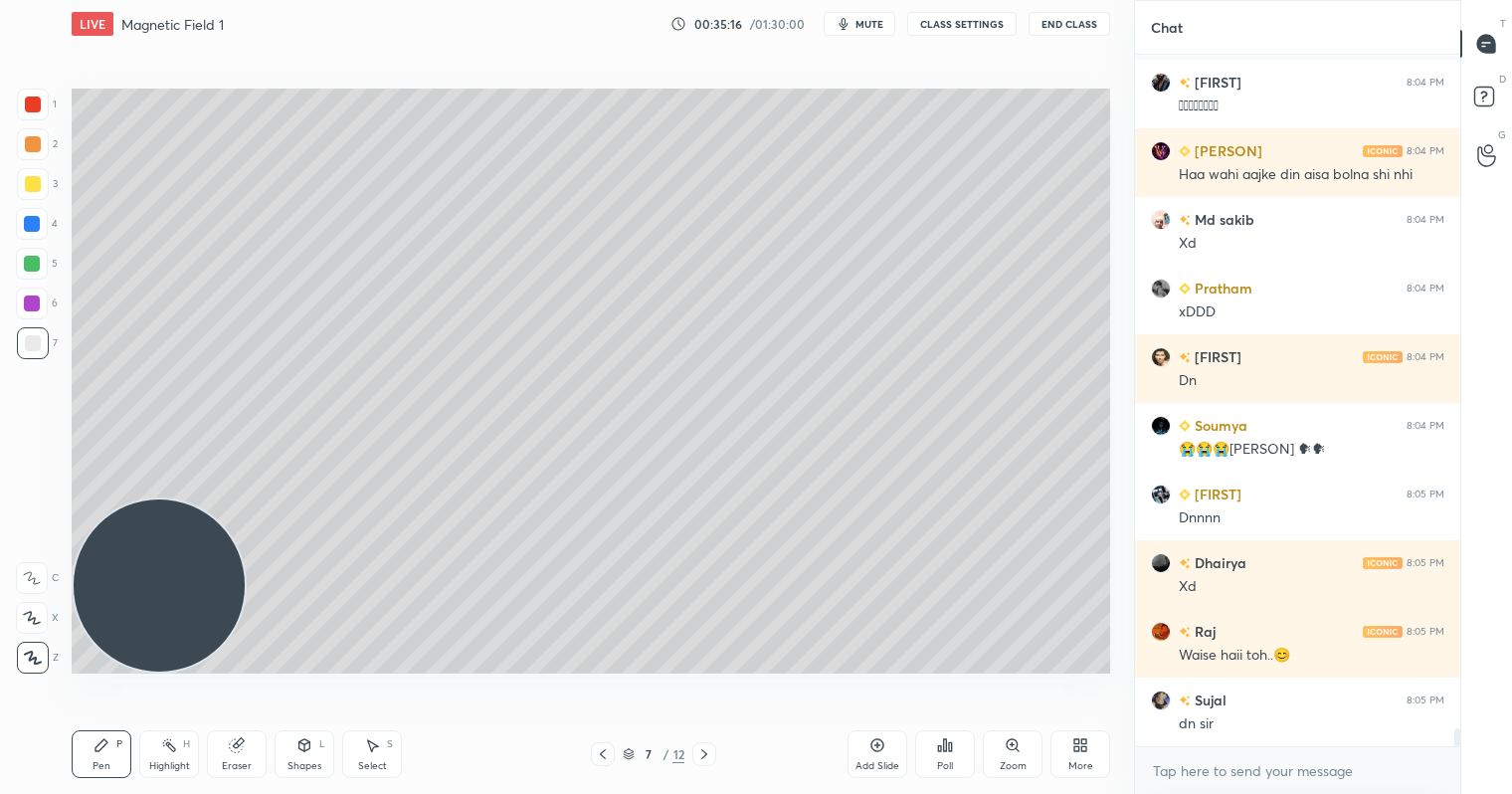 scroll, scrollTop: 25375, scrollLeft: 0, axis: vertical 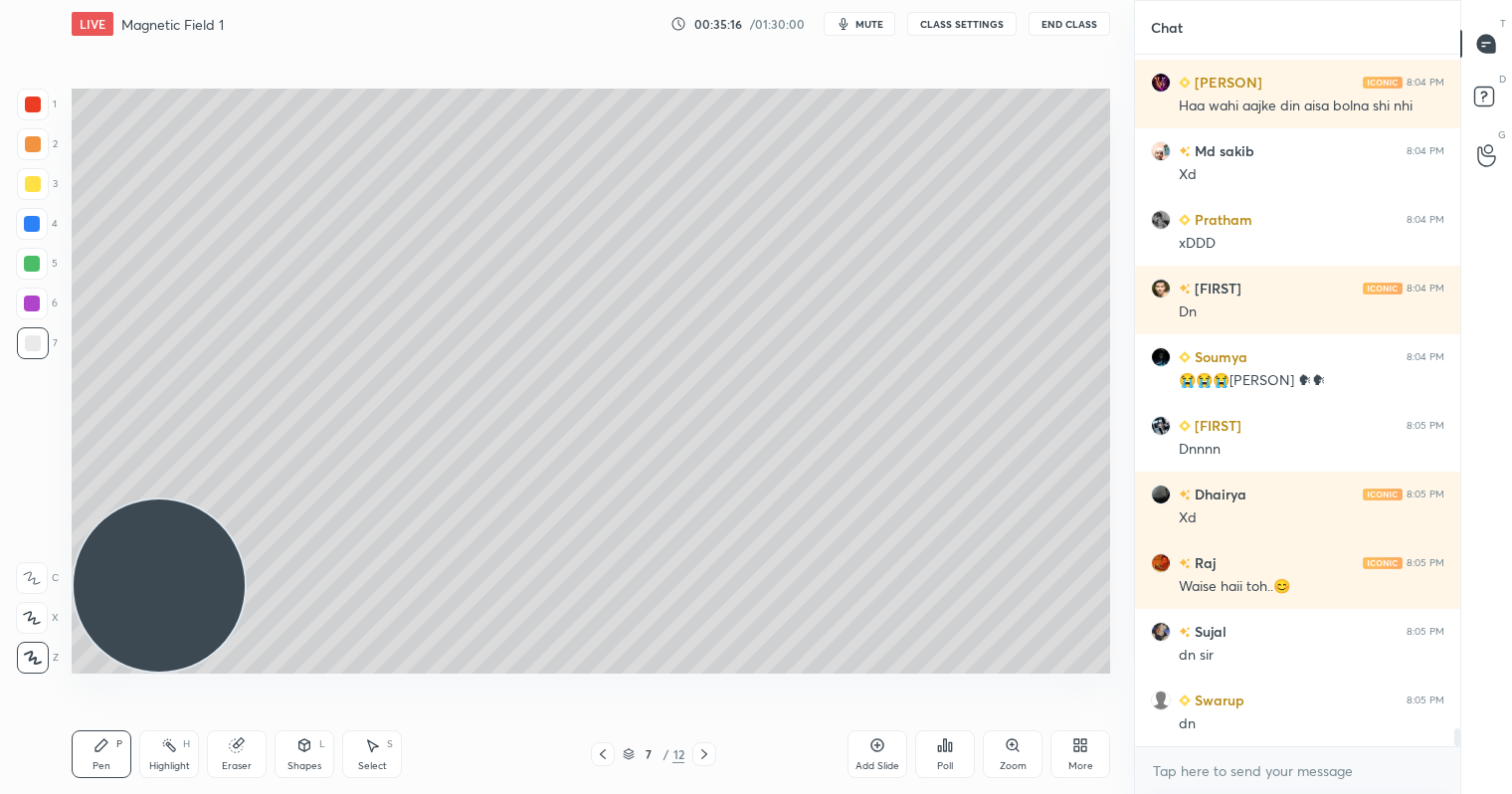 drag, startPoint x: 41, startPoint y: 86, endPoint x: 41, endPoint y: 105, distance: 19 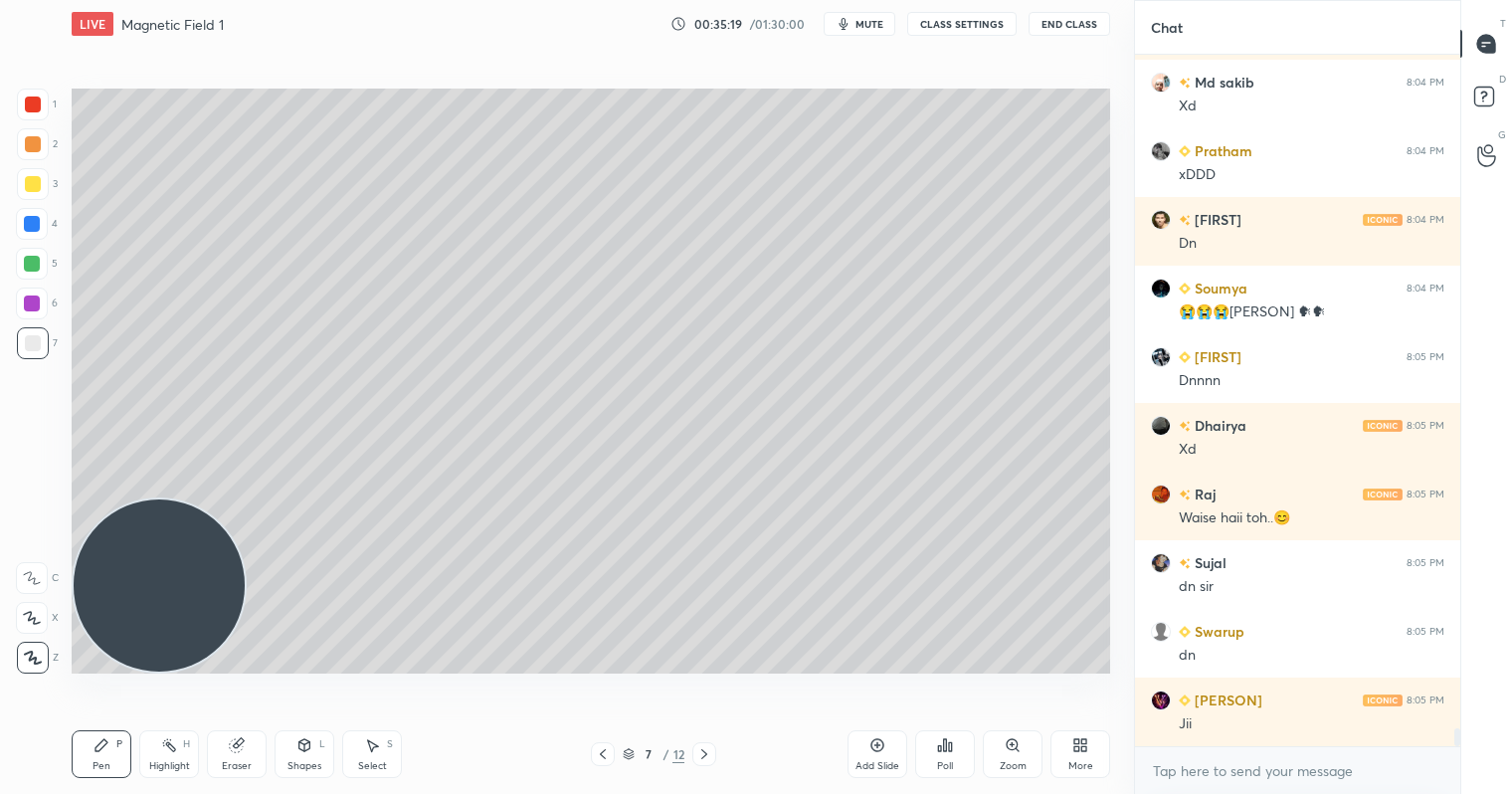 scroll, scrollTop: 25512, scrollLeft: 0, axis: vertical 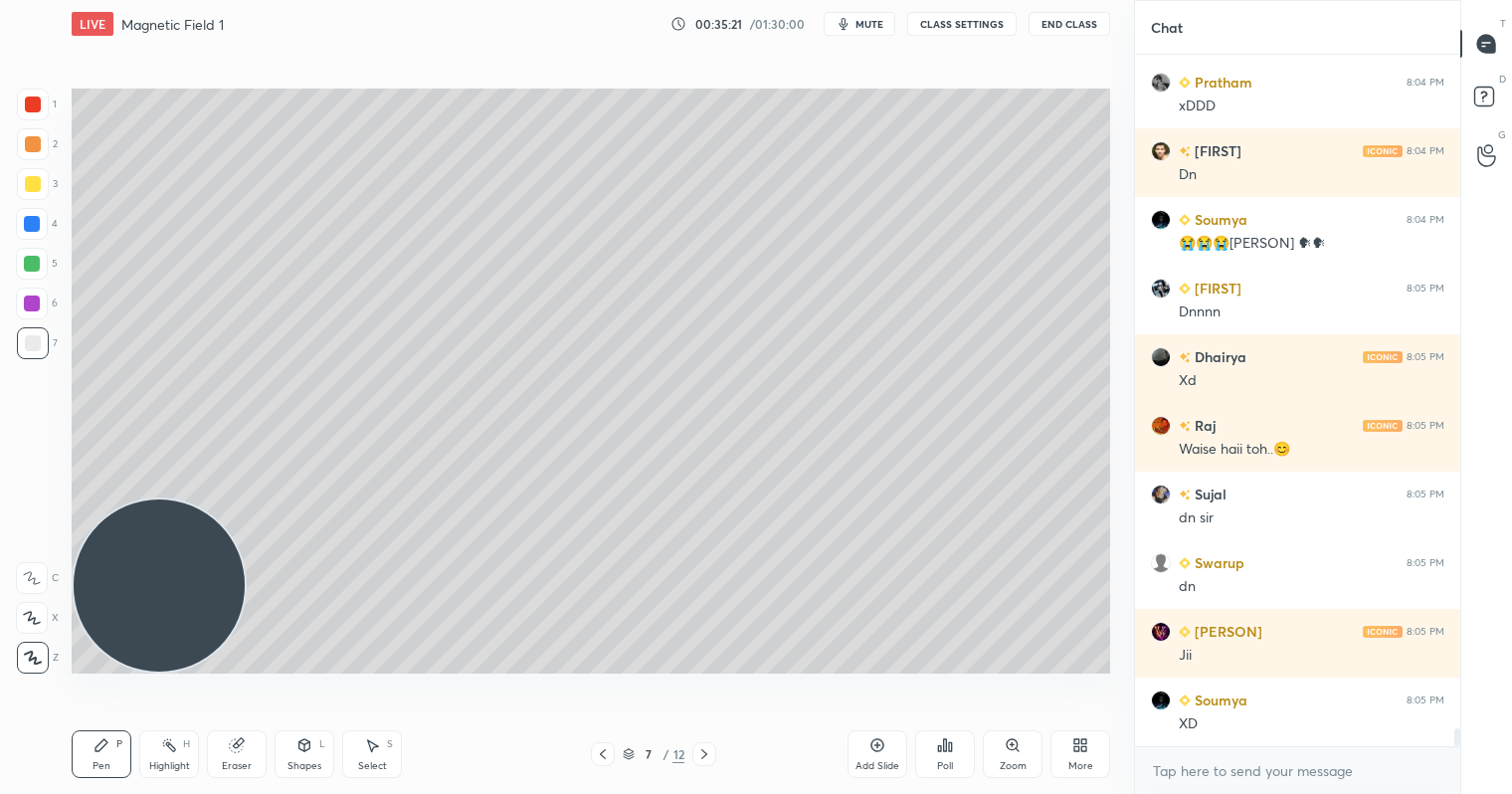 click at bounding box center [33, 104] 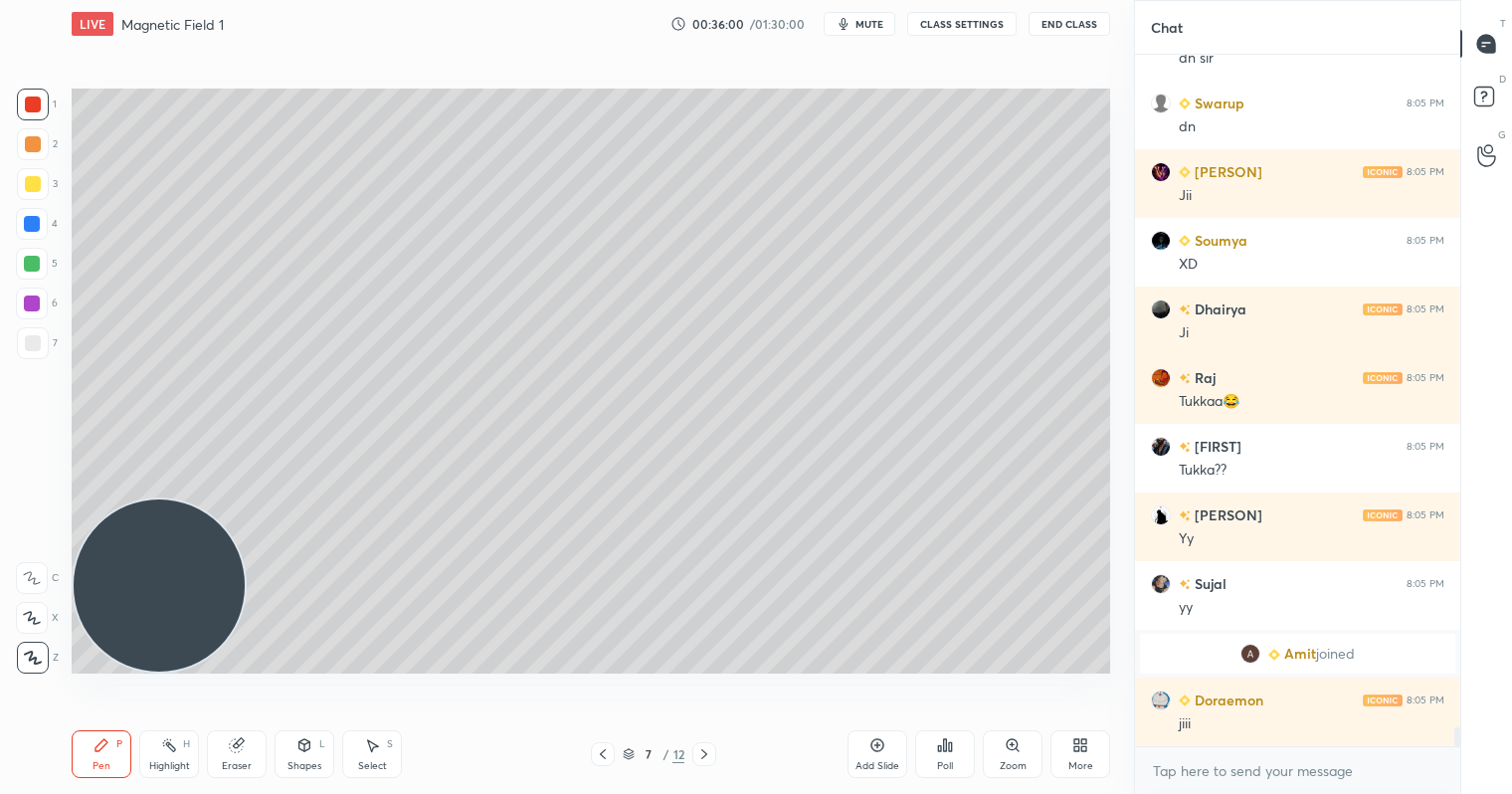 scroll, scrollTop: 24496, scrollLeft: 0, axis: vertical 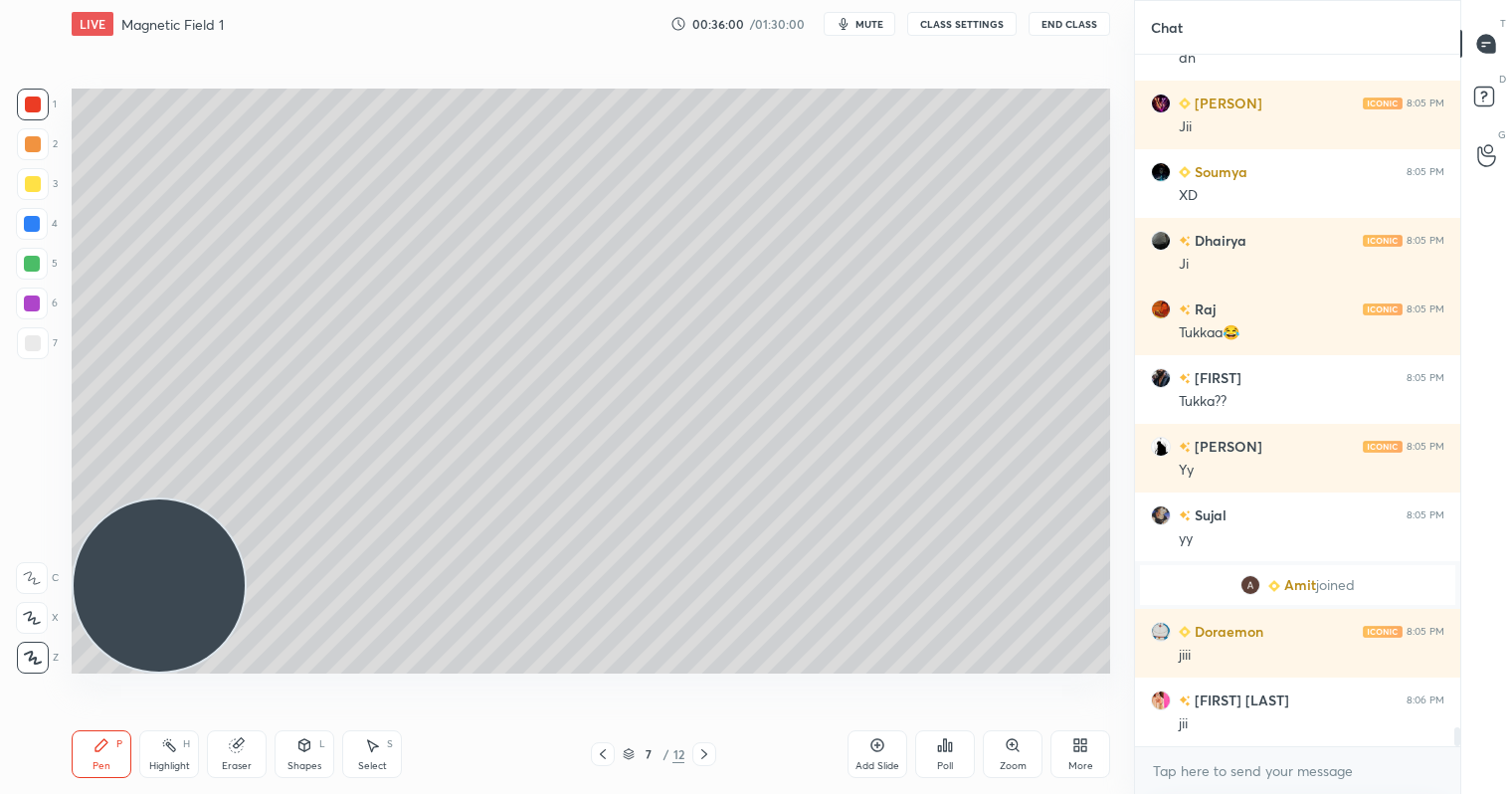 click at bounding box center (32, 264) 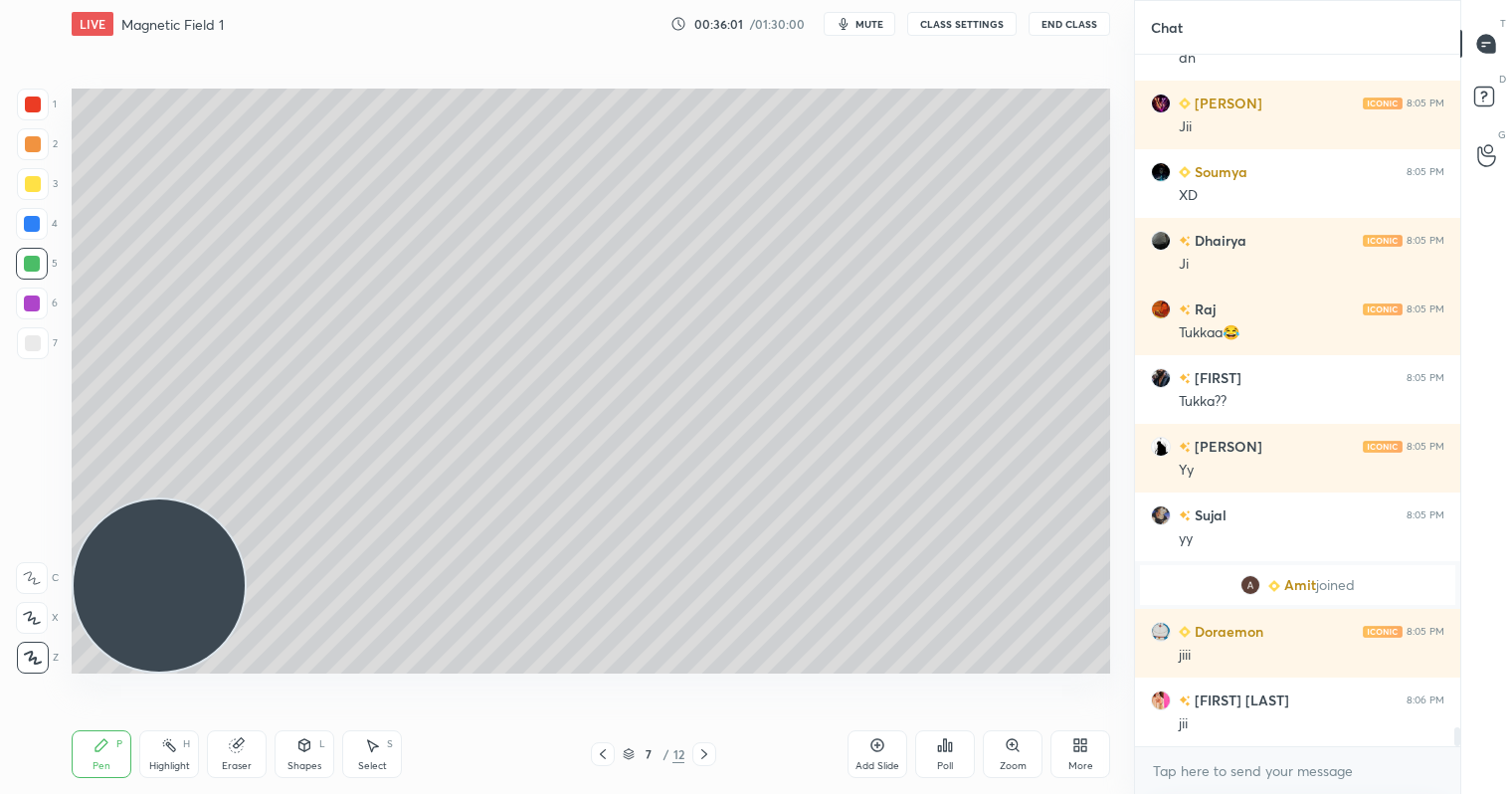 scroll, scrollTop: 24564, scrollLeft: 0, axis: vertical 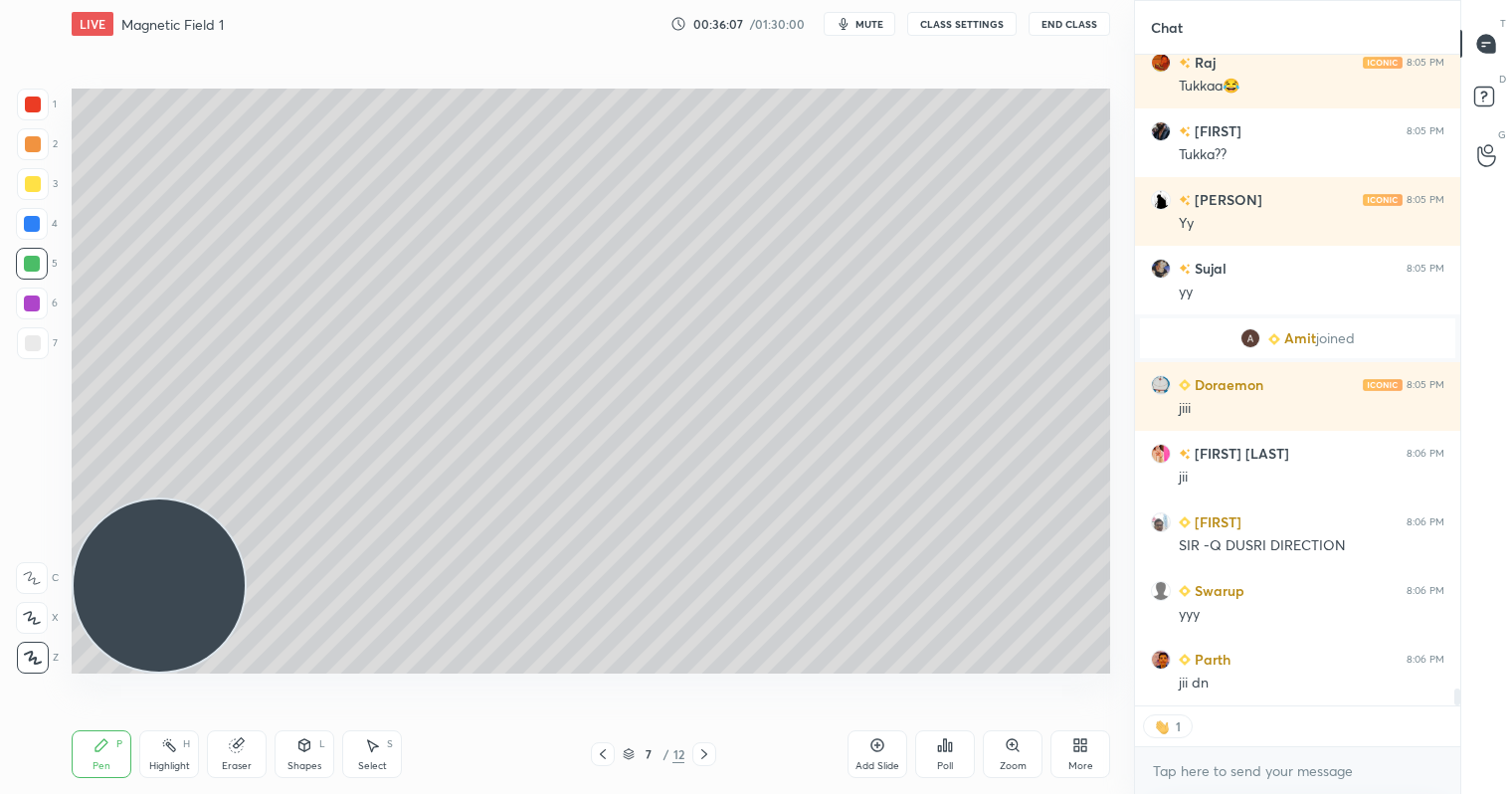 click 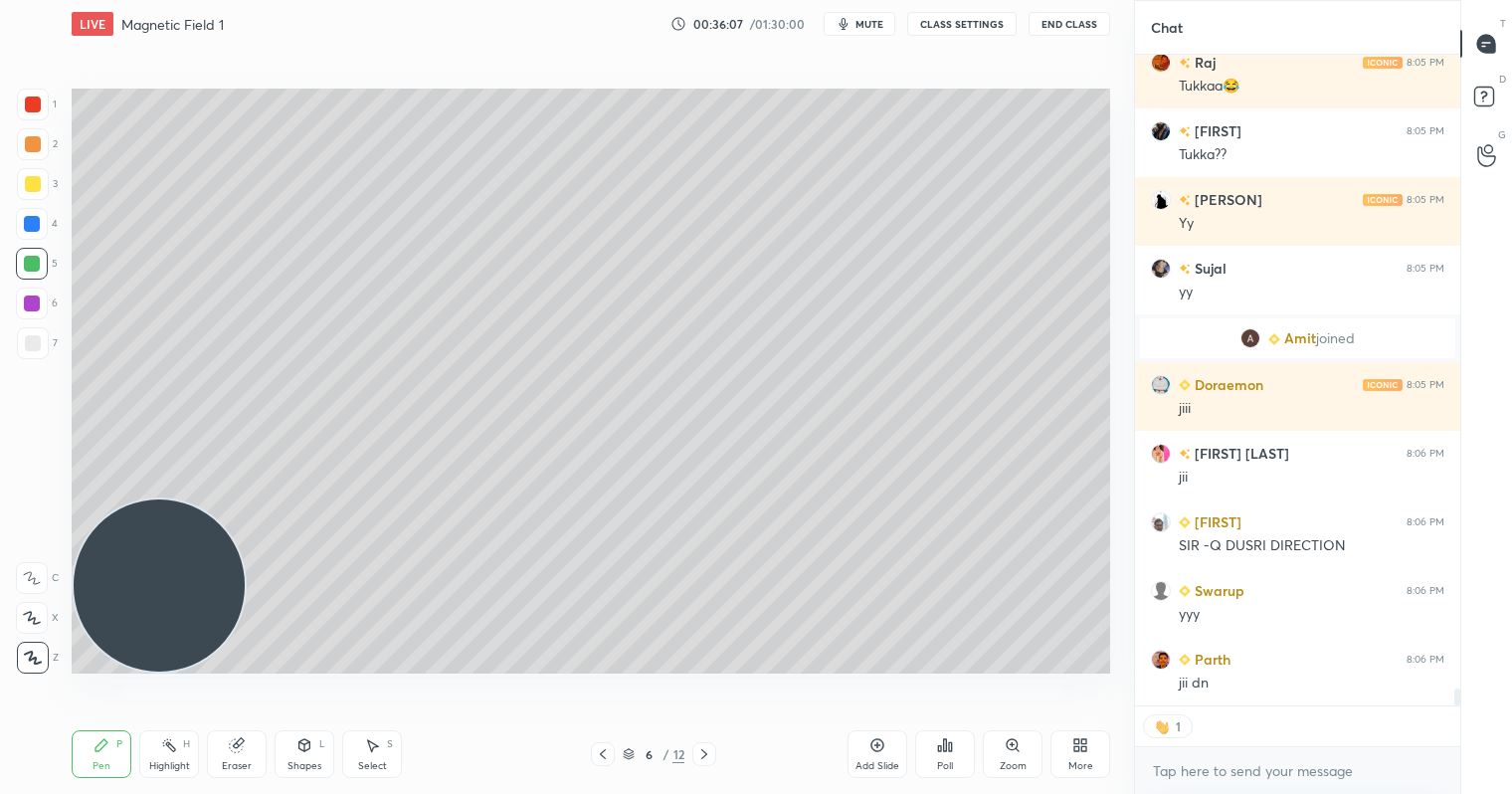 click 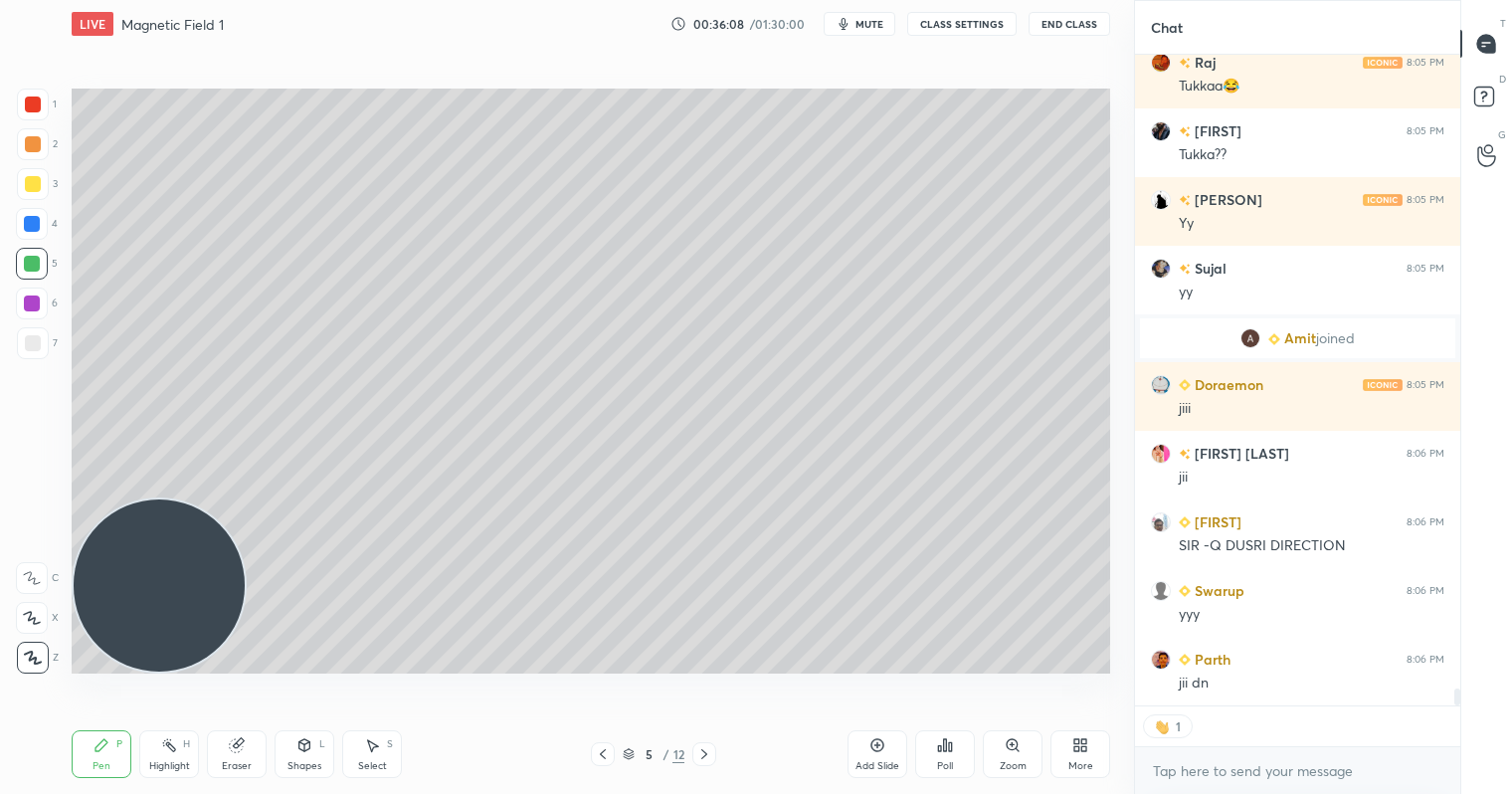 scroll, scrollTop: 24811, scrollLeft: 0, axis: vertical 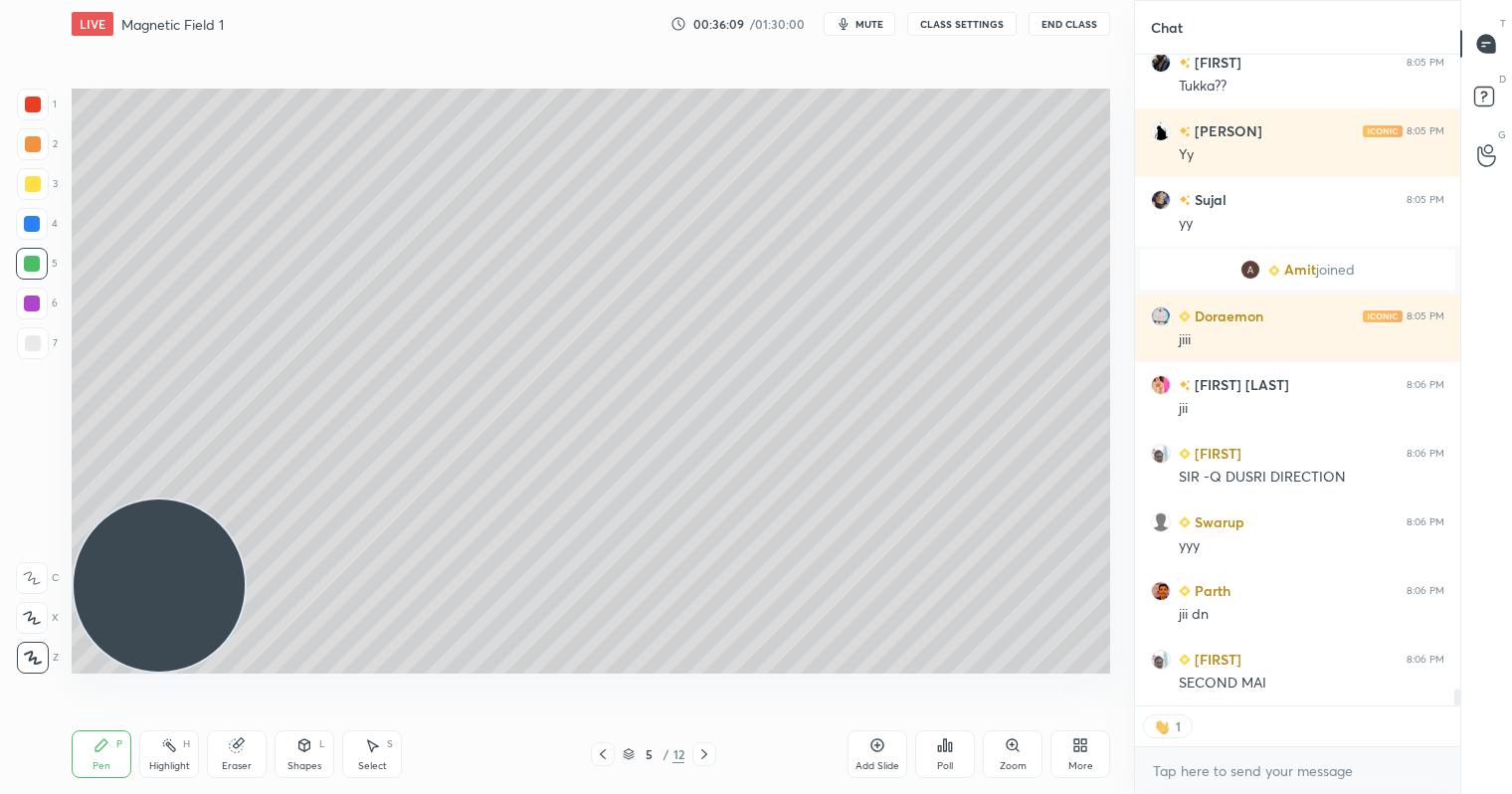 click 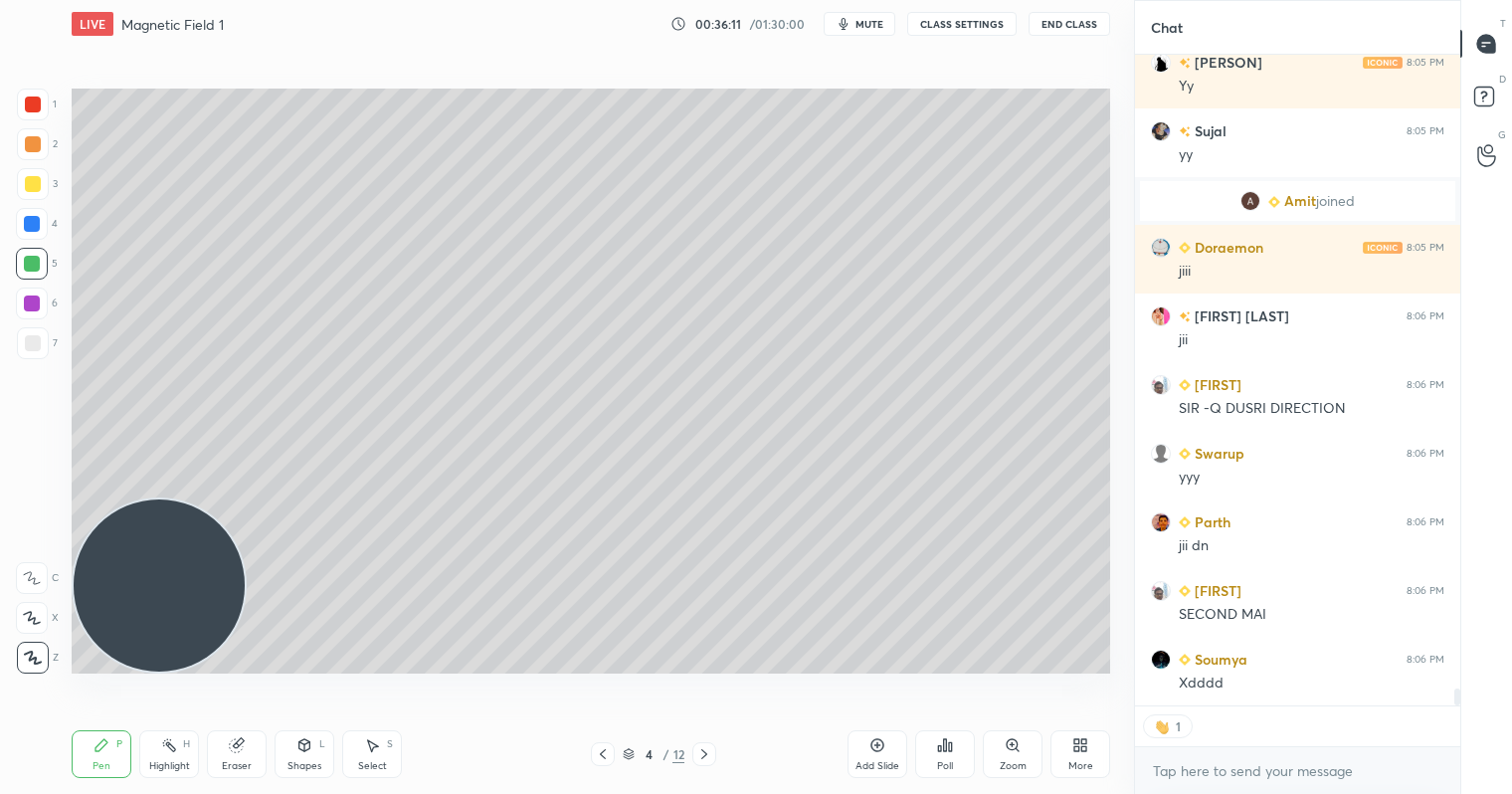 scroll, scrollTop: 24948, scrollLeft: 0, axis: vertical 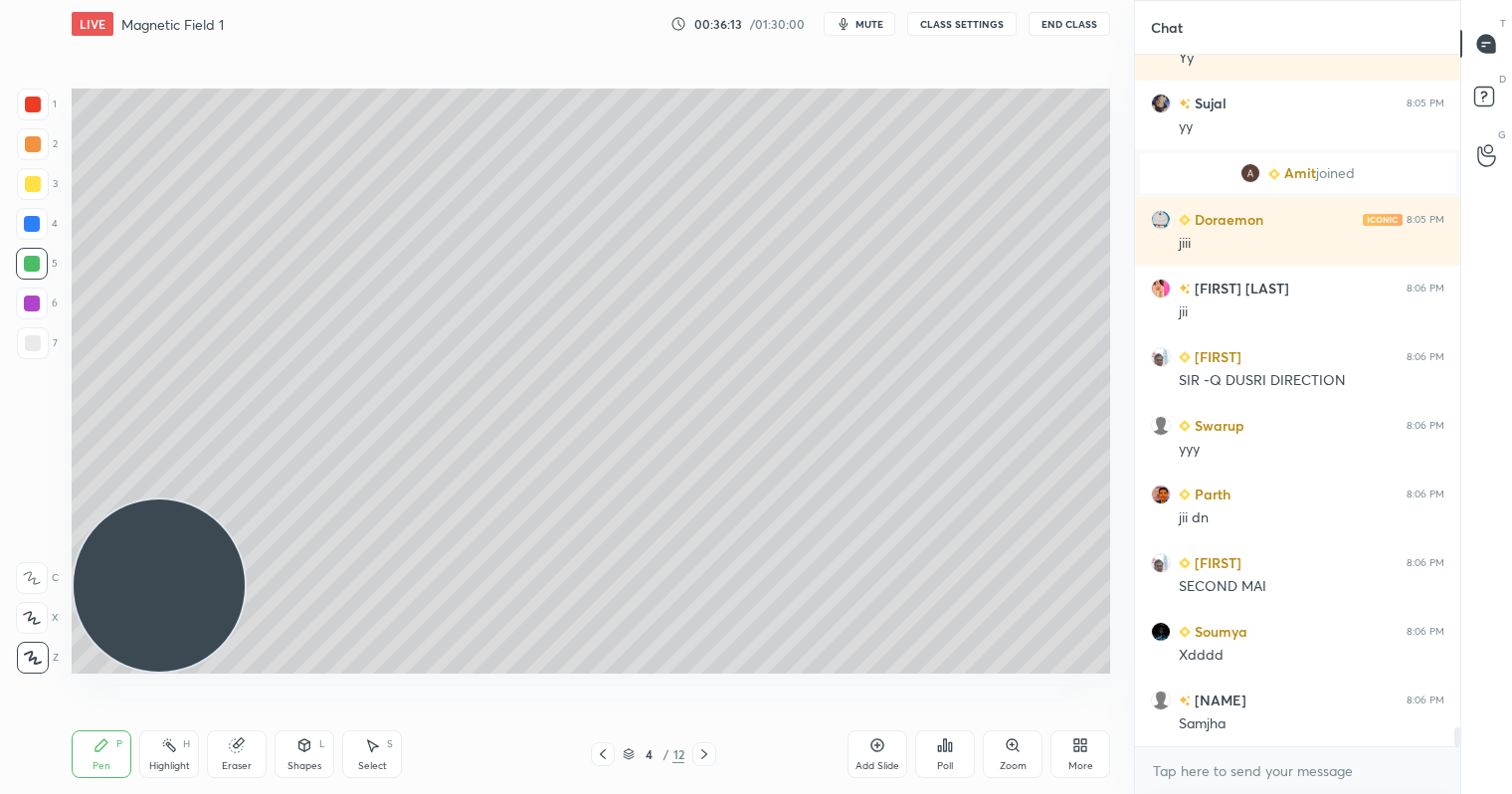 click 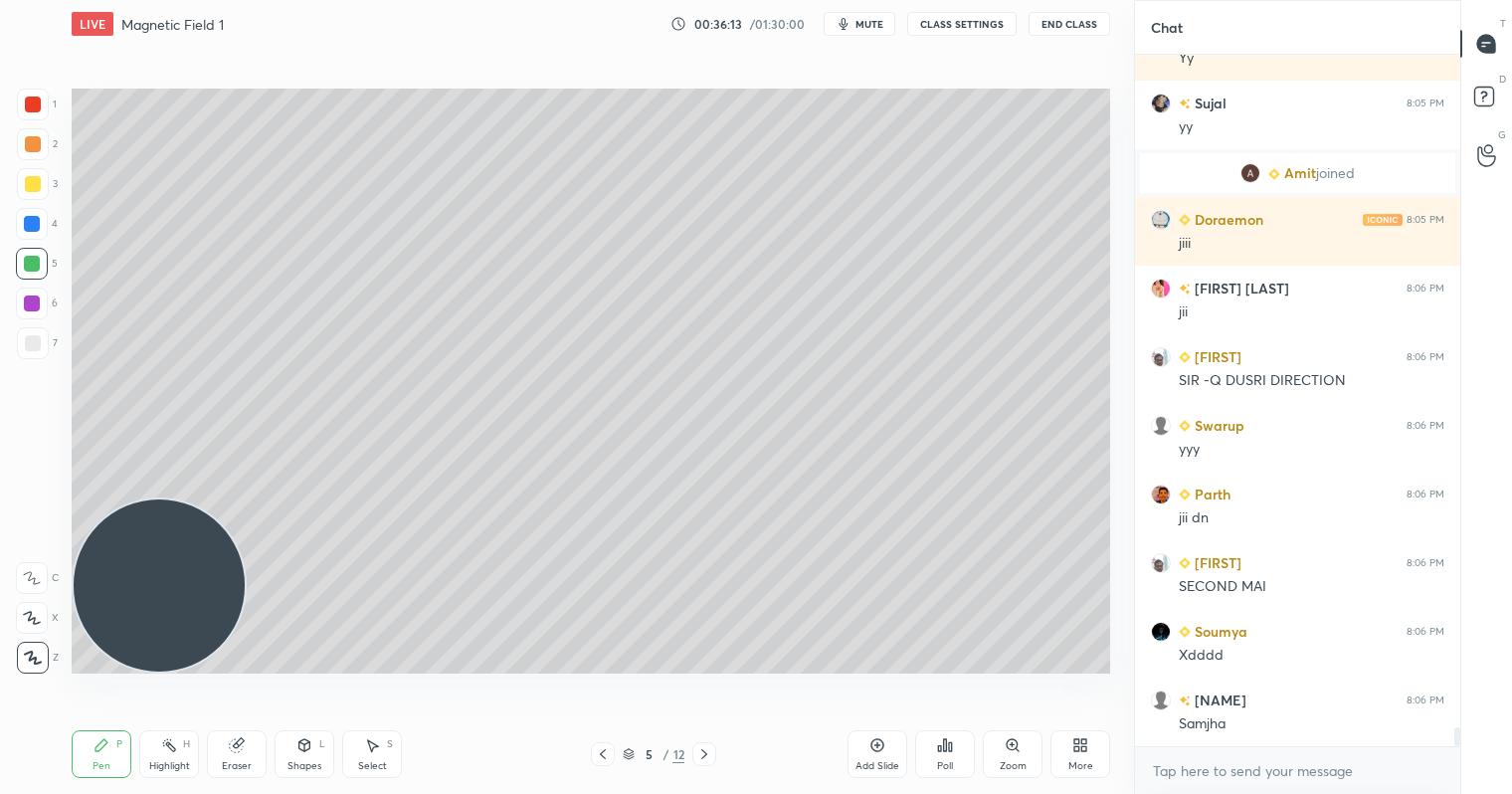 click 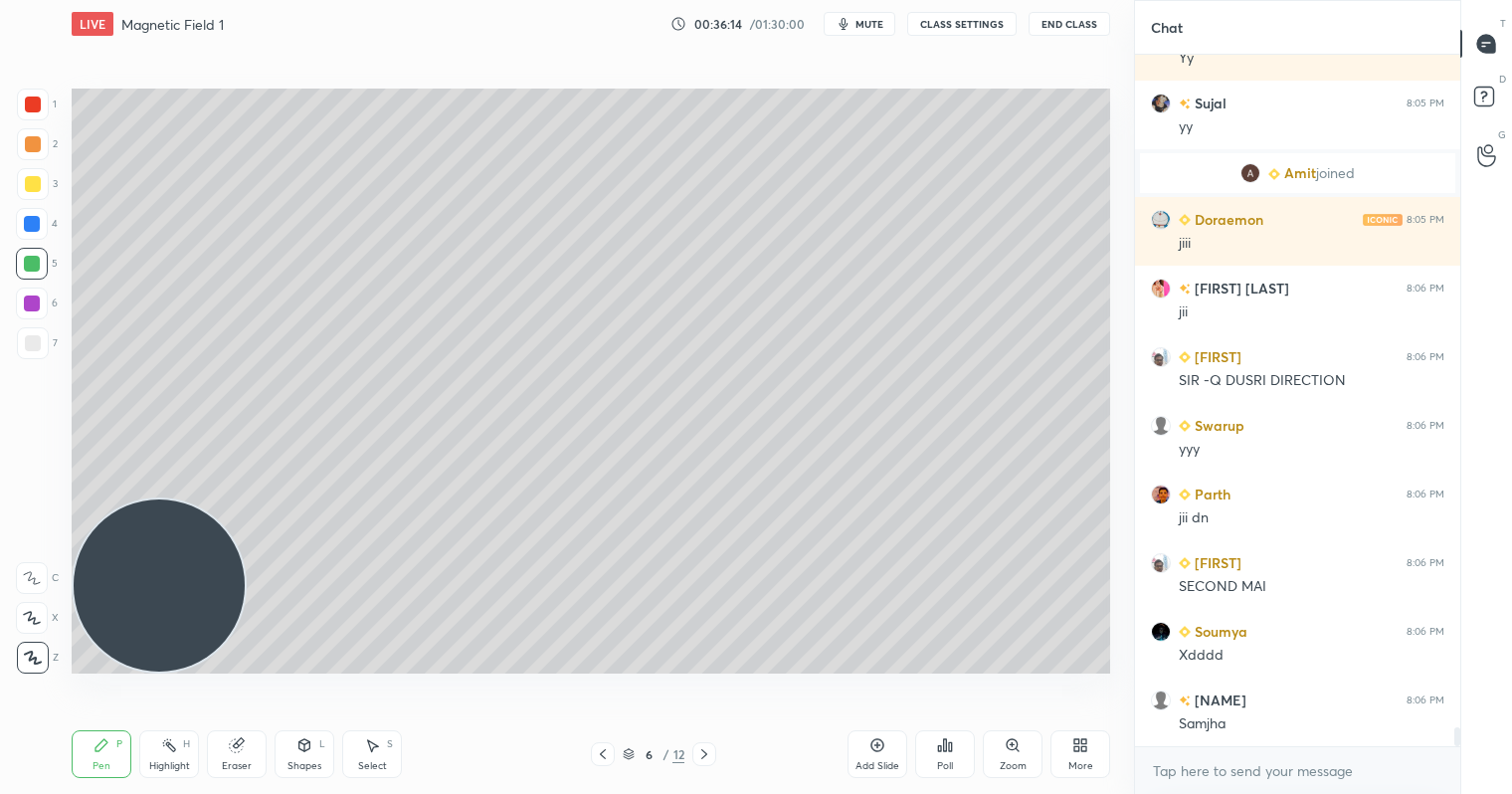 click 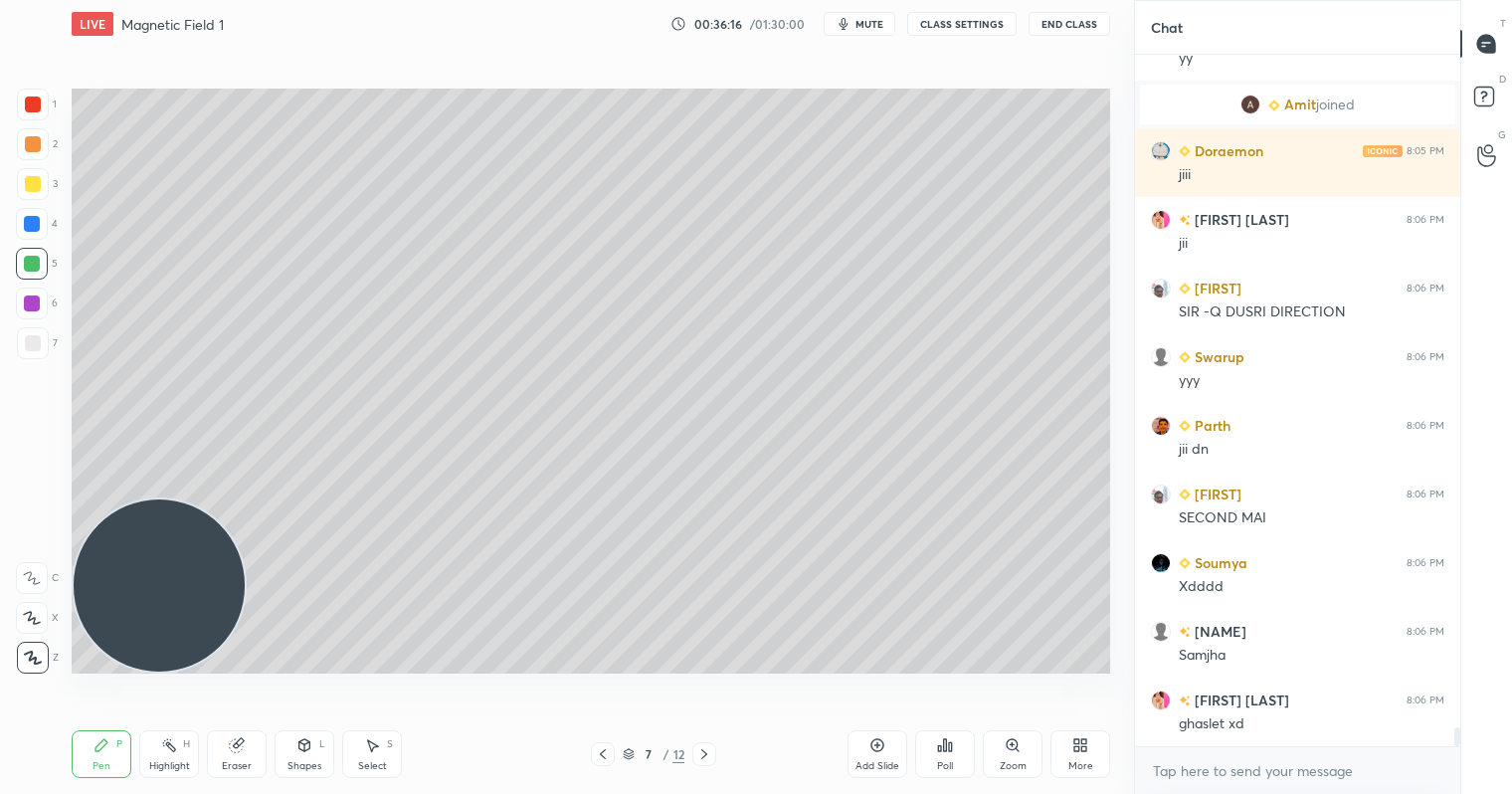 scroll, scrollTop: 25045, scrollLeft: 0, axis: vertical 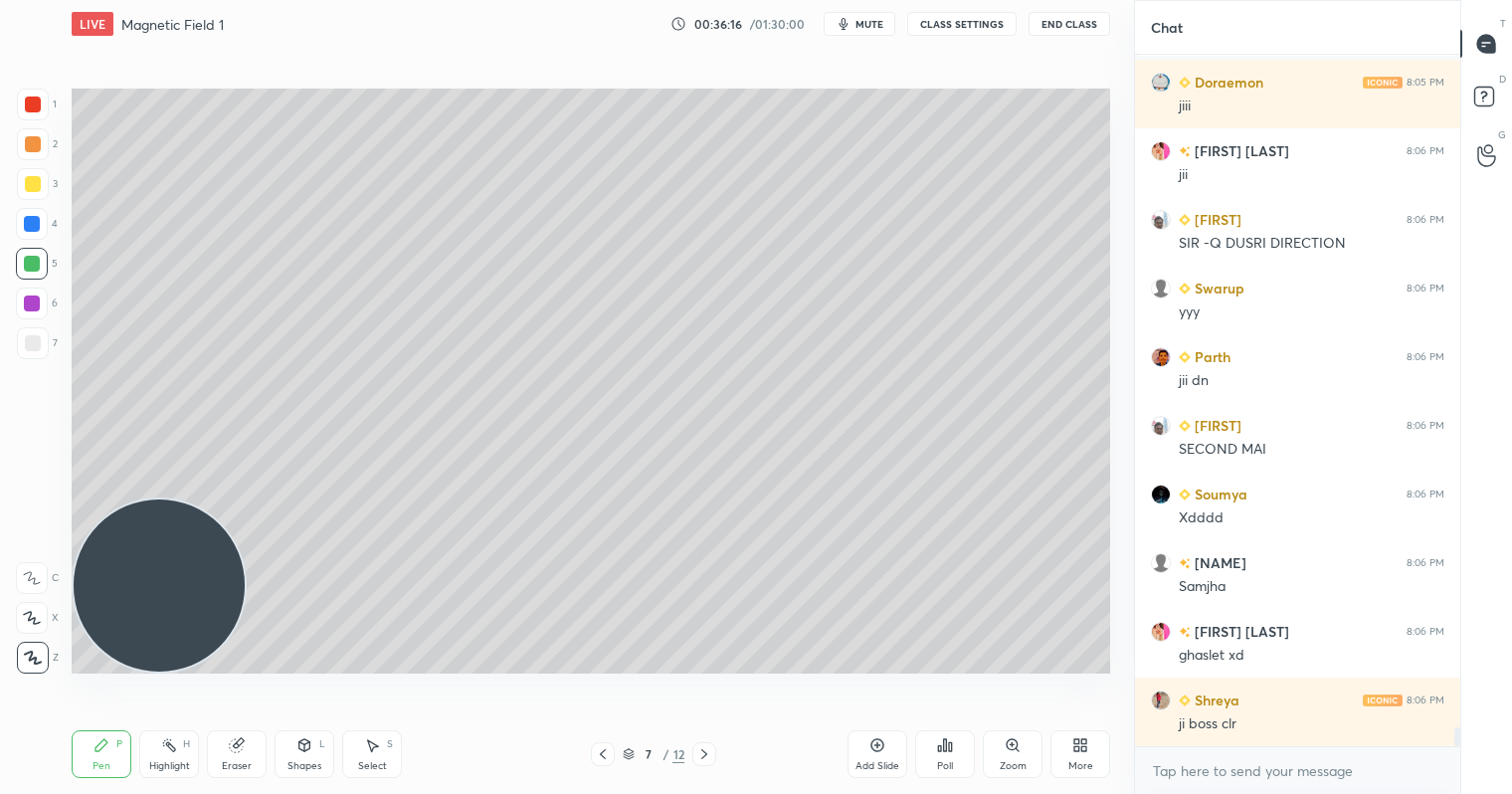 click at bounding box center (33, 144) 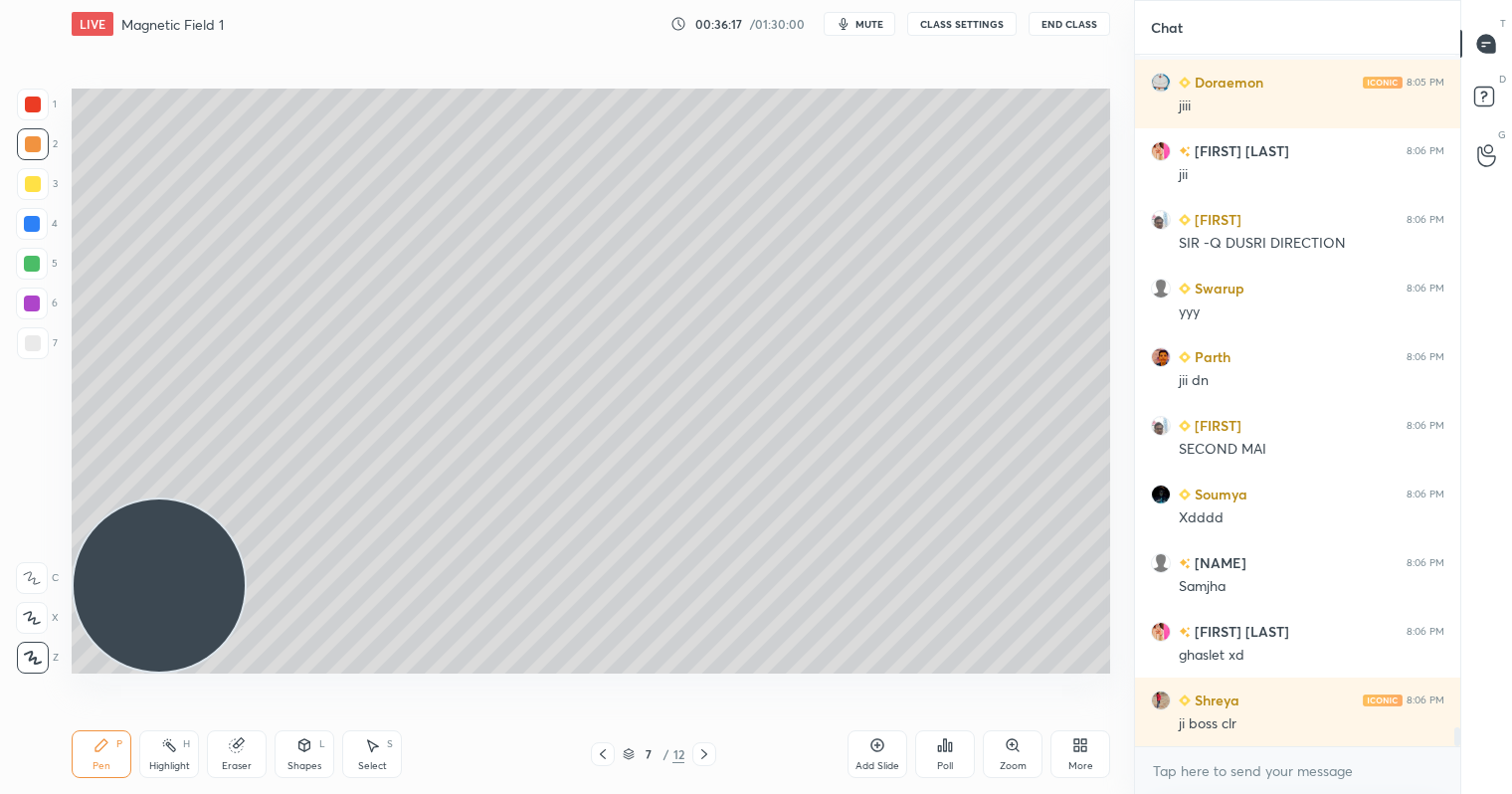 scroll, scrollTop: 25113, scrollLeft: 0, axis: vertical 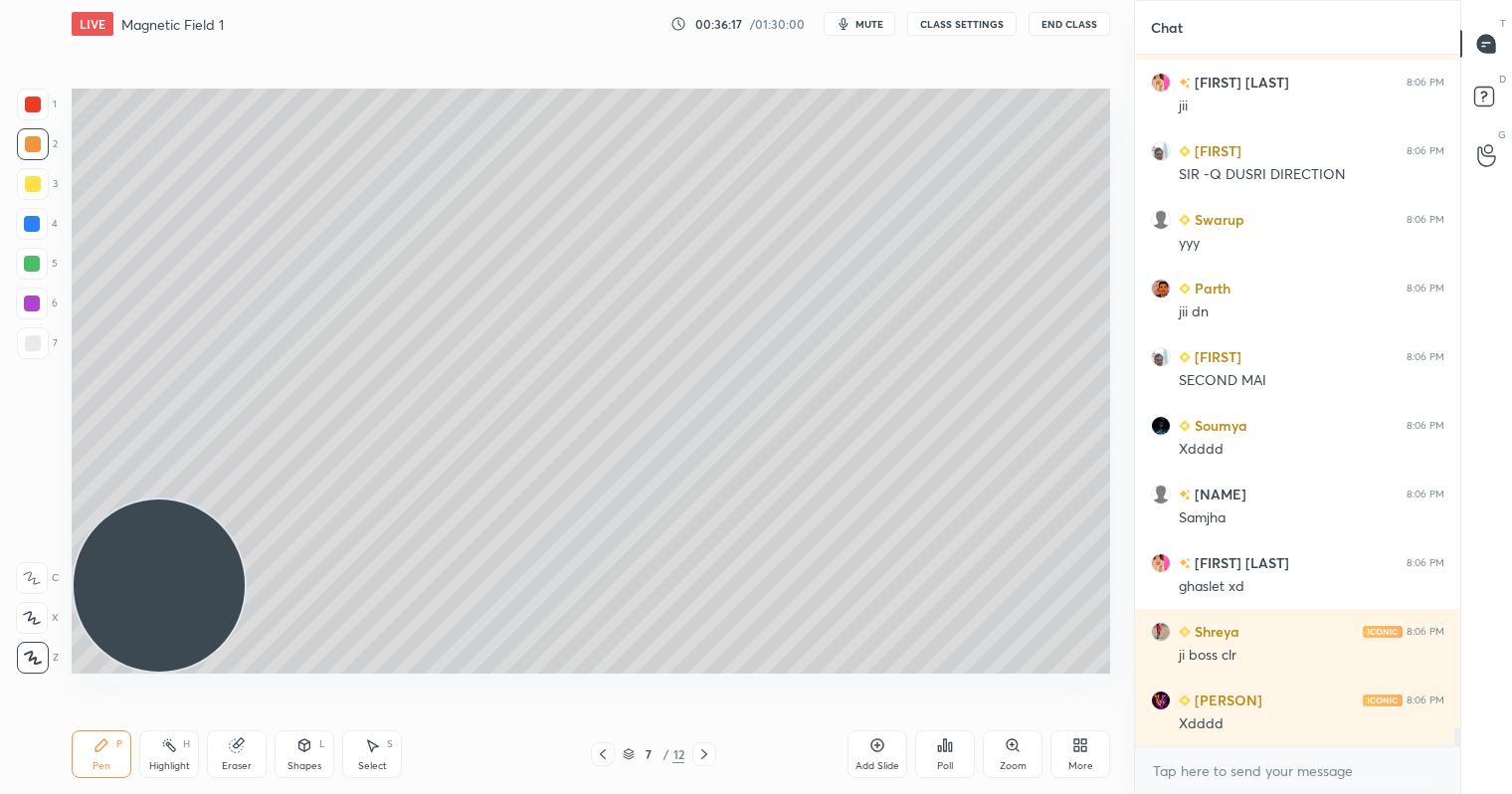 click 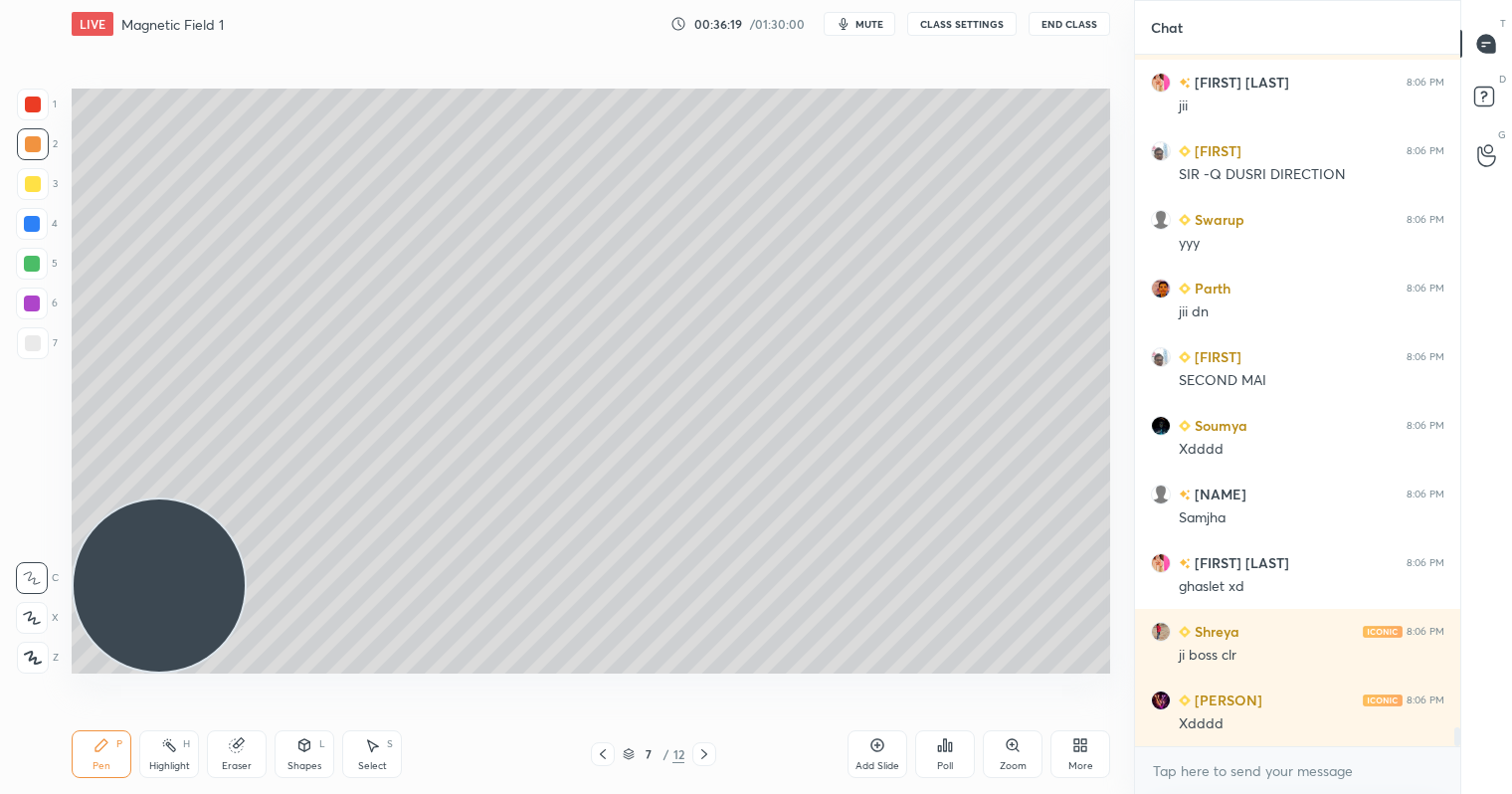 click 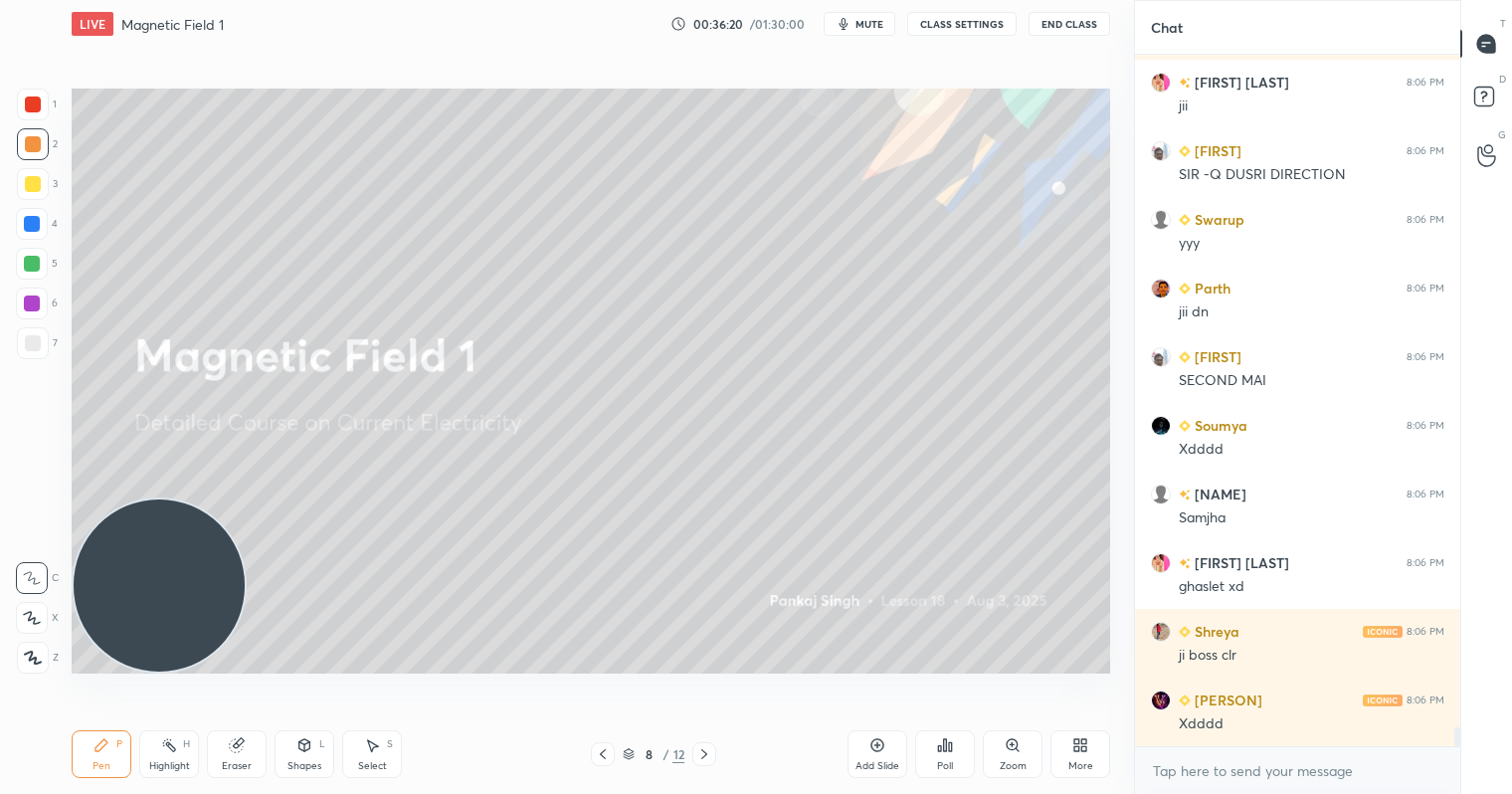click at bounding box center (603, 754) 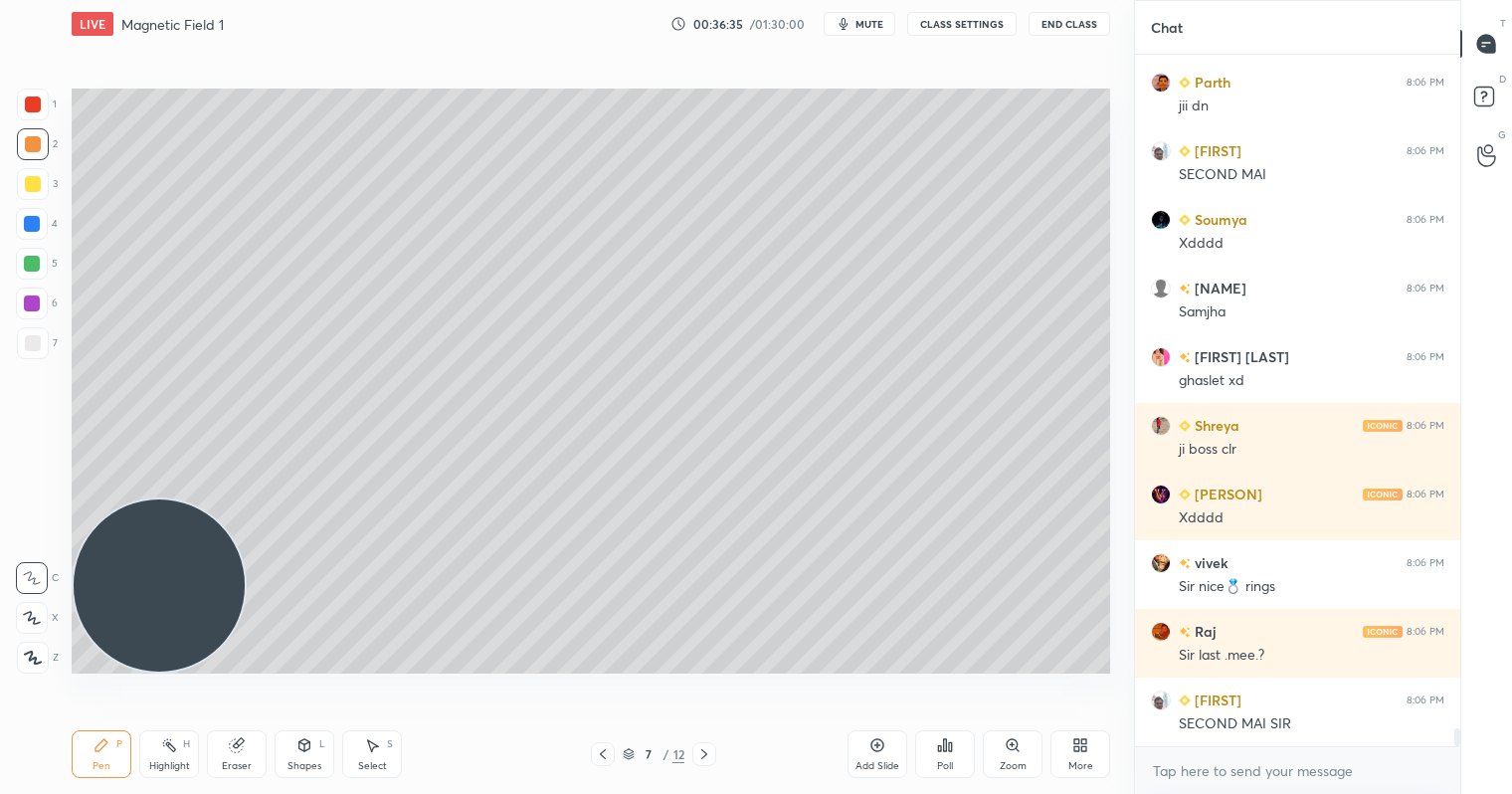 scroll, scrollTop: 25388, scrollLeft: 0, axis: vertical 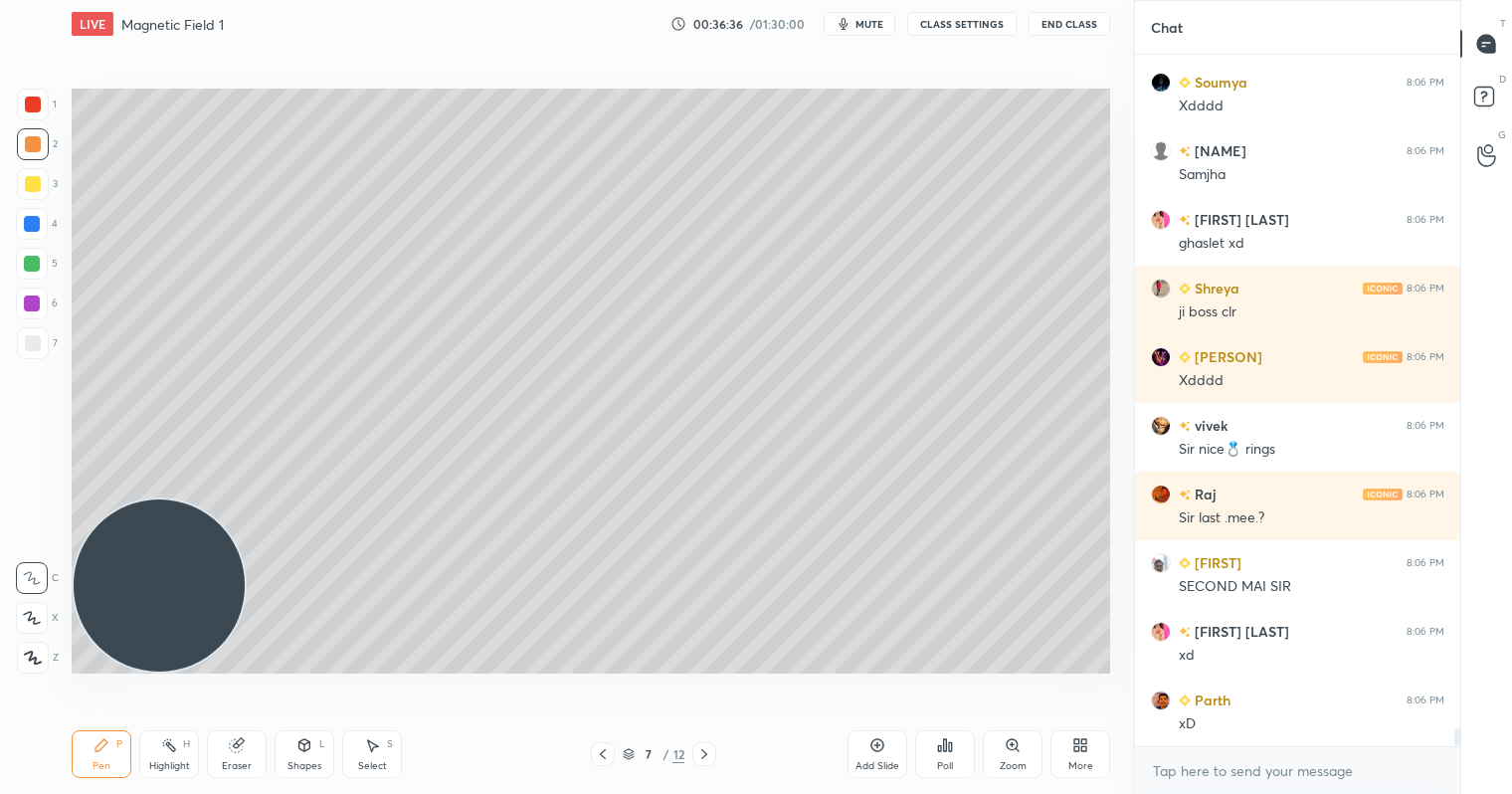 click at bounding box center (33, 184) 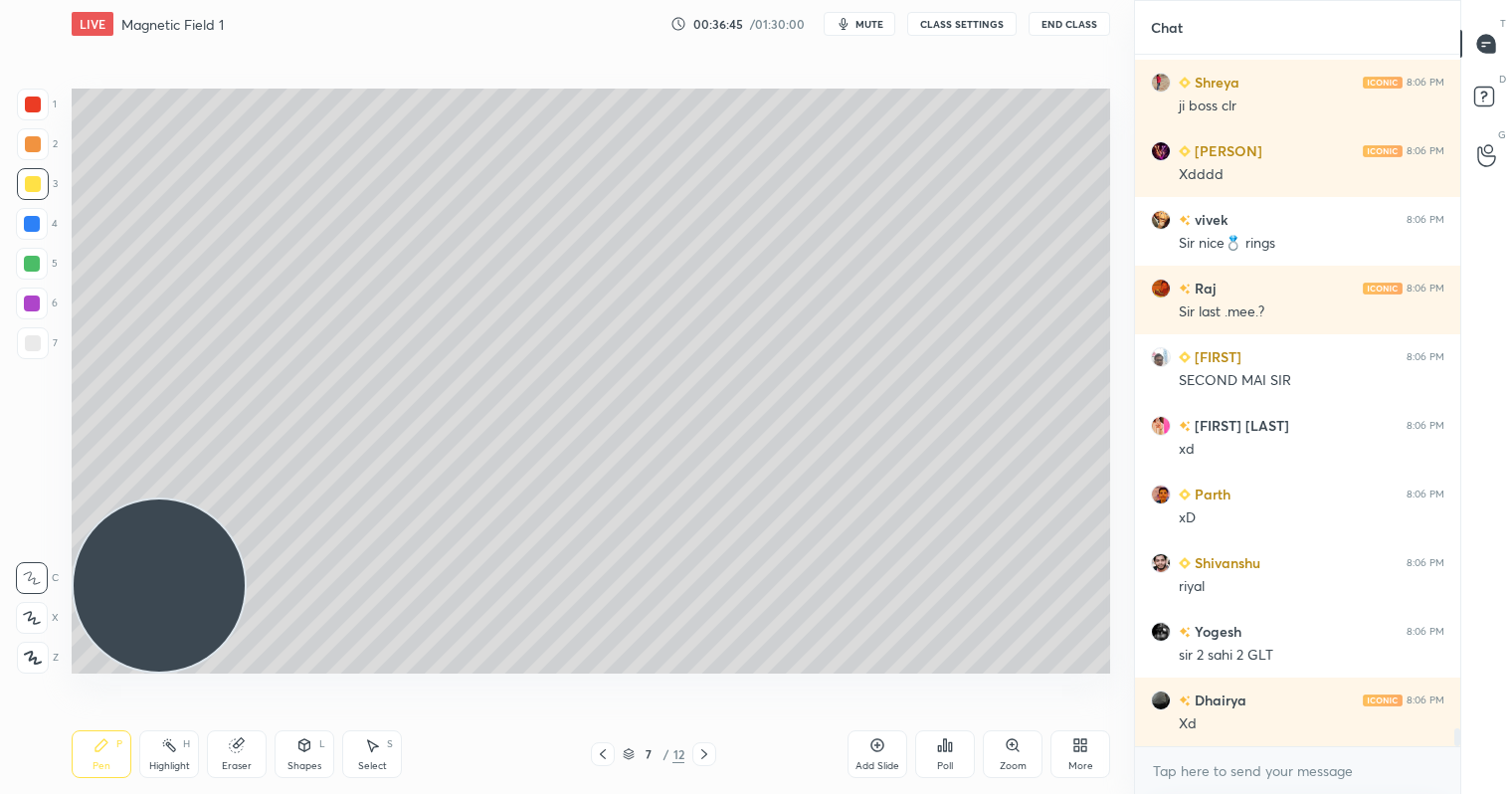 scroll, scrollTop: 25800, scrollLeft: 0, axis: vertical 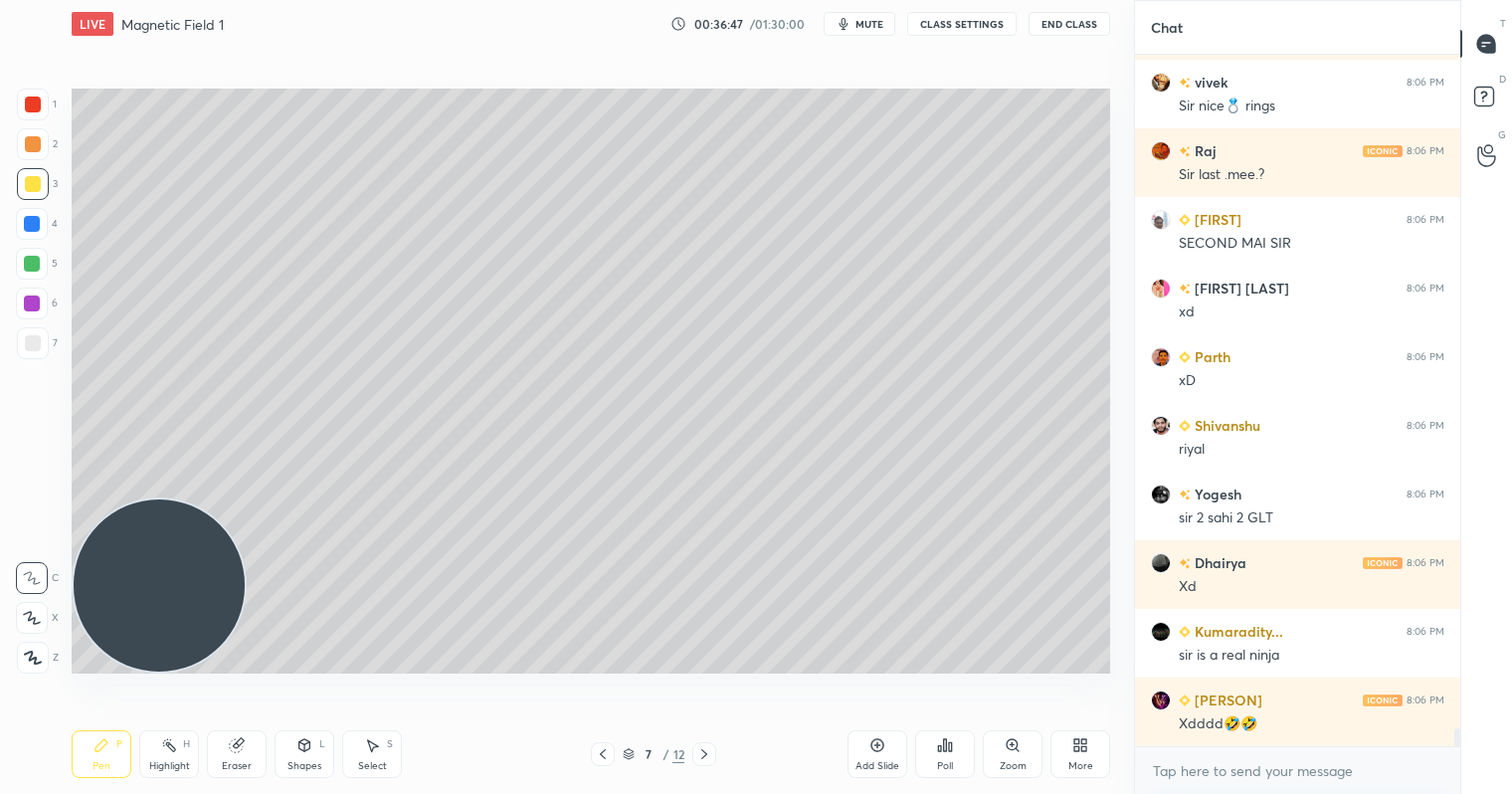 click at bounding box center [33, 144] 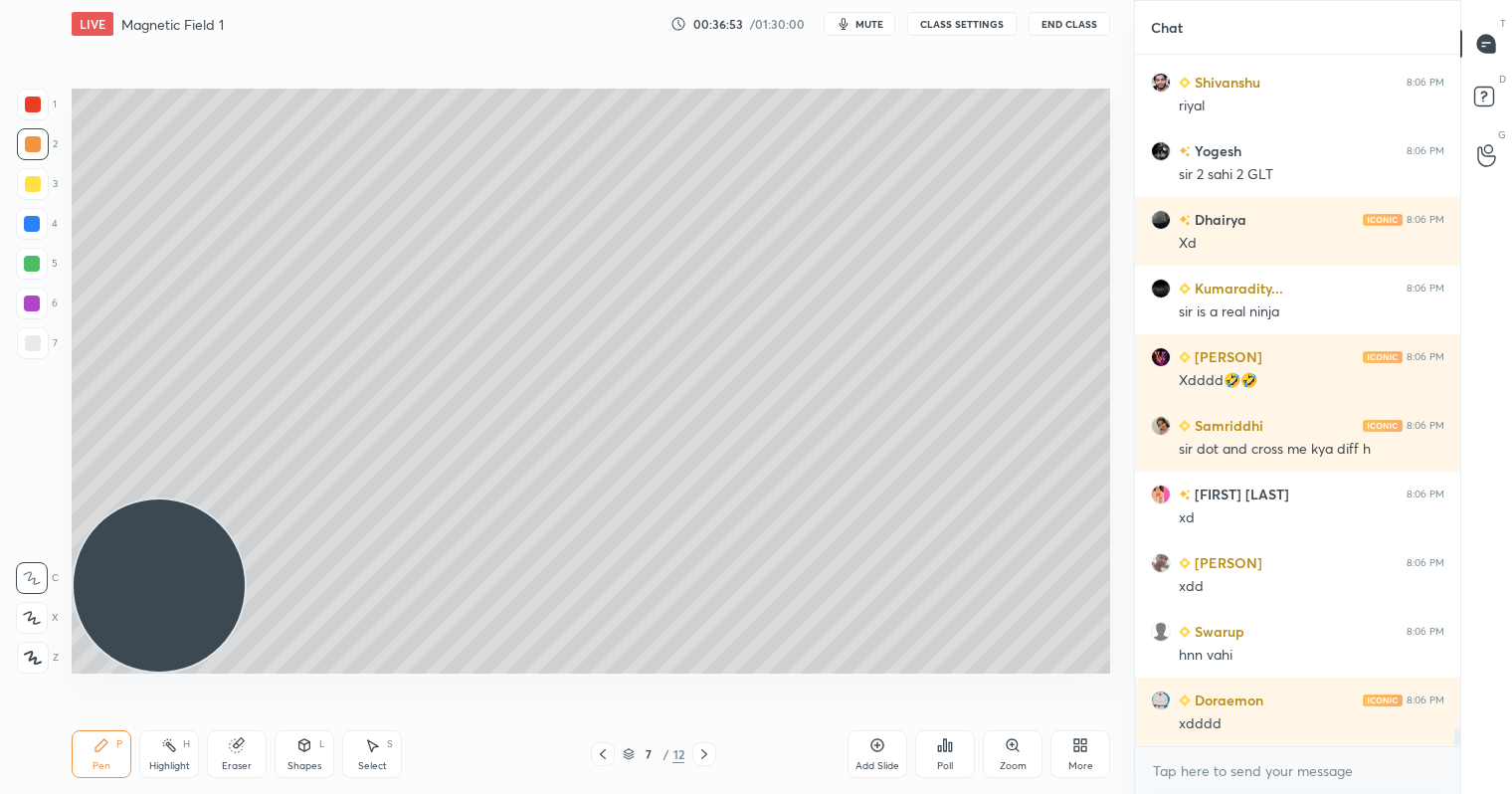 scroll, scrollTop: 26212, scrollLeft: 0, axis: vertical 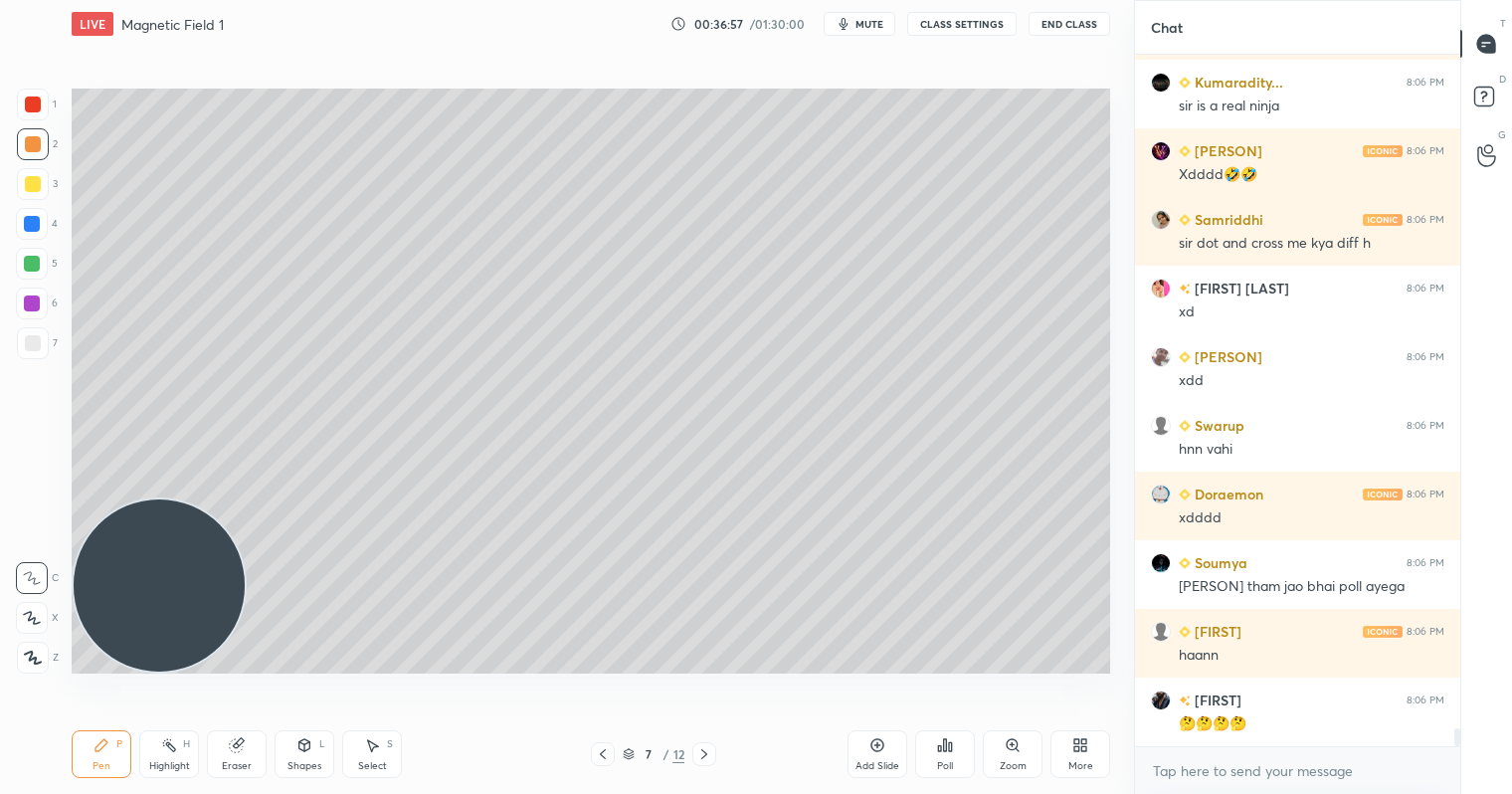 click 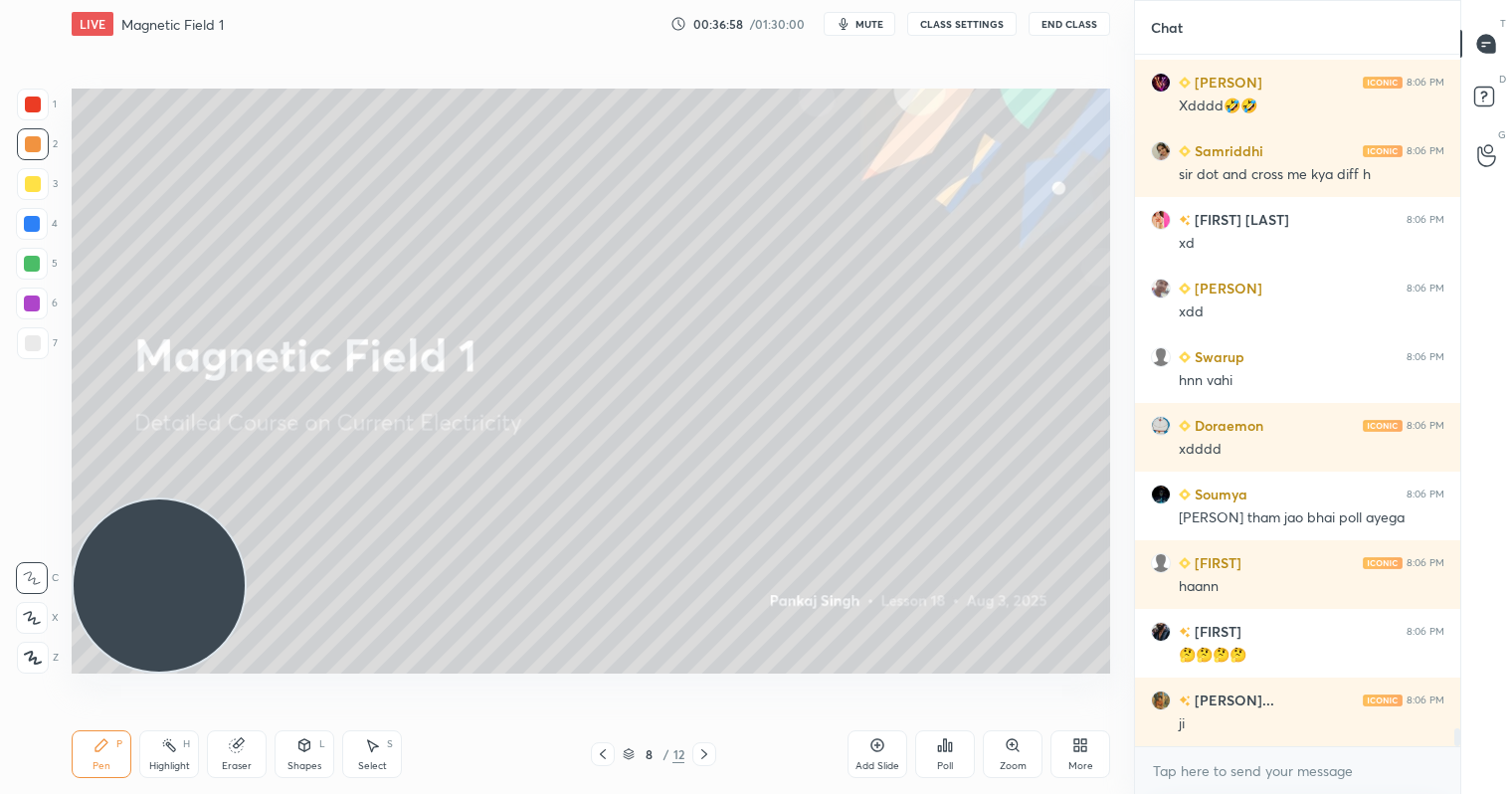 click 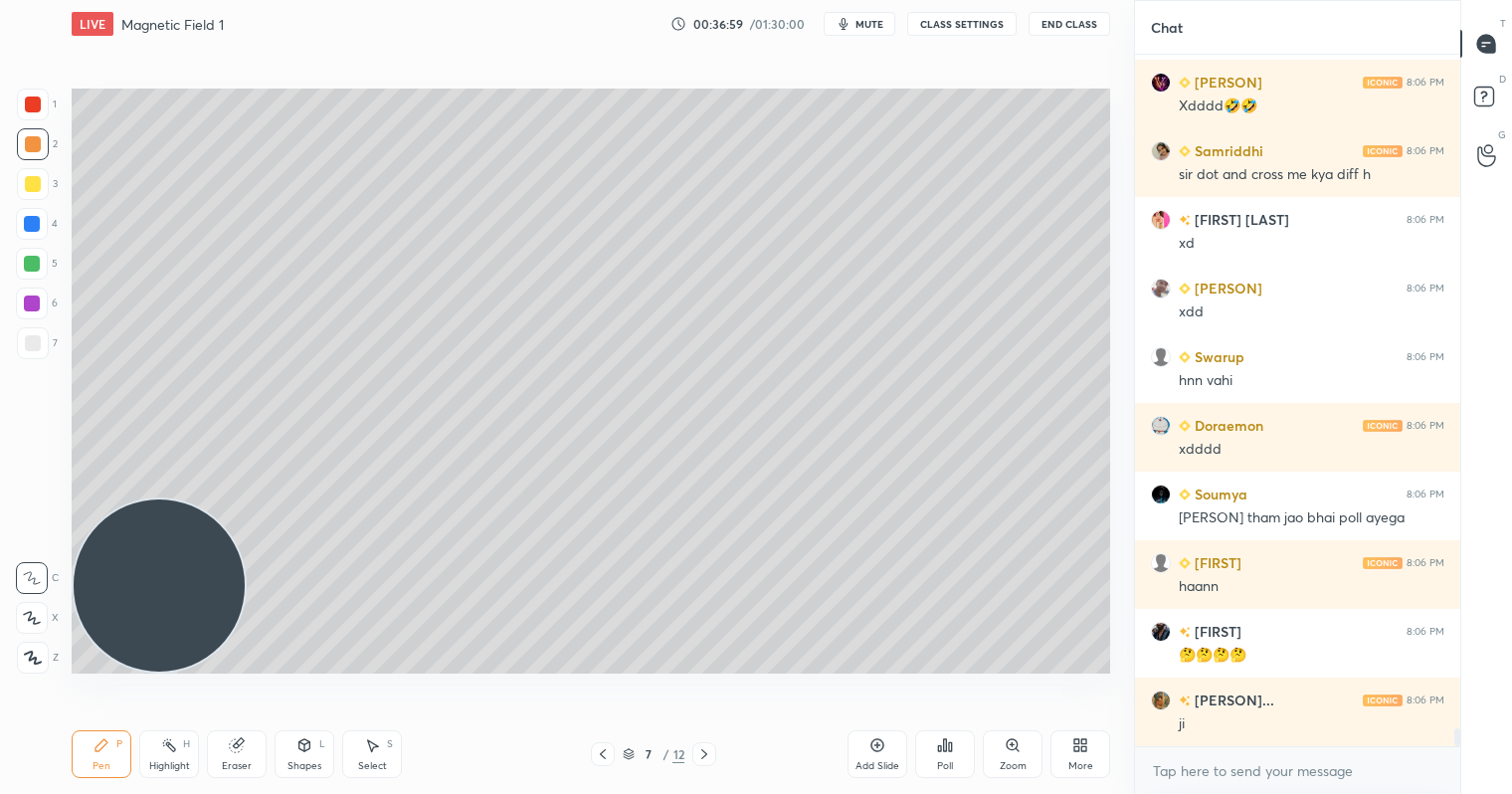 click on "Add Slide" at bounding box center [877, 754] 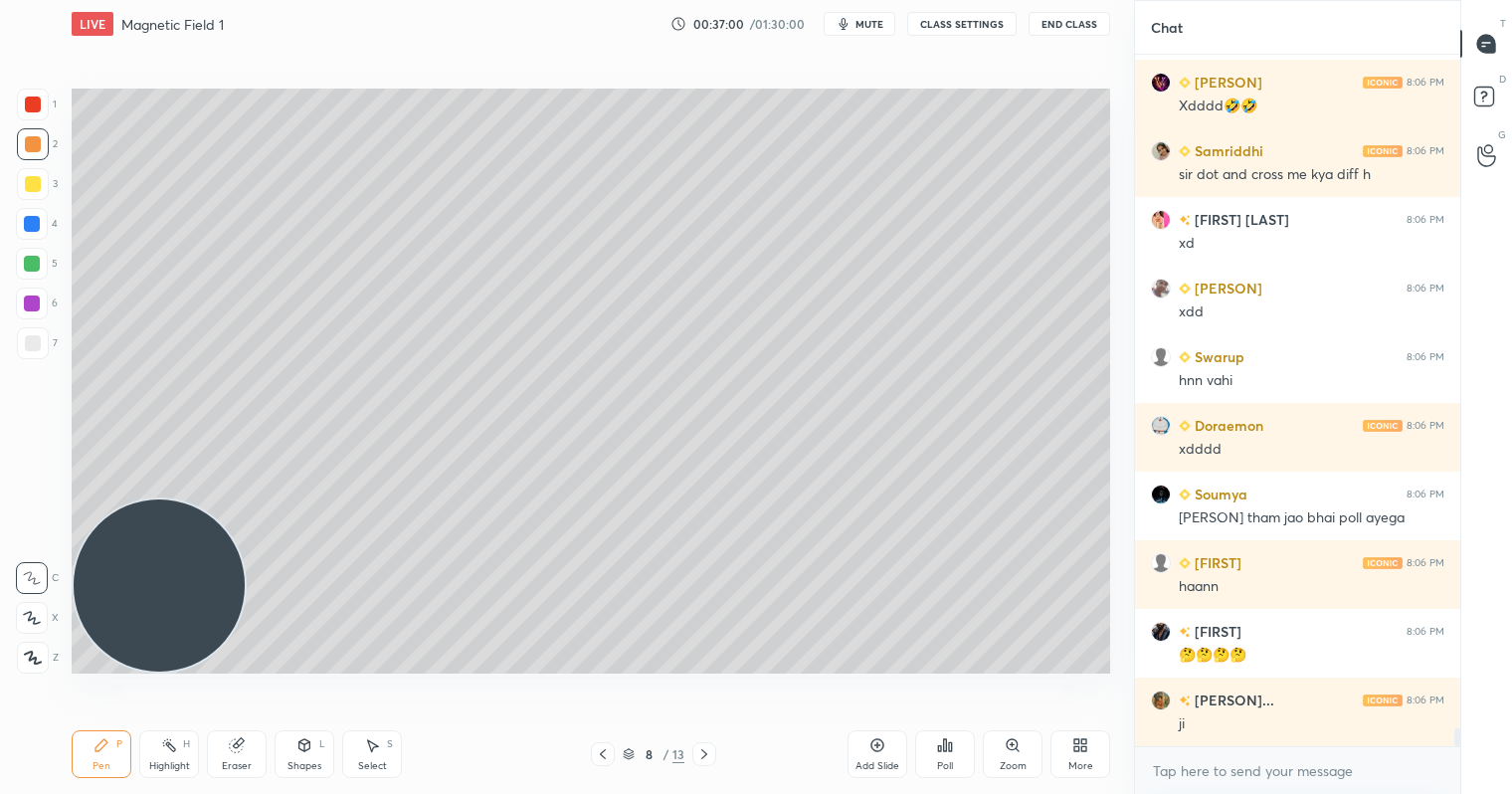 click at bounding box center [33, 144] 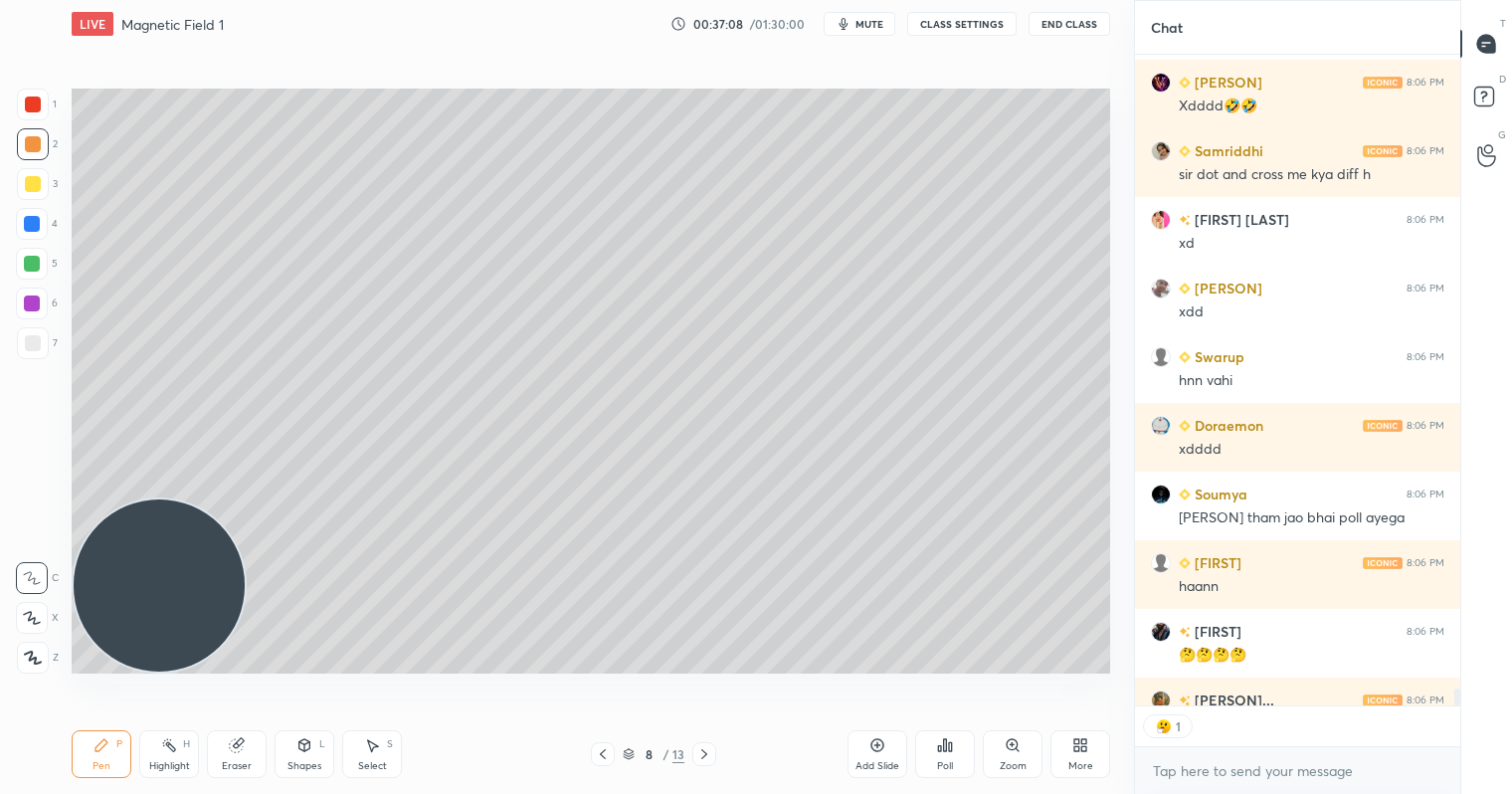 scroll, scrollTop: 645, scrollLeft: 319, axis: both 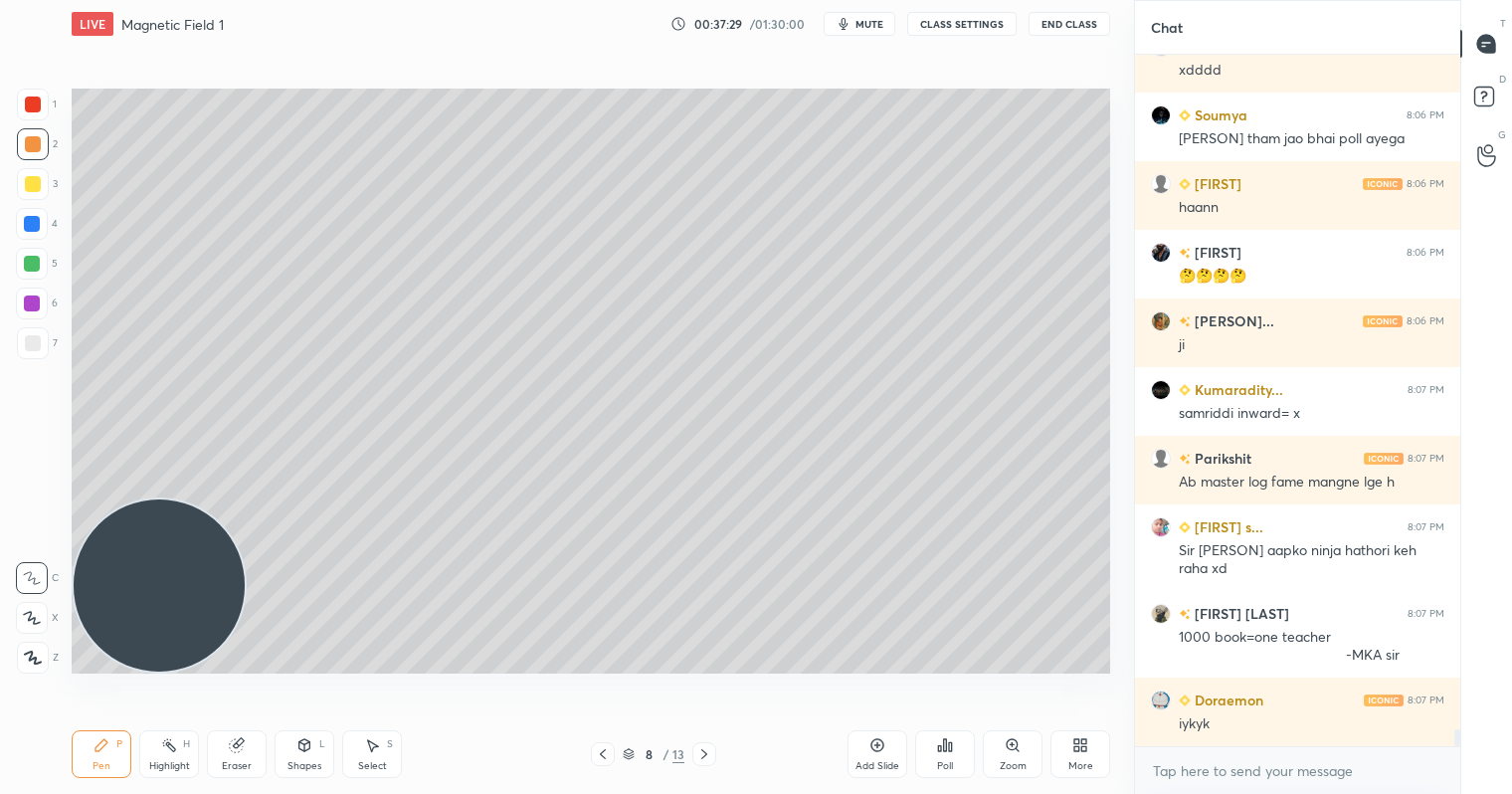 click at bounding box center (32, 264) 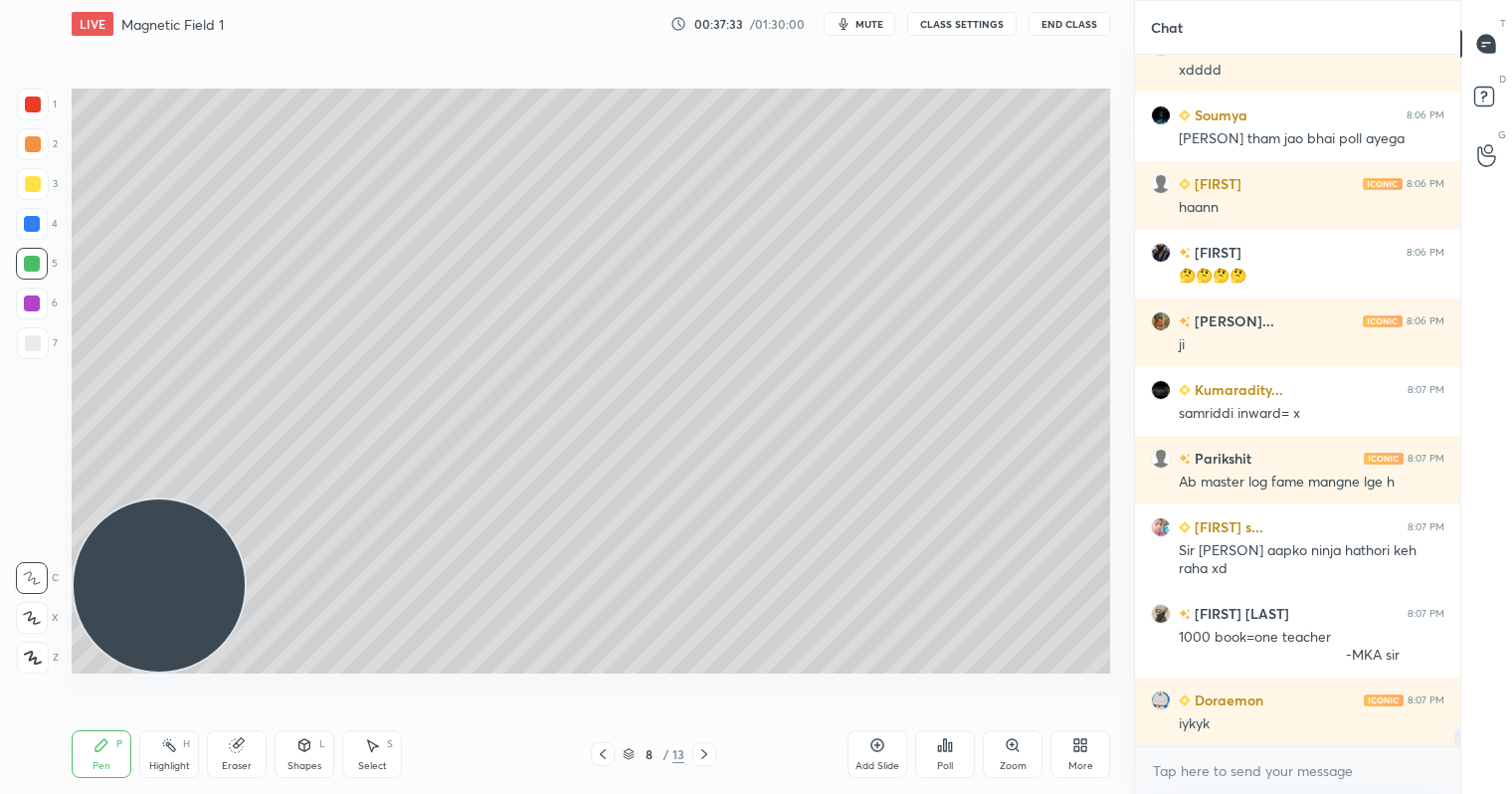click at bounding box center [33, 184] 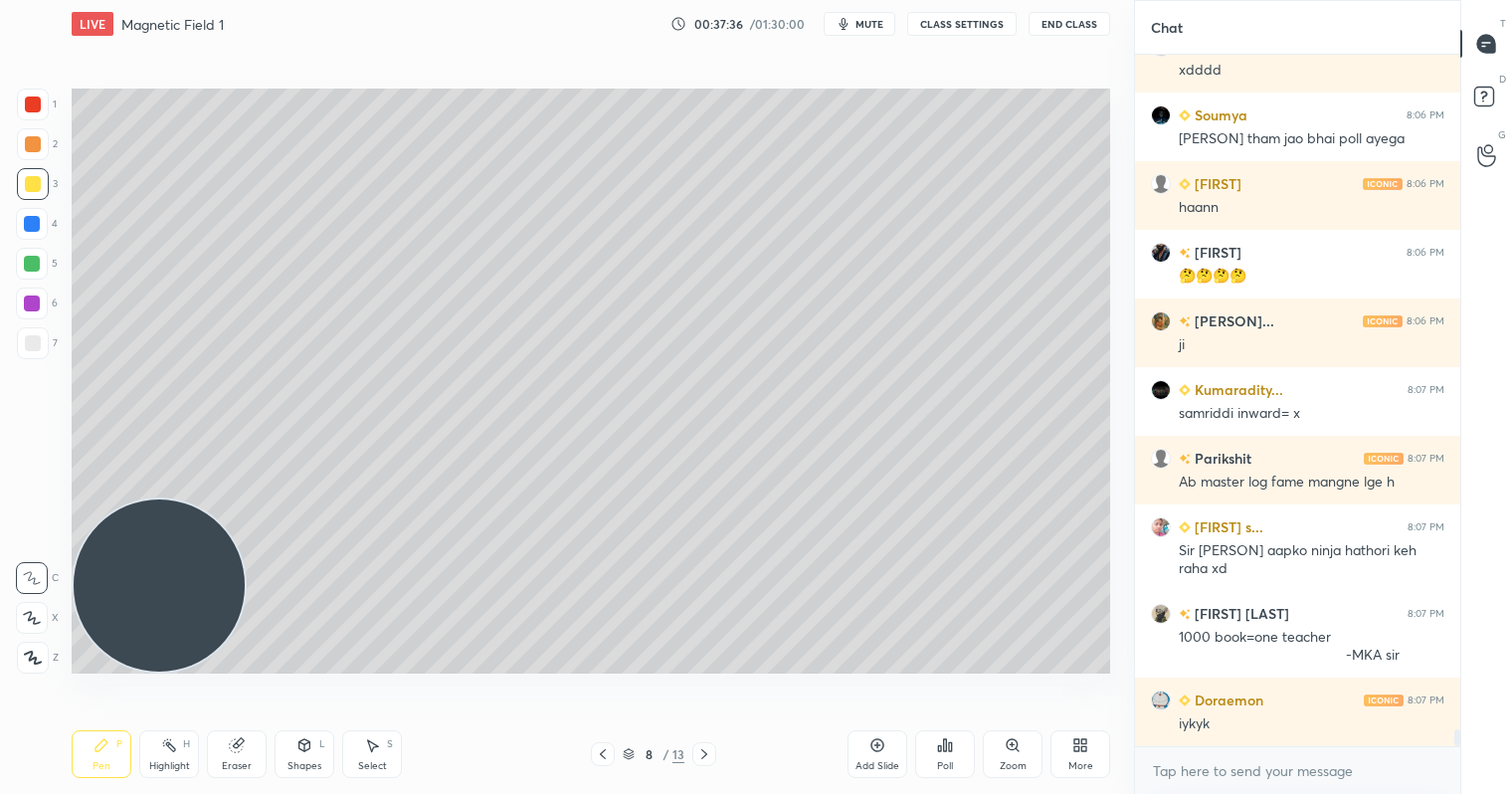 click on "6" at bounding box center (37, 303) 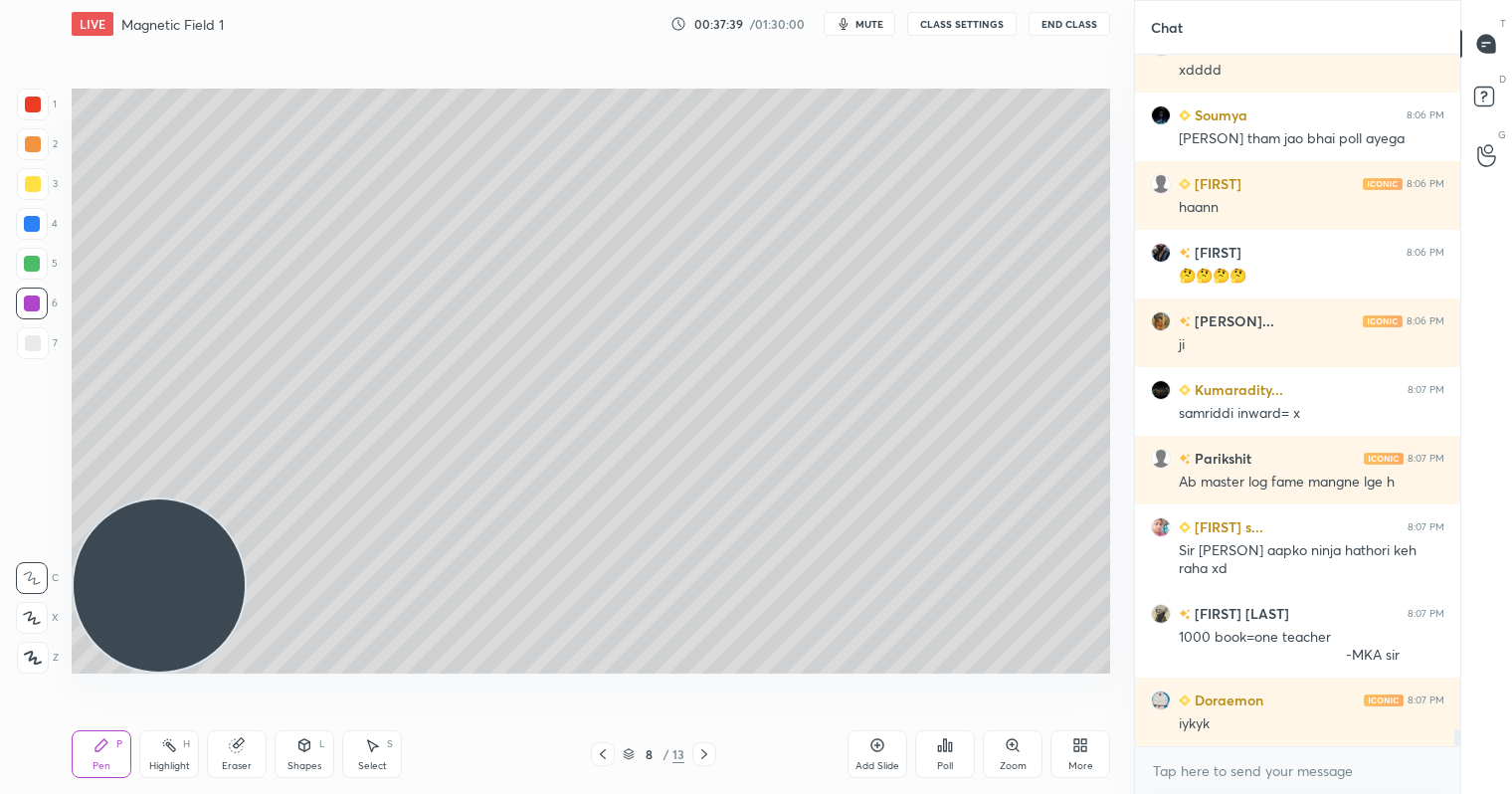 click 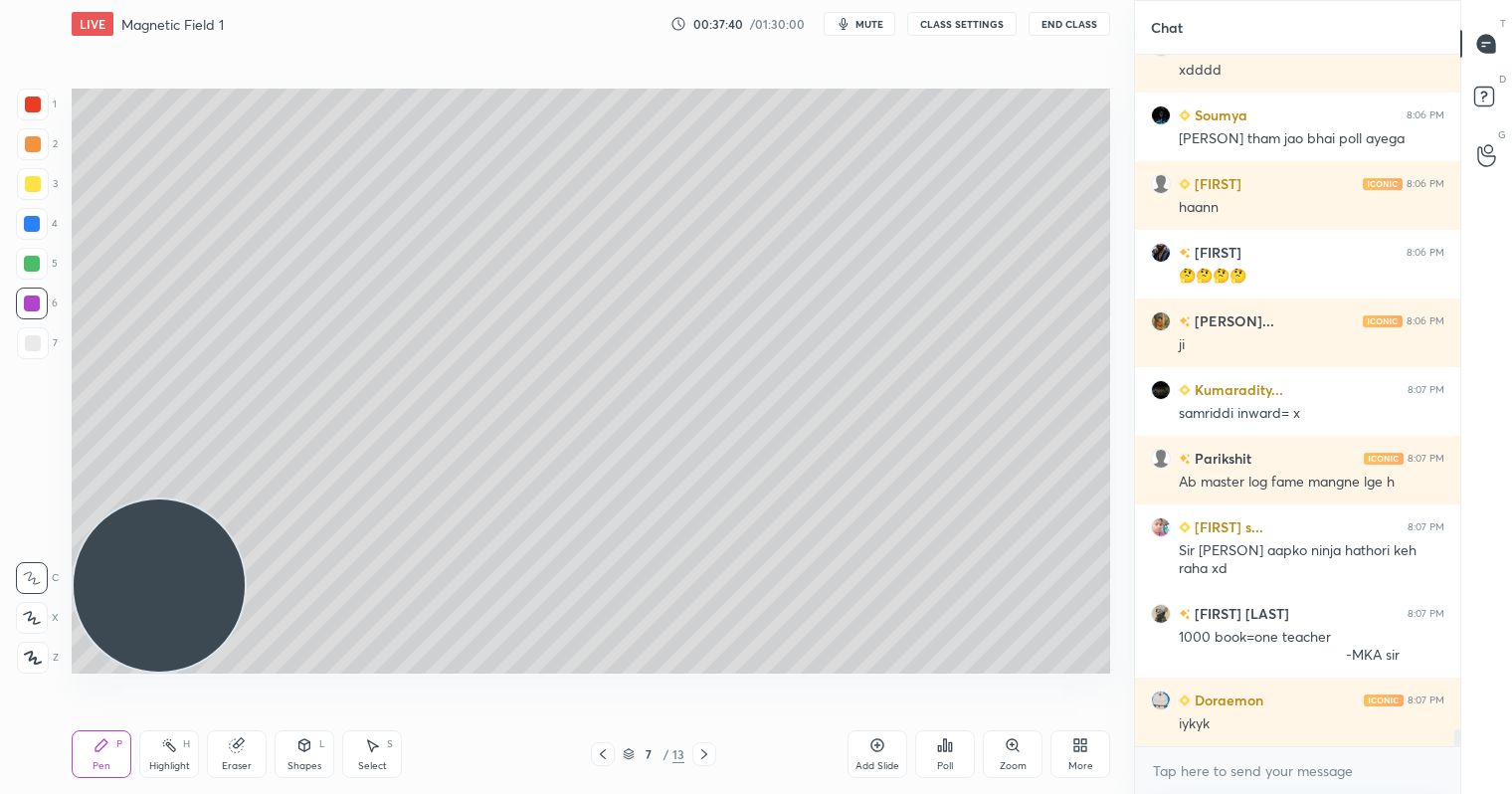 scroll, scrollTop: 26866, scrollLeft: 0, axis: vertical 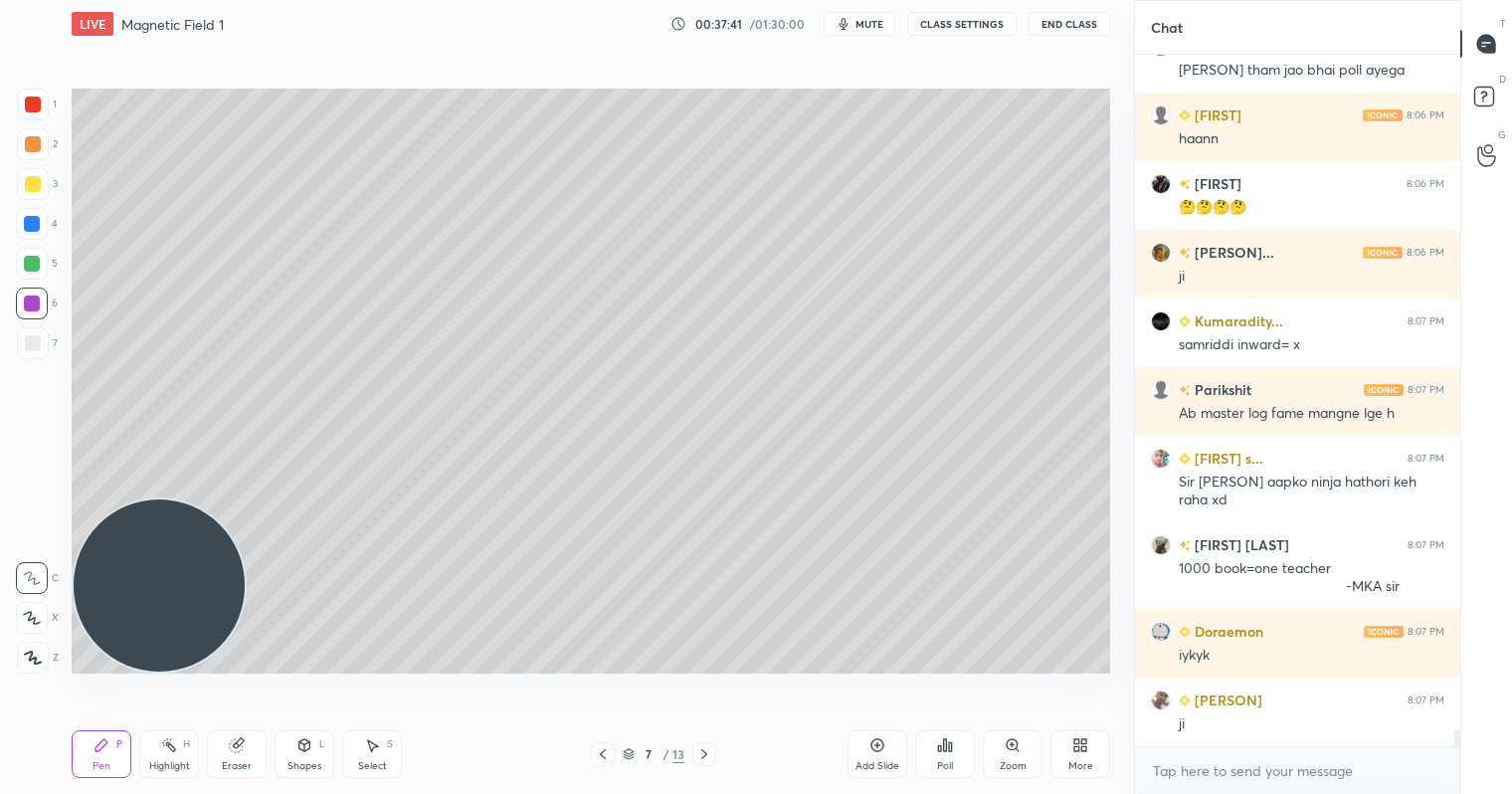 click 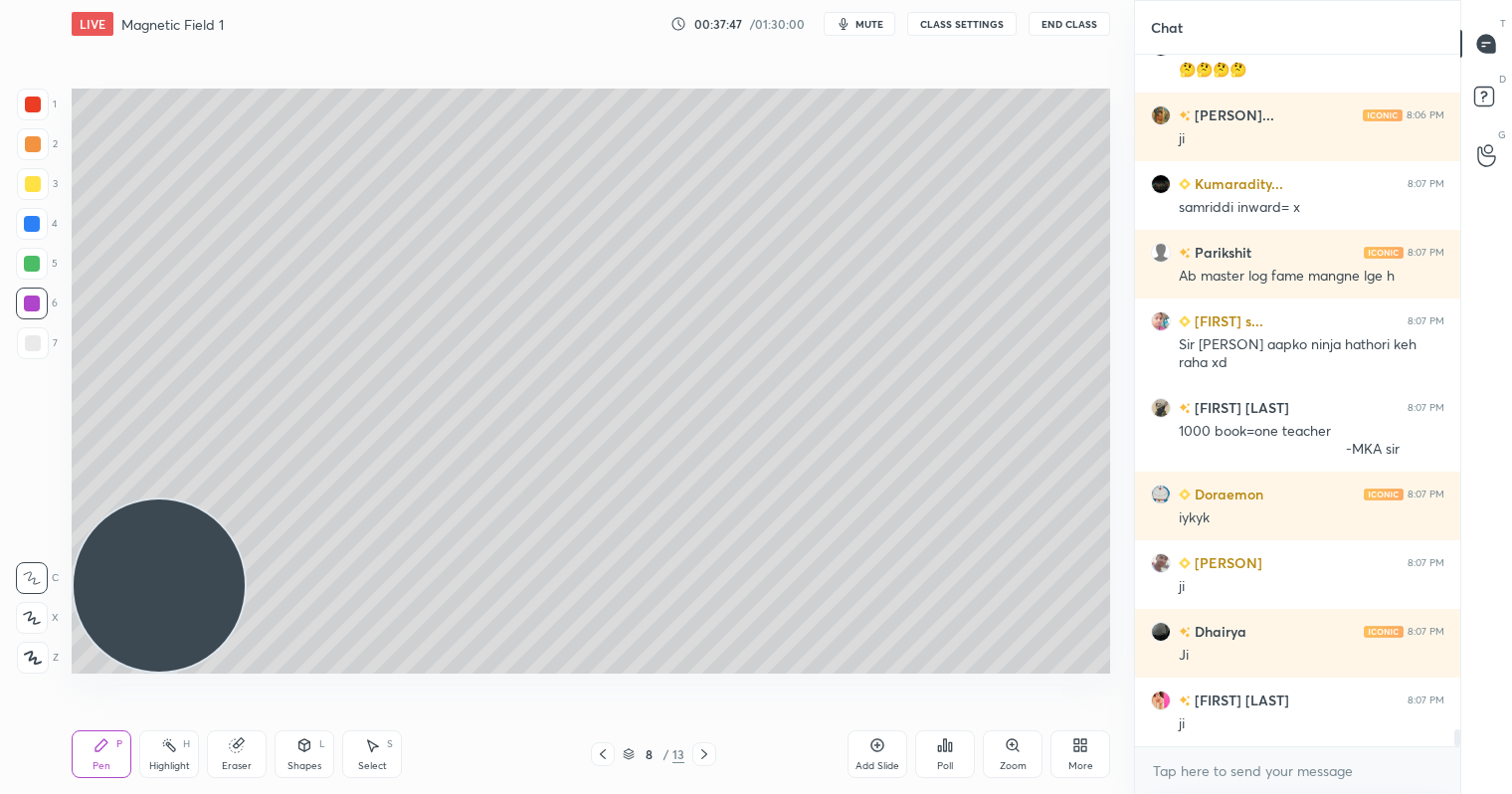 scroll, scrollTop: 27072, scrollLeft: 0, axis: vertical 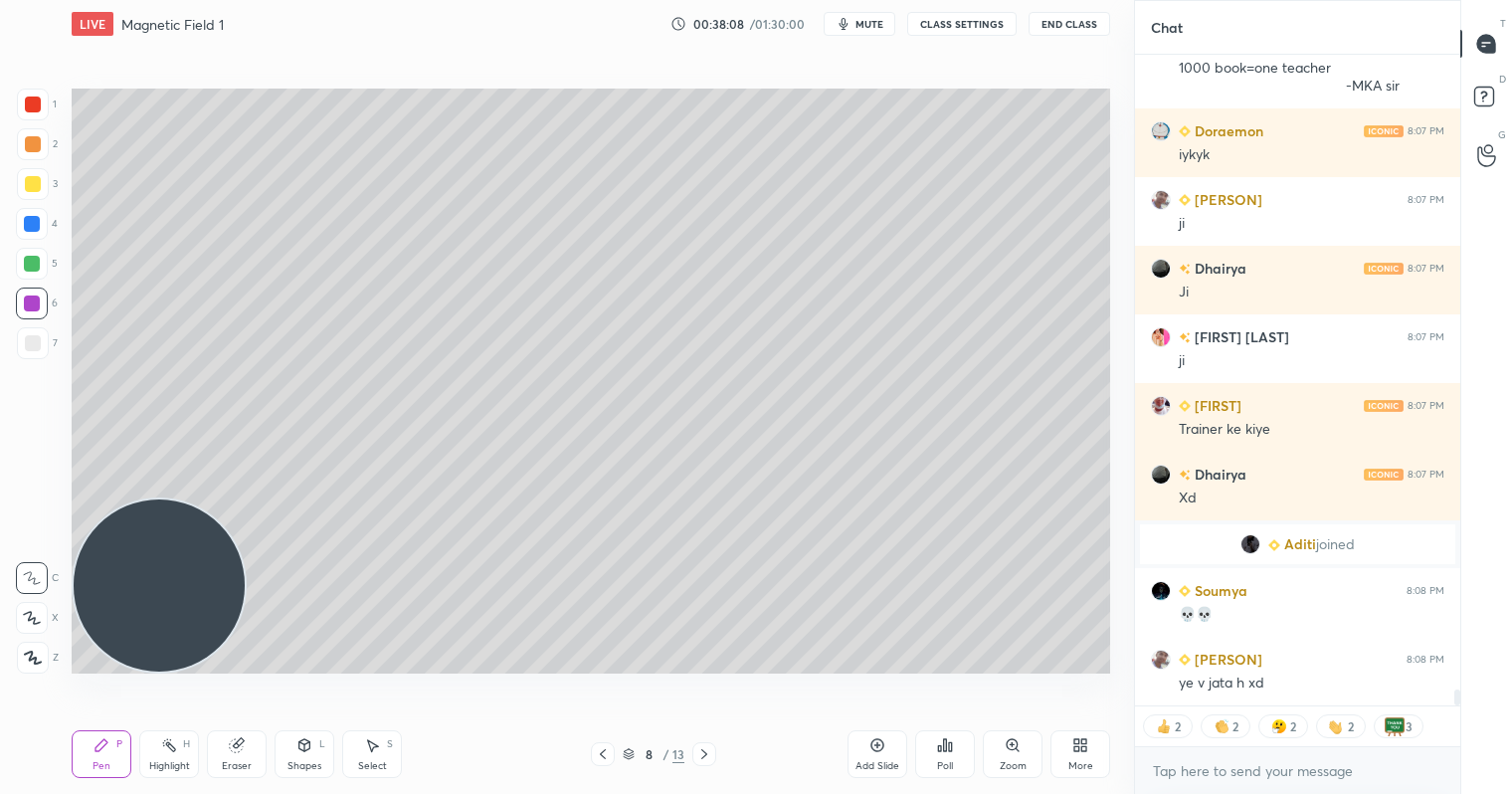 click at bounding box center (33, 184) 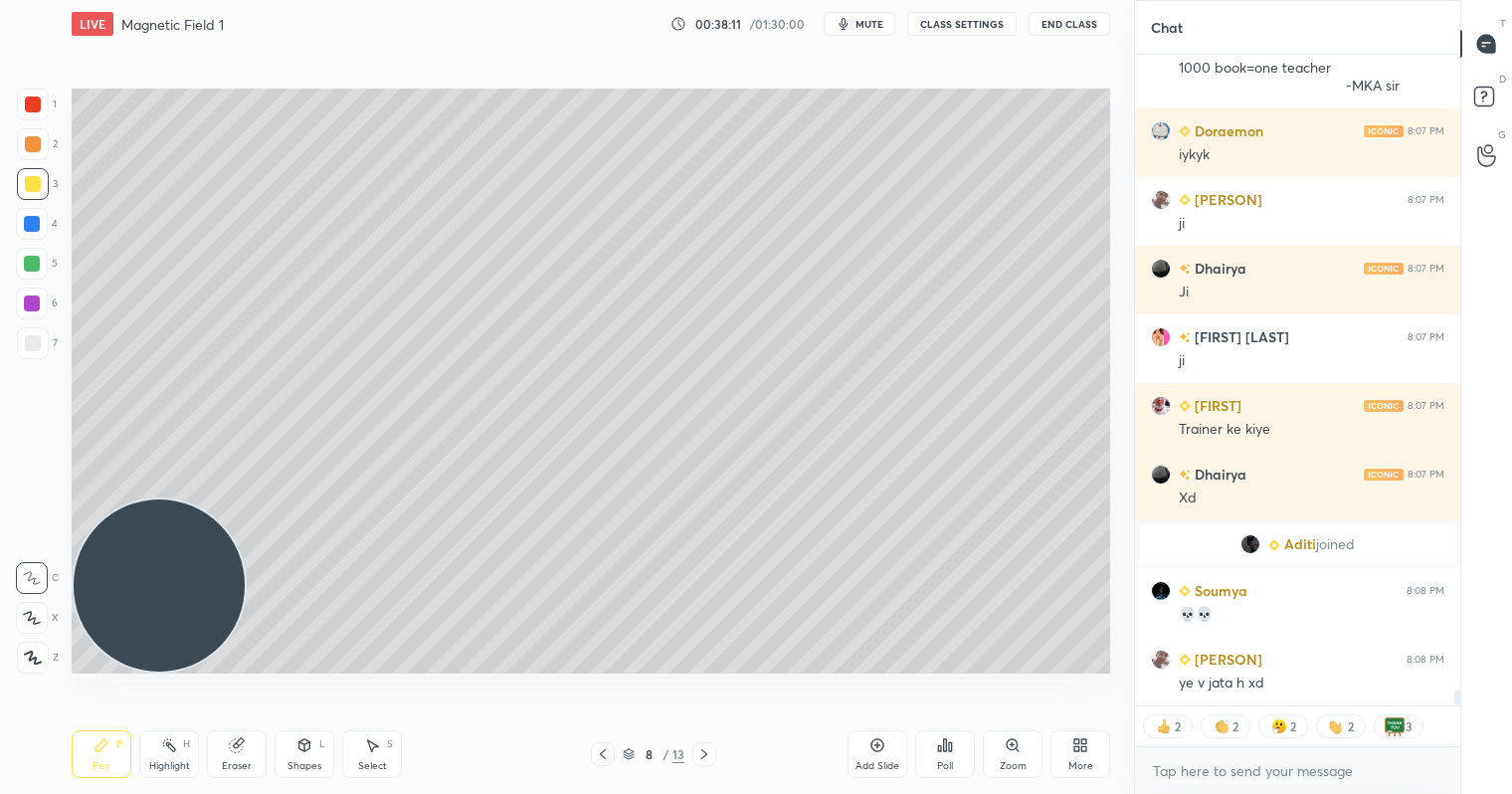 scroll, scrollTop: 26701, scrollLeft: 0, axis: vertical 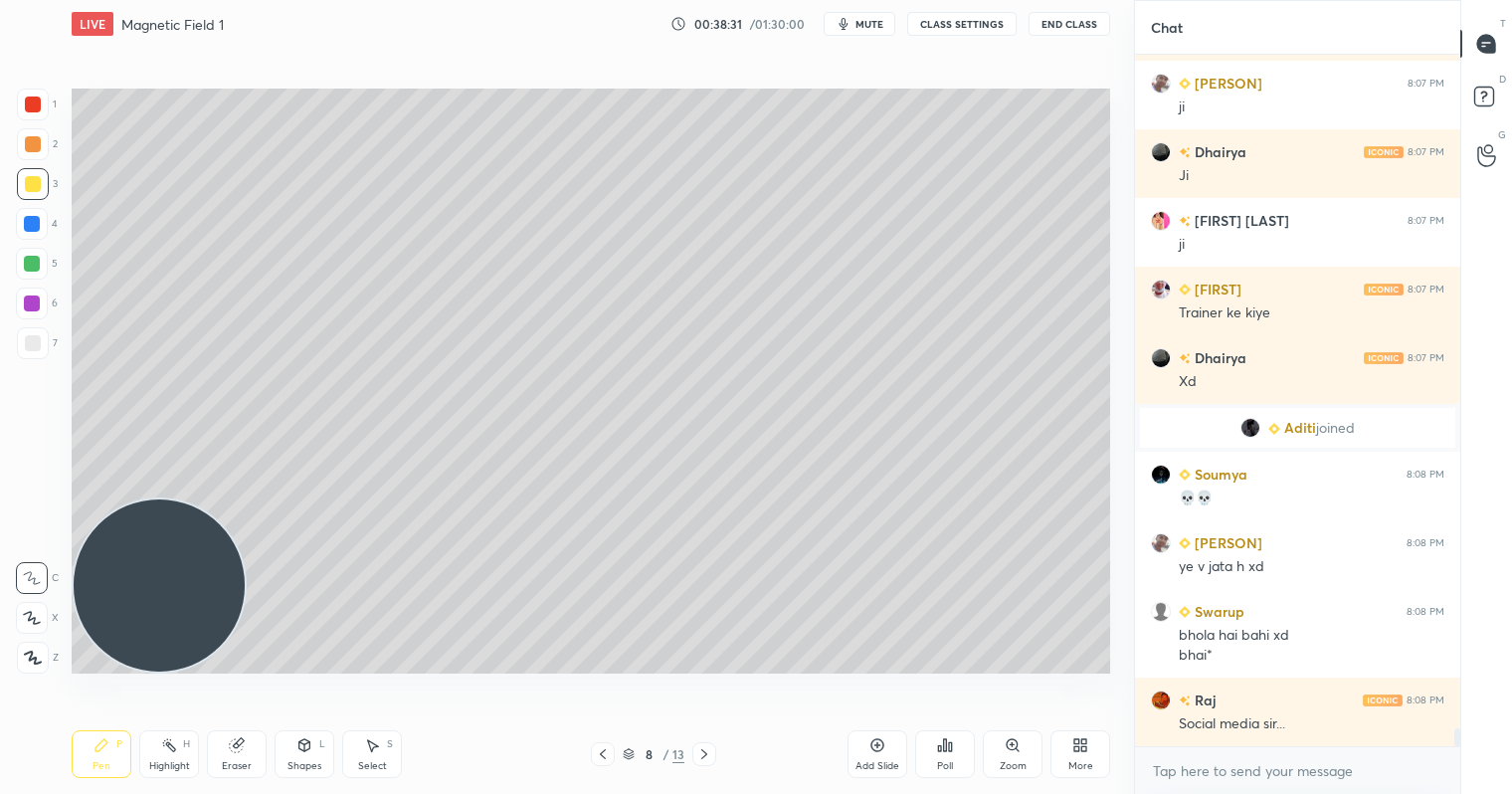 click at bounding box center (33, 343) 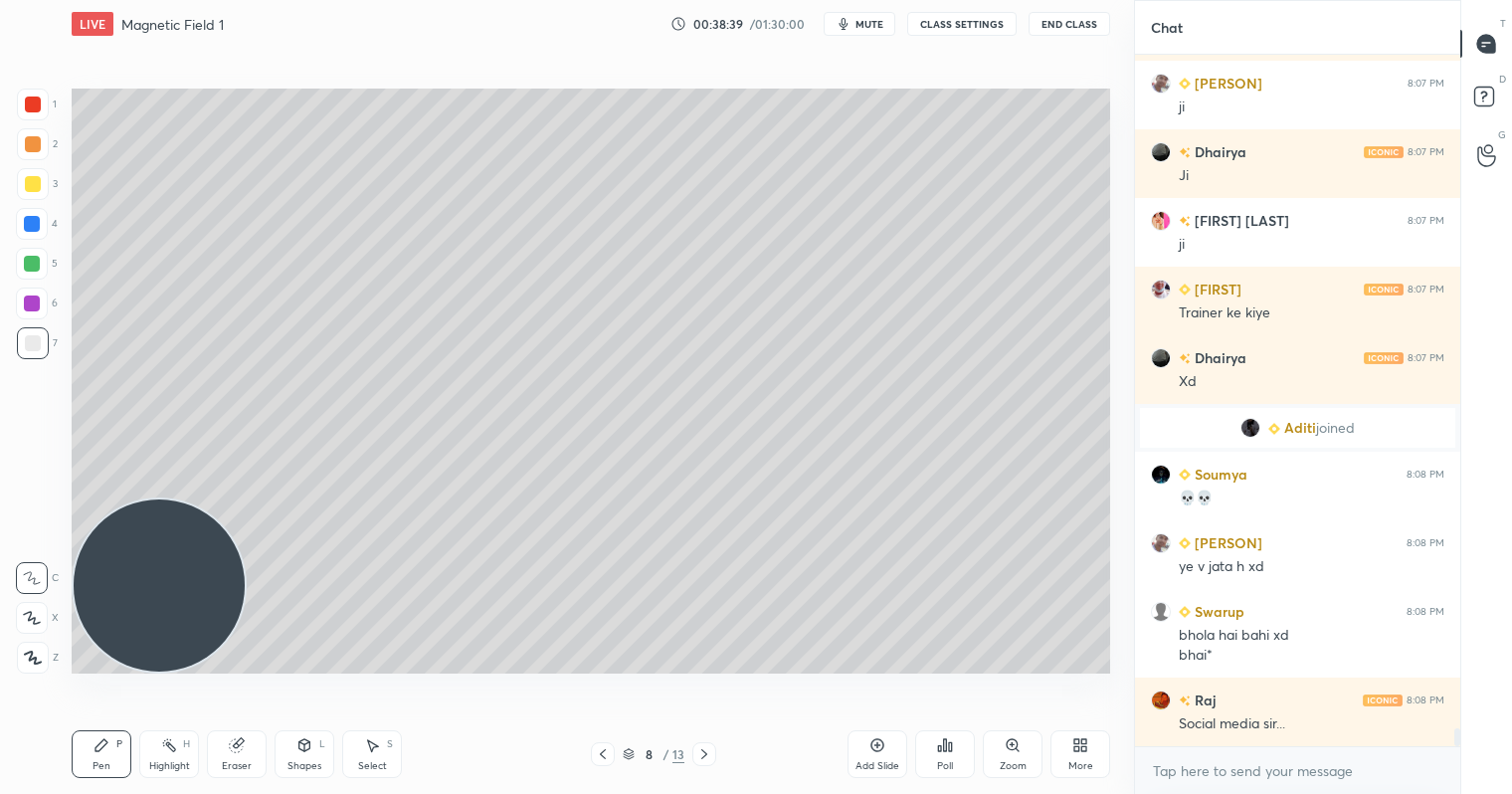 click at bounding box center (32, 303) 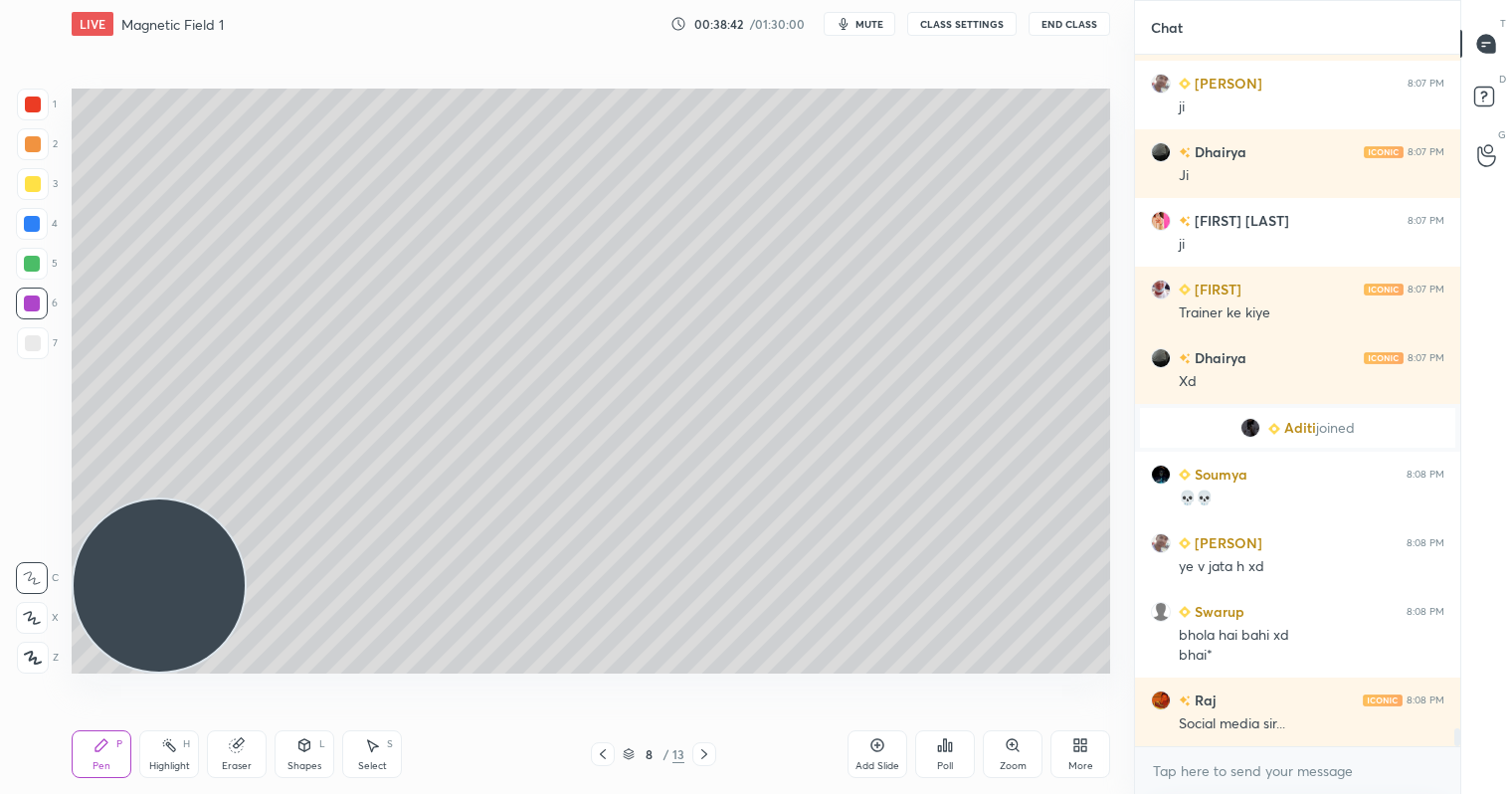 click at bounding box center [33, 104] 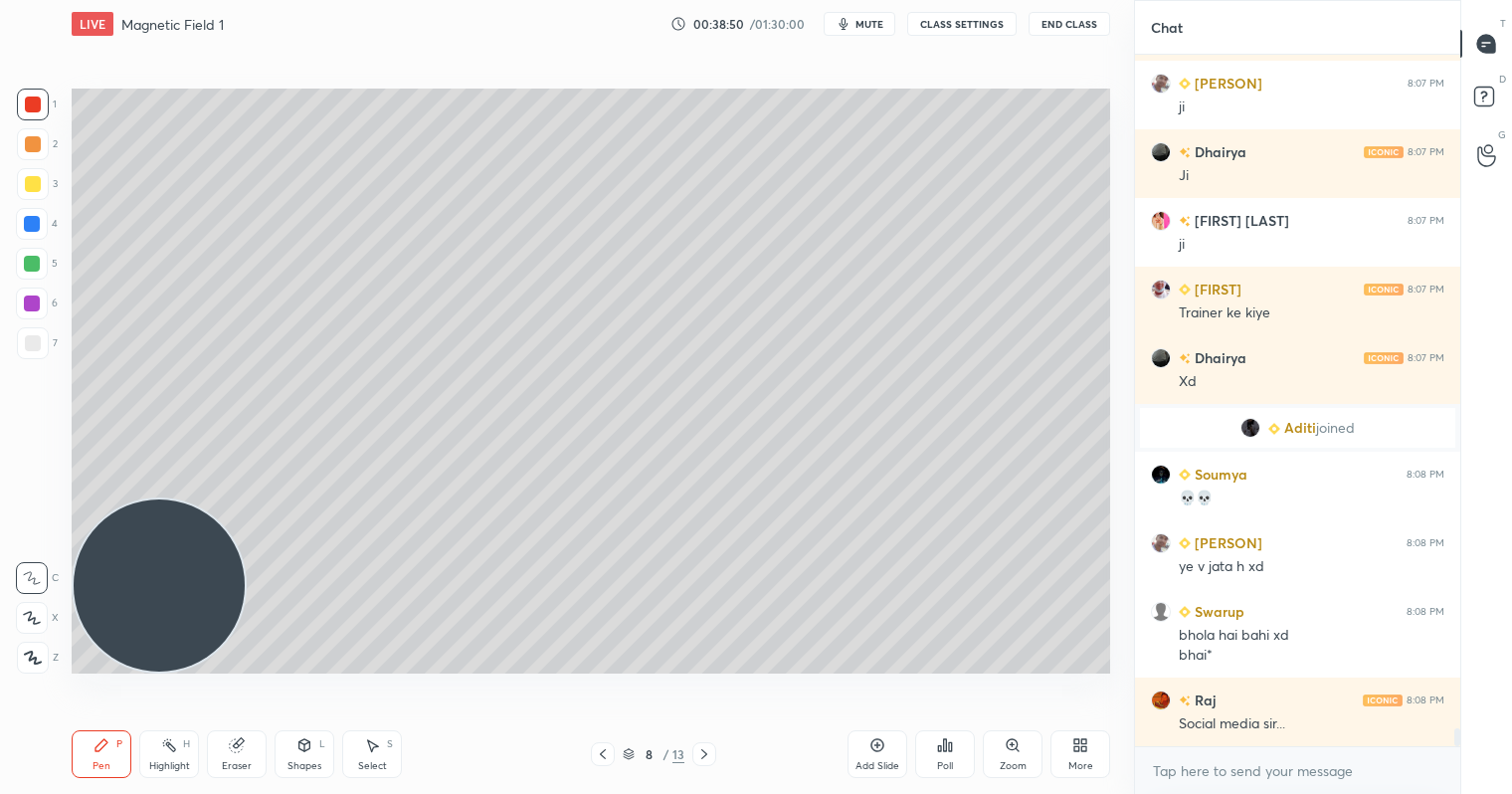 click on "Eraser" at bounding box center [237, 754] 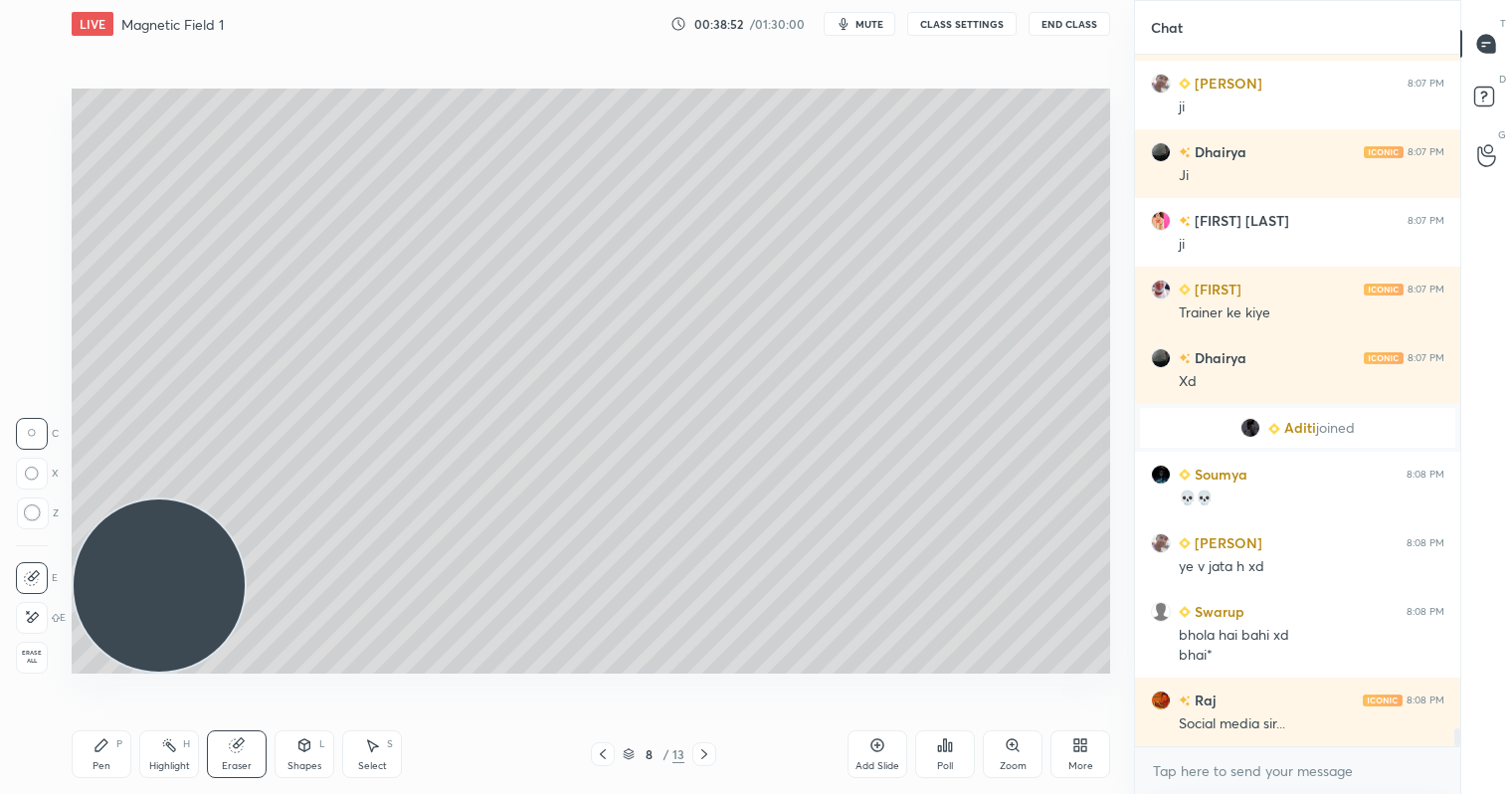 click on "Select S" at bounding box center (372, 754) 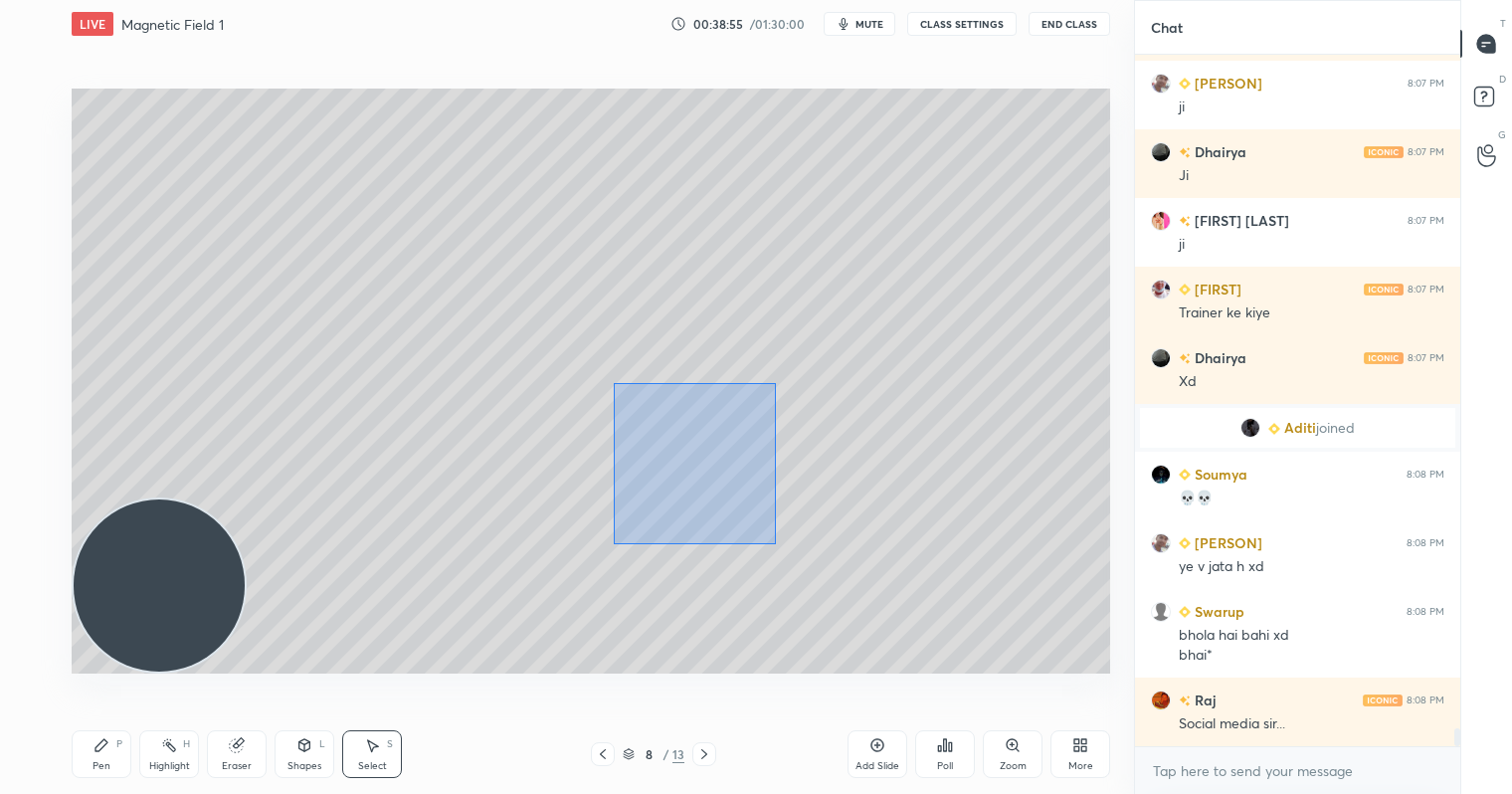 drag, startPoint x: 614, startPoint y: 382, endPoint x: 712, endPoint y: 538, distance: 184.22812 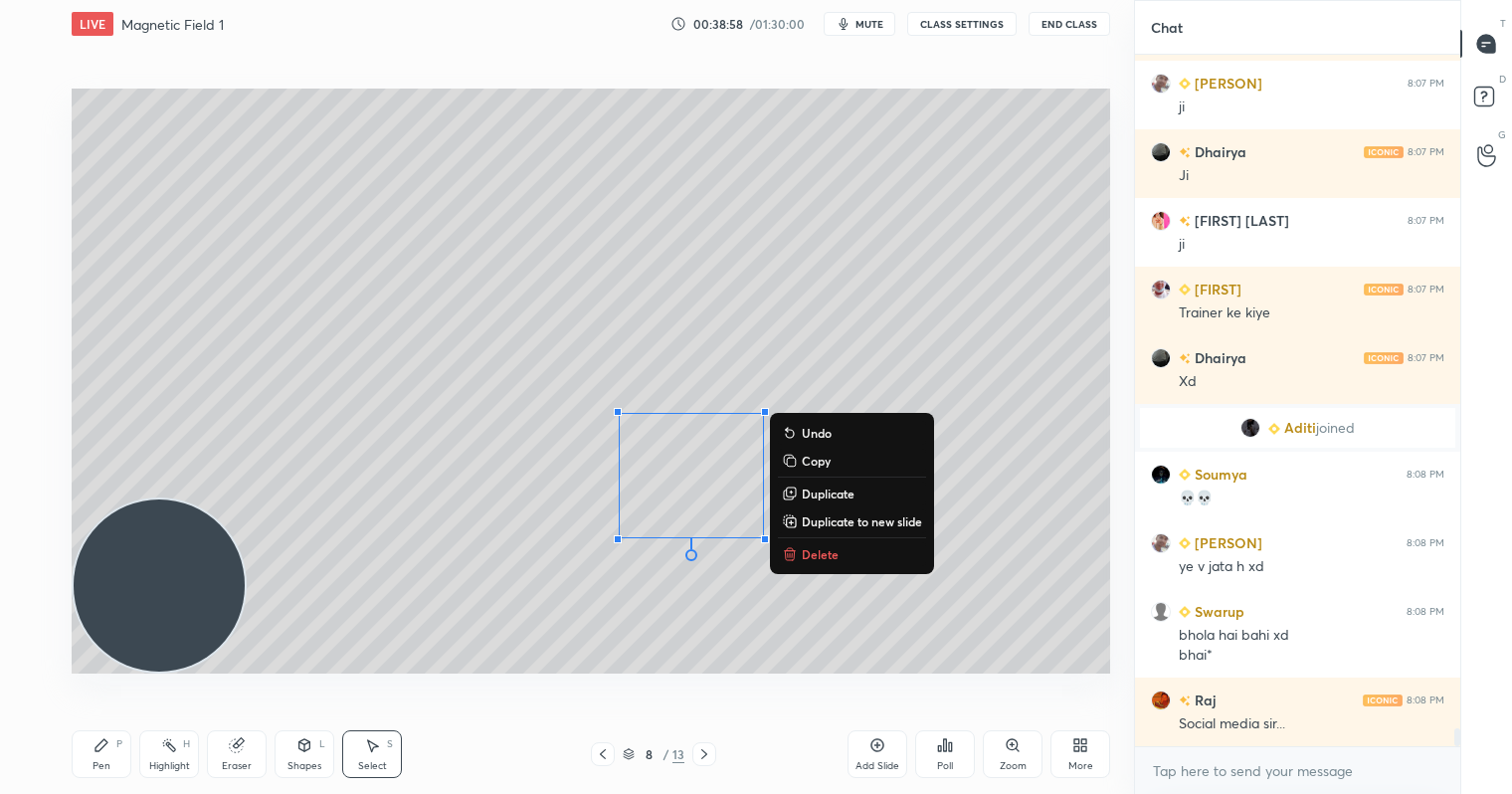 click on "Duplicate" at bounding box center [828, 494] 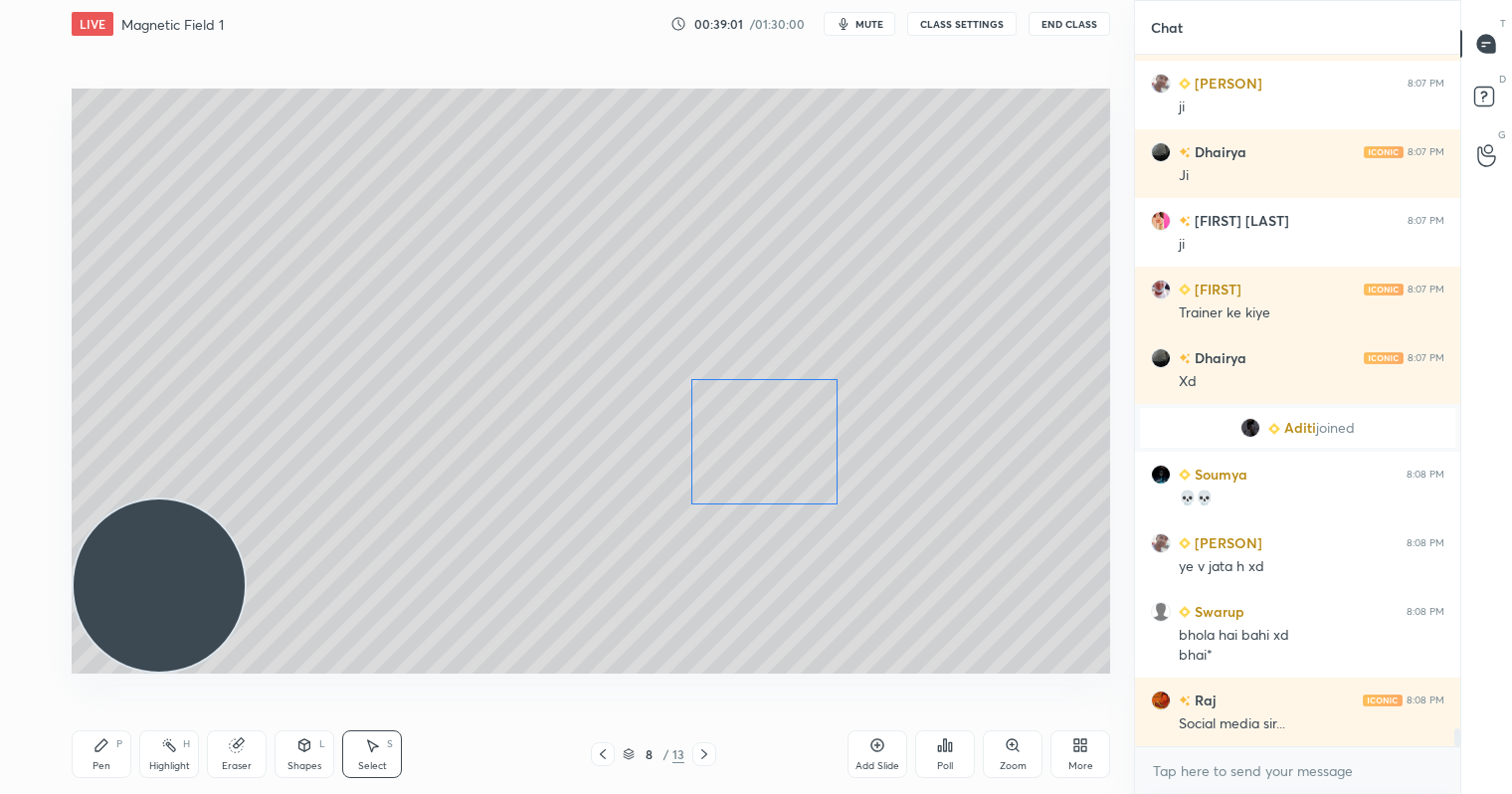 drag, startPoint x: 726, startPoint y: 541, endPoint x: 811, endPoint y: 510, distance: 90.47652 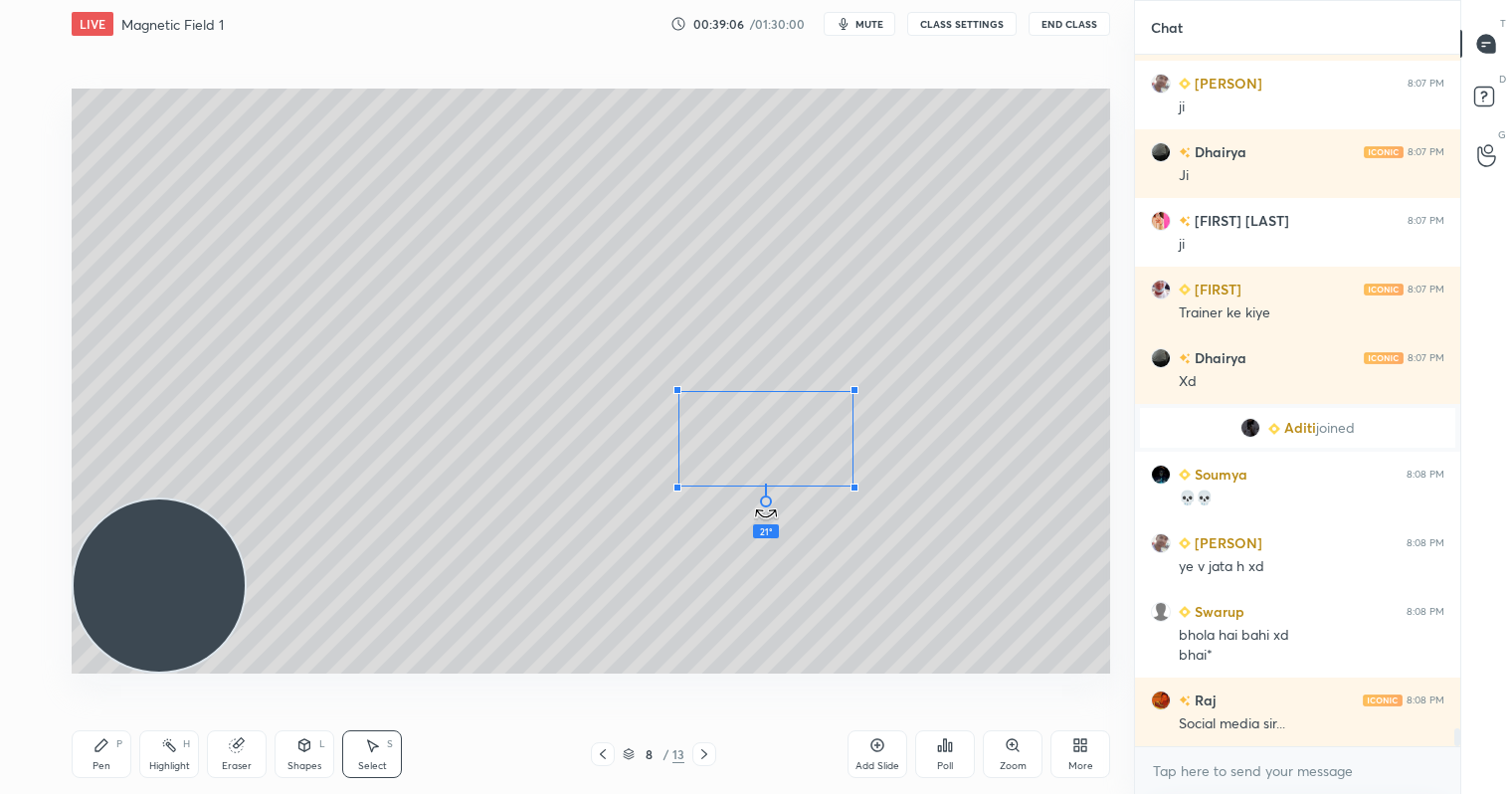 drag, startPoint x: 762, startPoint y: 516, endPoint x: 787, endPoint y: 476, distance: 47.16991 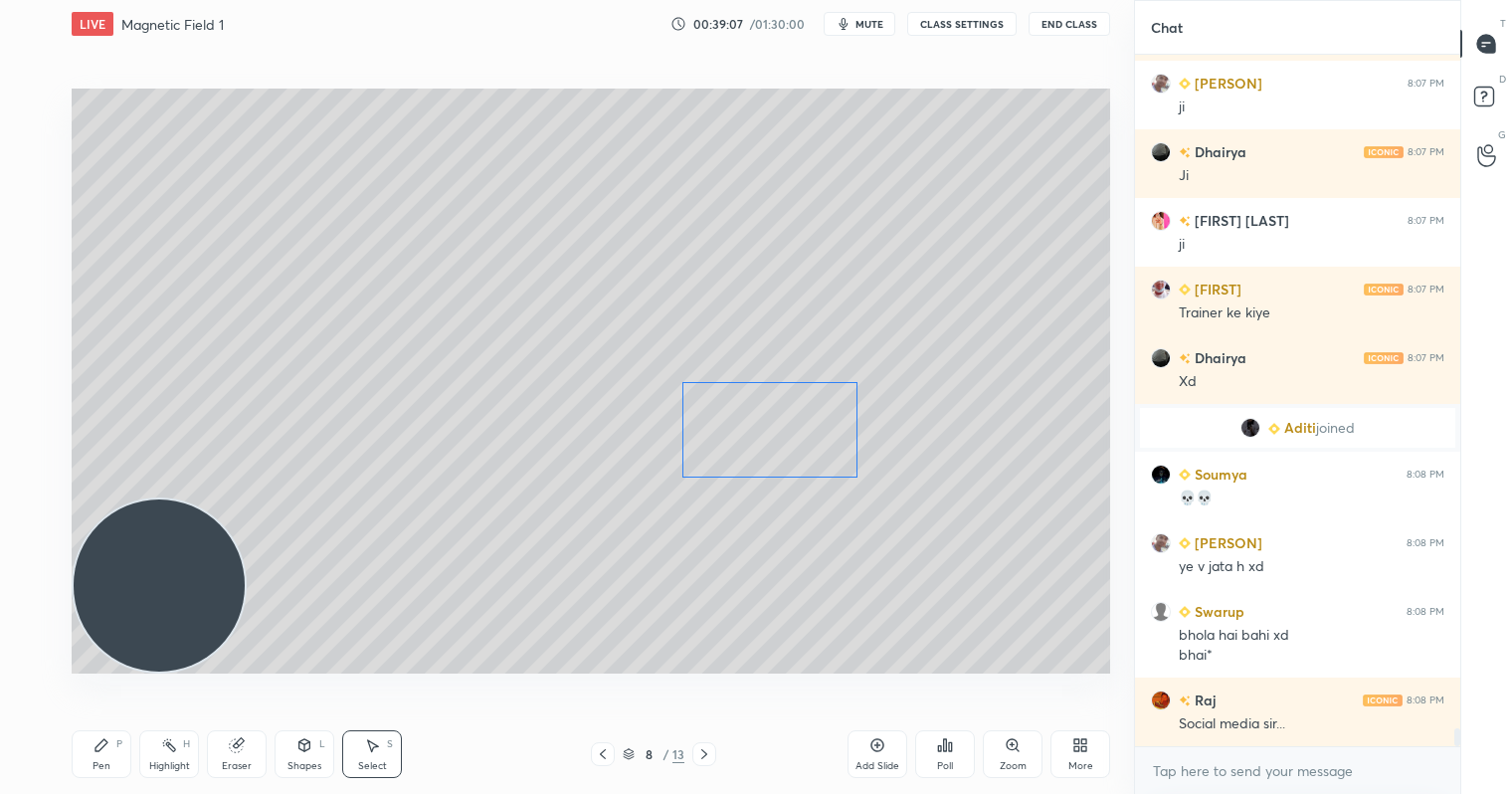 drag, startPoint x: 772, startPoint y: 440, endPoint x: 777, endPoint y: 431, distance: 10.29563 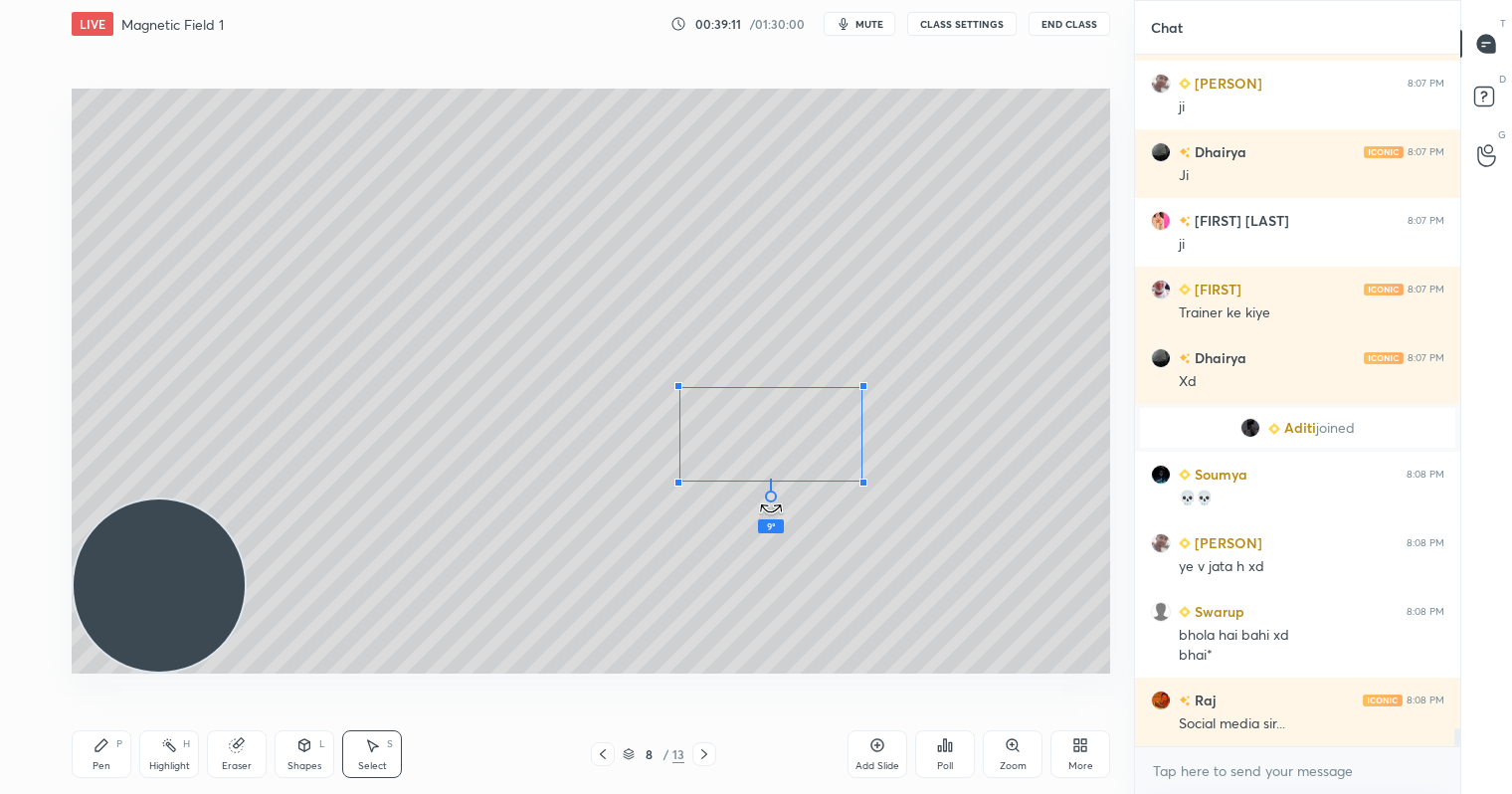 drag, startPoint x: 769, startPoint y: 491, endPoint x: 777, endPoint y: 503, distance: 14.422205 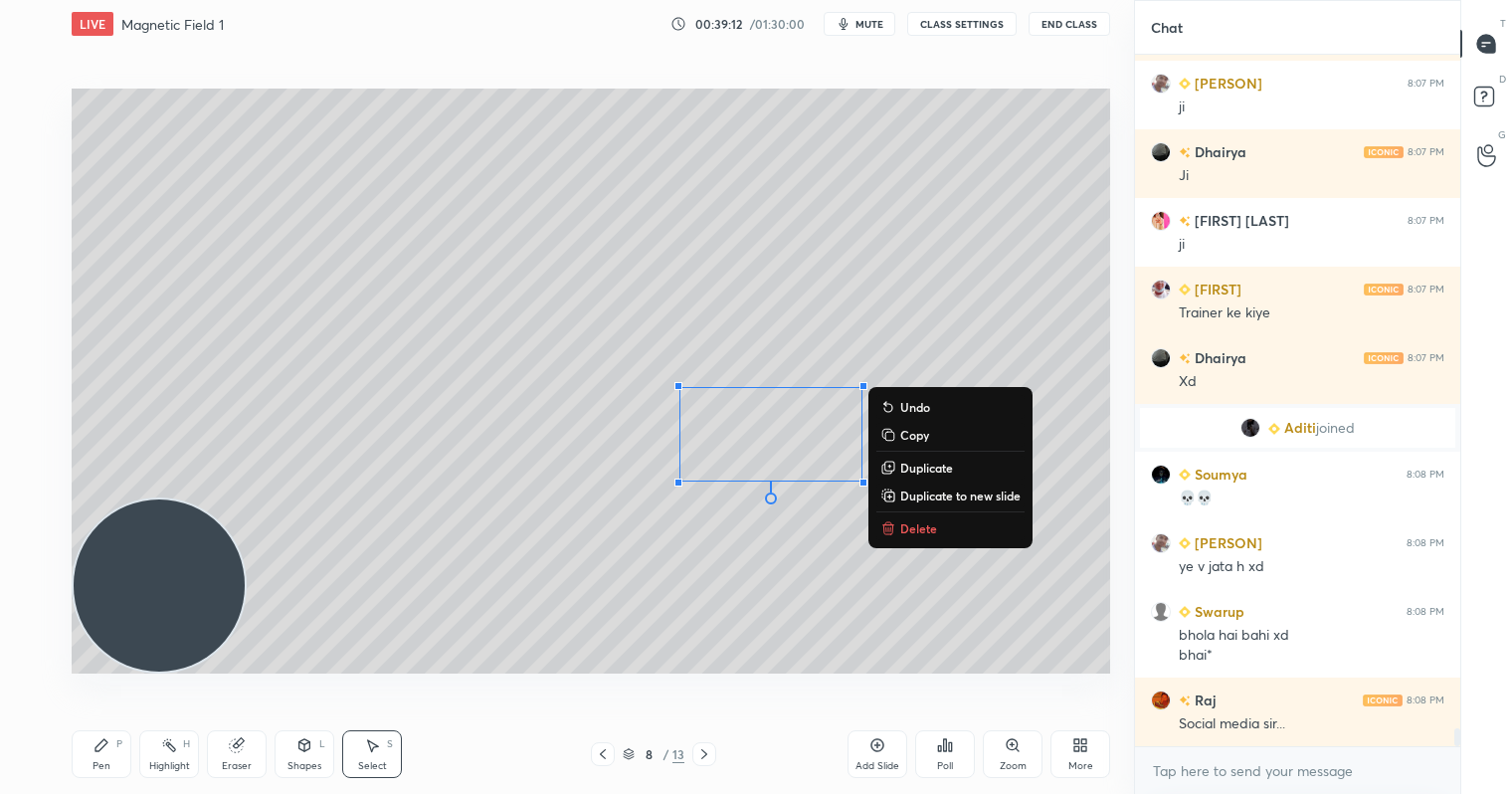 click on "Duplicate" at bounding box center [926, 468] 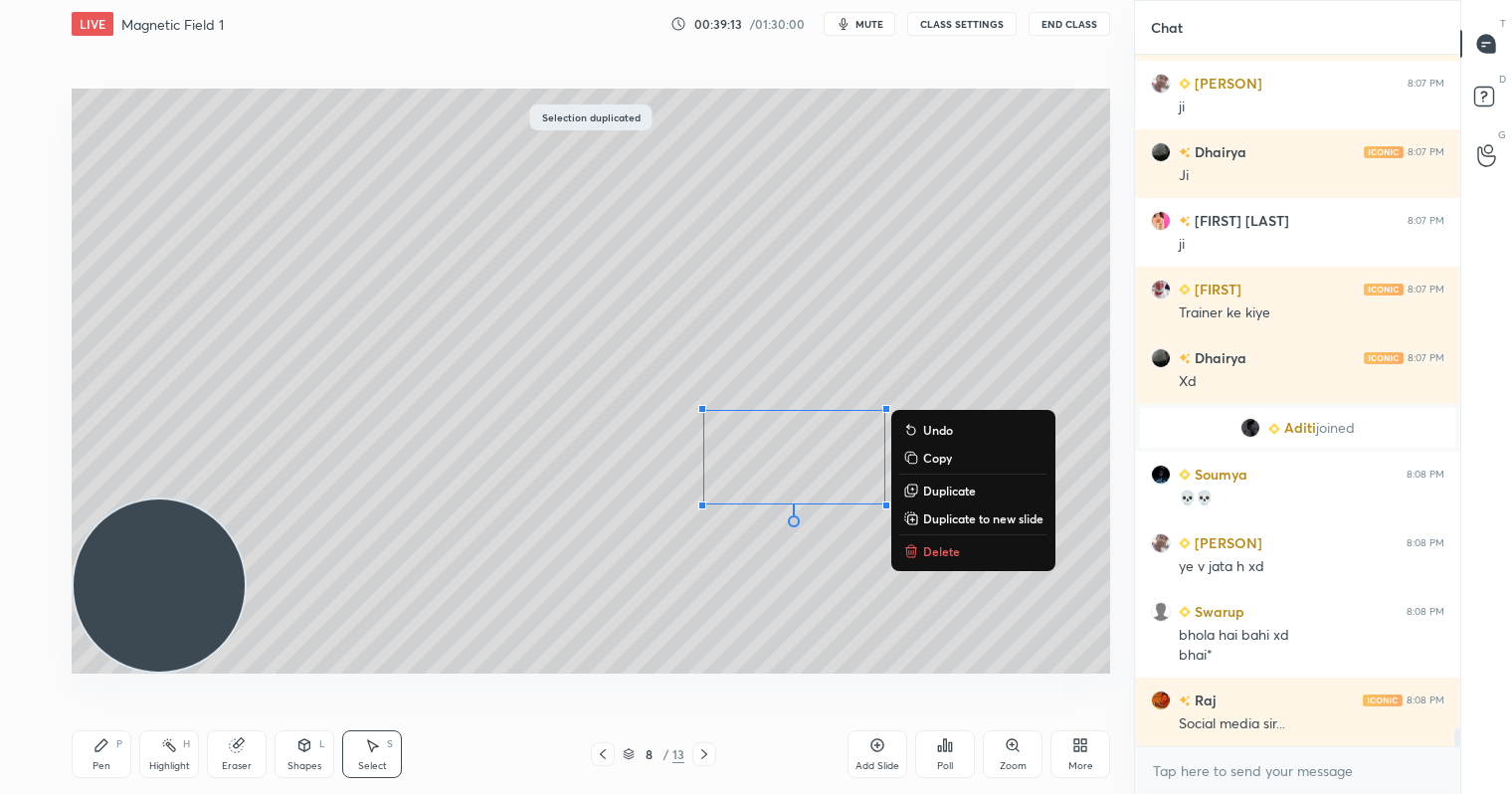 scroll, scrollTop: 26818, scrollLeft: 0, axis: vertical 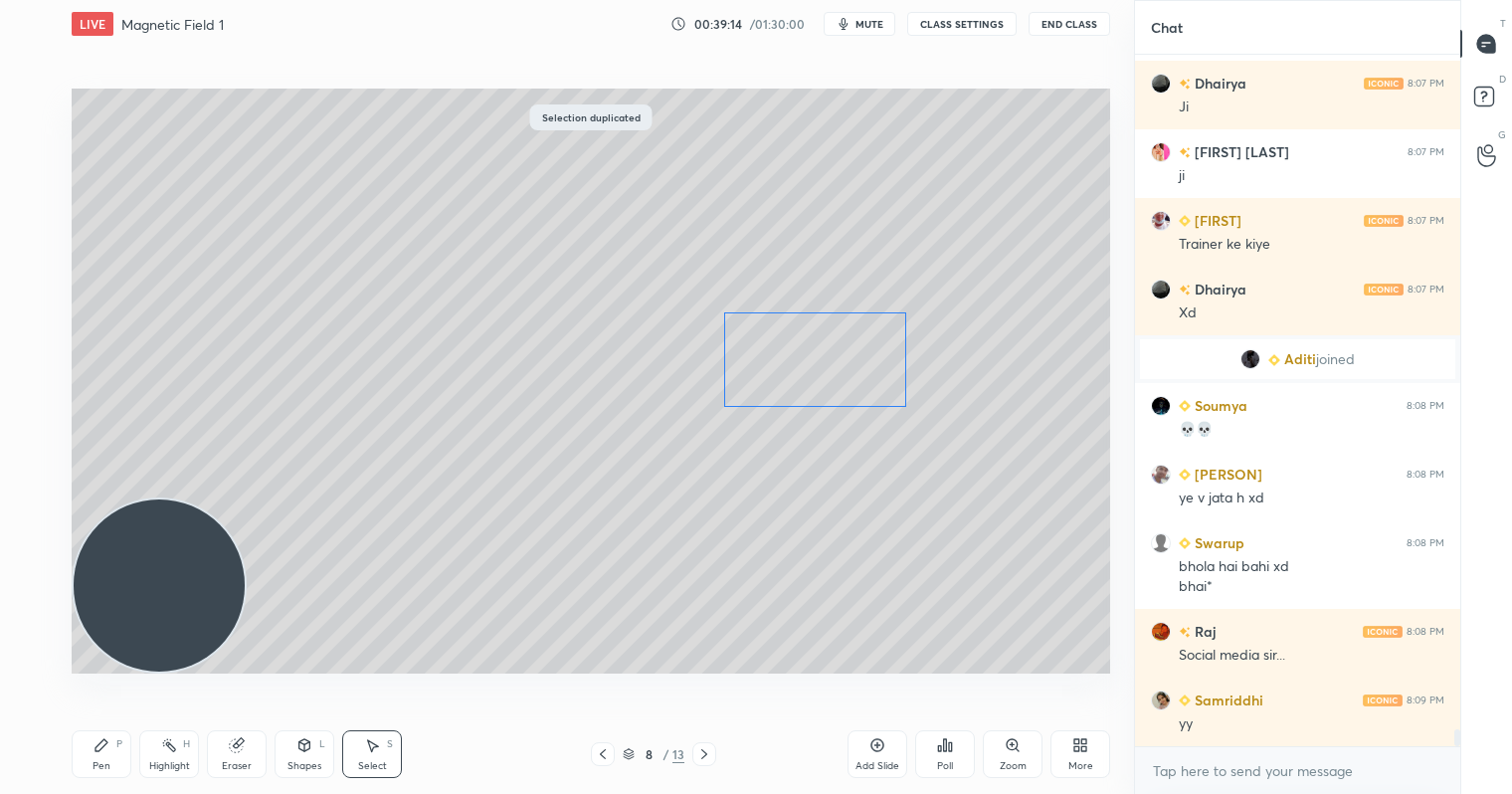 drag, startPoint x: 817, startPoint y: 422, endPoint x: 815, endPoint y: 361, distance: 61.03278 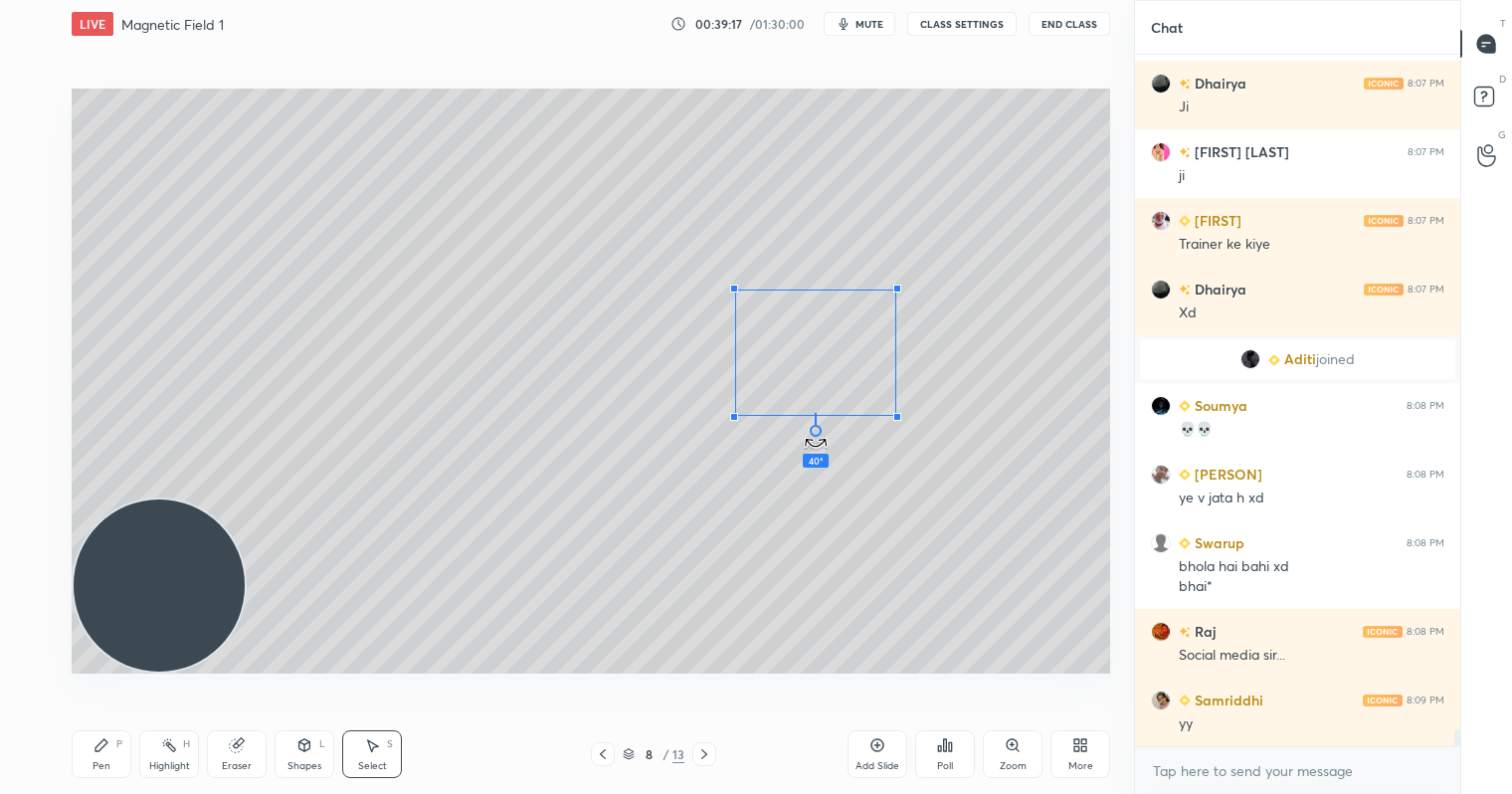 drag, startPoint x: 813, startPoint y: 422, endPoint x: 831, endPoint y: 371, distance: 54.08327 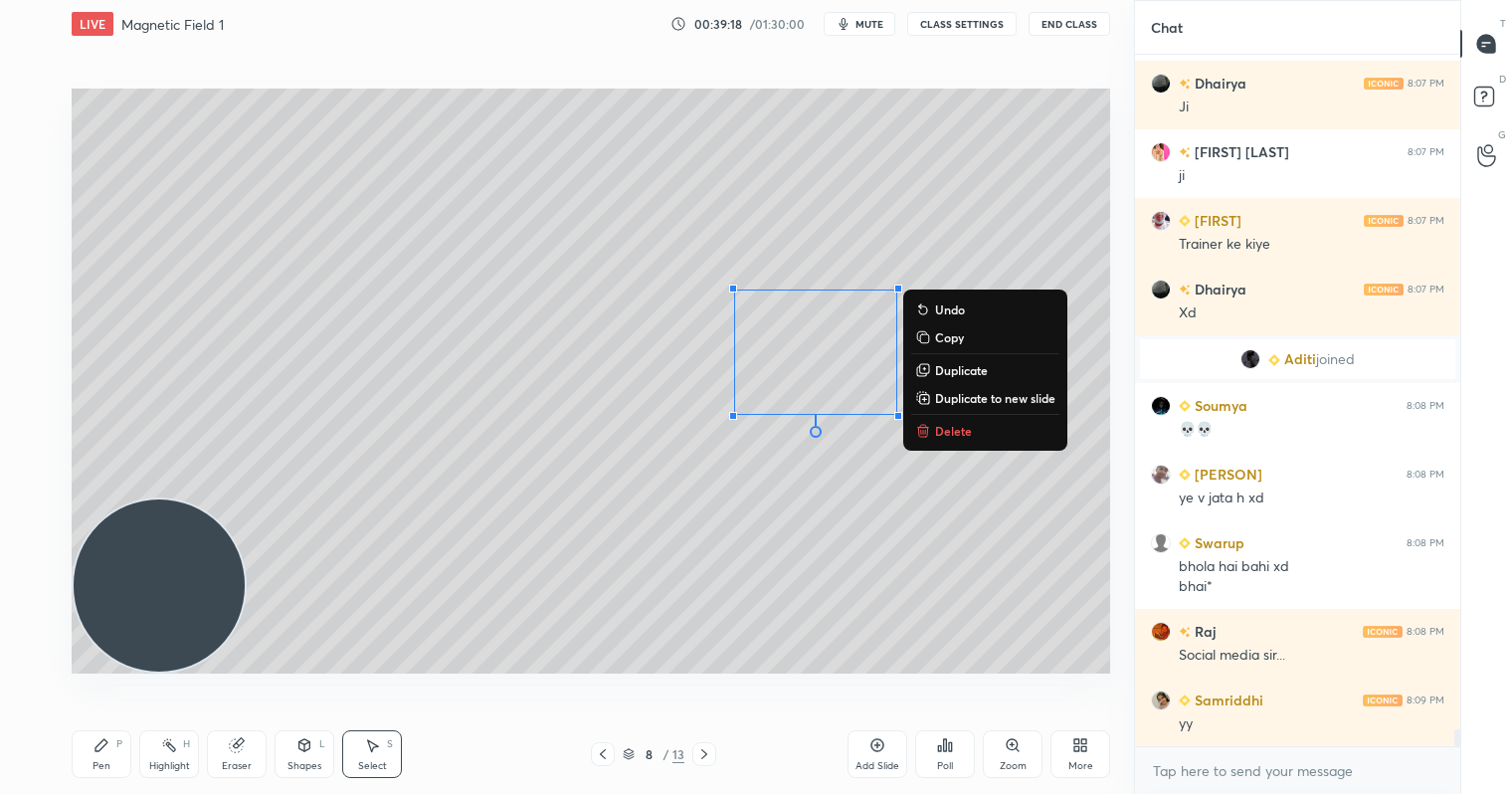 click on "Duplicate" at bounding box center (961, 370) 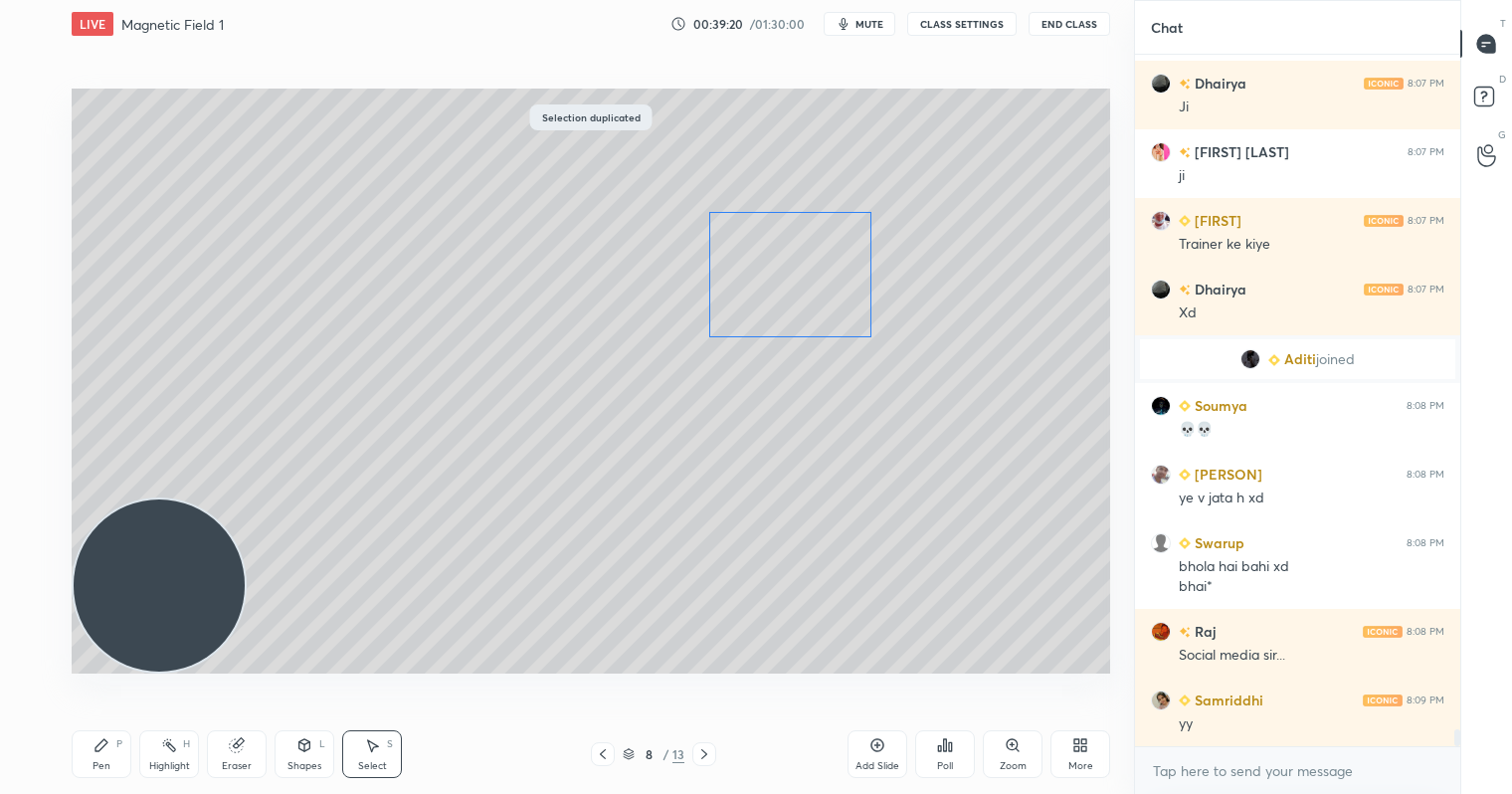 drag, startPoint x: 813, startPoint y: 355, endPoint x: 772, endPoint y: 262, distance: 101.63661 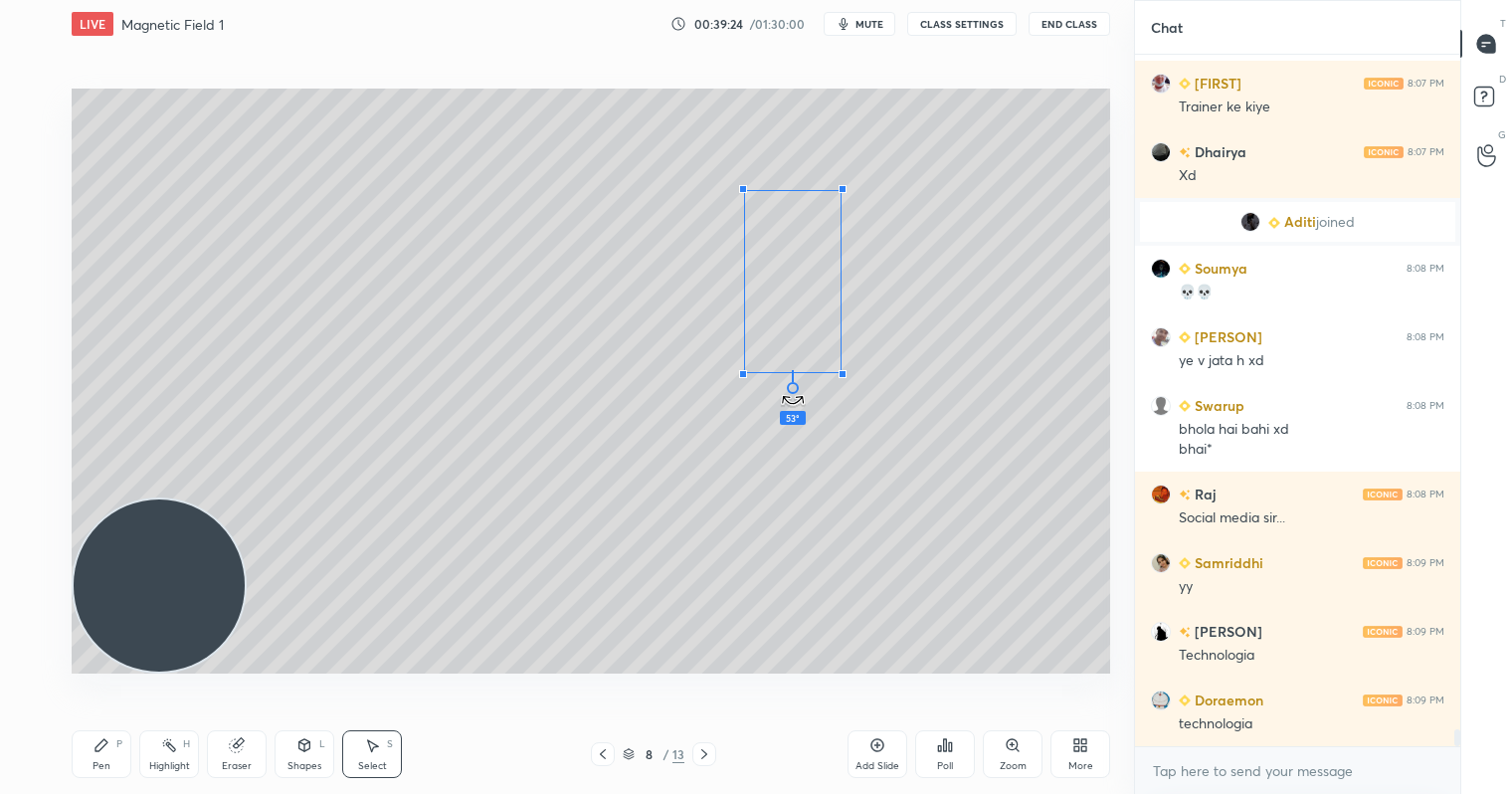 scroll, scrollTop: 27024, scrollLeft: 0, axis: vertical 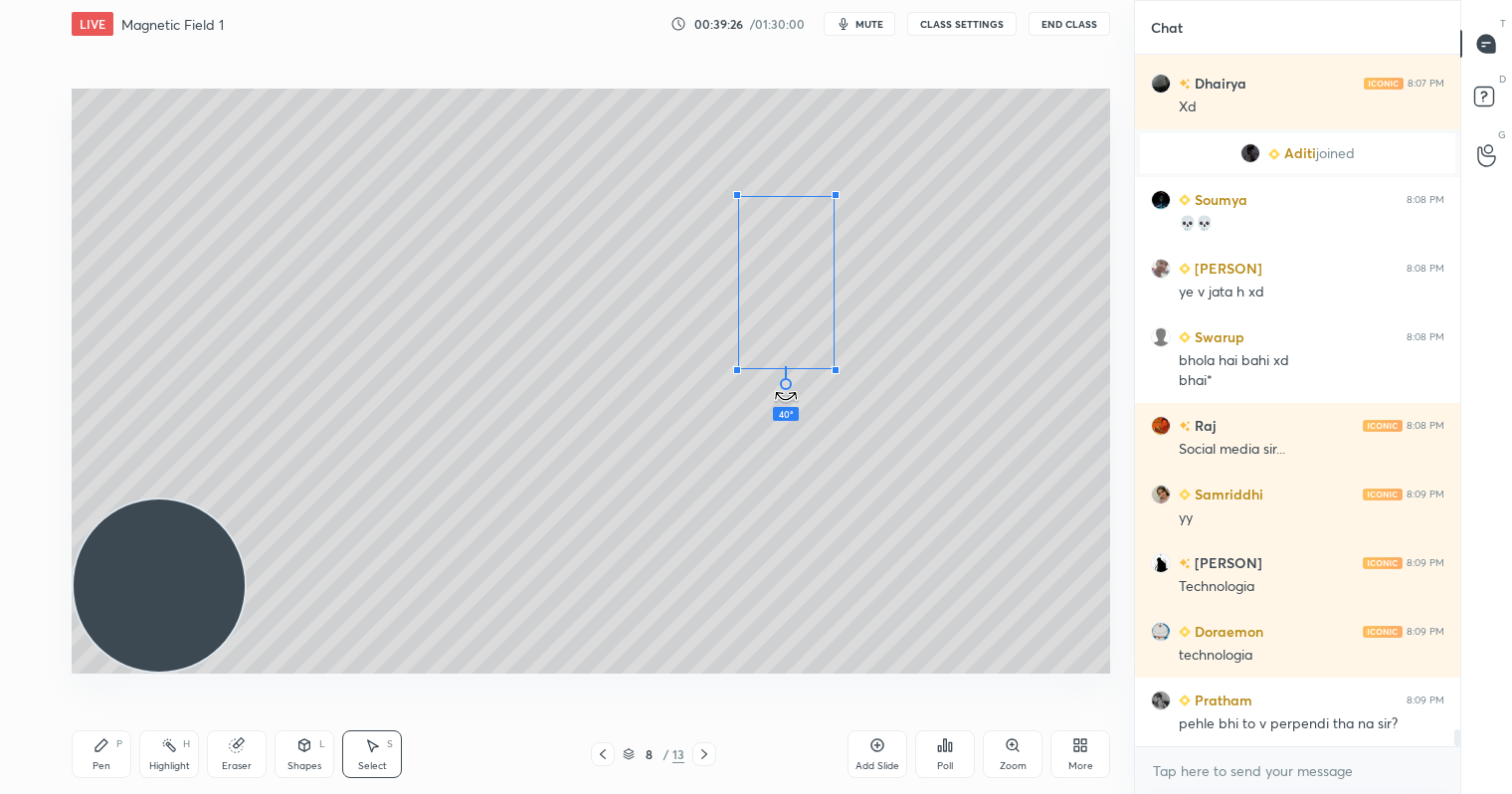 drag, startPoint x: 788, startPoint y: 355, endPoint x: 832, endPoint y: 298, distance: 72.00694 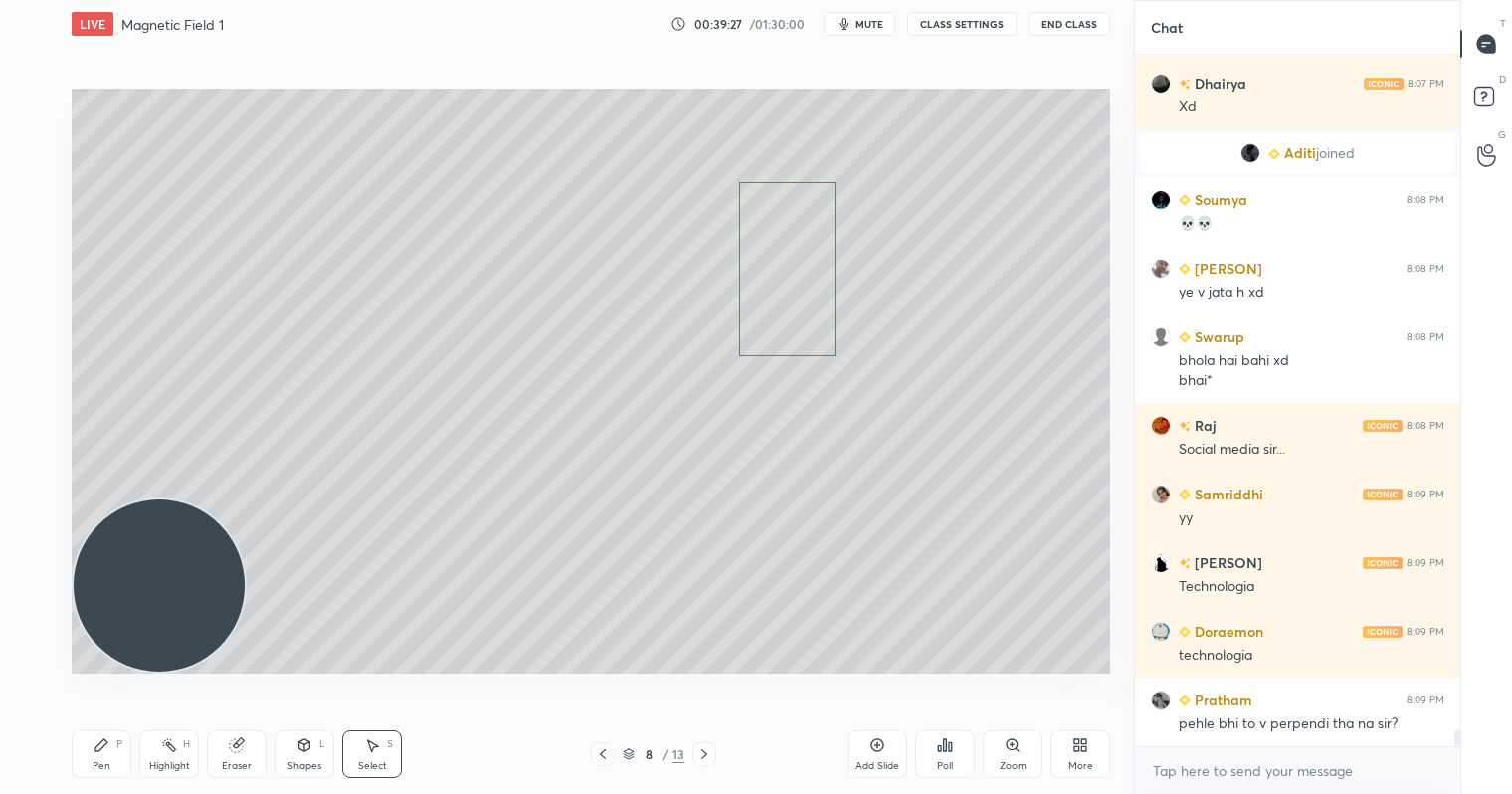 click on "0 ° Undo Copy Duplicate Duplicate to new slide Delete" at bounding box center (591, 380) 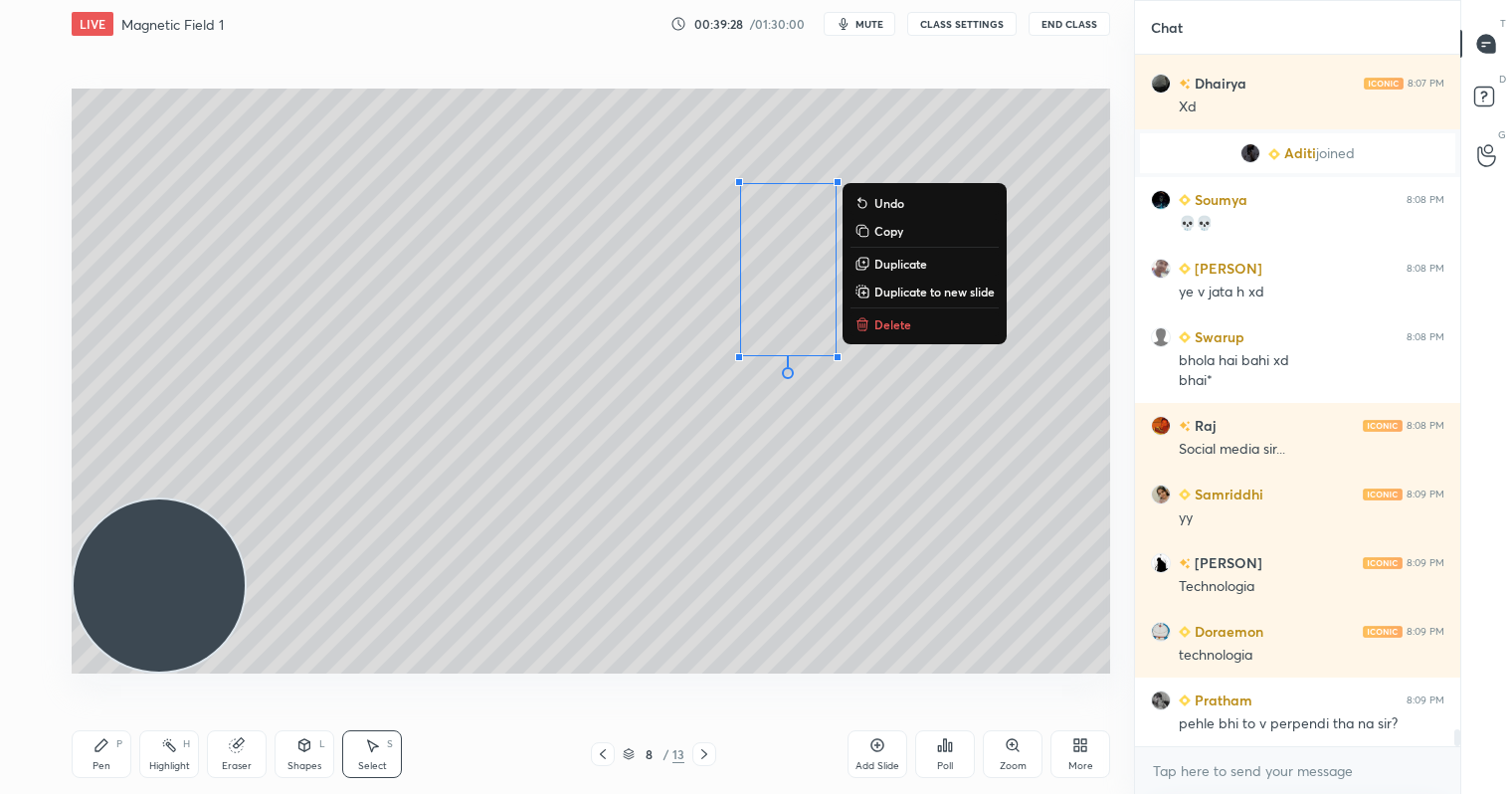drag, startPoint x: 899, startPoint y: 264, endPoint x: 816, endPoint y: 284, distance: 85.37564 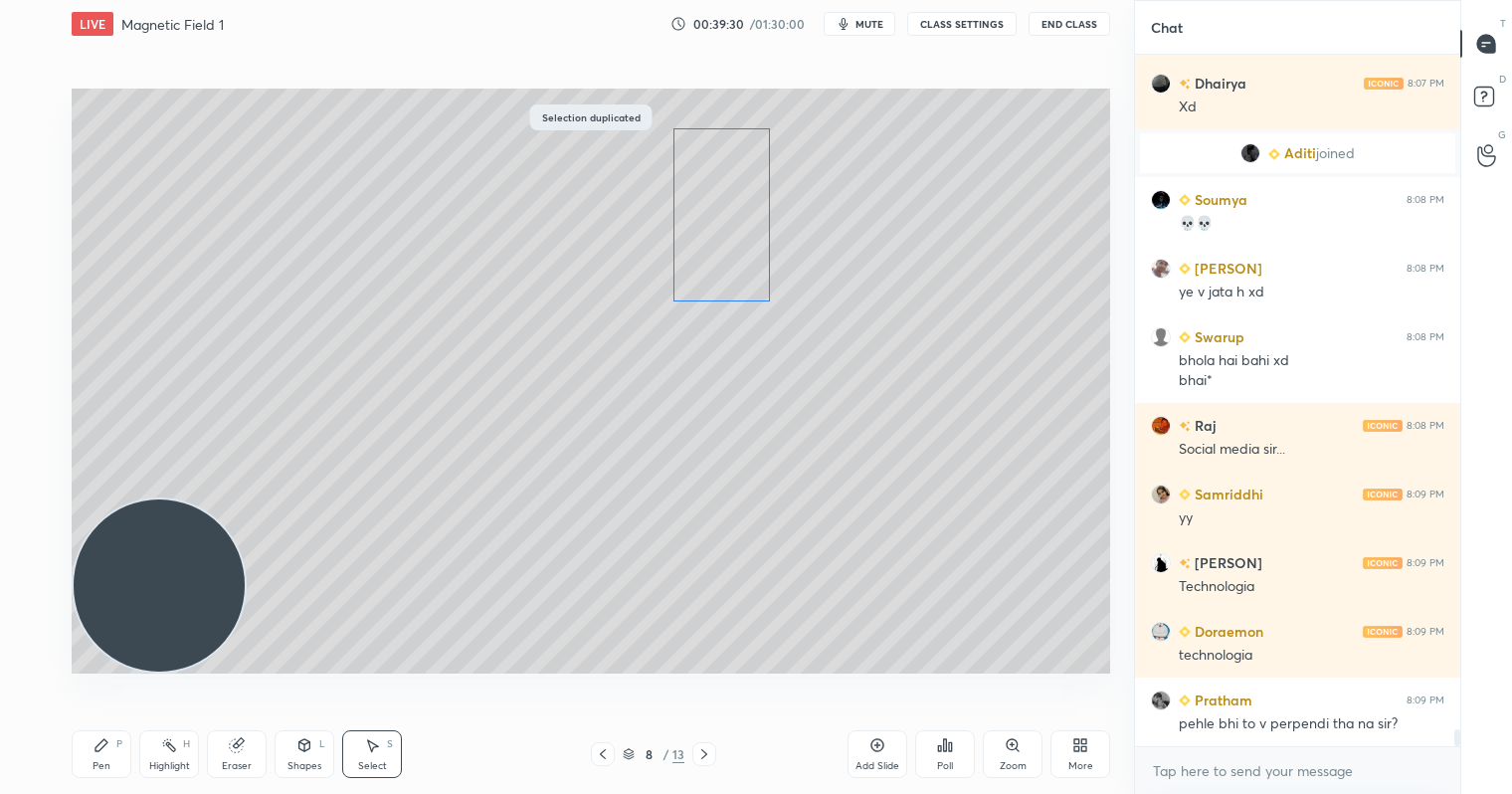 drag, startPoint x: 802, startPoint y: 272, endPoint x: 728, endPoint y: 212, distance: 95.26804 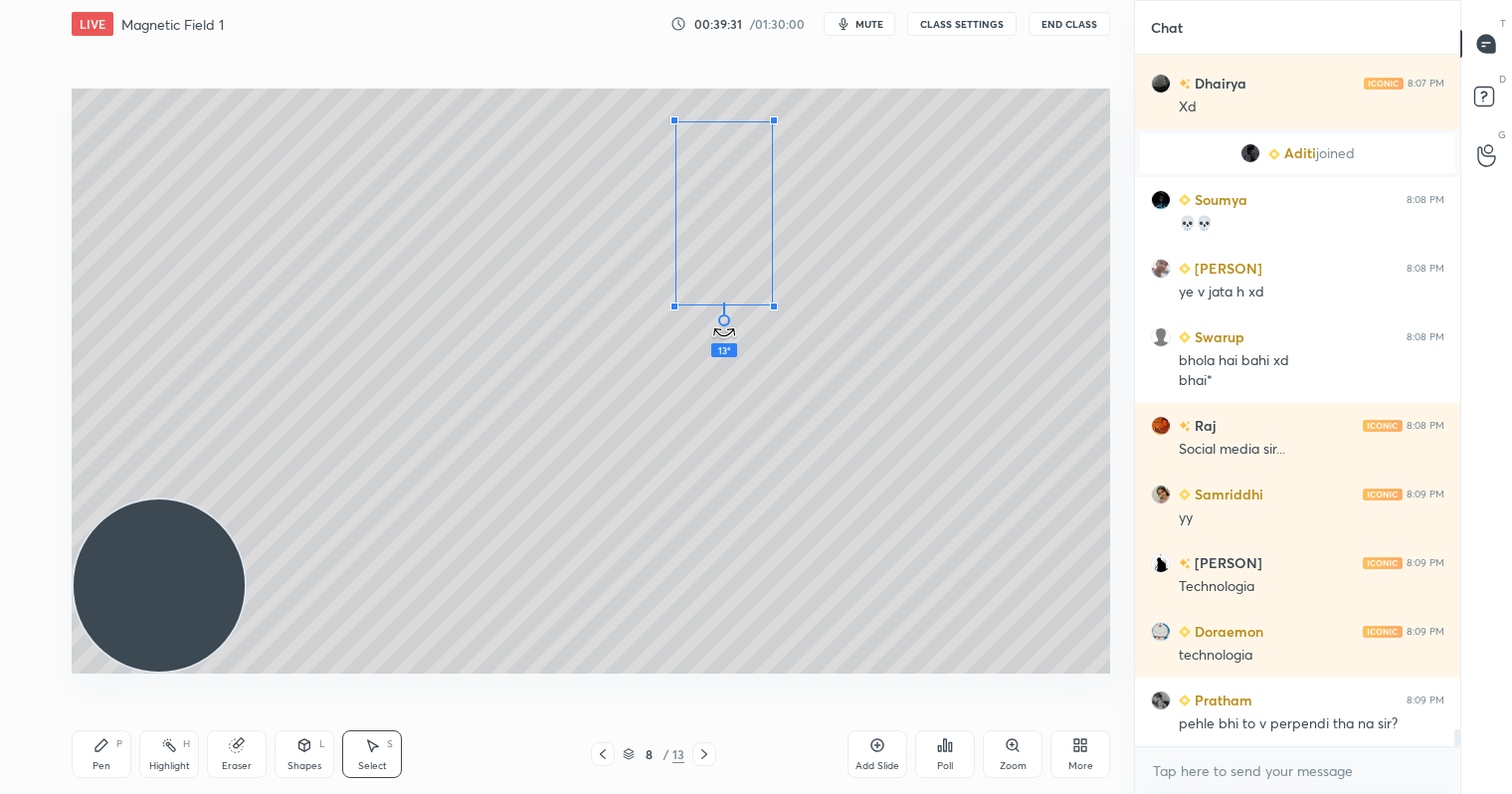 scroll, scrollTop: 27093, scrollLeft: 0, axis: vertical 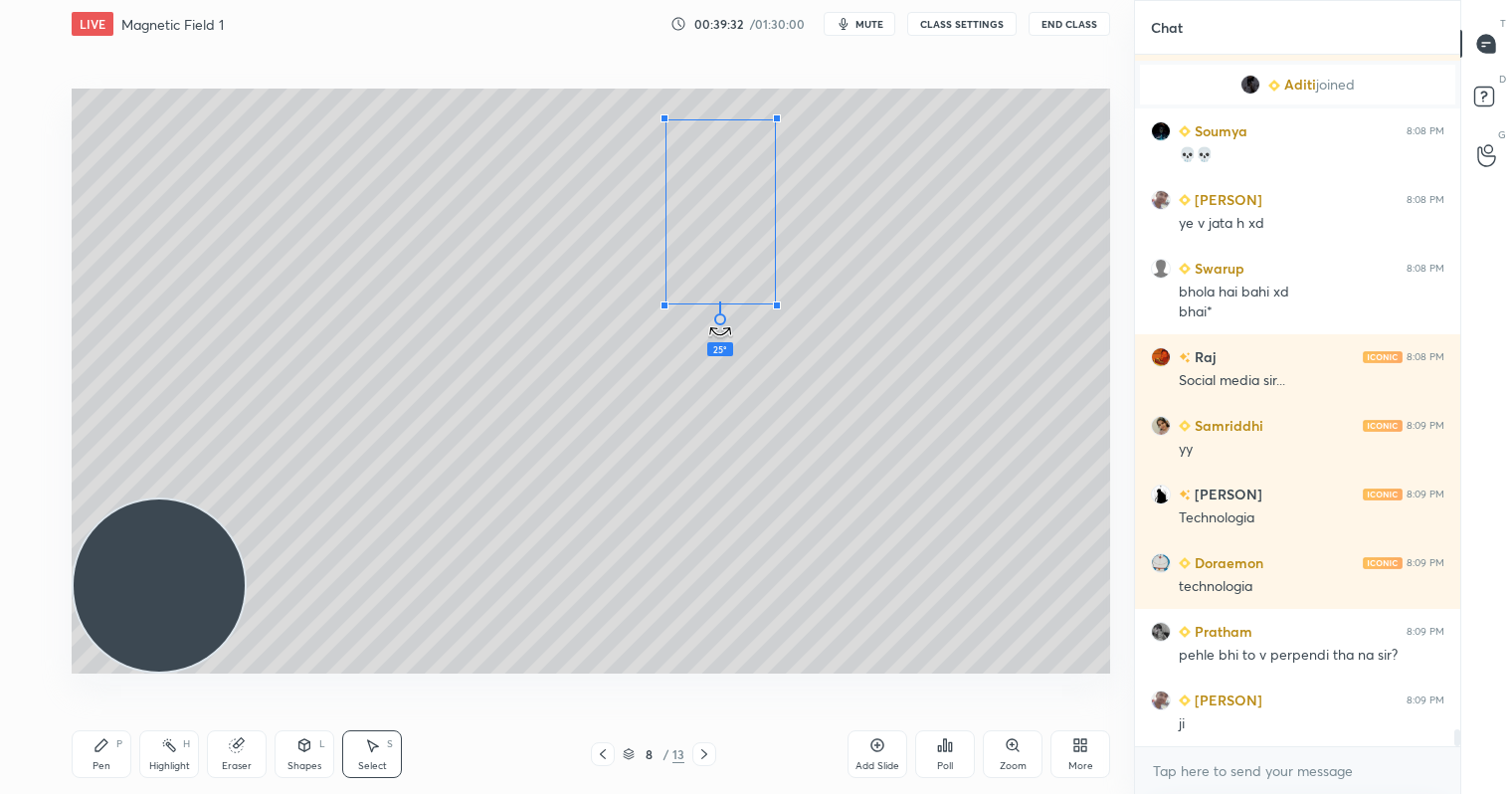 drag, startPoint x: 718, startPoint y: 316, endPoint x: 778, endPoint y: 281, distance: 69.46222 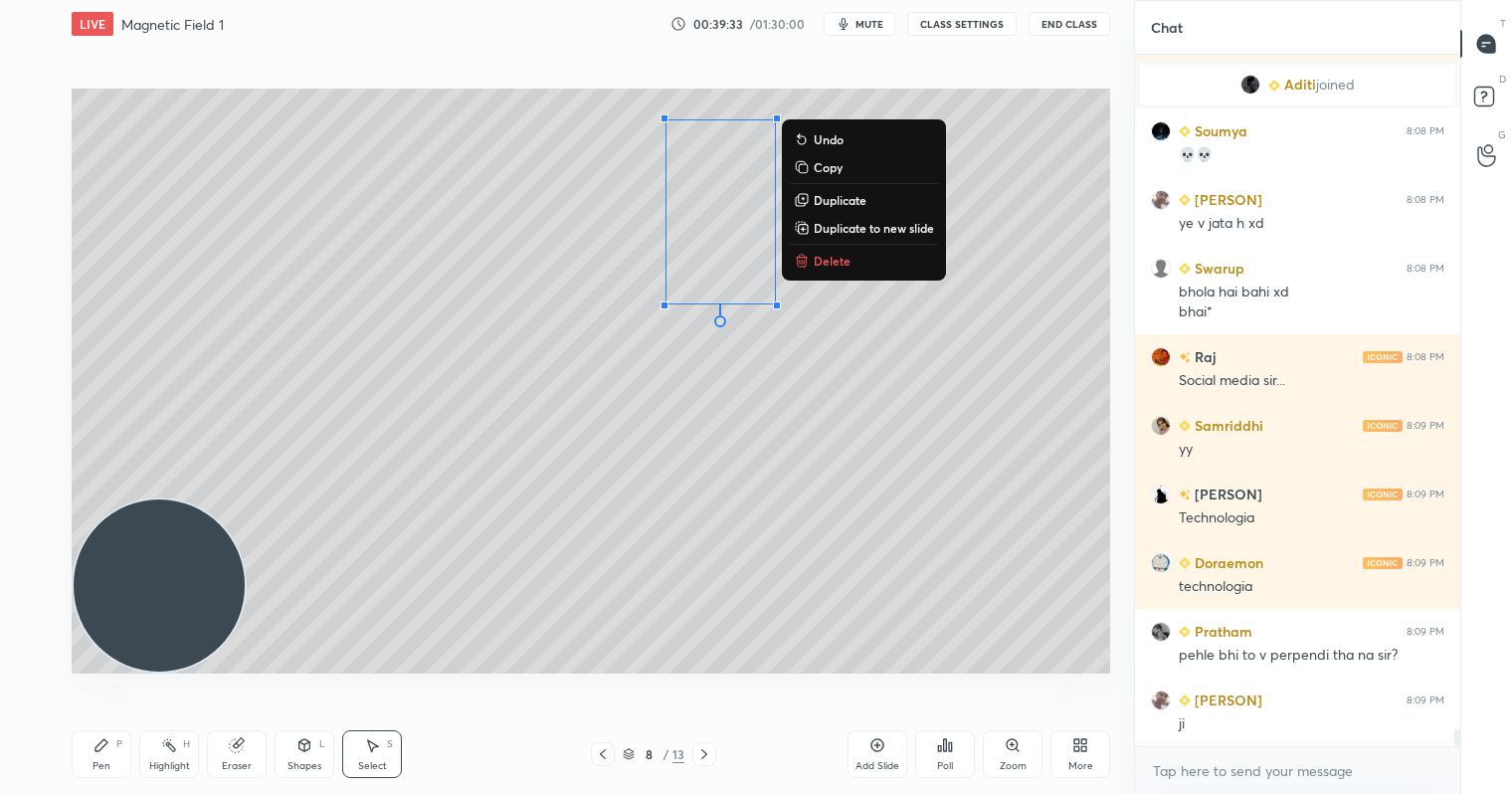 click on "Duplicate" at bounding box center (840, 200) 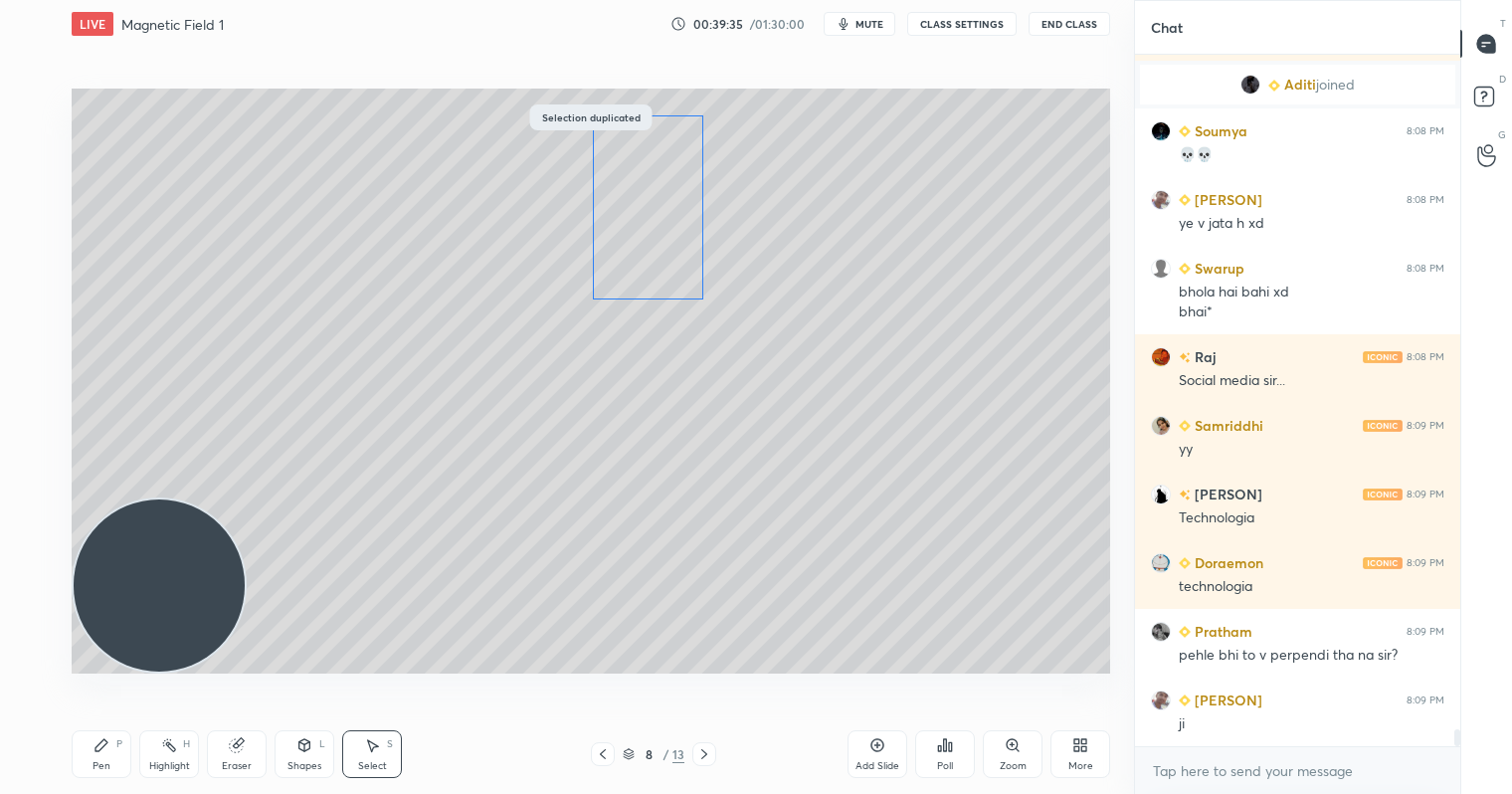 drag, startPoint x: 691, startPoint y: 229, endPoint x: 670, endPoint y: 261, distance: 38.27532 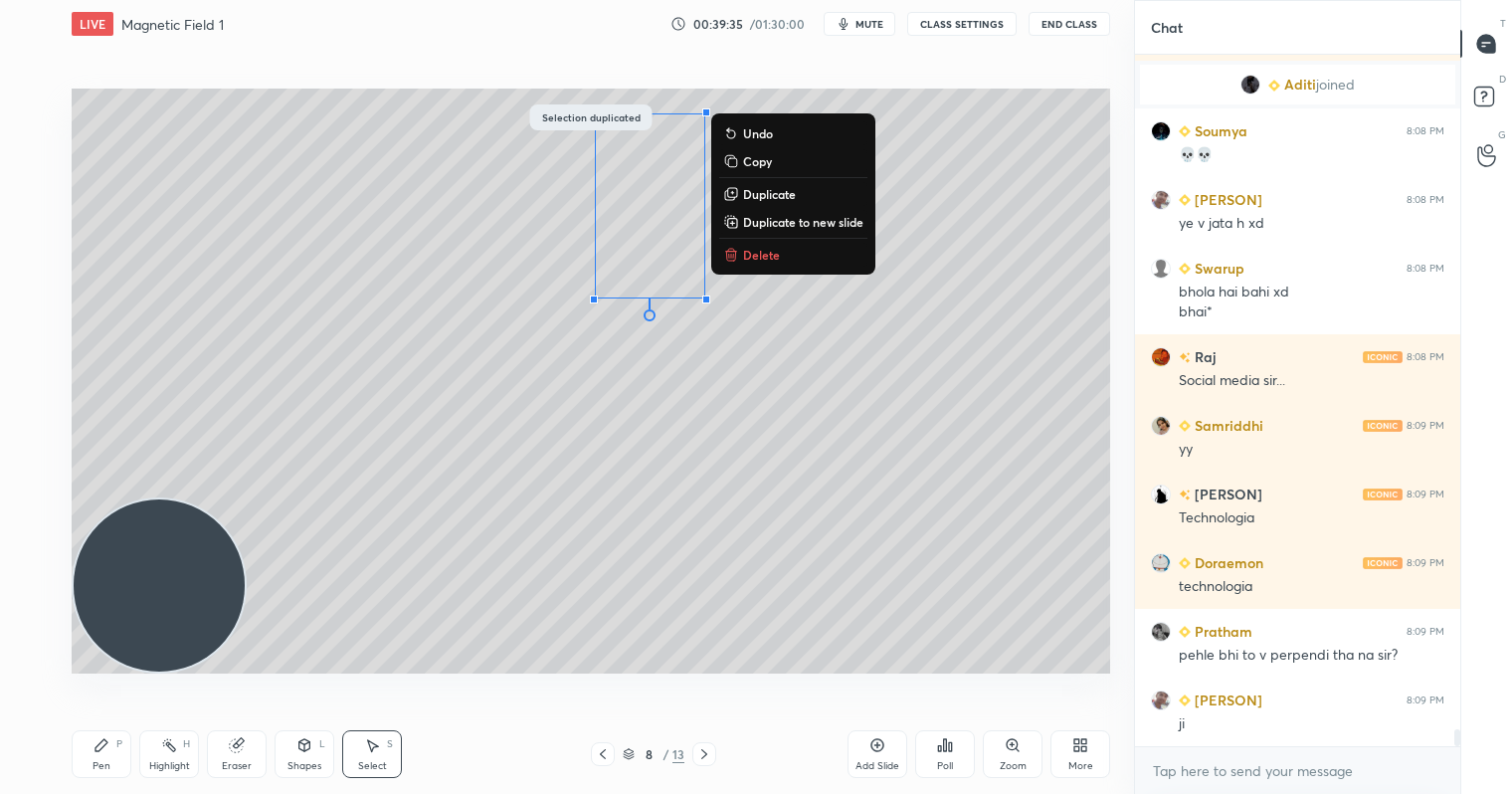 scroll, scrollTop: 27161, scrollLeft: 0, axis: vertical 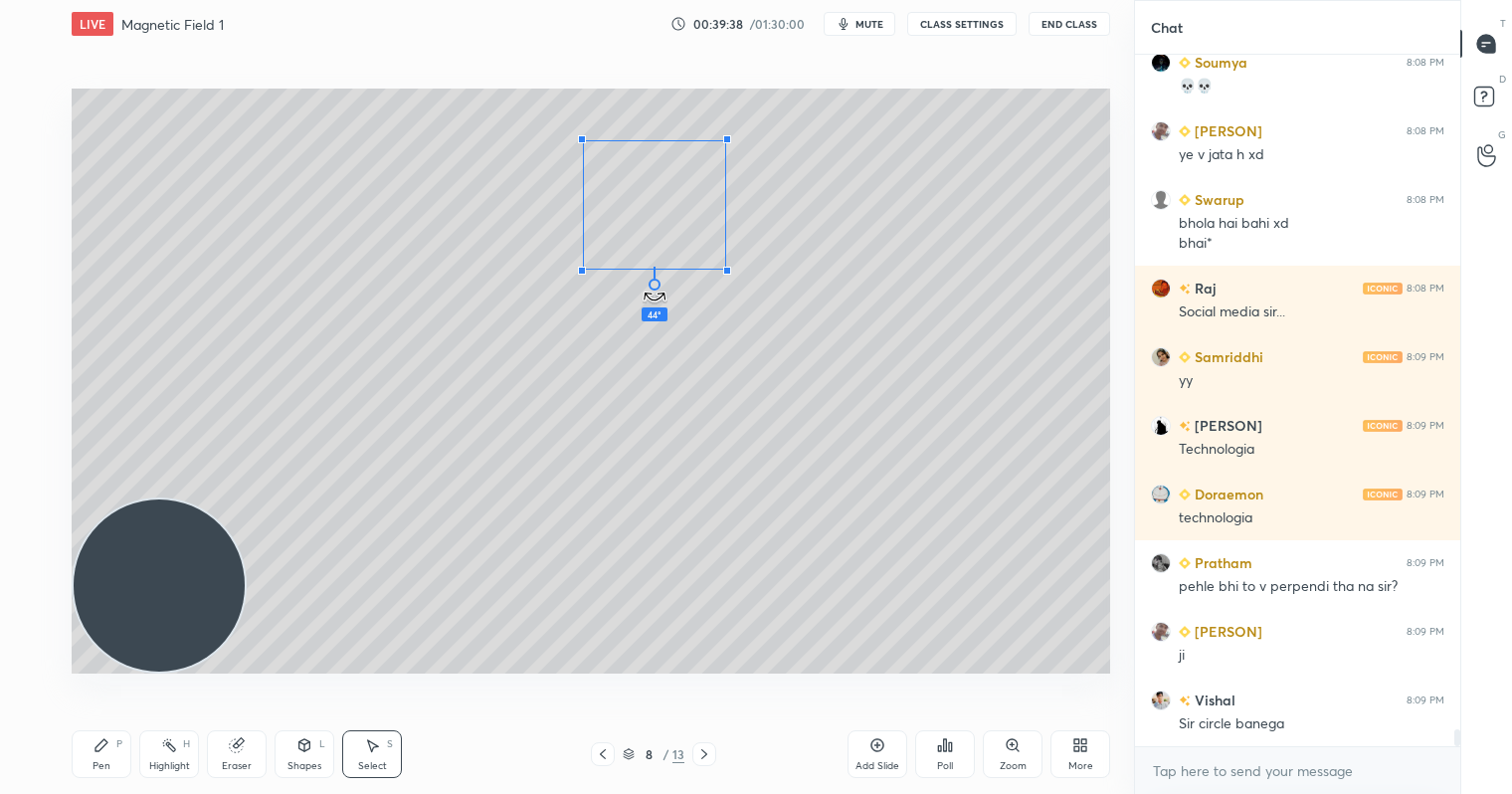 drag, startPoint x: 648, startPoint y: 314, endPoint x: 735, endPoint y: 255, distance: 105.11898 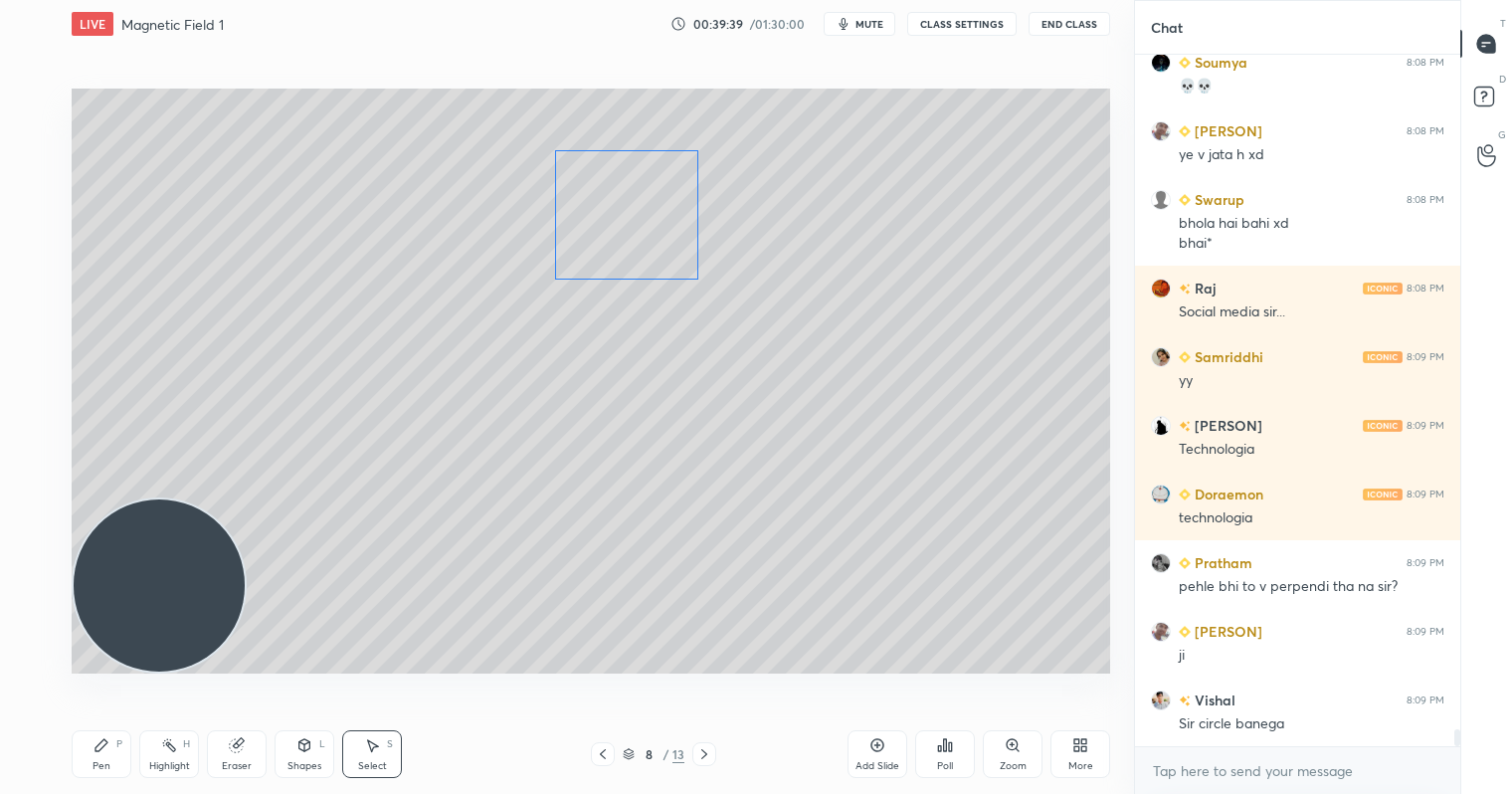 drag, startPoint x: 701, startPoint y: 229, endPoint x: 681, endPoint y: 245, distance: 25.612497 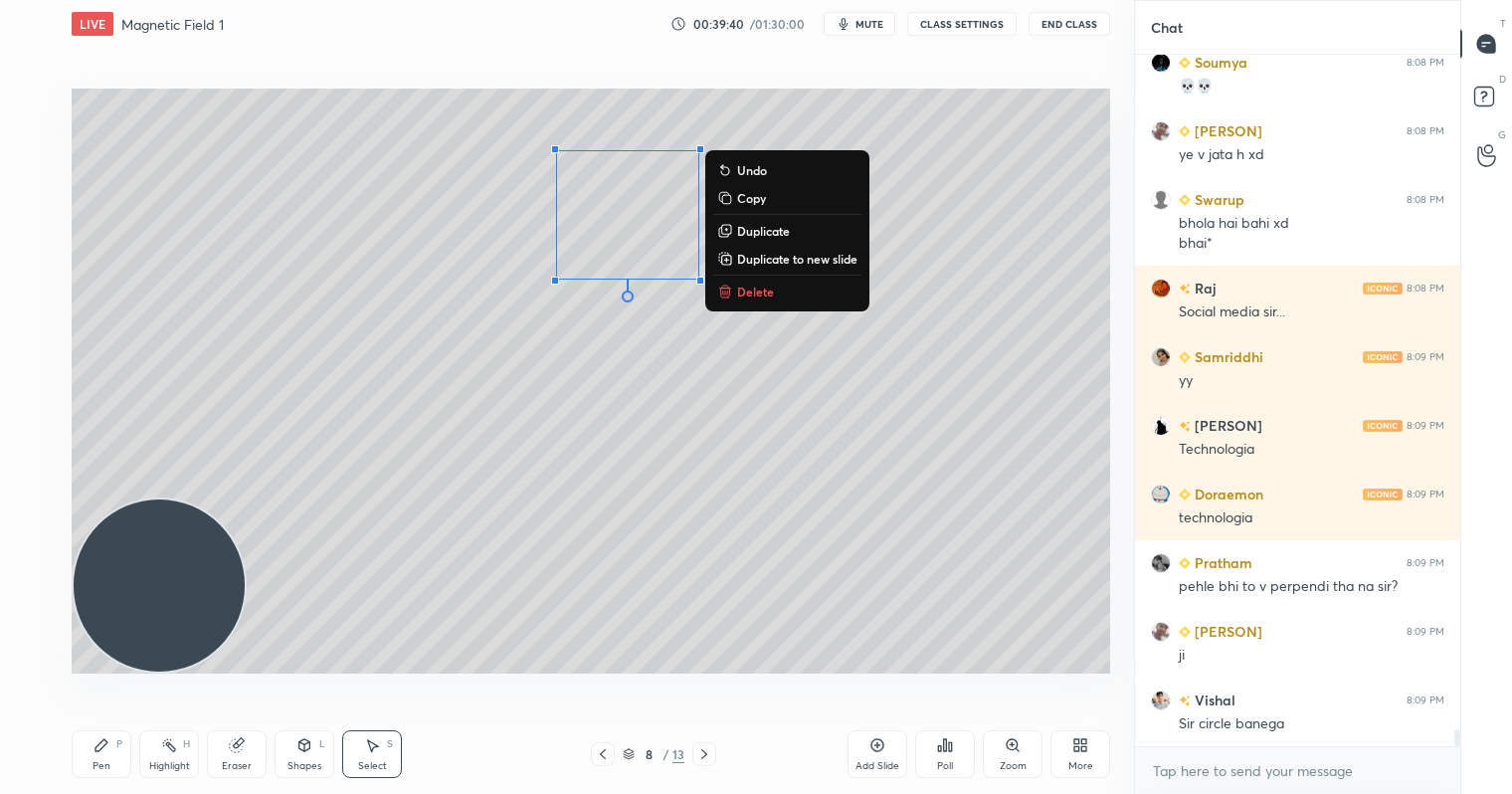 scroll, scrollTop: 27248, scrollLeft: 0, axis: vertical 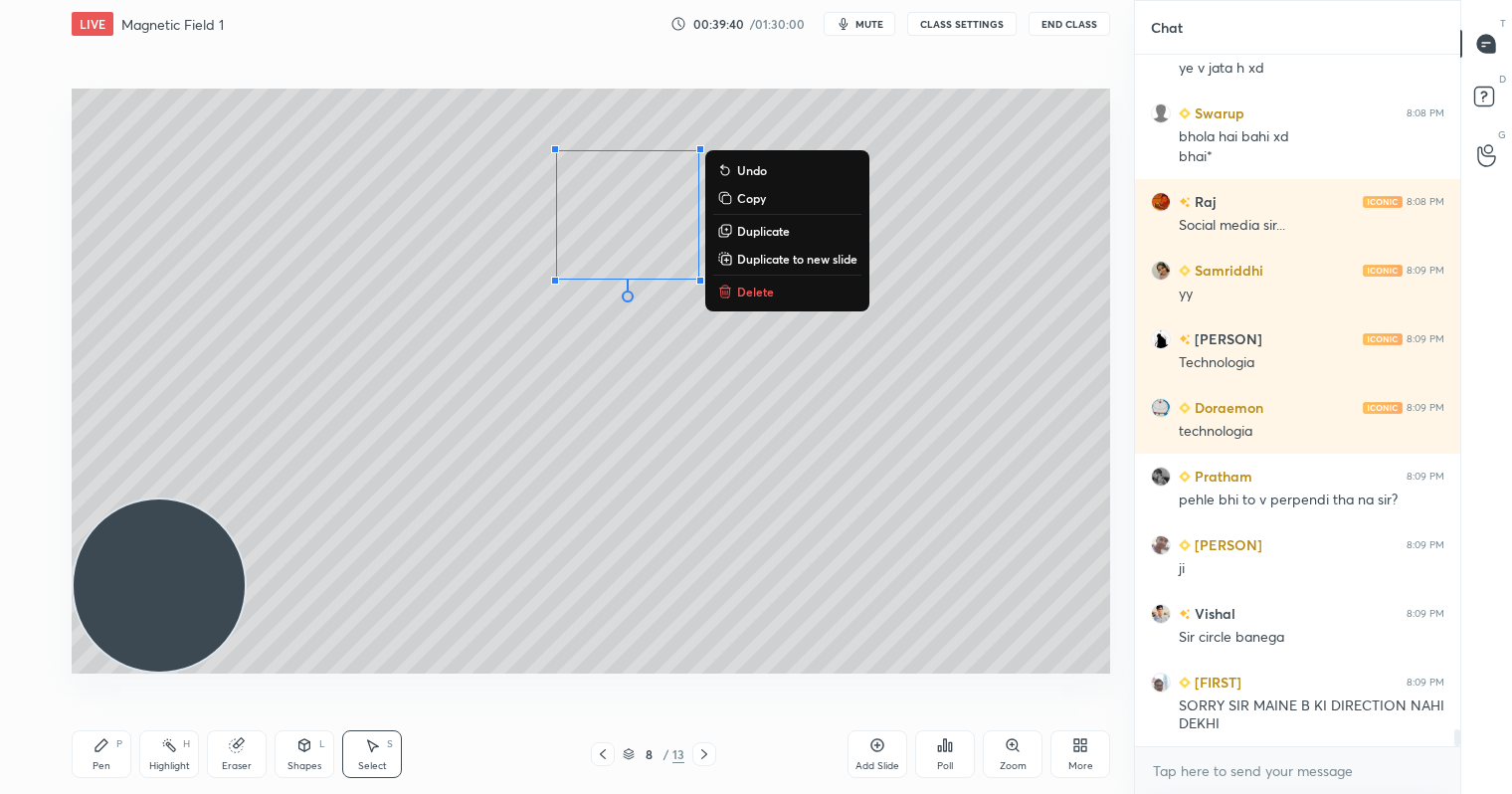 drag, startPoint x: 759, startPoint y: 229, endPoint x: 661, endPoint y: 264, distance: 104.06248 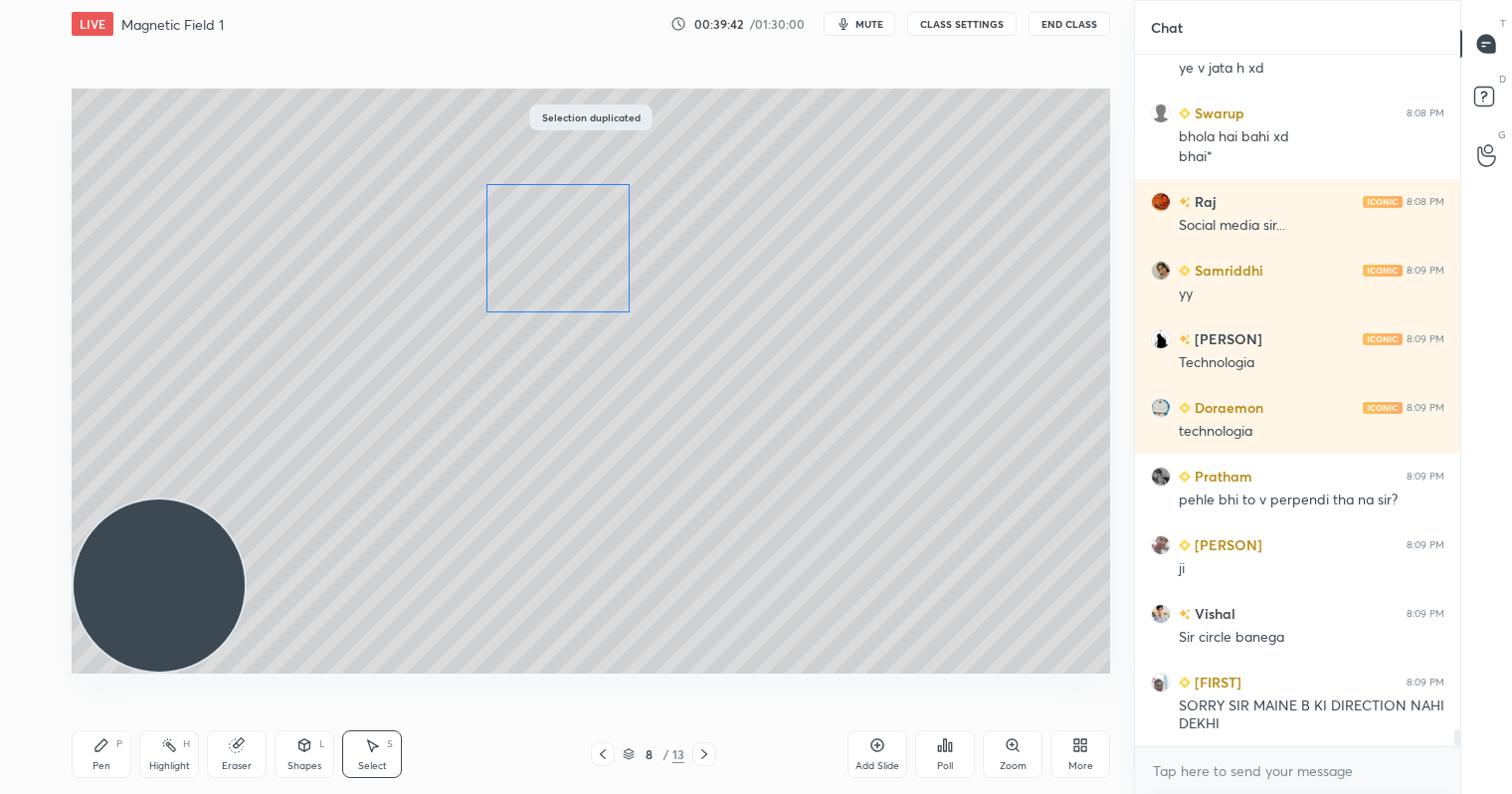 drag, startPoint x: 600, startPoint y: 245, endPoint x: 553, endPoint y: 251, distance: 47.38143 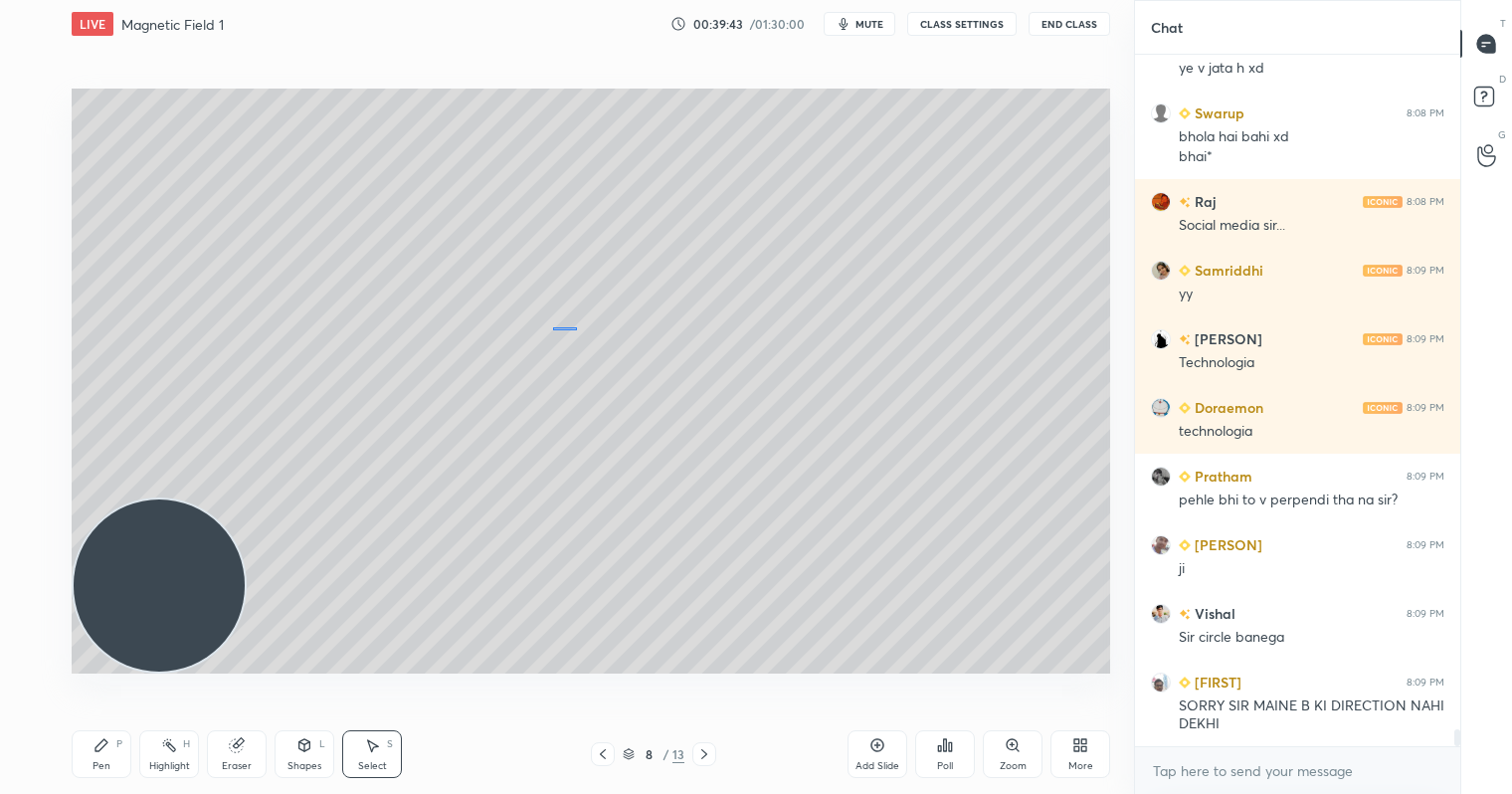 drag, startPoint x: 553, startPoint y: 329, endPoint x: 576, endPoint y: 326, distance: 23.194827 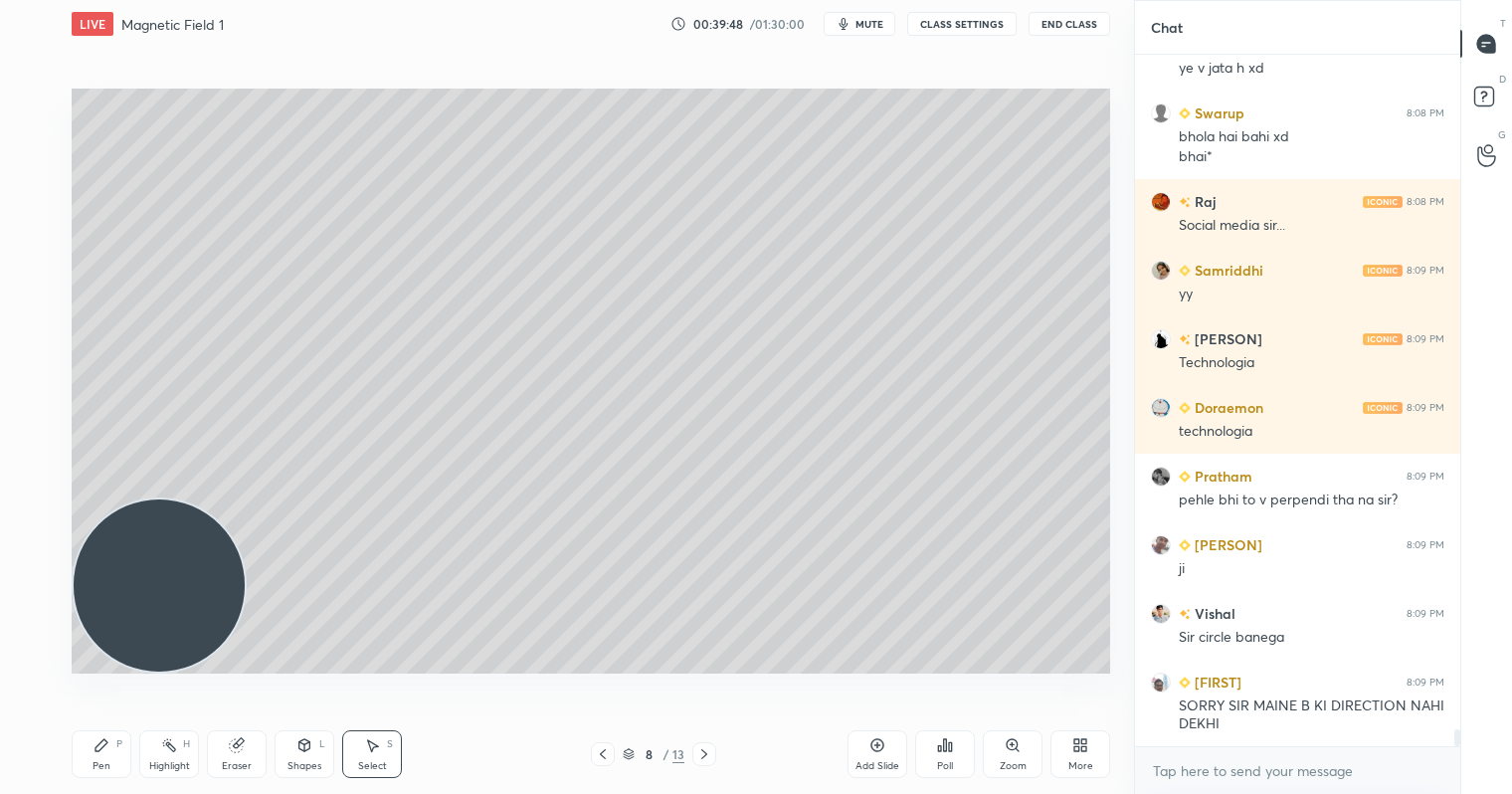 drag, startPoint x: 251, startPoint y: 733, endPoint x: 257, endPoint y: 706, distance: 27.658633 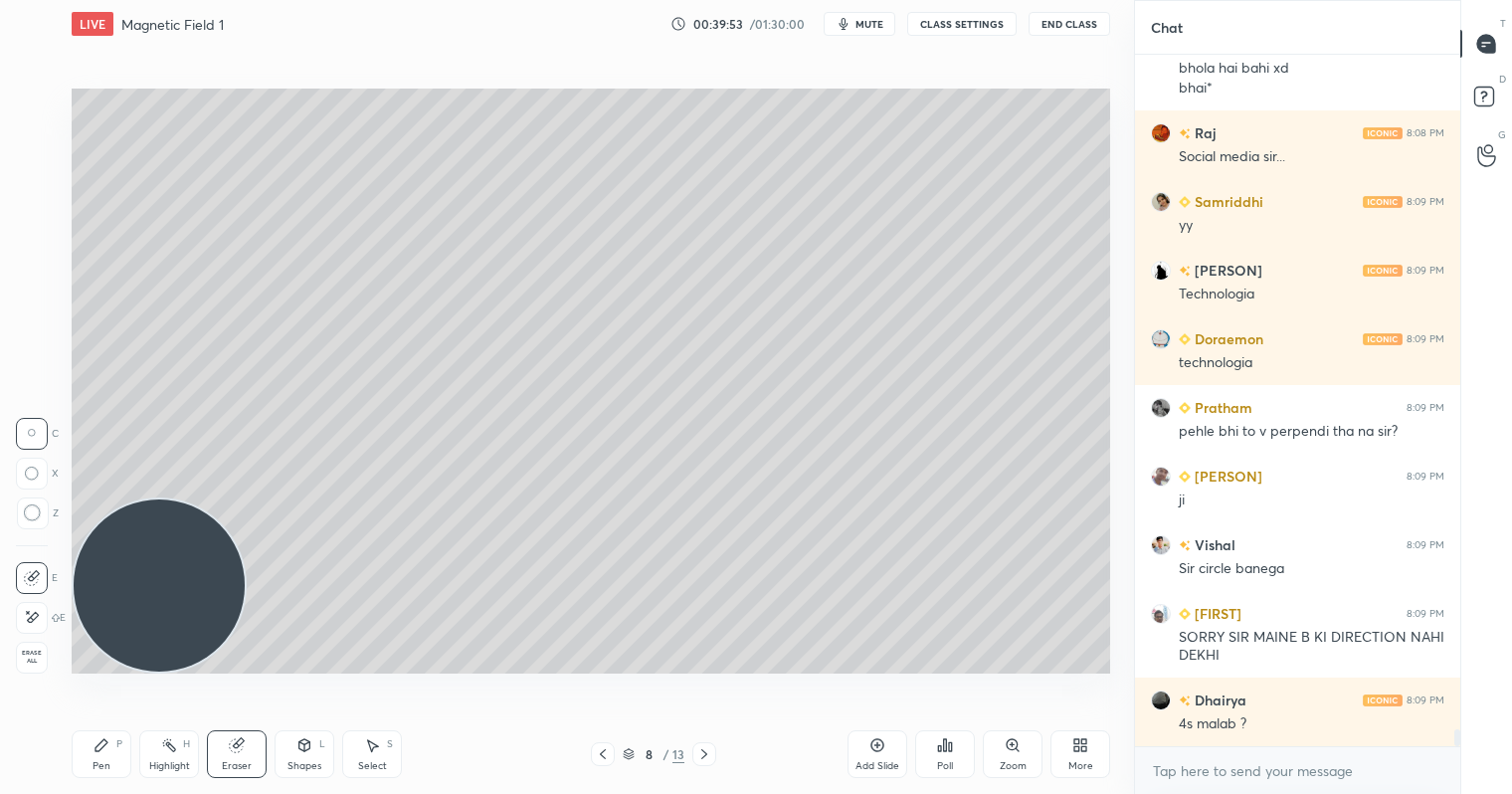 scroll, scrollTop: 27385, scrollLeft: 0, axis: vertical 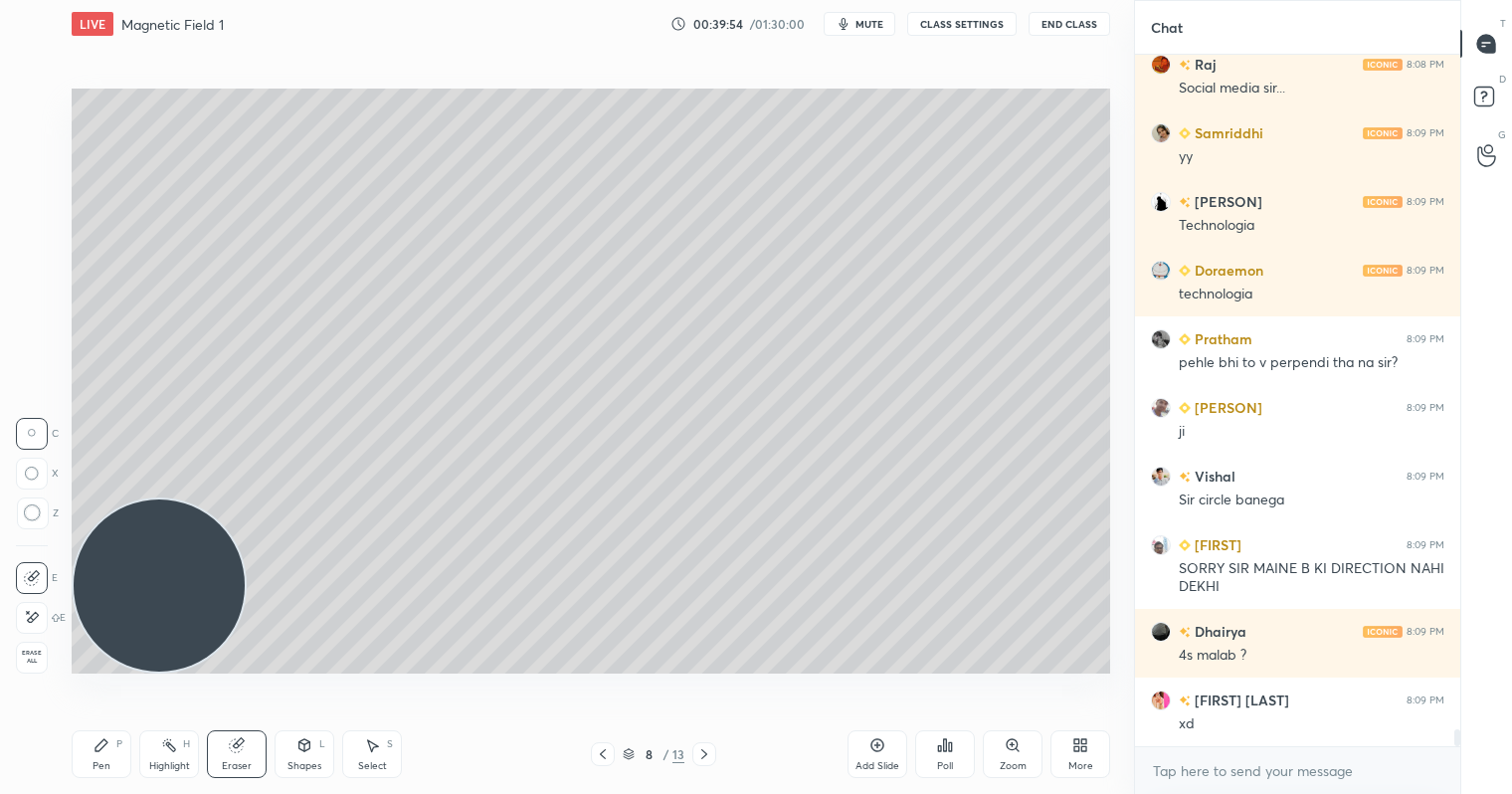 click 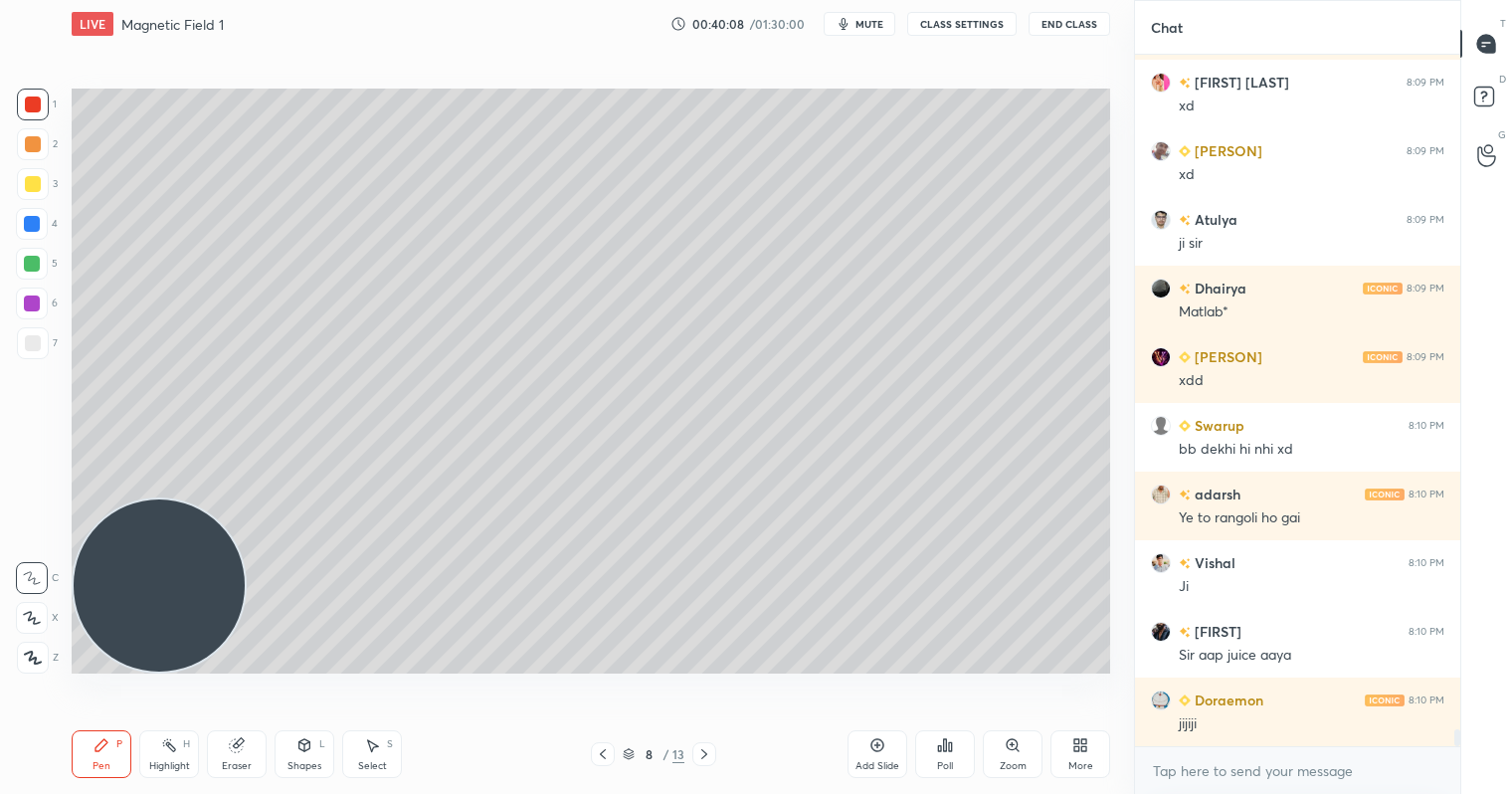 scroll, scrollTop: 28072, scrollLeft: 0, axis: vertical 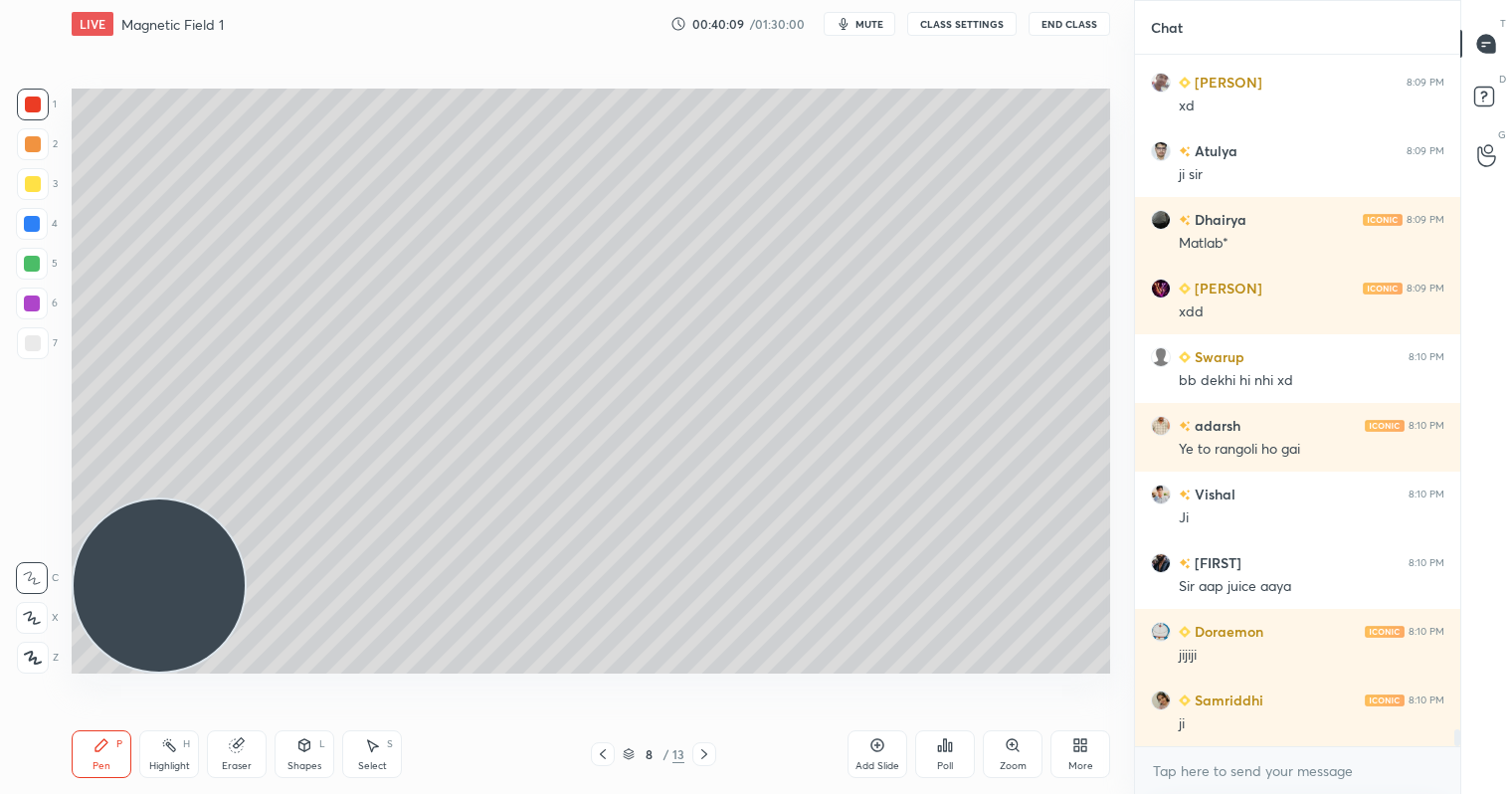 click on "Add Slide" at bounding box center (877, 754) 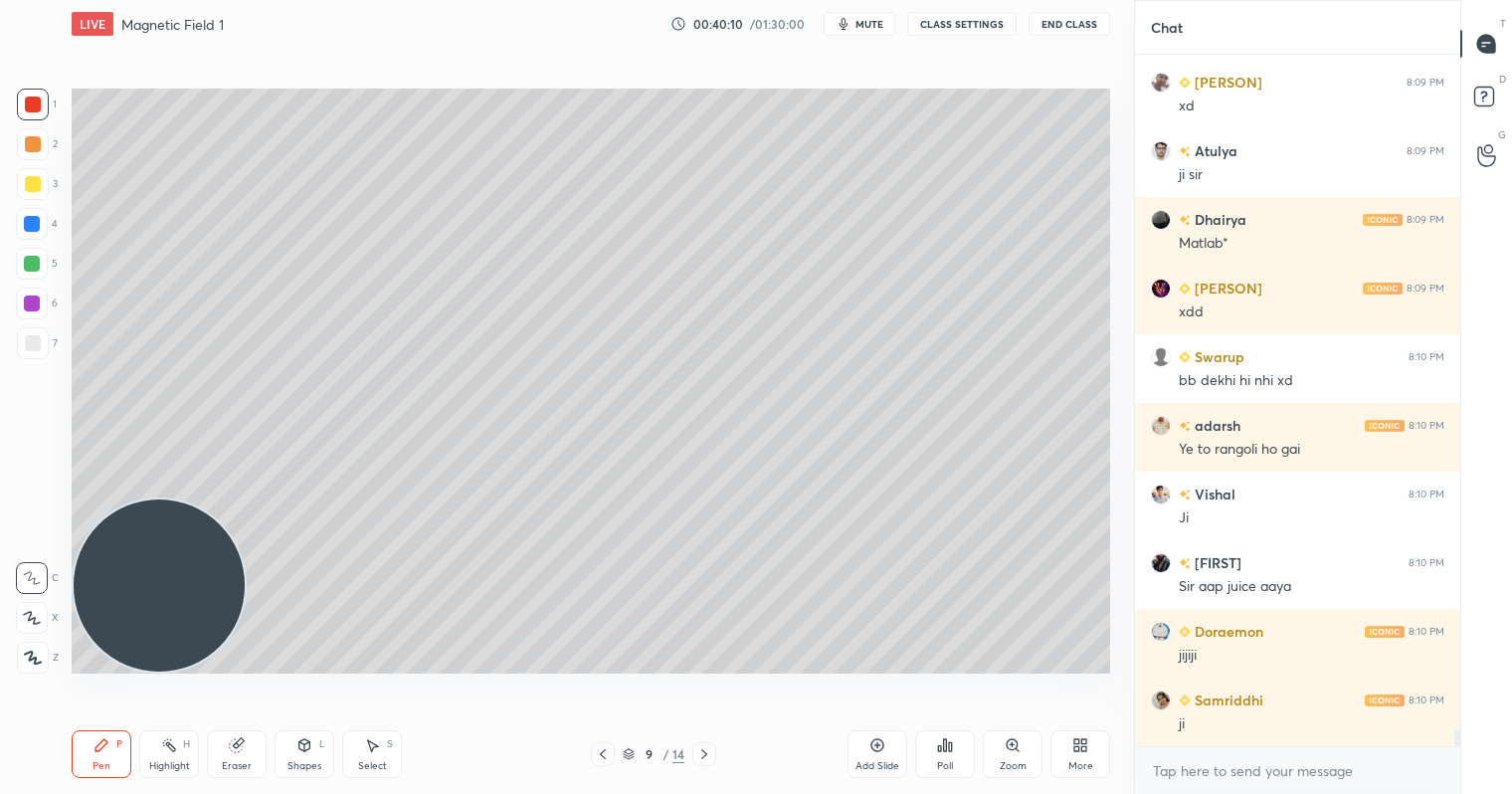scroll, scrollTop: 28140, scrollLeft: 0, axis: vertical 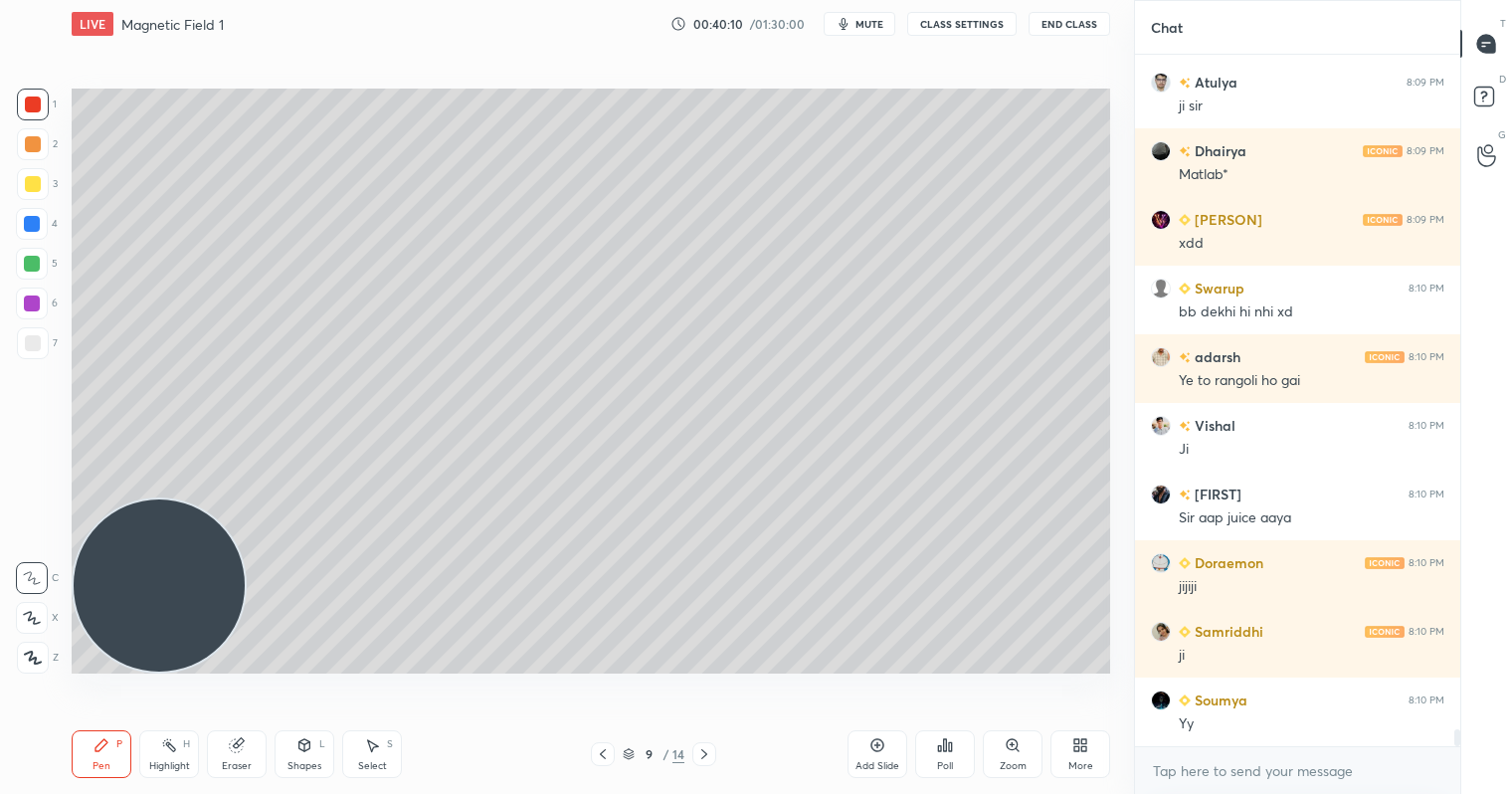 click on "Eraser" at bounding box center (237, 766) 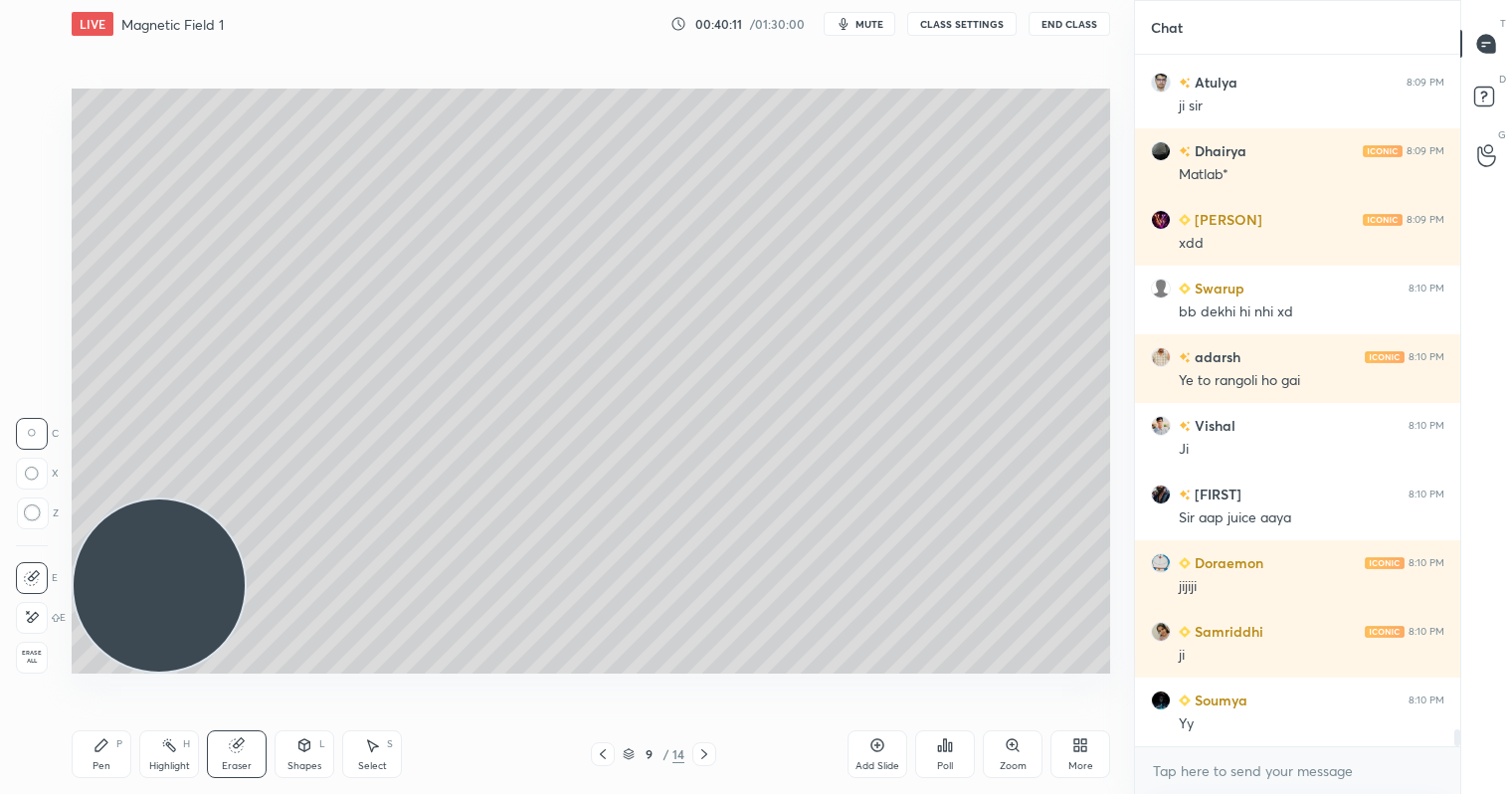 scroll, scrollTop: 28209, scrollLeft: 0, axis: vertical 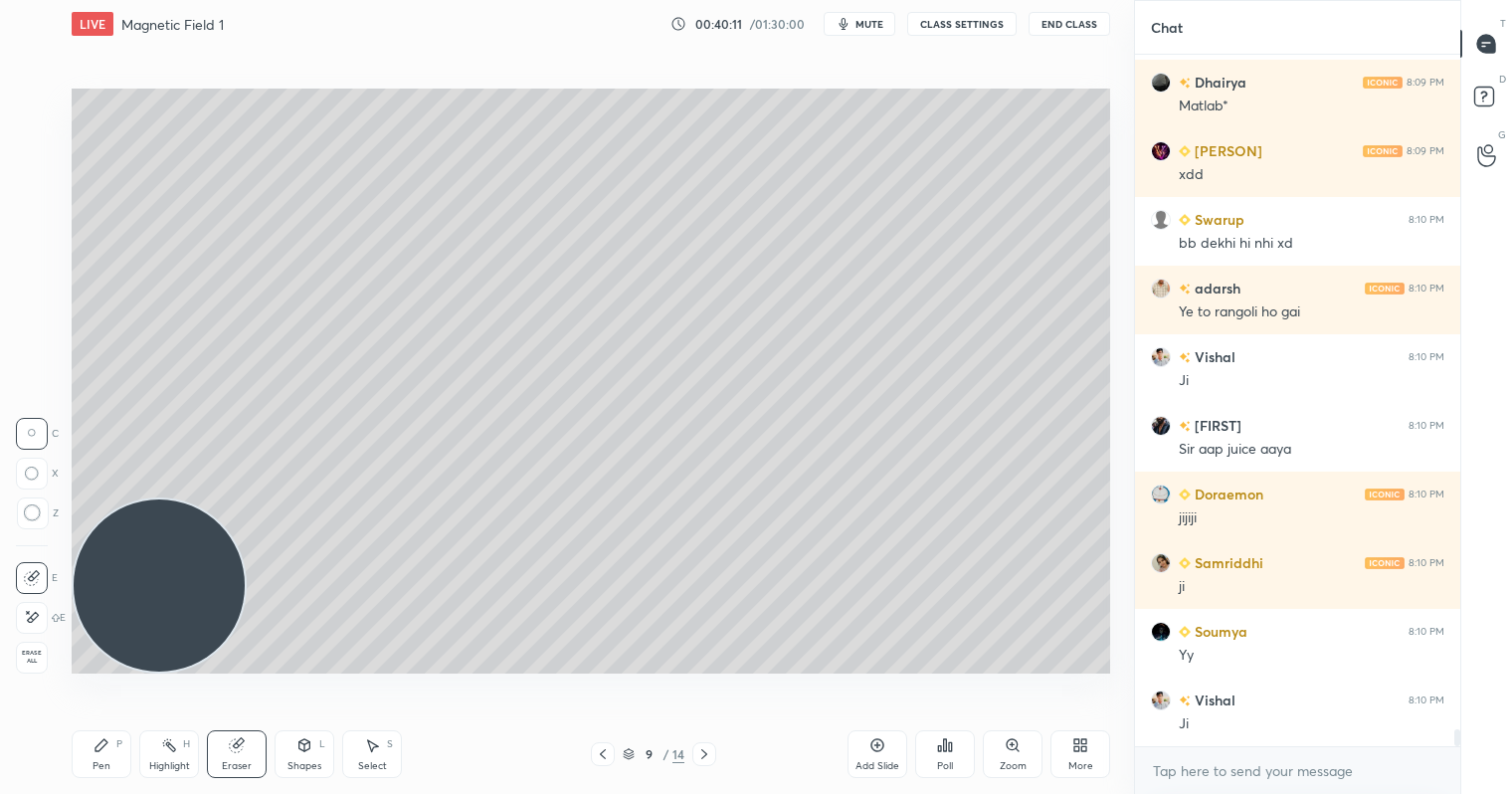 click 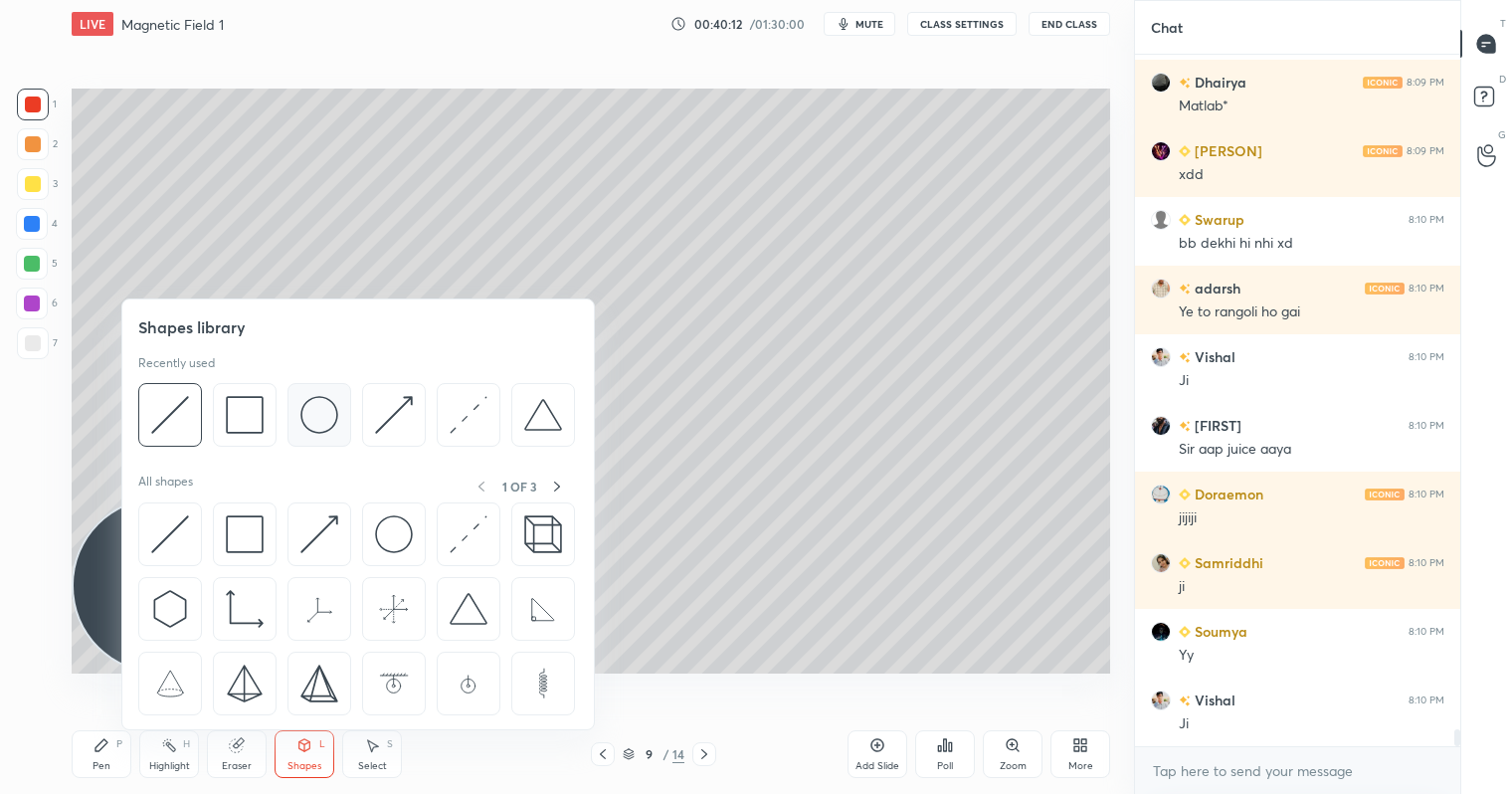 click at bounding box center [319, 415] 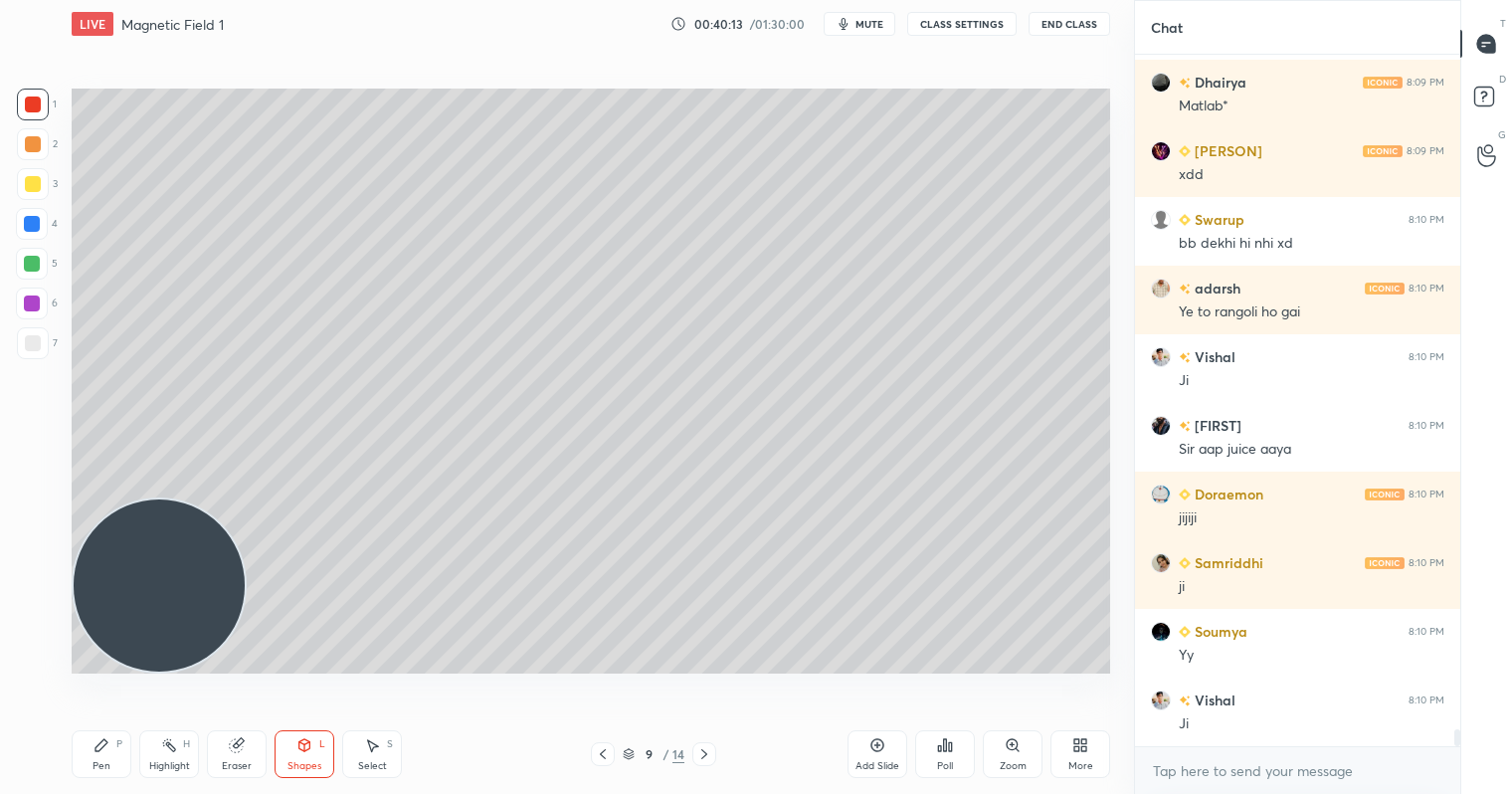 scroll, scrollTop: 28278, scrollLeft: 0, axis: vertical 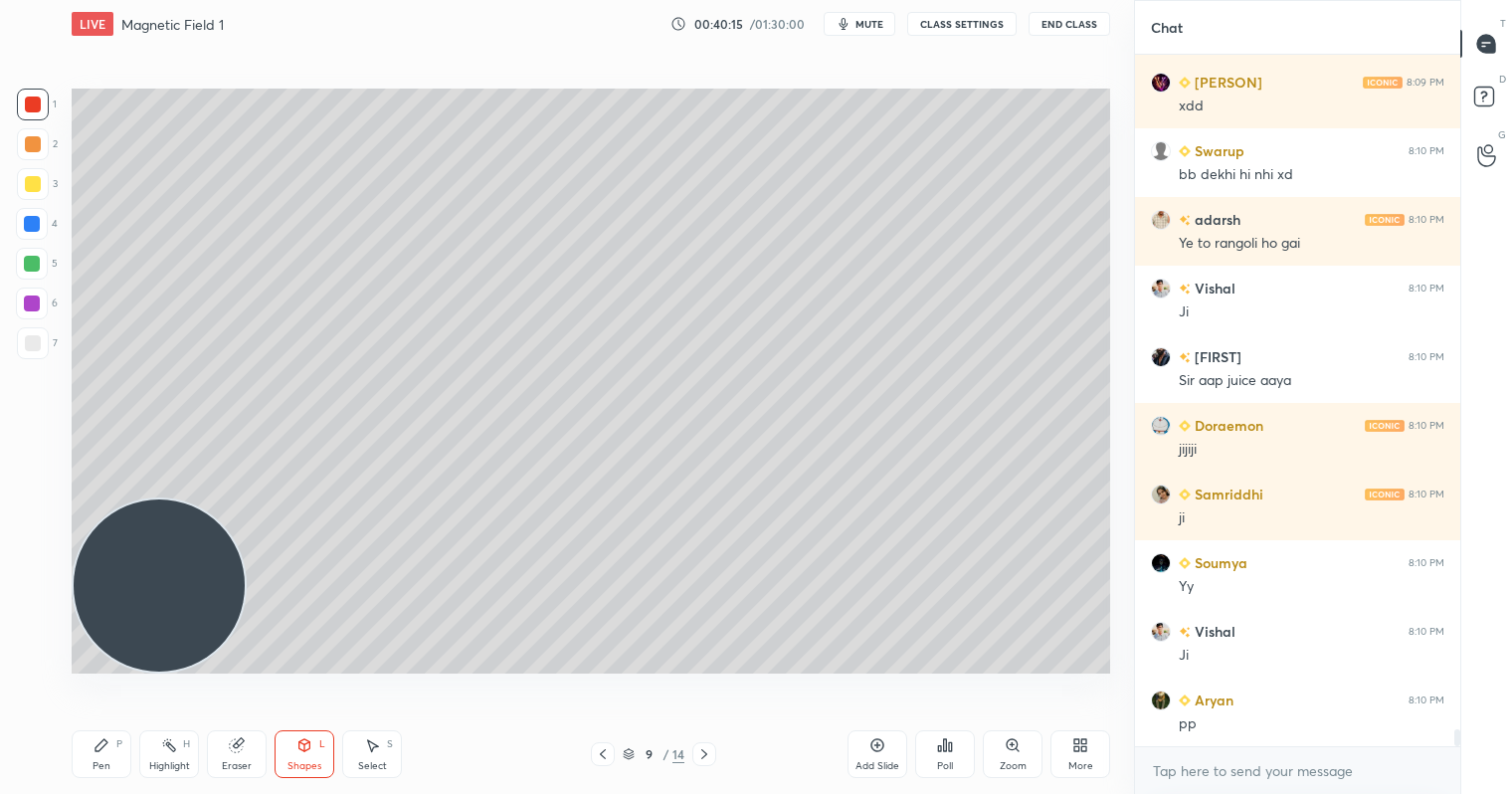 click 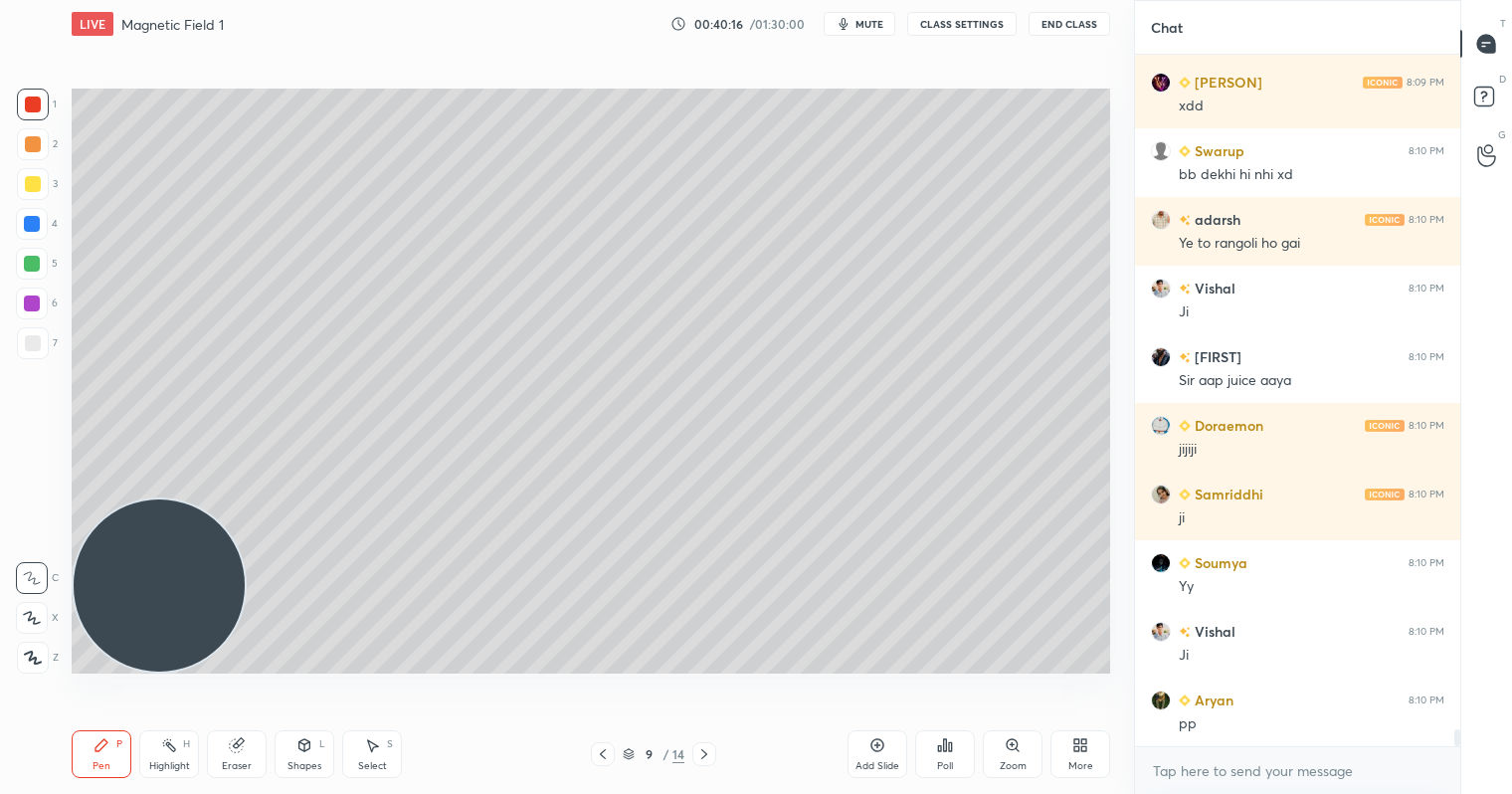 click at bounding box center (33, 184) 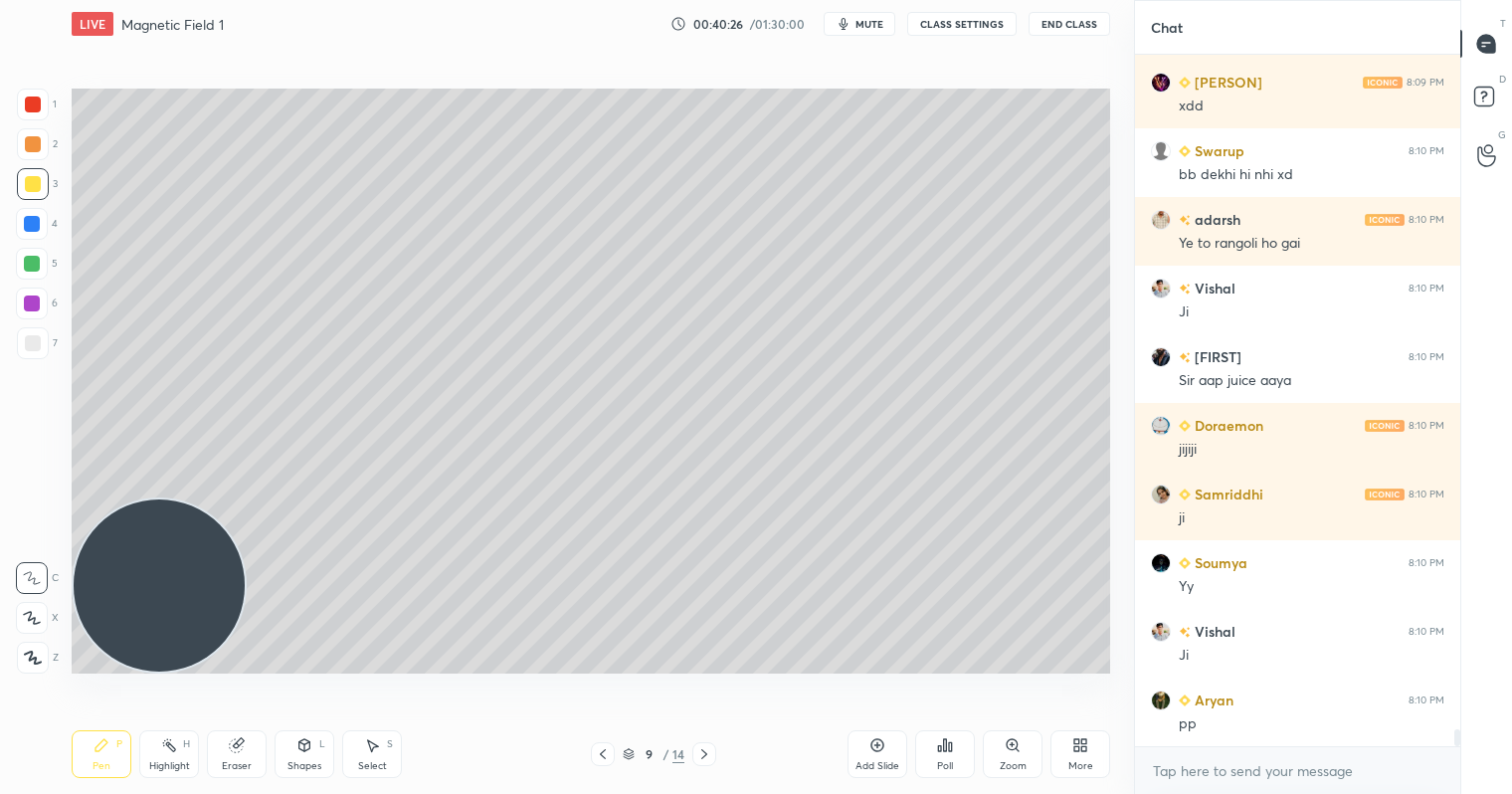click at bounding box center [32, 264] 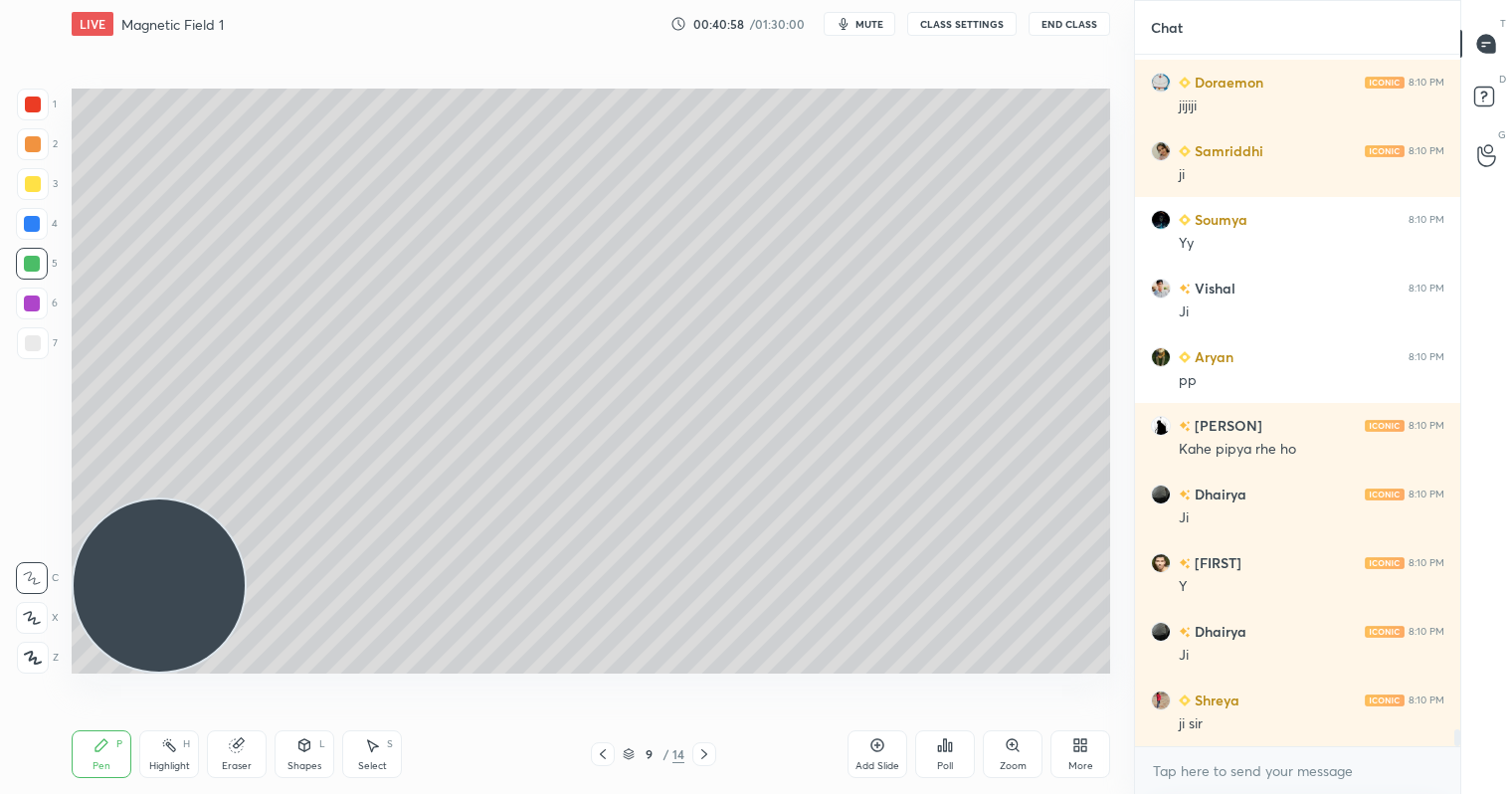 scroll, scrollTop: 28106, scrollLeft: 0, axis: vertical 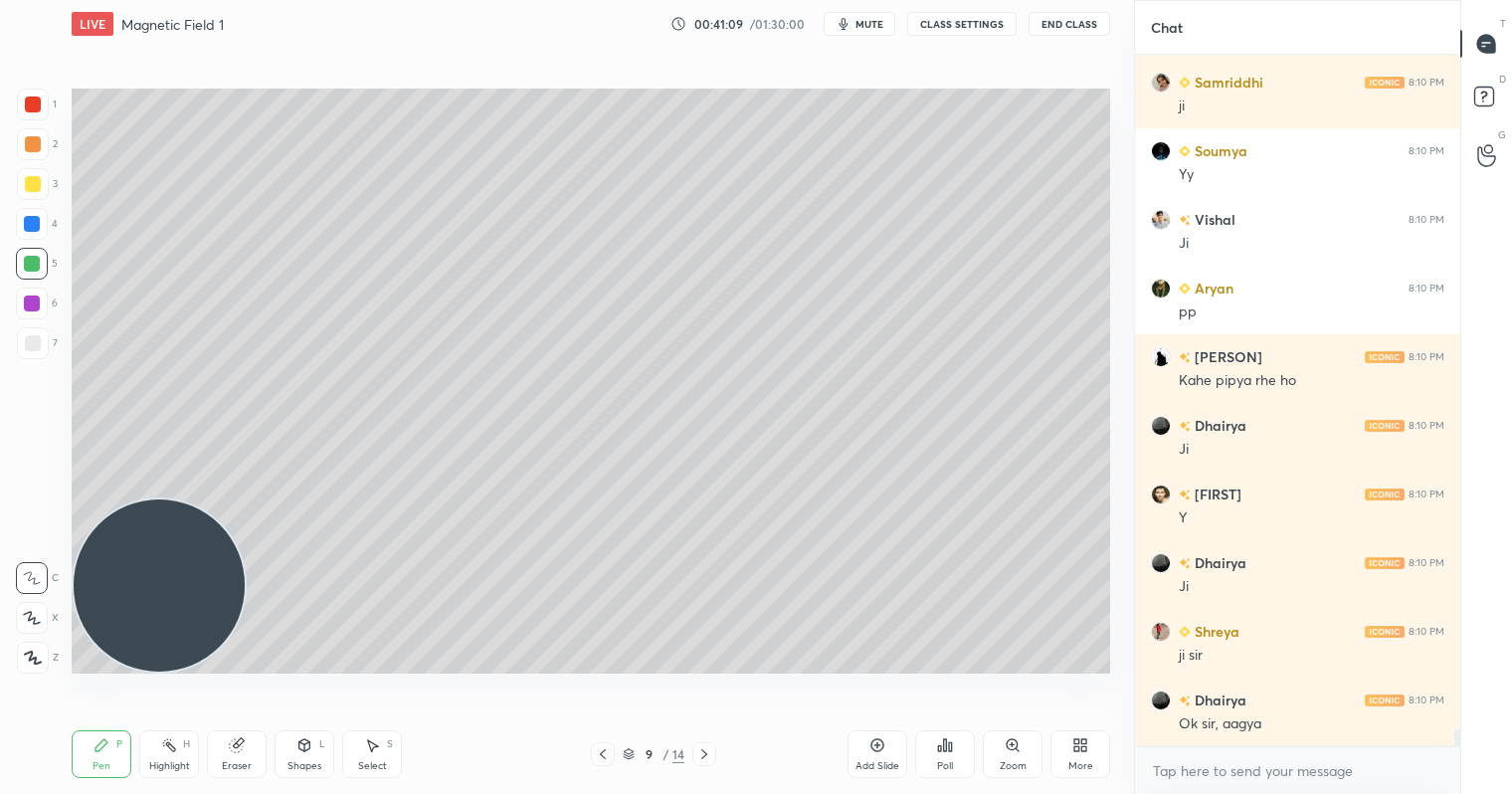 click at bounding box center [33, 184] 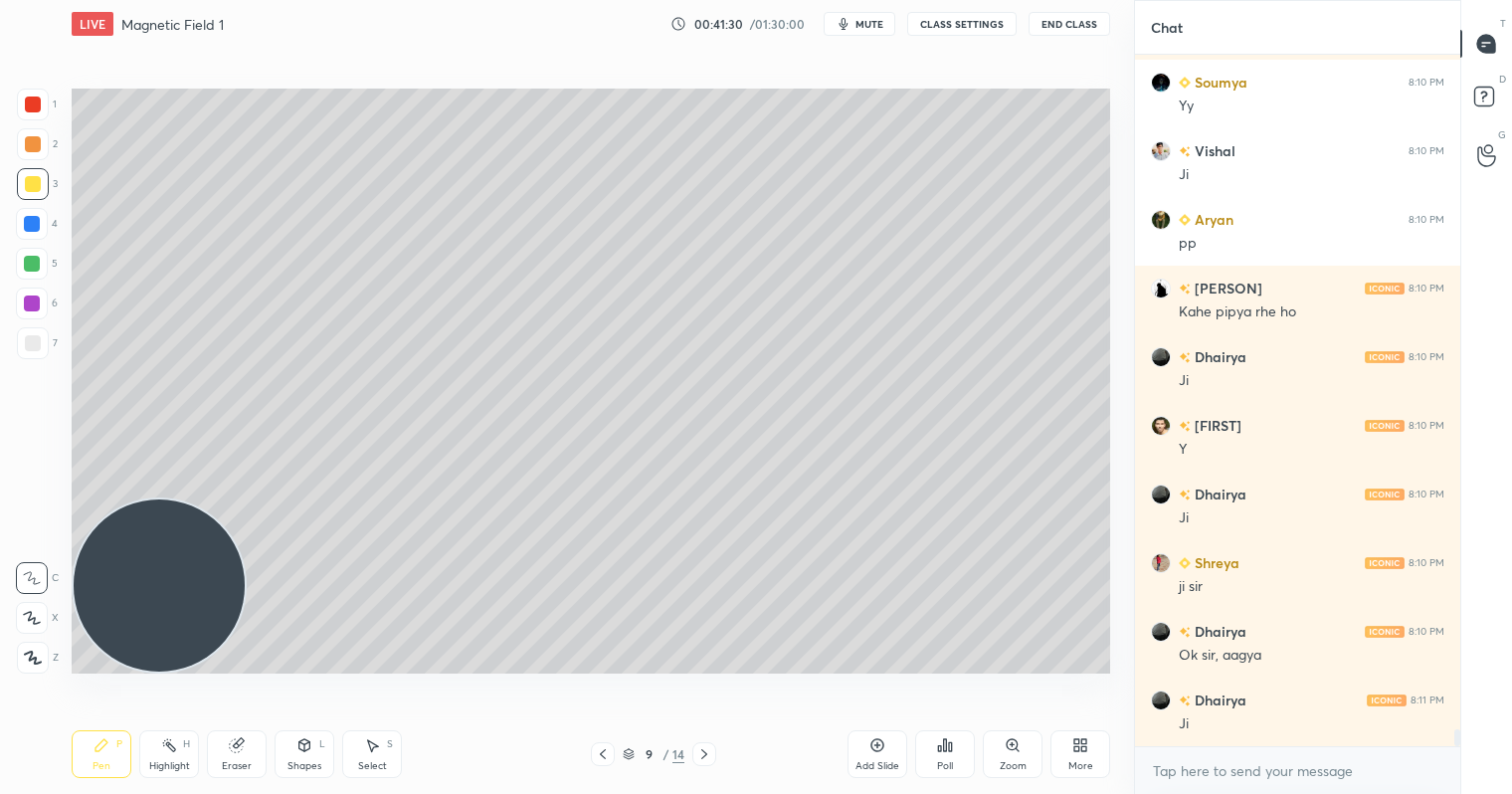 scroll, scrollTop: 28244, scrollLeft: 0, axis: vertical 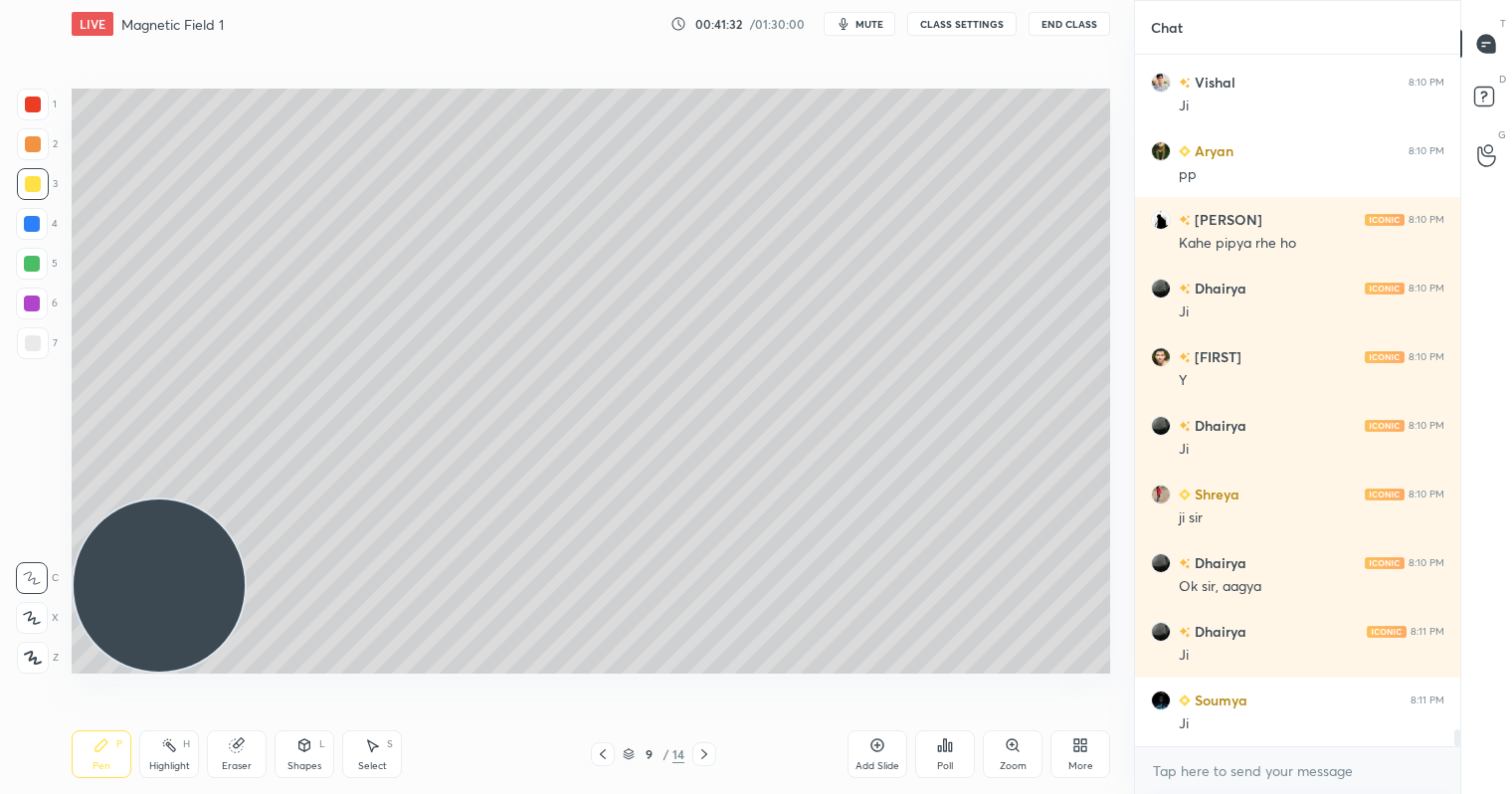 click at bounding box center [33, 144] 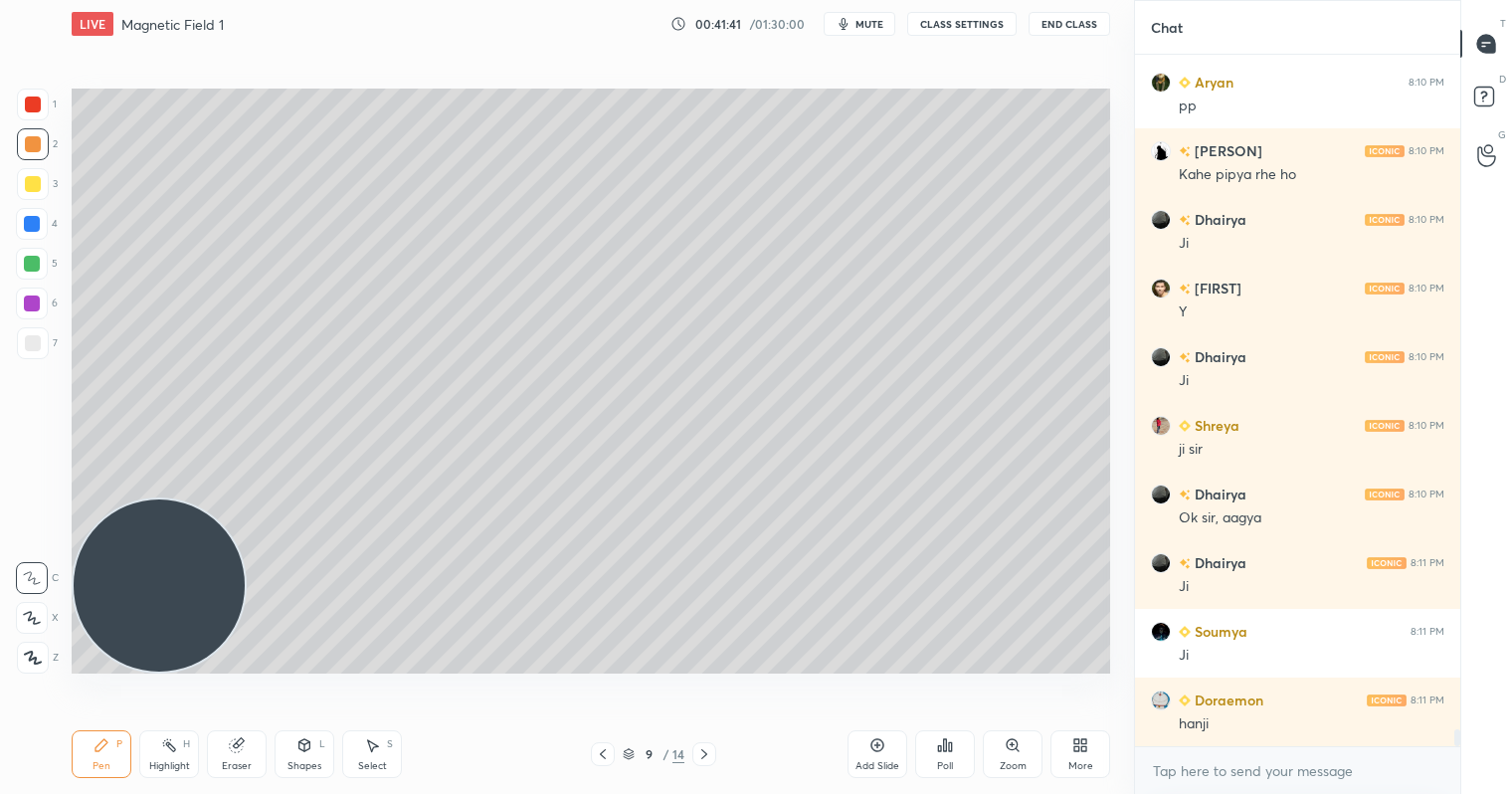 scroll, scrollTop: 28360, scrollLeft: 0, axis: vertical 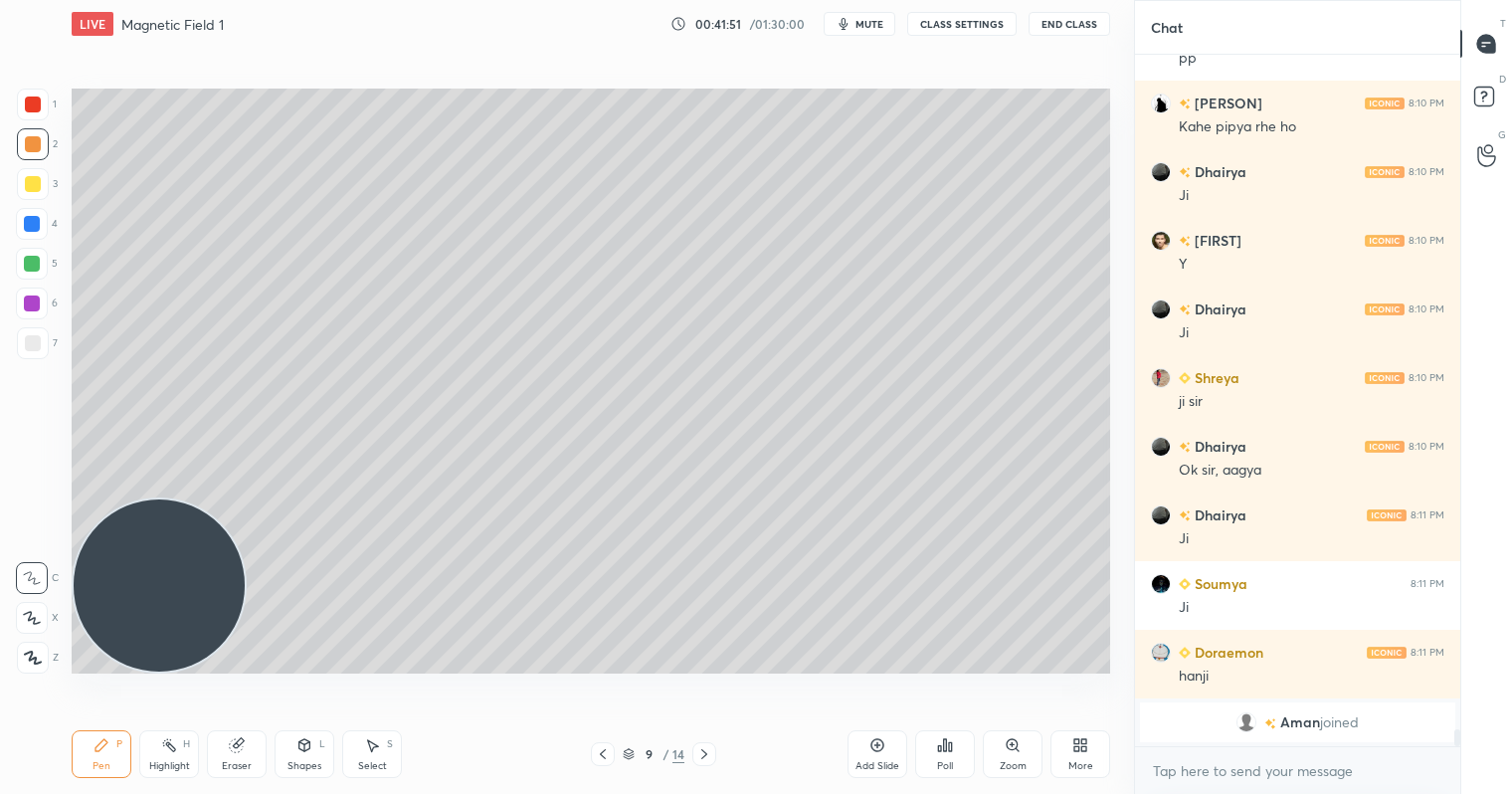 click at bounding box center (32, 264) 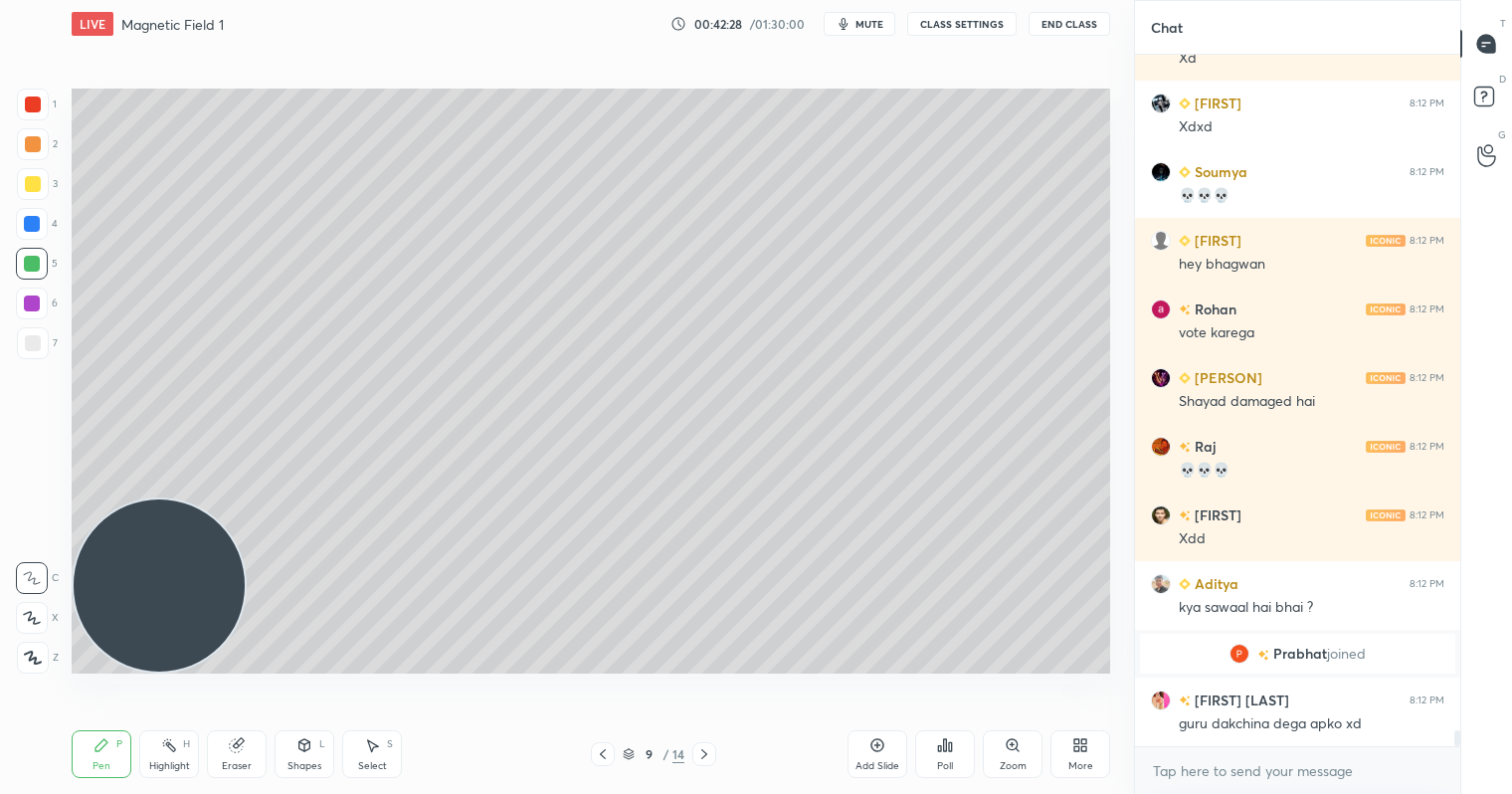 scroll, scrollTop: 29326, scrollLeft: 0, axis: vertical 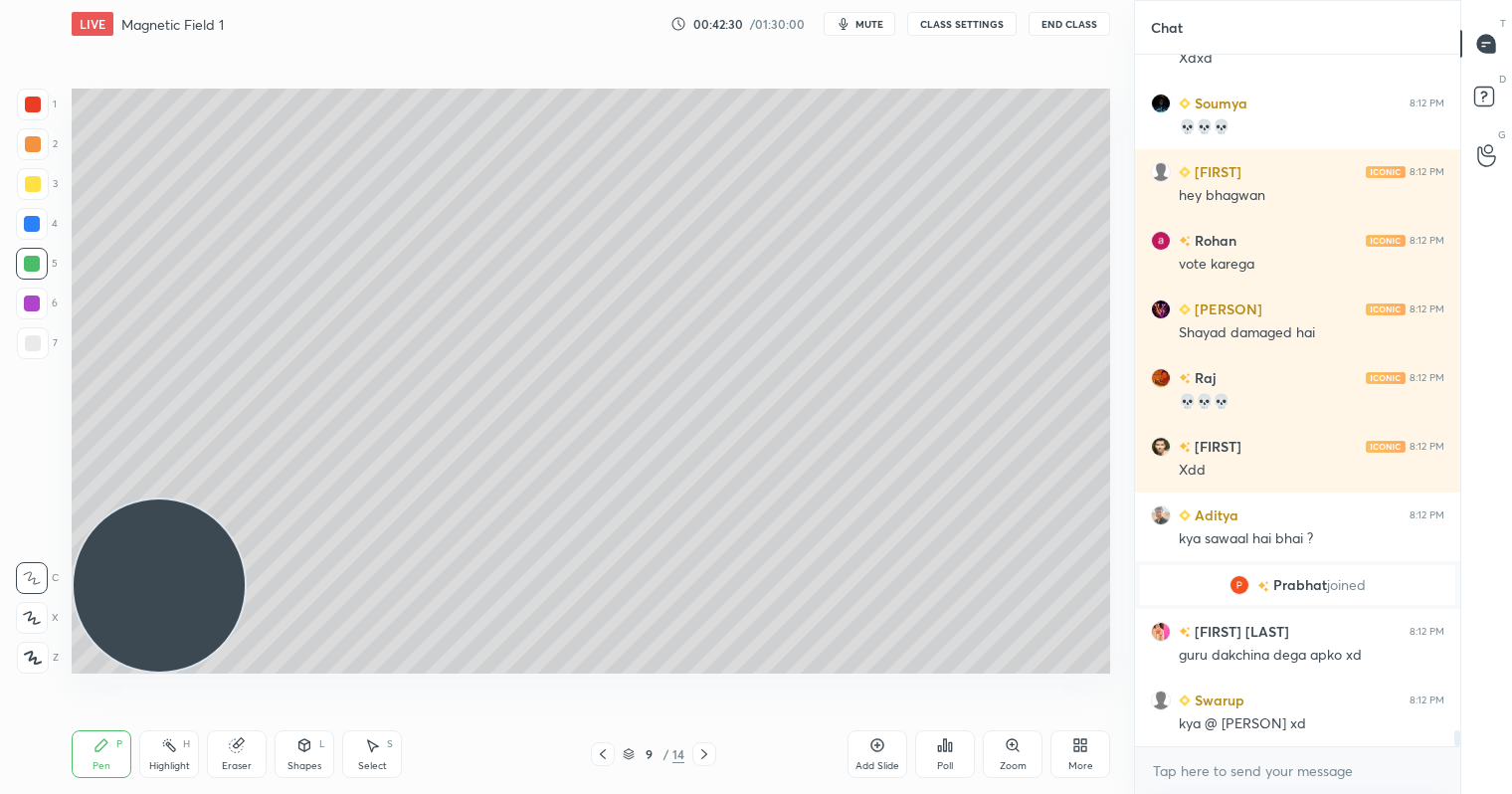 click at bounding box center [33, 184] 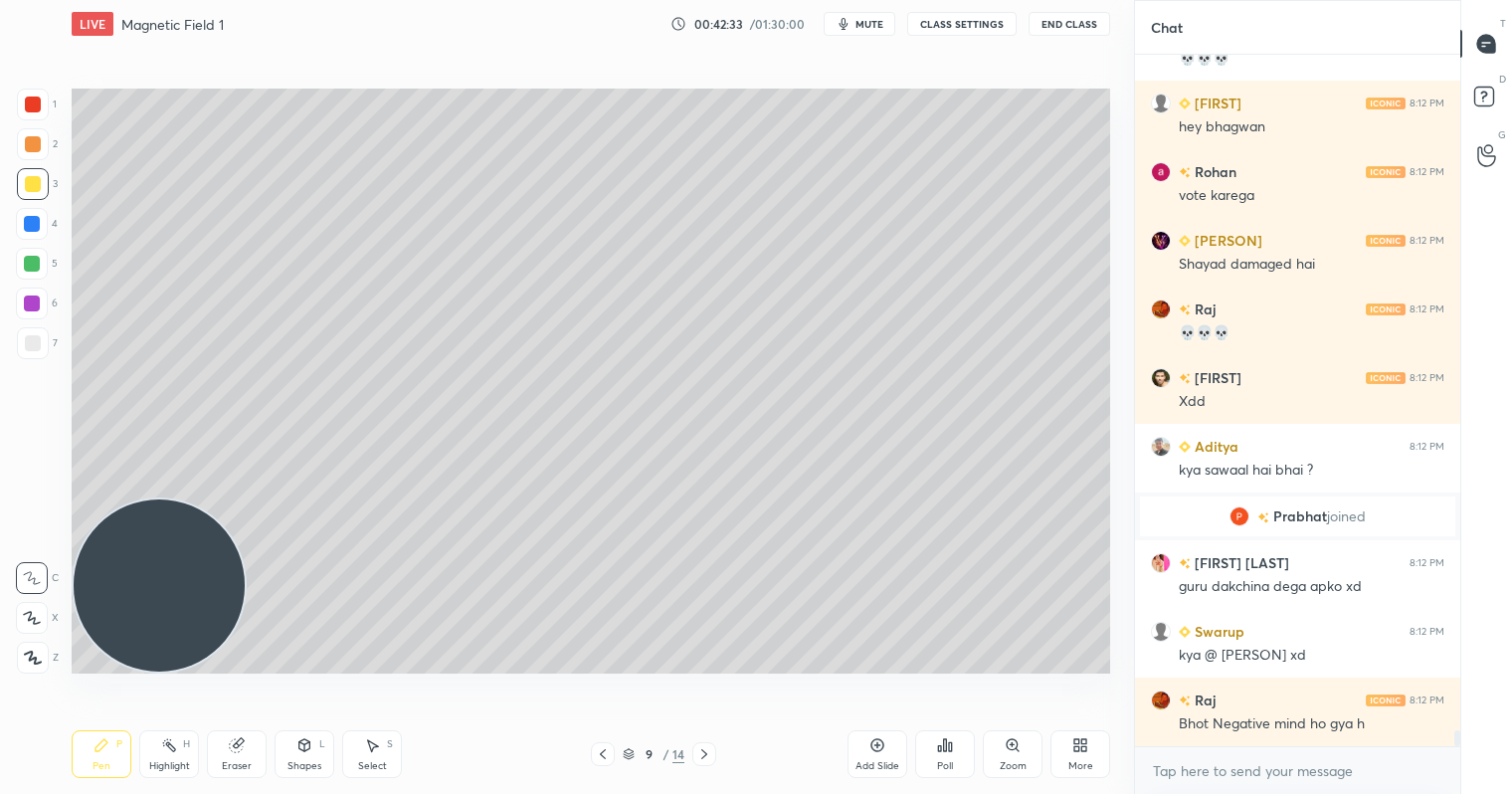 scroll, scrollTop: 29464, scrollLeft: 0, axis: vertical 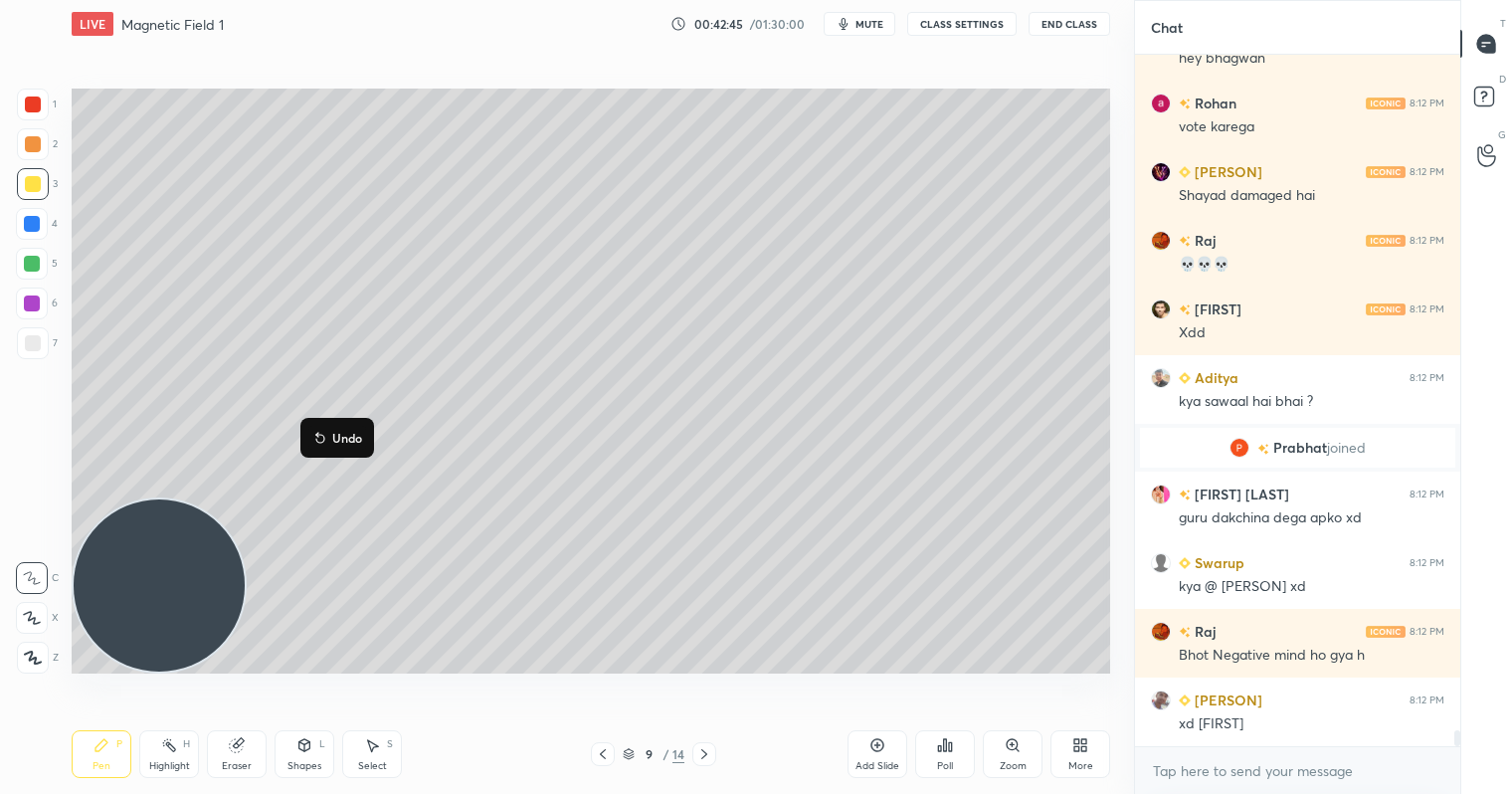 click on "Undo" at bounding box center (347, 438) 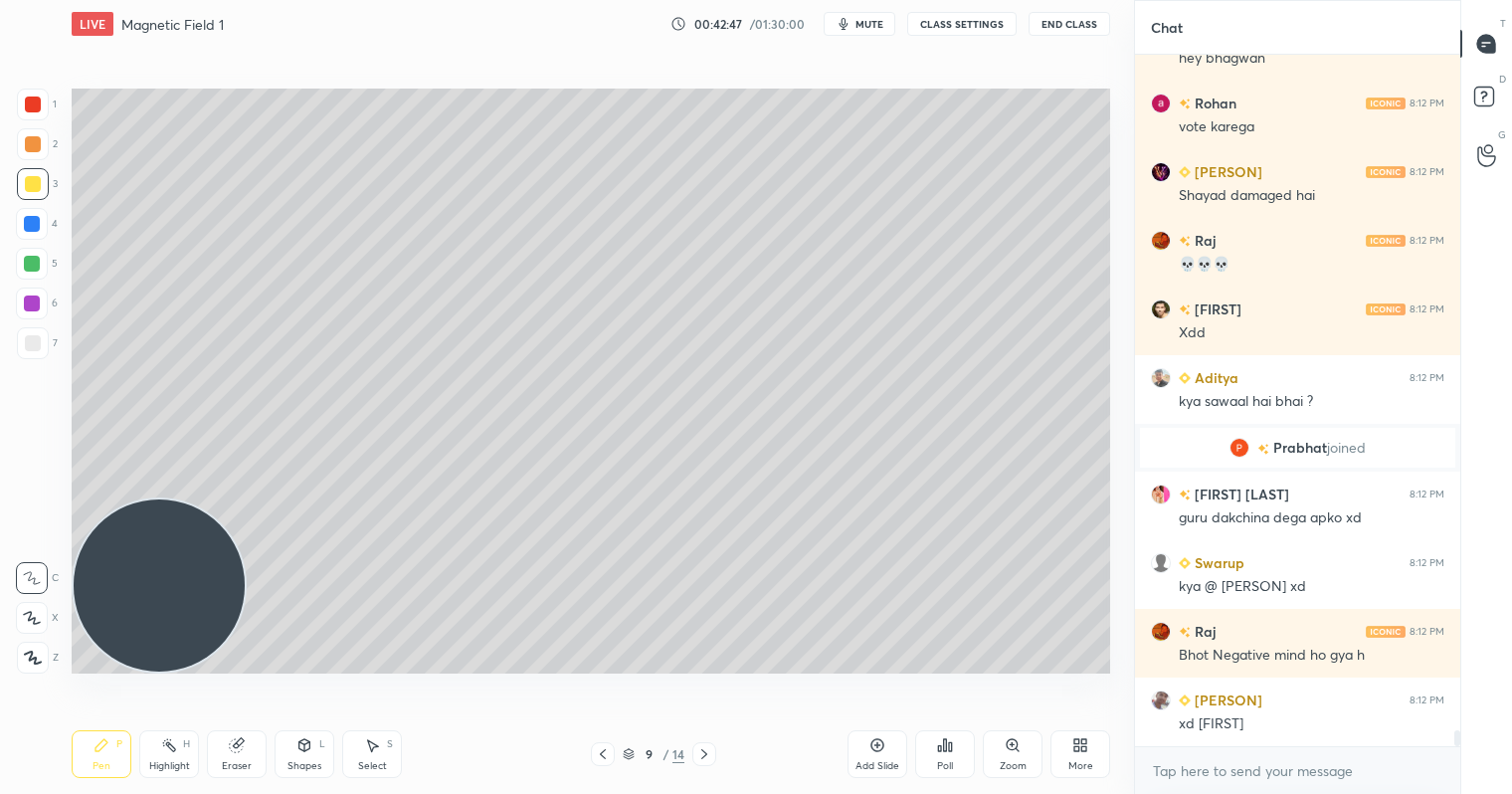 click at bounding box center [32, 264] 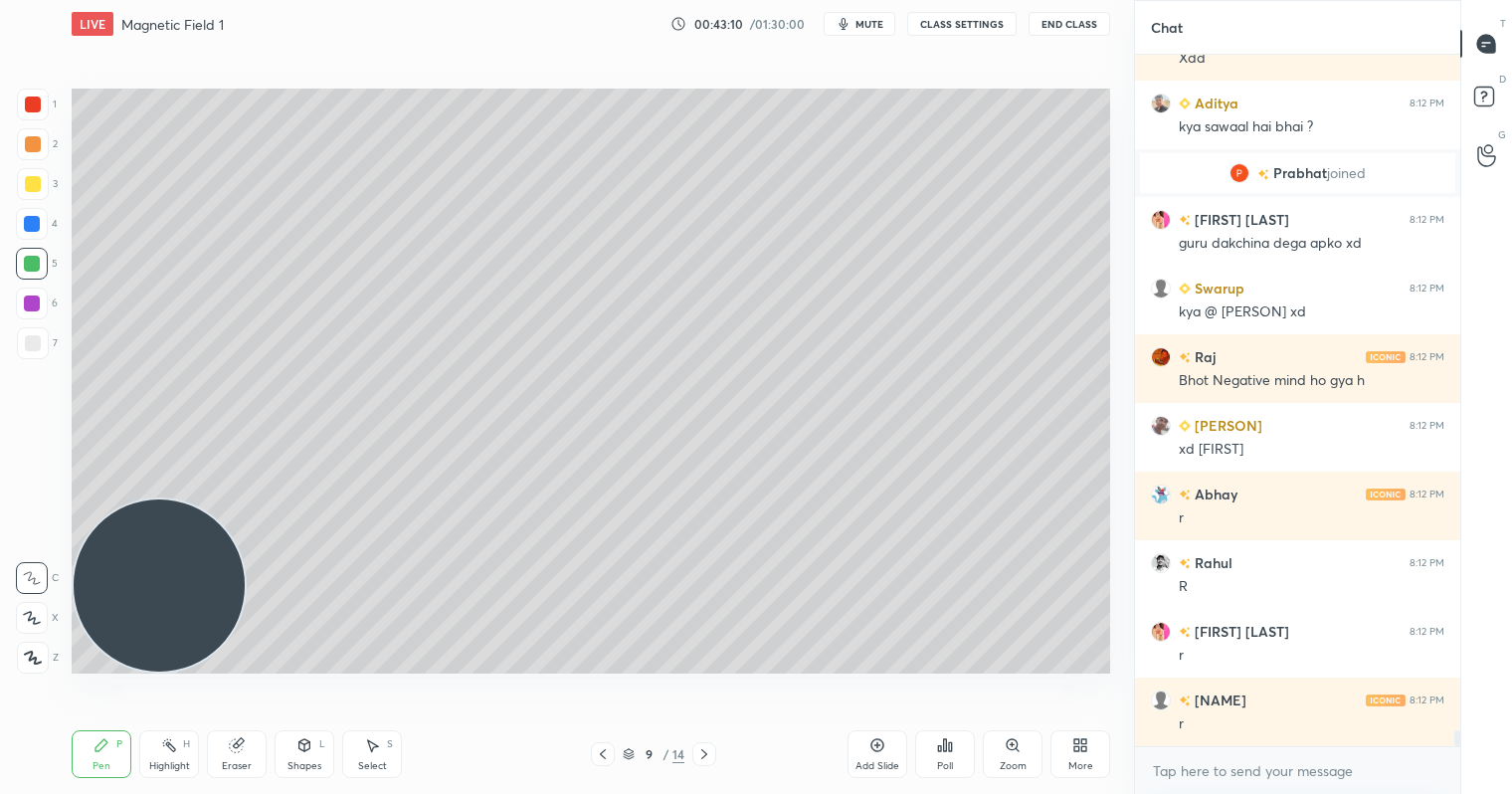 scroll, scrollTop: 29786, scrollLeft: 0, axis: vertical 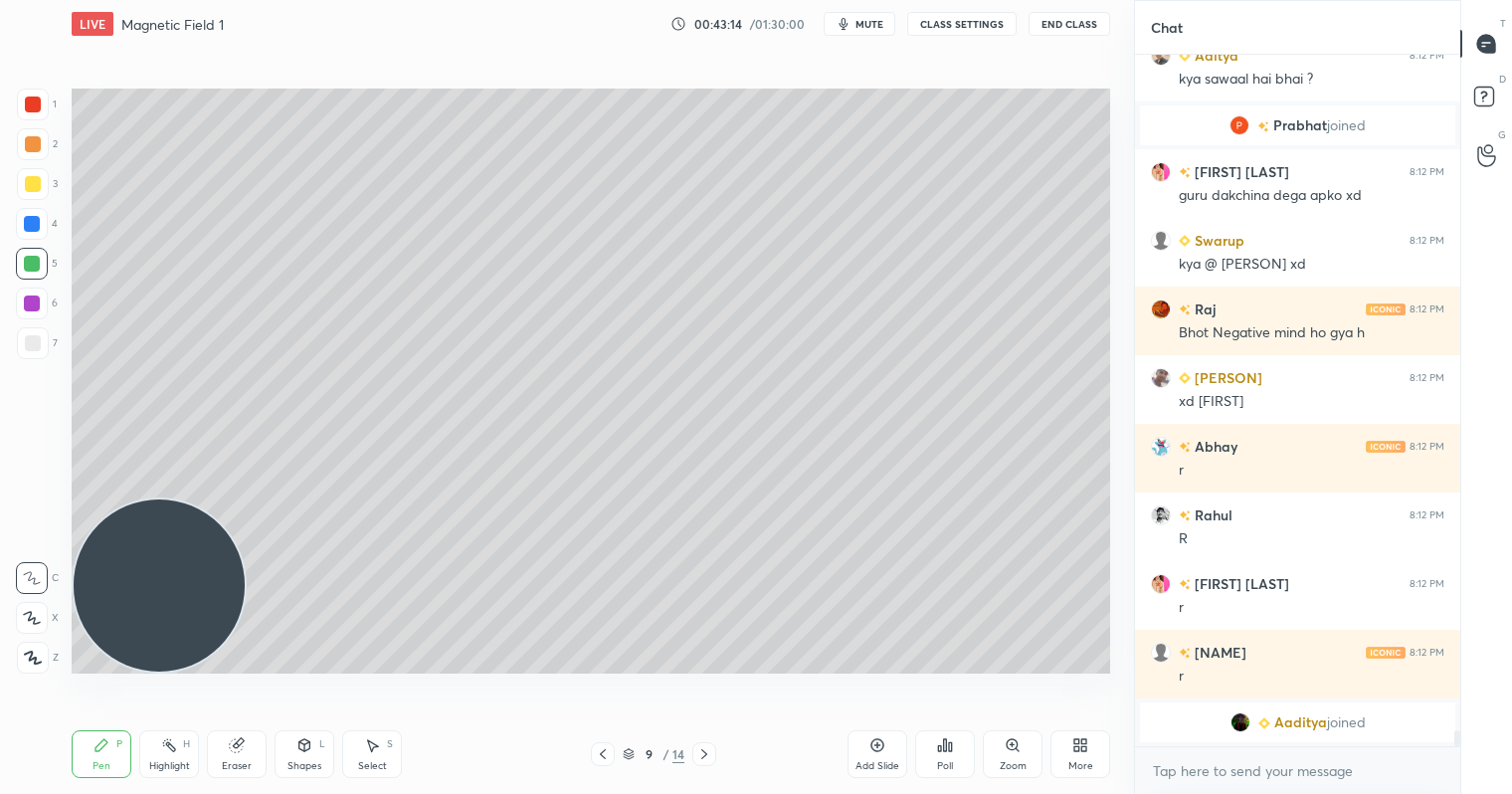 click at bounding box center [33, 184] 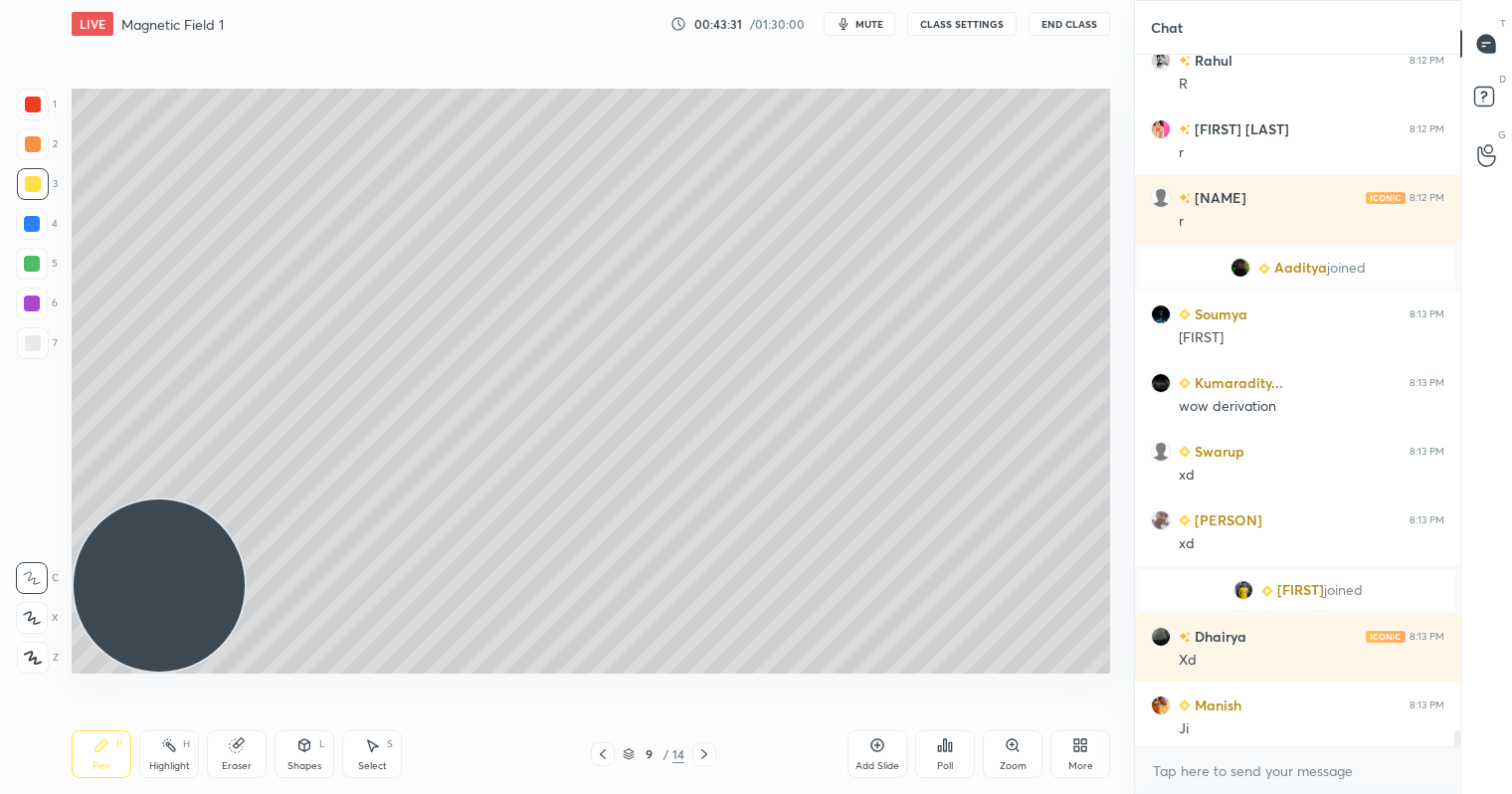 scroll, scrollTop: 29928, scrollLeft: 0, axis: vertical 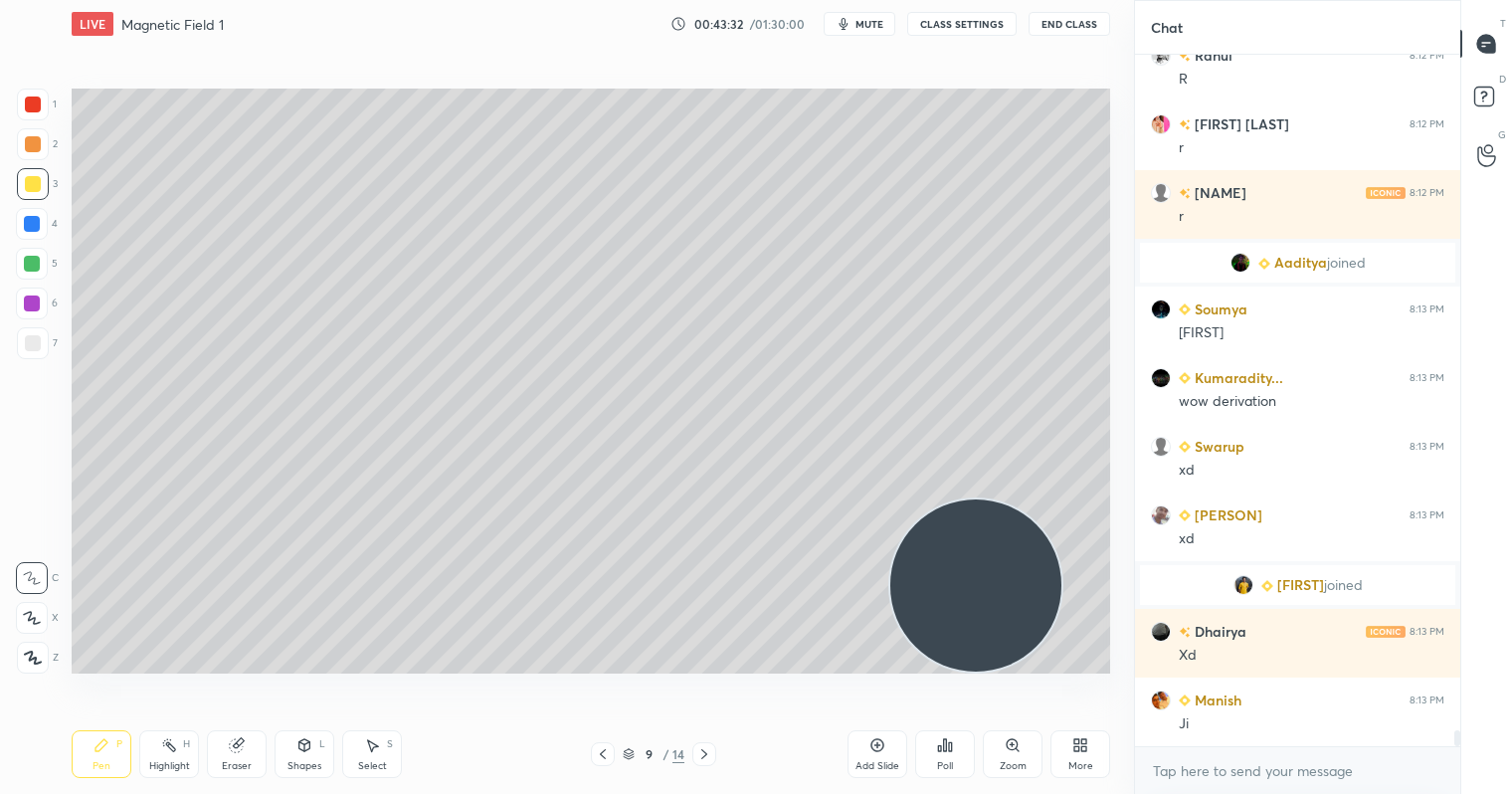drag, startPoint x: 173, startPoint y: 556, endPoint x: 911, endPoint y: 558, distance: 738.0027 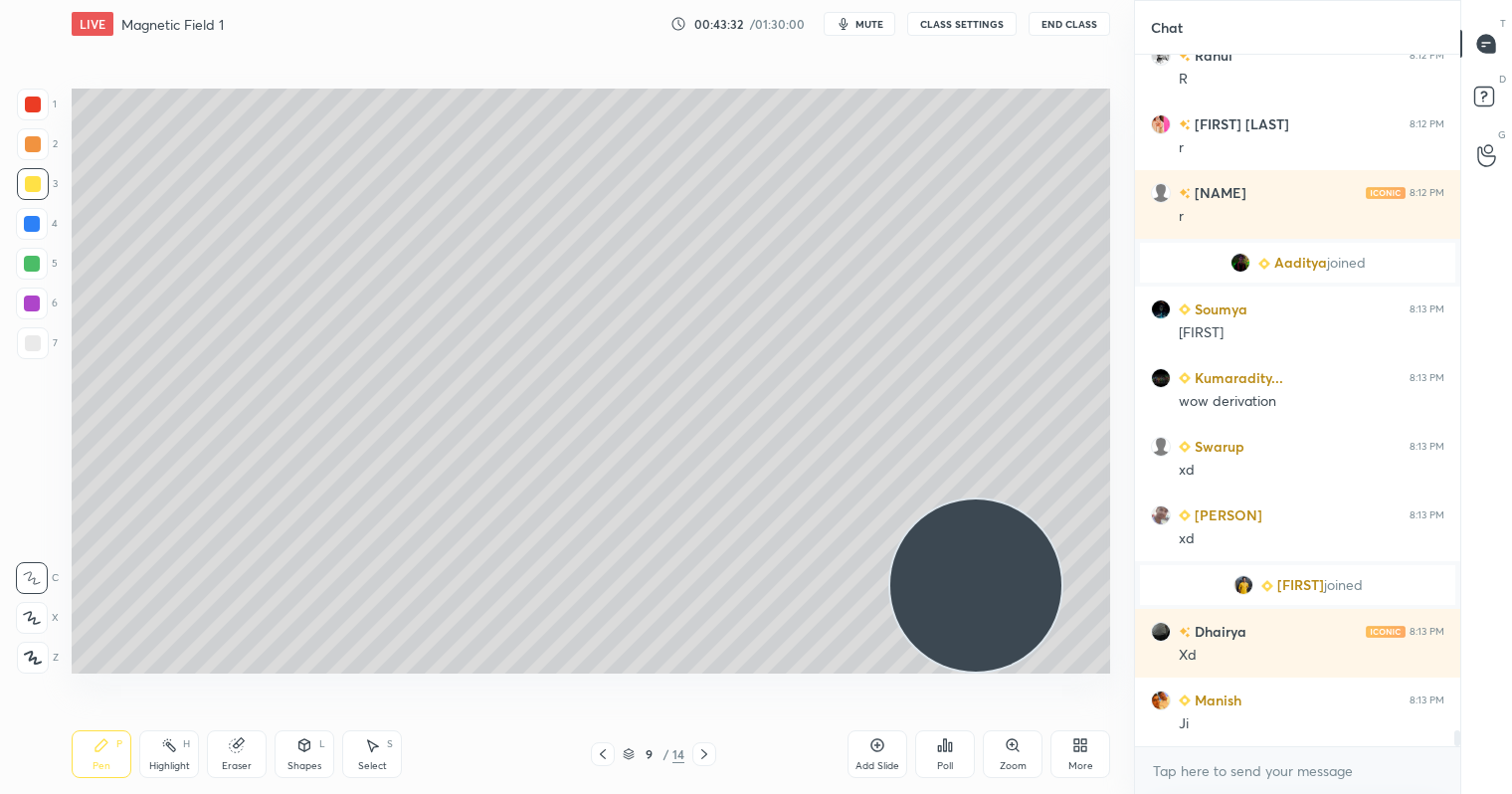 click at bounding box center [976, 585] 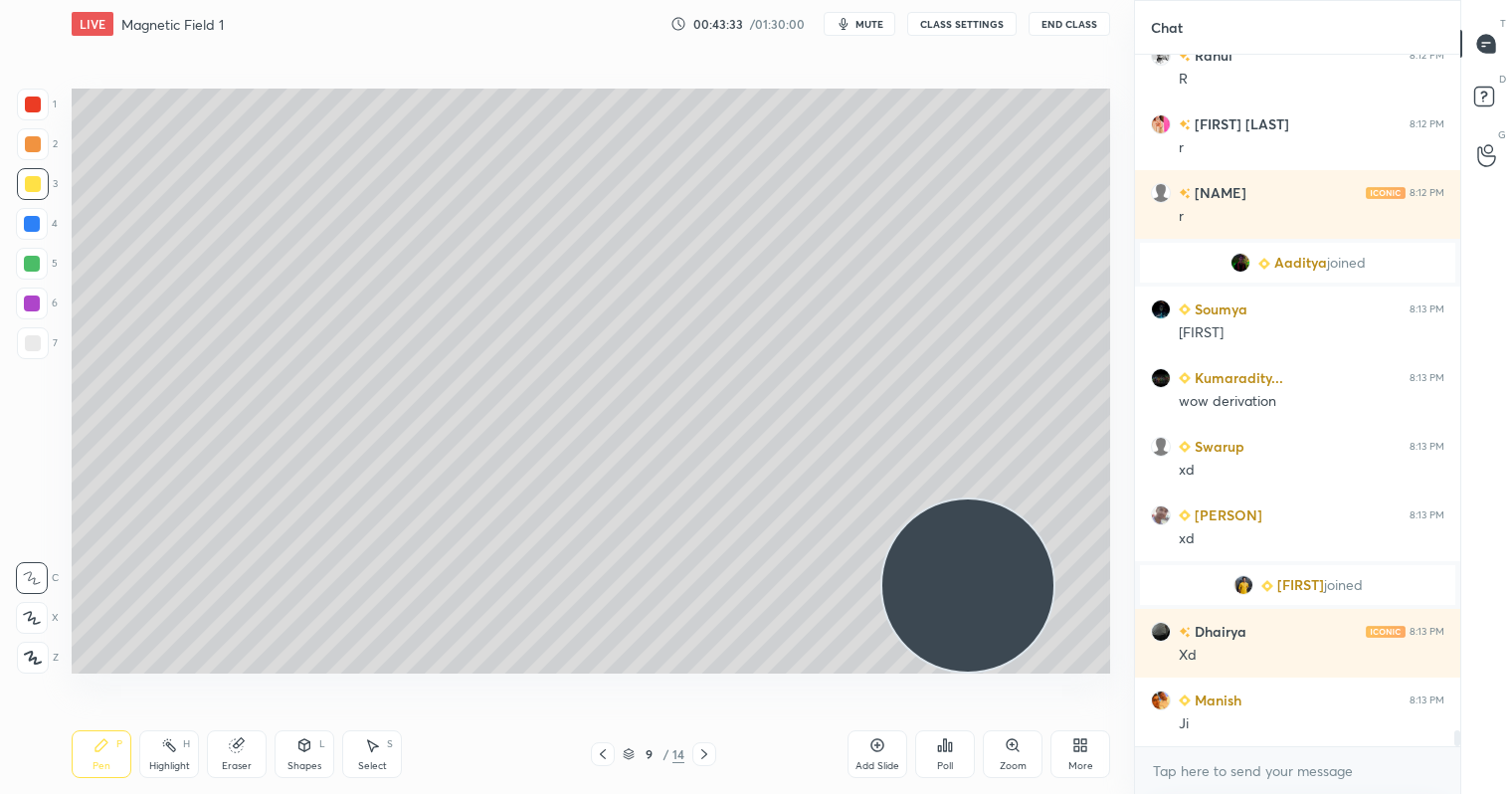 scroll, scrollTop: 29997, scrollLeft: 0, axis: vertical 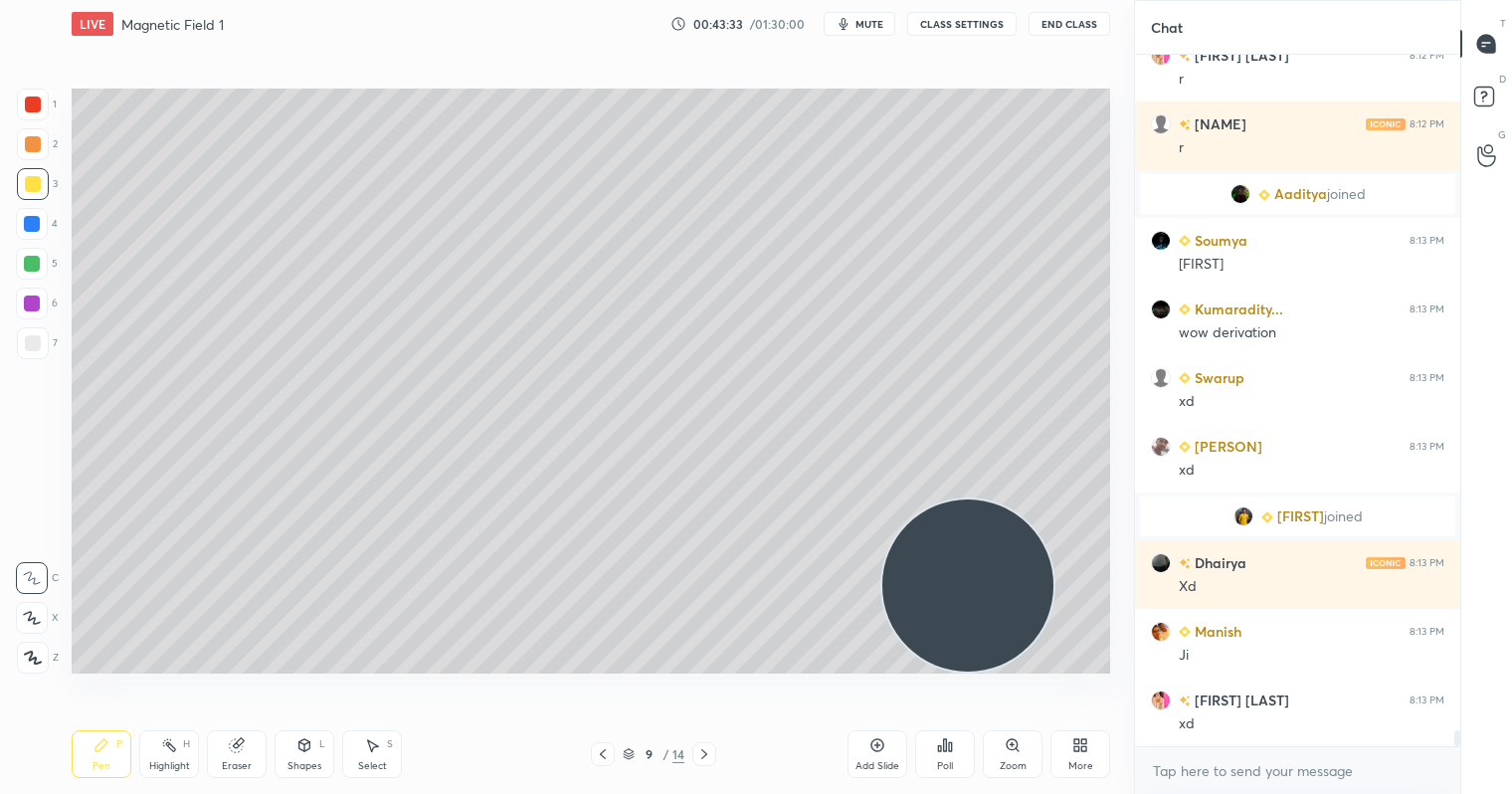 drag, startPoint x: 29, startPoint y: 263, endPoint x: 17, endPoint y: 265, distance: 12.165525 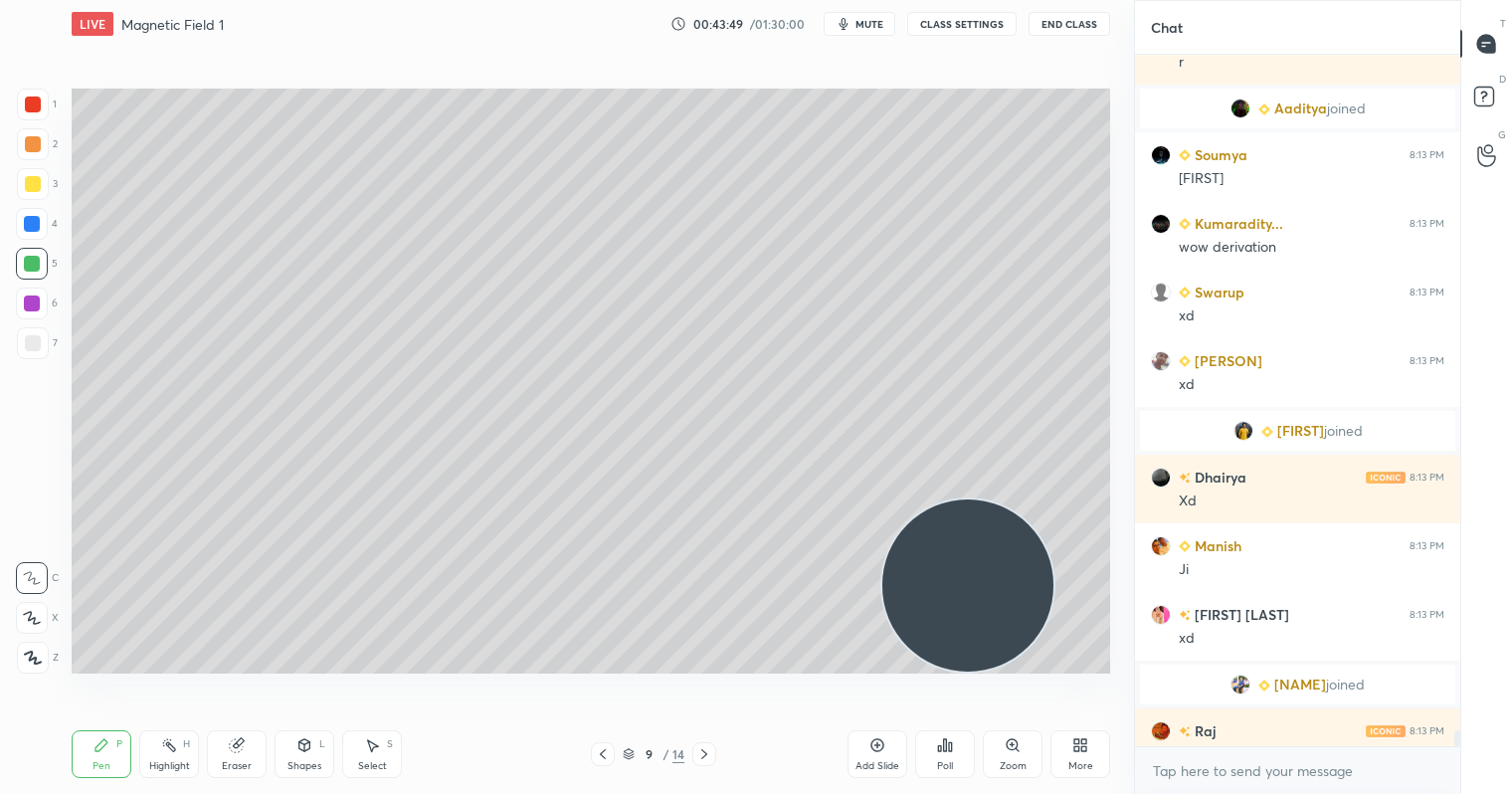 scroll, scrollTop: 30075, scrollLeft: 0, axis: vertical 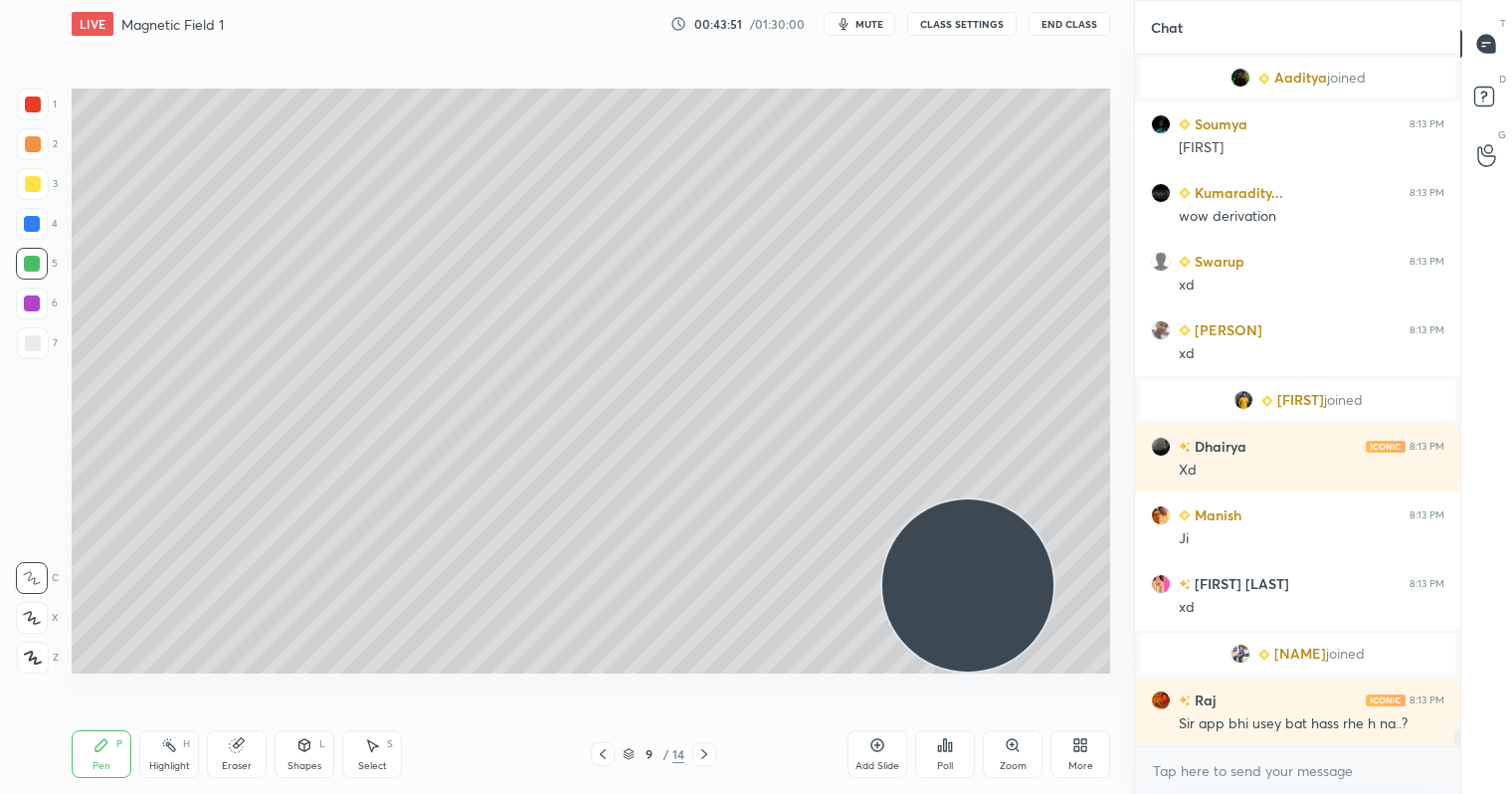 click on "Eraser" at bounding box center [237, 754] 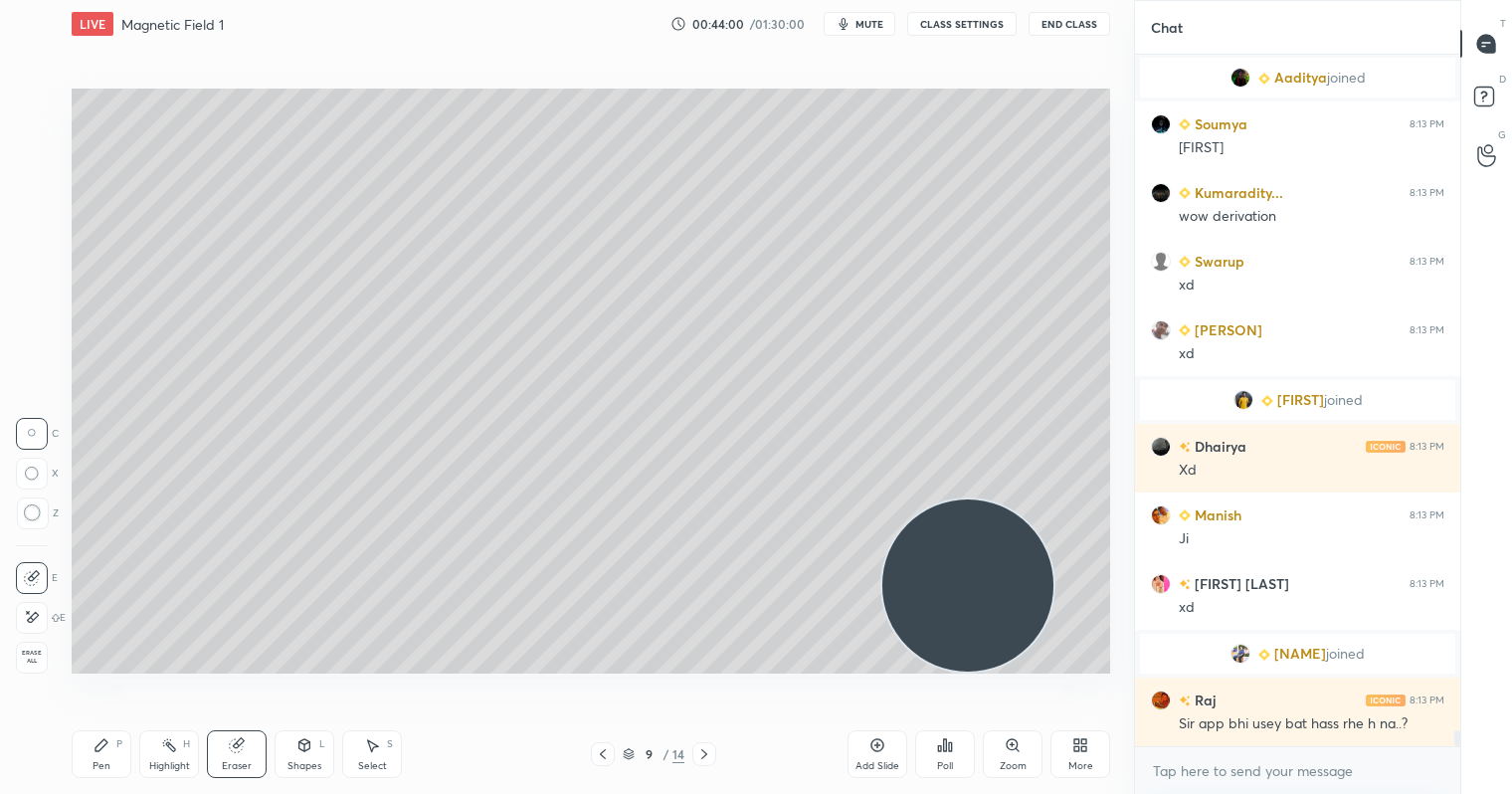 click on "P" at bounding box center [119, 744] 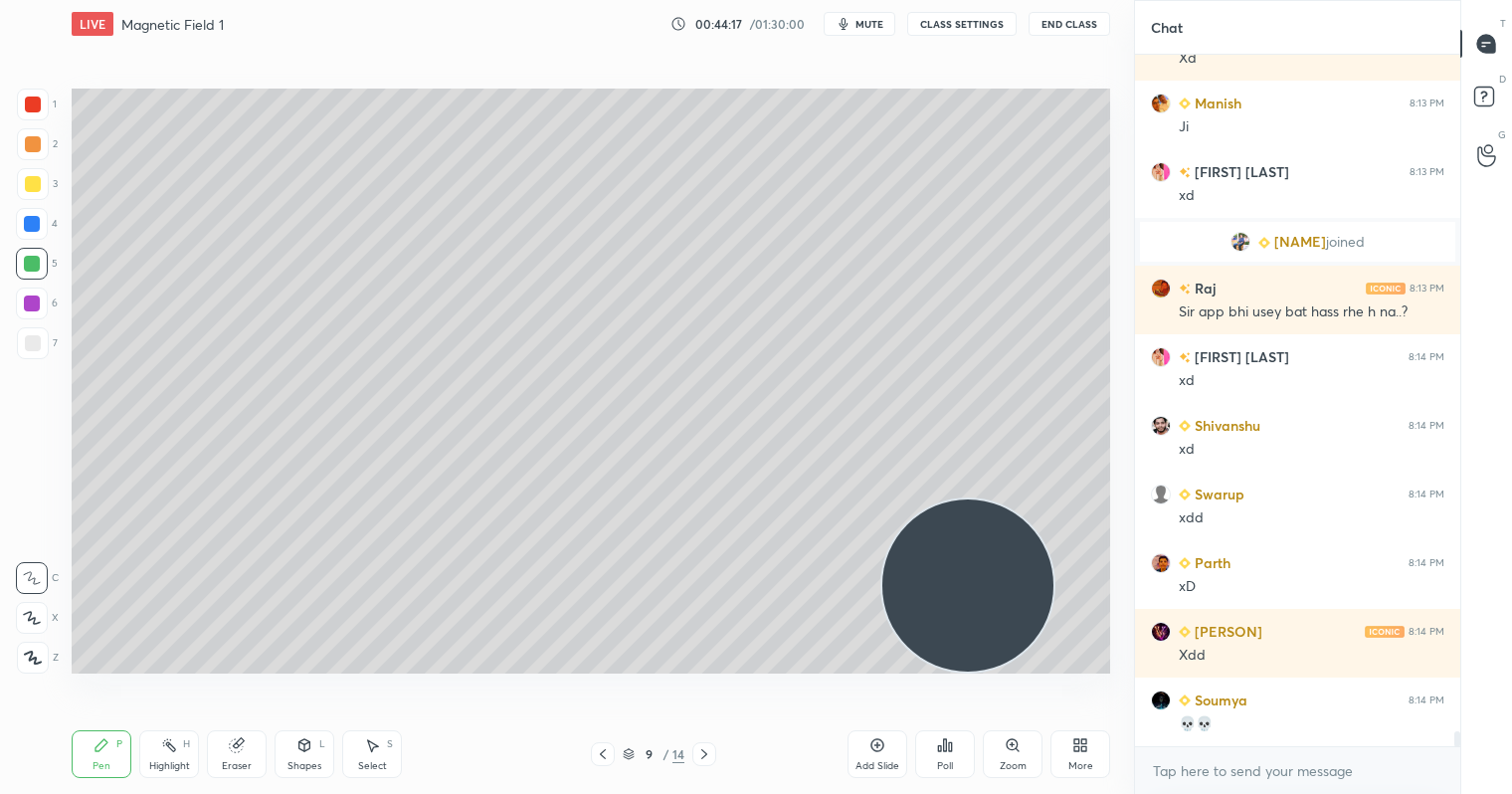 scroll, scrollTop: 30556, scrollLeft: 0, axis: vertical 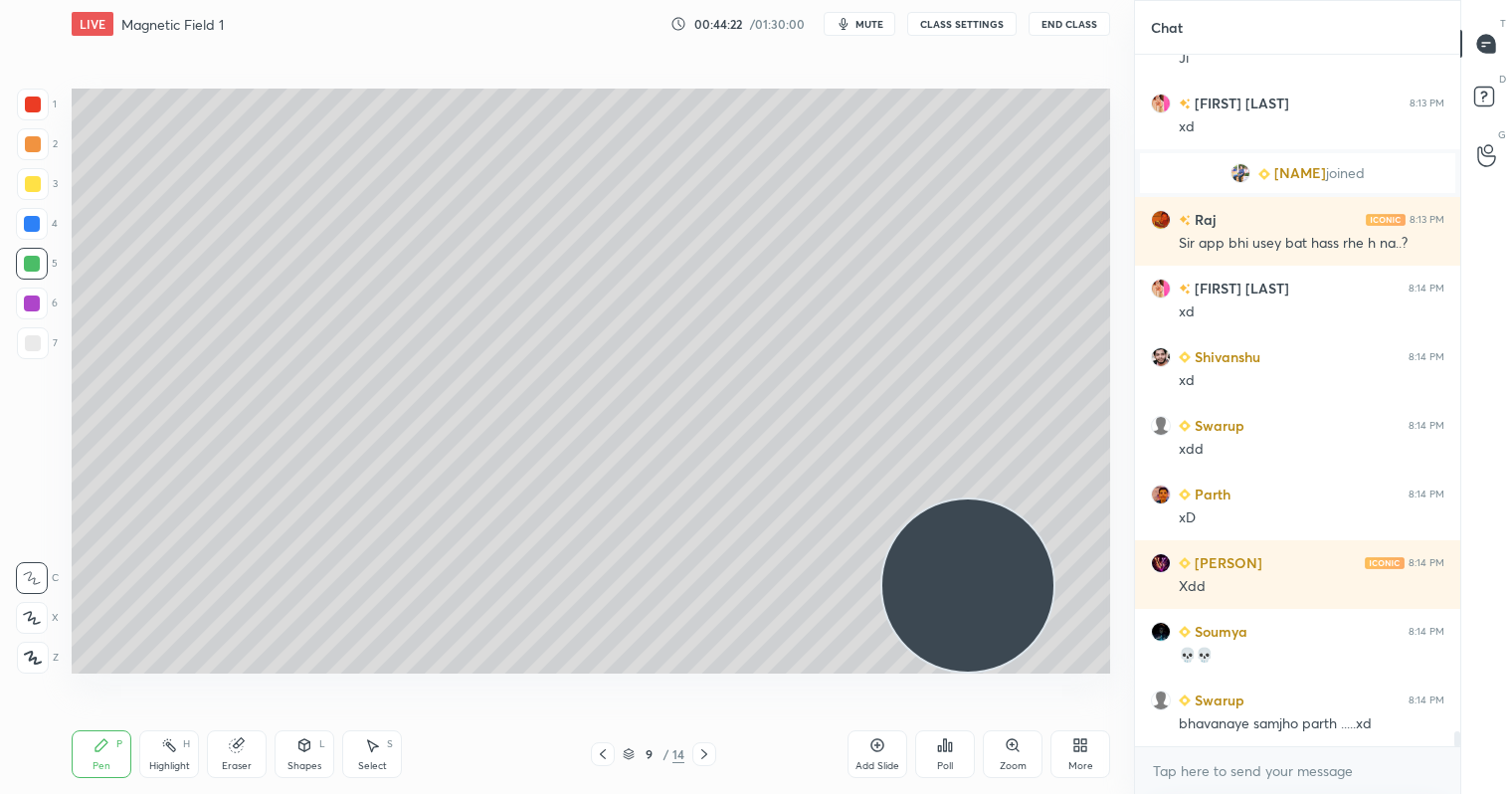 click at bounding box center (33, 184) 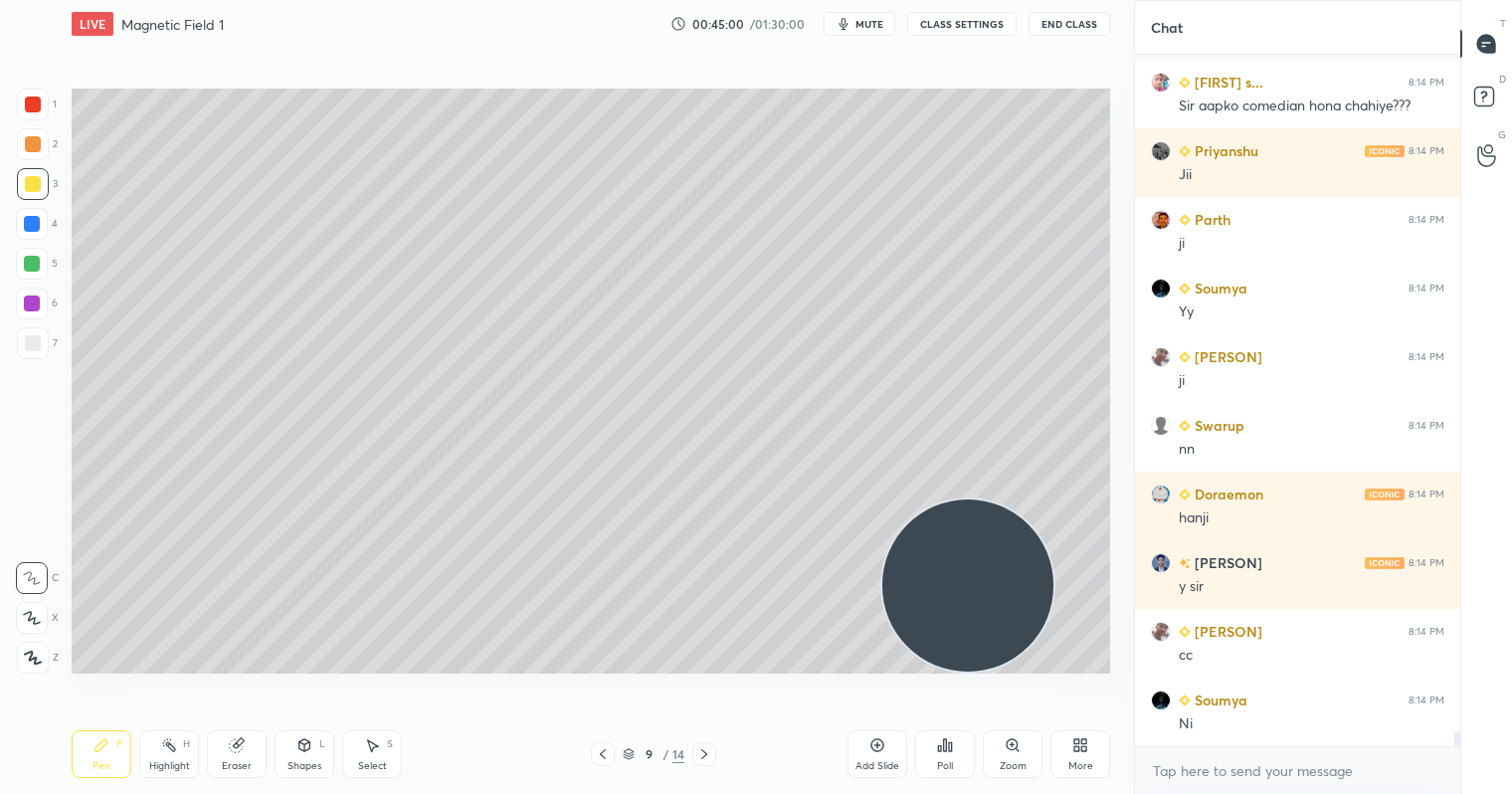 scroll, scrollTop: 31517, scrollLeft: 0, axis: vertical 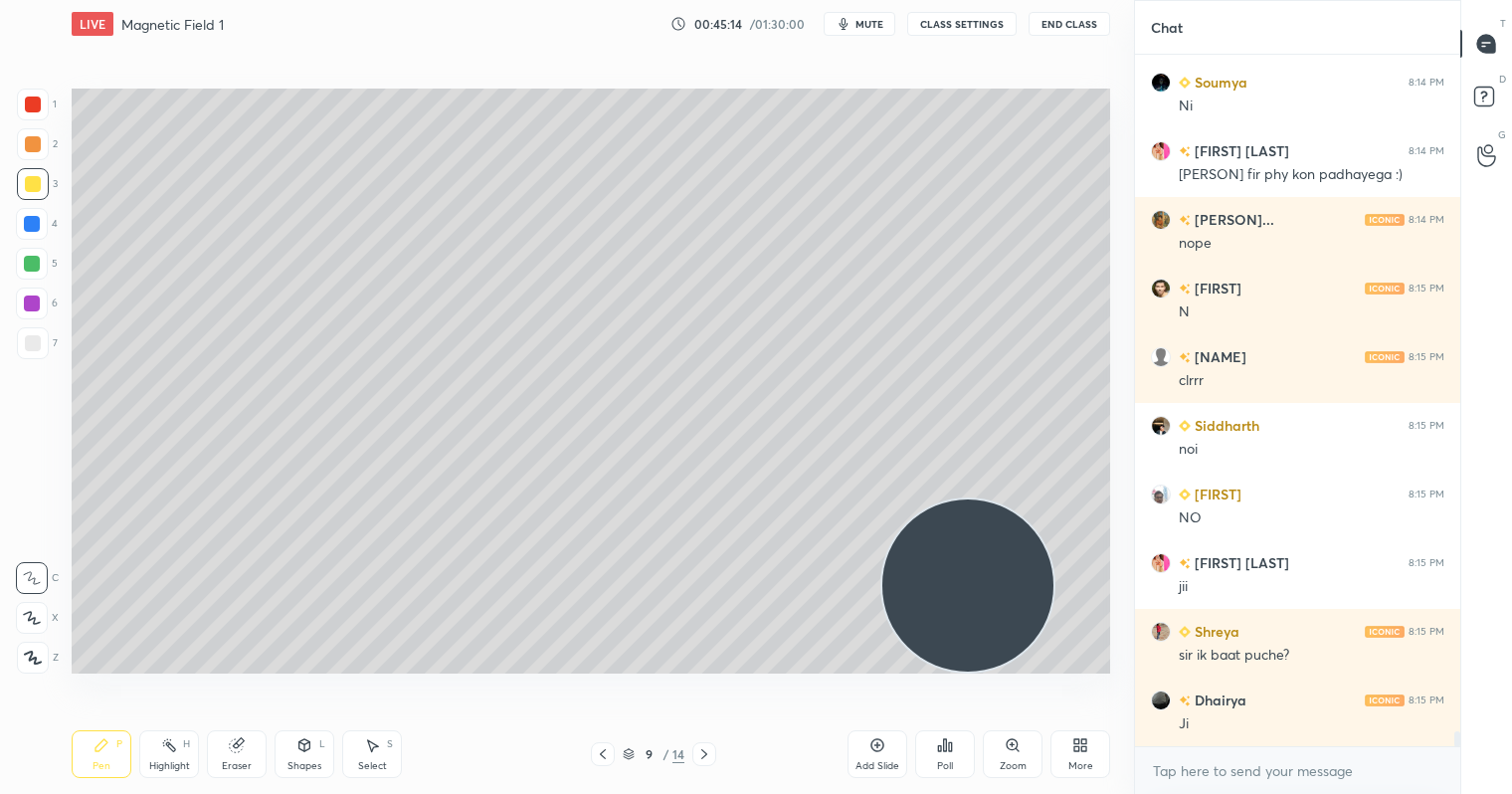 click at bounding box center [33, 144] 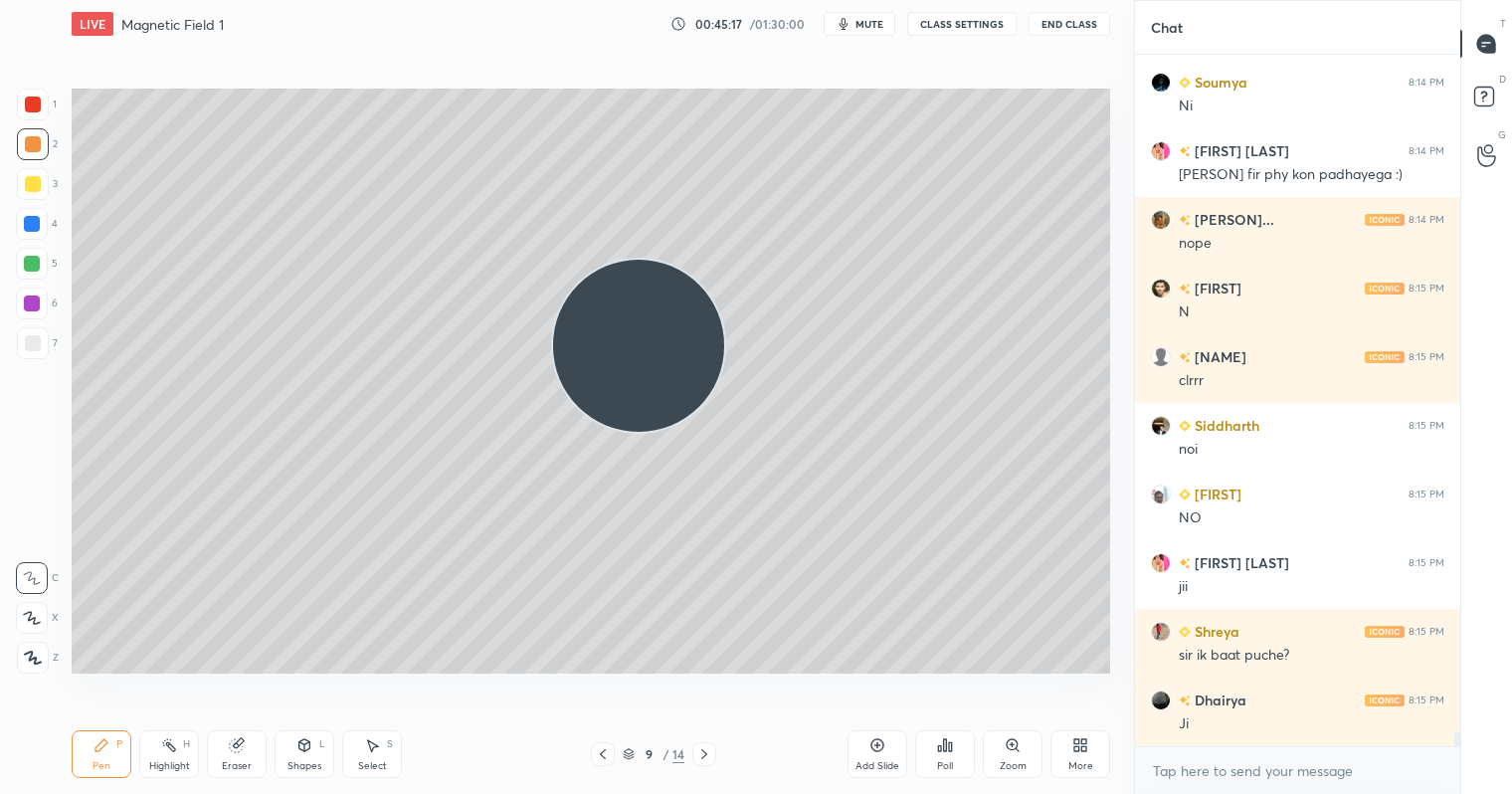 drag, startPoint x: 950, startPoint y: 606, endPoint x: 622, endPoint y: 367, distance: 405.83864 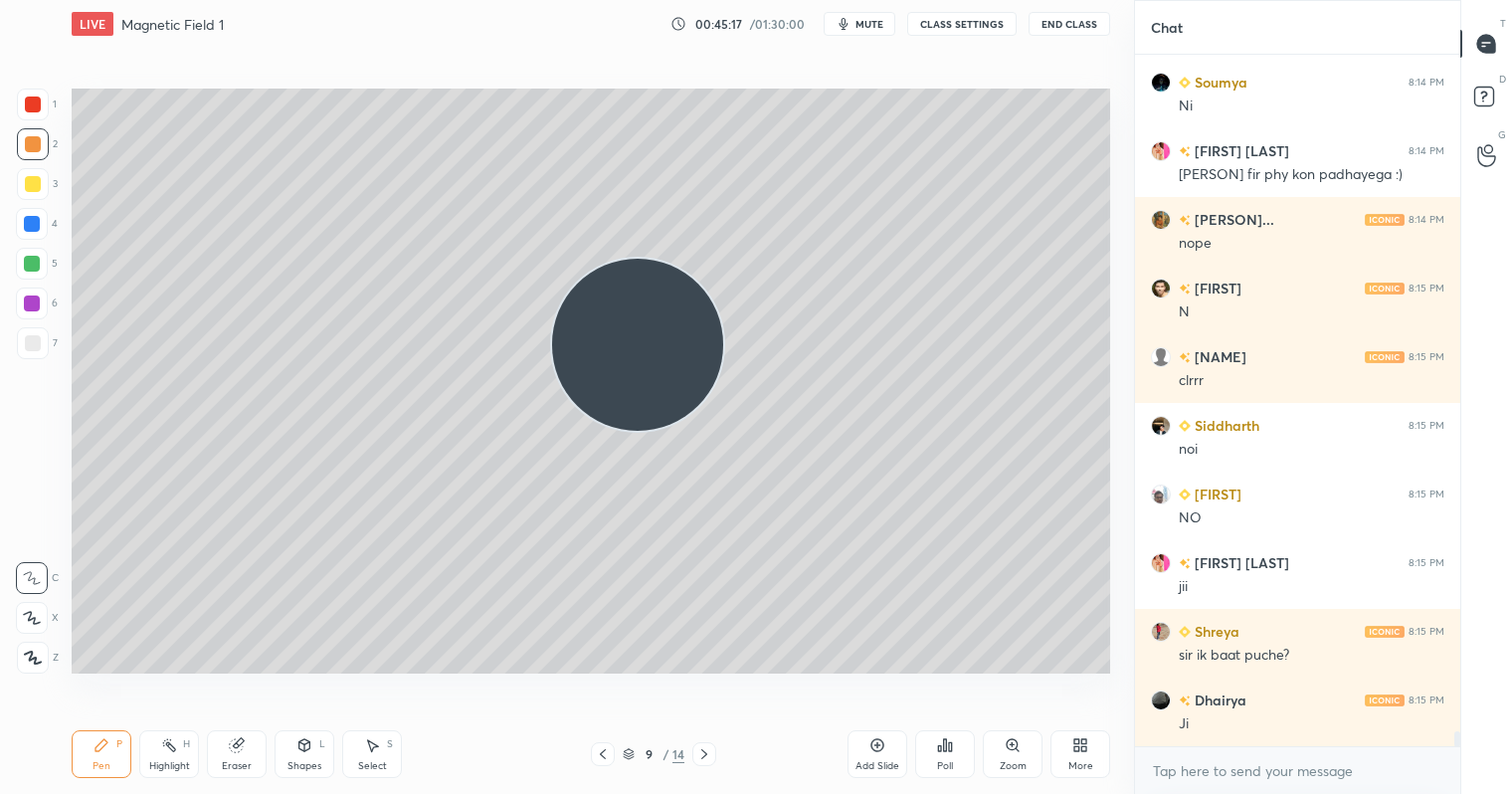 click 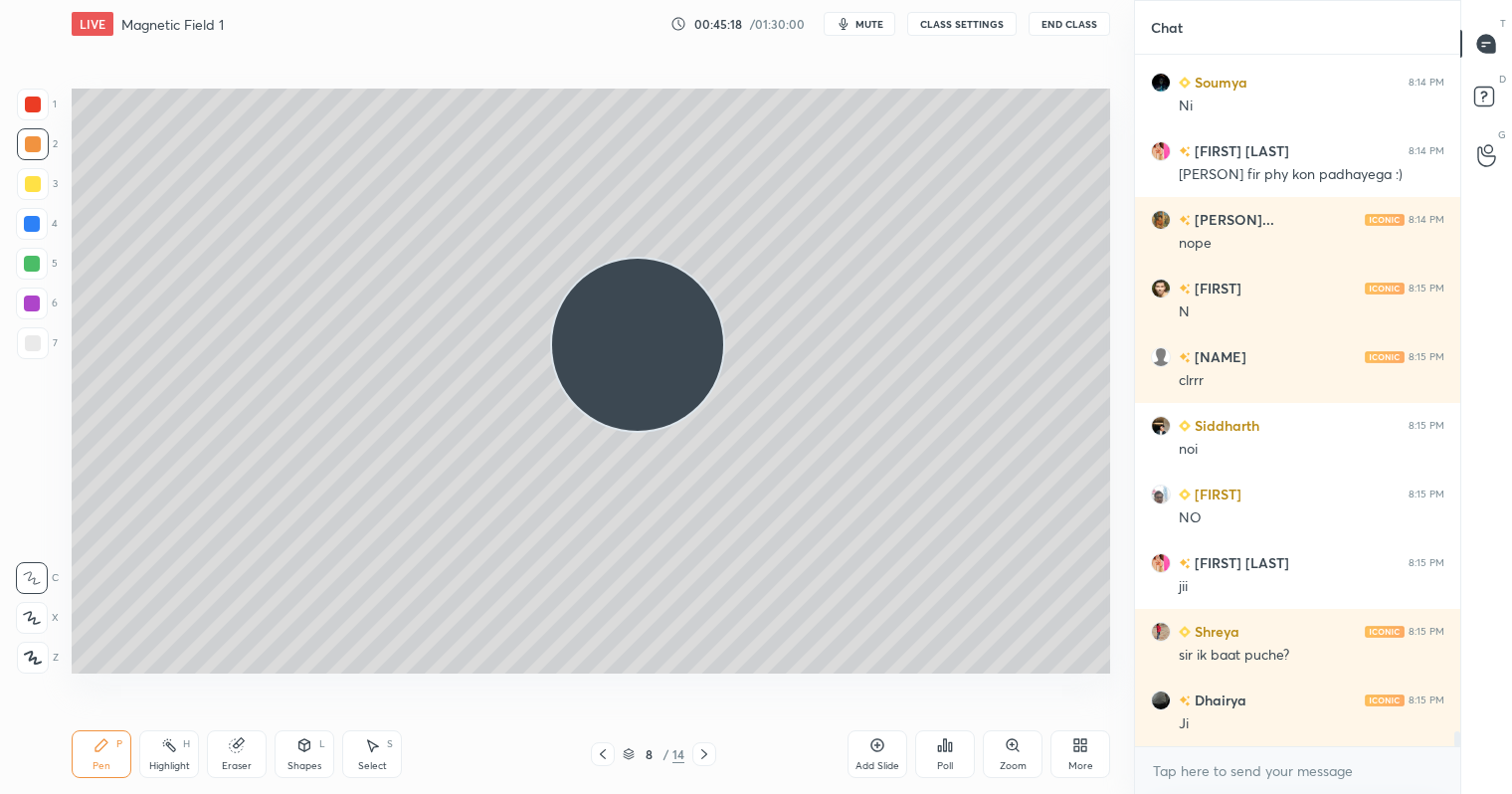 click 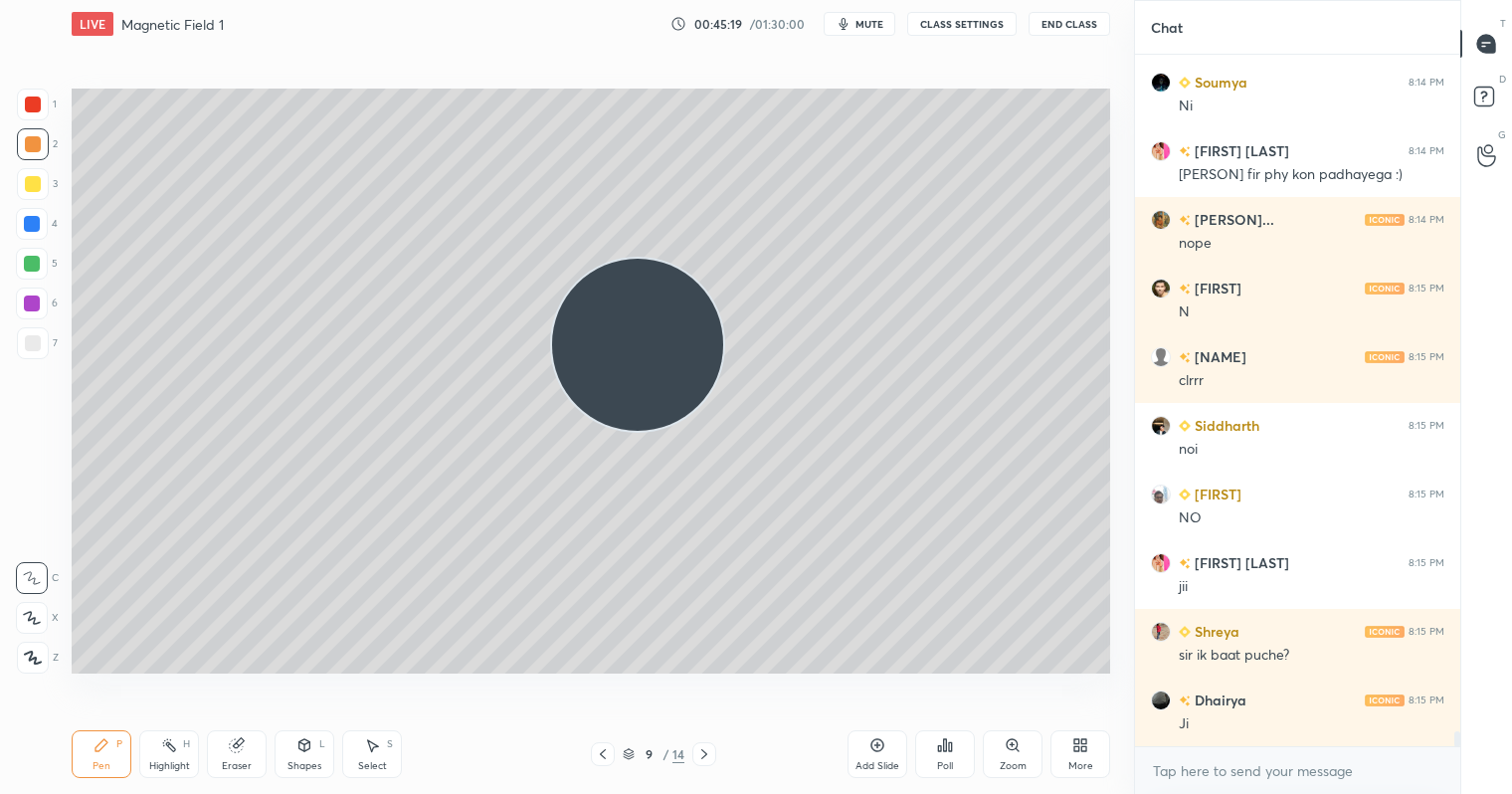 click 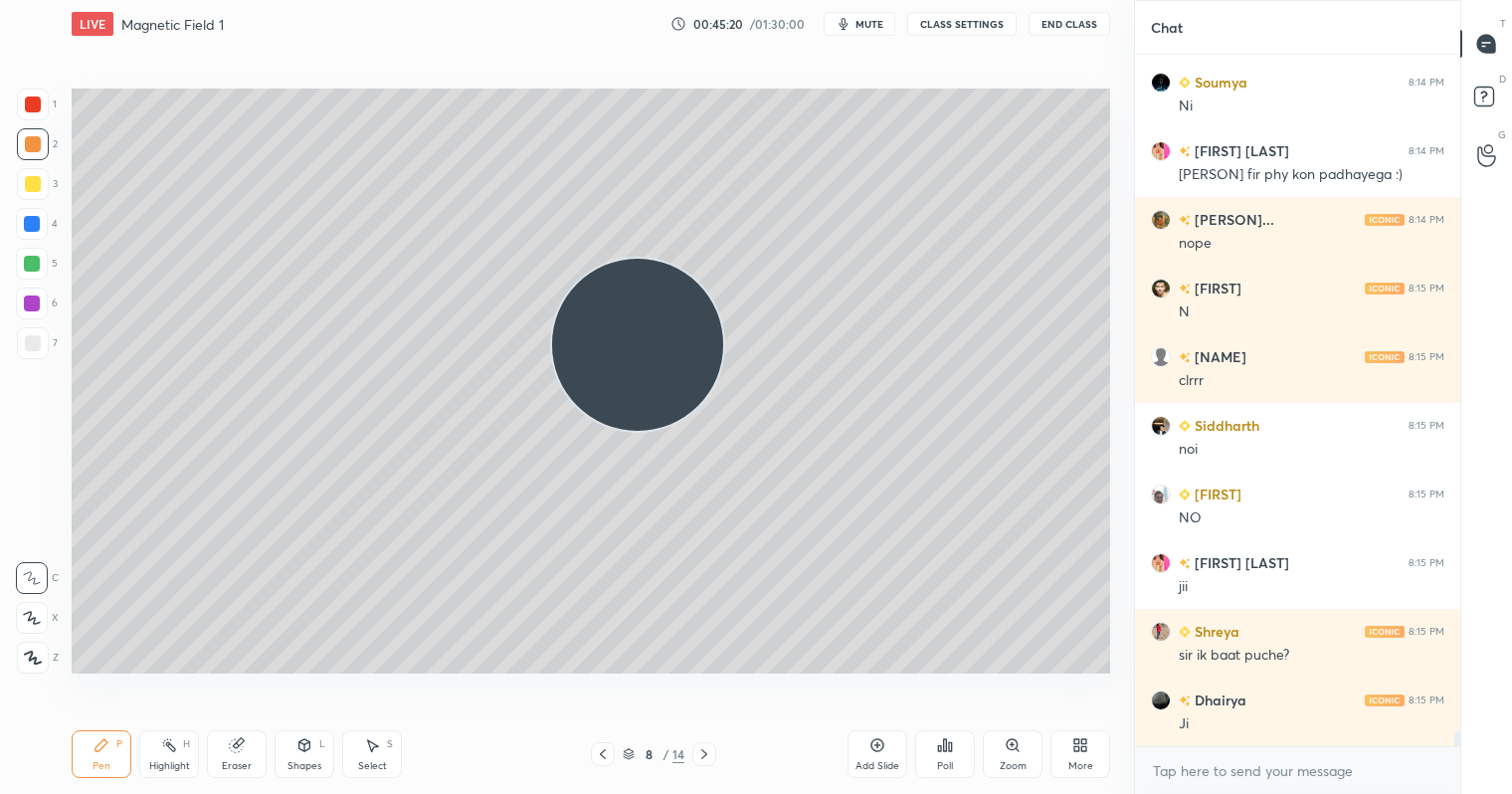 click 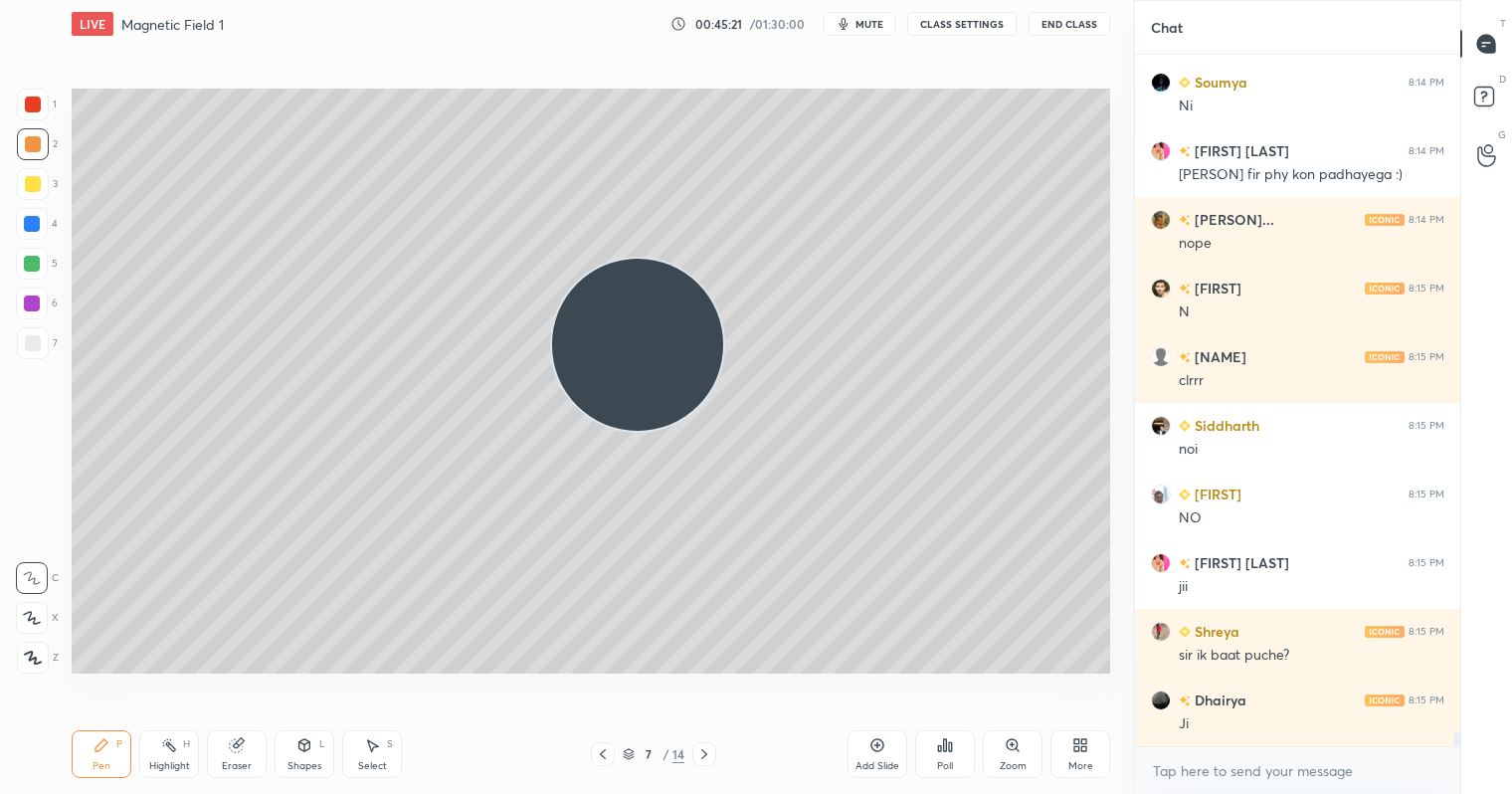 click 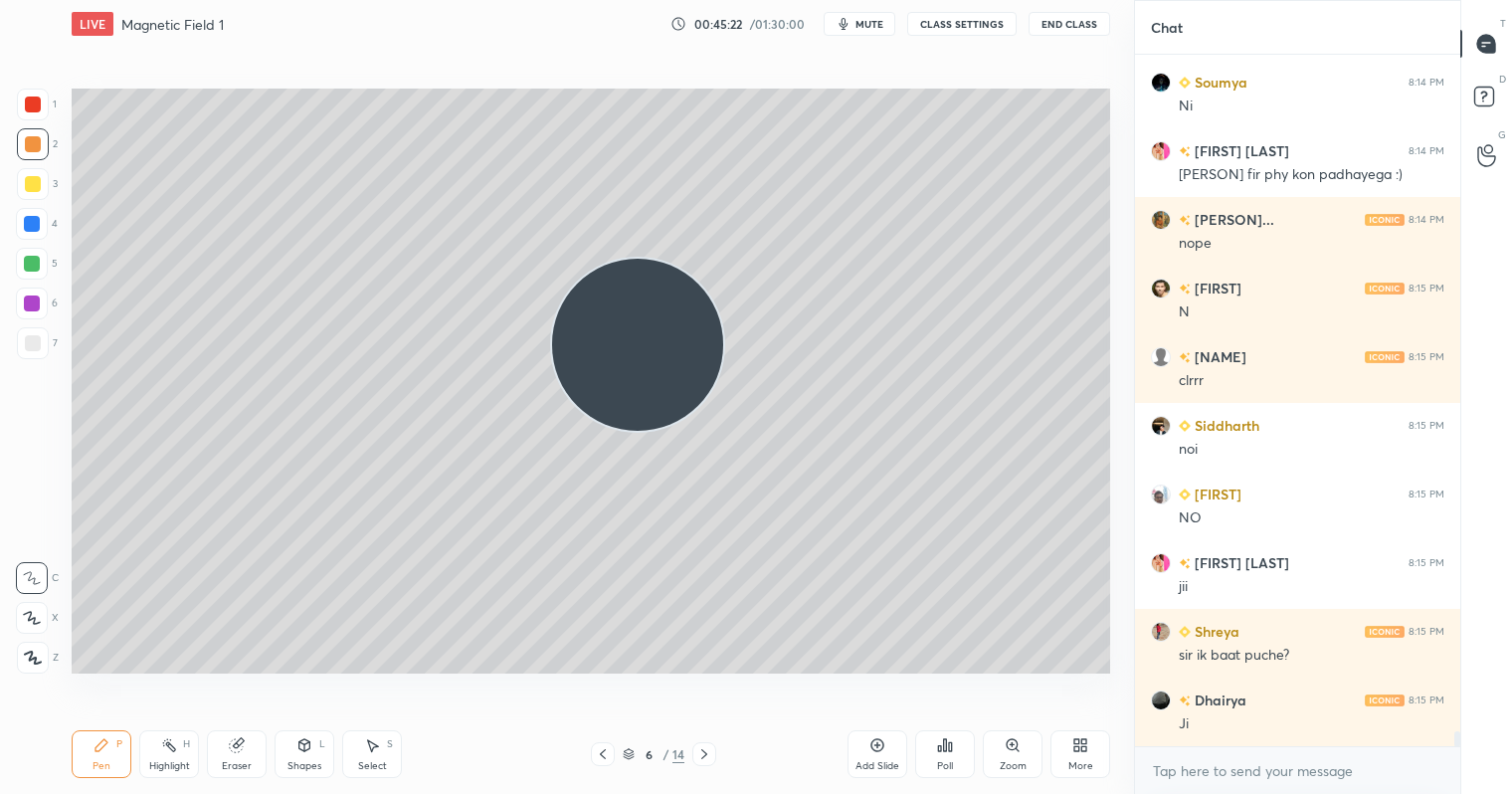 click 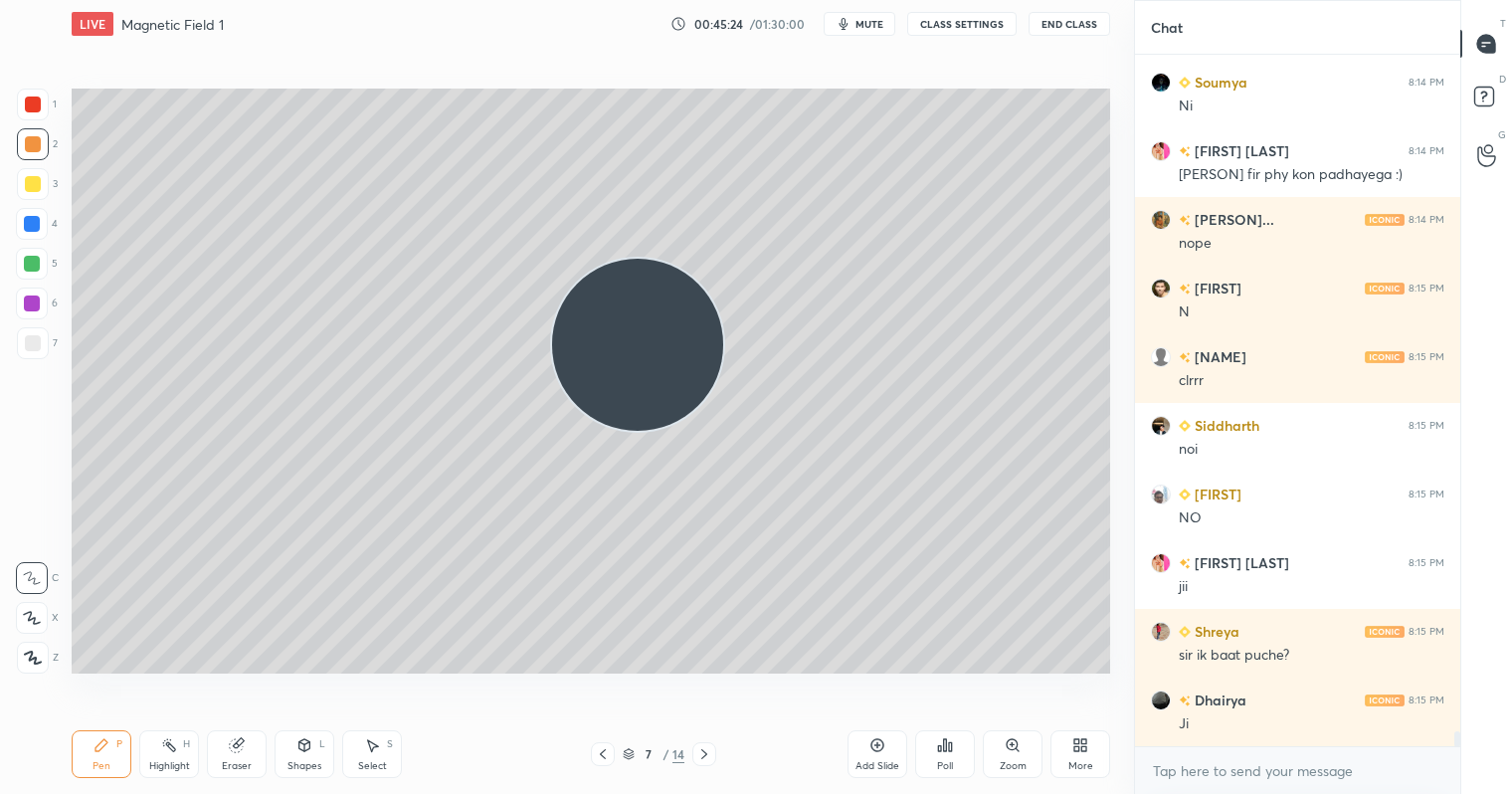 scroll, scrollTop: 32066, scrollLeft: 0, axis: vertical 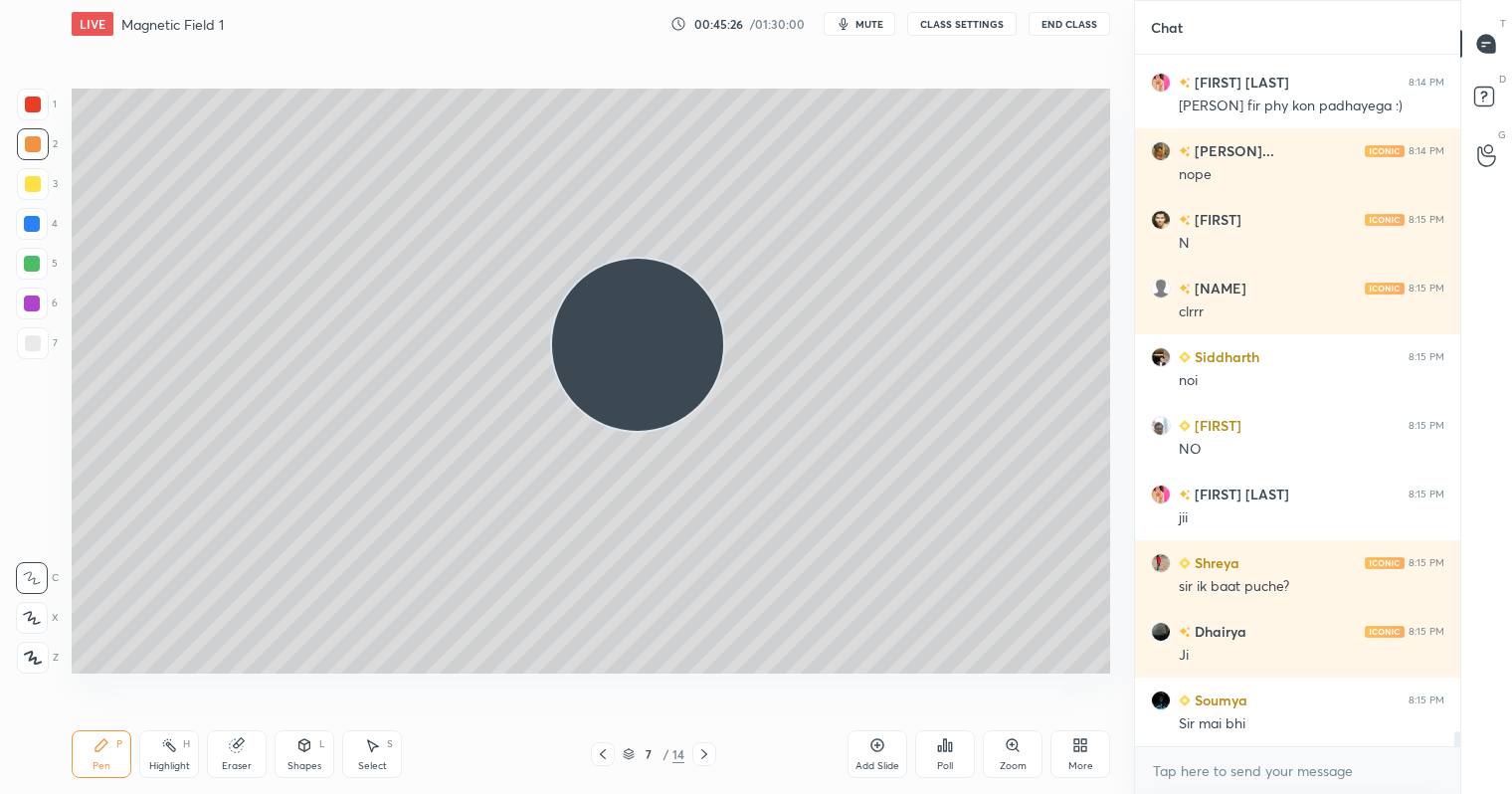 click 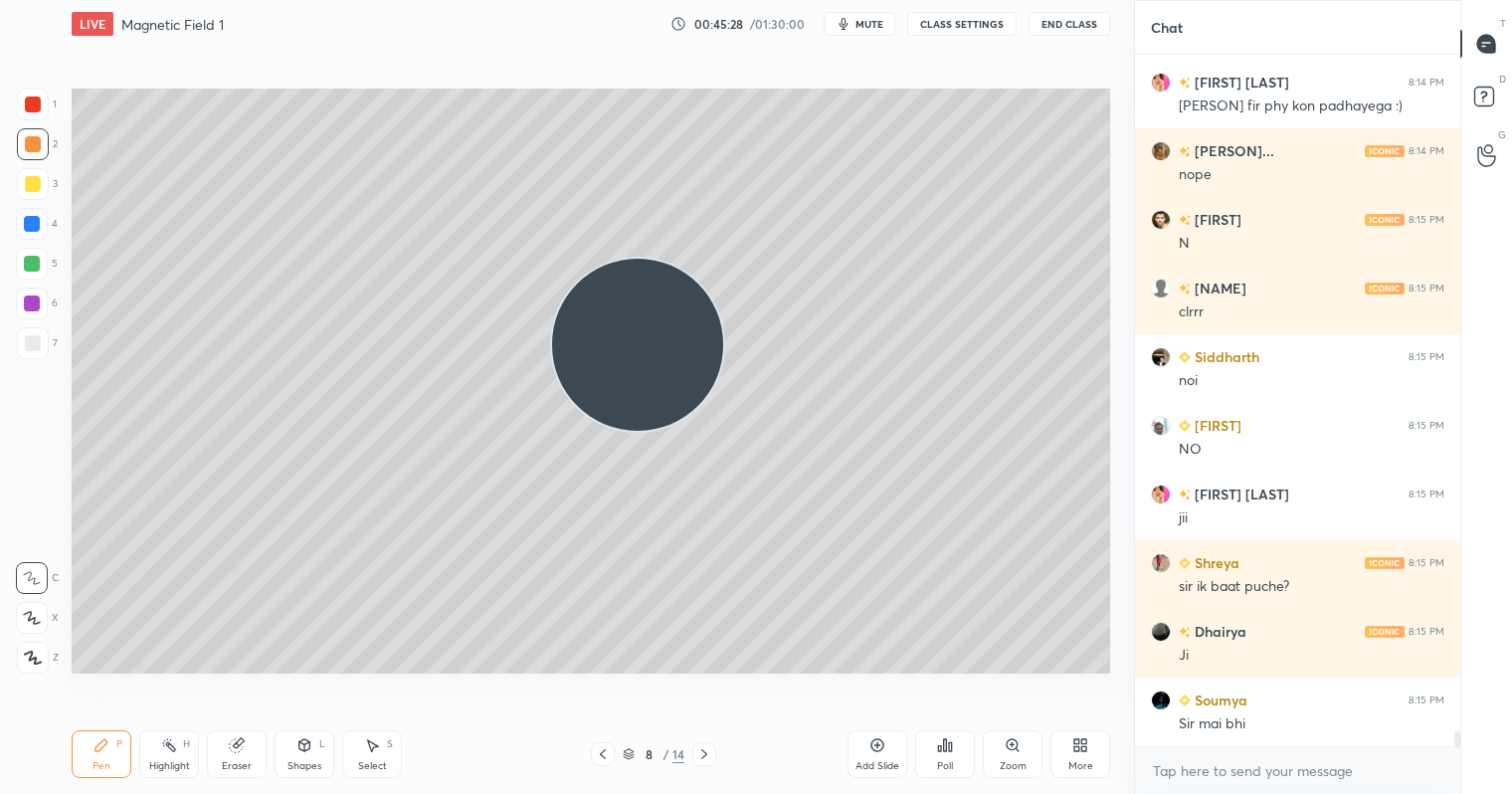scroll, scrollTop: 32135, scrollLeft: 0, axis: vertical 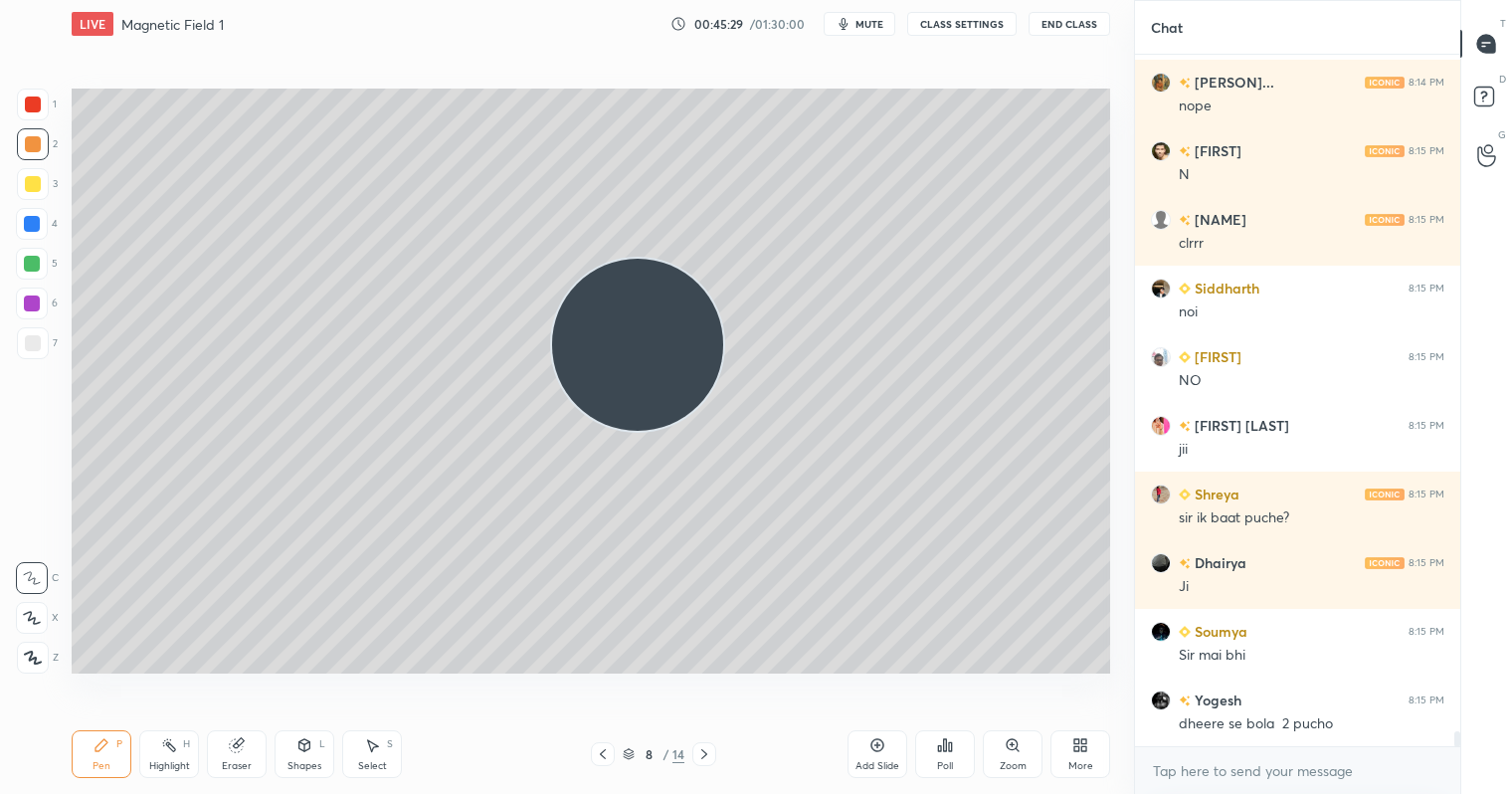 click at bounding box center (704, 754) 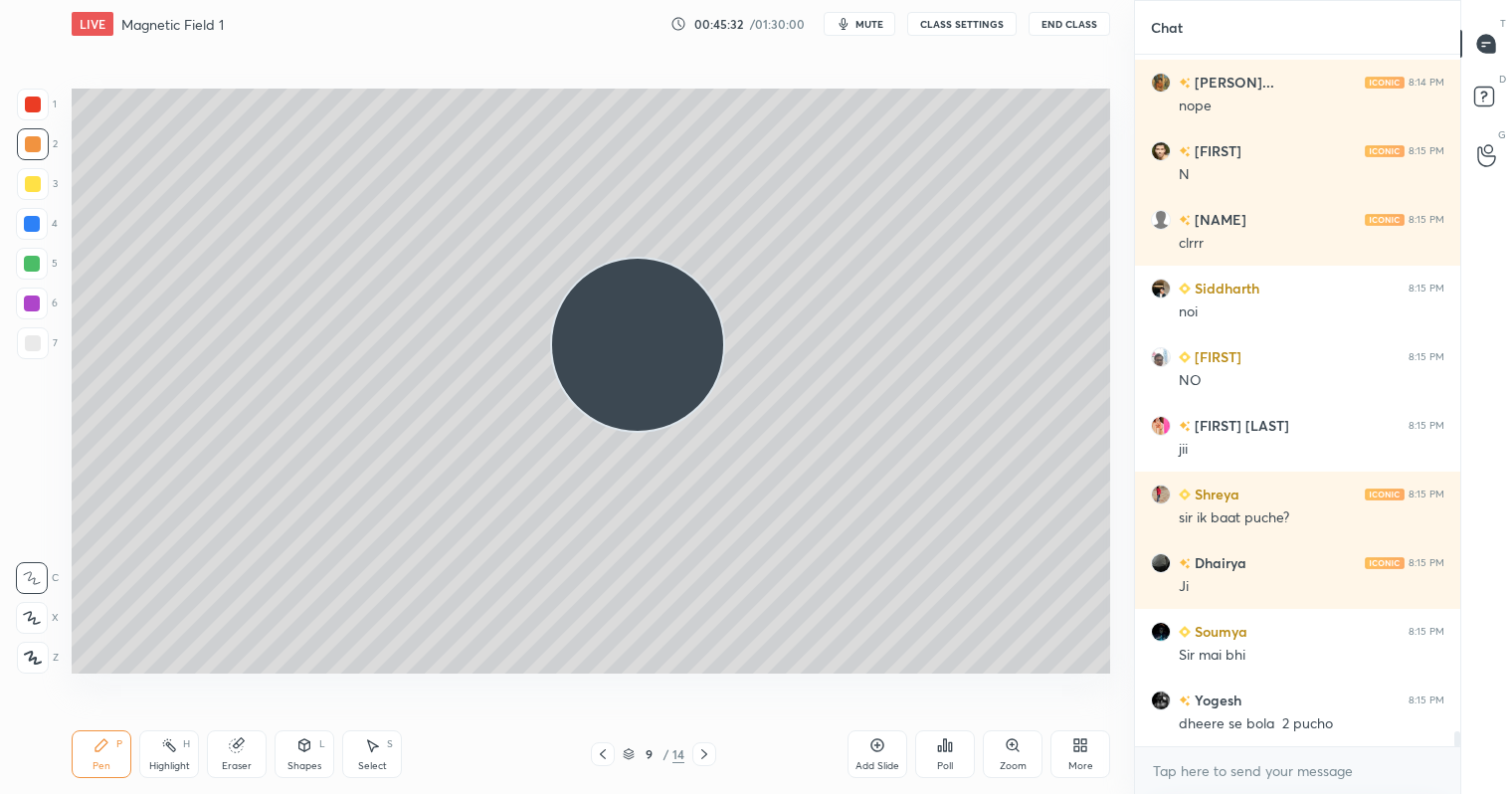 click 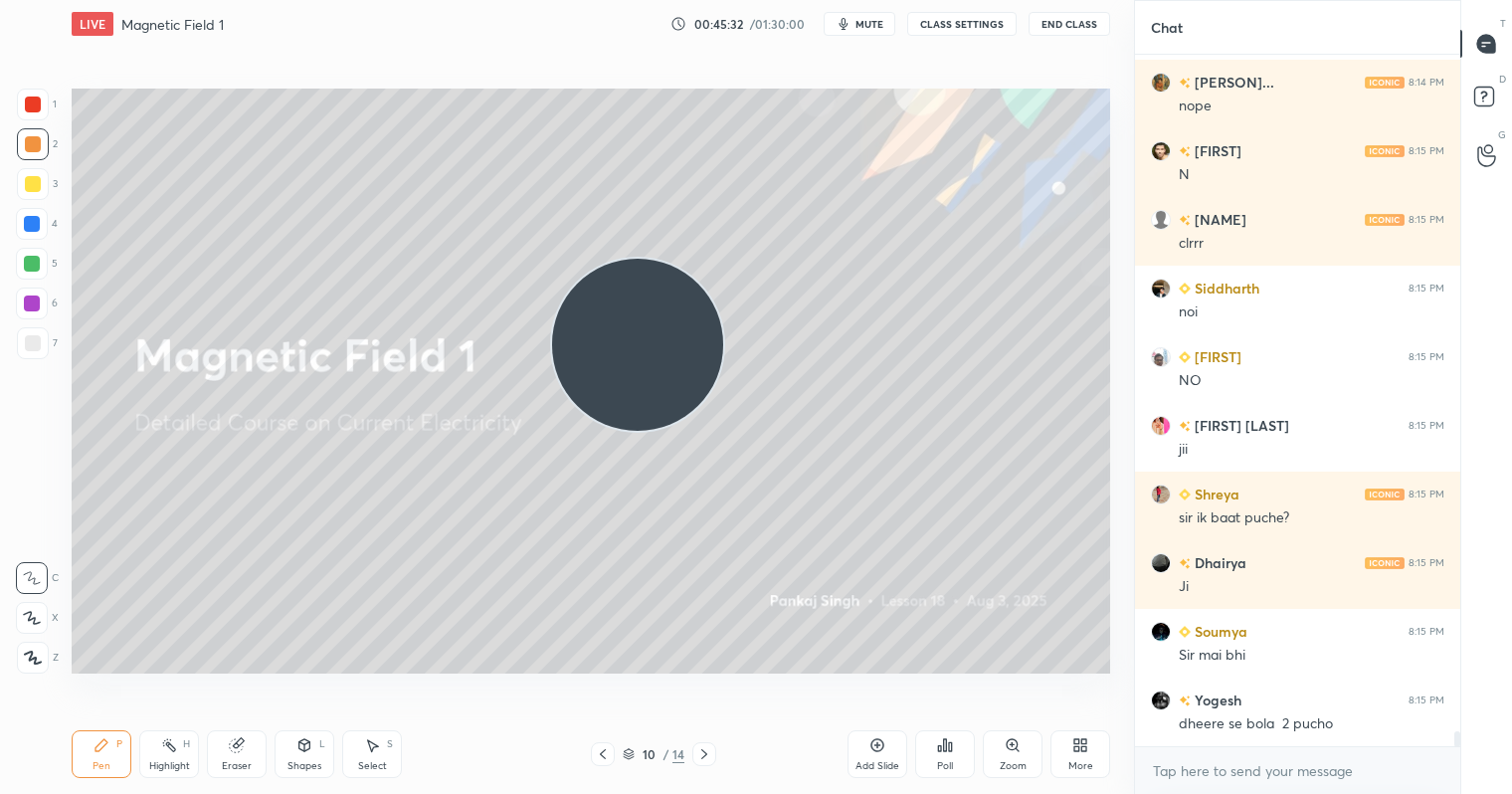 scroll, scrollTop: 32204, scrollLeft: 0, axis: vertical 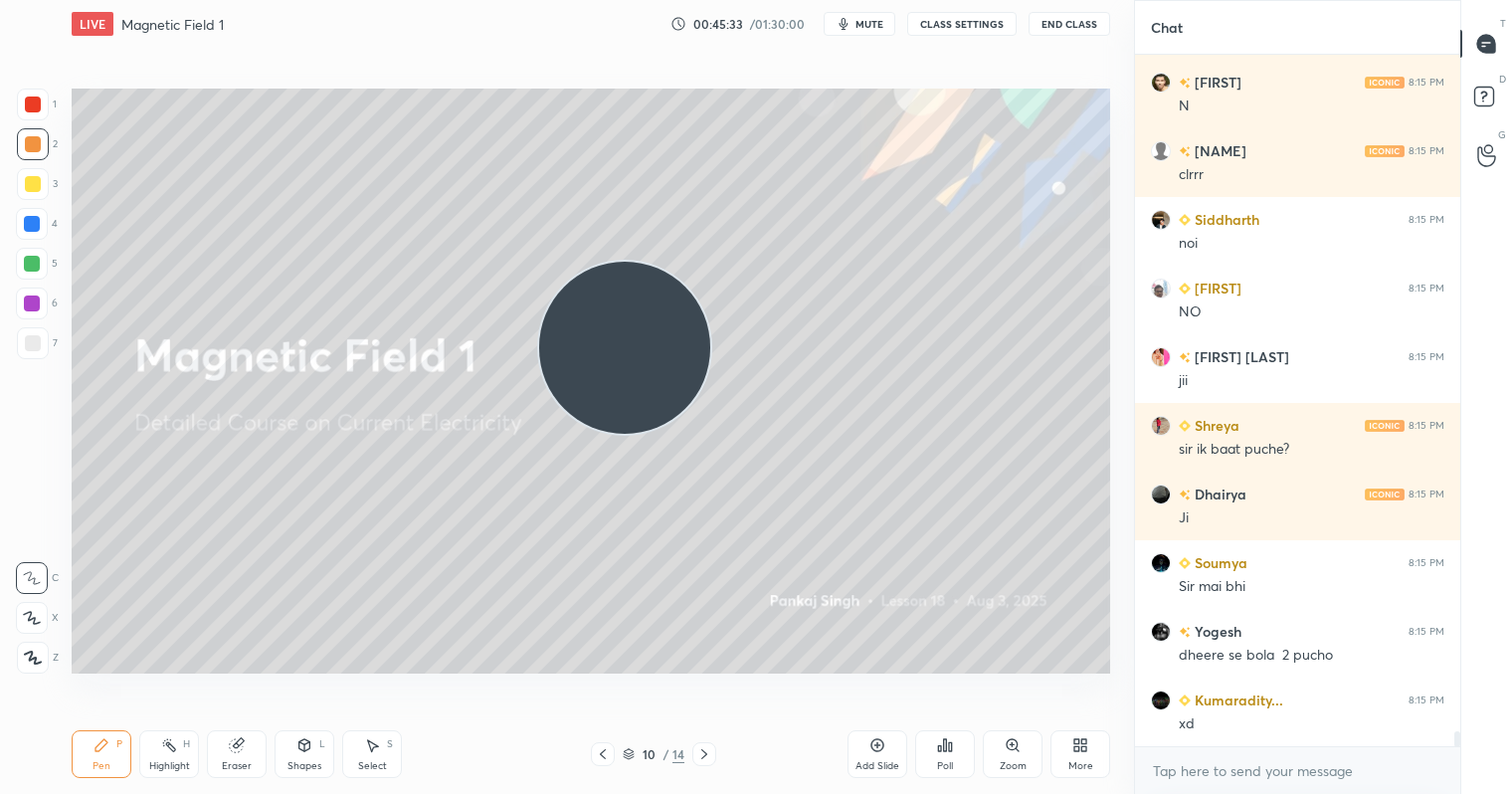 drag, startPoint x: 619, startPoint y: 340, endPoint x: 248, endPoint y: 552, distance: 427.29966 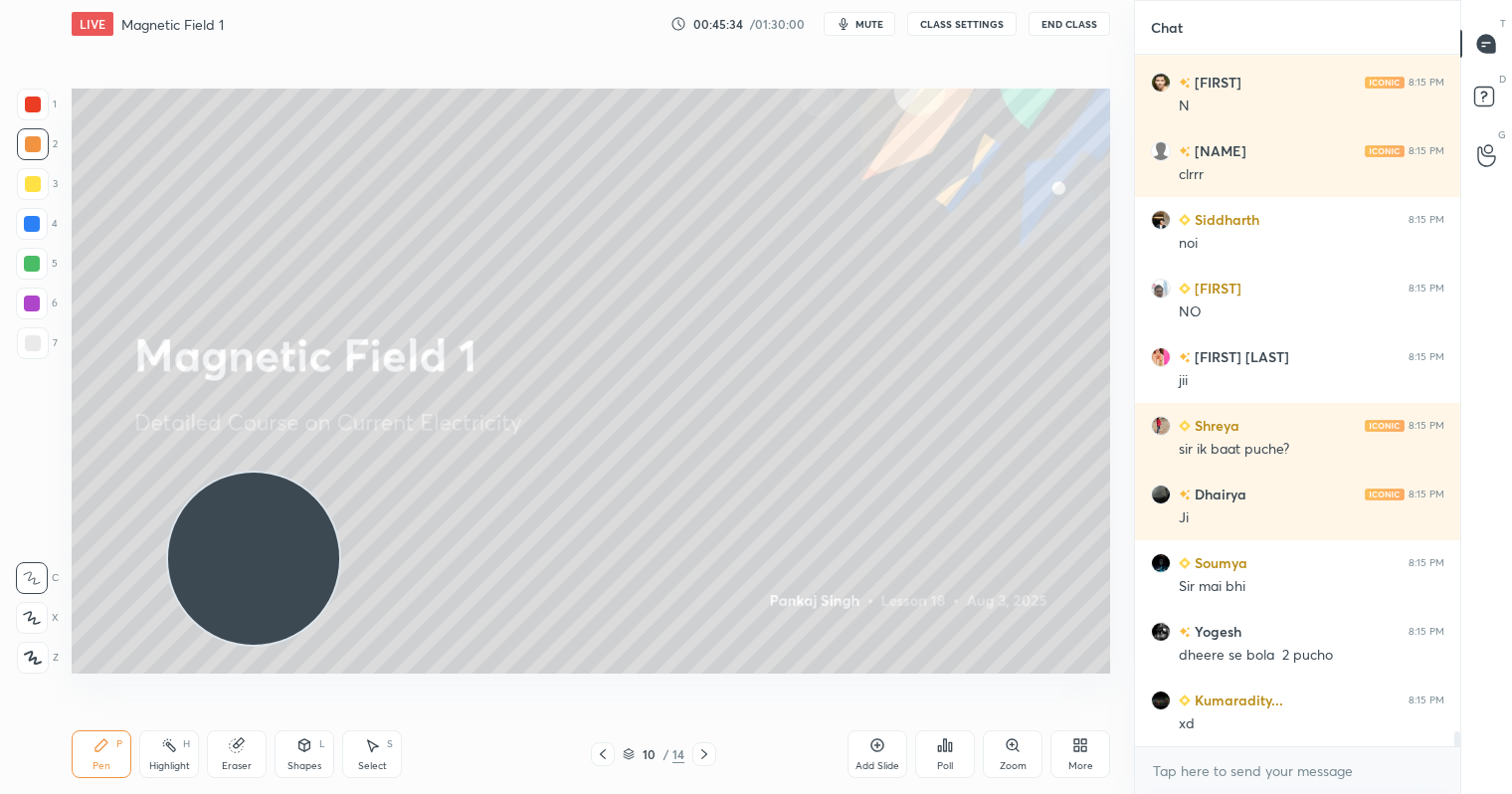 click at bounding box center (603, 754) 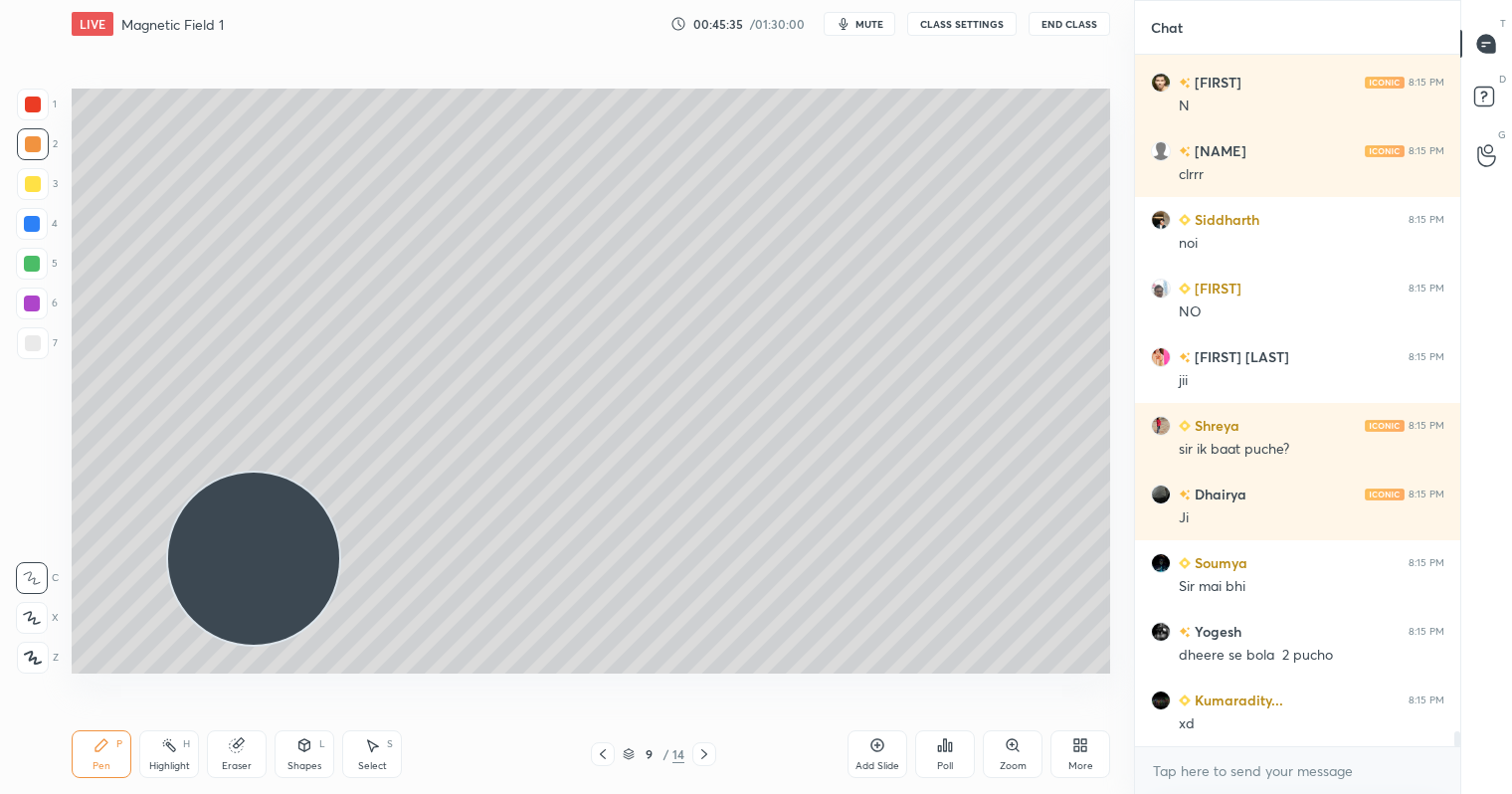 click 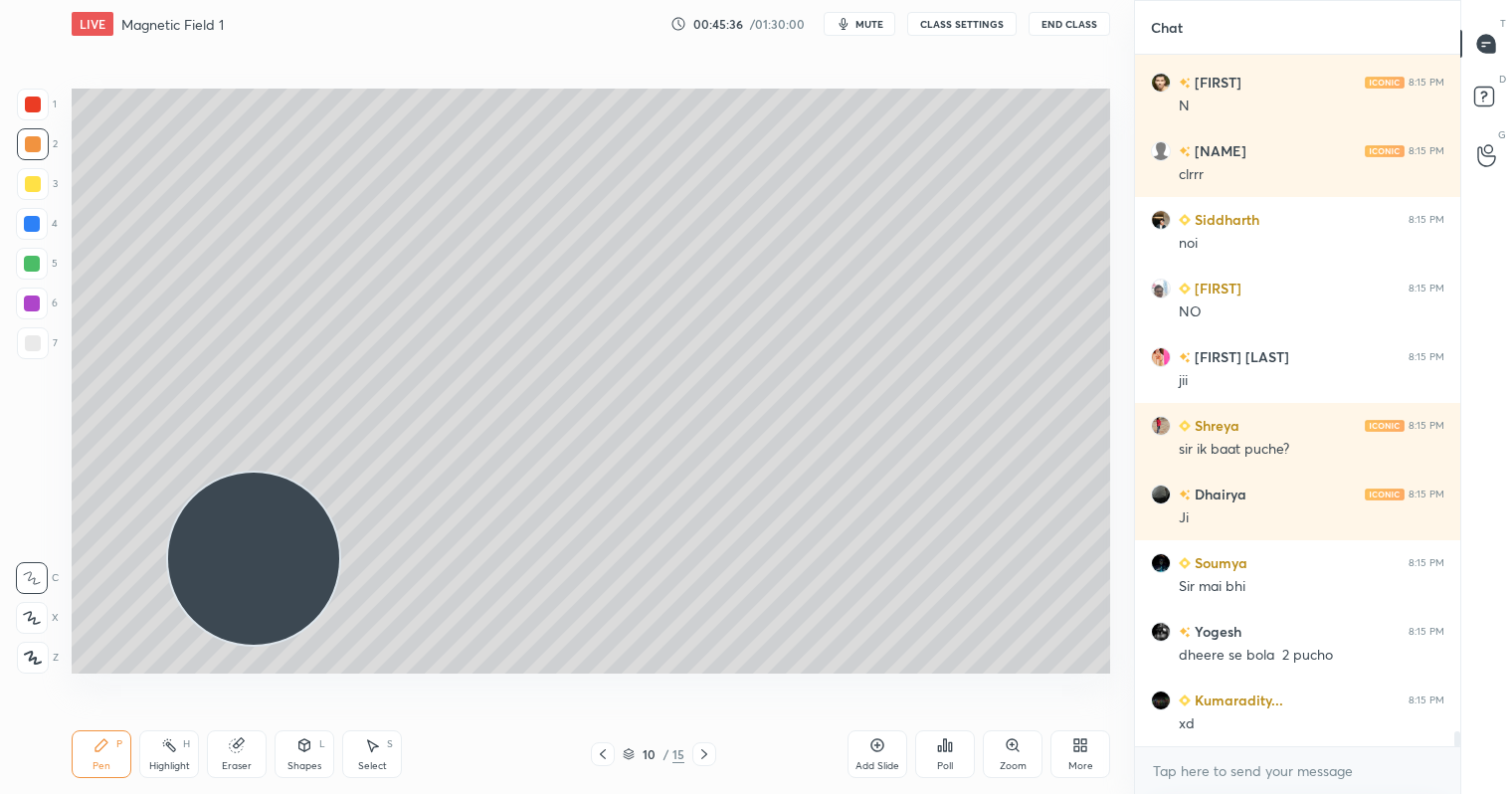 click at bounding box center (33, 184) 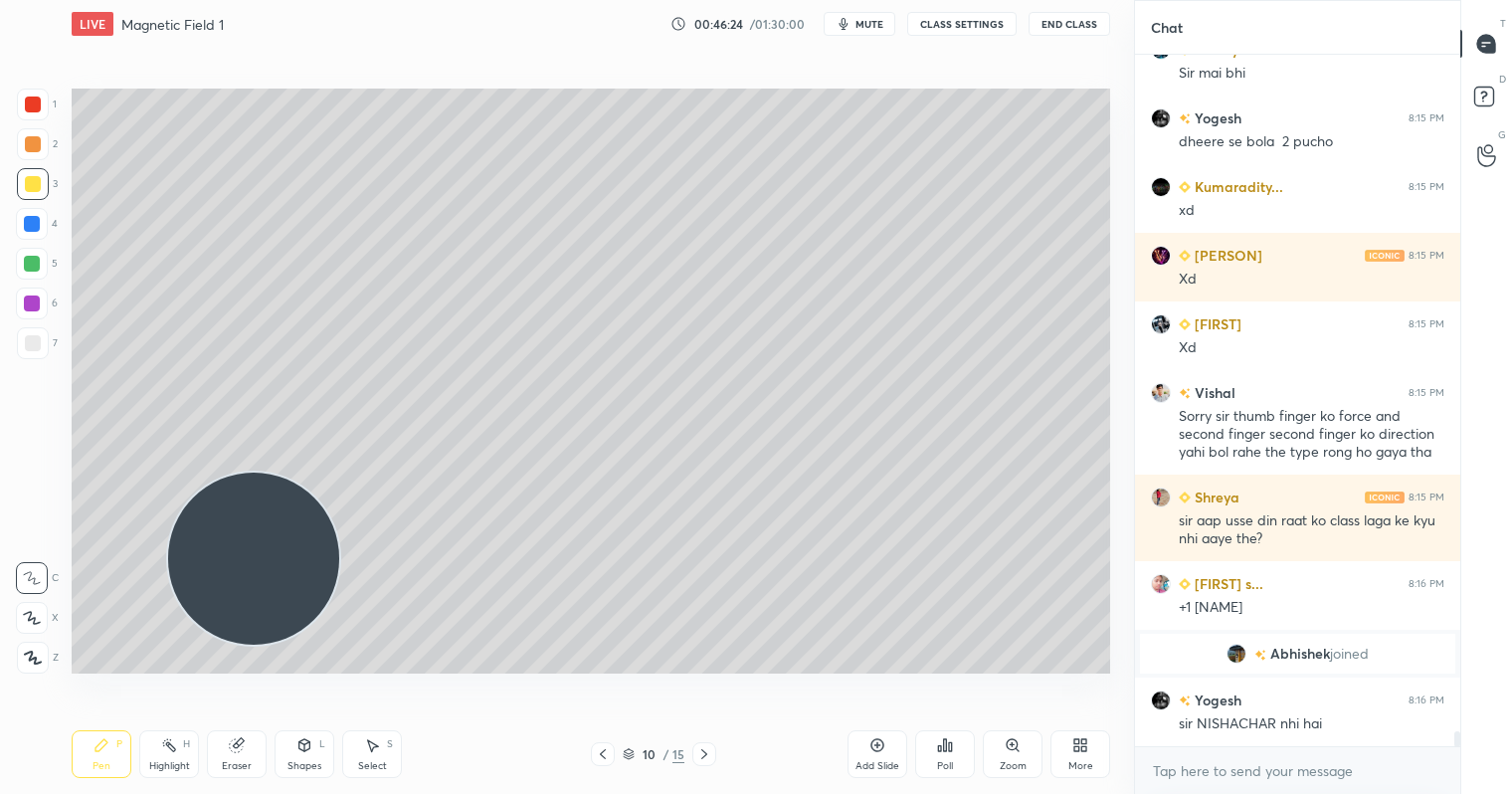 scroll, scrollTop: 32063, scrollLeft: 0, axis: vertical 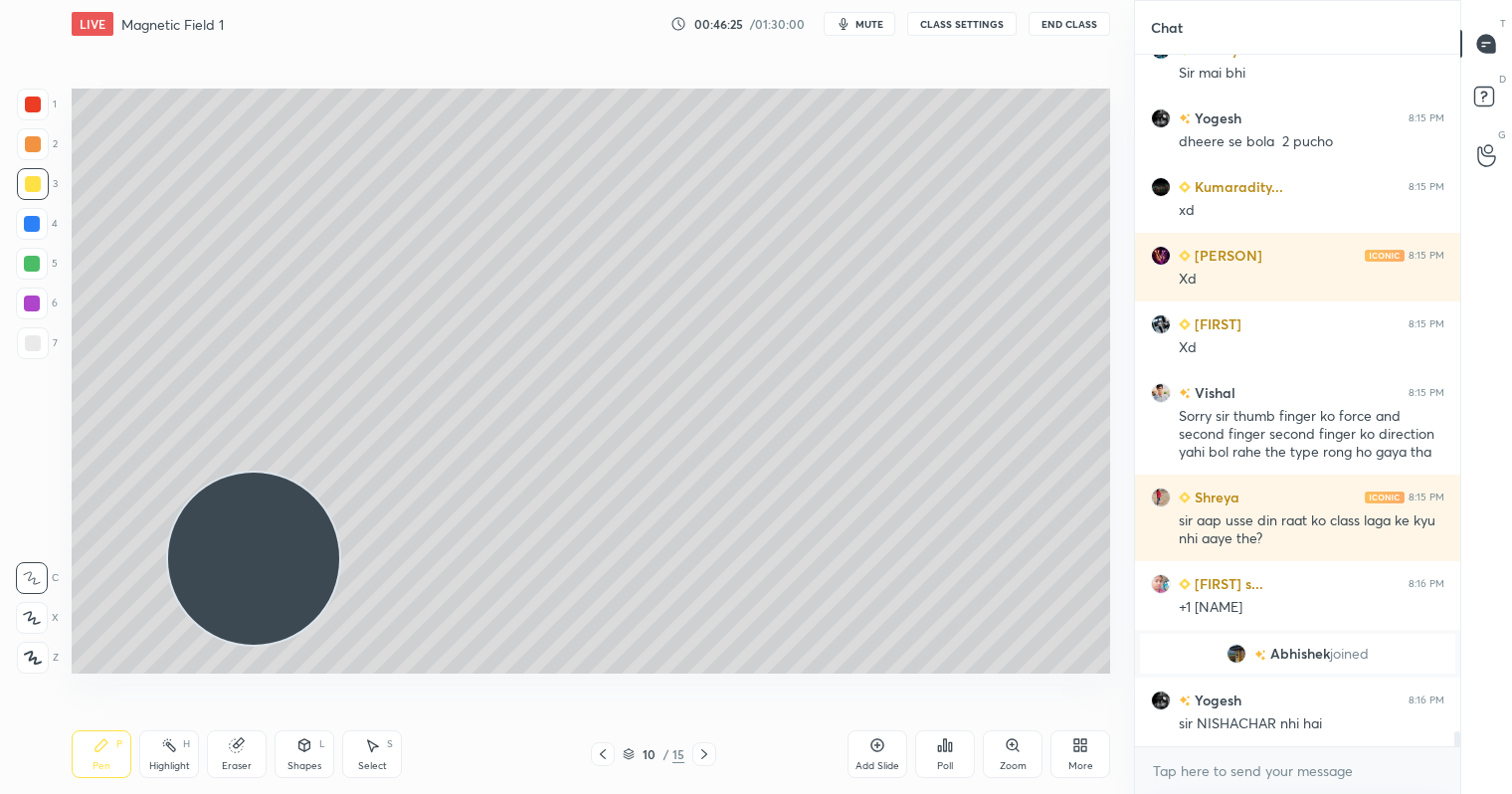 click at bounding box center (32, 264) 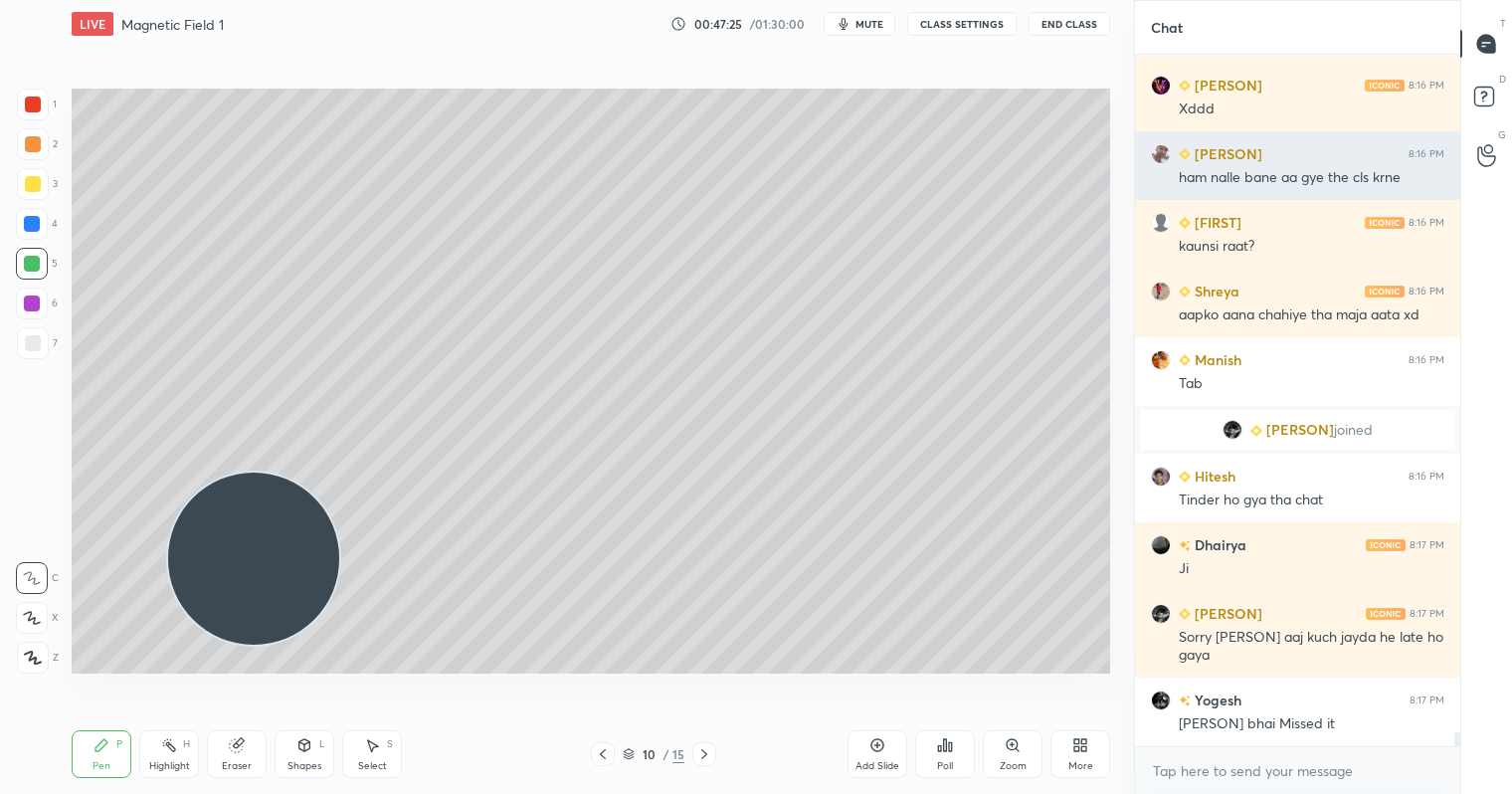 scroll, scrollTop: 33100, scrollLeft: 0, axis: vertical 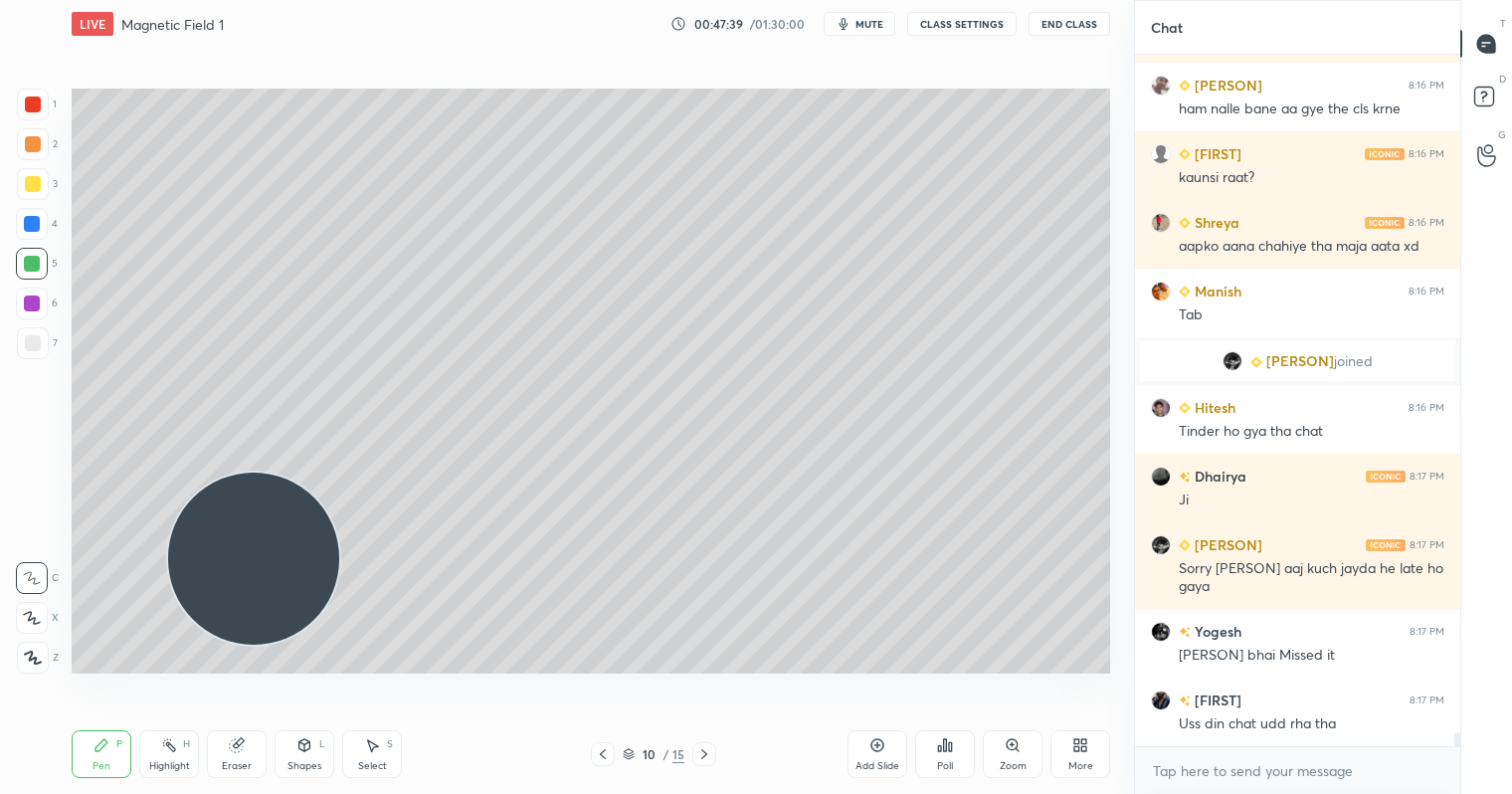 click at bounding box center (33, 184) 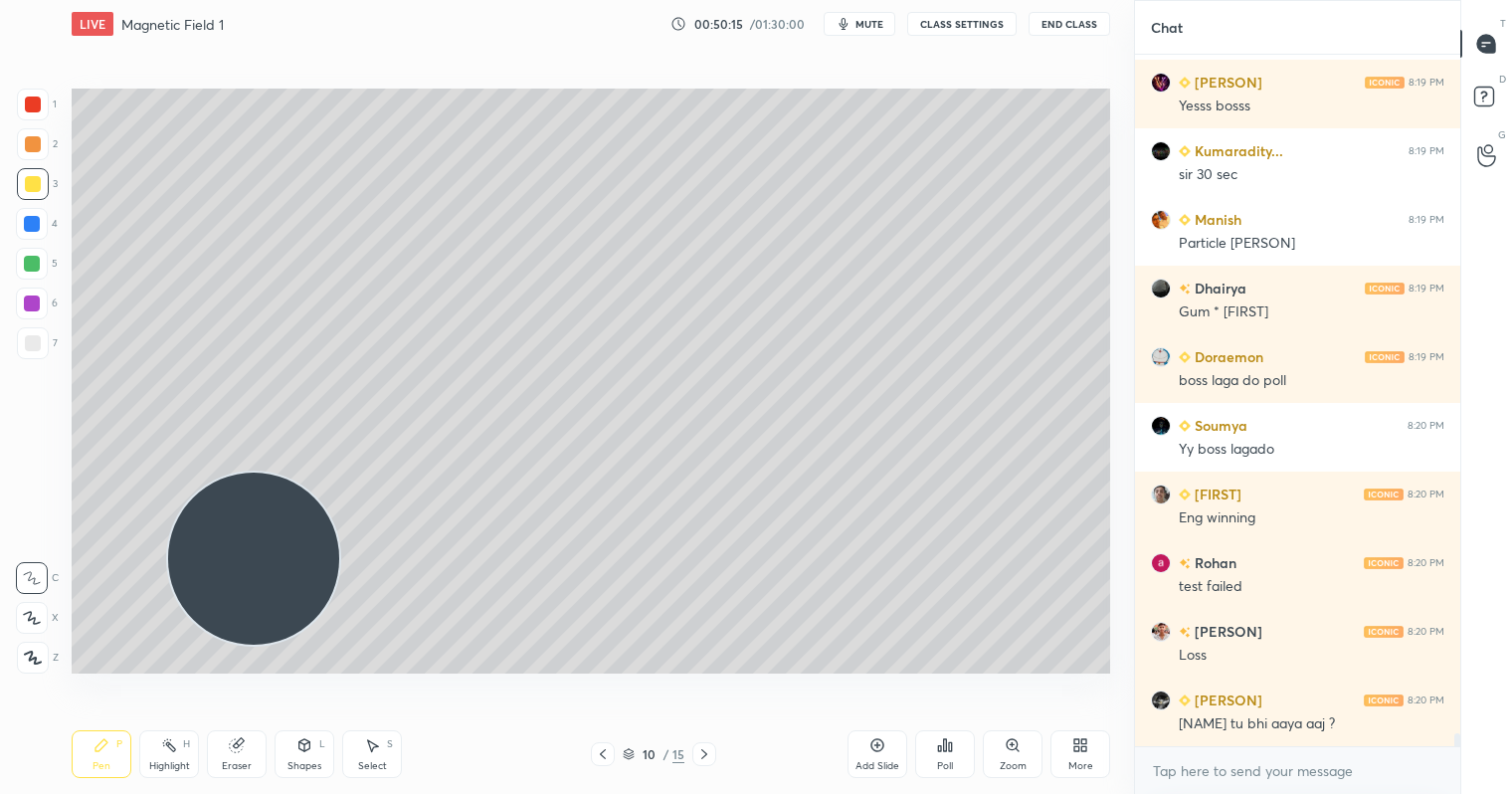scroll, scrollTop: 35238, scrollLeft: 0, axis: vertical 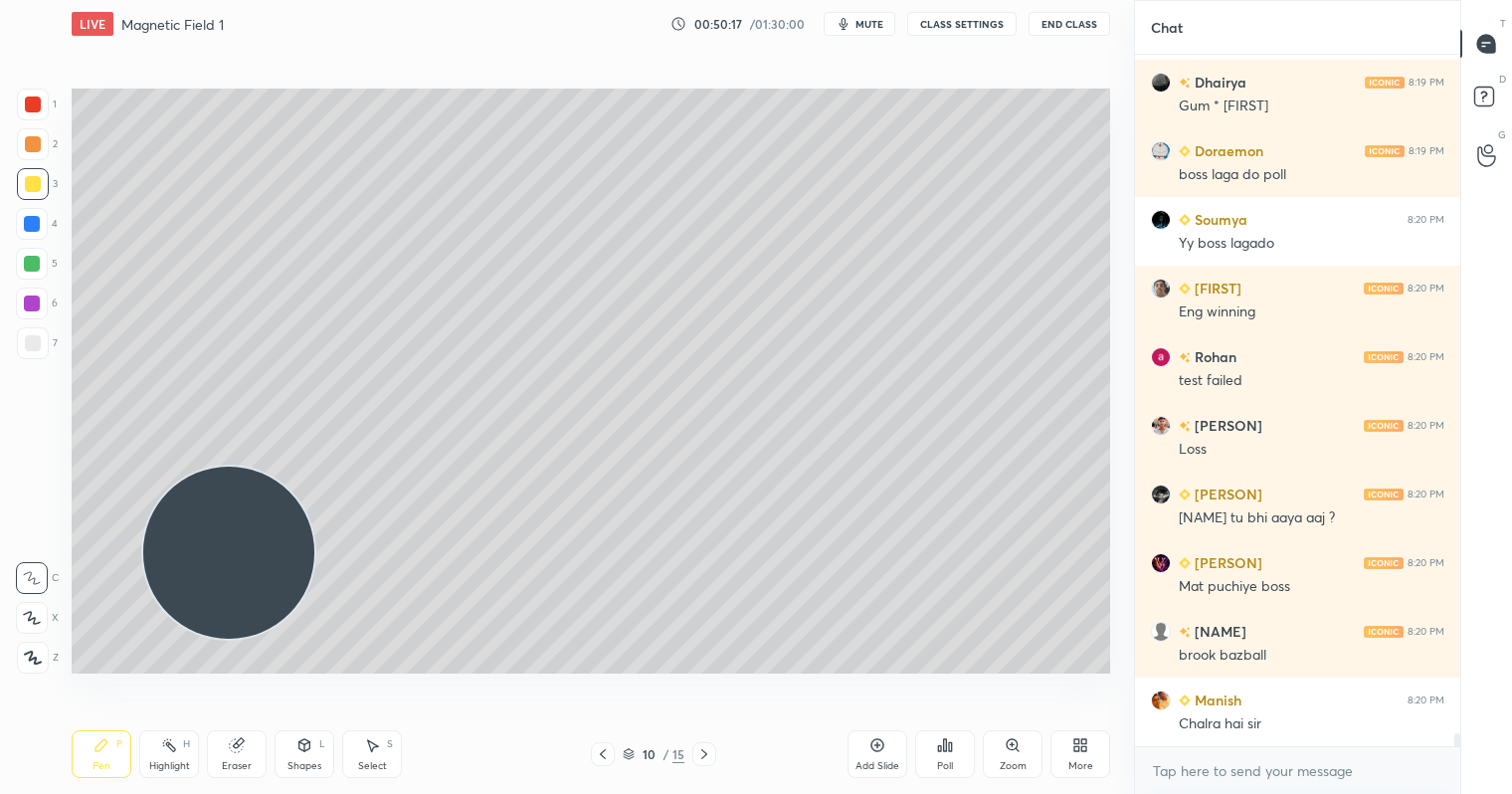 drag, startPoint x: 238, startPoint y: 567, endPoint x: 163, endPoint y: 463, distance: 128.22246 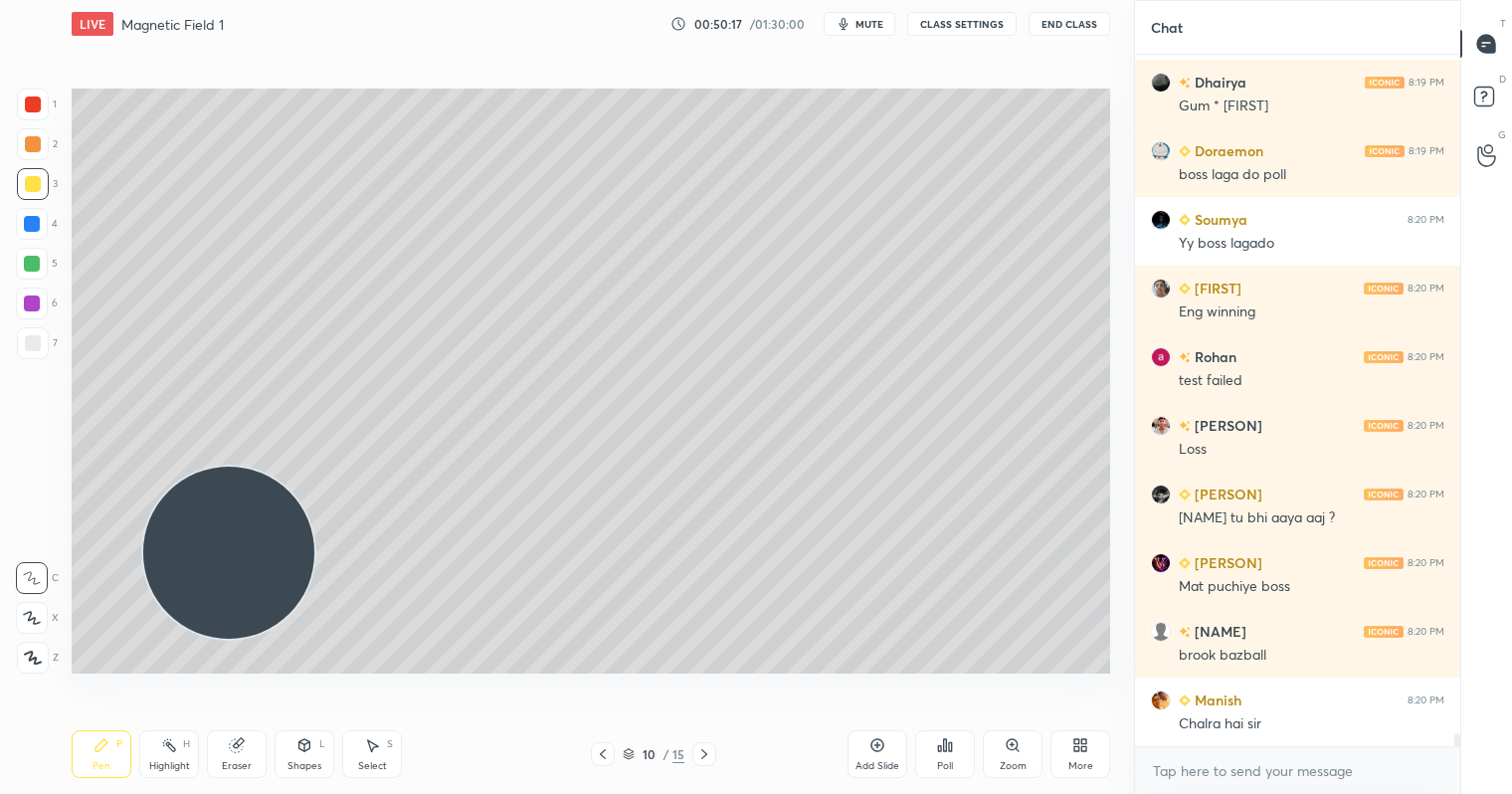 click at bounding box center (229, 552) 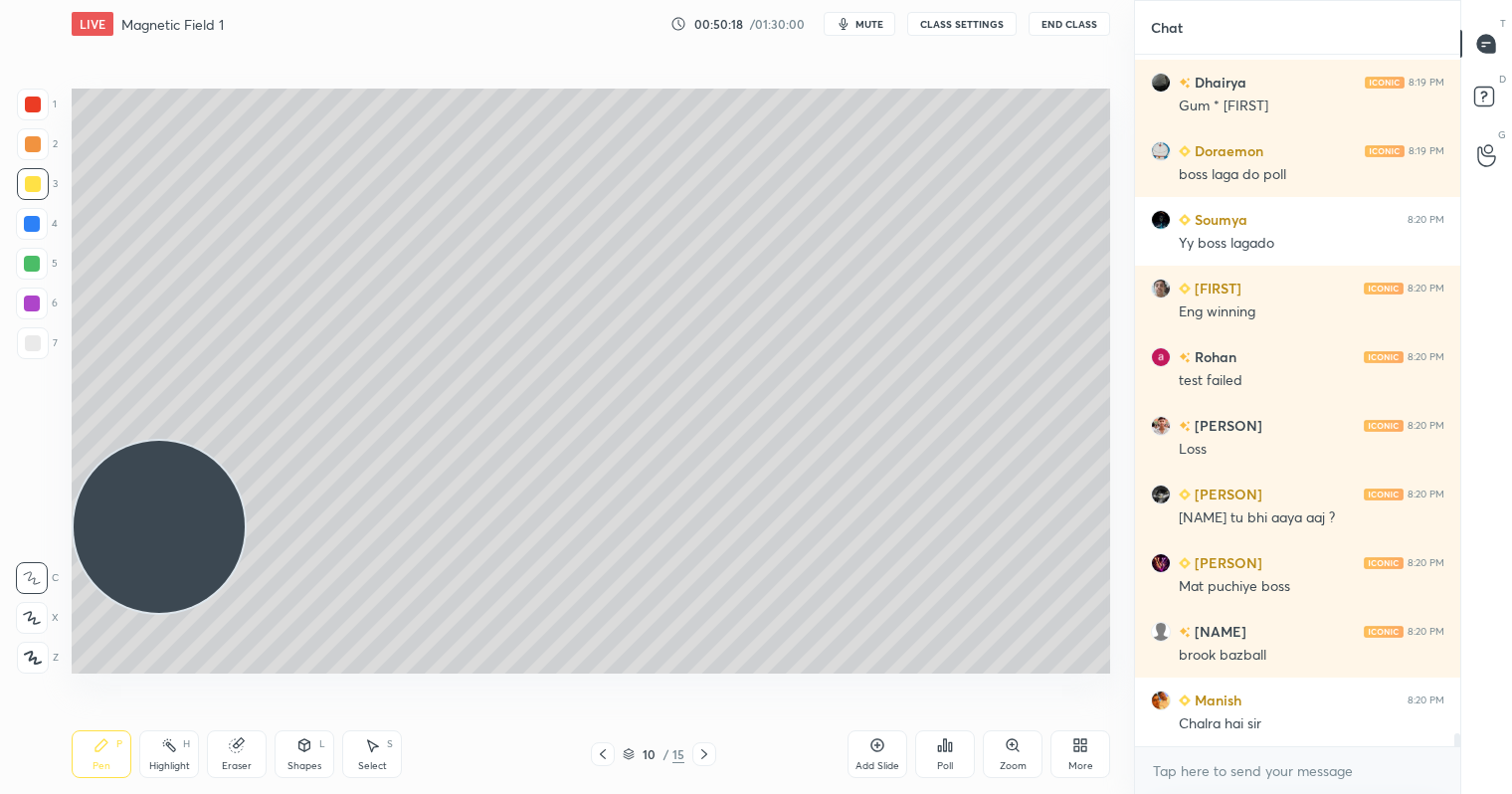 click at bounding box center (33, 144) 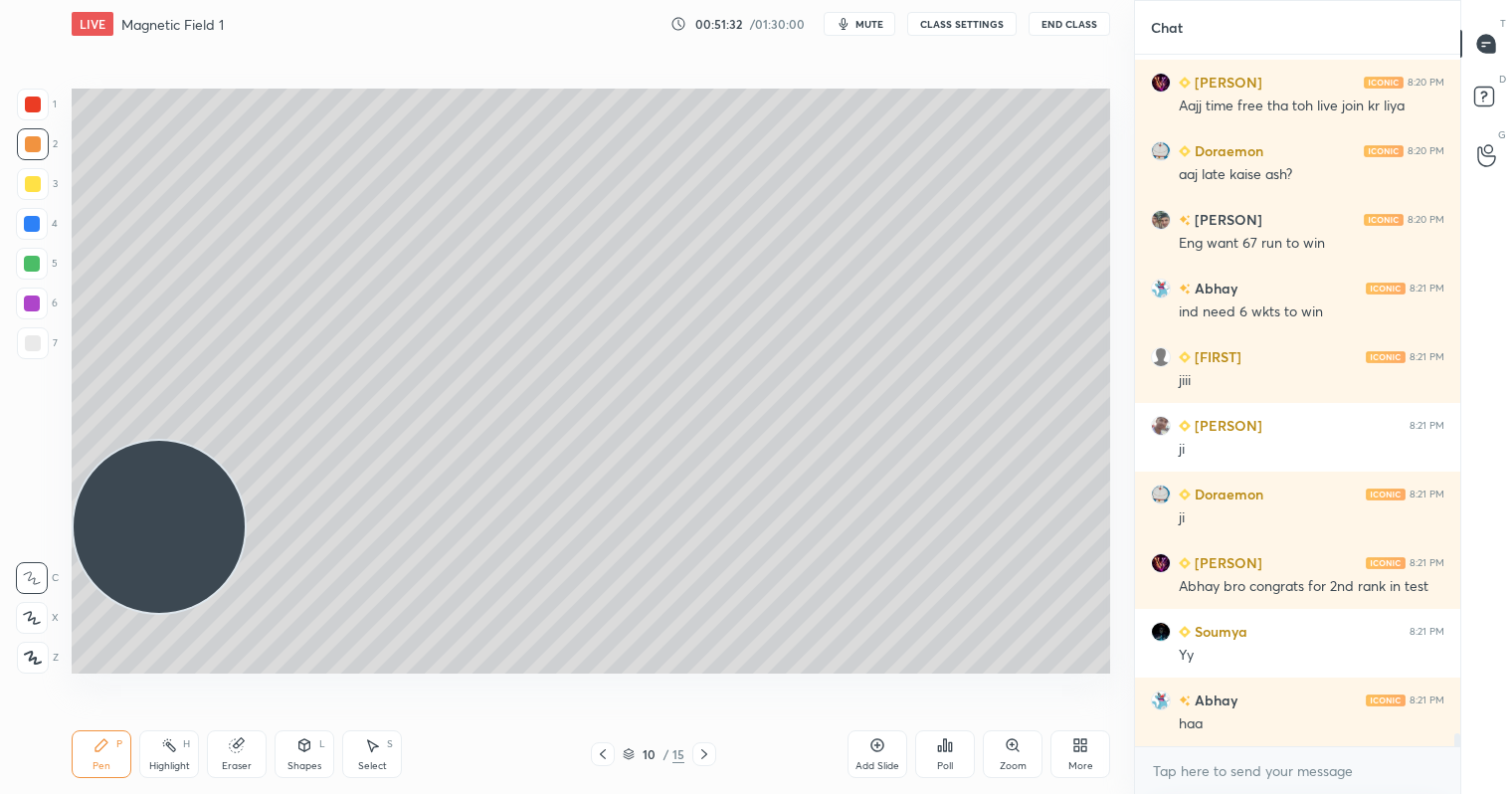 scroll, scrollTop: 36680, scrollLeft: 0, axis: vertical 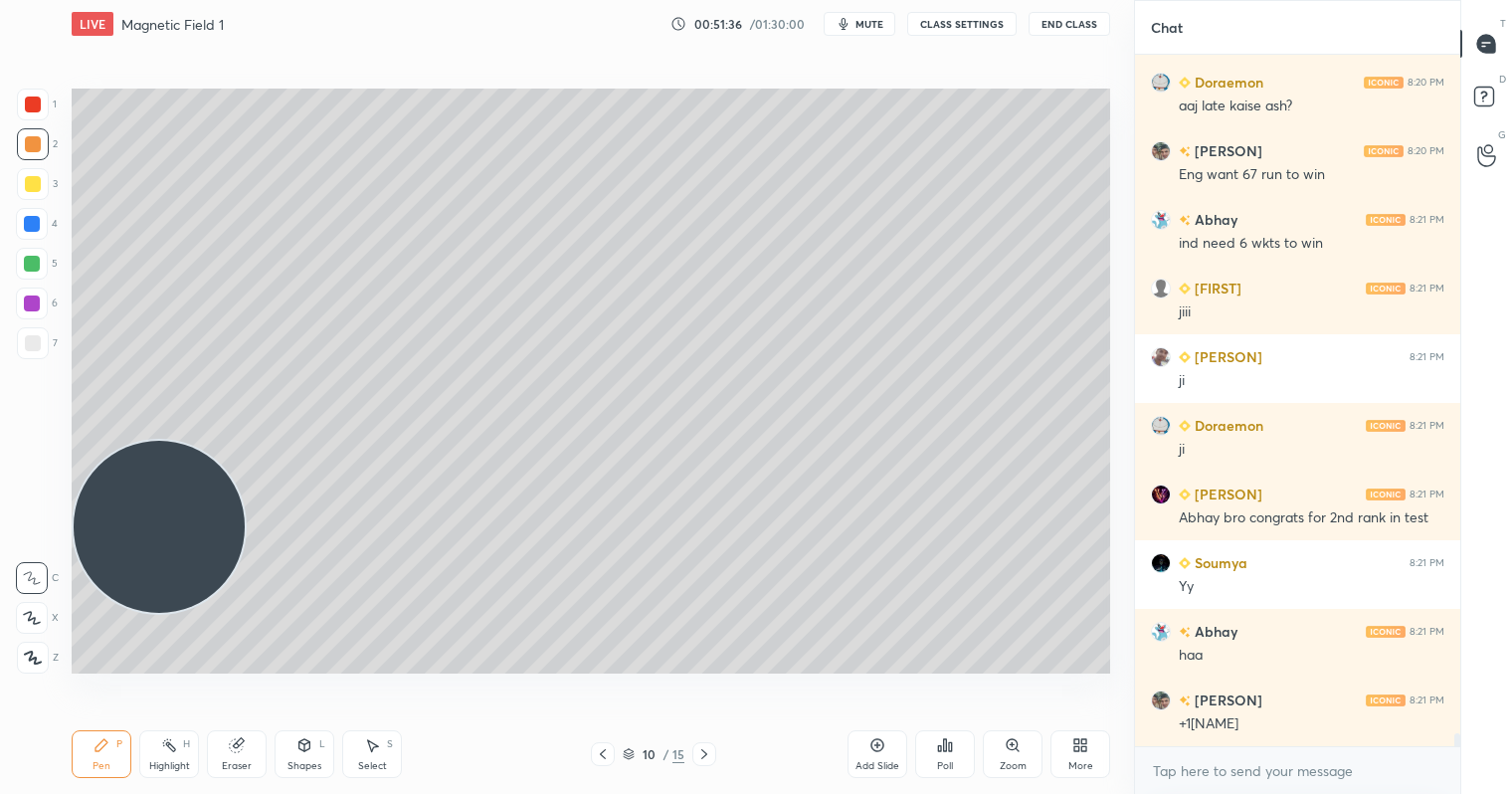 click on "Poll" at bounding box center (945, 754) 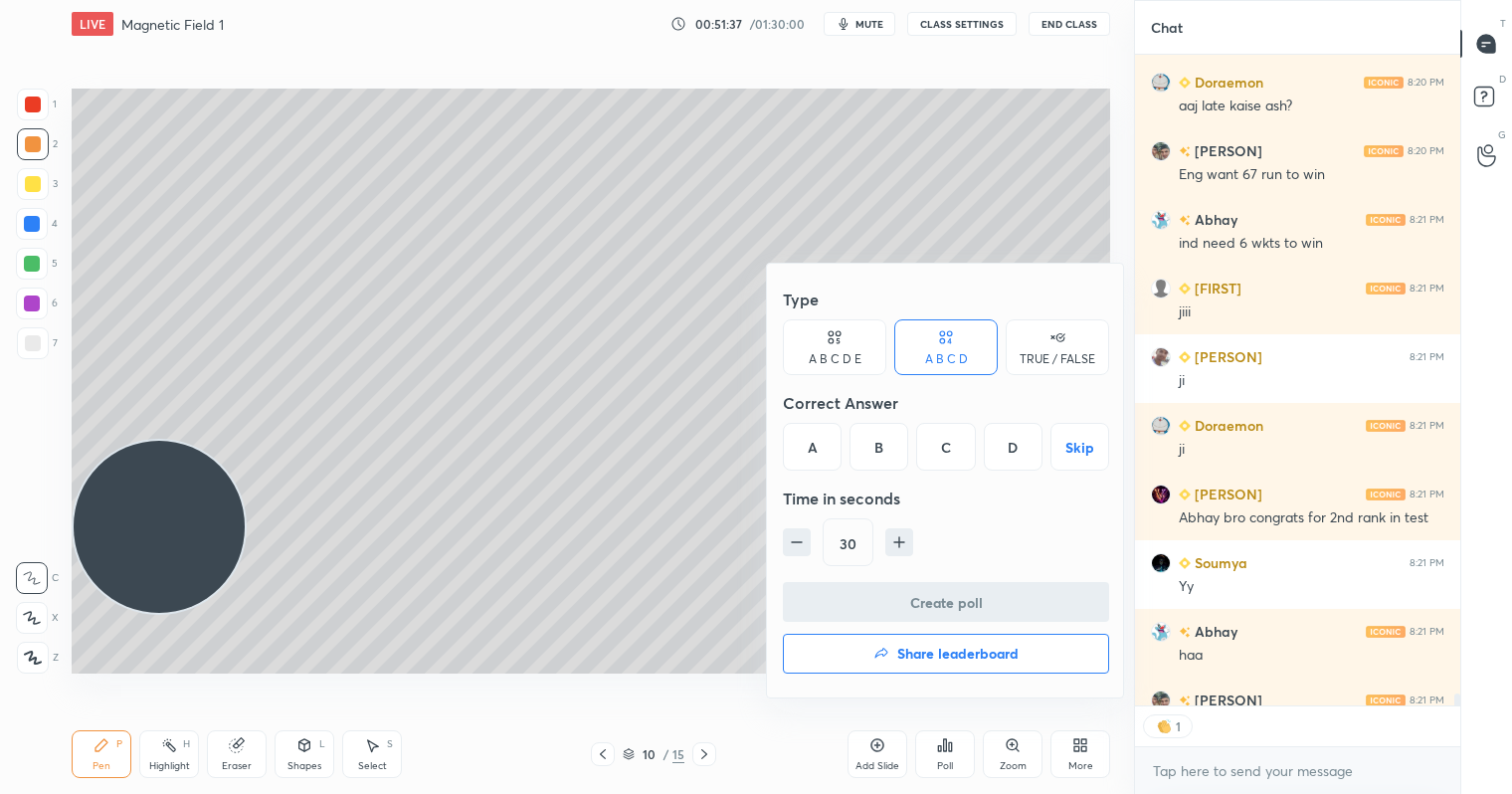 scroll, scrollTop: 646, scrollLeft: 319, axis: both 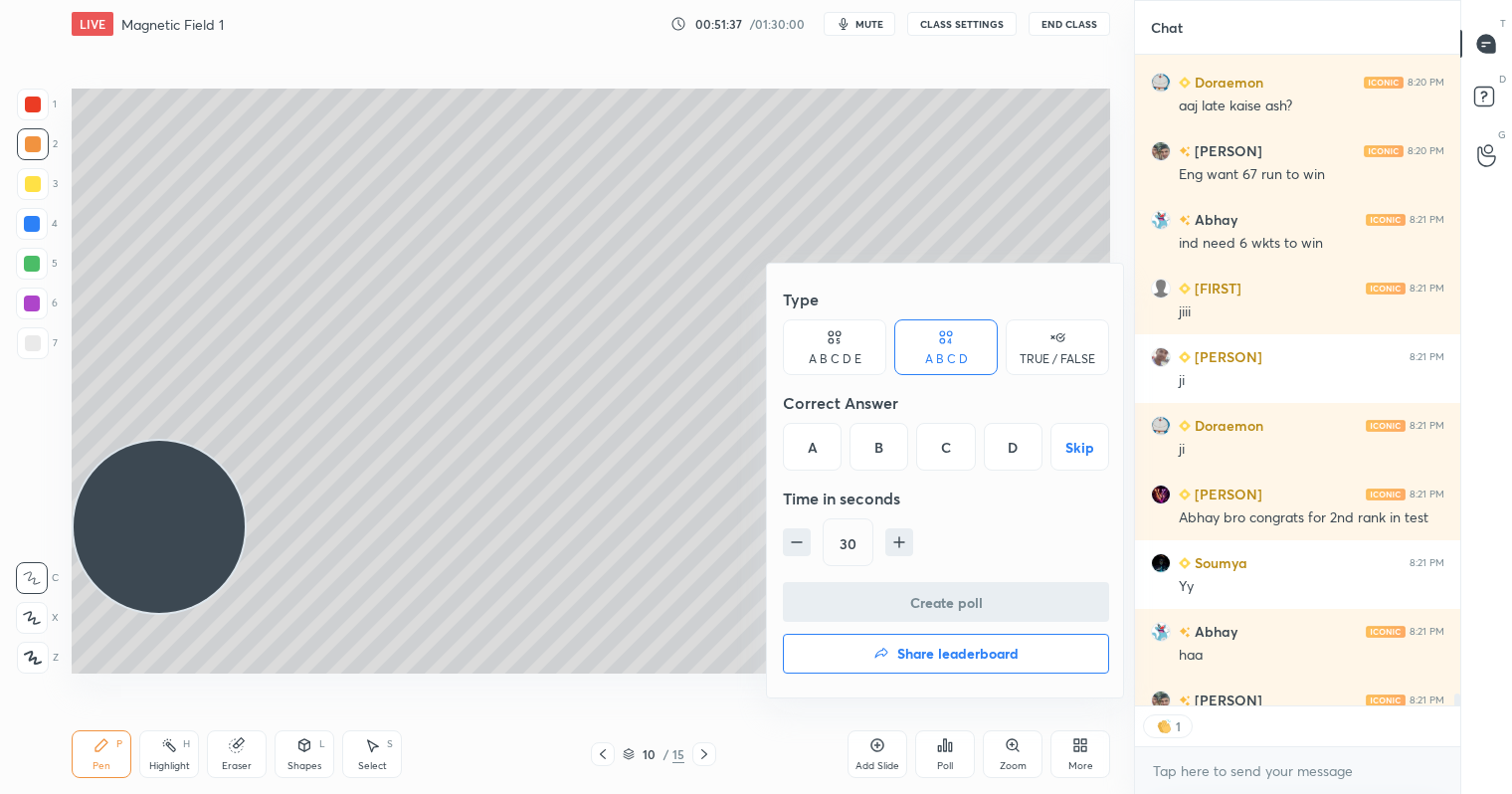 click on "TRUE / FALSE" at bounding box center (1057, 347) 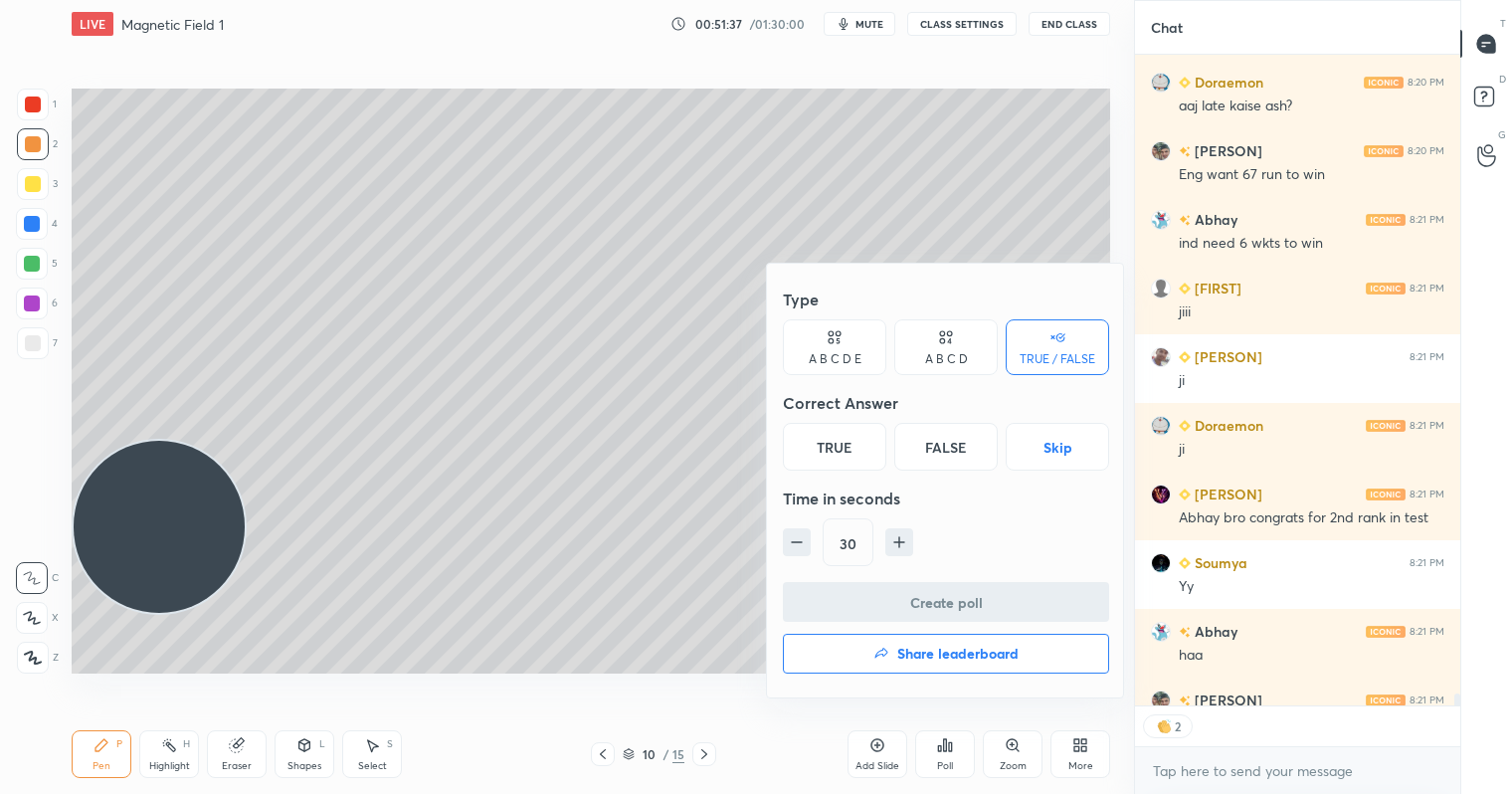 click on "True" at bounding box center [835, 447] 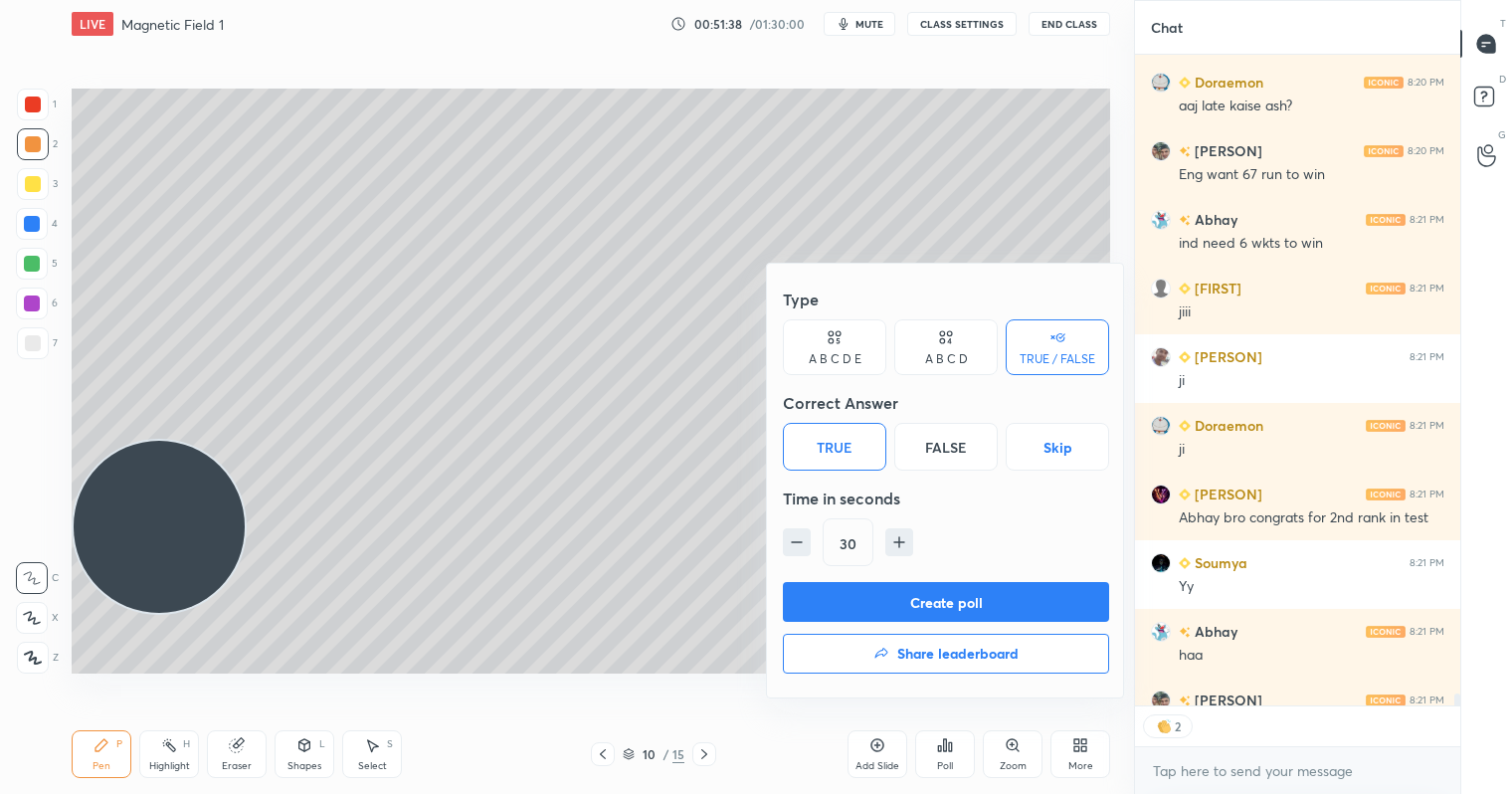click on "Create poll" at bounding box center (946, 602) 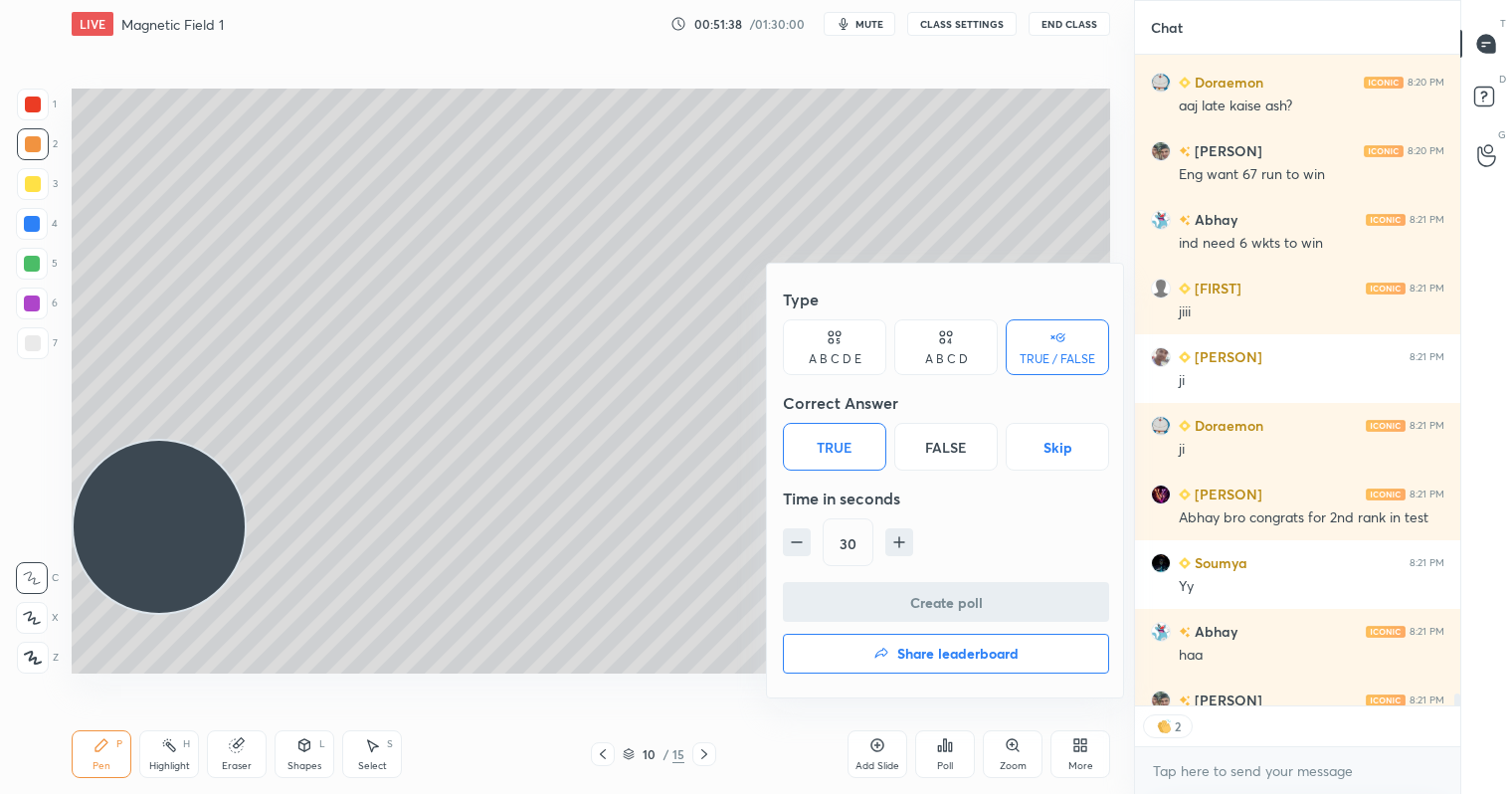 scroll, scrollTop: 613, scrollLeft: 319, axis: both 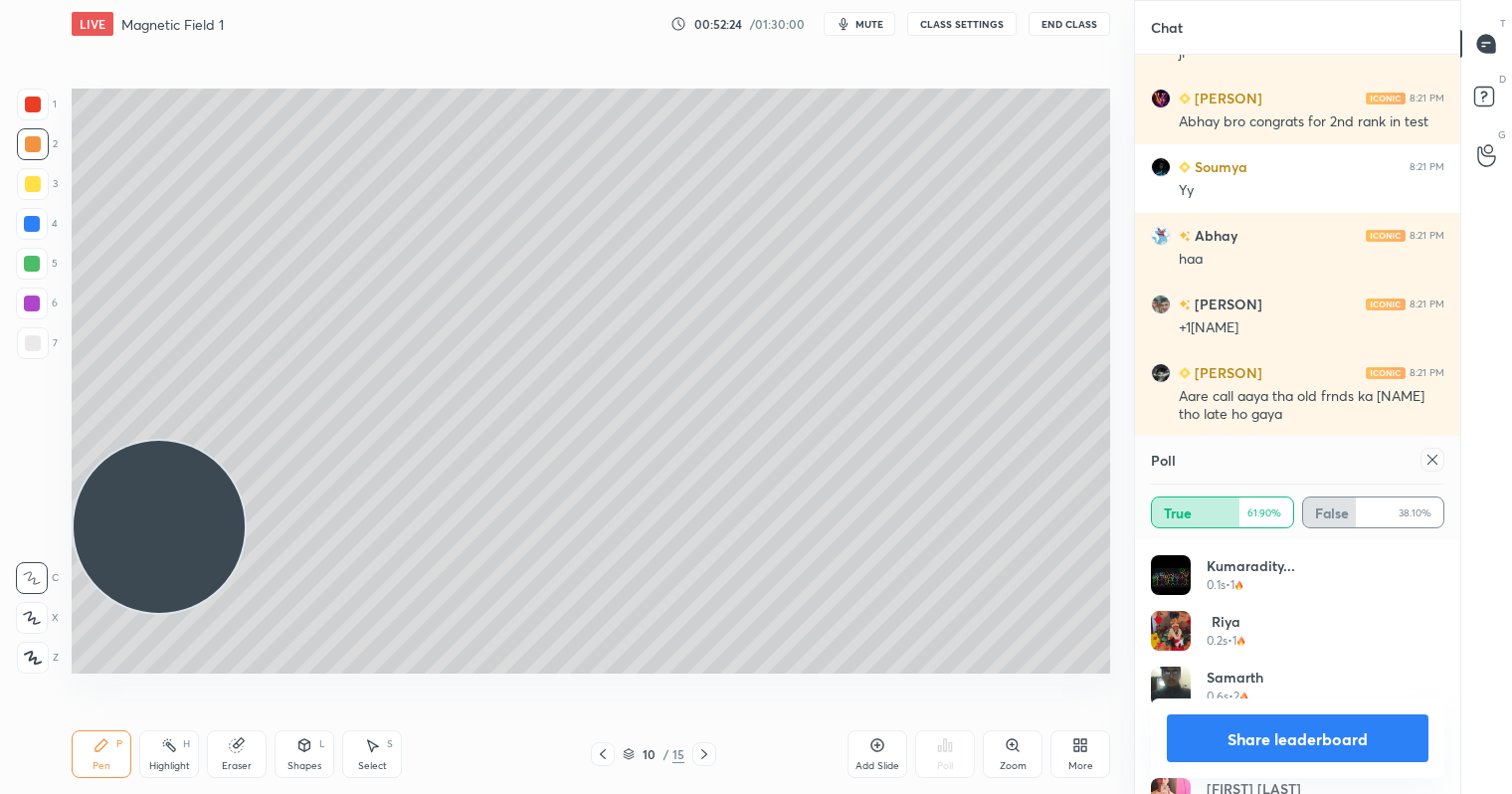 click on "Share leaderboard" at bounding box center (1297, 738) 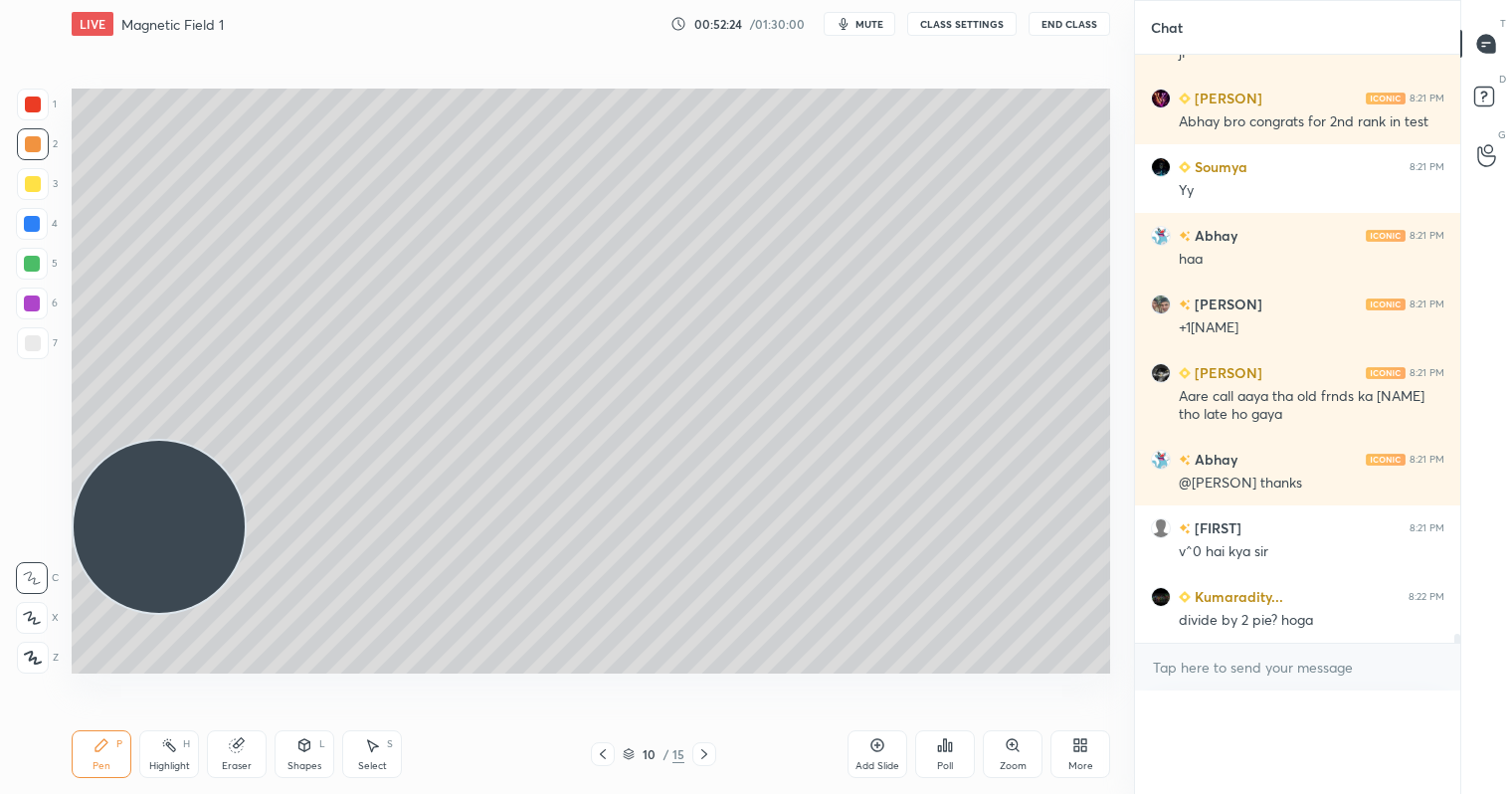scroll, scrollTop: 0, scrollLeft: 0, axis: both 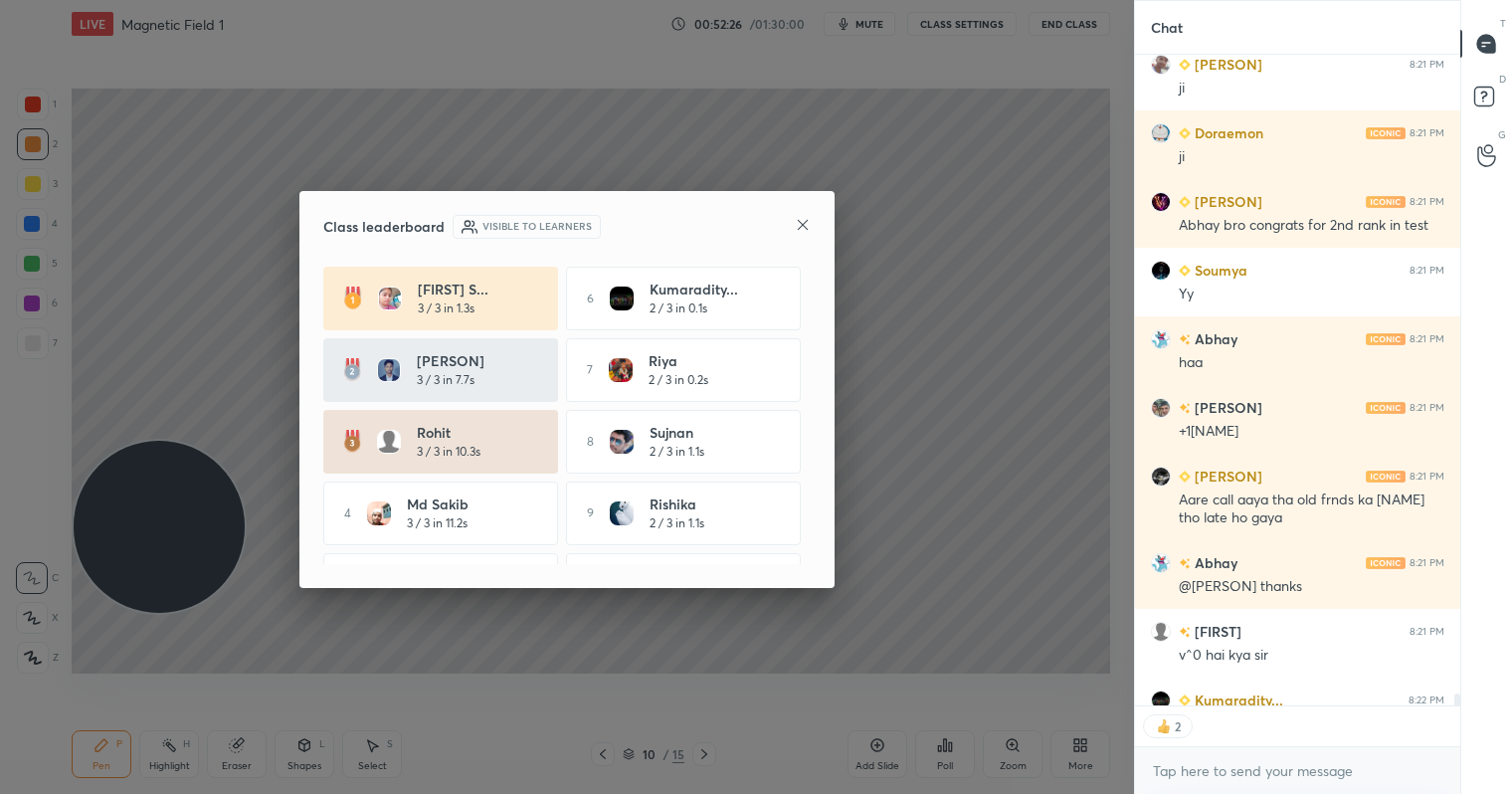click 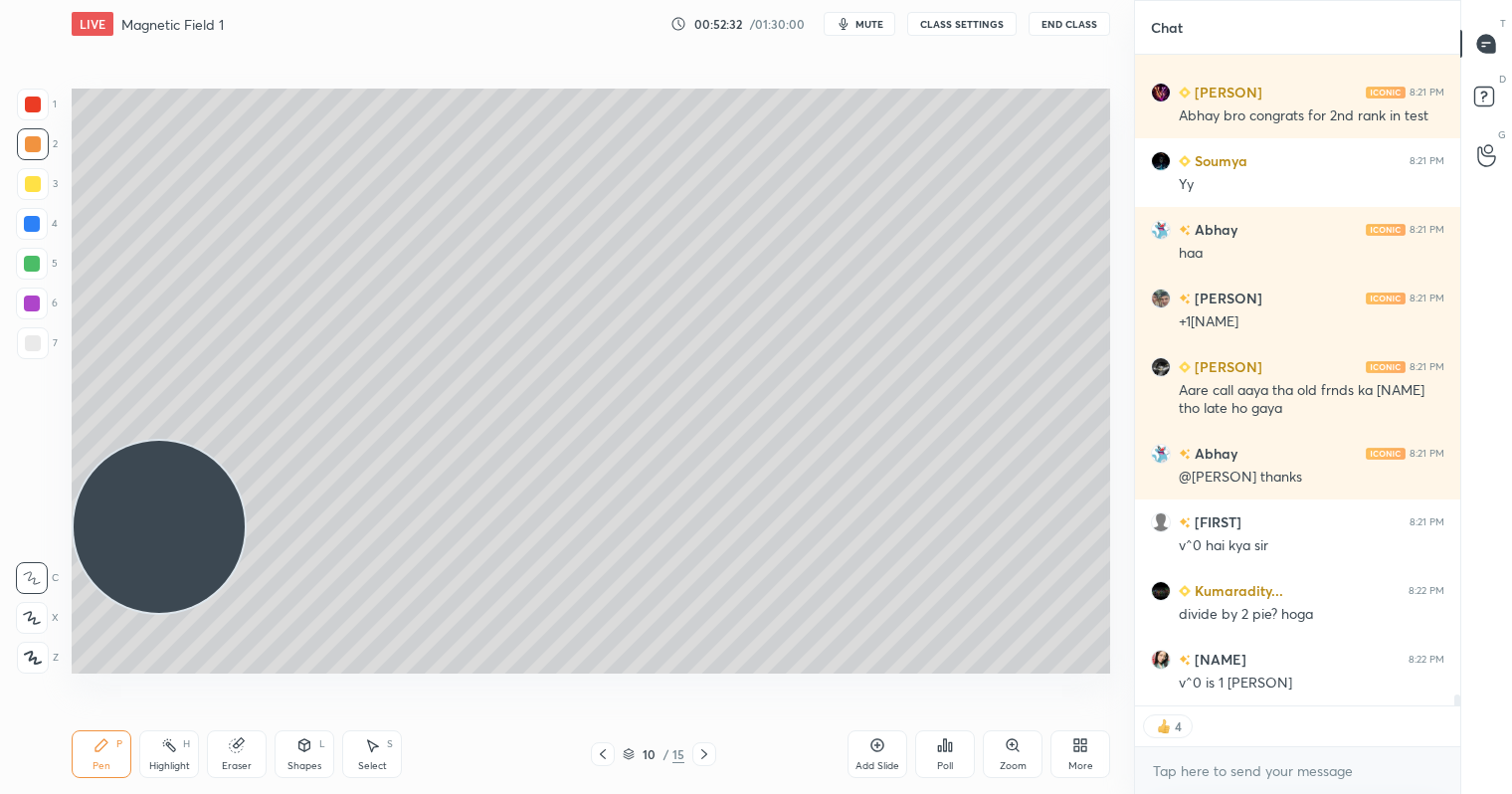 click 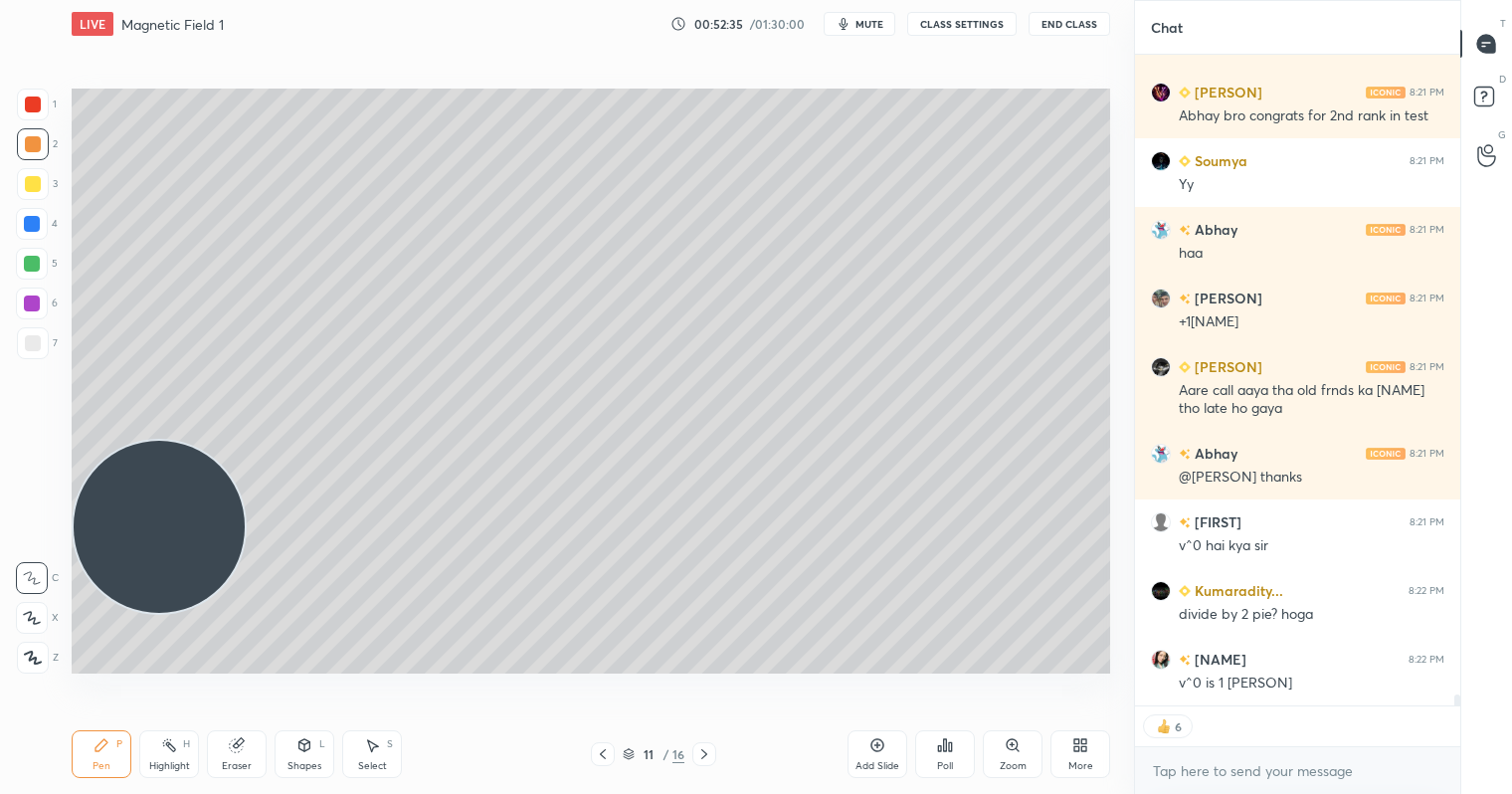 drag, startPoint x: 311, startPoint y: 757, endPoint x: 307, endPoint y: 734, distance: 23.345235 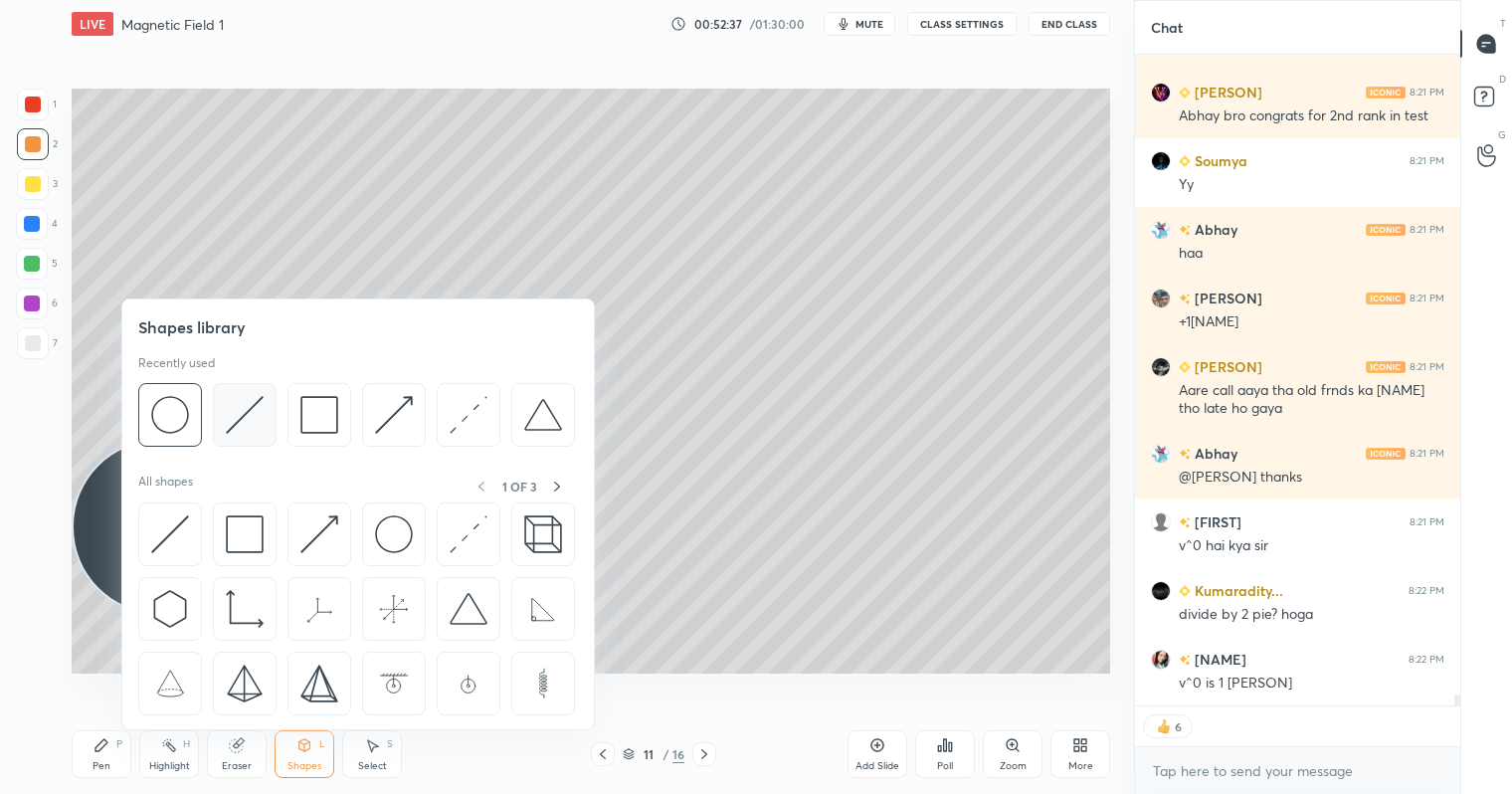 click at bounding box center [245, 415] 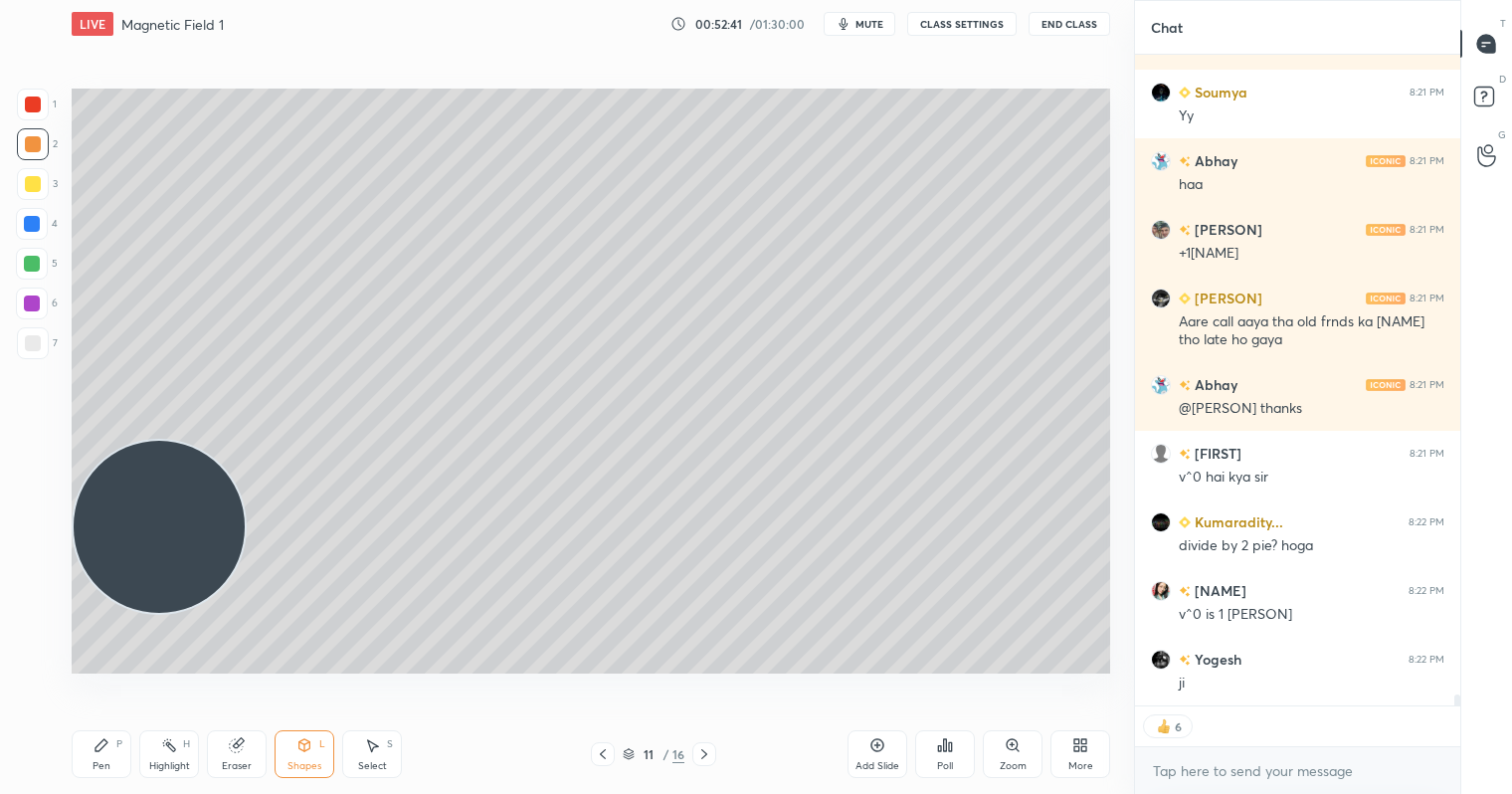 scroll, scrollTop: 37219, scrollLeft: 0, axis: vertical 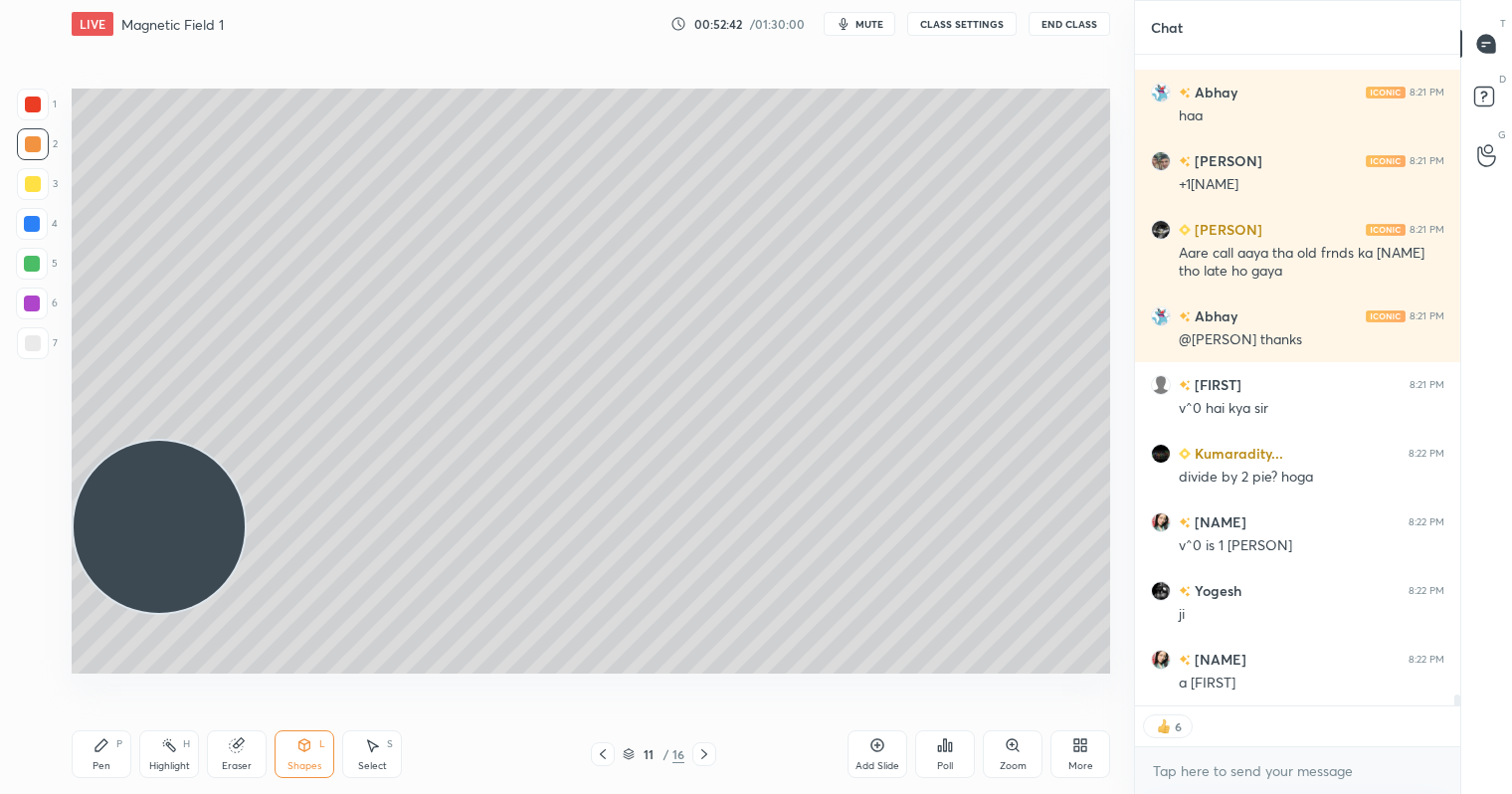 click at bounding box center (33, 184) 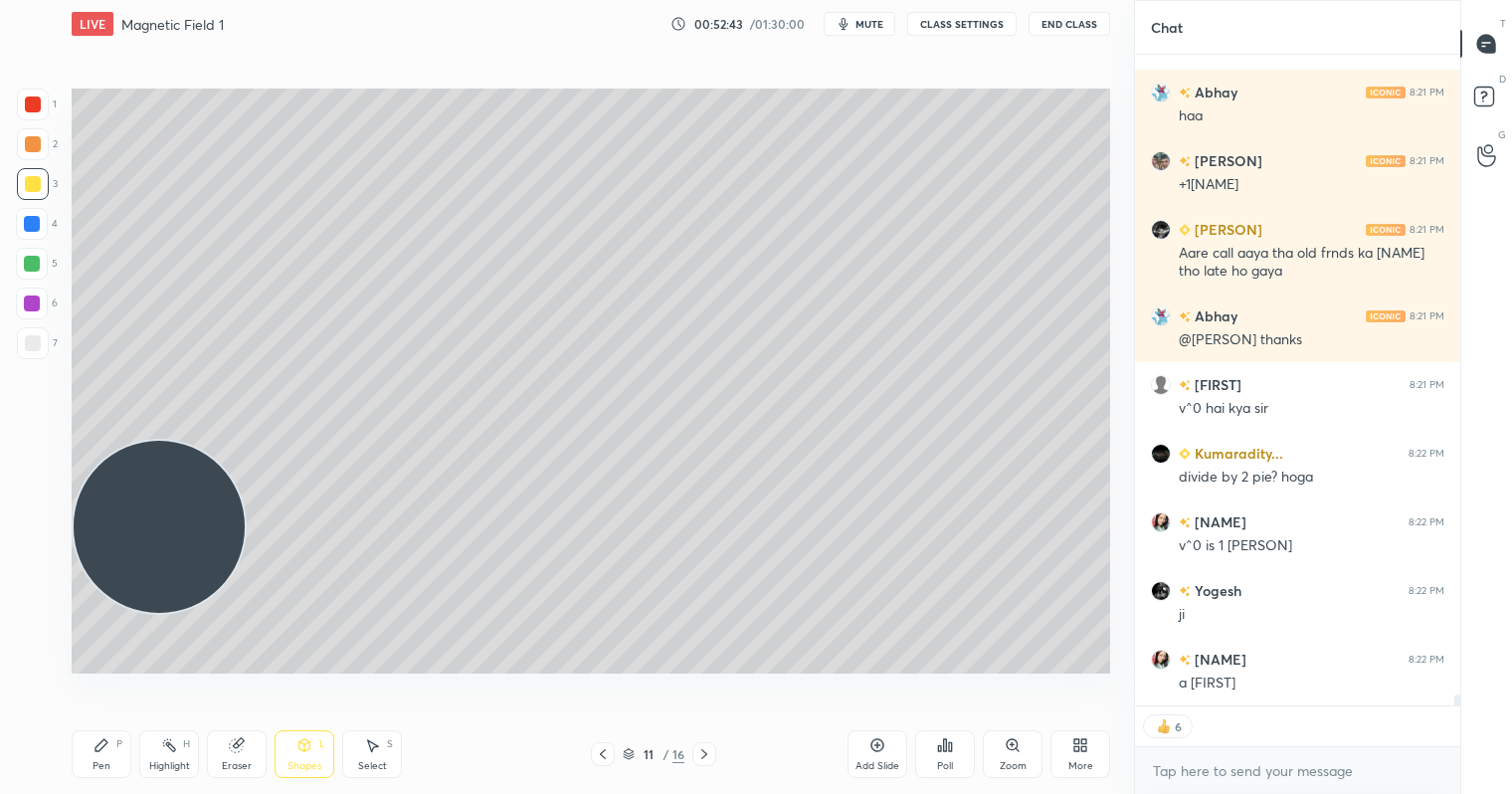 scroll, scrollTop: 7, scrollLeft: 7, axis: both 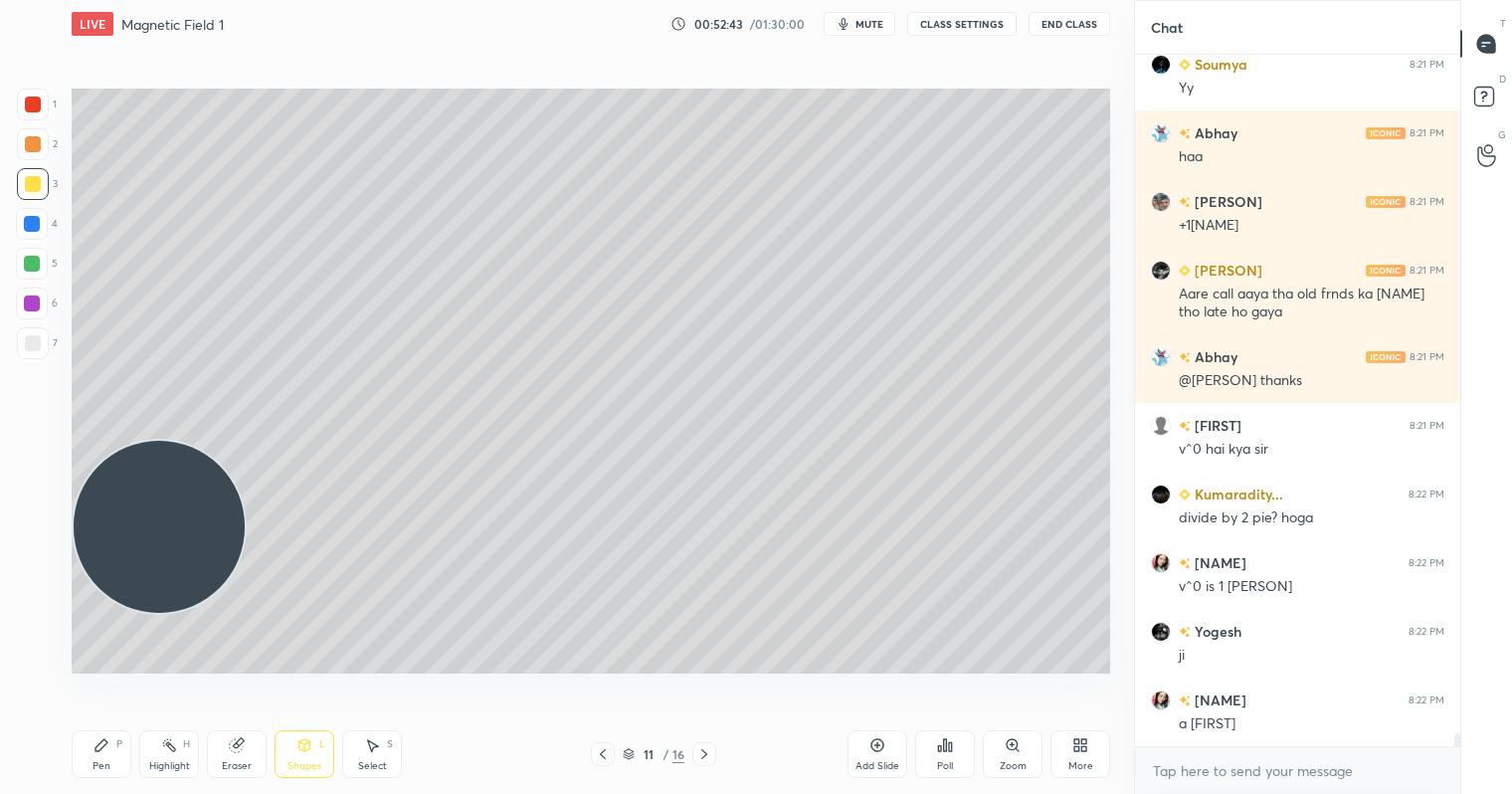click 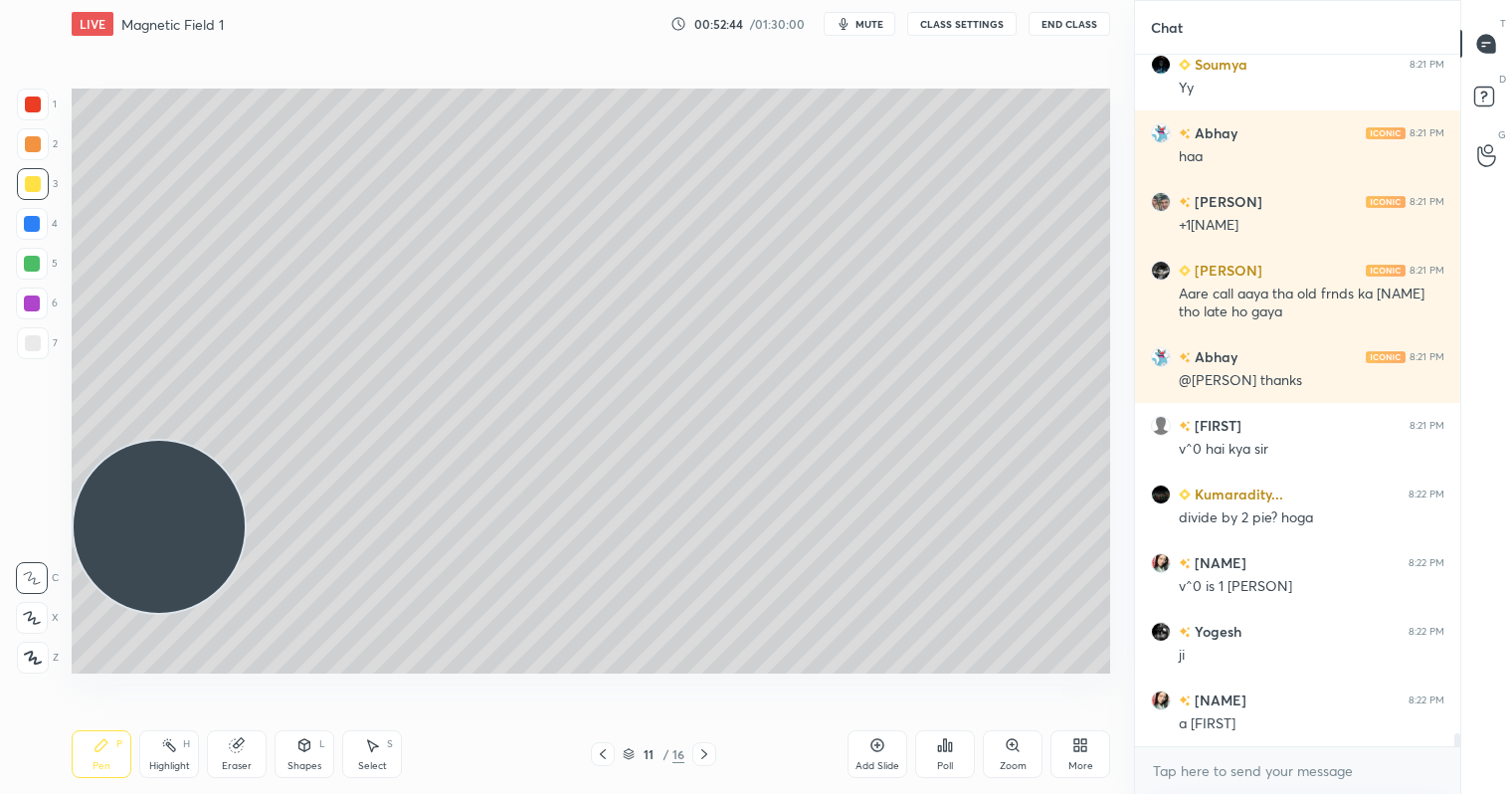 click at bounding box center [33, 184] 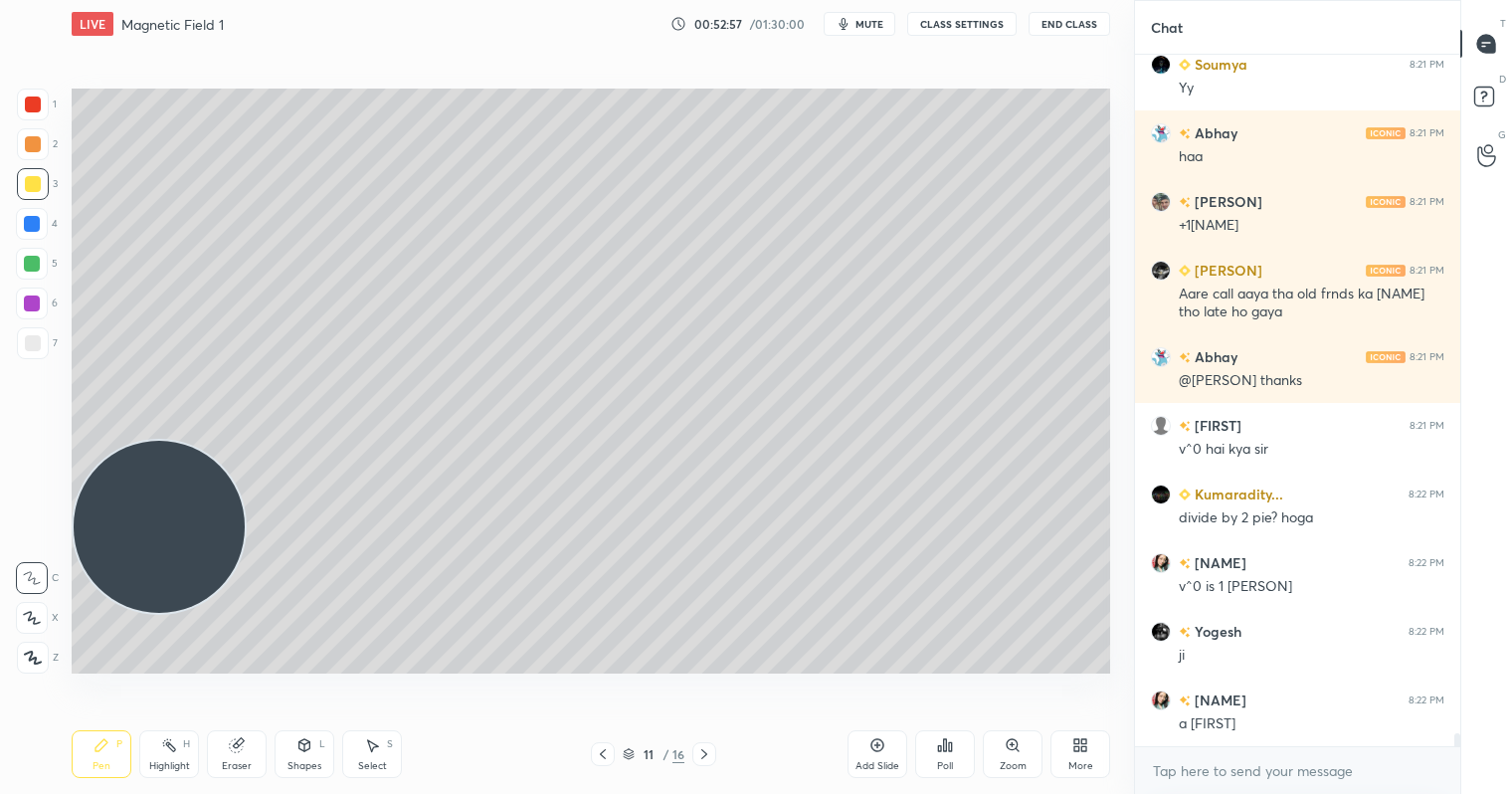 scroll, scrollTop: 37247, scrollLeft: 0, axis: vertical 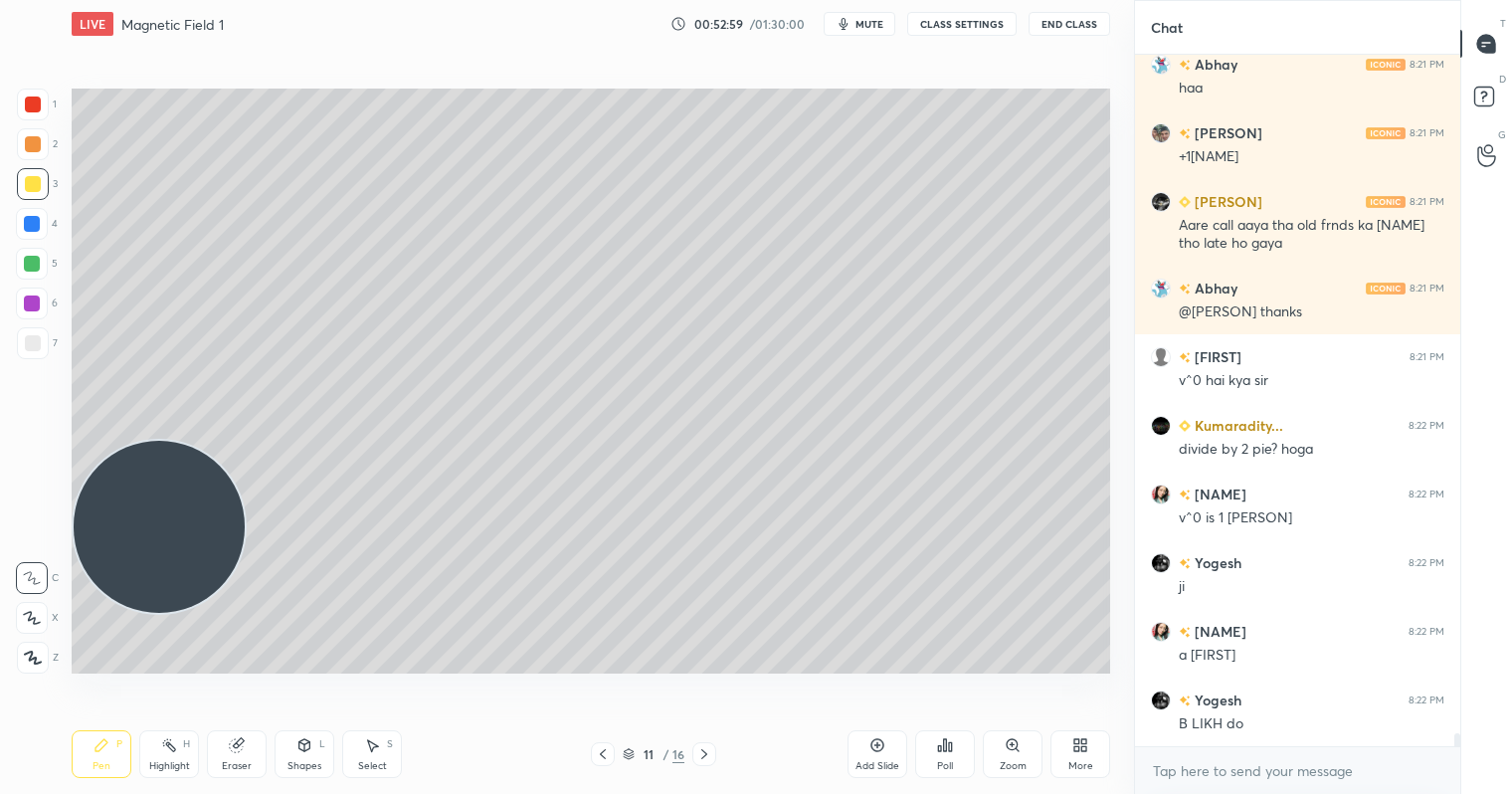 drag, startPoint x: 370, startPoint y: 736, endPoint x: 433, endPoint y: 677, distance: 86 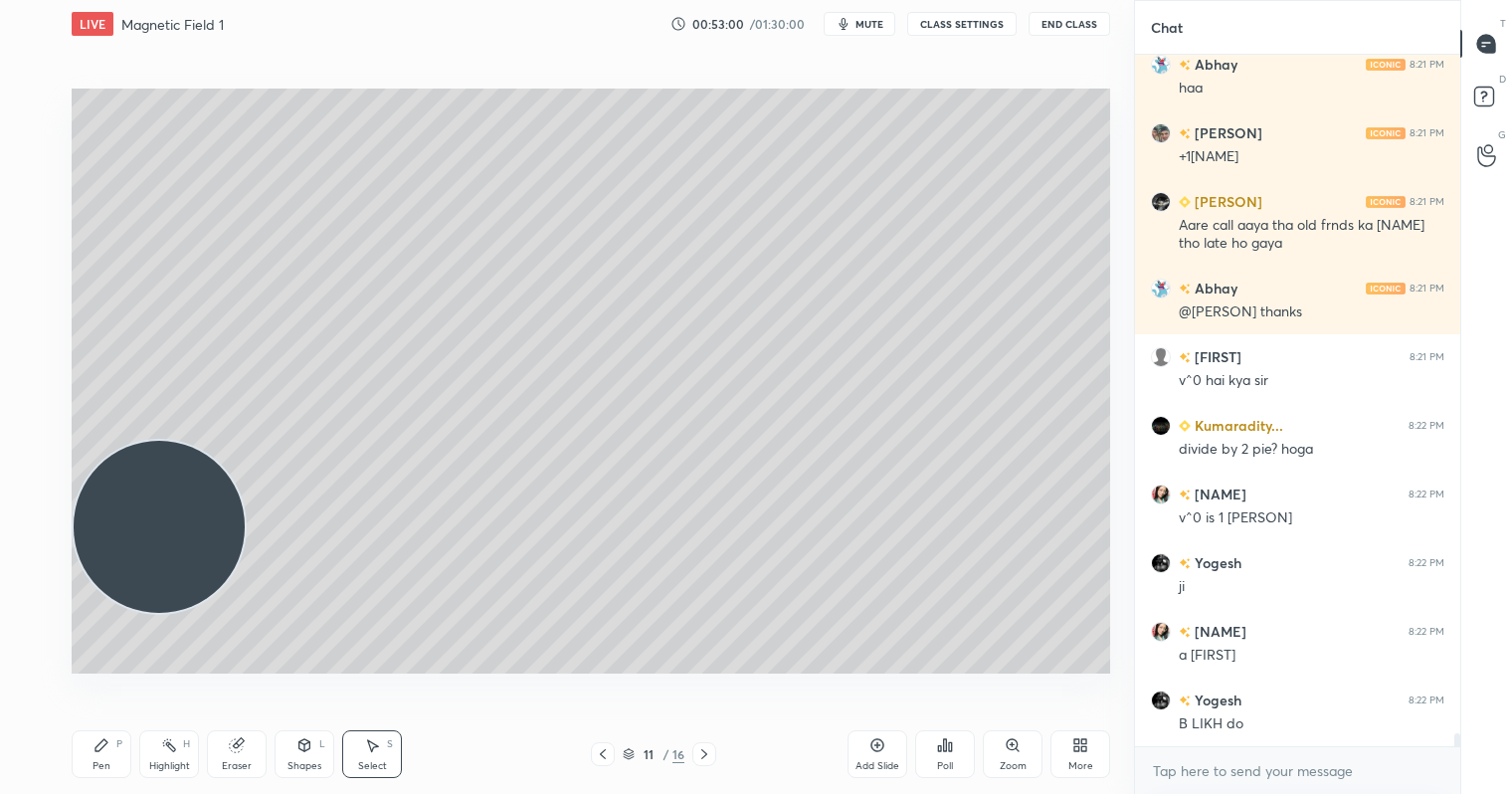 scroll, scrollTop: 37316, scrollLeft: 0, axis: vertical 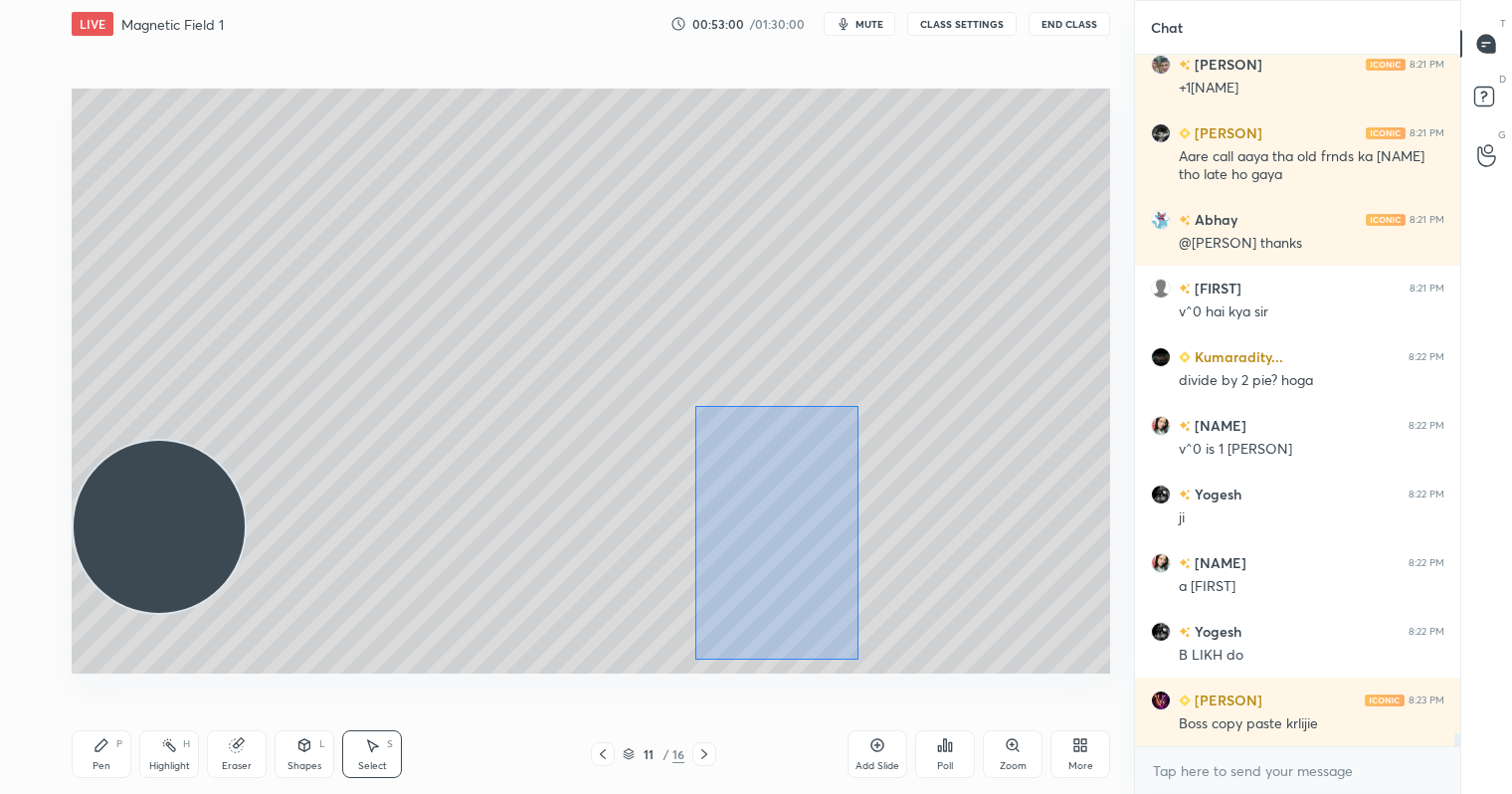 drag, startPoint x: 695, startPoint y: 406, endPoint x: 912, endPoint y: 642, distance: 320.601 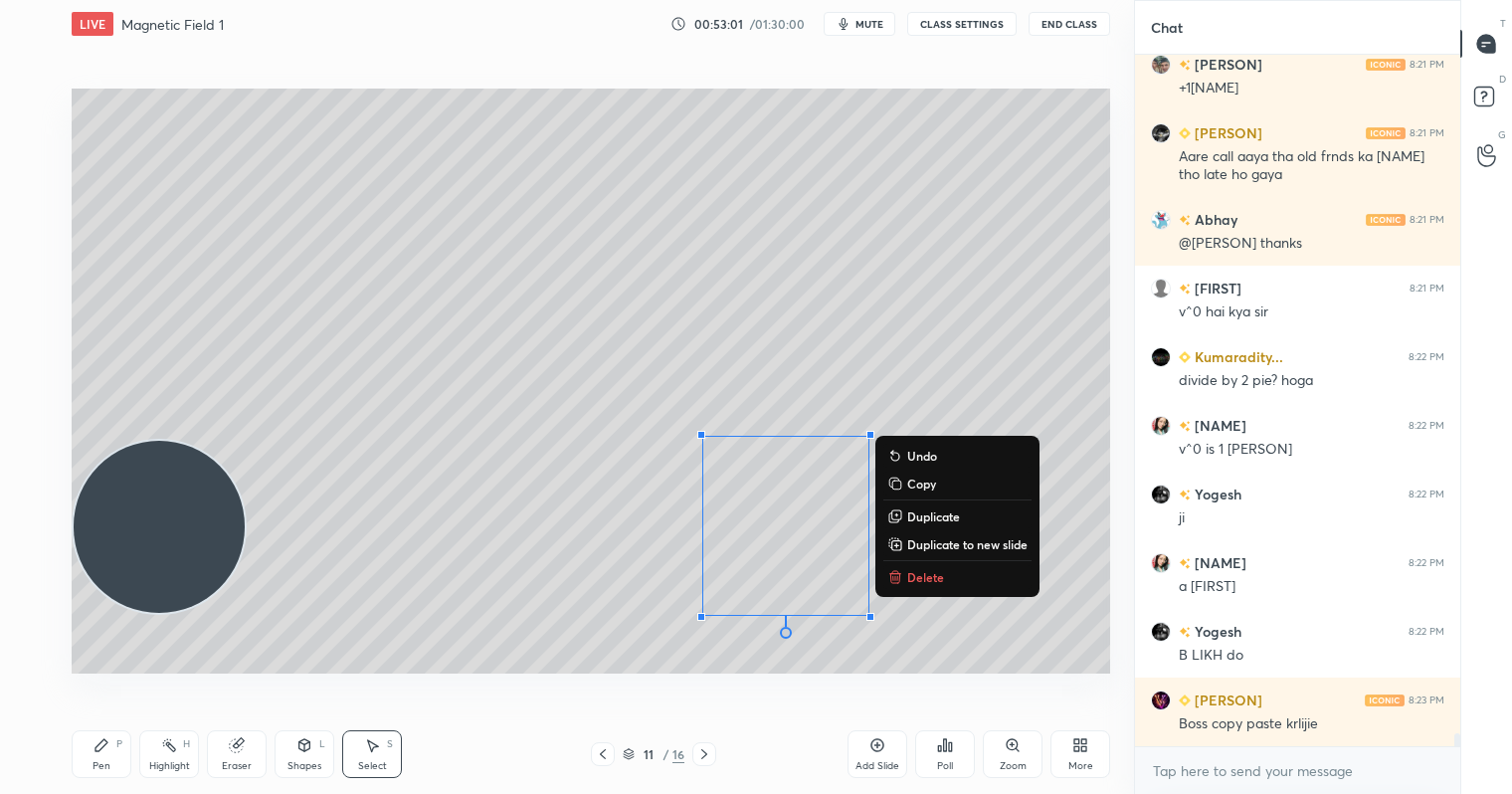 click on "Duplicate" at bounding box center [933, 516] 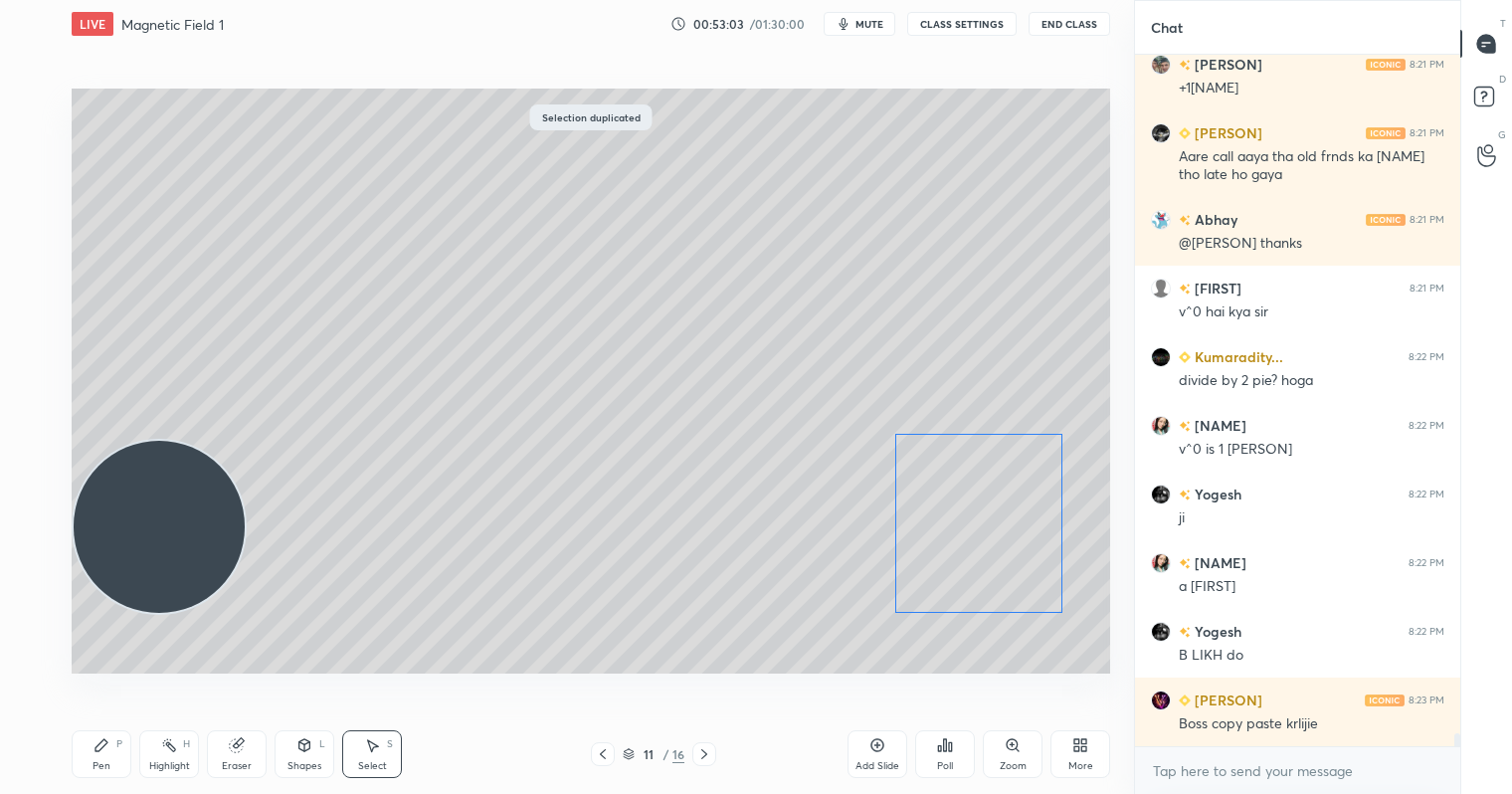 scroll, scrollTop: 37385, scrollLeft: 0, axis: vertical 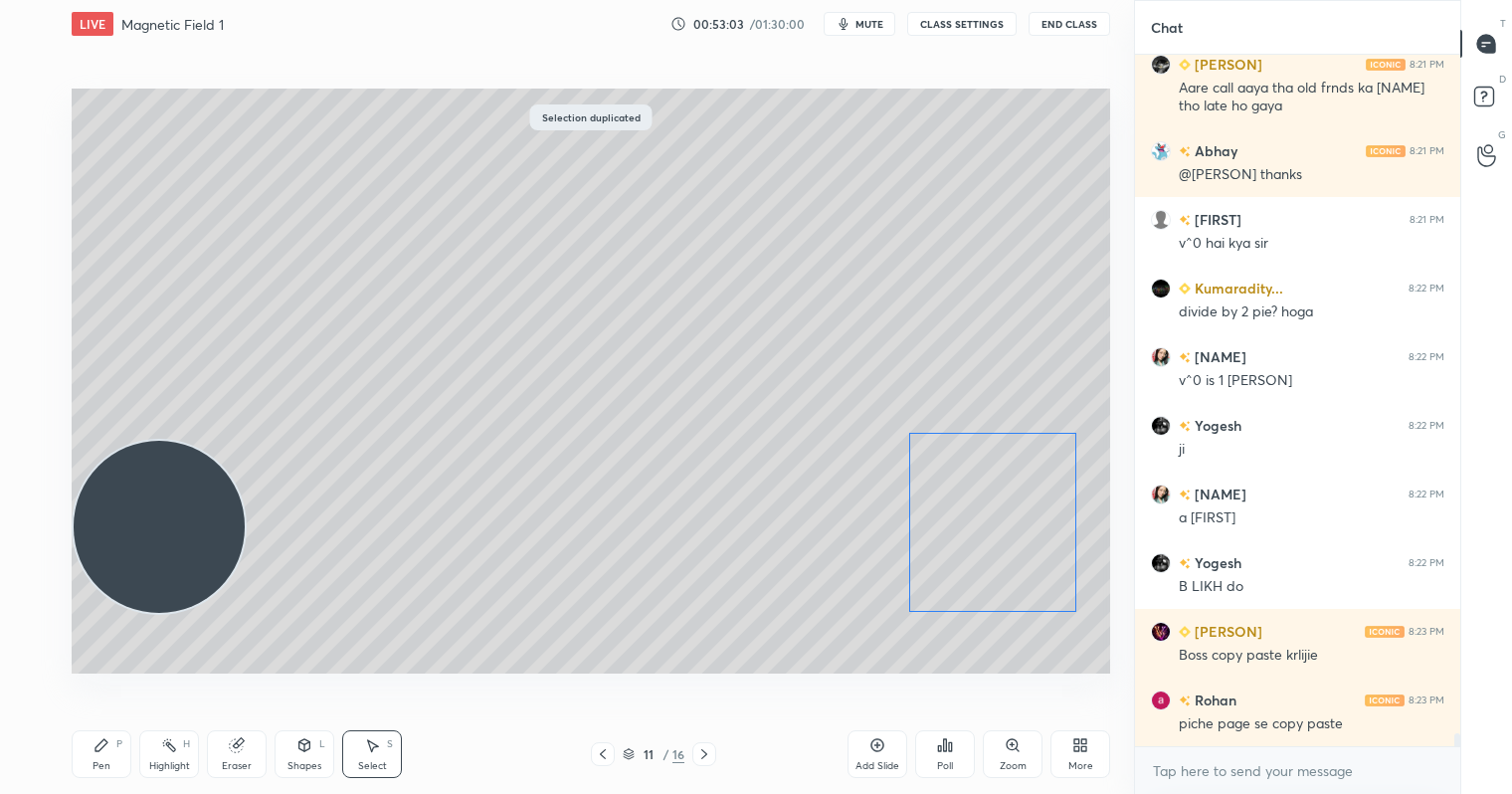drag, startPoint x: 936, startPoint y: 508, endPoint x: 1006, endPoint y: 502, distance: 70.256672 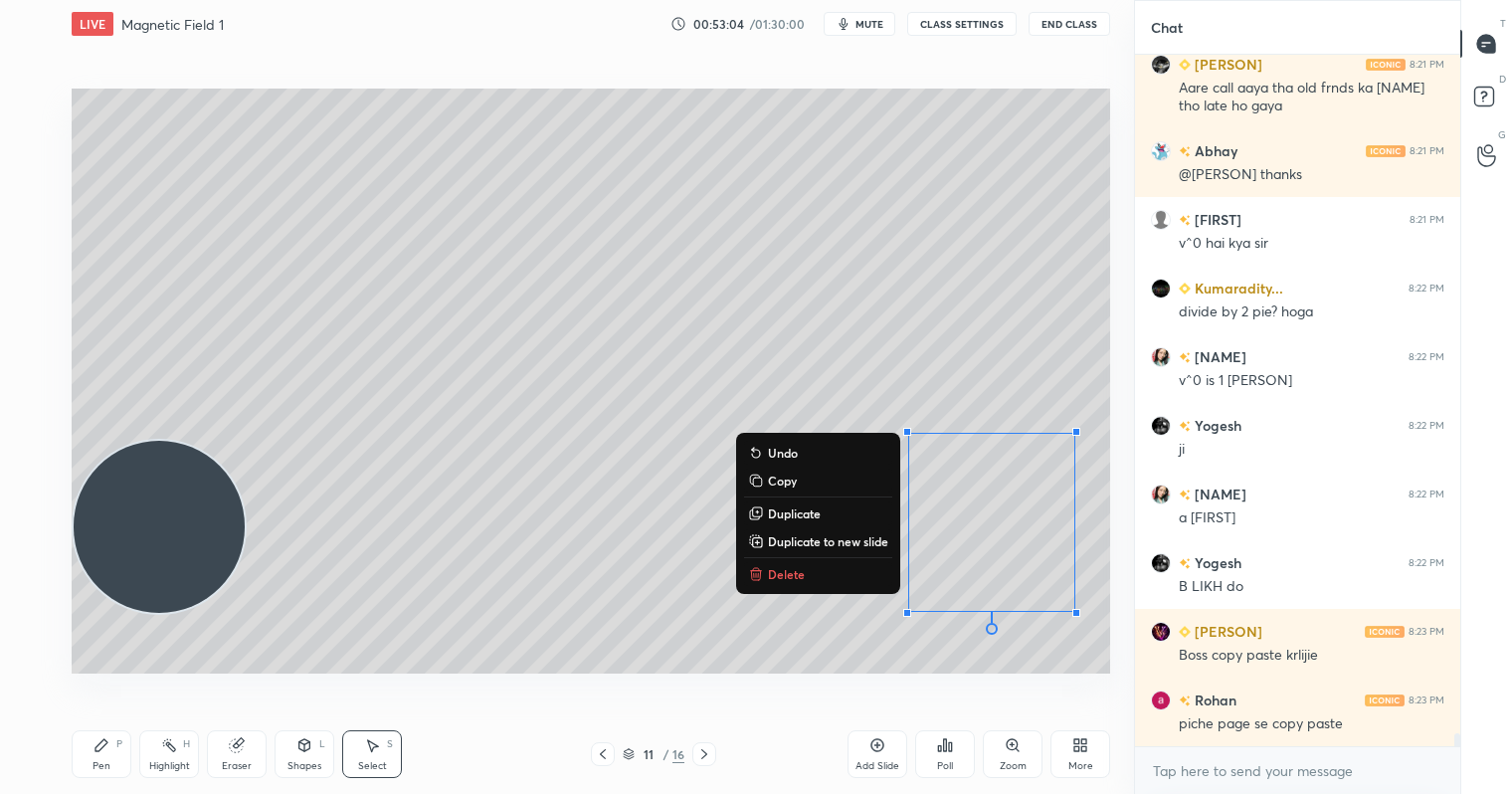 click on "0 ° Undo Copy Duplicate Duplicate to new slide Delete" at bounding box center [591, 380] 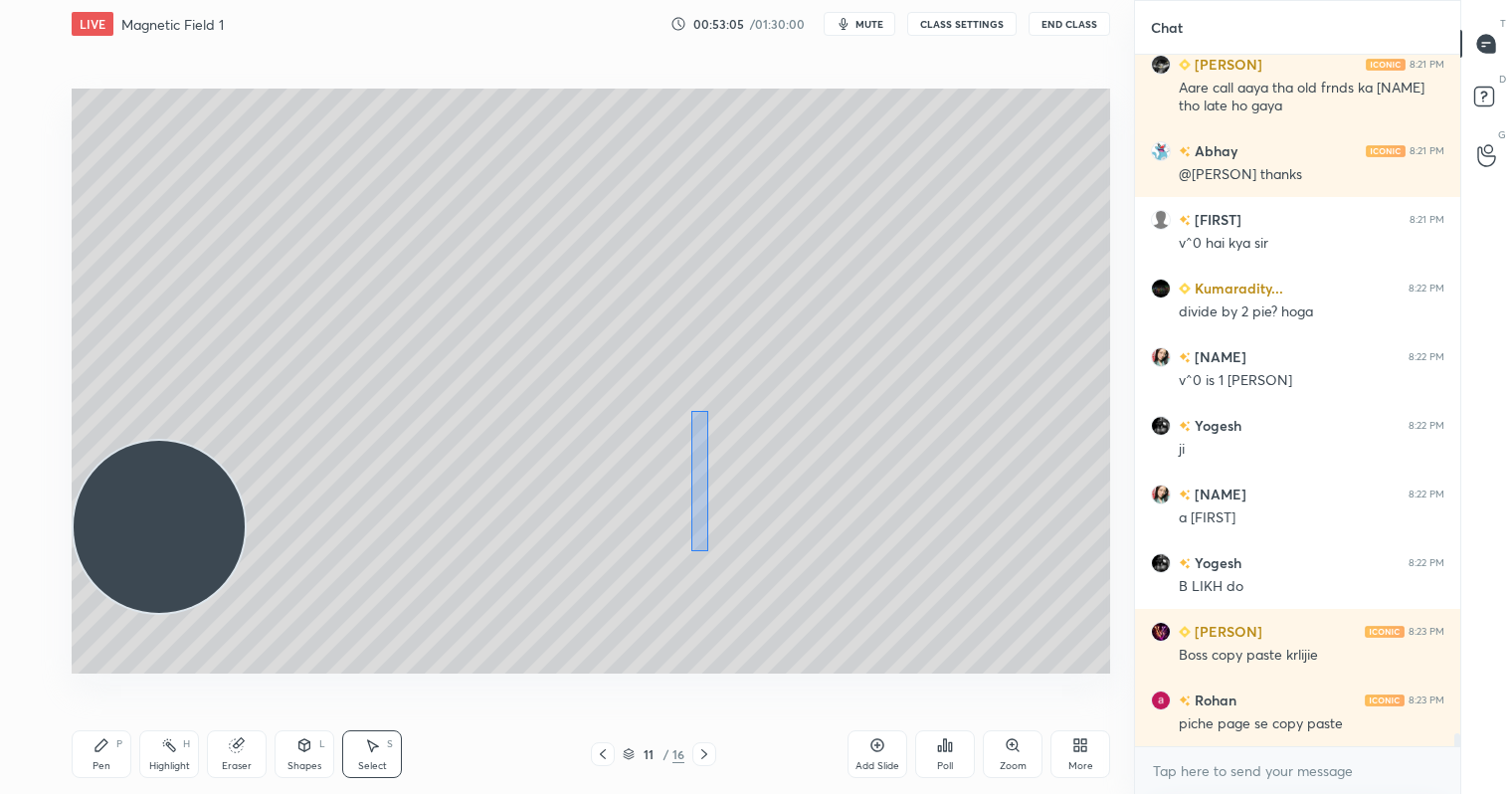 scroll, scrollTop: 37453, scrollLeft: 0, axis: vertical 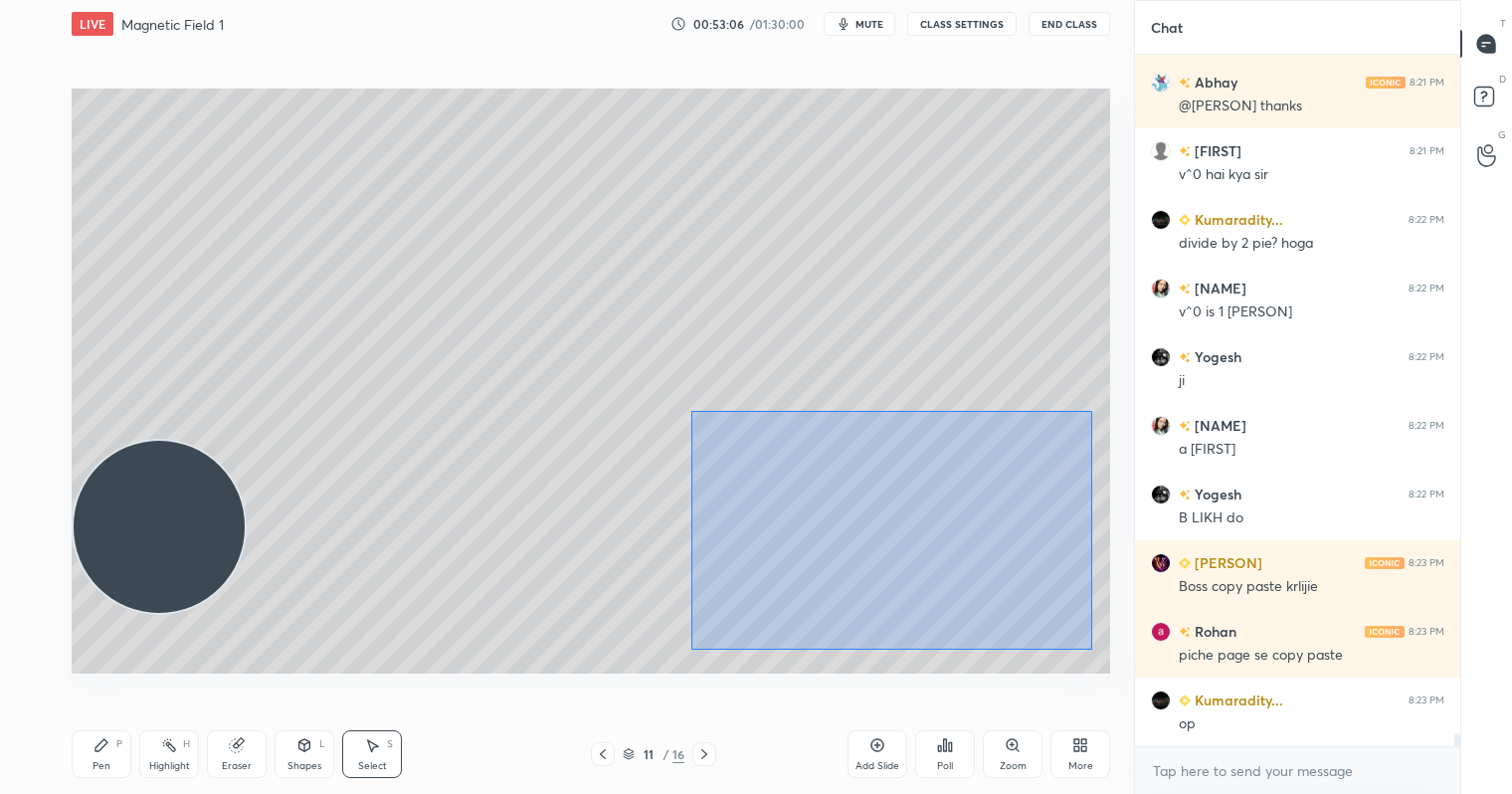 drag, startPoint x: 689, startPoint y: 517, endPoint x: 1033, endPoint y: 601, distance: 354.10733 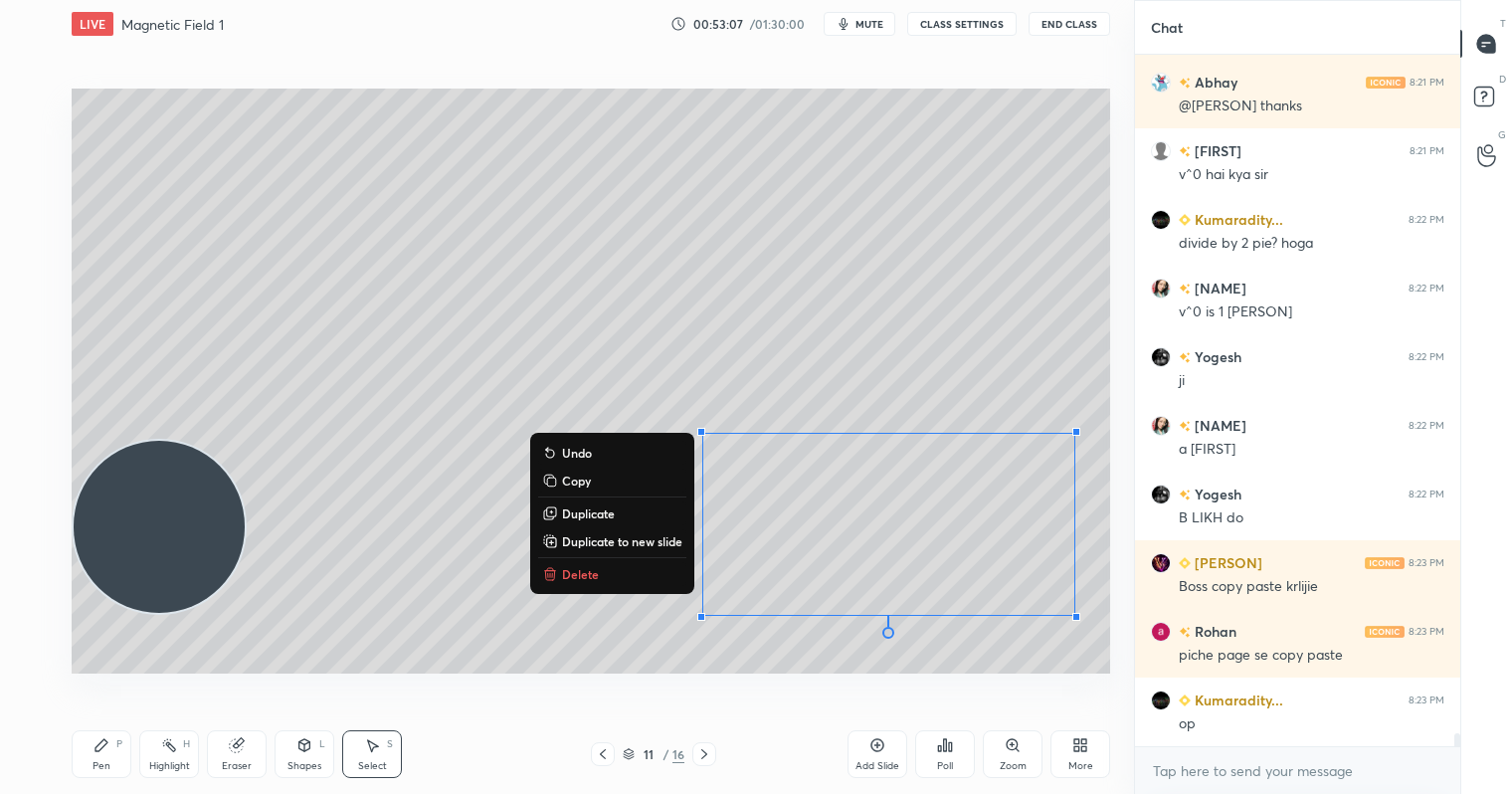 drag, startPoint x: 618, startPoint y: 515, endPoint x: 661, endPoint y: 503, distance: 44.64303 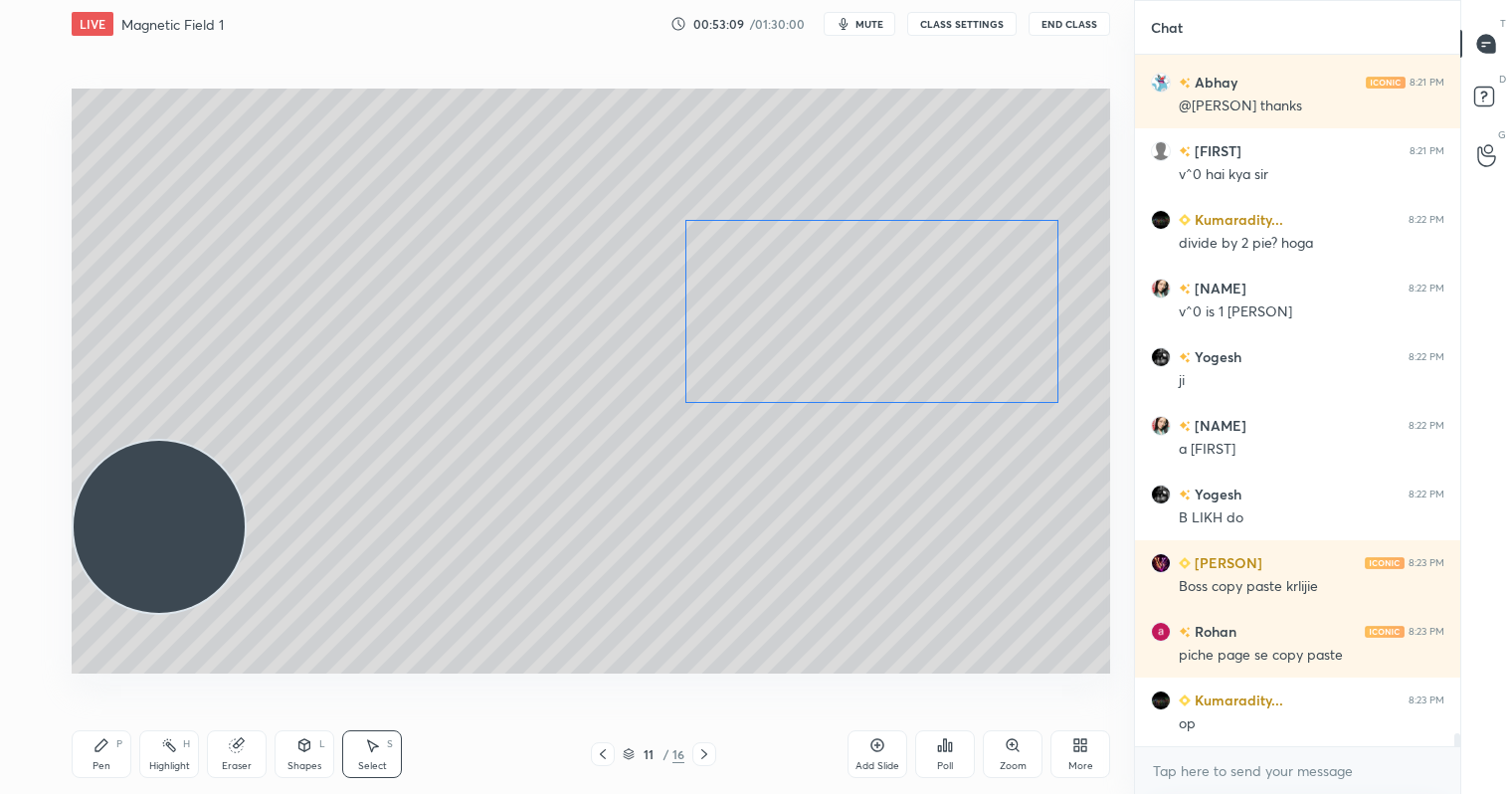 scroll, scrollTop: 37522, scrollLeft: 0, axis: vertical 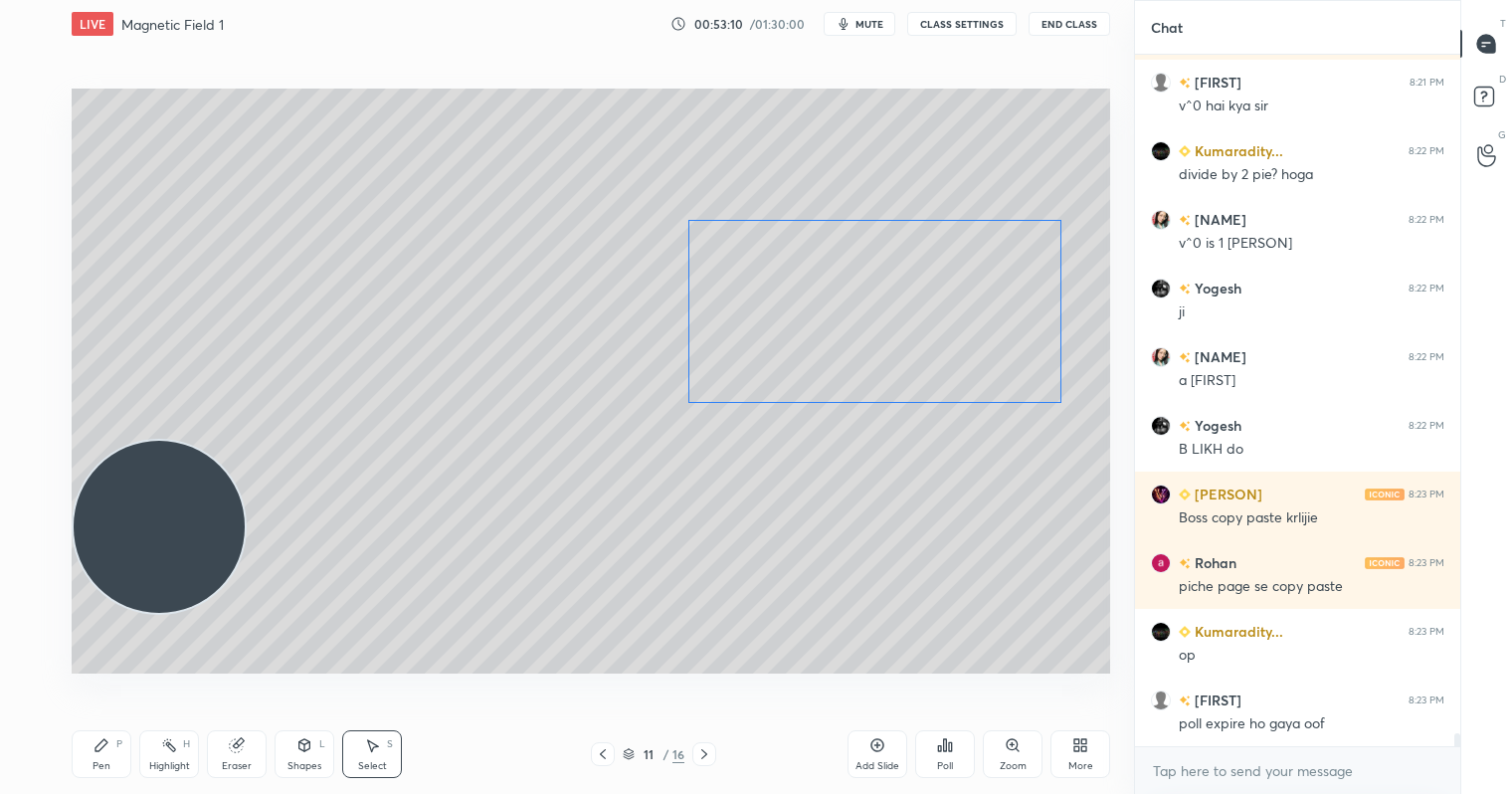 drag, startPoint x: 848, startPoint y: 524, endPoint x: 811, endPoint y: 312, distance: 215.20455 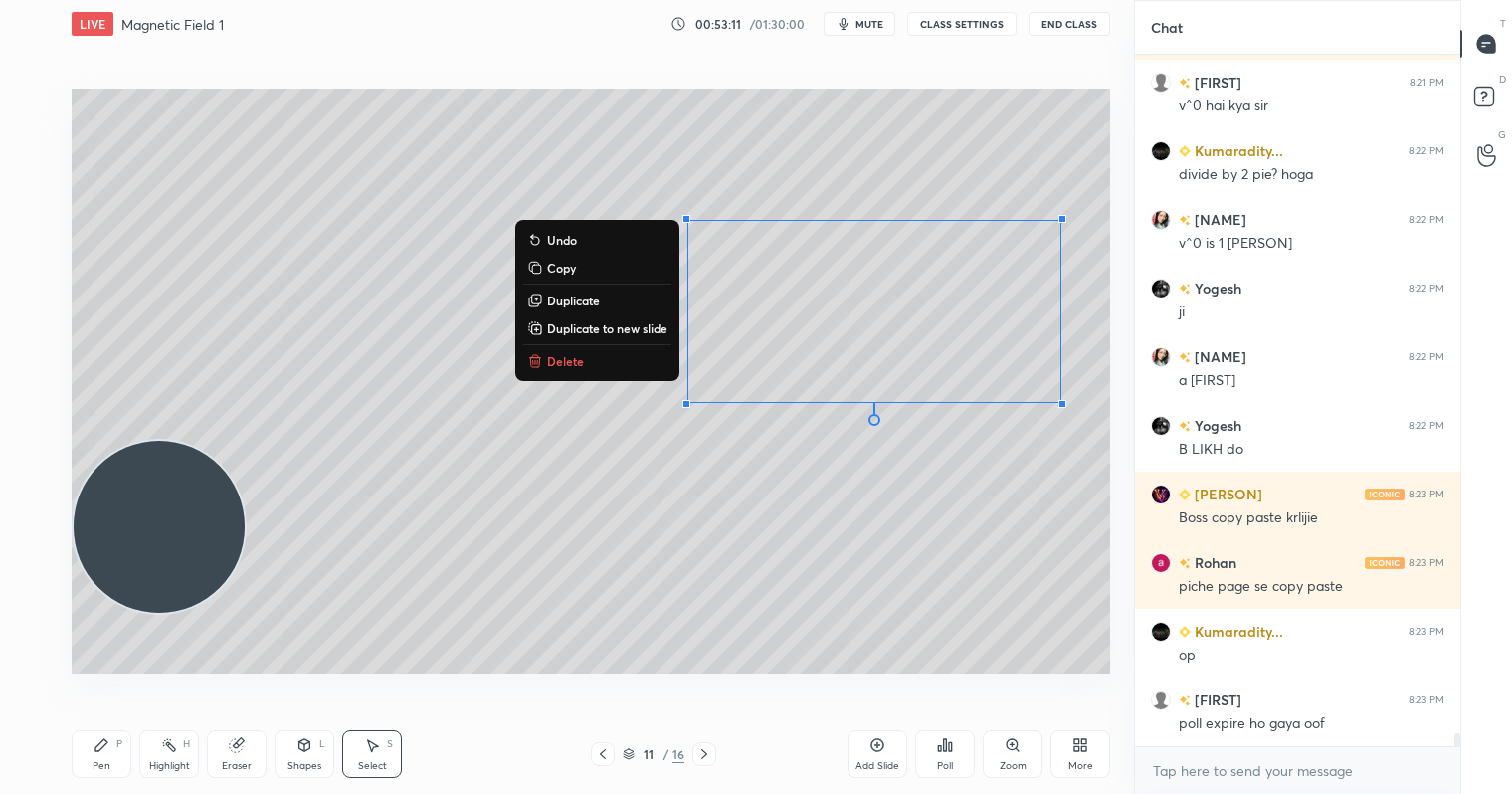 scroll, scrollTop: 37591, scrollLeft: 0, axis: vertical 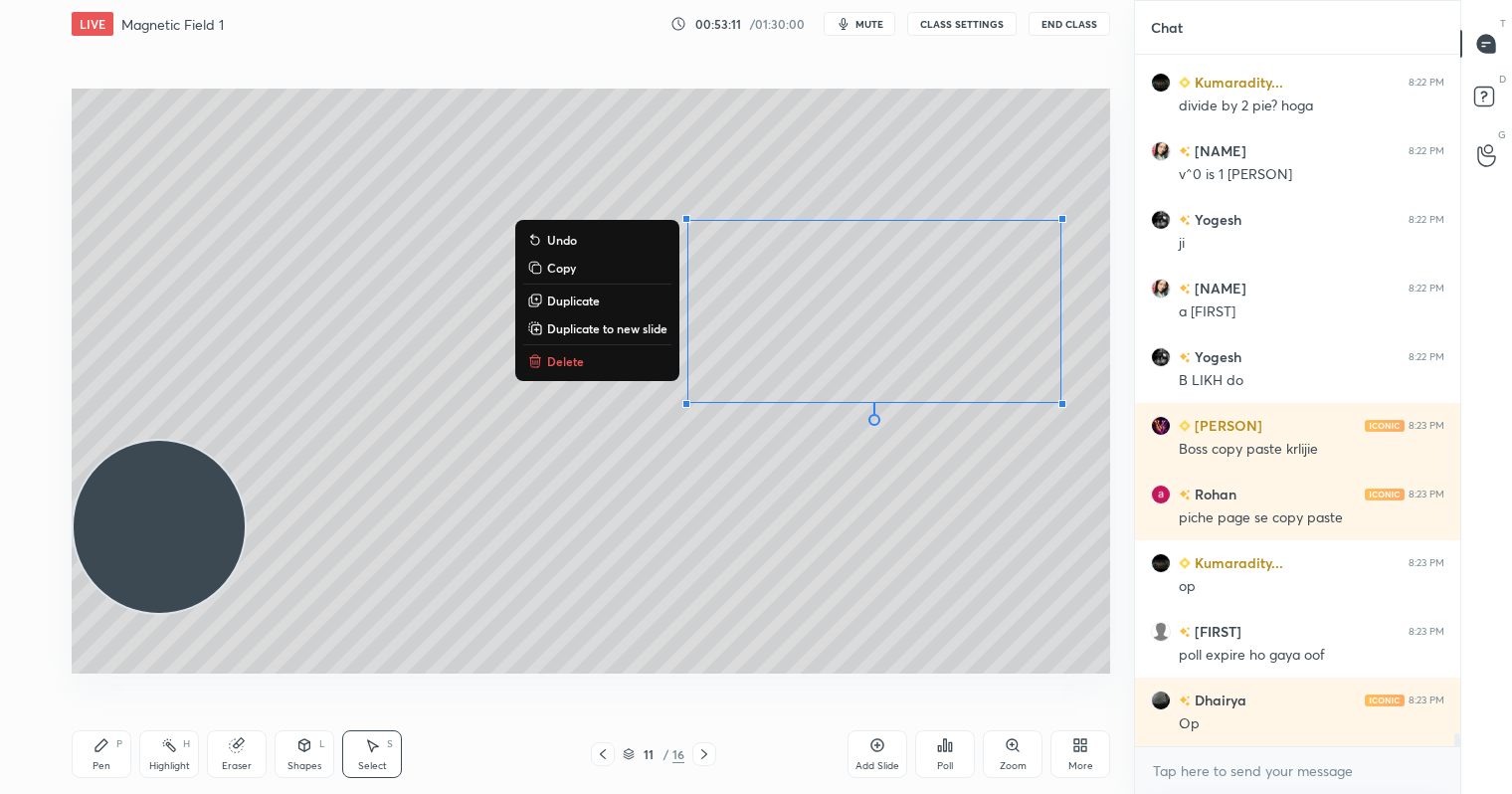 drag, startPoint x: 591, startPoint y: 296, endPoint x: 756, endPoint y: 288, distance: 165.19383 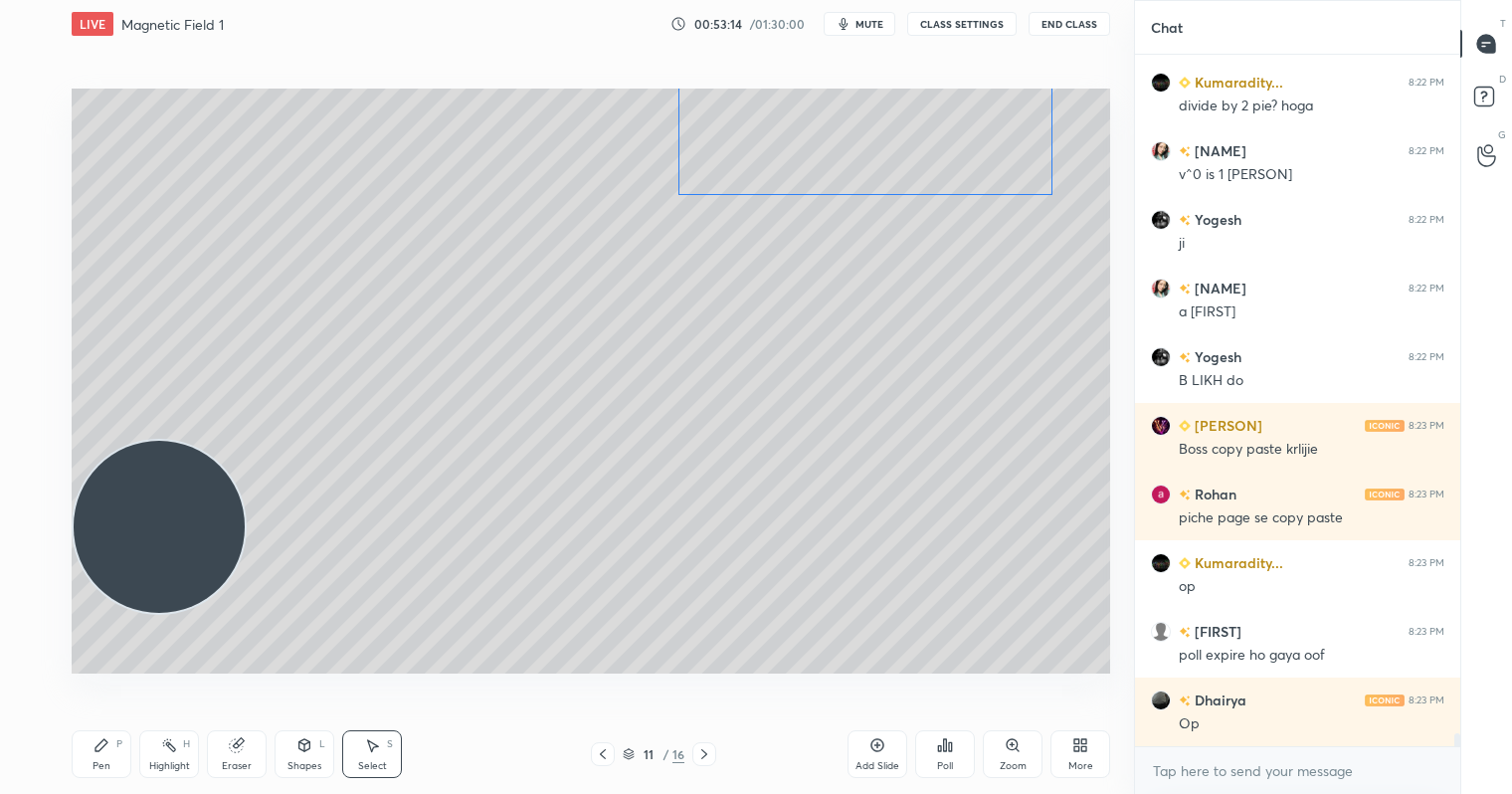 drag, startPoint x: 862, startPoint y: 347, endPoint x: 830, endPoint y: 116, distance: 233.20592 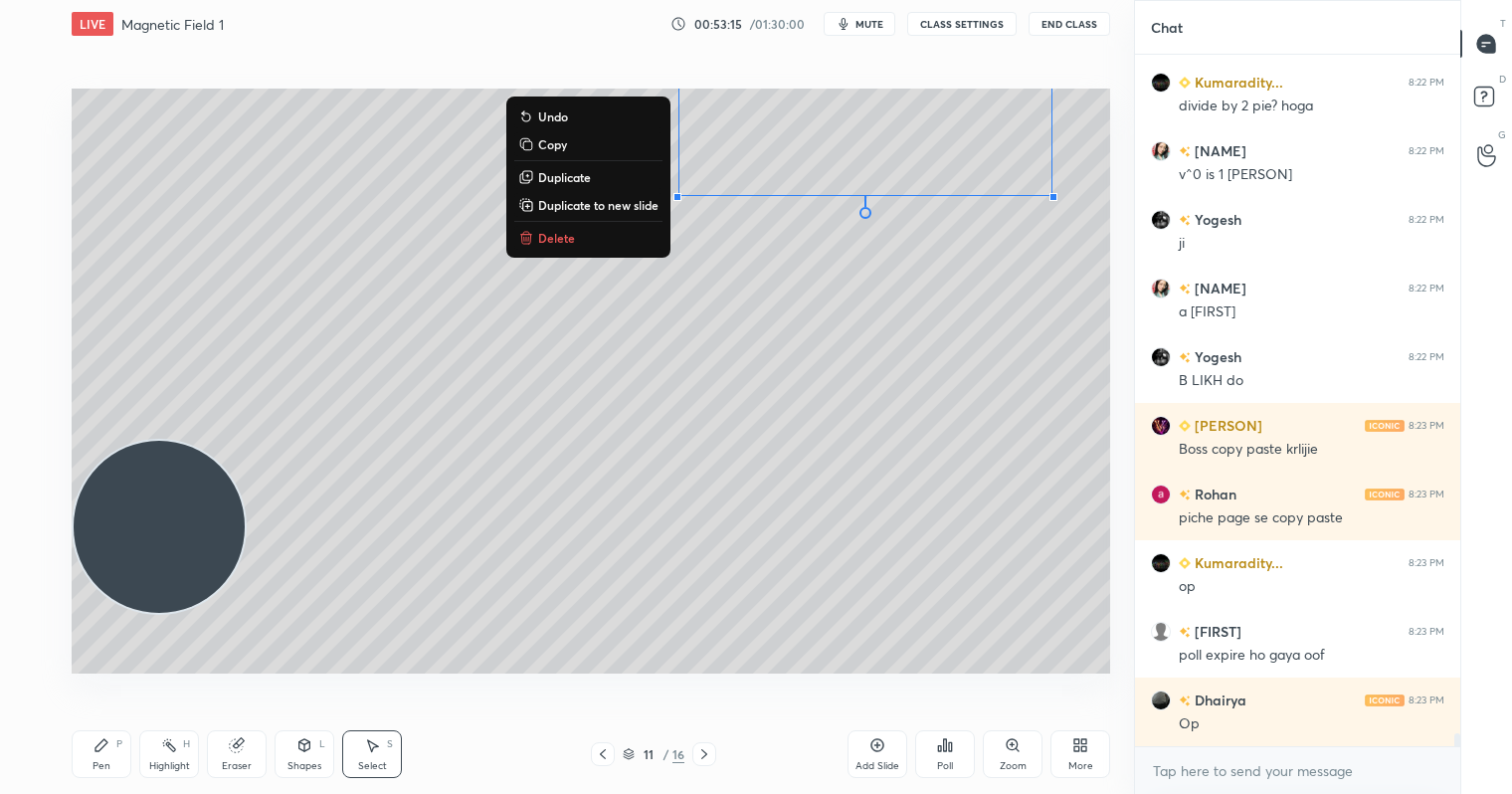 click on "0 ° Undo Copy Duplicate Duplicate to new slide Delete" at bounding box center (591, 380) 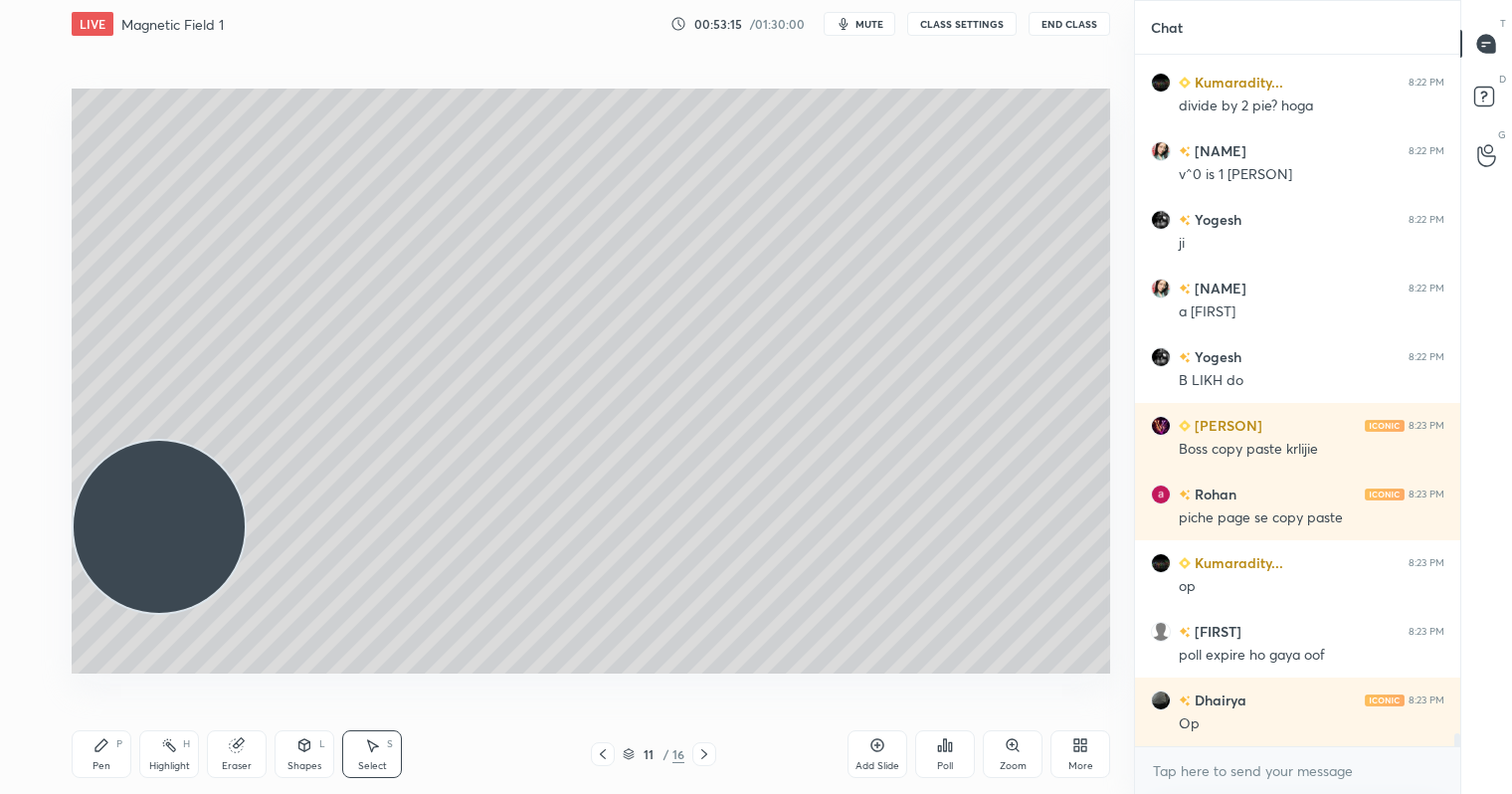 scroll, scrollTop: 37638, scrollLeft: 0, axis: vertical 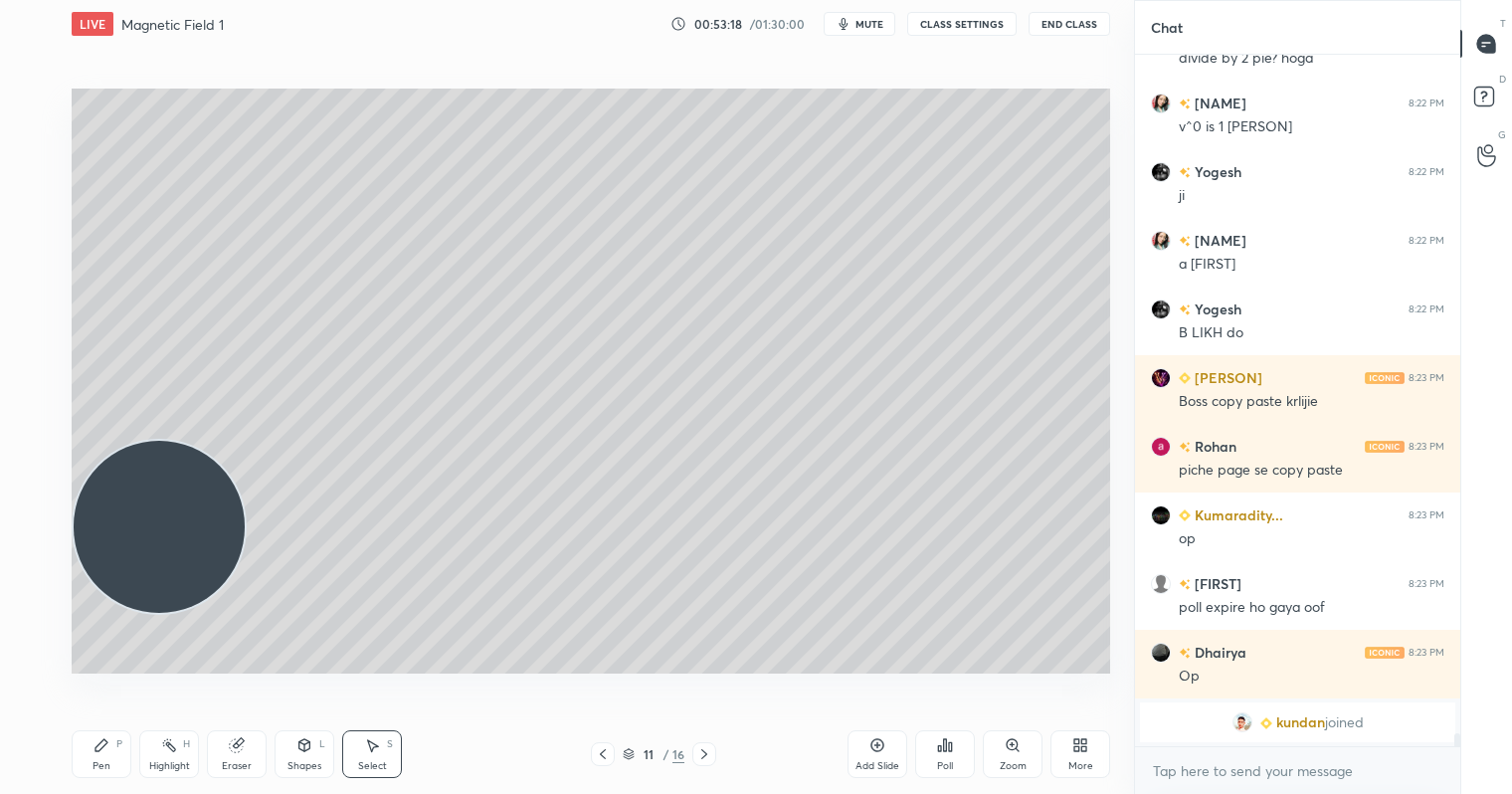 click on "Shapes L" at bounding box center (304, 754) 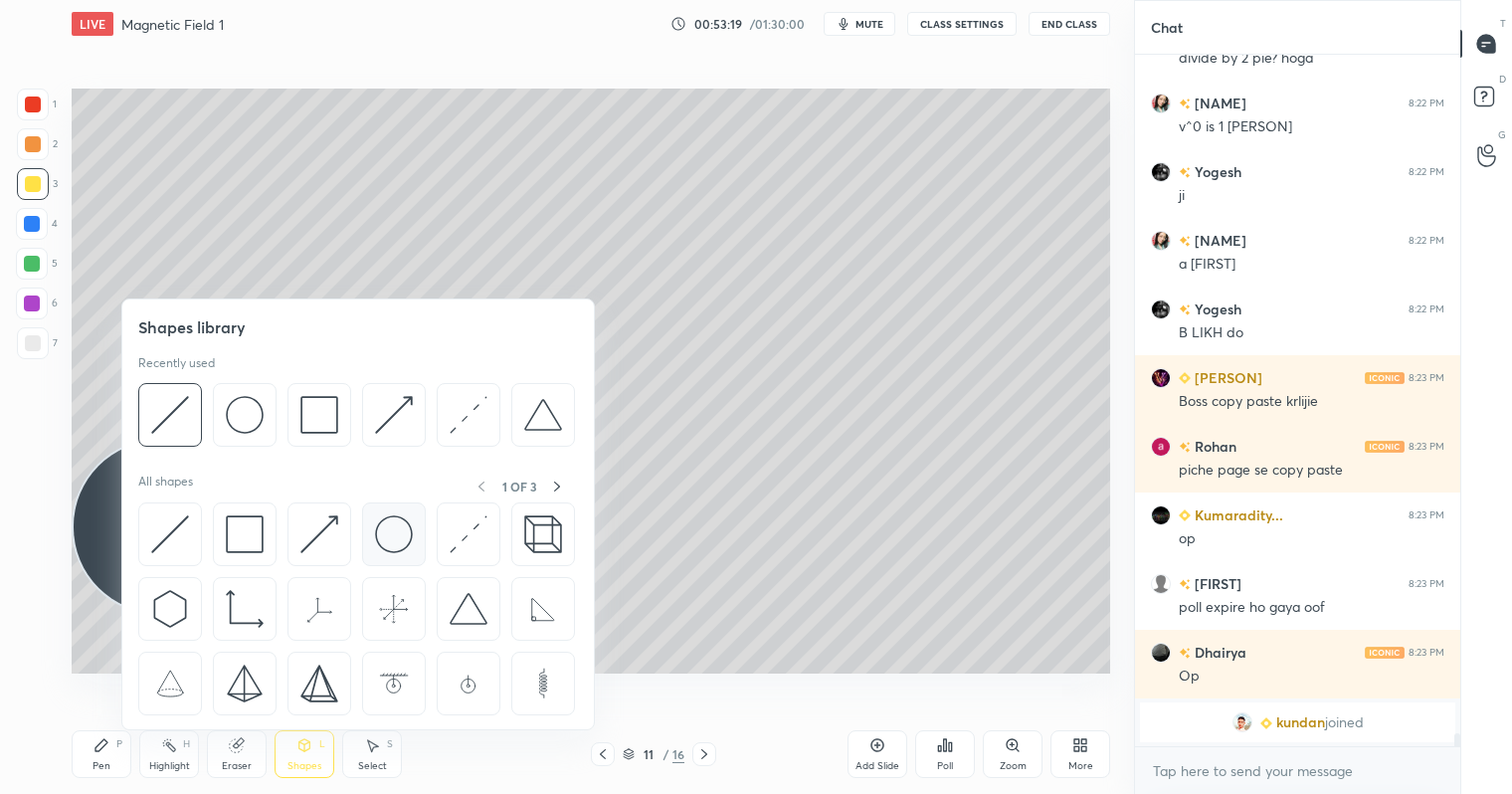 click at bounding box center (394, 534) 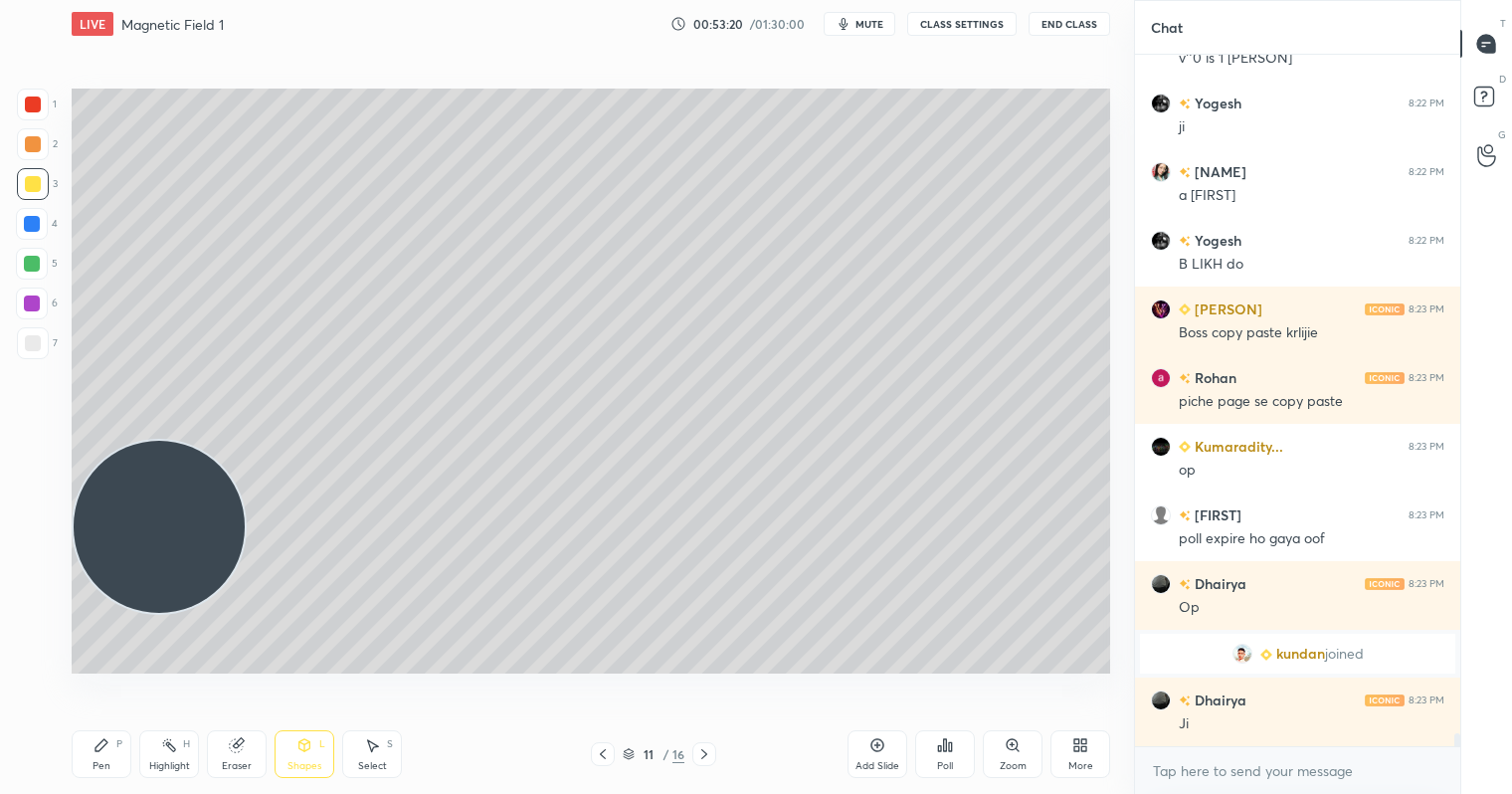 scroll, scrollTop: 36822, scrollLeft: 0, axis: vertical 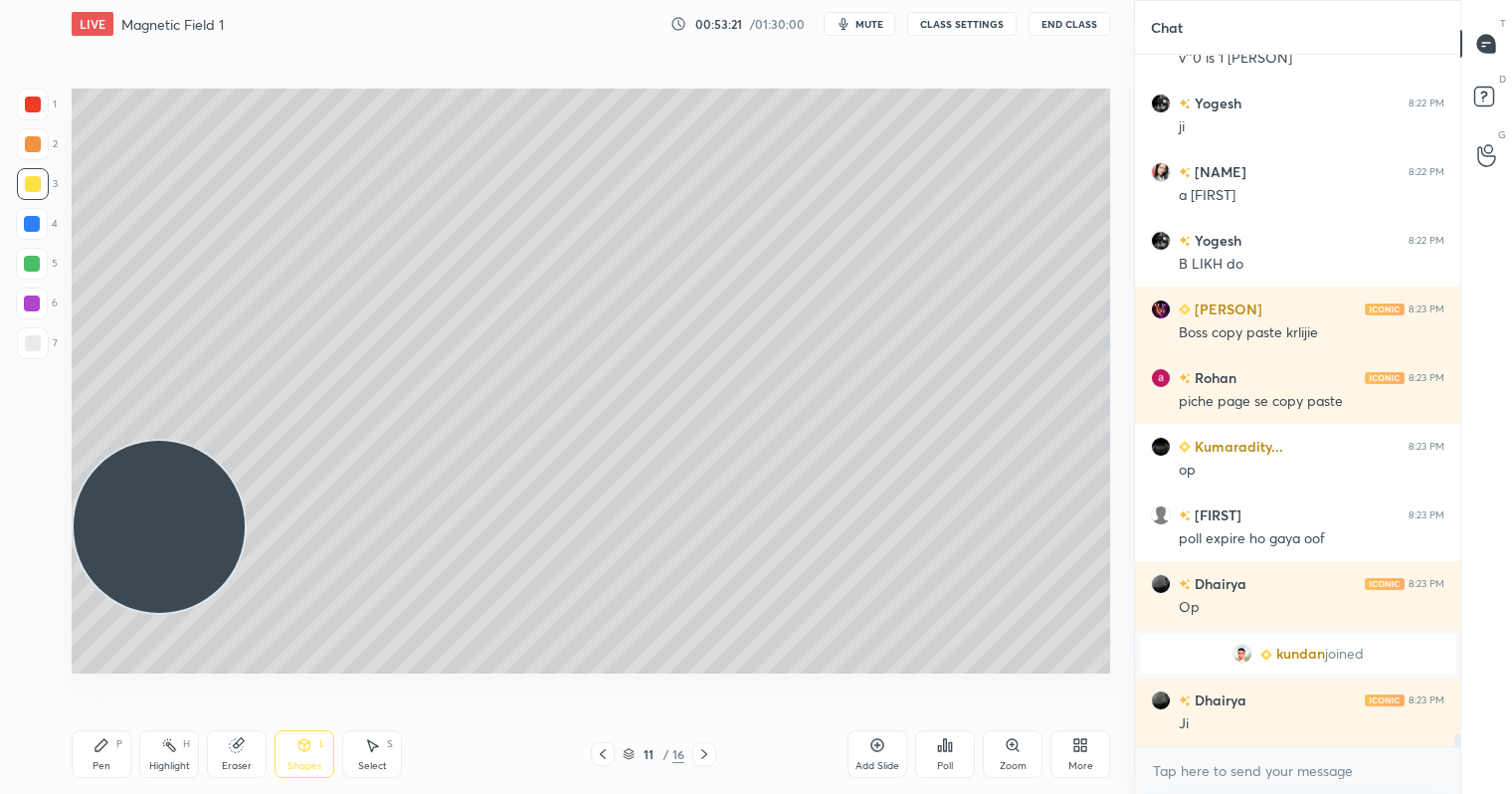 click at bounding box center [33, 104] 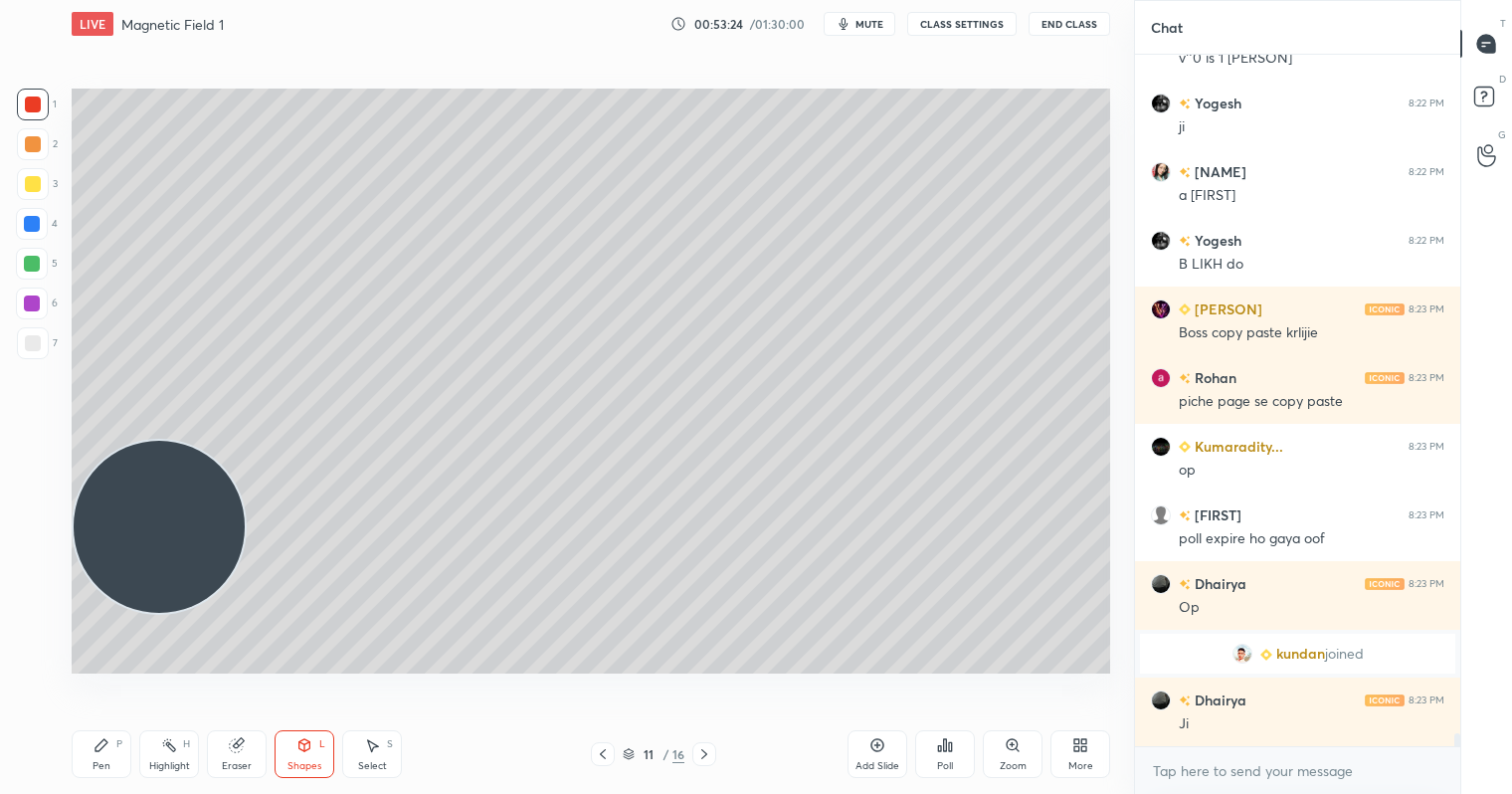 click 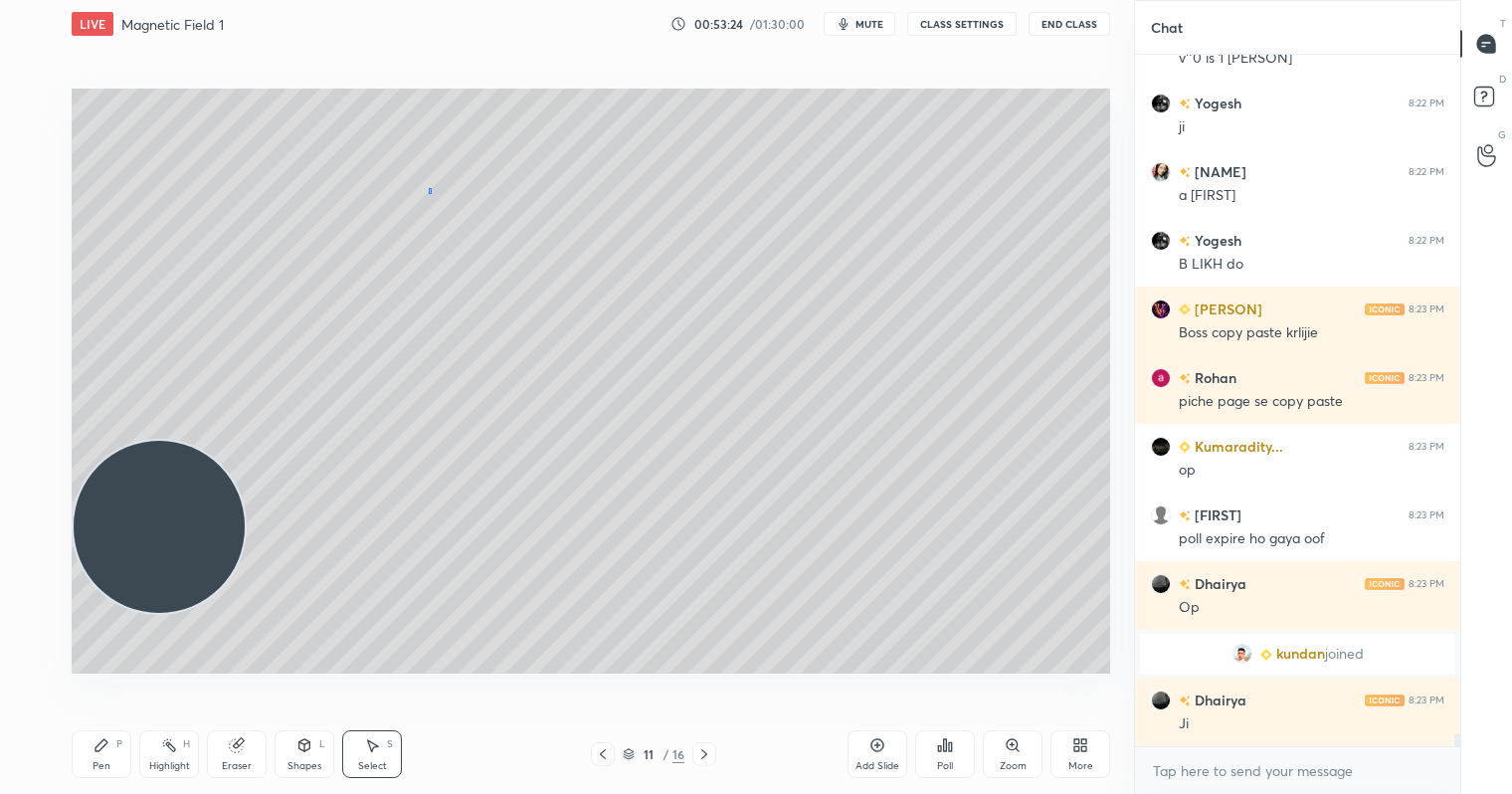 drag, startPoint x: 429, startPoint y: 188, endPoint x: 562, endPoint y: 332, distance: 196.02296 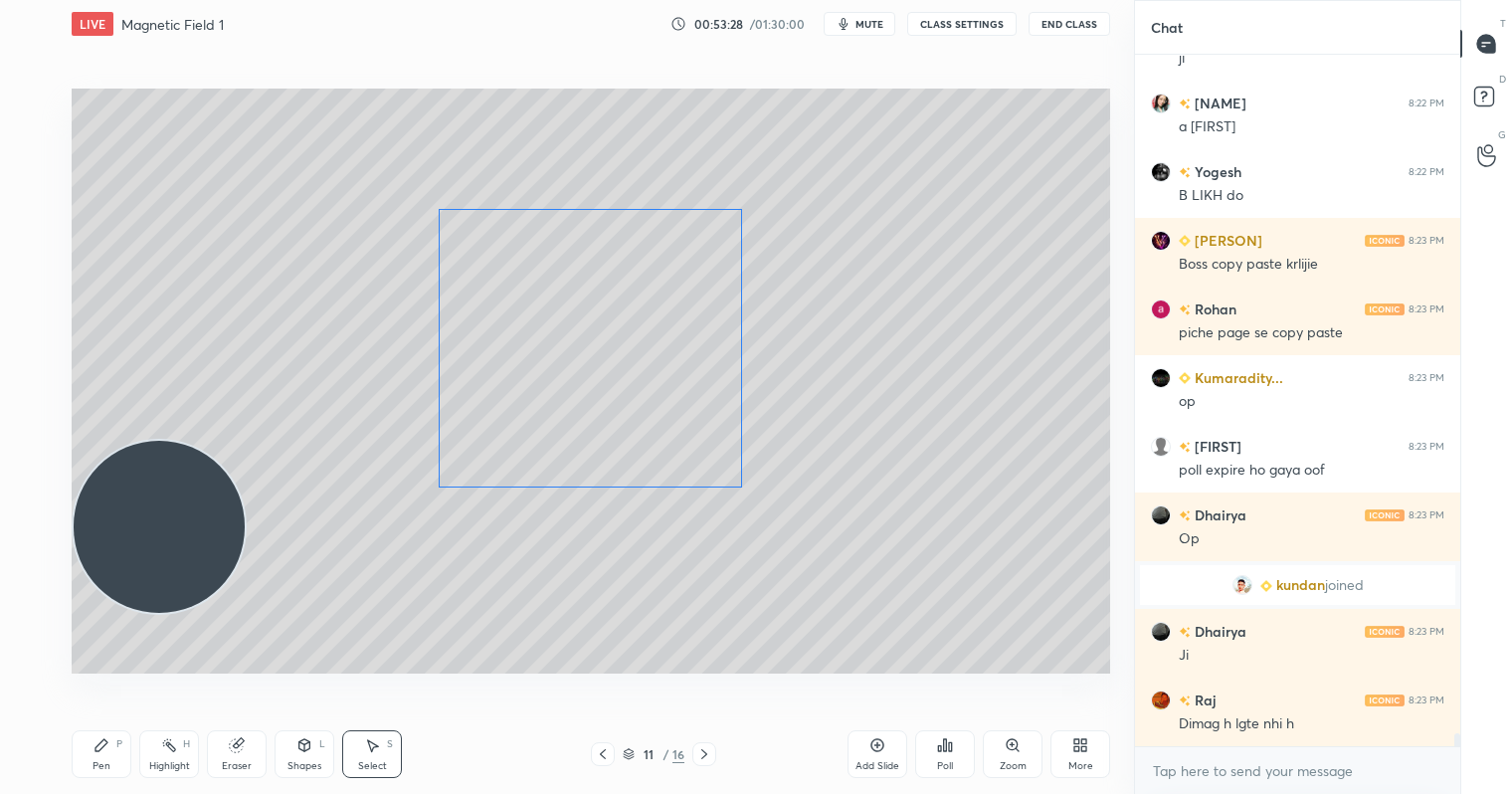 drag, startPoint x: 552, startPoint y: 319, endPoint x: 511, endPoint y: 324, distance: 41.303753 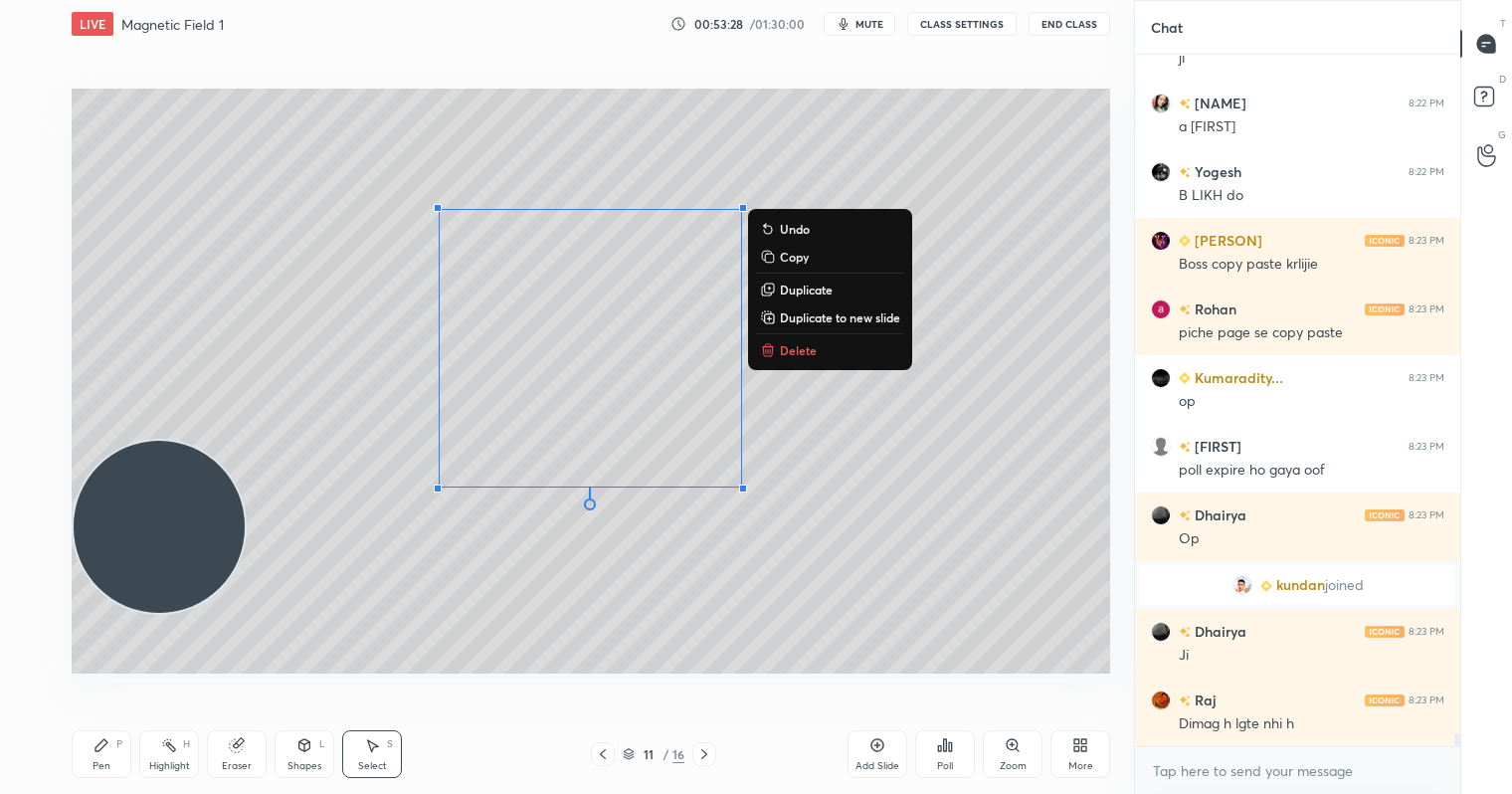 click on "0 ° Undo Copy Duplicate Duplicate to new slide Delete" at bounding box center [591, 380] 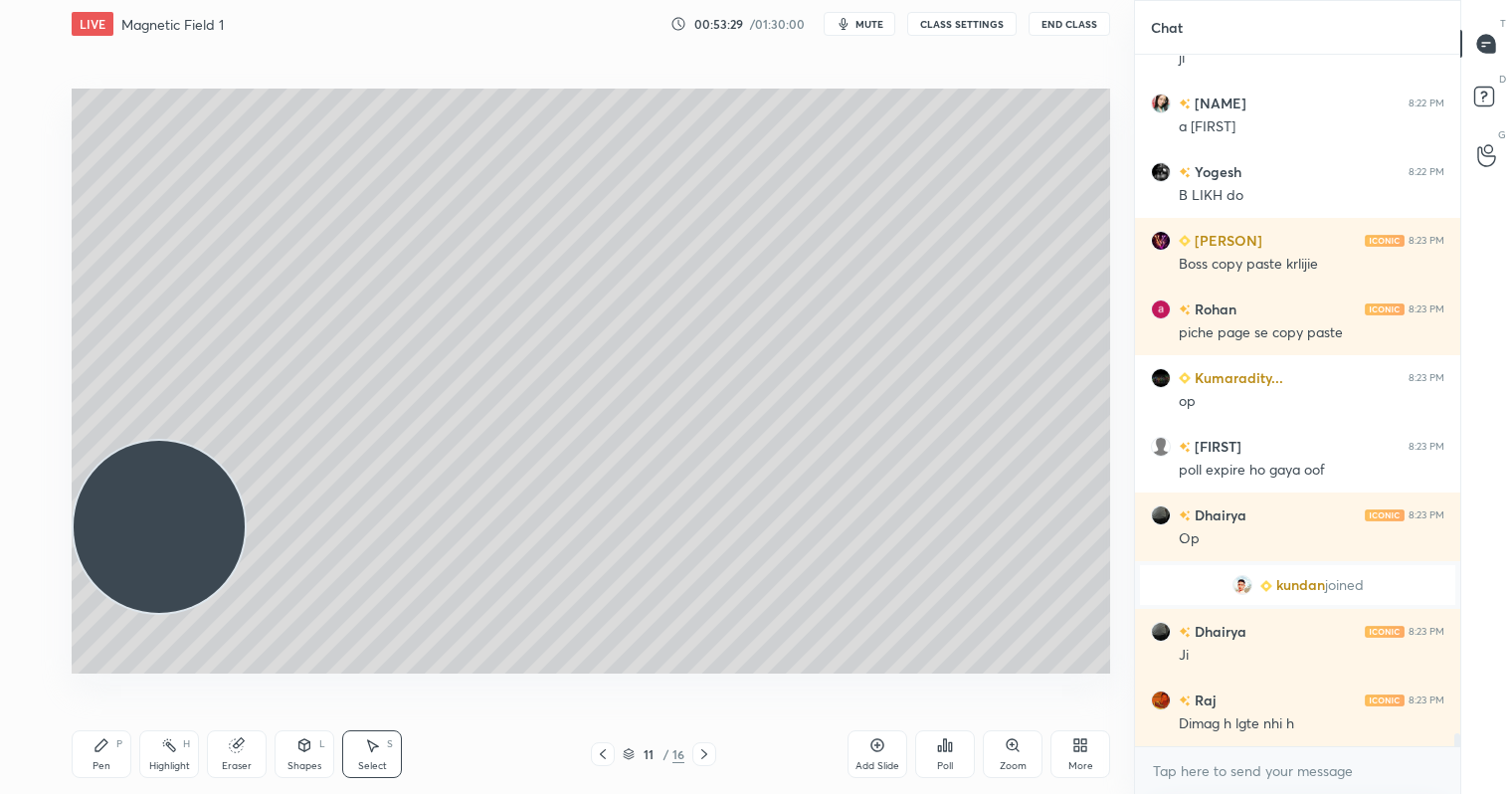 click 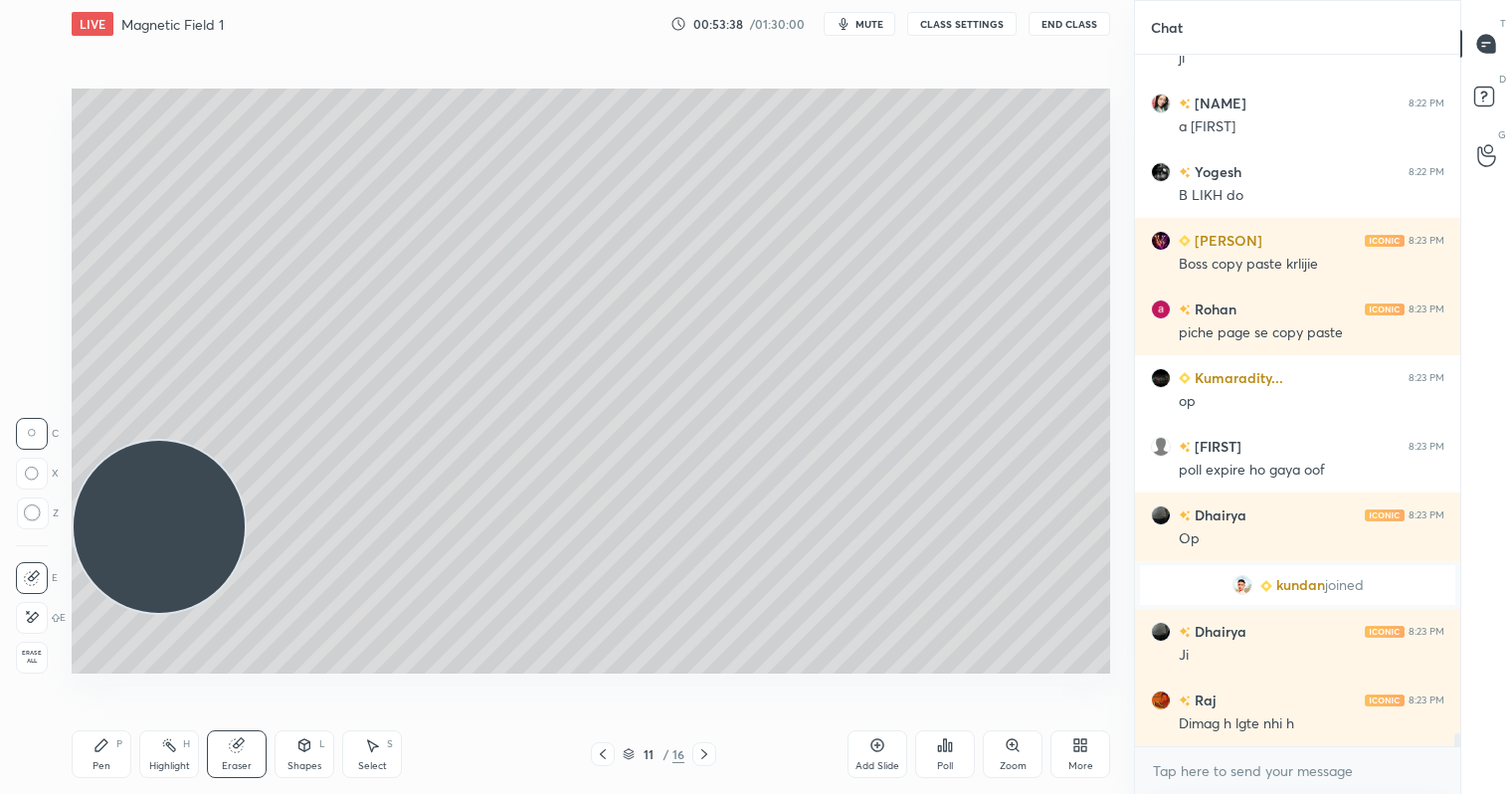 click 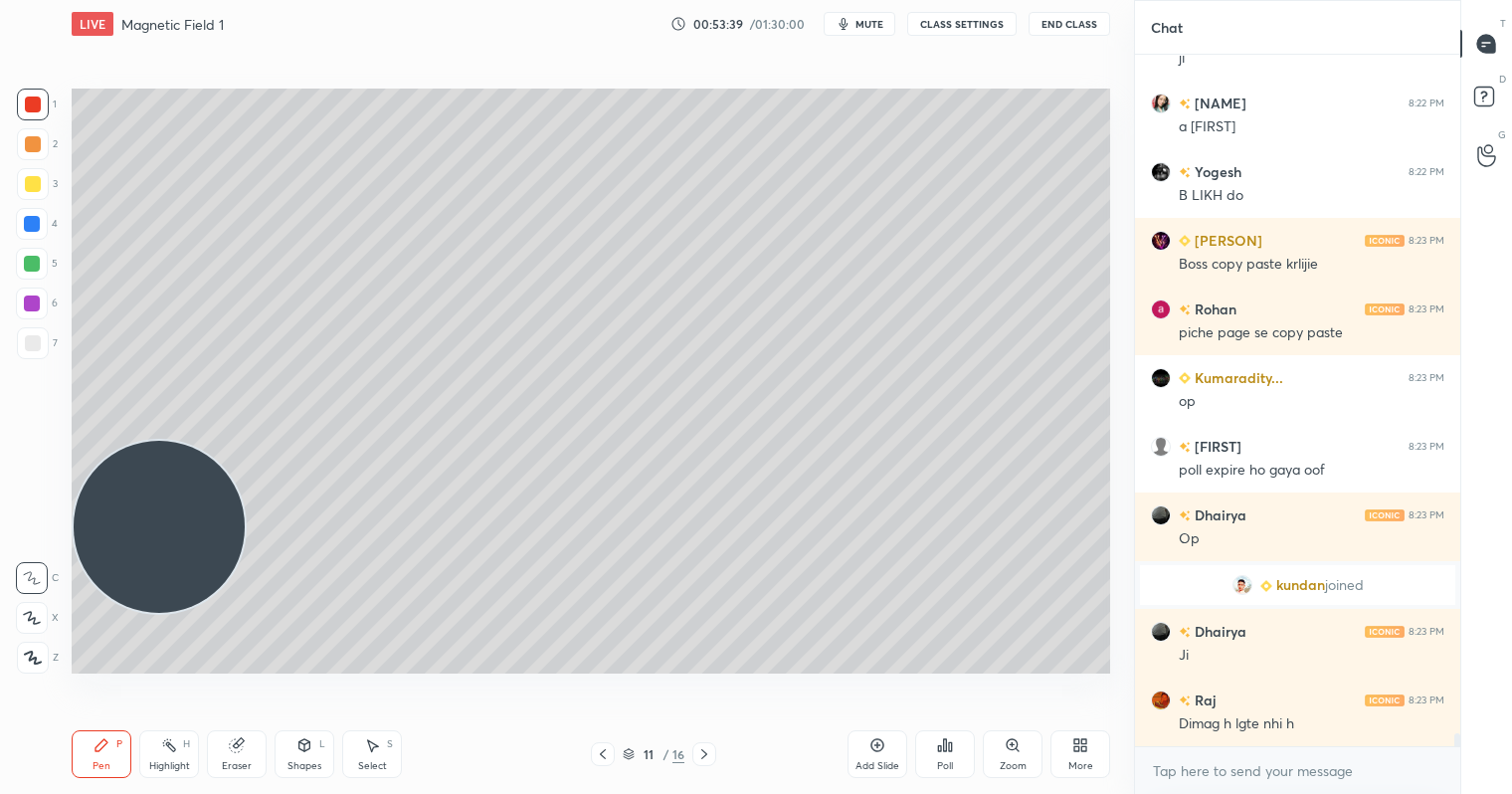 click at bounding box center [33, 184] 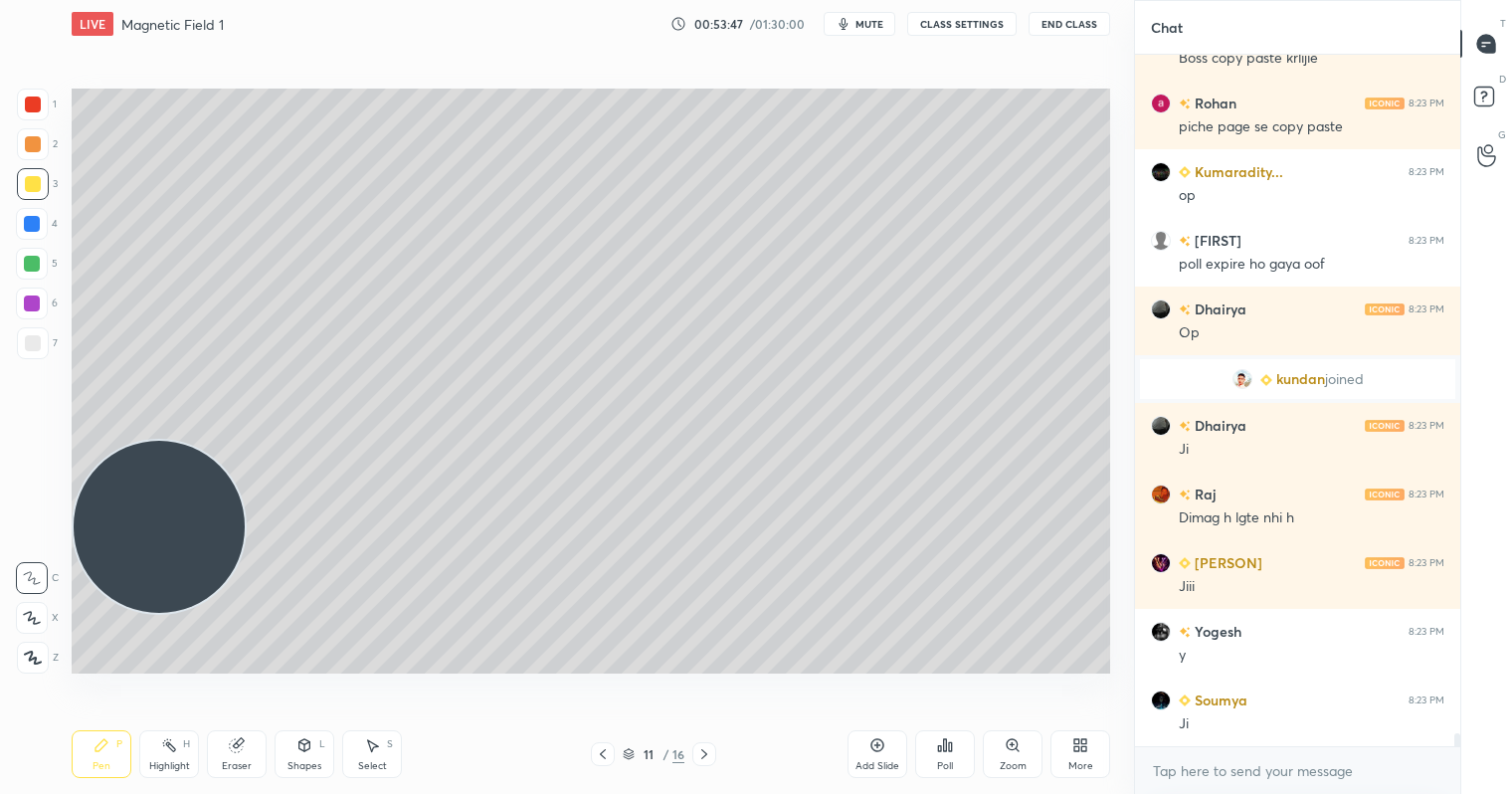 scroll, scrollTop: 37166, scrollLeft: 0, axis: vertical 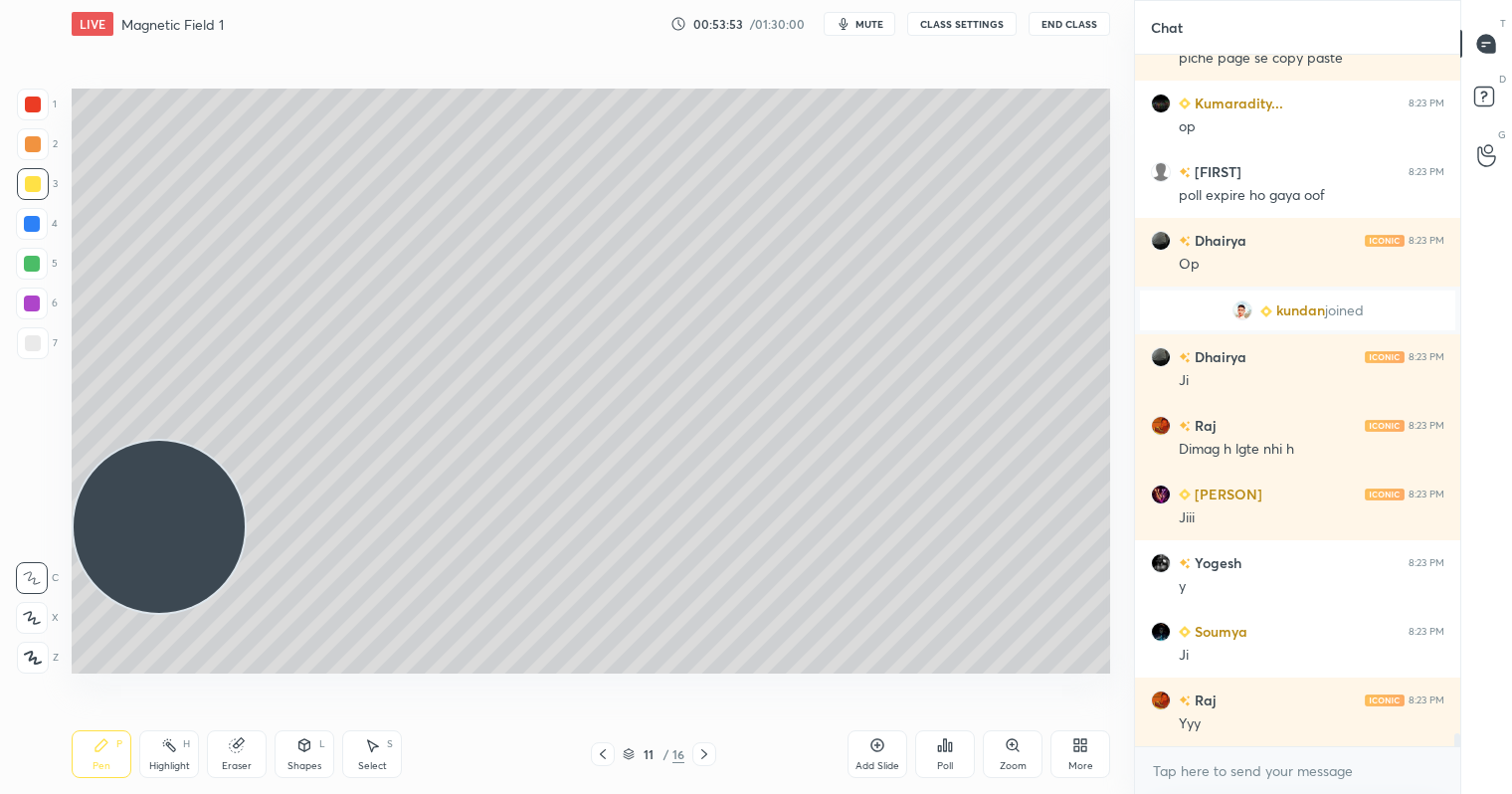 click at bounding box center [32, 303] 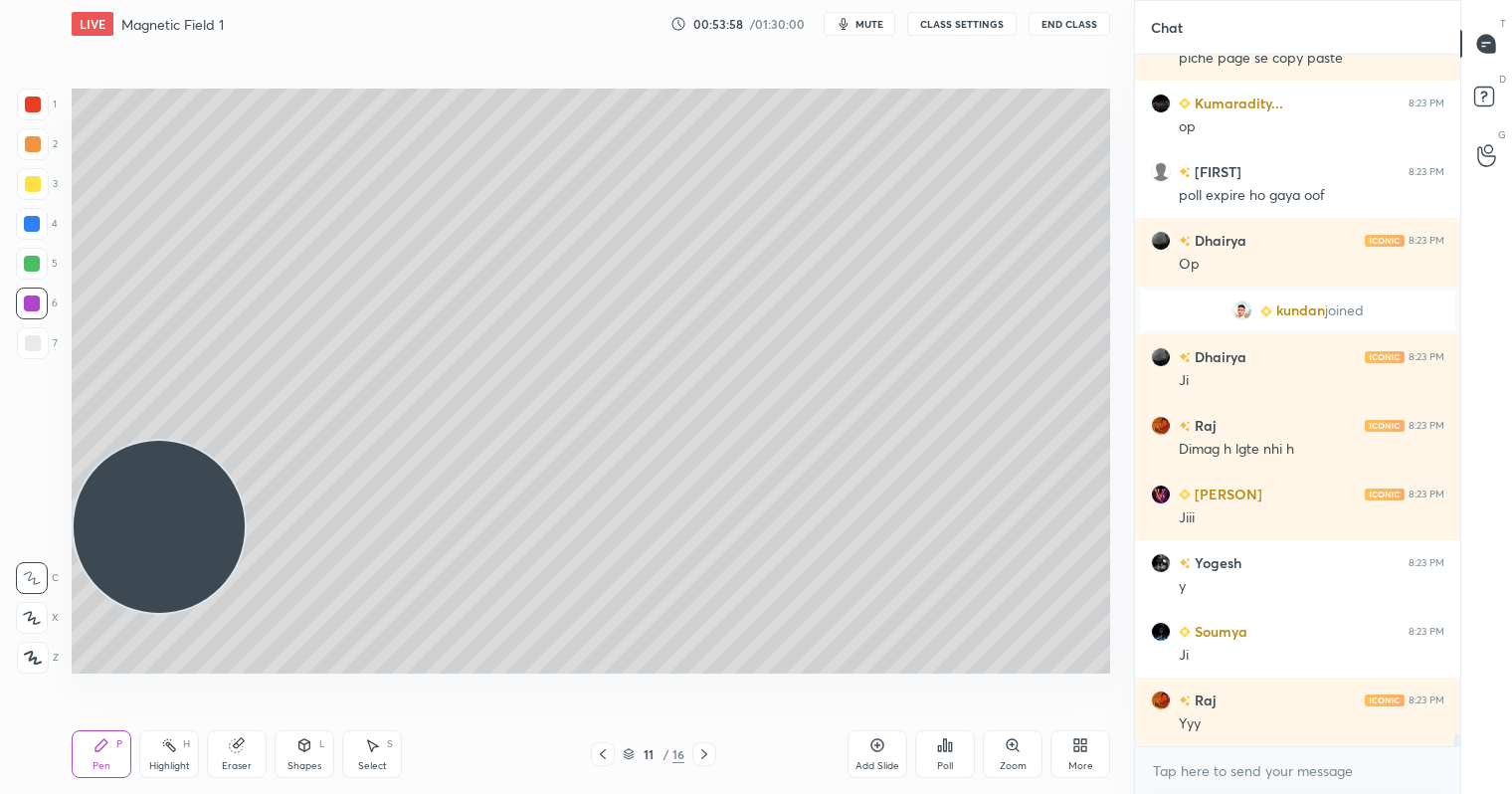 scroll, scrollTop: 37234, scrollLeft: 0, axis: vertical 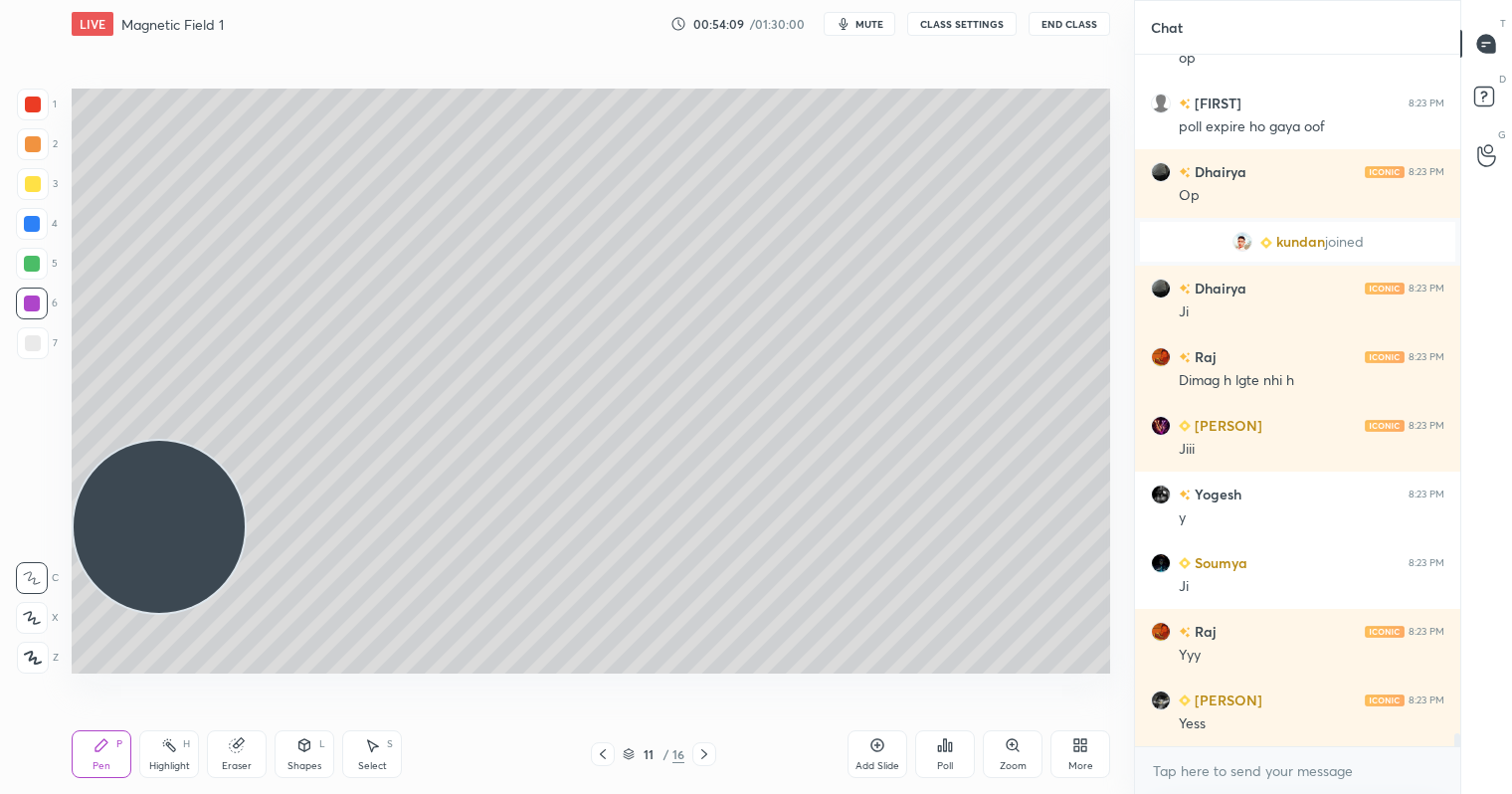 click at bounding box center [32, 264] 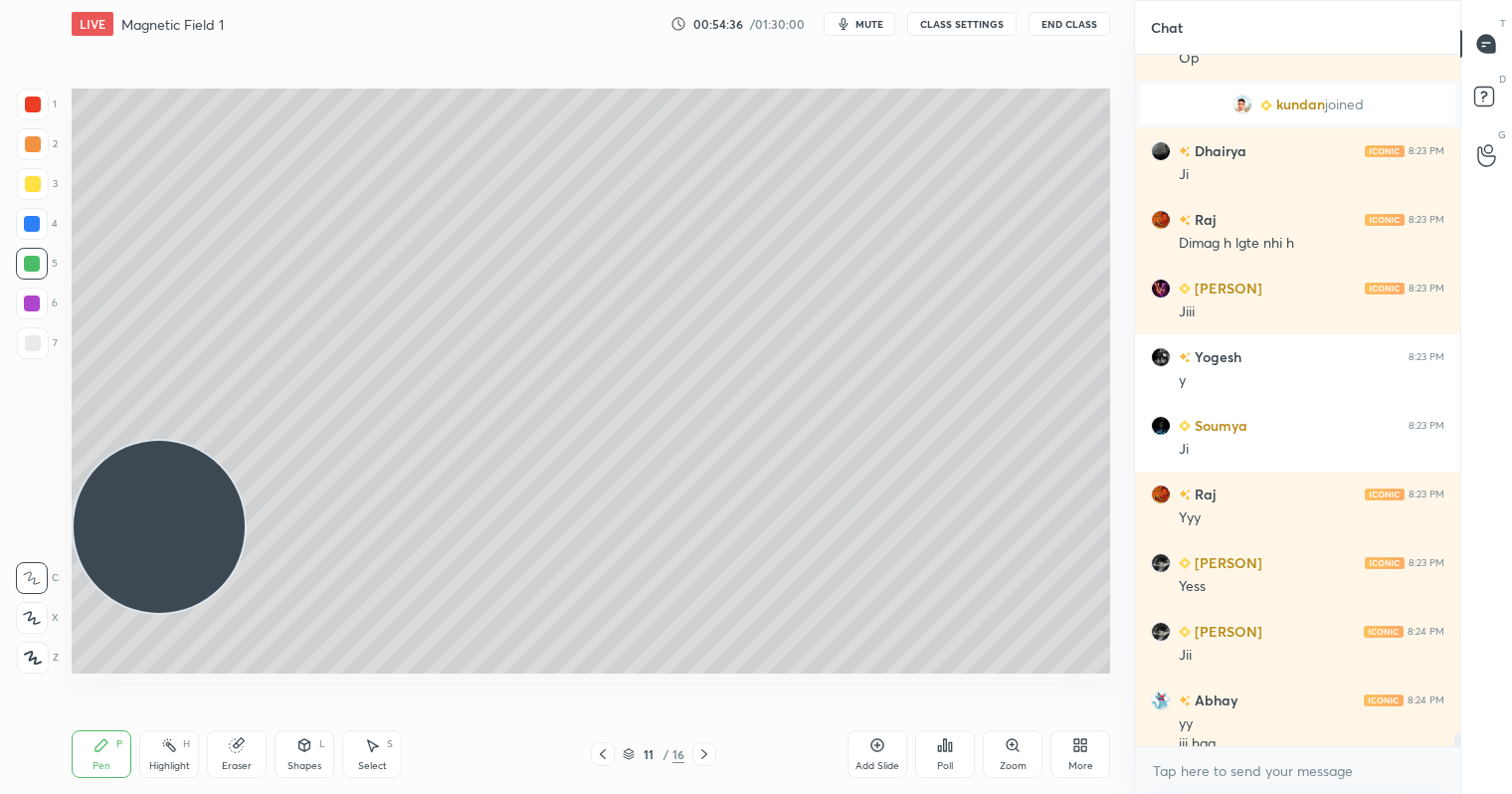 scroll, scrollTop: 37392, scrollLeft: 0, axis: vertical 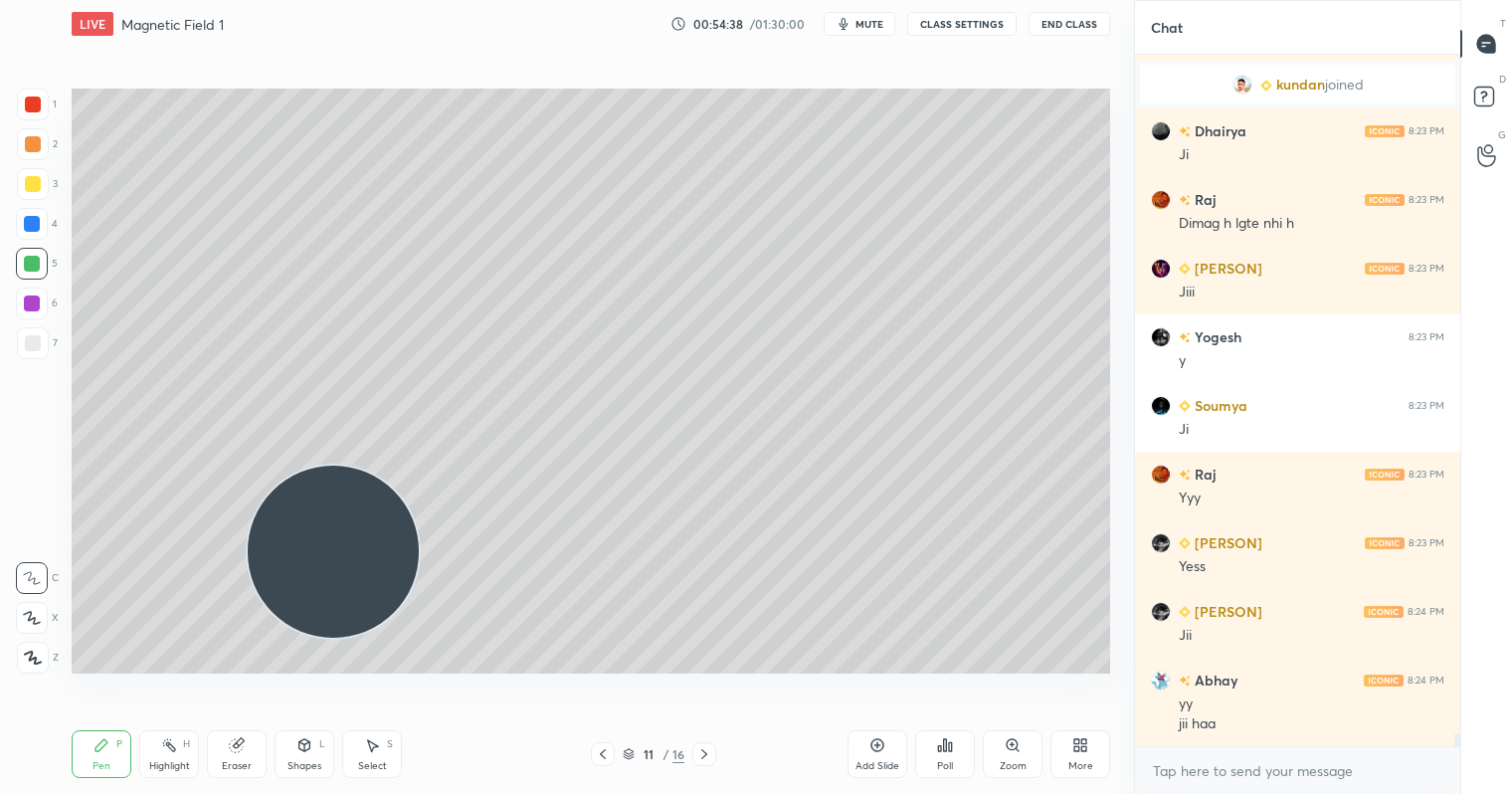 drag, startPoint x: 165, startPoint y: 519, endPoint x: 955, endPoint y: 602, distance: 794.34816 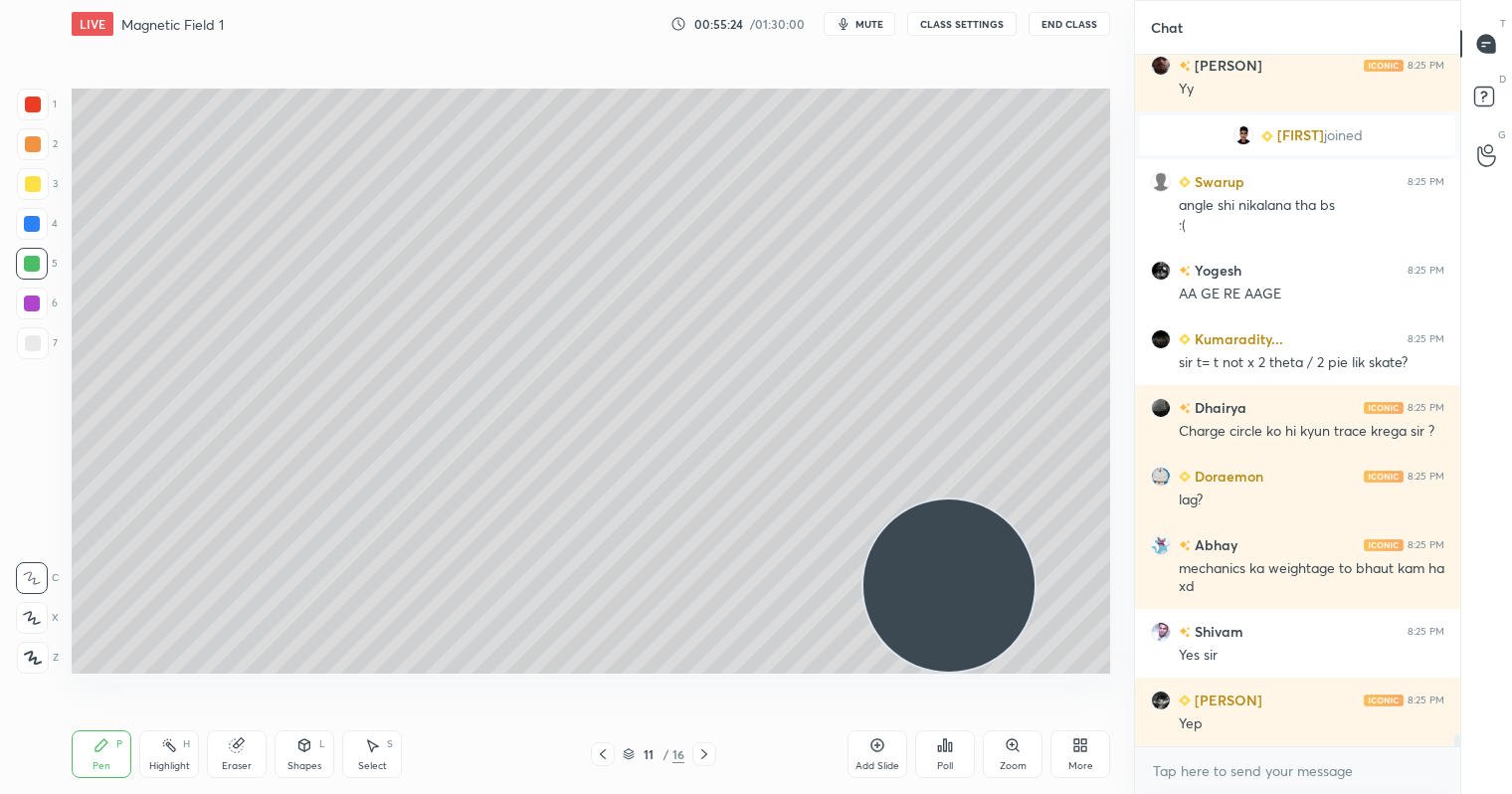 scroll, scrollTop: 38396, scrollLeft: 0, axis: vertical 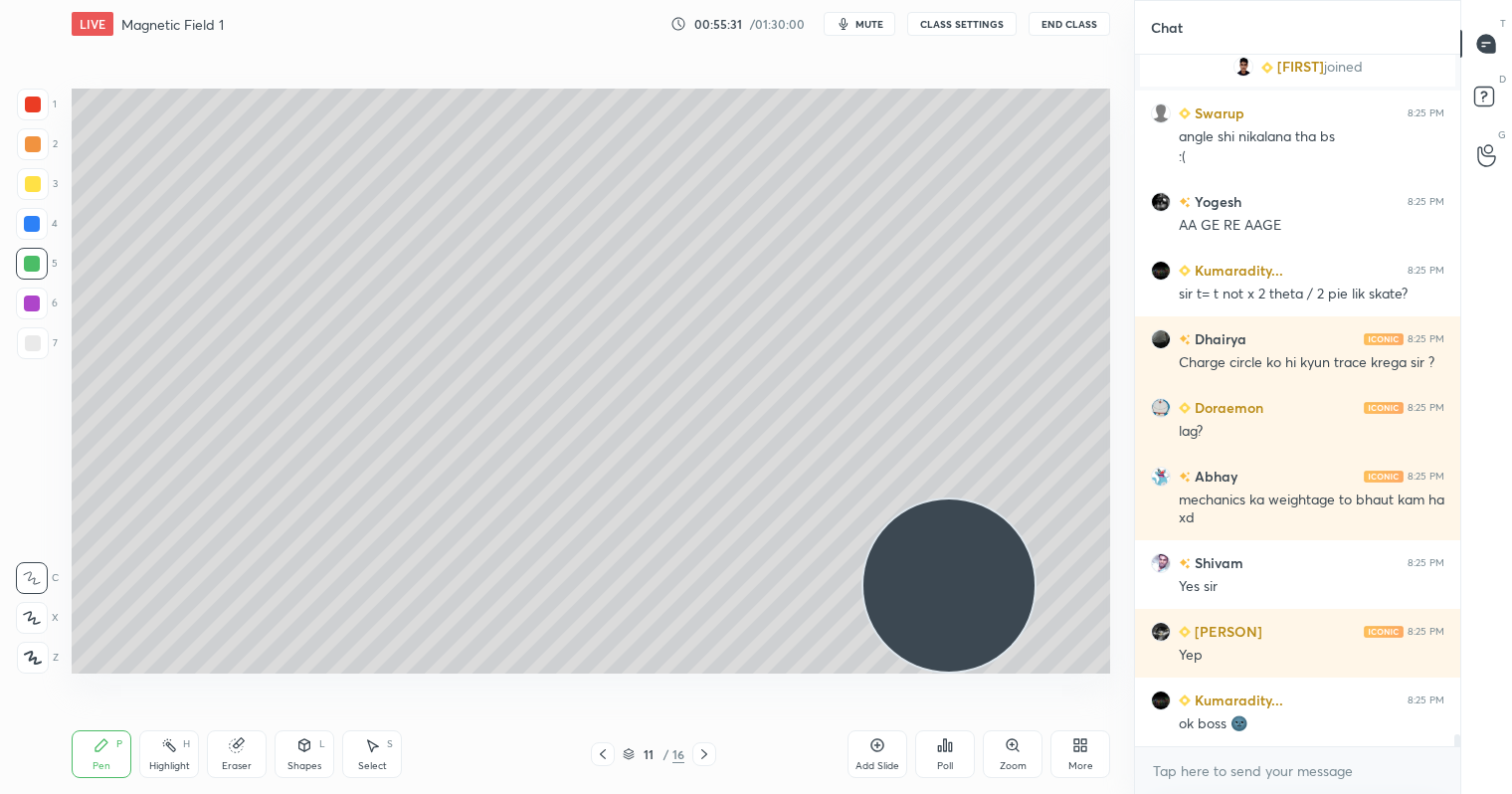click 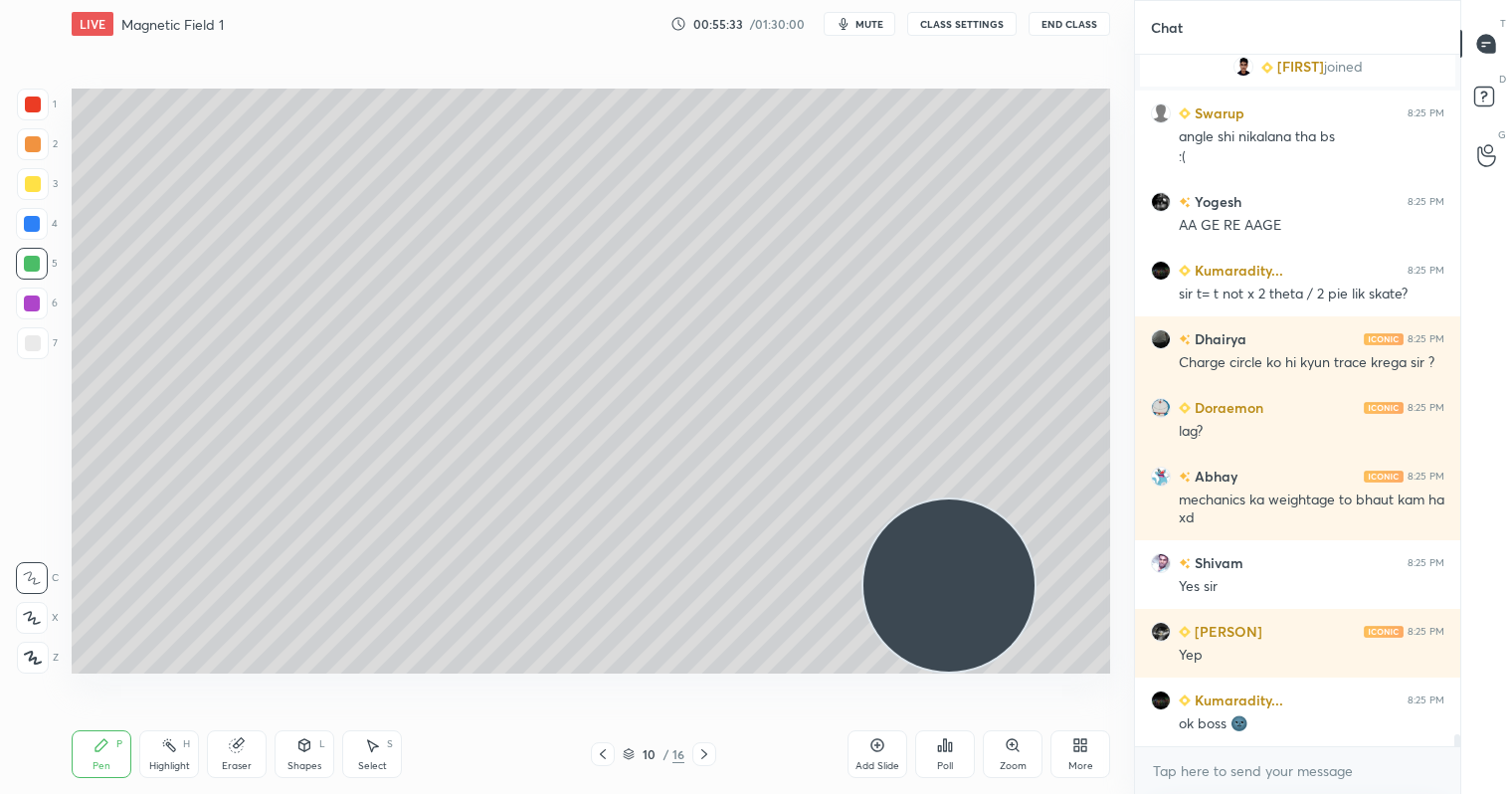 click 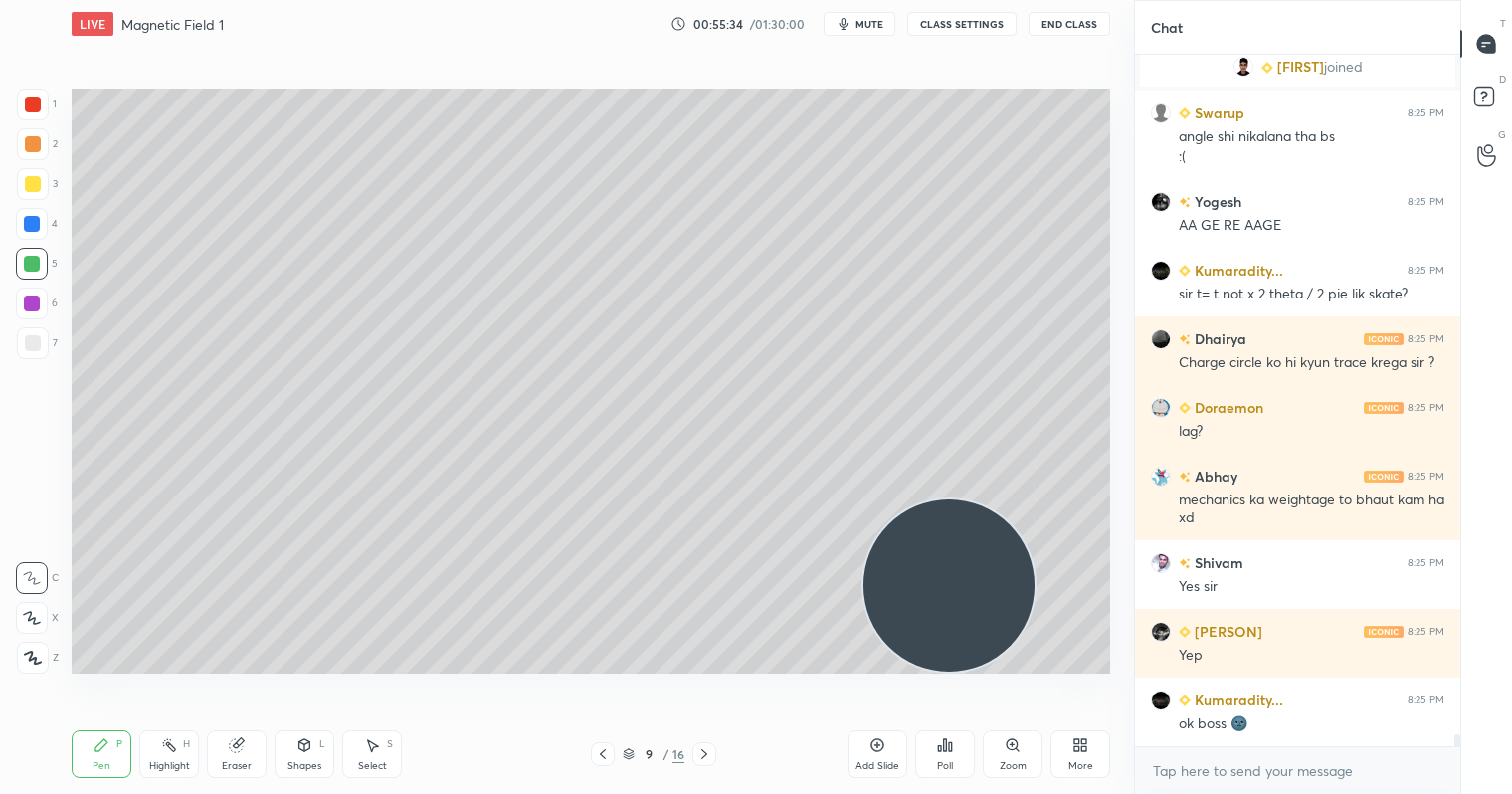 scroll, scrollTop: 38464, scrollLeft: 0, axis: vertical 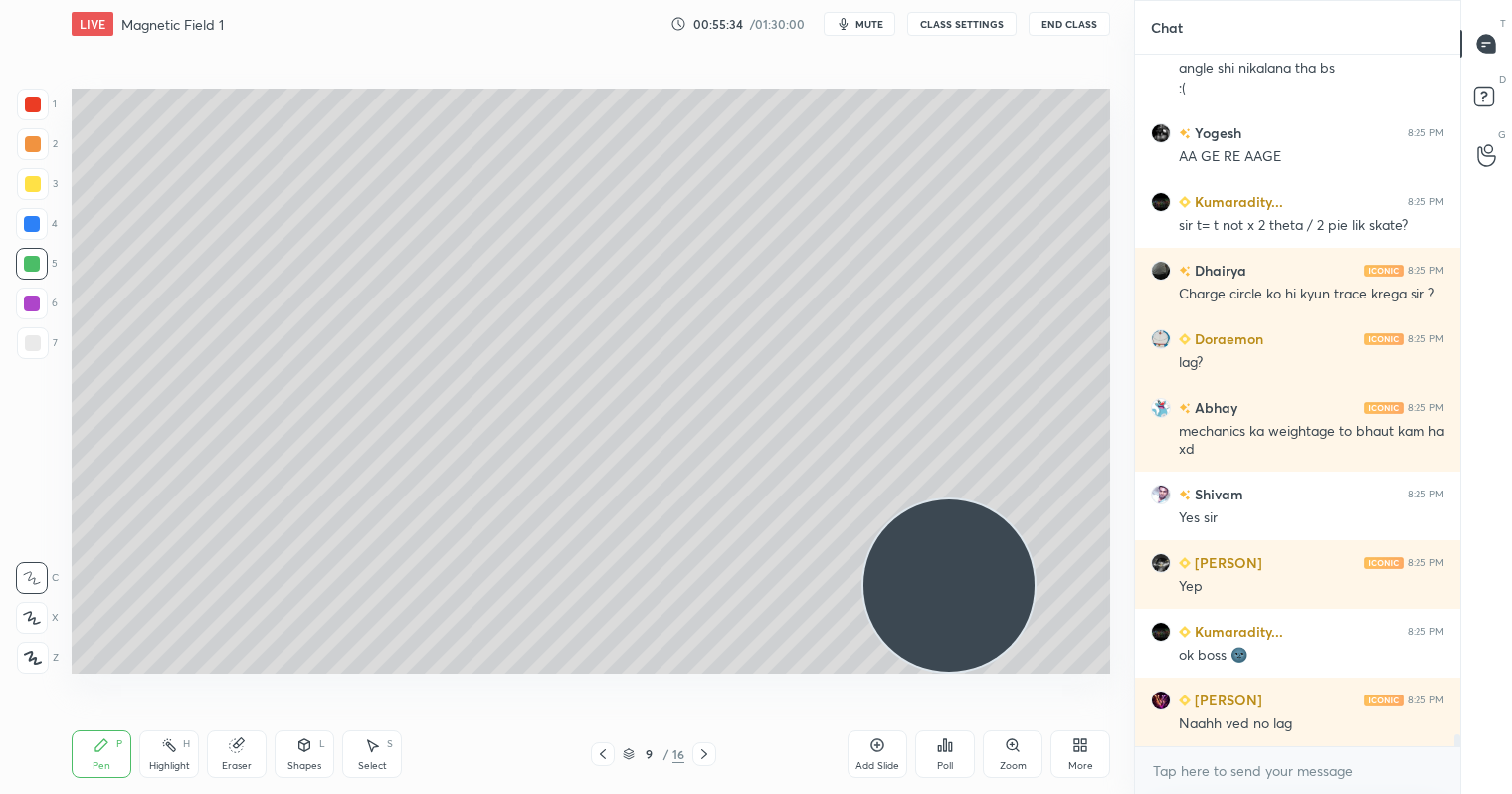 click 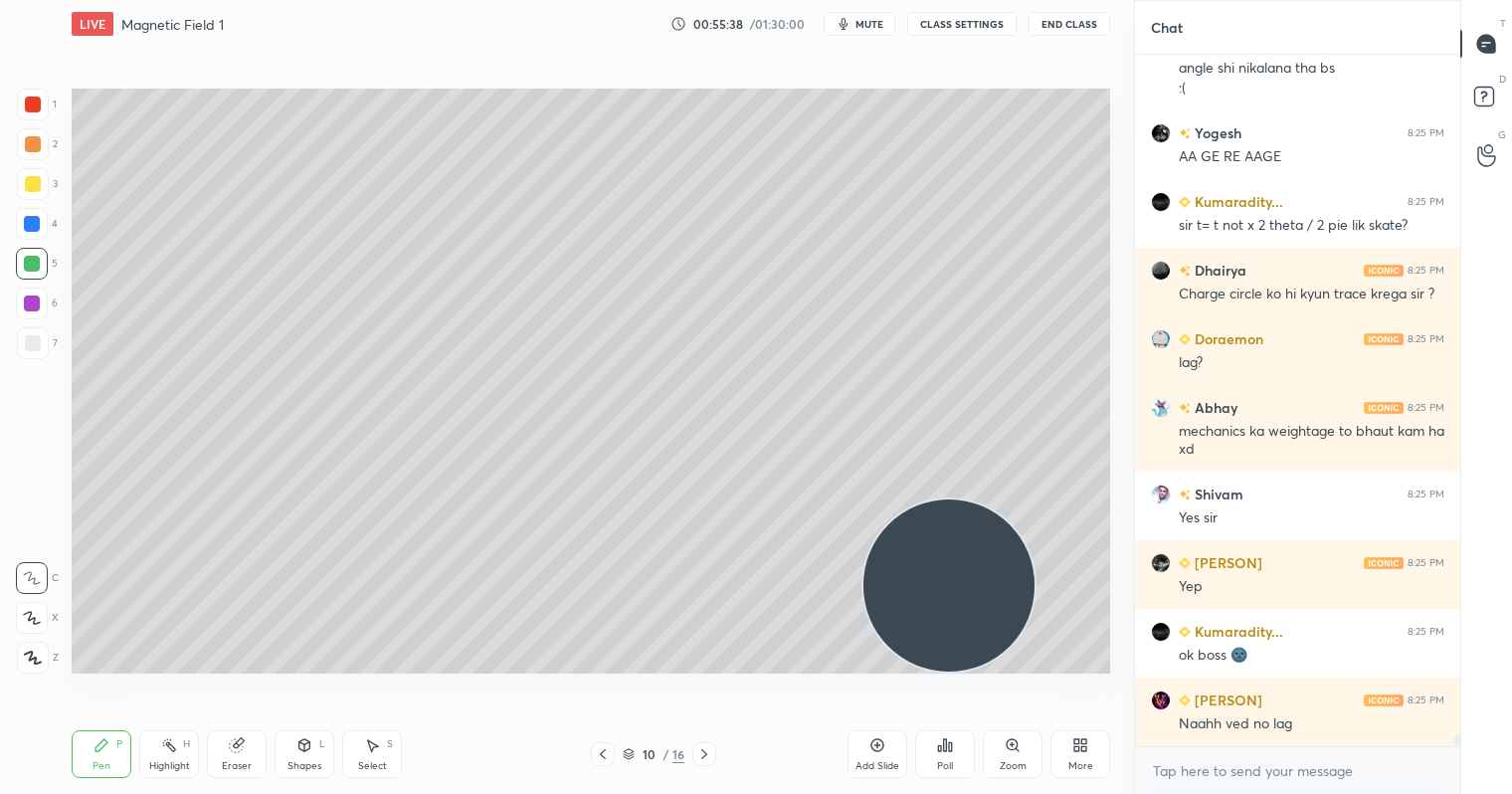 click 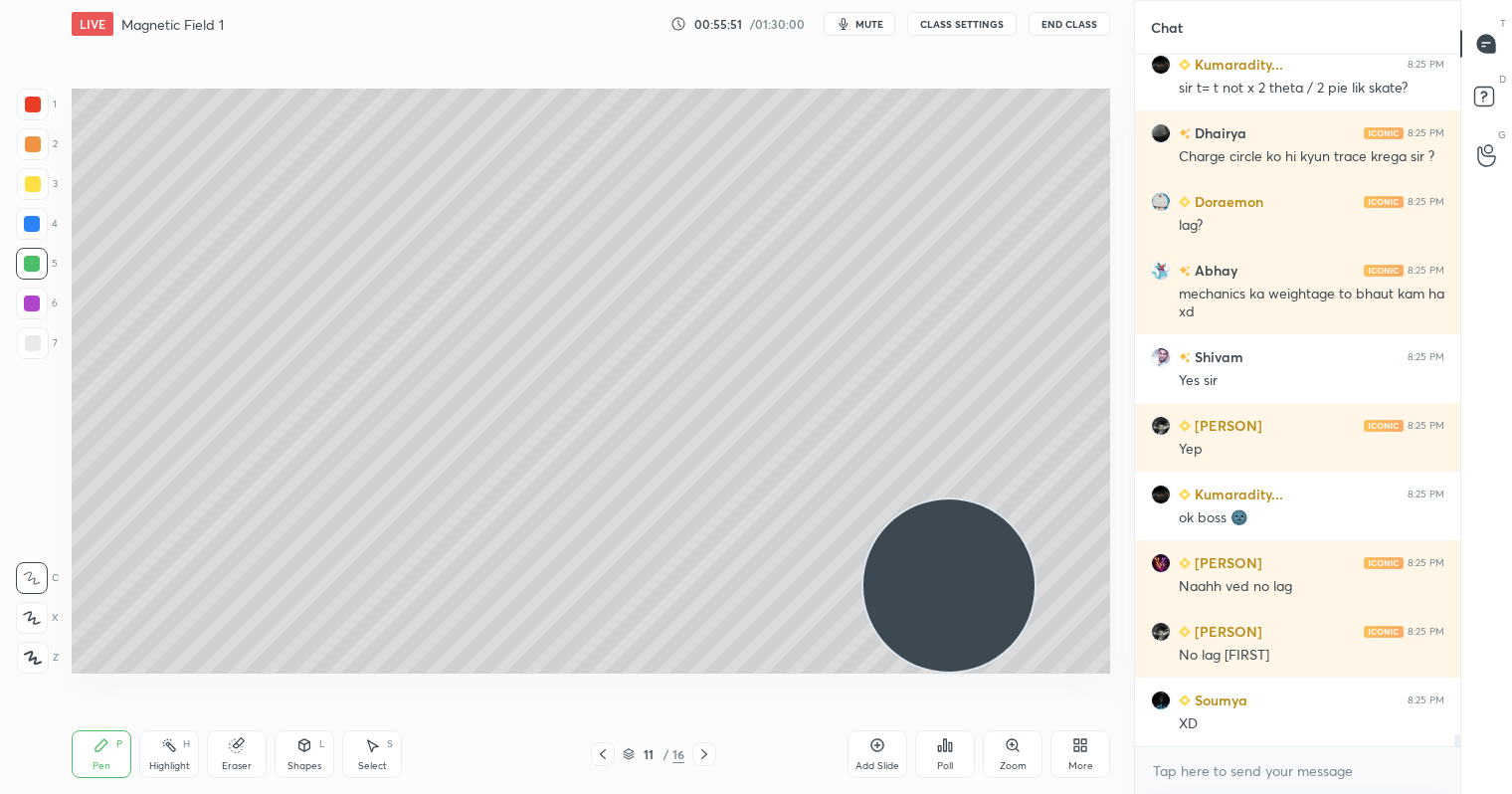 scroll, scrollTop: 38670, scrollLeft: 0, axis: vertical 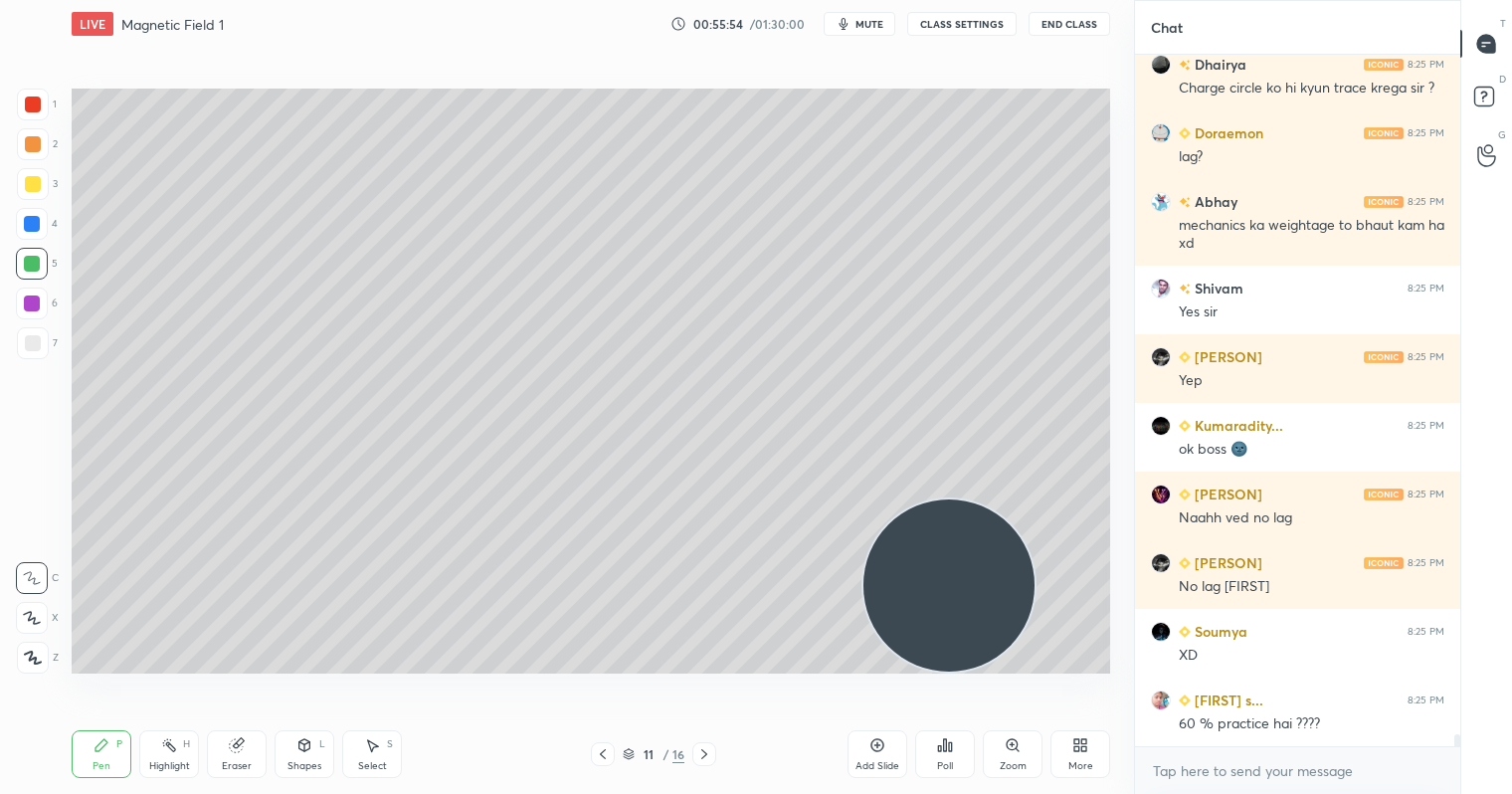 click 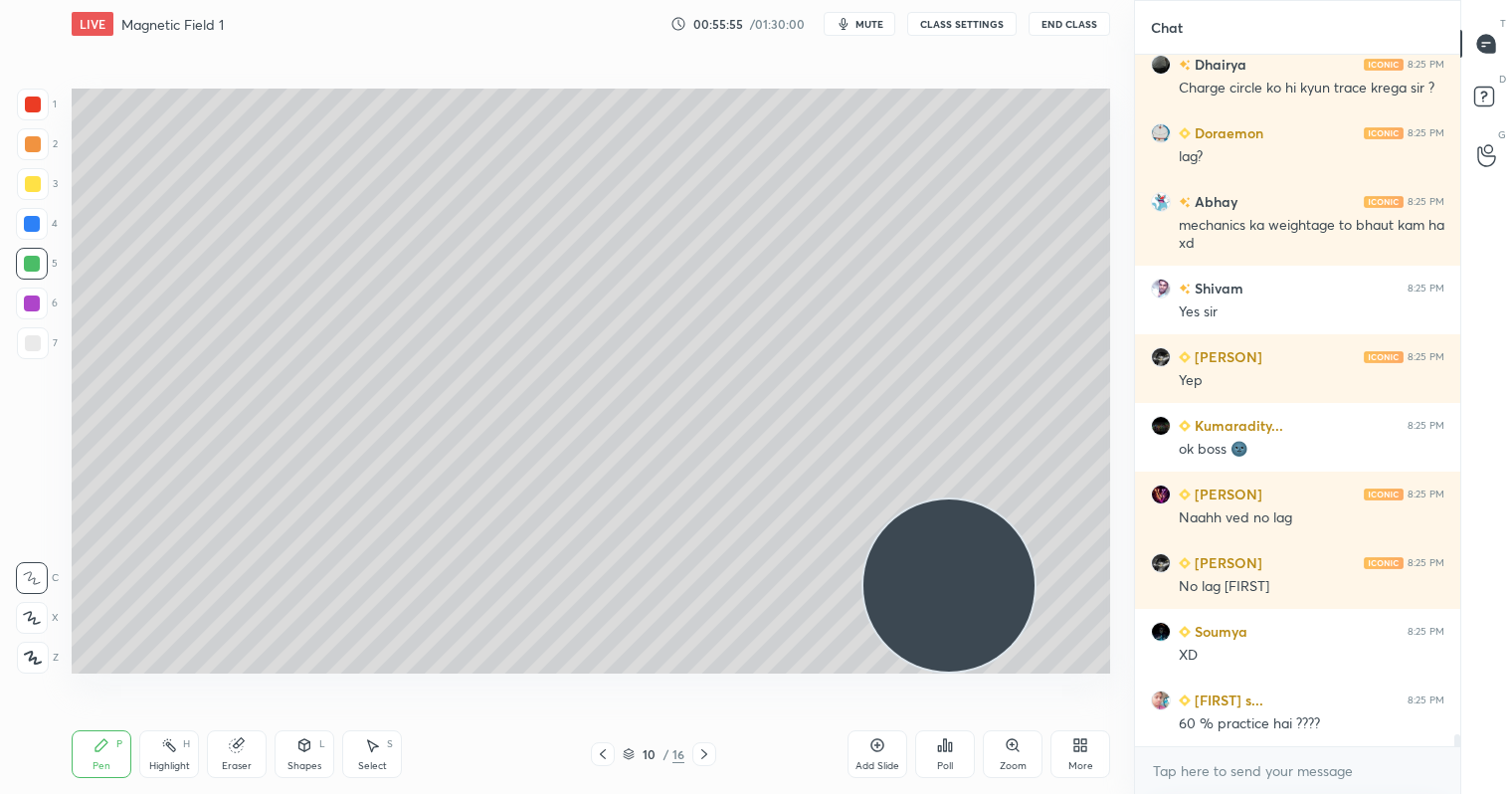 scroll, scrollTop: 38739, scrollLeft: 0, axis: vertical 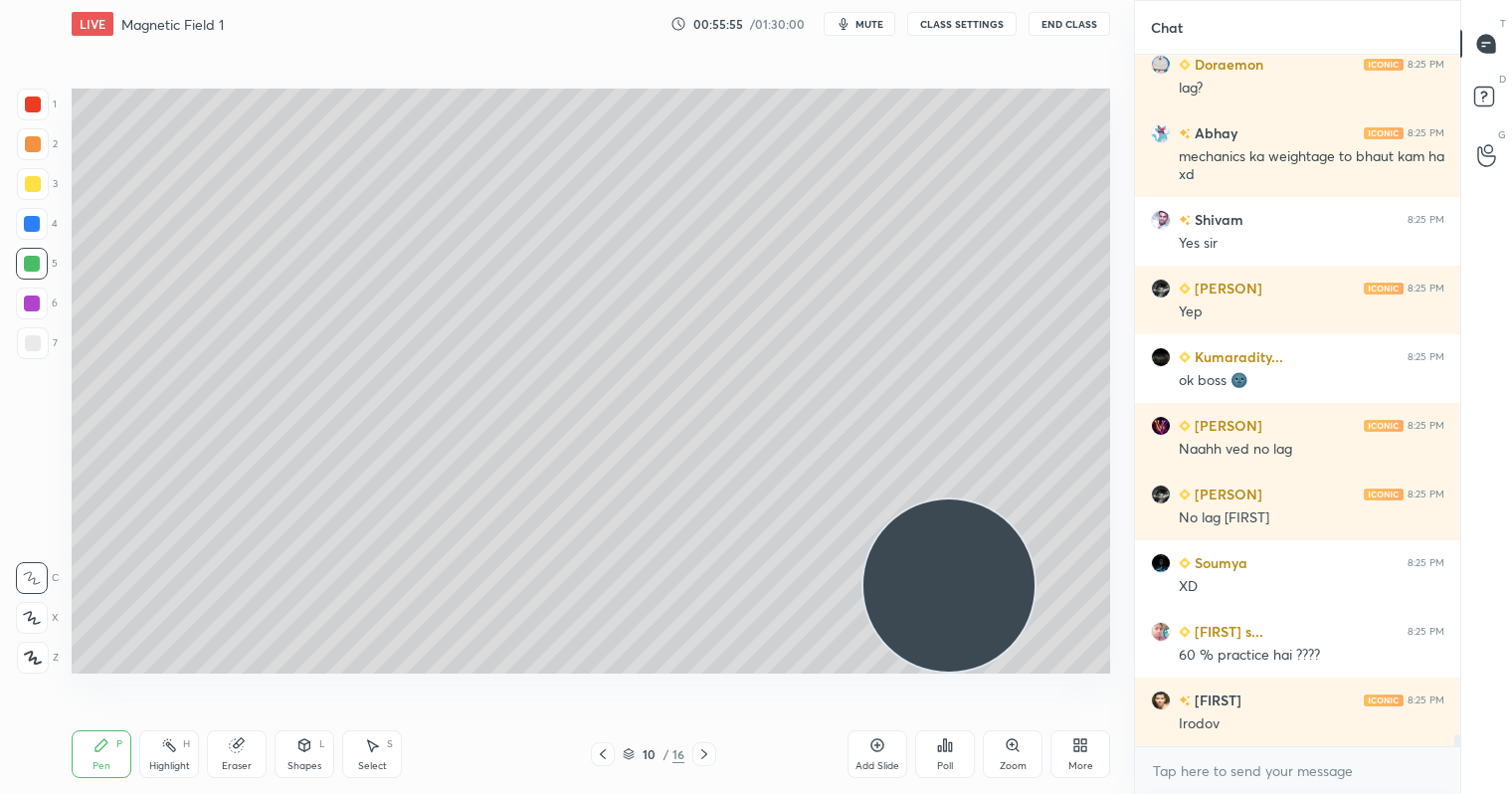 click 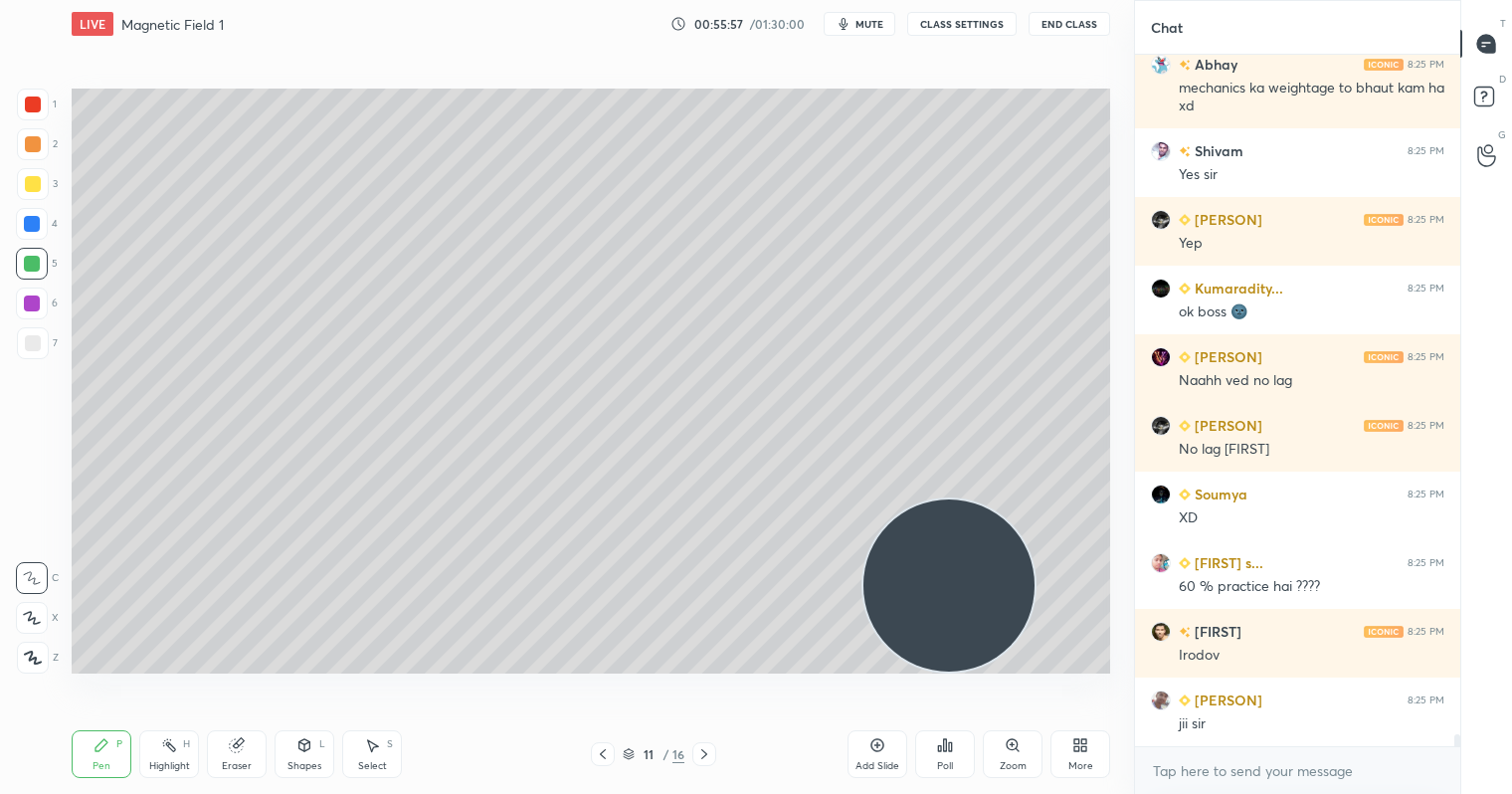 scroll, scrollTop: 38876, scrollLeft: 0, axis: vertical 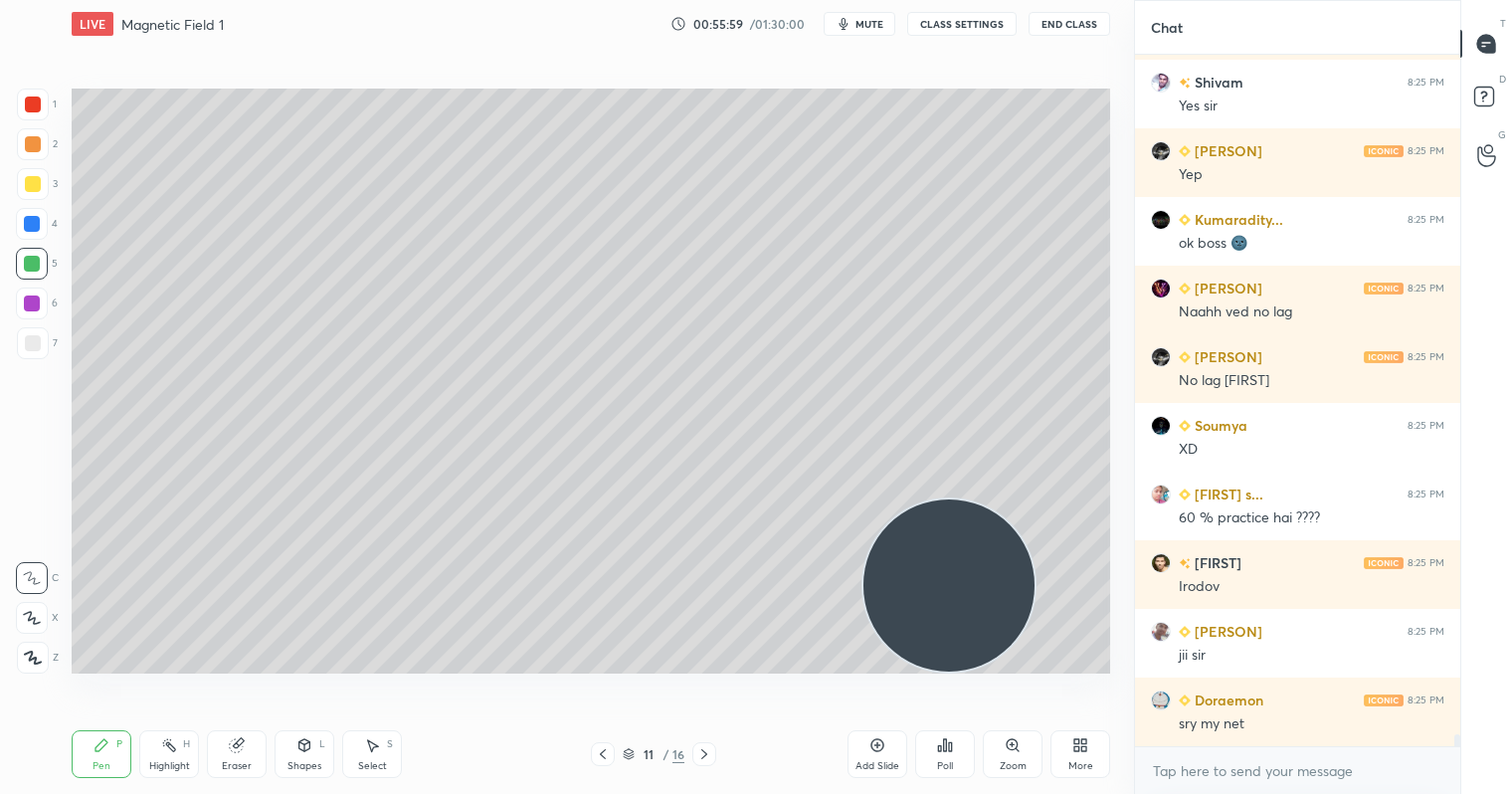 click 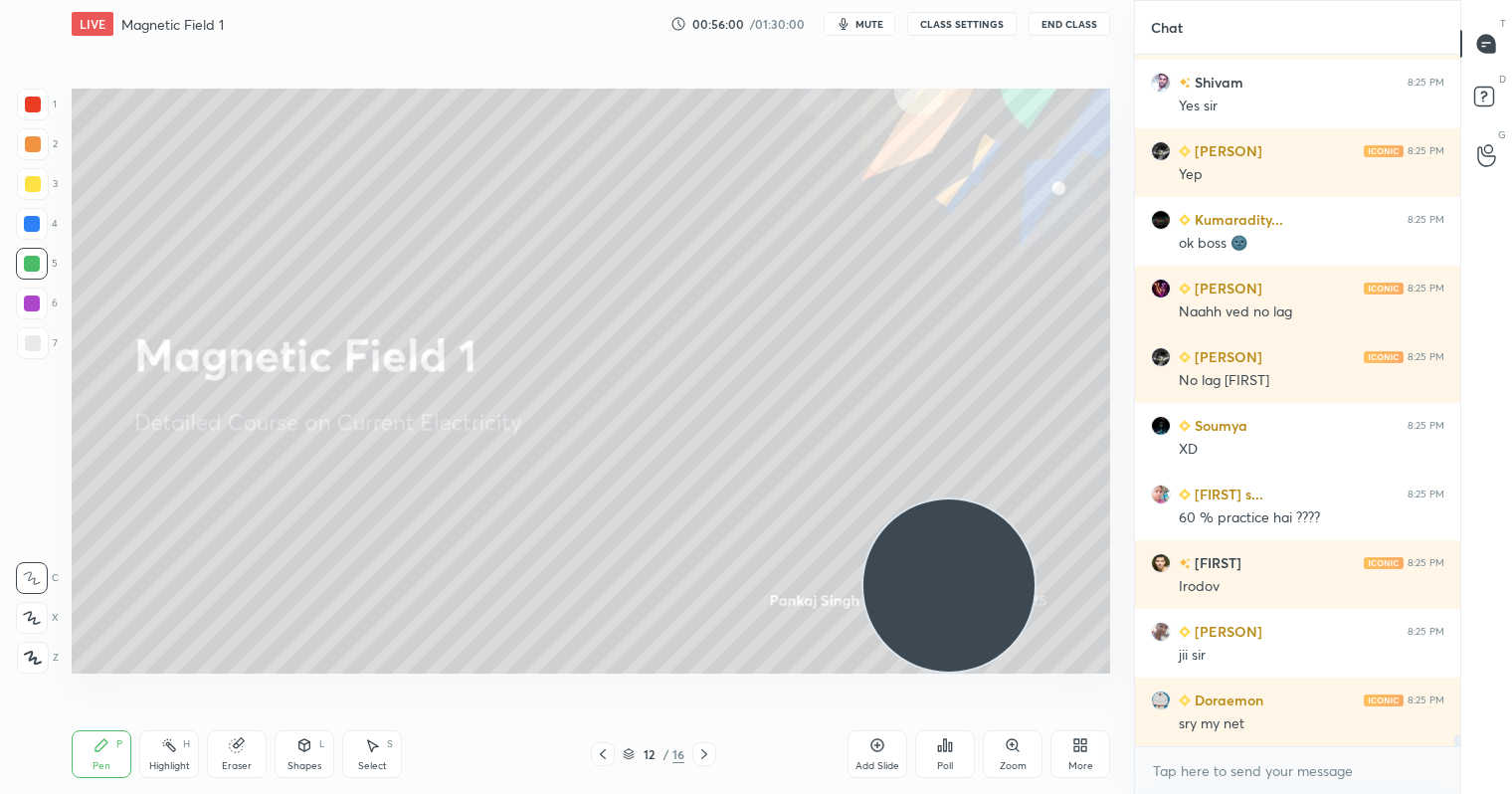 click 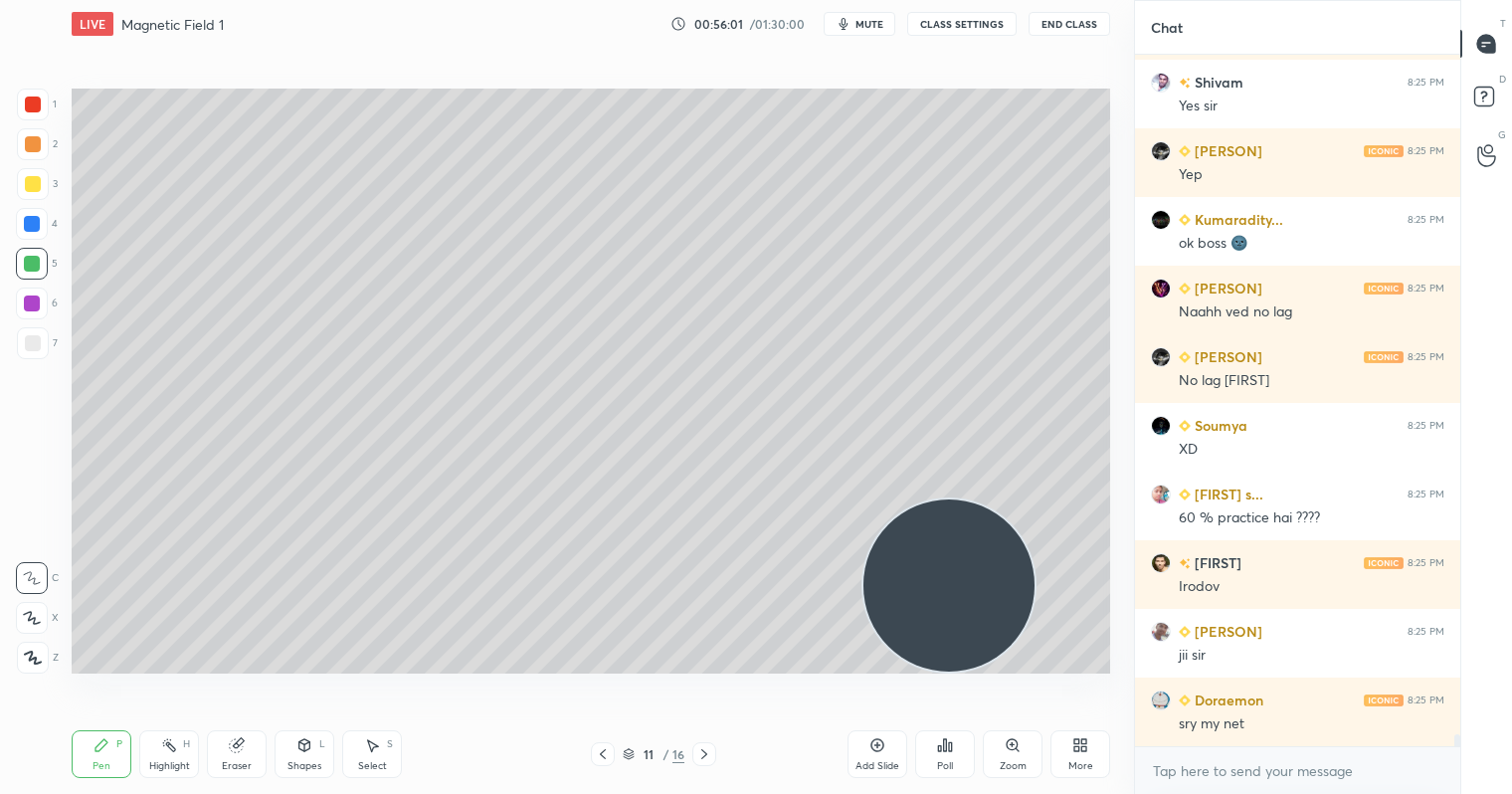 click 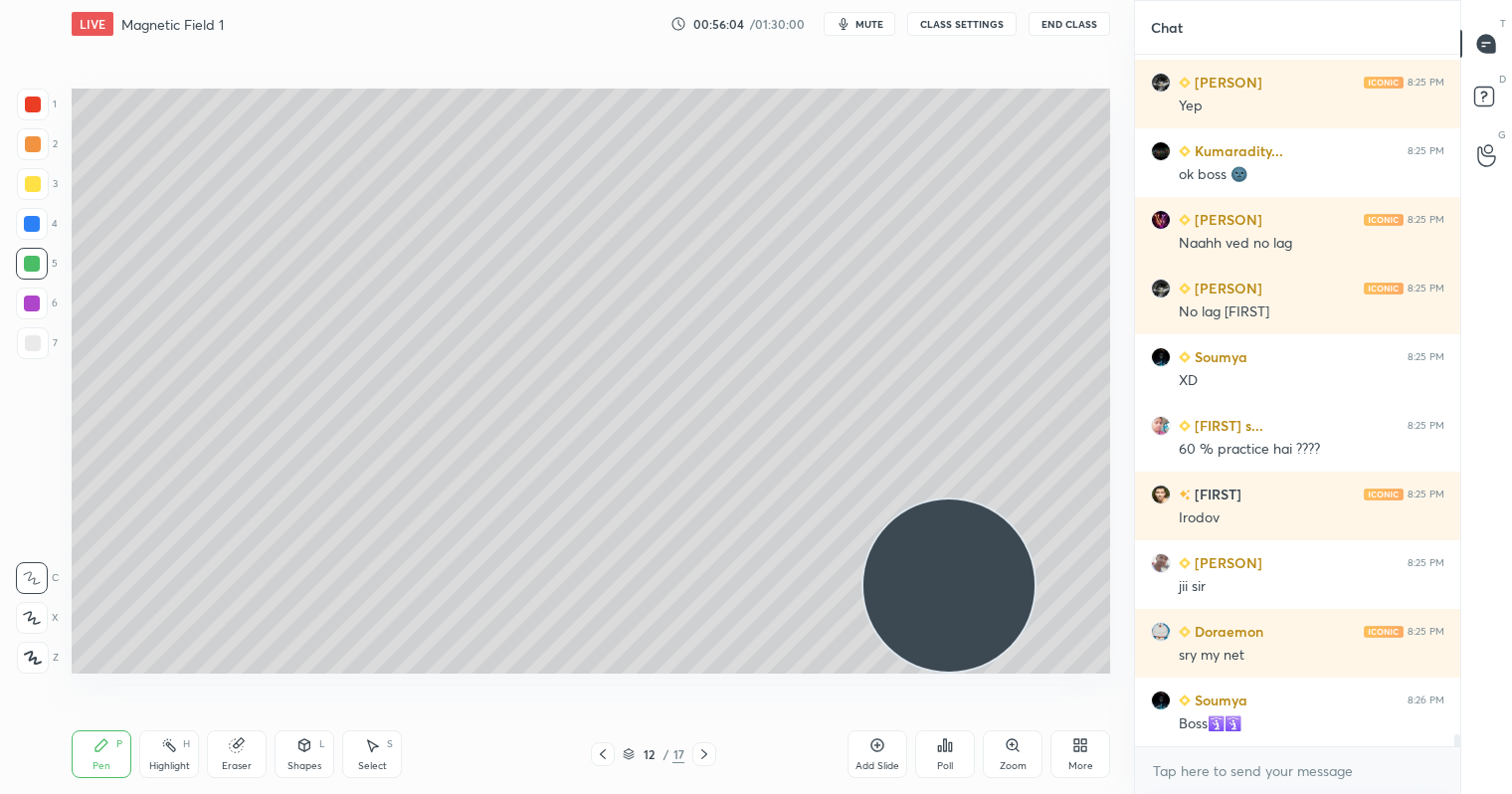 drag, startPoint x: 606, startPoint y: 748, endPoint x: 675, endPoint y: 745, distance: 69.065187 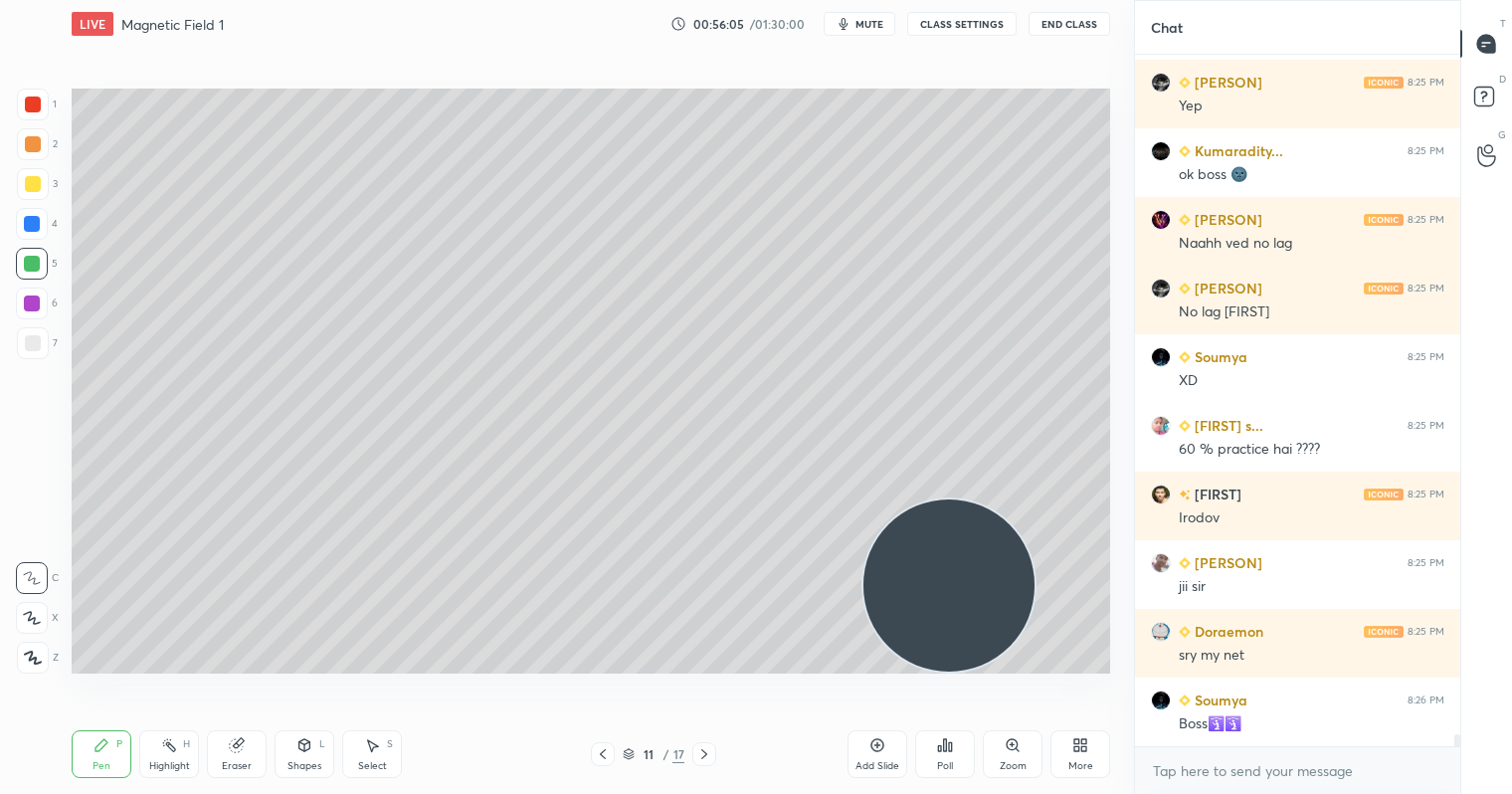 click 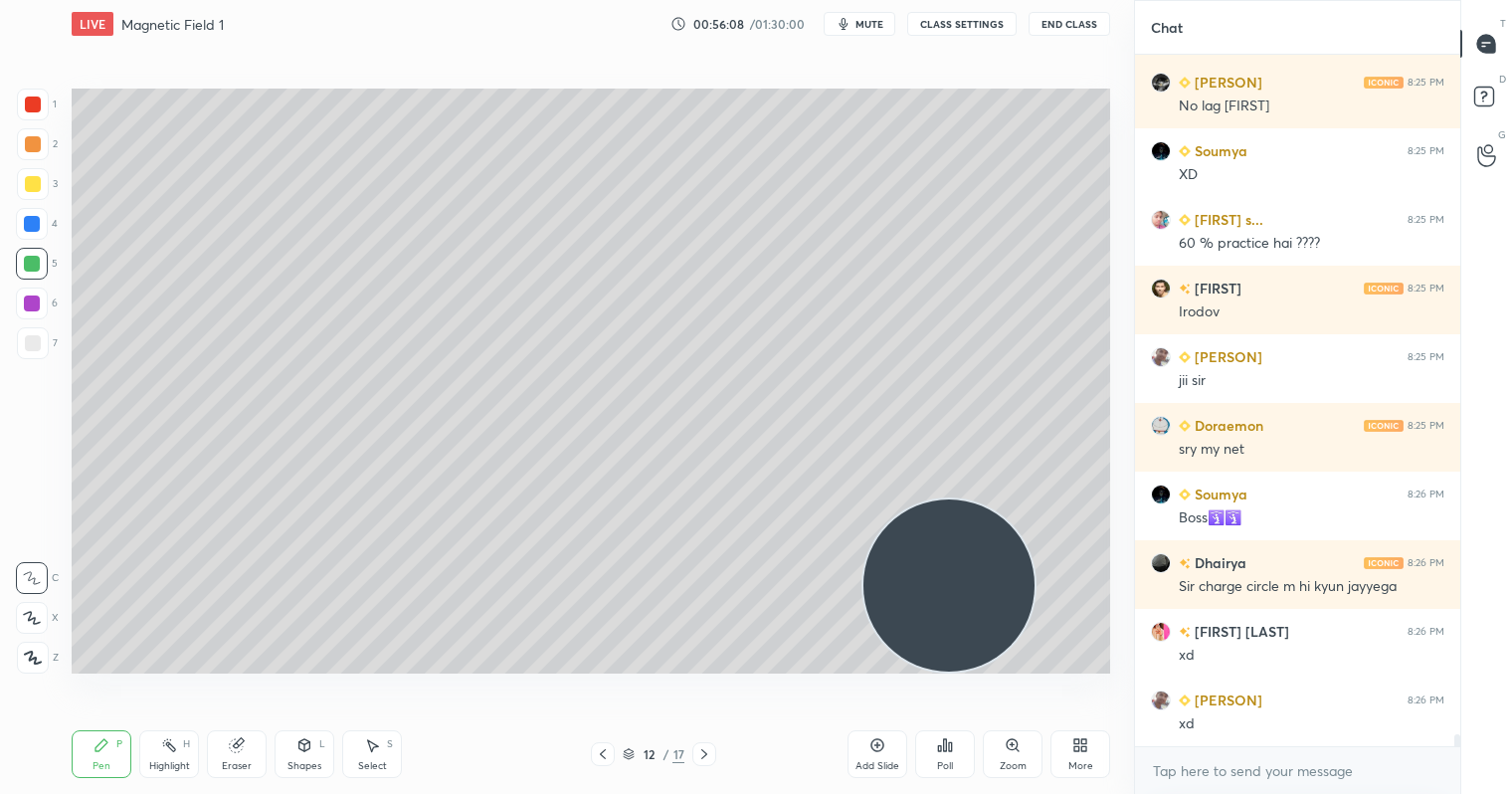 scroll, scrollTop: 39219, scrollLeft: 0, axis: vertical 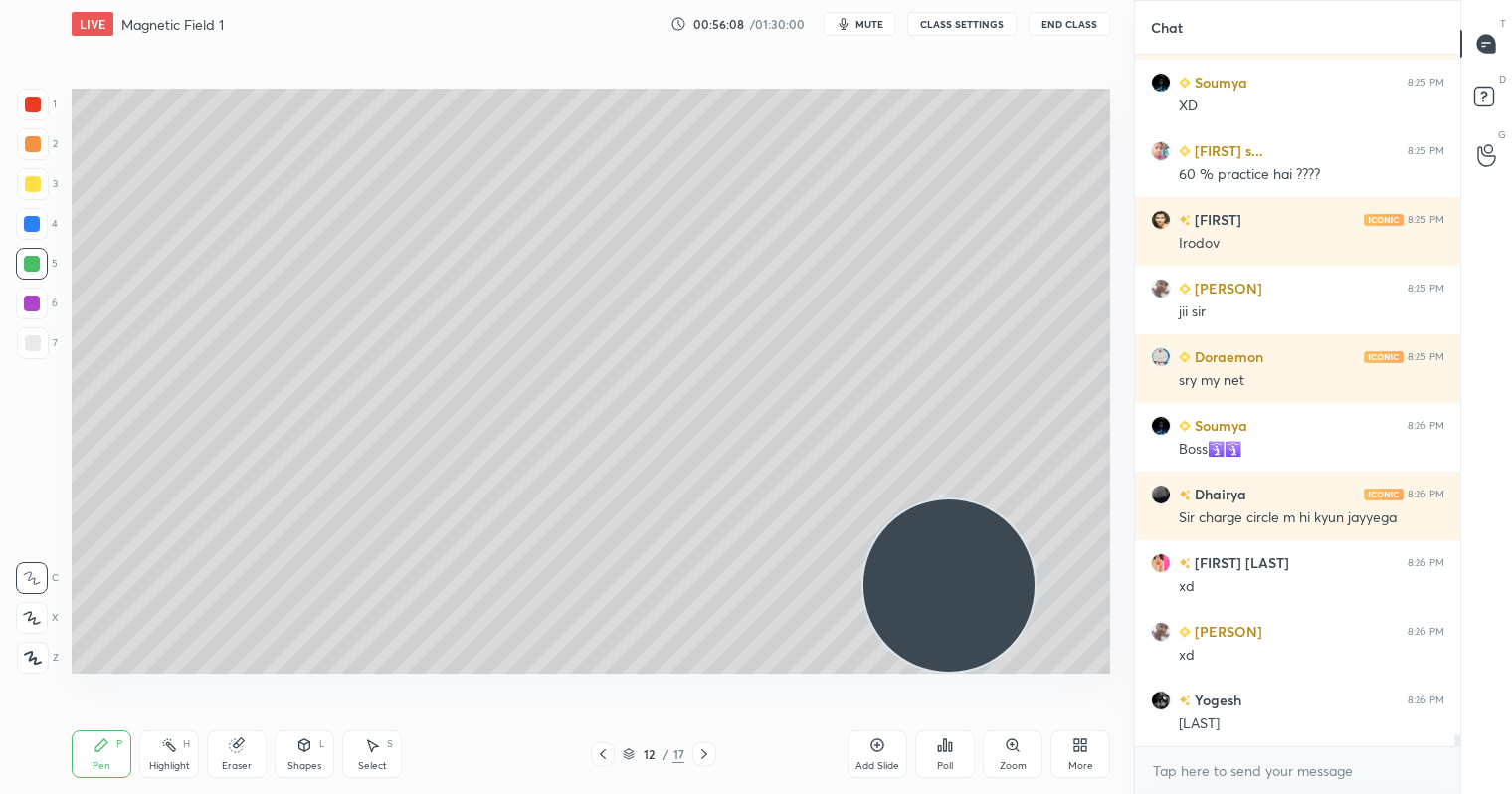 click on "Setting up your live class Poll for   secs No correct answer Start poll" at bounding box center [591, 381] 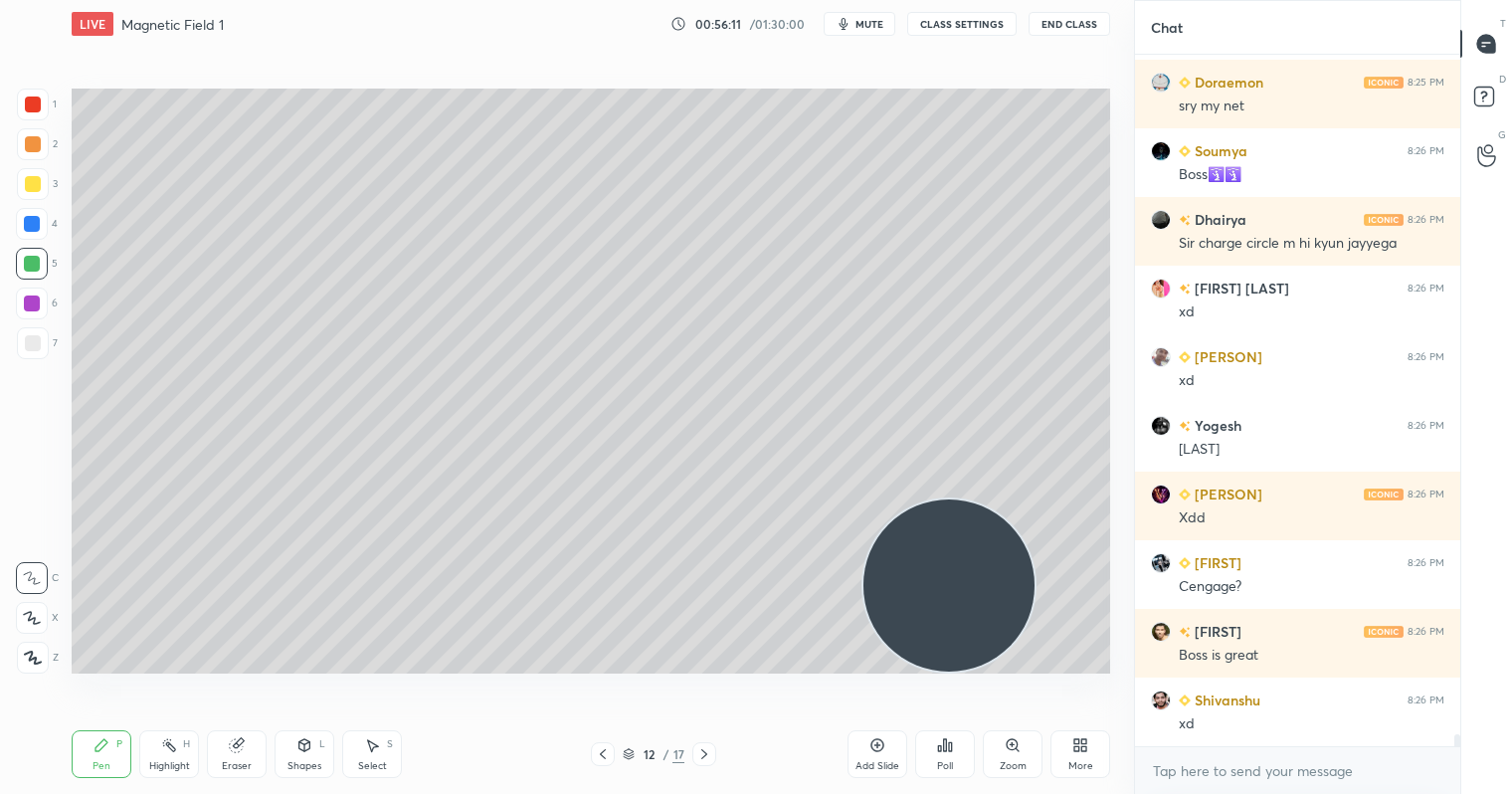 scroll, scrollTop: 39563, scrollLeft: 0, axis: vertical 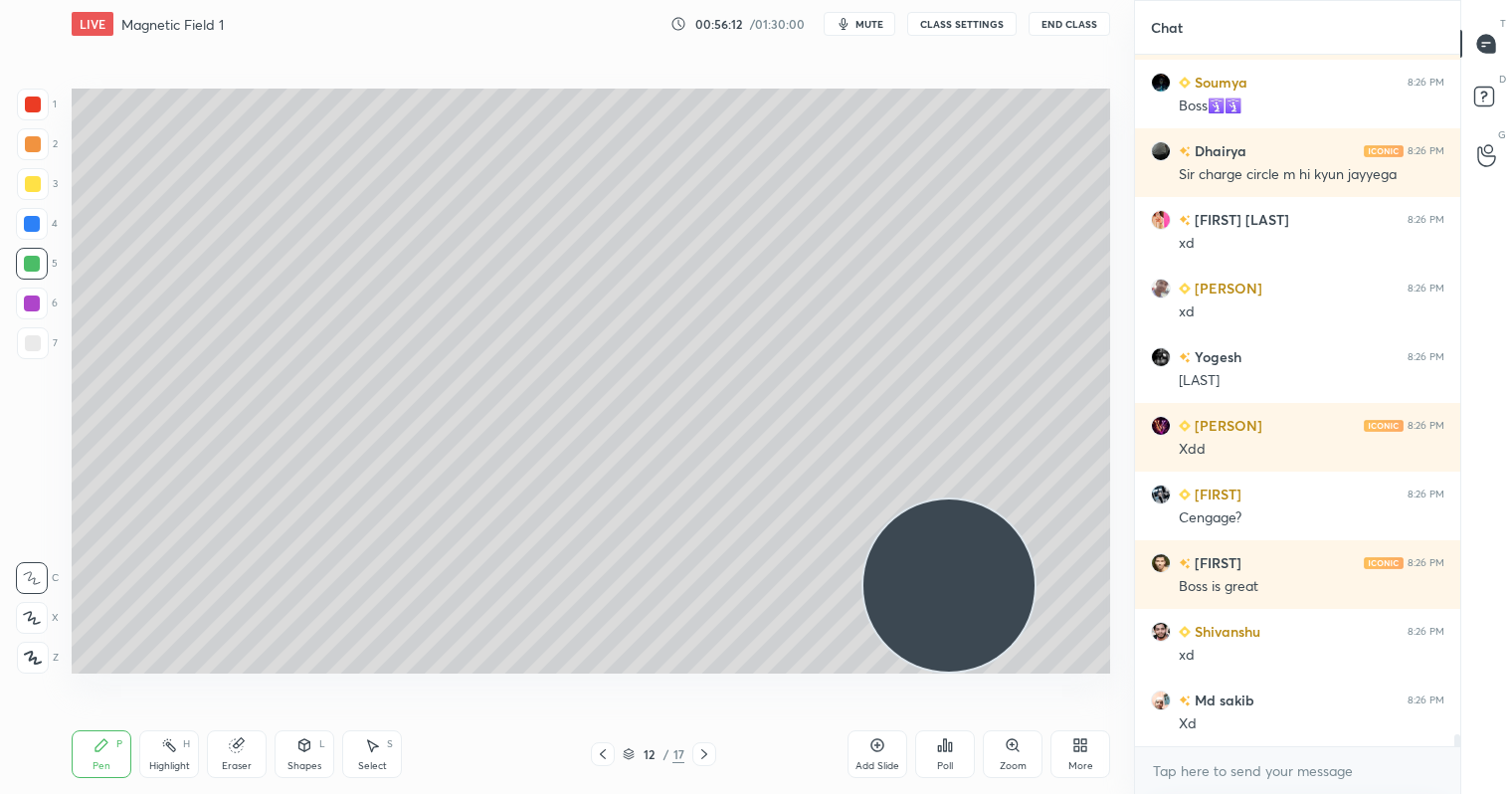 click at bounding box center (33, 184) 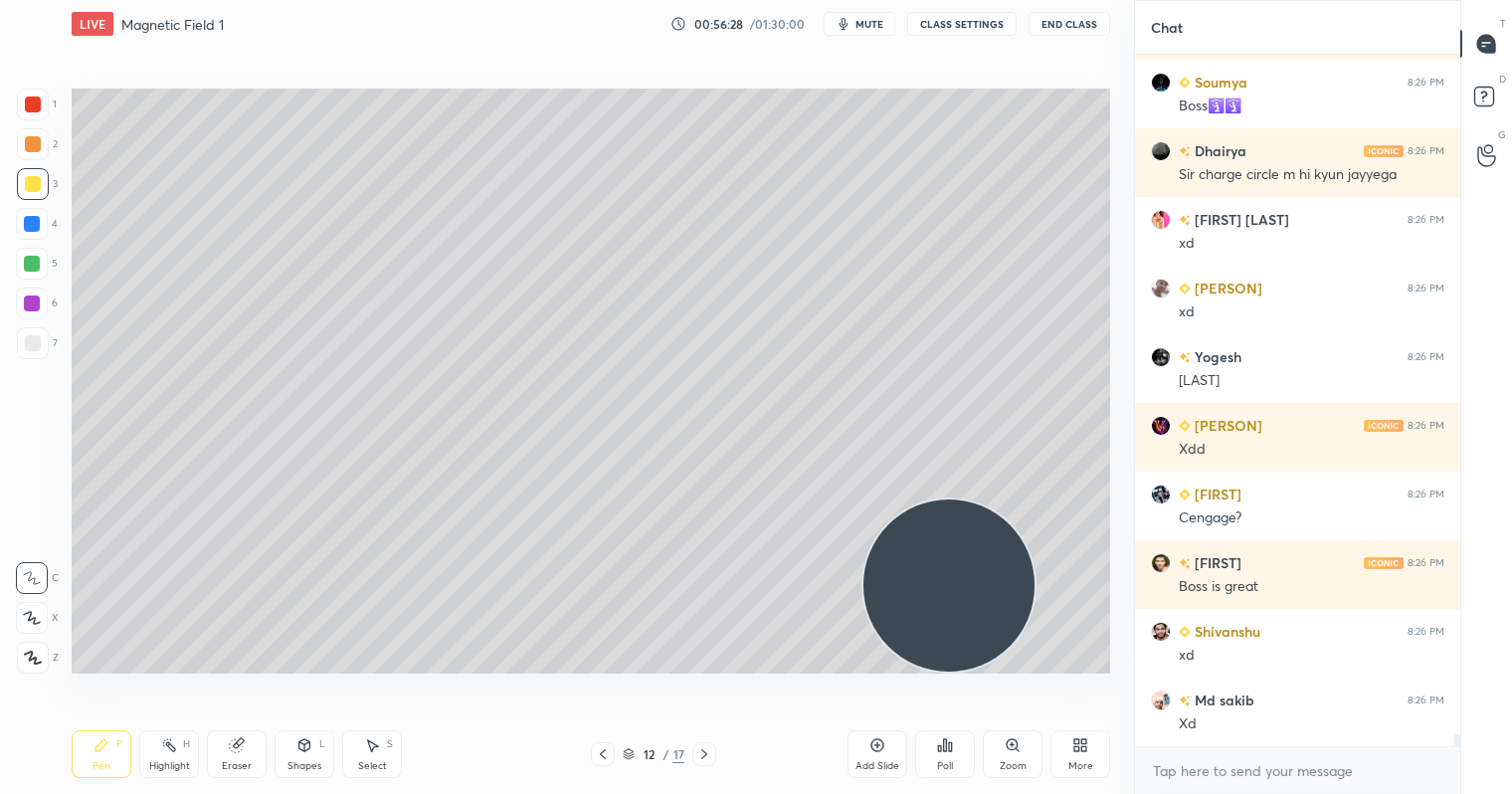 click at bounding box center [32, 303] 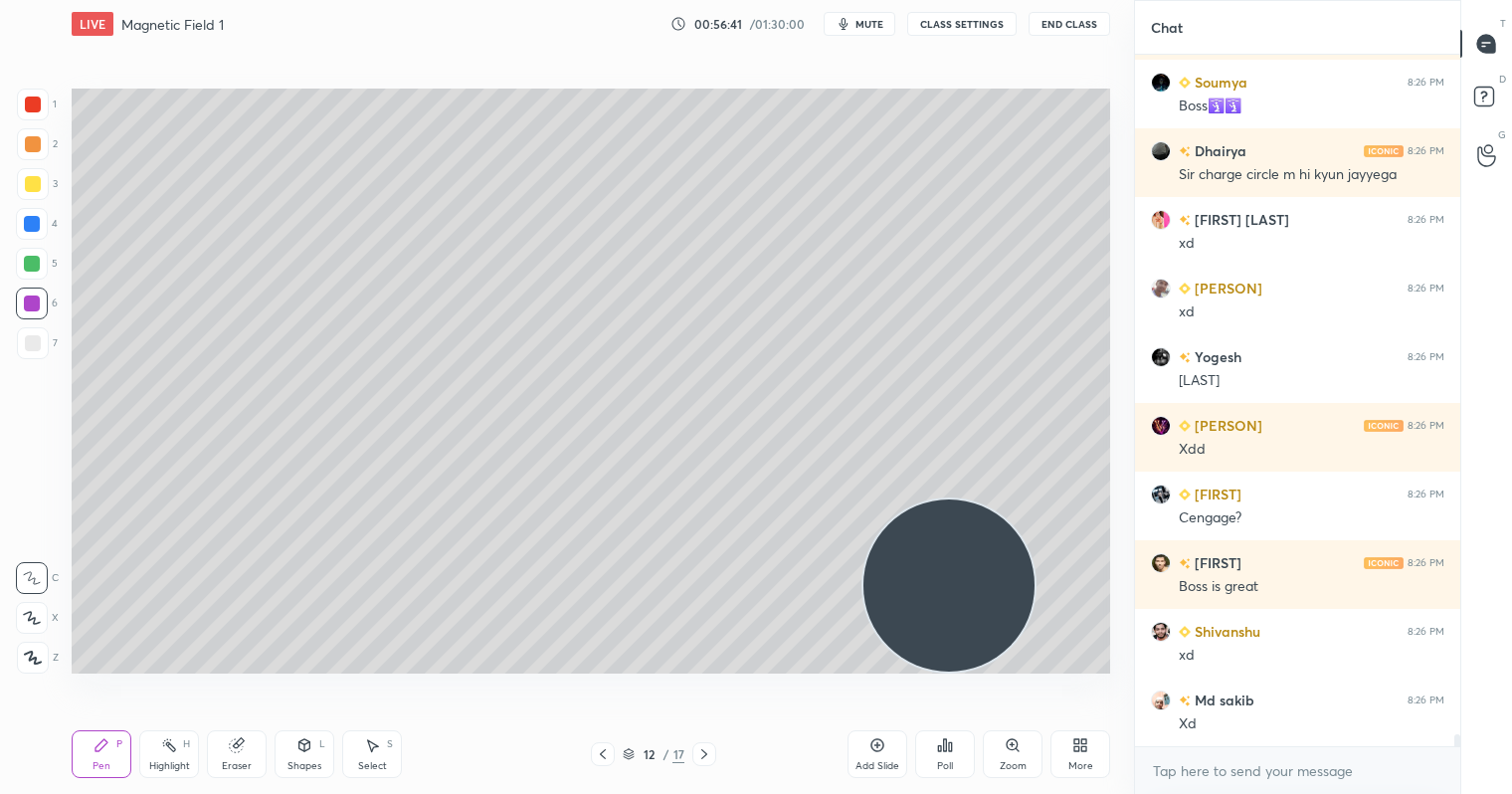 click at bounding box center (32, 264) 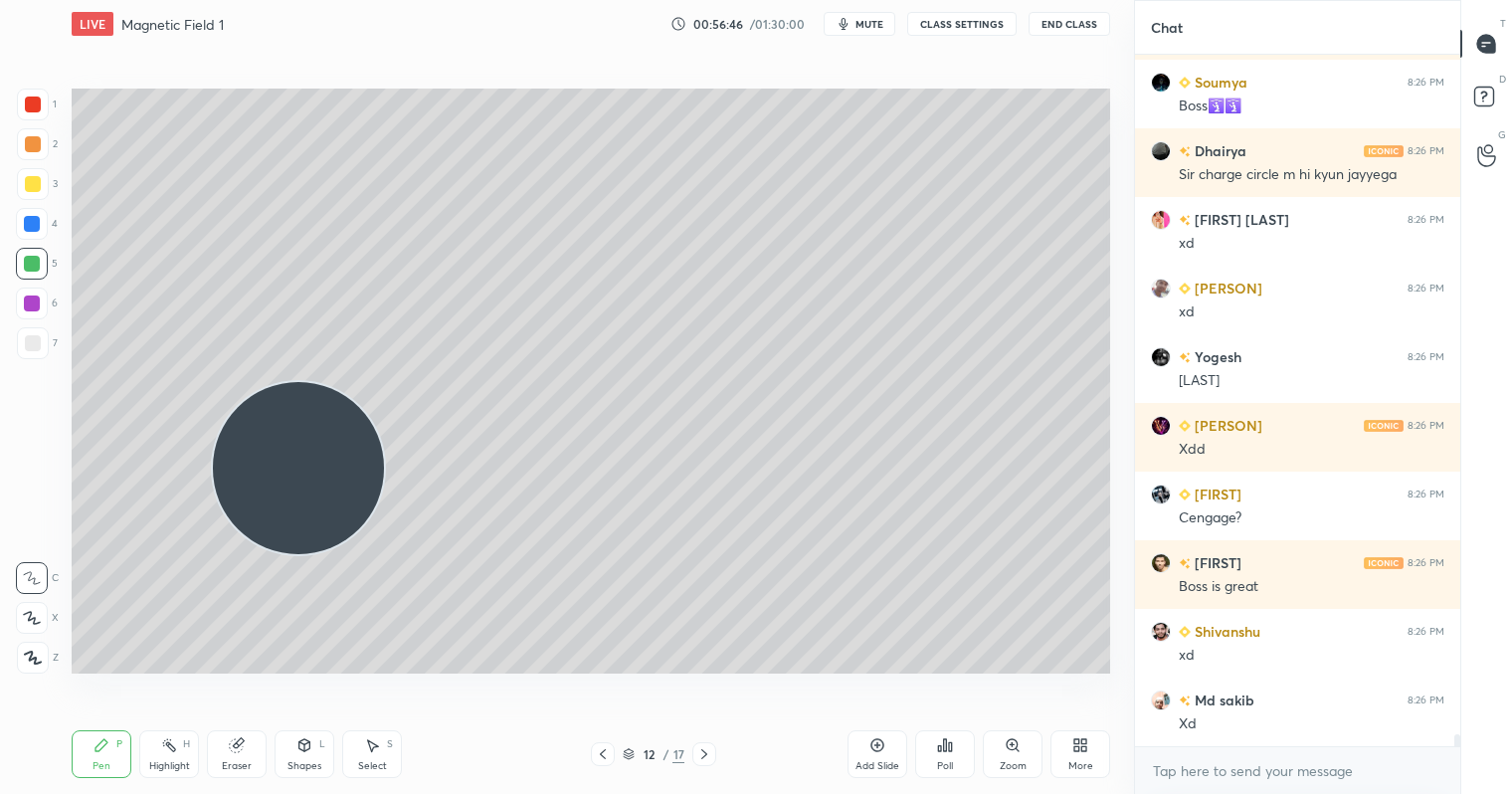 drag, startPoint x: 975, startPoint y: 616, endPoint x: 194, endPoint y: 403, distance: 809.5246 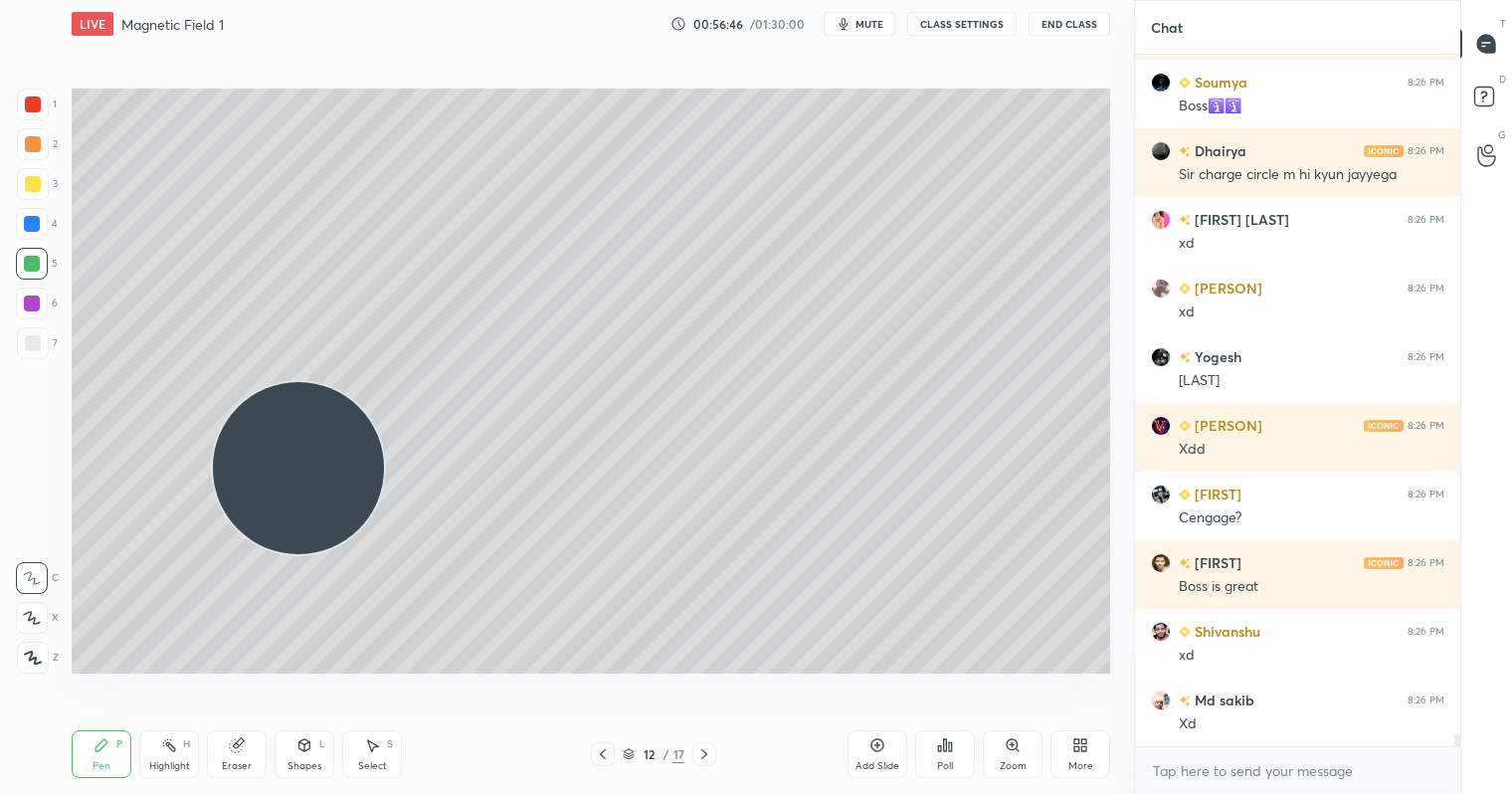 click at bounding box center (298, 468) 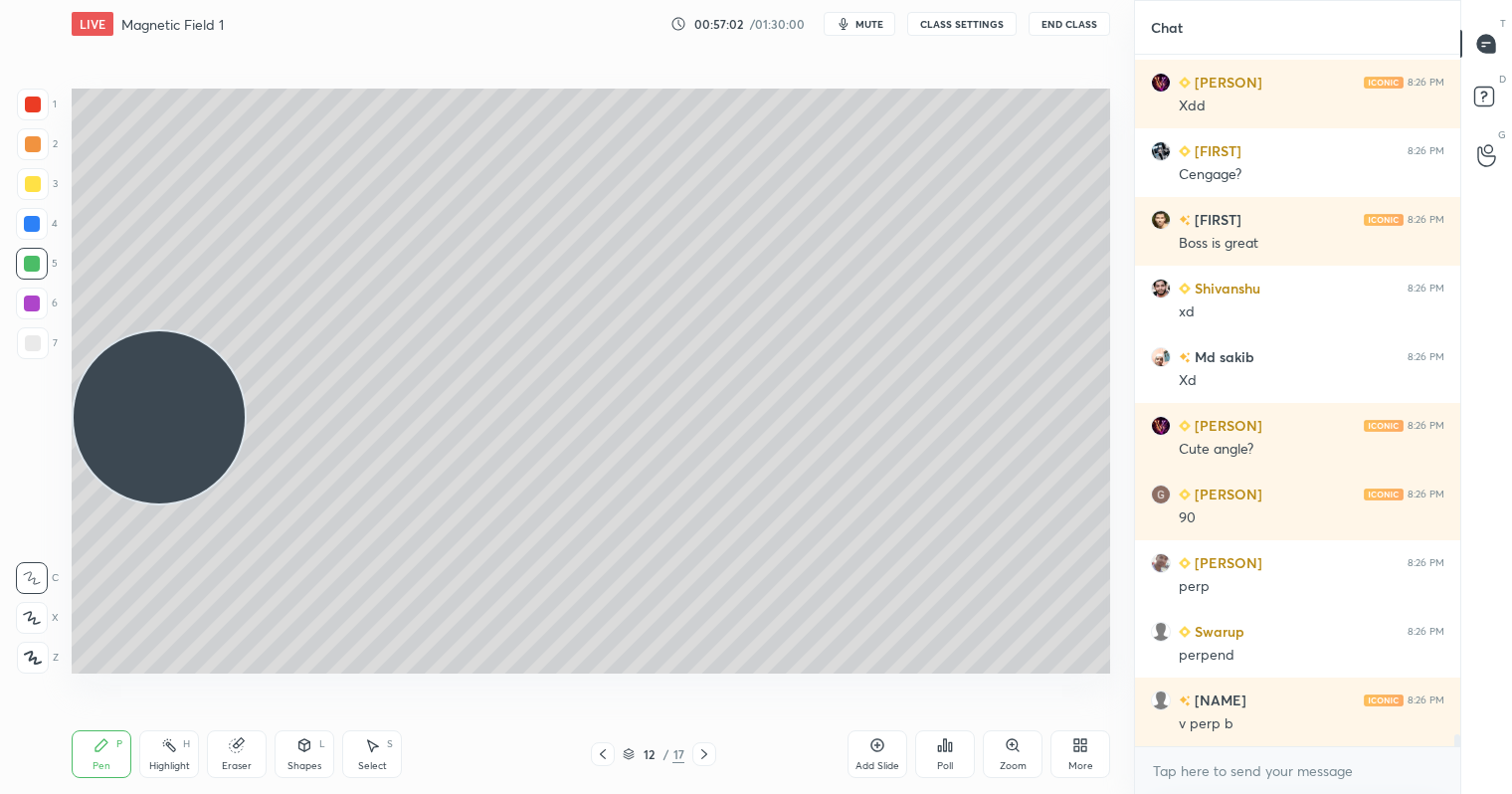 scroll, scrollTop: 39975, scrollLeft: 0, axis: vertical 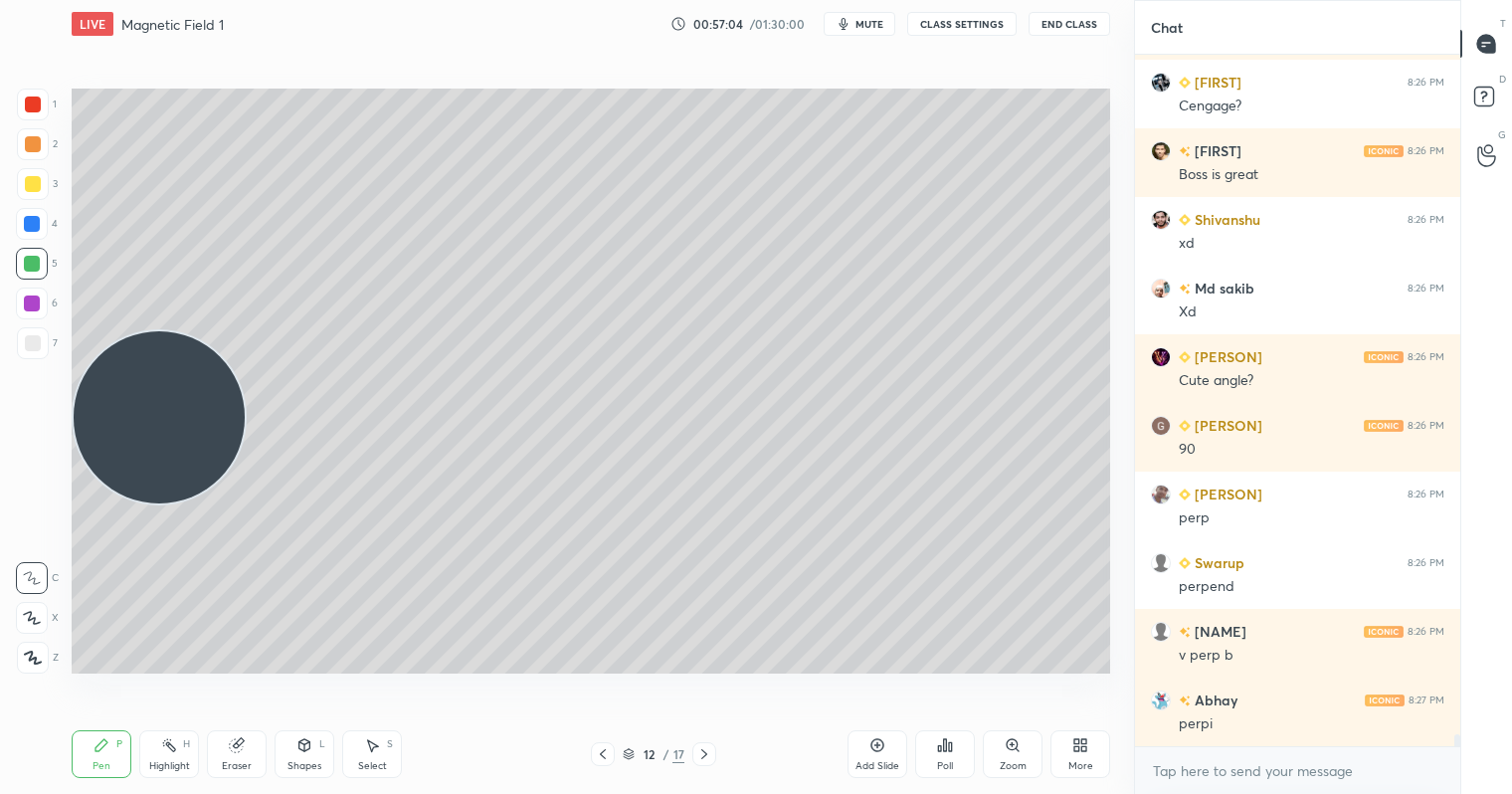 click on "Shapes" at bounding box center (304, 766) 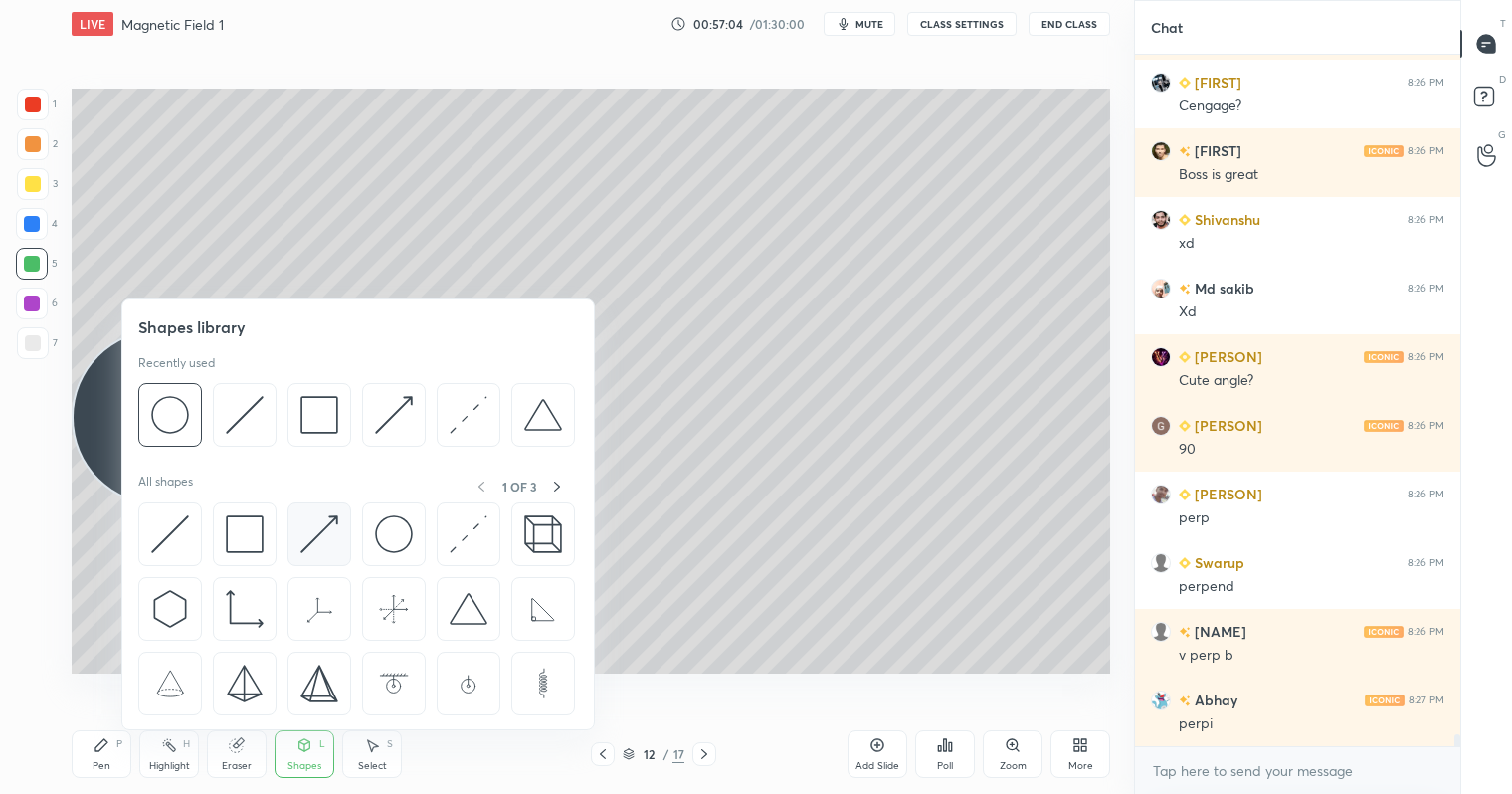 scroll, scrollTop: 40043, scrollLeft: 0, axis: vertical 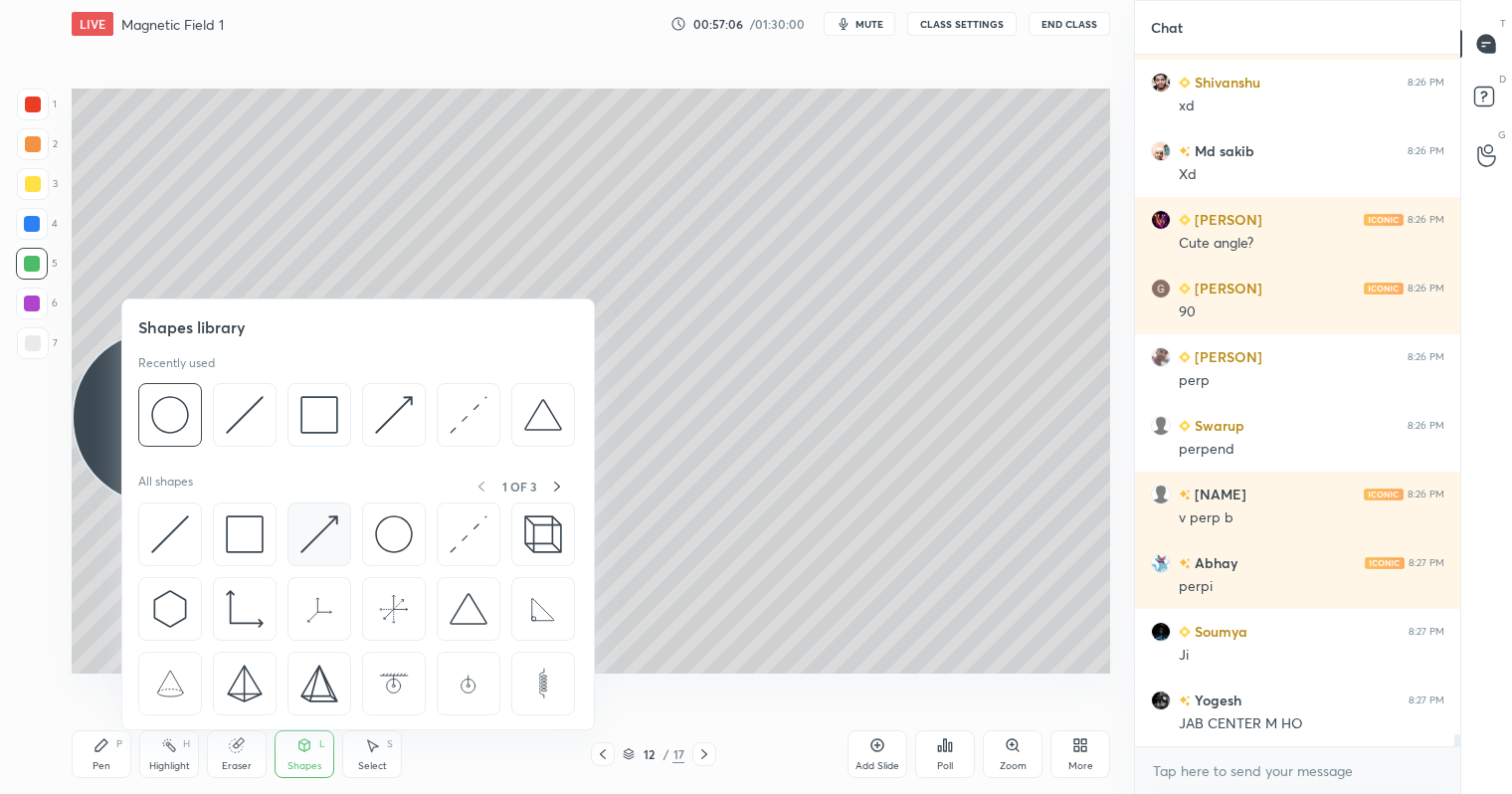 click at bounding box center [319, 534] 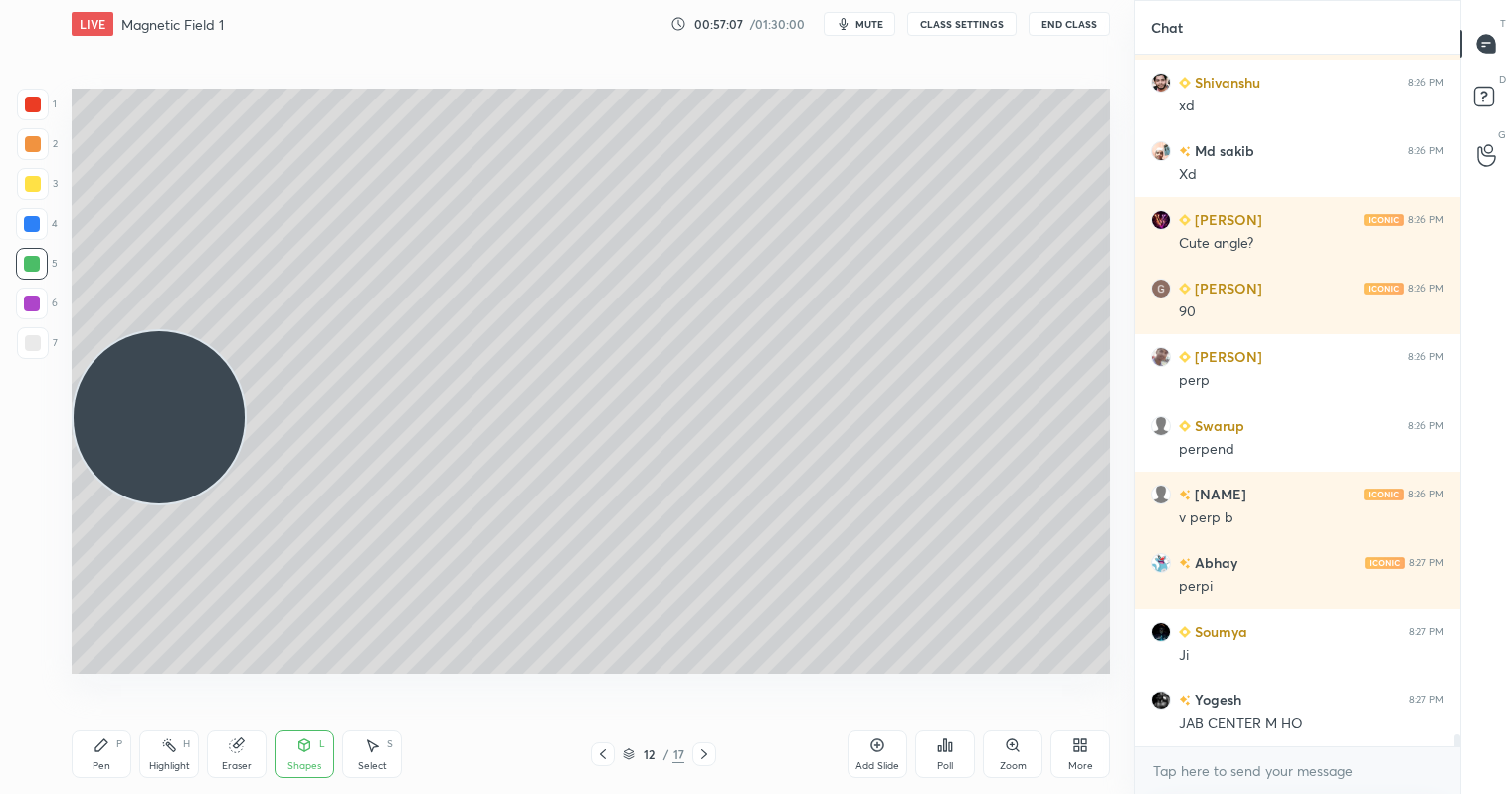 click at bounding box center (33, 184) 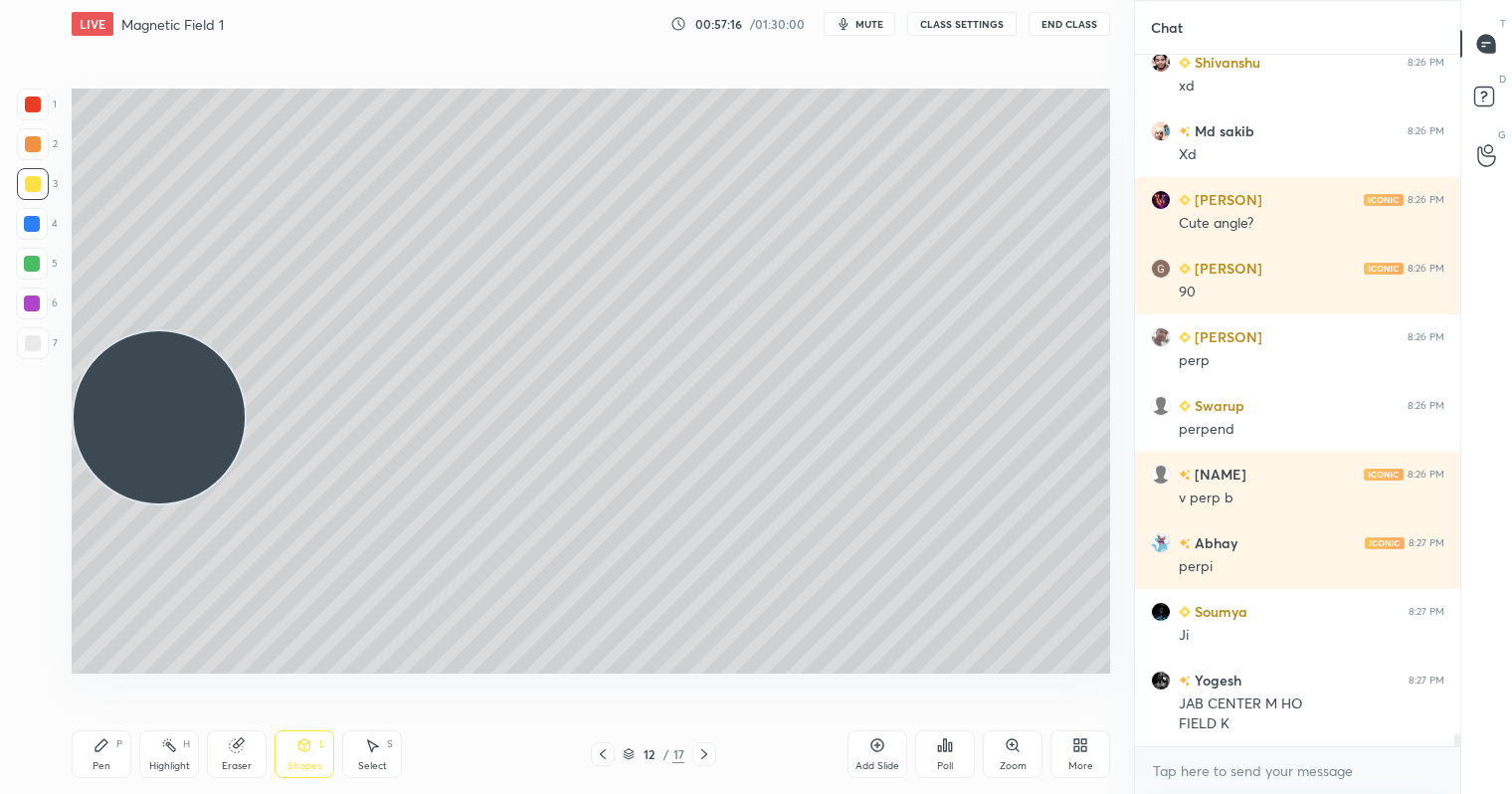 scroll, scrollTop: 40200, scrollLeft: 0, axis: vertical 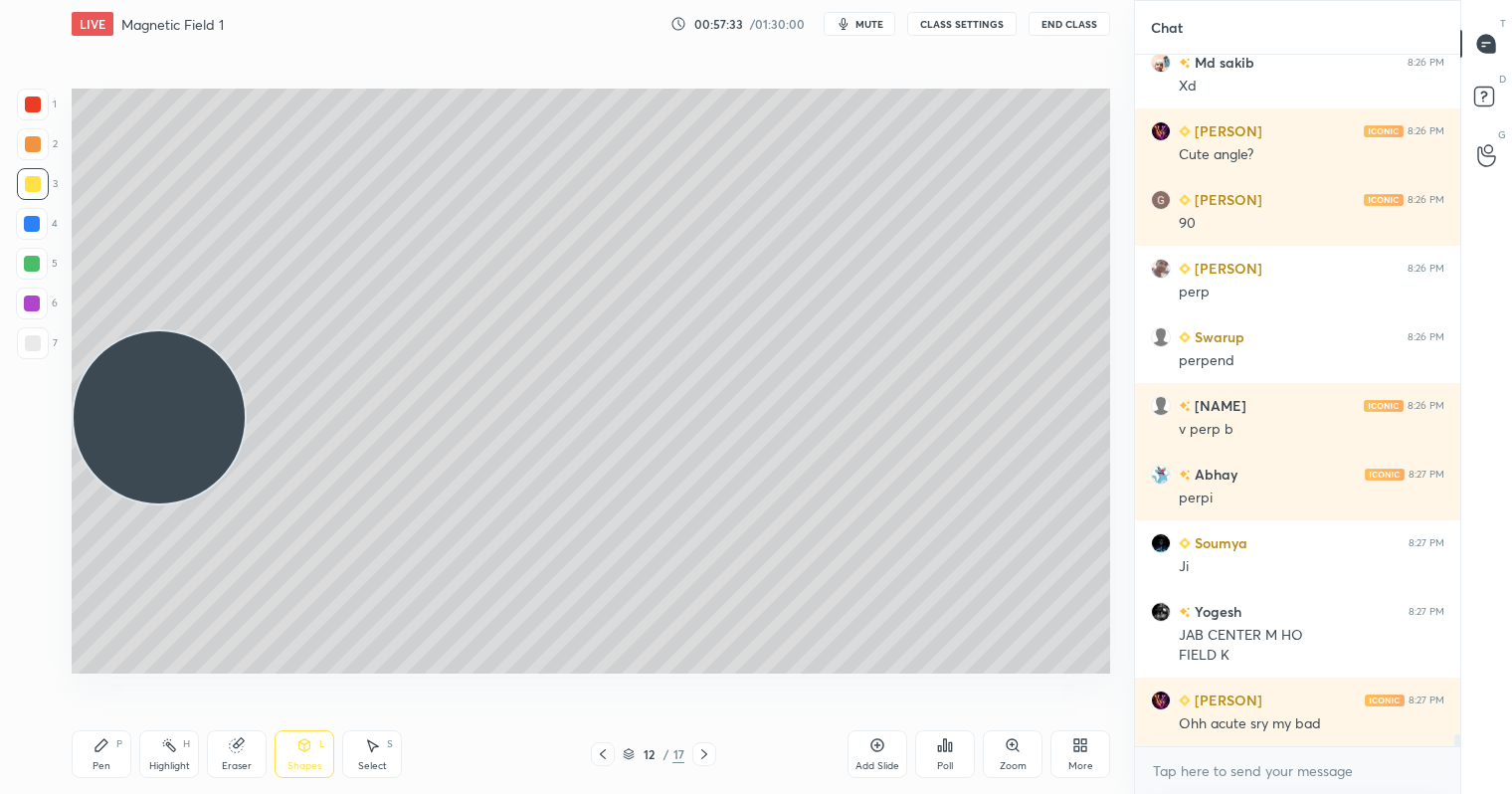 click on "Pen P" at bounding box center (101, 754) 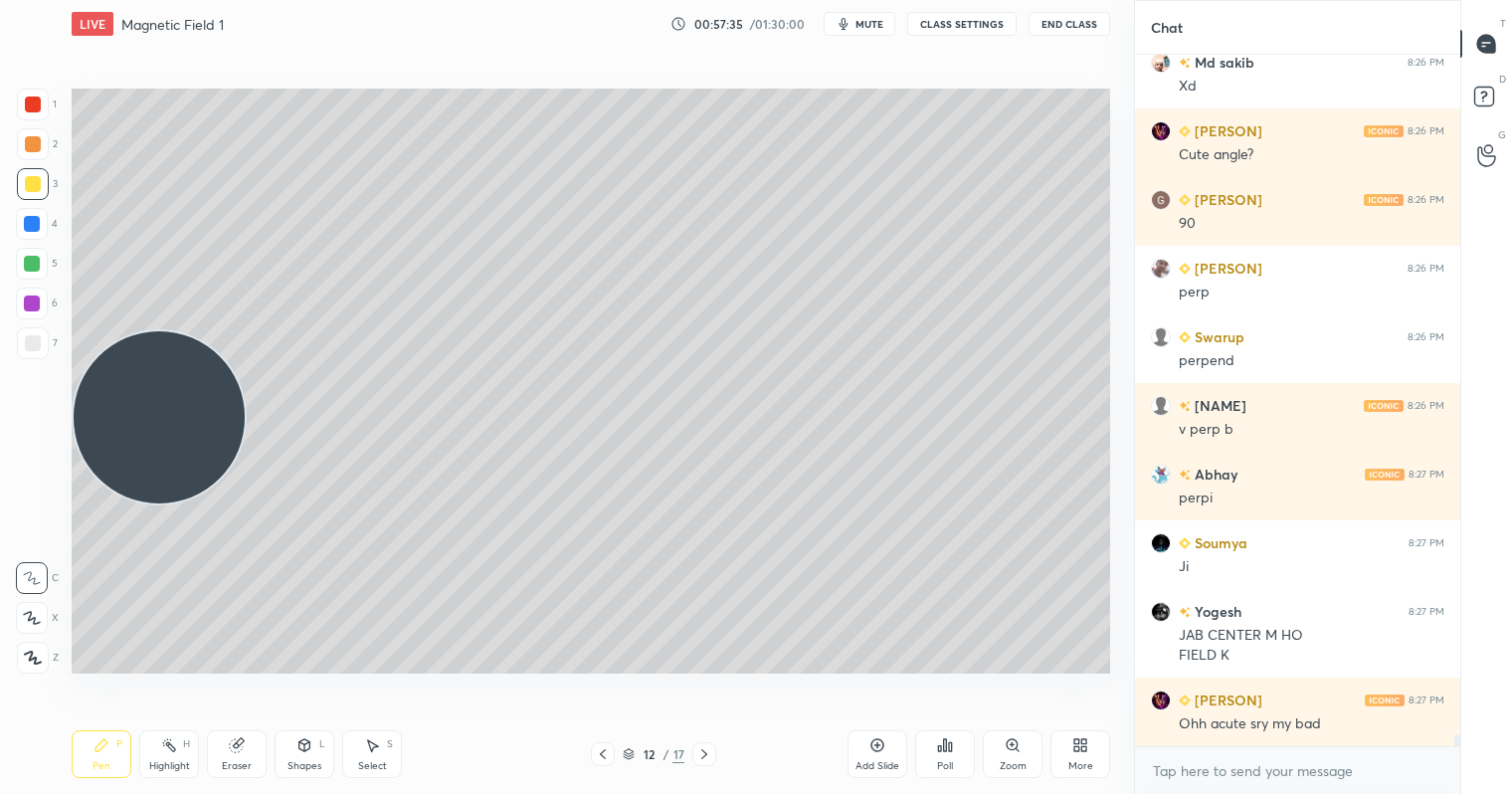 click at bounding box center [33, 144] 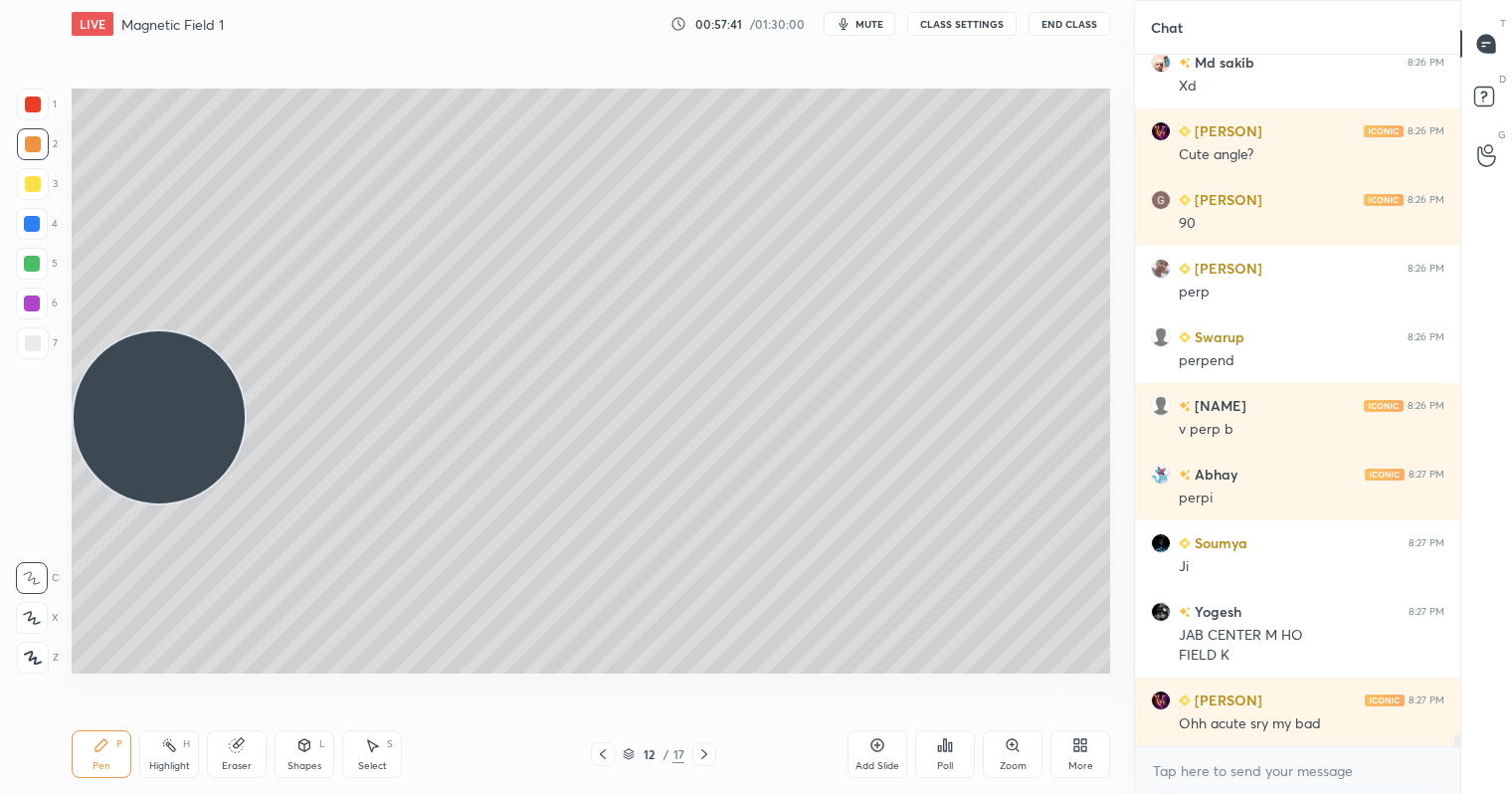 scroll, scrollTop: 40269, scrollLeft: 0, axis: vertical 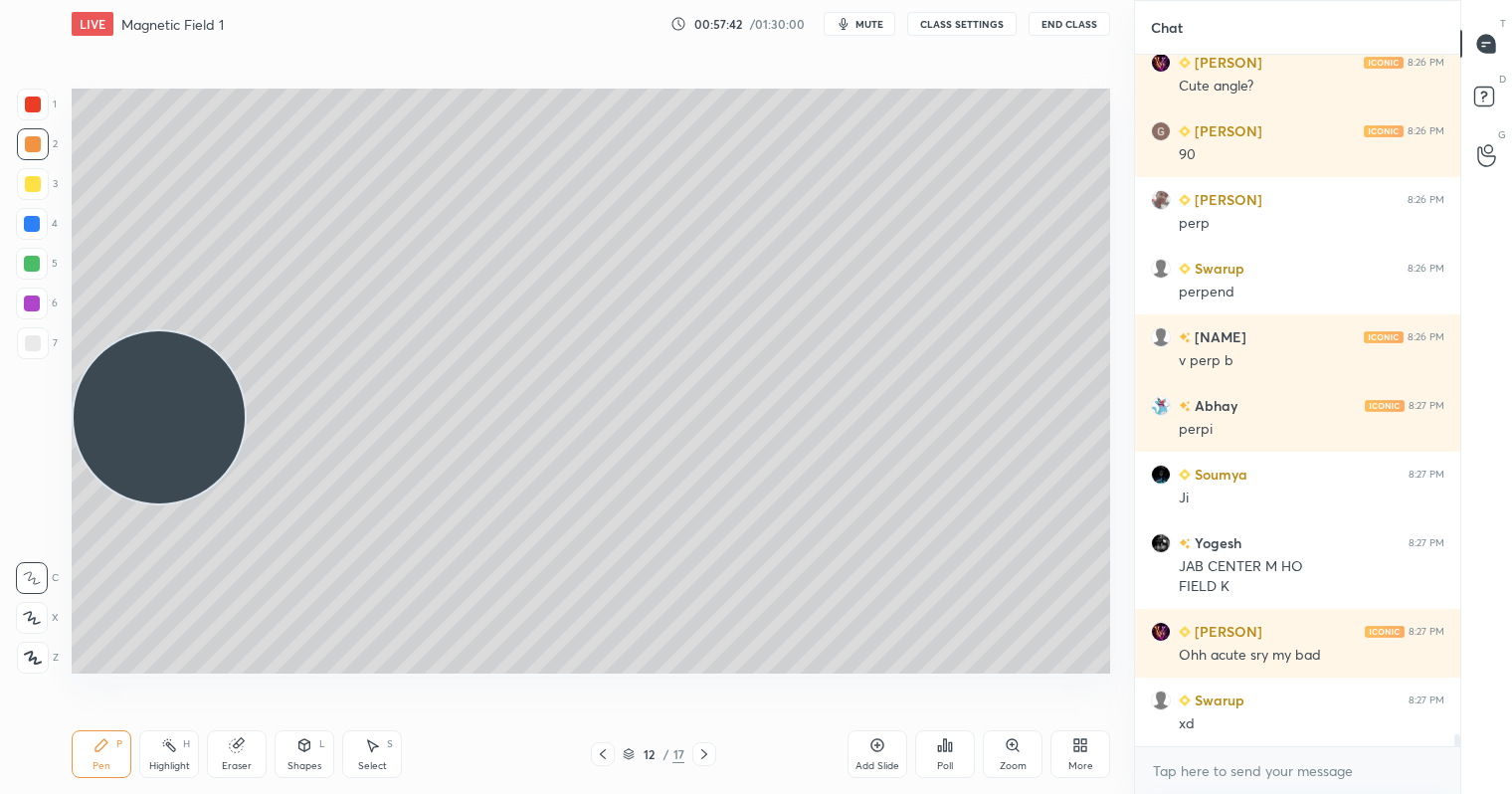 click on "Shapes L" at bounding box center (304, 754) 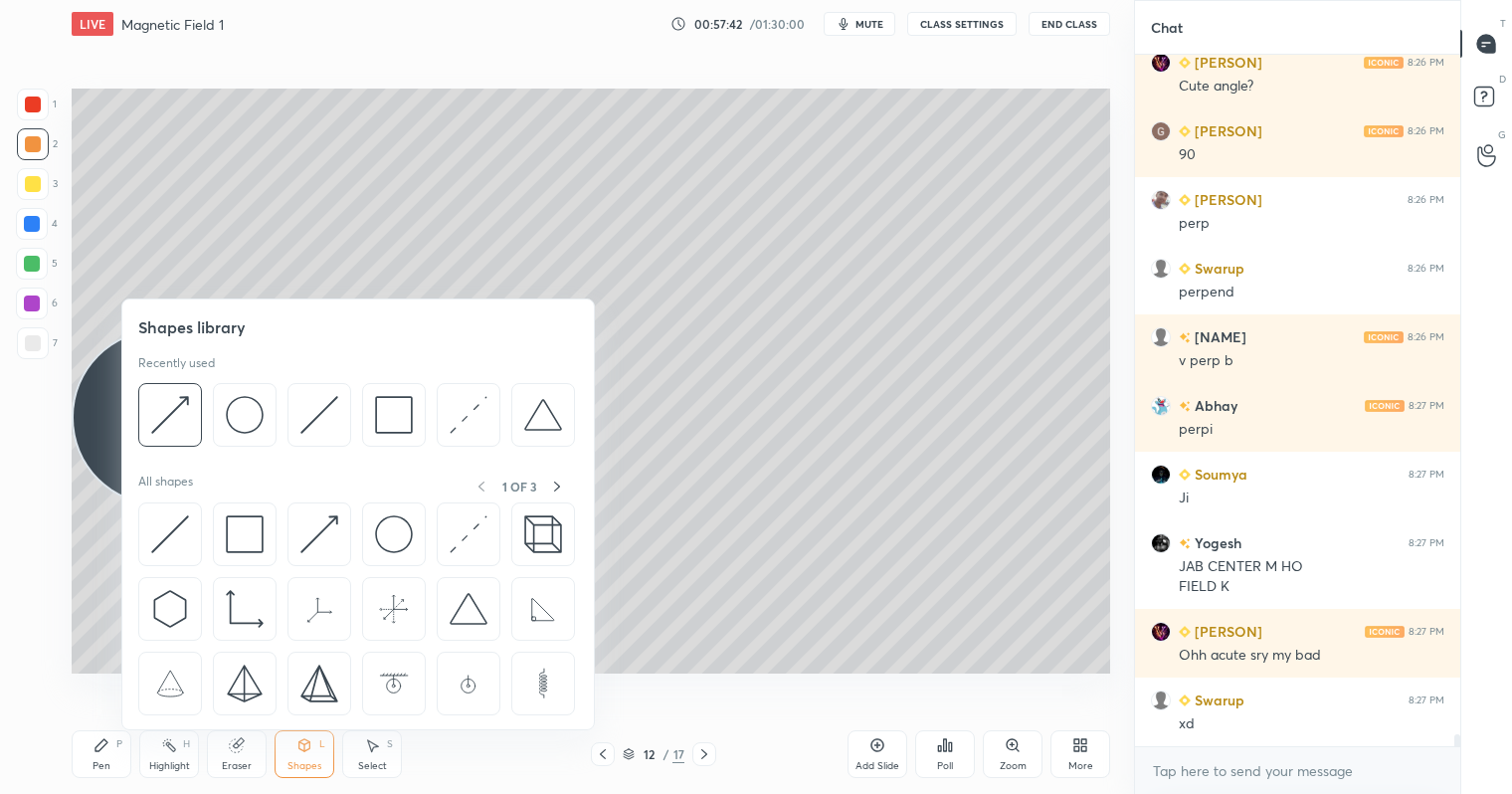 scroll, scrollTop: 40338, scrollLeft: 0, axis: vertical 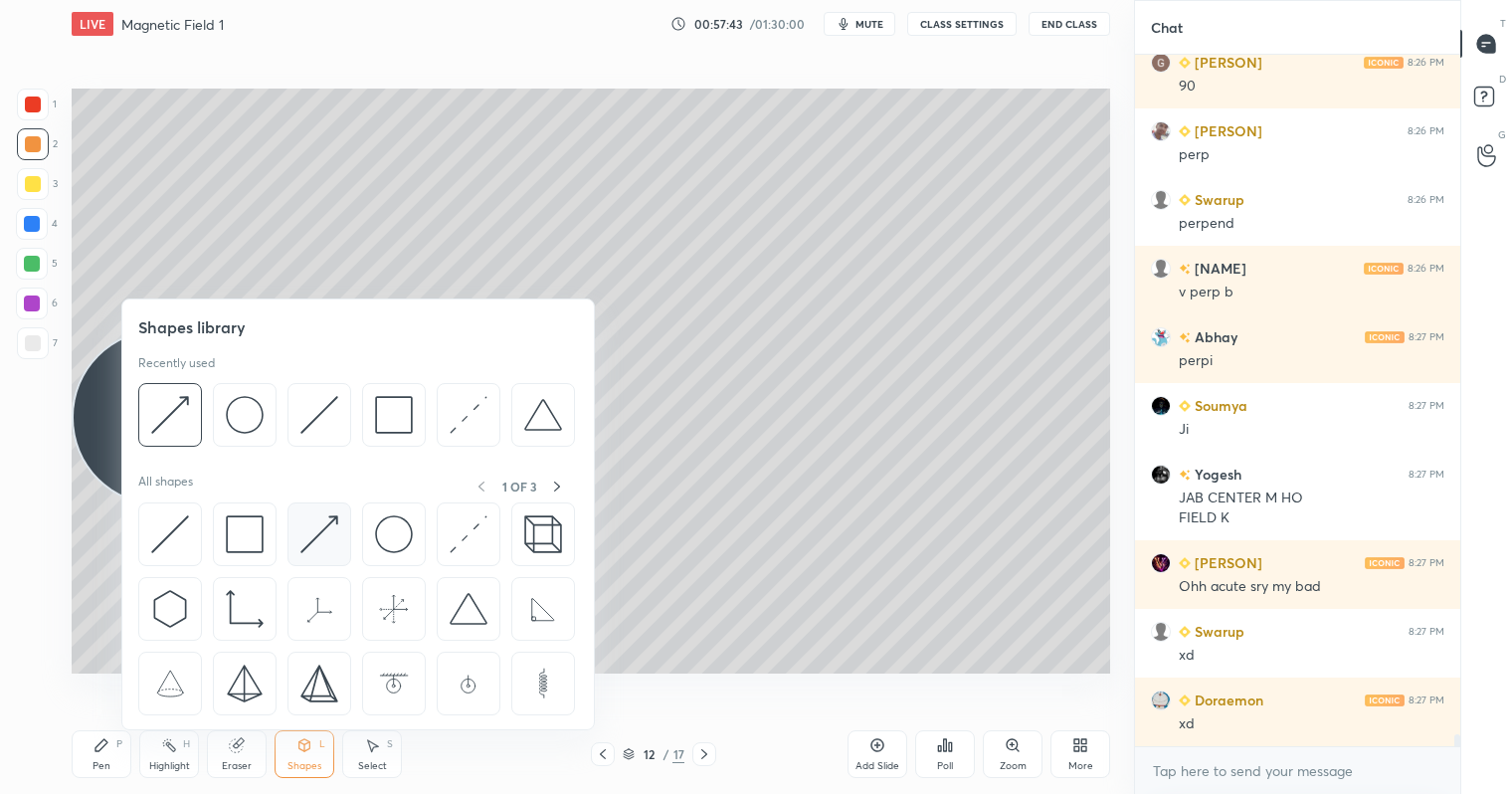 click at bounding box center [319, 534] 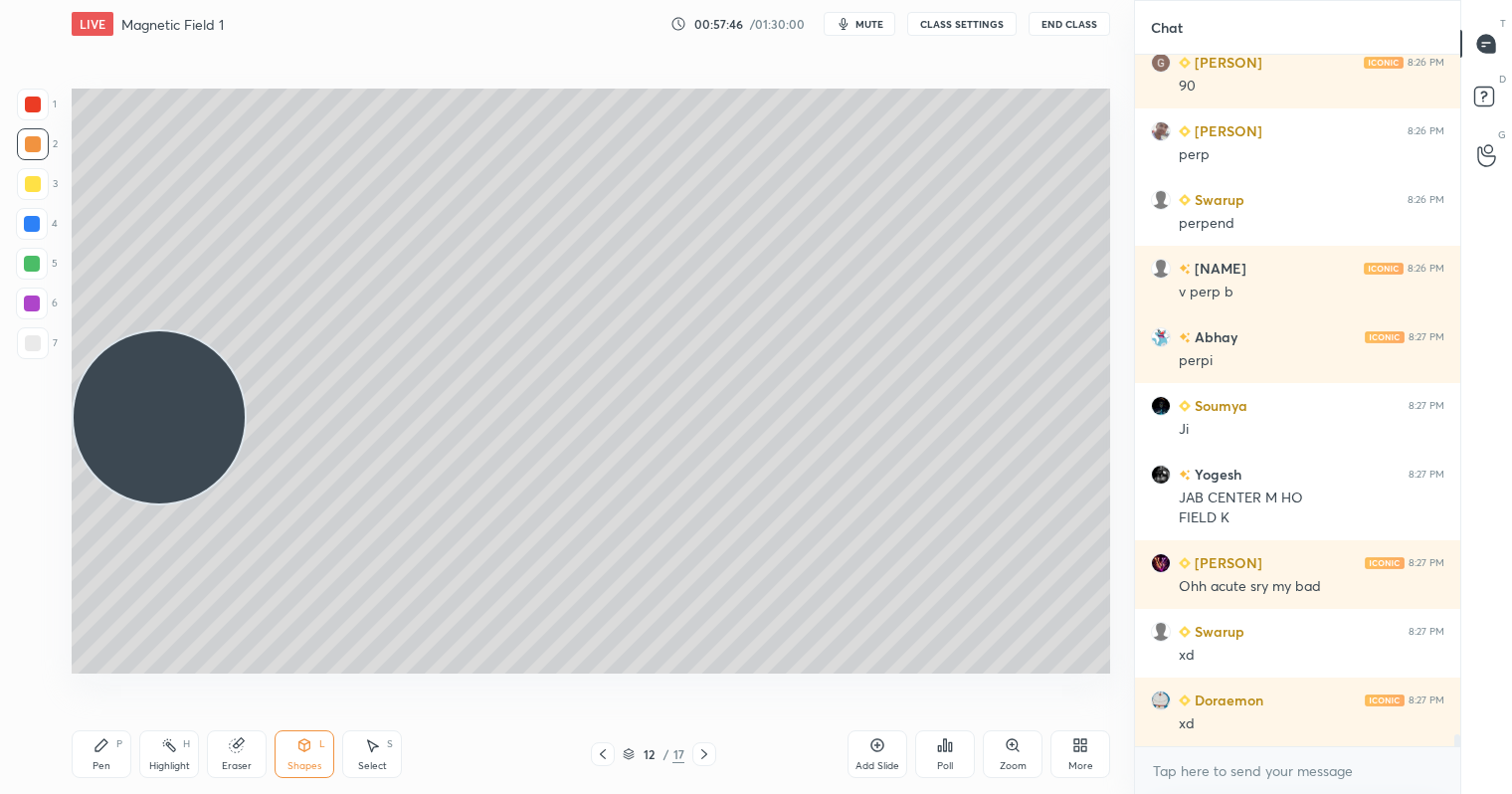 scroll, scrollTop: 40406, scrollLeft: 0, axis: vertical 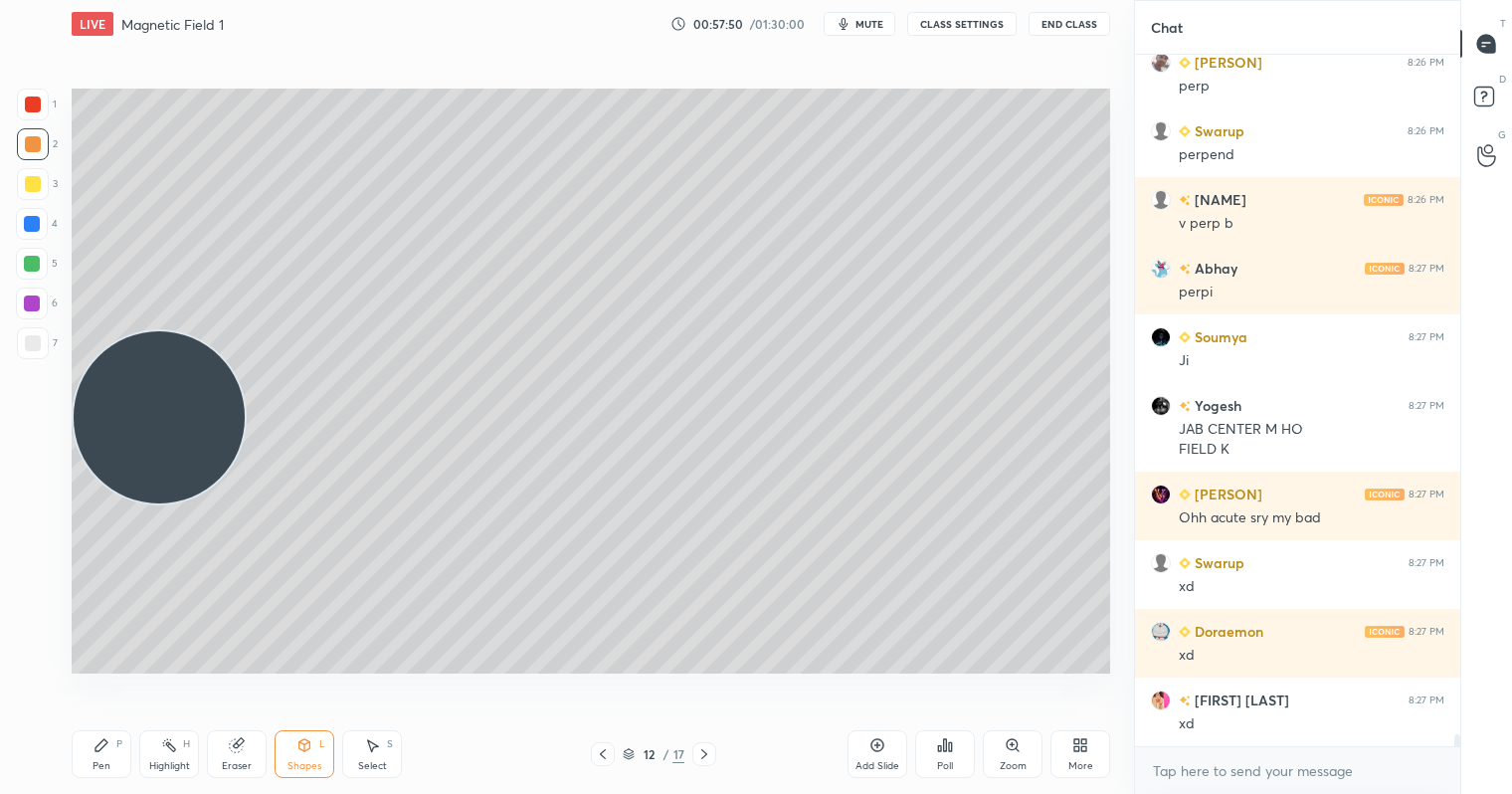 click on "Pen P" at bounding box center (101, 754) 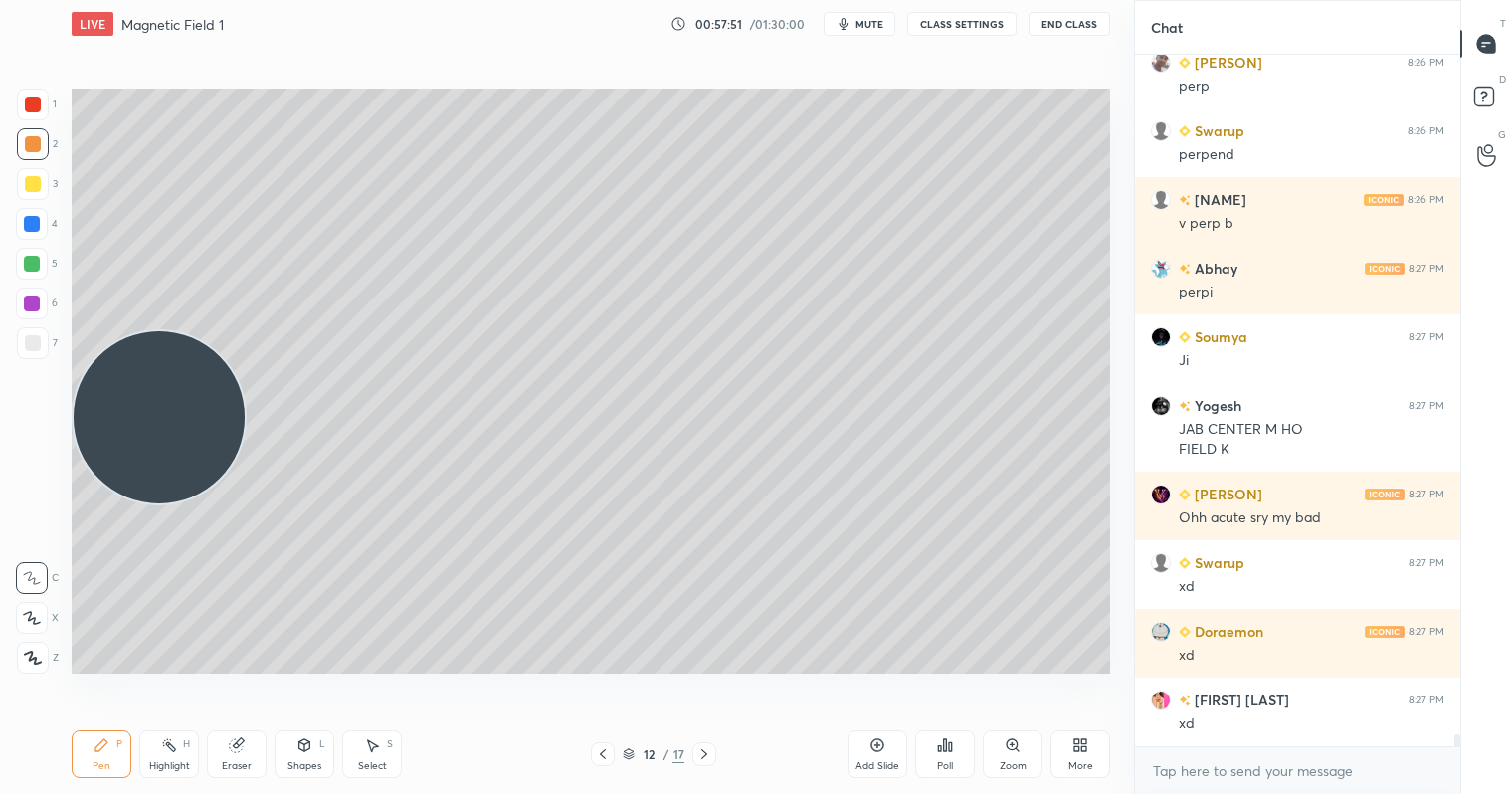 scroll, scrollTop: 40475, scrollLeft: 0, axis: vertical 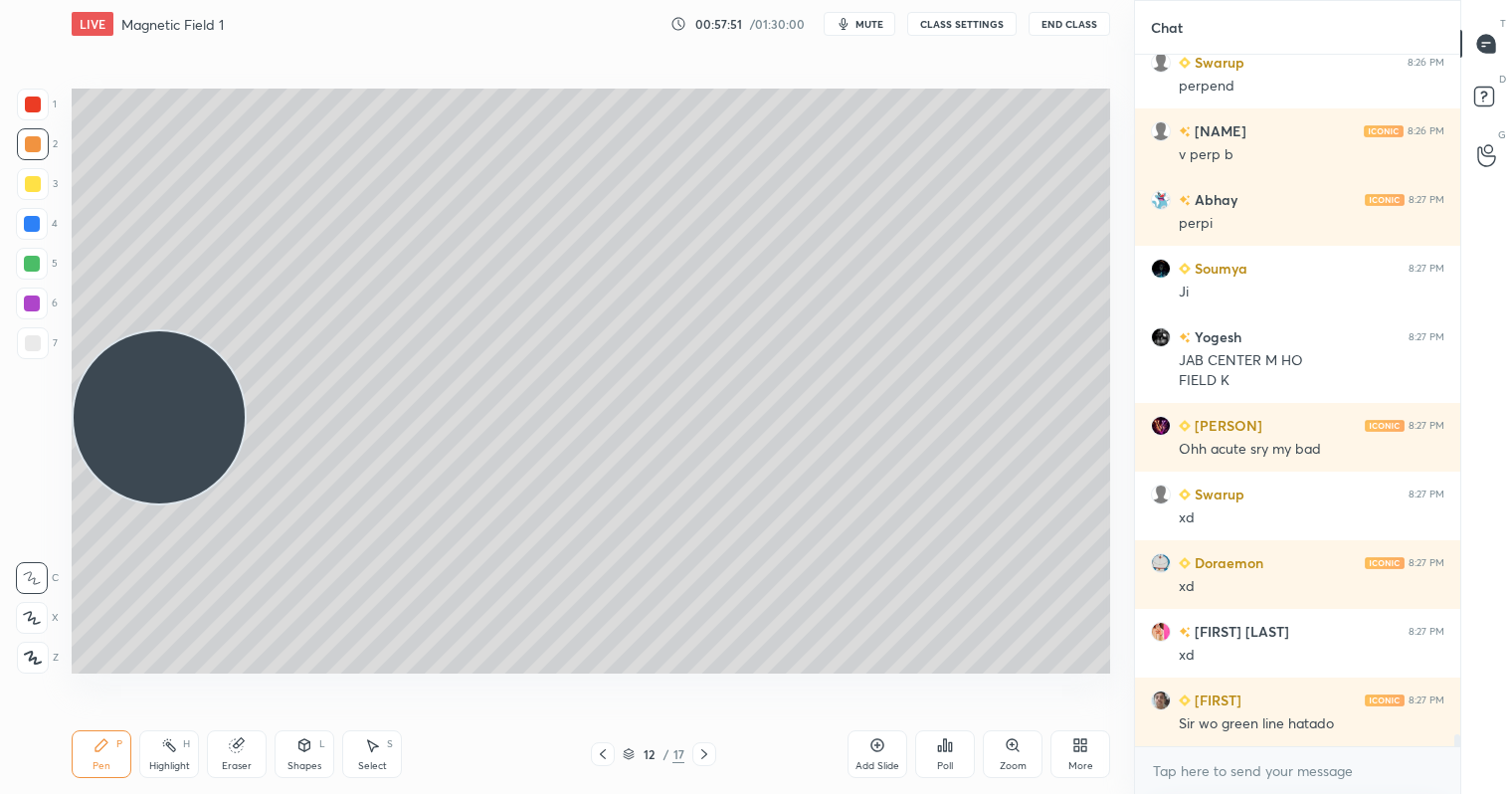 click at bounding box center (33, 184) 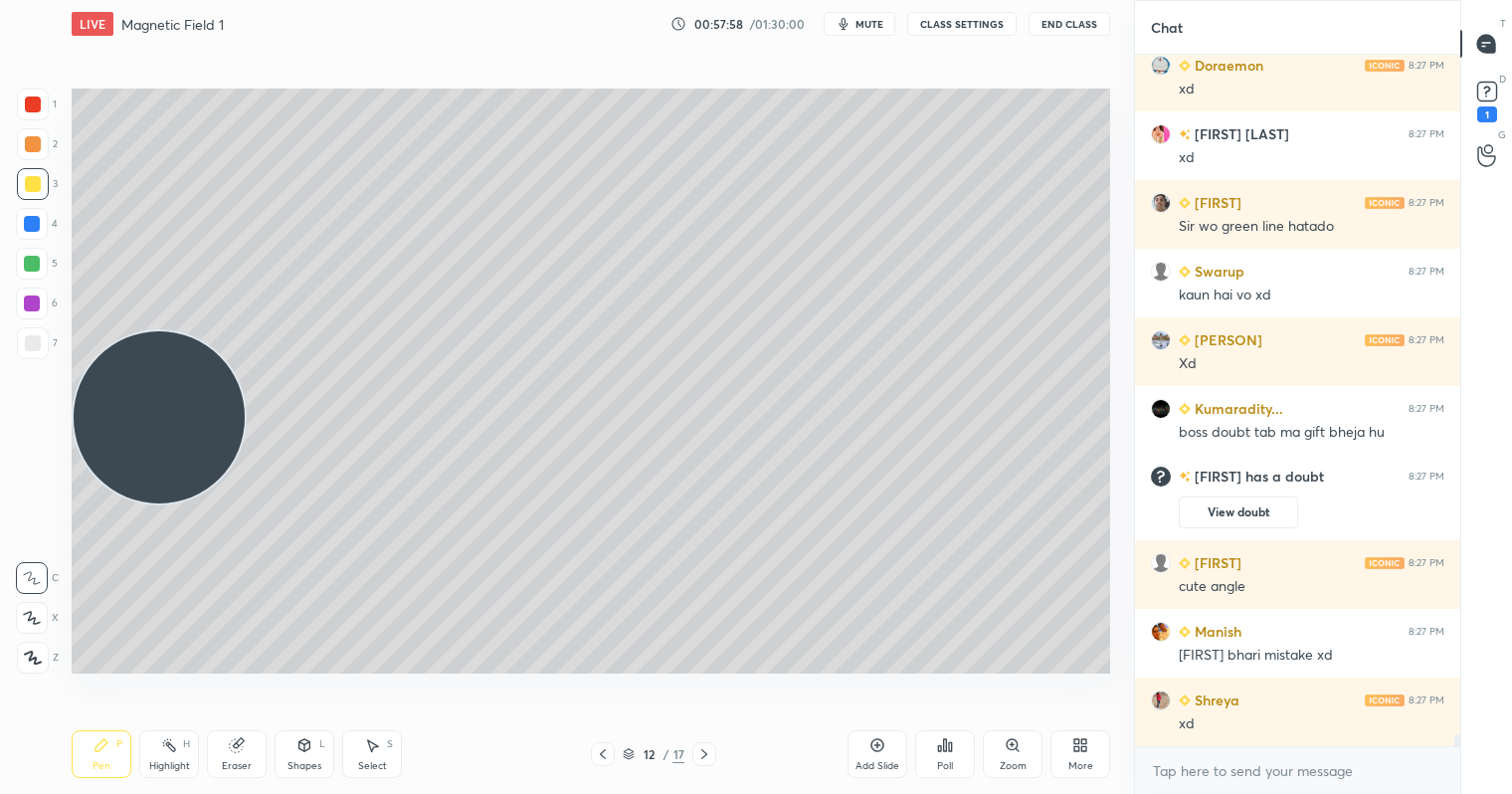scroll, scrollTop: 40233, scrollLeft: 0, axis: vertical 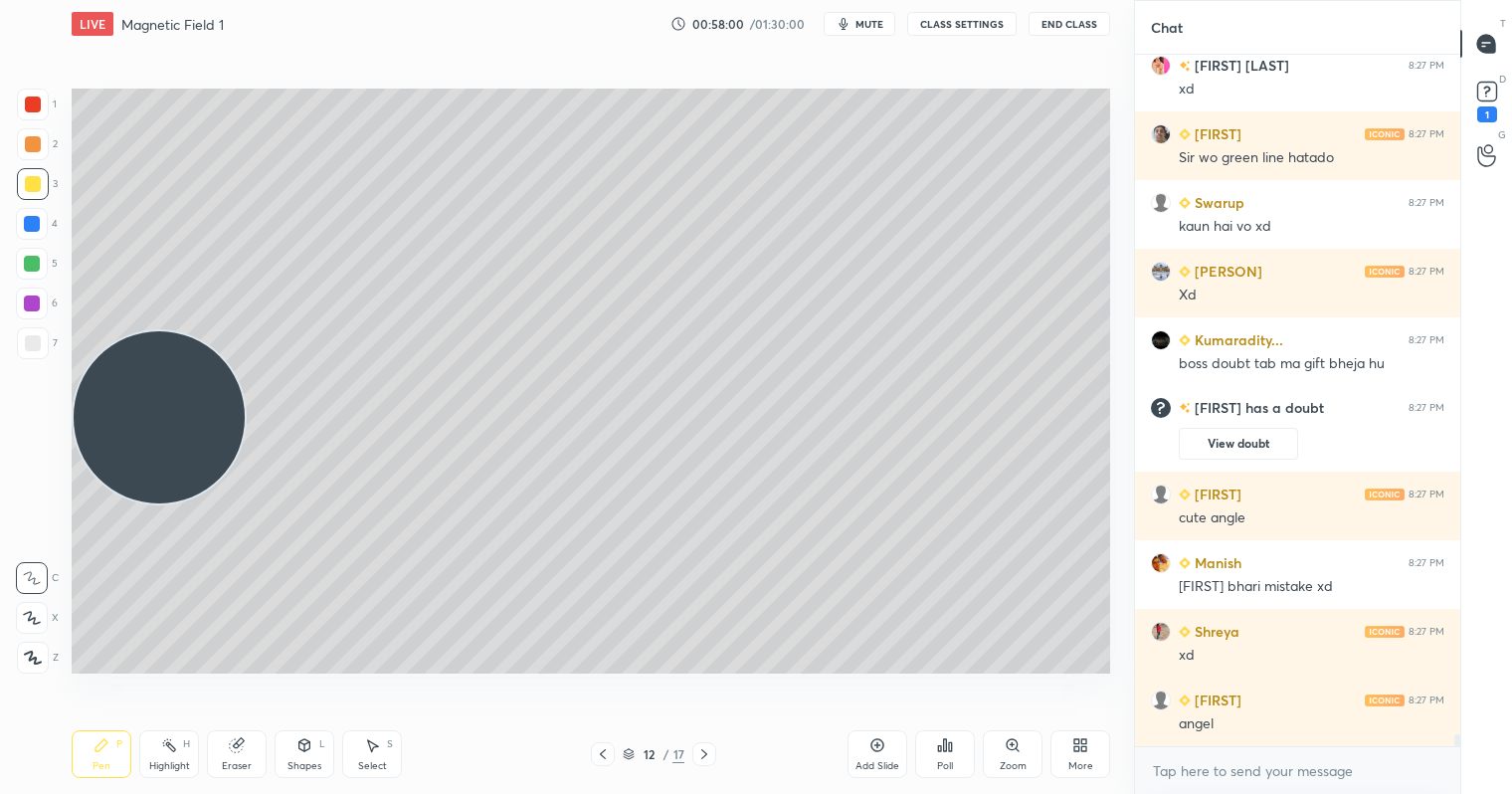 click at bounding box center (32, 264) 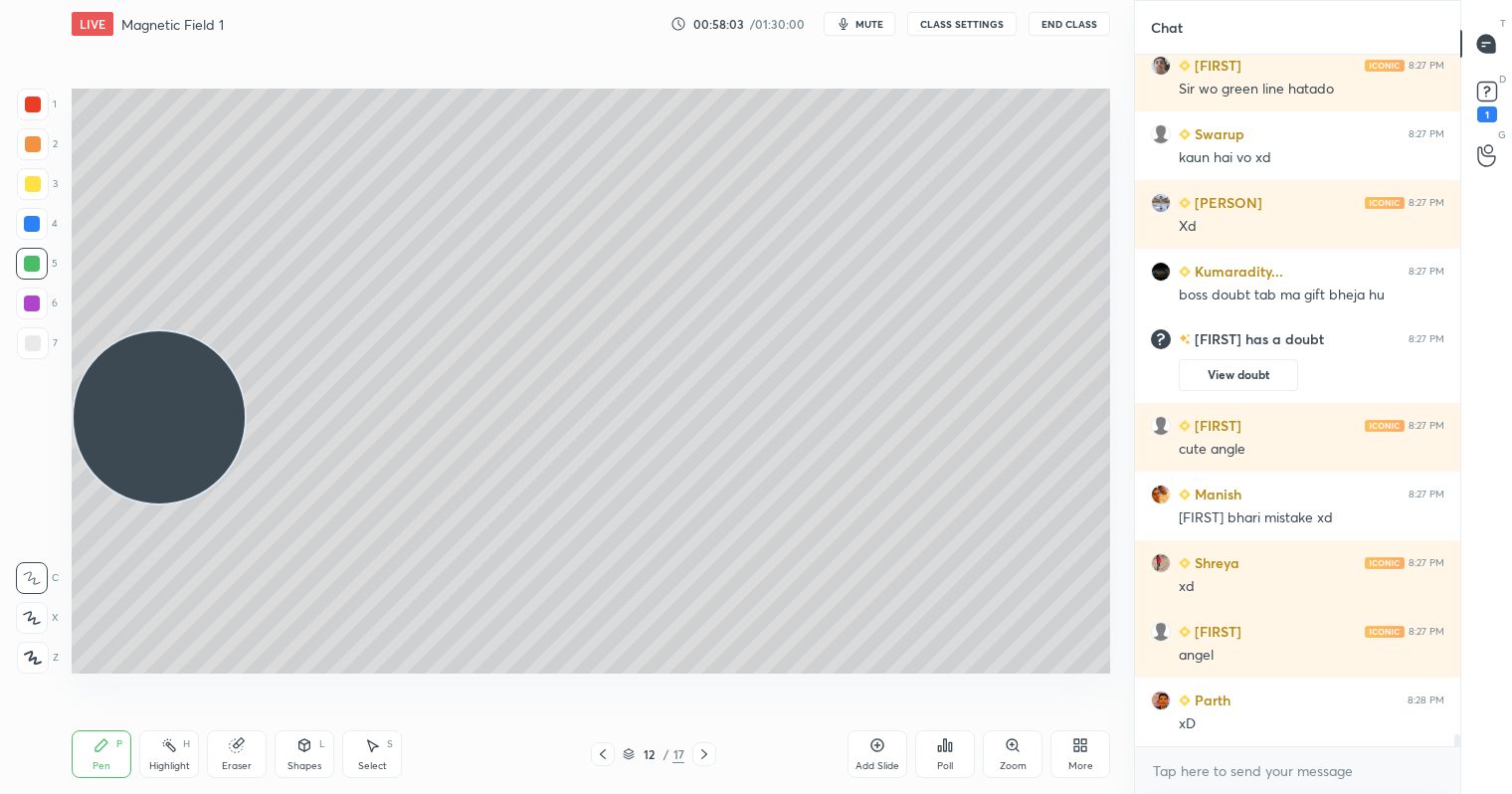 scroll, scrollTop: 40371, scrollLeft: 0, axis: vertical 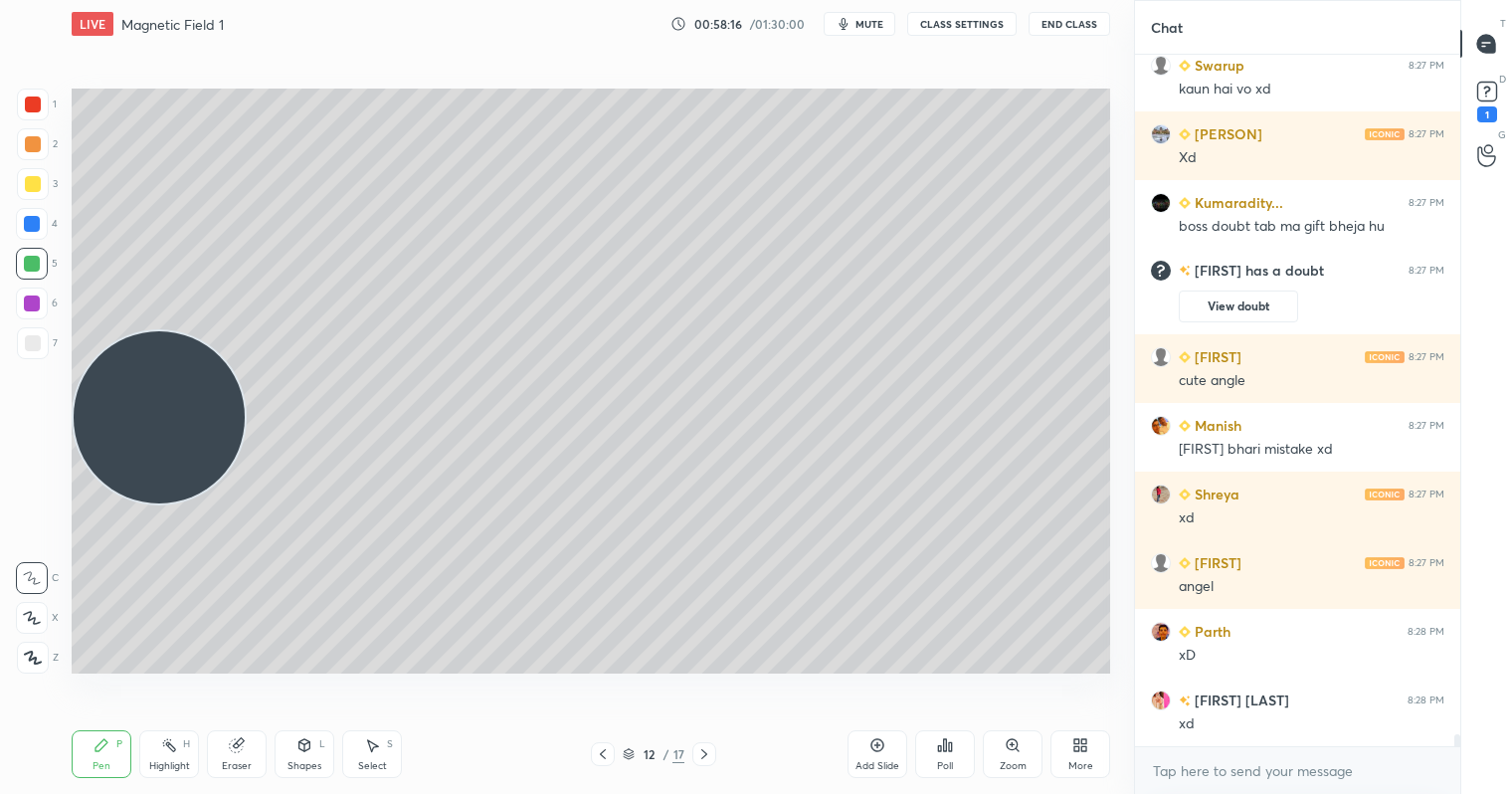 click at bounding box center [33, 144] 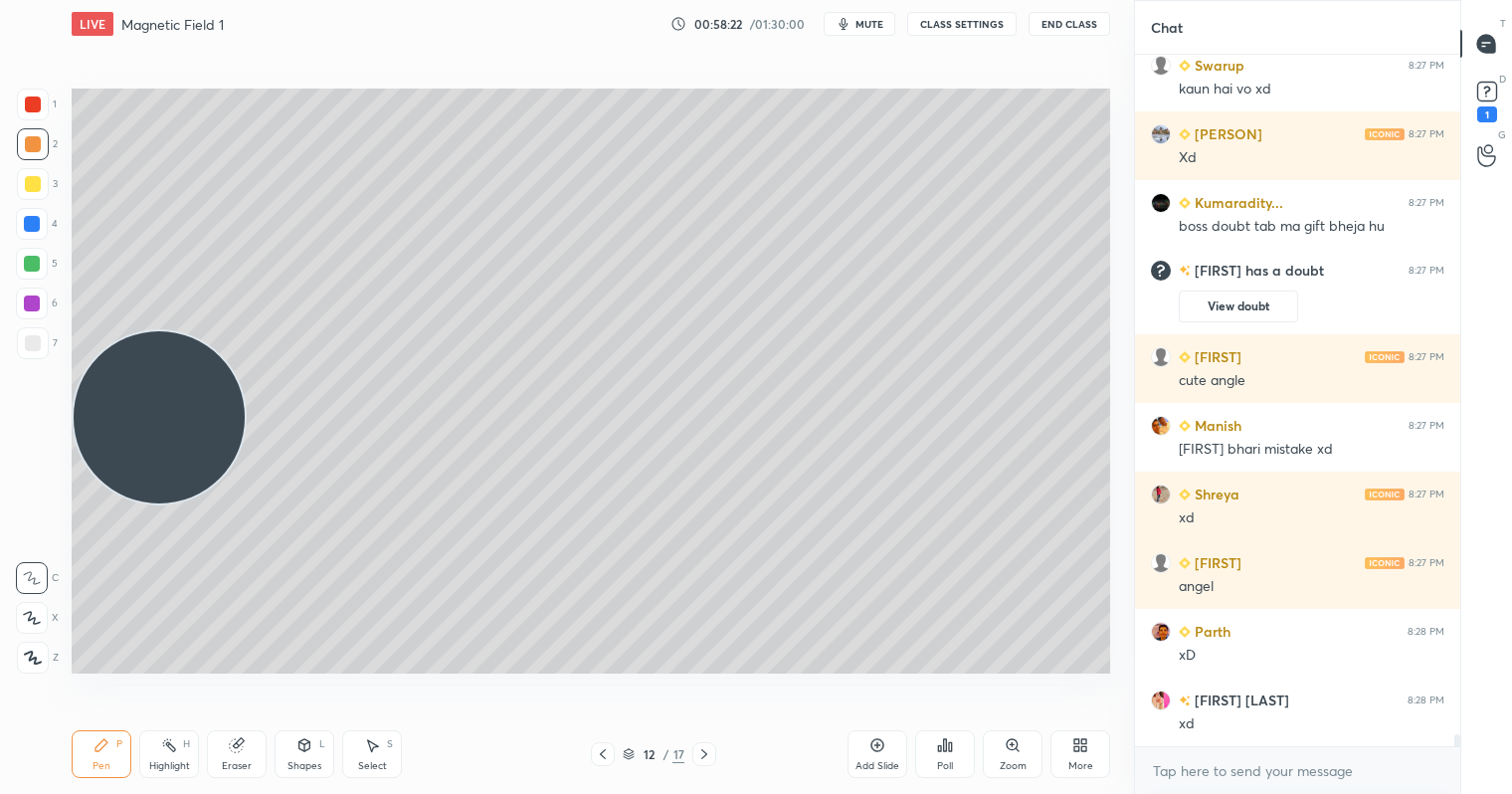scroll, scrollTop: 40345, scrollLeft: 0, axis: vertical 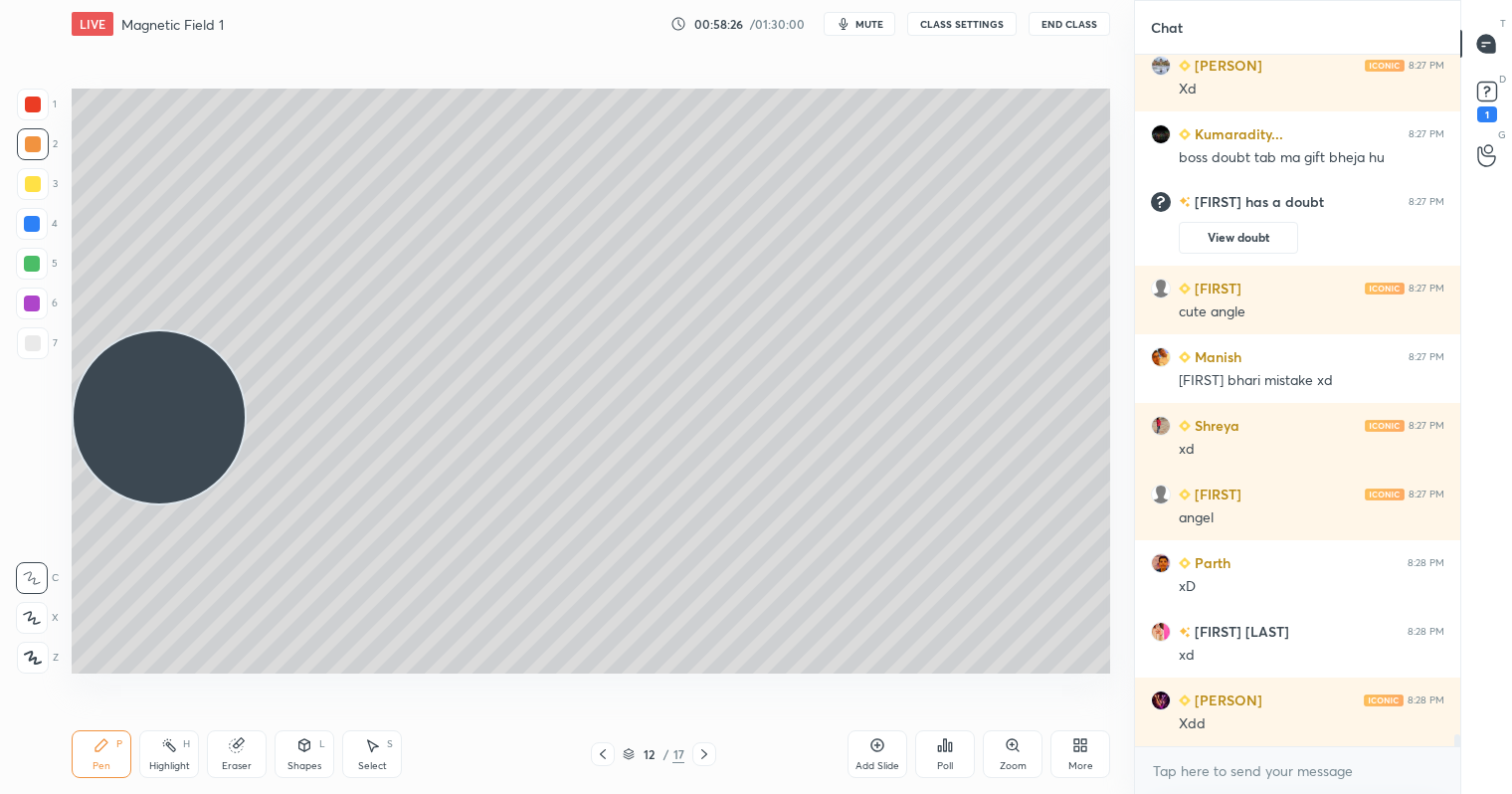 drag, startPoint x: 33, startPoint y: 335, endPoint x: 59, endPoint y: 329, distance: 26.683328 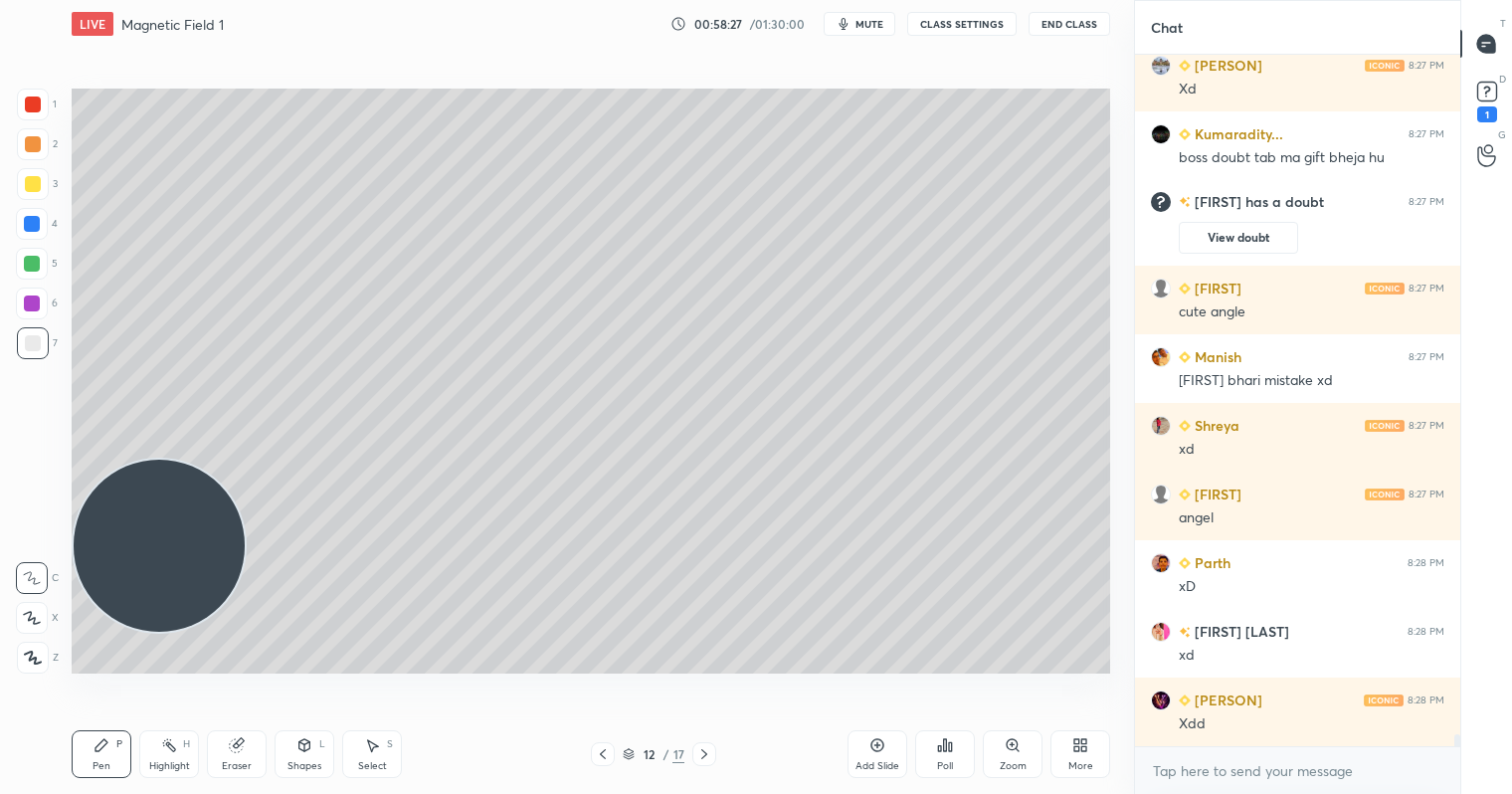 drag, startPoint x: 152, startPoint y: 464, endPoint x: 80, endPoint y: 585, distance: 140.80128 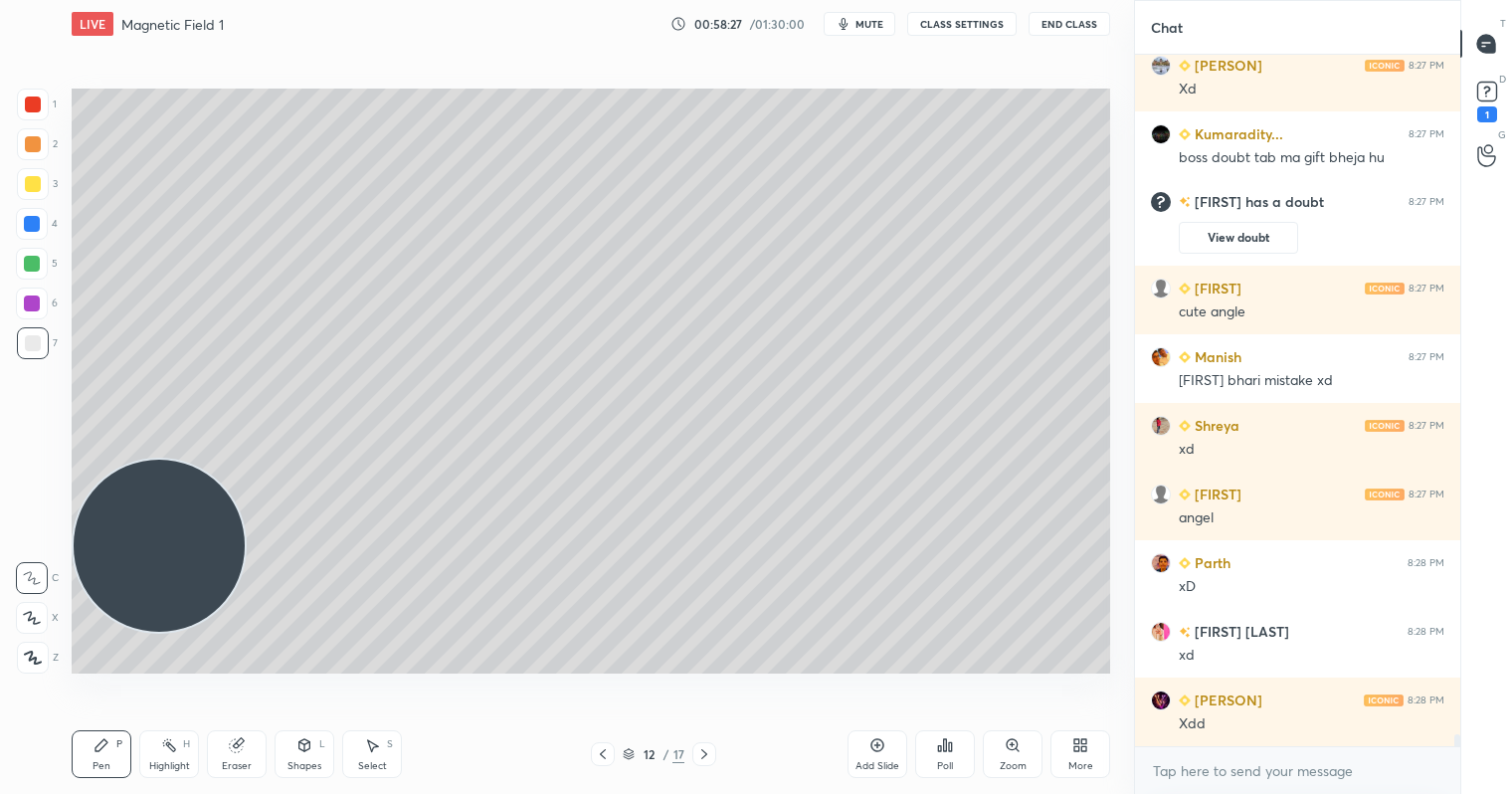 click on "1 2 3 4 5 6 7 C X Z C X Z E E Erase all   H H LIVE Magnetic Field 1 00:58:27 /  01:30:00 mute CLASS SETTINGS End Class Setting up your live class Poll for   secs No correct answer Start poll Back Magnetic Field 1 • L18 of Detailed Course on Current Electricity Pankaj Singh Pen P Highlight H Eraser Shapes L Select S 12 / 17 Add Slide Poll Zoom More" at bounding box center [559, 397] 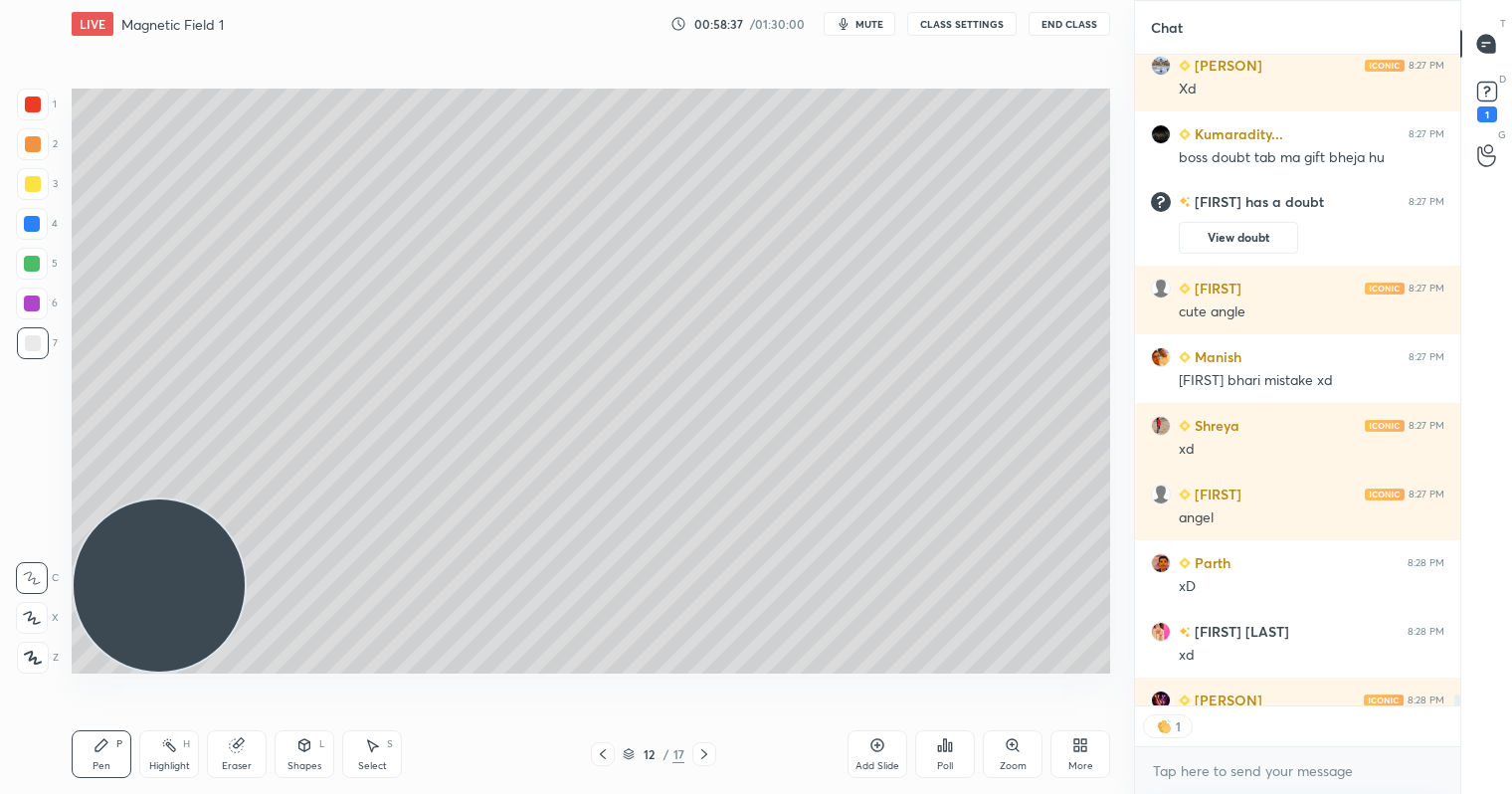 scroll, scrollTop: 645, scrollLeft: 319, axis: both 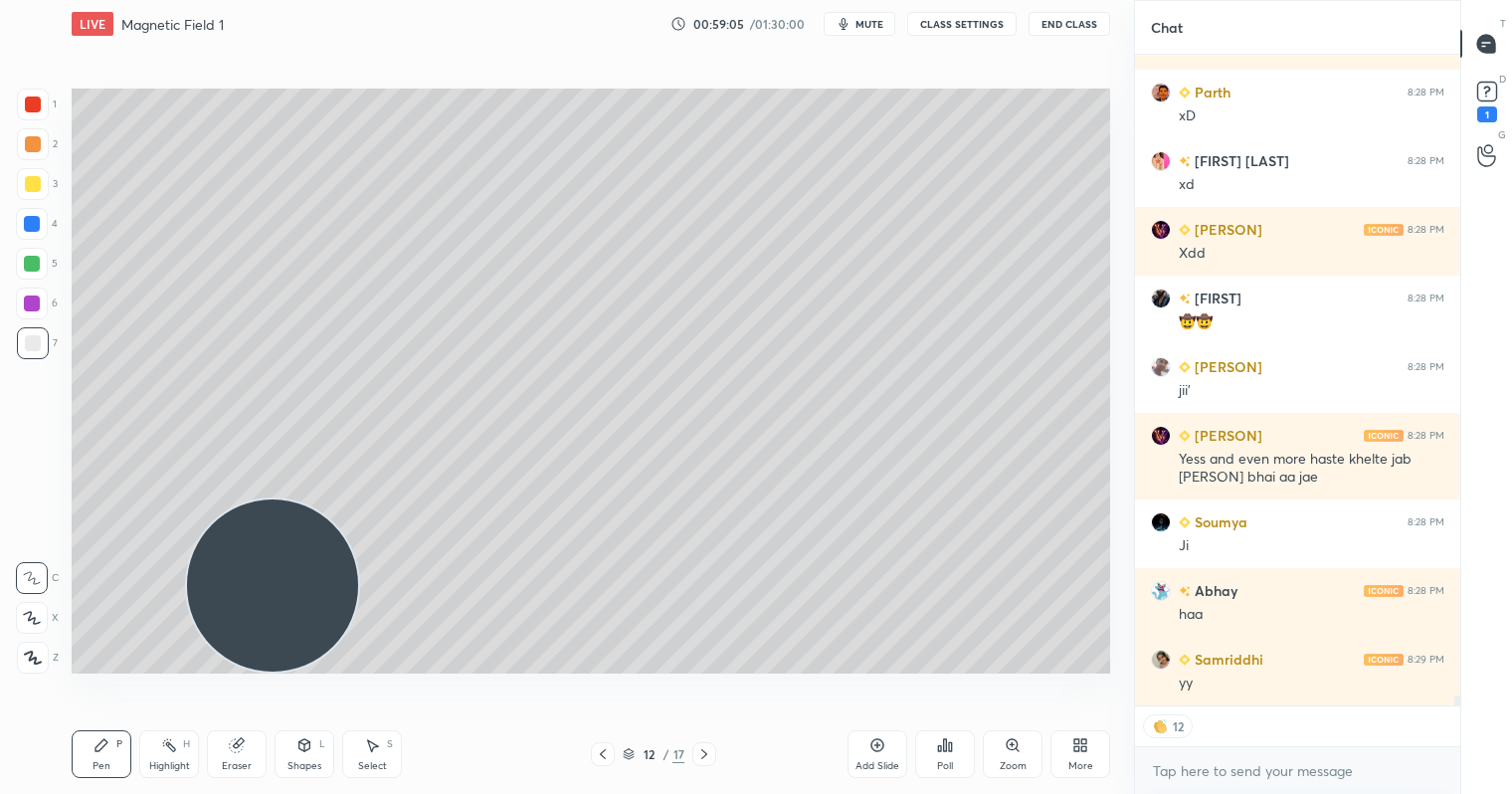 drag, startPoint x: 263, startPoint y: 609, endPoint x: 610, endPoint y: 666, distance: 351.65039 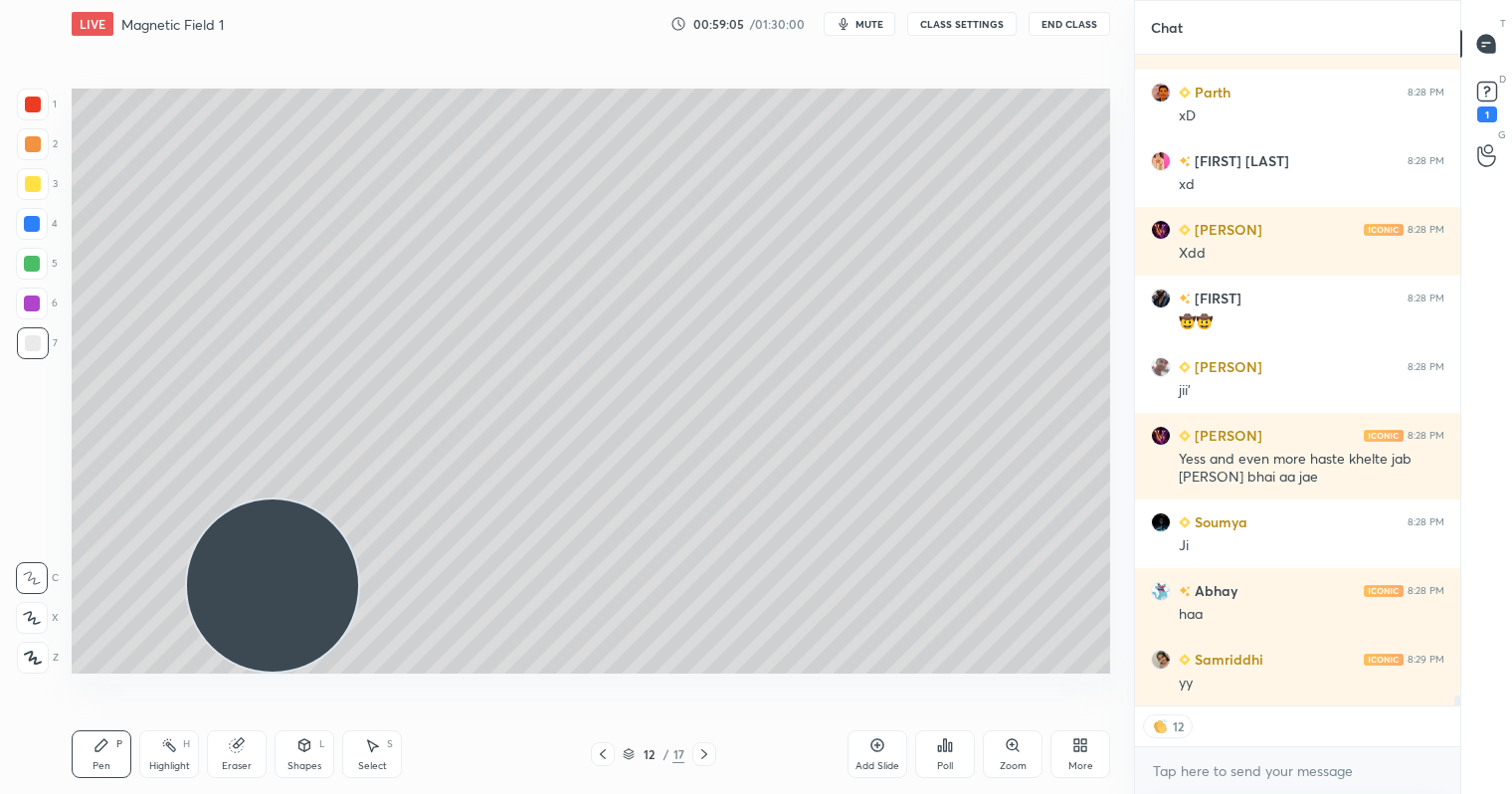 click on "Setting up your live class Poll for   secs No correct answer Start poll" at bounding box center [591, 381] 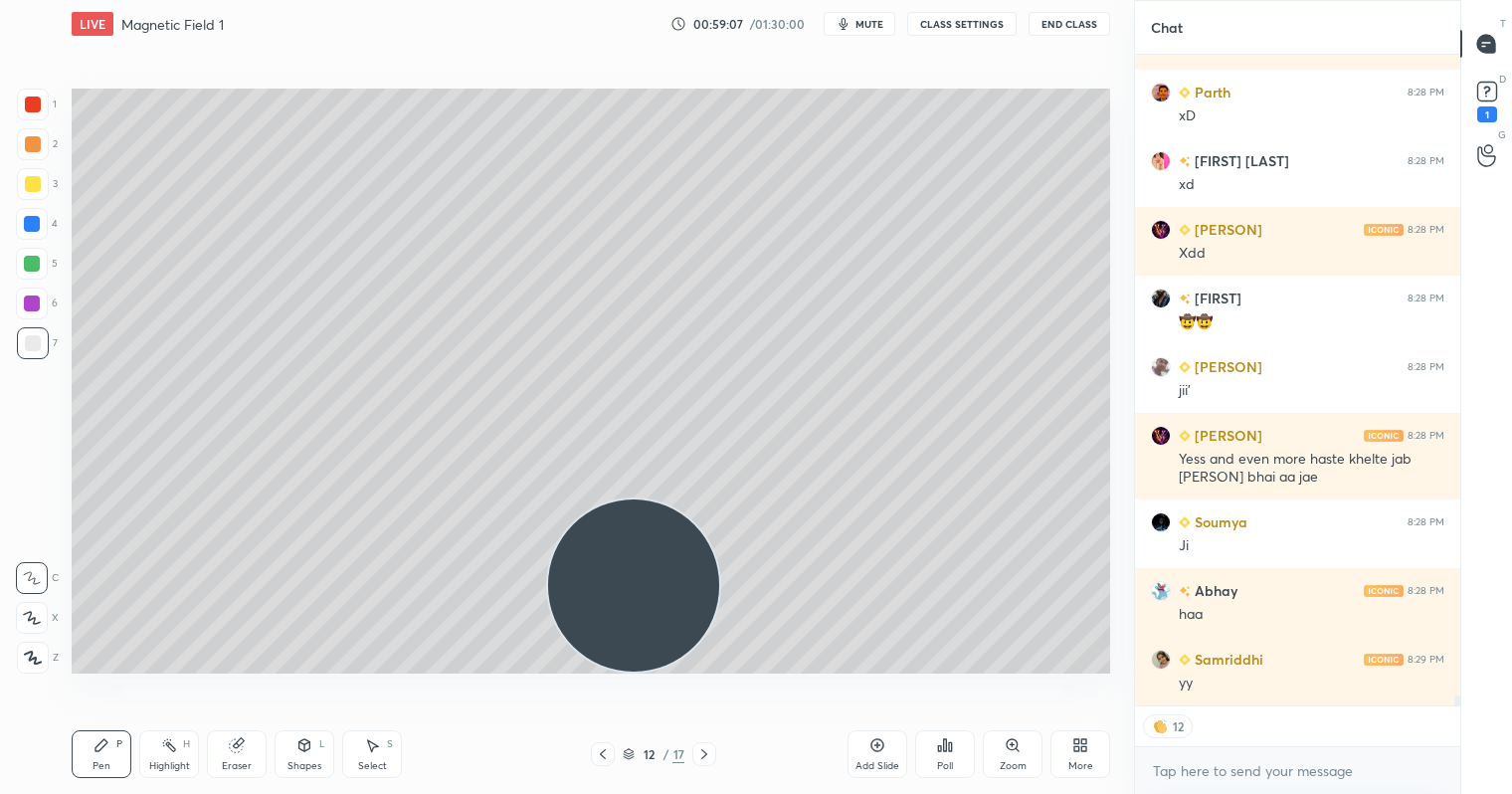 scroll, scrollTop: 40884, scrollLeft: 0, axis: vertical 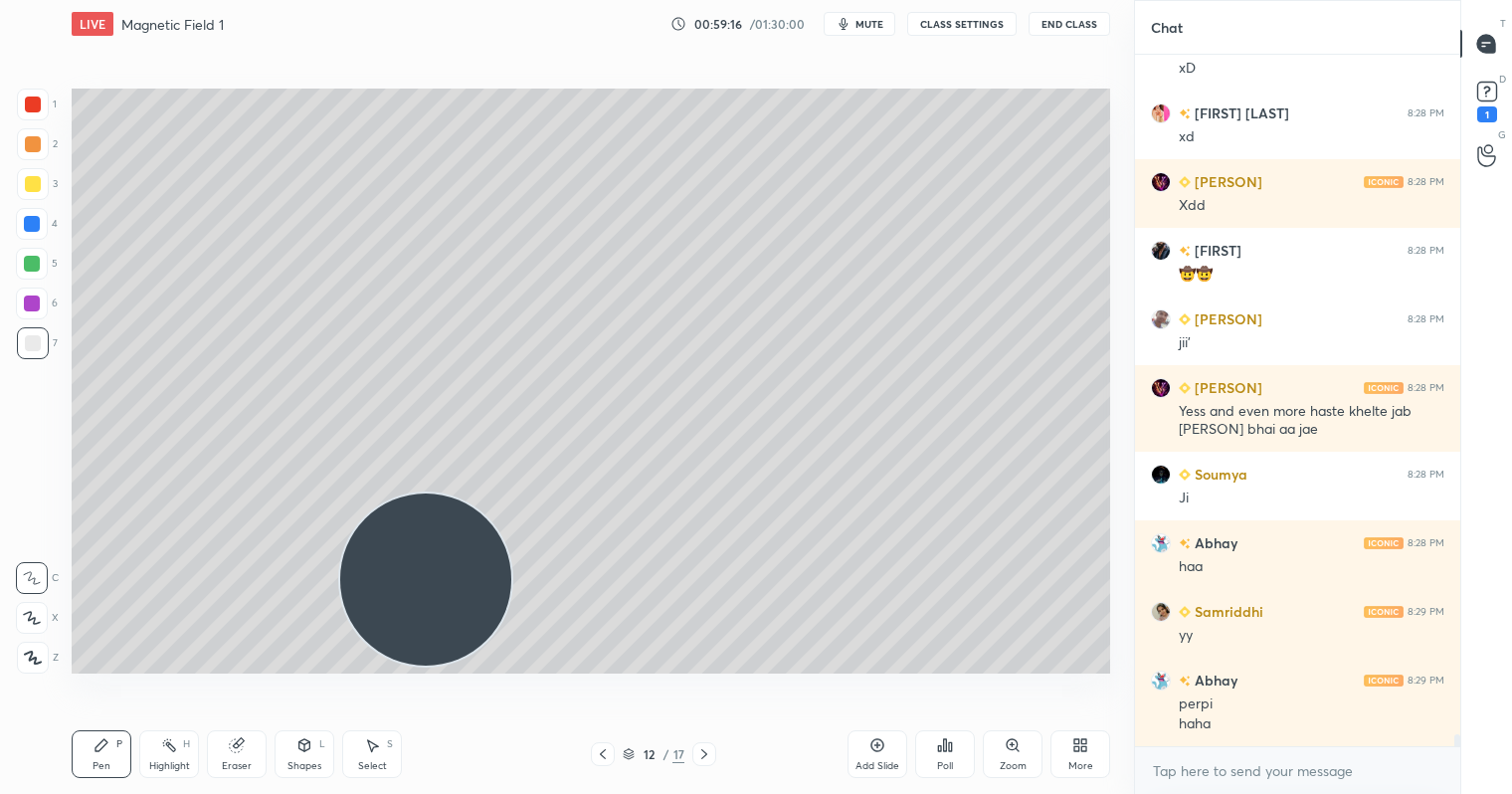 drag, startPoint x: 638, startPoint y: 594, endPoint x: -8, endPoint y: 587, distance: 646.0379 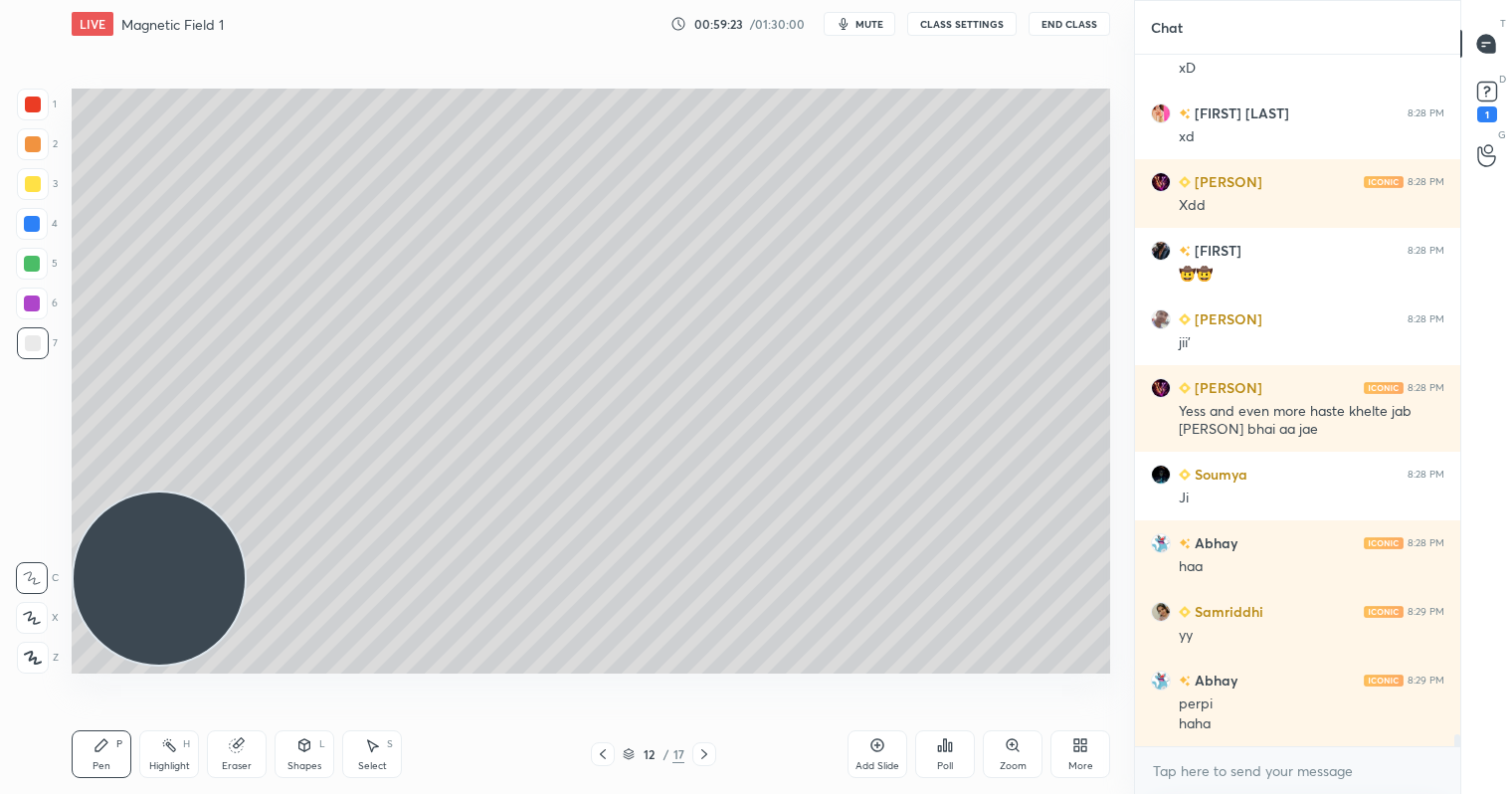 click at bounding box center [32, 303] 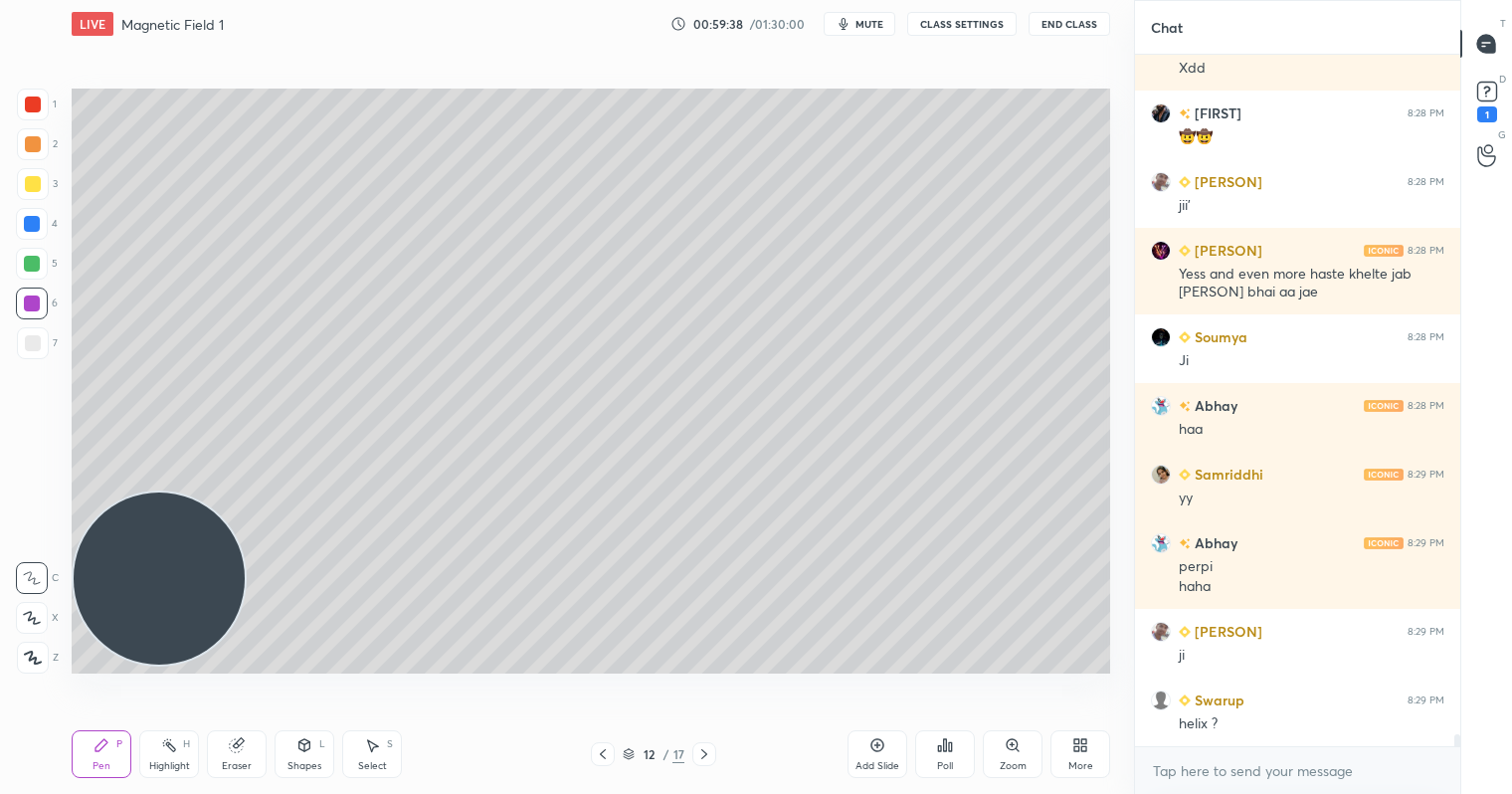 scroll, scrollTop: 41069, scrollLeft: 0, axis: vertical 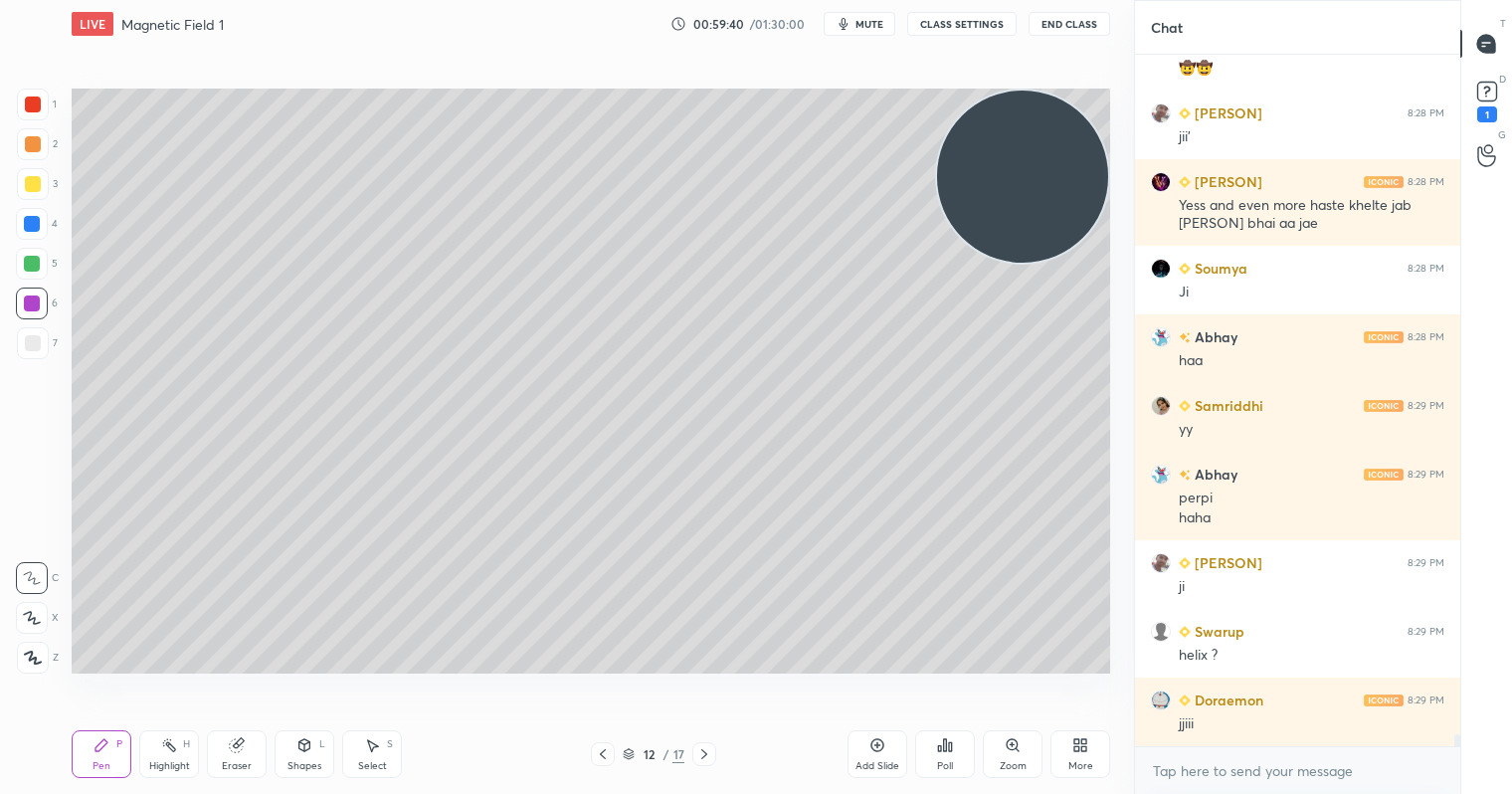 drag, startPoint x: 157, startPoint y: 580, endPoint x: 959, endPoint y: 182, distance: 895.3256 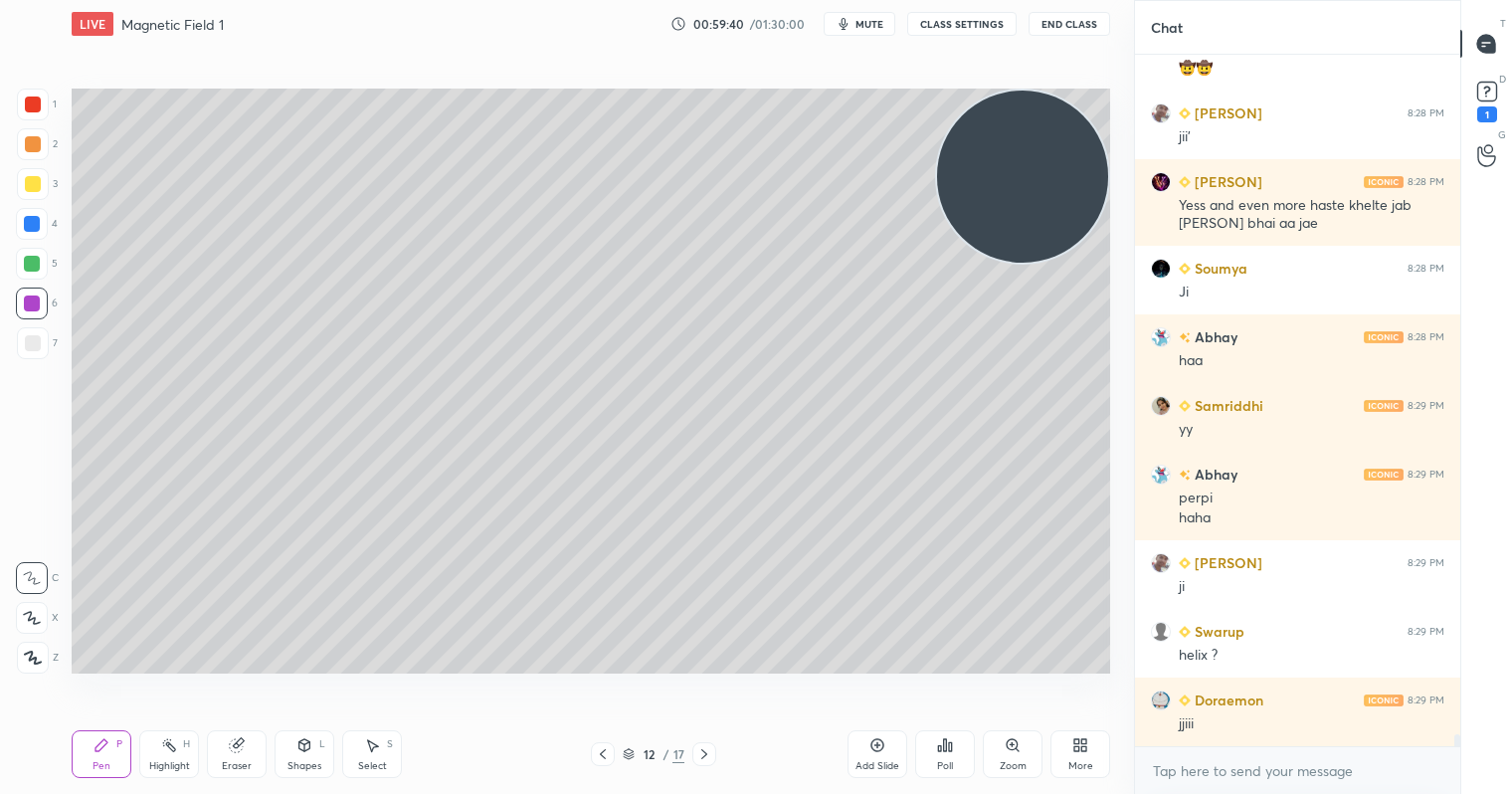 click at bounding box center (1023, 176) 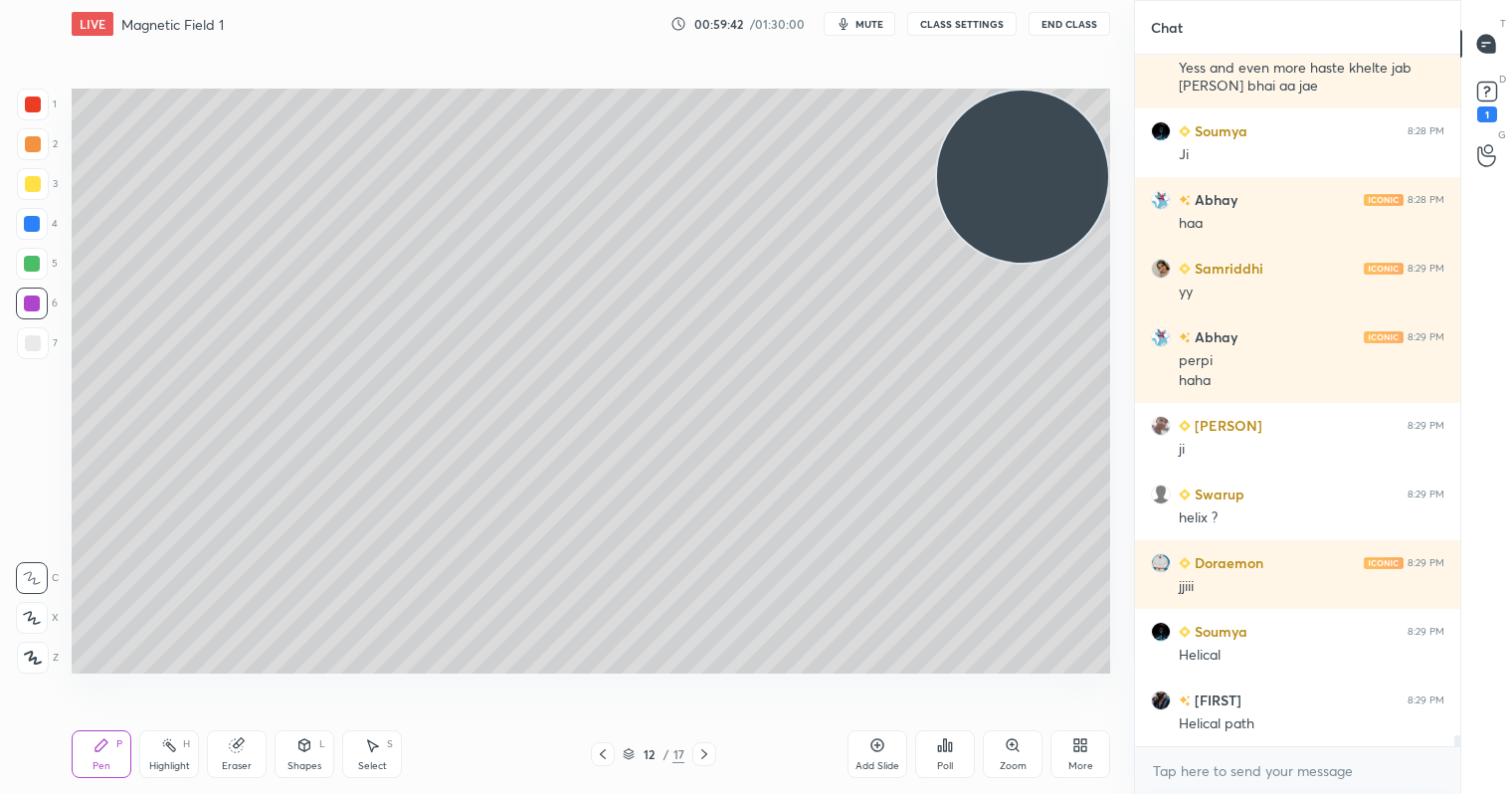 scroll, scrollTop: 41254, scrollLeft: 0, axis: vertical 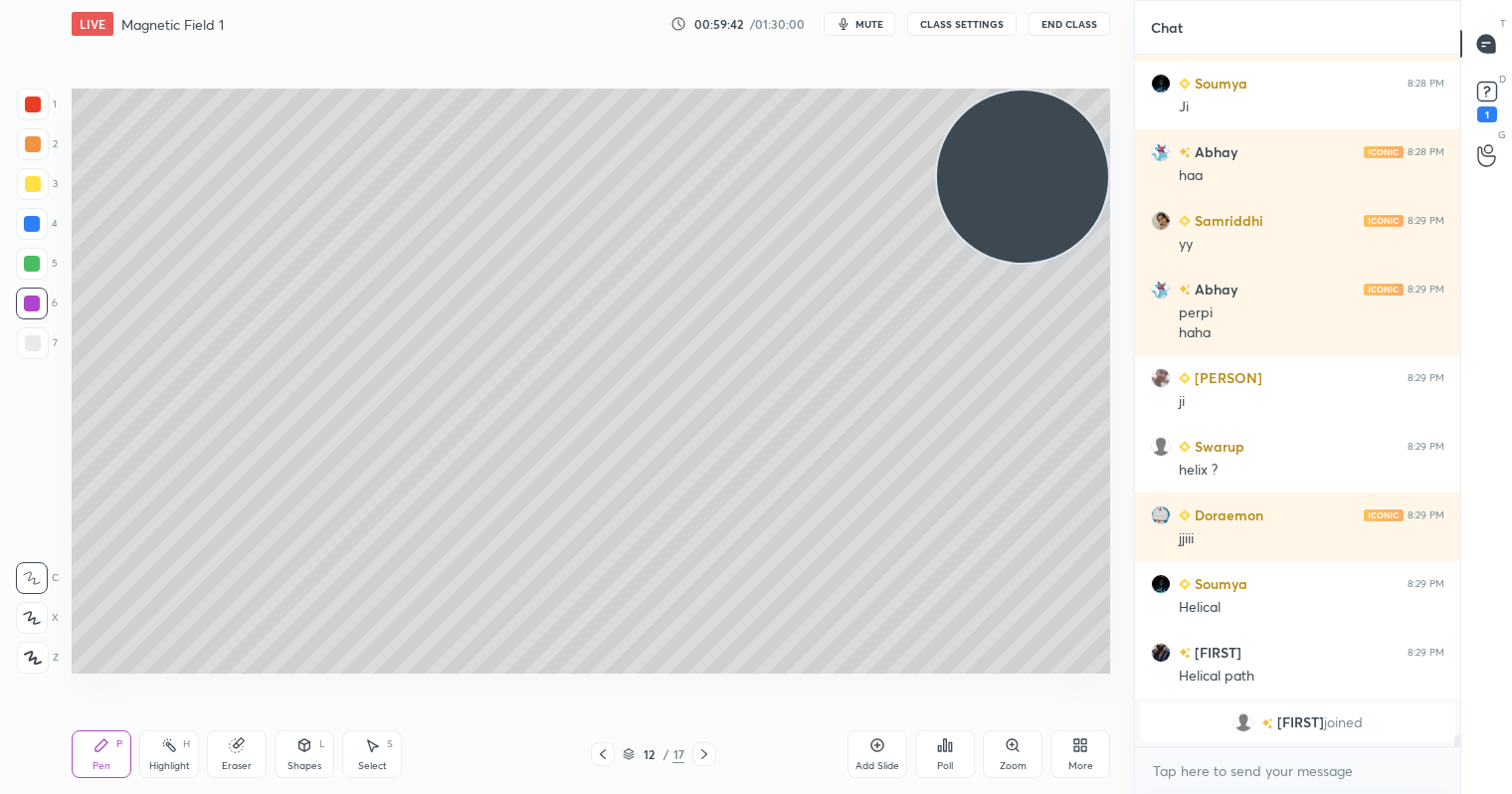 click at bounding box center (33, 144) 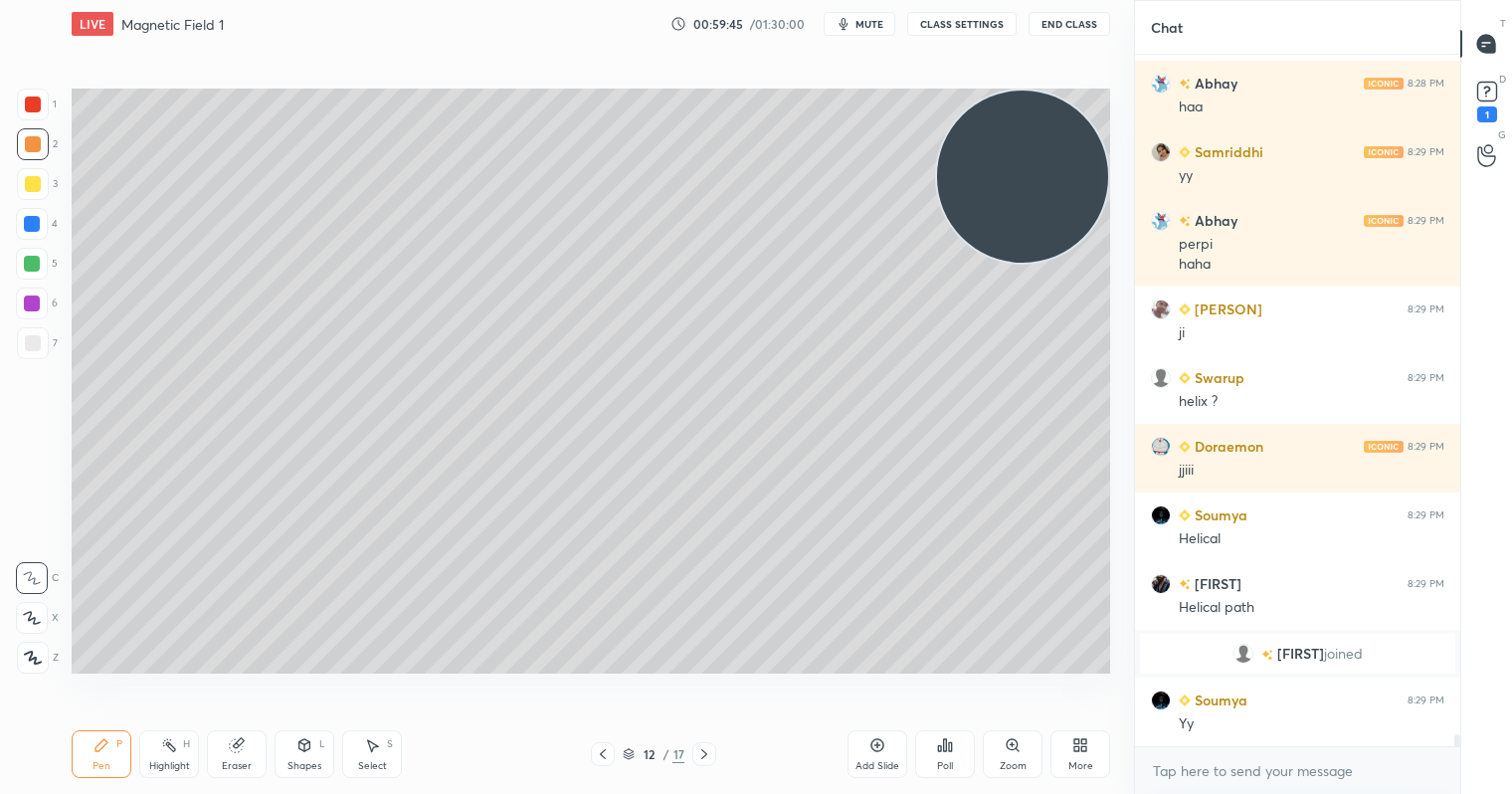 scroll, scrollTop: 41088, scrollLeft: 0, axis: vertical 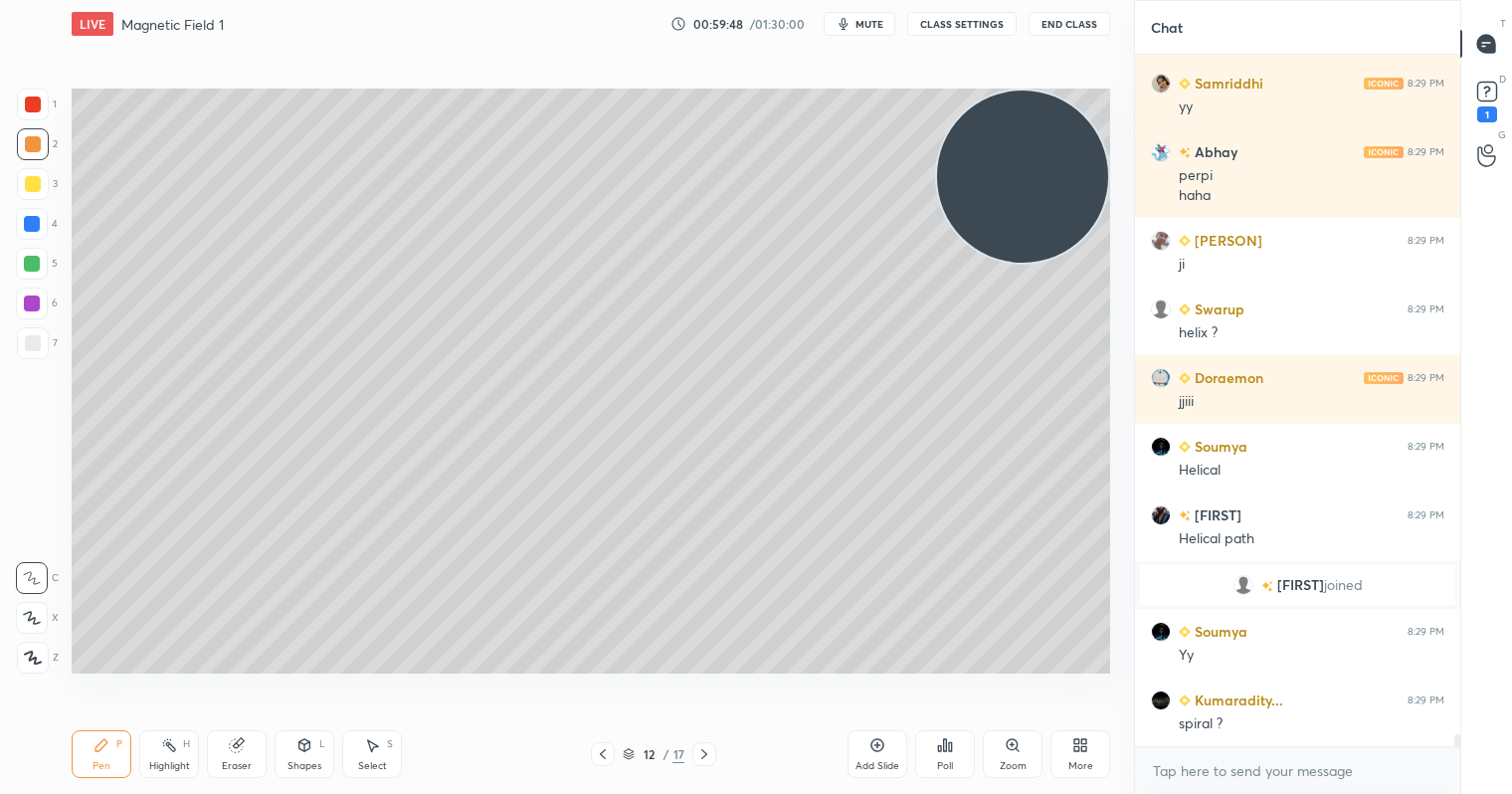 drag, startPoint x: 880, startPoint y: 756, endPoint x: 872, endPoint y: 730, distance: 27.202941 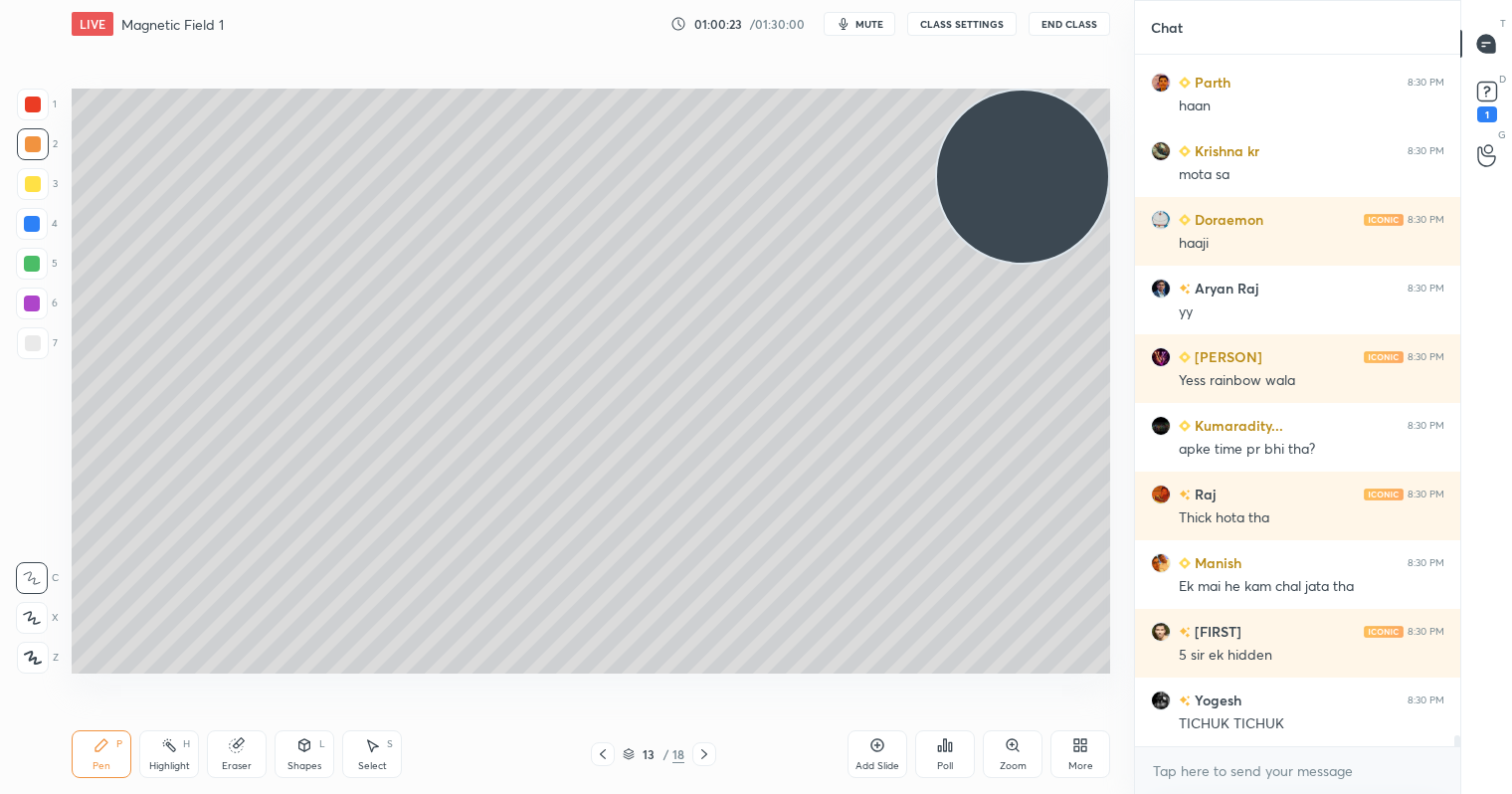 scroll, scrollTop: 43903, scrollLeft: 0, axis: vertical 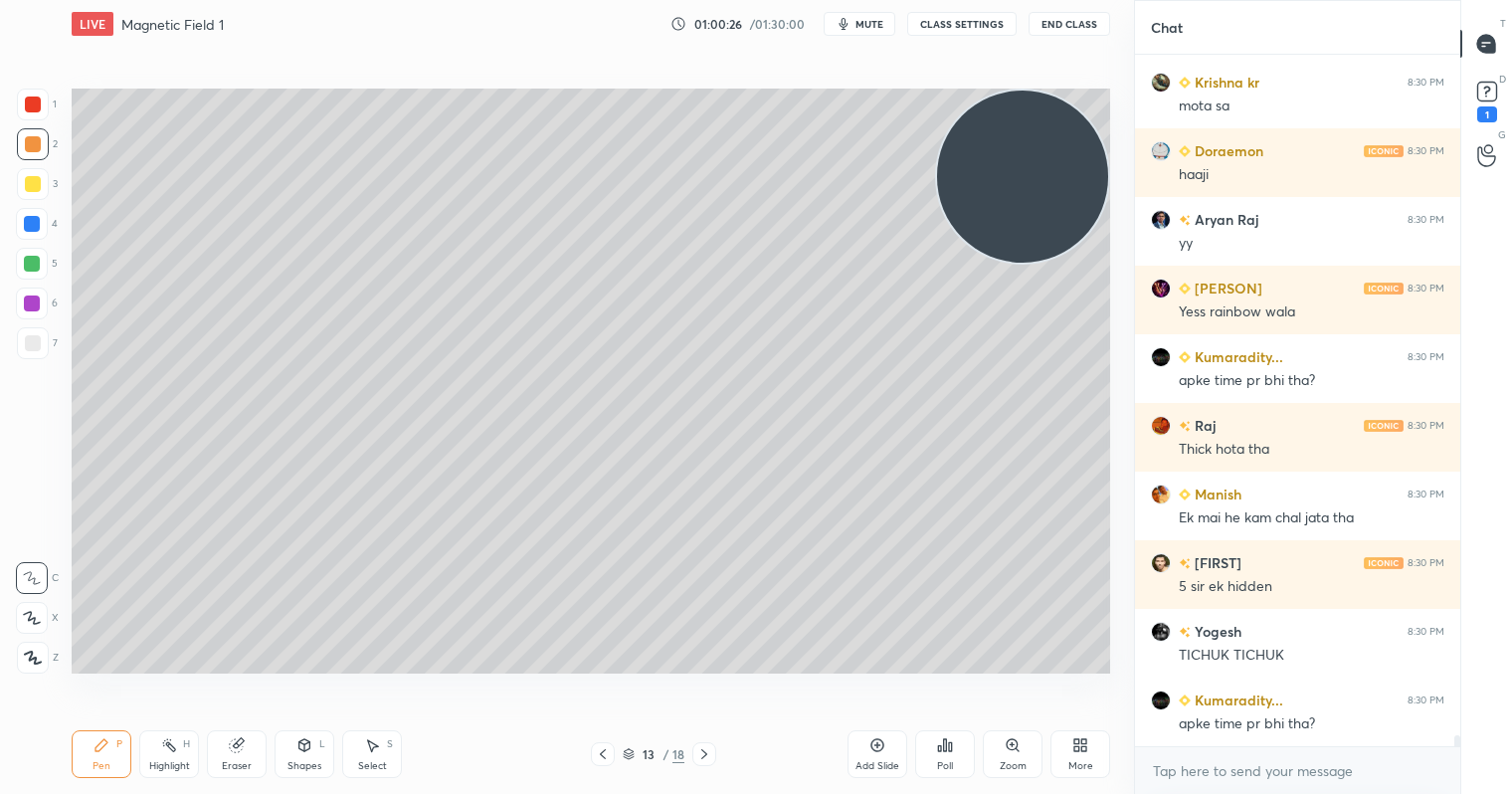 drag, startPoint x: 602, startPoint y: 757, endPoint x: 593, endPoint y: 743, distance: 16.643317 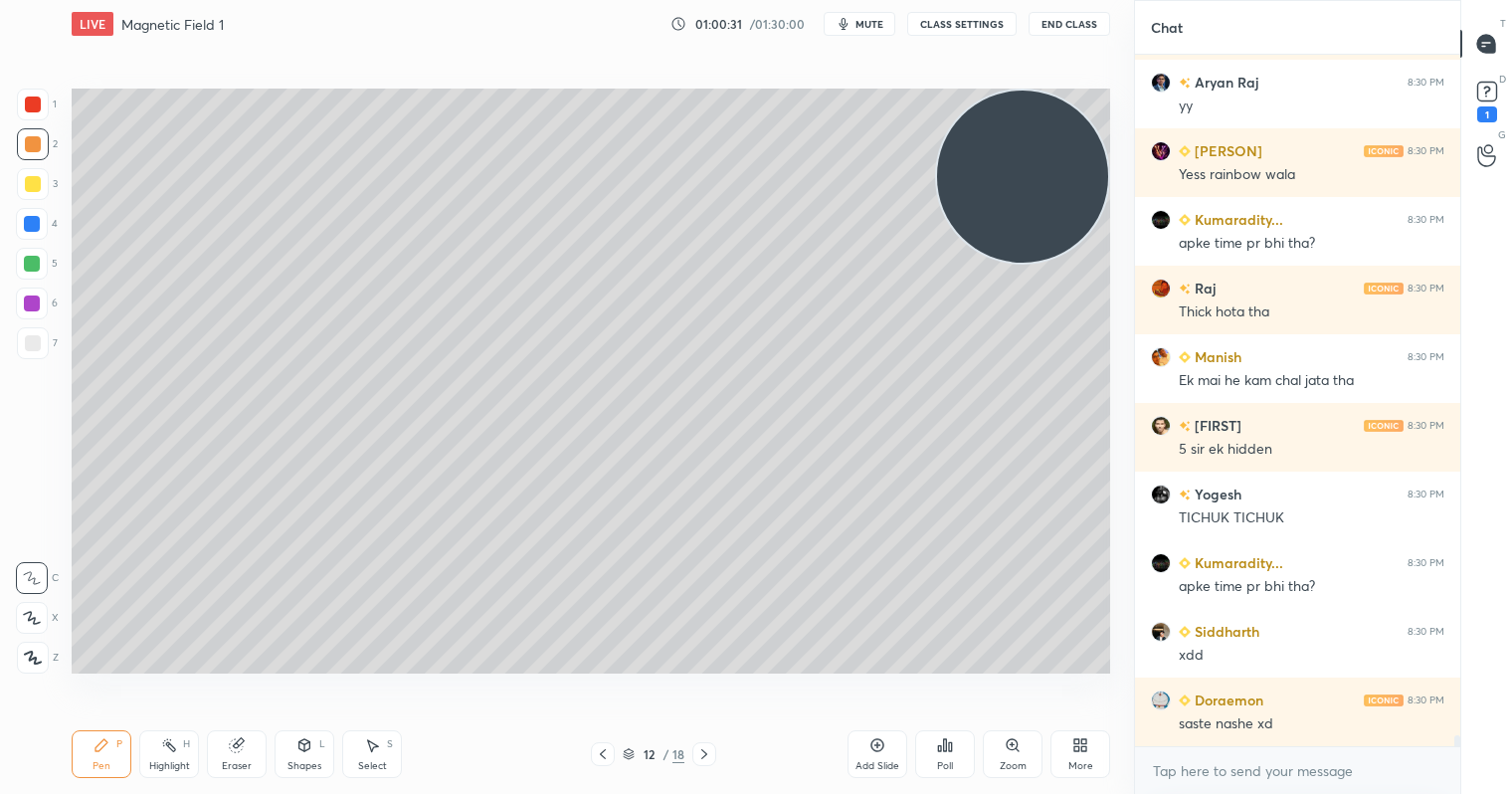 scroll, scrollTop: 44109, scrollLeft: 0, axis: vertical 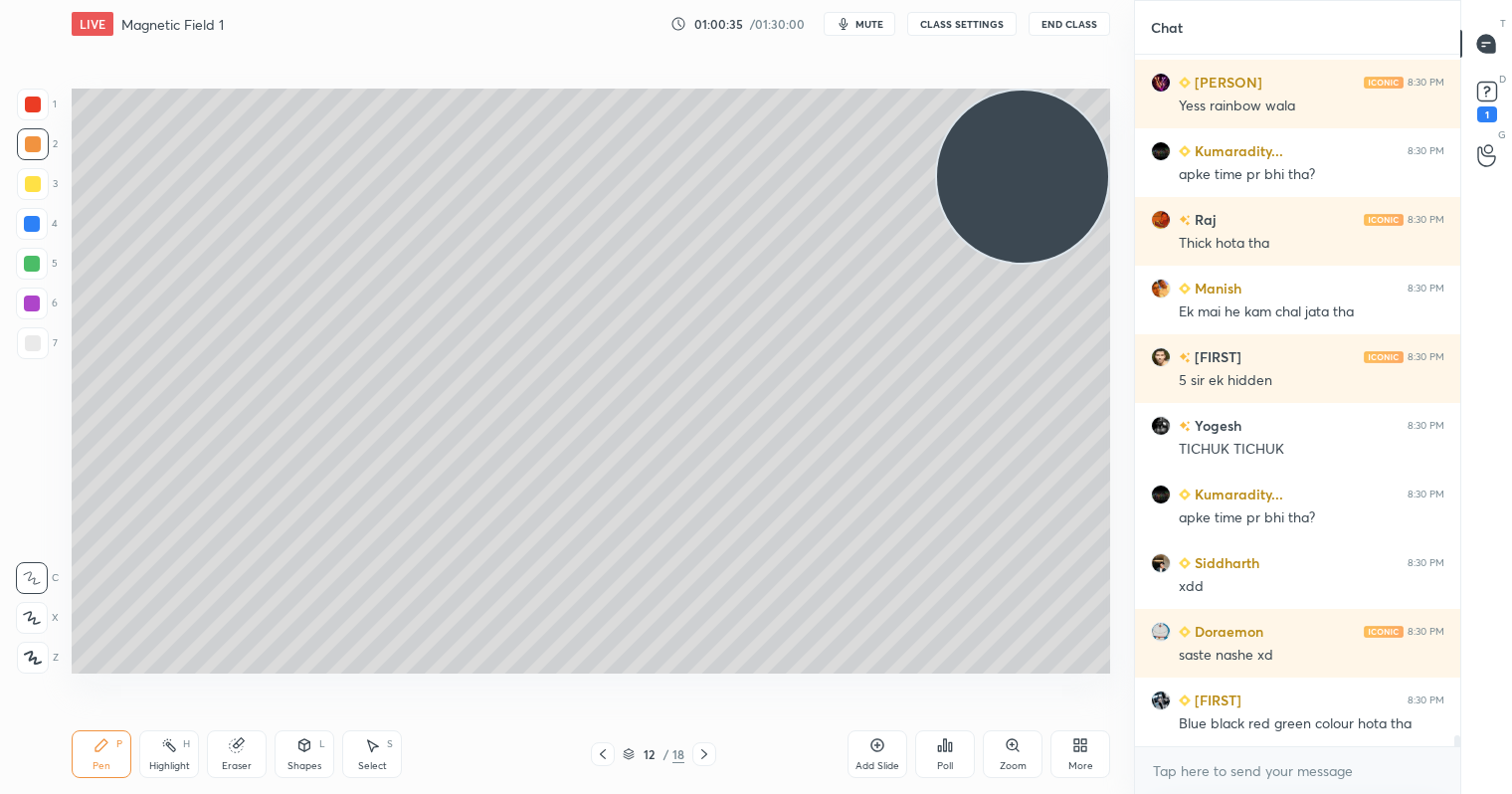 click at bounding box center (33, 184) 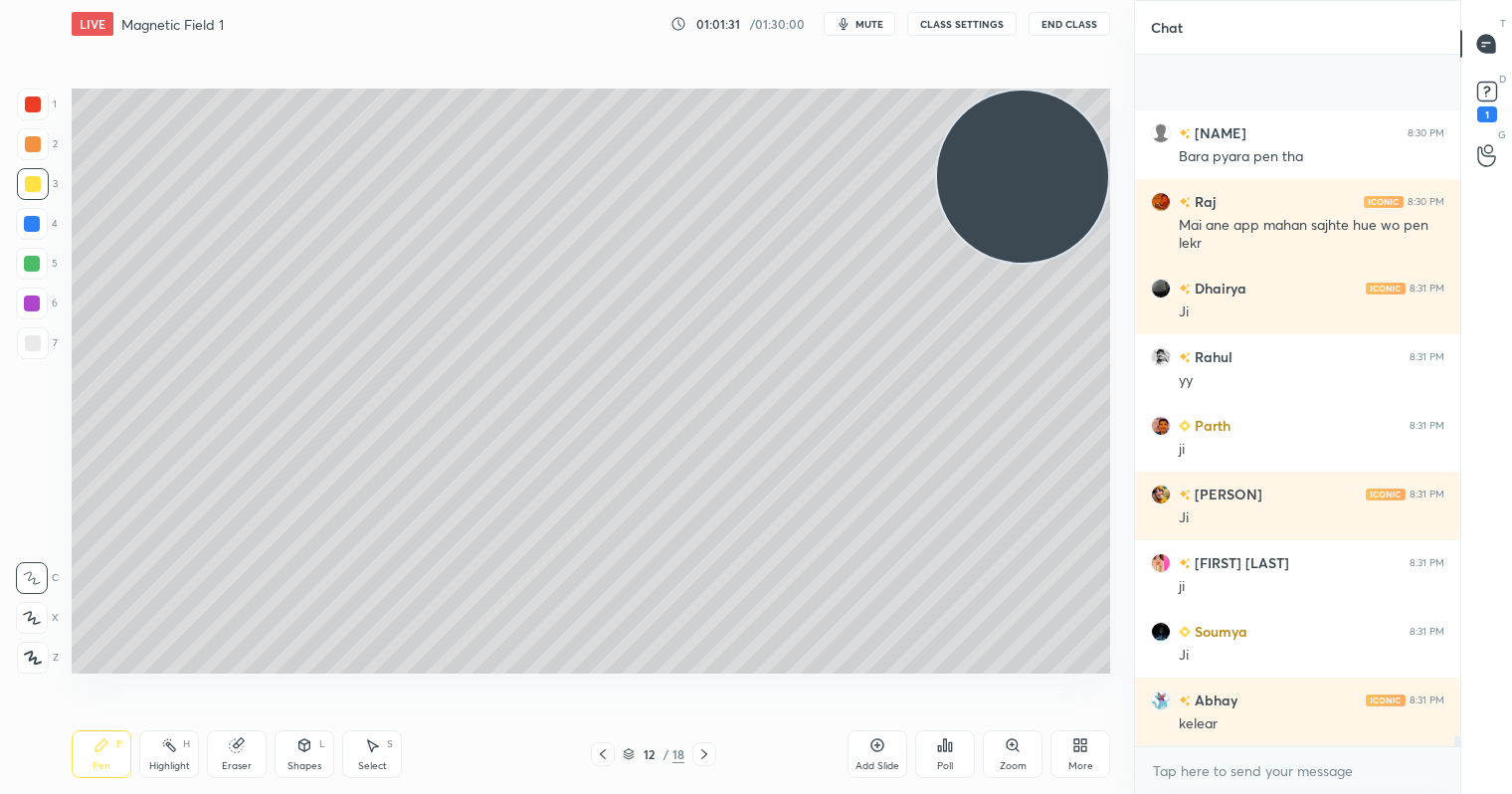 scroll, scrollTop: 44968, scrollLeft: 0, axis: vertical 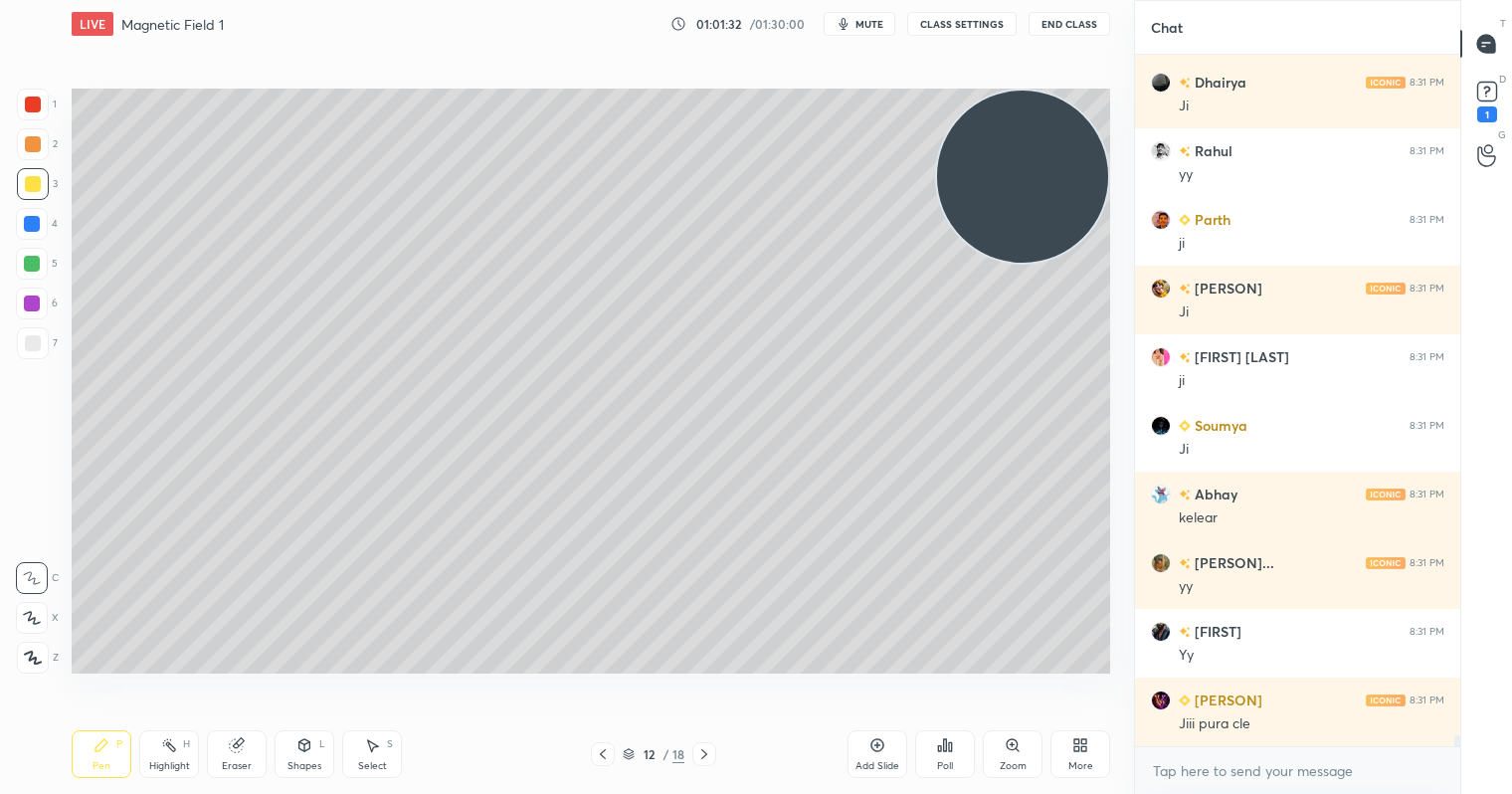click at bounding box center (32, 264) 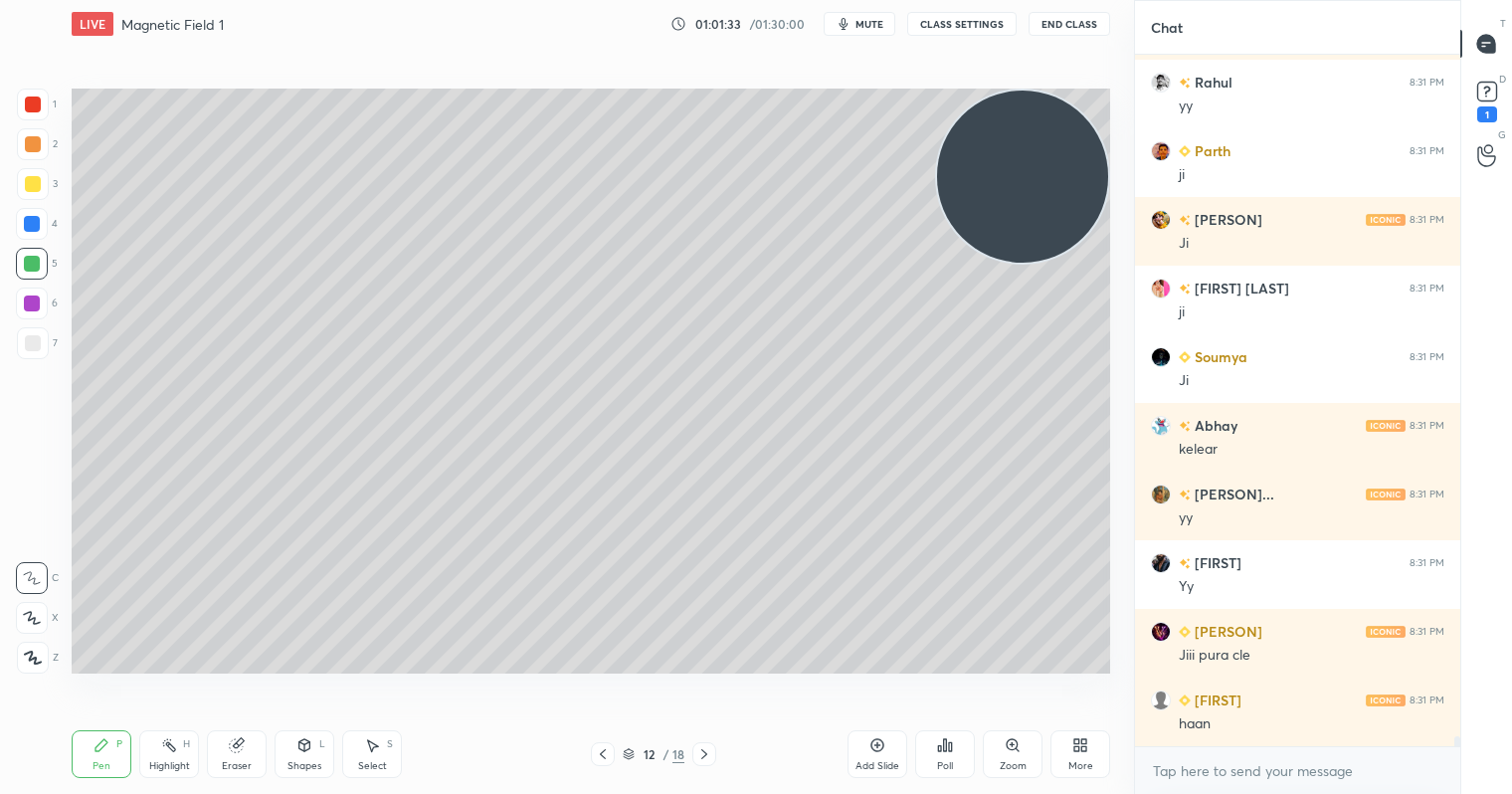 click on "Add Slide" at bounding box center [877, 754] 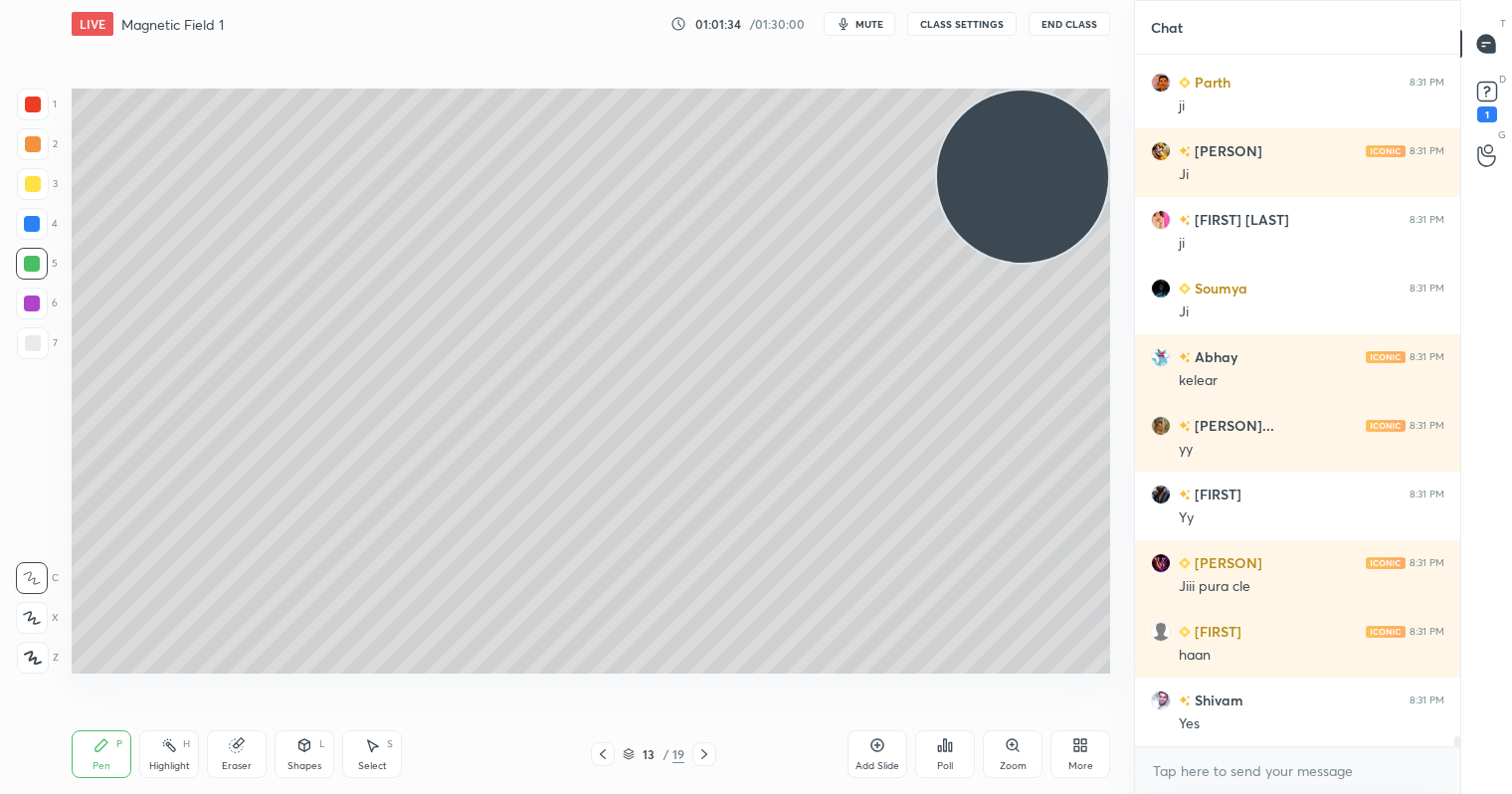 scroll, scrollTop: 45243, scrollLeft: 0, axis: vertical 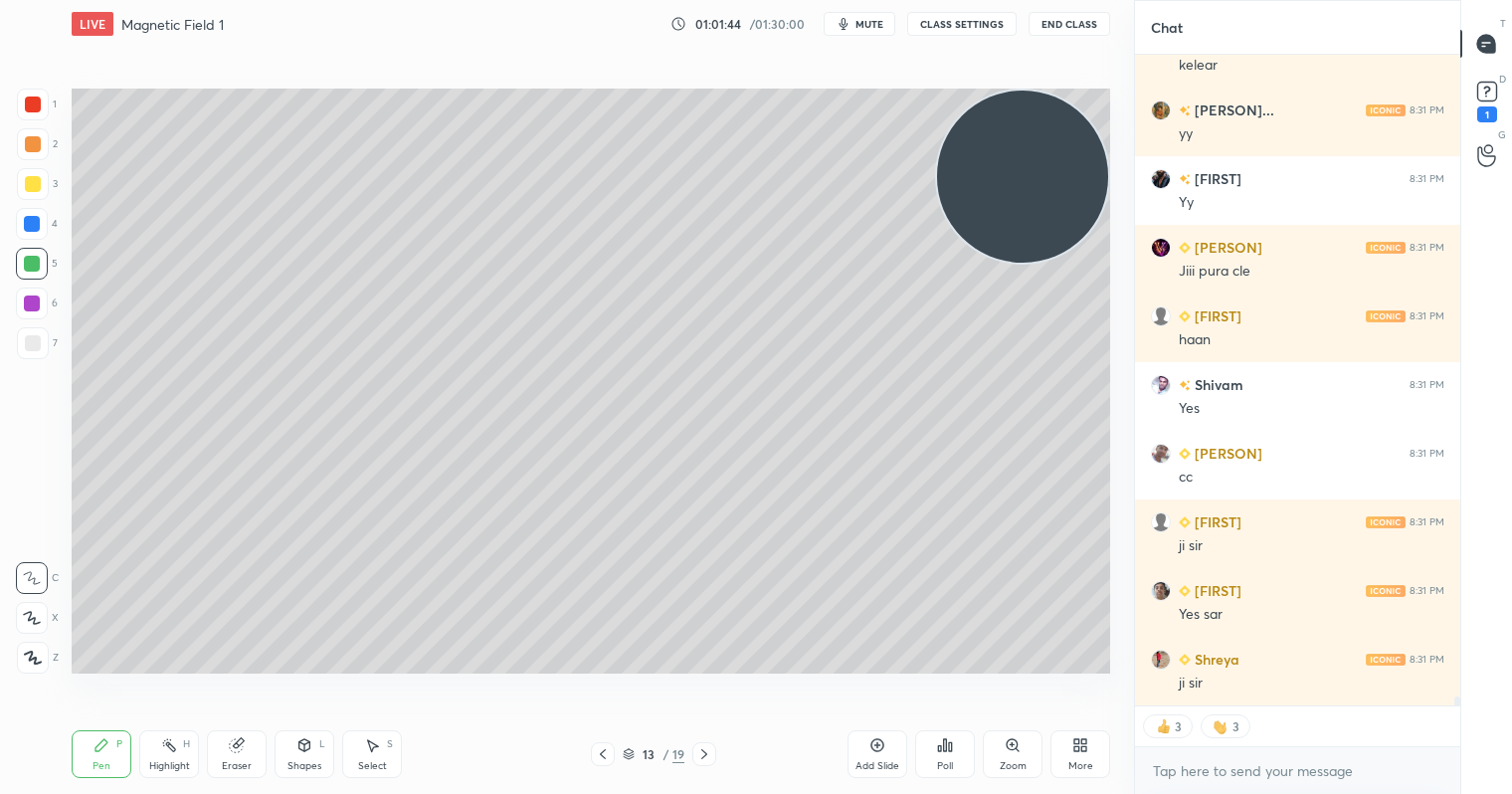 drag, startPoint x: 29, startPoint y: 306, endPoint x: 55, endPoint y: 310, distance: 26.305893 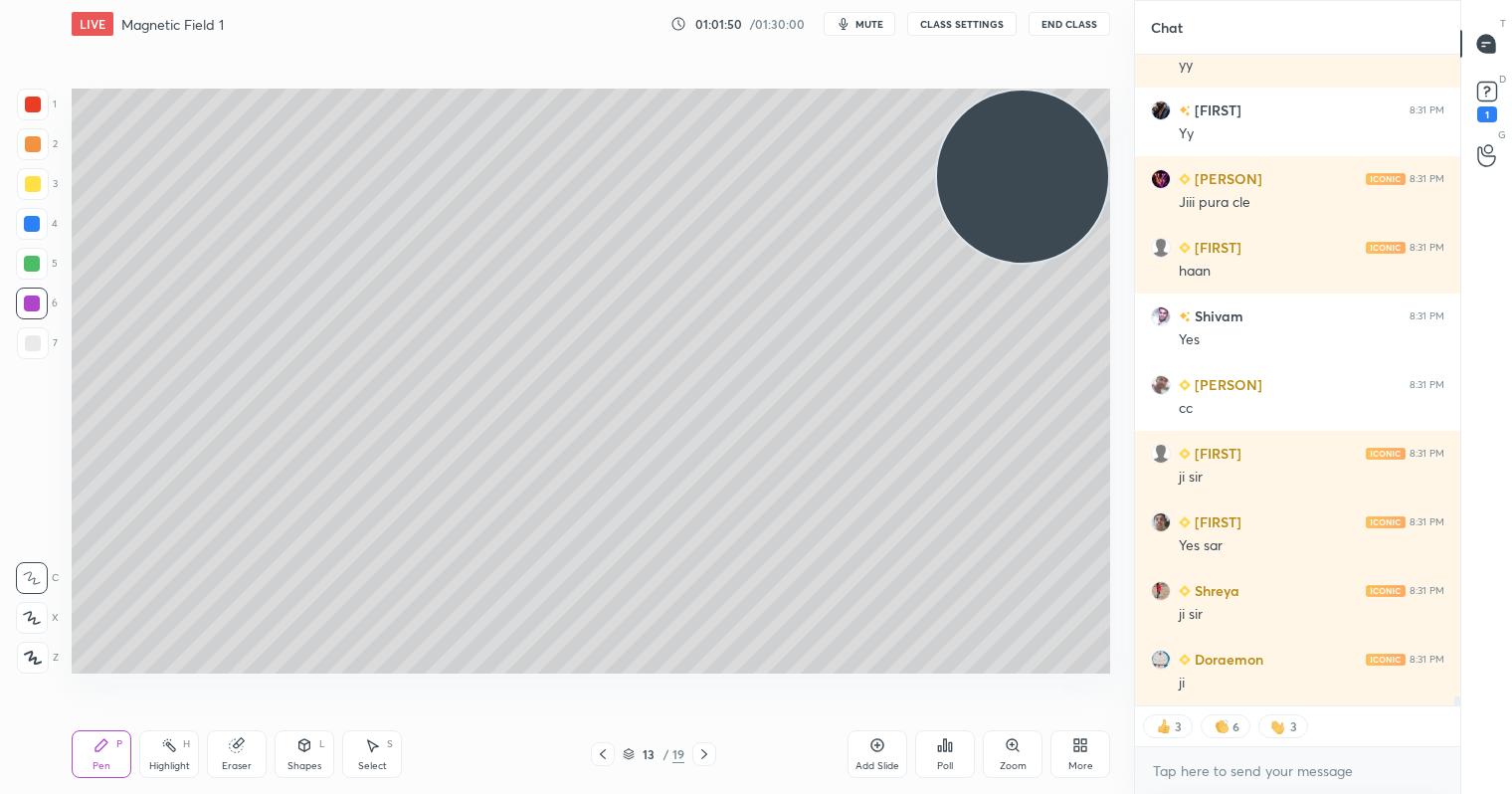 scroll, scrollTop: 45627, scrollLeft: 0, axis: vertical 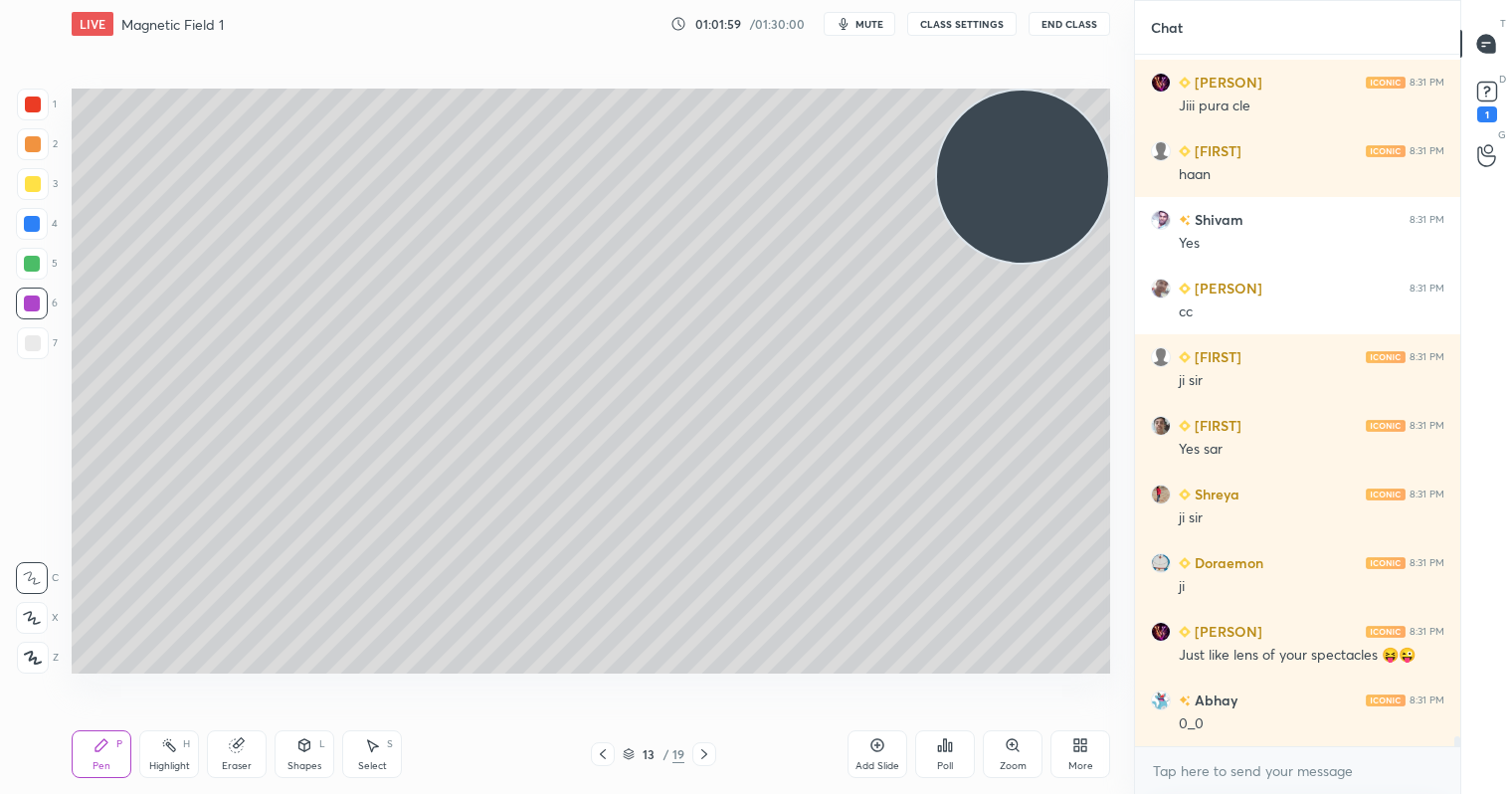 click at bounding box center [33, 144] 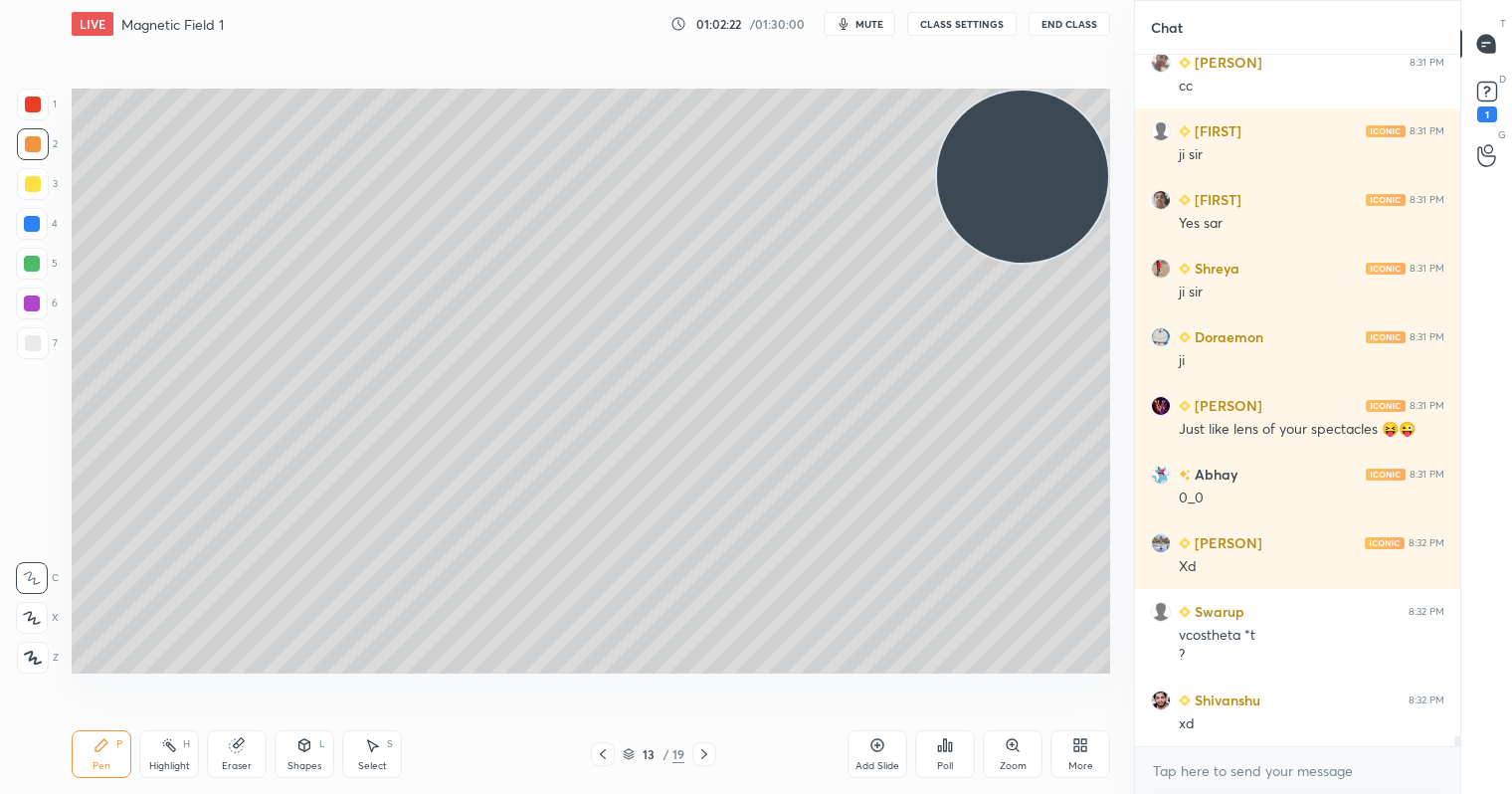 scroll, scrollTop: 45950, scrollLeft: 0, axis: vertical 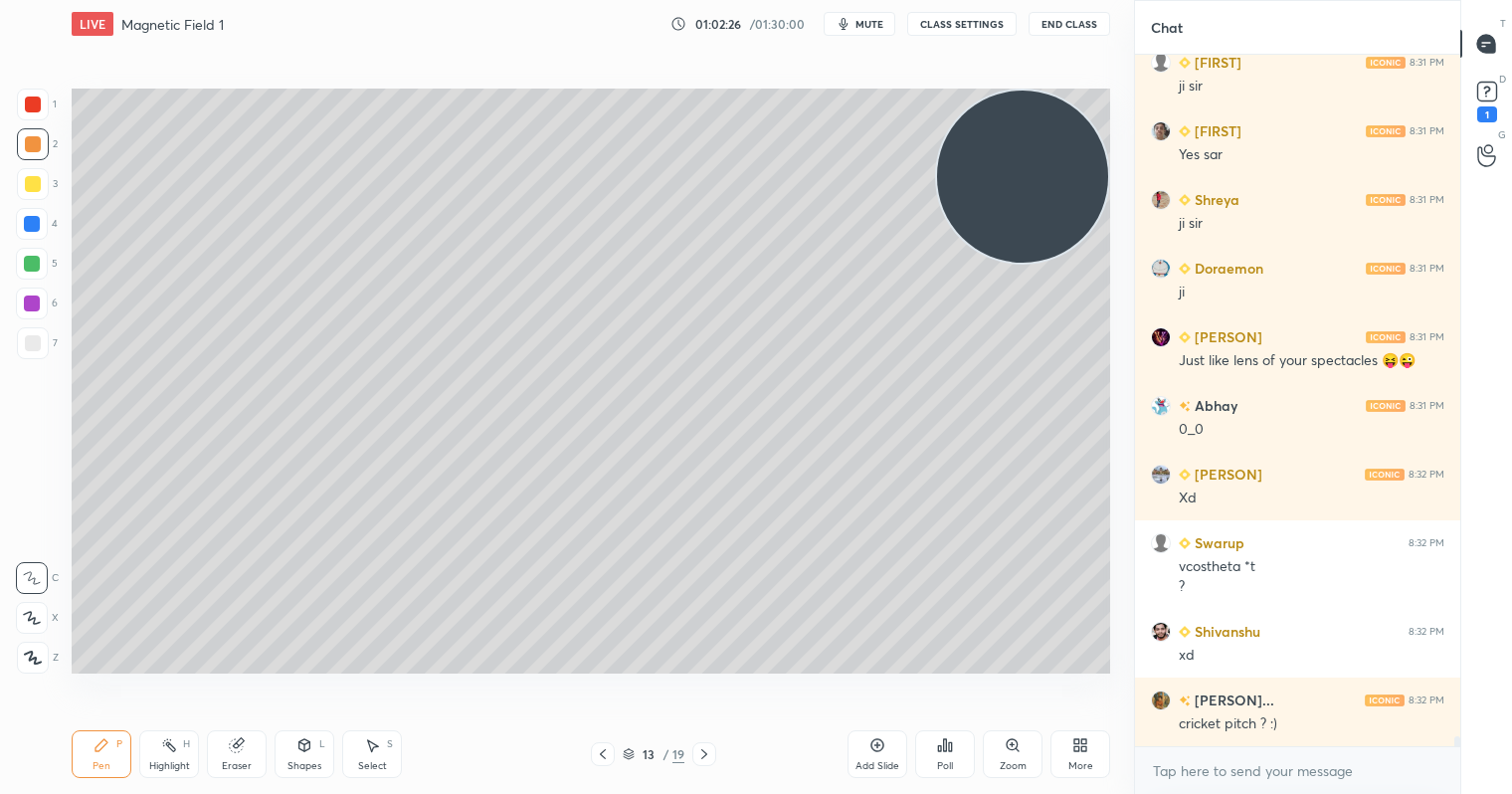 click at bounding box center (32, 264) 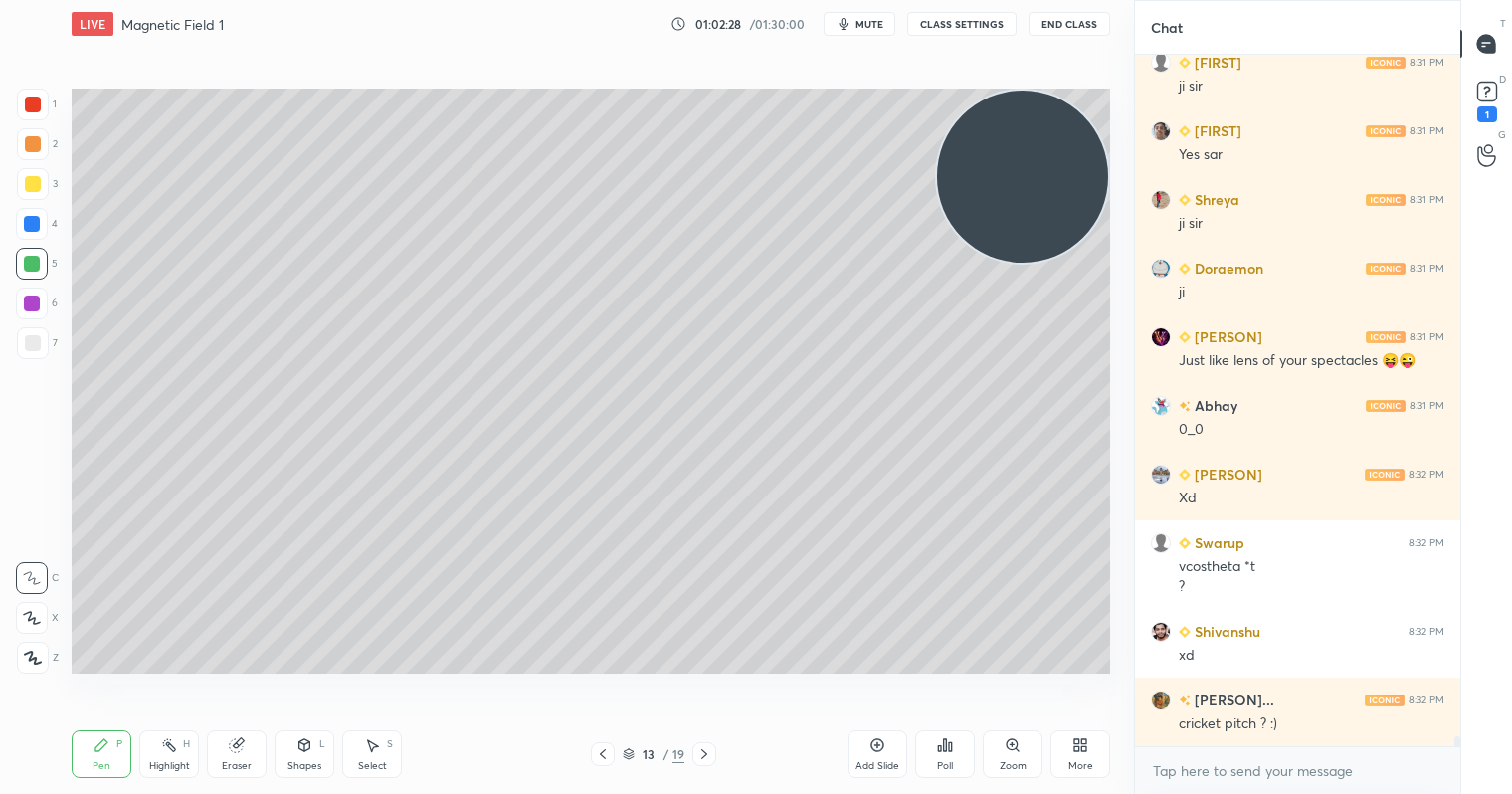 scroll, scrollTop: 46018, scrollLeft: 0, axis: vertical 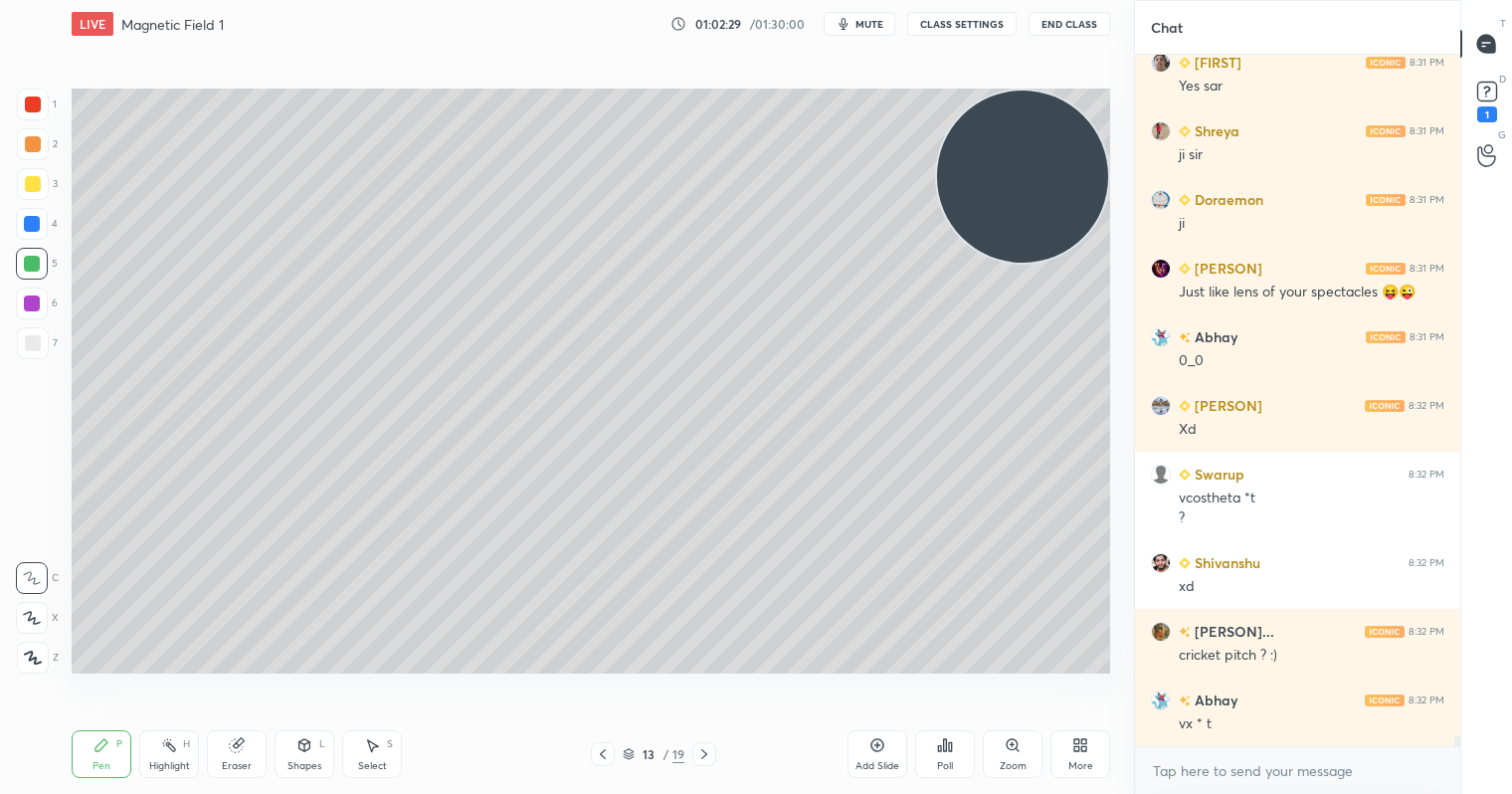 click at bounding box center (32, 303) 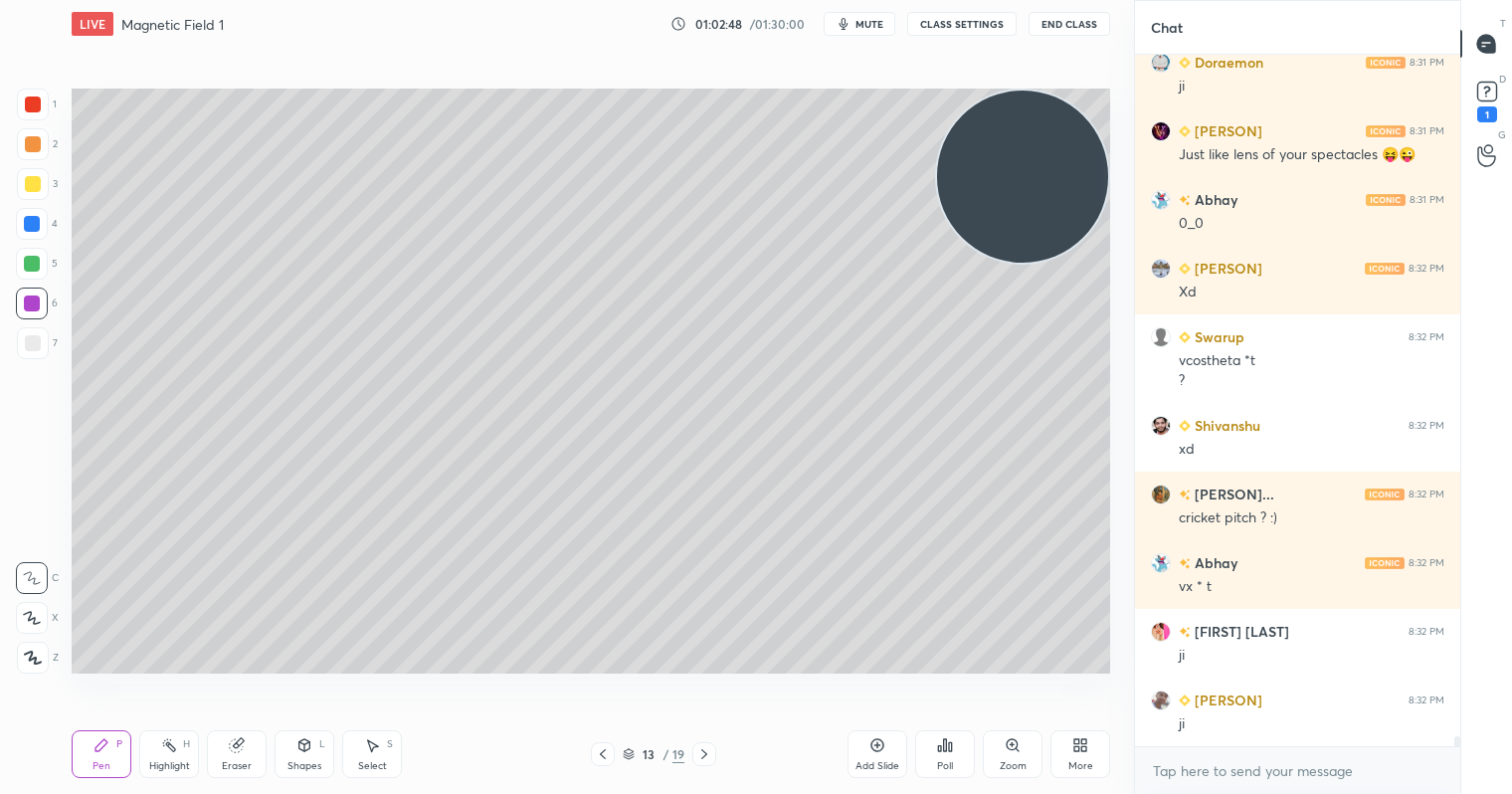 scroll, scrollTop: 46224, scrollLeft: 0, axis: vertical 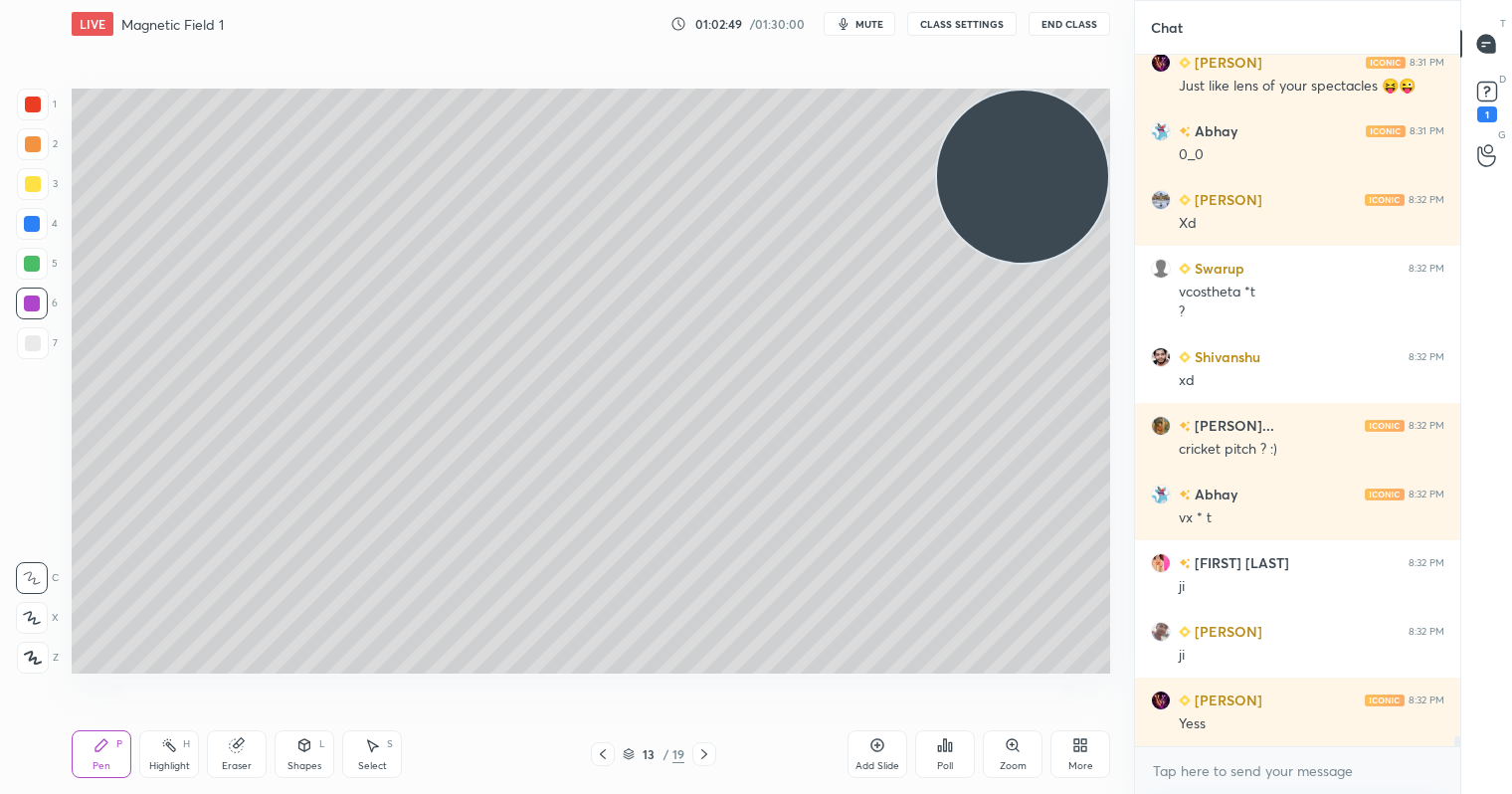 click at bounding box center (33, 144) 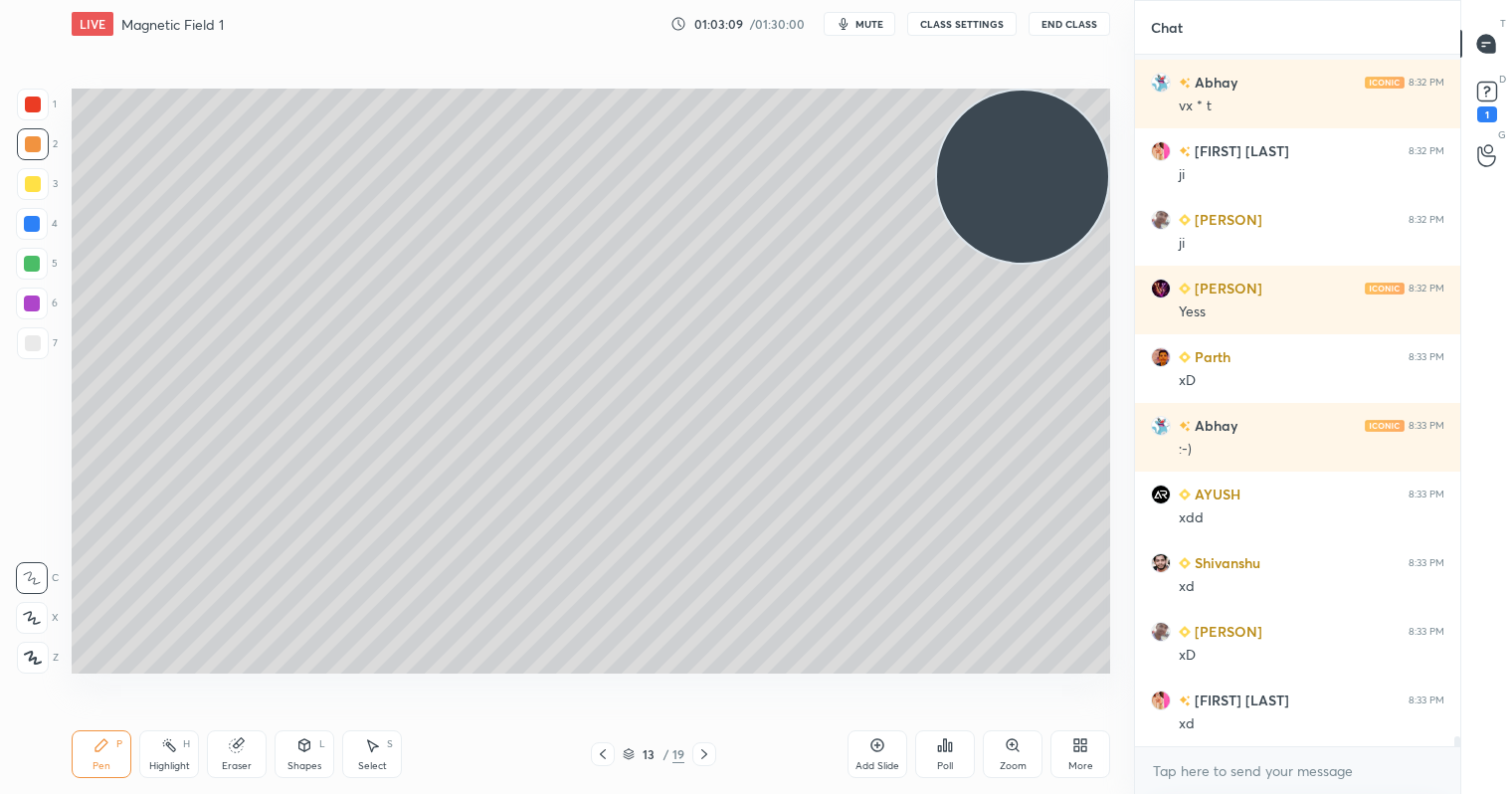 scroll, scrollTop: 46773, scrollLeft: 0, axis: vertical 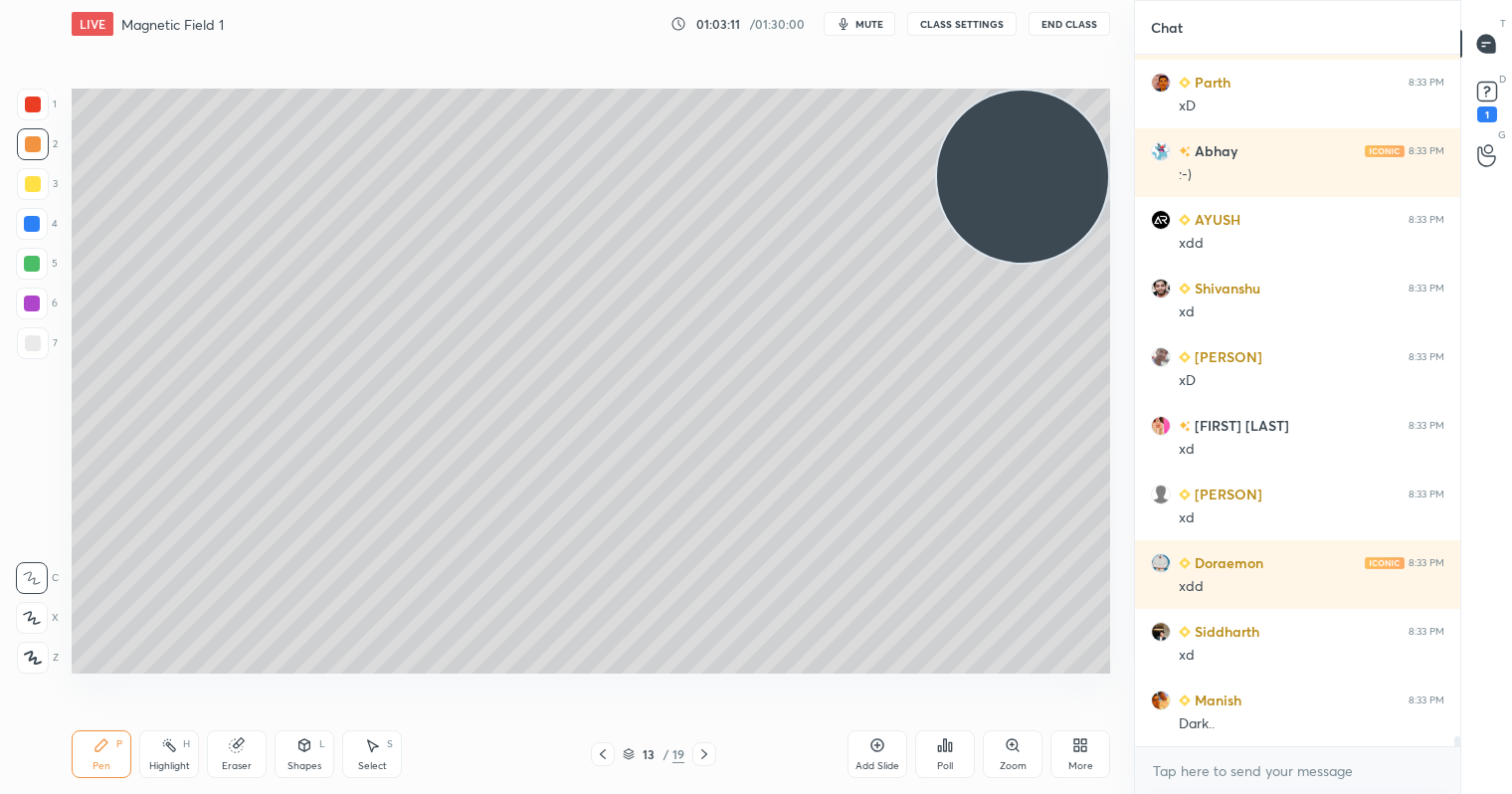 drag, startPoint x: 35, startPoint y: 172, endPoint x: 60, endPoint y: 178, distance: 25.70992 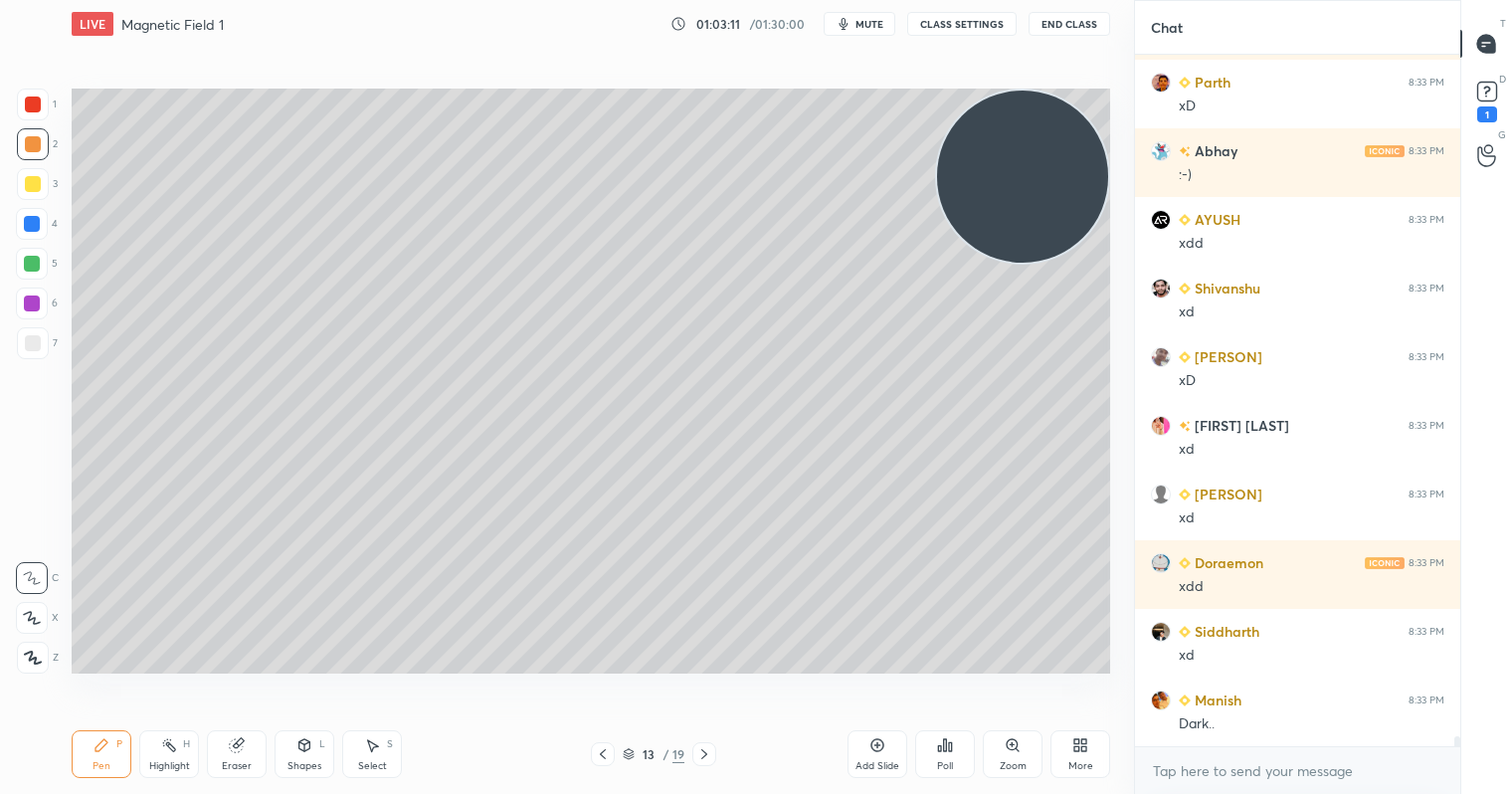 click at bounding box center [33, 184] 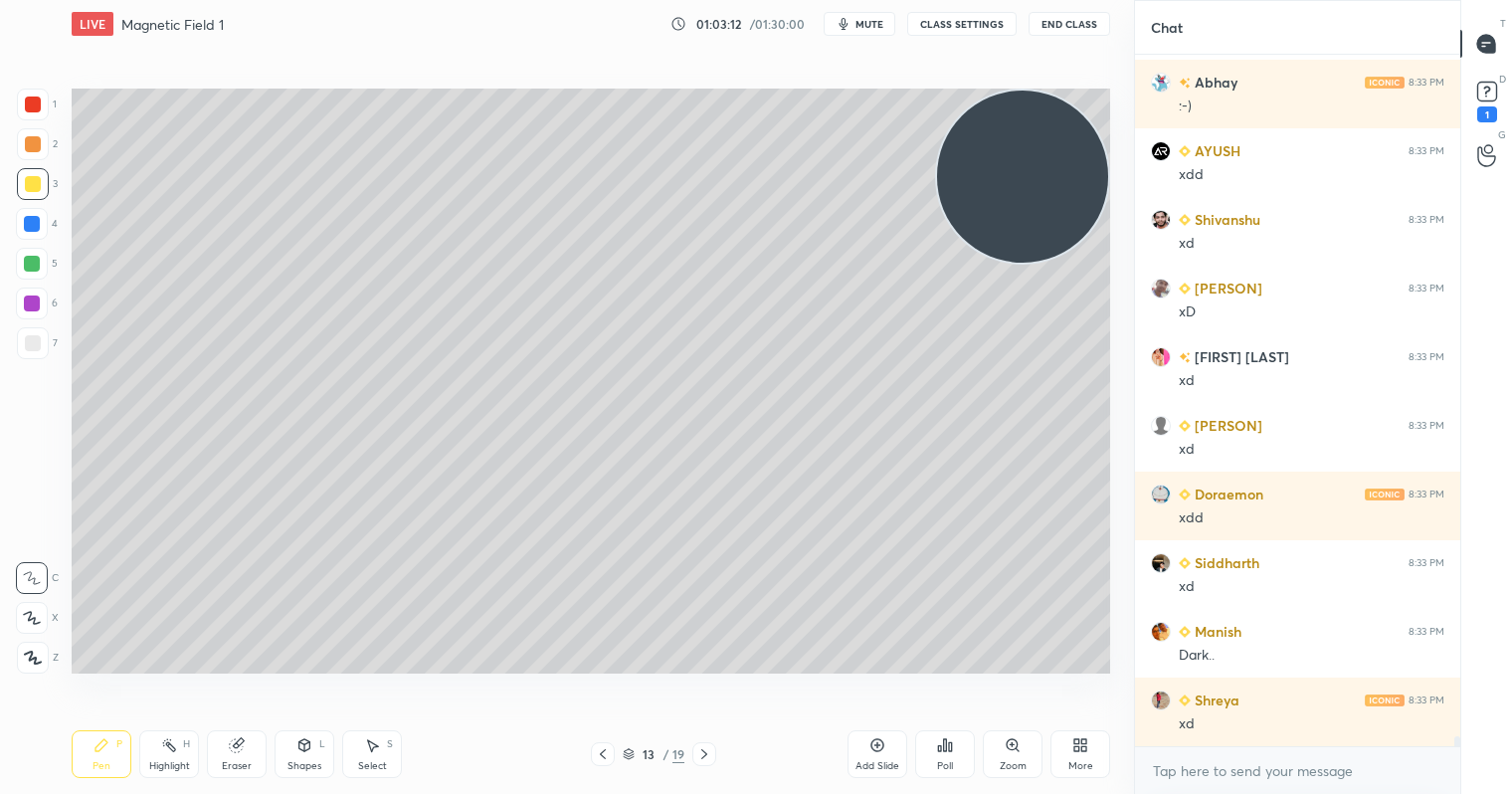 scroll, scrollTop: 47048, scrollLeft: 0, axis: vertical 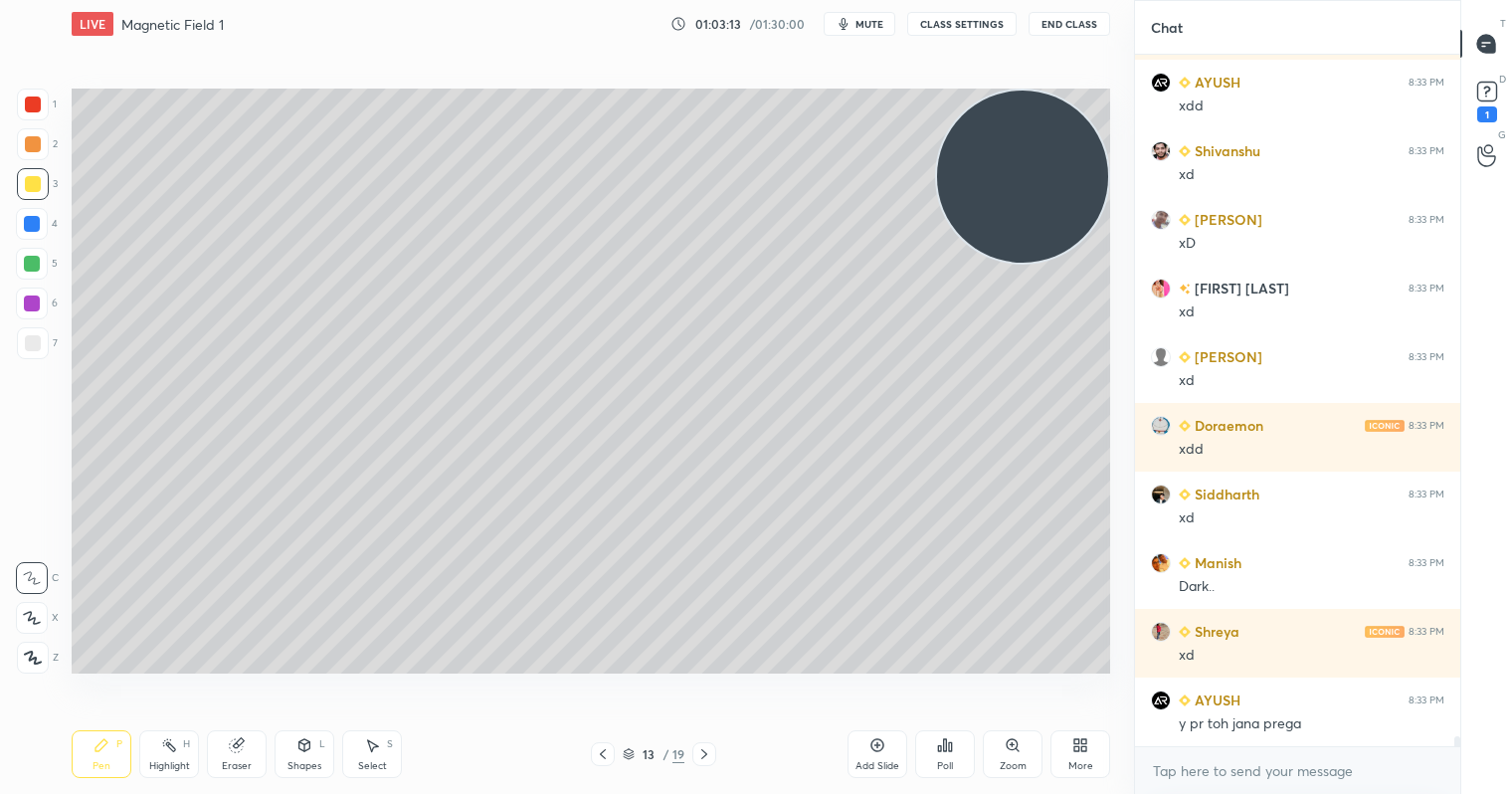 drag, startPoint x: 235, startPoint y: 742, endPoint x: 240, endPoint y: 733, distance: 10.29563 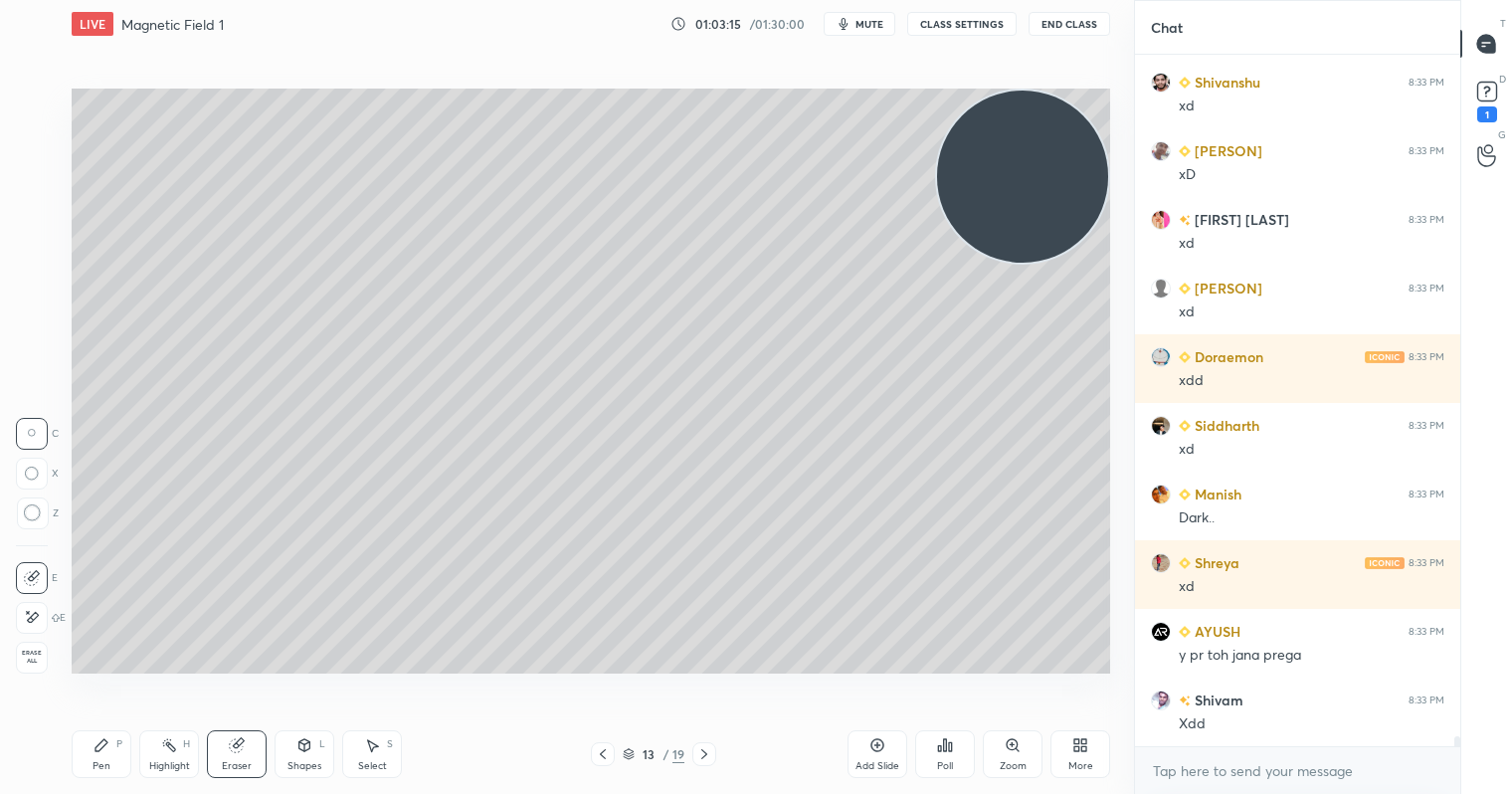 scroll, scrollTop: 47185, scrollLeft: 0, axis: vertical 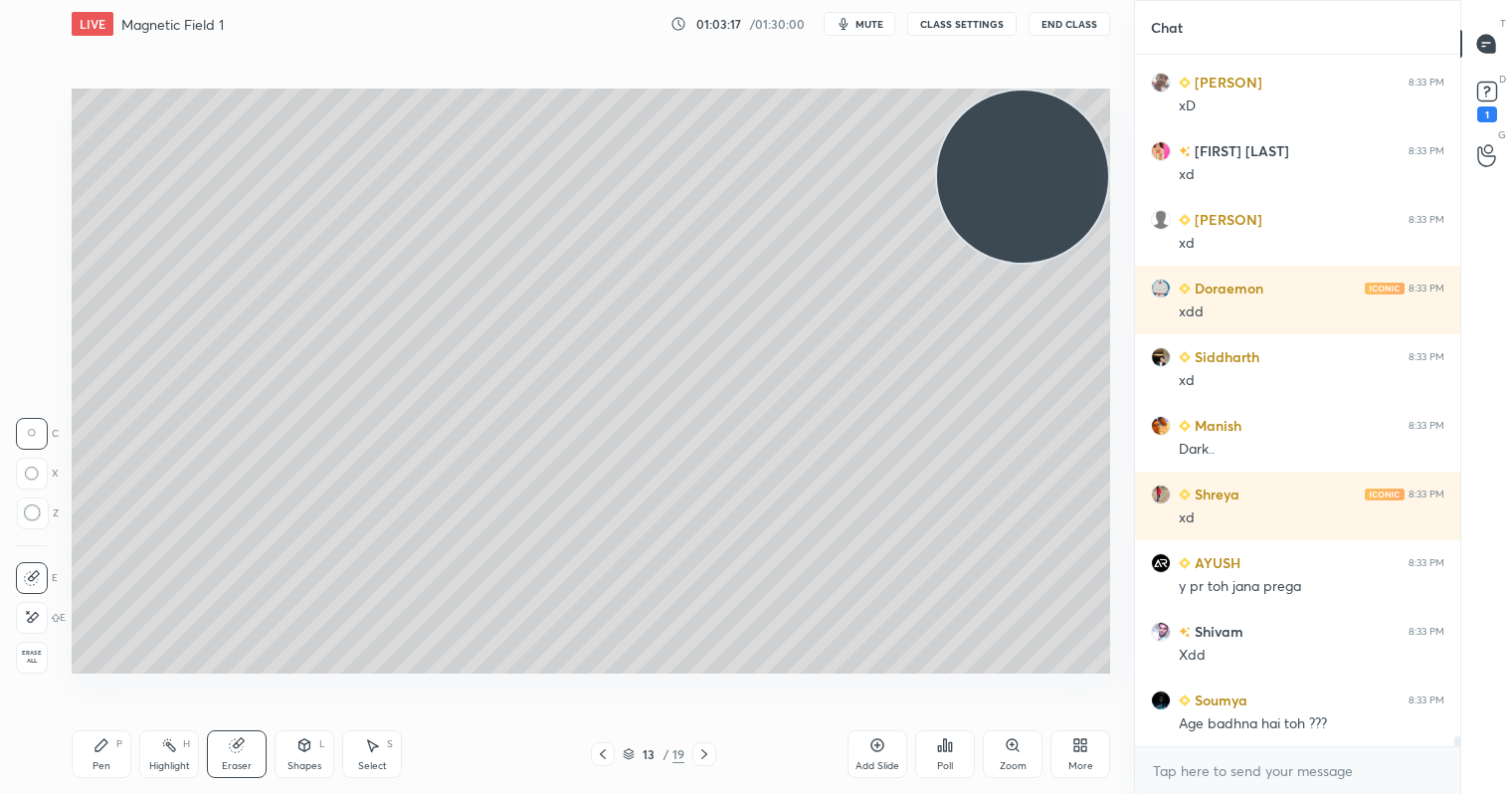 drag, startPoint x: 90, startPoint y: 748, endPoint x: 113, endPoint y: 679, distance: 73 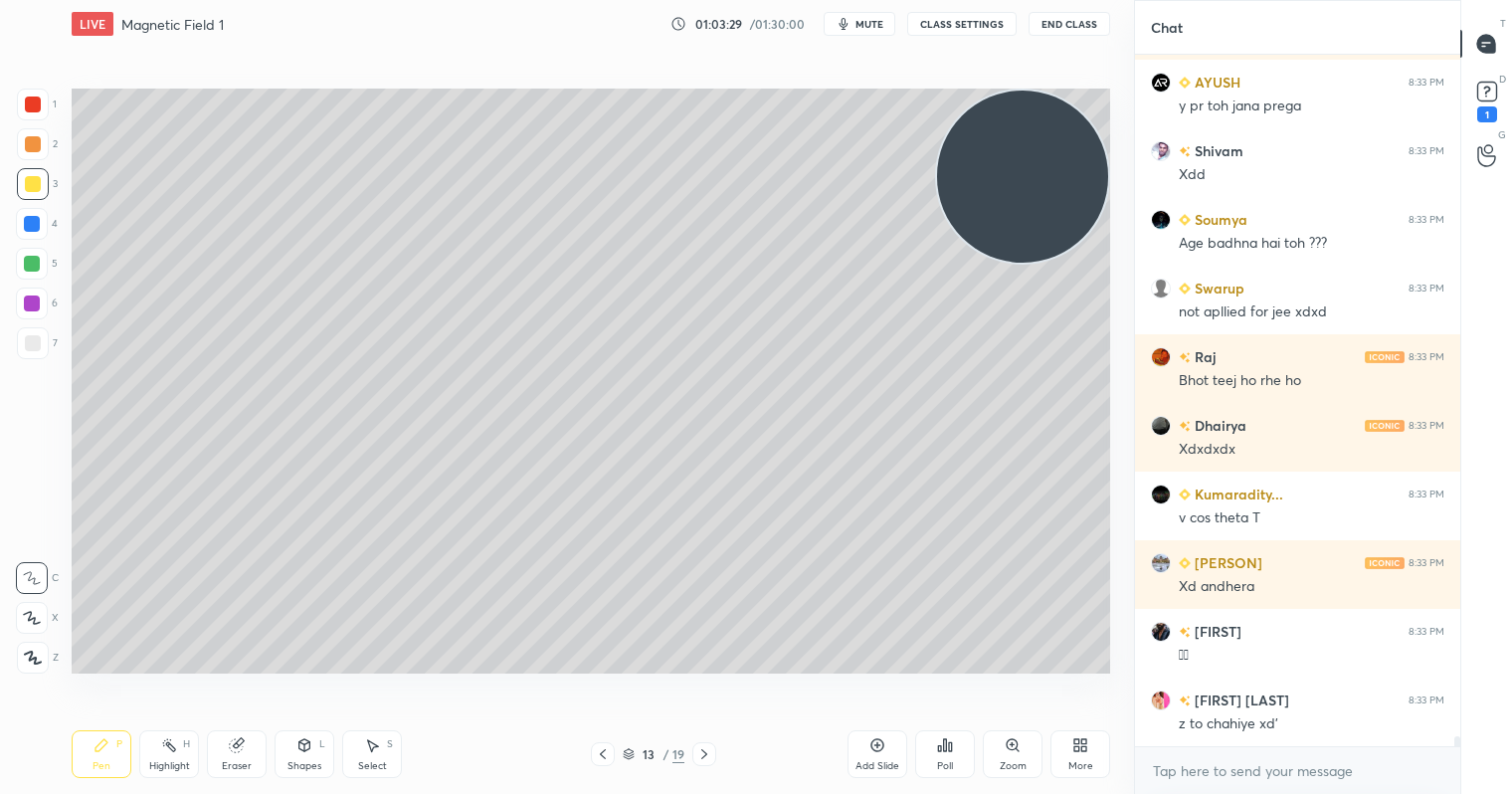 scroll, scrollTop: 47735, scrollLeft: 0, axis: vertical 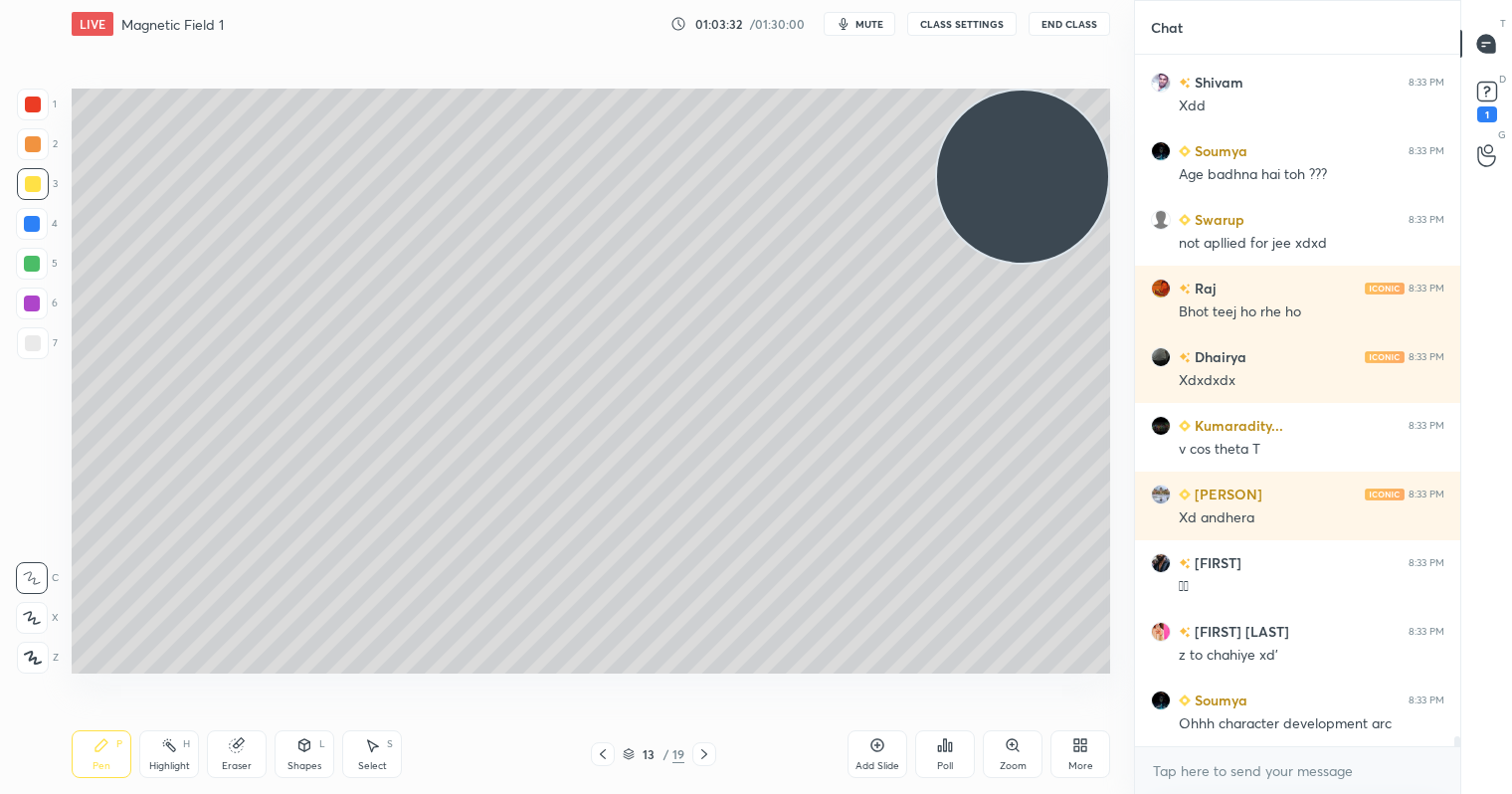 drag, startPoint x: 29, startPoint y: 296, endPoint x: 56, endPoint y: 323, distance: 38.1838 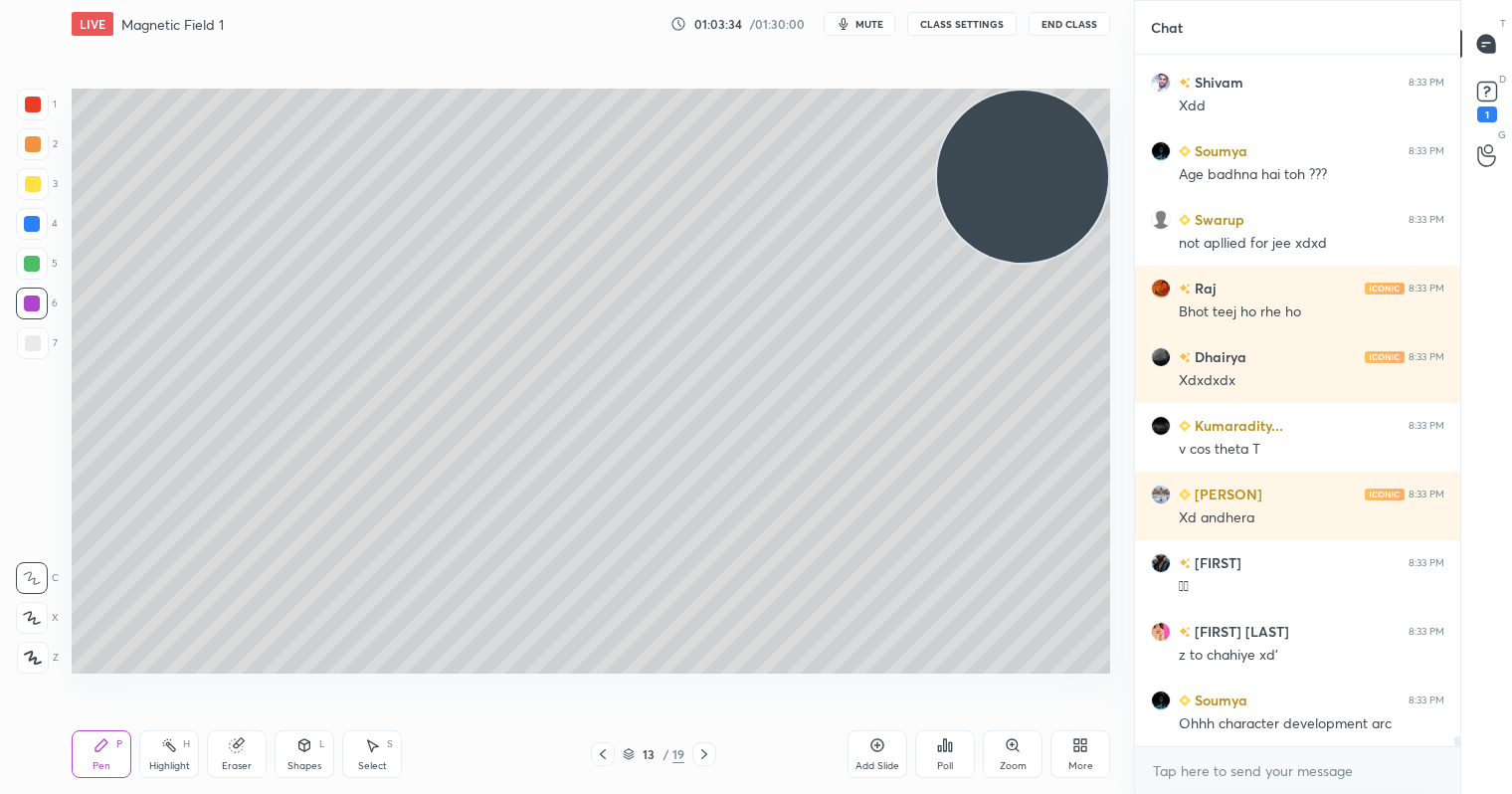 scroll, scrollTop: 47803, scrollLeft: 0, axis: vertical 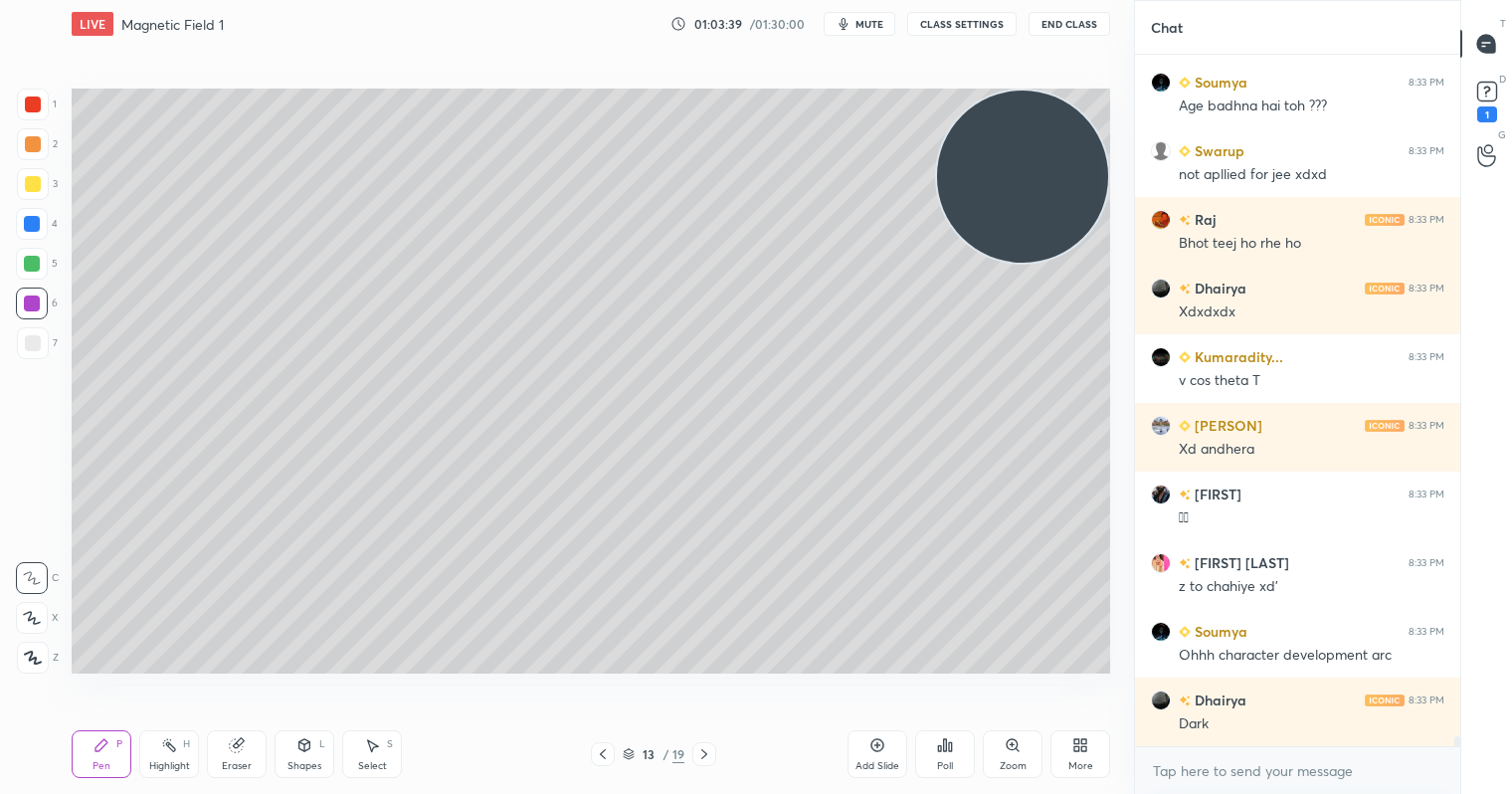 click at bounding box center (32, 303) 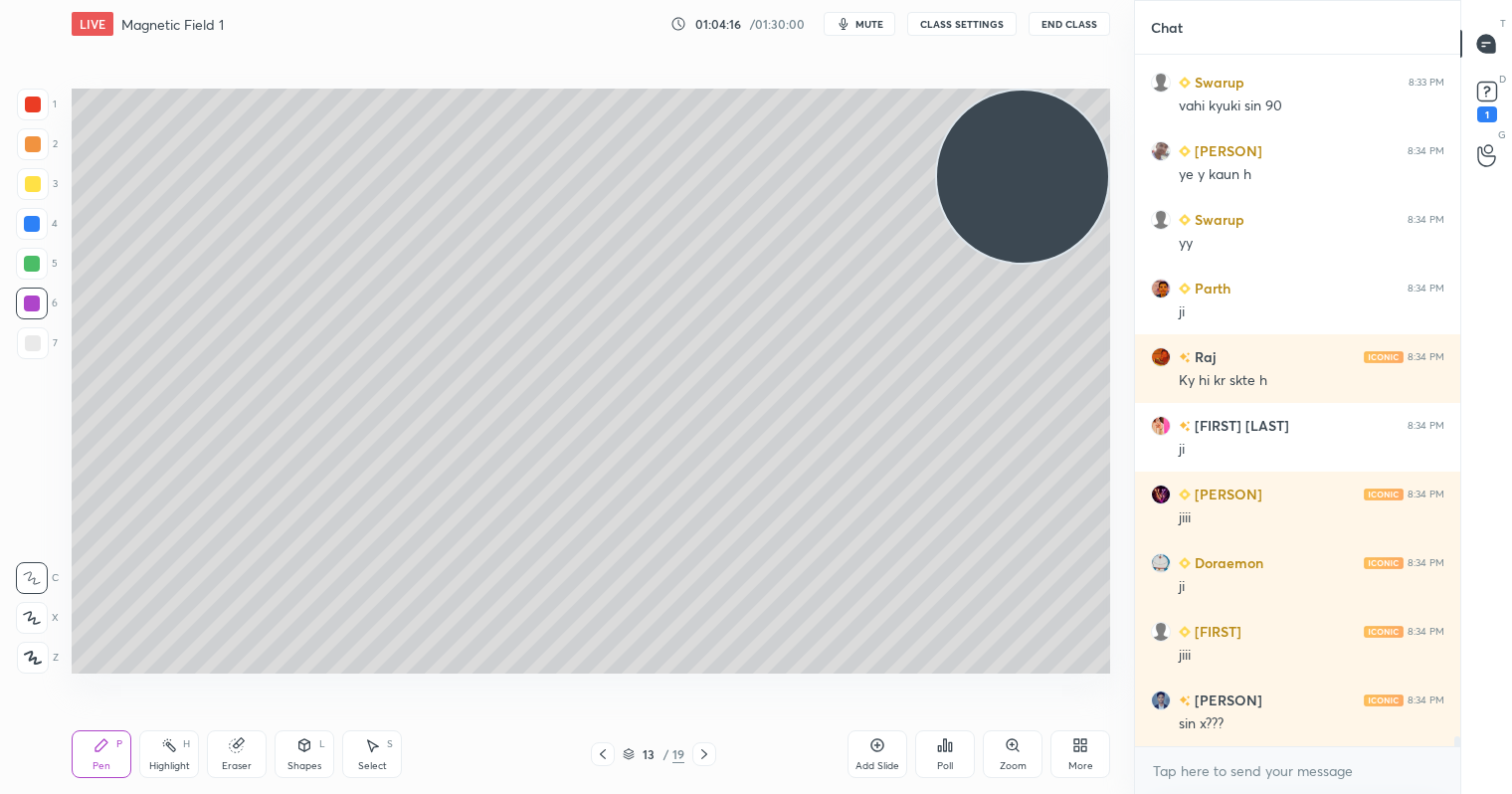 scroll, scrollTop: 48764, scrollLeft: 0, axis: vertical 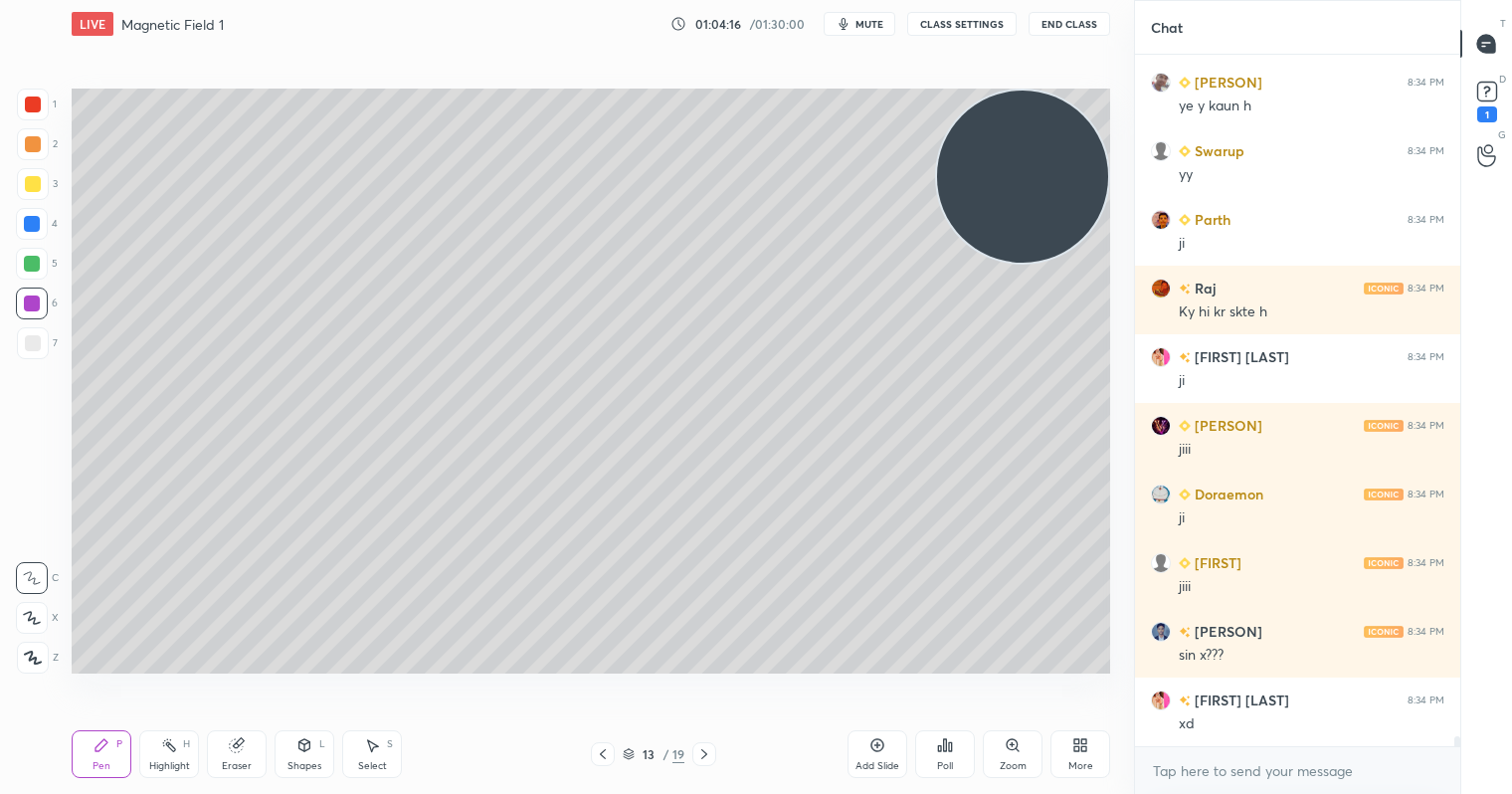 click 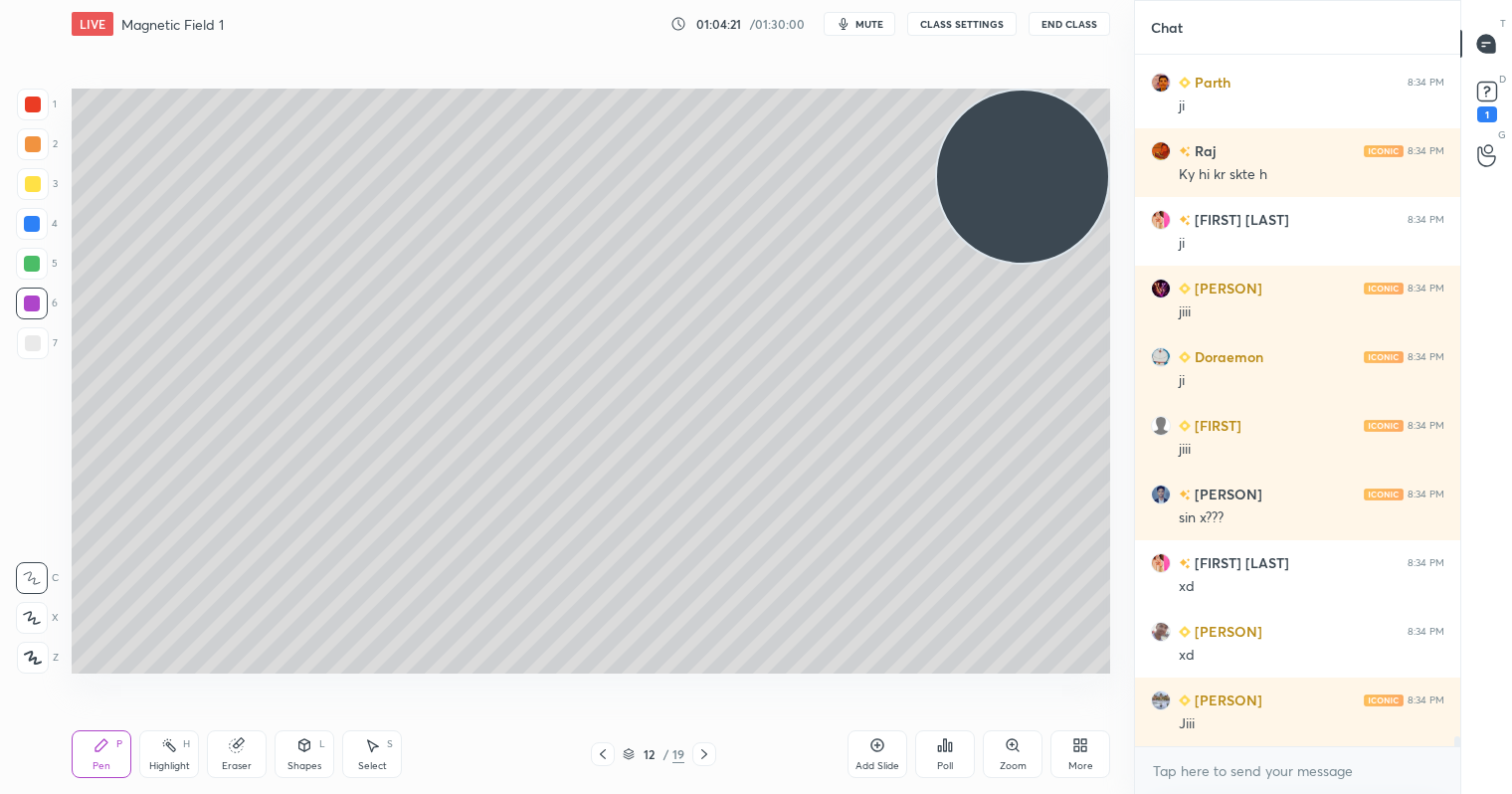 scroll, scrollTop: 48970, scrollLeft: 0, axis: vertical 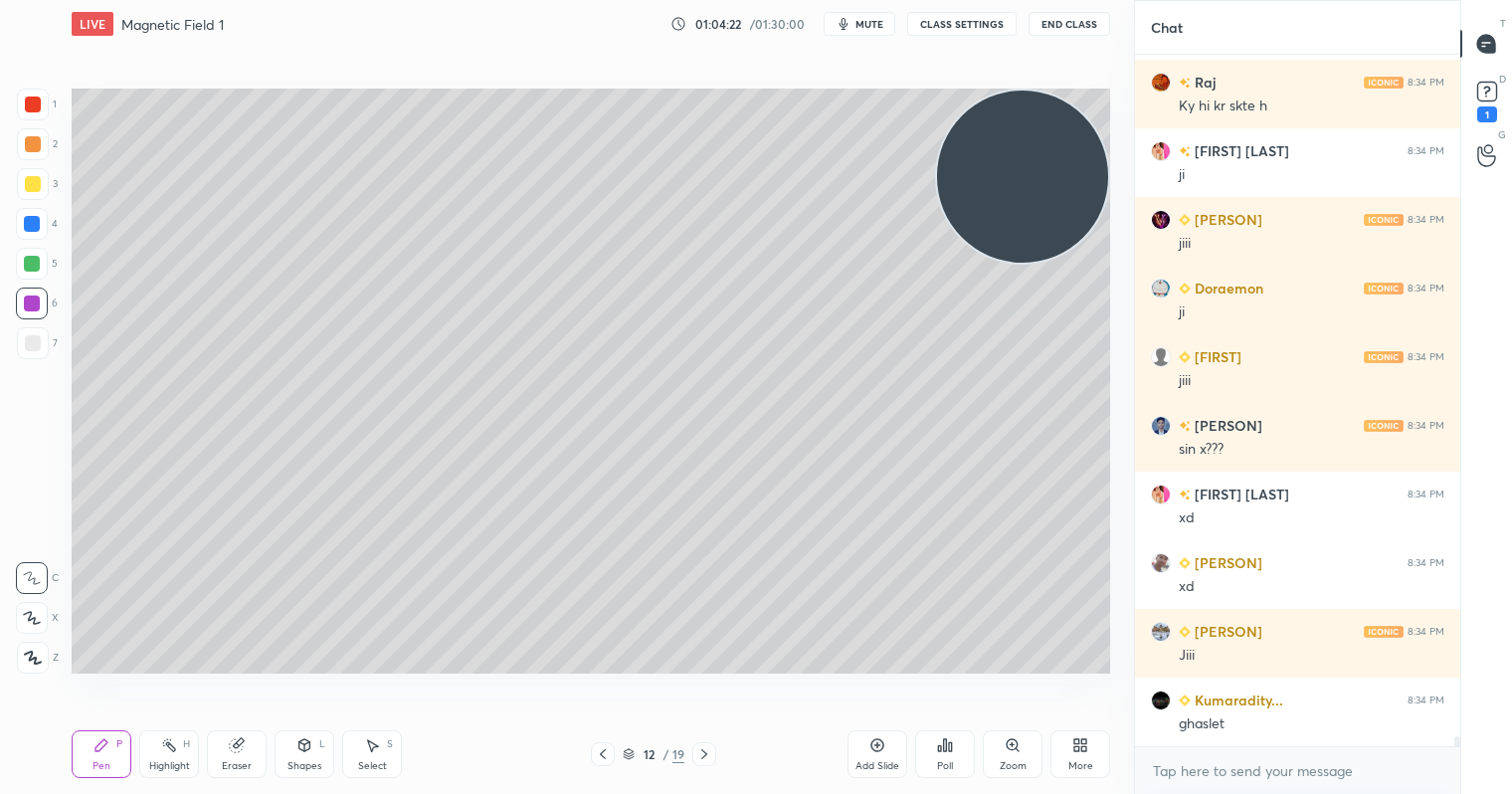 click 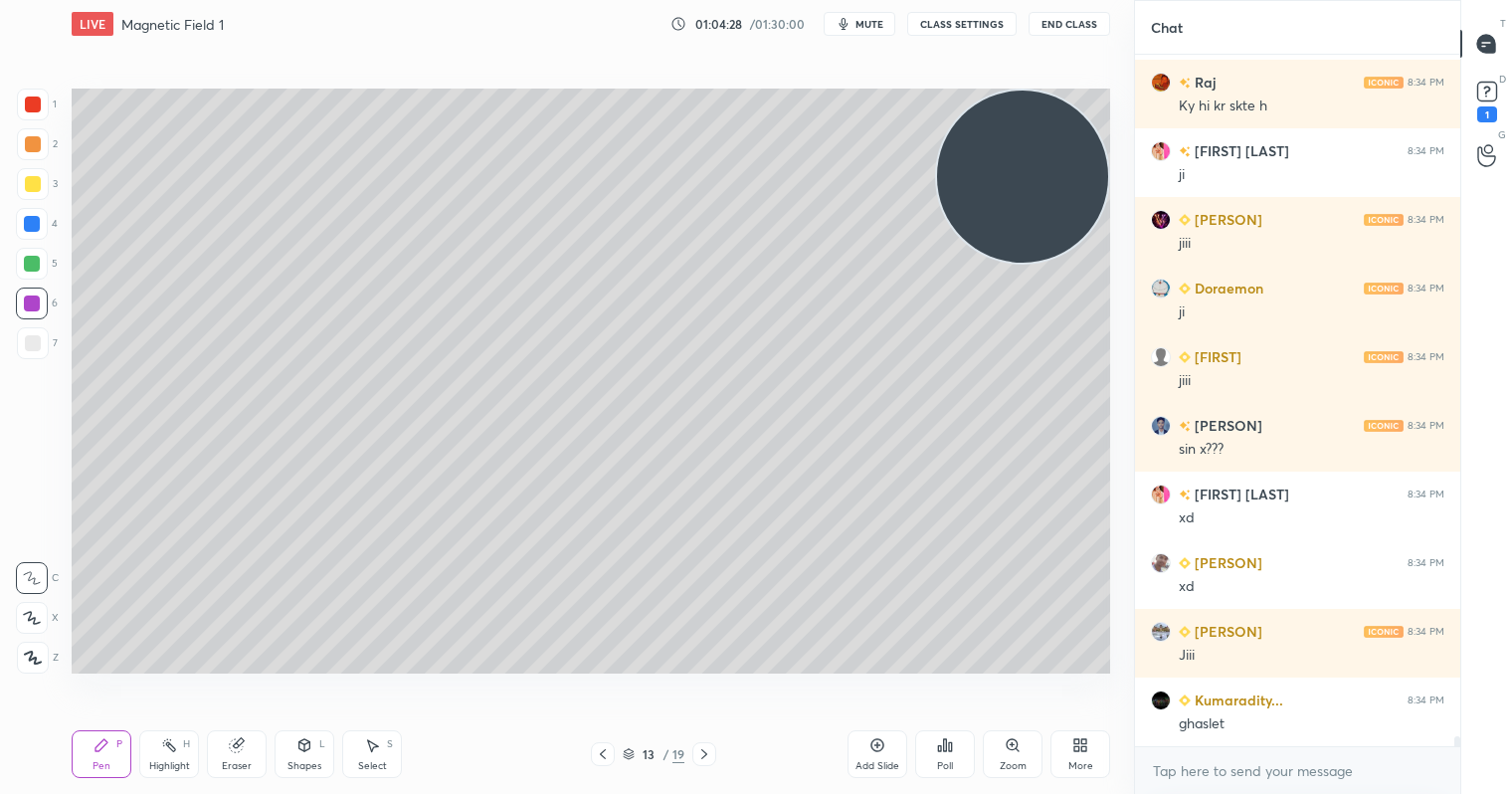 drag, startPoint x: 37, startPoint y: 181, endPoint x: 62, endPoint y: 180, distance: 25.019992 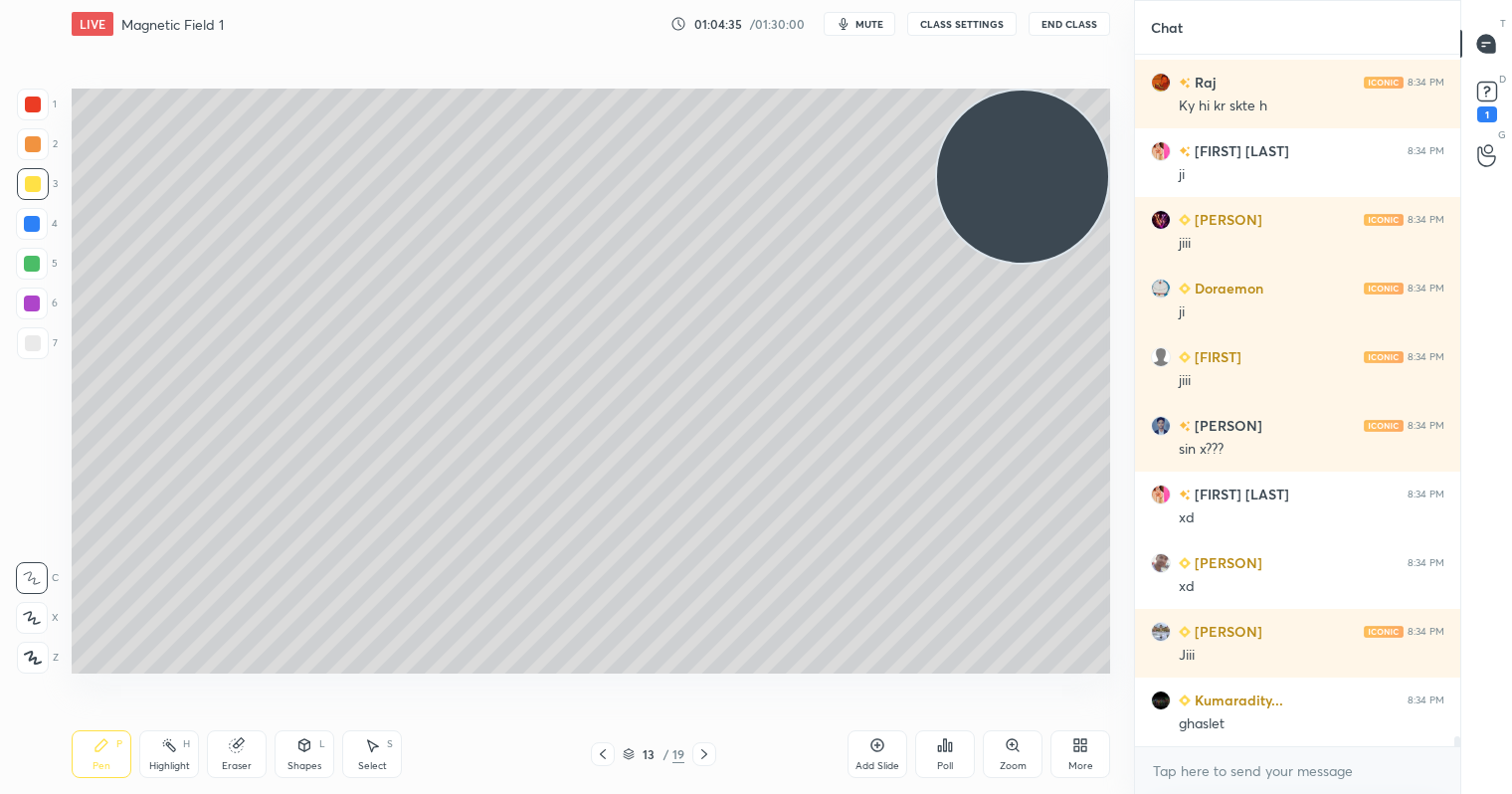 scroll, scrollTop: 46754, scrollLeft: 0, axis: vertical 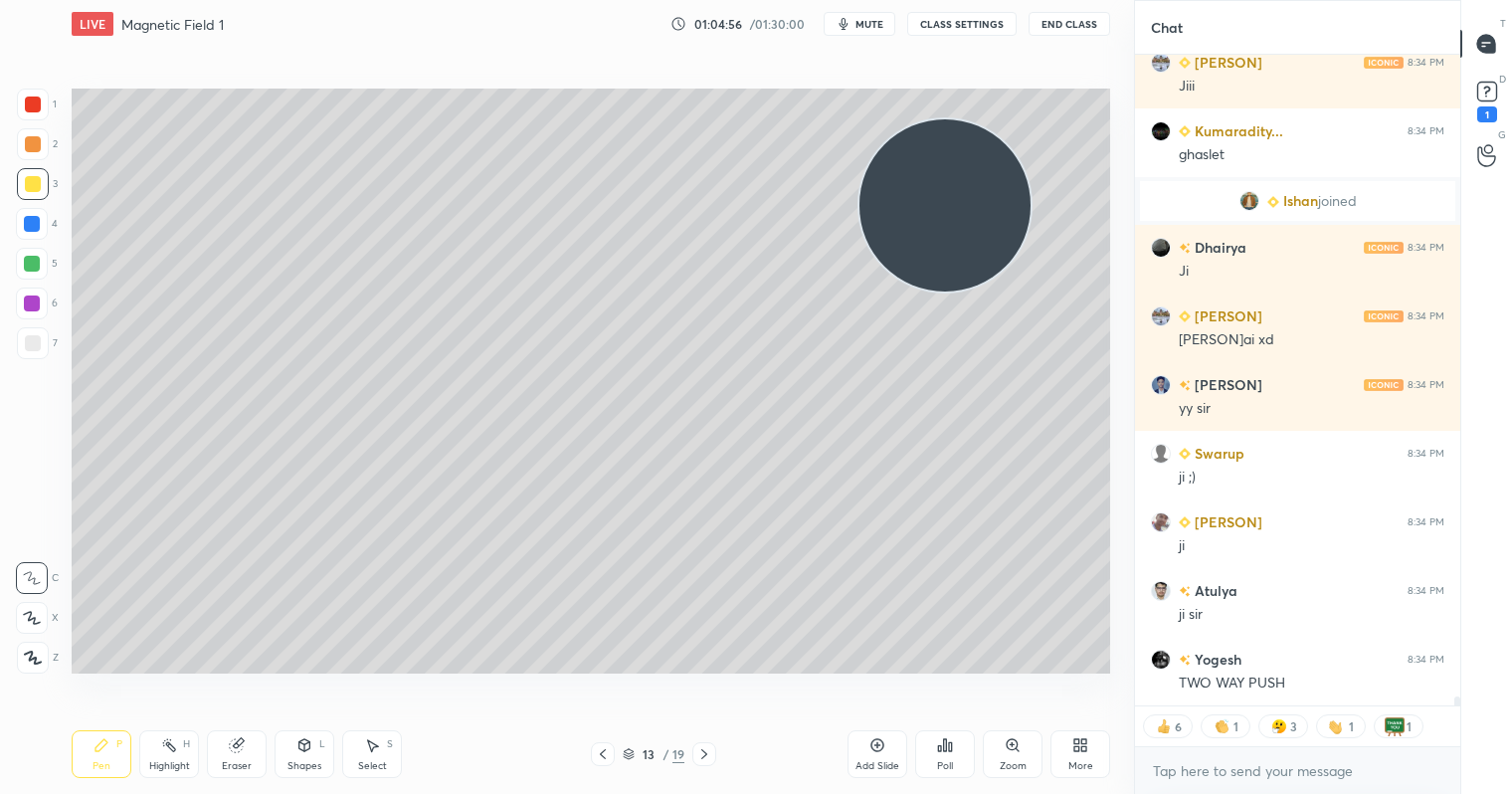 drag, startPoint x: 1045, startPoint y: 186, endPoint x: 950, endPoint y: 211, distance: 98.23441 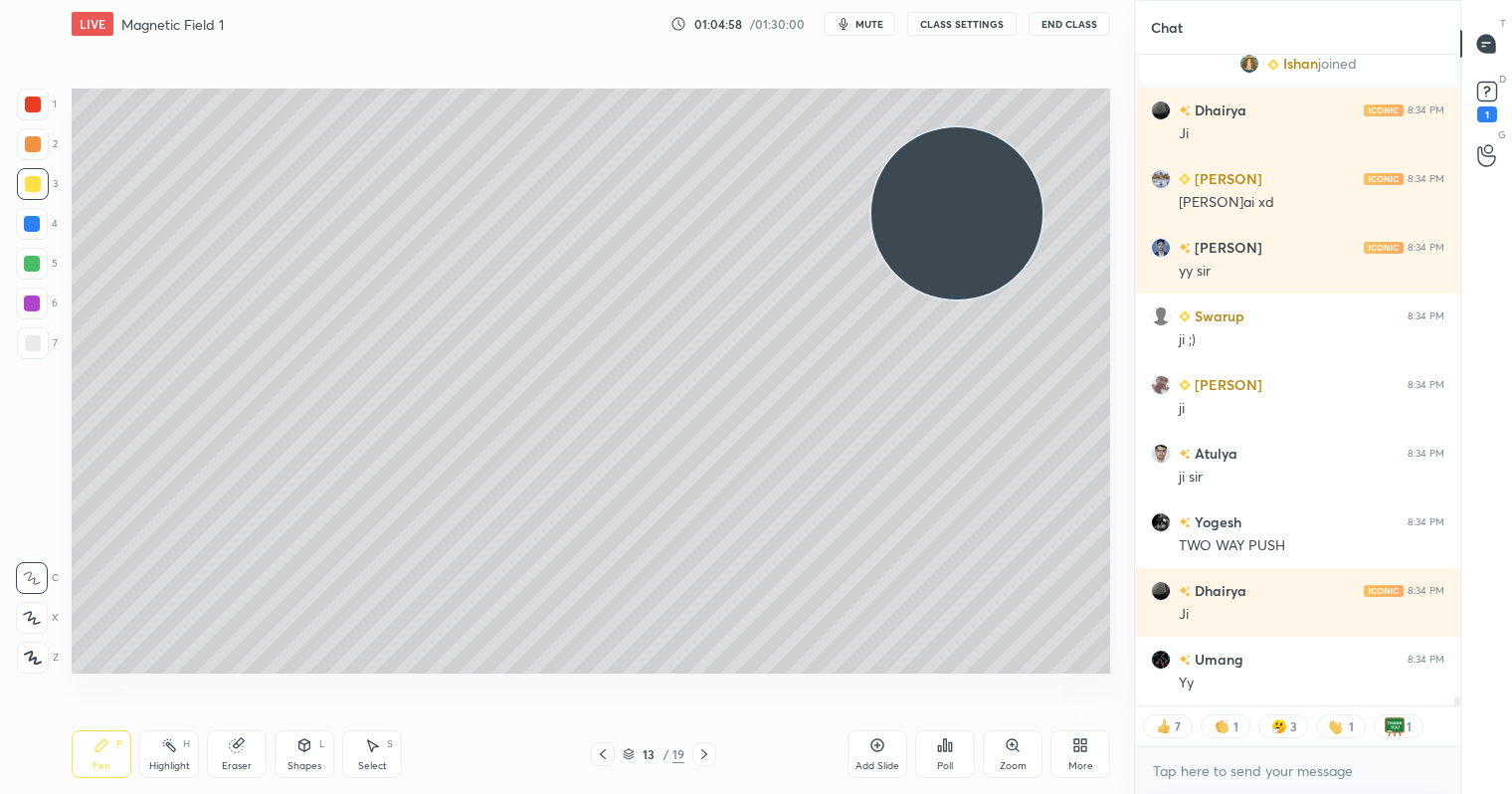 scroll, scrollTop: 47482, scrollLeft: 0, axis: vertical 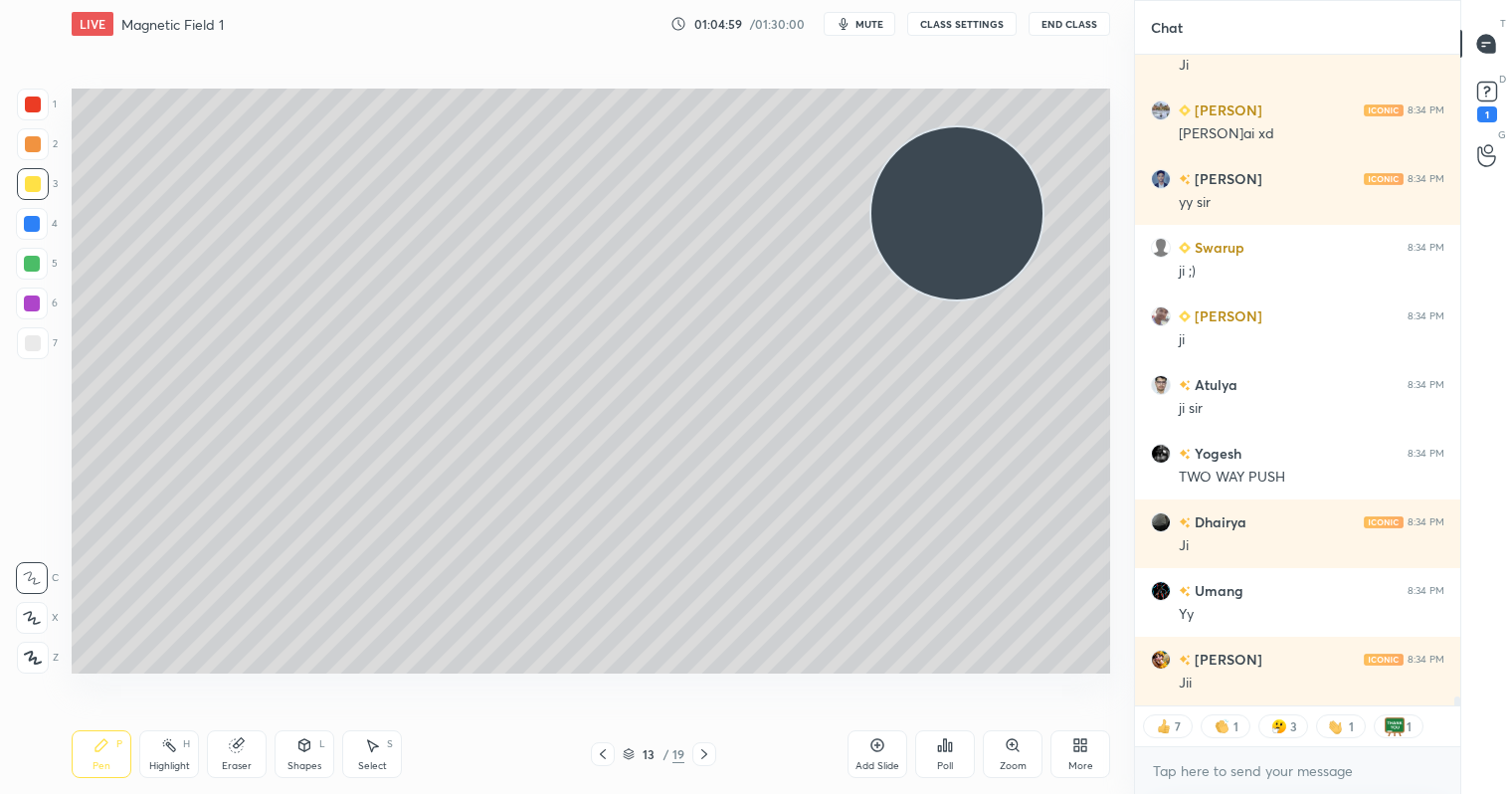 click at bounding box center (33, 144) 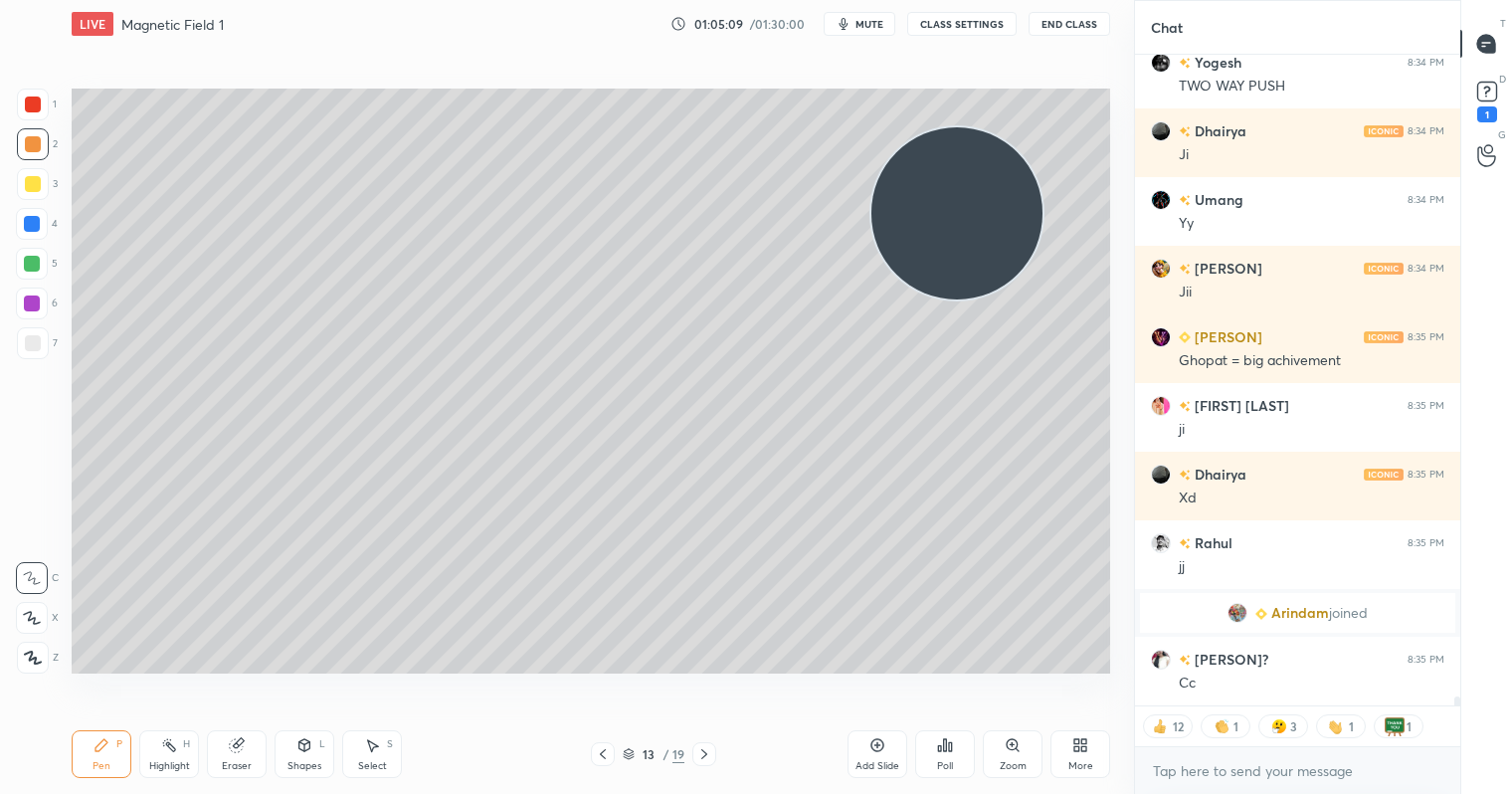 scroll, scrollTop: 47601, scrollLeft: 0, axis: vertical 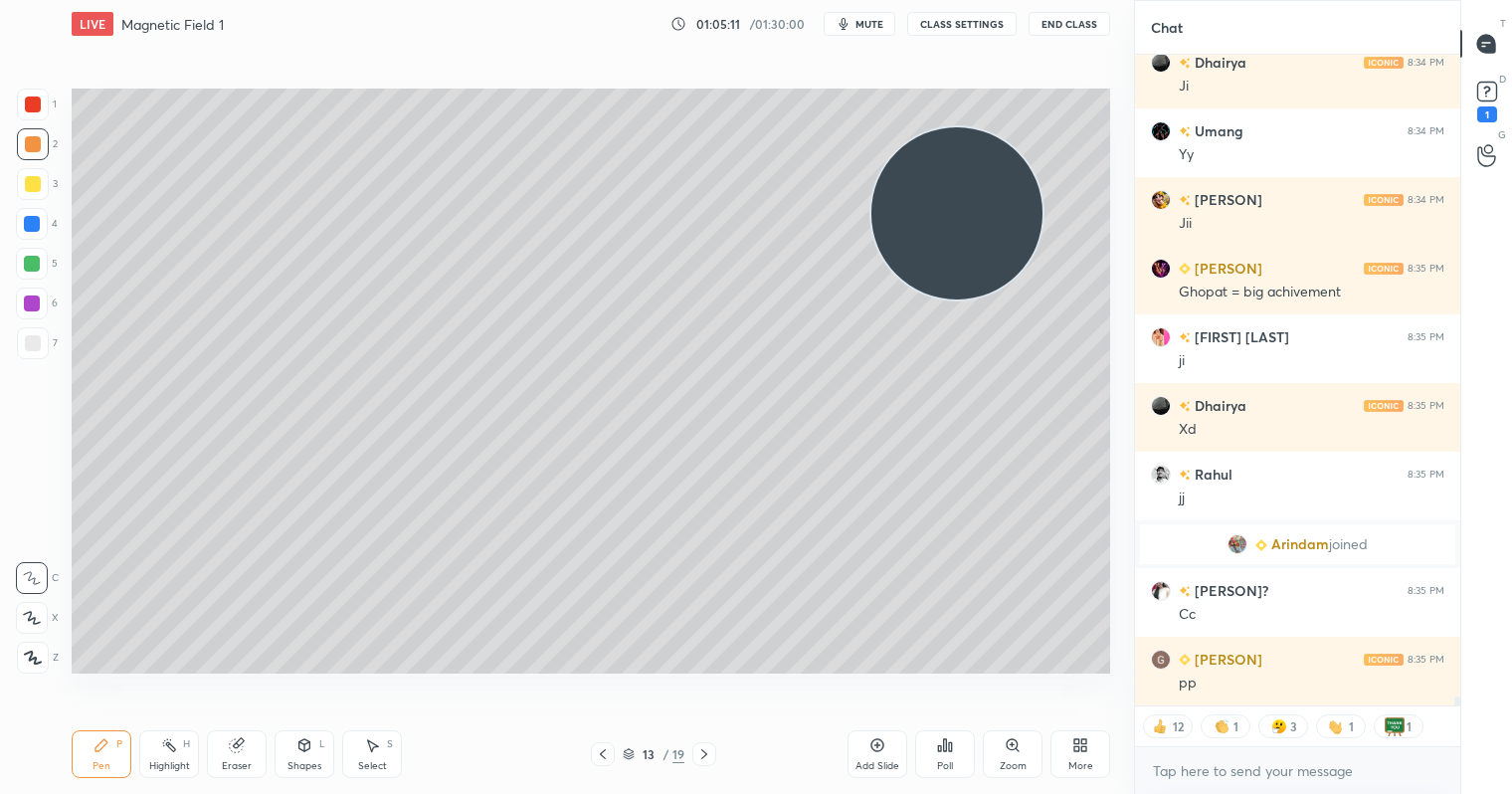 click 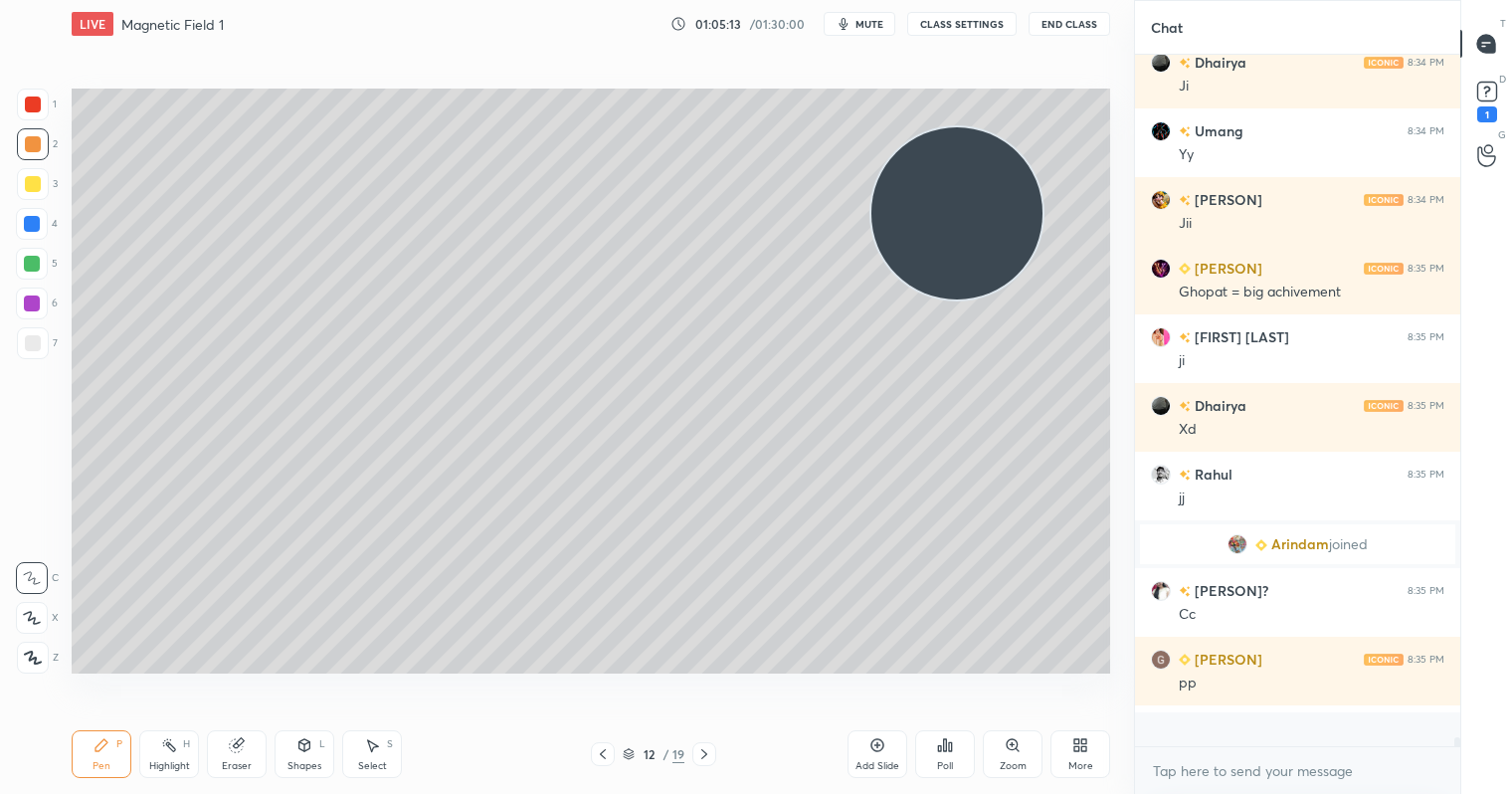 scroll, scrollTop: 47629, scrollLeft: 0, axis: vertical 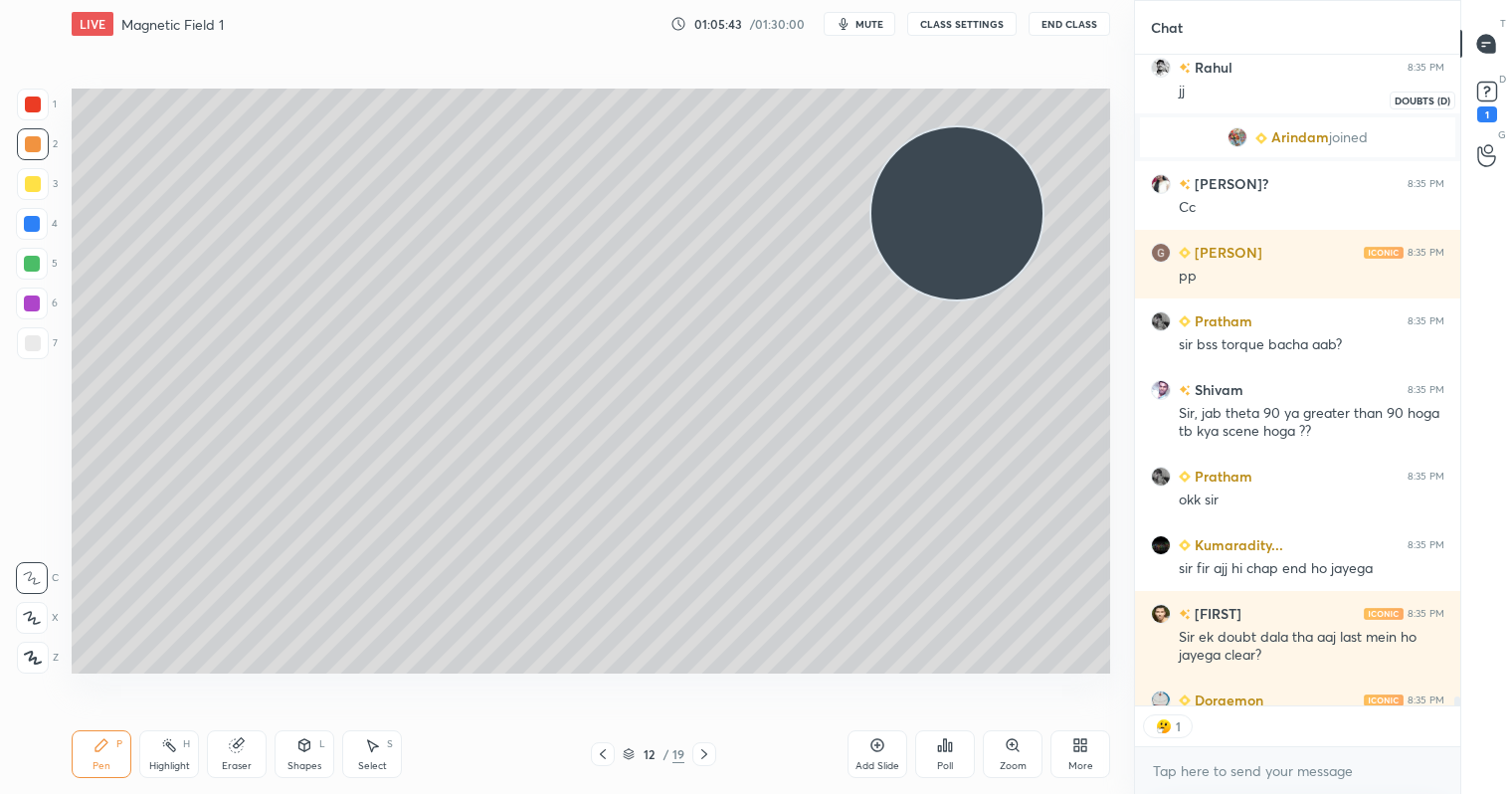 click 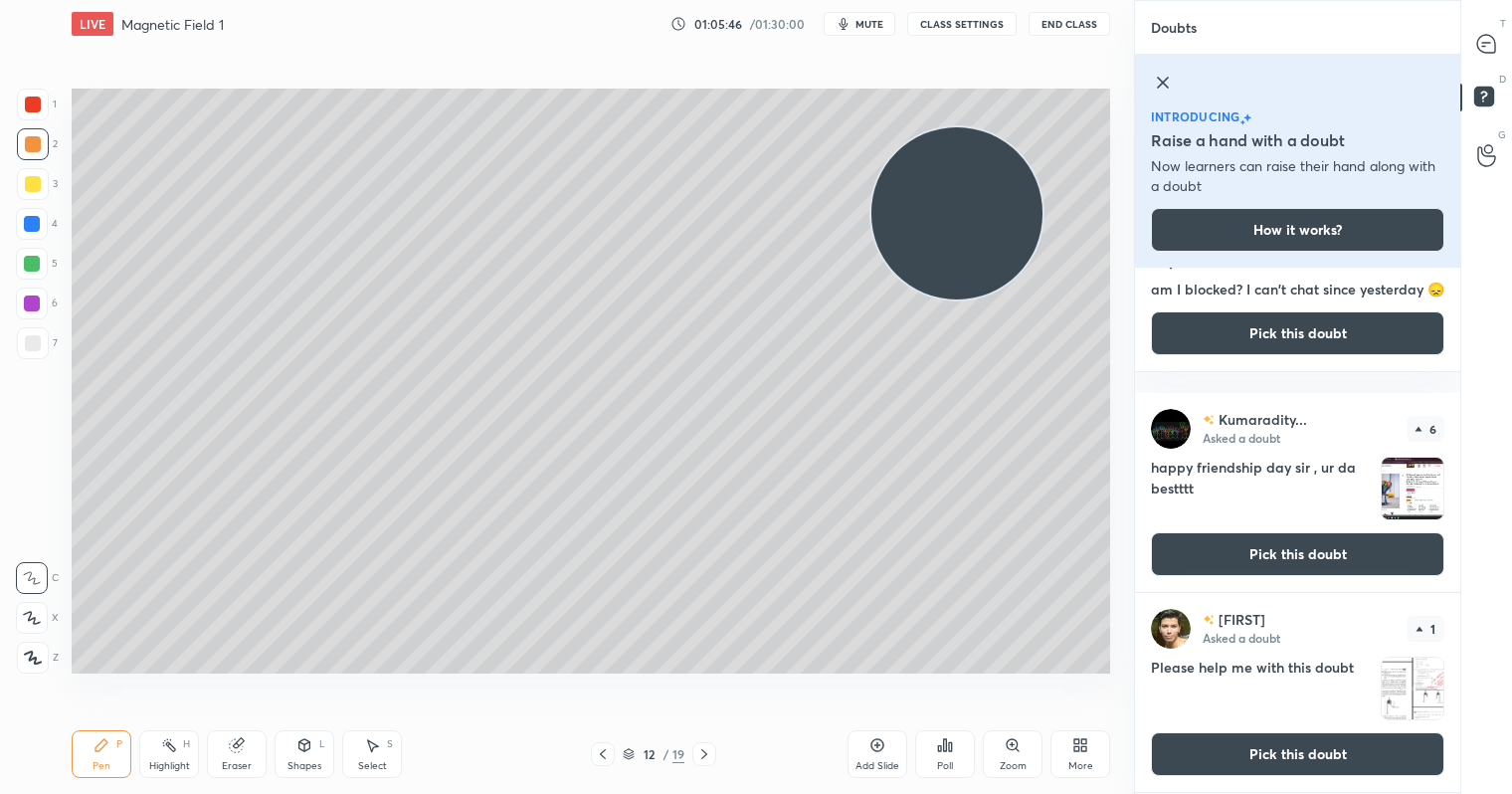 click on "Pick this doubt" at bounding box center (1297, 754) 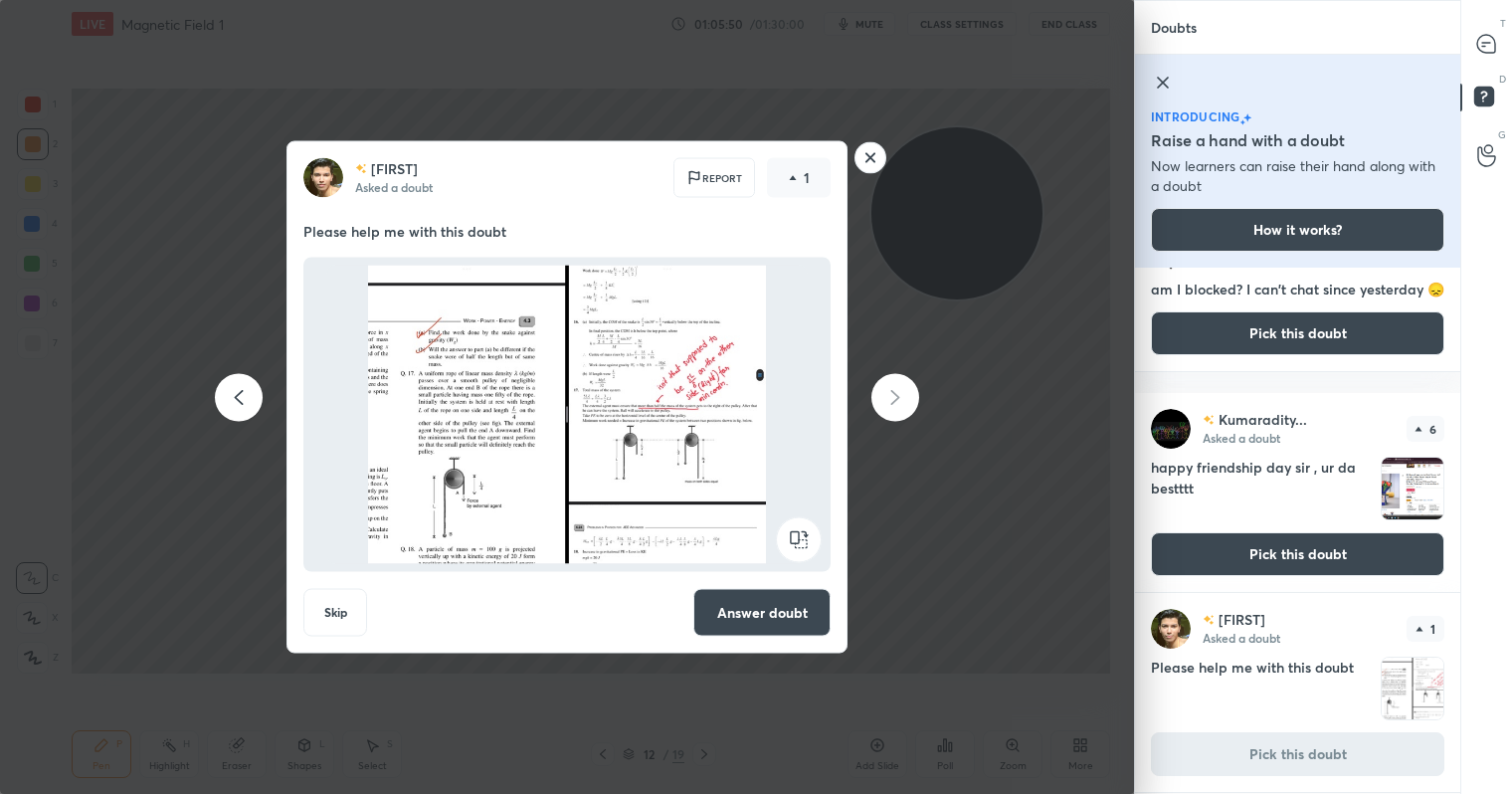 click 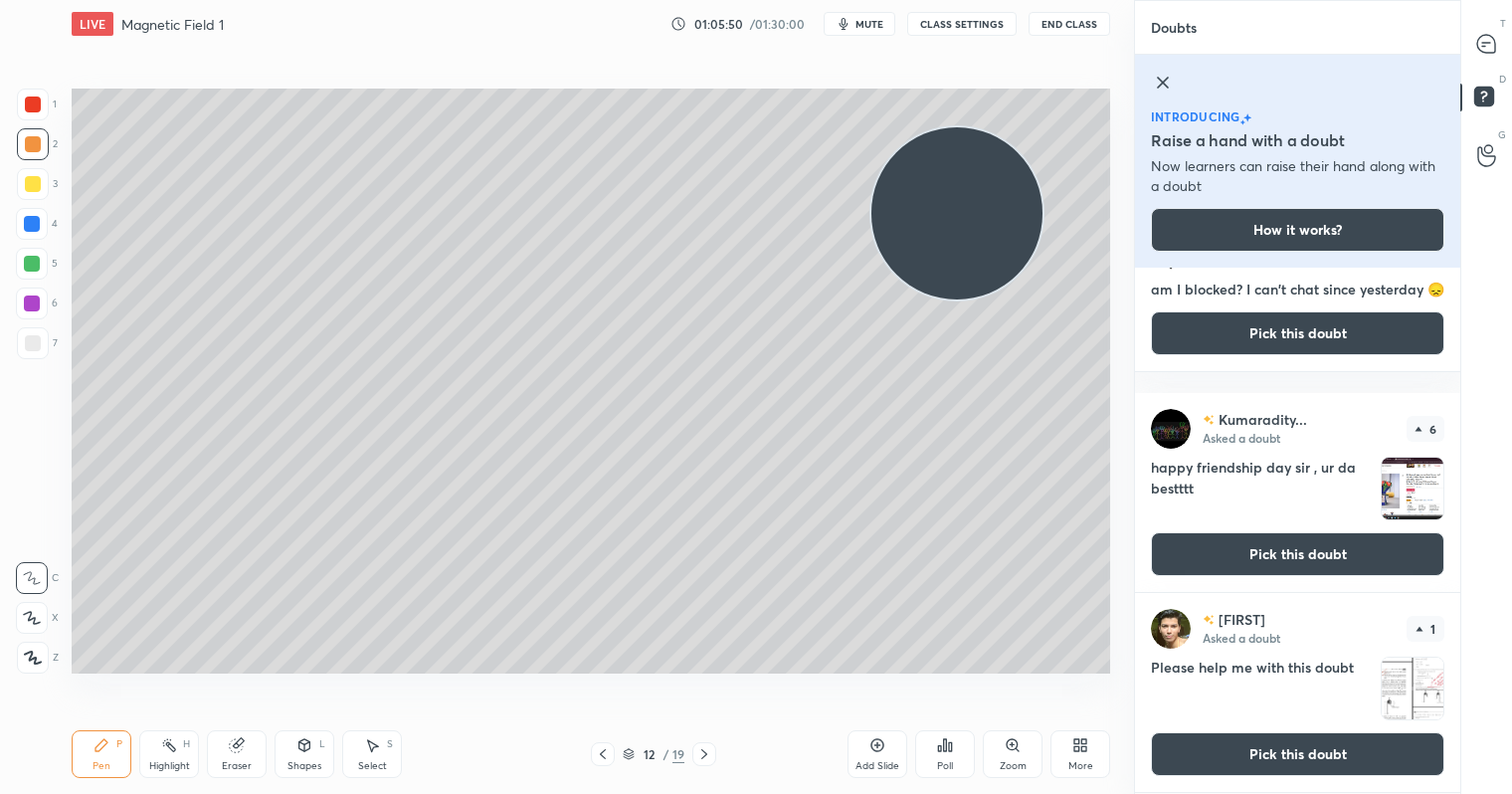 scroll, scrollTop: 0, scrollLeft: 0, axis: both 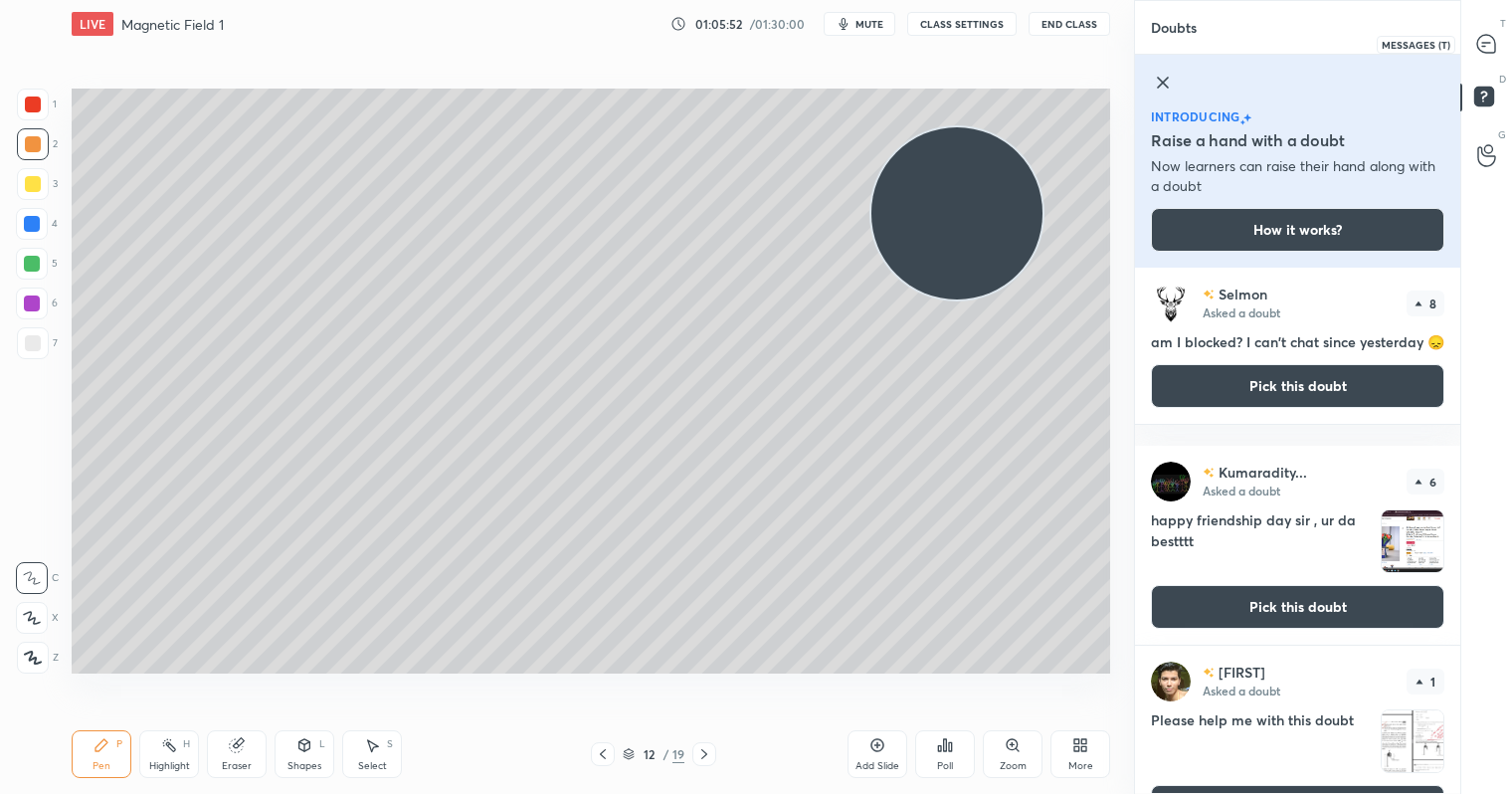 click 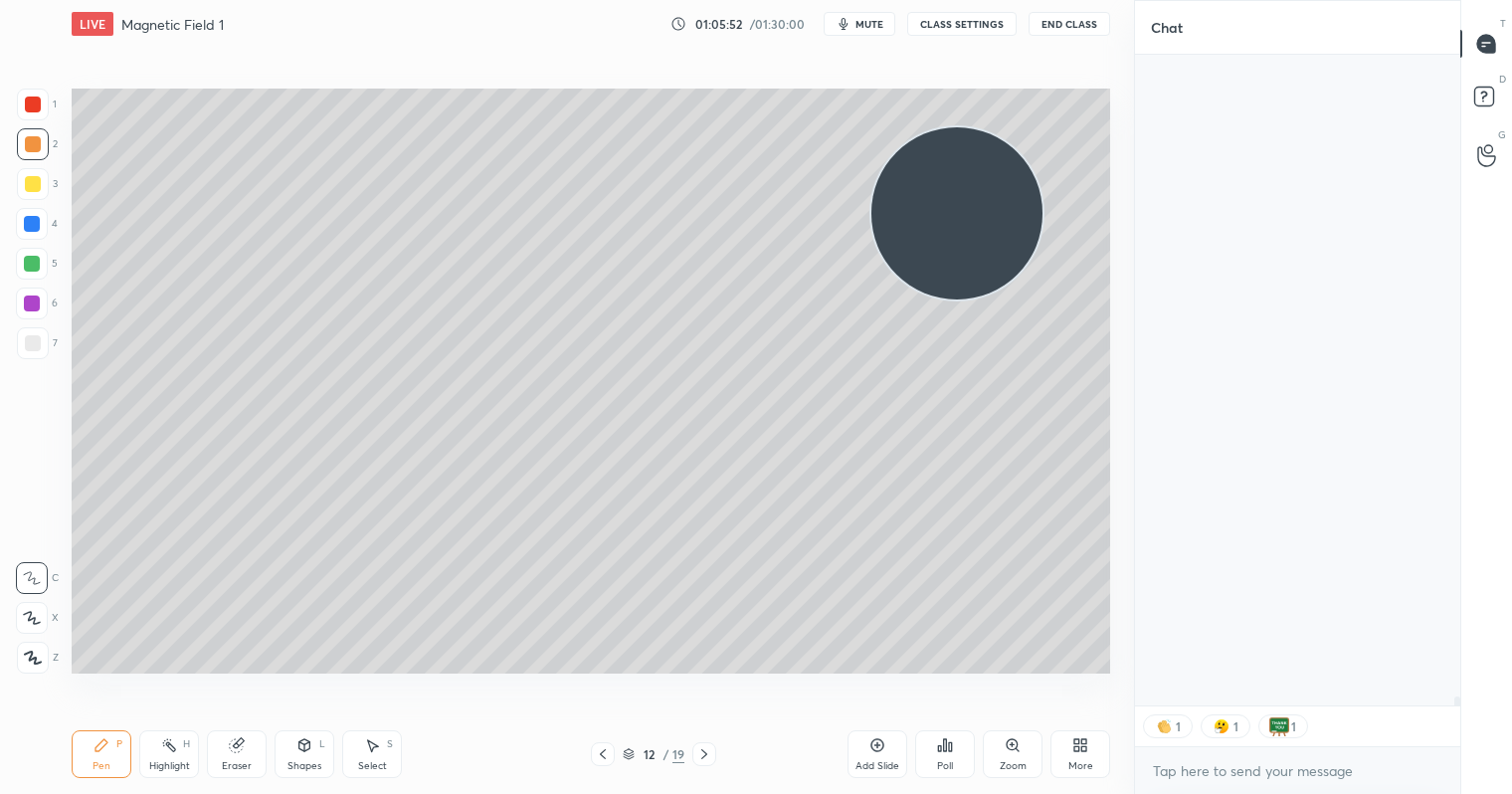 scroll, scrollTop: 48473, scrollLeft: 0, axis: vertical 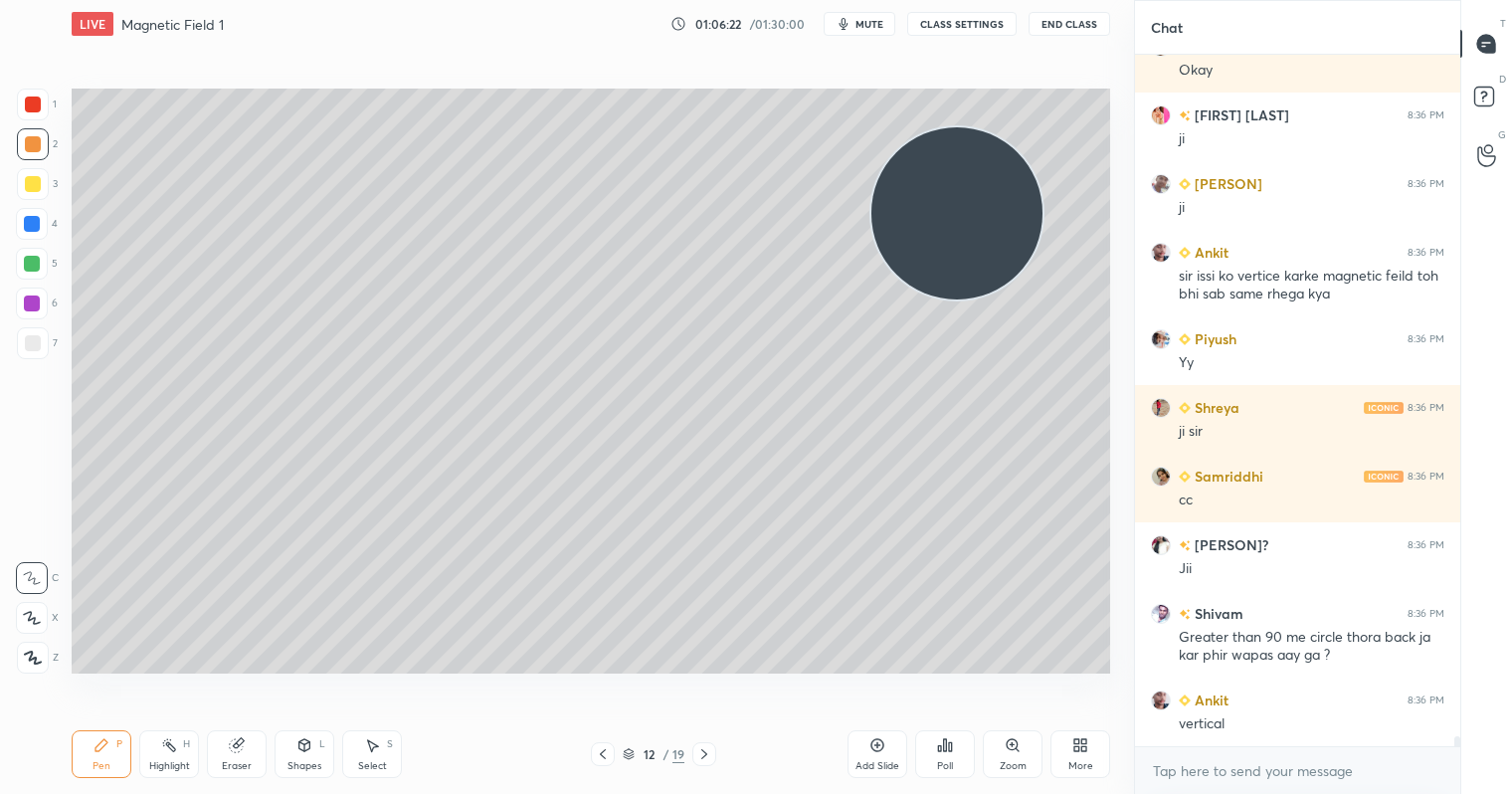 click 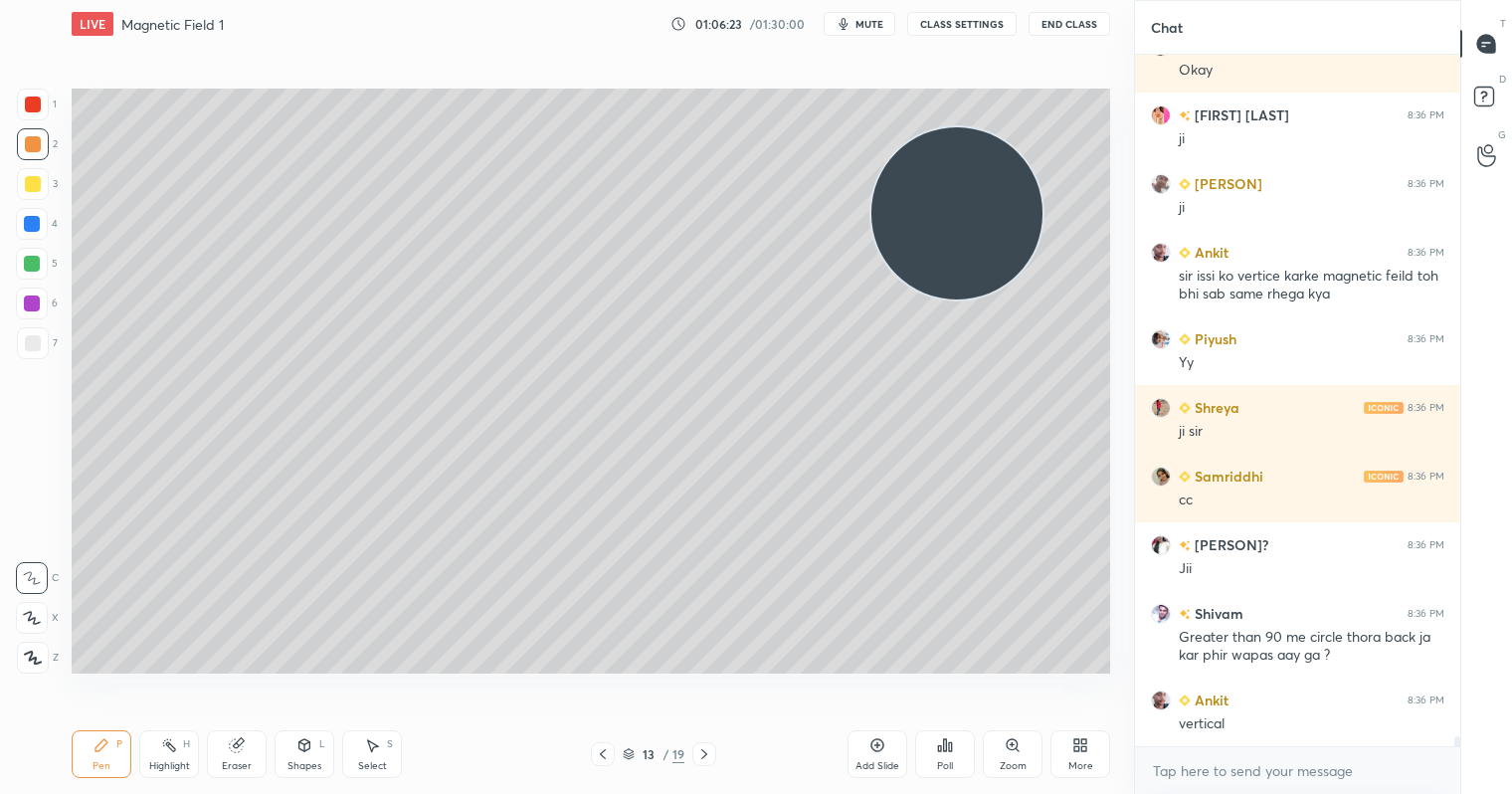 click on "Add Slide" at bounding box center (877, 754) 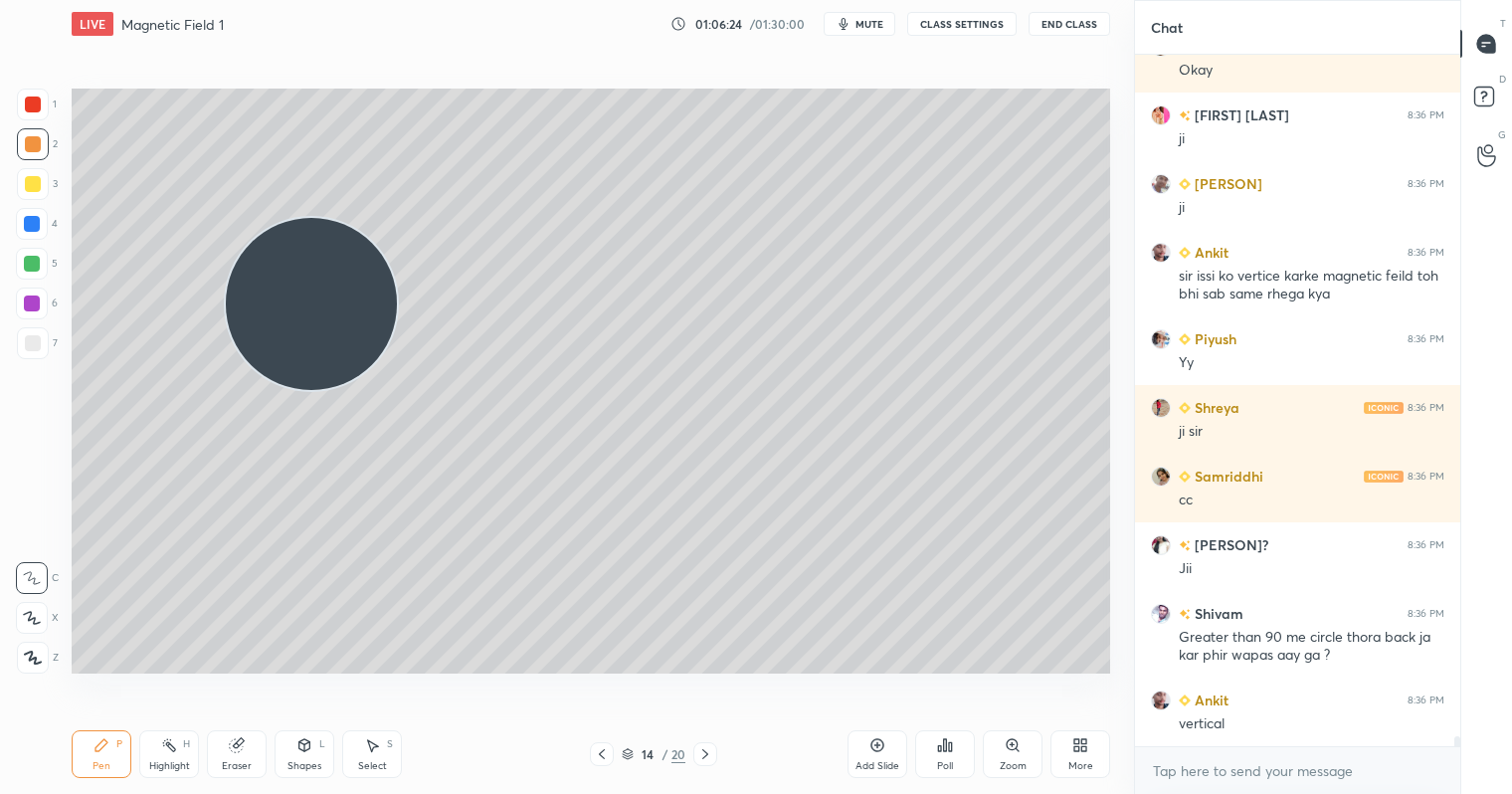 drag, startPoint x: 915, startPoint y: 216, endPoint x: 182, endPoint y: 263, distance: 734.50528 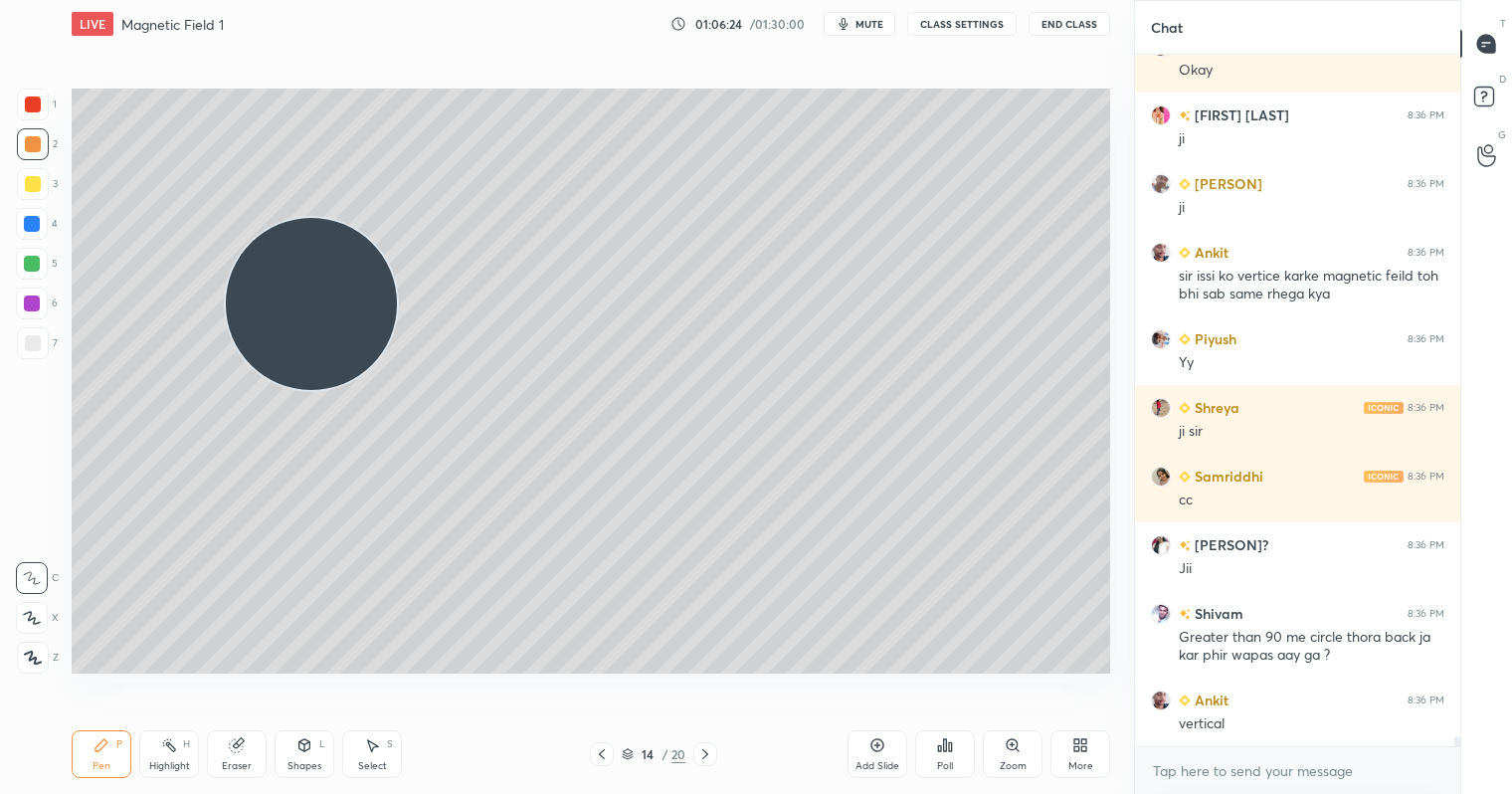 click at bounding box center (311, 303) 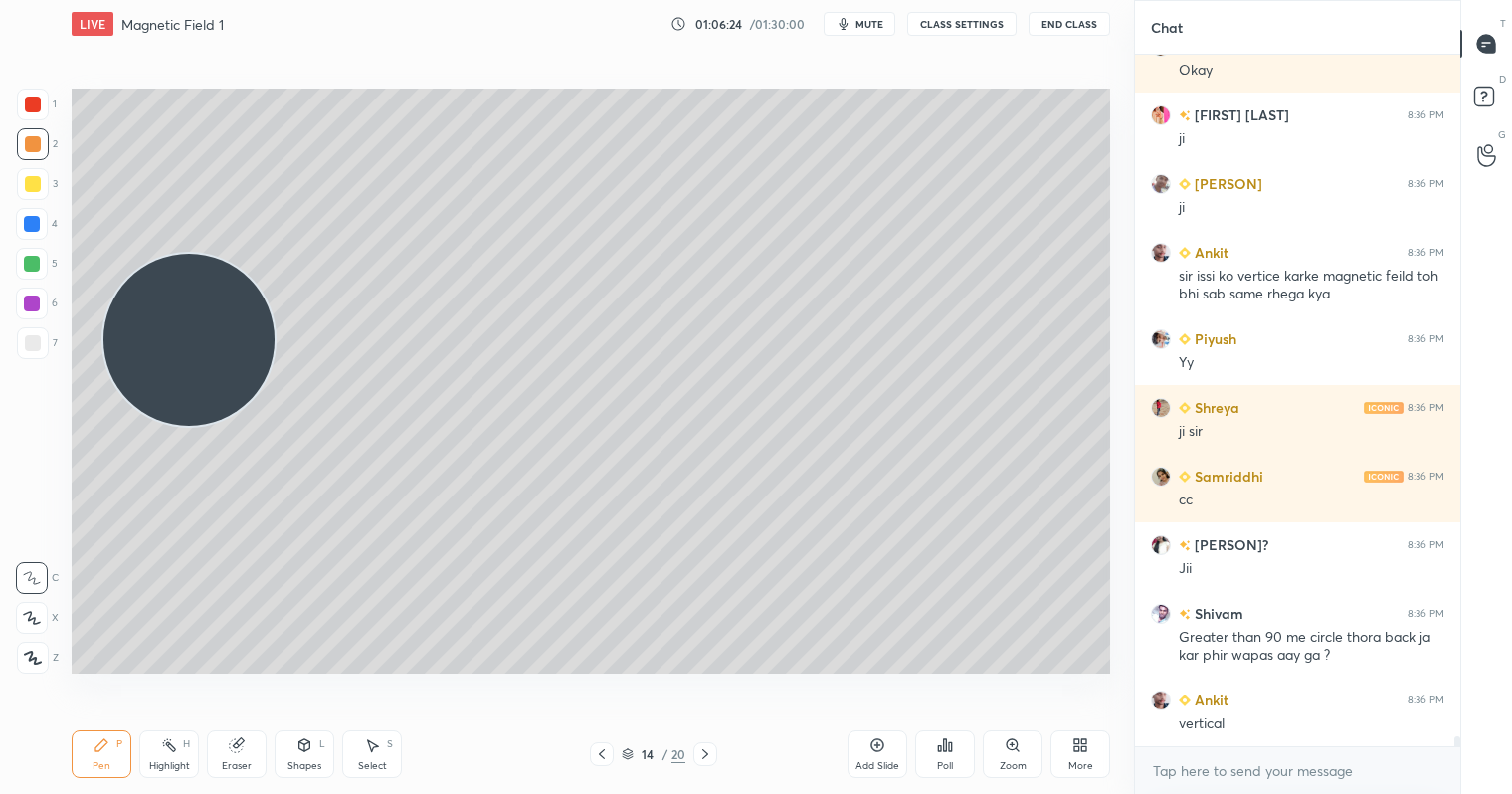 click at bounding box center (33, 184) 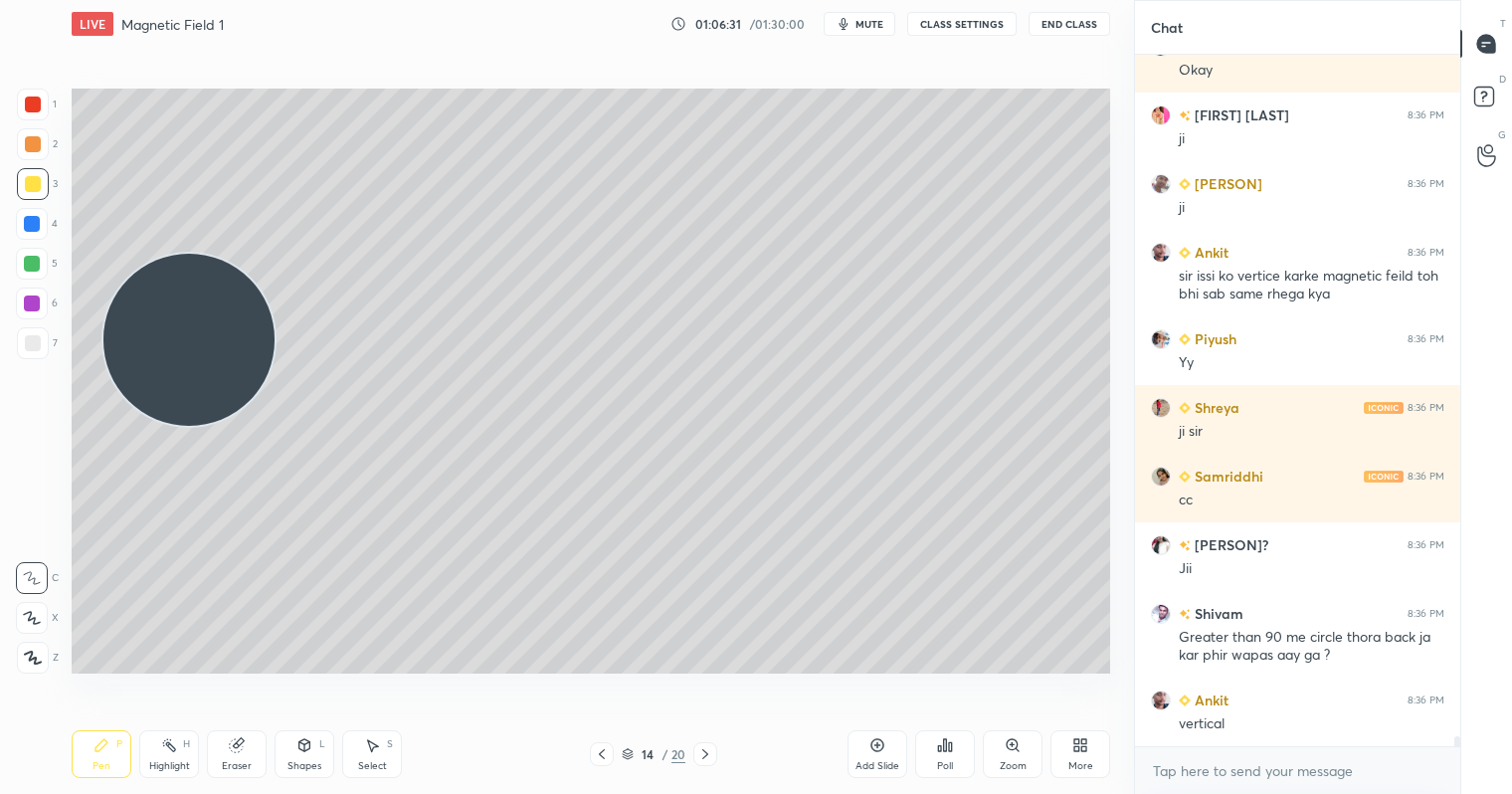 drag, startPoint x: 31, startPoint y: 259, endPoint x: 149, endPoint y: 267, distance: 118.27088 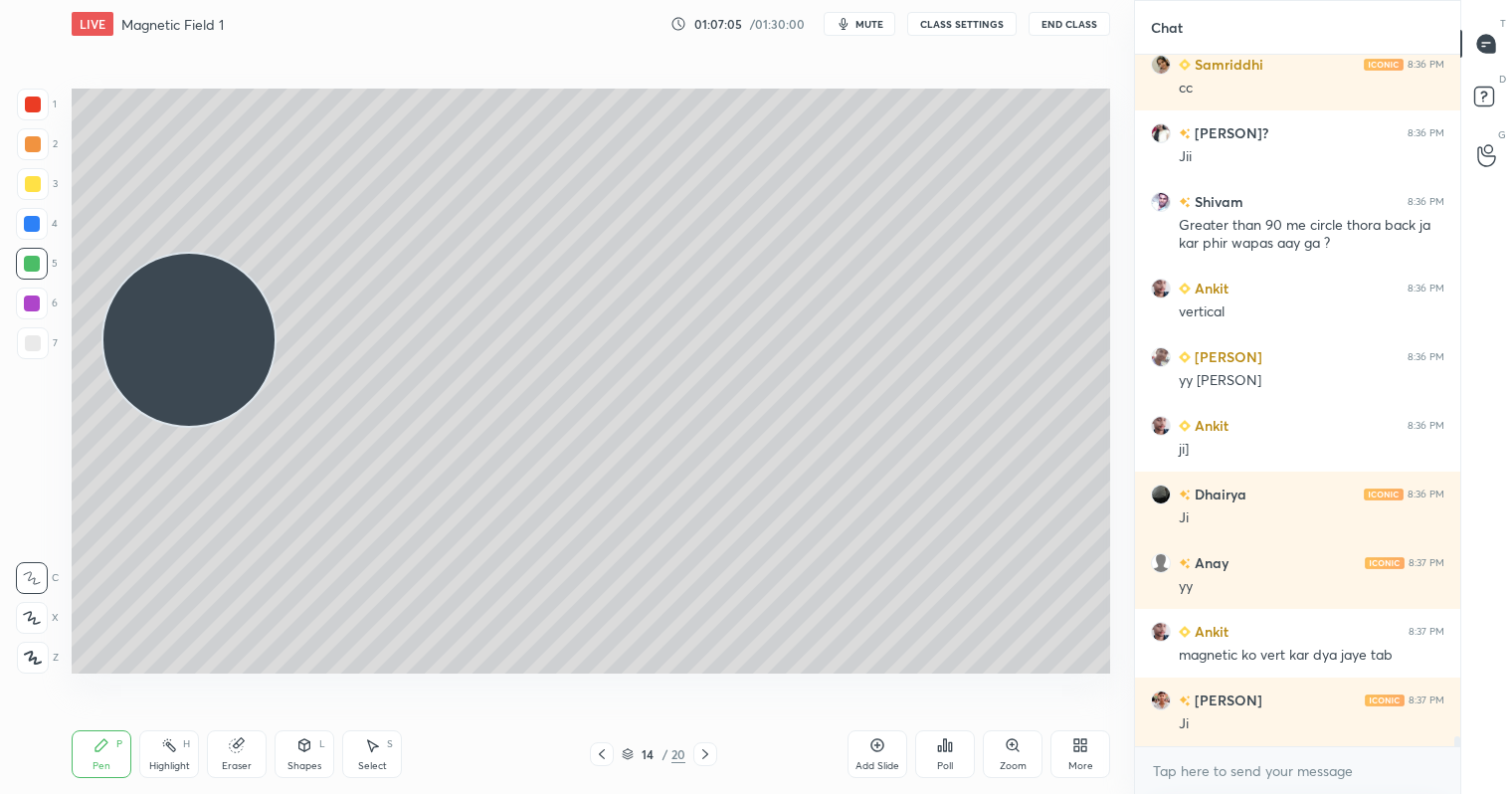 scroll, scrollTop: 48991, scrollLeft: 0, axis: vertical 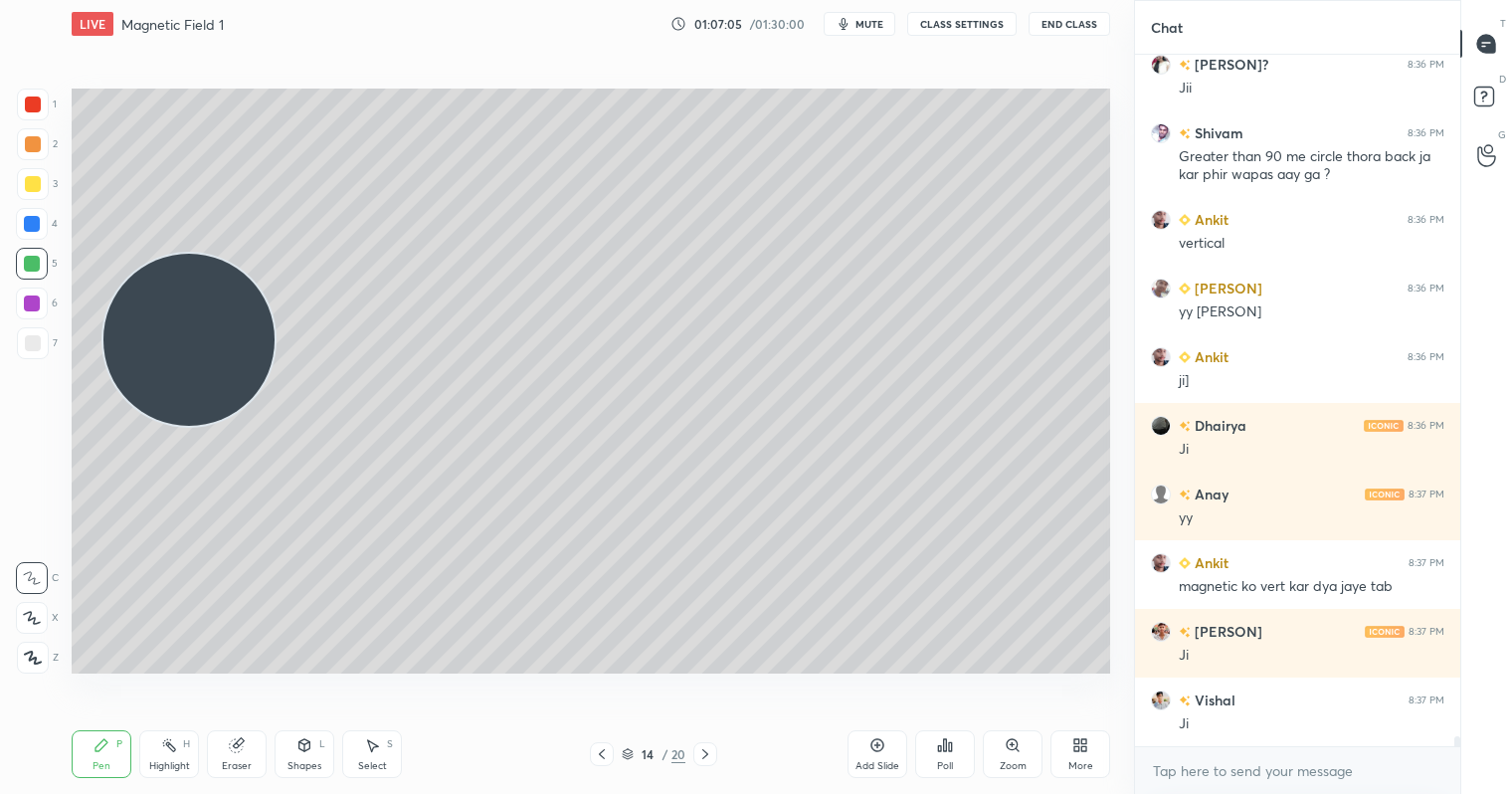 click on "Add Slide" at bounding box center [877, 754] 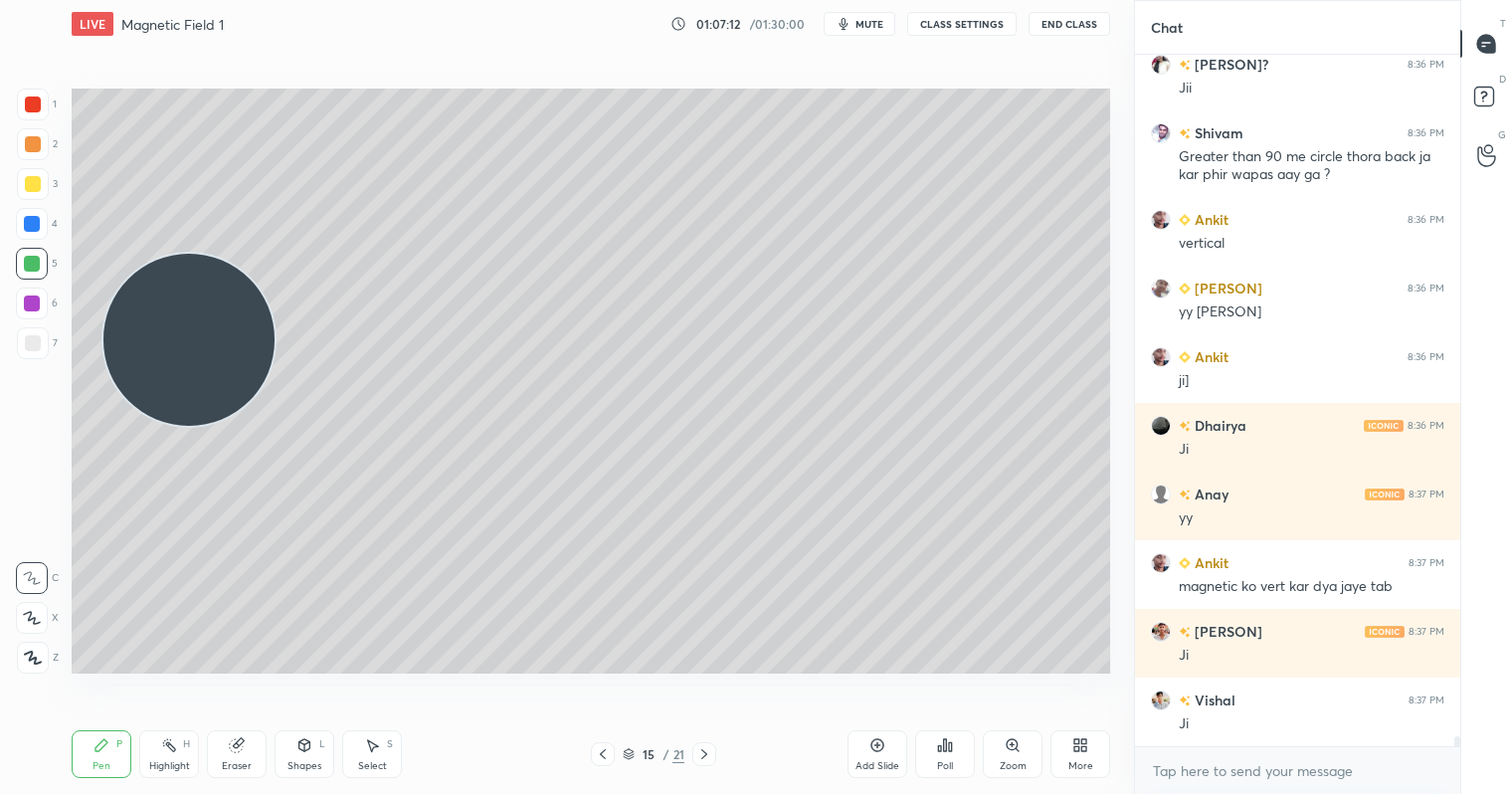 drag, startPoint x: 31, startPoint y: 307, endPoint x: 42, endPoint y: 299, distance: 13.601471 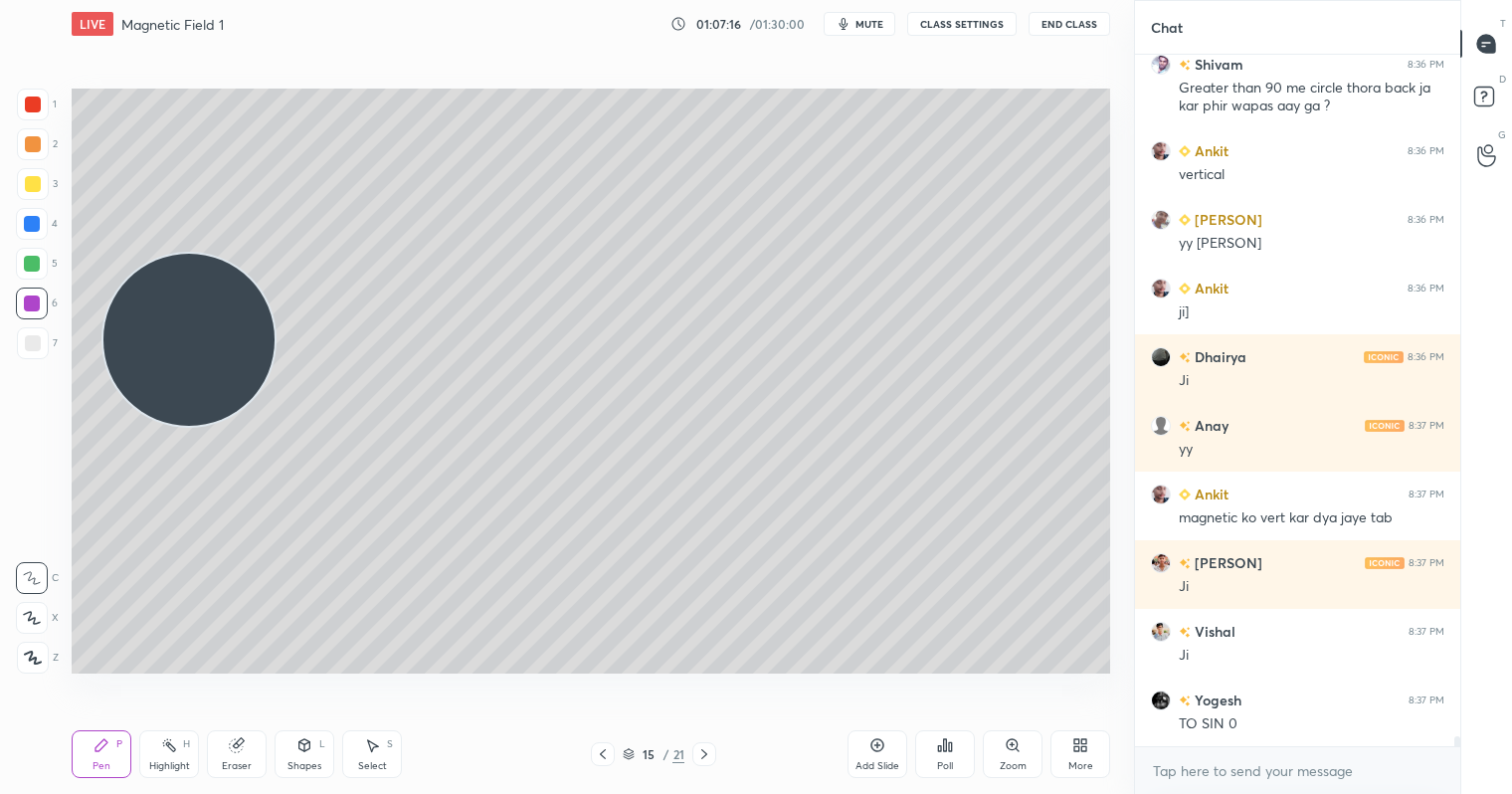 scroll, scrollTop: 49108, scrollLeft: 0, axis: vertical 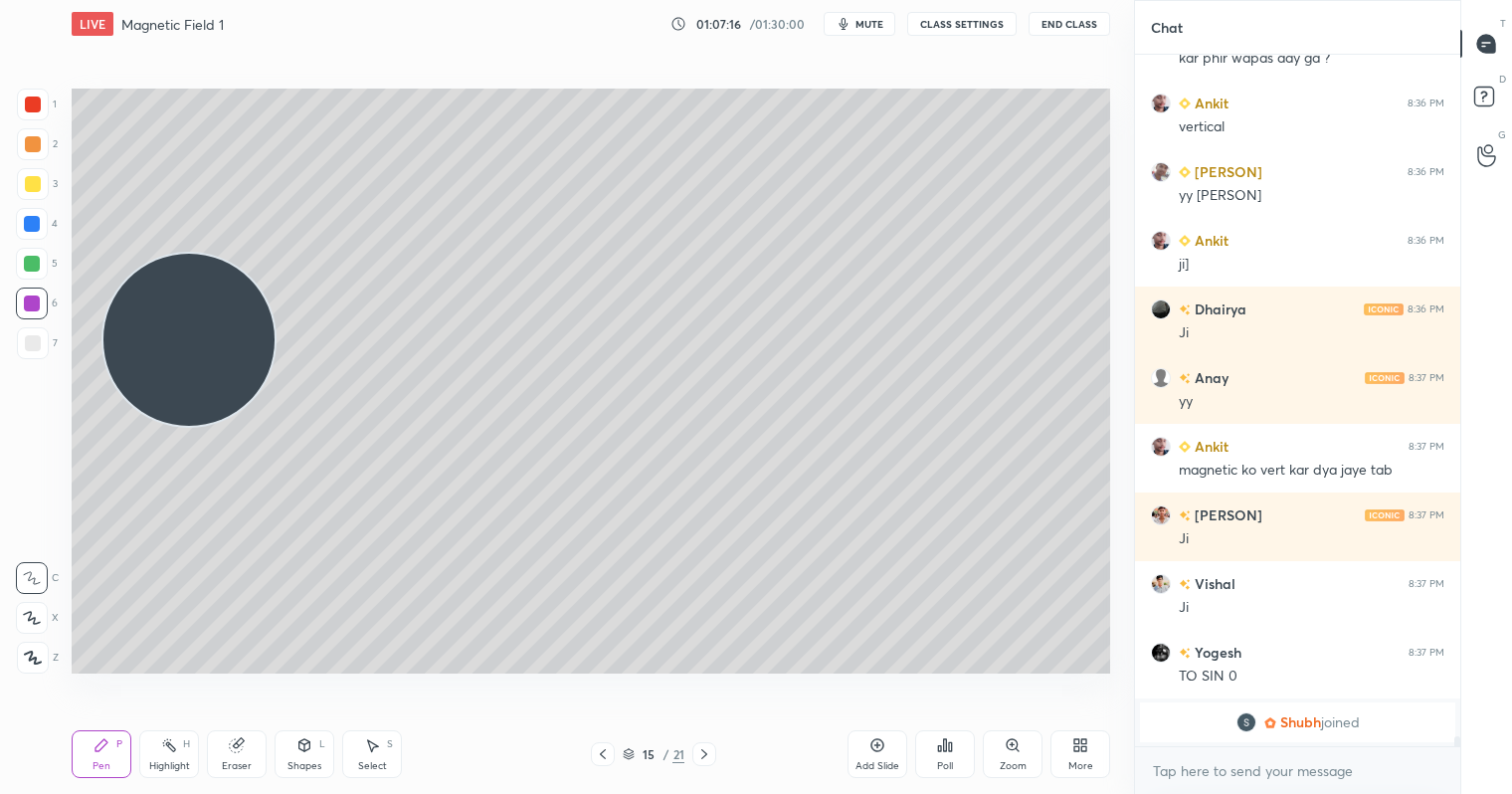 click at bounding box center (33, 184) 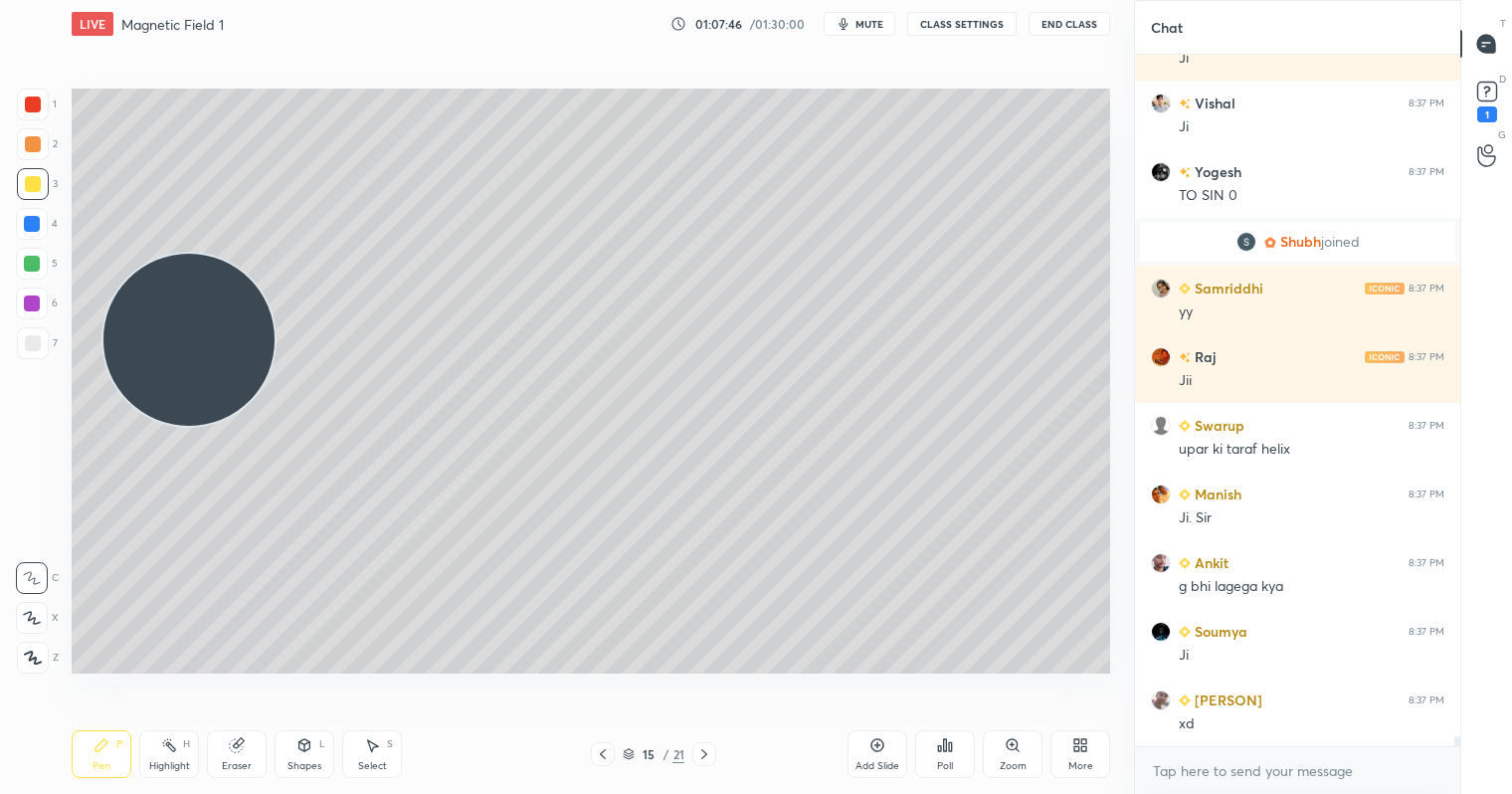 scroll, scrollTop: 49544, scrollLeft: 0, axis: vertical 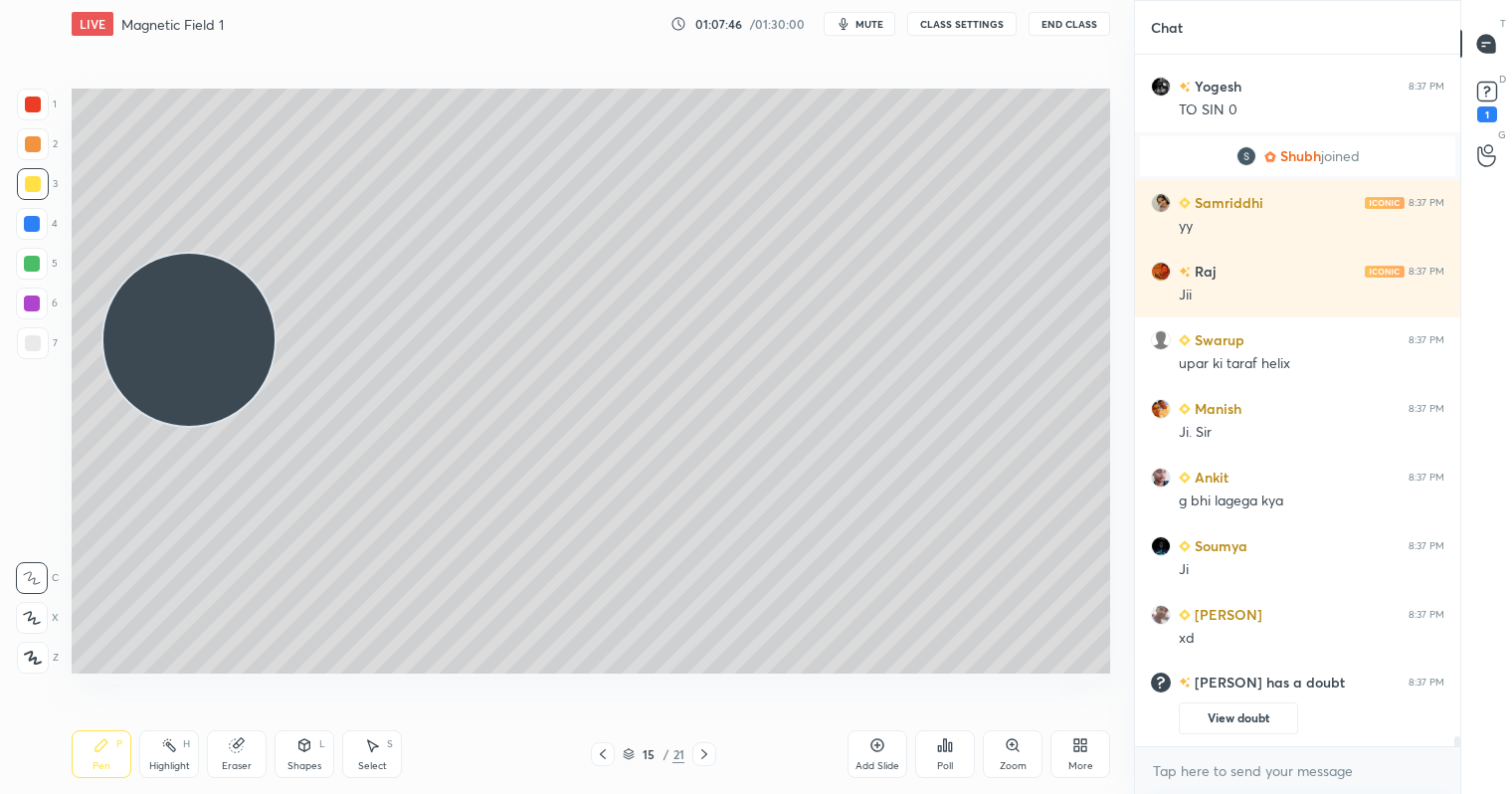 drag, startPoint x: 609, startPoint y: 765, endPoint x: 606, endPoint y: 682, distance: 83.0542 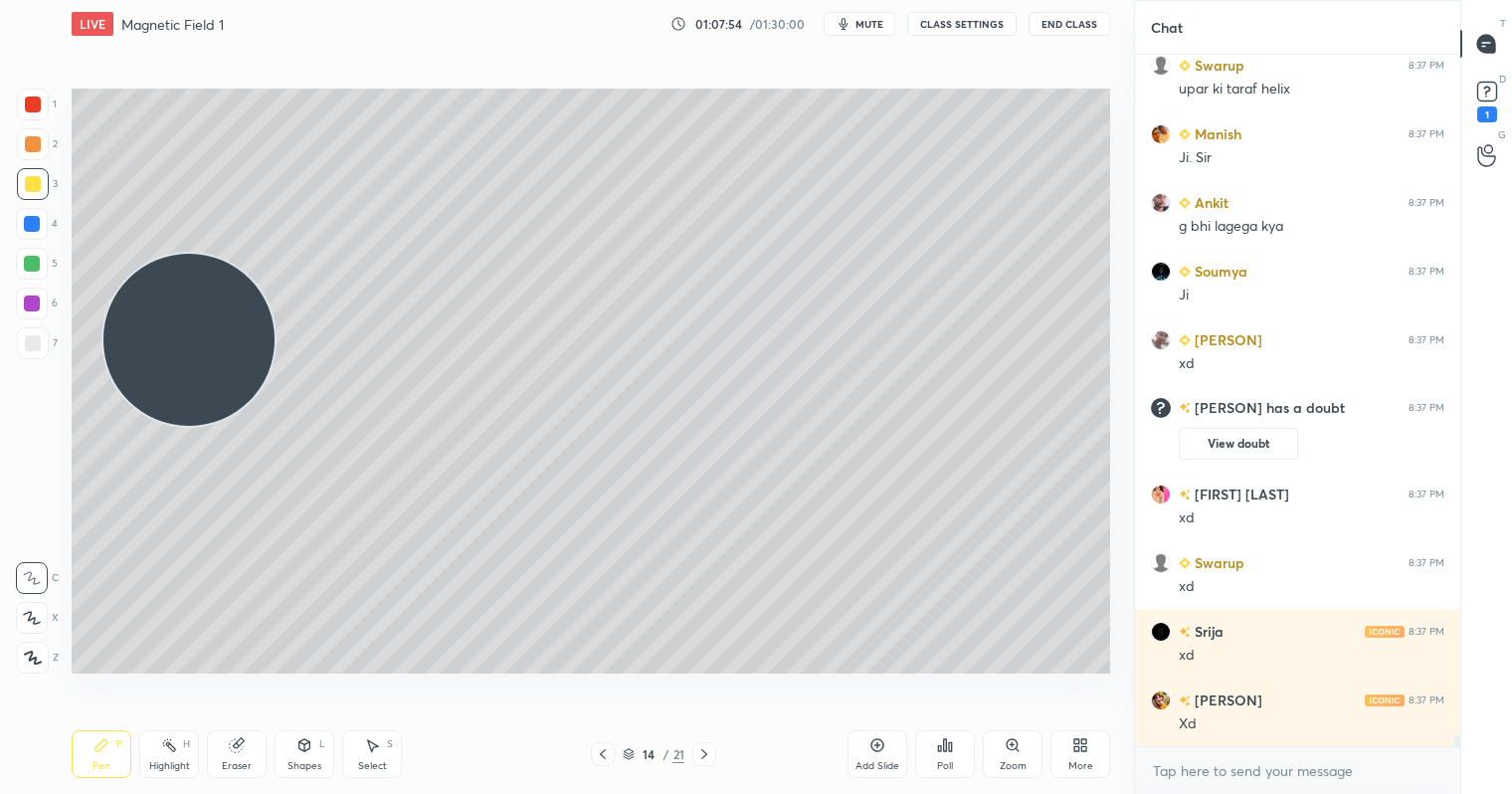 scroll, scrollTop: 49661, scrollLeft: 0, axis: vertical 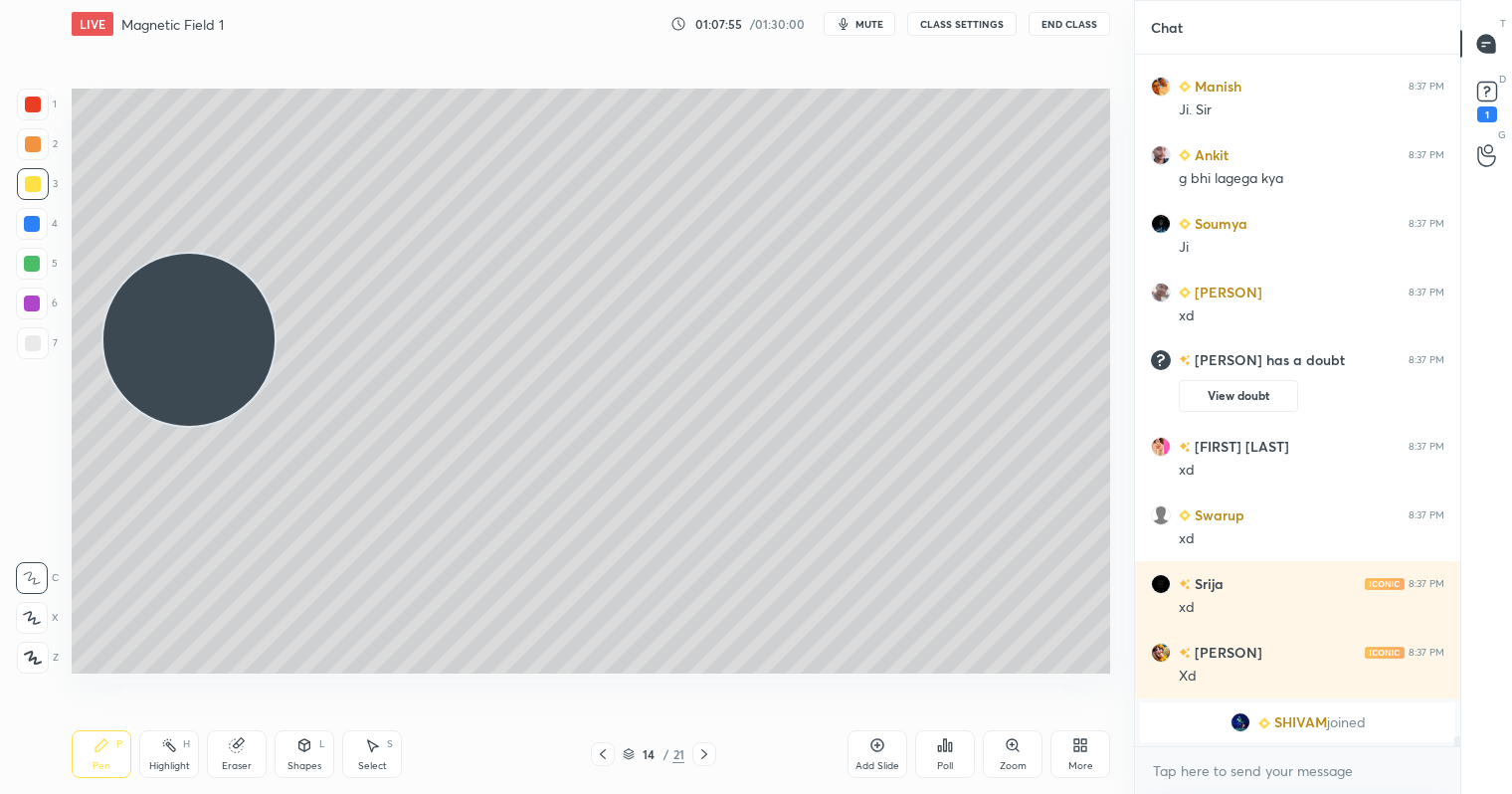 click on "mute" at bounding box center (869, 24) 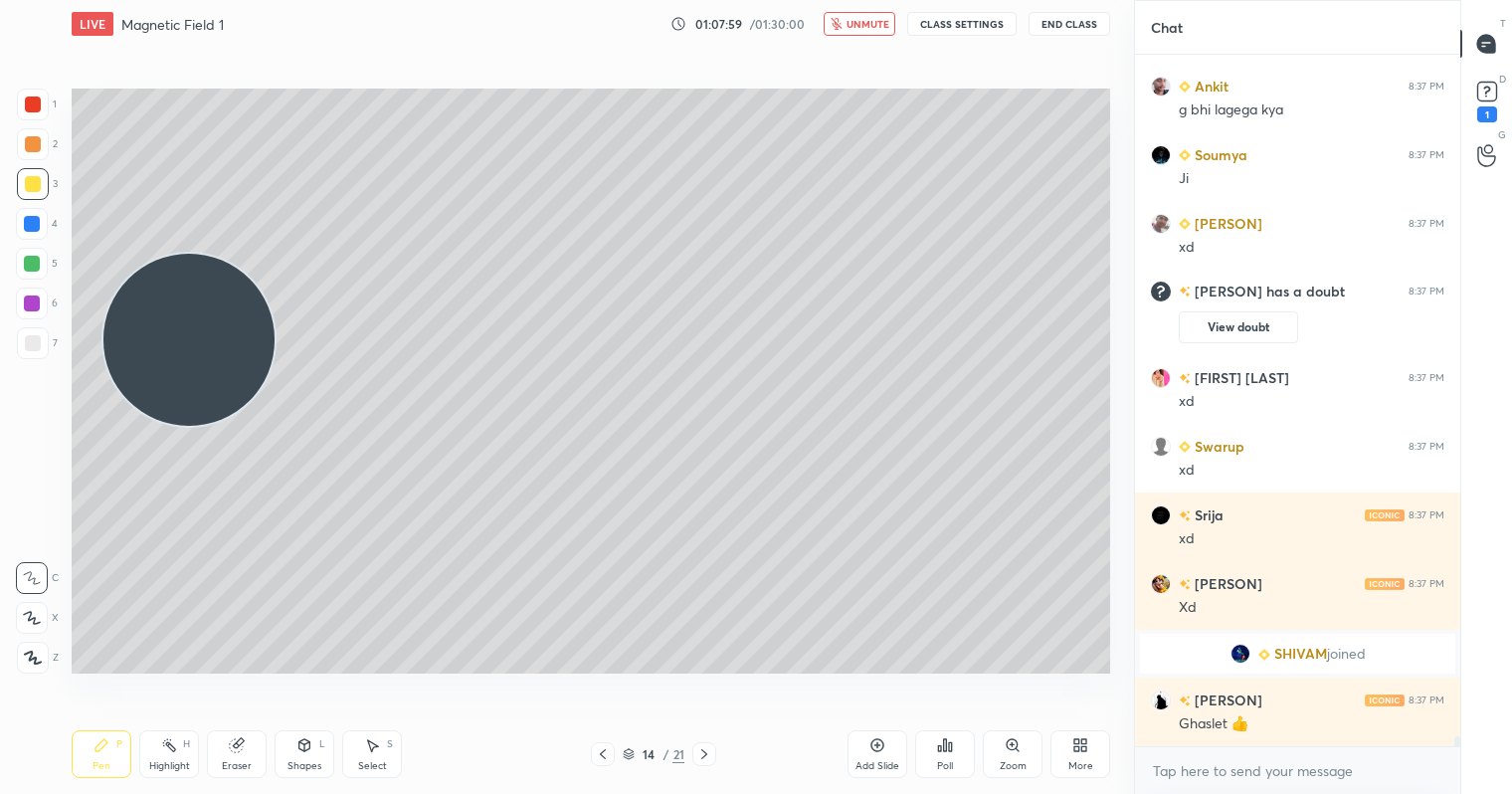 scroll, scrollTop: 49617, scrollLeft: 0, axis: vertical 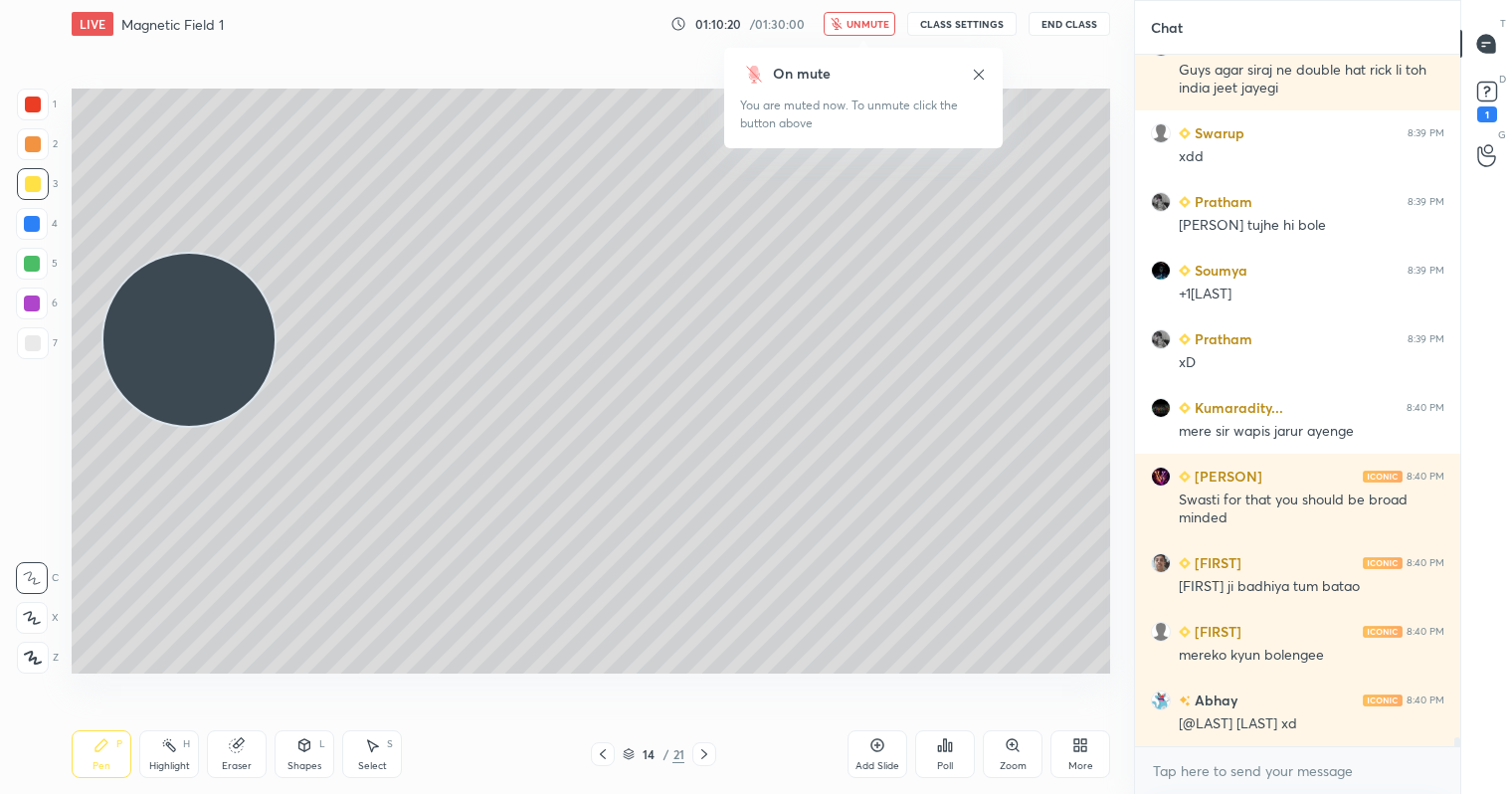 click on "unmute" at bounding box center [867, 24] 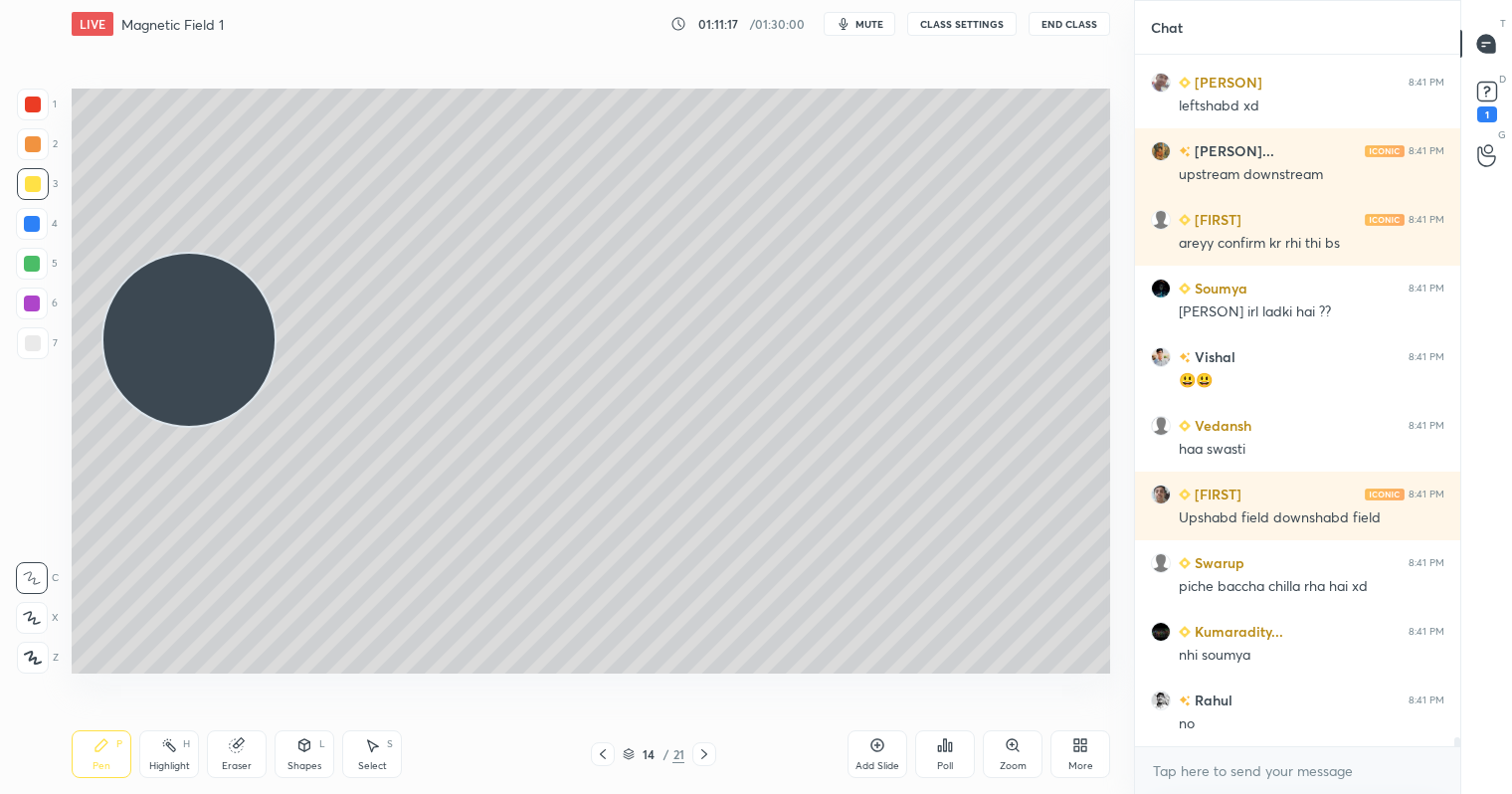 scroll, scrollTop: 54766, scrollLeft: 0, axis: vertical 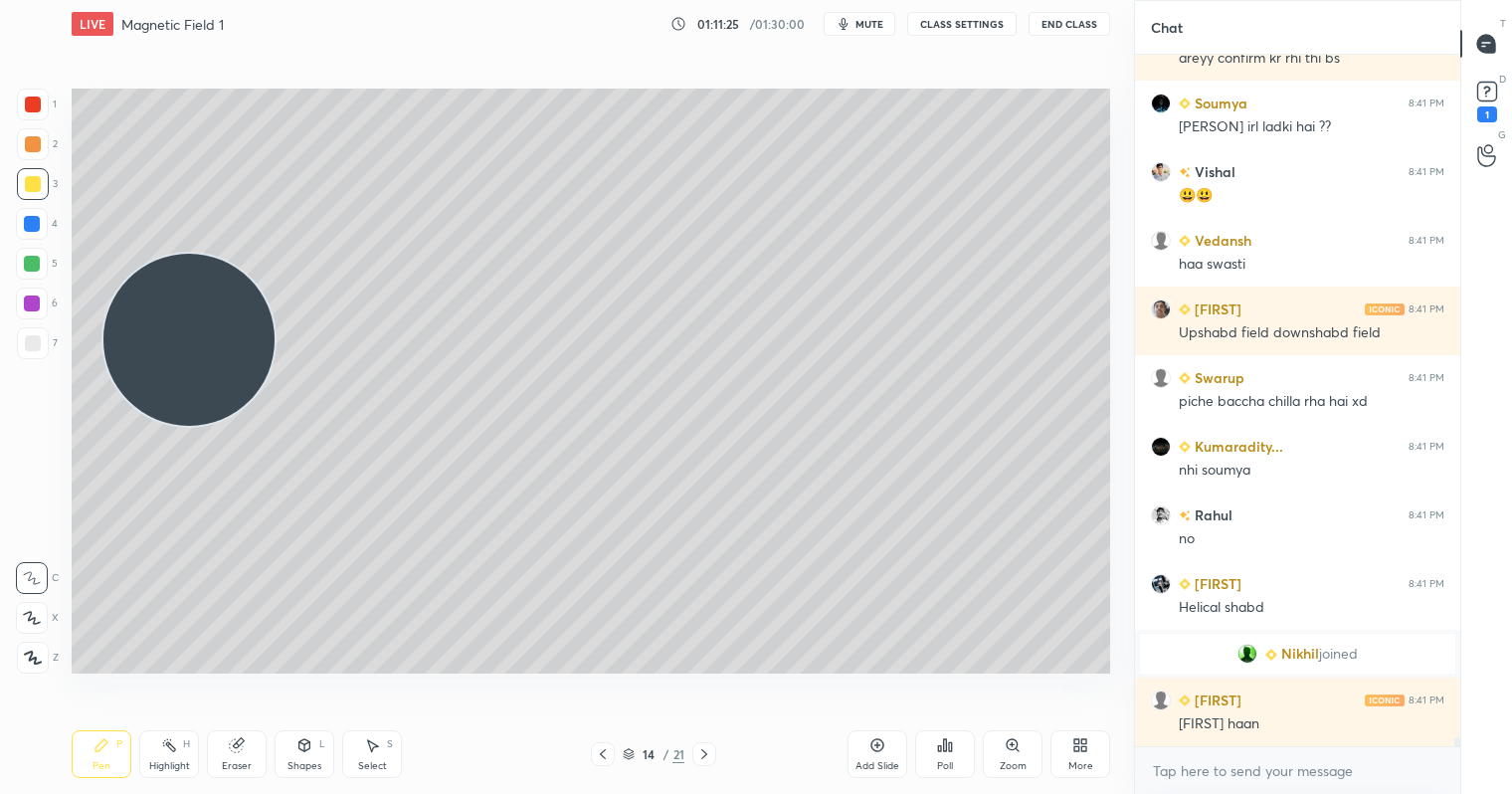 click on "Add Slide" at bounding box center (877, 754) 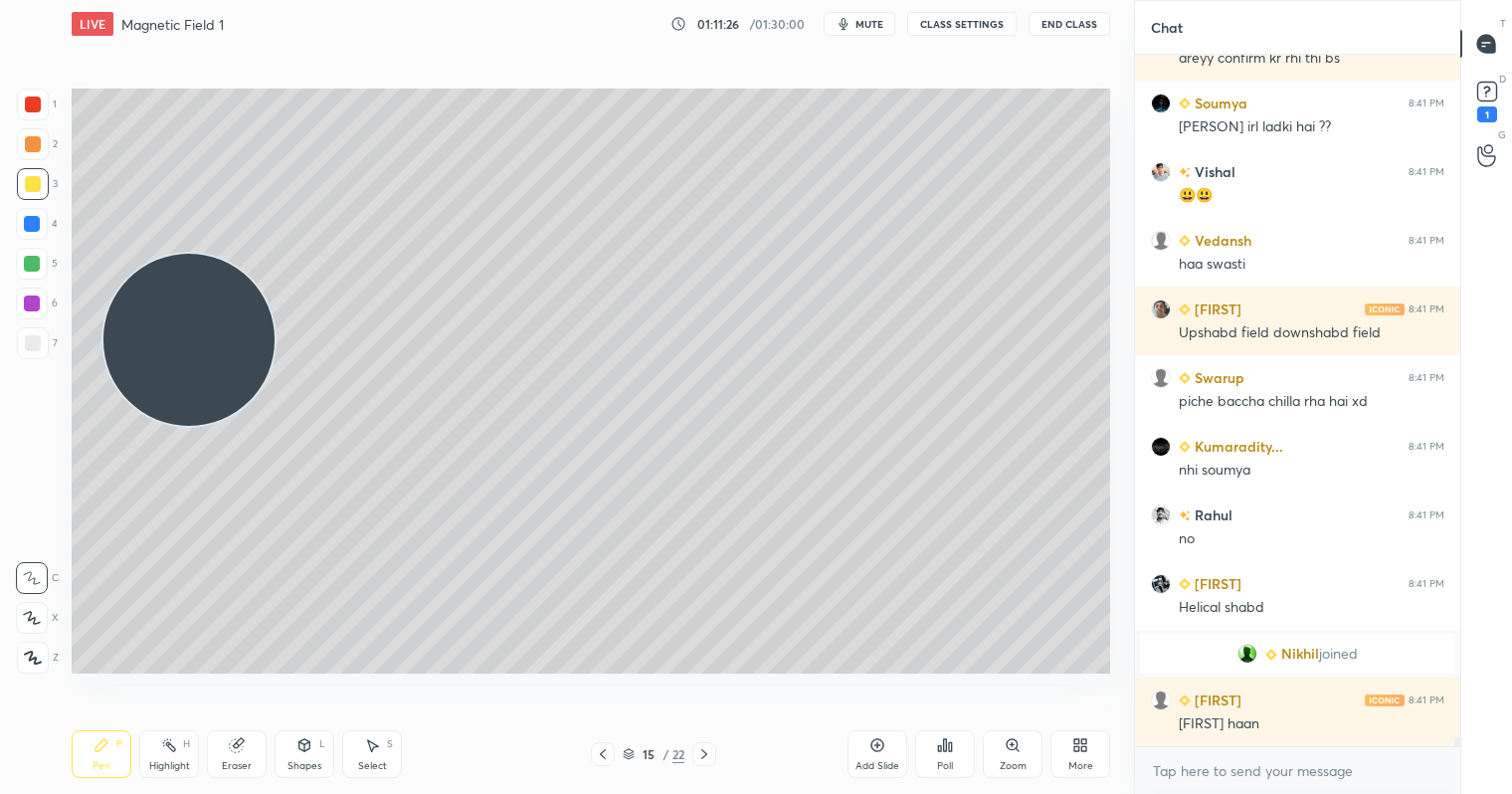click at bounding box center [33, 144] 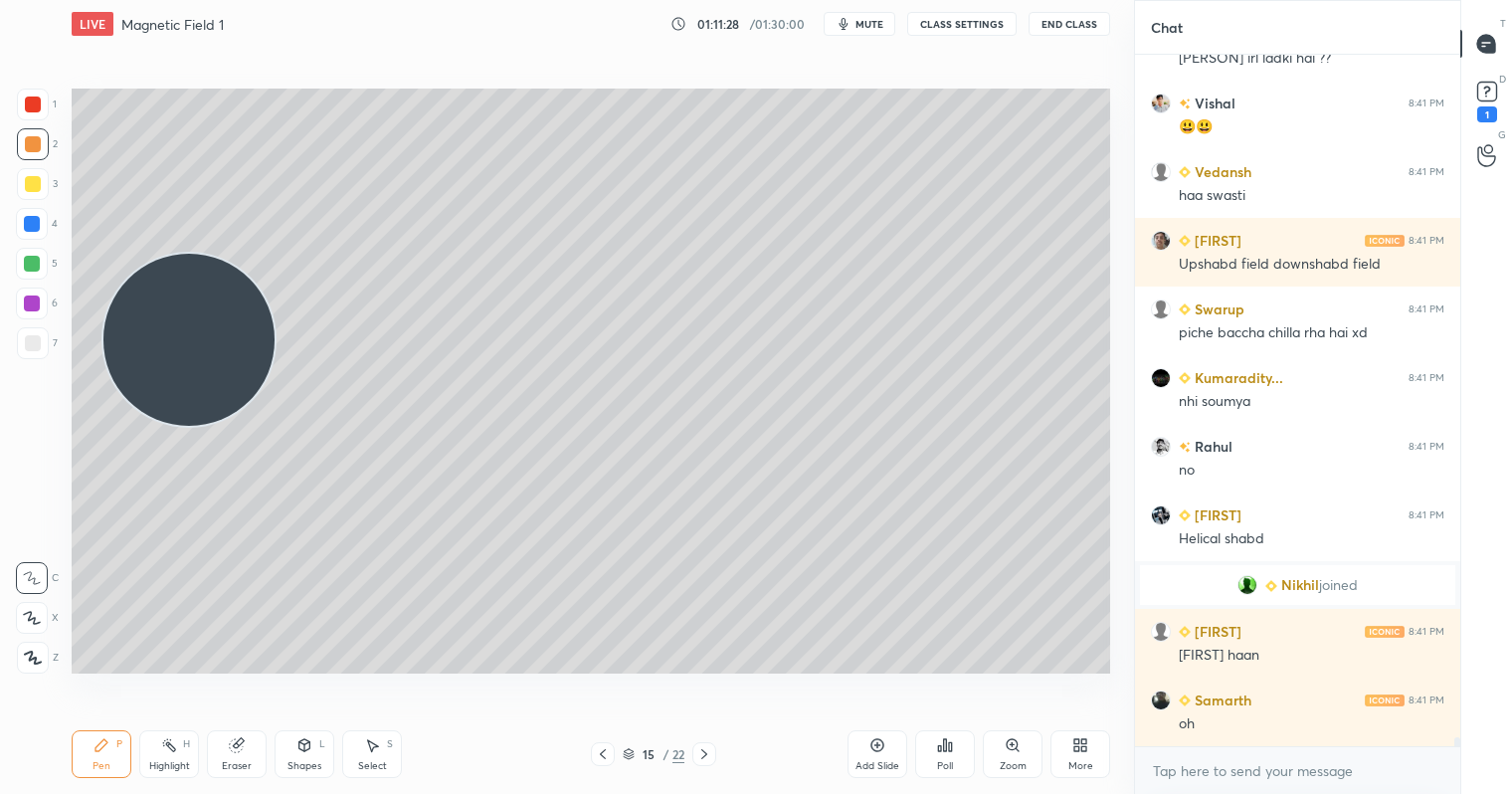 click on "Shapes L" at bounding box center [304, 754] 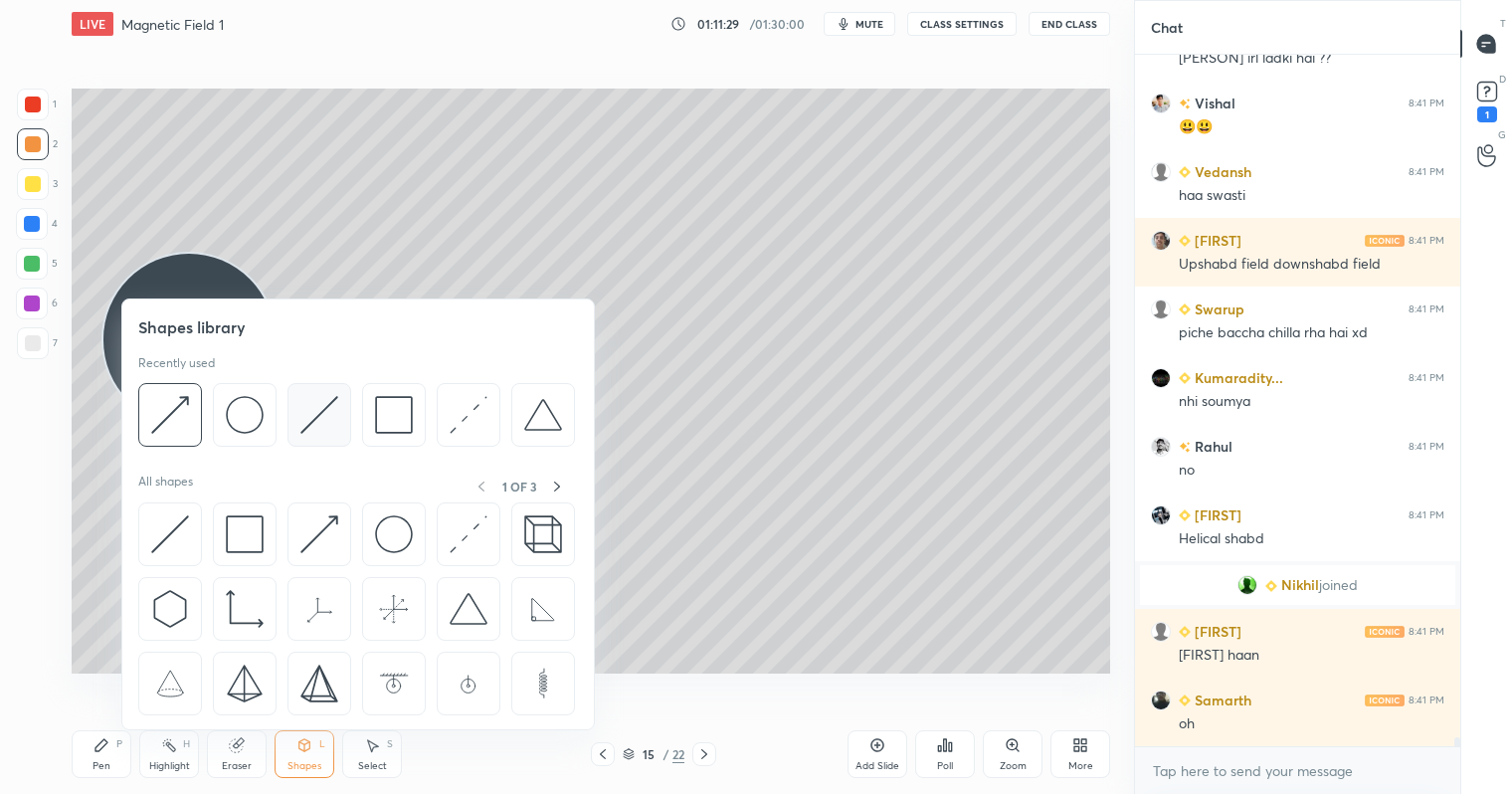 click at bounding box center (319, 415) 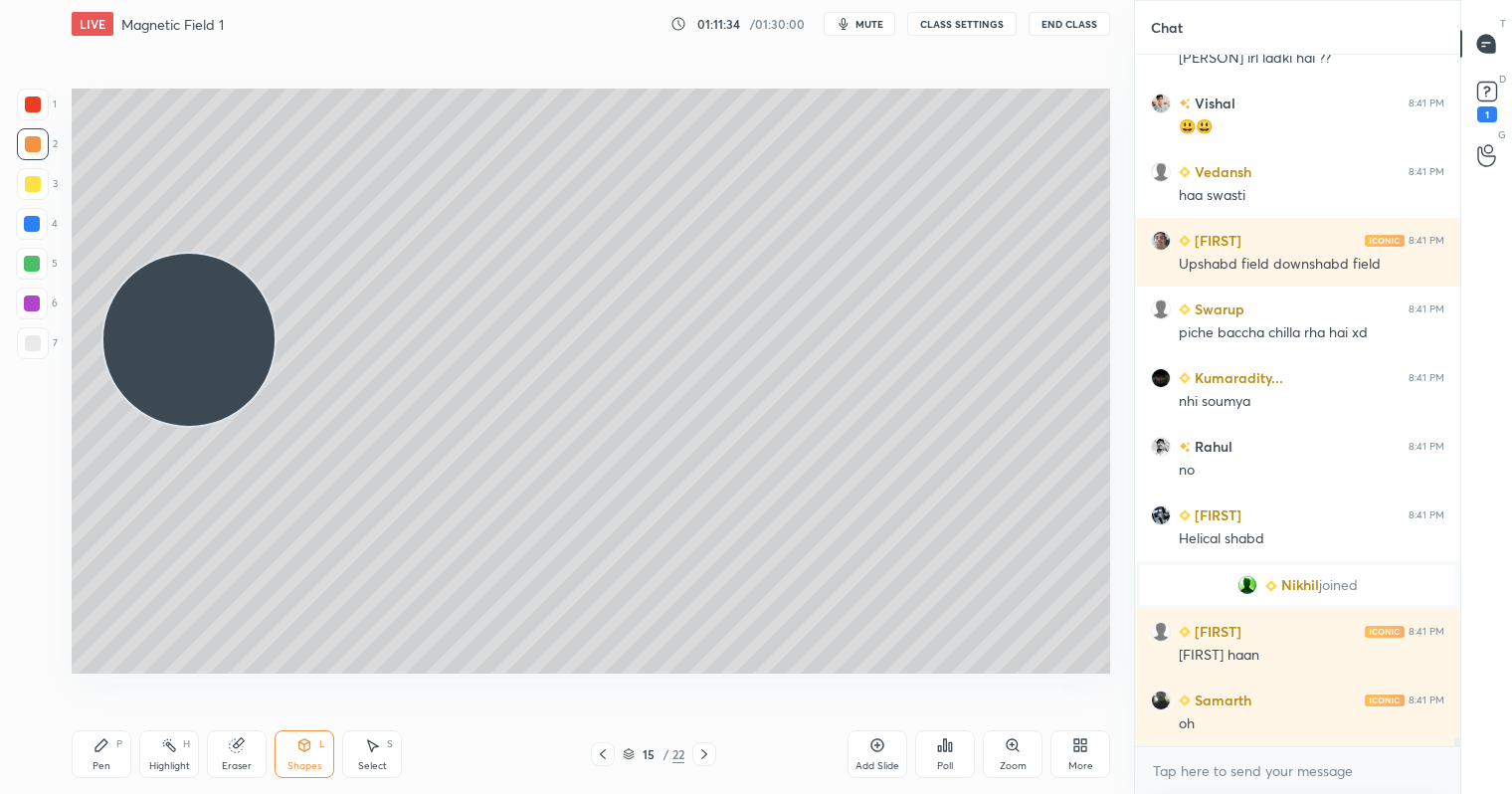 scroll, scrollTop: 53738, scrollLeft: 0, axis: vertical 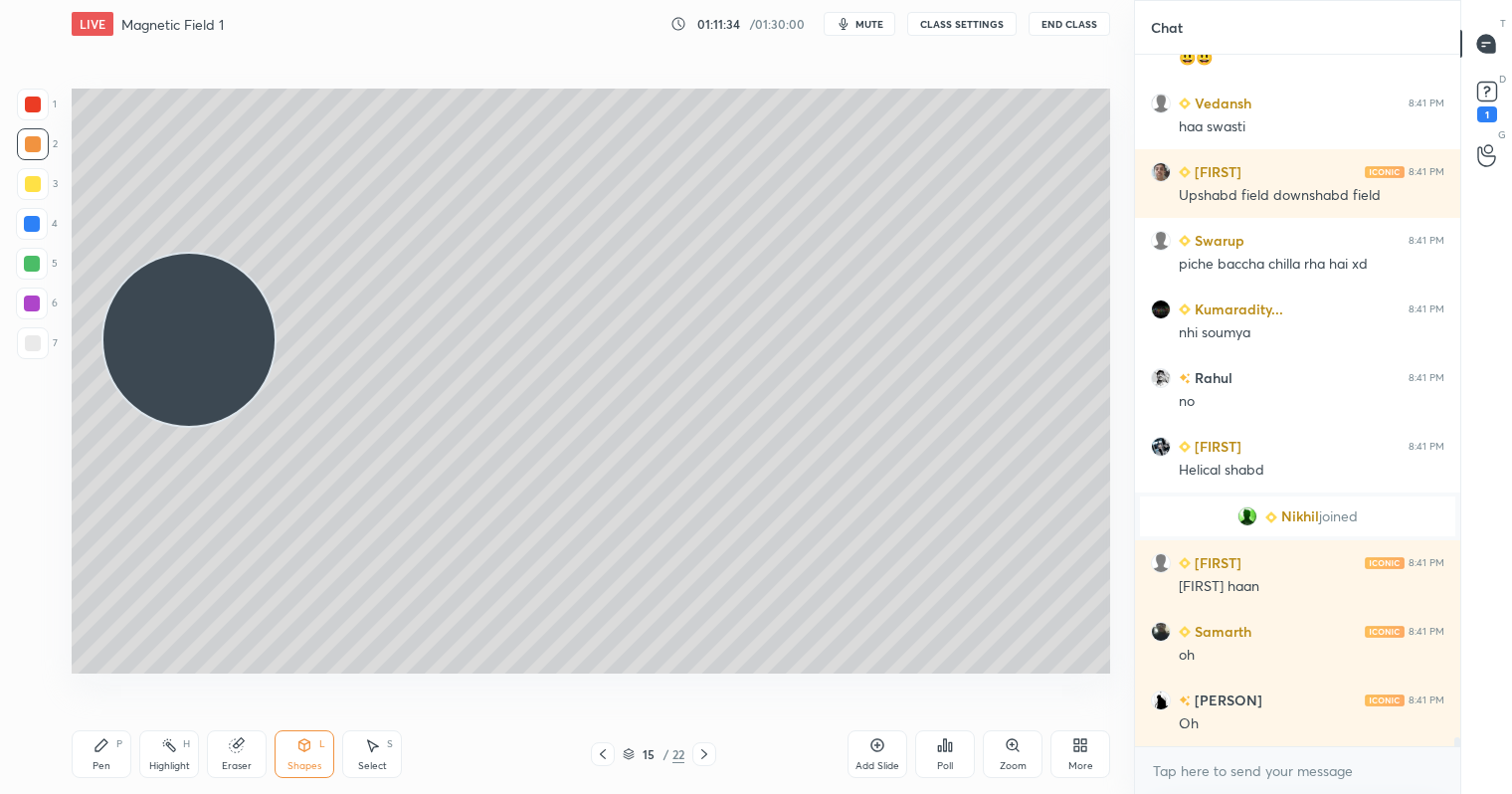 click at bounding box center (33, 184) 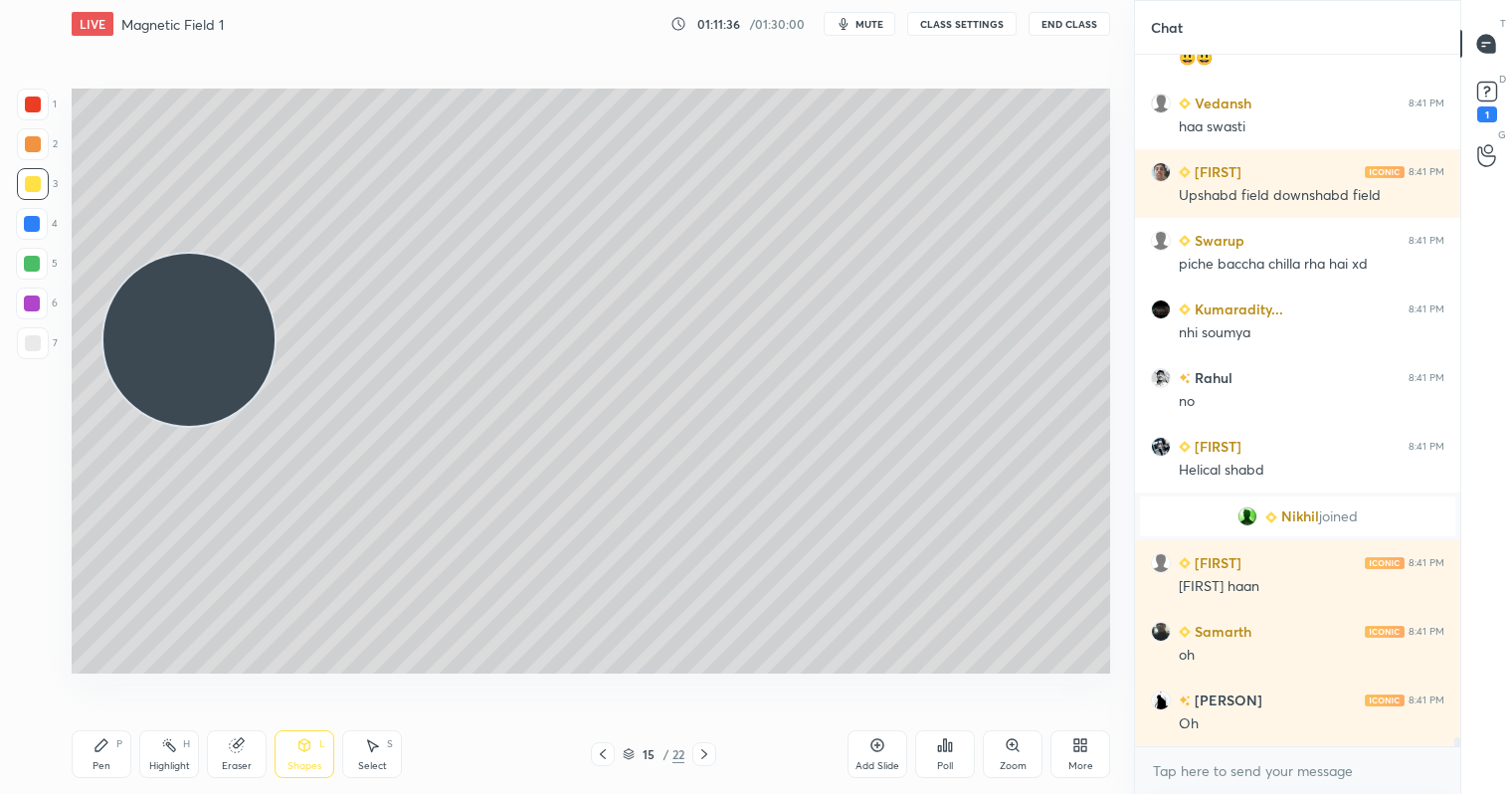 click on "Pen" at bounding box center (101, 766) 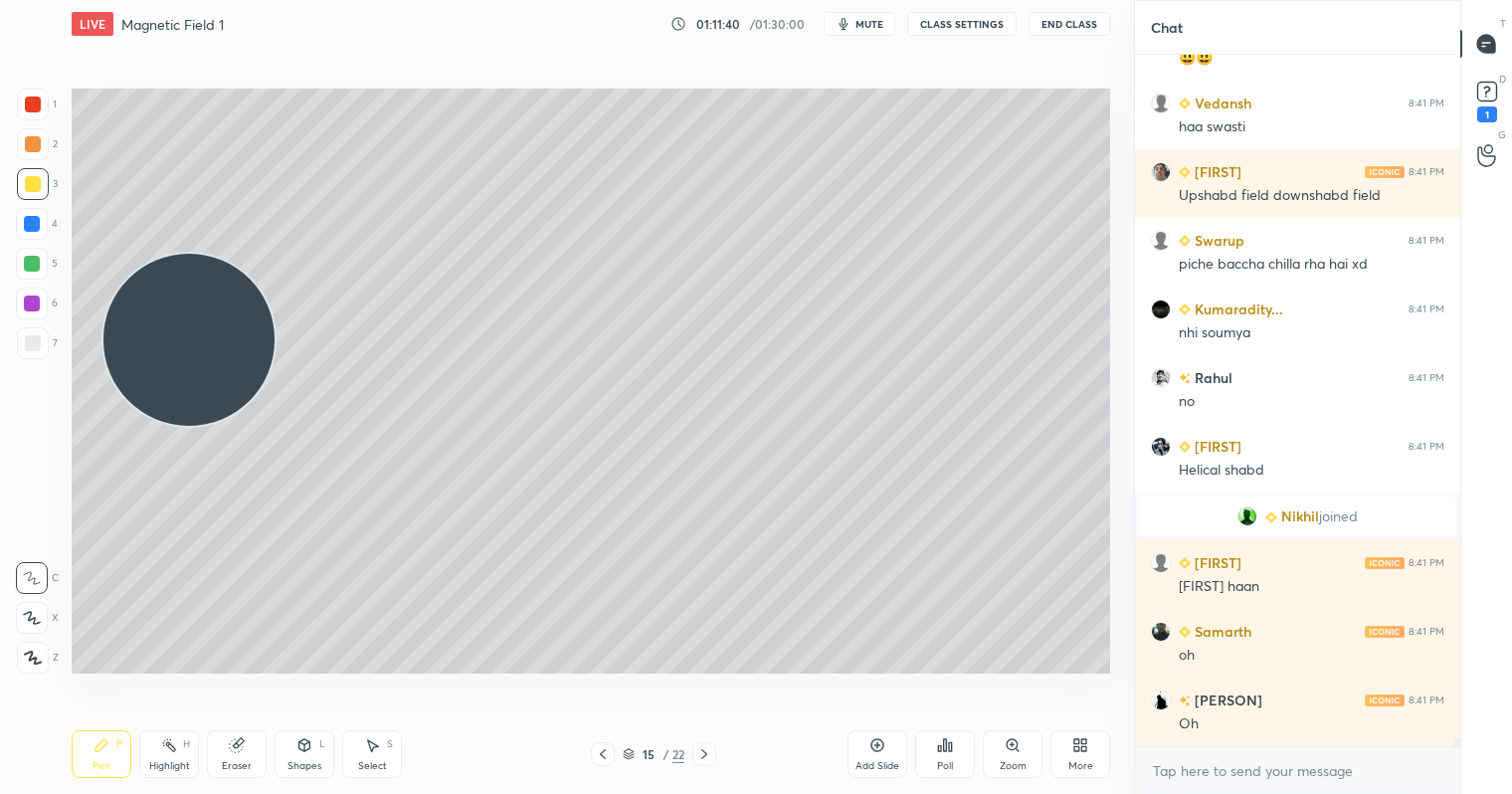 scroll, scrollTop: 53825, scrollLeft: 0, axis: vertical 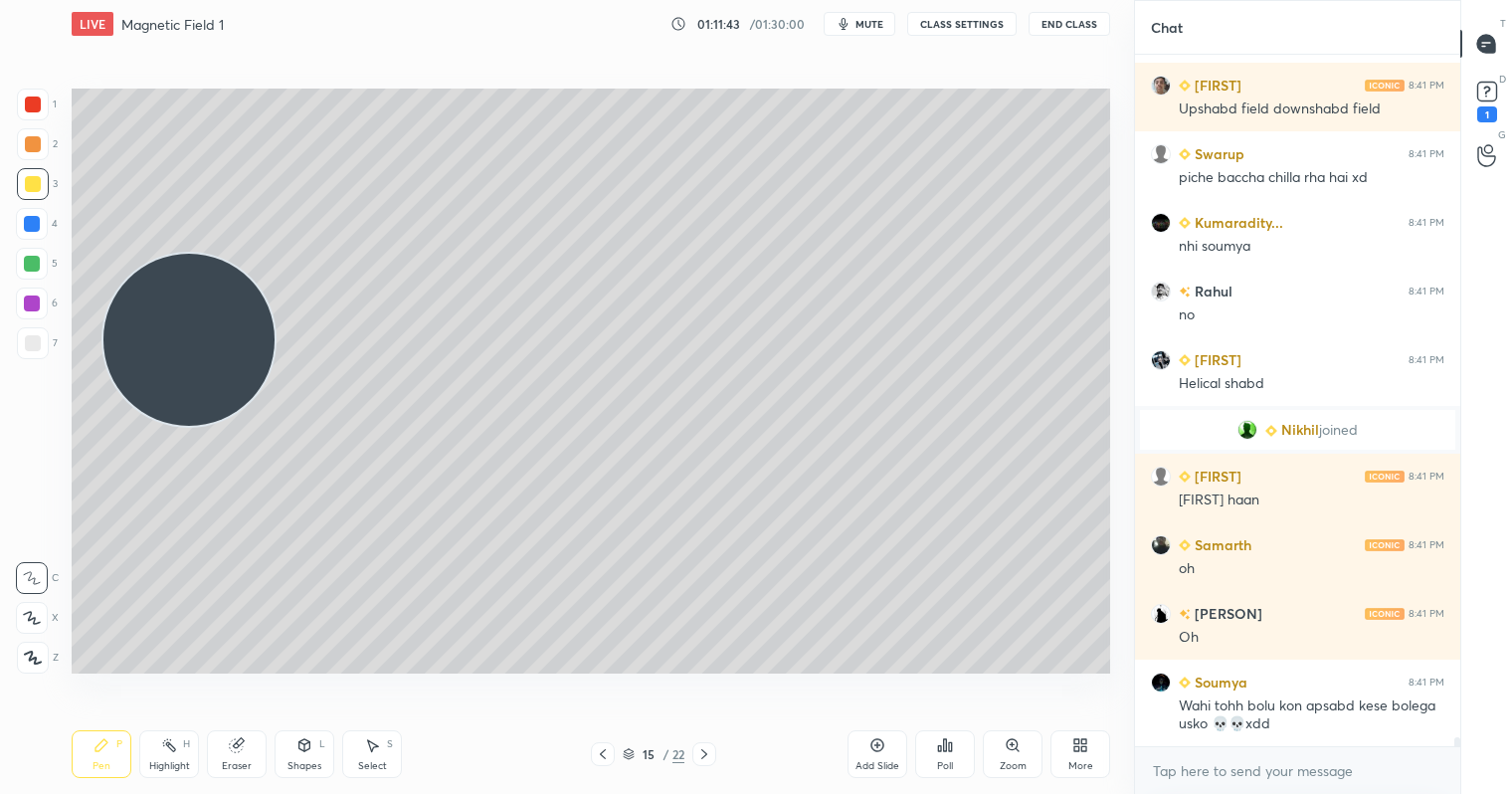 click on "mute" at bounding box center (869, 24) 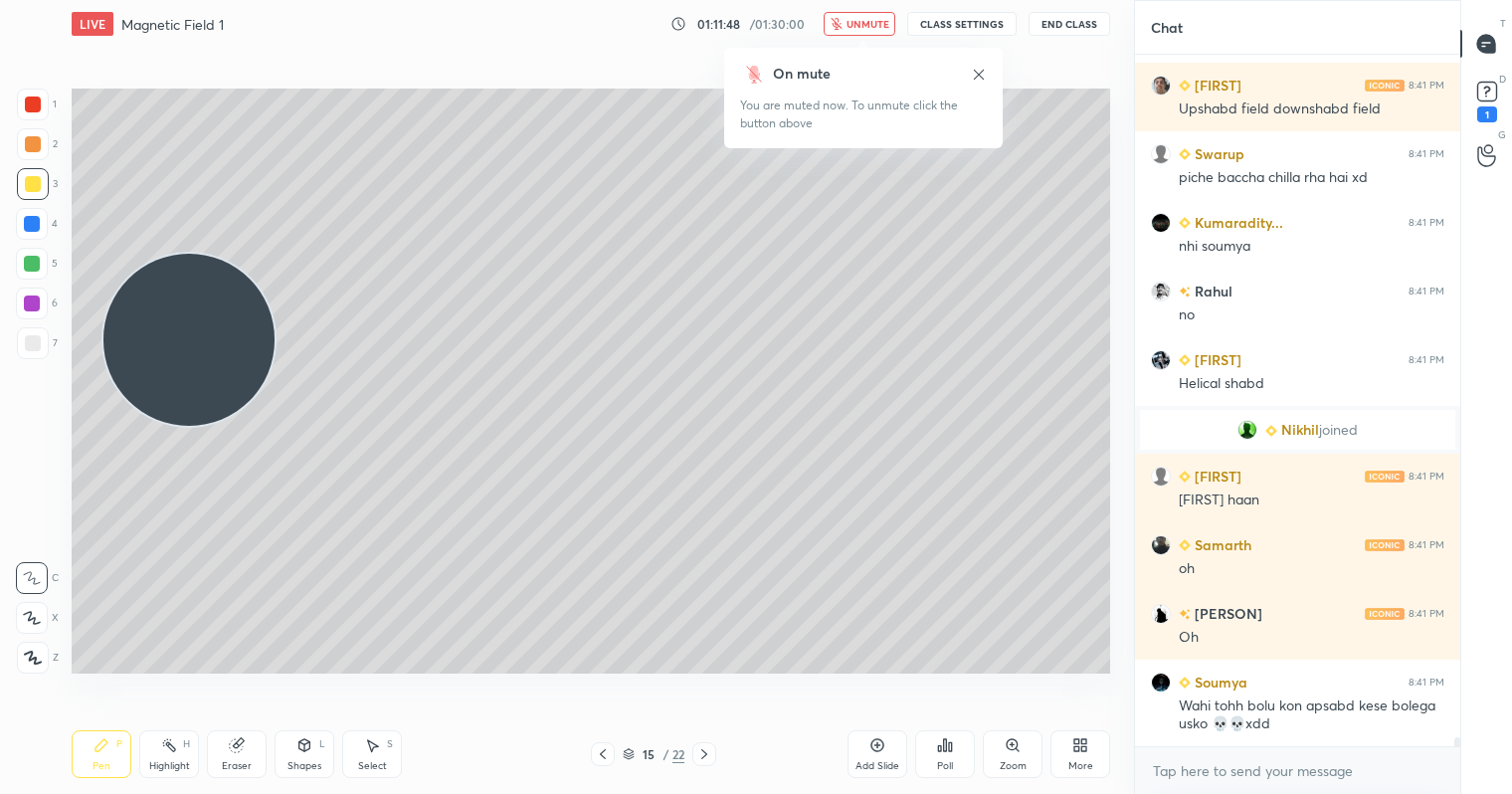 scroll, scrollTop: 53893, scrollLeft: 0, axis: vertical 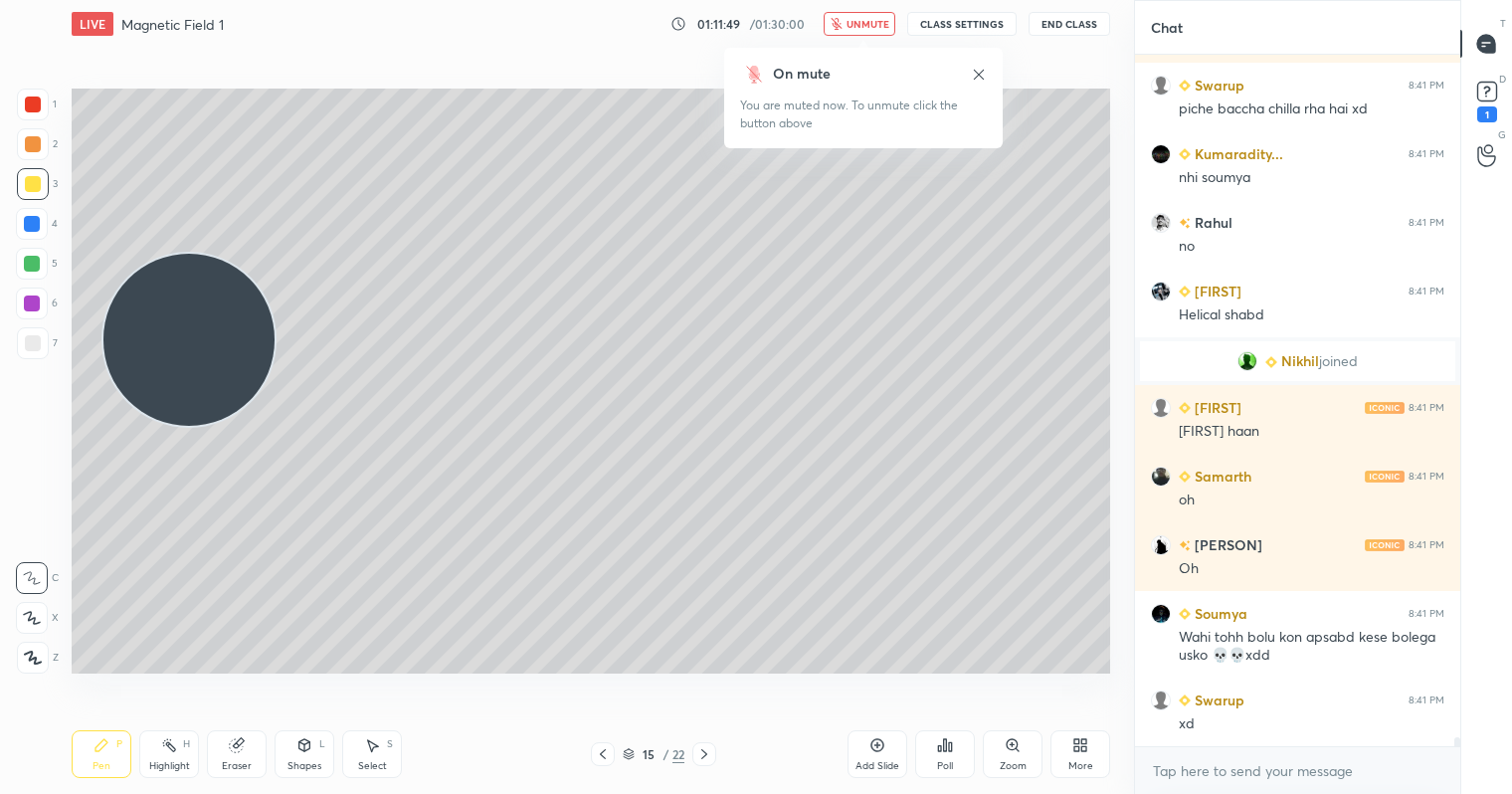 click on "unmute" at bounding box center [867, 24] 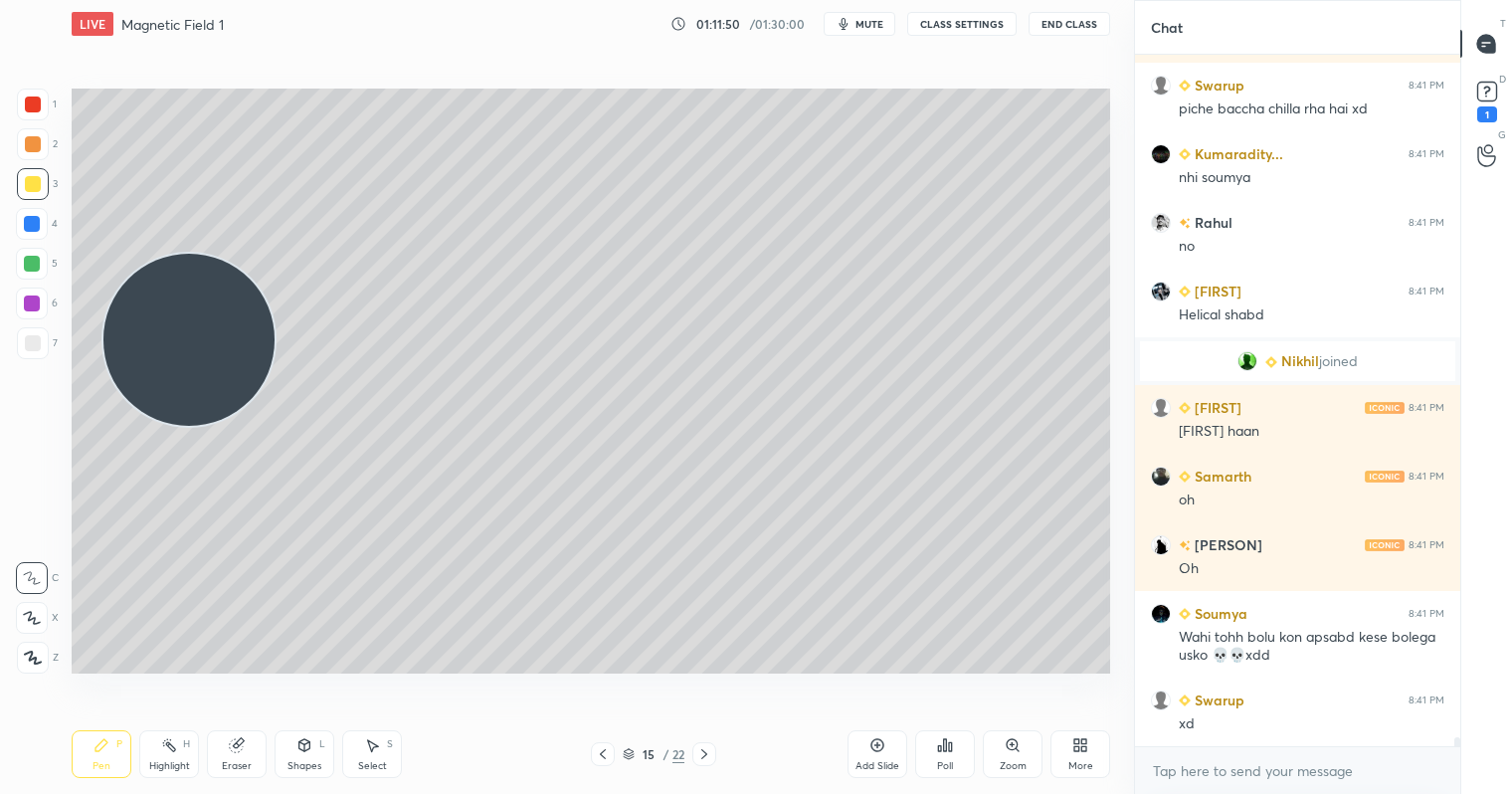 click 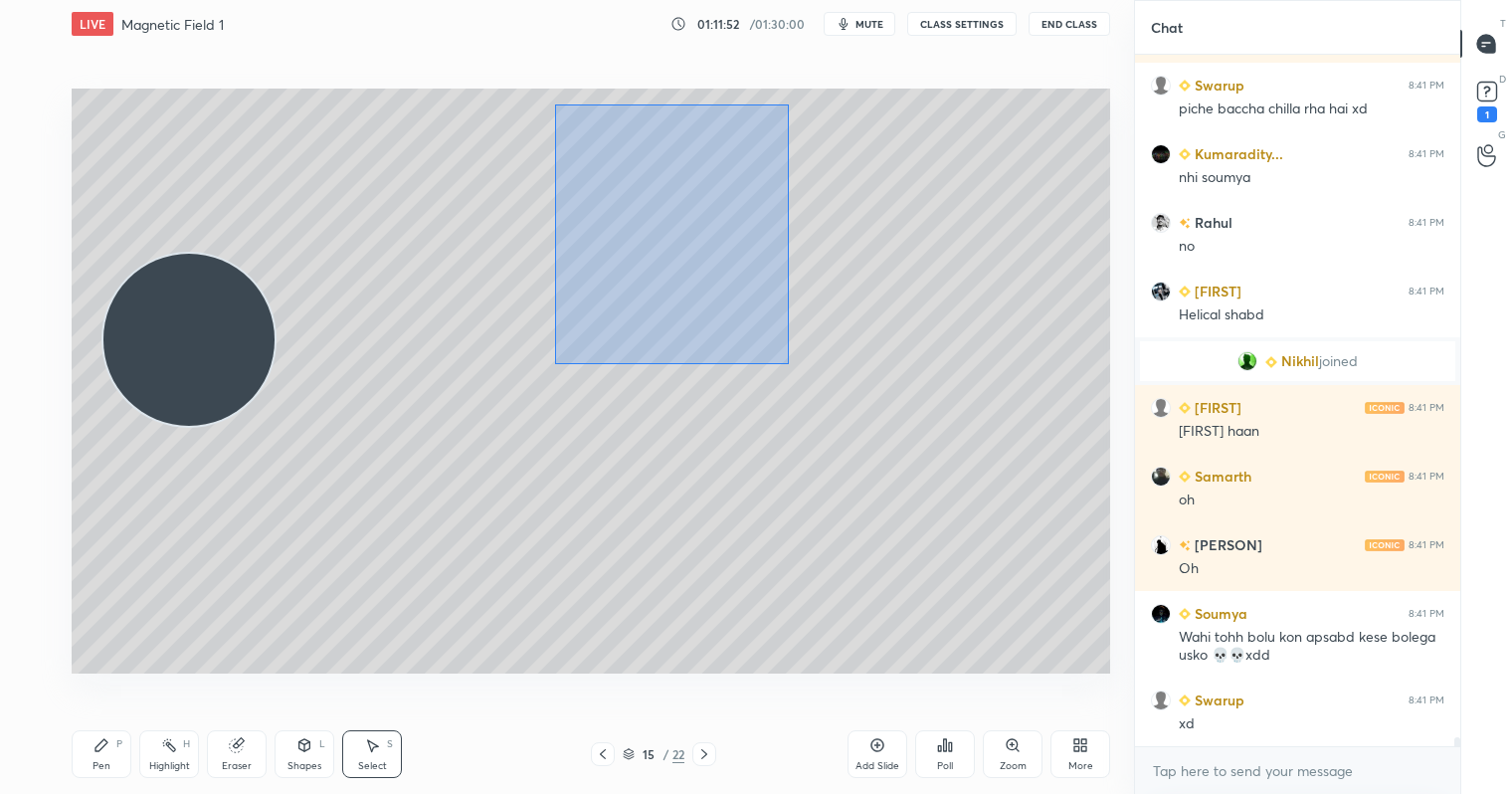 drag, startPoint x: 554, startPoint y: 103, endPoint x: 795, endPoint y: 357, distance: 350.13854 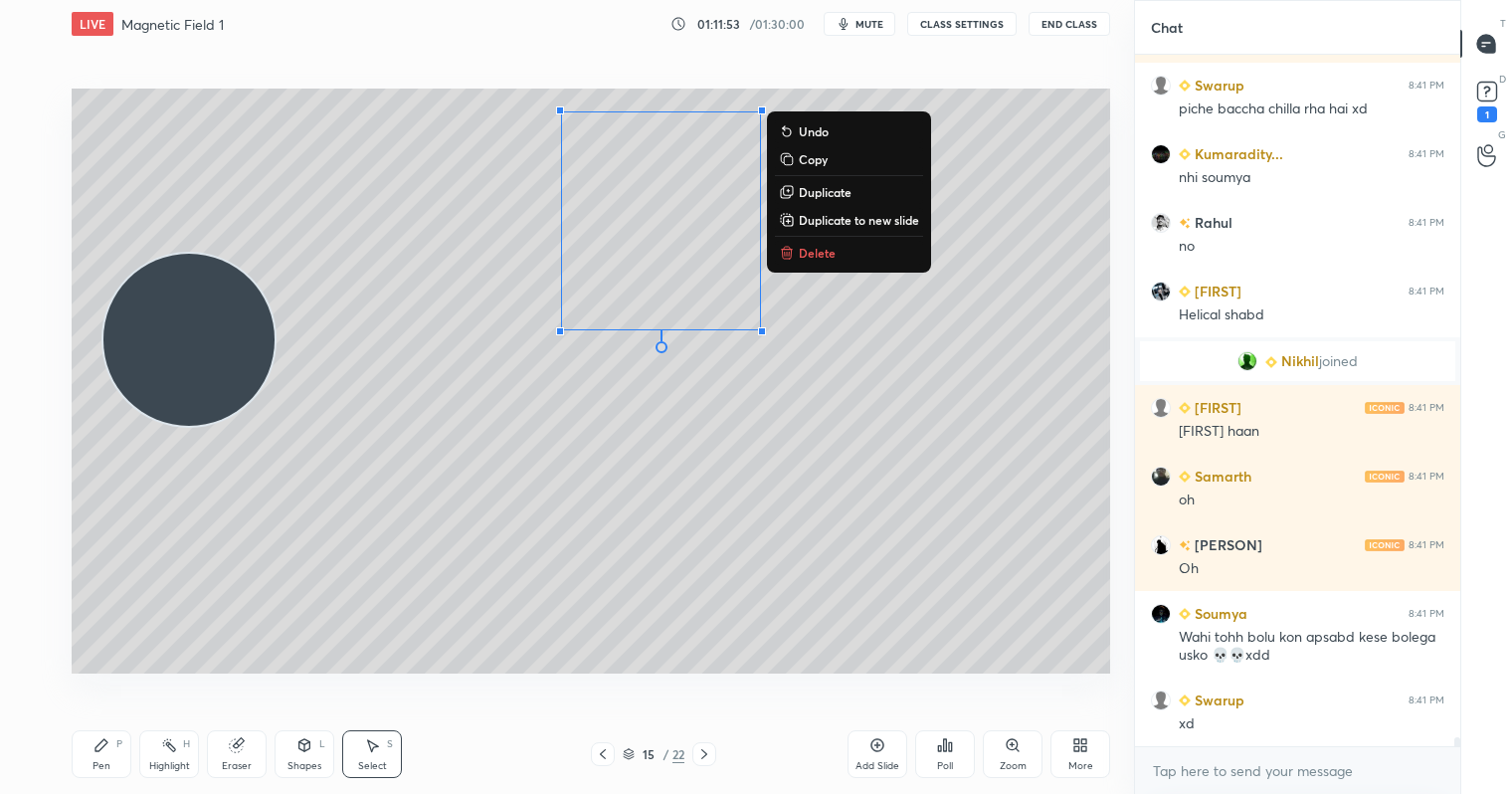click on "Duplicate" at bounding box center [825, 192] 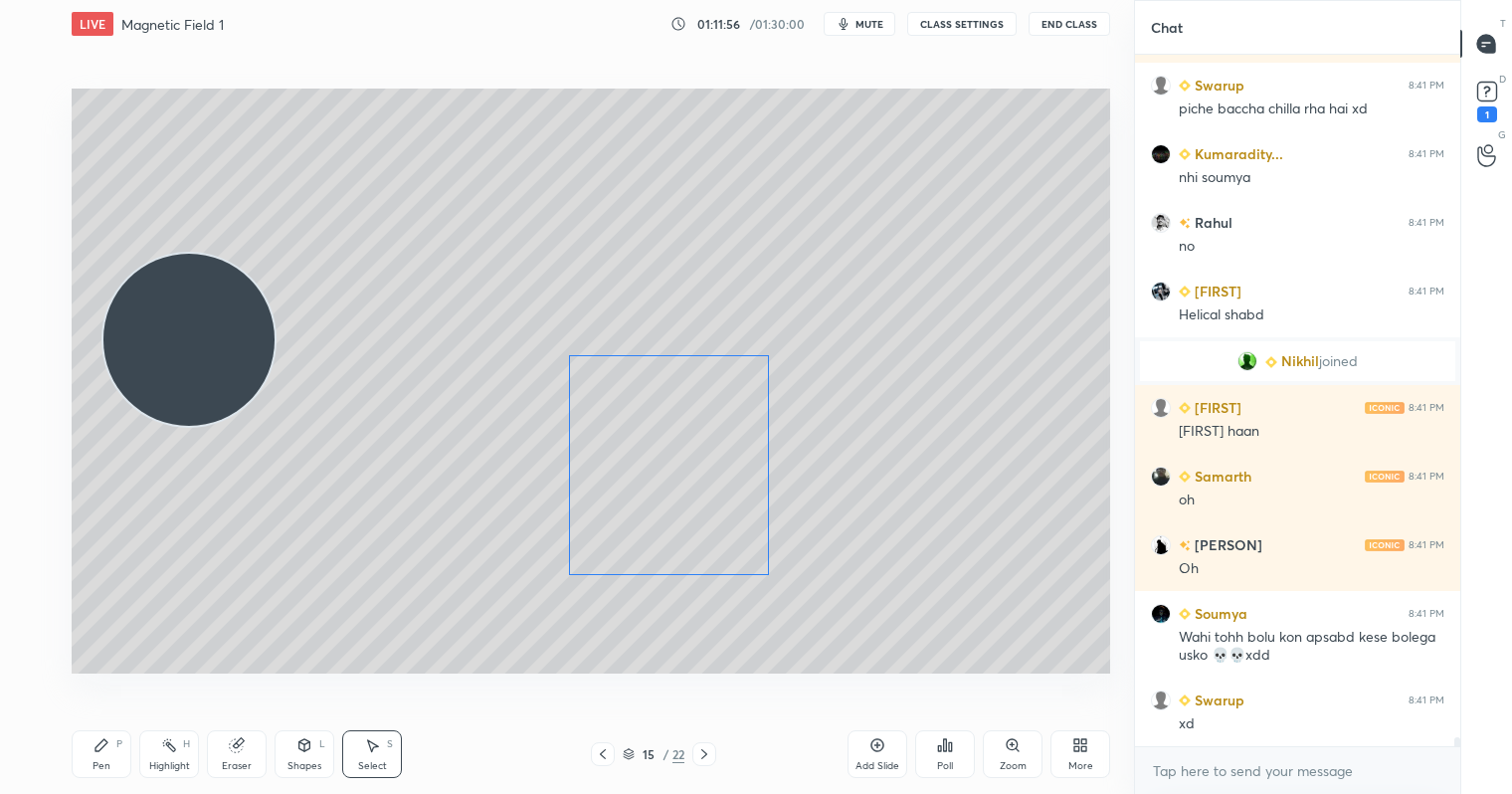 drag, startPoint x: 687, startPoint y: 316, endPoint x: 684, endPoint y: 478, distance: 162.02778 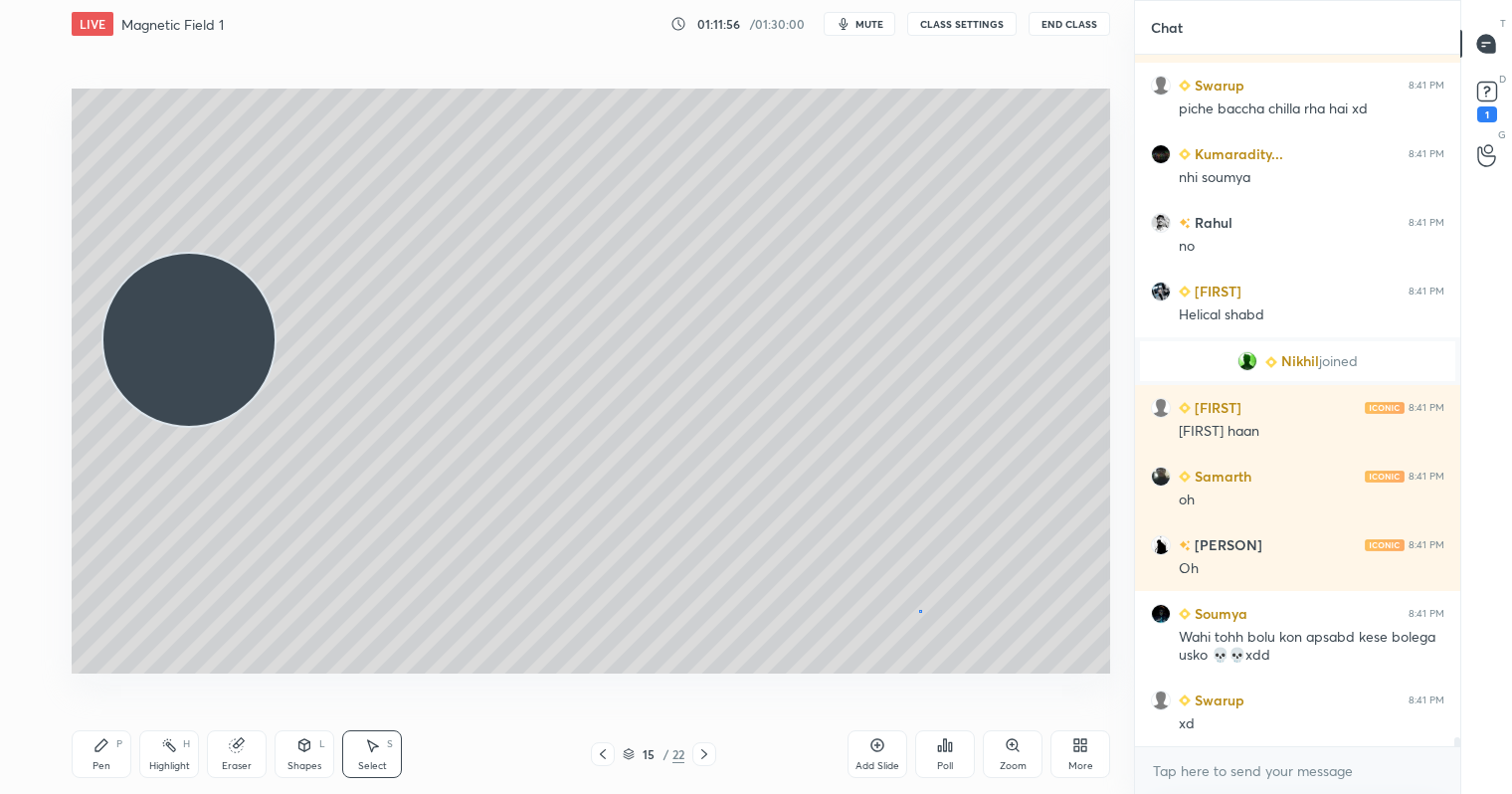 click on "0 ° Undo Copy Duplicate Duplicate to new slide Delete" at bounding box center [591, 380] 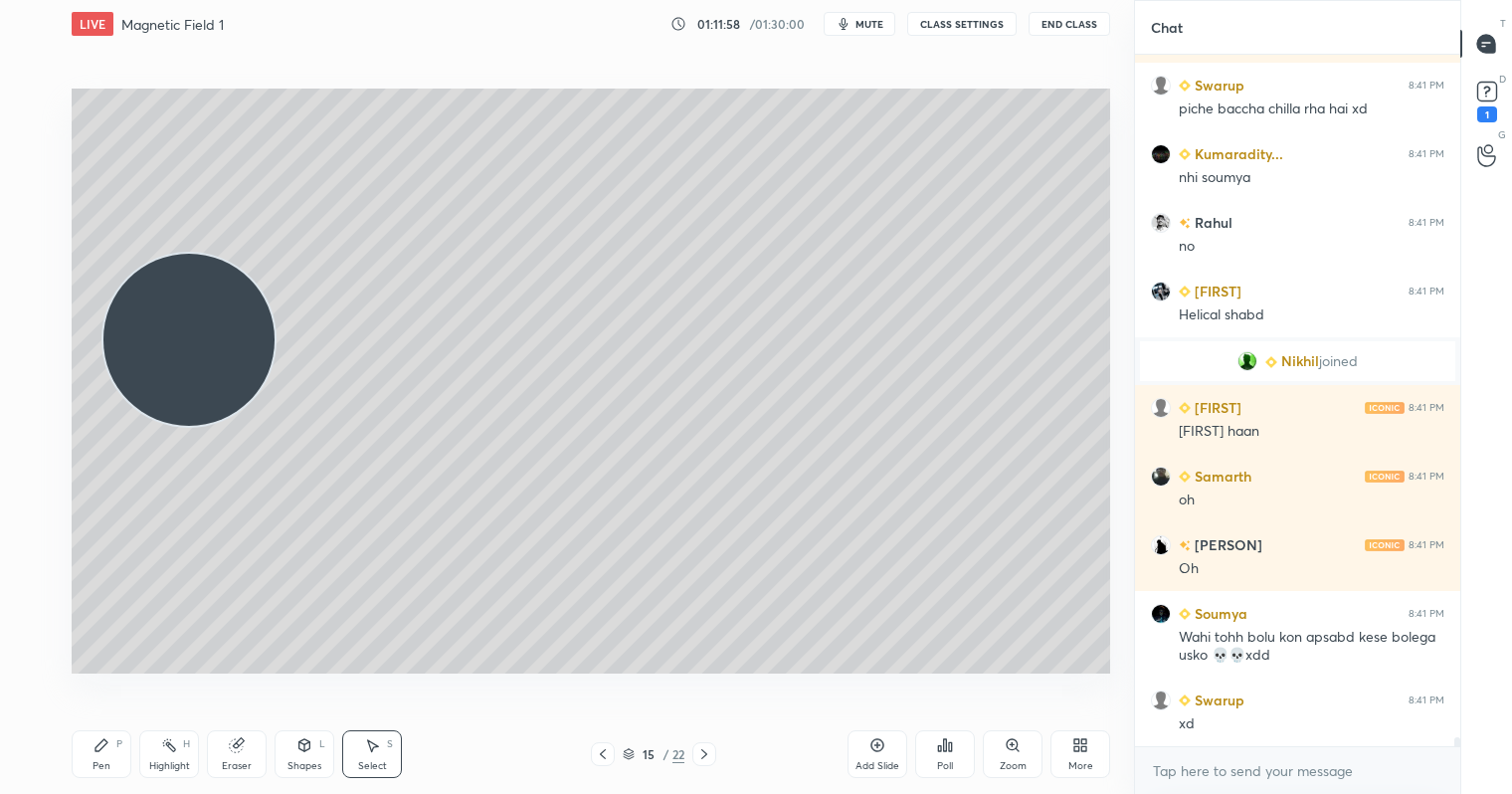 click on "Shapes L" at bounding box center [304, 754] 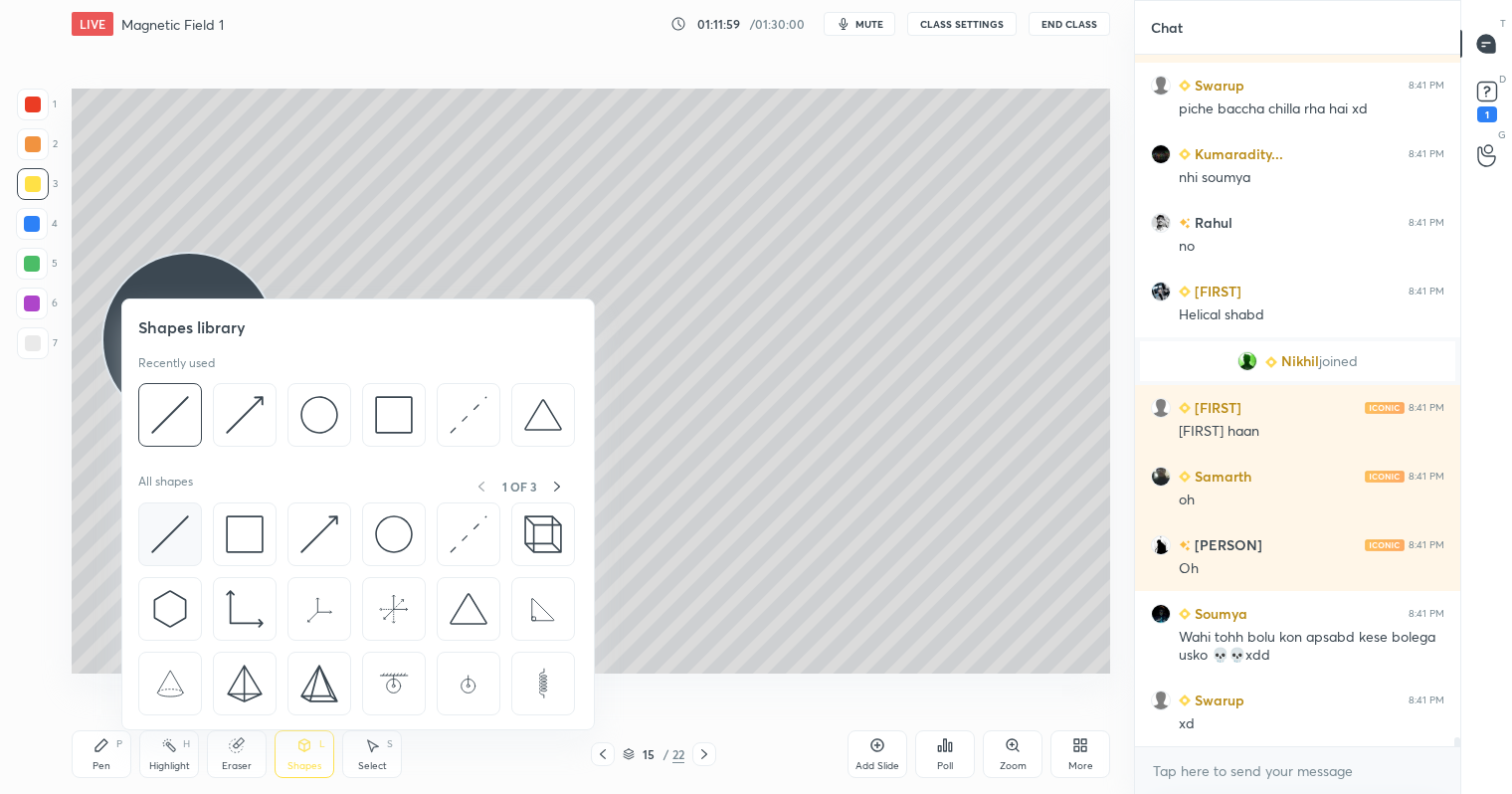 click at bounding box center (170, 534) 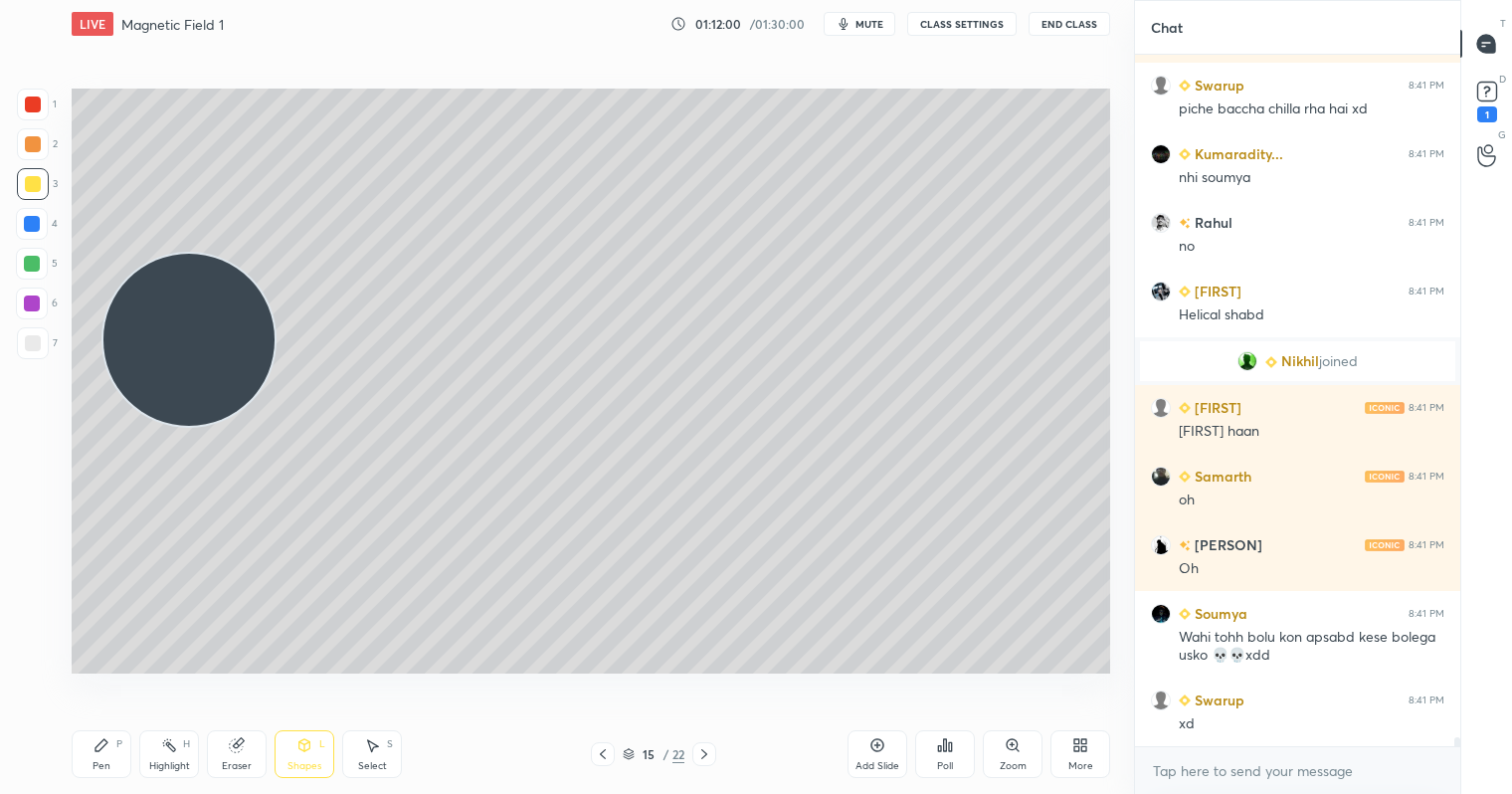 click at bounding box center (33, 144) 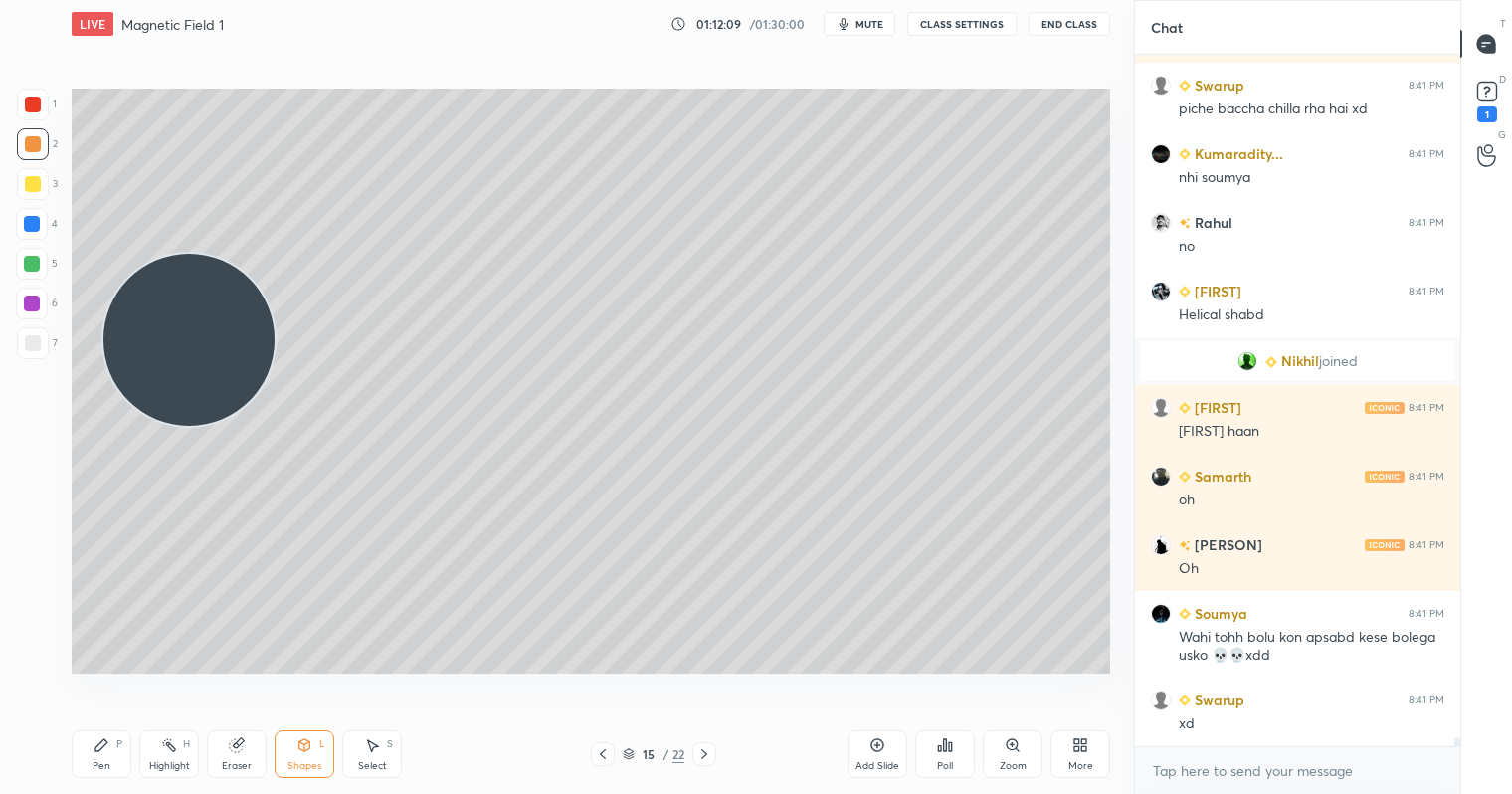 click 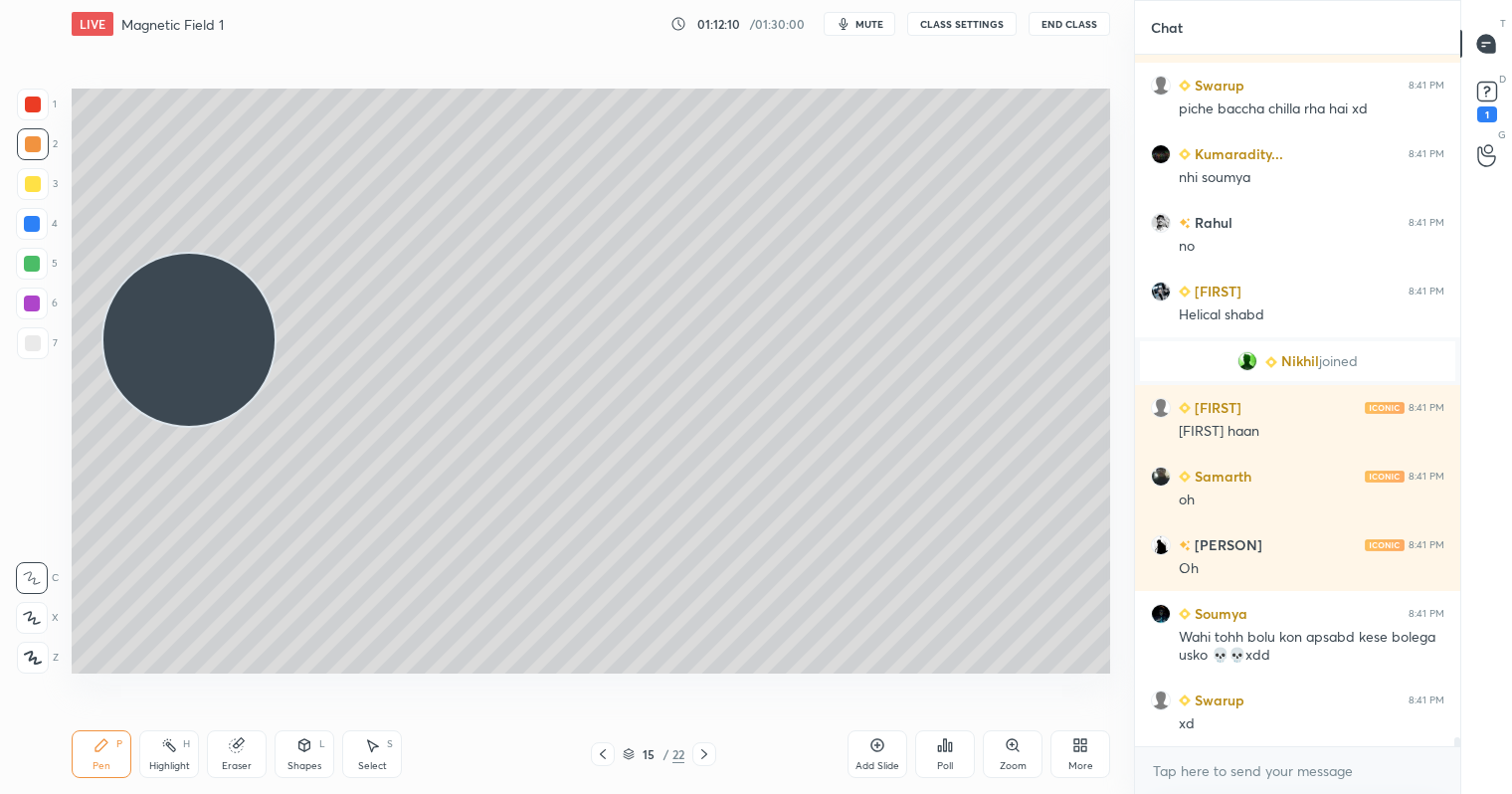 click at bounding box center (33, 184) 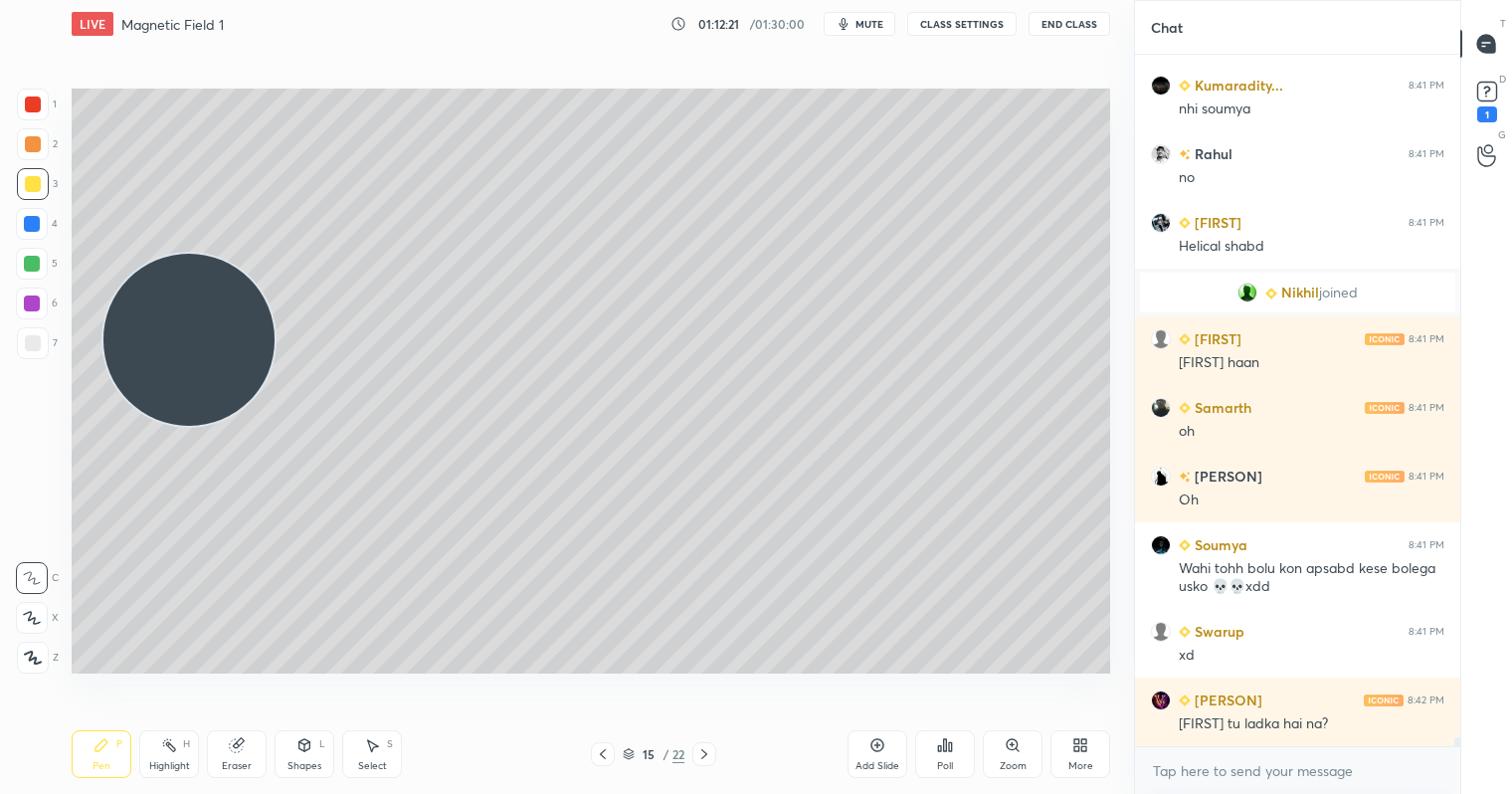 scroll, scrollTop: 54031, scrollLeft: 0, axis: vertical 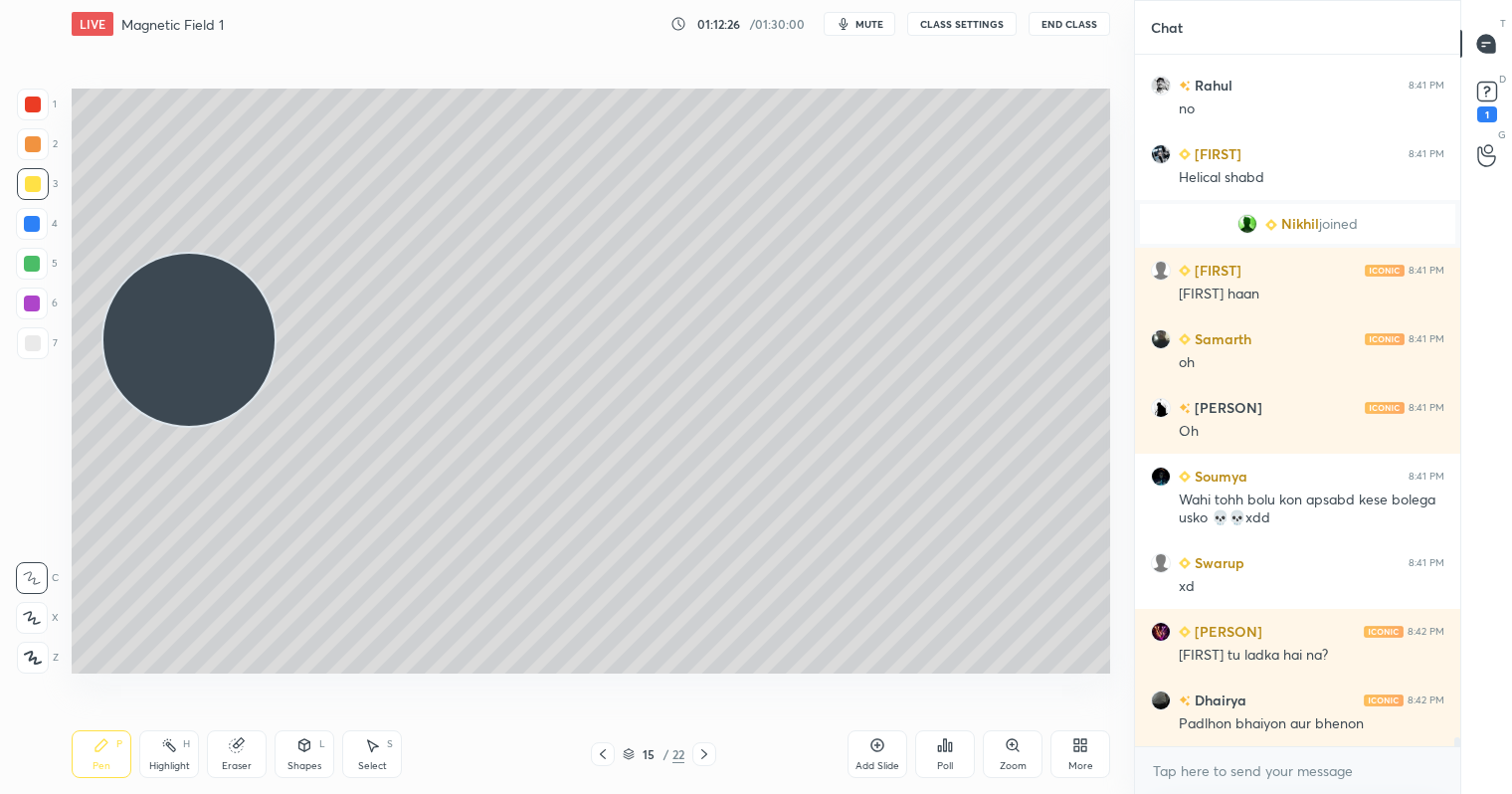 click at bounding box center [33, 144] 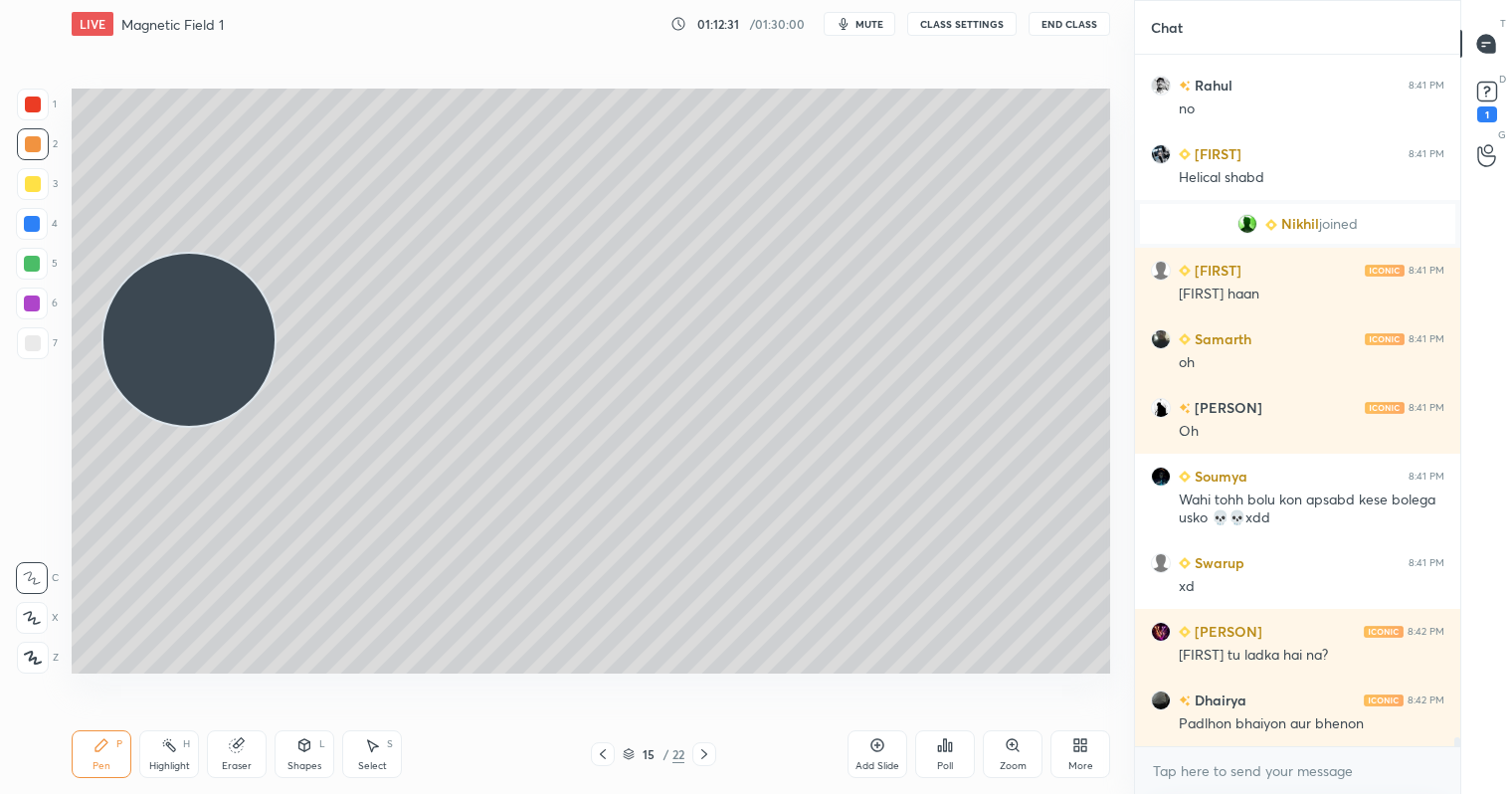 scroll, scrollTop: 54099, scrollLeft: 0, axis: vertical 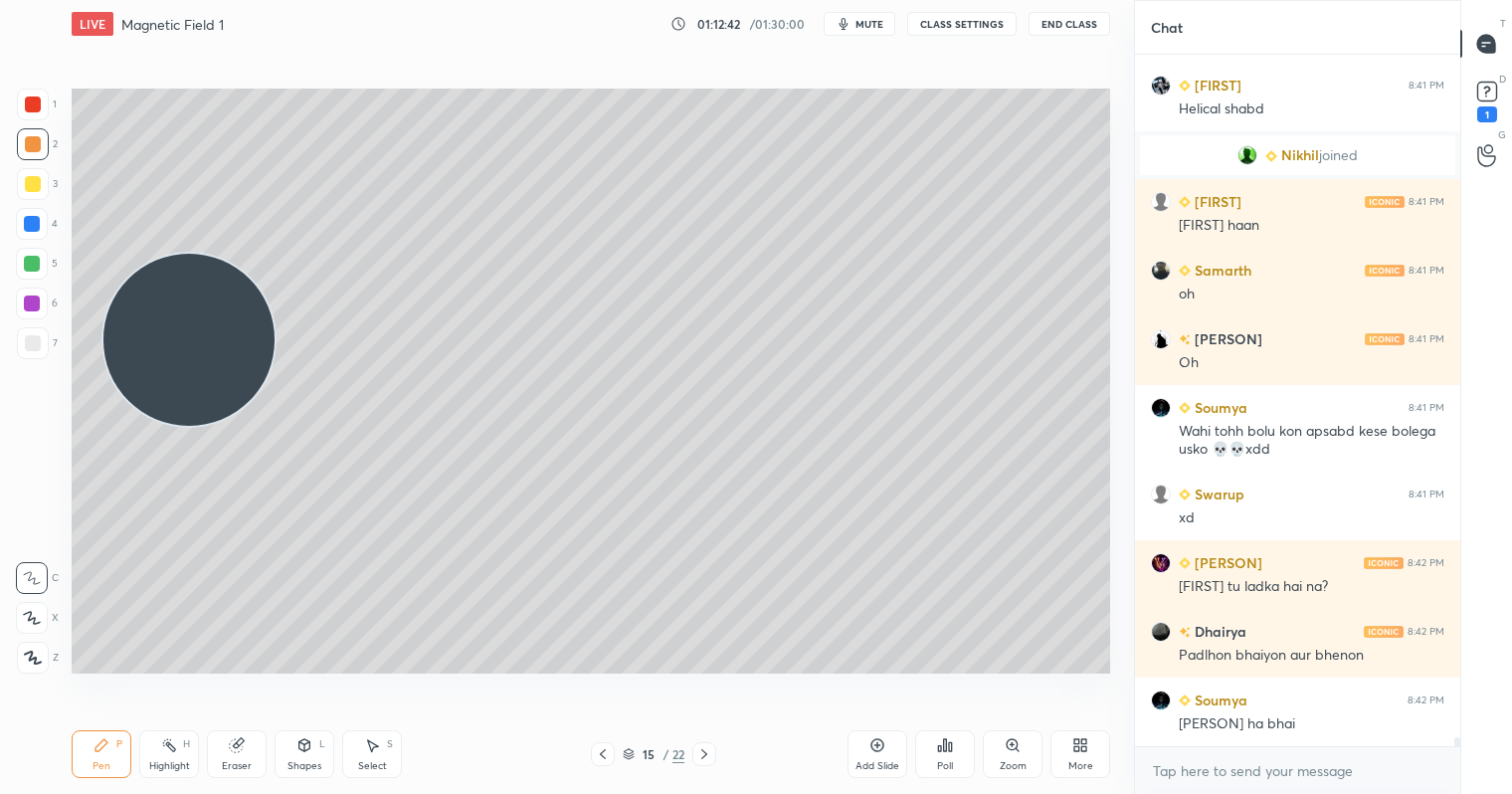 click 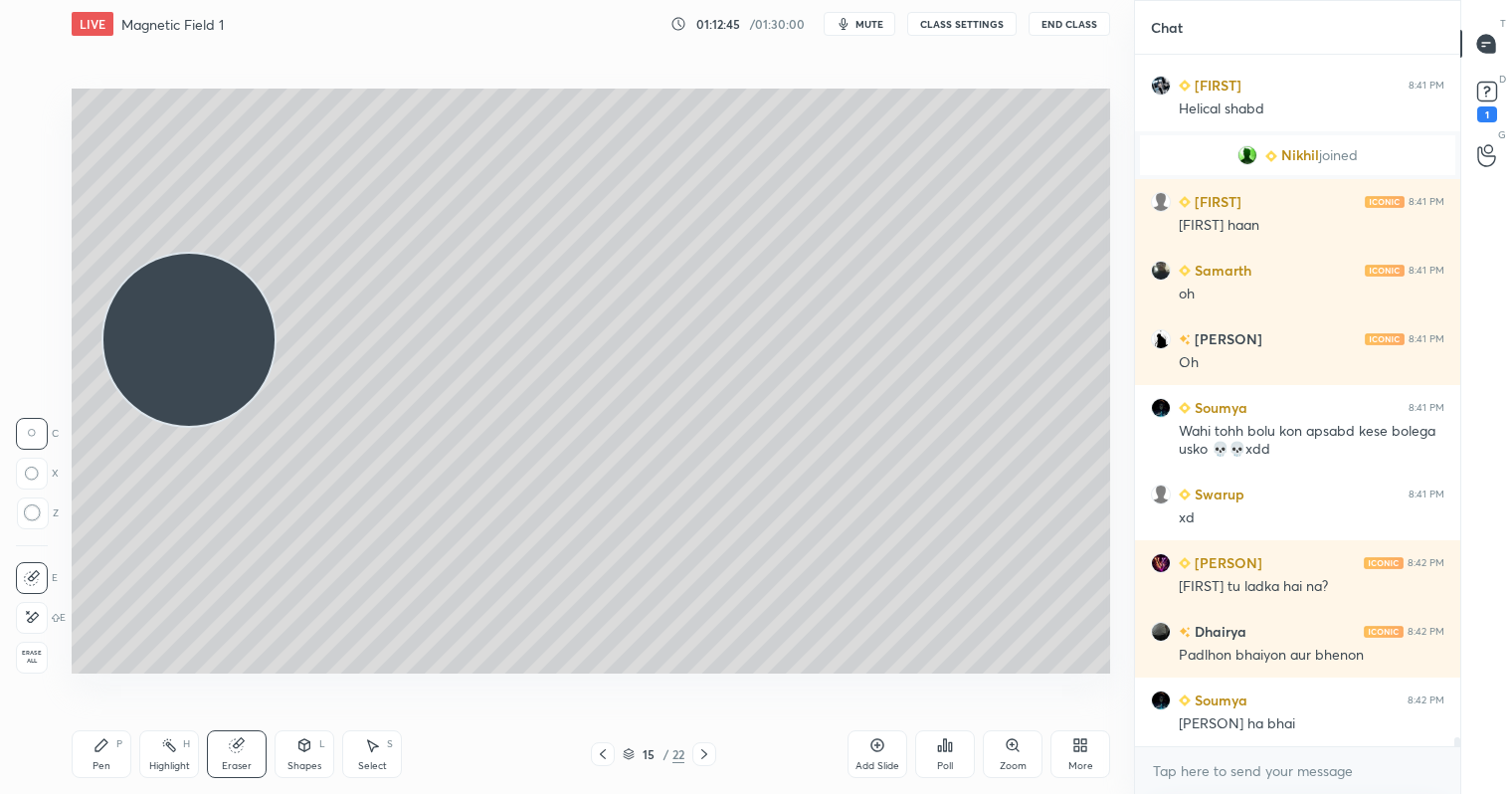 click on "Pen P" at bounding box center [101, 754] 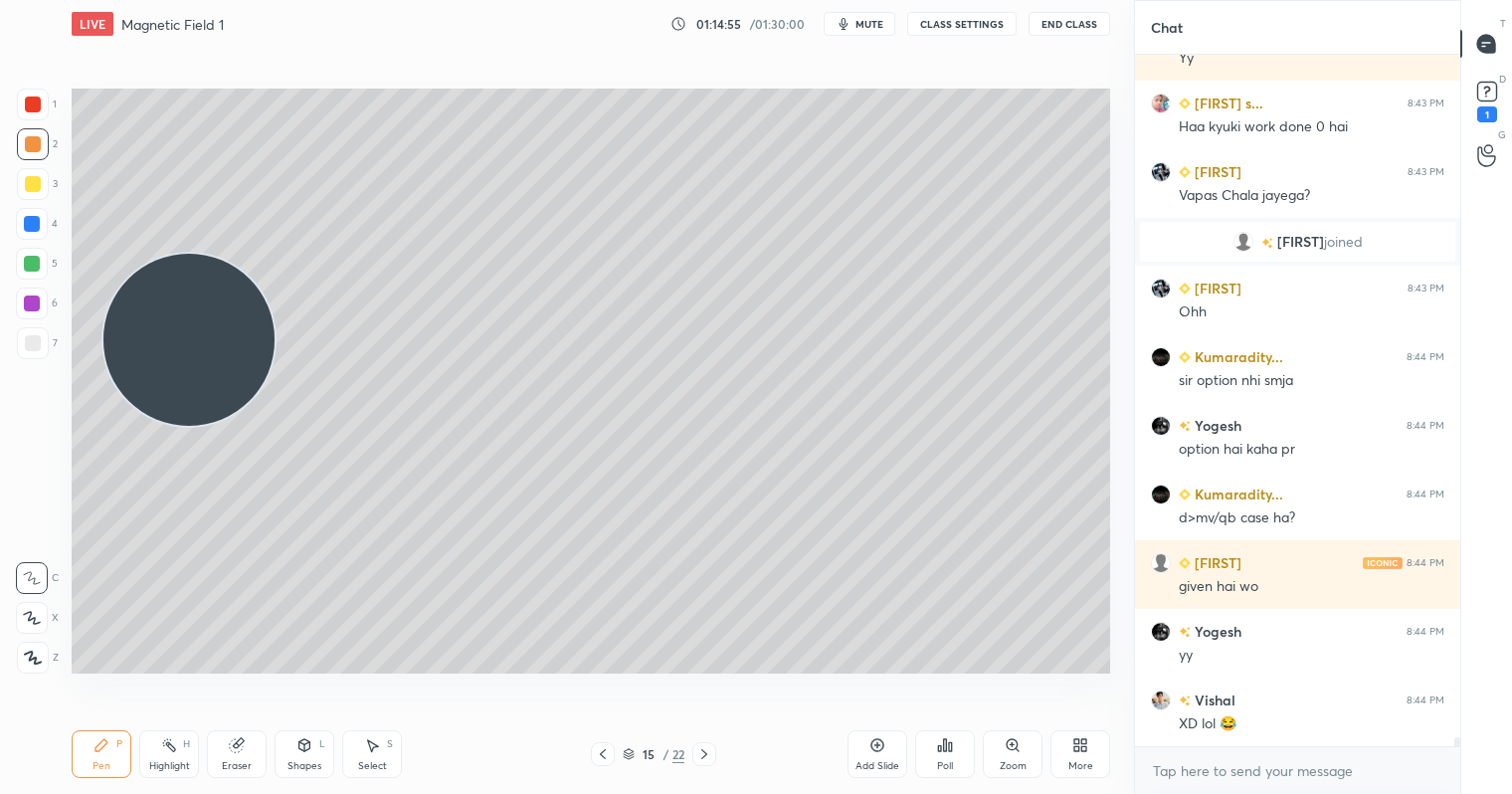 scroll, scrollTop: 54725, scrollLeft: 0, axis: vertical 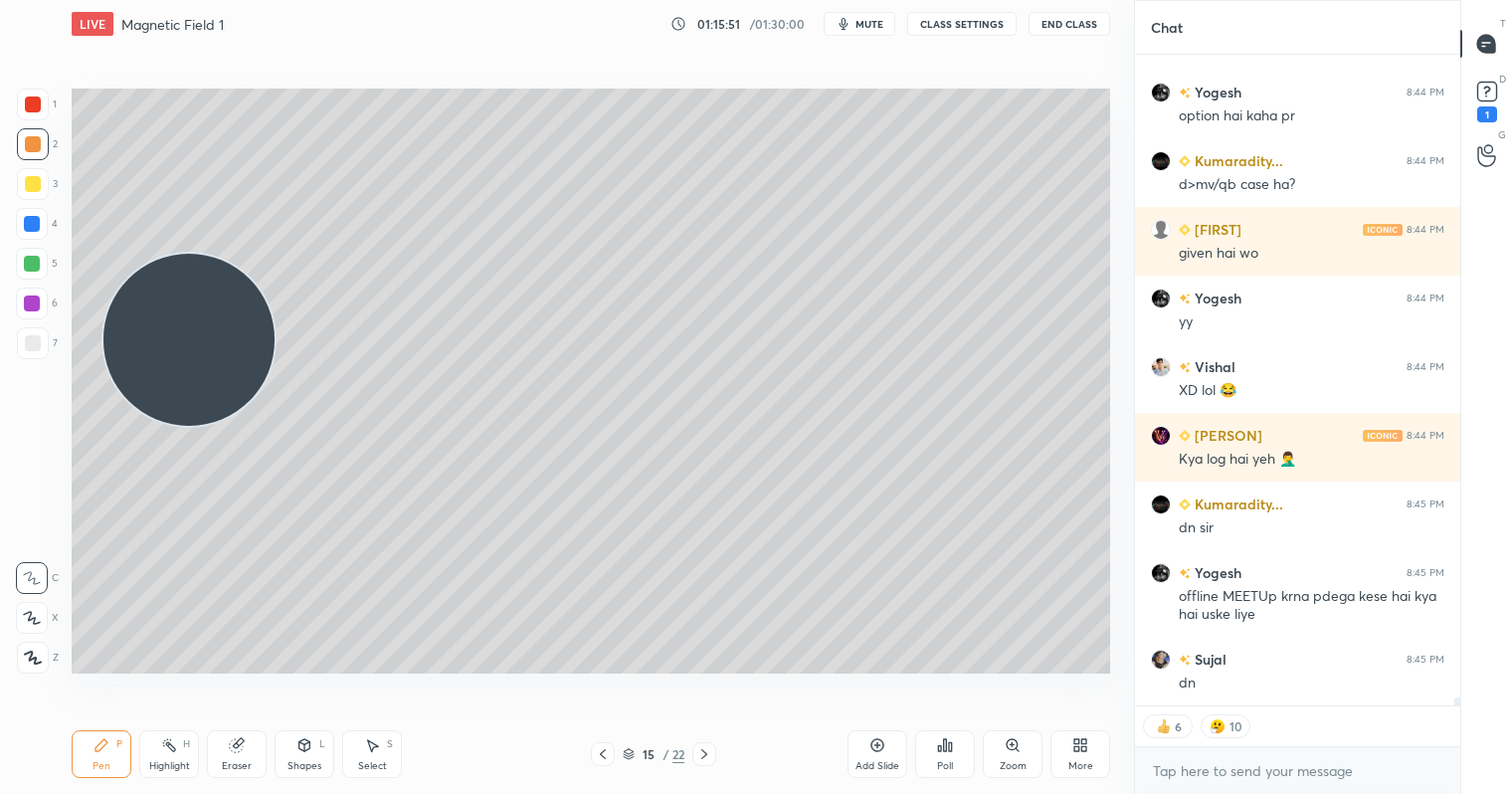 drag, startPoint x: 28, startPoint y: 99, endPoint x: 71, endPoint y: 101, distance: 43.046487 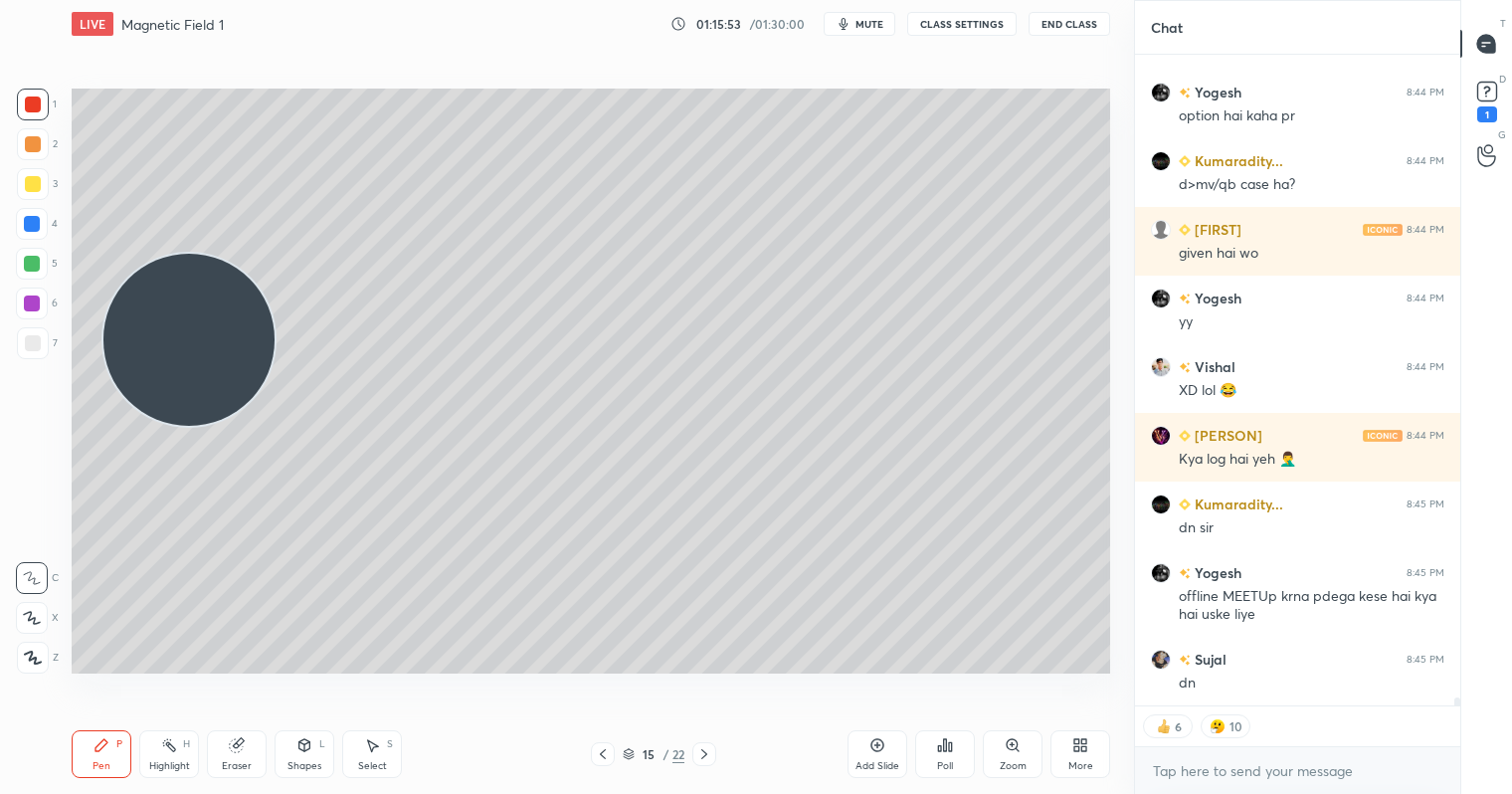 scroll, scrollTop: 7, scrollLeft: 7, axis: both 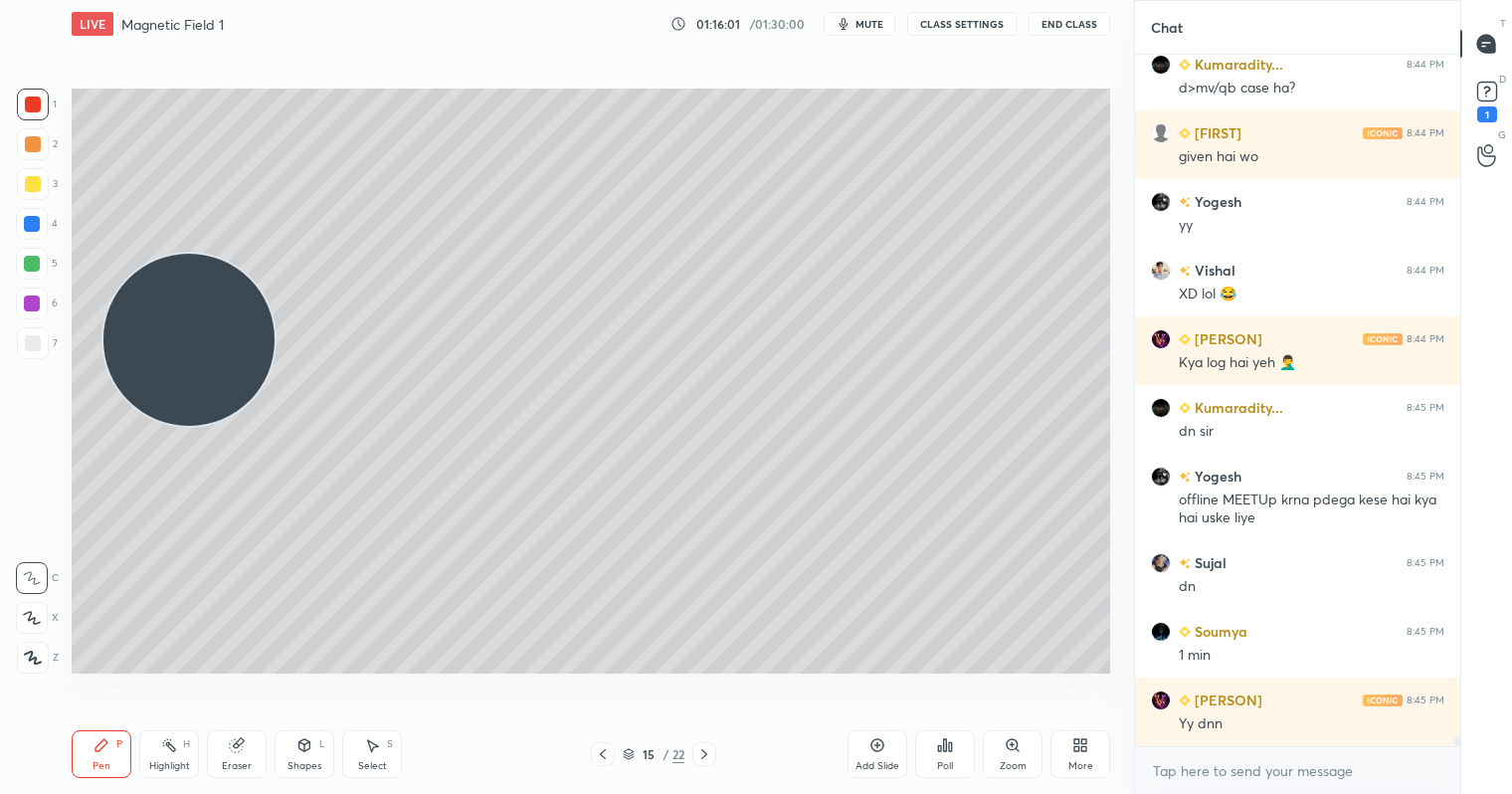click on "Poll" at bounding box center [945, 754] 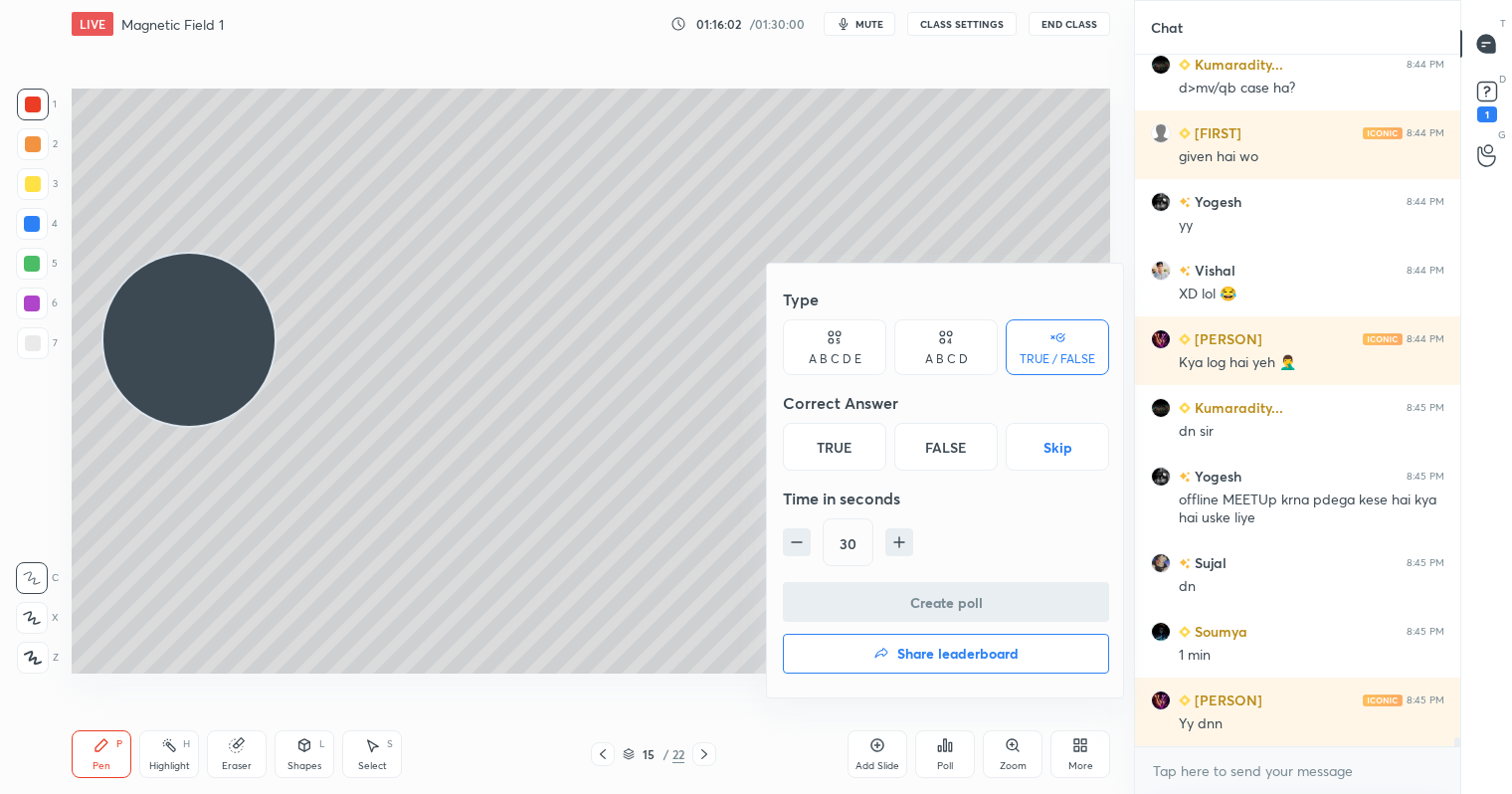 click on "True" at bounding box center [835, 447] 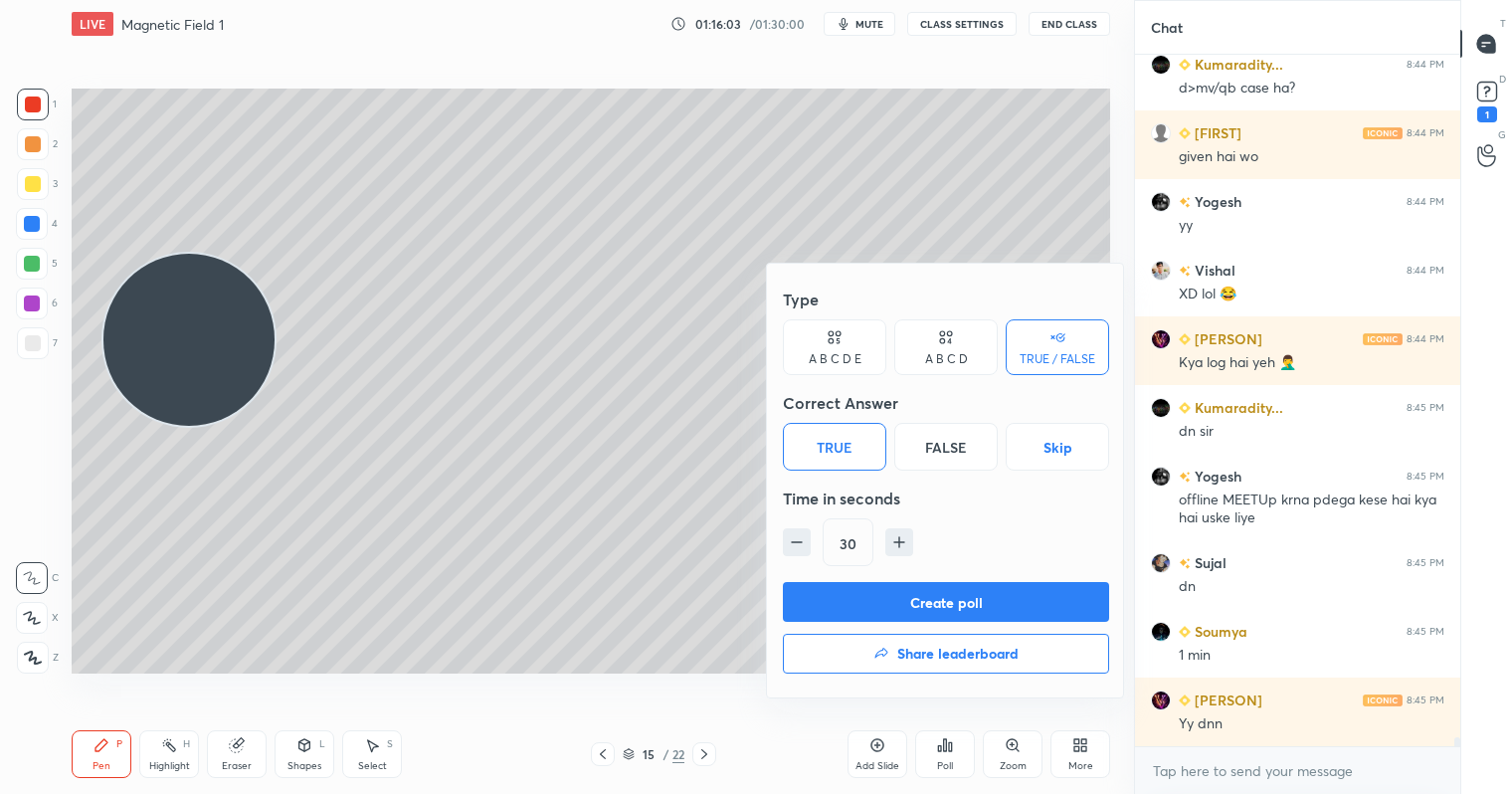 click on "Create poll" at bounding box center [946, 602] 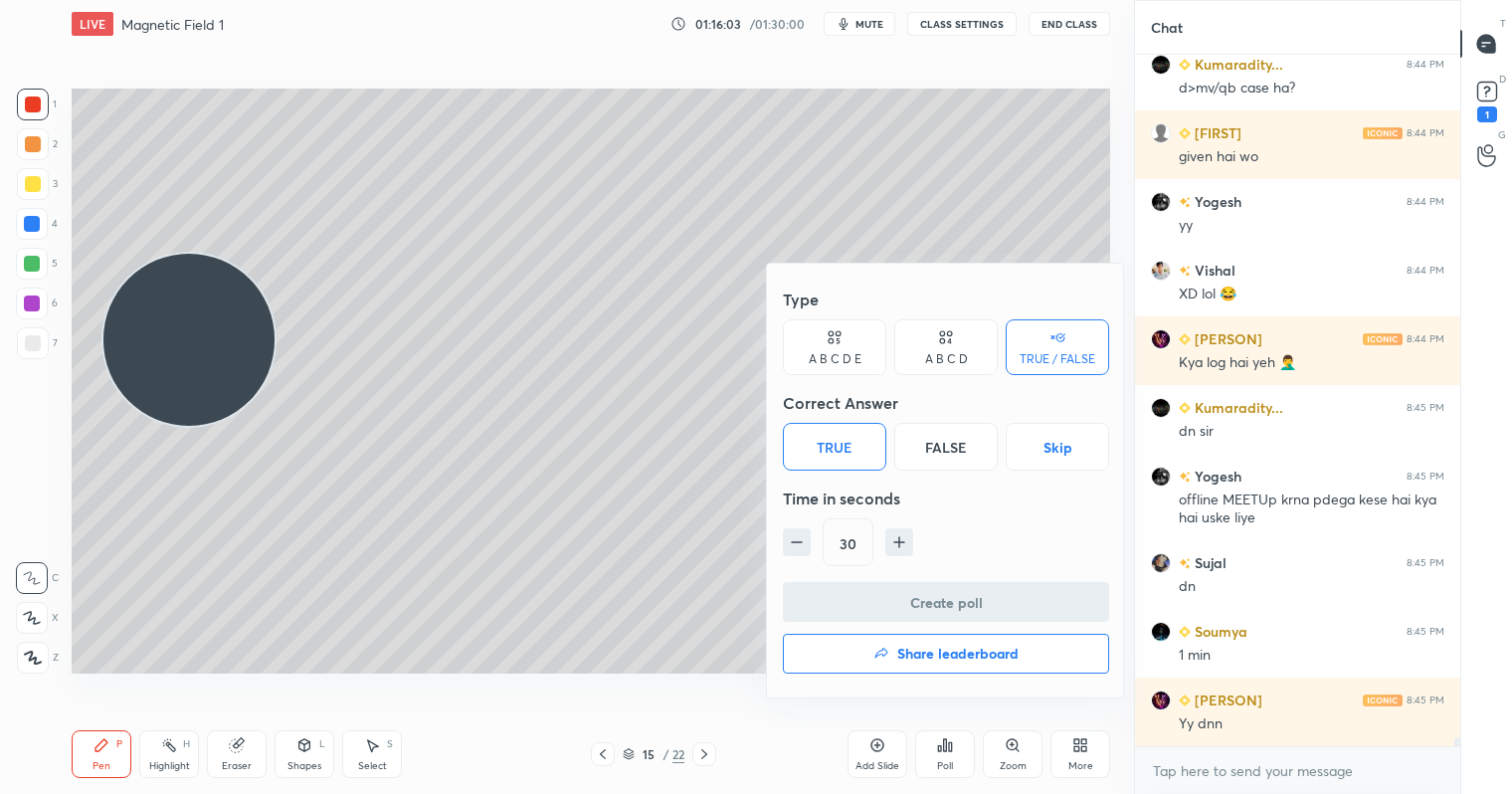 scroll, scrollTop: 644, scrollLeft: 319, axis: both 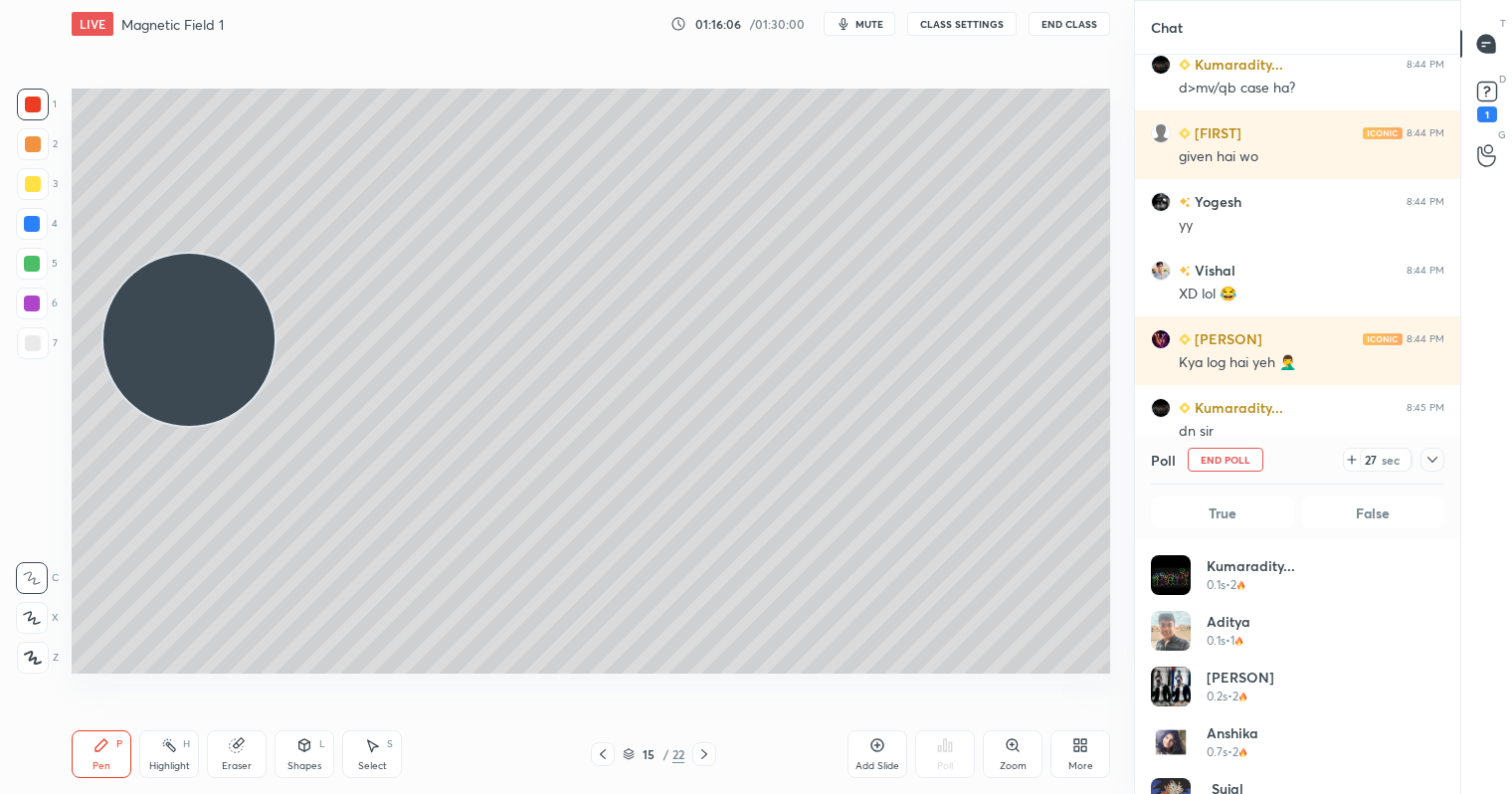click on "mute" at bounding box center [869, 24] 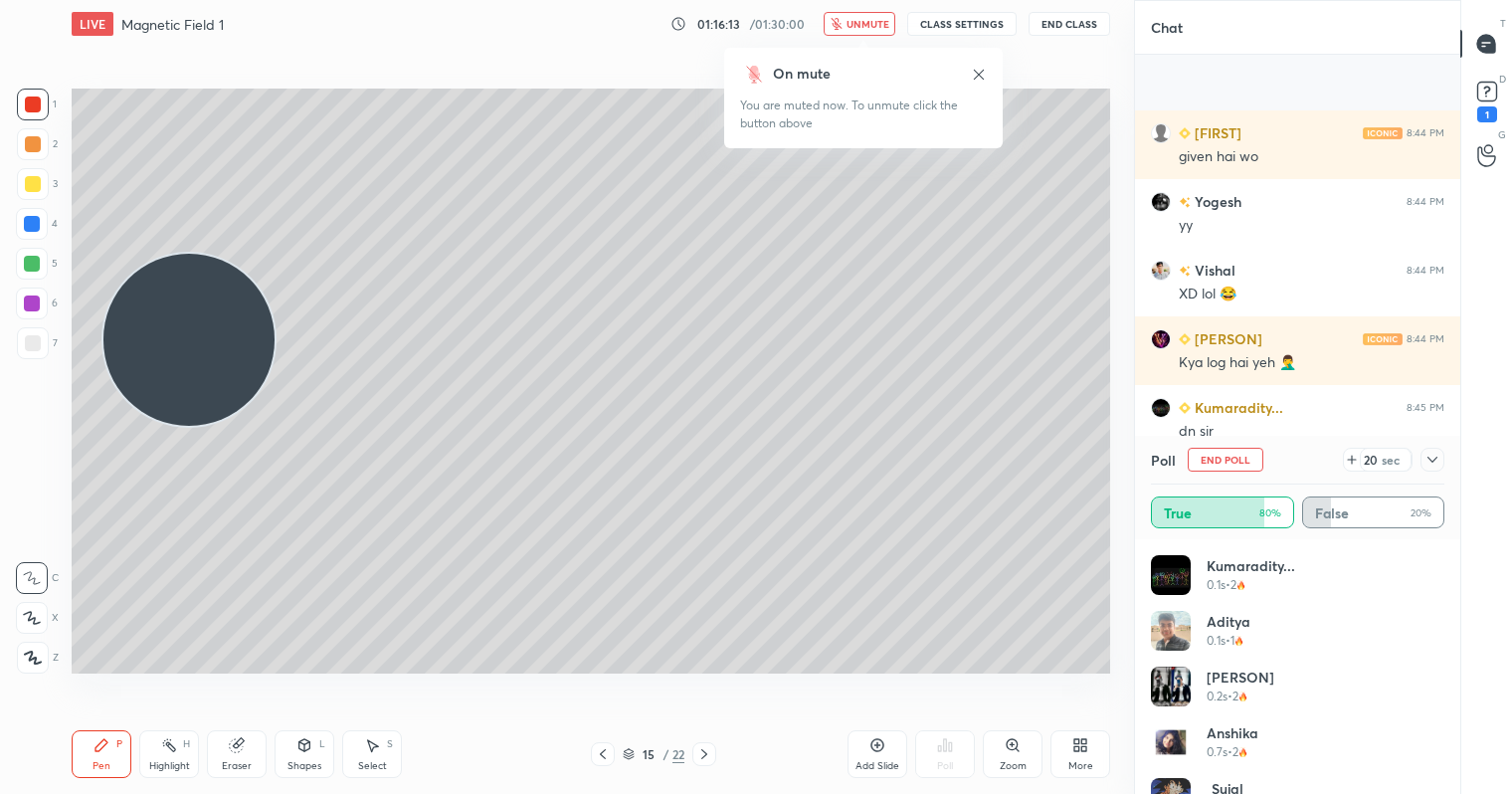 scroll, scrollTop: 55259, scrollLeft: 0, axis: vertical 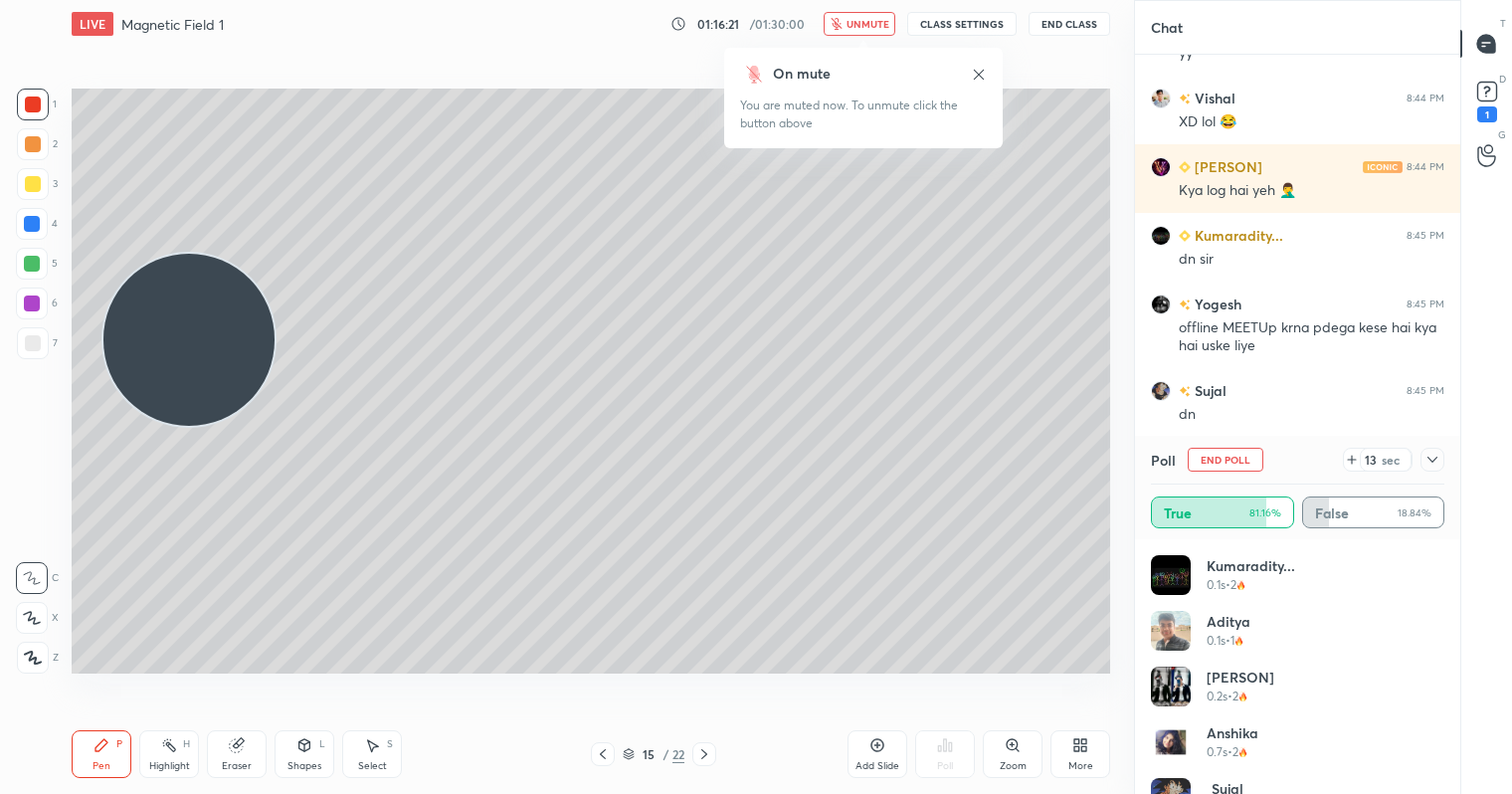 click on "unmute" at bounding box center [867, 24] 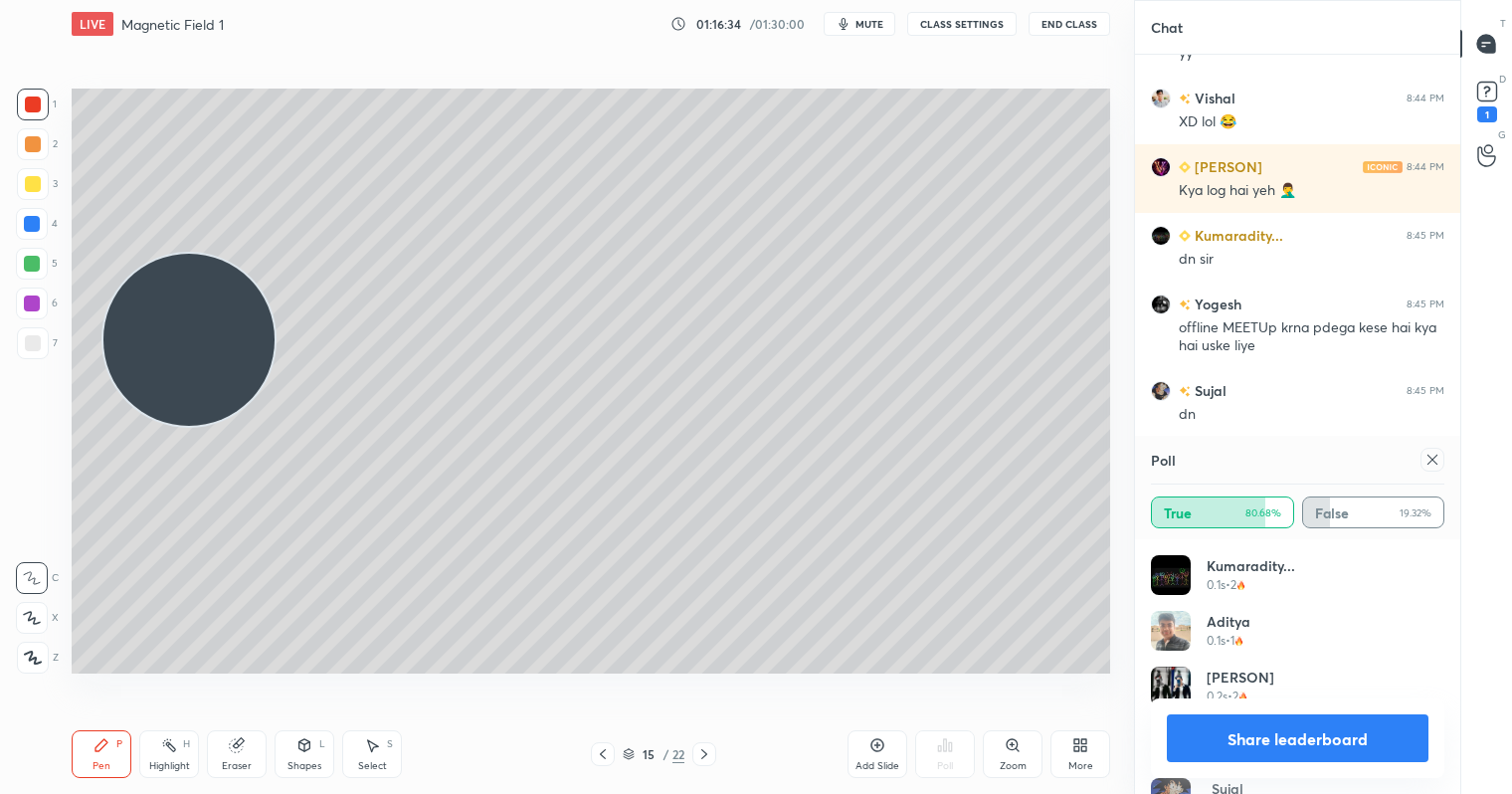drag, startPoint x: 1241, startPoint y: 733, endPoint x: 1139, endPoint y: 632, distance: 143.54442 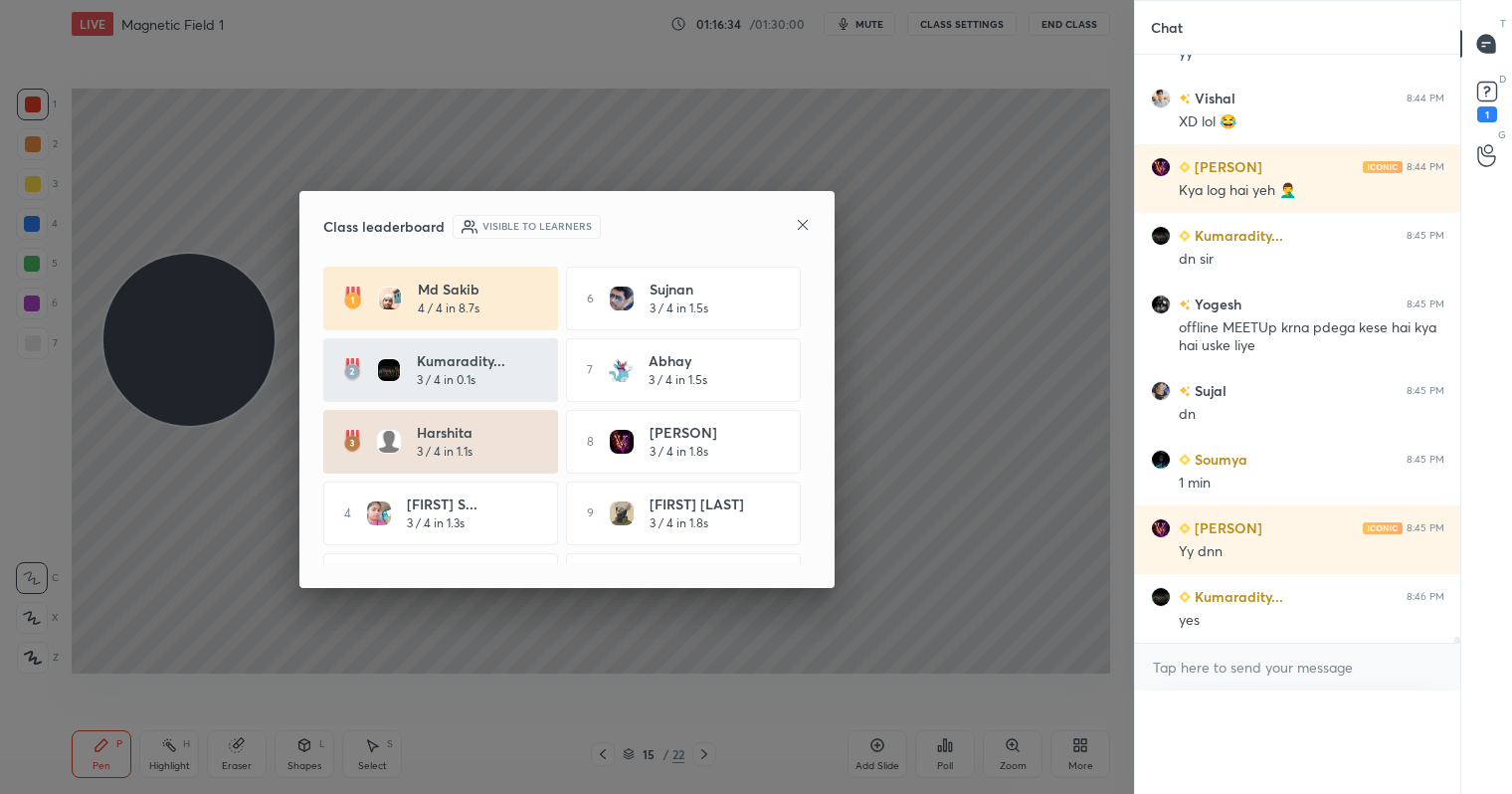 scroll, scrollTop: 0, scrollLeft: 0, axis: both 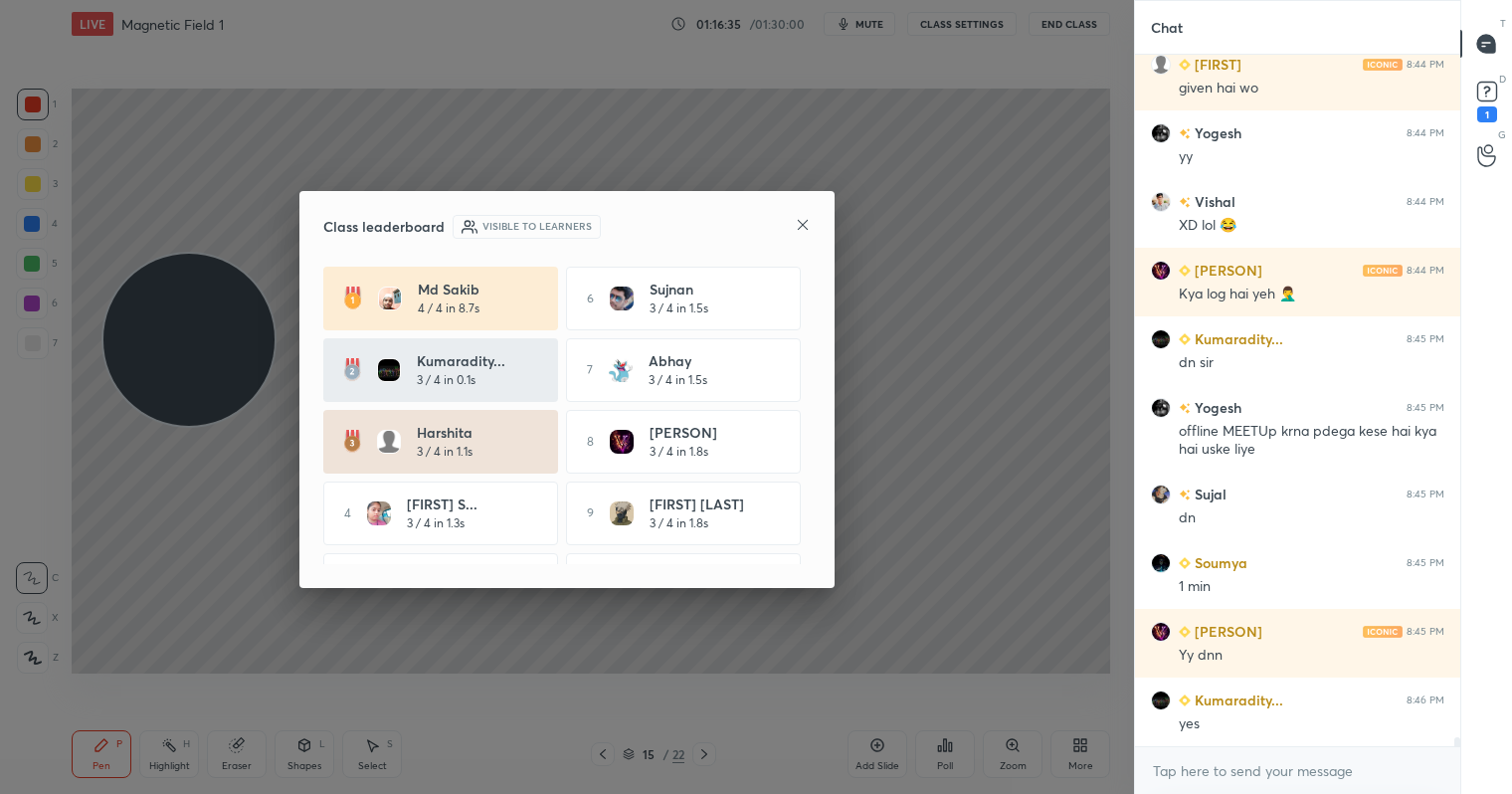 click 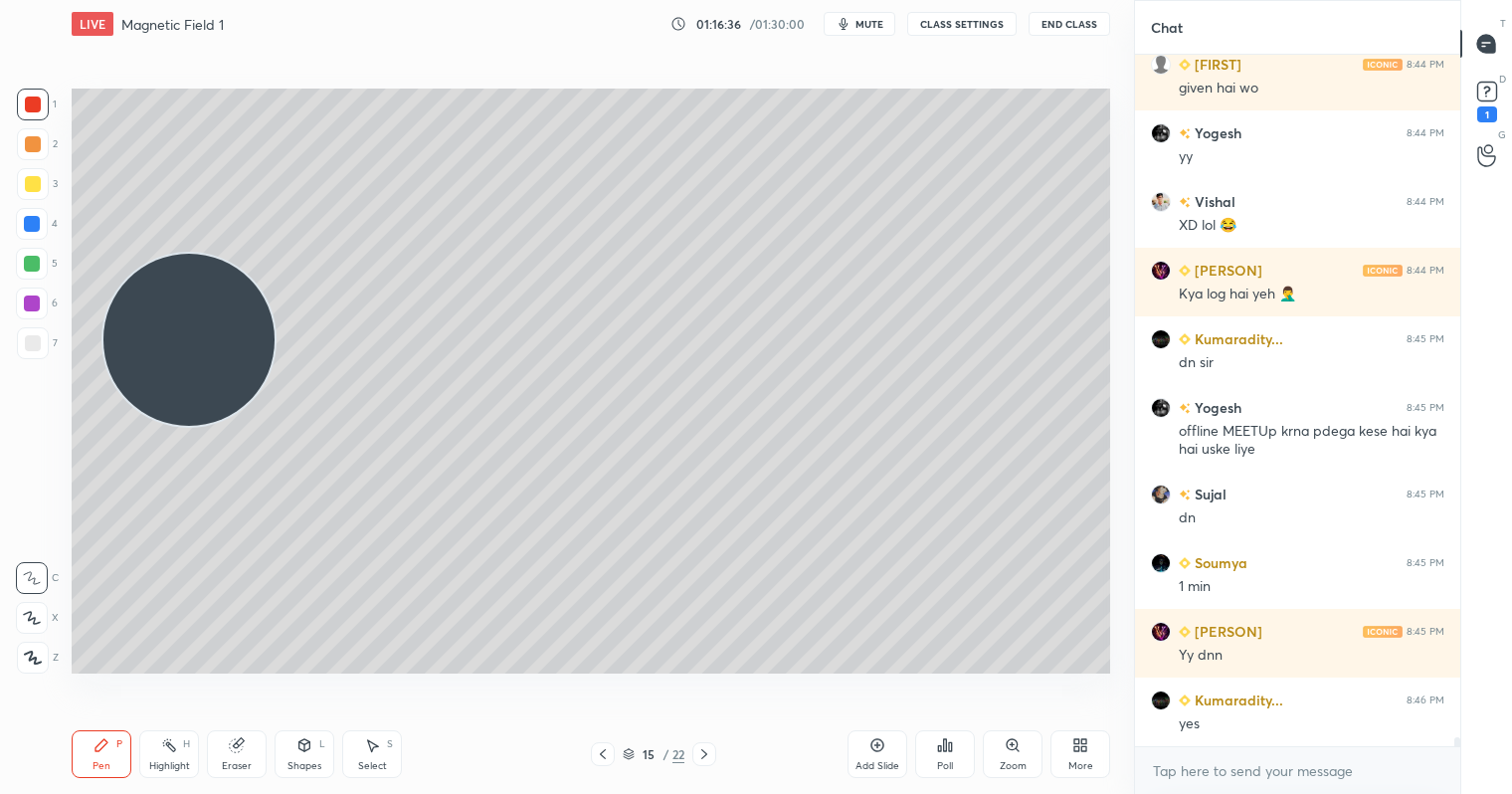 click on "Poll" at bounding box center (945, 754) 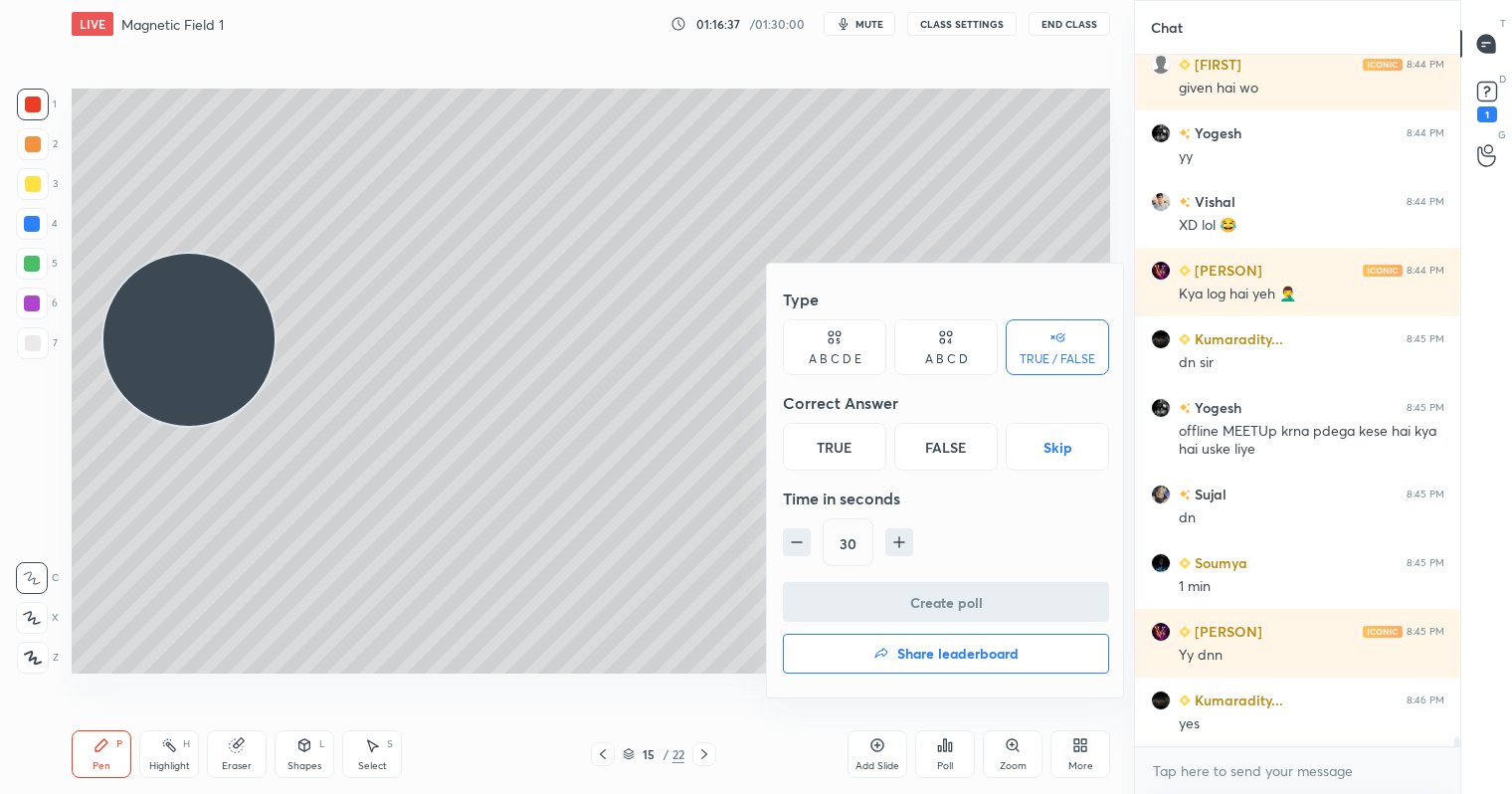 click on "False" at bounding box center (946, 447) 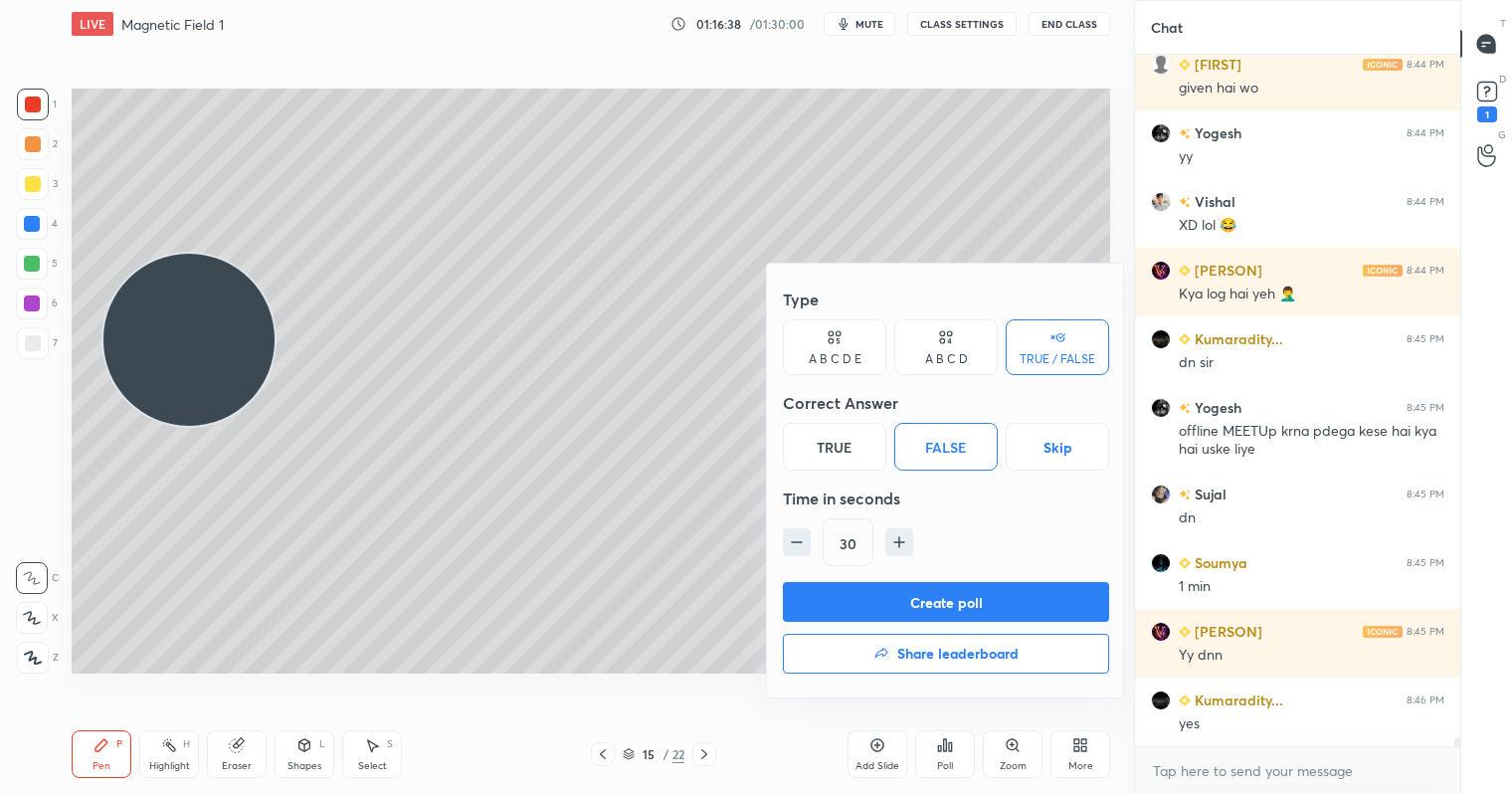 click on "Create poll" at bounding box center (946, 602) 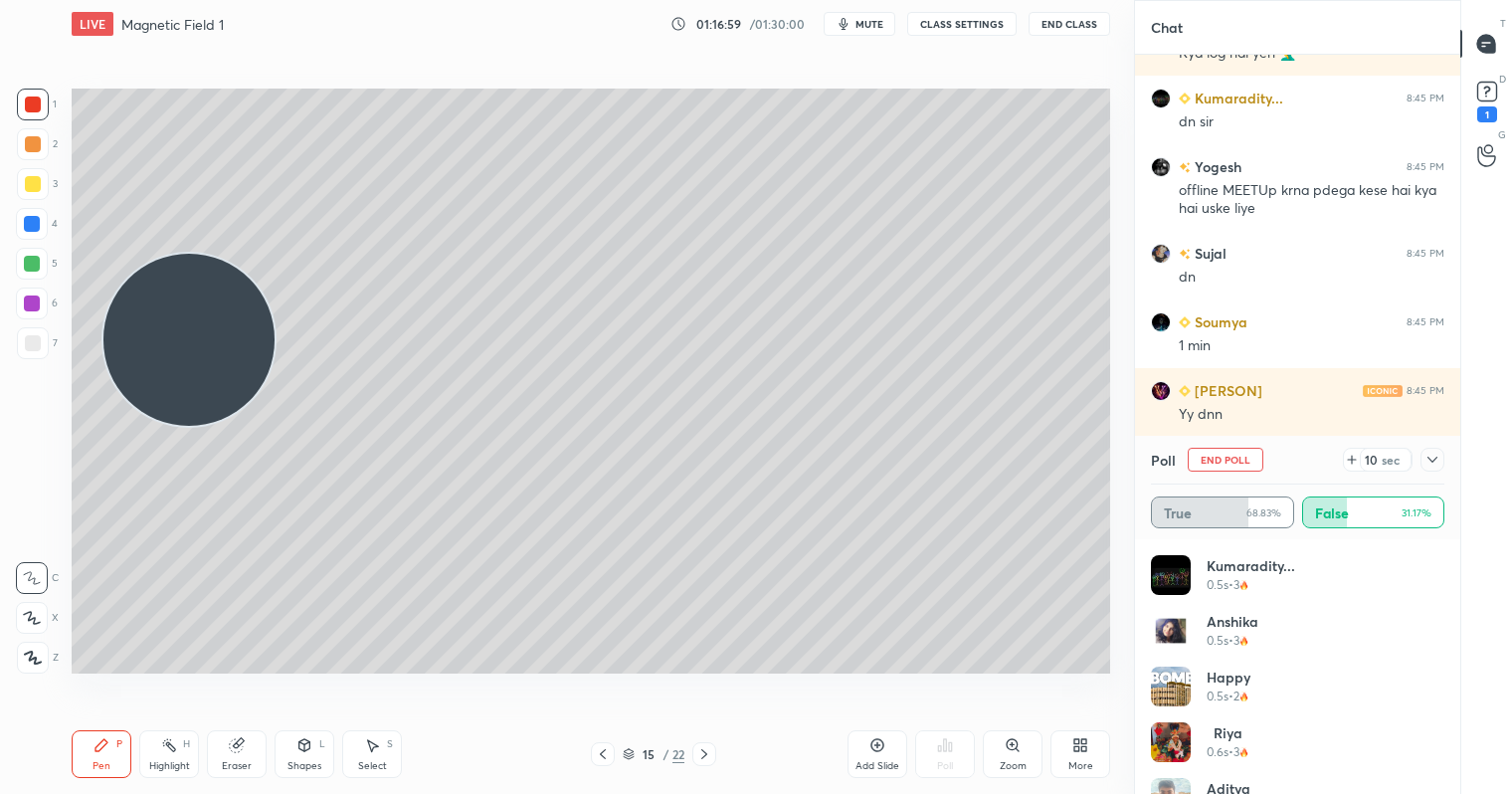 click 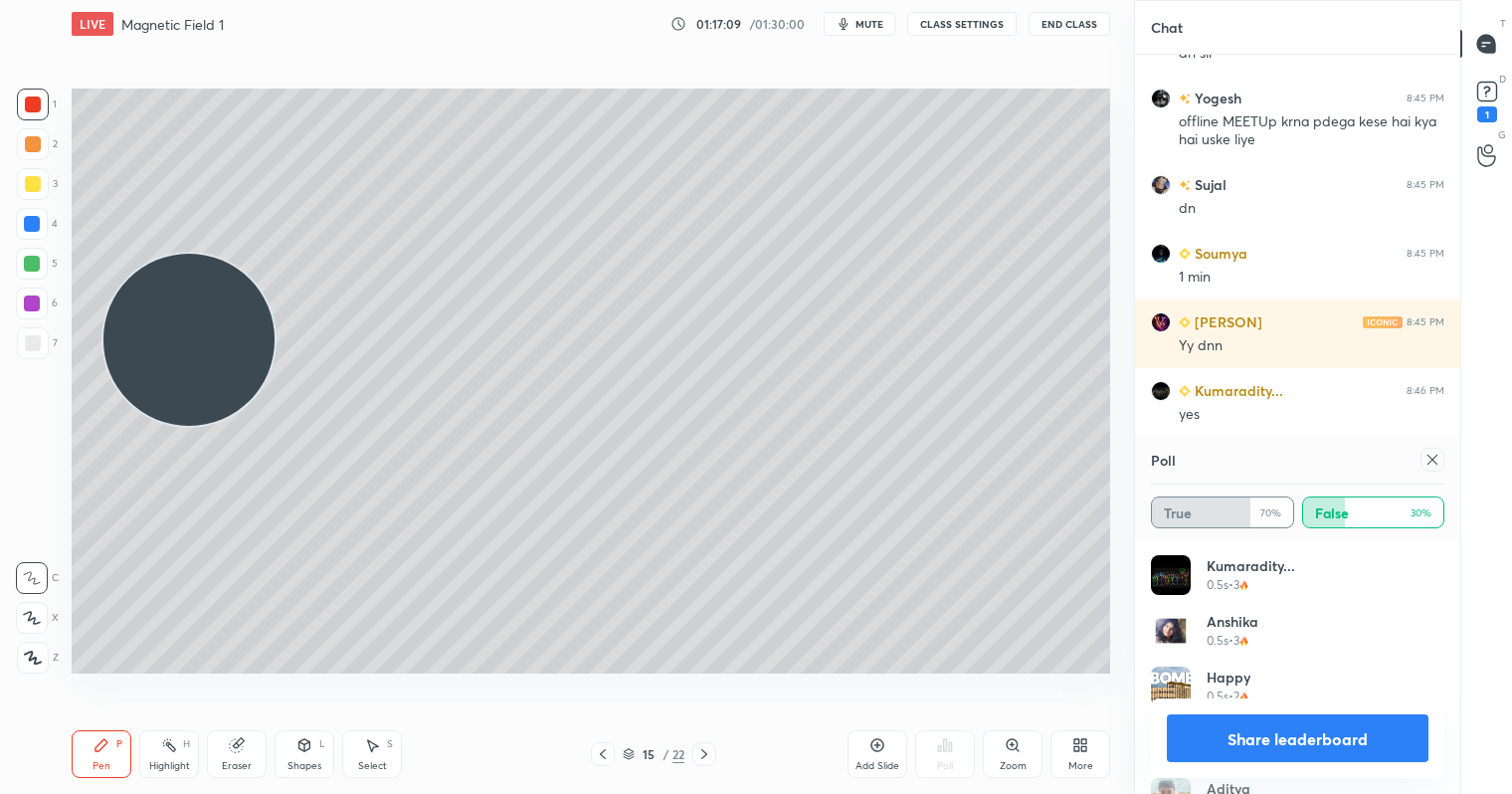 click on "Share leaderboard" at bounding box center (1297, 738) 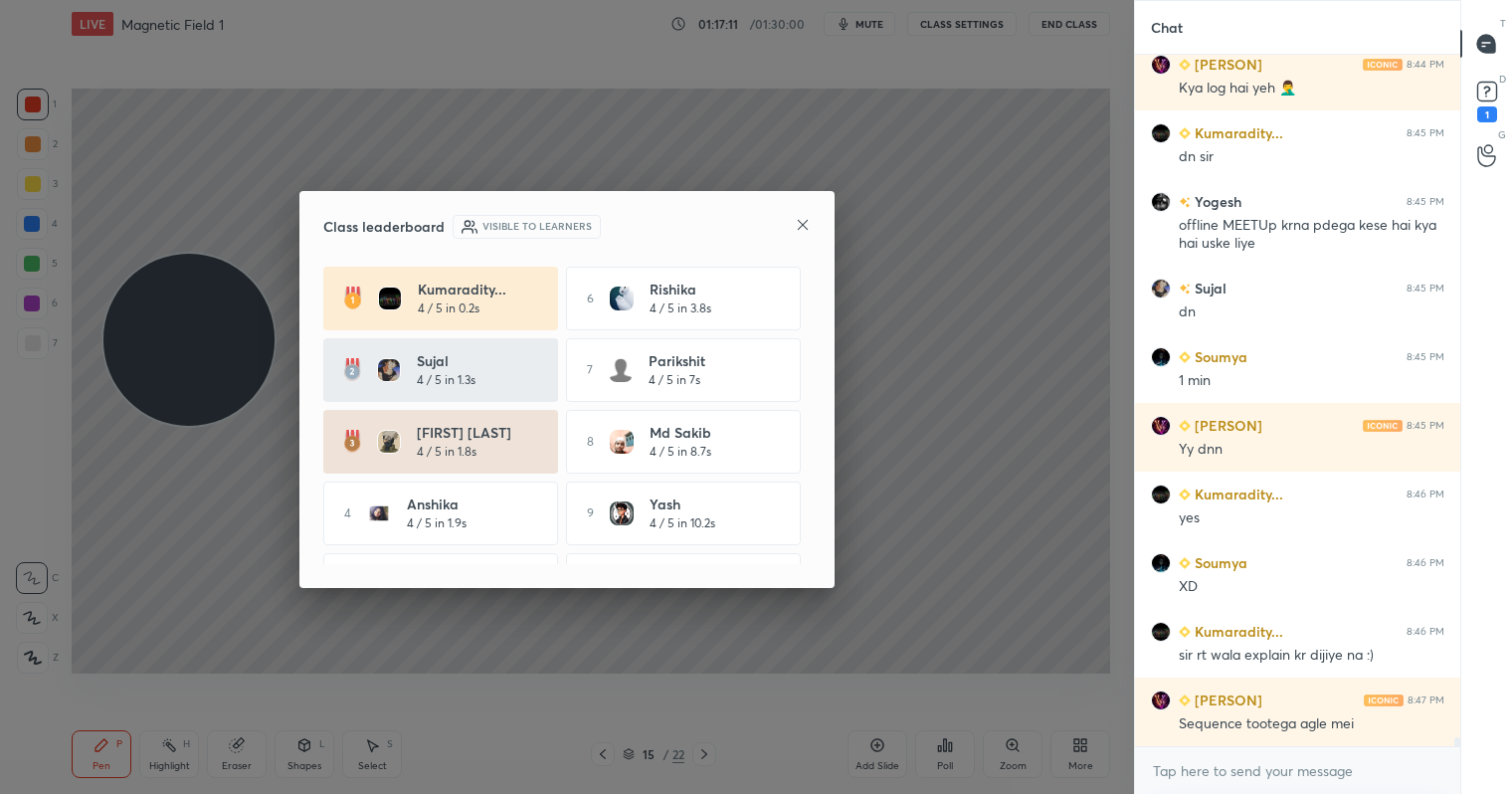 click 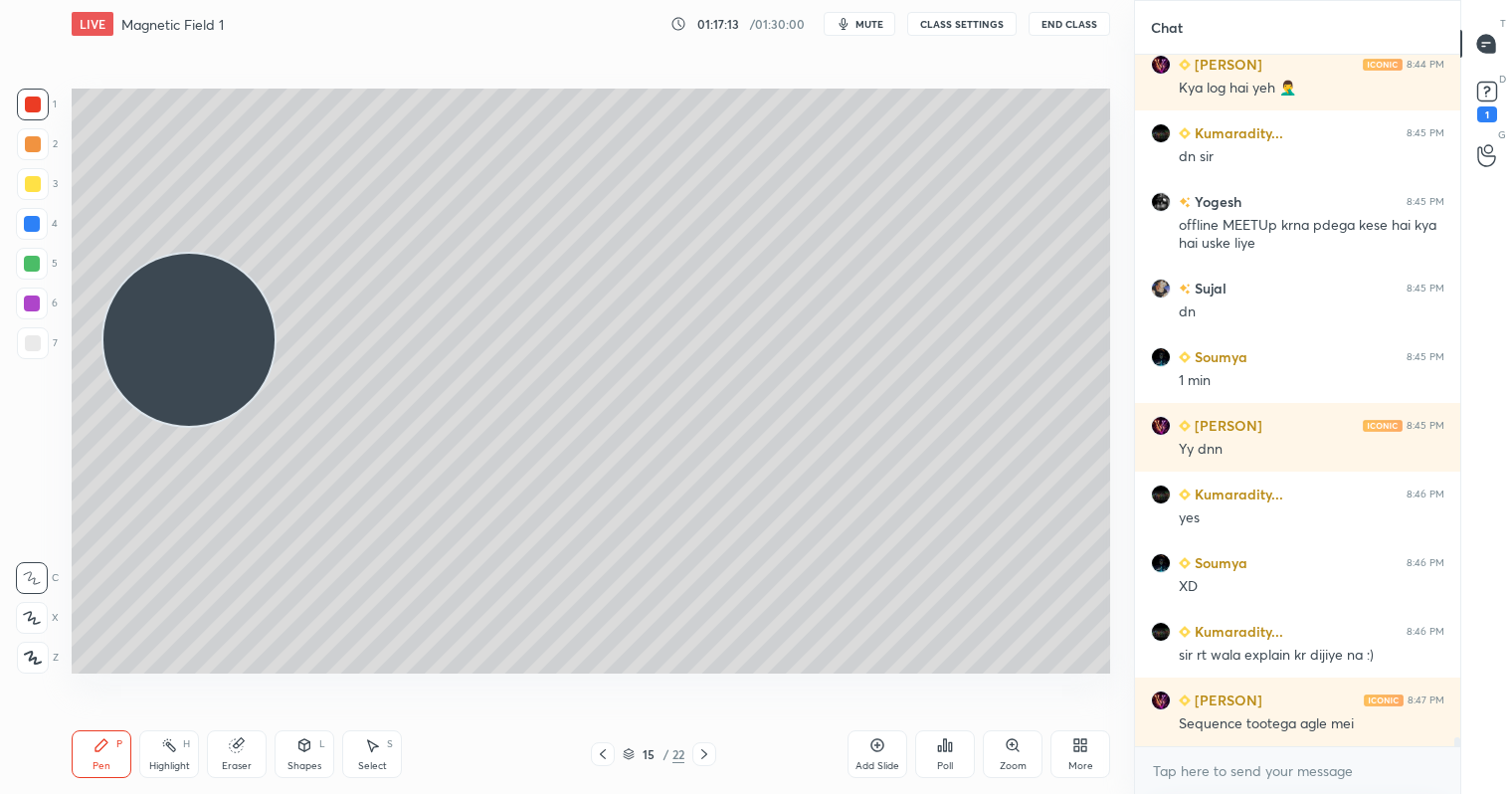 click at bounding box center (33, 184) 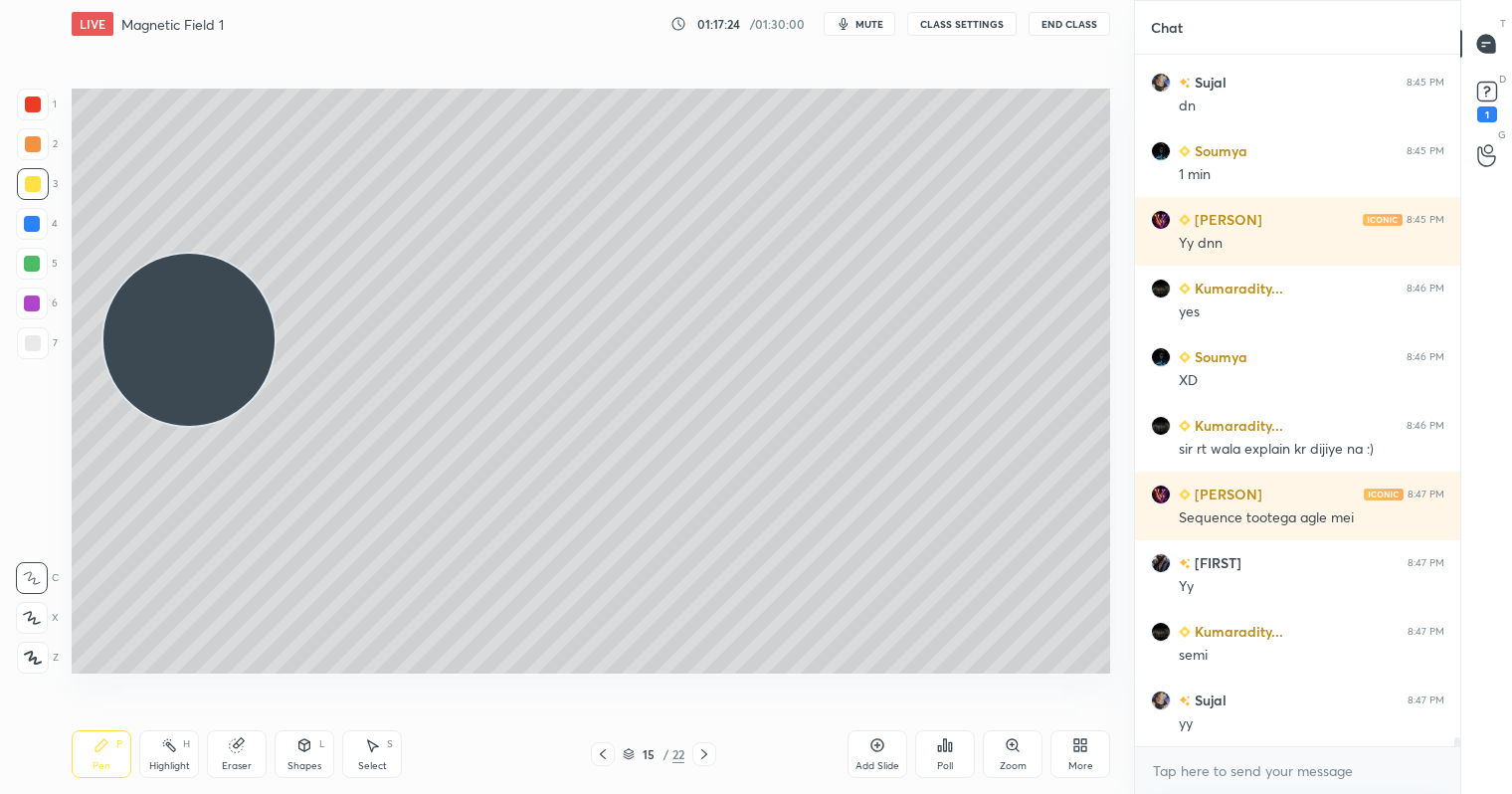 click 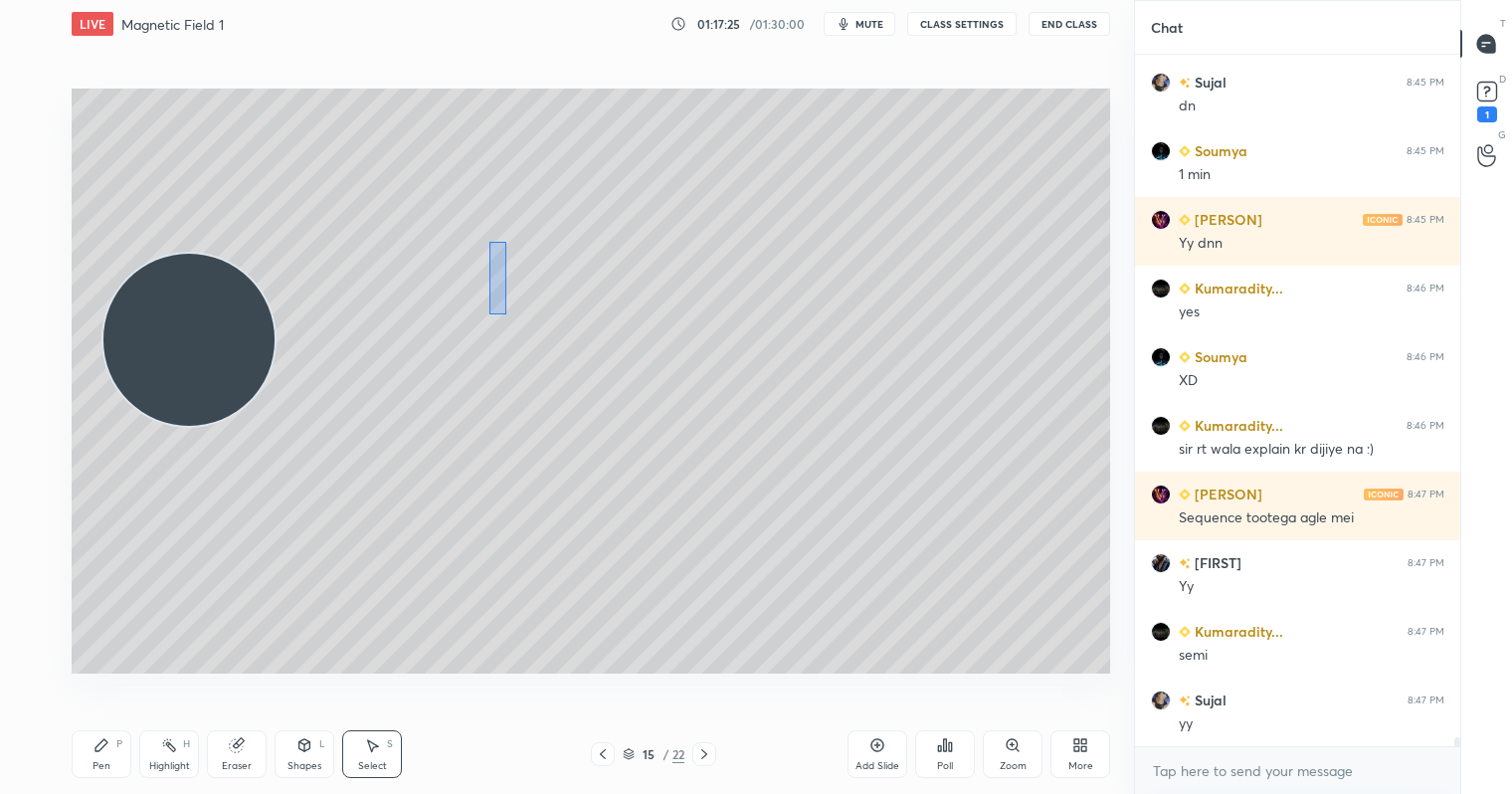 drag, startPoint x: 488, startPoint y: 242, endPoint x: 512, endPoint y: 330, distance: 91.21403 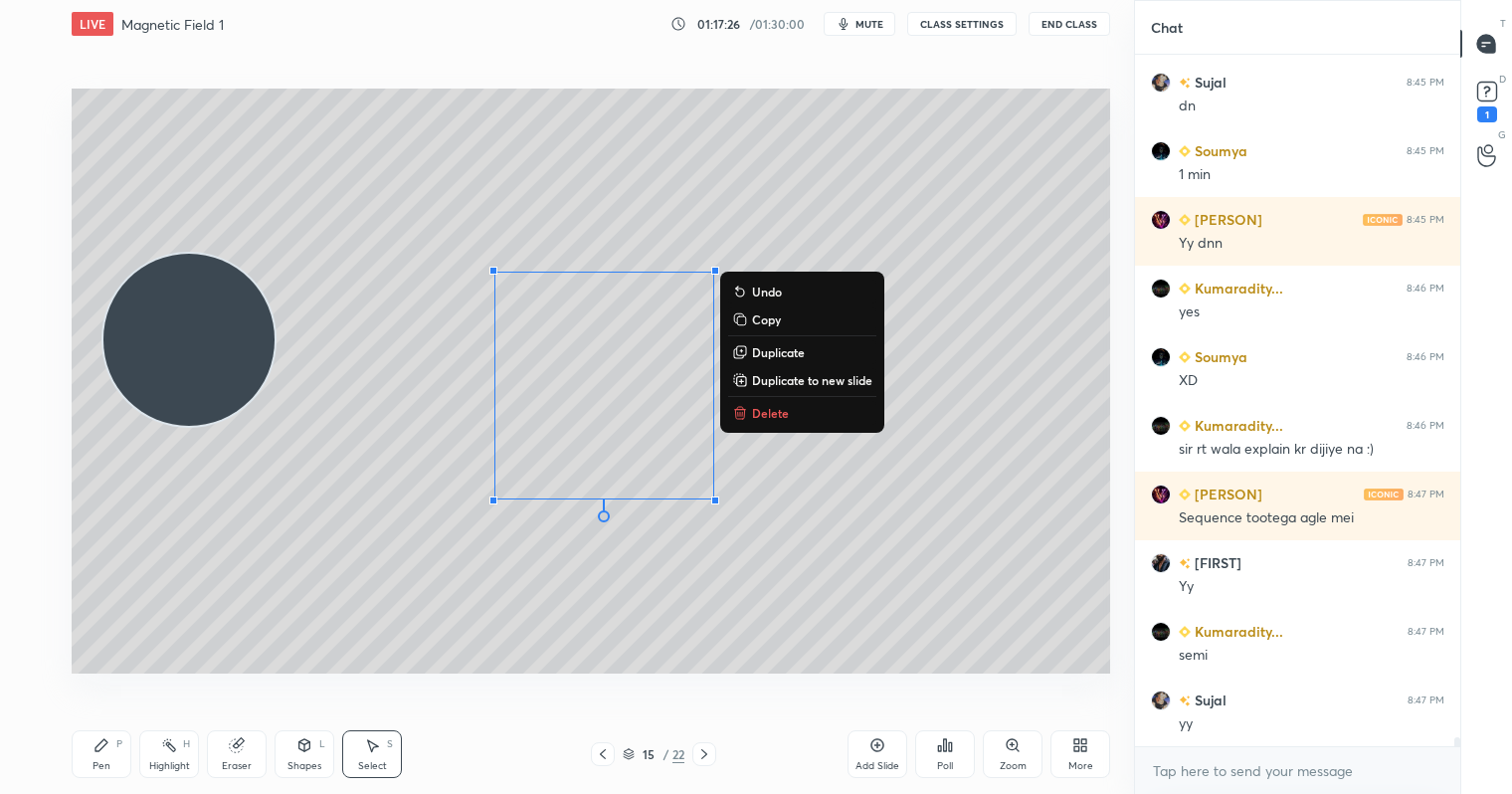 click on "Delete" at bounding box center (770, 413) 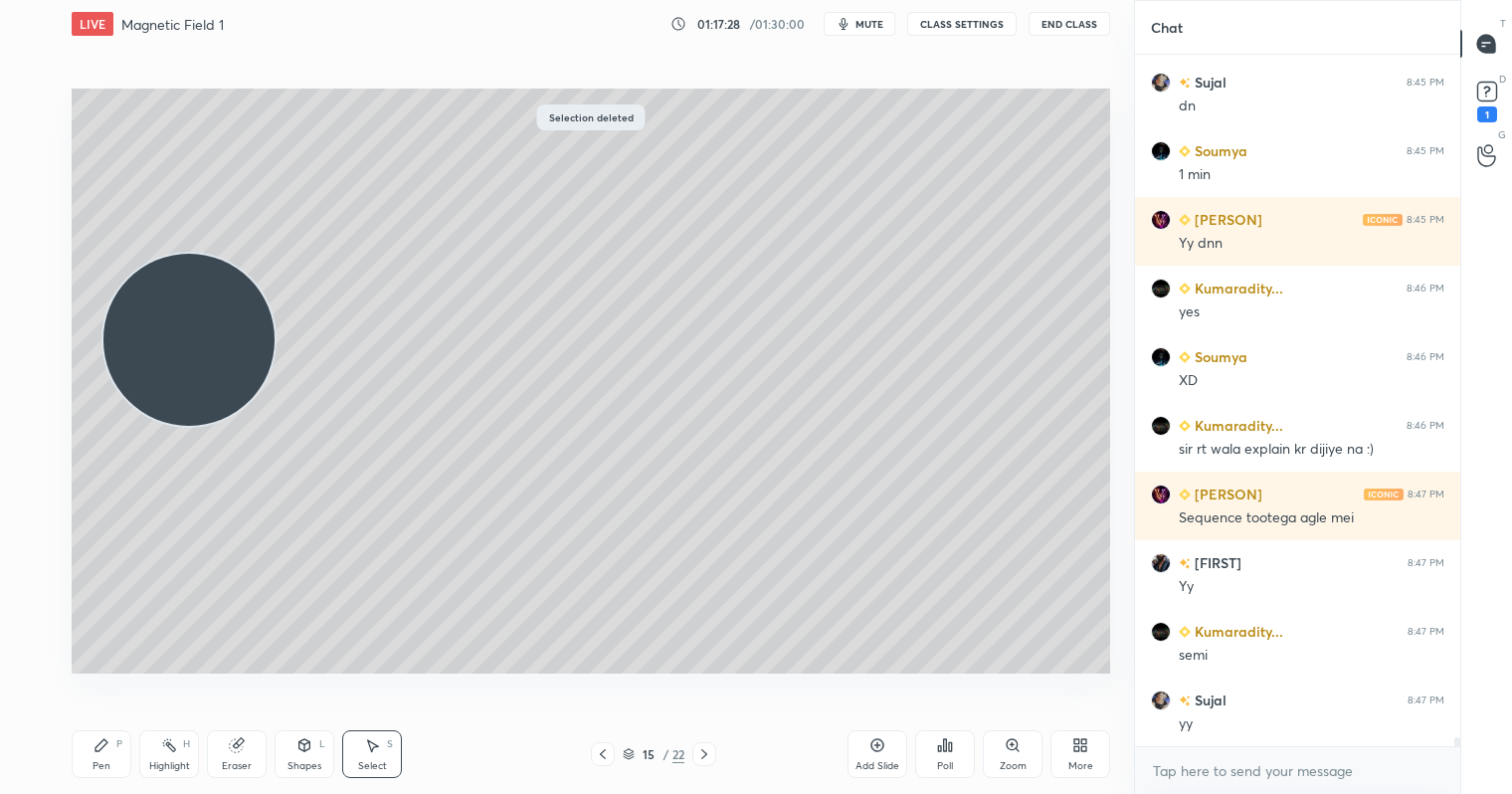 drag, startPoint x: 97, startPoint y: 748, endPoint x: 118, endPoint y: 693, distance: 58.872744 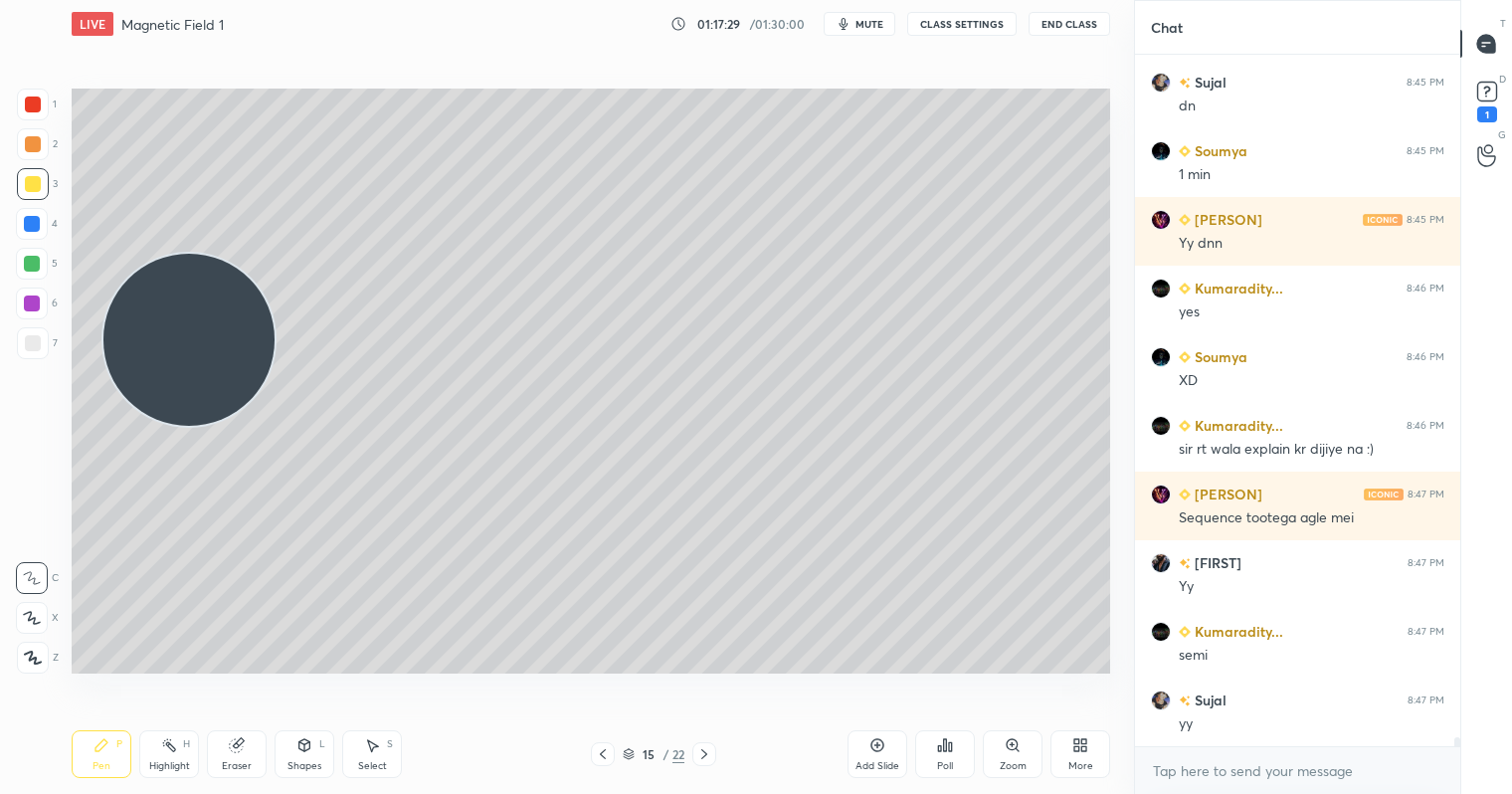 click at bounding box center (32, 264) 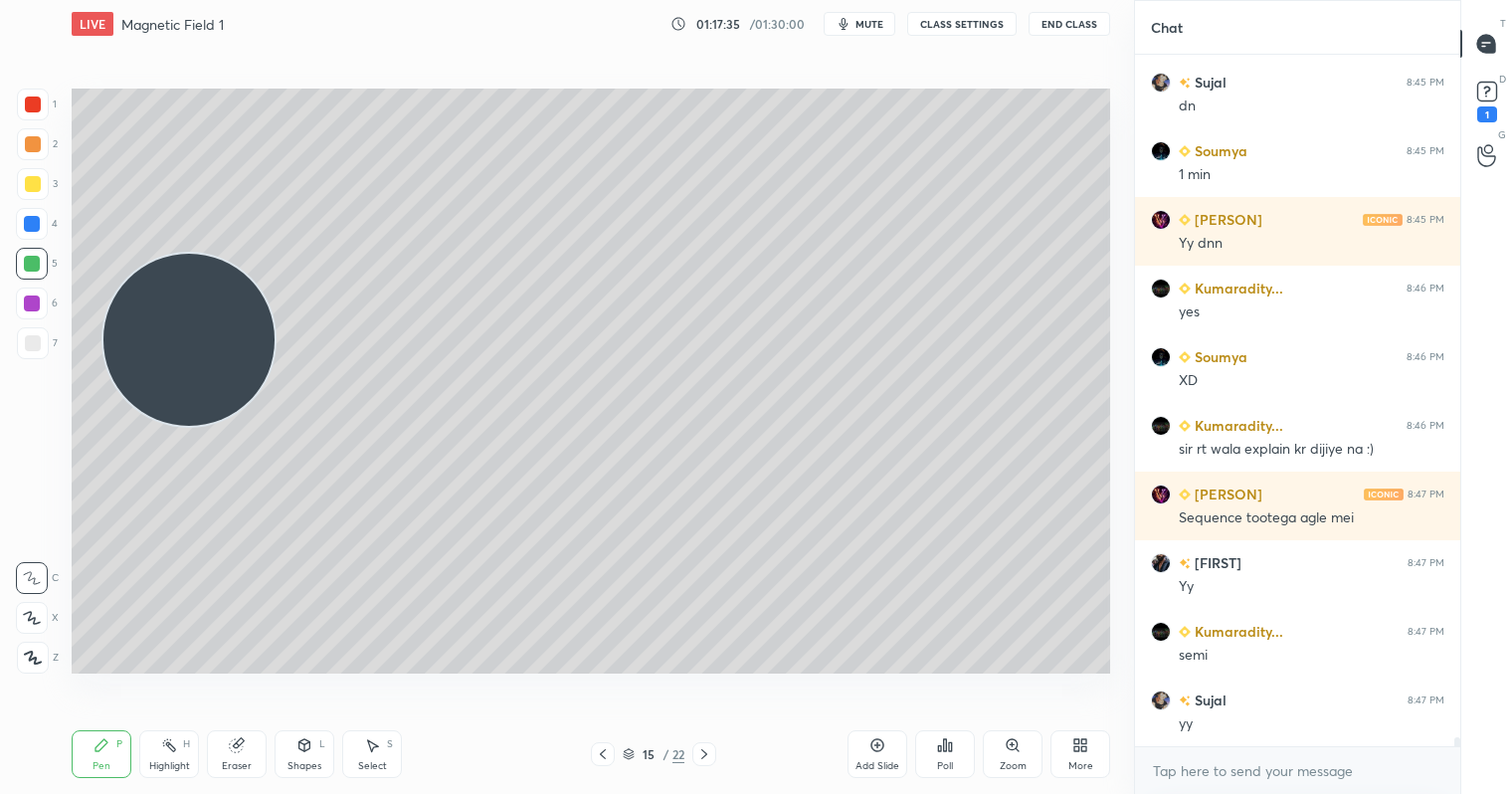 click at bounding box center (33, 184) 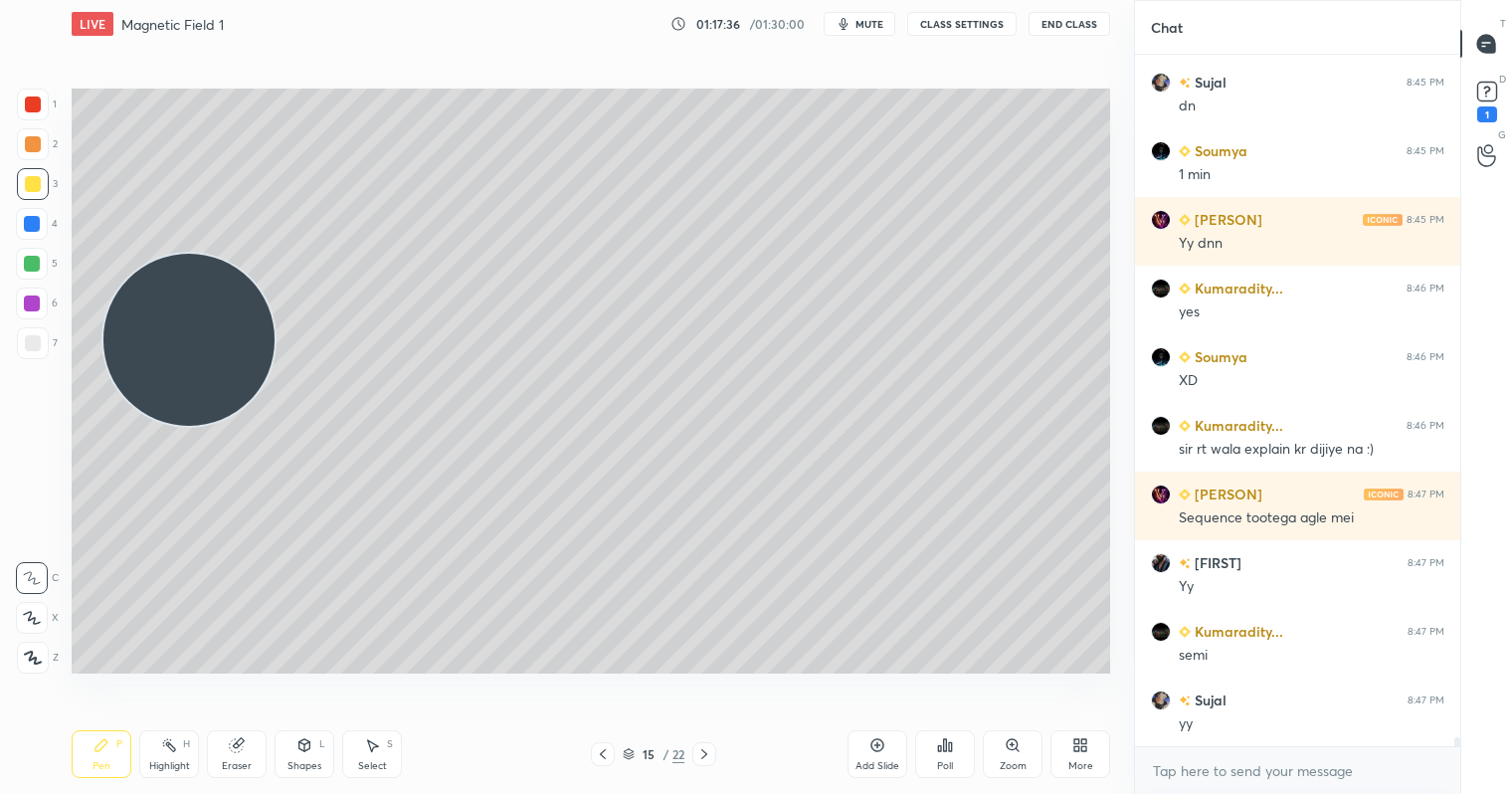 drag, startPoint x: 31, startPoint y: 297, endPoint x: 39, endPoint y: 303, distance: 10 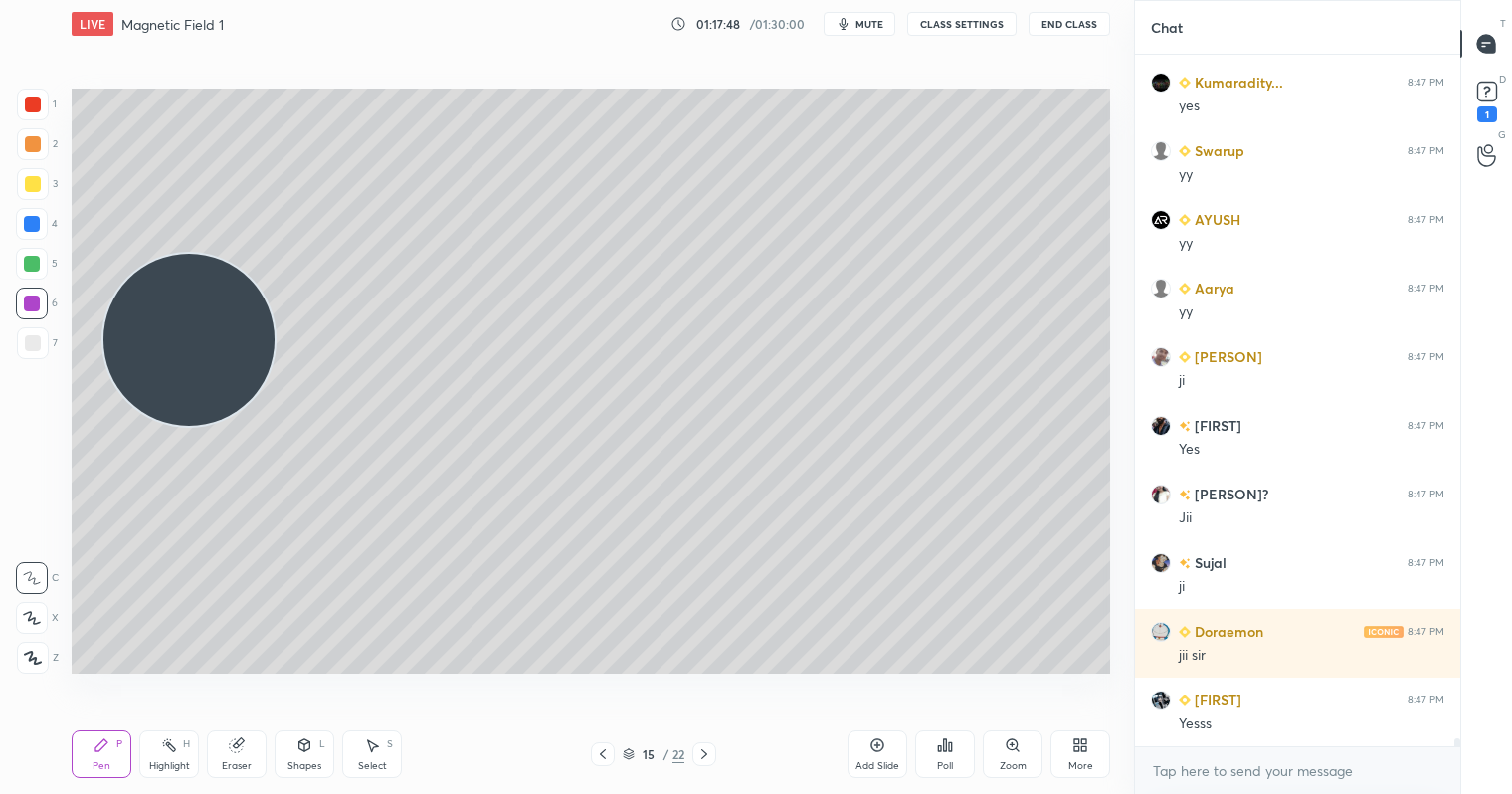 click at bounding box center [33, 144] 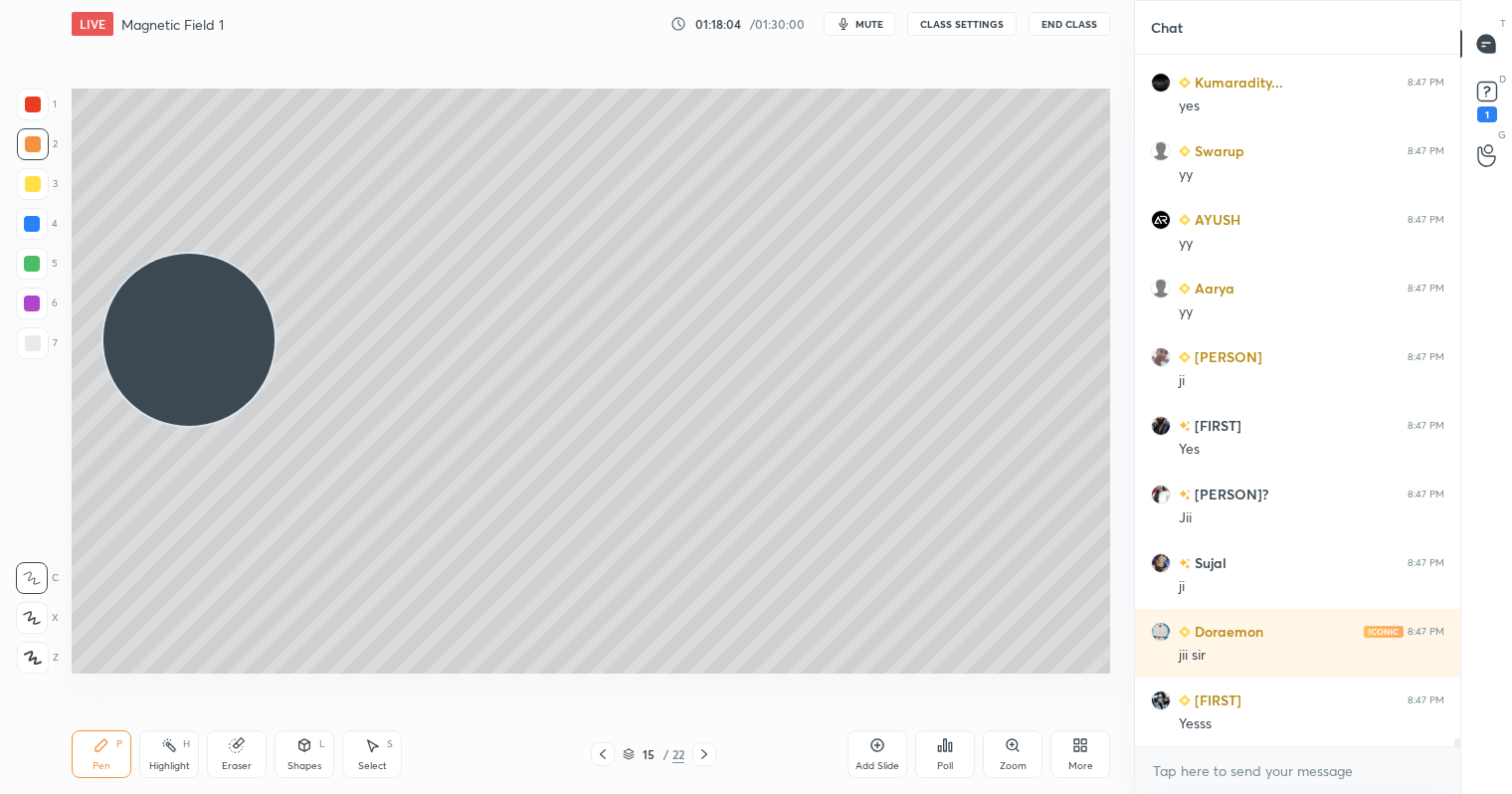 drag, startPoint x: 30, startPoint y: 262, endPoint x: 66, endPoint y: 265, distance: 36.124784 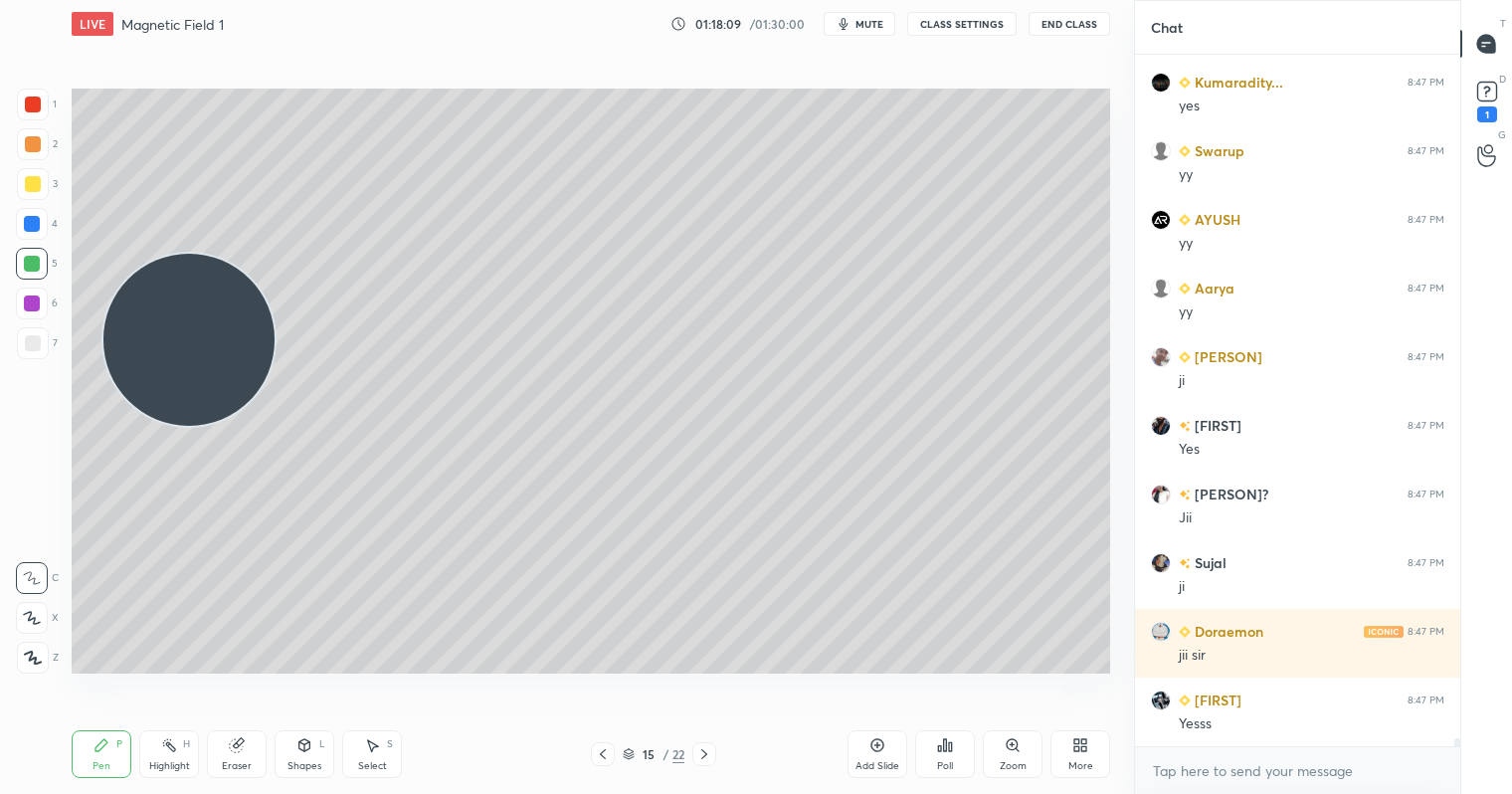 scroll, scrollTop: 56301, scrollLeft: 0, axis: vertical 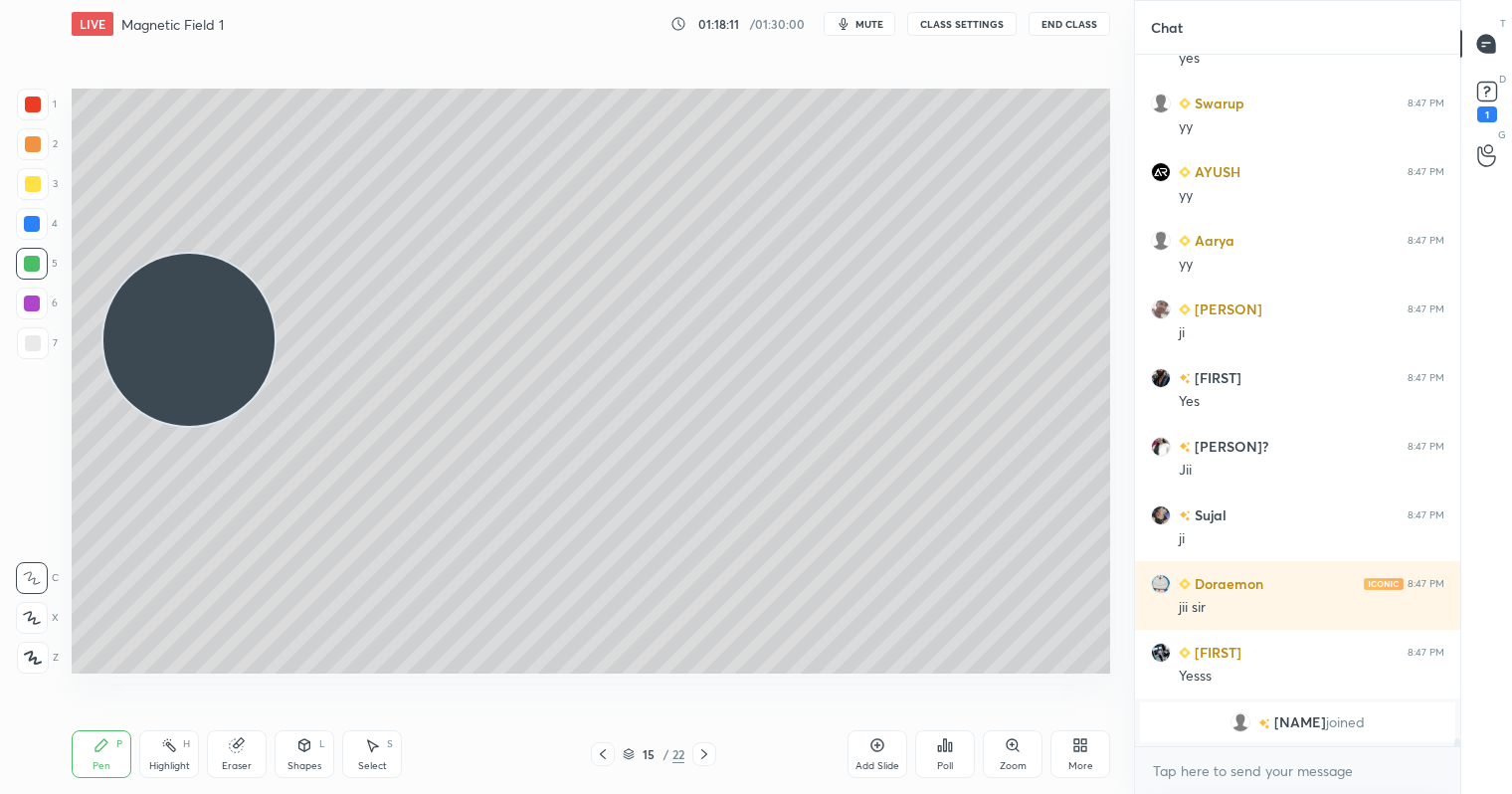 click on "Setting up your live class Poll for   secs No correct answer Start poll" at bounding box center (591, 380) 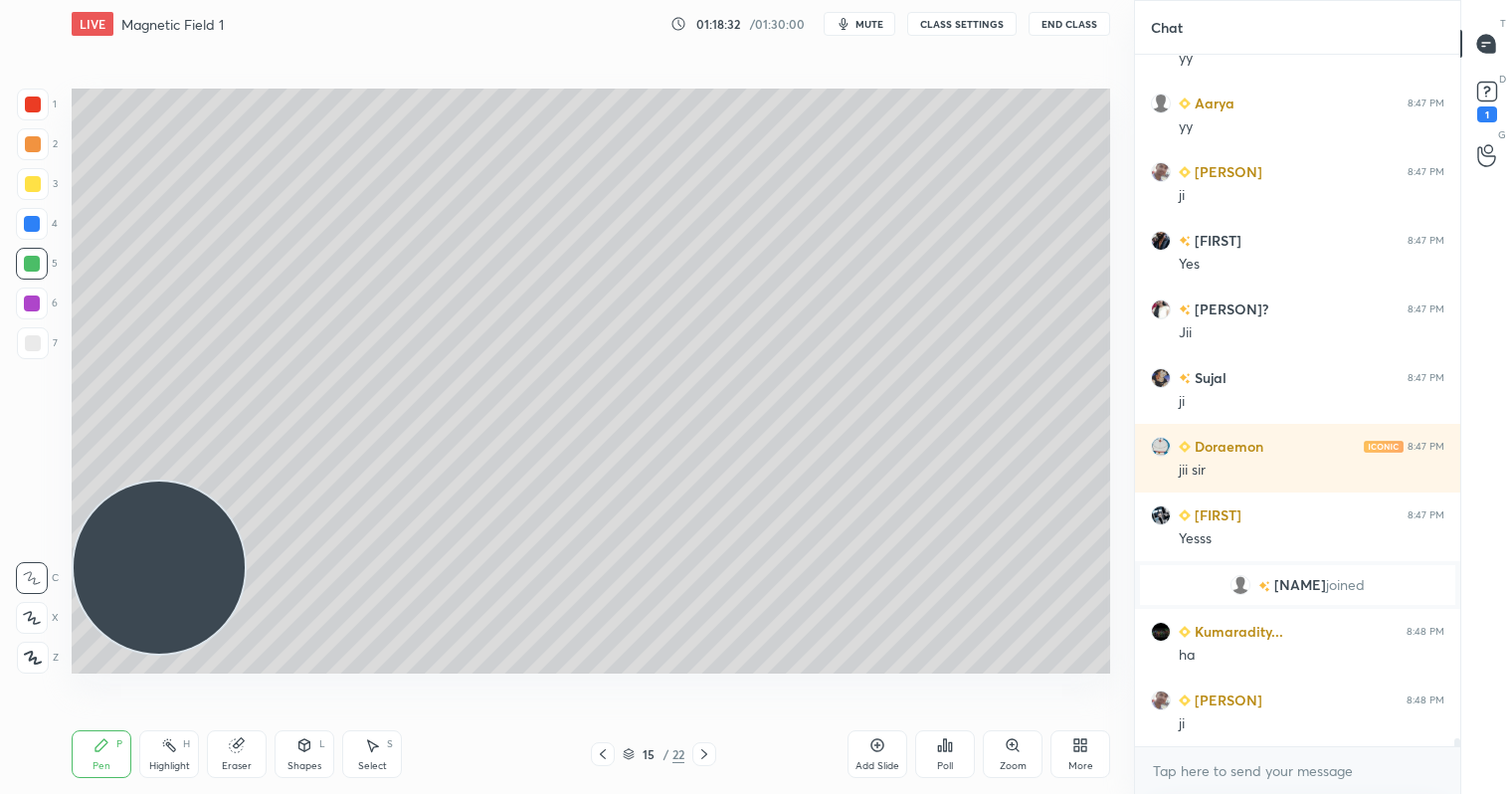 scroll, scrollTop: 55964, scrollLeft: 0, axis: vertical 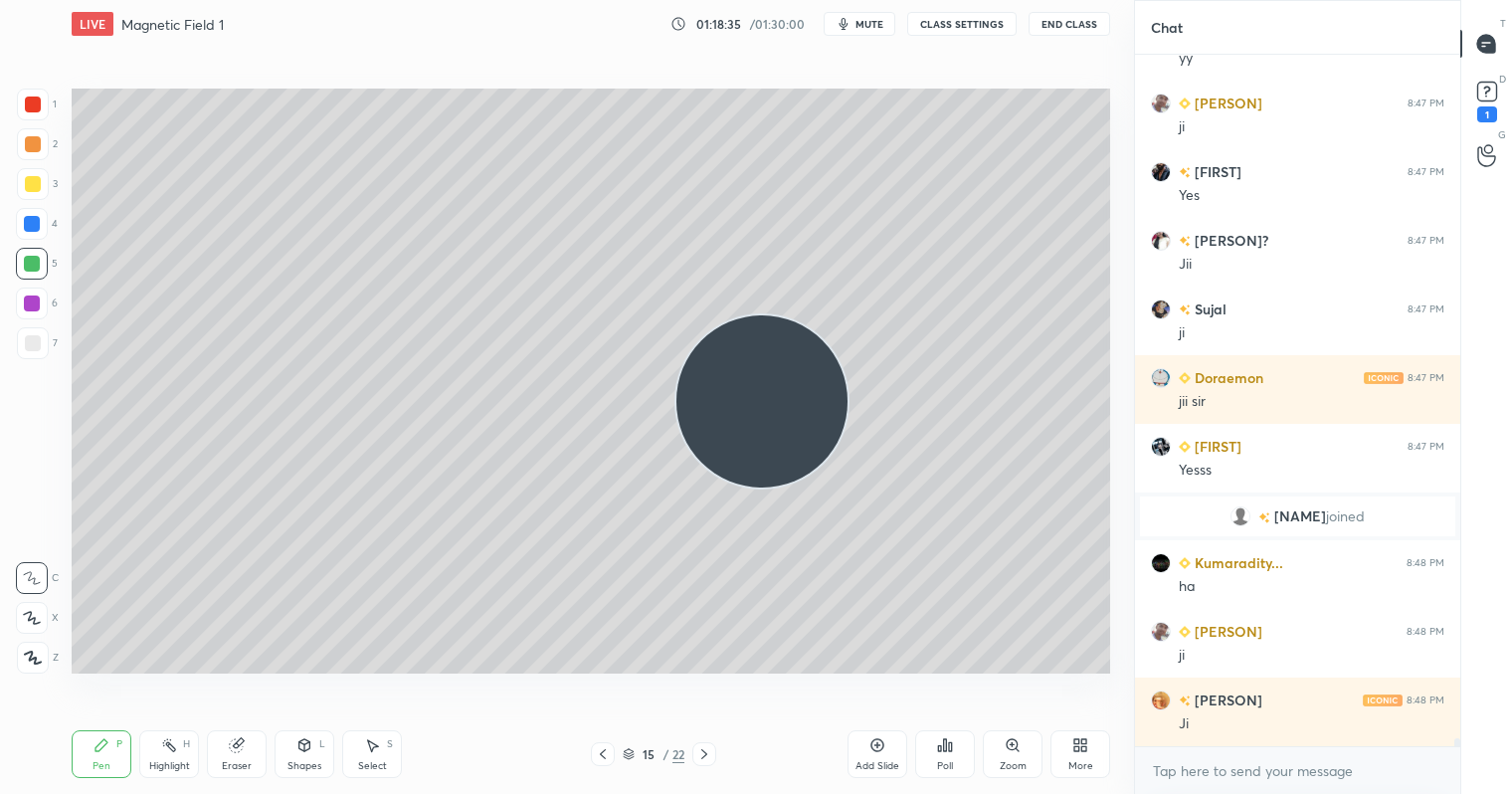 drag, startPoint x: 317, startPoint y: 503, endPoint x: 944, endPoint y: 341, distance: 647.59015 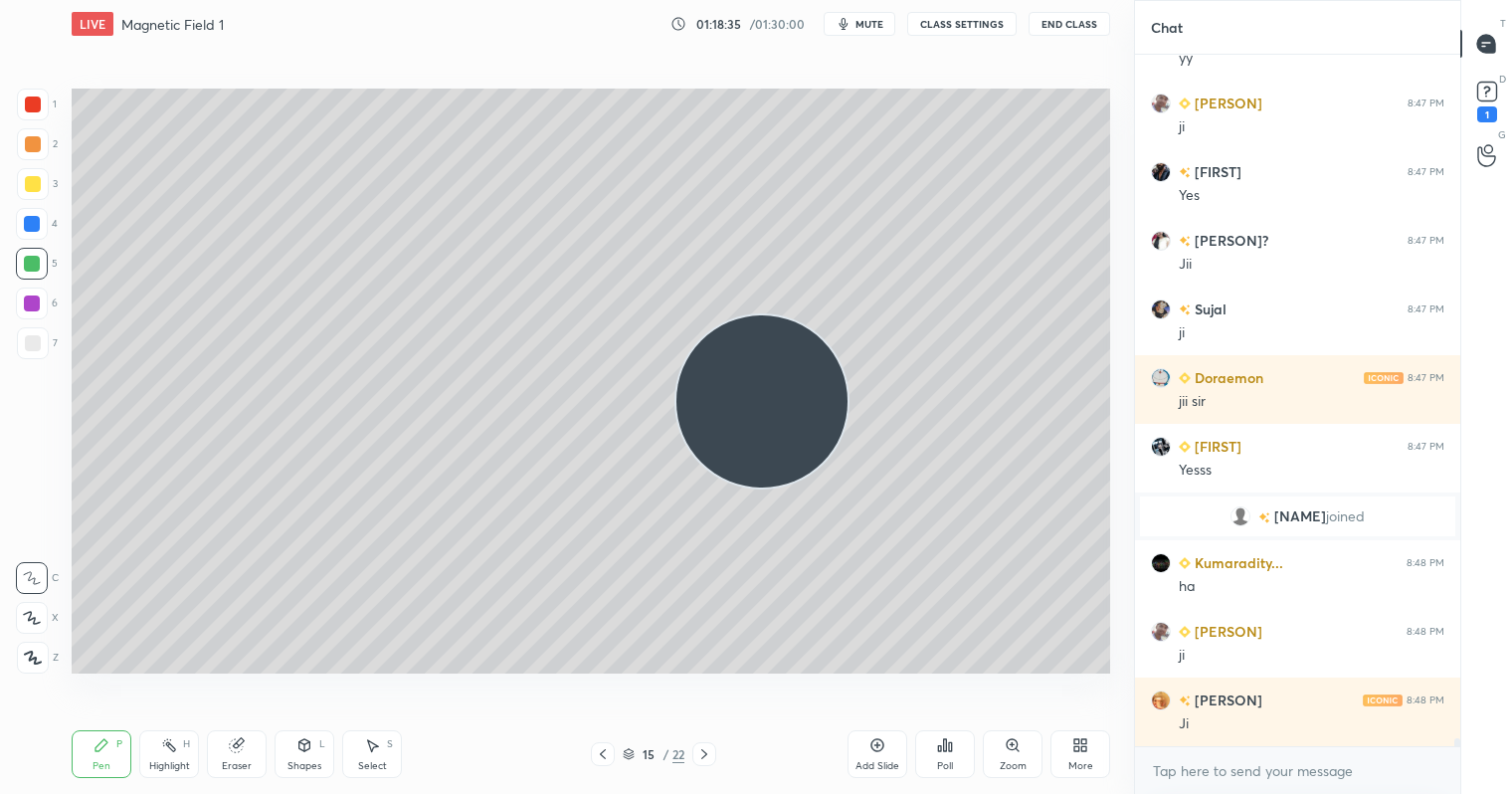 click at bounding box center [762, 401] 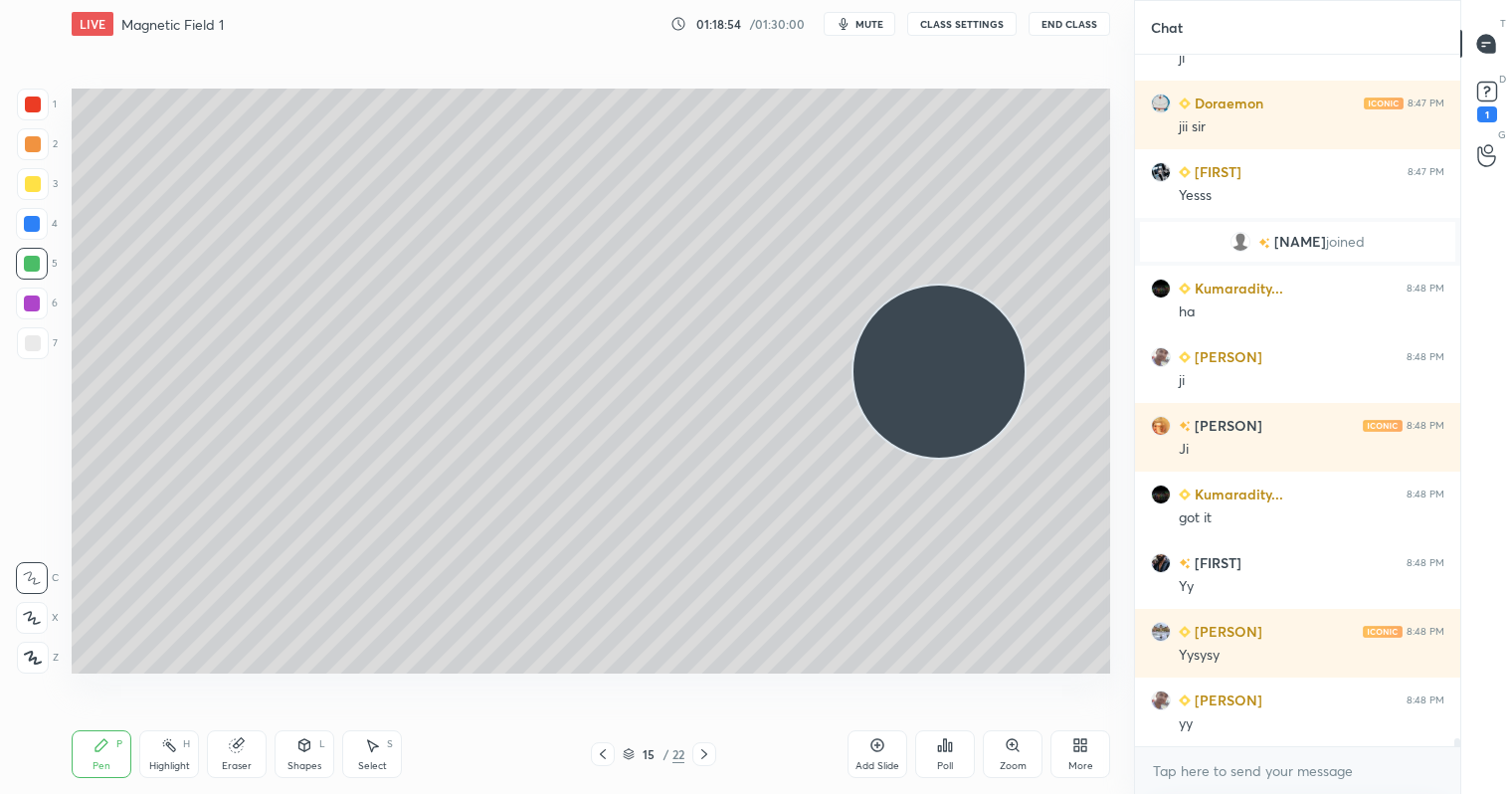 scroll, scrollTop: 56307, scrollLeft: 0, axis: vertical 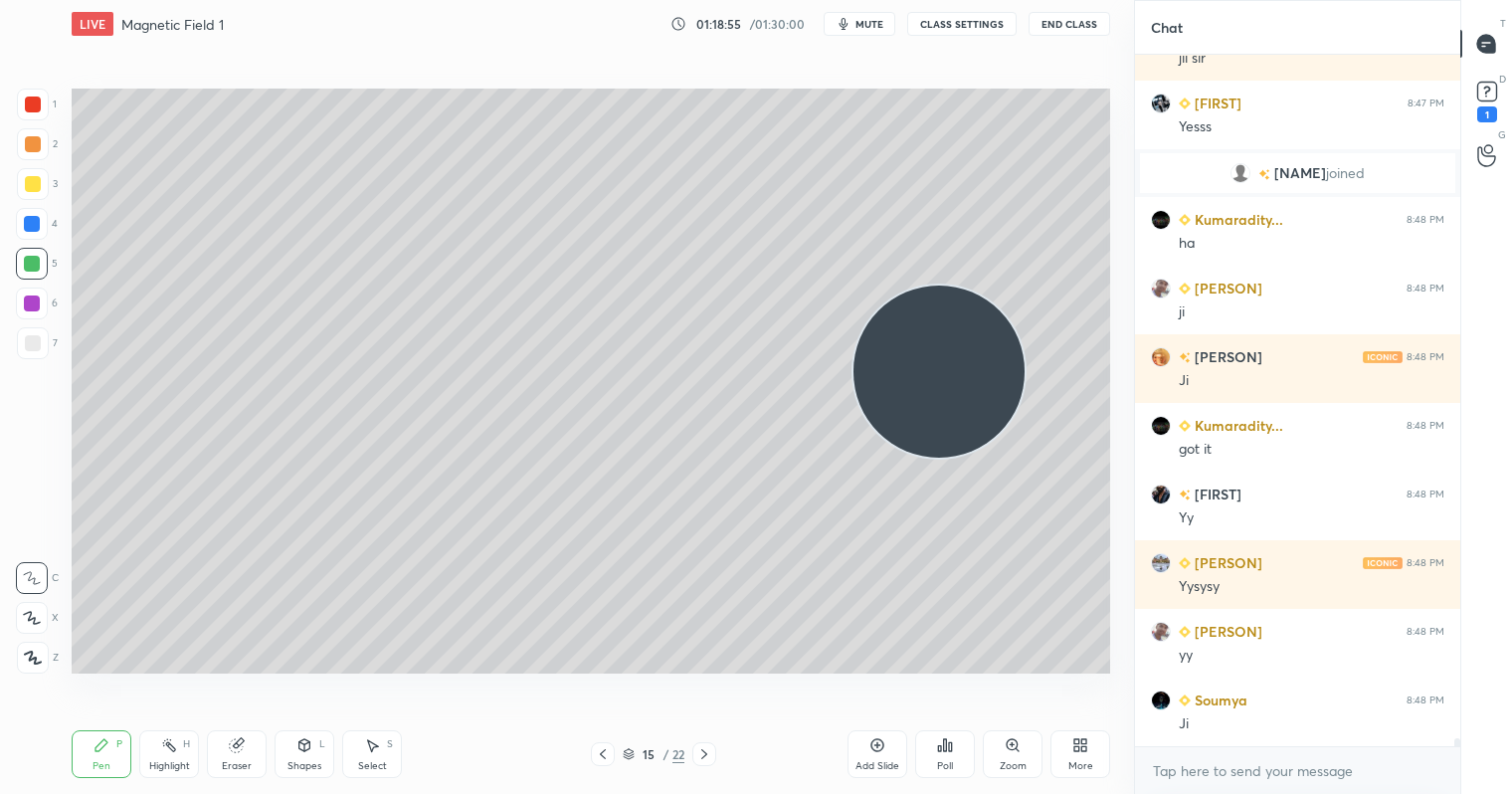 click on "LIVE Magnetic Field 1 01:18:55 /  01:30:00 mute CLASS SETTINGS End Class Setting up your live class Poll for   secs No correct answer Start poll Back Magnetic Field 1 • L18 of Detailed Course on Current Electricity Pankaj Singh Pen P Highlight H Eraser Shapes L Select S 15 / 22 Add Slide Poll Zoom More" at bounding box center (591, 397) 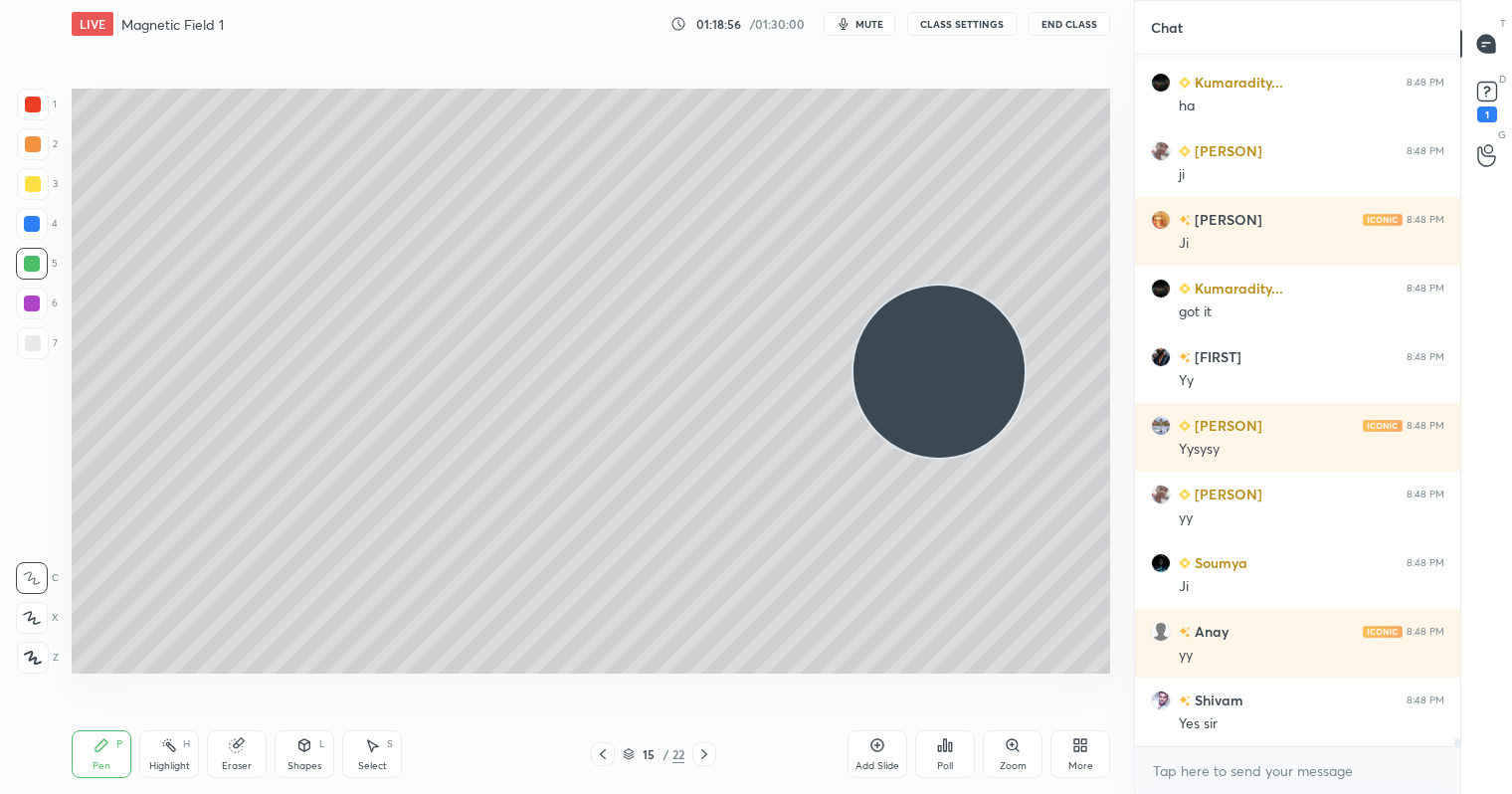 drag, startPoint x: 875, startPoint y: 756, endPoint x: 852, endPoint y: 714, distance: 47.88528 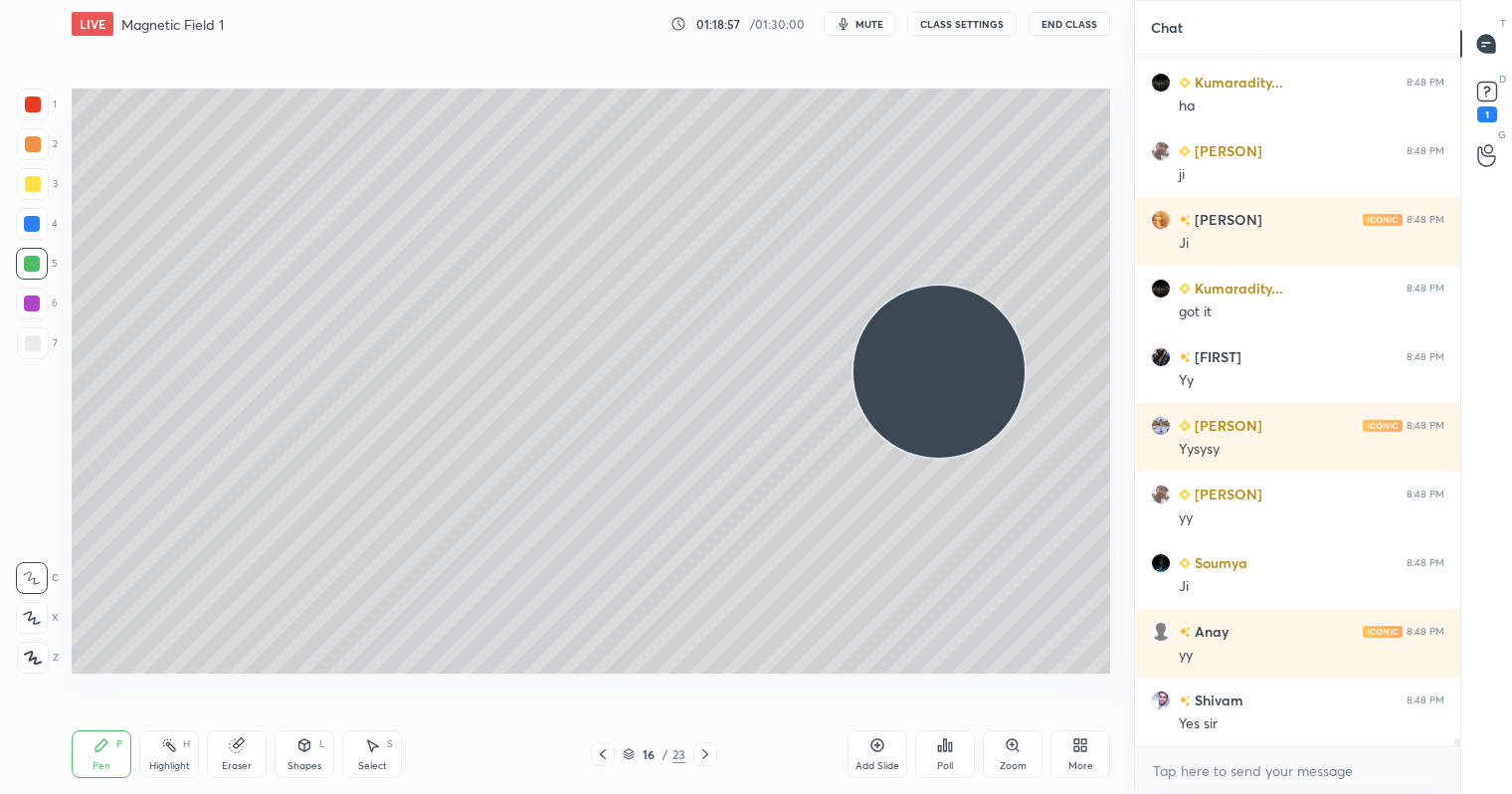 scroll, scrollTop: 56513, scrollLeft: 0, axis: vertical 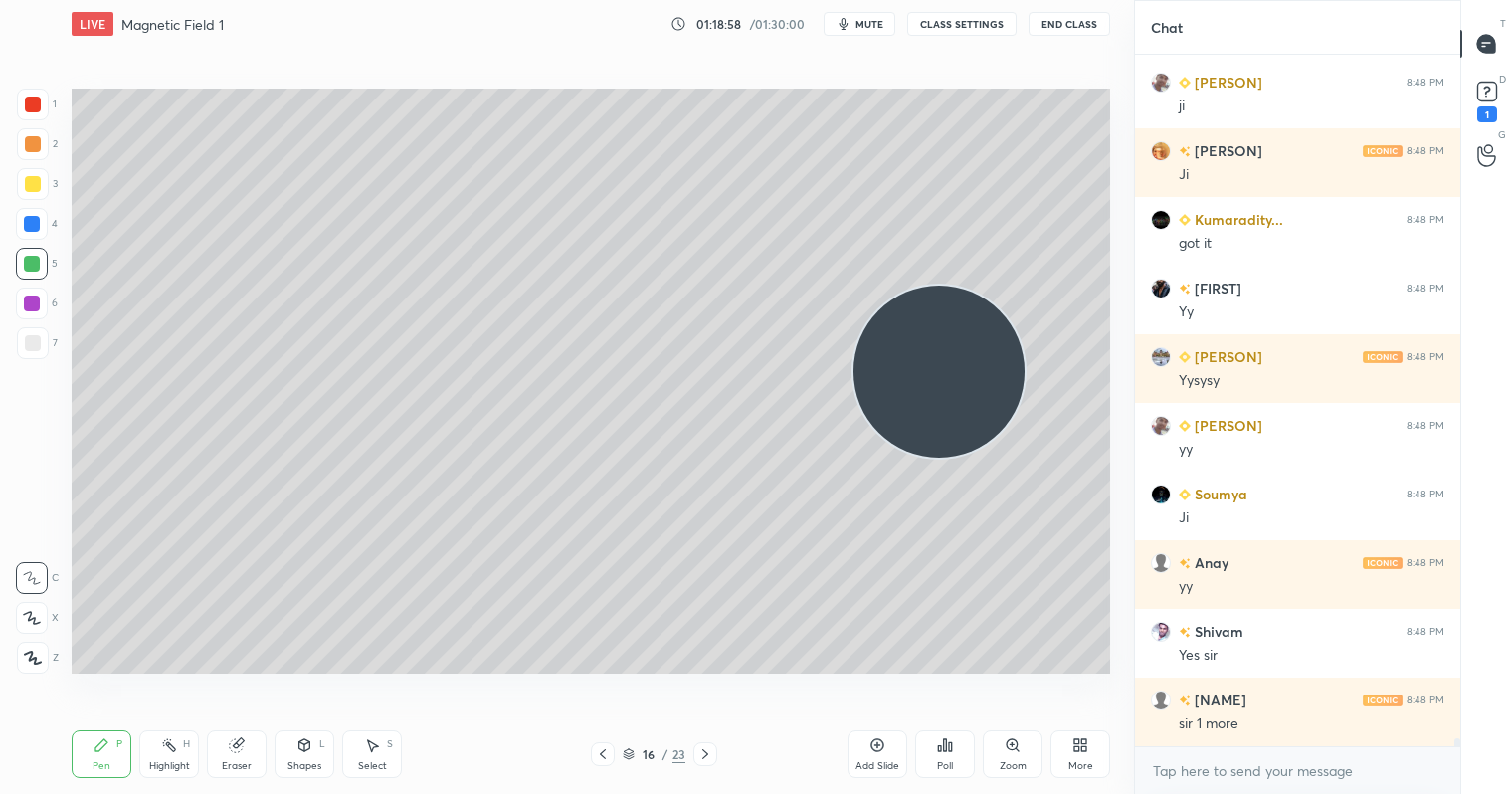 drag, startPoint x: 24, startPoint y: 177, endPoint x: 58, endPoint y: 171, distance: 34.525353 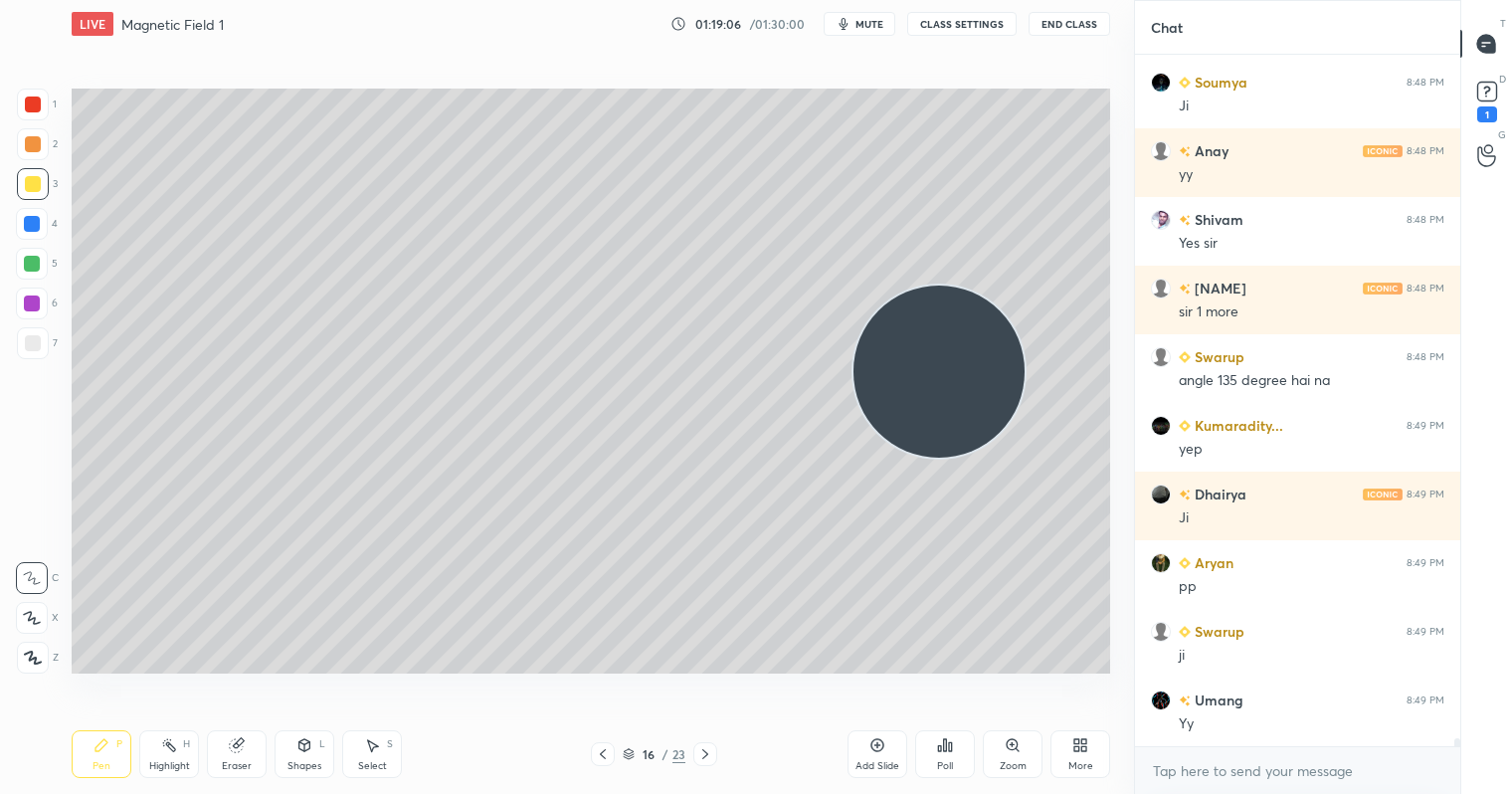 scroll, scrollTop: 56994, scrollLeft: 0, axis: vertical 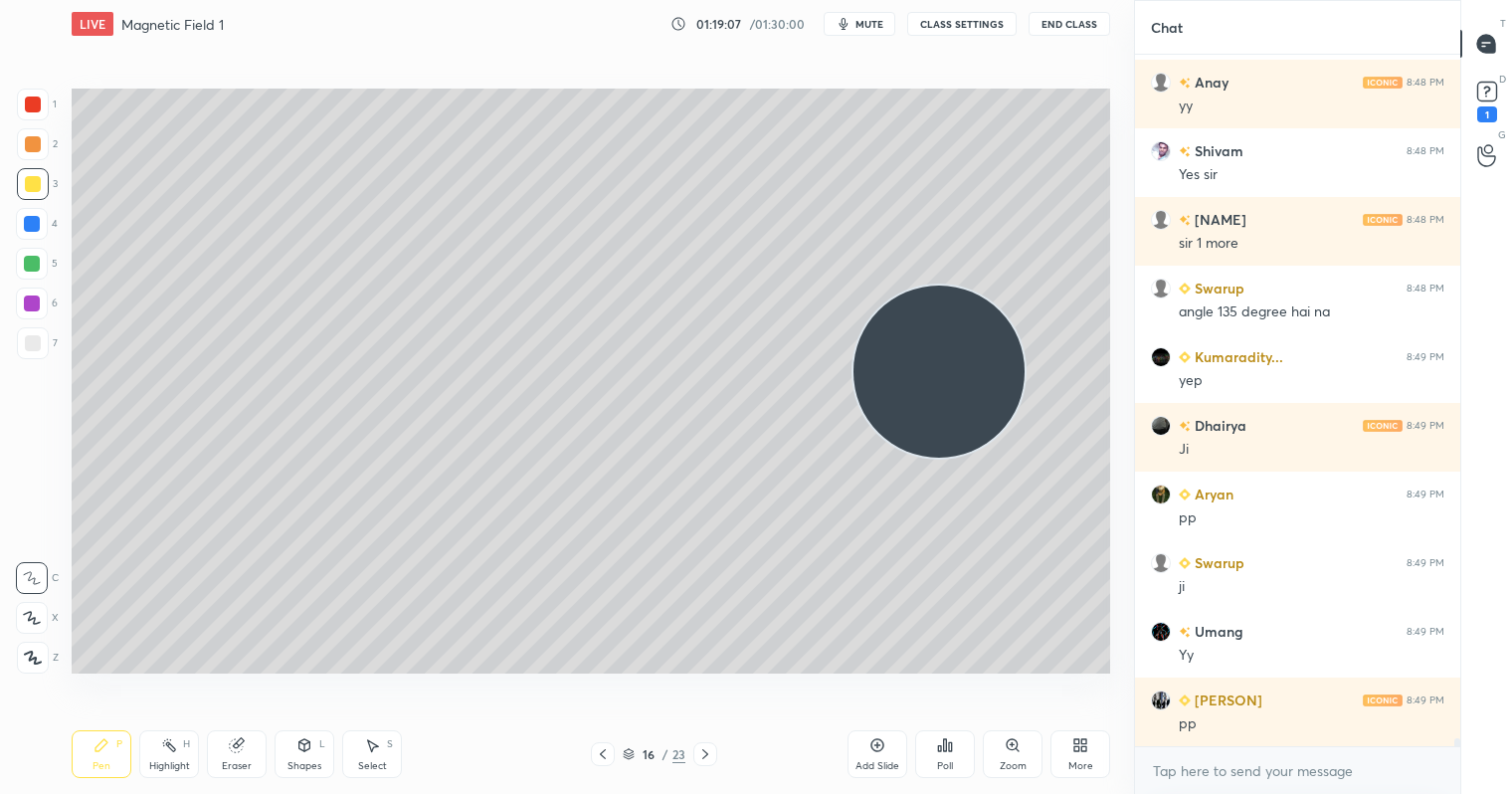 click at bounding box center [32, 264] 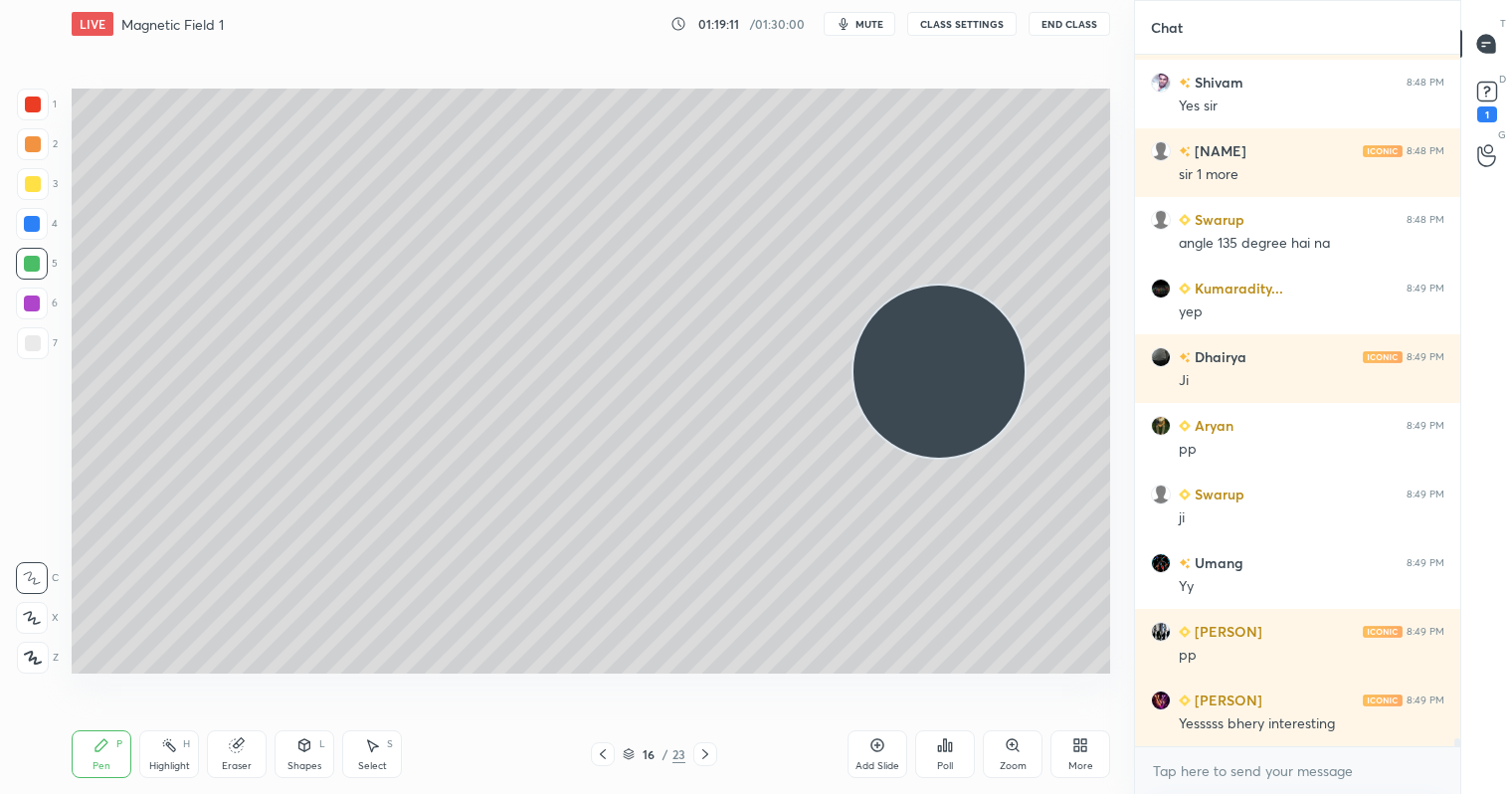 scroll, scrollTop: 57131, scrollLeft: 0, axis: vertical 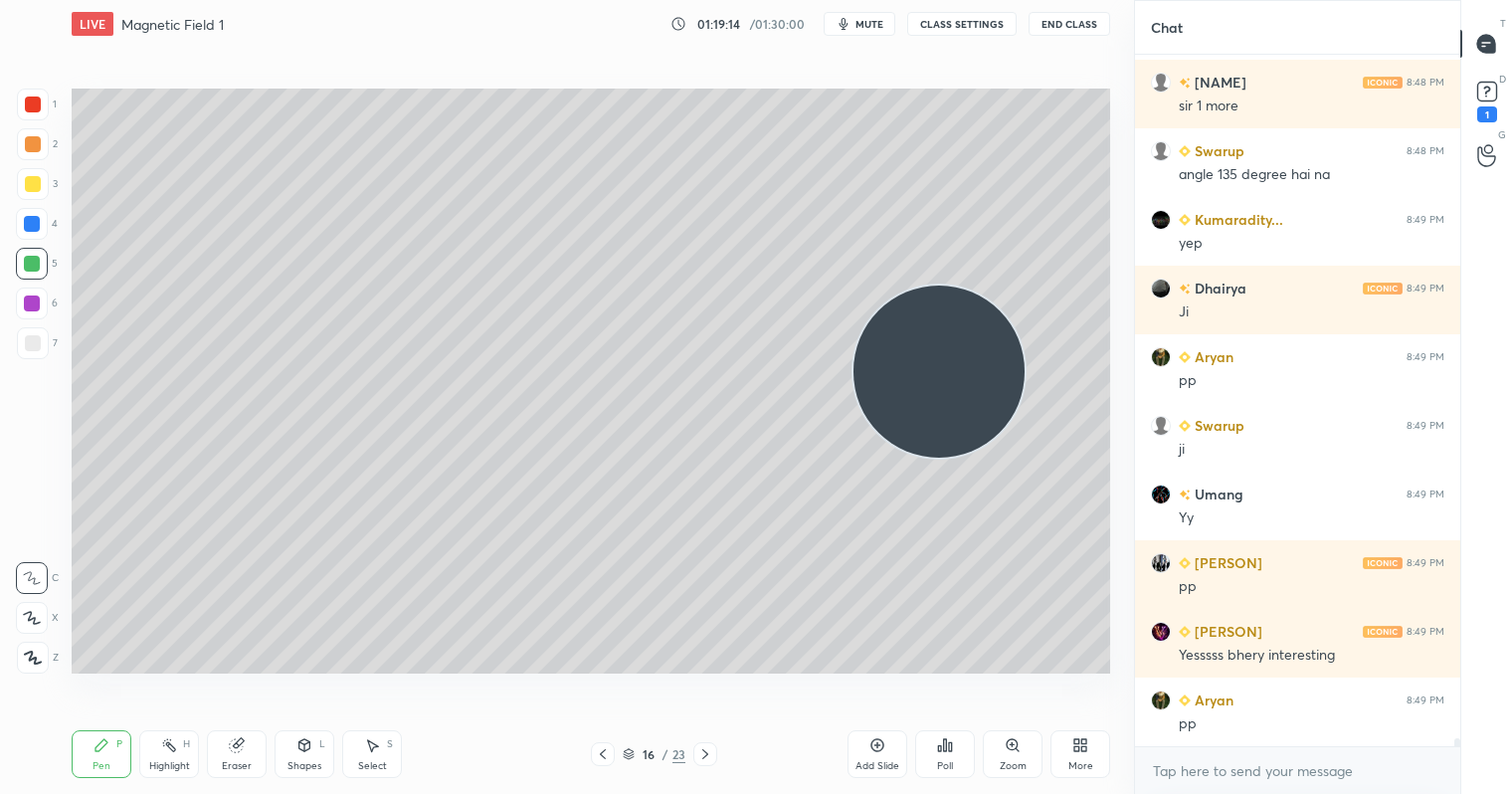 drag, startPoint x: 606, startPoint y: 749, endPoint x: 596, endPoint y: 746, distance: 10.440307 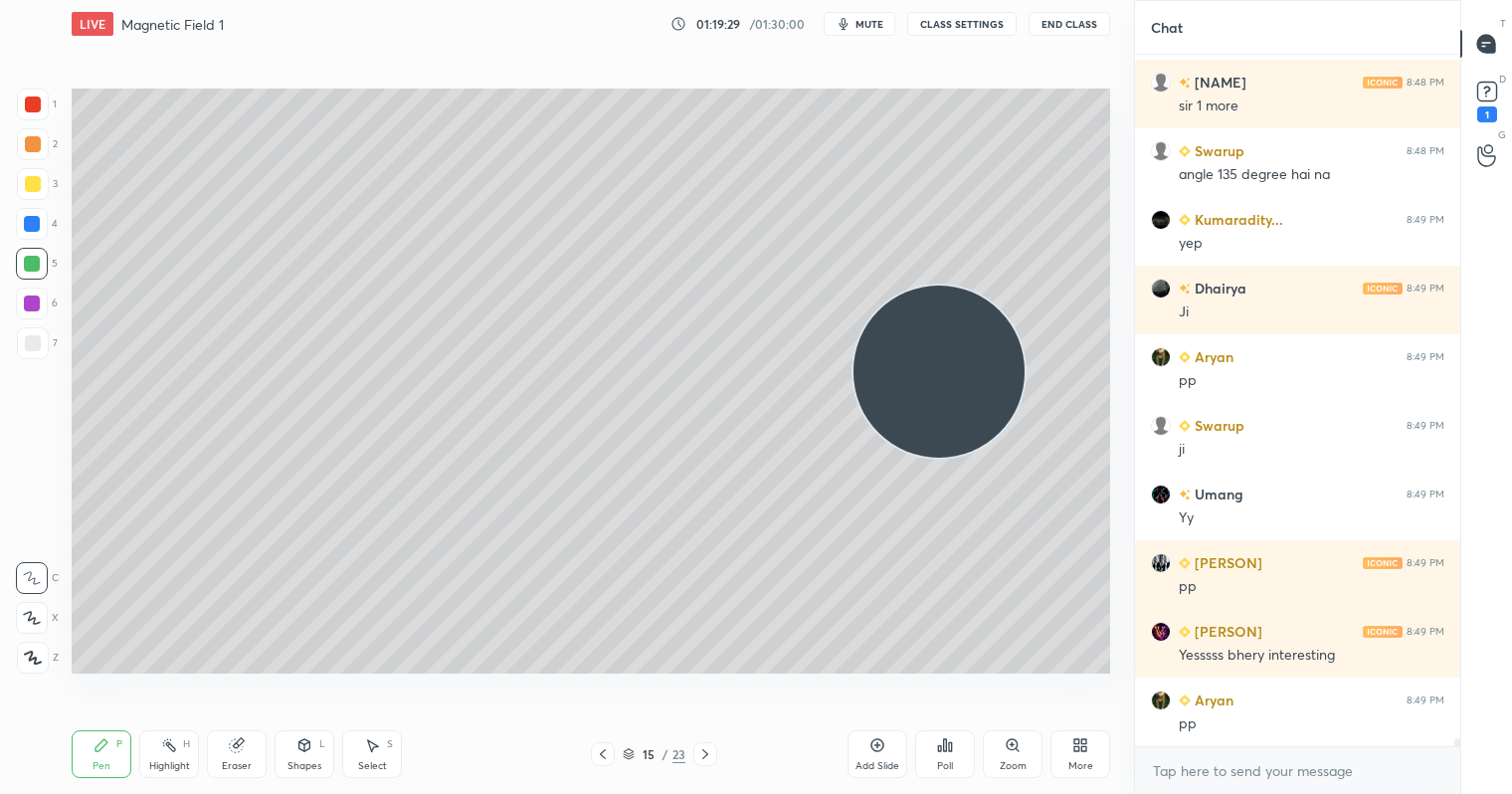 click 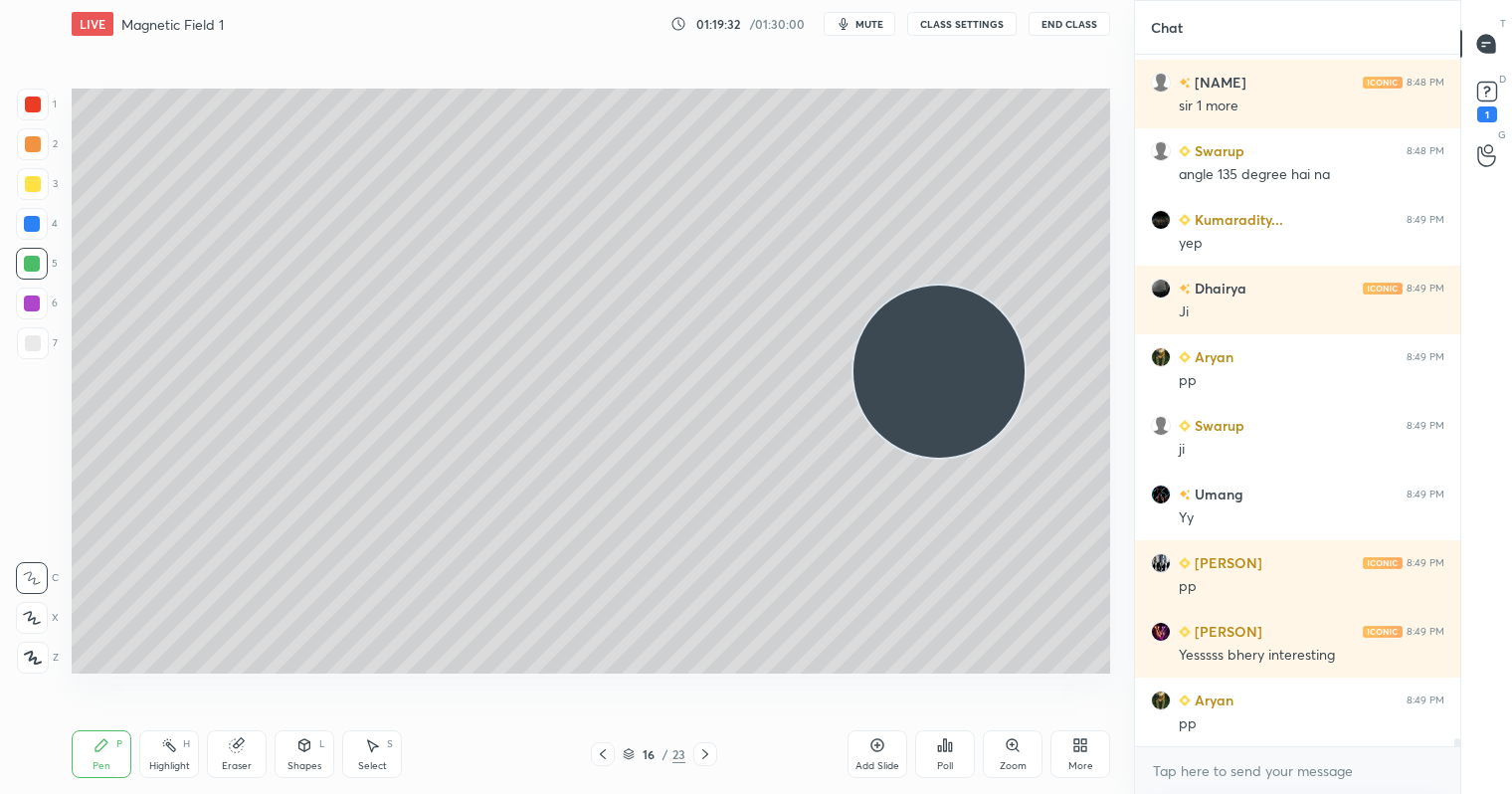 scroll, scrollTop: 57218, scrollLeft: 0, axis: vertical 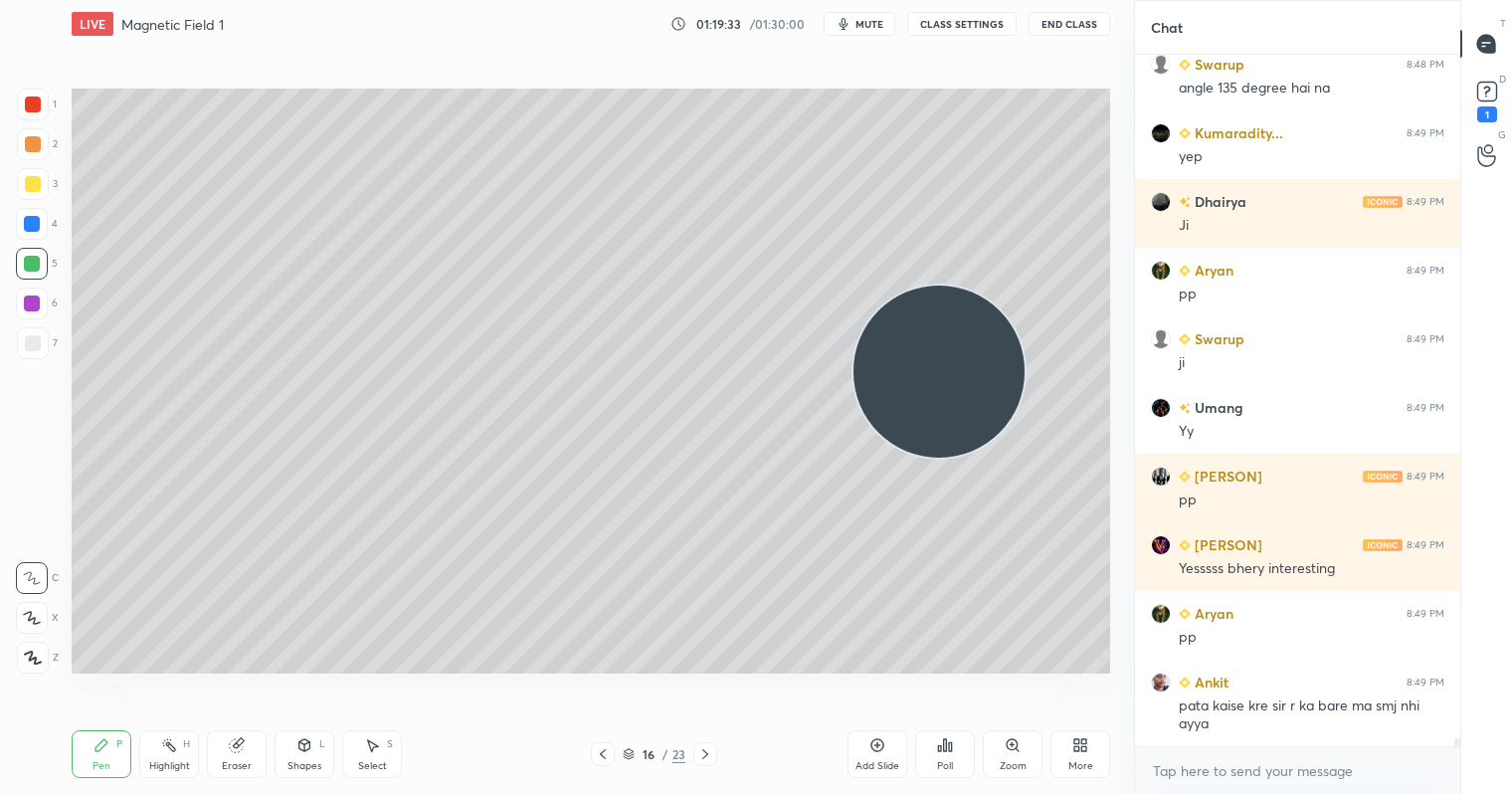 click at bounding box center (33, 343) 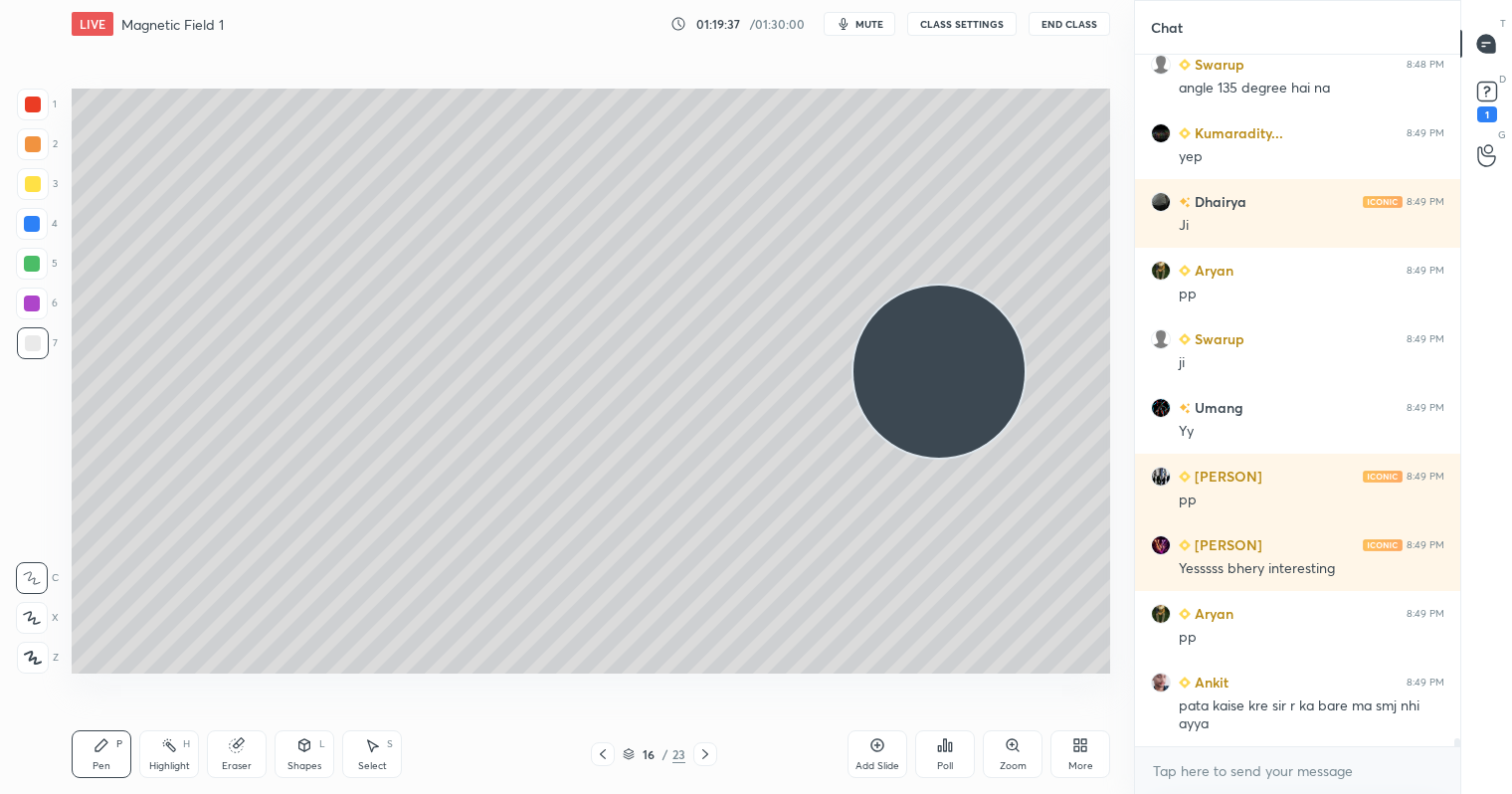 drag, startPoint x: 607, startPoint y: 749, endPoint x: 604, endPoint y: 729, distance: 20.22375 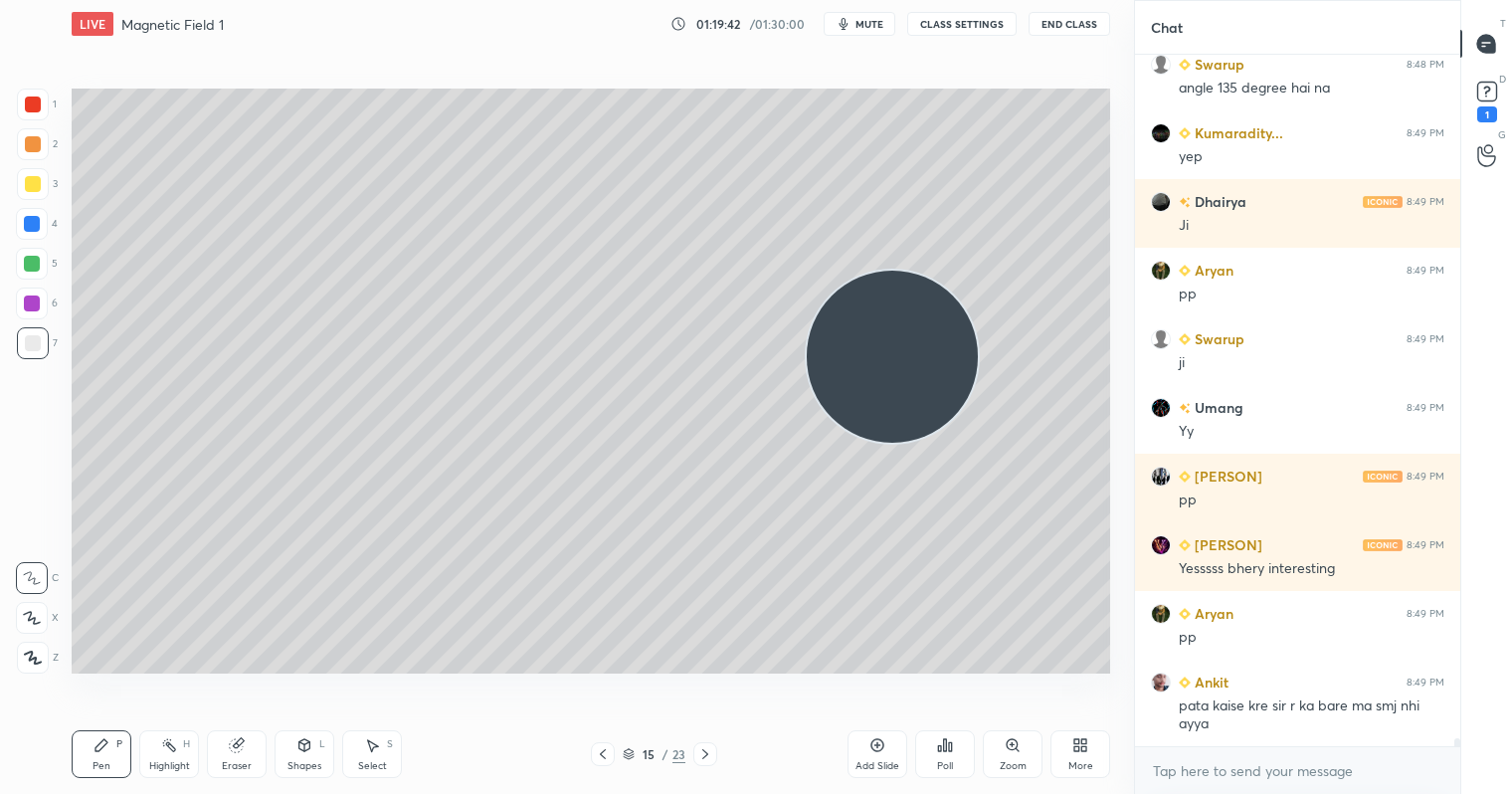 drag, startPoint x: 909, startPoint y: 376, endPoint x: 230, endPoint y: 293, distance: 684.05409 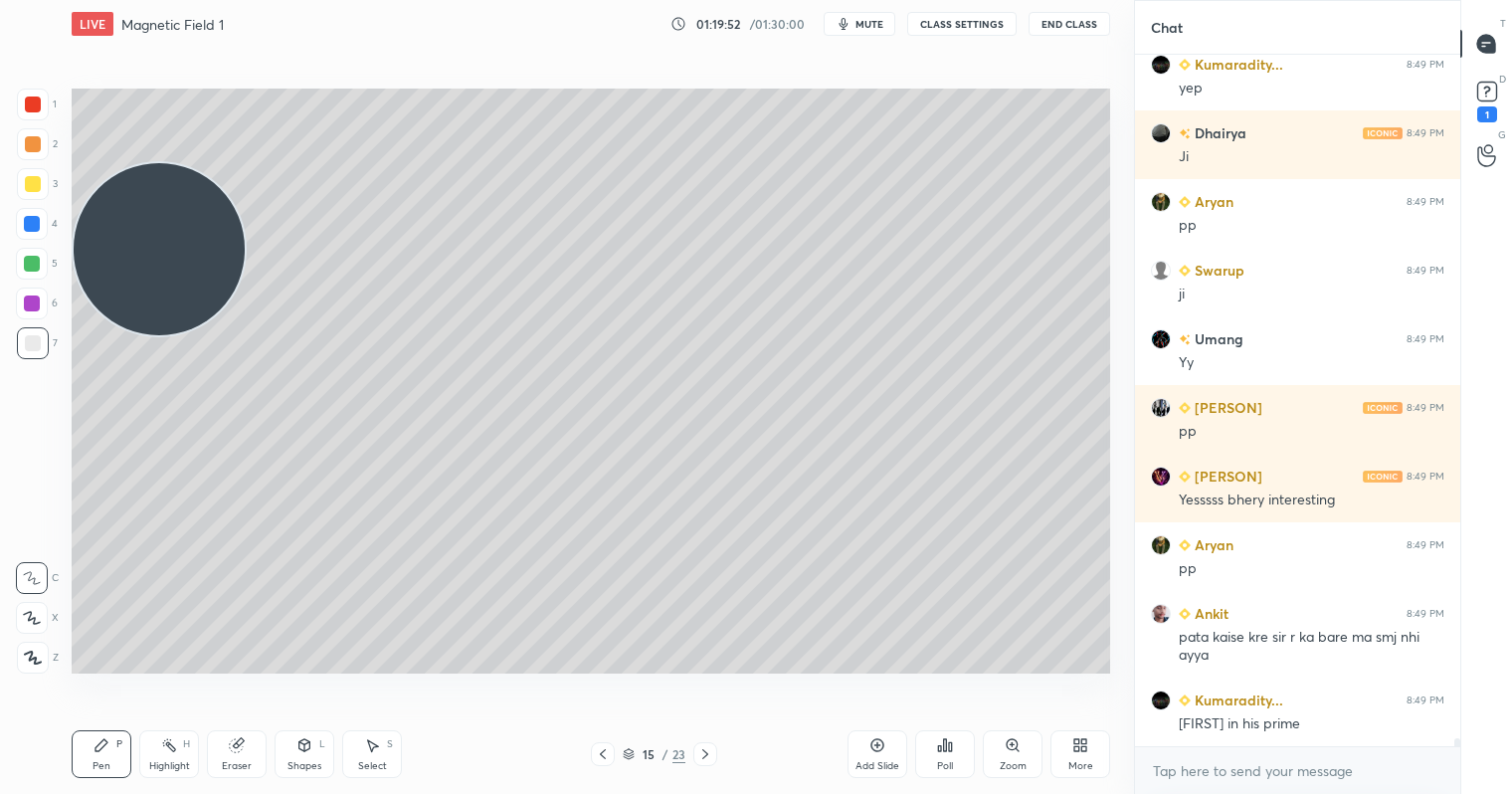 scroll, scrollTop: 57355, scrollLeft: 0, axis: vertical 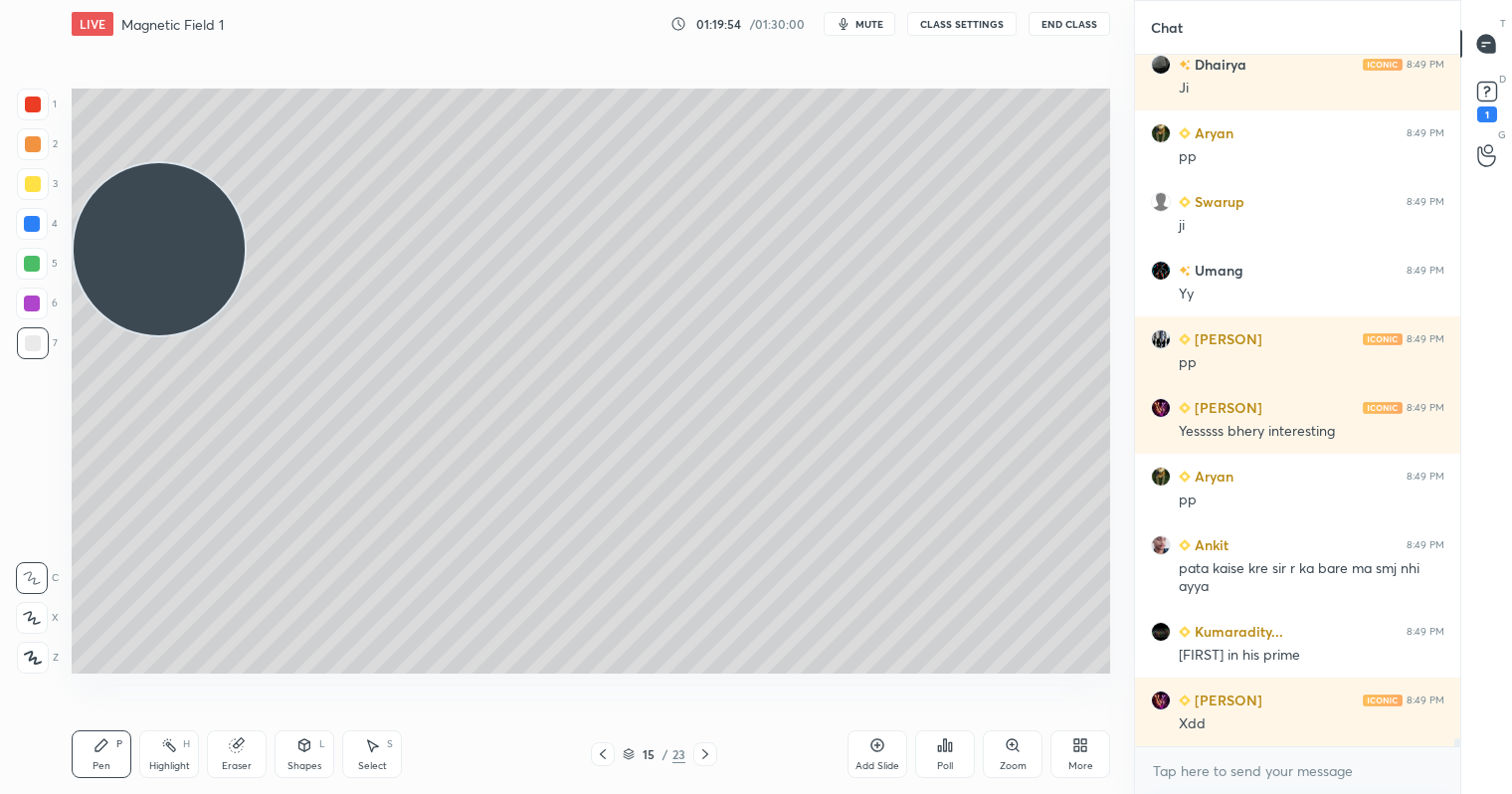 click at bounding box center (705, 754) 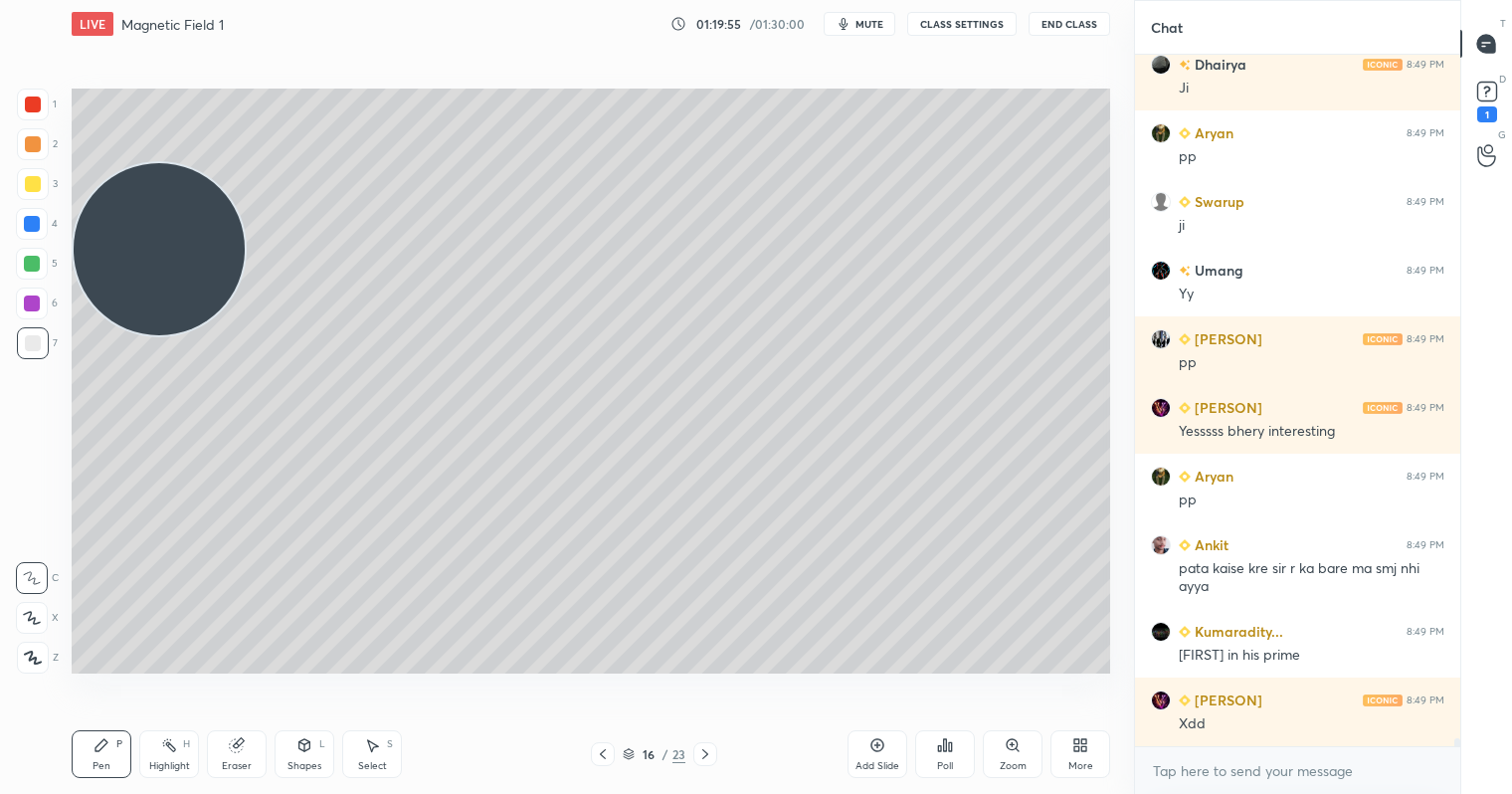 click at bounding box center [33, 343] 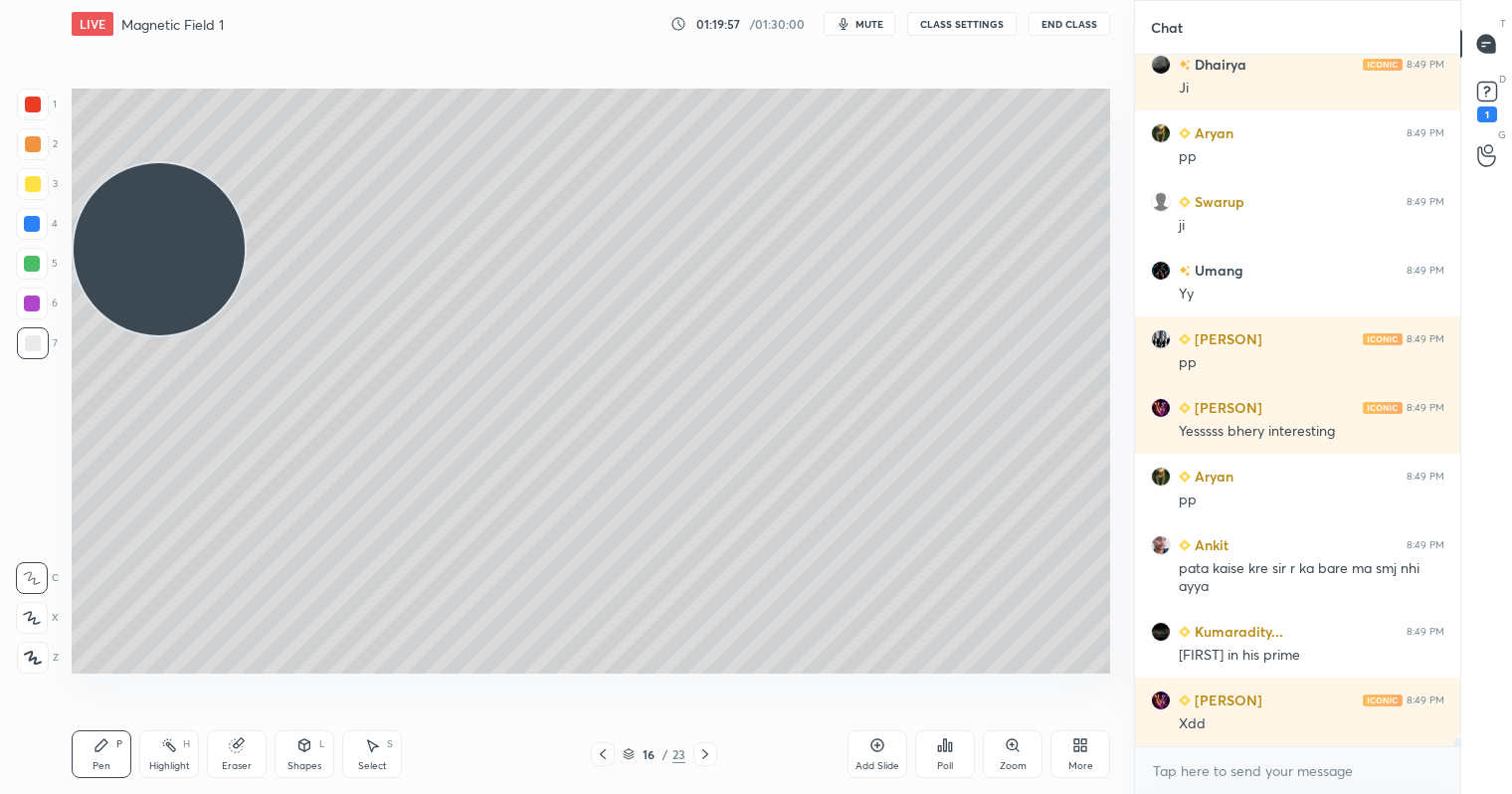 scroll, scrollTop: 645, scrollLeft: 319, axis: both 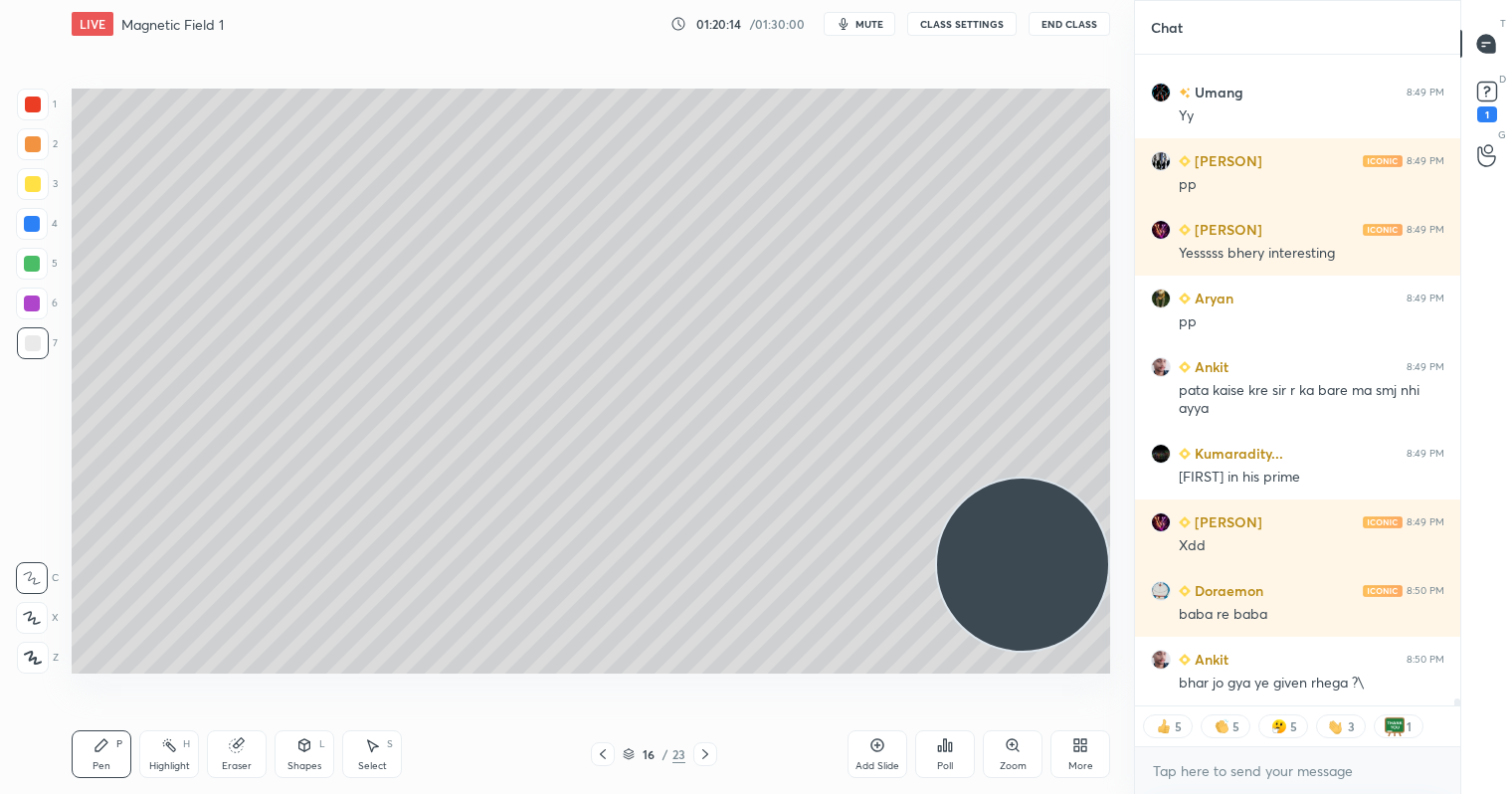 drag, startPoint x: 172, startPoint y: 254, endPoint x: 1005, endPoint y: 556, distance: 886.0547 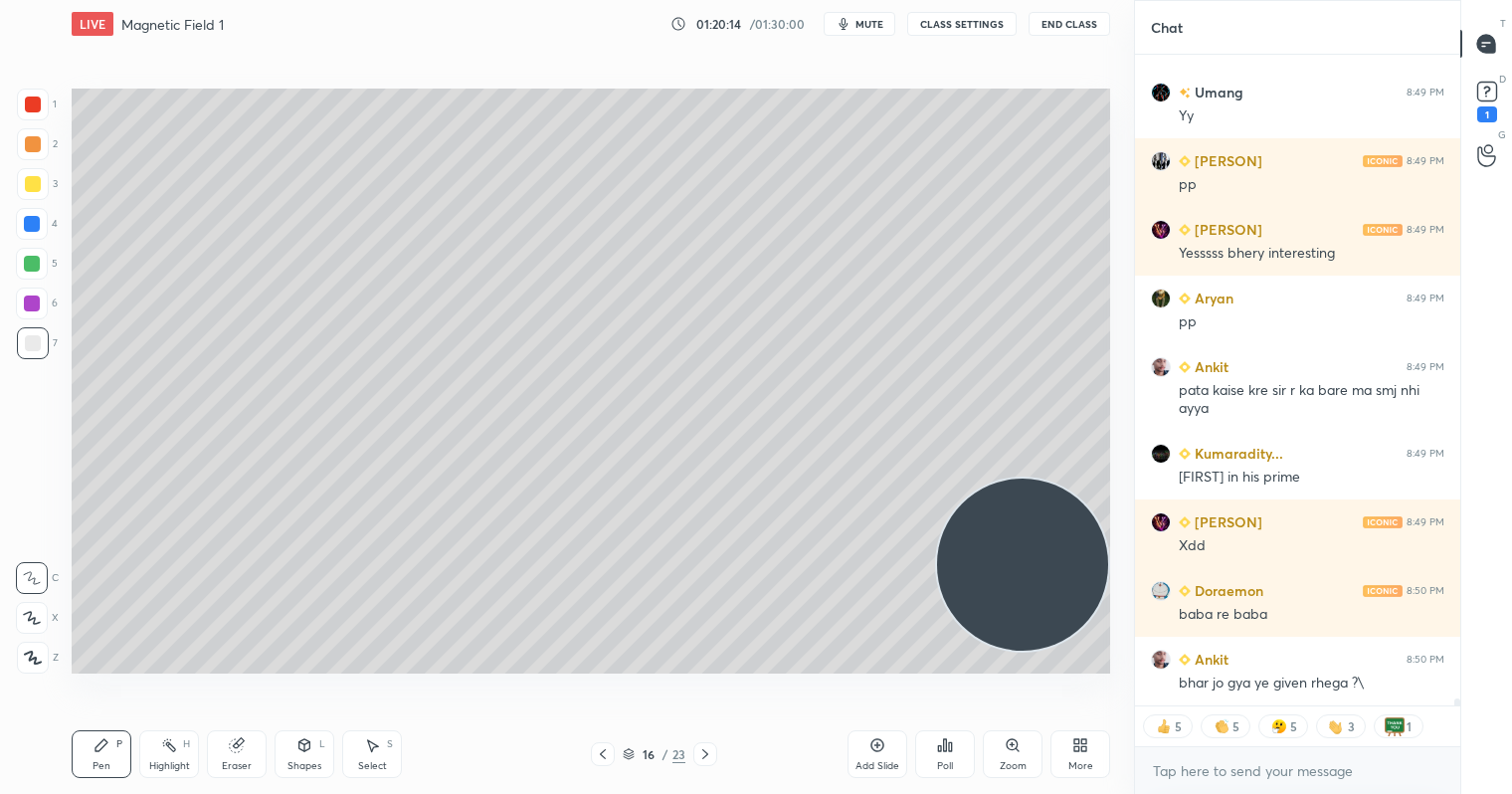 click at bounding box center (1023, 564) 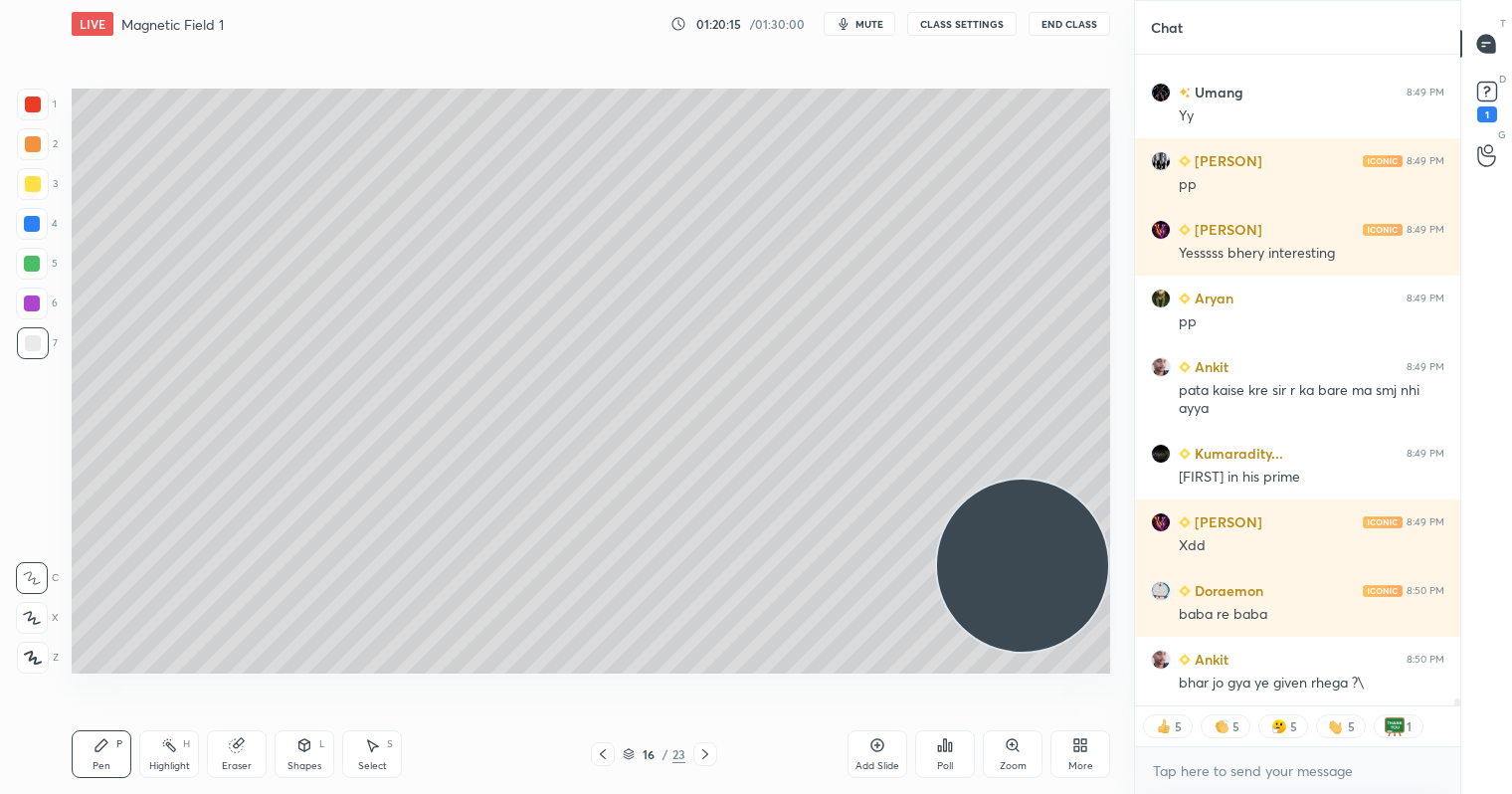 click at bounding box center [33, 144] 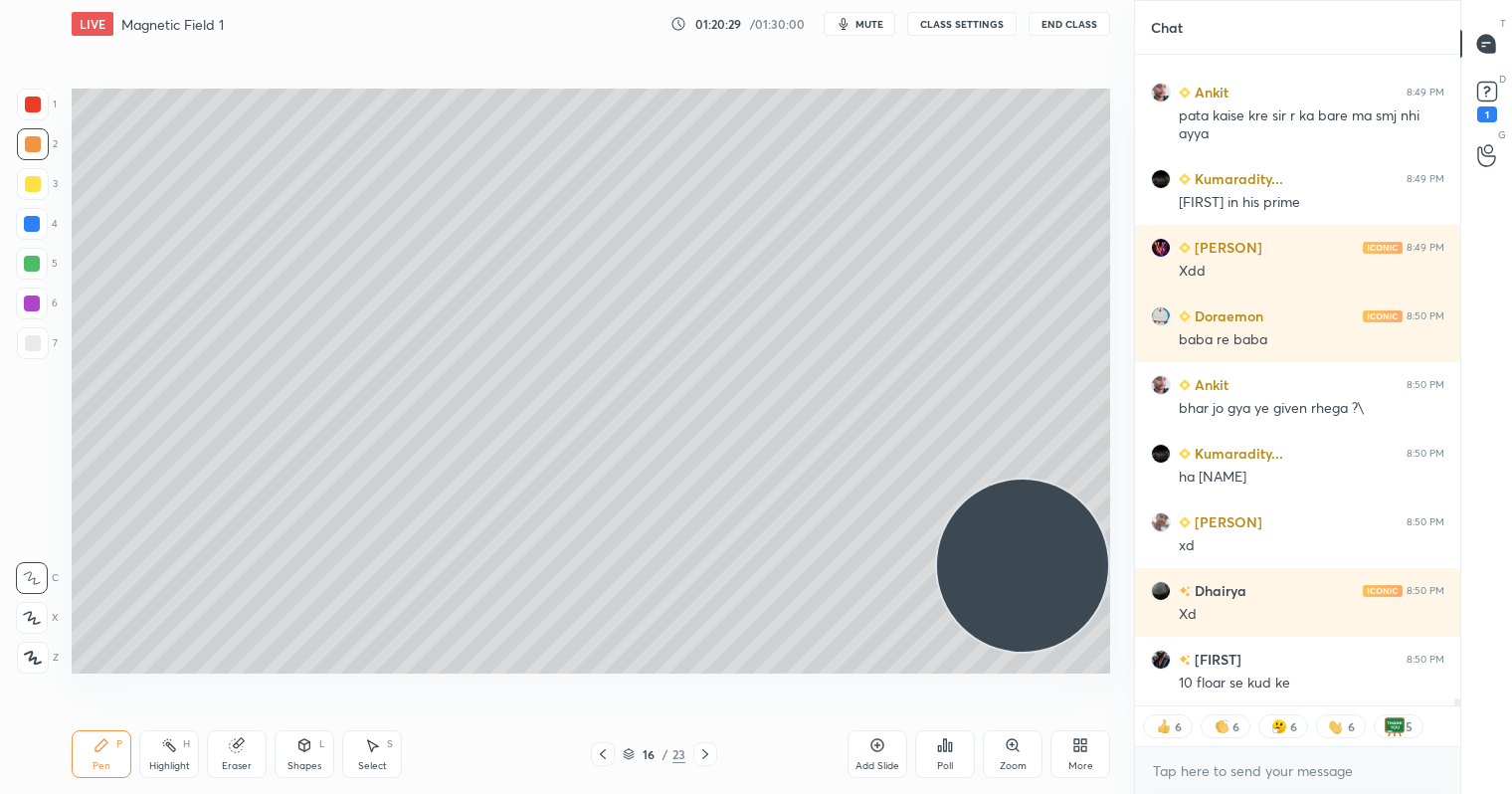 scroll, scrollTop: 57876, scrollLeft: 0, axis: vertical 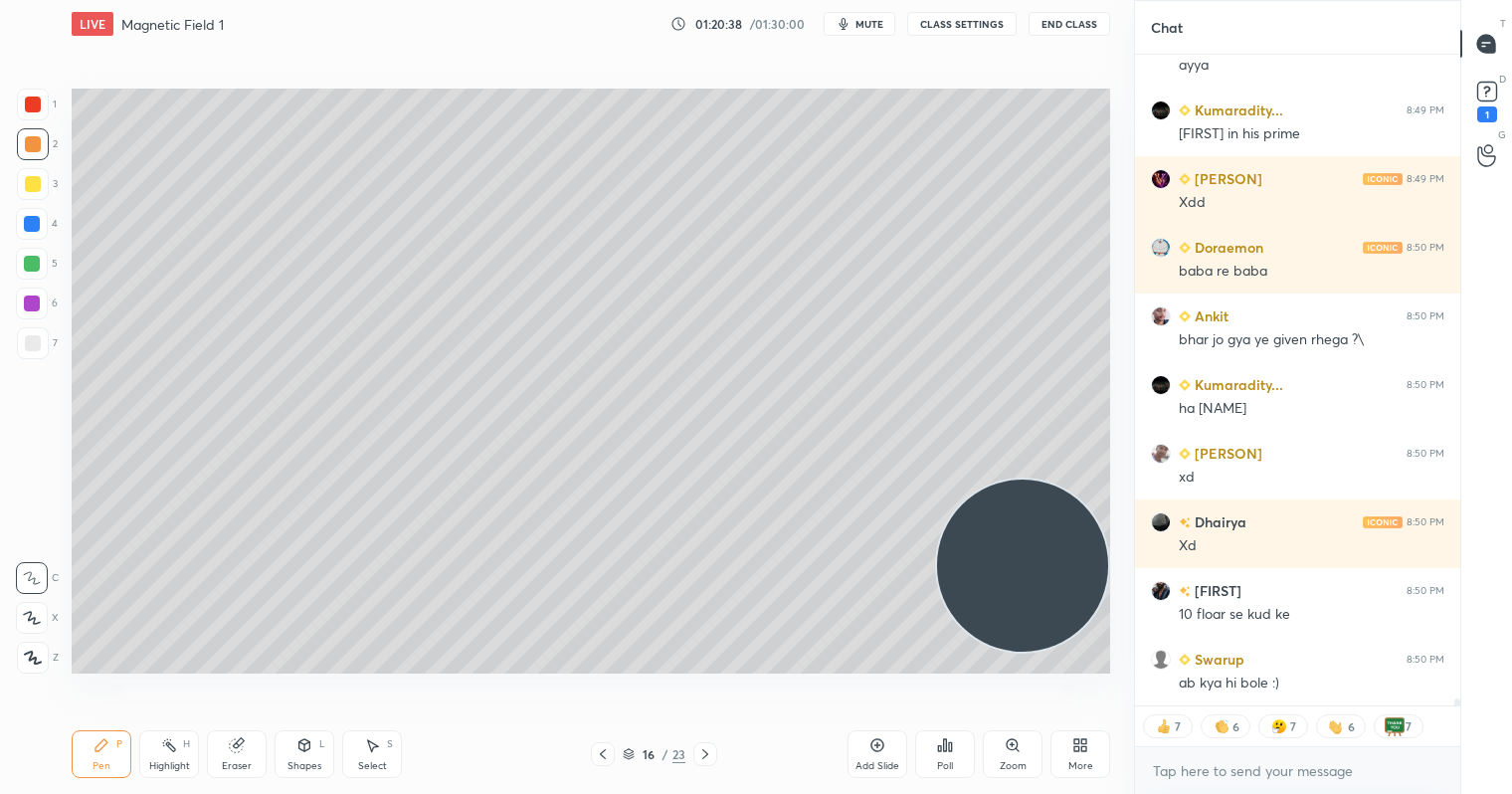 click at bounding box center (33, 343) 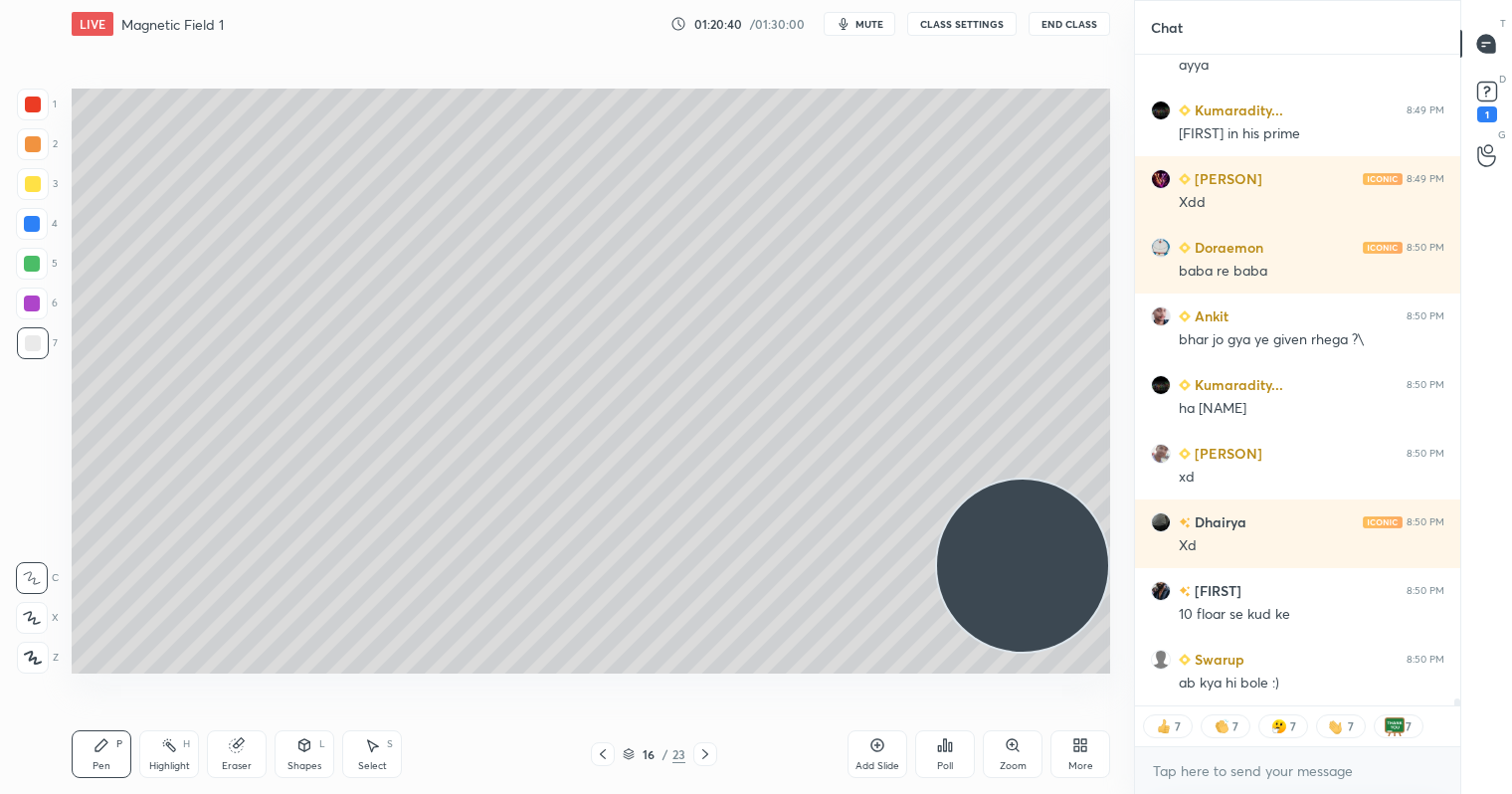 scroll, scrollTop: 57924, scrollLeft: 0, axis: vertical 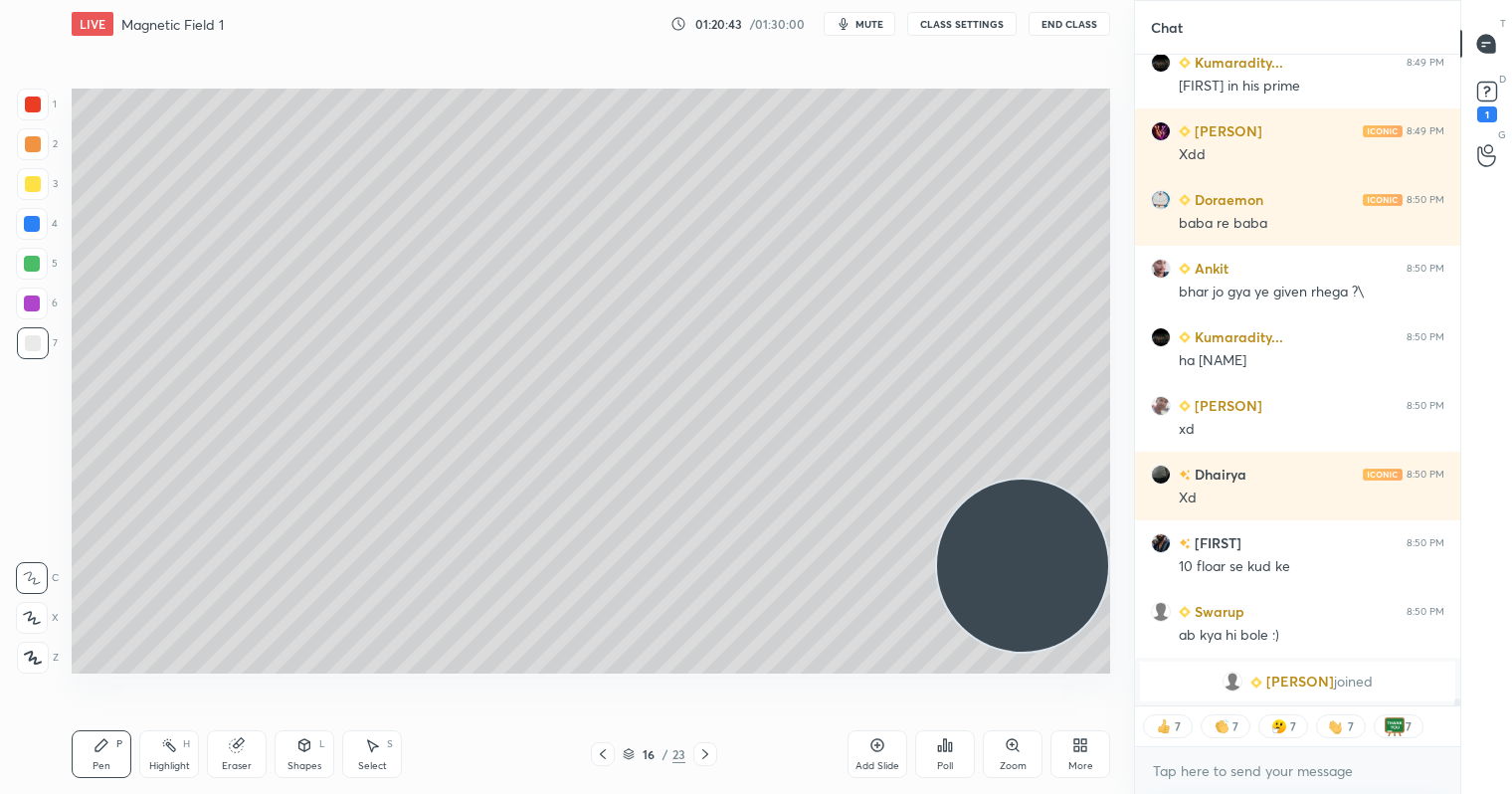 drag, startPoint x: 247, startPoint y: 737, endPoint x: 258, endPoint y: 709, distance: 30.083218 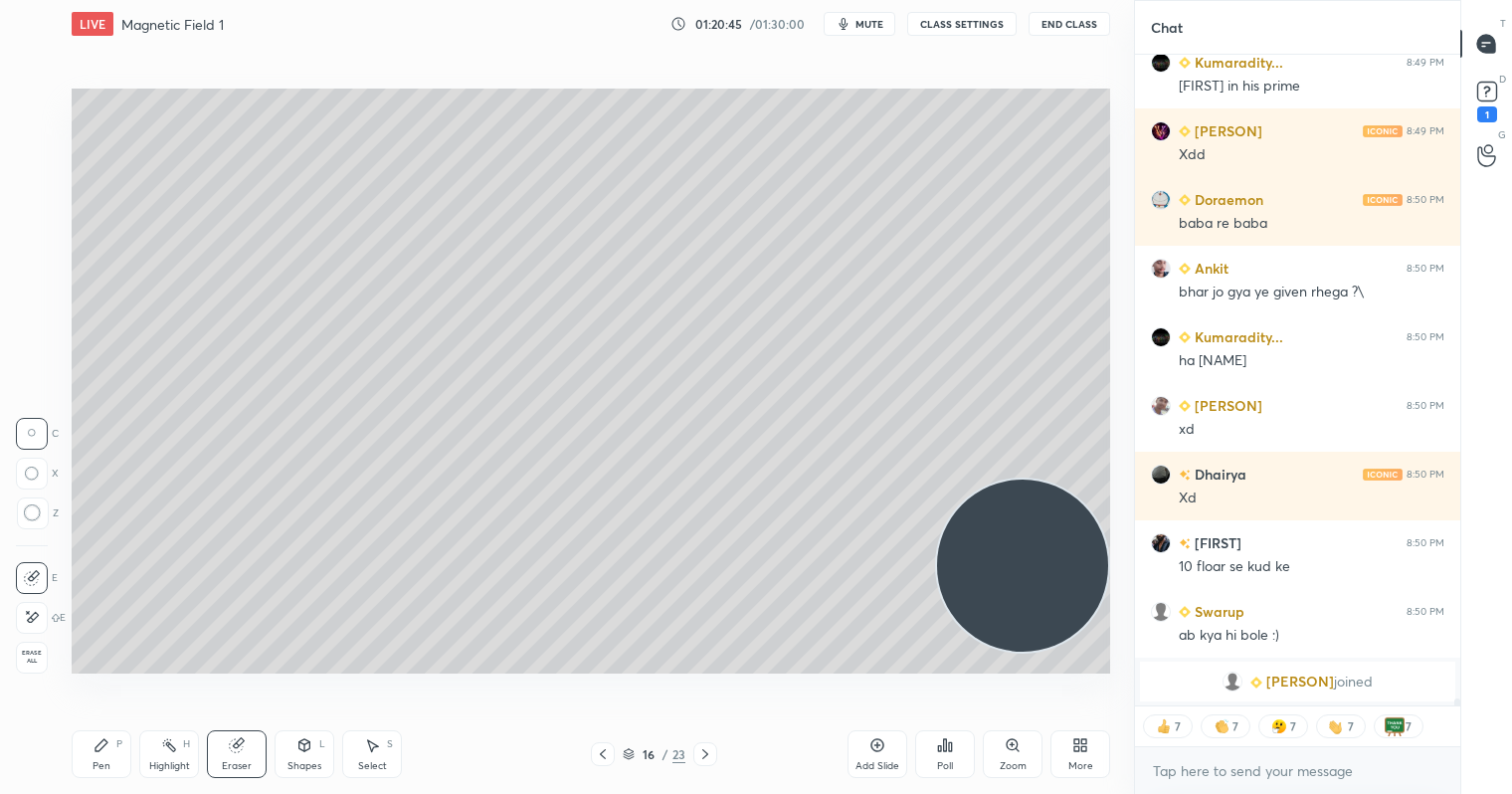 click on "Pen P" at bounding box center (101, 754) 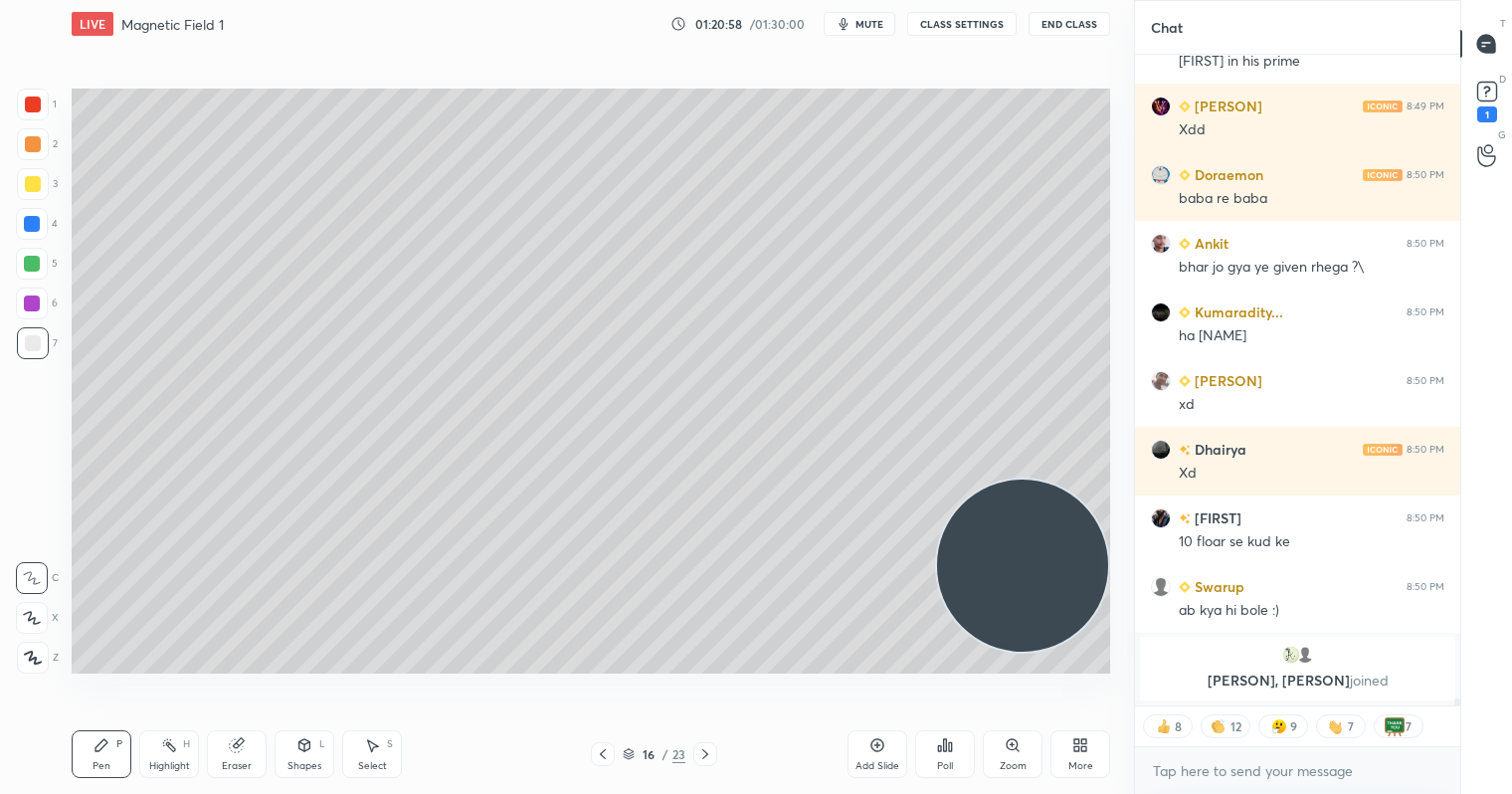 scroll, scrollTop: 57397, scrollLeft: 0, axis: vertical 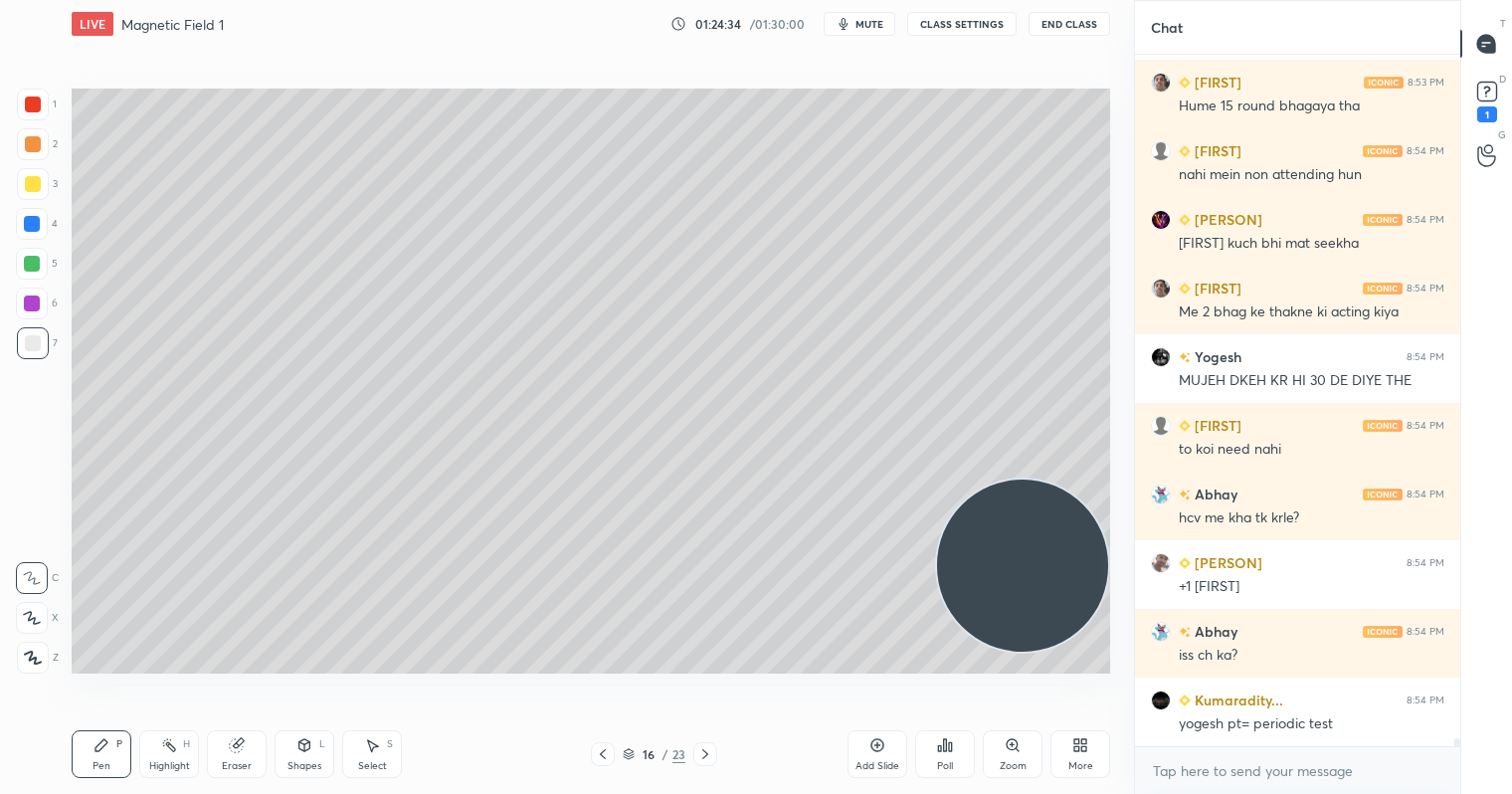 click at bounding box center [32, 264] 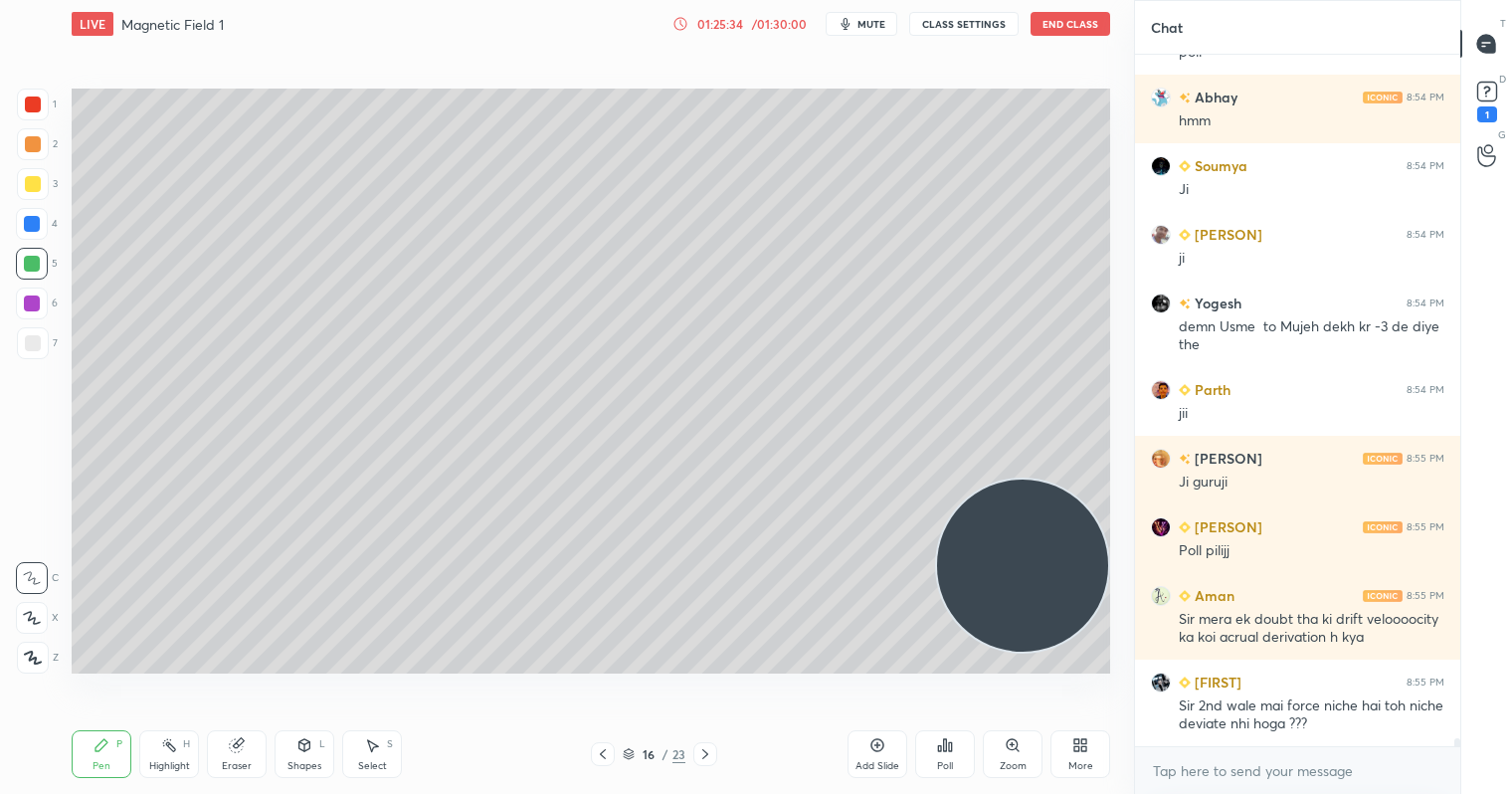 scroll, scrollTop: 60583, scrollLeft: 0, axis: vertical 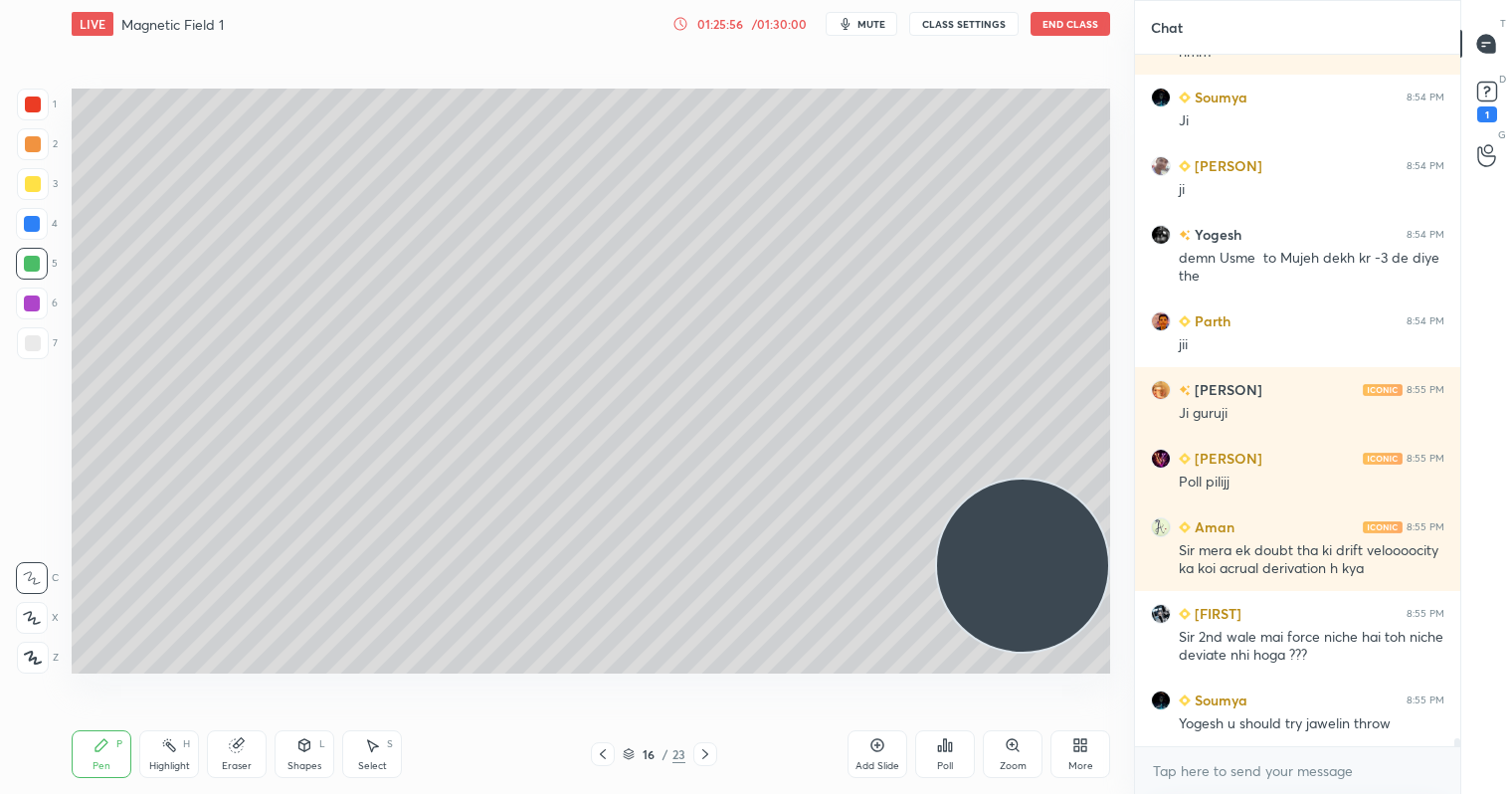 drag, startPoint x: 872, startPoint y: 753, endPoint x: 839, endPoint y: 689, distance: 72.0069 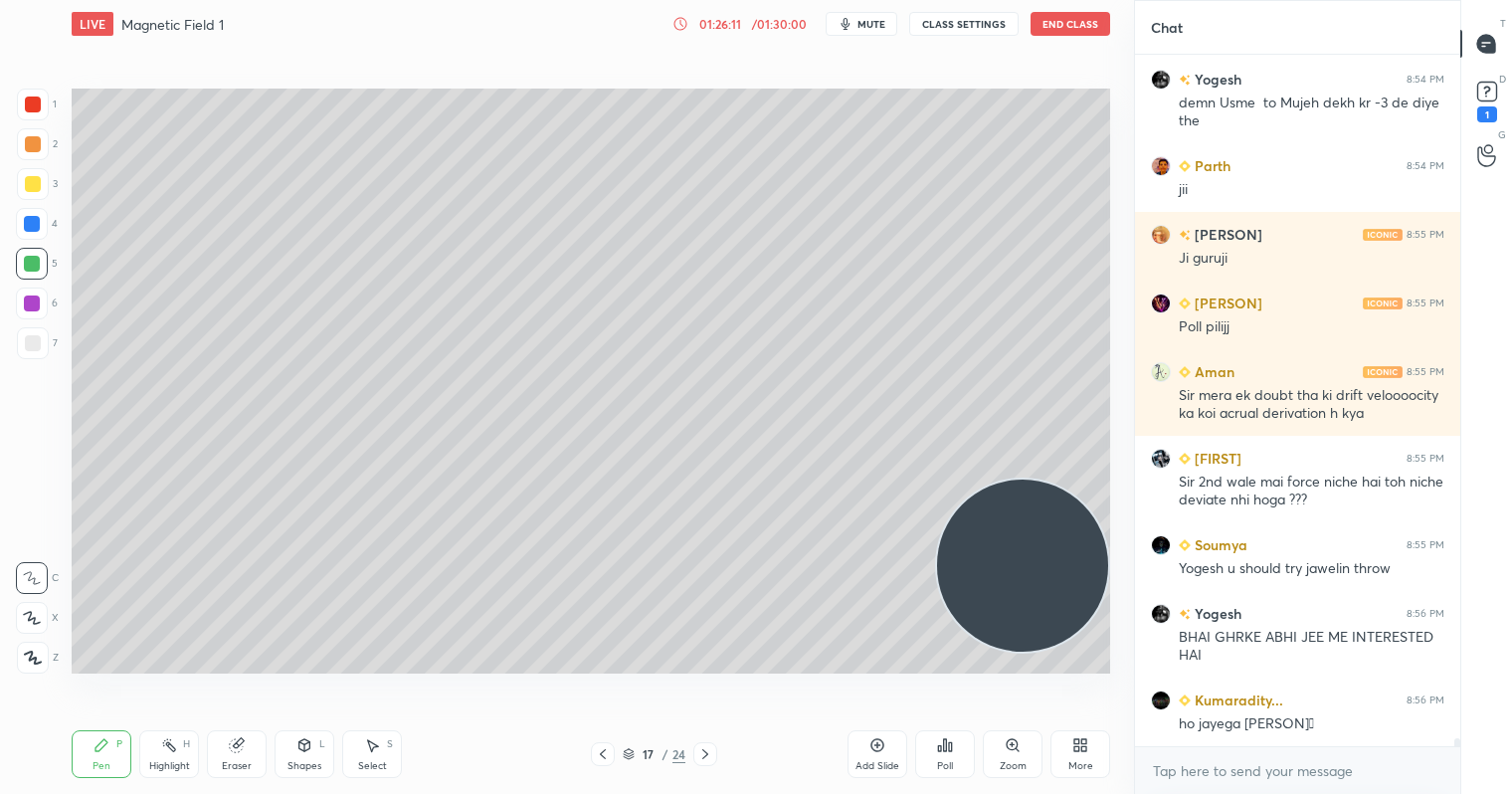 scroll, scrollTop: 60807, scrollLeft: 0, axis: vertical 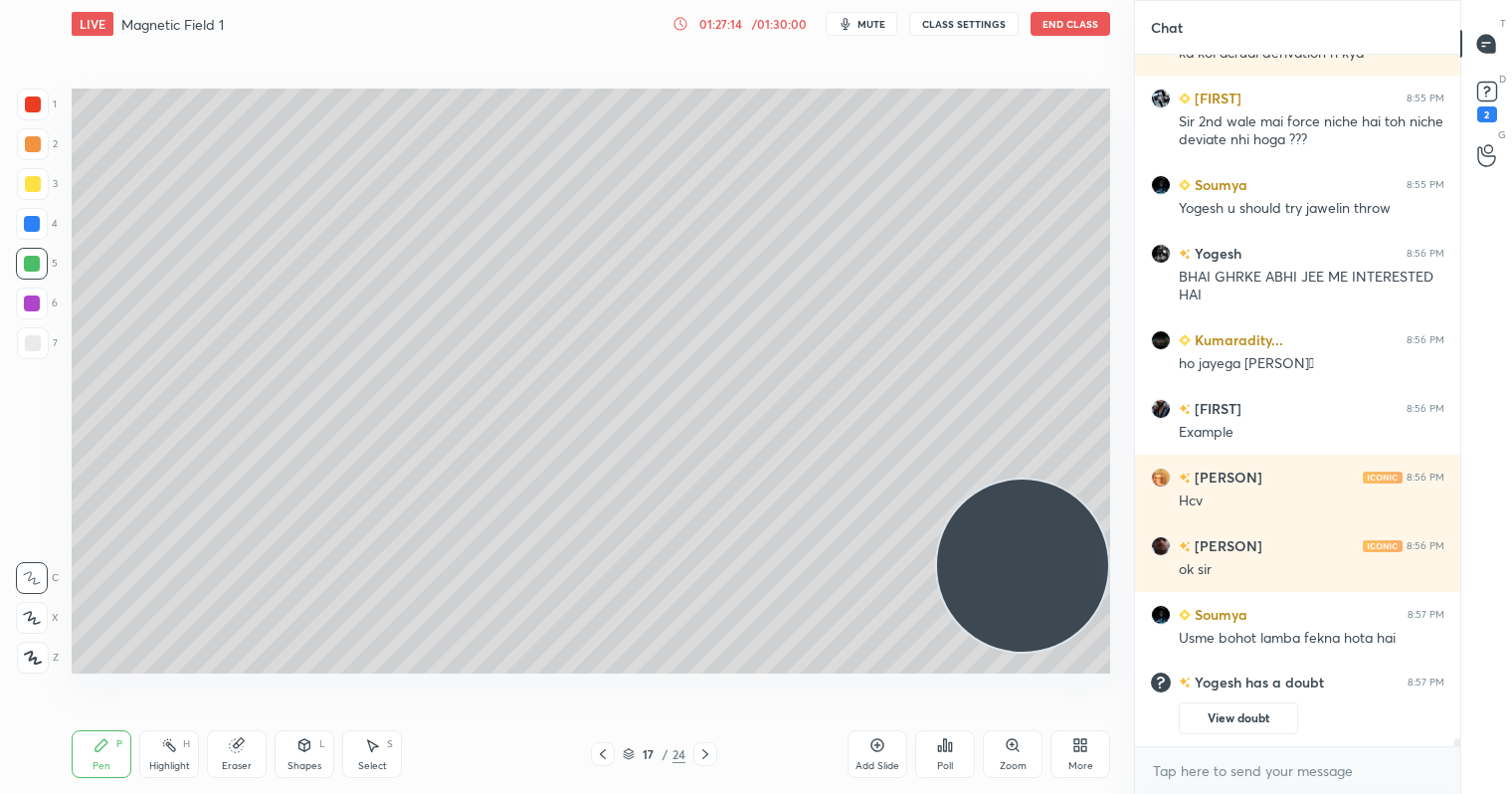 click on "mute" at bounding box center [861, 24] 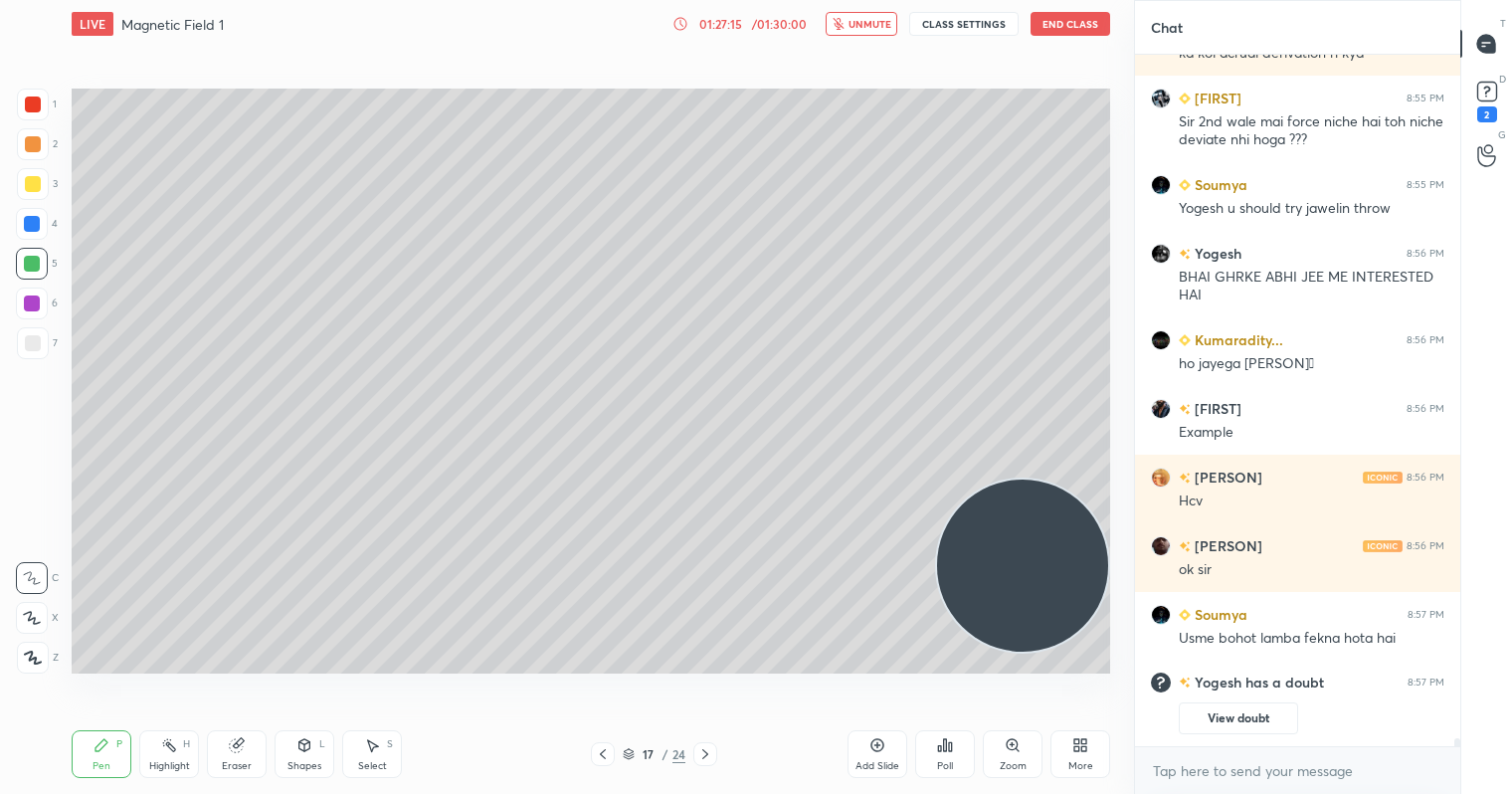 click at bounding box center [33, 184] 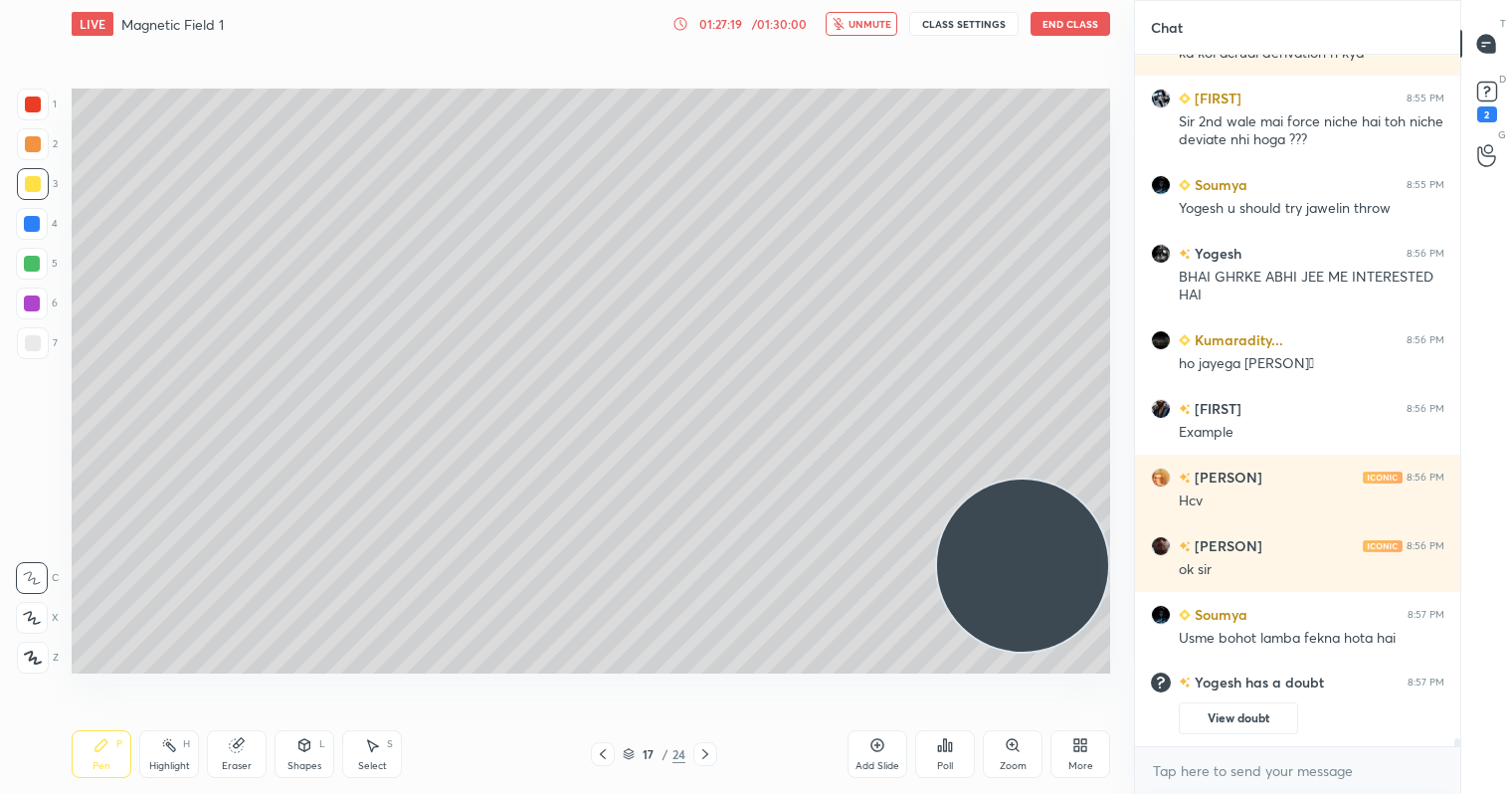 click on "unmute" at bounding box center (869, 24) 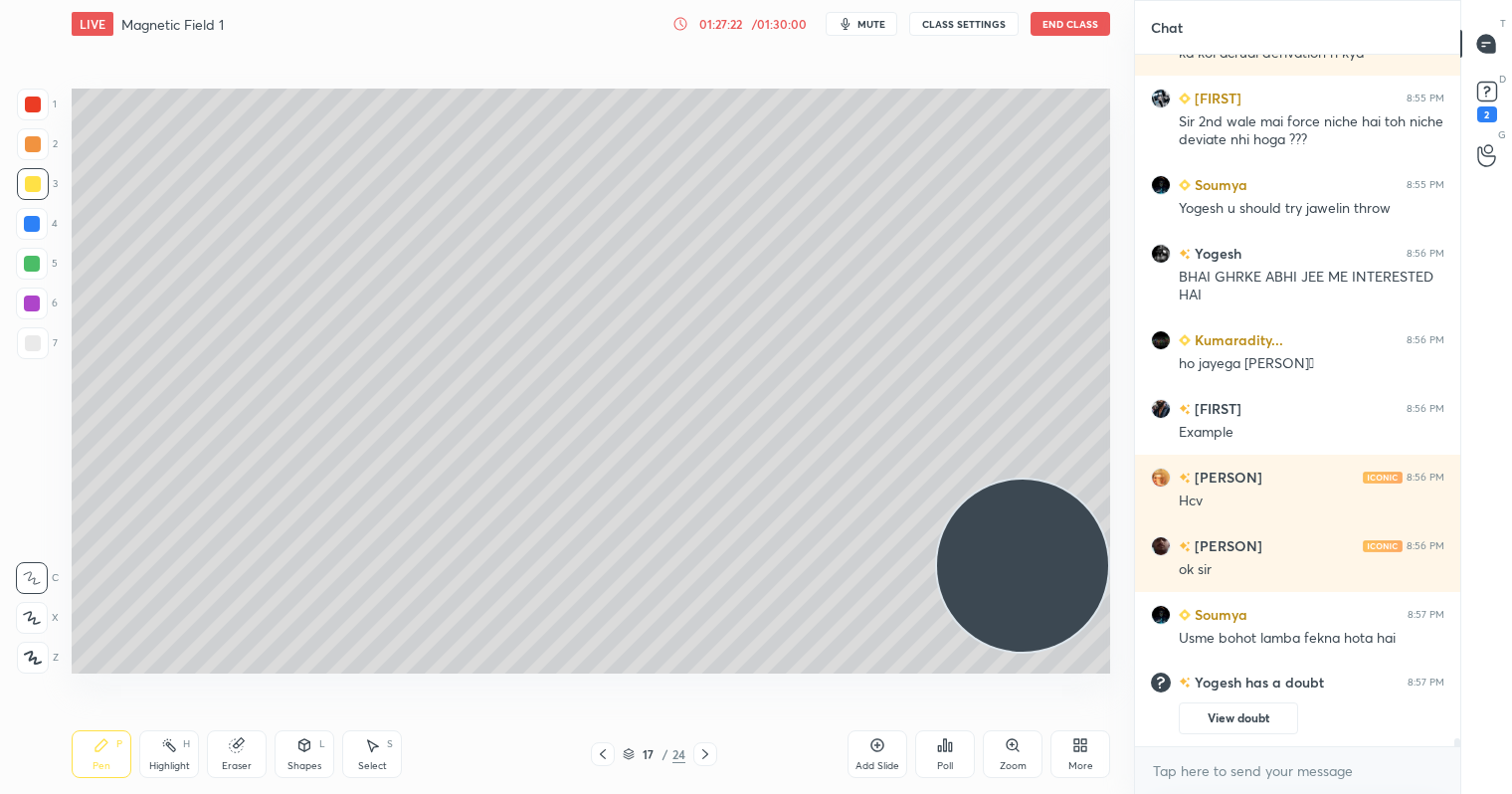 scroll, scrollTop: 645, scrollLeft: 319, axis: both 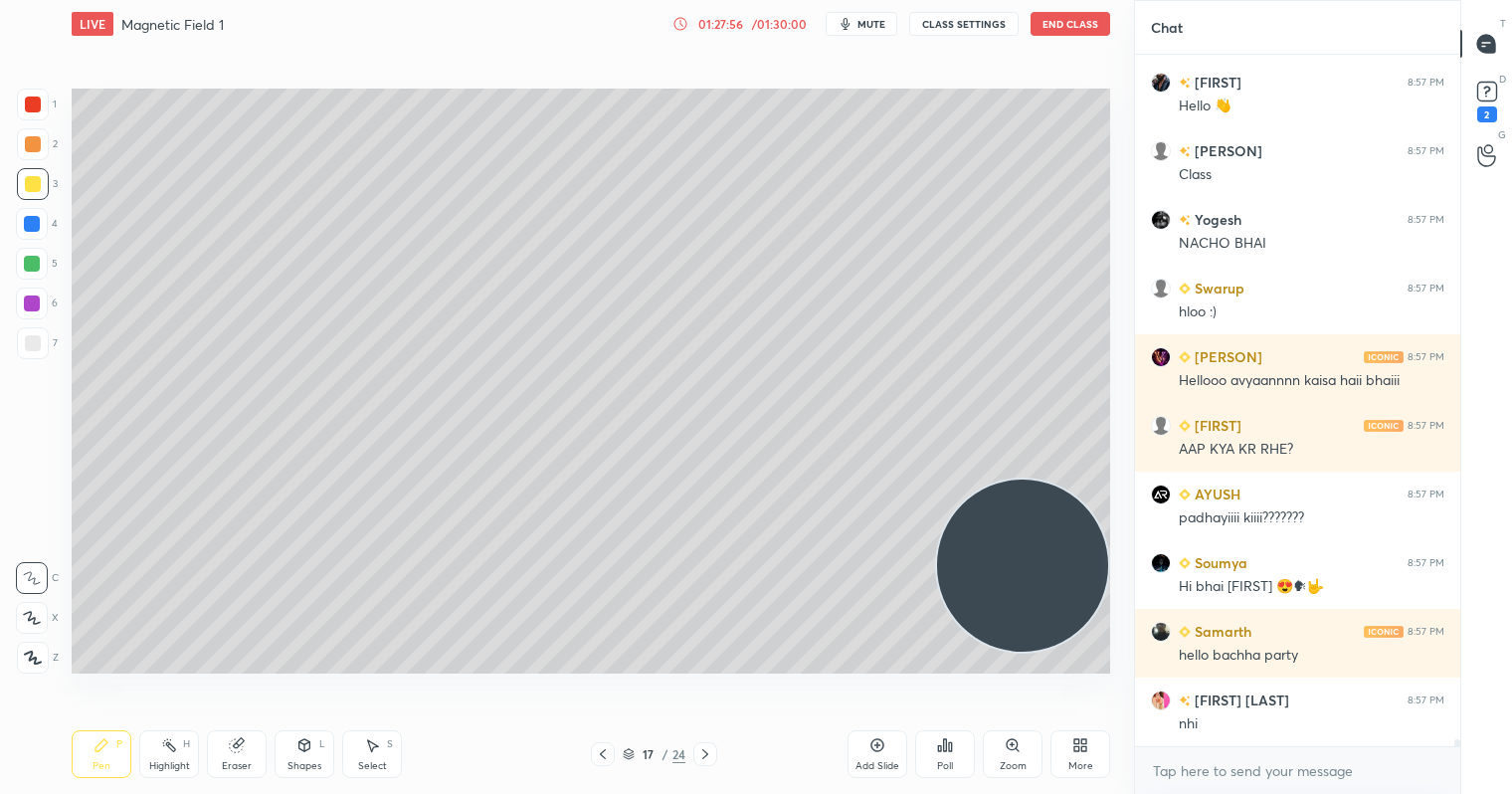 click at bounding box center (33, 104) 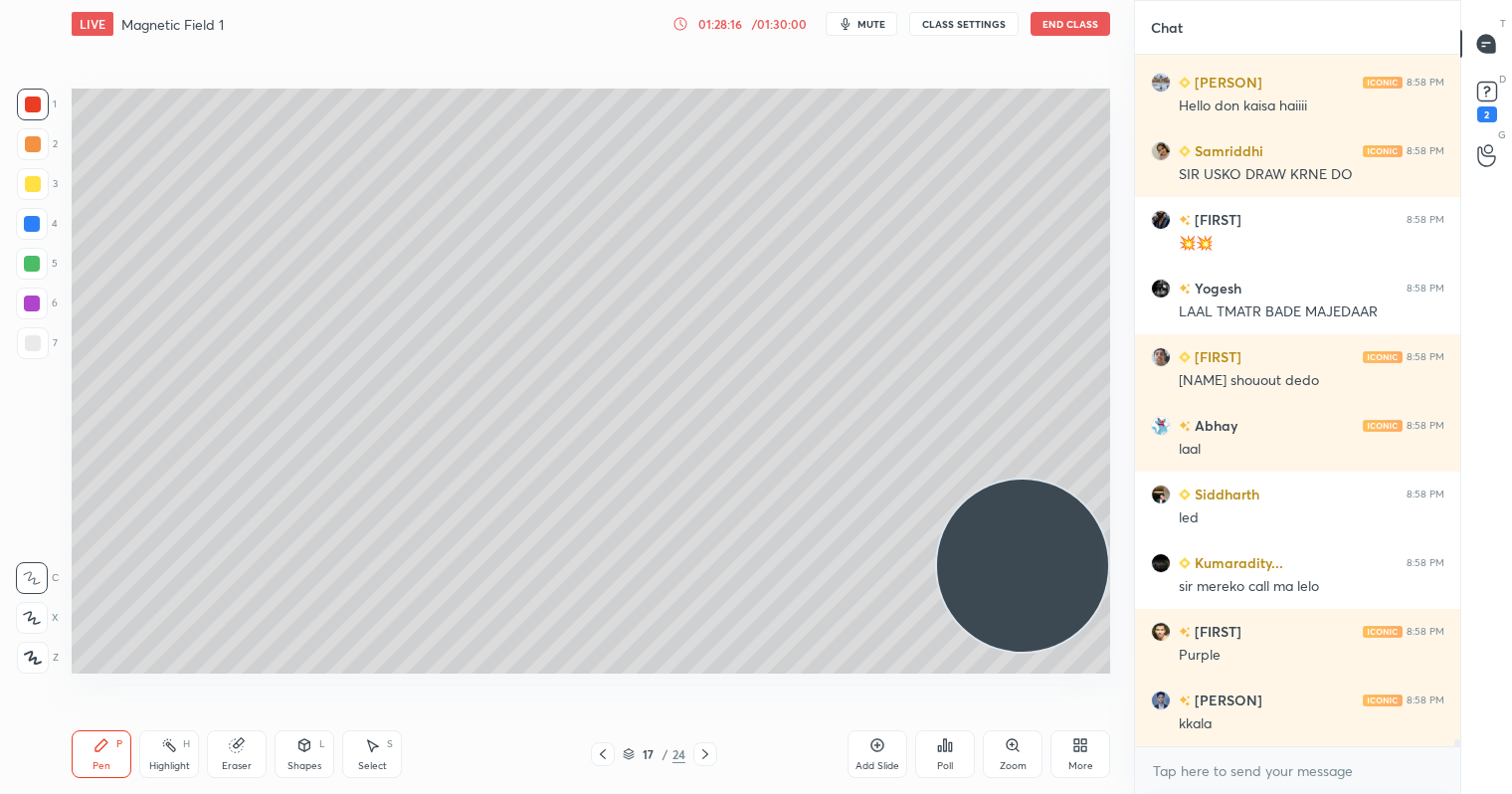 click at bounding box center (32, 264) 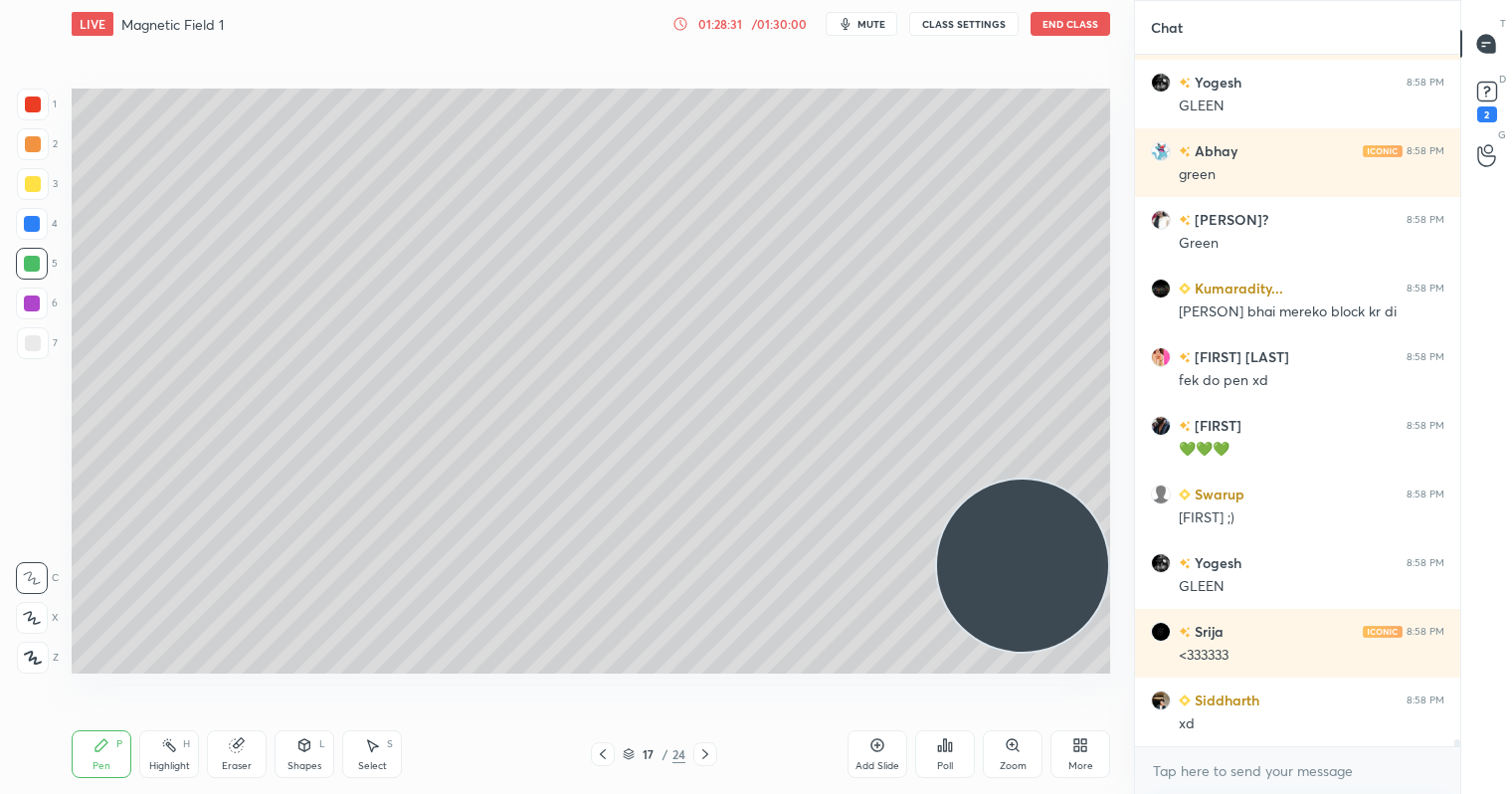 click at bounding box center [33, 184] 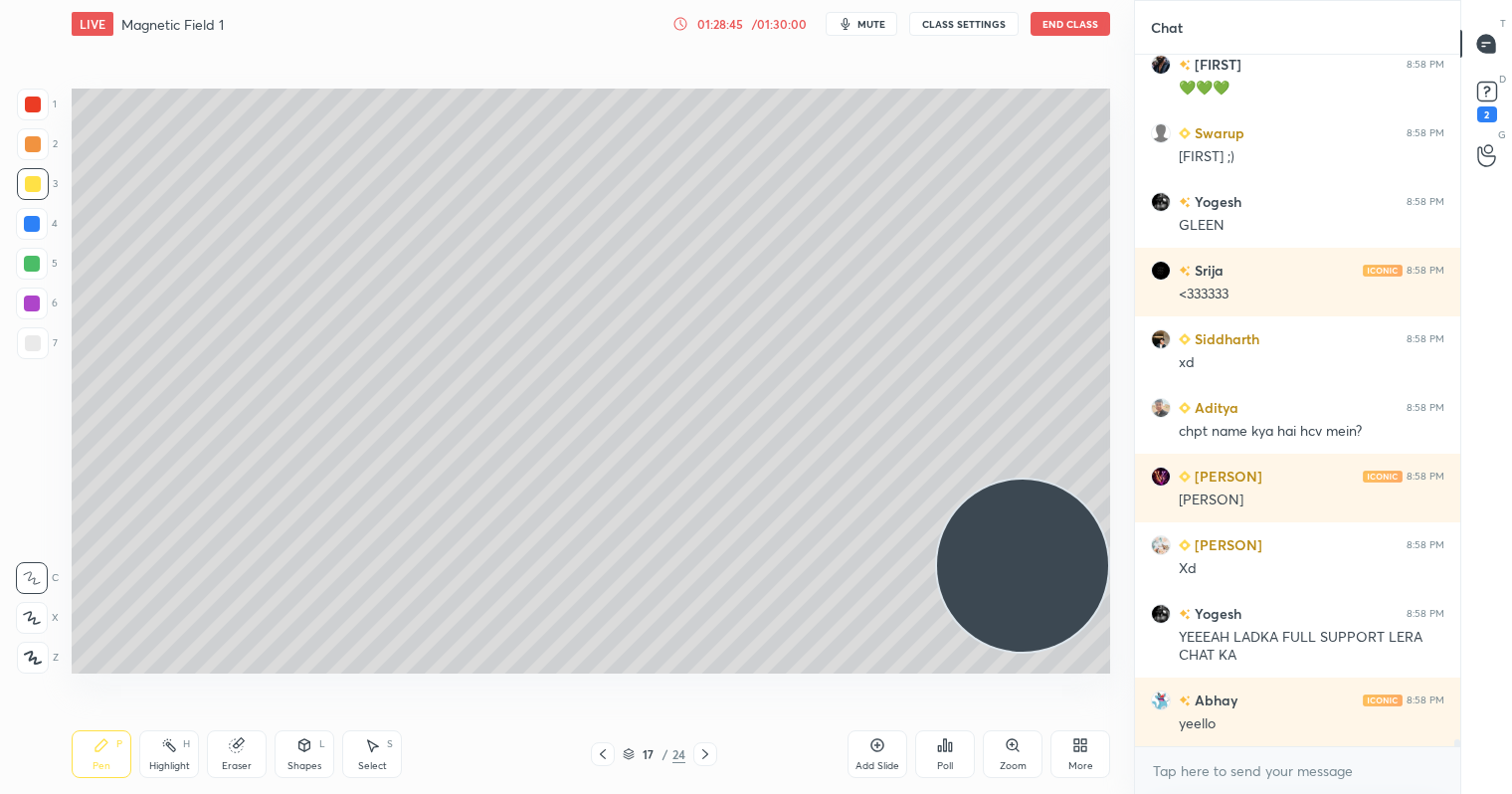click at bounding box center (33, 343) 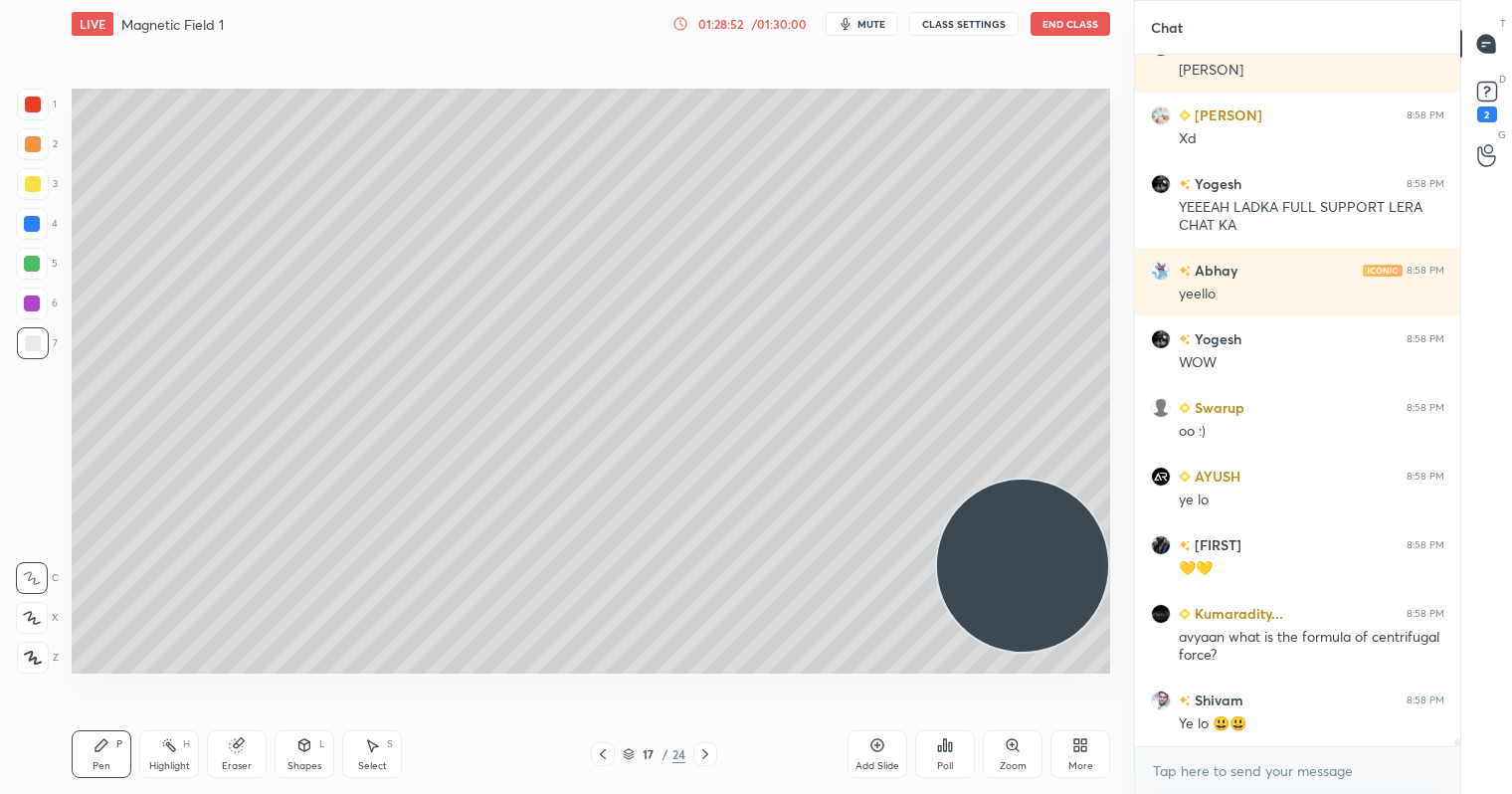 click at bounding box center [33, 144] 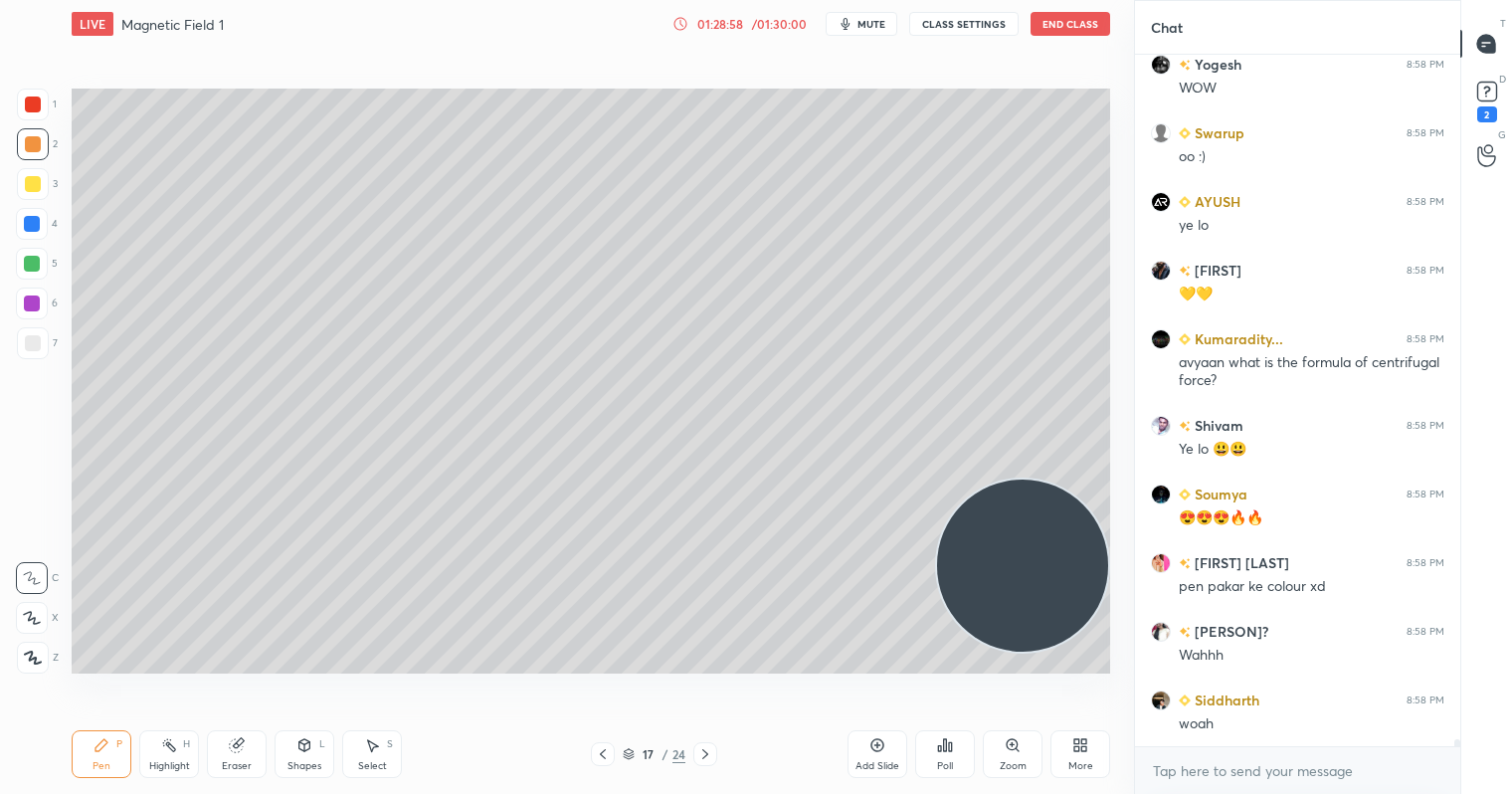 click at bounding box center [32, 303] 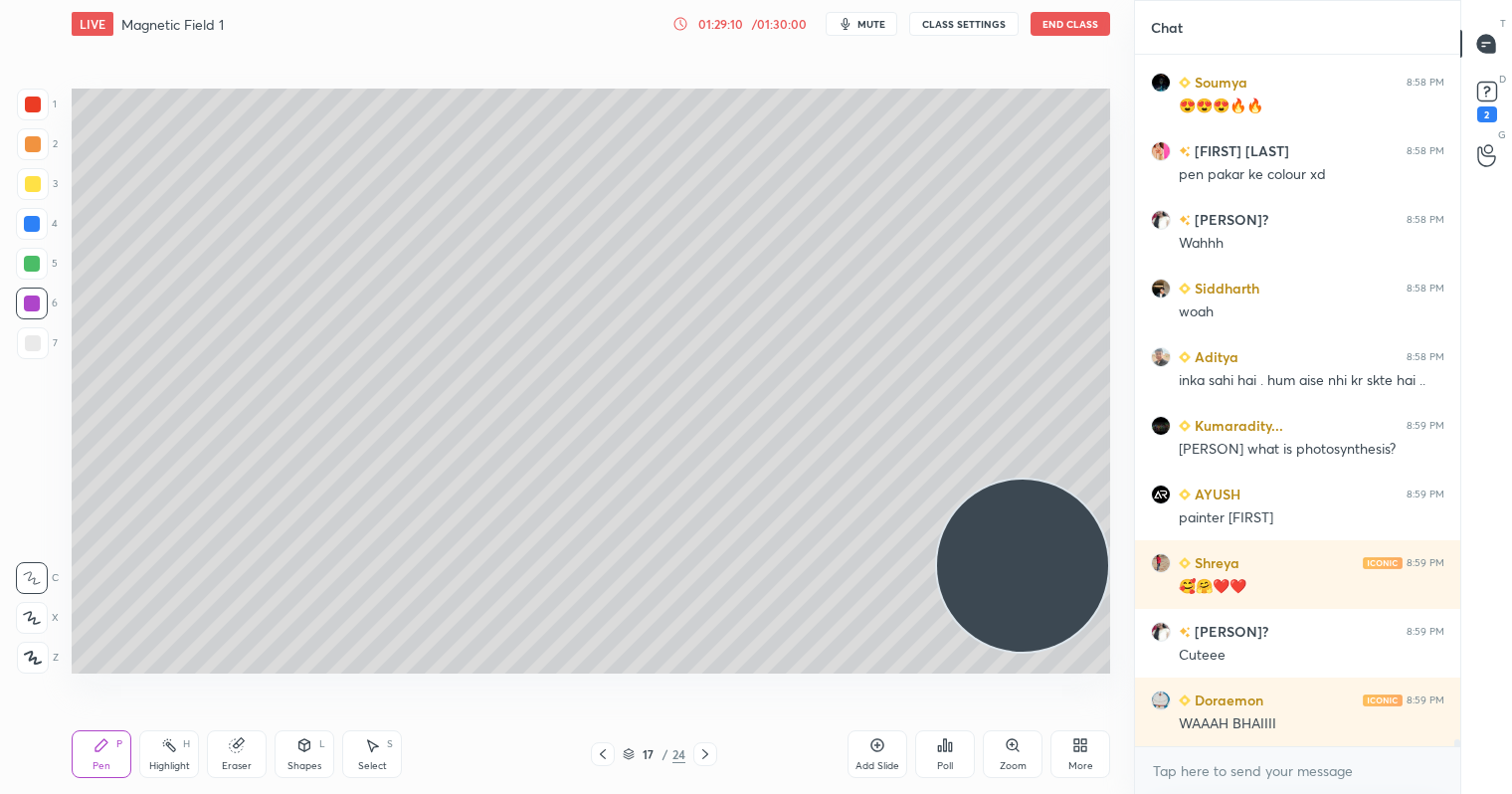 scroll, scrollTop: 67492, scrollLeft: 0, axis: vertical 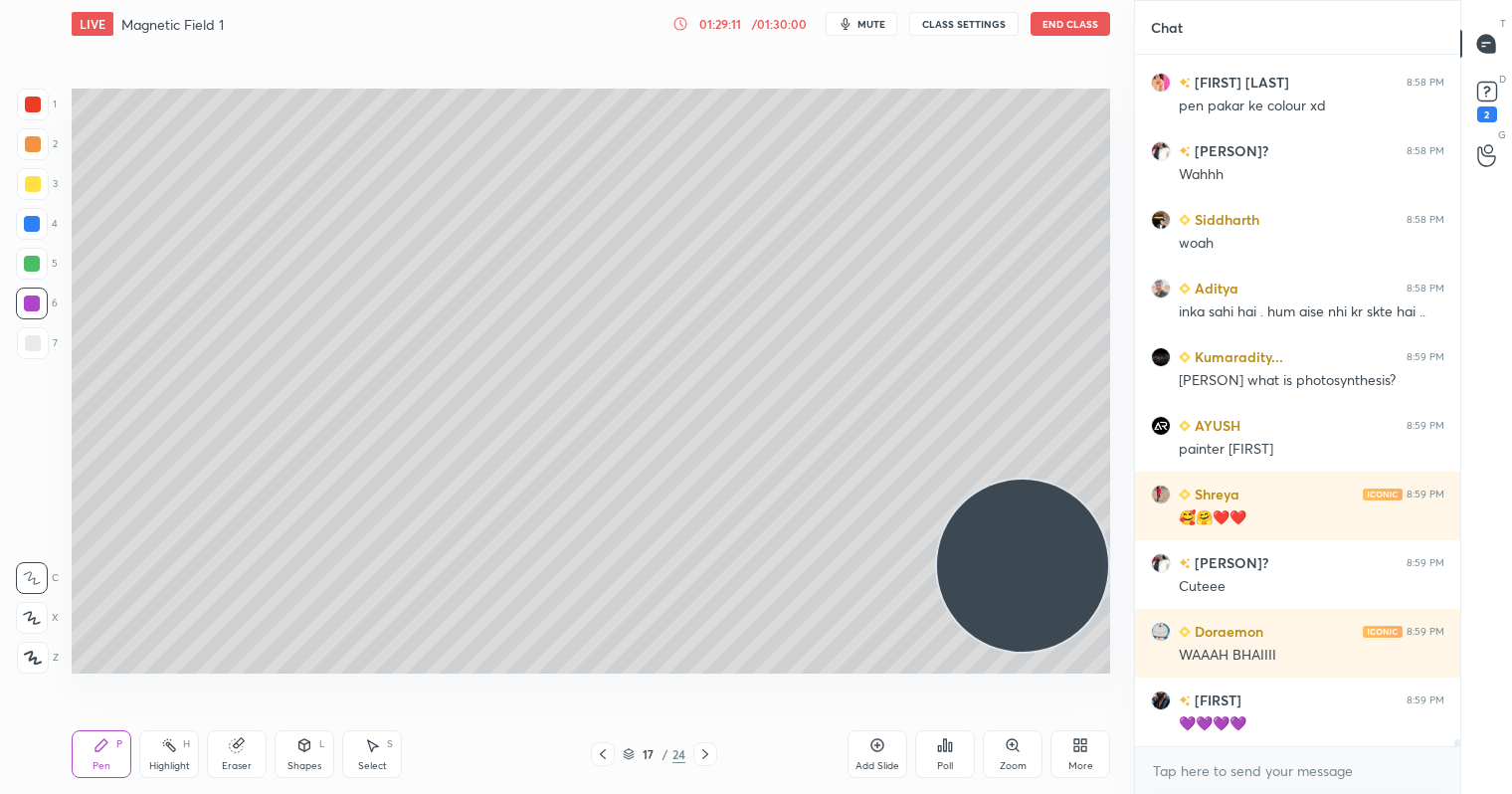 click at bounding box center (32, 224) 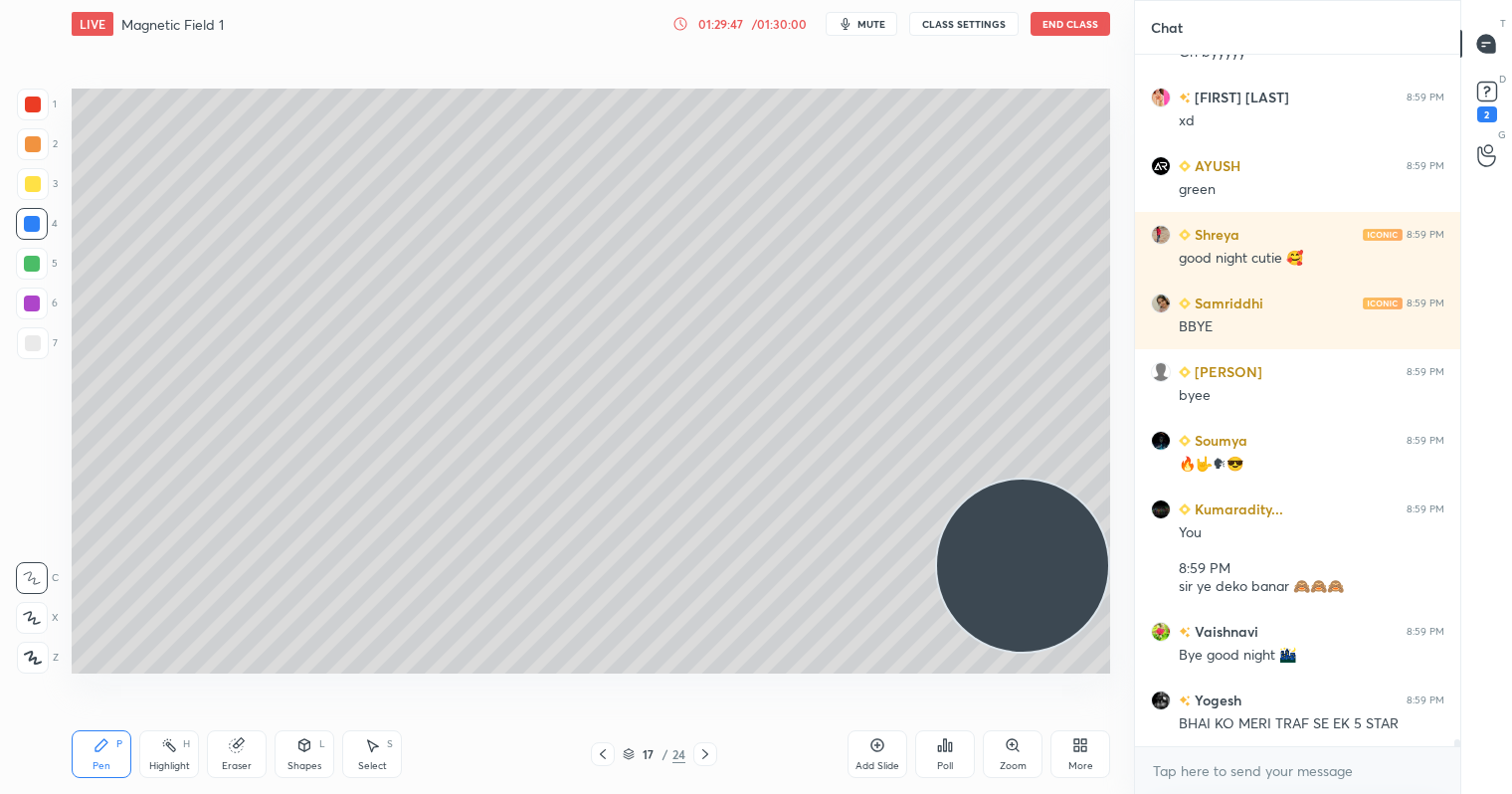 scroll, scrollTop: 70503, scrollLeft: 0, axis: vertical 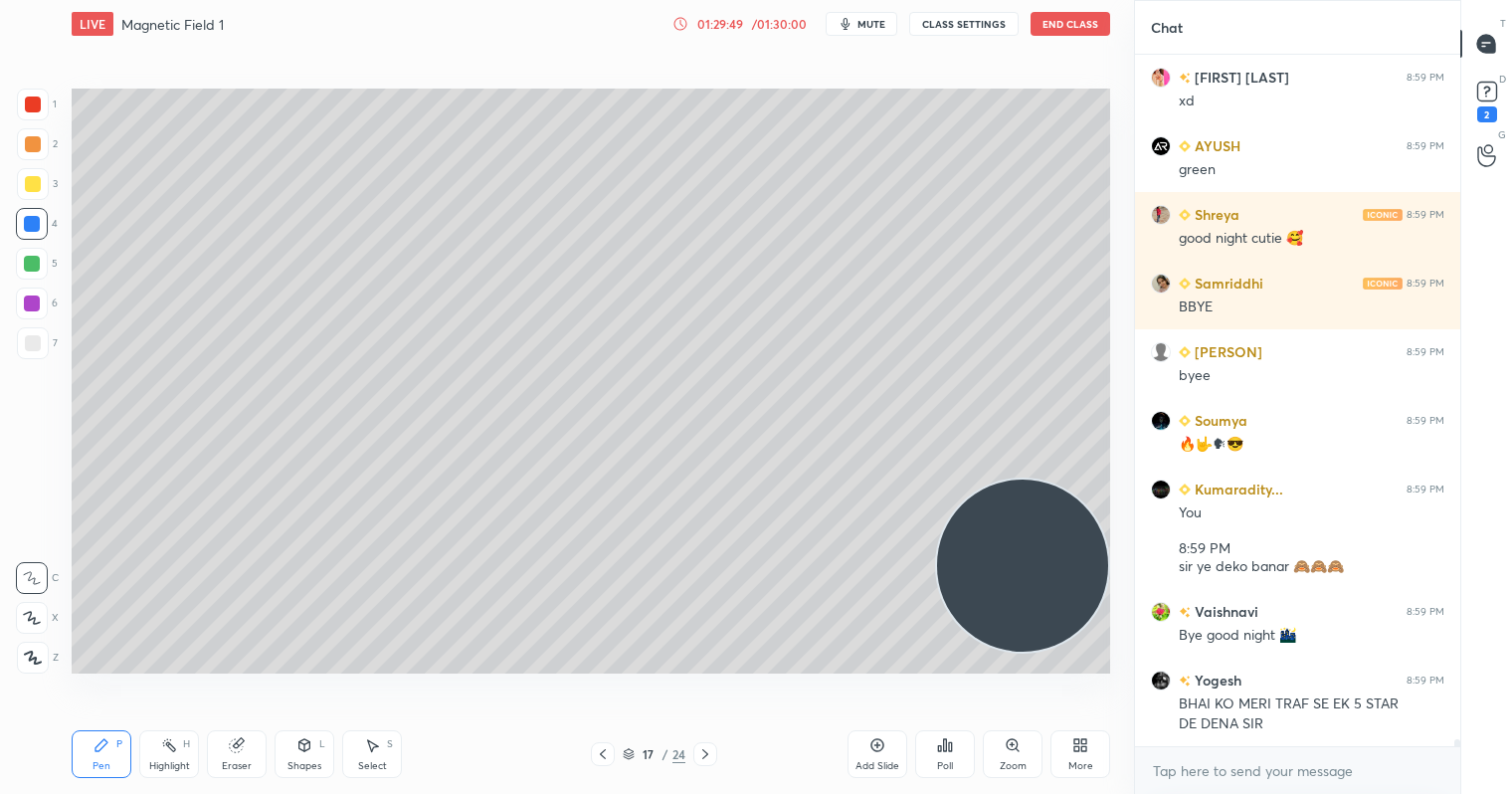 click on "1 2 3 4 5 6 7 C X Z C X Z E E Erase all   H H LIVE Magnetic Field 1 01:29:49 /  01:30:00 mute CLASS SETTINGS End Class Setting up your live class Poll for   secs No correct answer Start poll Back Magnetic Field 1 • L18 of Detailed Course on Current Electricity [NAME] Pen P Highlight H Eraser Shapes L Select S 17 / 24 Add Slide Poll Zoom More Chat [FIRST] 8:59 PM Gn byyyyy [FIRST] 8:59 PM xd [FIRST] 8:59 PM green [FIRST] 8:59 PM good night cutie 🥰 [FIRST] 8:59 PM BBYE [FIRST] 8:59 PM byee [FIRST] 8:59 PM 🔥🤟🗣😎 [NAME]... 8:59 PM You
8:59 PM
sir ye deko banar 🙈🙈🙈 [FIRST] 8:59 PM Bye good night 🌃 [FIRST] 8:59 PM BHAI KO MERI TRAF SE EK 5 STAR DE DENA SIR JUMP TO LATEST Enable hand raising Enable raise hand to speak to learners. Once enabled, chat will be turned off temporarily. Enable x   introducing Raise a hand with a doubt Now learners can raise their hand along with a doubt  How it works? [FIRST] Asked a doubt 9 am I blocked? I can't chat since yesterday 😞" at bounding box center [756, 0] 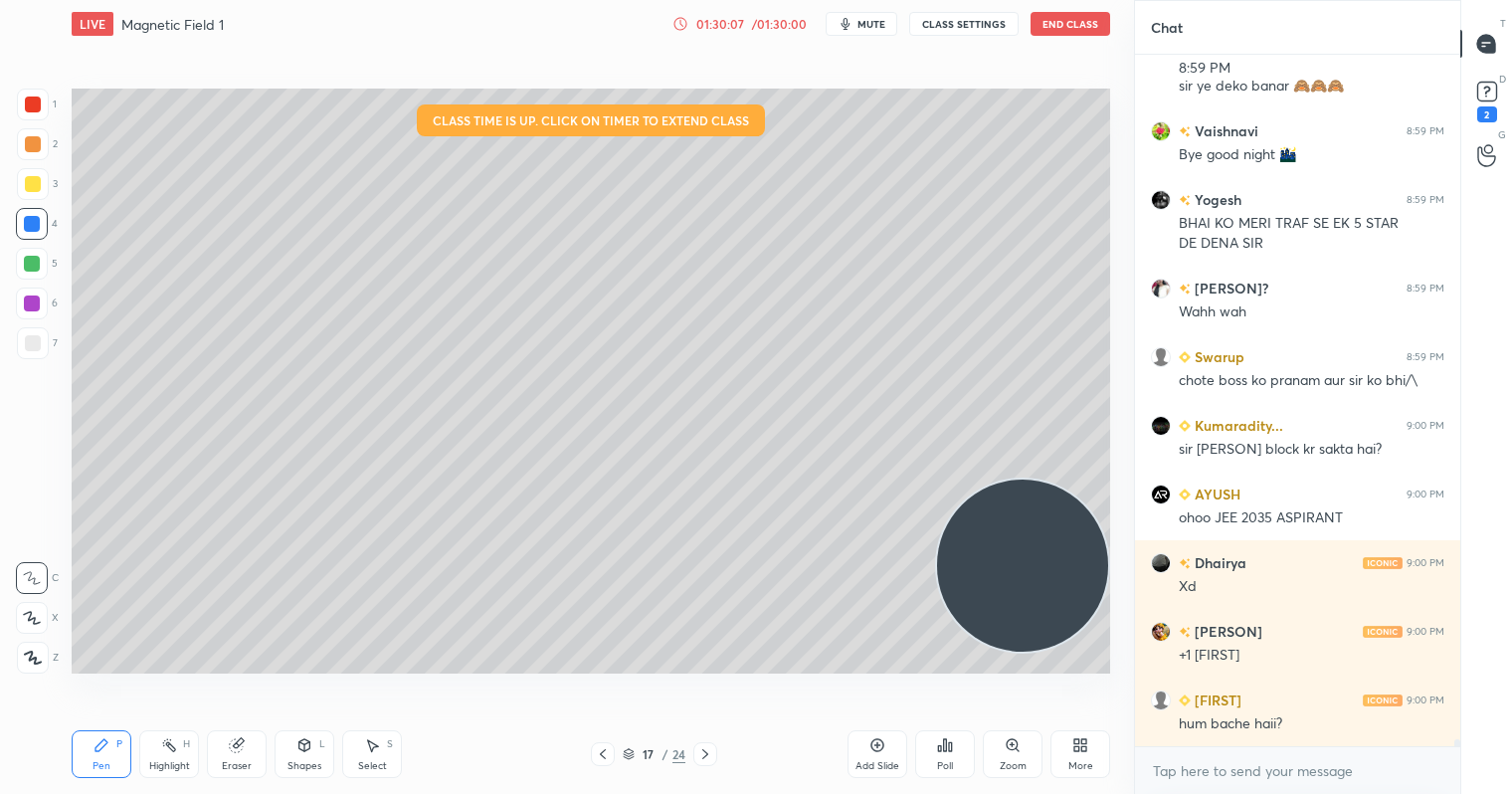 scroll, scrollTop: 71052, scrollLeft: 0, axis: vertical 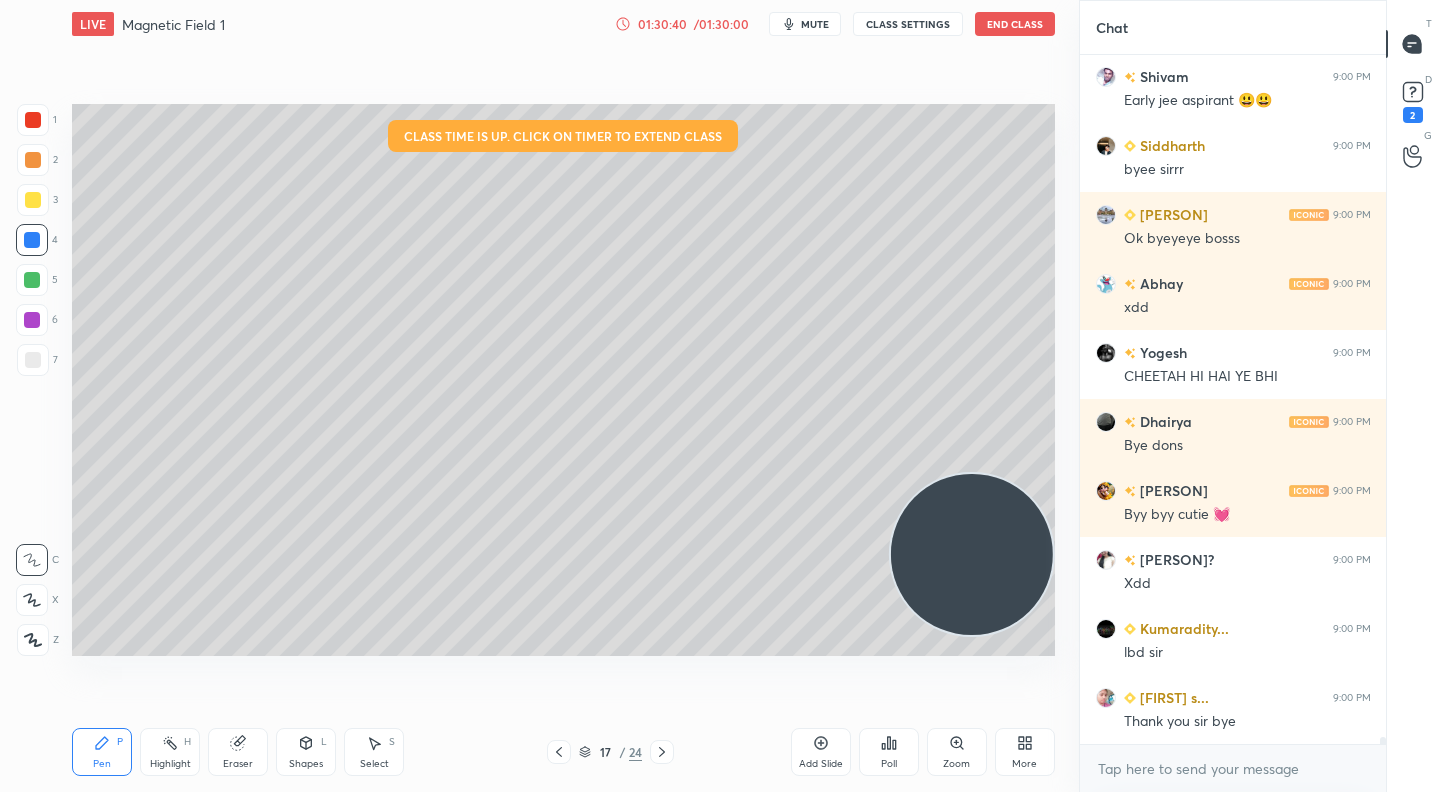 click on "Poll" at bounding box center [889, 752] 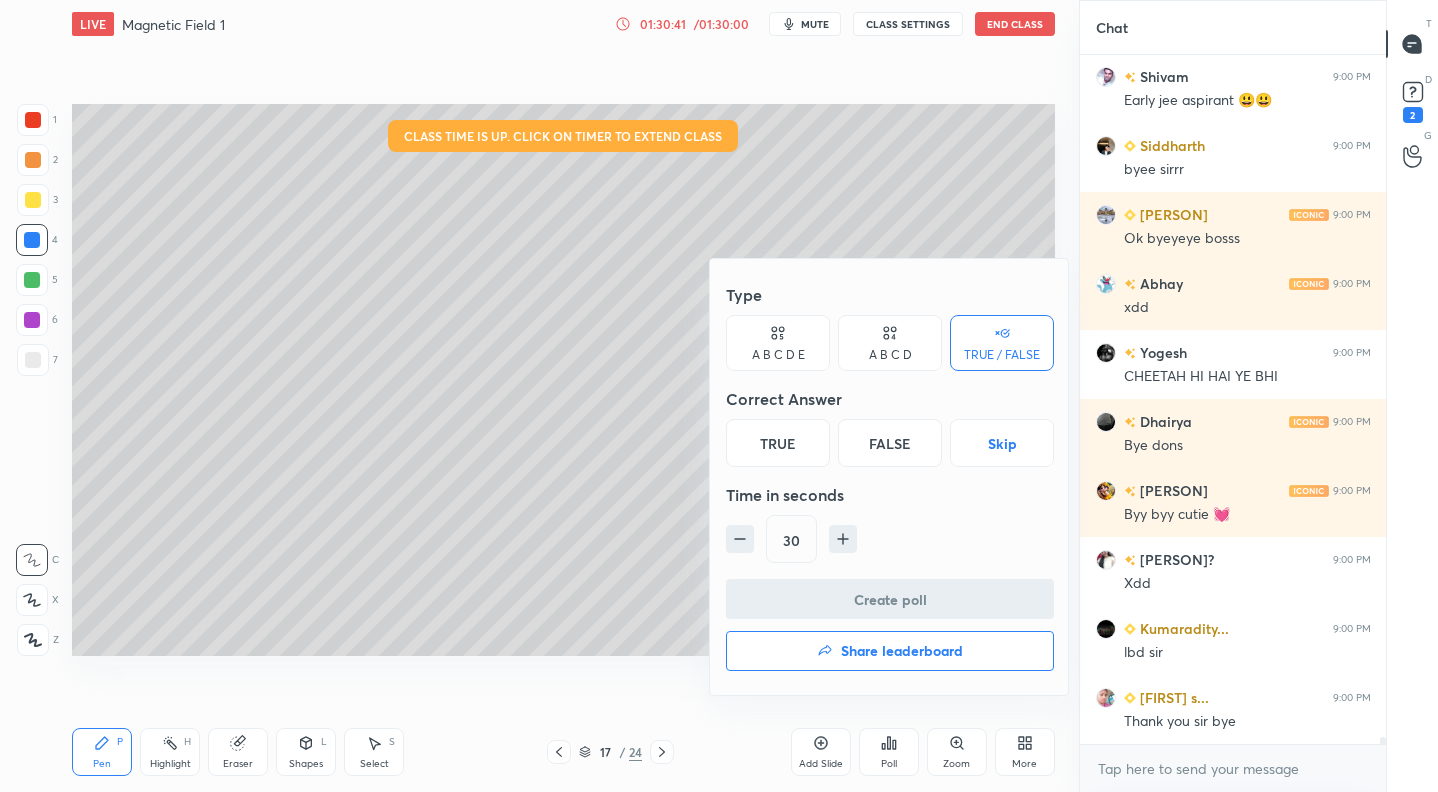 drag, startPoint x: 896, startPoint y: 755, endPoint x: 869, endPoint y: 656, distance: 102.61579 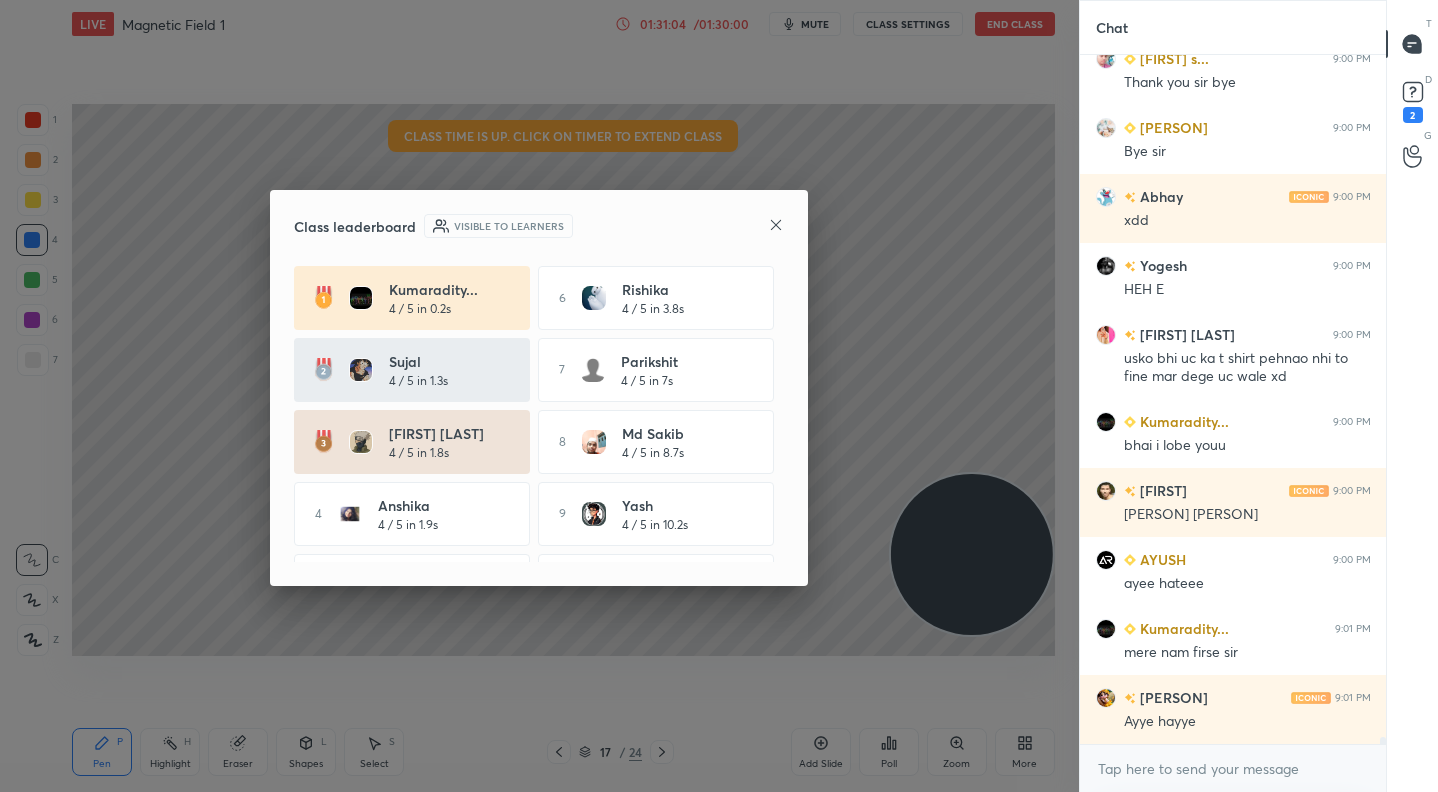 drag, startPoint x: 869, startPoint y: 656, endPoint x: 407, endPoint y: 219, distance: 635.93475 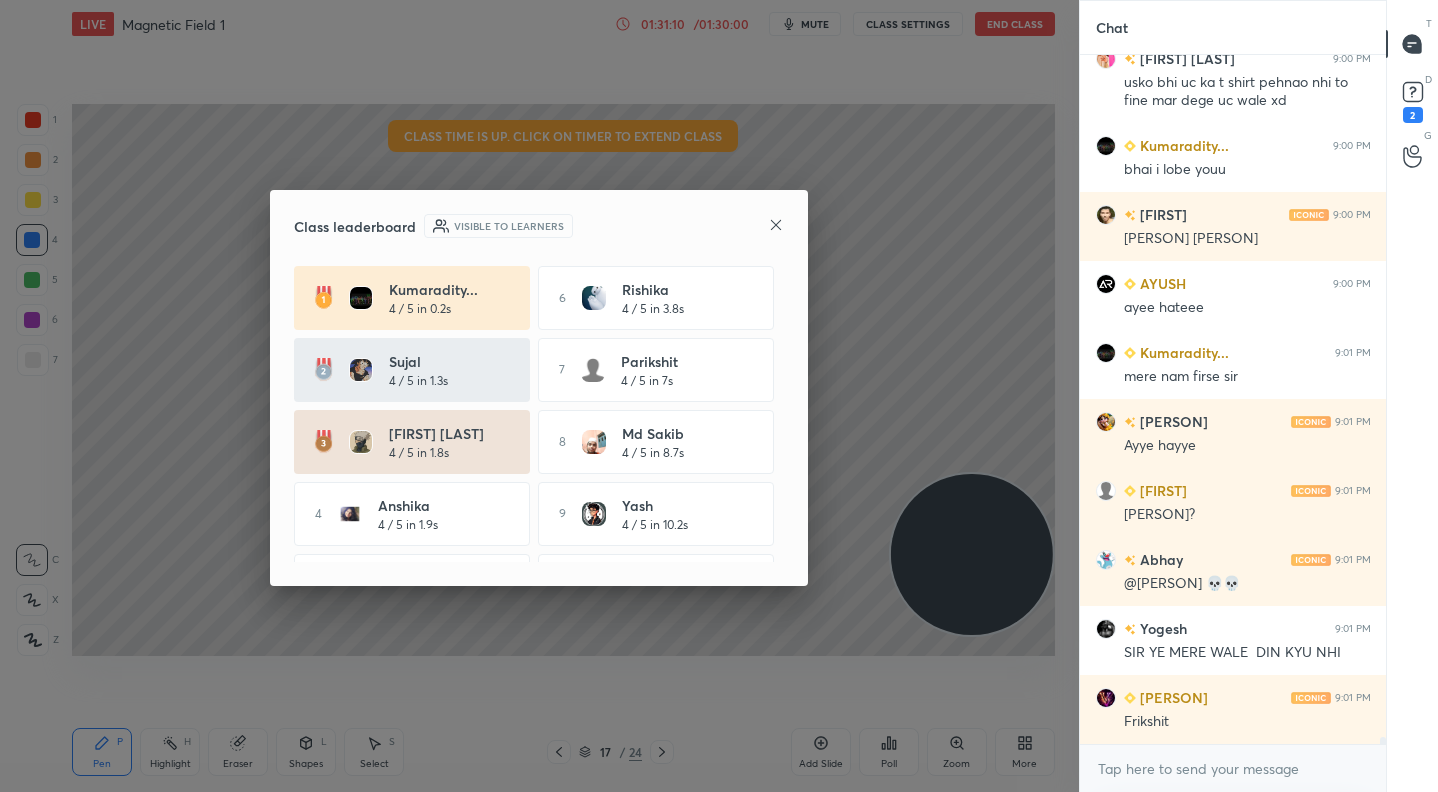 drag, startPoint x: 407, startPoint y: 219, endPoint x: 203, endPoint y: 198, distance: 205.07803 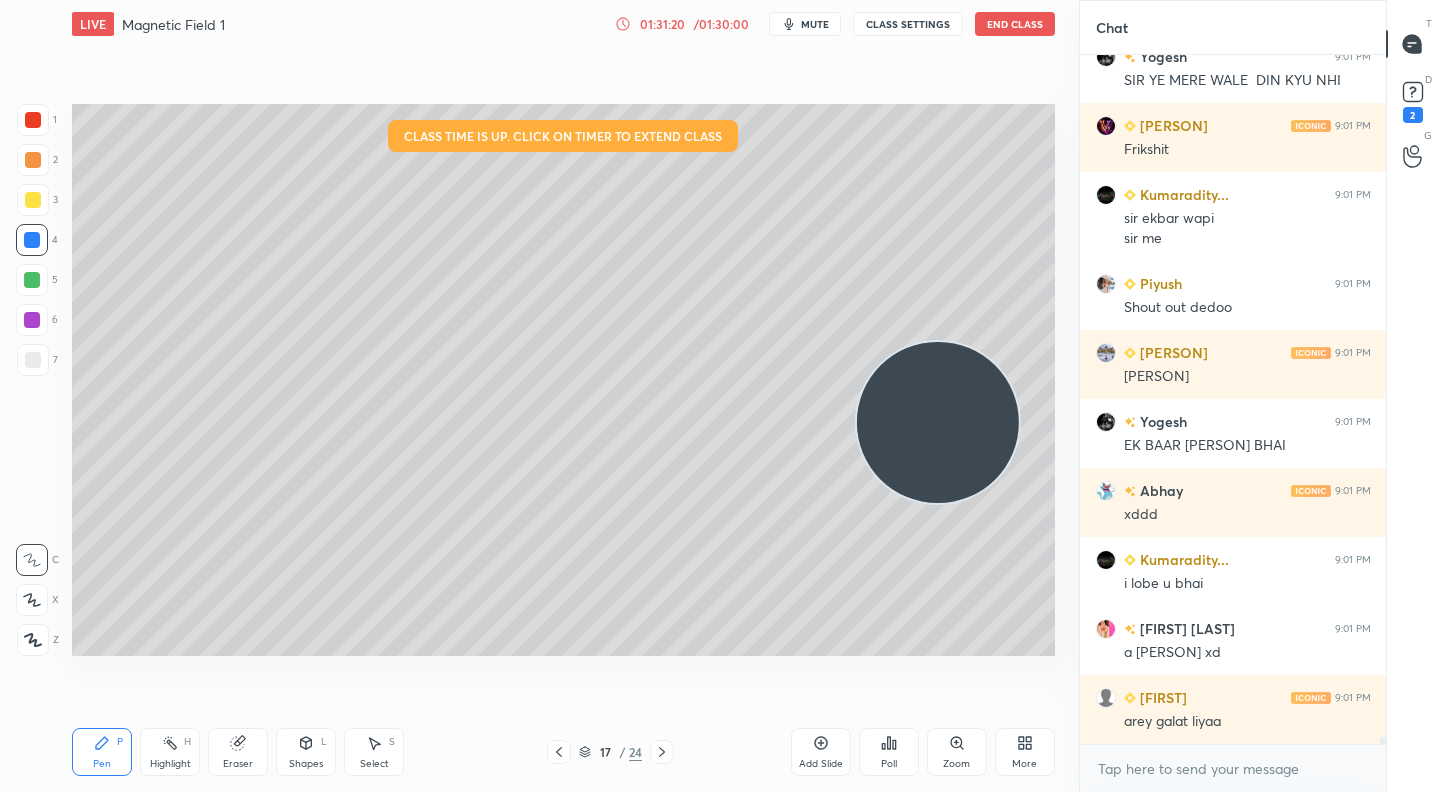 drag, startPoint x: 1029, startPoint y: 477, endPoint x: 969, endPoint y: 629, distance: 163.41359 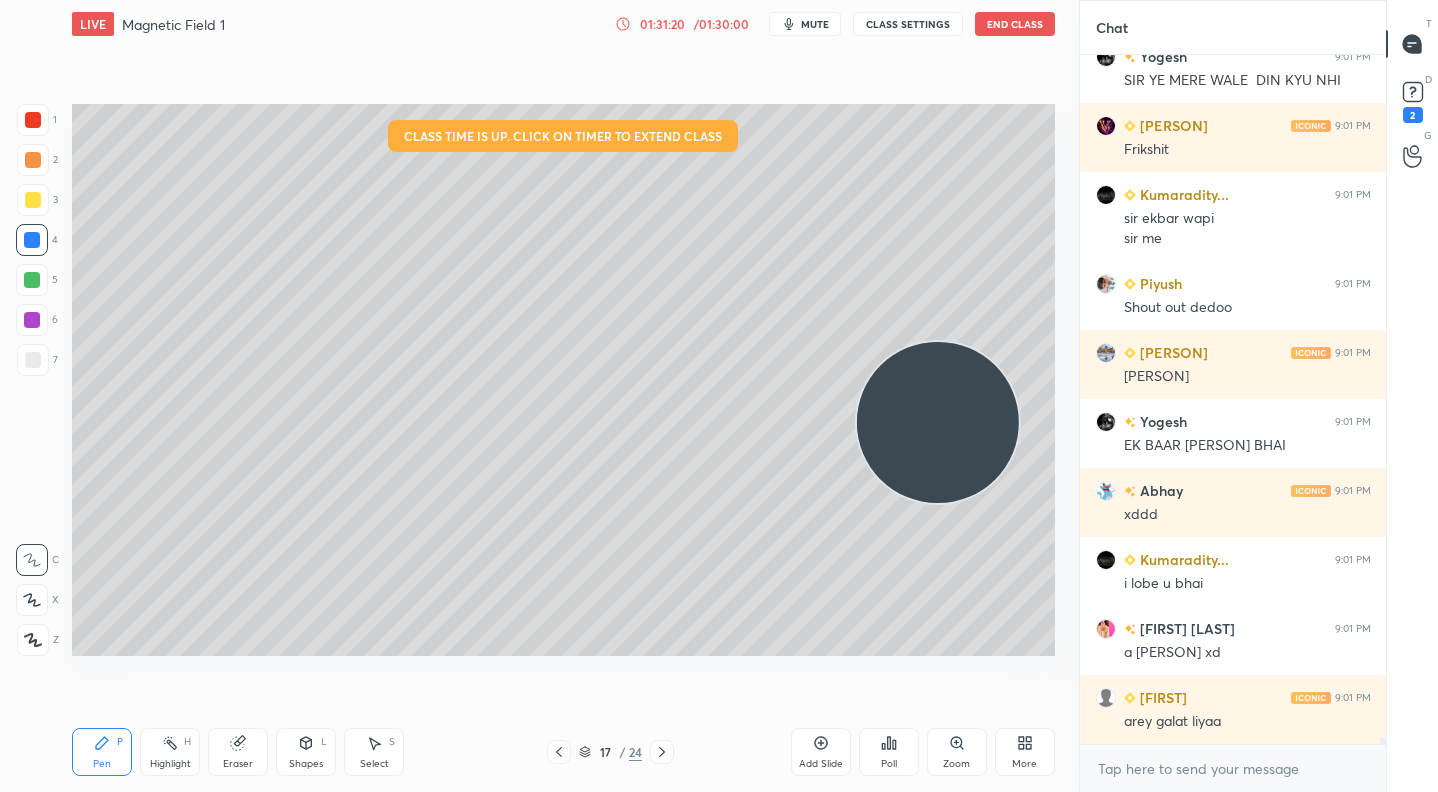 click at bounding box center (938, 423) 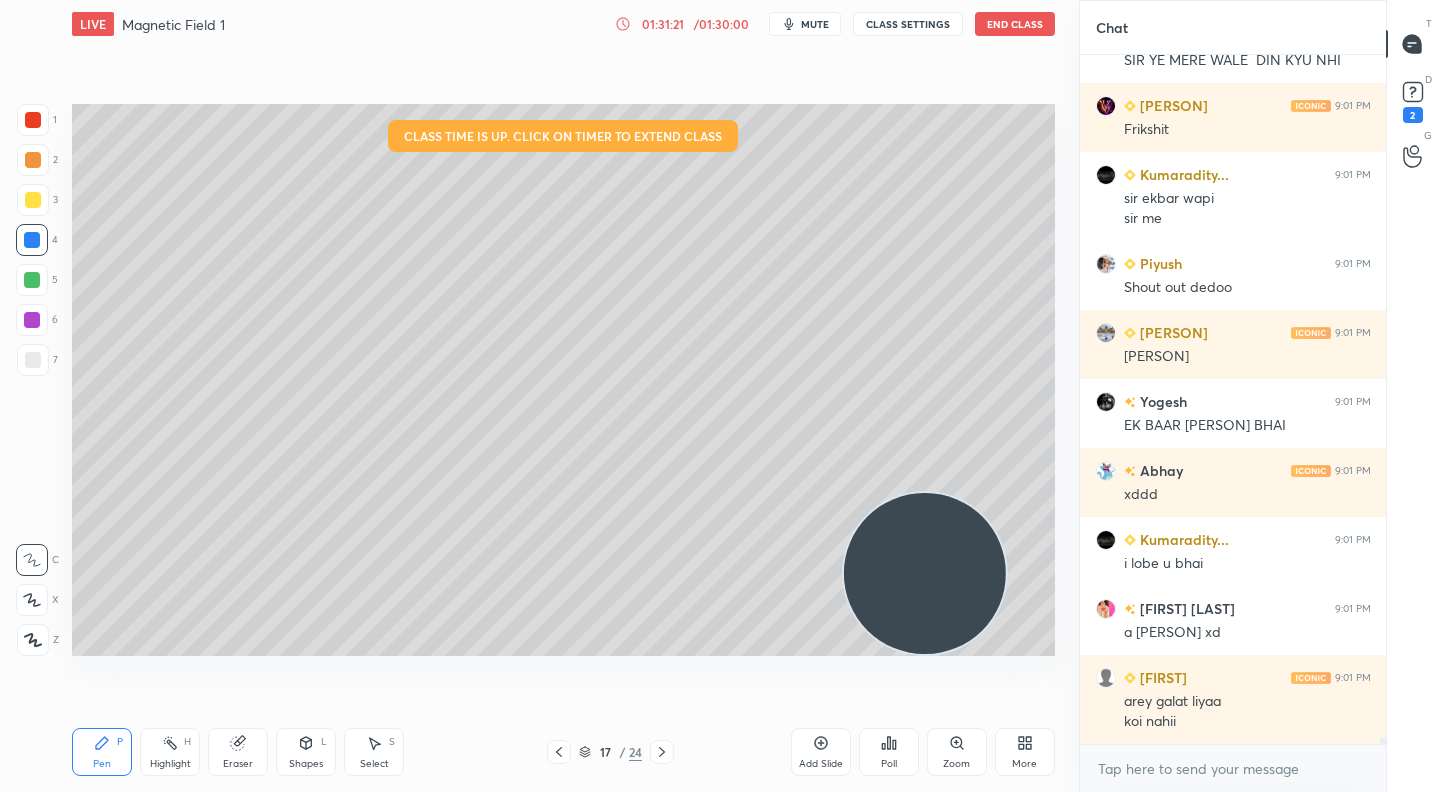 click on "Setting up your live class Class time is up.  Click on timer to extend class Poll for   secs No correct answer Start poll" at bounding box center [563, 380] 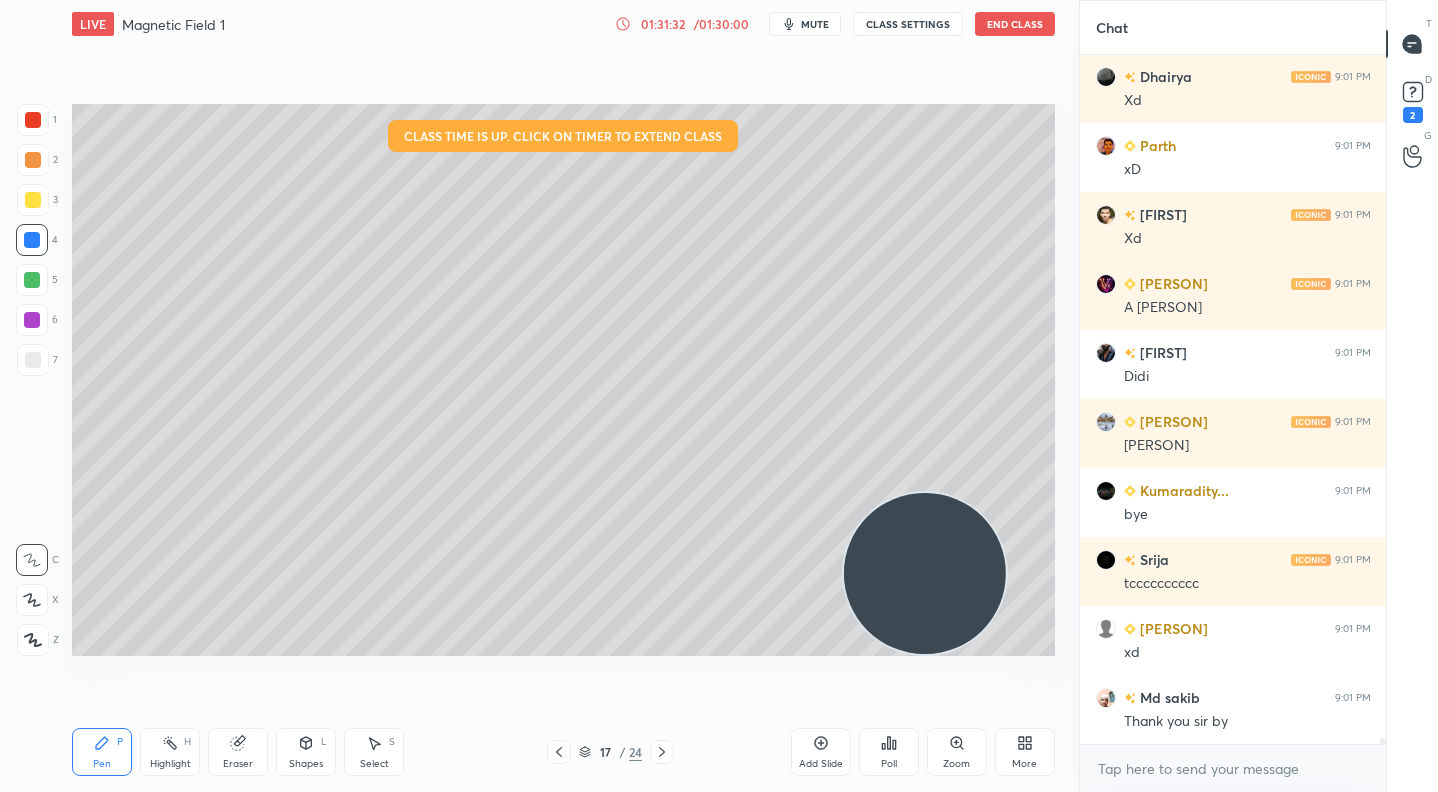 click on "End Class" at bounding box center [1015, 24] 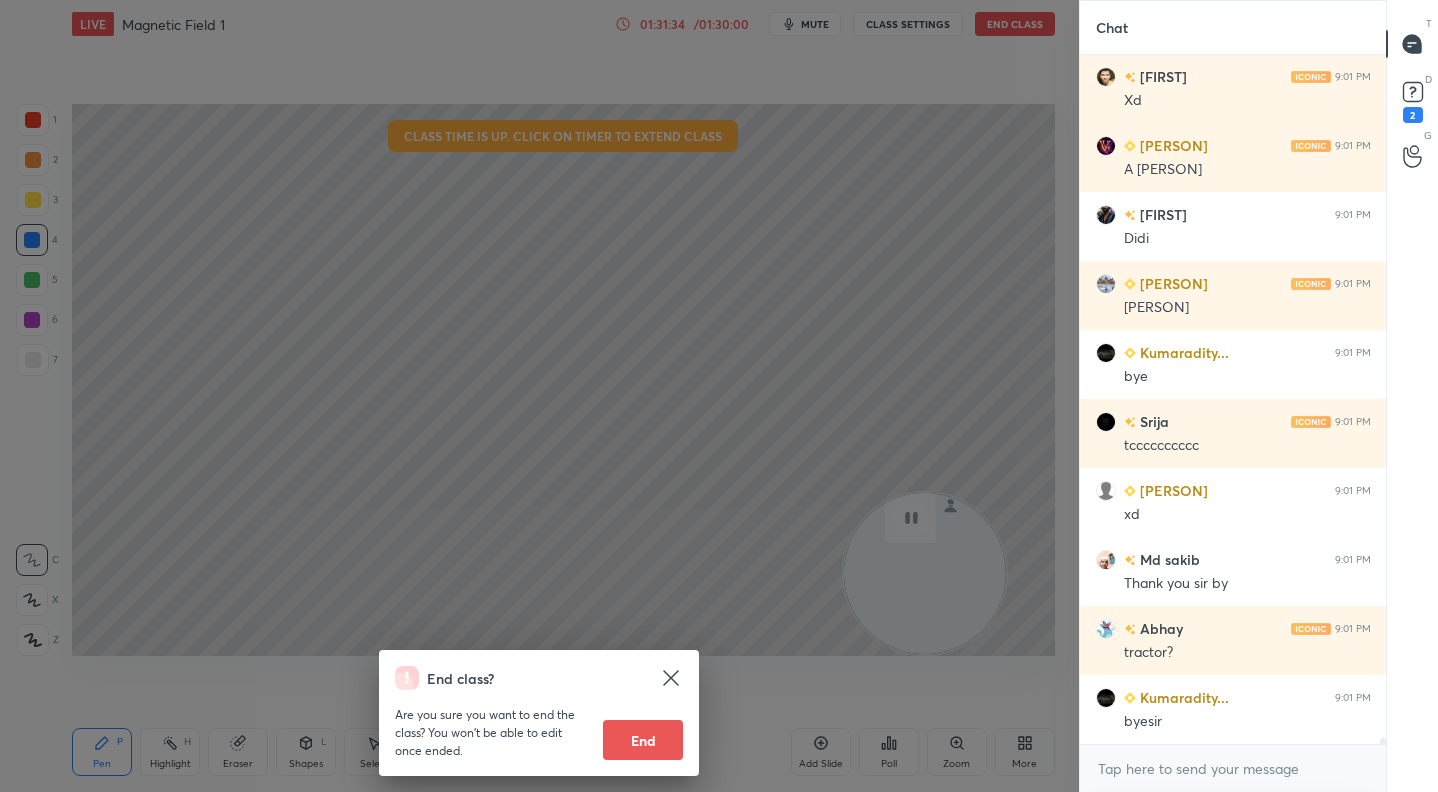 drag, startPoint x: 1016, startPoint y: 27, endPoint x: 655, endPoint y: 737, distance: 796.5055 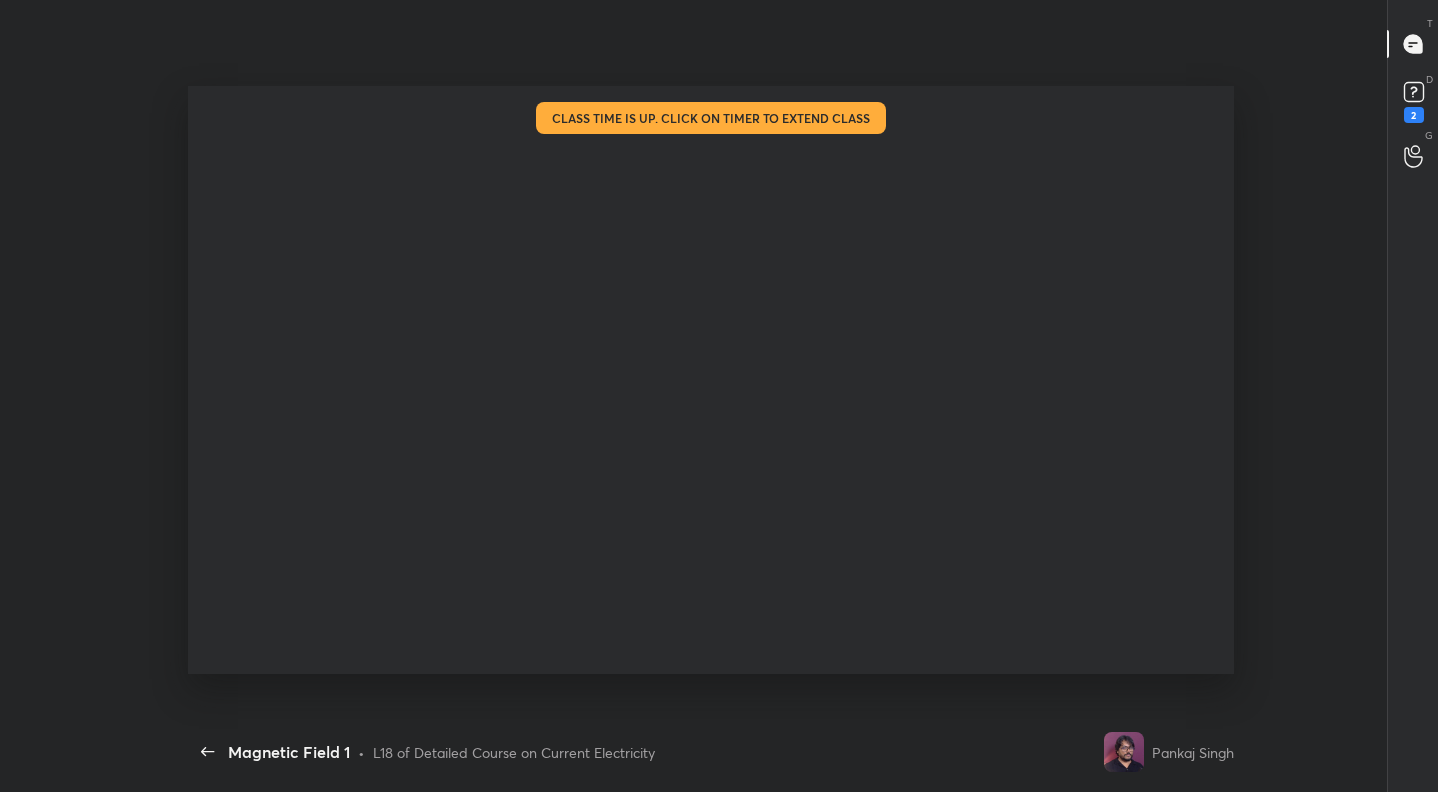 scroll, scrollTop: 99336, scrollLeft: 98855, axis: both 